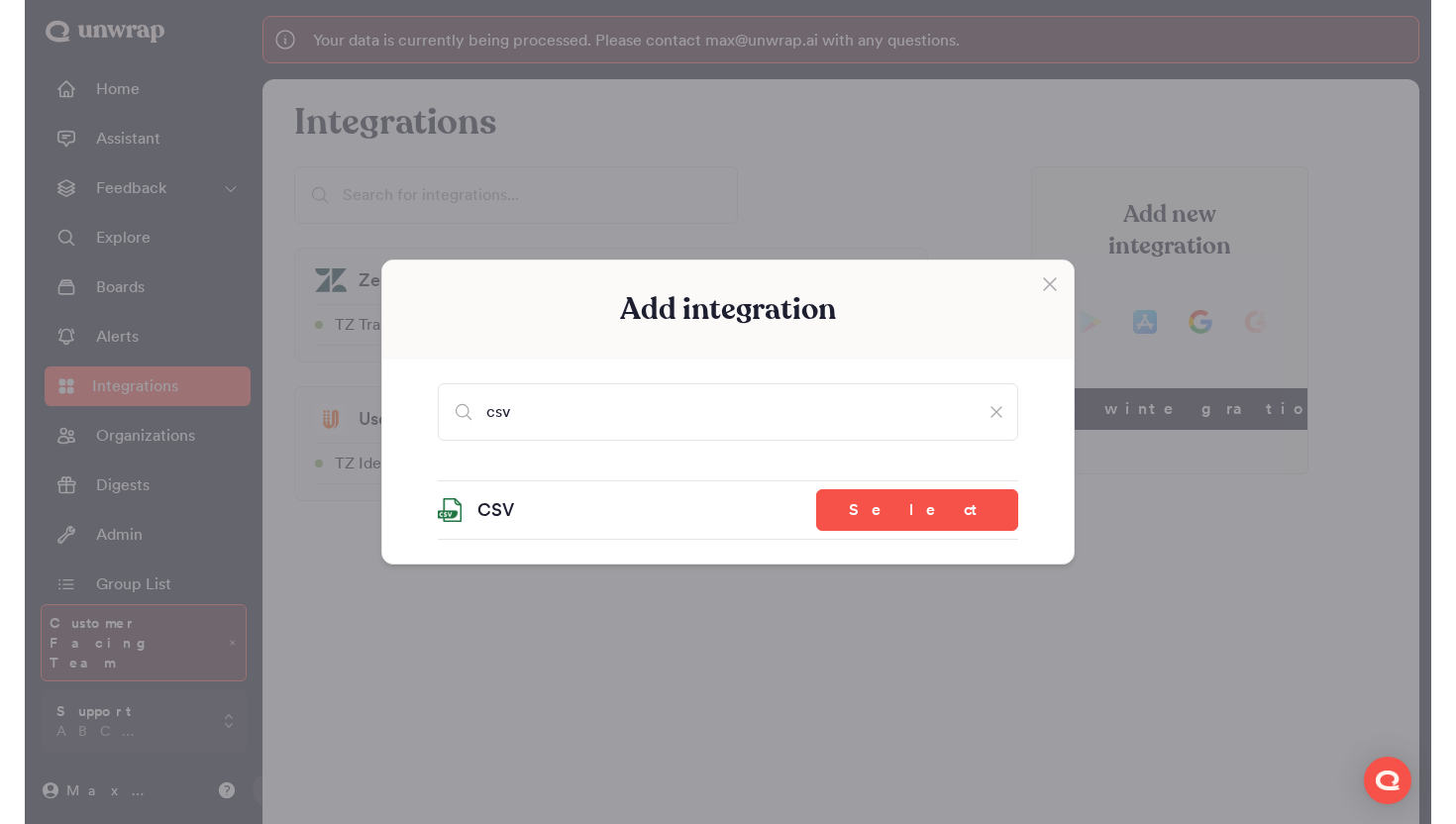 scroll, scrollTop: 0, scrollLeft: 0, axis: both 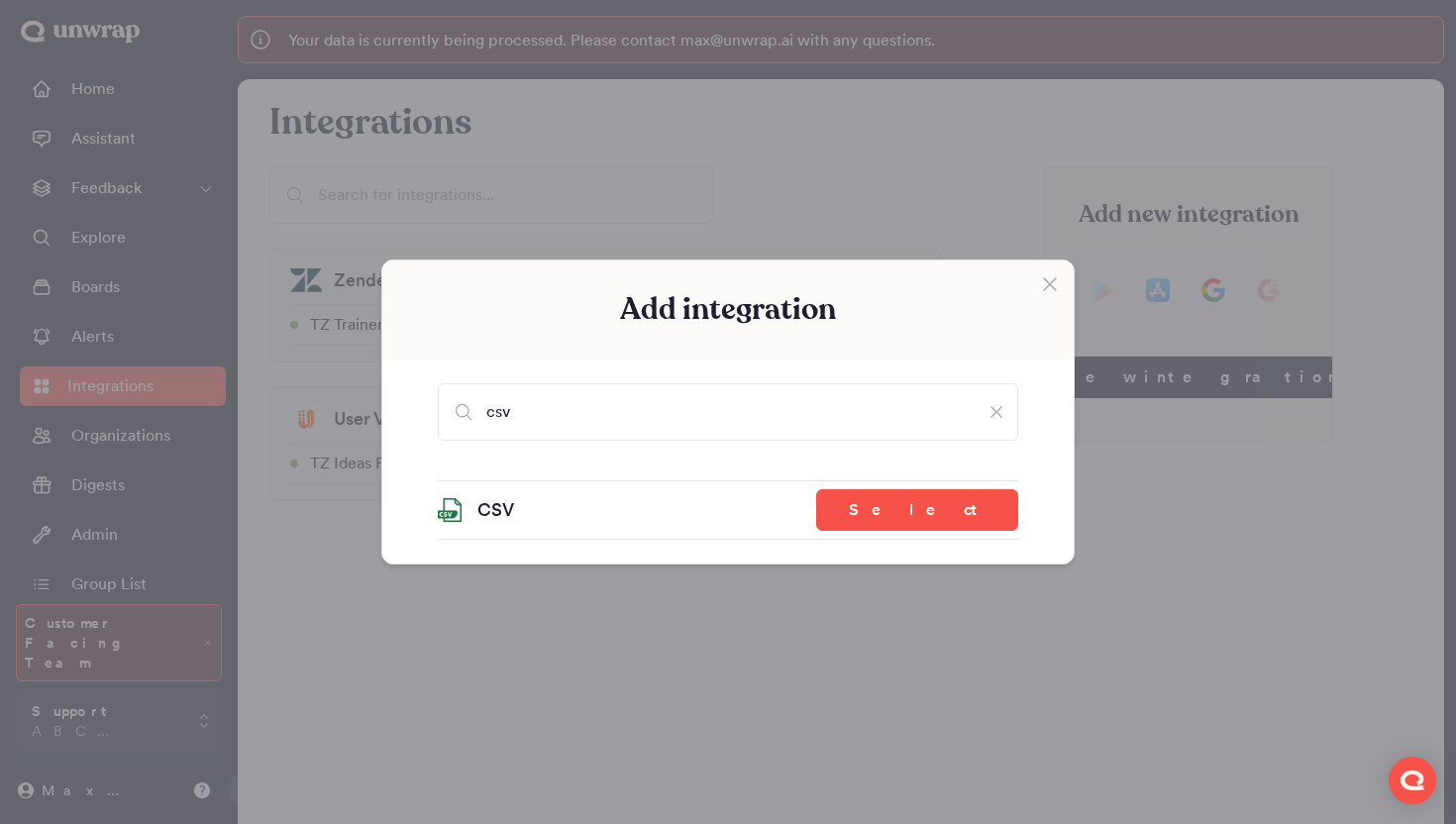 type 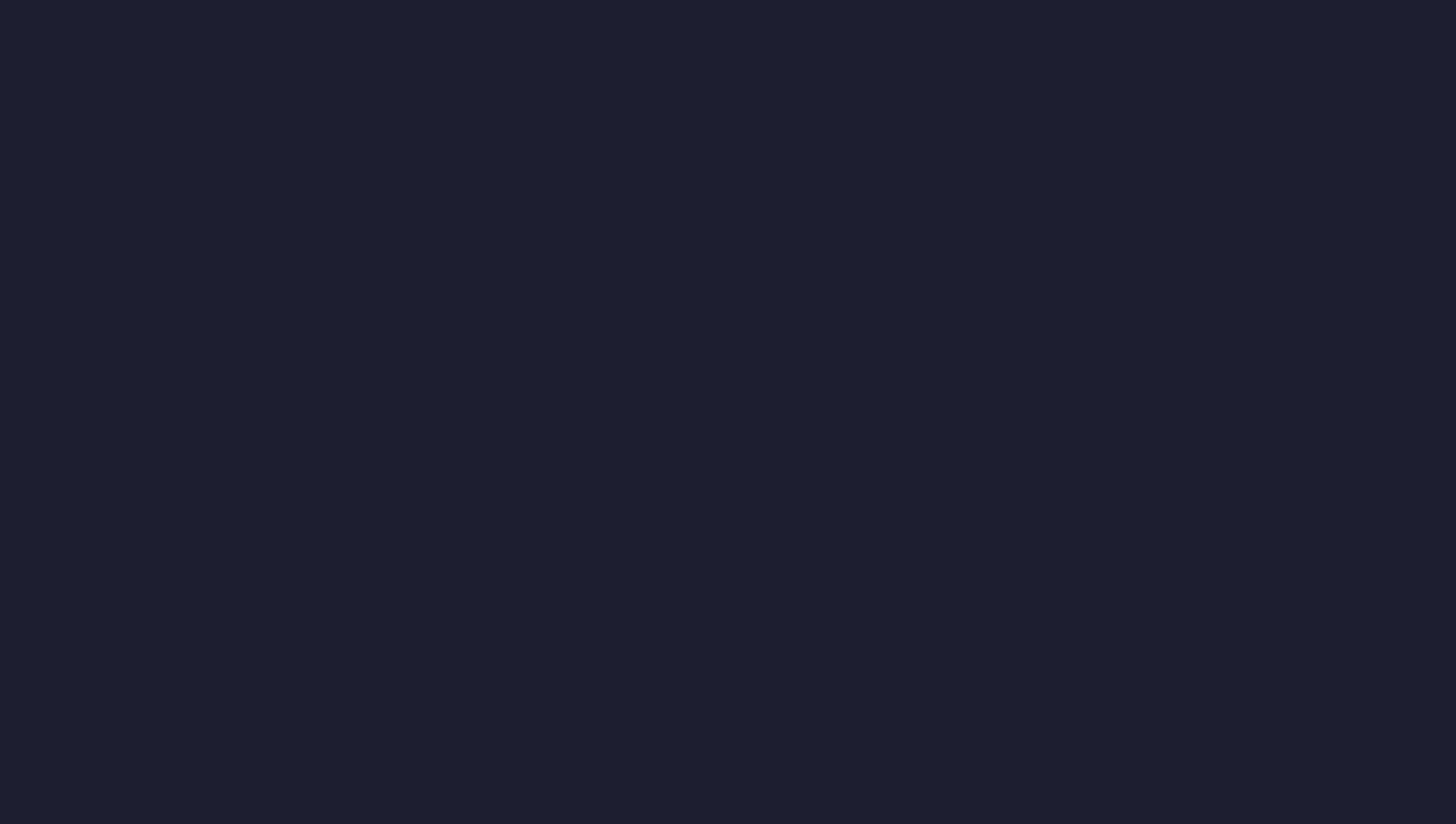 scroll, scrollTop: 0, scrollLeft: 0, axis: both 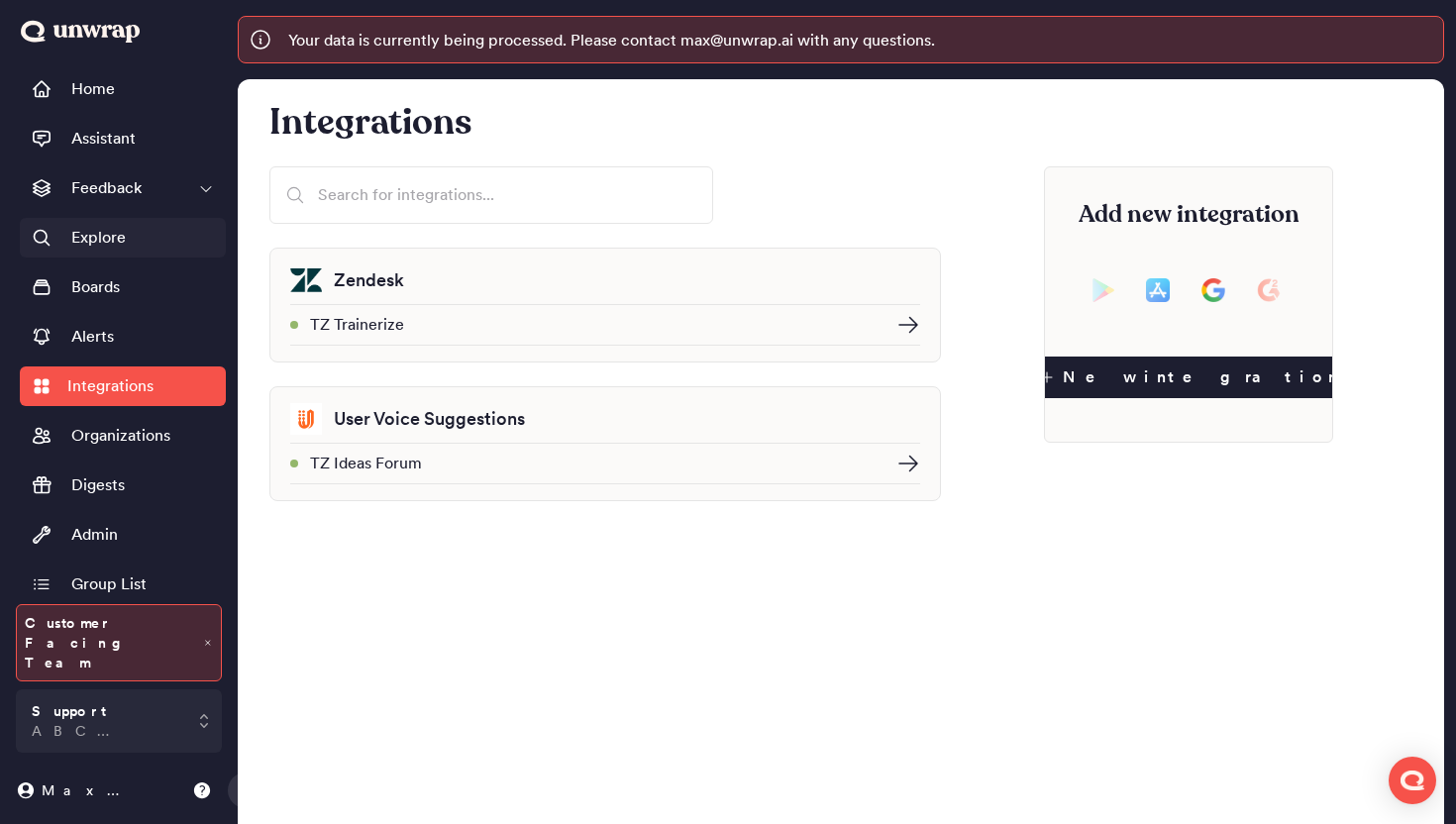 click on "Explore" at bounding box center (123, 238) 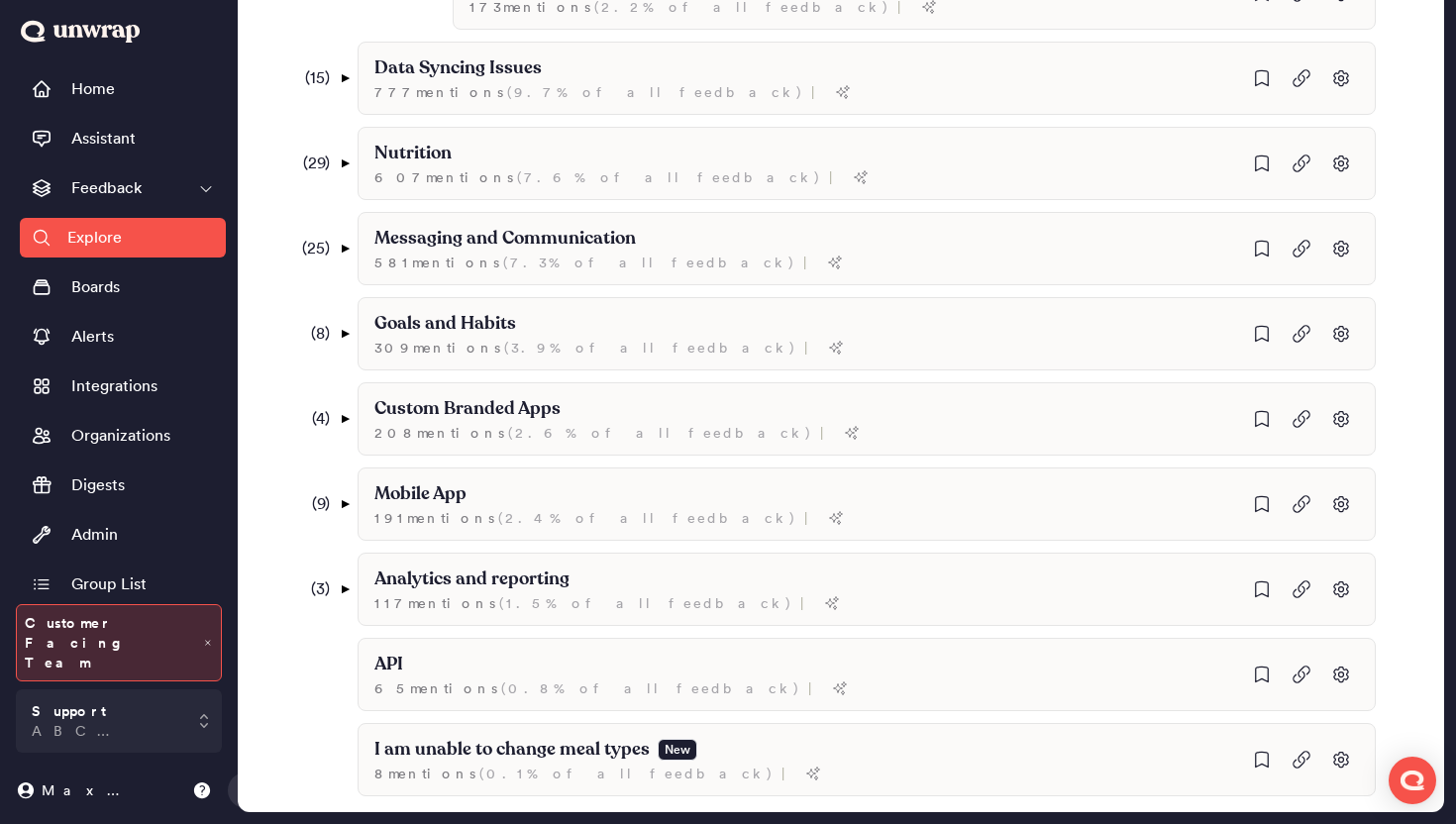 scroll, scrollTop: 1799, scrollLeft: 0, axis: vertical 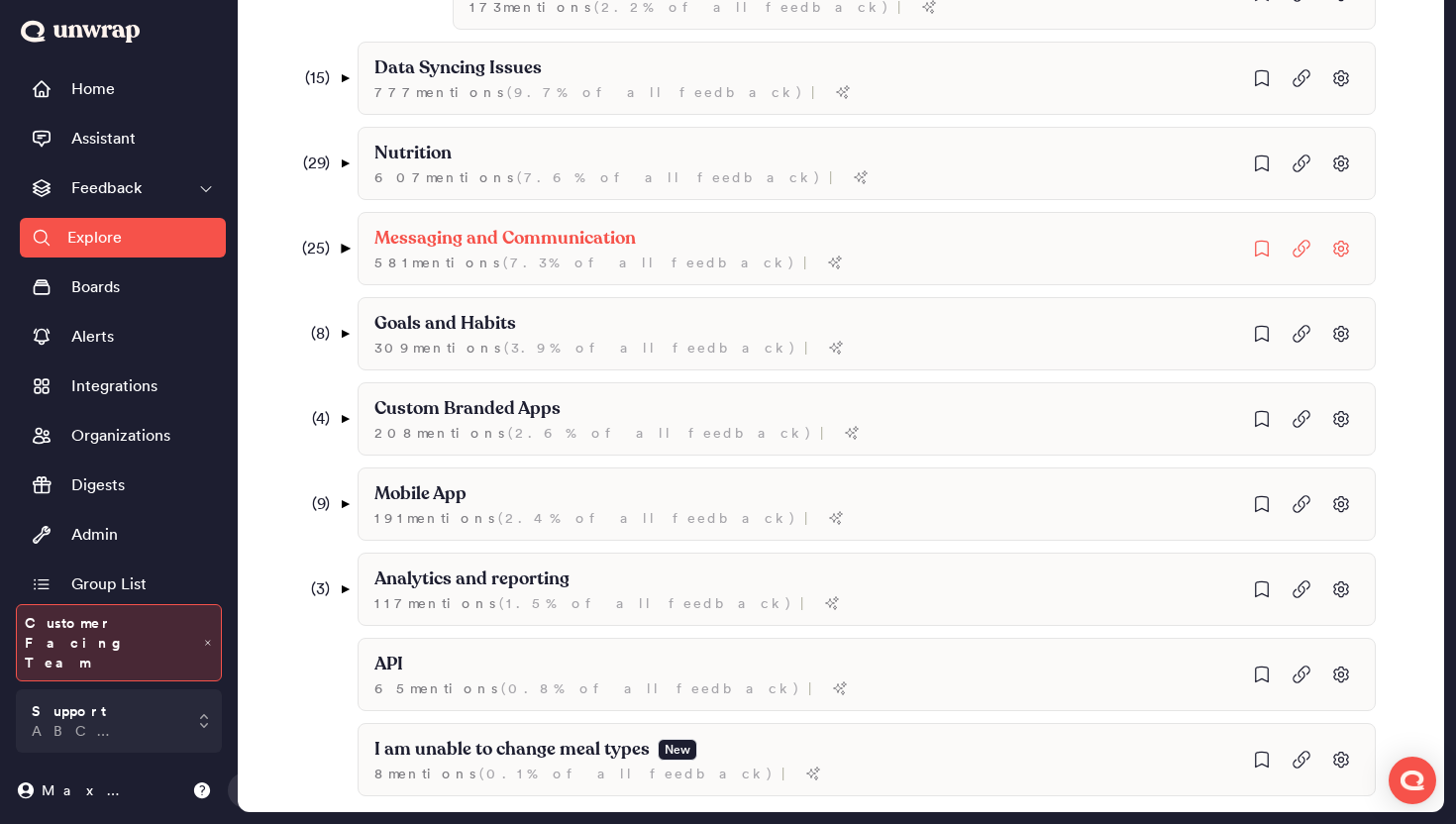 click on "▼" at bounding box center (345, 249) 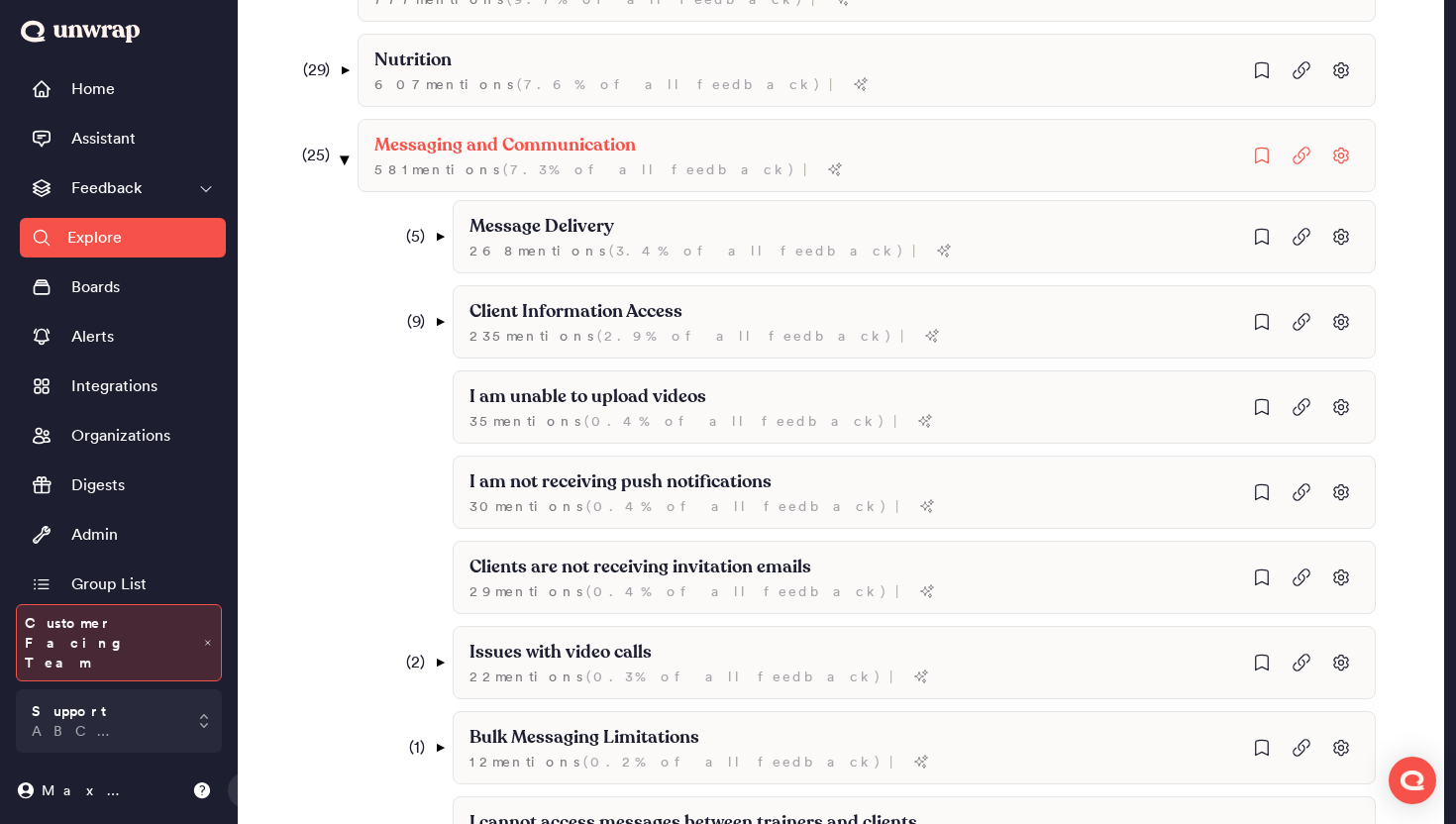 scroll, scrollTop: 1839, scrollLeft: 0, axis: vertical 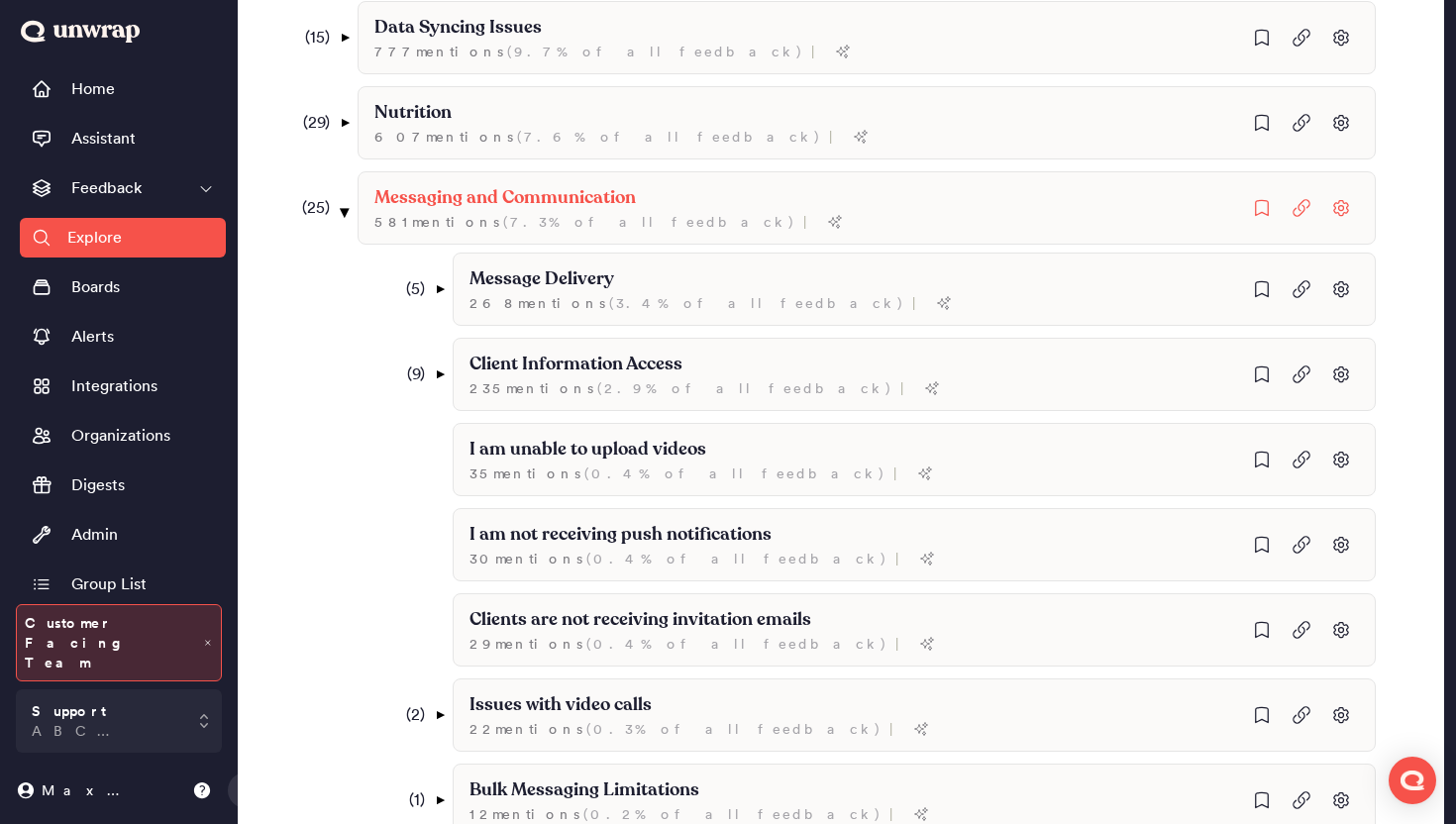 click on "▼" at bounding box center (345, 212) 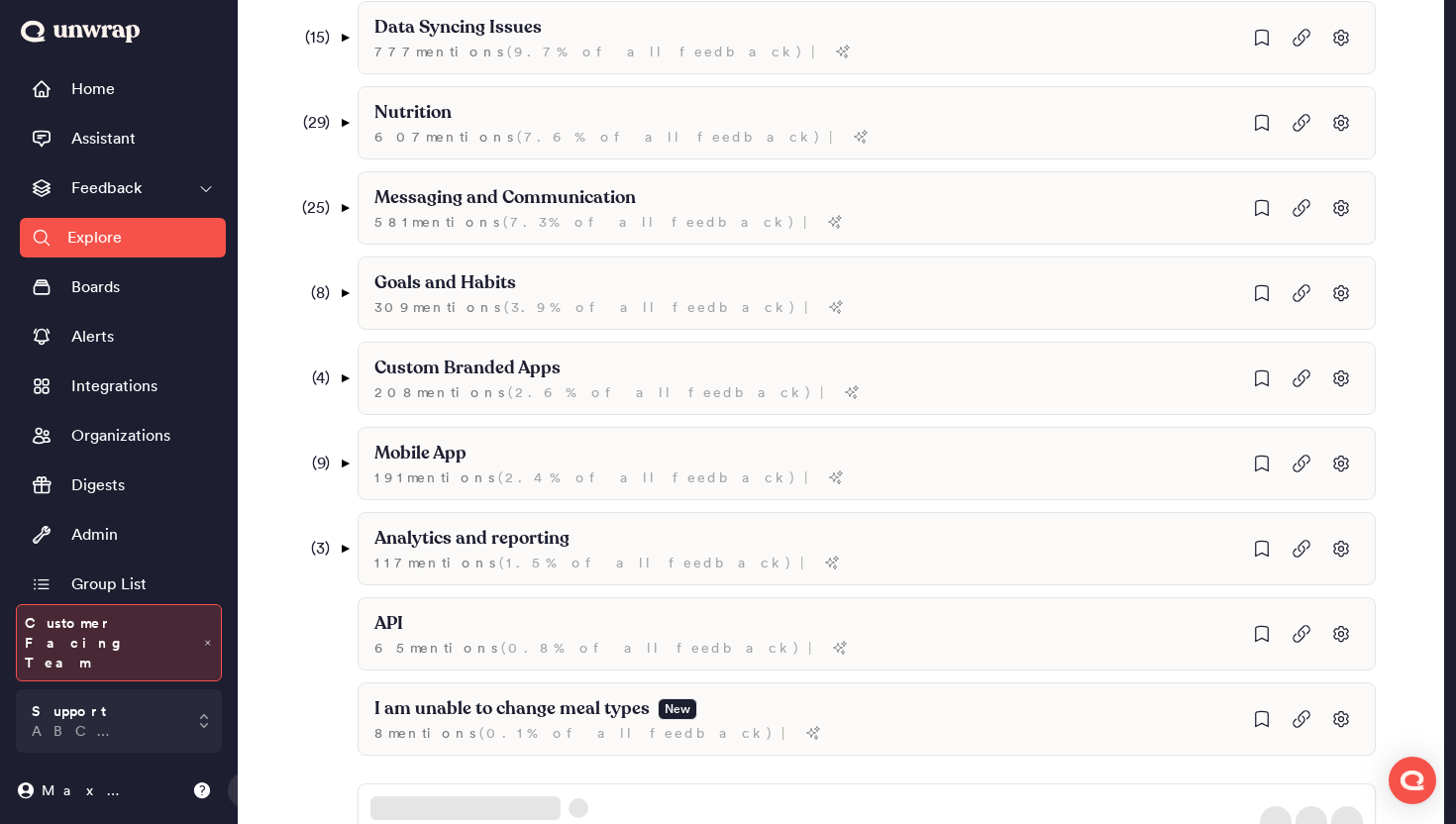 click on "( 59 ) ▼ Account and Billing 2,842  mention s   ( 35.6% of all feedback ) | ( 26 ) ▼ Billing and Payments 2,053  mention s   ( 25.8% of all feedback ) | ( 4 ) ▼ I want to cancel my account 633  mention s   ( 7.9% of all feedback ) | ( 1 ) ▼ I am having difficulty canceling my account 184  mention s   ( 2.3% of all feedback ) | I cannot find the cancellation option on the website 25  mention s   ( 0.3% of all feedback ) | I want to cancel my account because I don't use it 101  mention s   ( 1.3% of all feedback ) | I want to cancel my account before it renews 59  mention s   ( 0.7% of all feedback ) | ( 4 ) ▼ I received an unexpected charge 407  mention s   ( 5.1% of all feedback ) | I am being charged for a cancelled subscription 105  mention s   ( 1.3% of all feedback ) | I was charged more than expected for my package 89  mention s   ( 1.1% of all feedback ) | I was charged for a service I did not sign up for 66  mention s   ( 0.8% of all feedback ) | I was charged for the wrong plan 46  mention s" at bounding box center (857, -150) 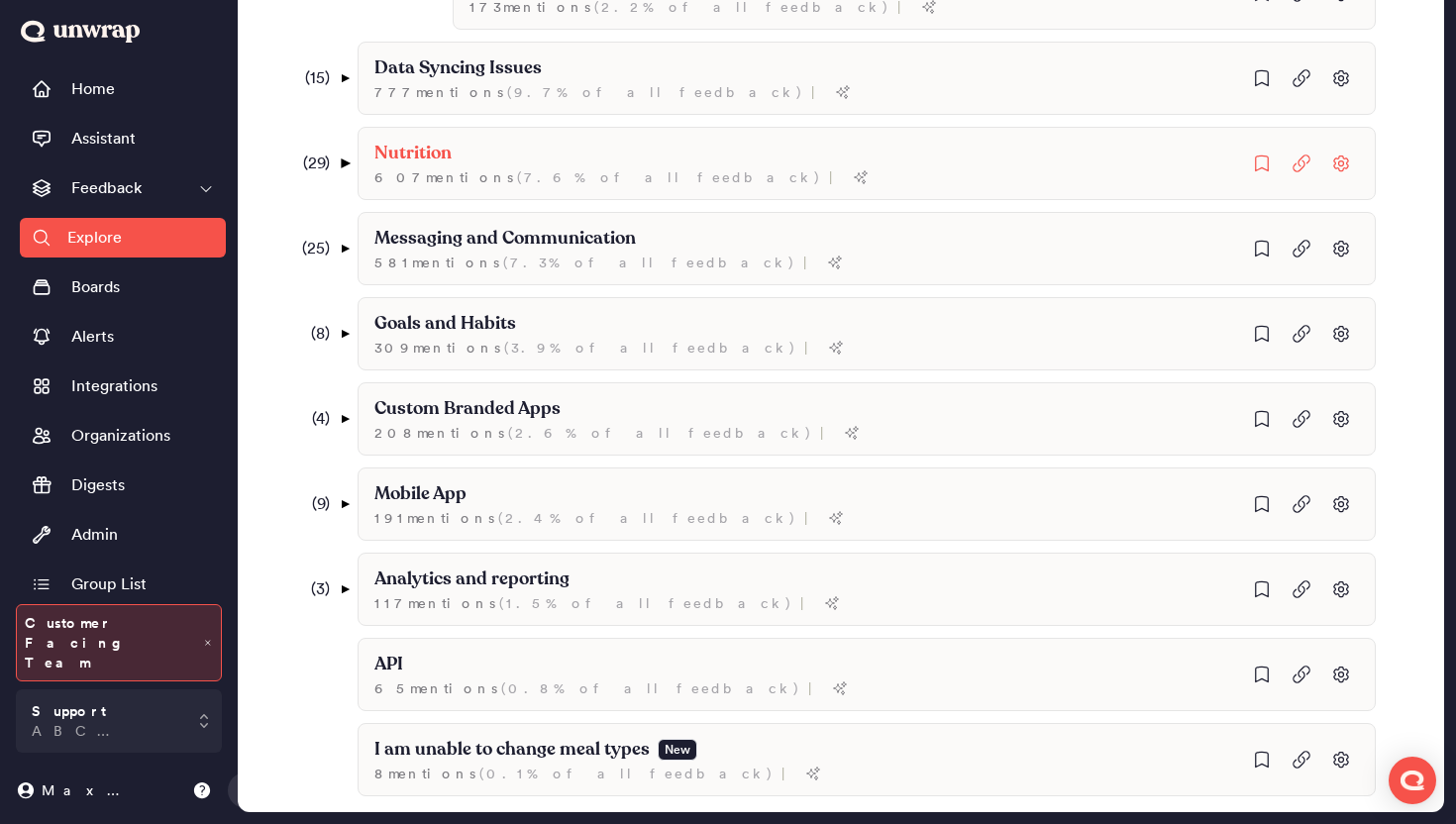 click on "▼" at bounding box center (345, 163) 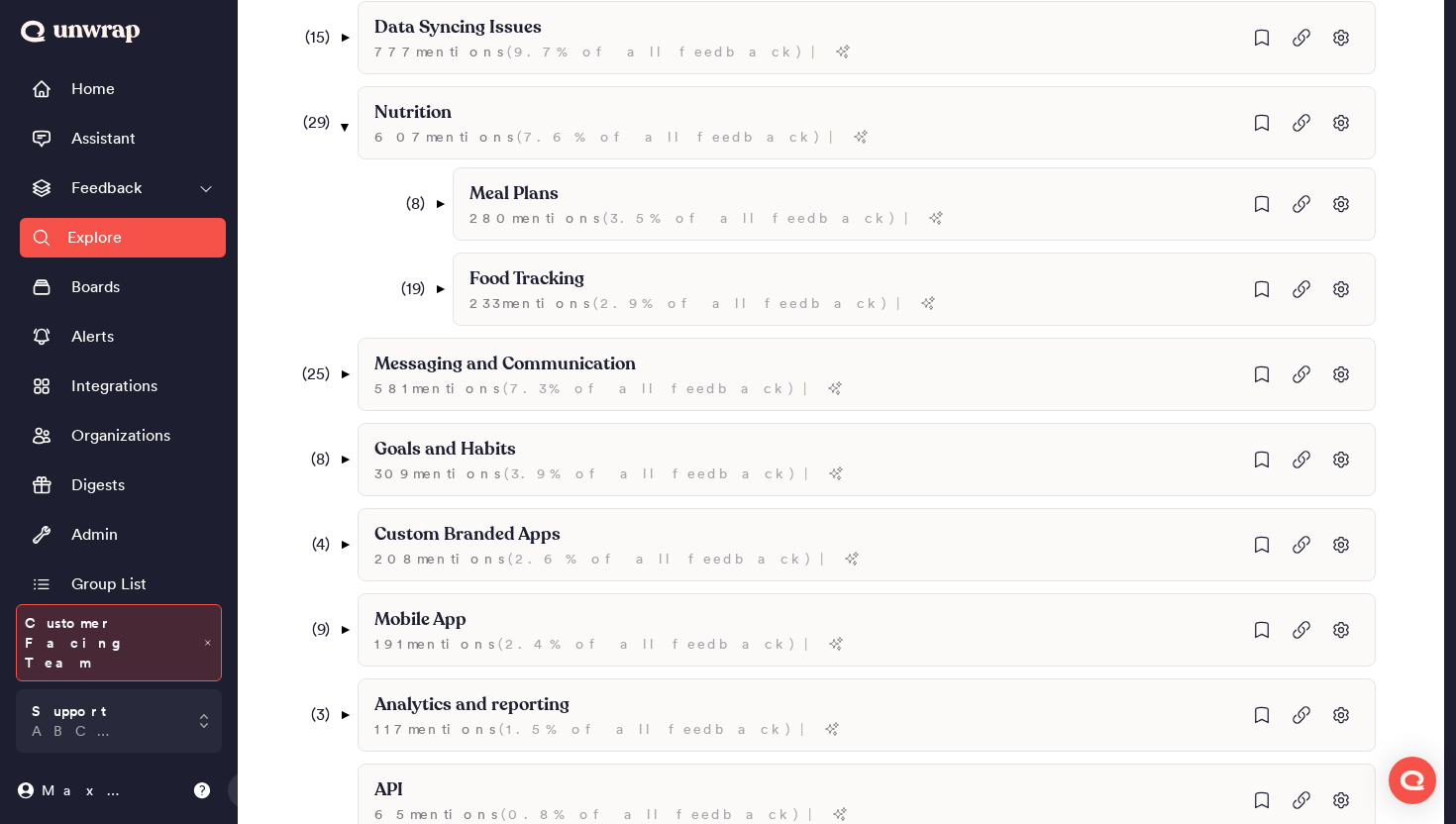 scroll, scrollTop: 1840, scrollLeft: 0, axis: vertical 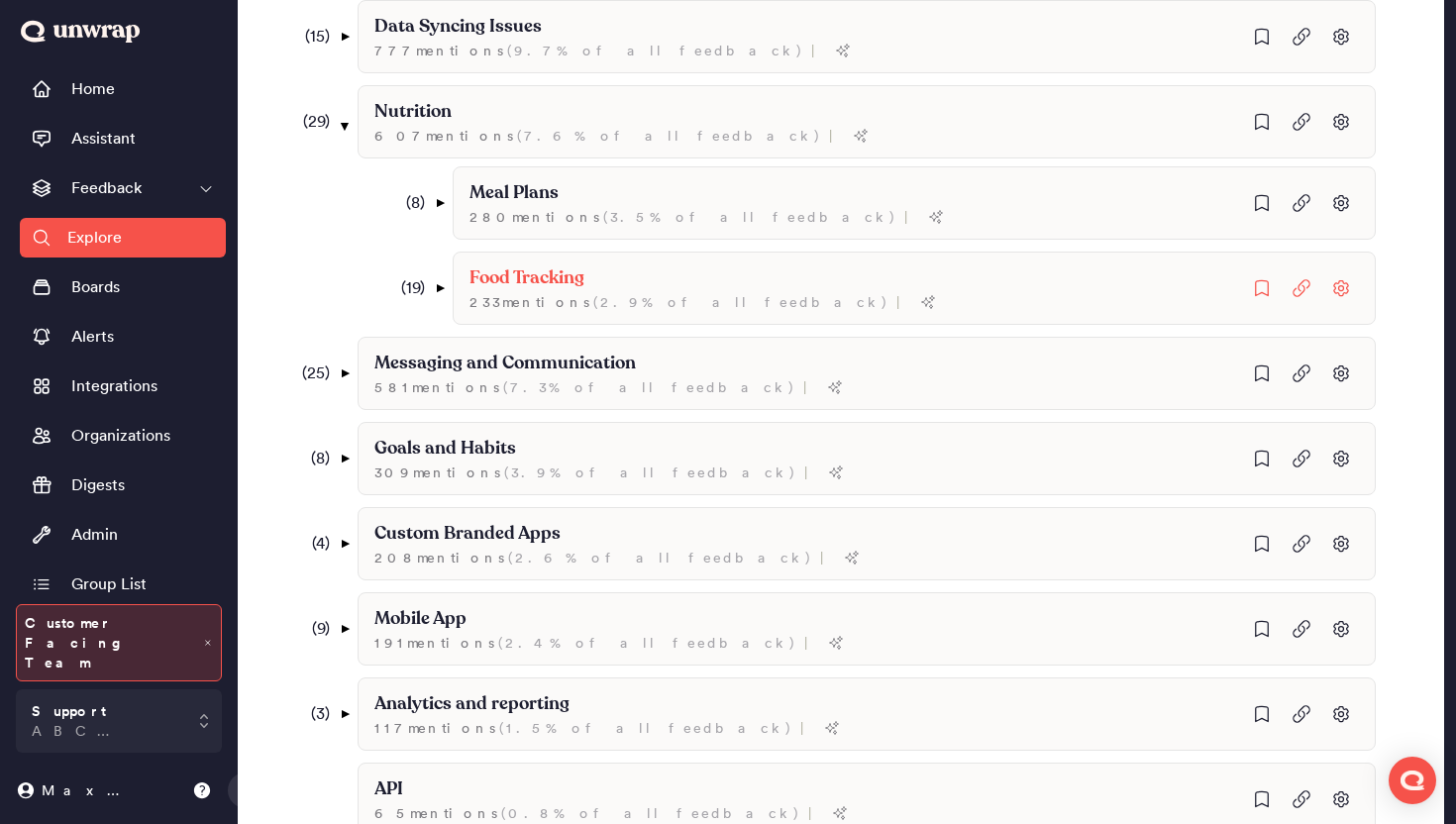click on "( 19 ) ▼" at bounding box center [418, 288] 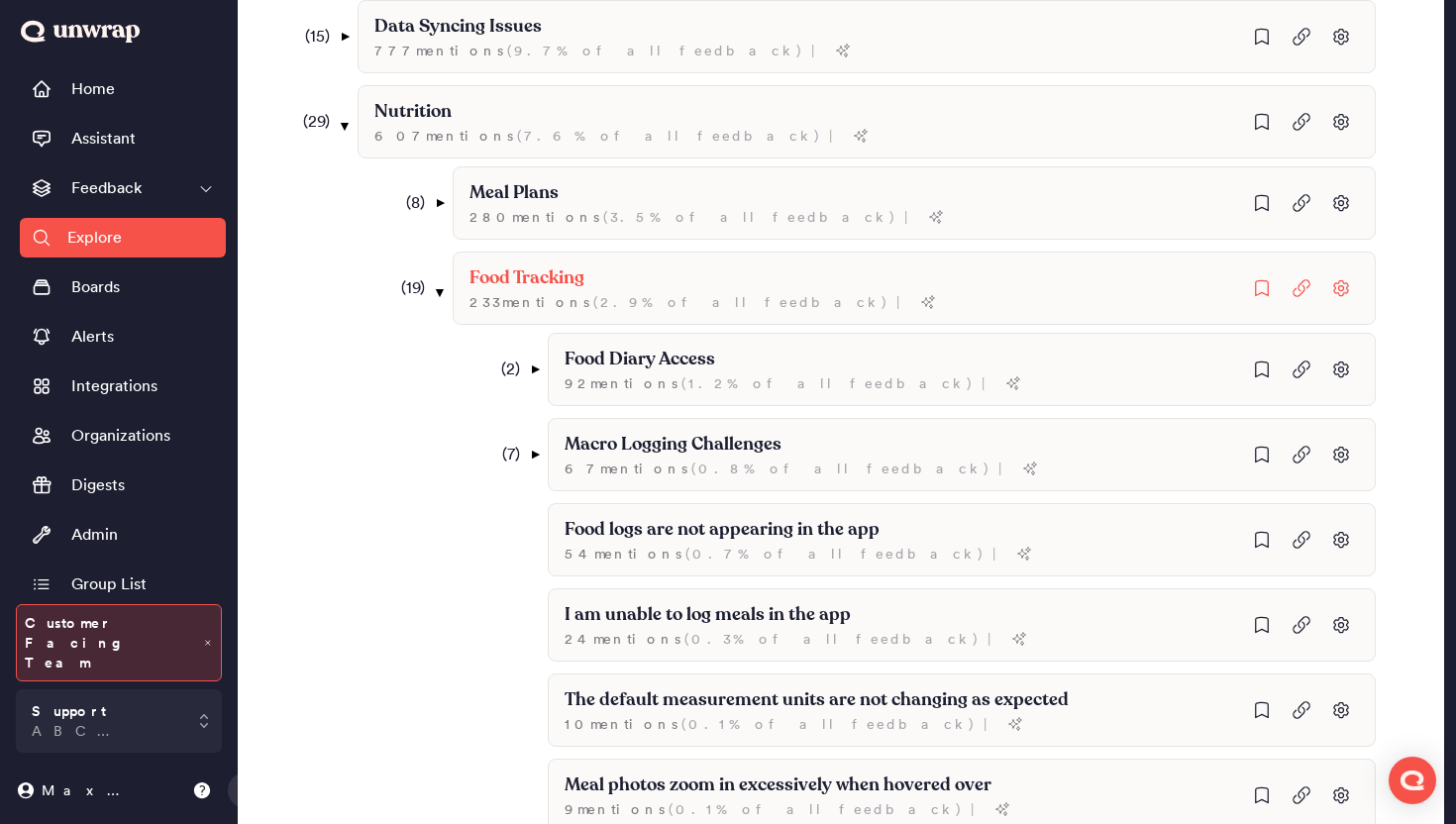 click on "( 19 ) ▼" at bounding box center (418, 288) 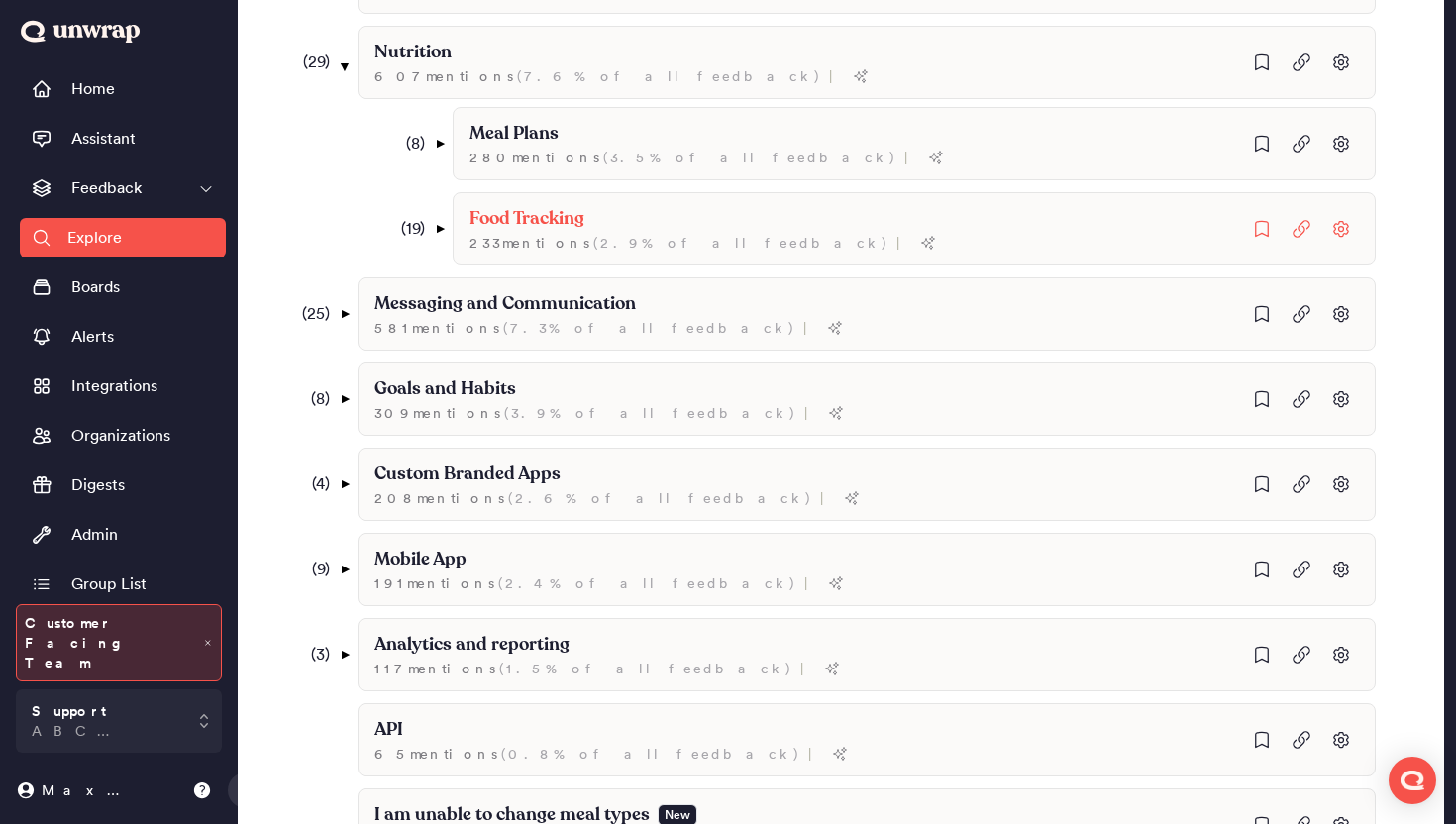 scroll, scrollTop: 1965, scrollLeft: 0, axis: vertical 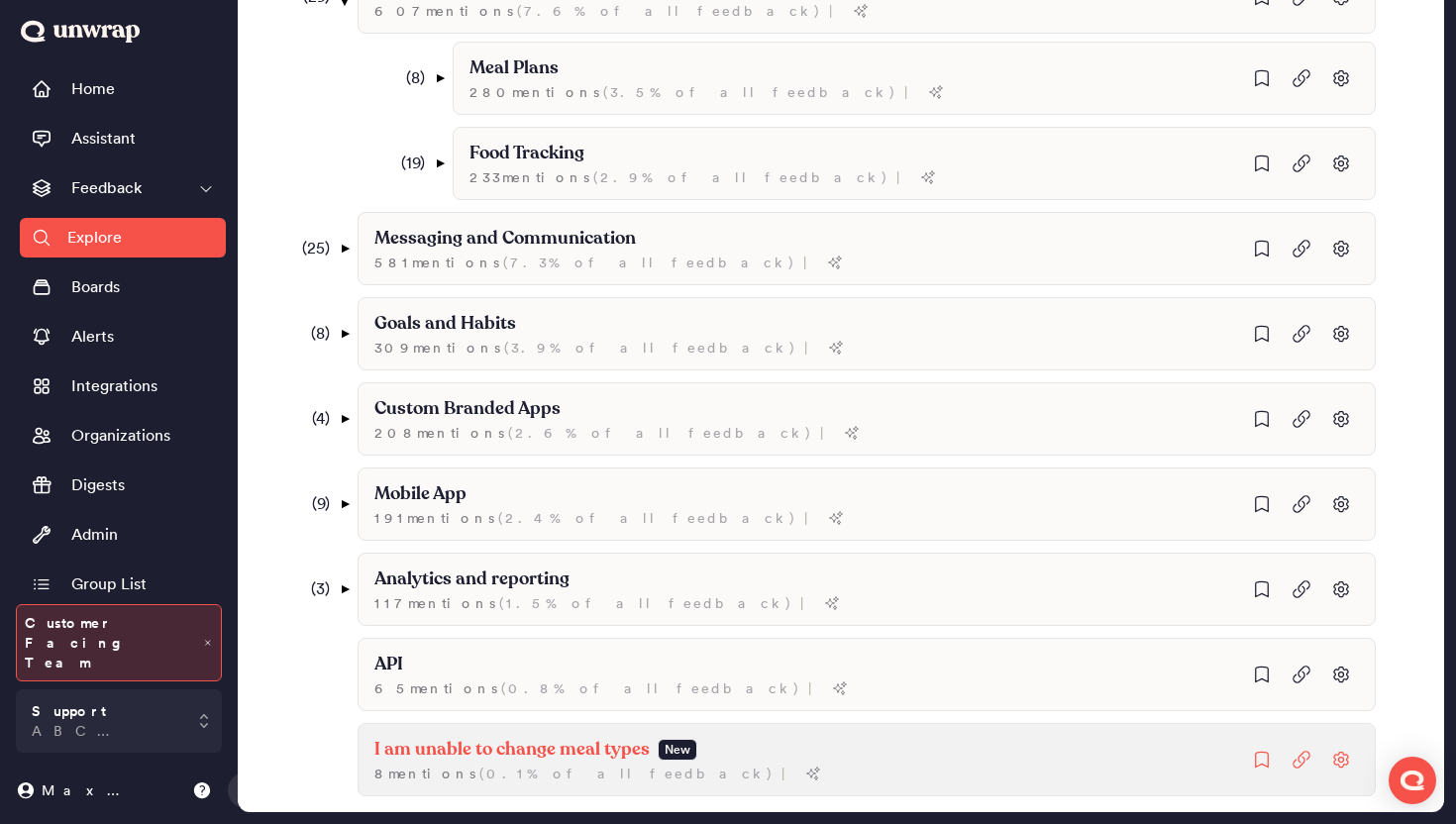 click on "I am unable to change meal types New 8  mention s   ( 0.1% of all feedback ) |" at bounding box center [1057, -1106] 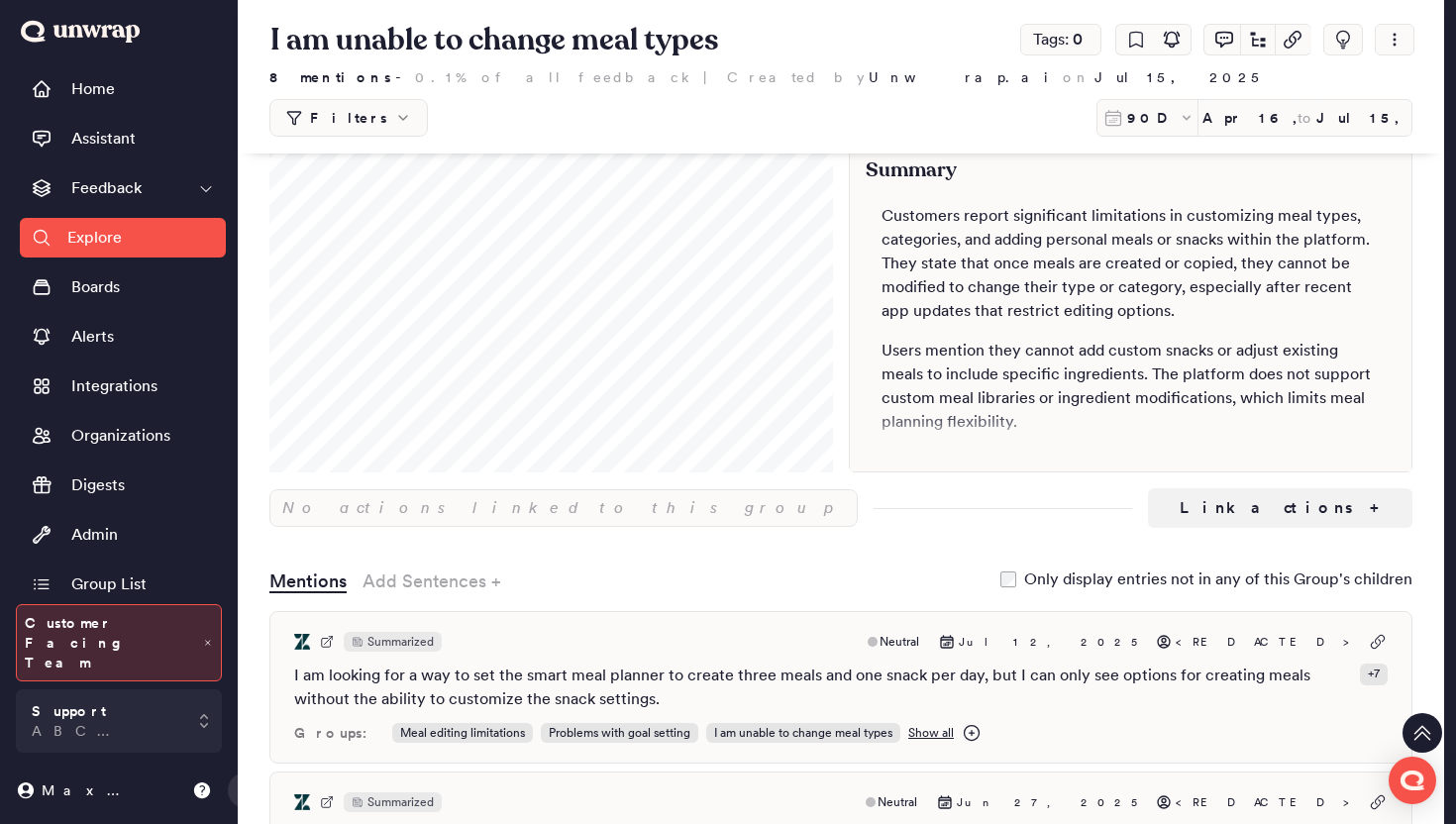 scroll, scrollTop: 0, scrollLeft: 0, axis: both 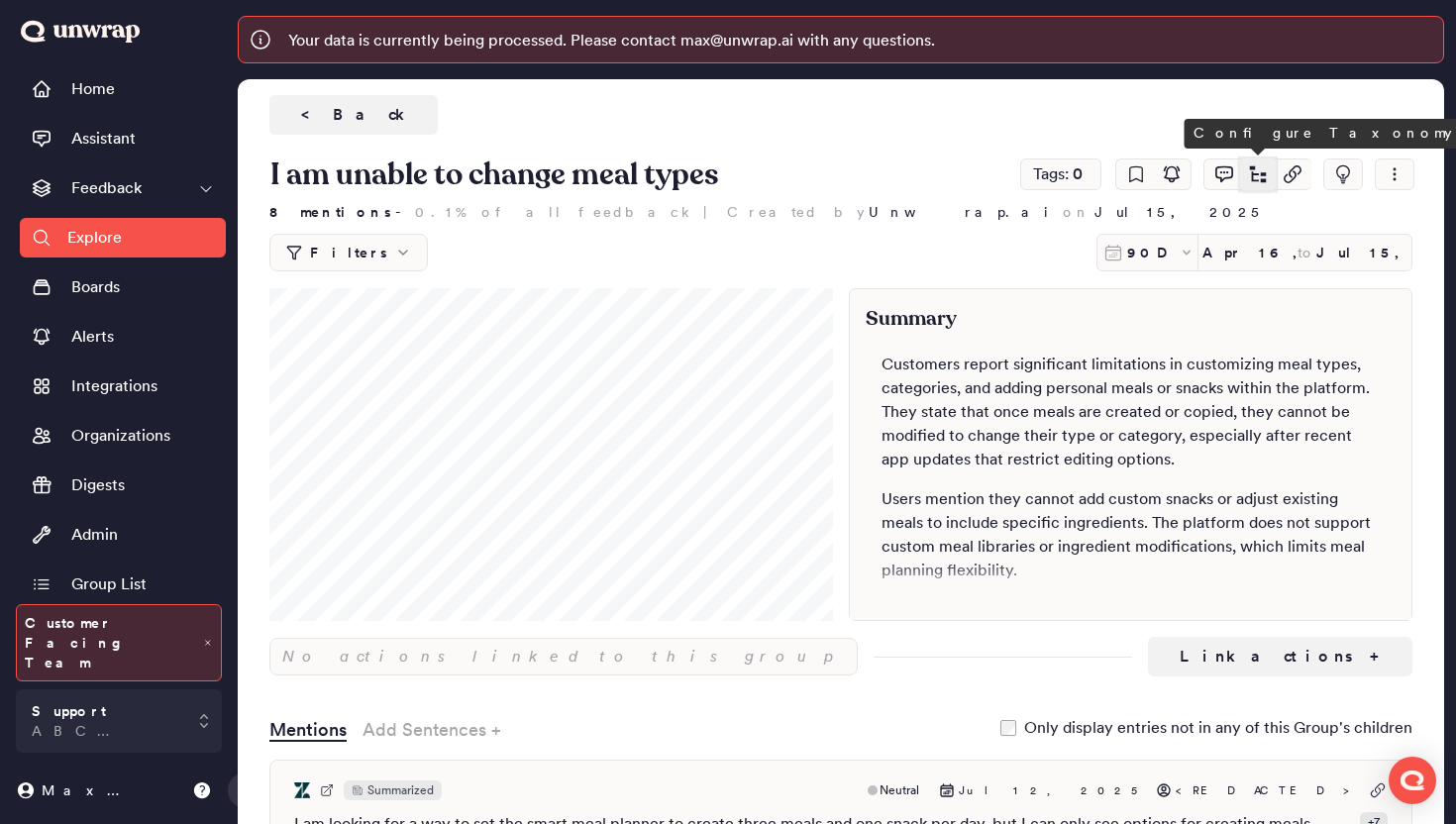 click 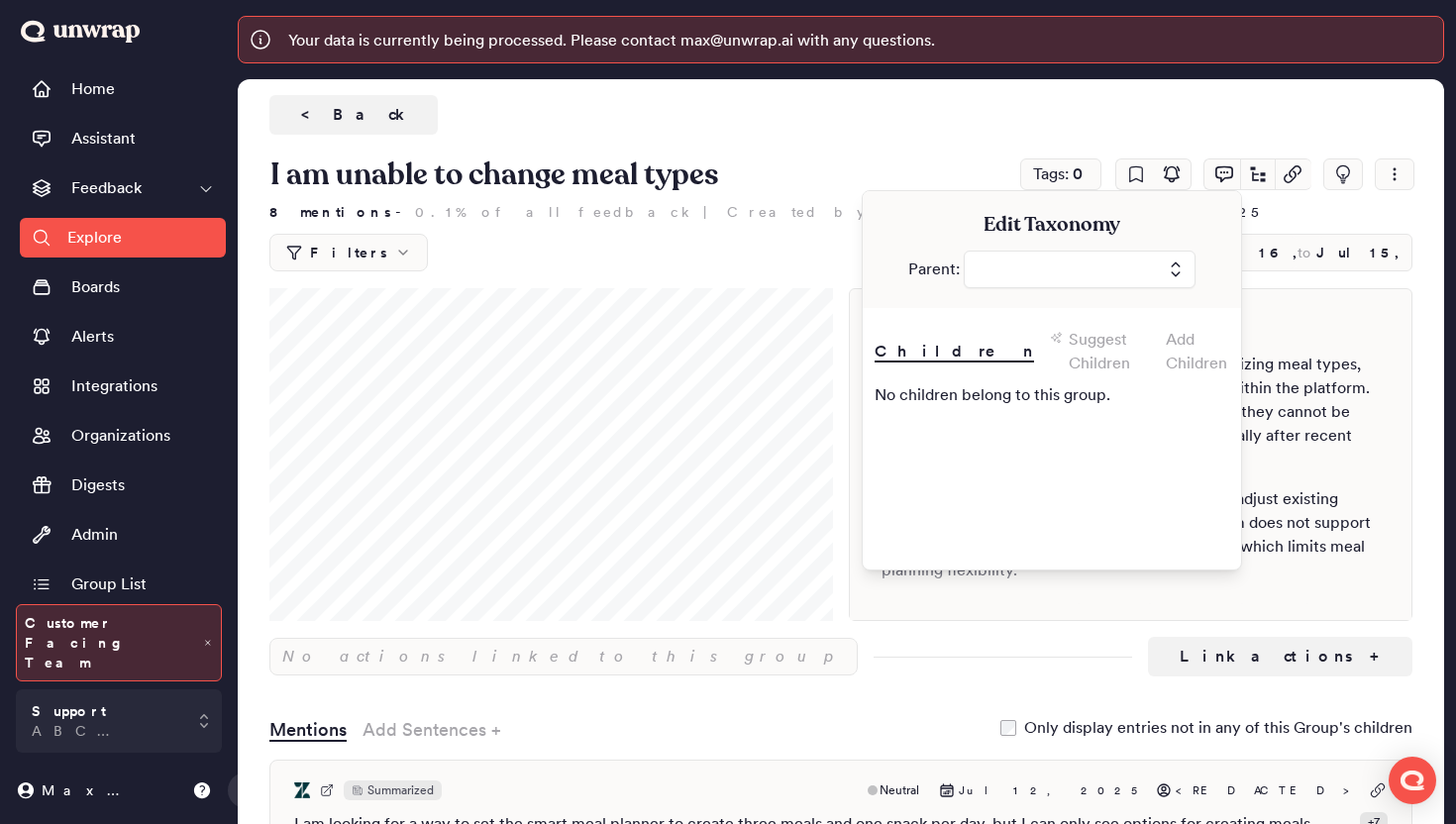 click on "Edit Taxonomy Parent:" at bounding box center (1052, 250) 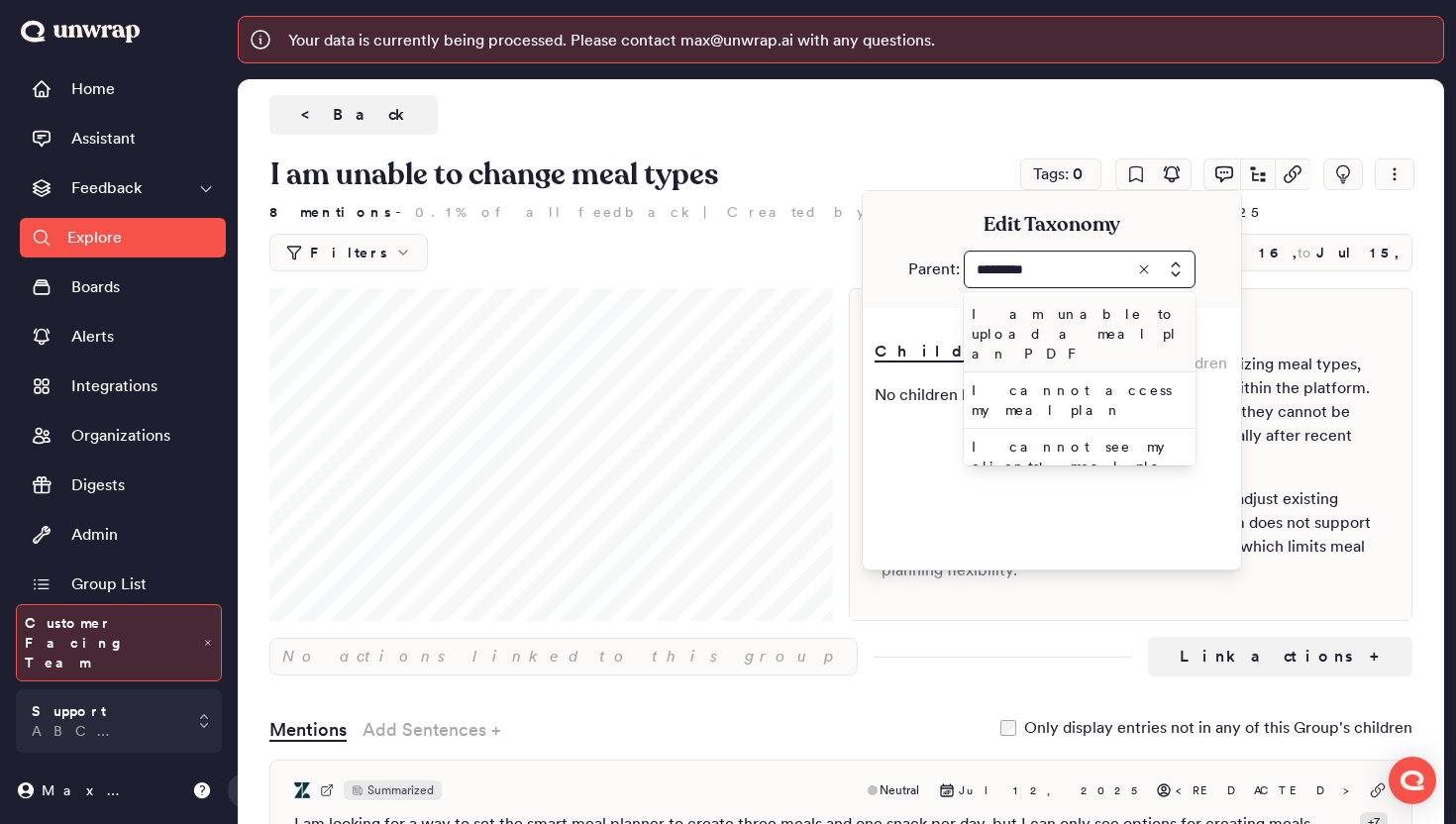type on "**********" 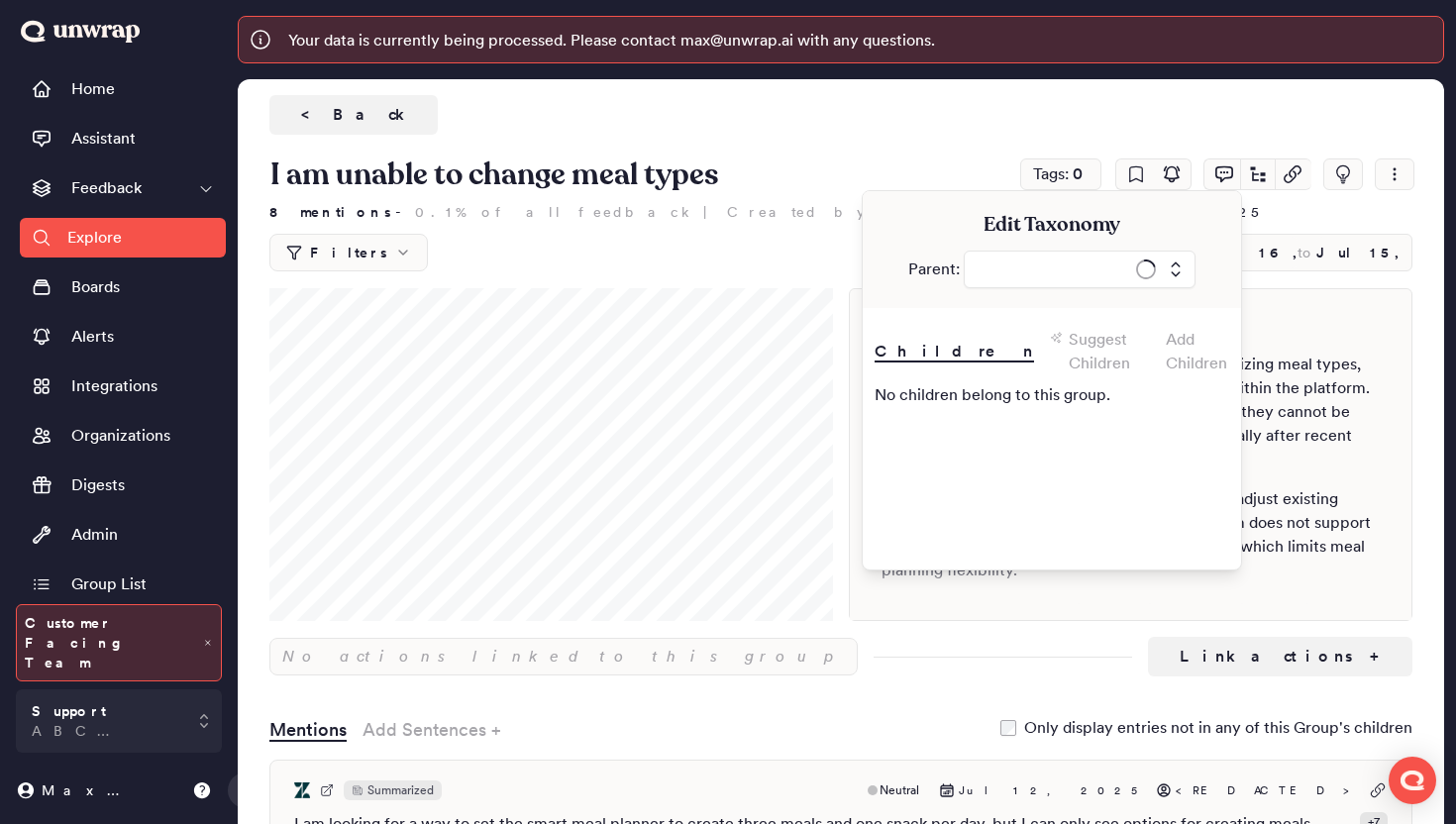 type on "**********" 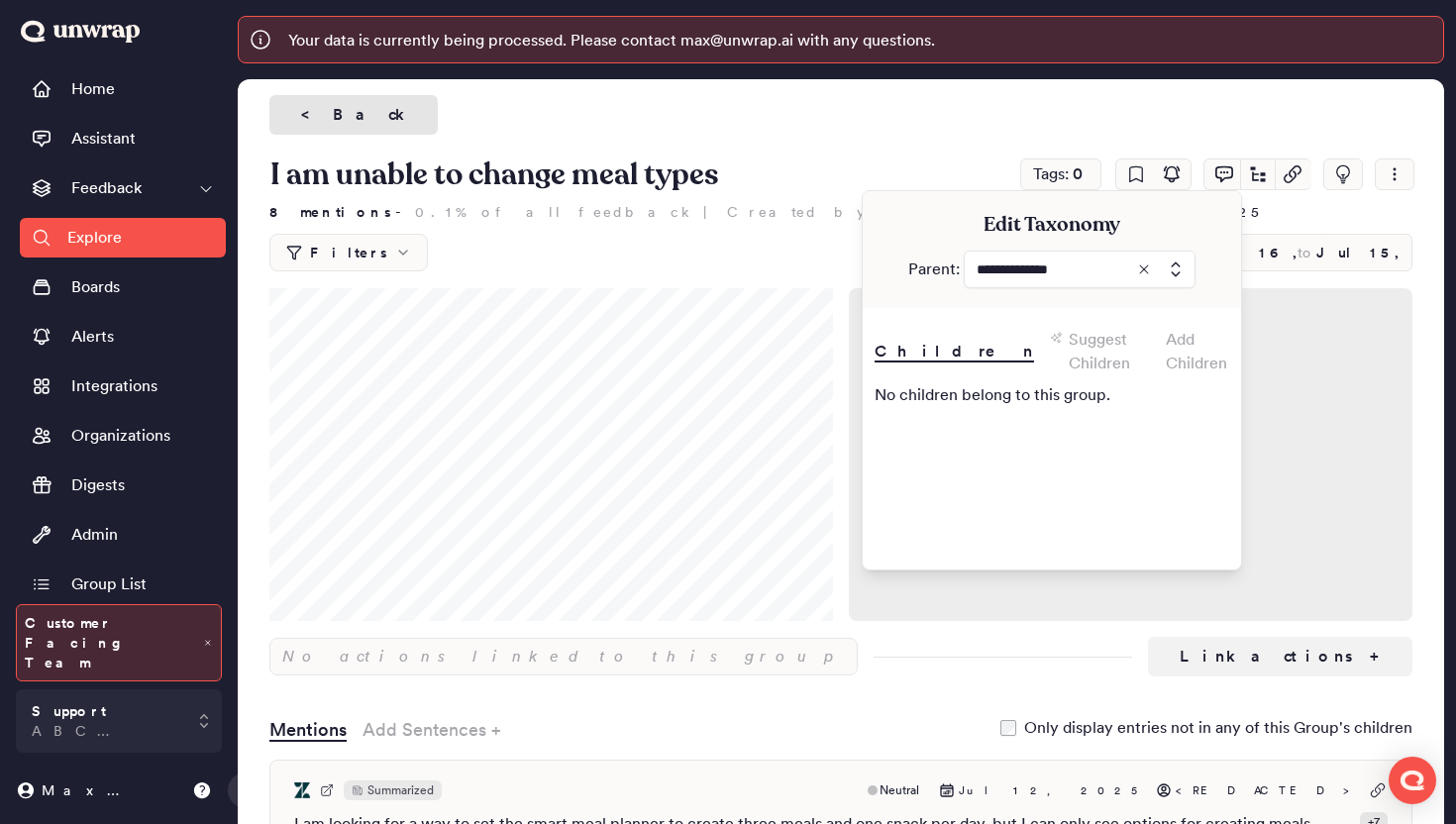 click on "< Back" at bounding box center [354, 115] 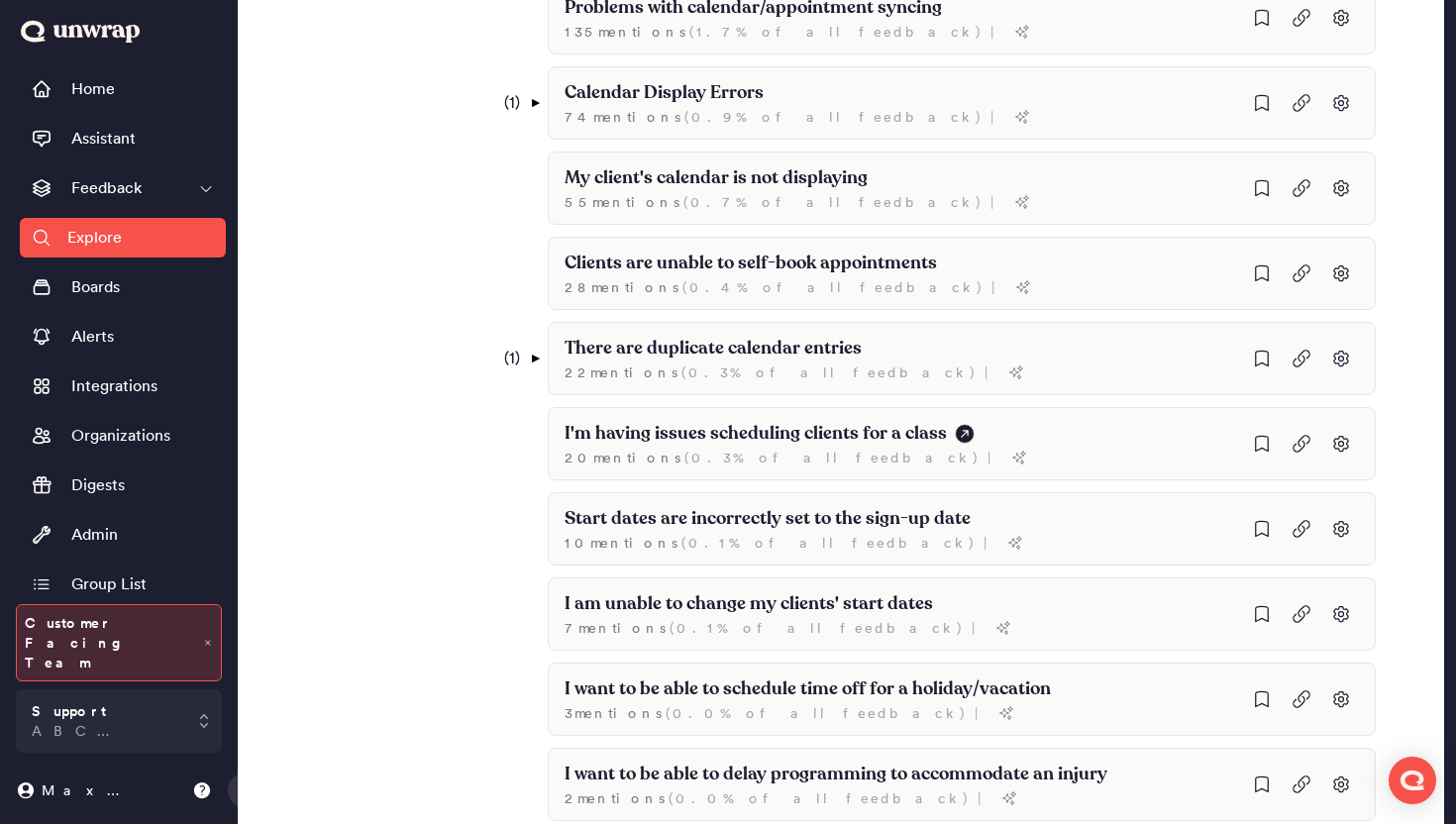 scroll, scrollTop: 539, scrollLeft: 0, axis: vertical 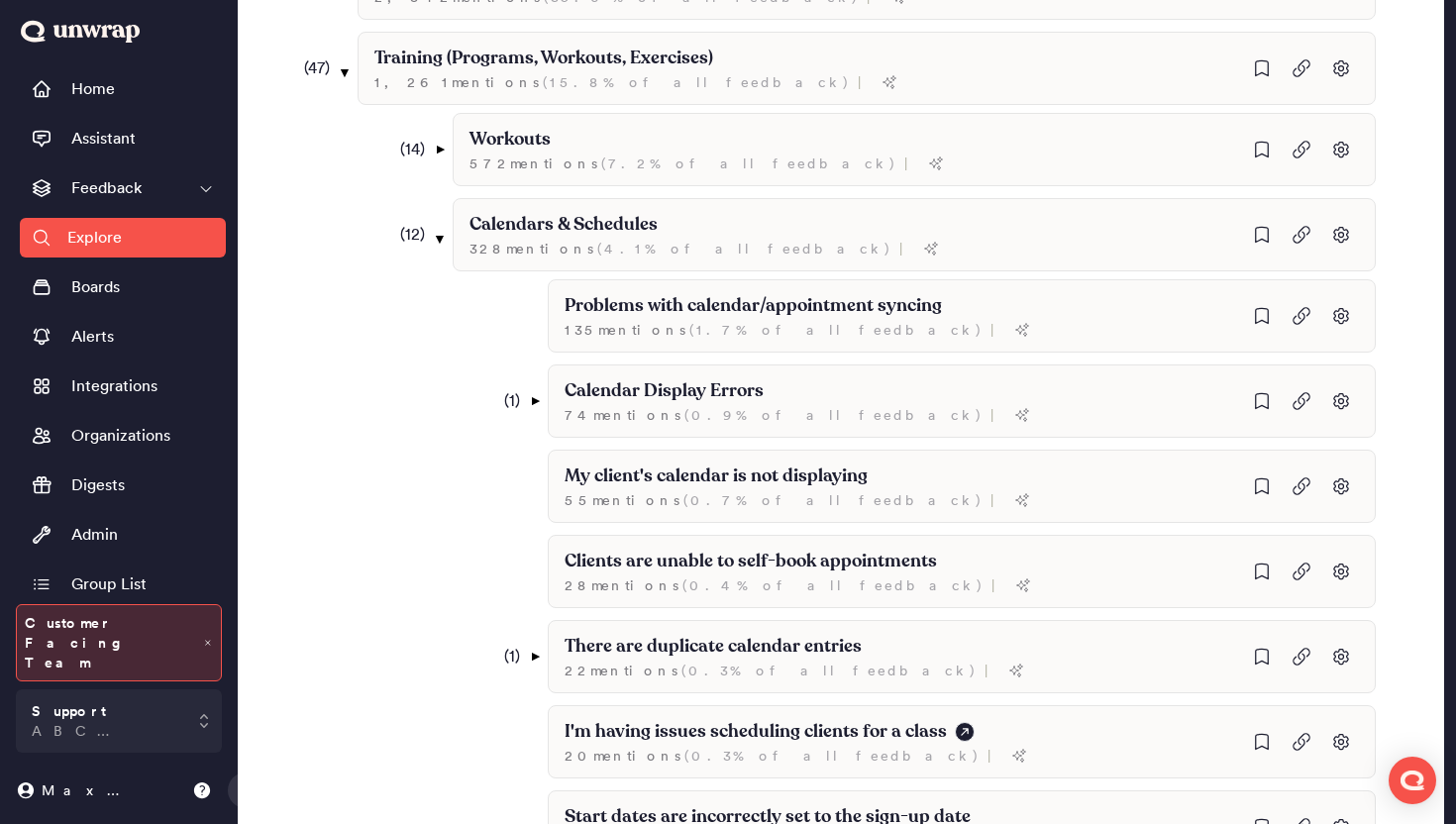 click on "Explore" at bounding box center [123, 238] 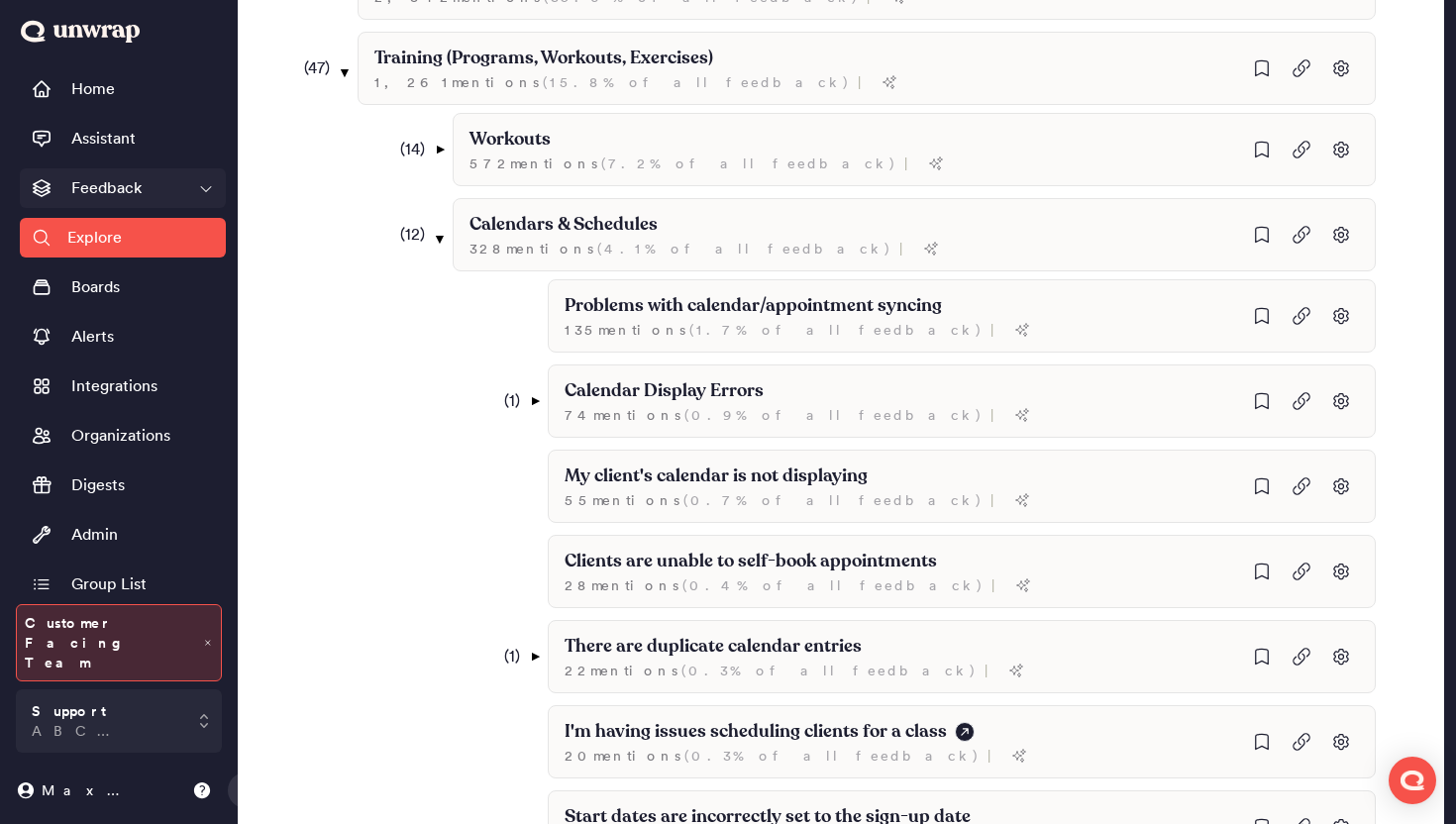 click on "Feedback" at bounding box center (123, 188) 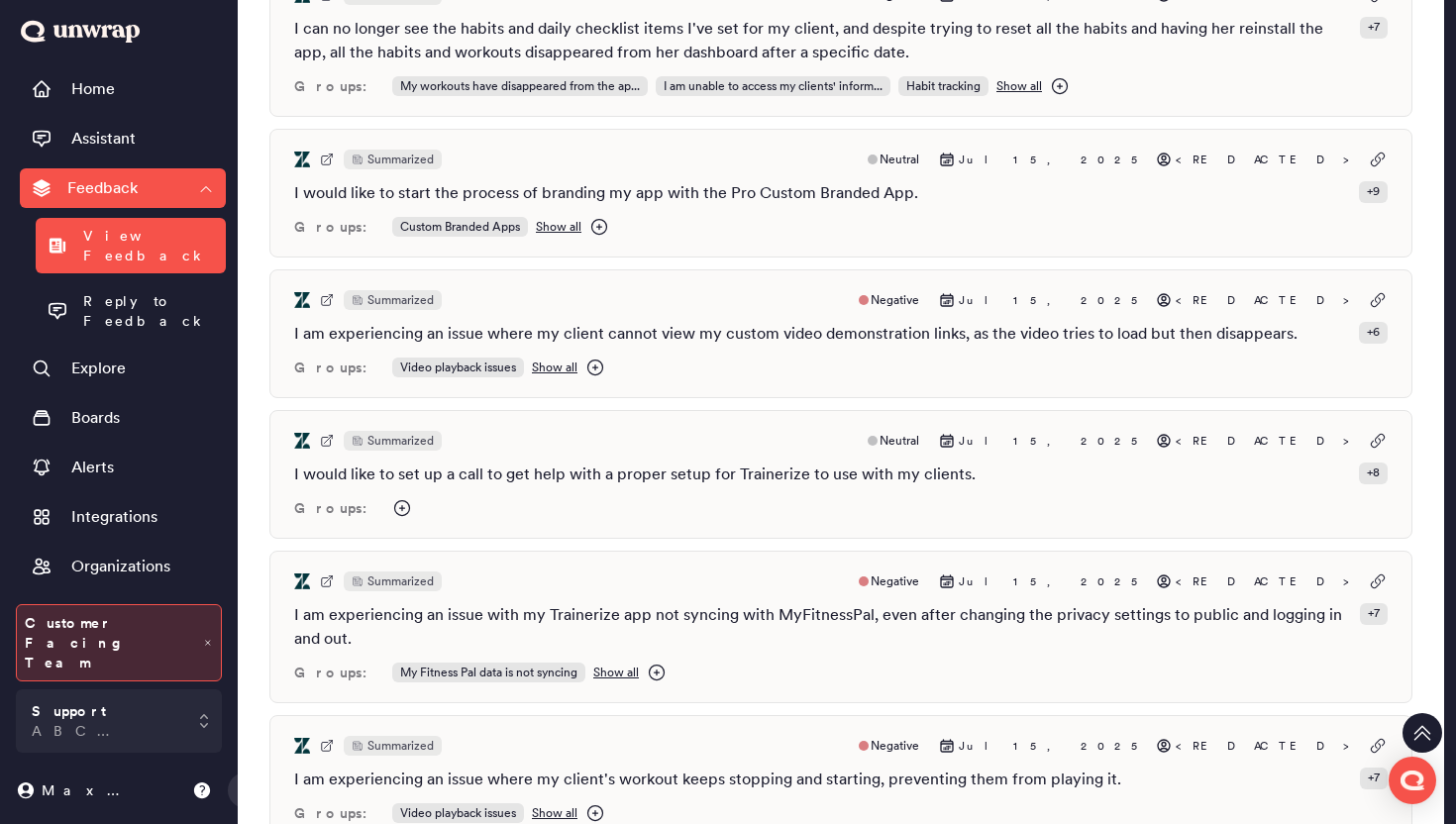scroll, scrollTop: 0, scrollLeft: 0, axis: both 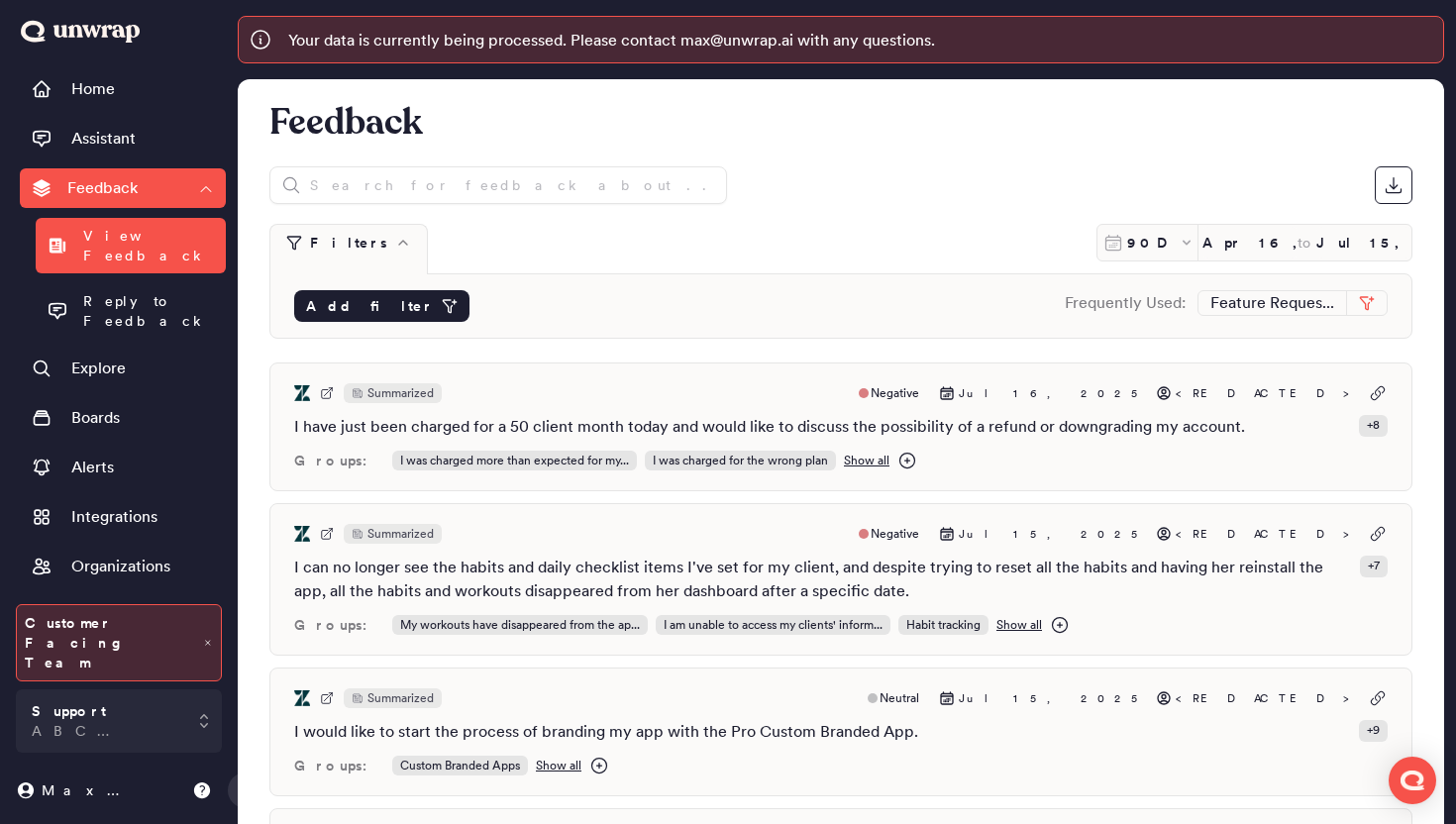 click on "Add filter" at bounding box center [369, 306] 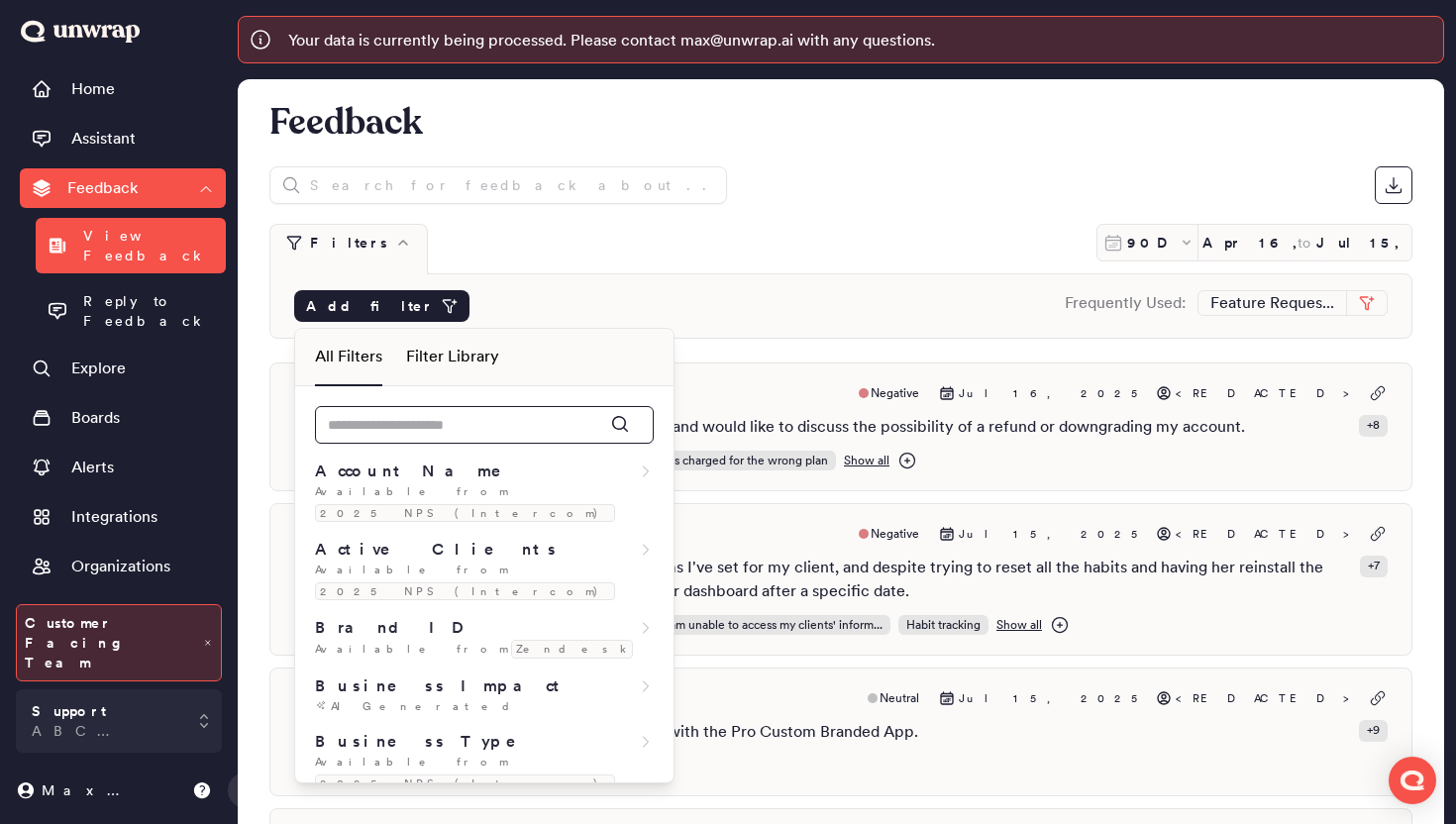 click at bounding box center [484, 425] 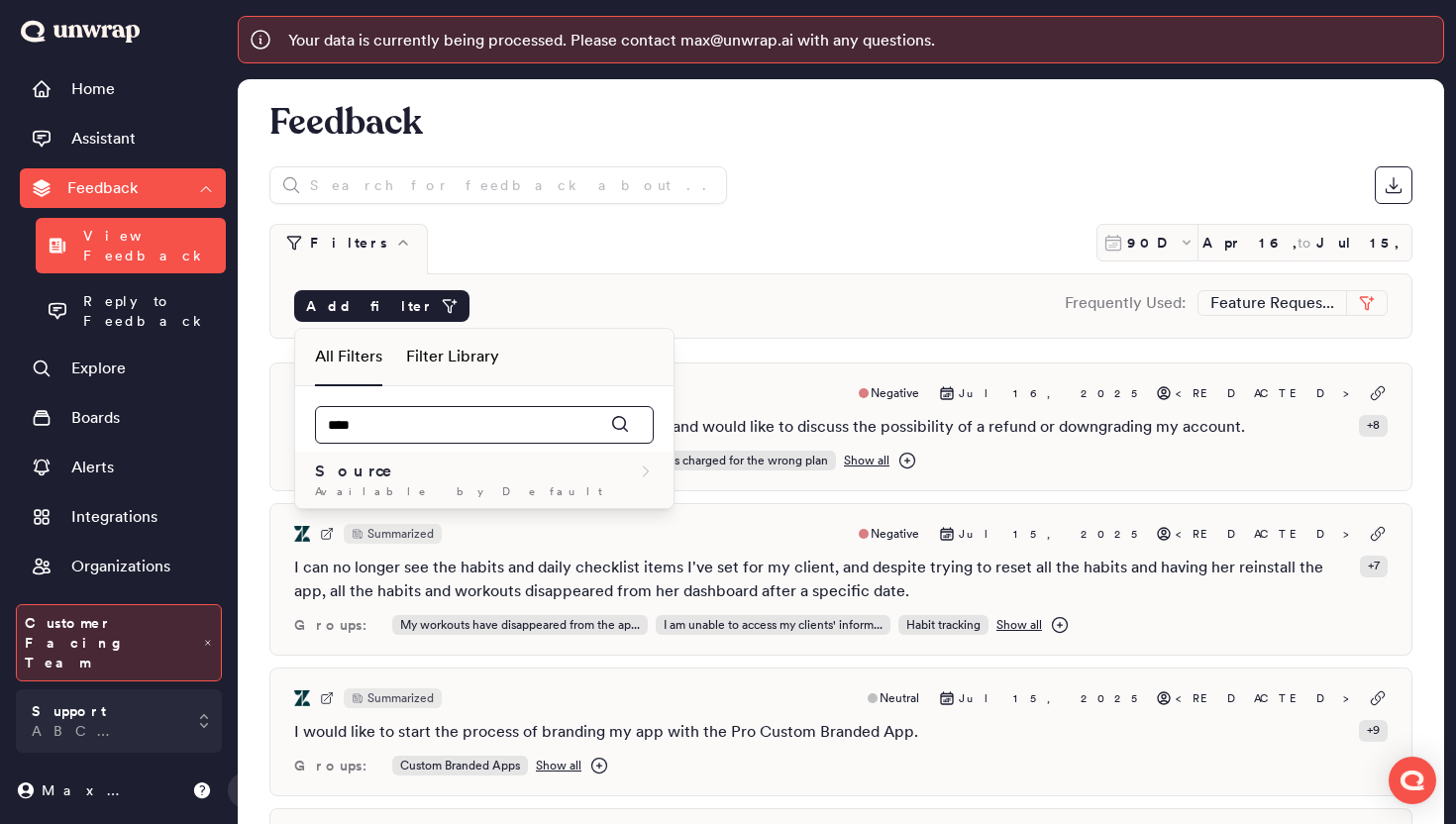 type on "****" 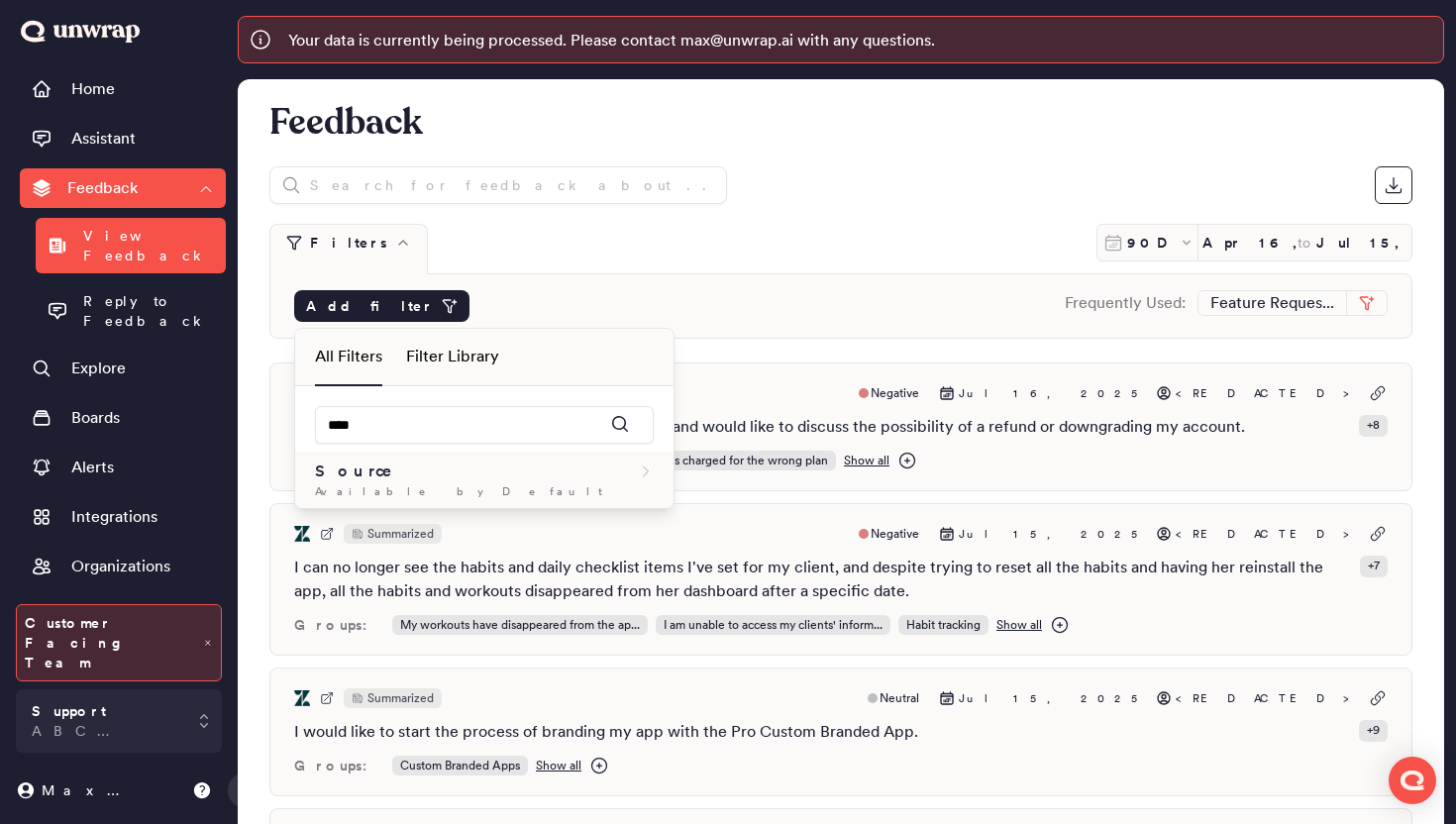 click on "Source" at bounding box center [484, 471] 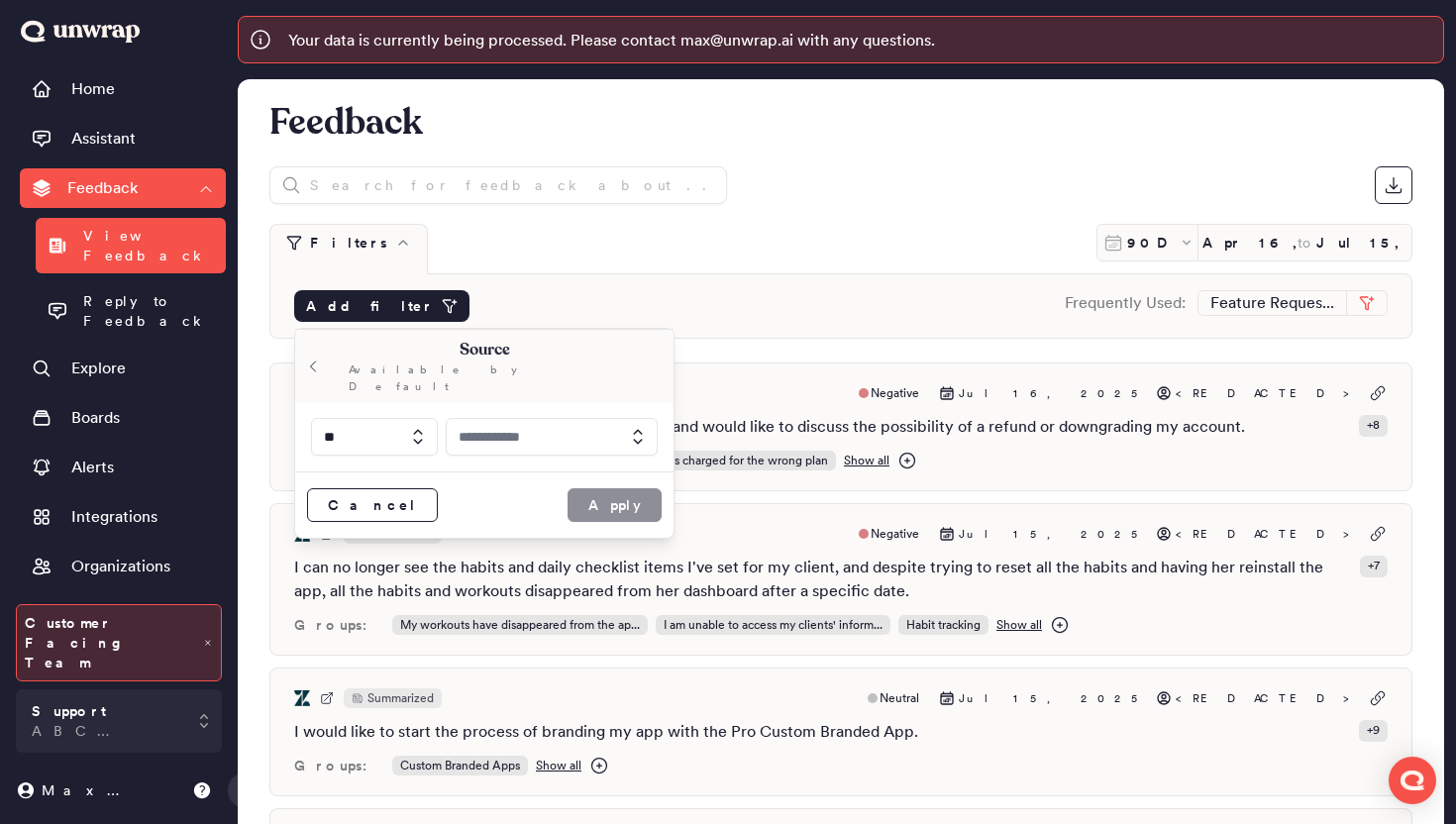click at bounding box center [552, 437] 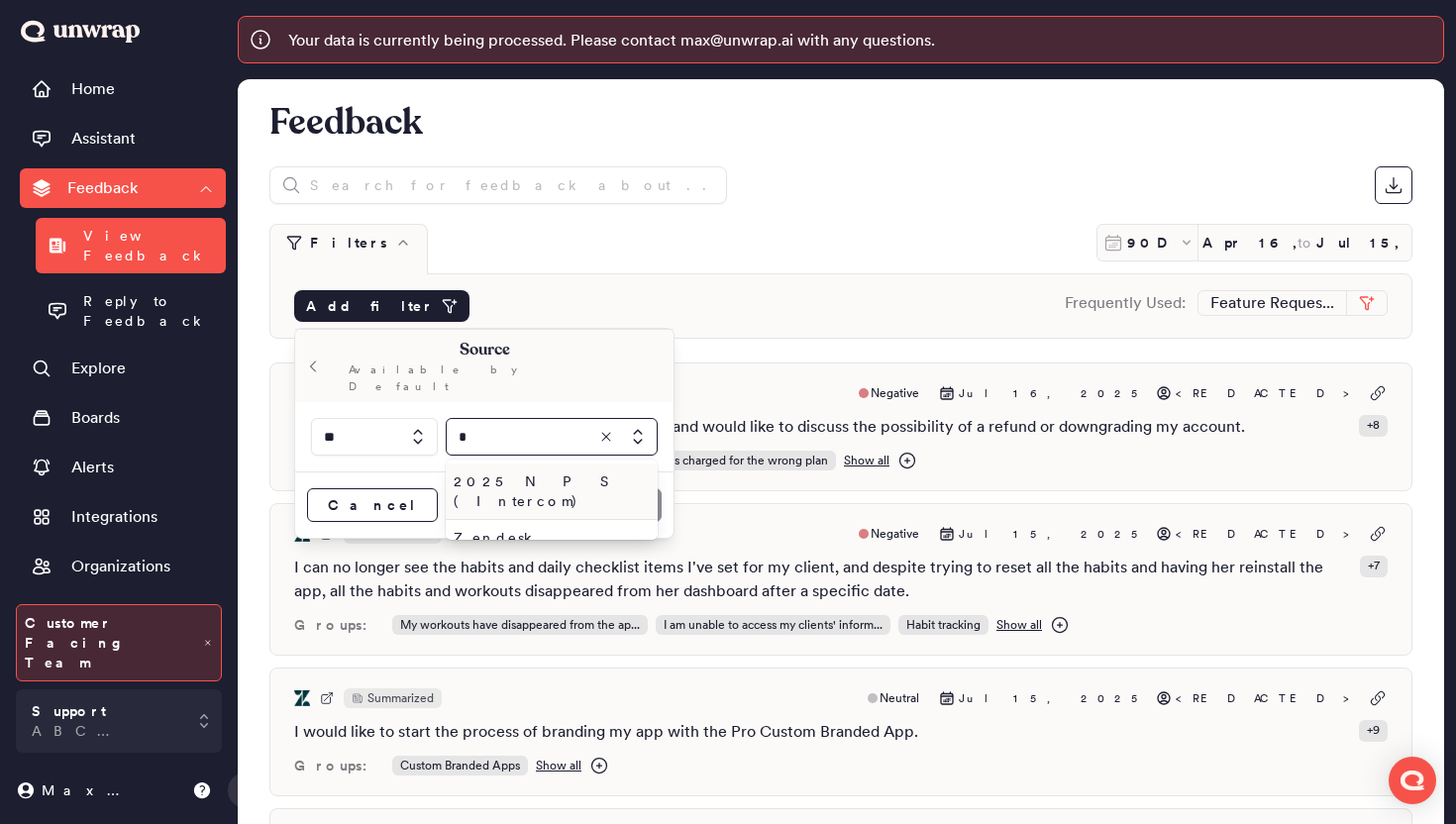 type on "*" 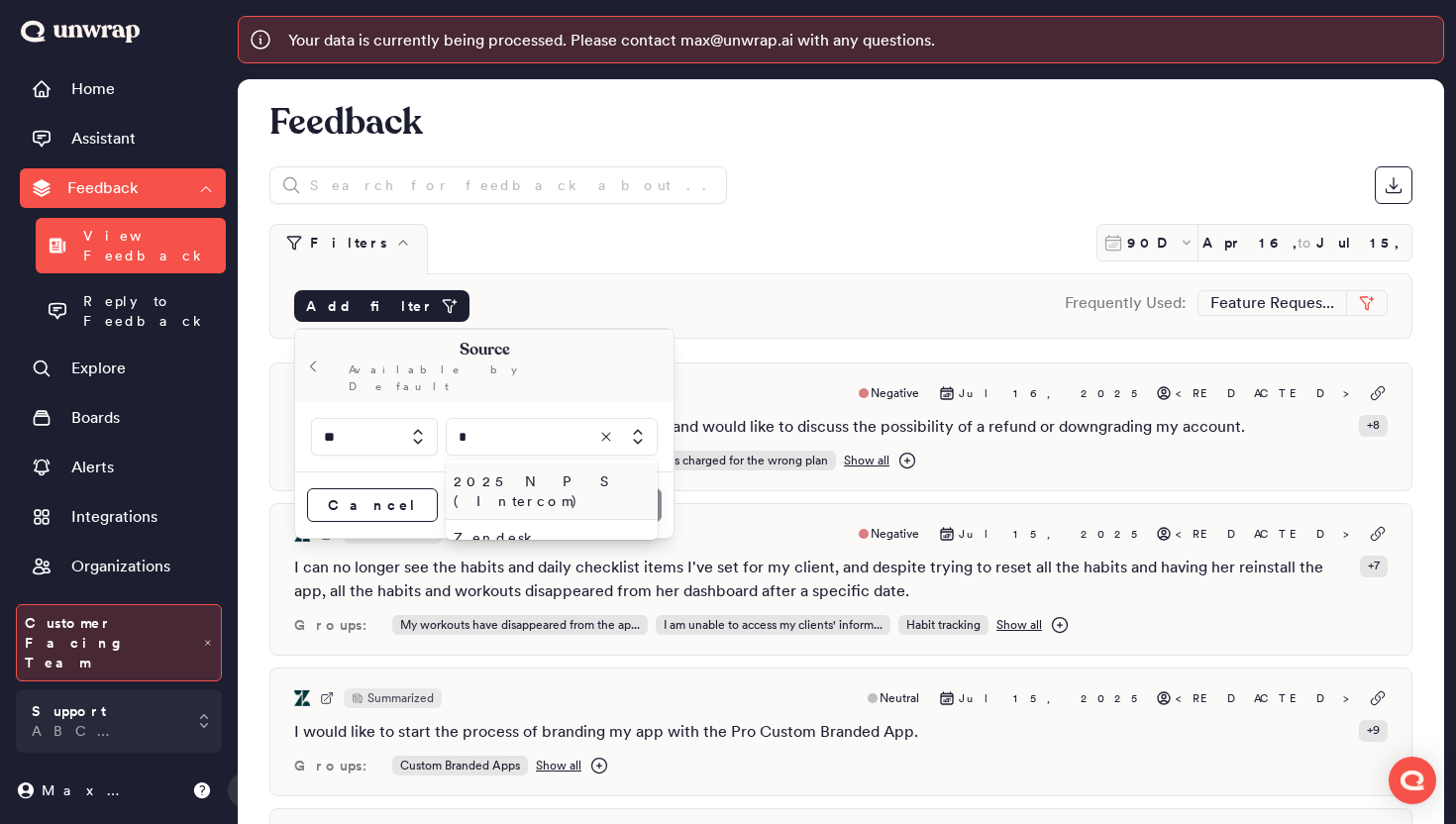 click on "2025  N P S ( Intercom)" at bounding box center (548, 491) 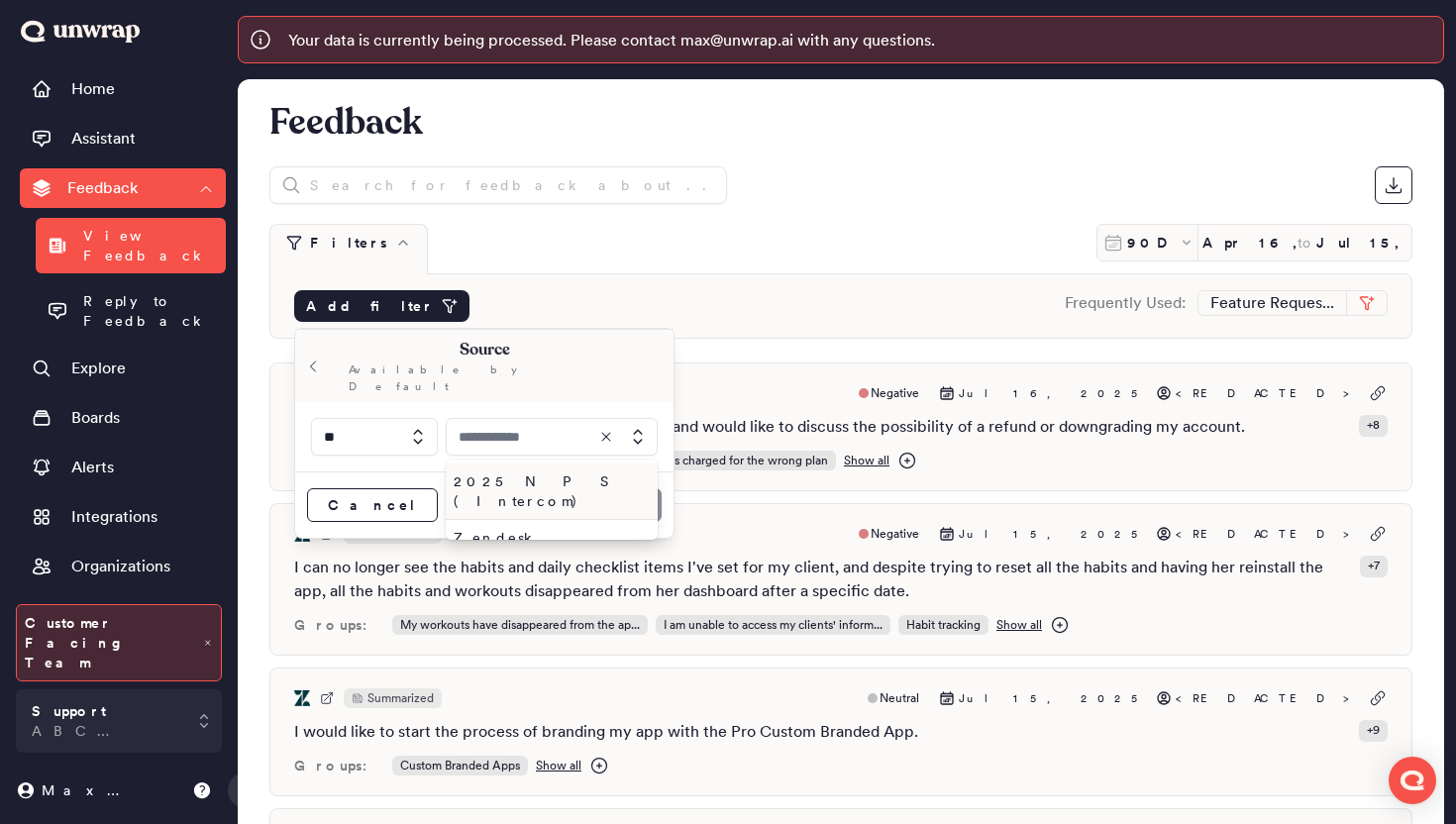 type on "**********" 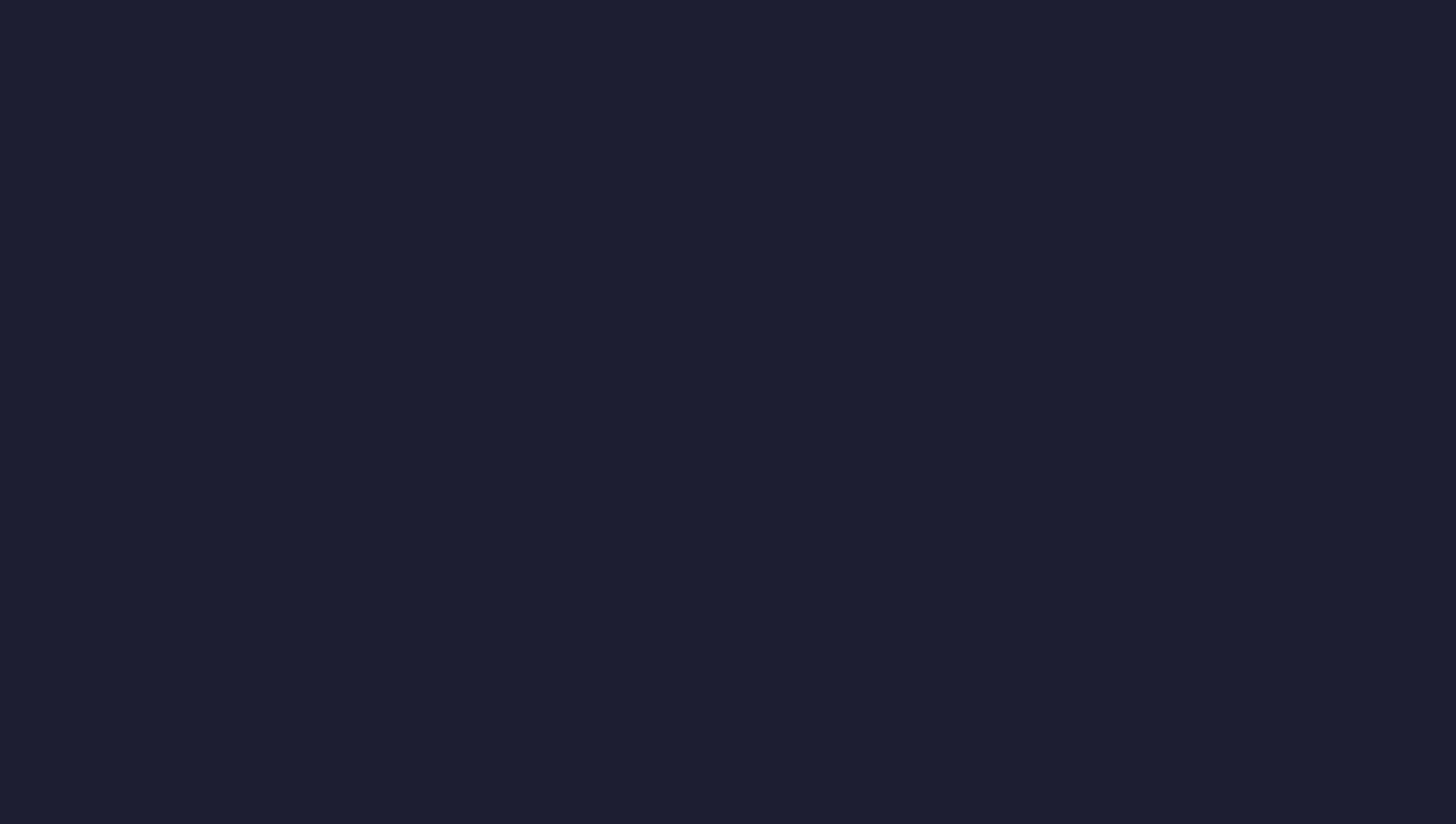 scroll, scrollTop: 0, scrollLeft: 0, axis: both 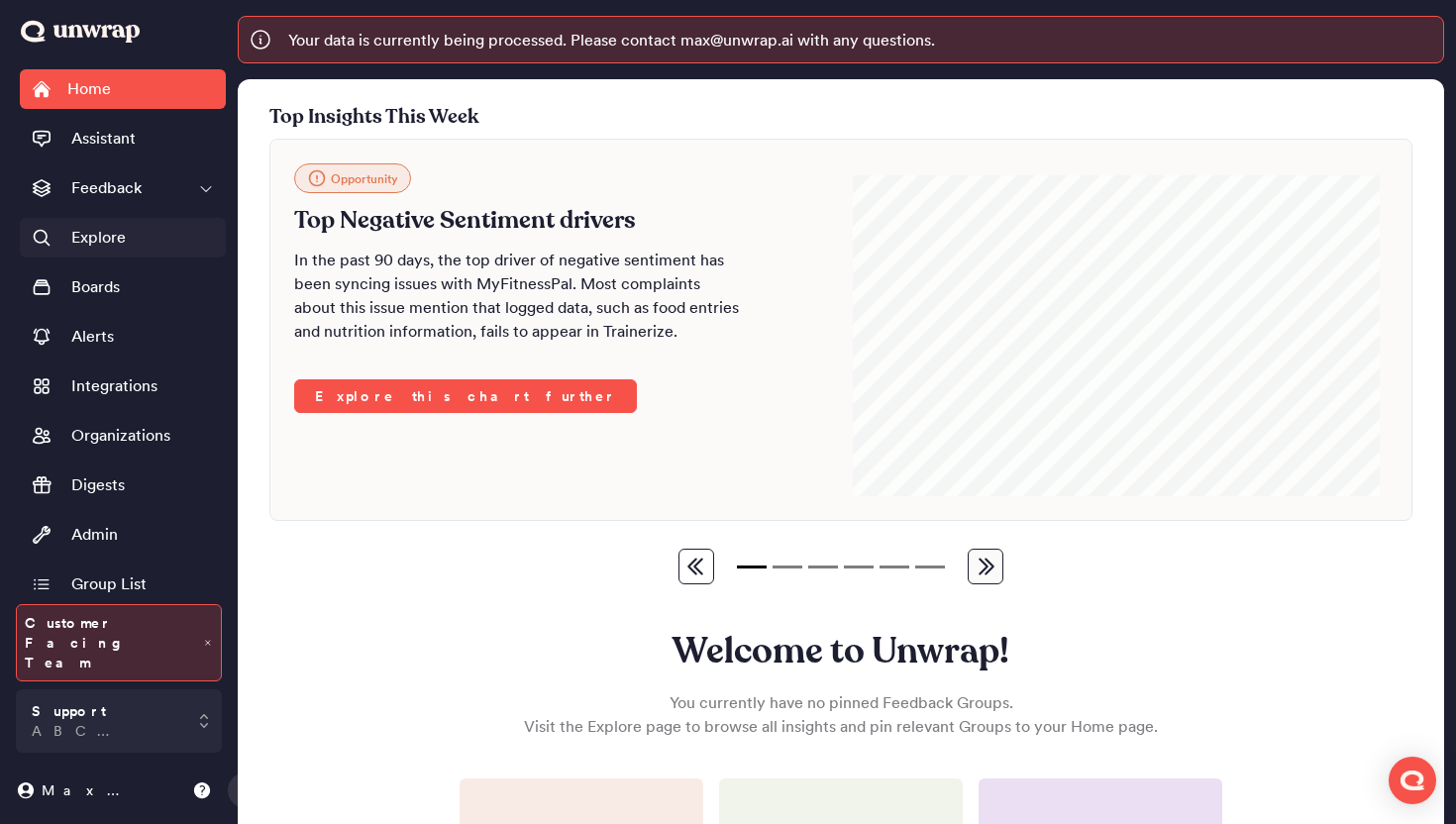 click on "Explore" at bounding box center [123, 238] 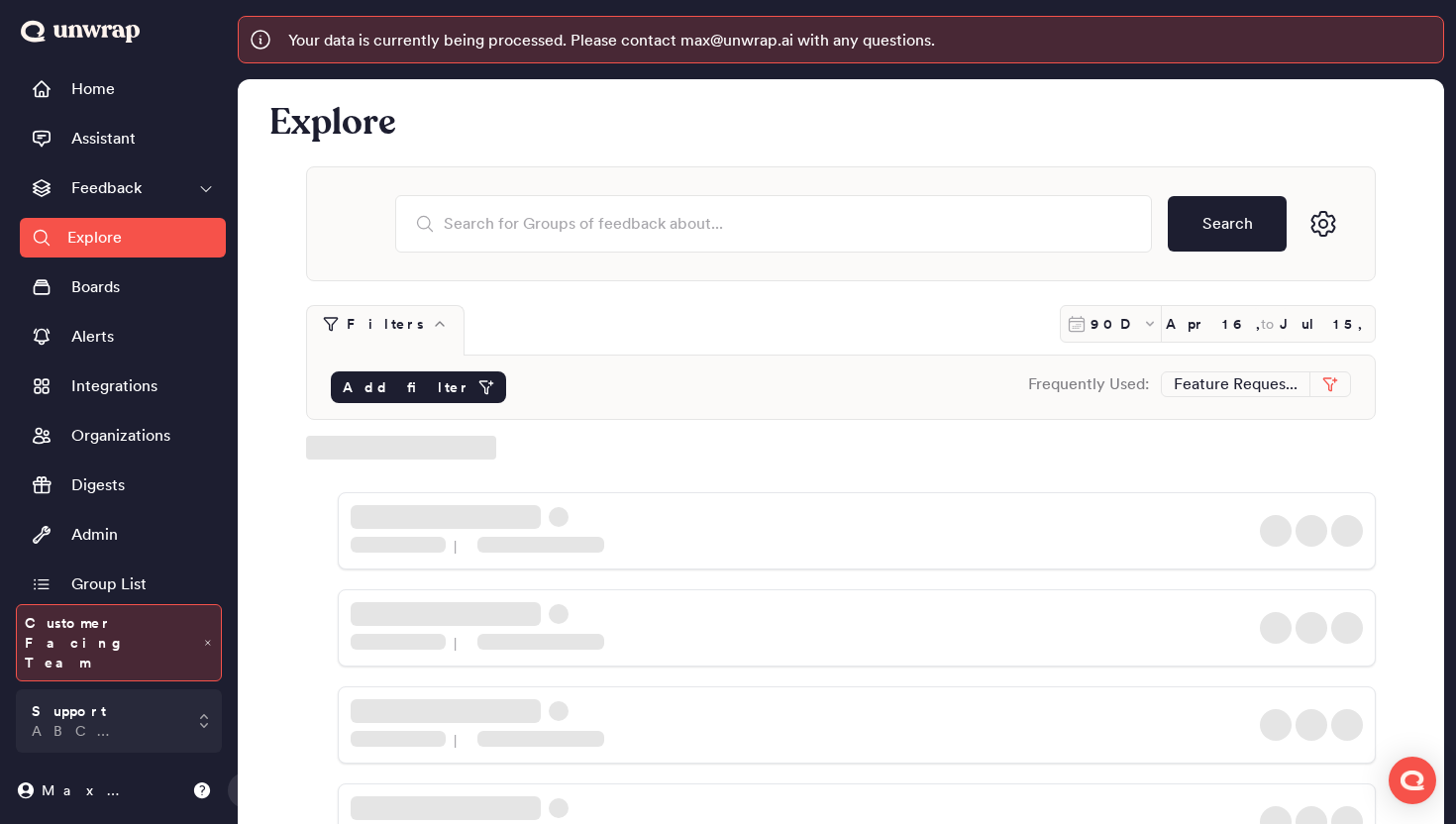 click on "Add filter" at bounding box center (406, 387) 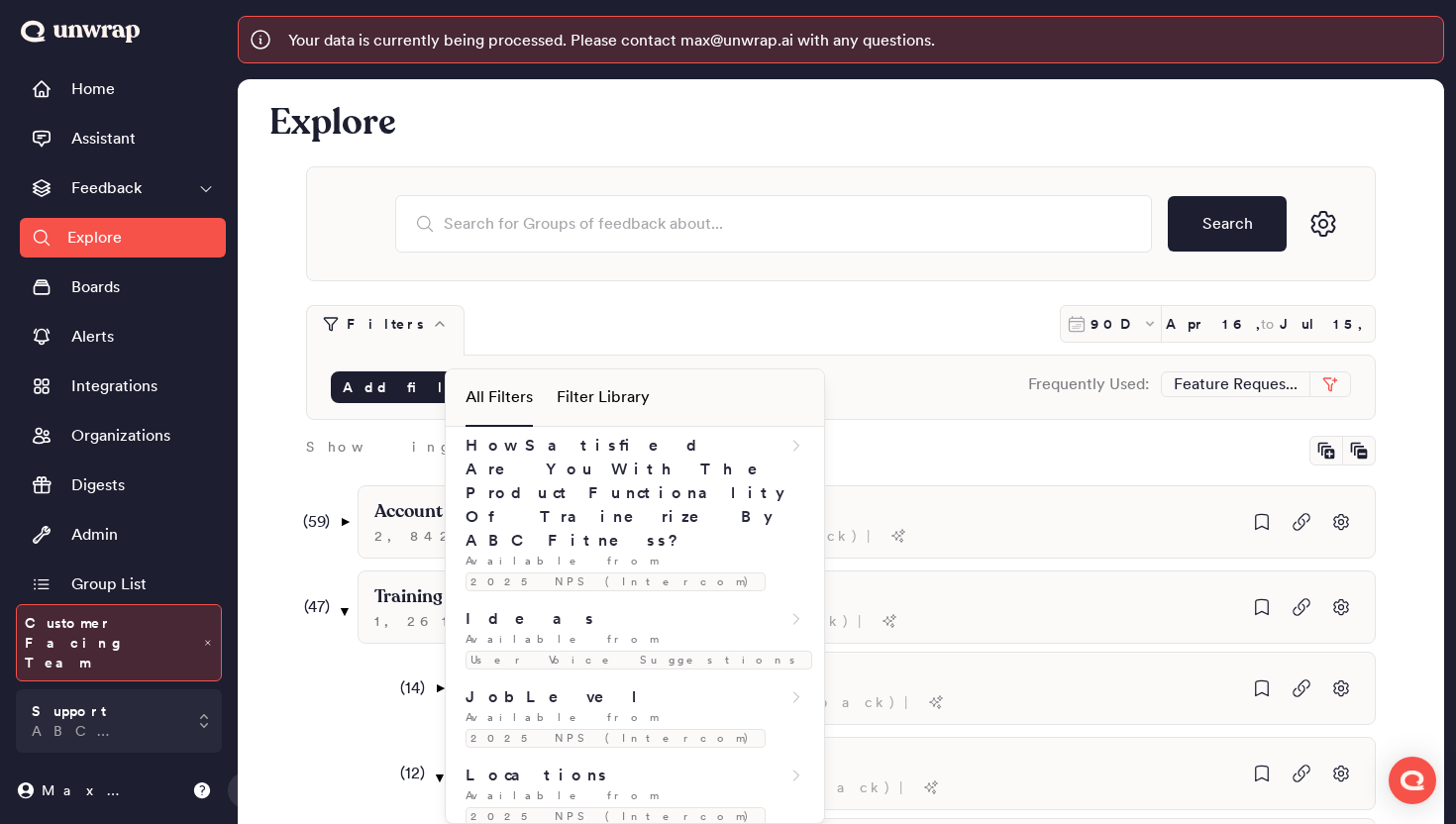 scroll, scrollTop: 2078, scrollLeft: 0, axis: vertical 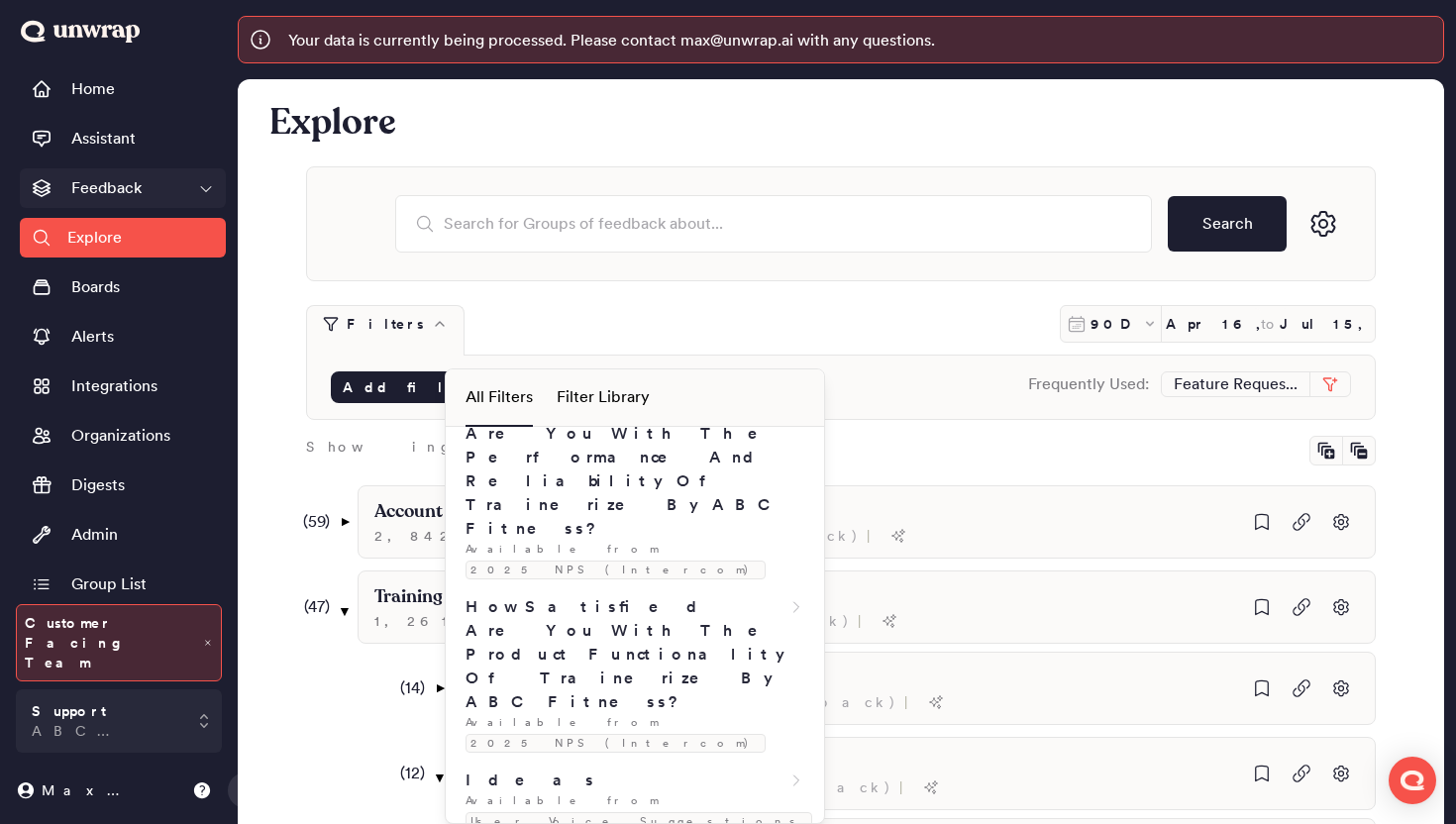 click on "Feedback" at bounding box center [123, 188] 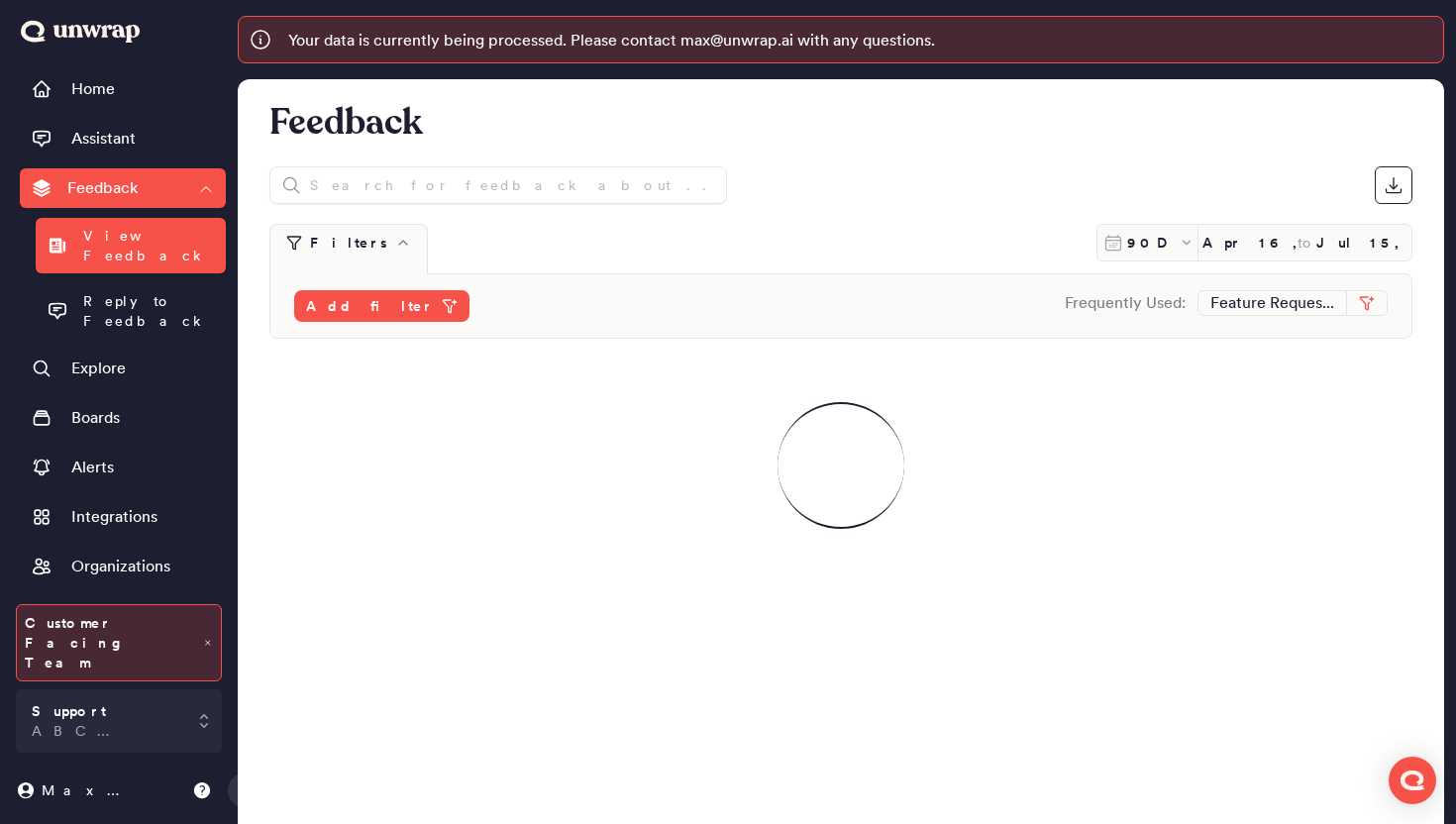 click 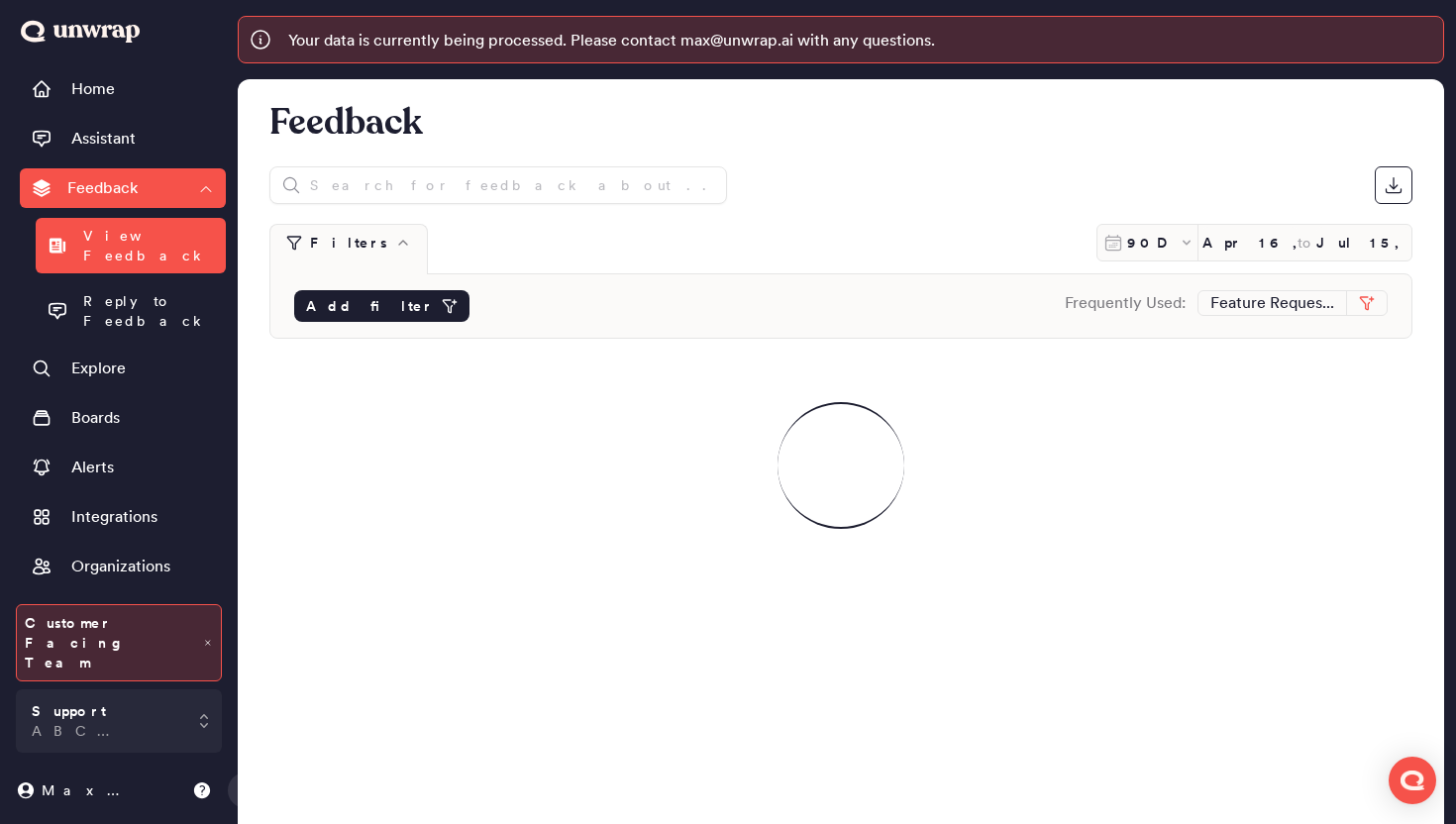 click on "Add filter" at bounding box center (369, 306) 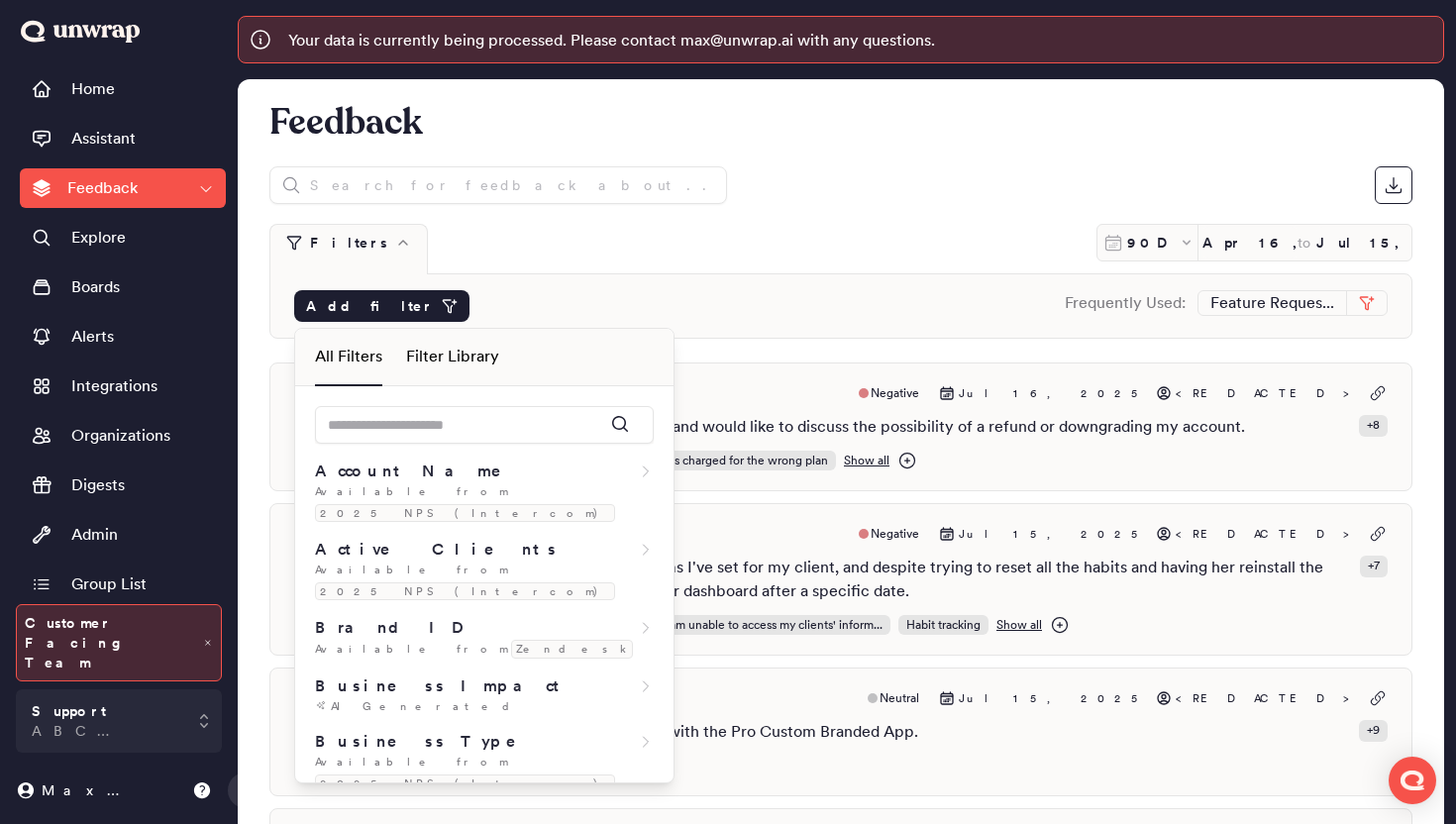 click on "Filter Library" at bounding box center (453, 357) 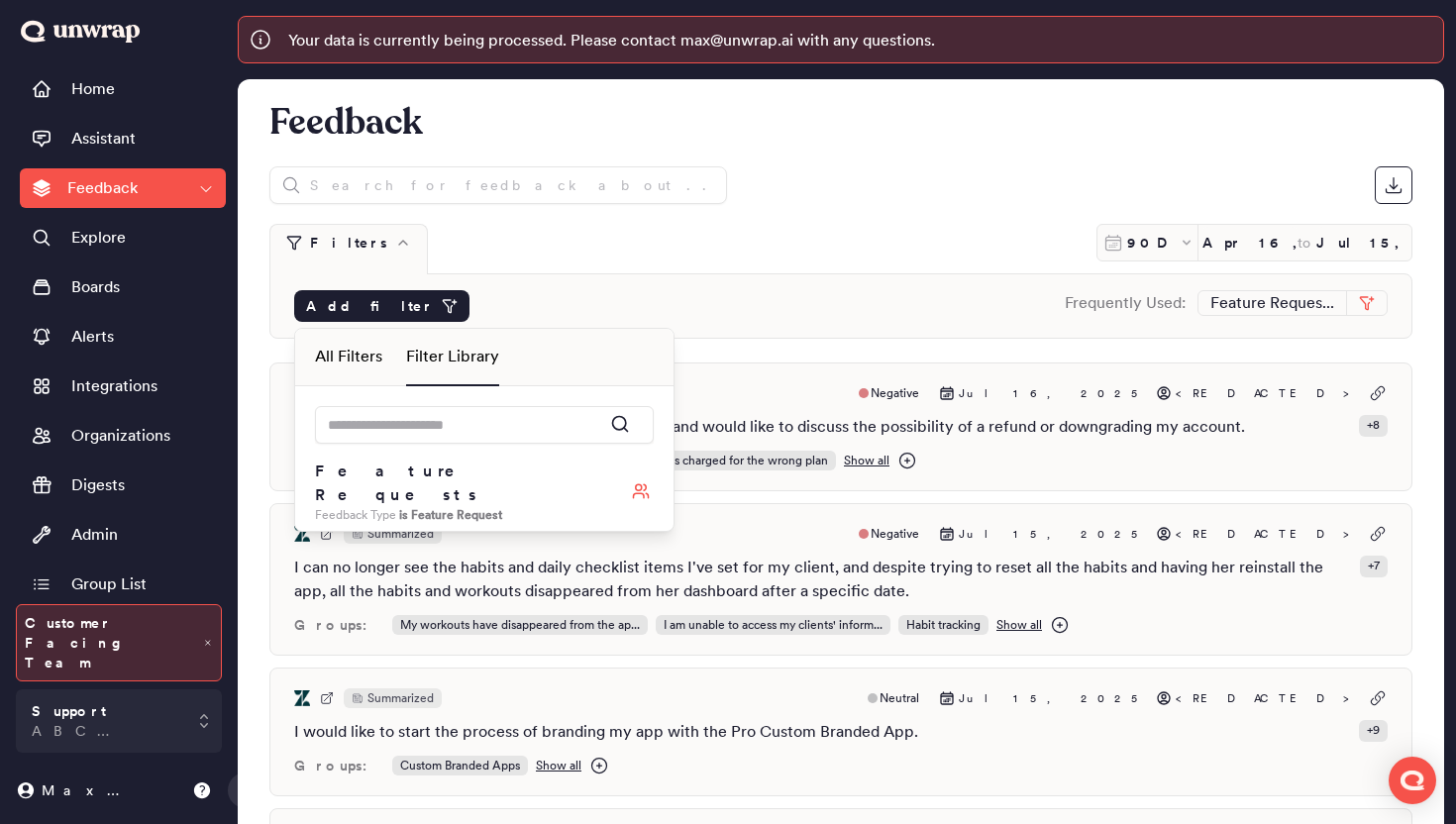 click on "All Filters" at bounding box center (349, 357) 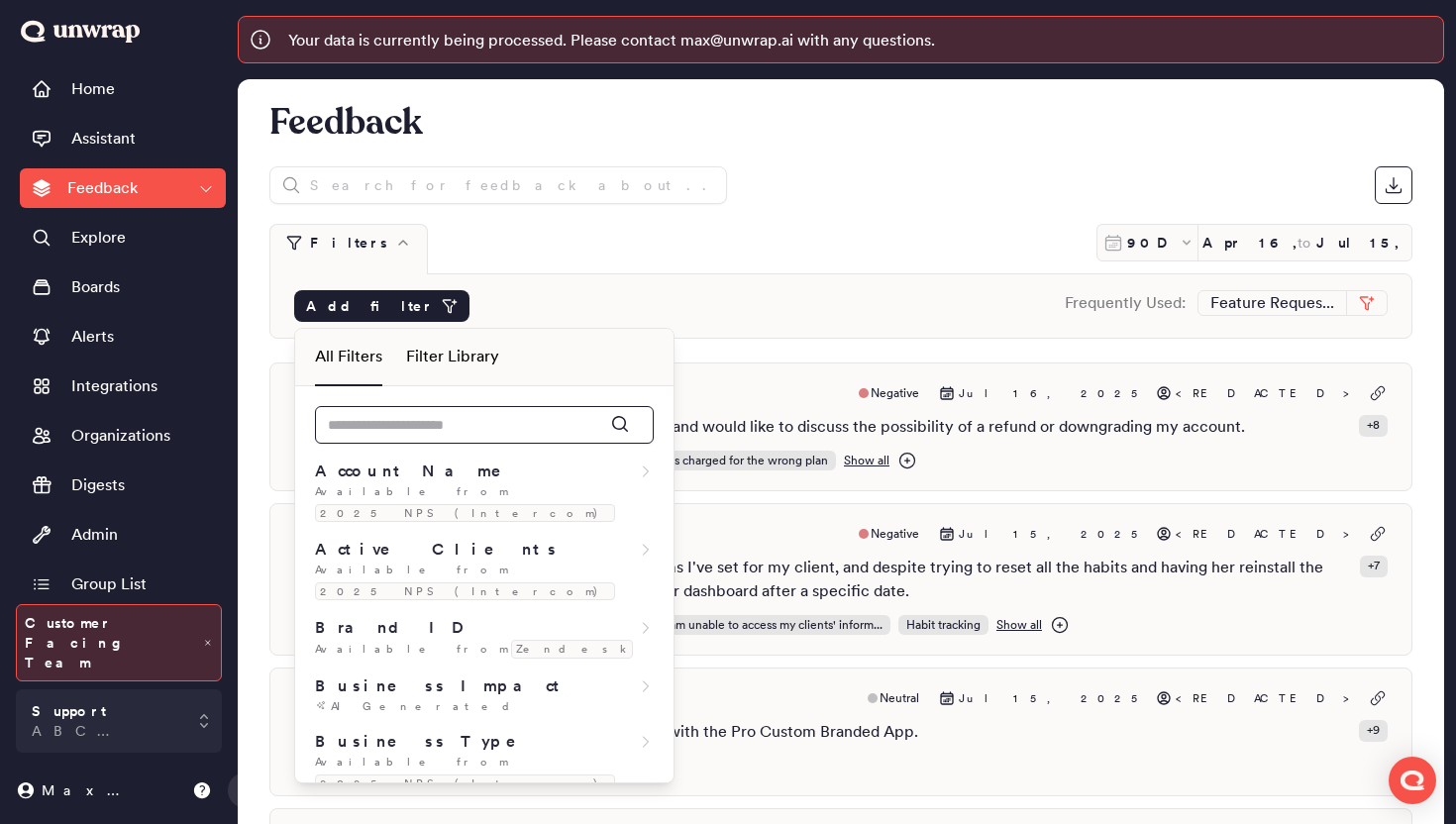 click at bounding box center [484, 425] 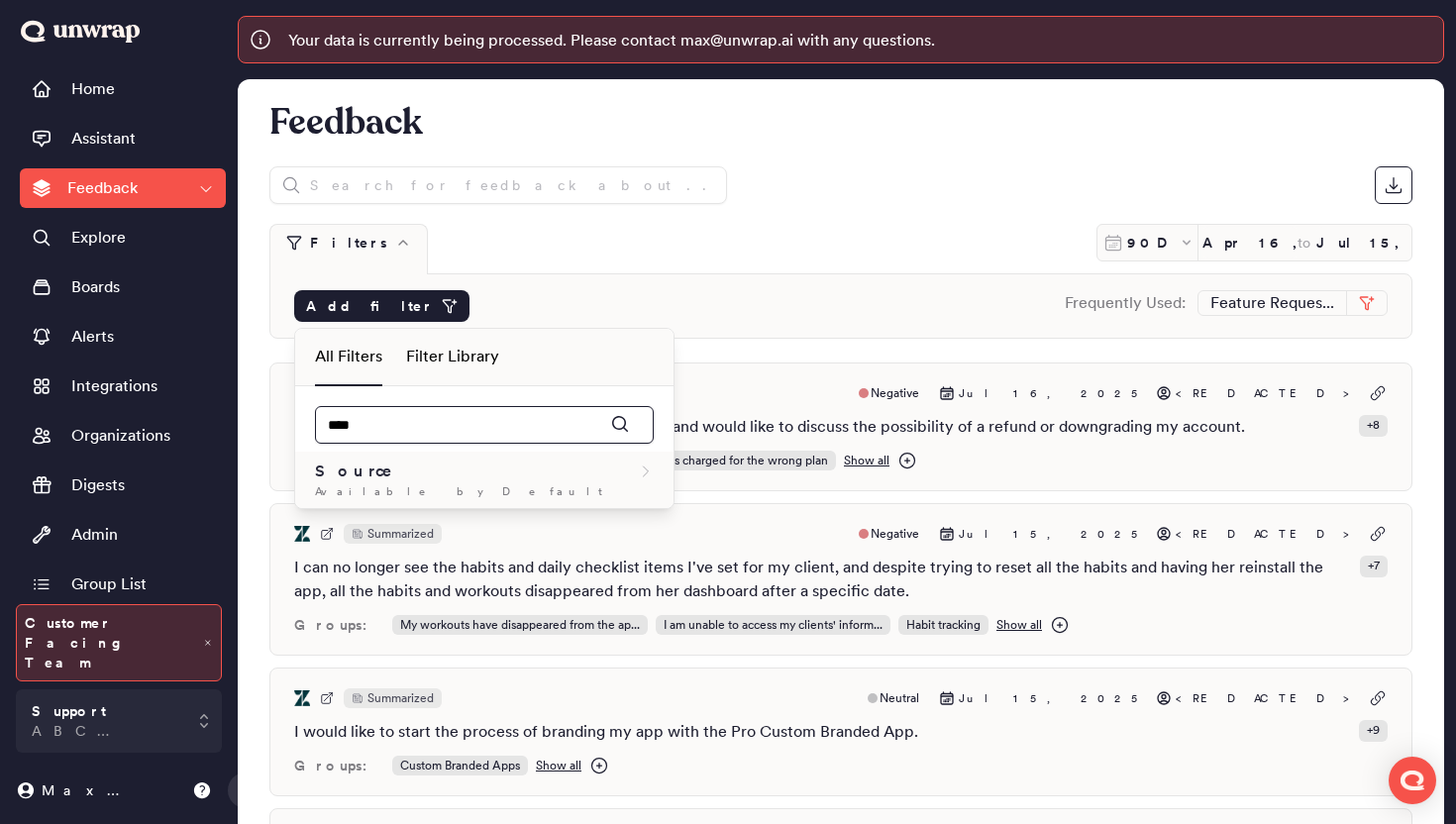 type on "****" 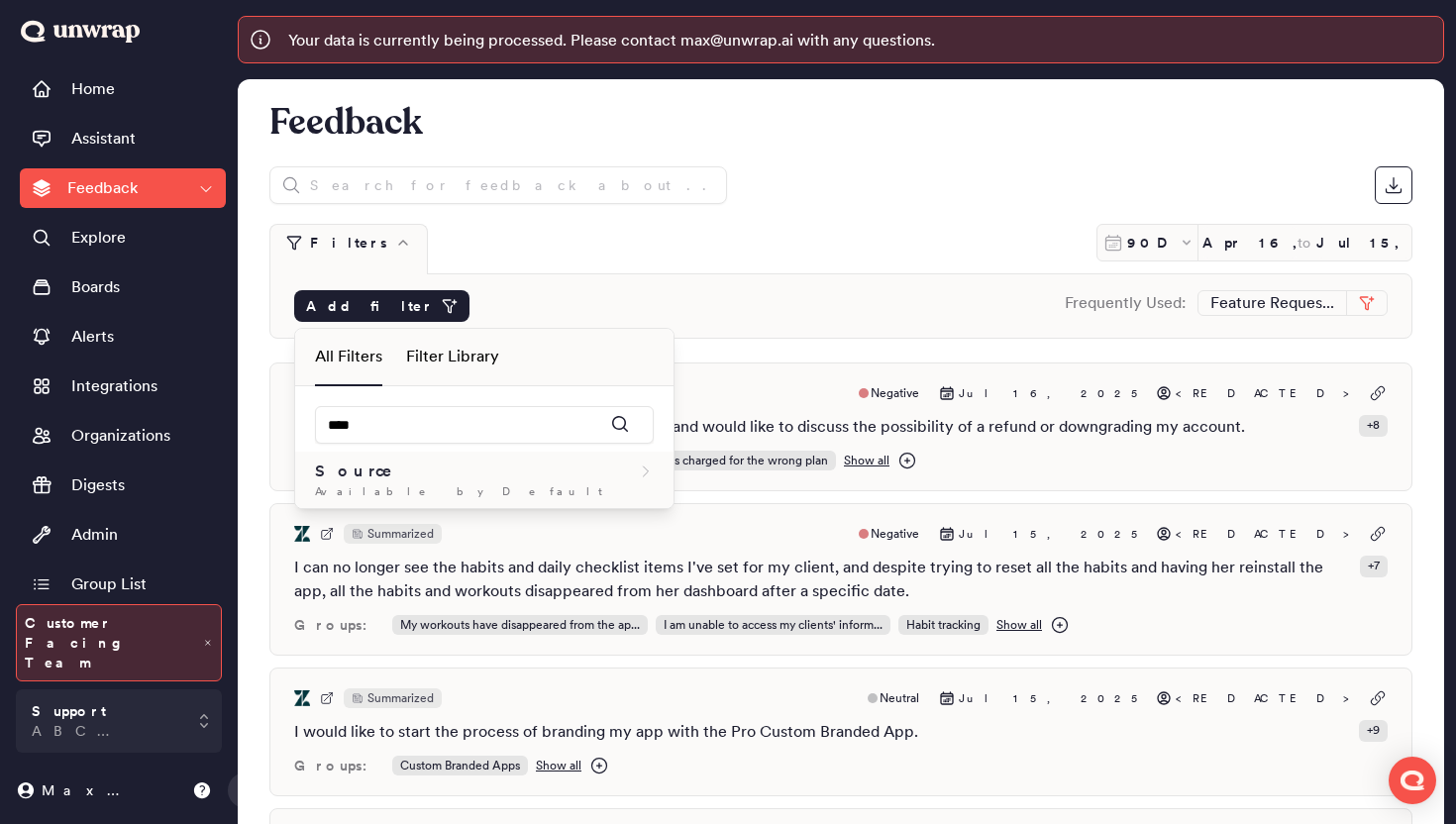 click on "Source" at bounding box center [484, 471] 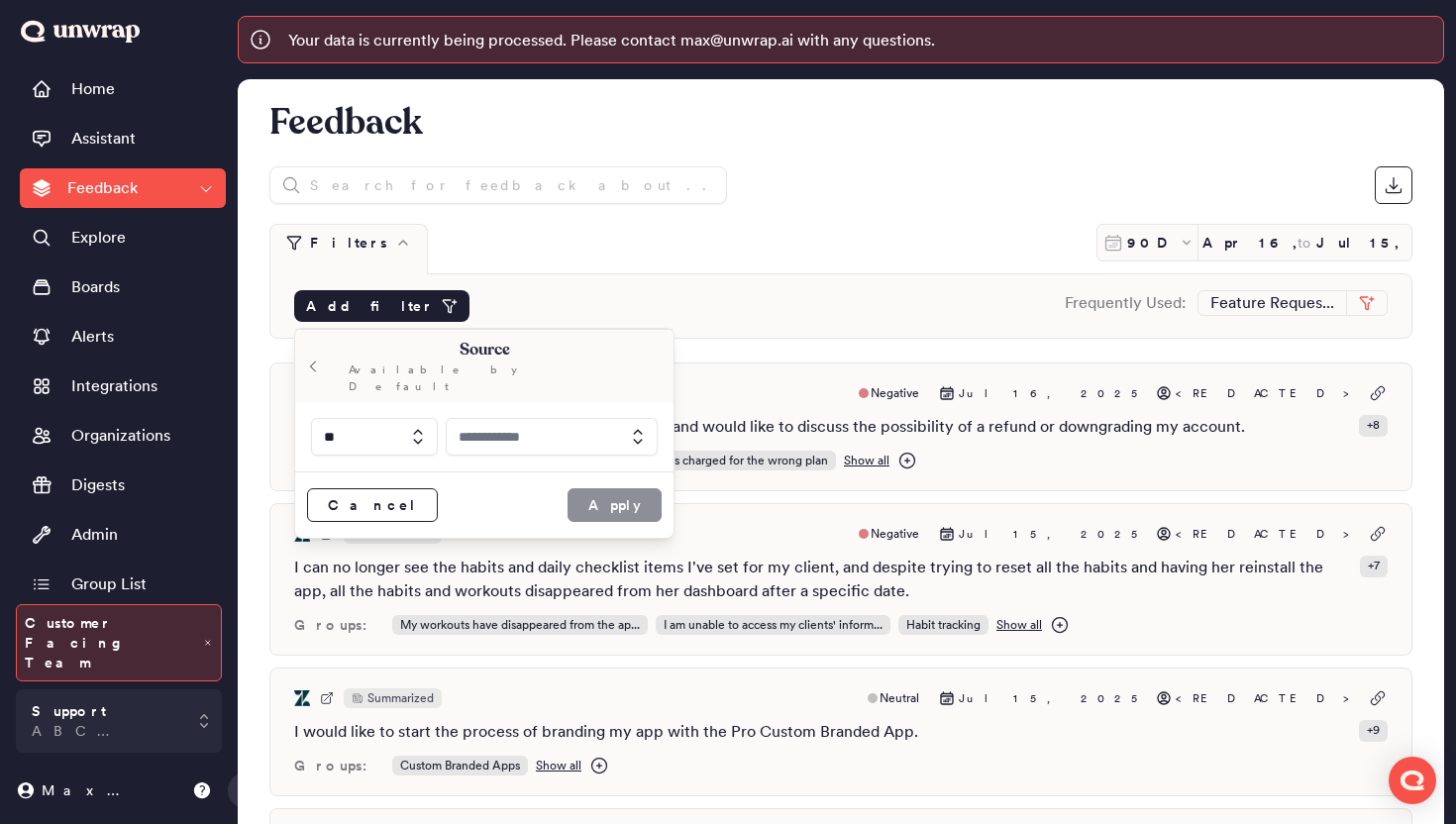 click at bounding box center [552, 437] 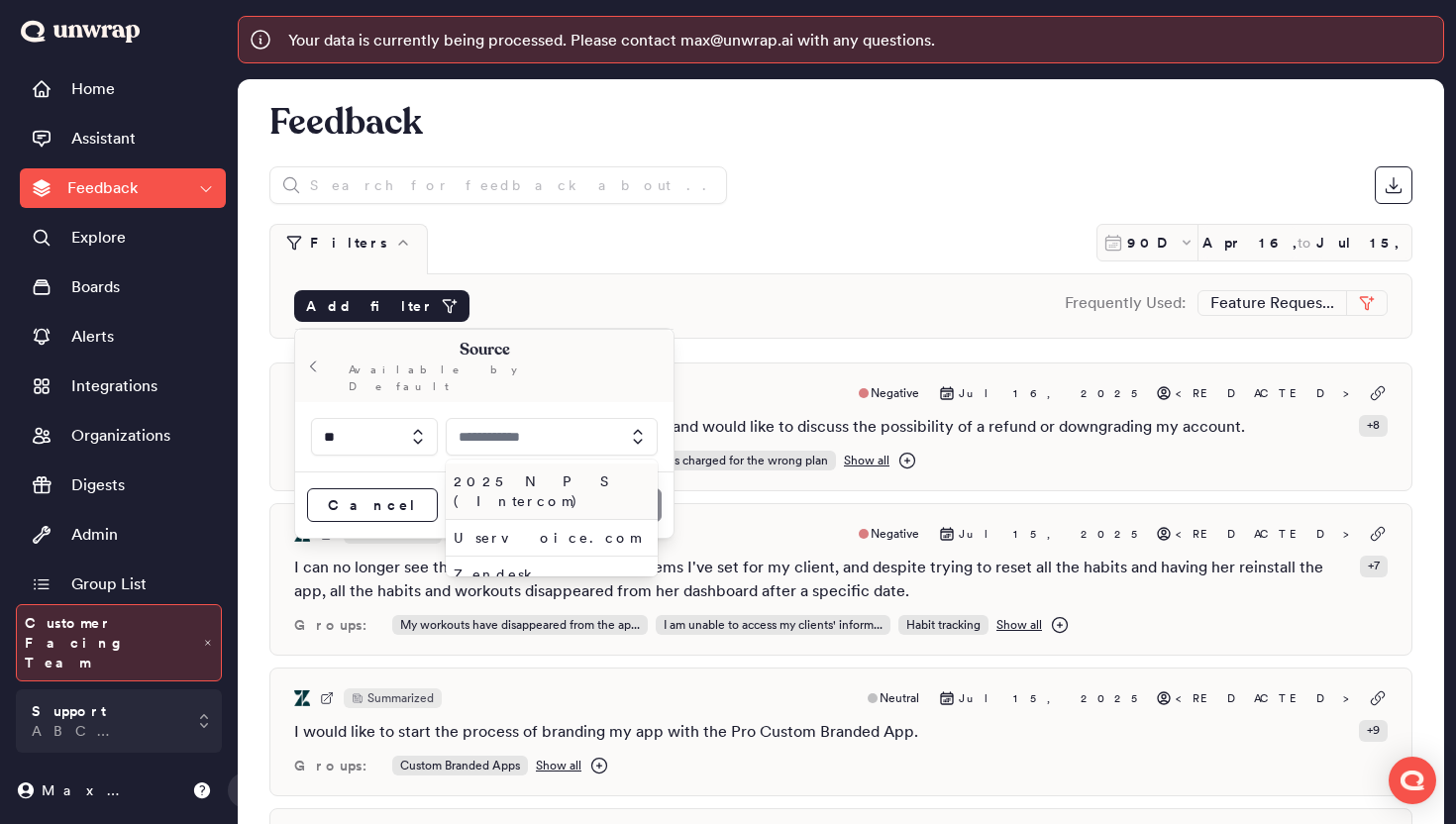 click on "Filters 90D Apr 16, 2025 to Jul 15, 2025" at bounding box center (841, 249) 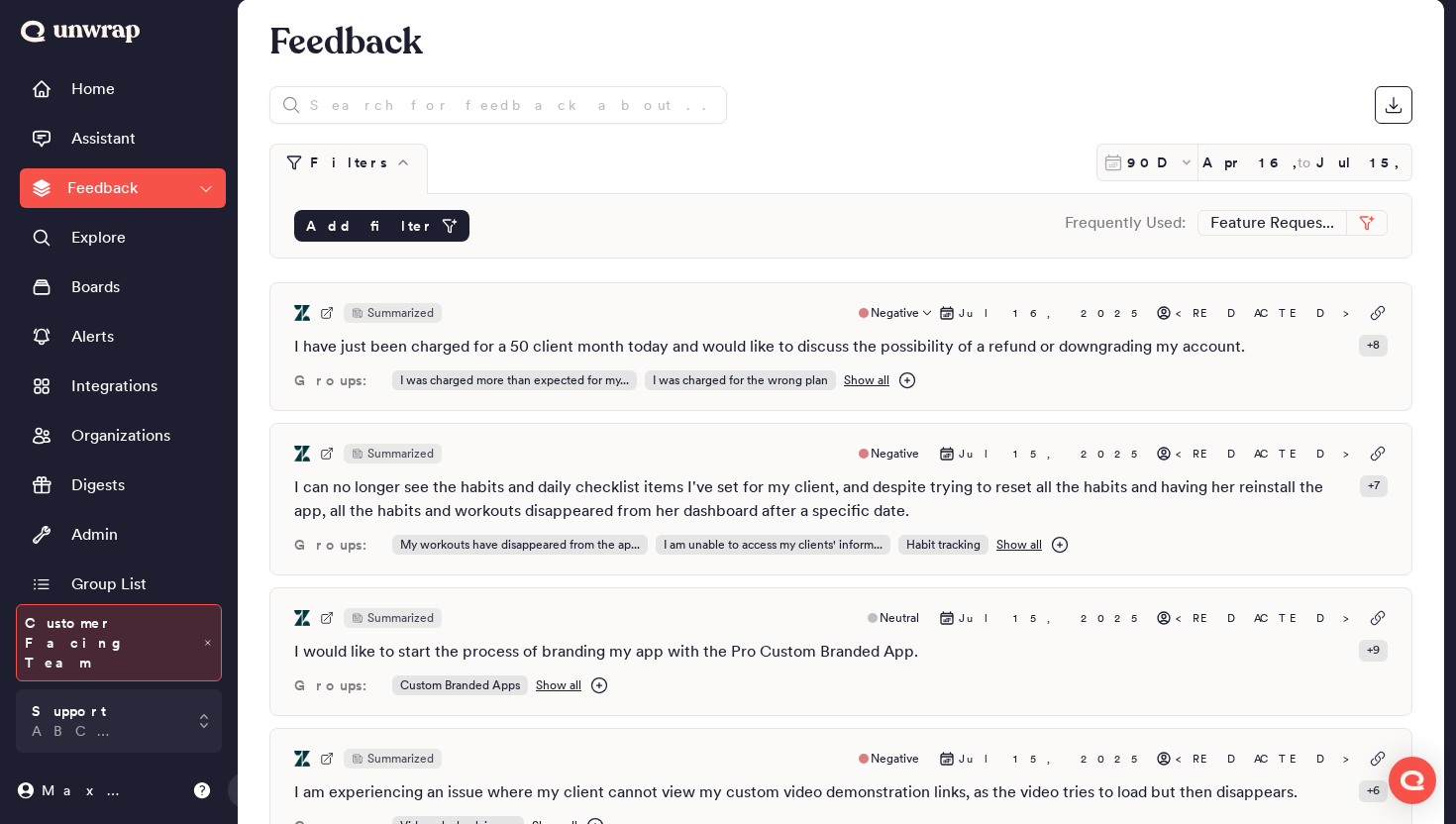 scroll, scrollTop: 0, scrollLeft: 0, axis: both 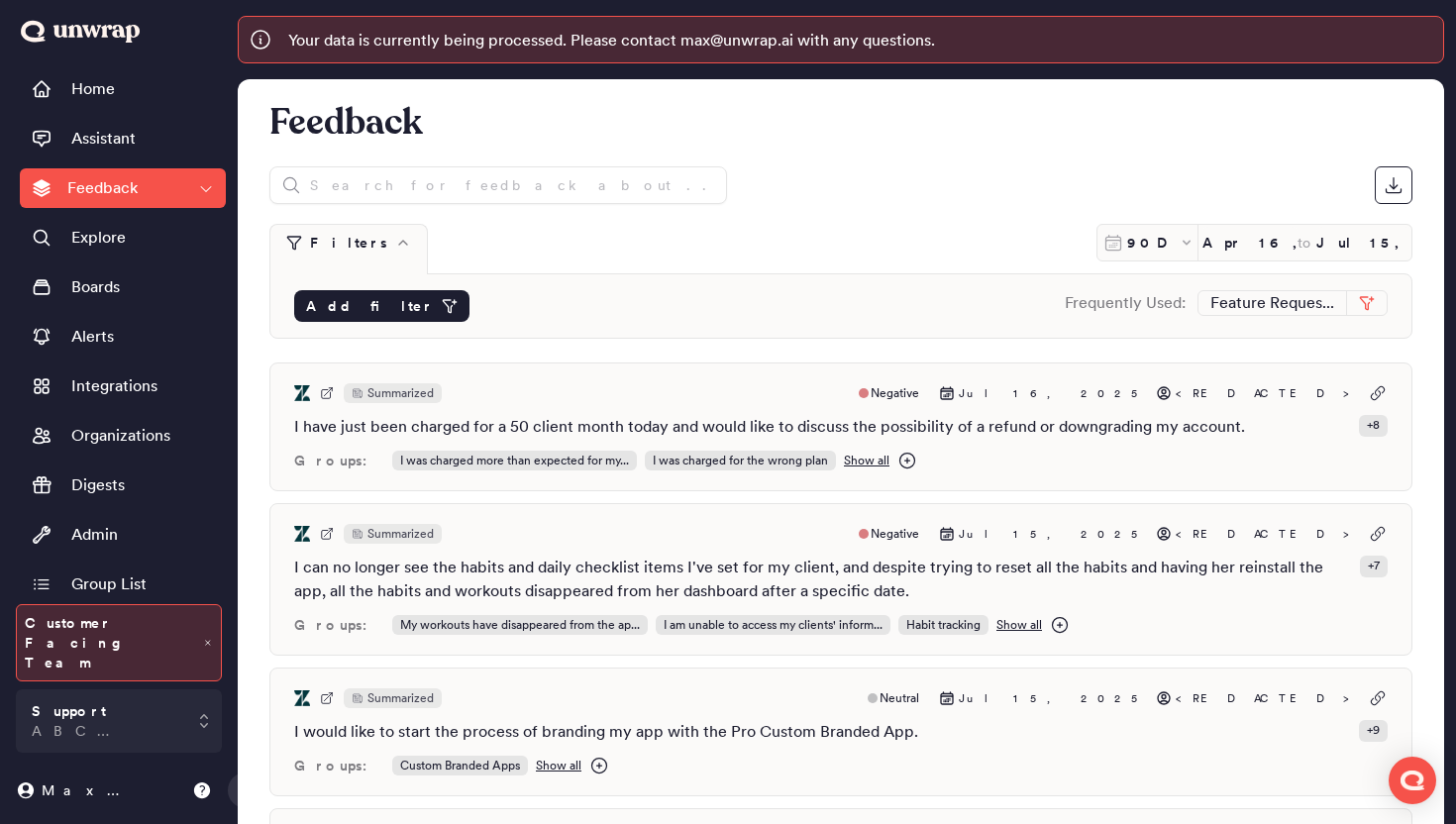 click on "Add filter Frequently Used: Feature Reques..." at bounding box center (841, 306) 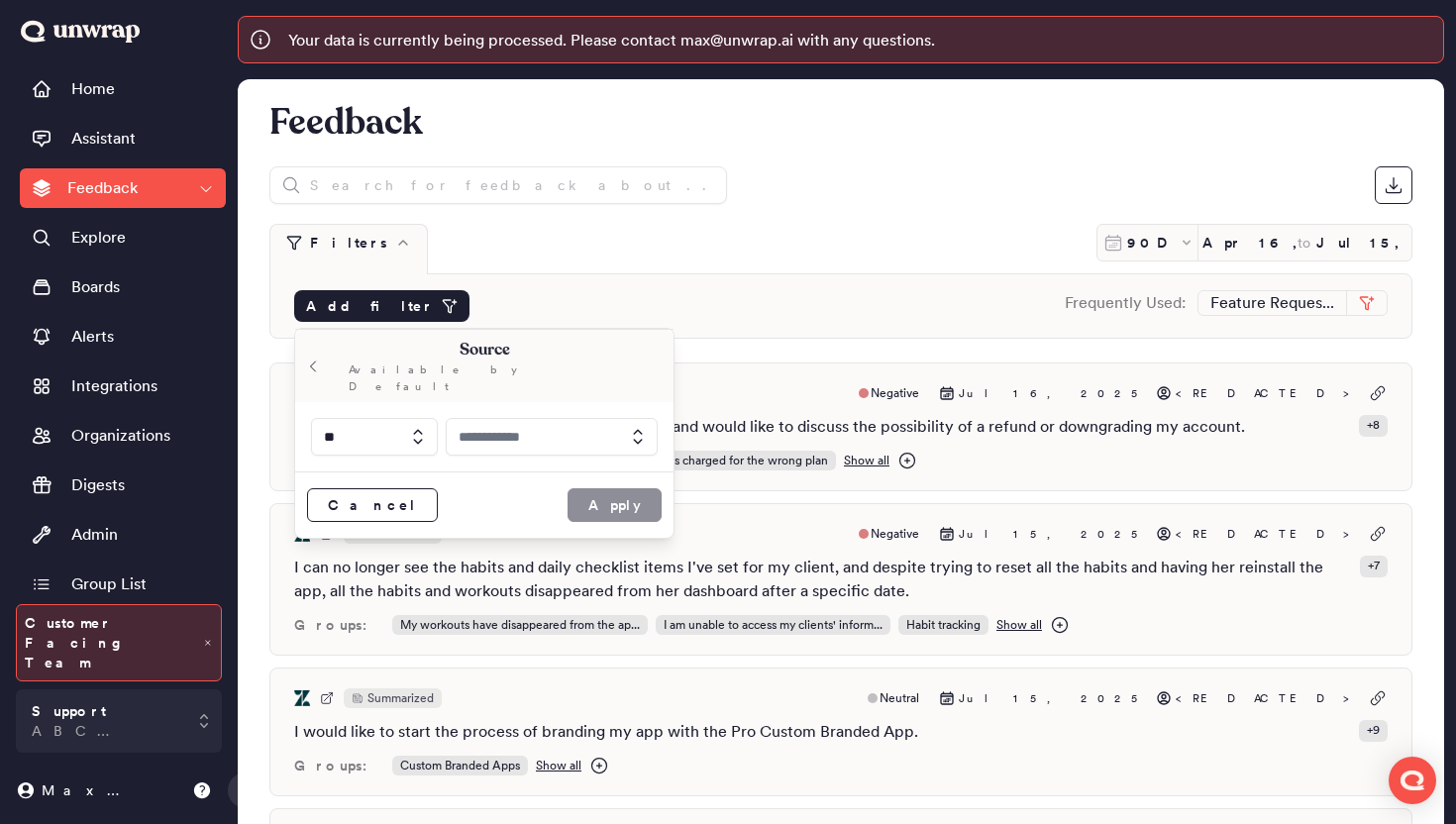 click on "**" at bounding box center (484, 437) 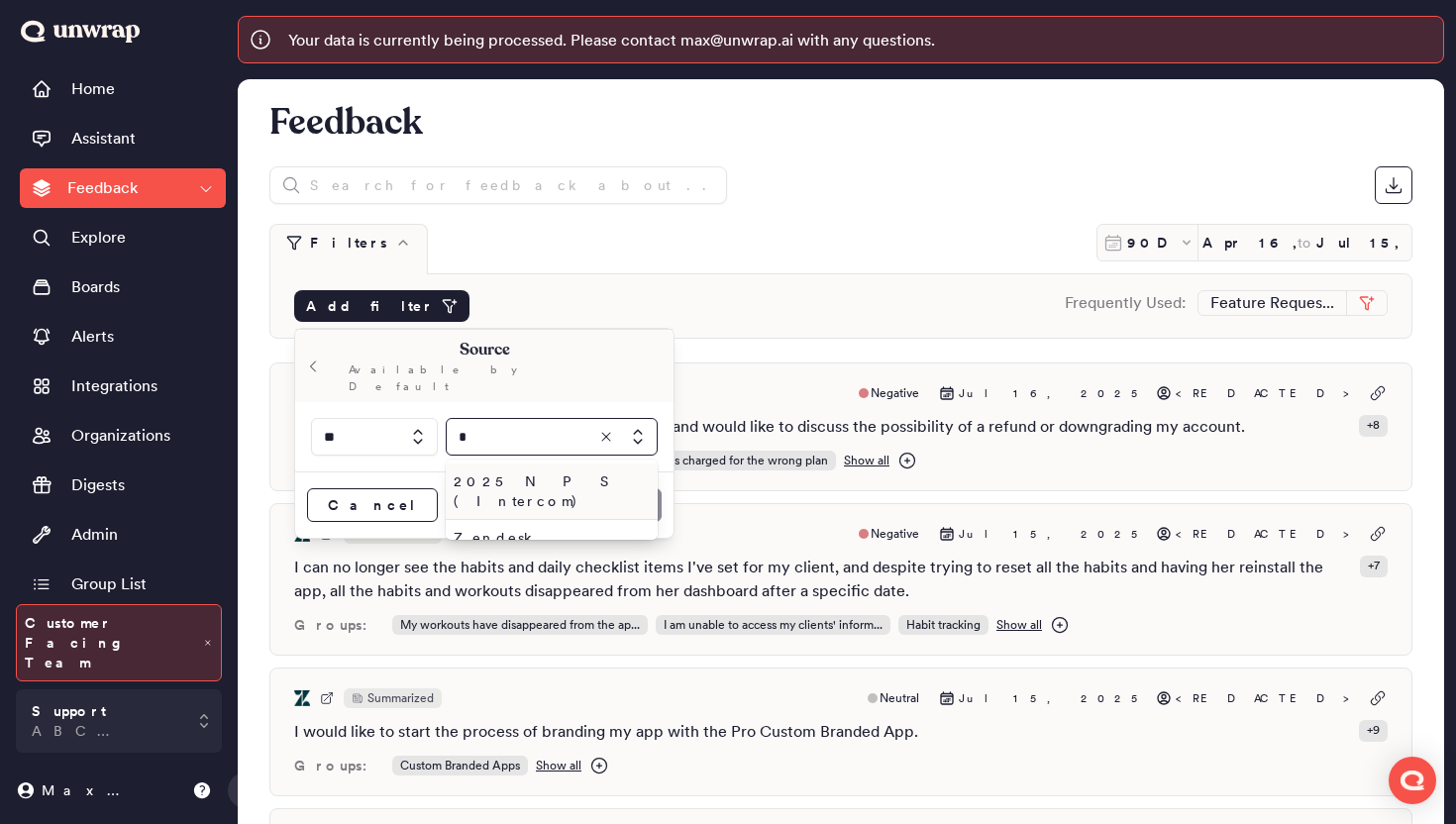 type on "*" 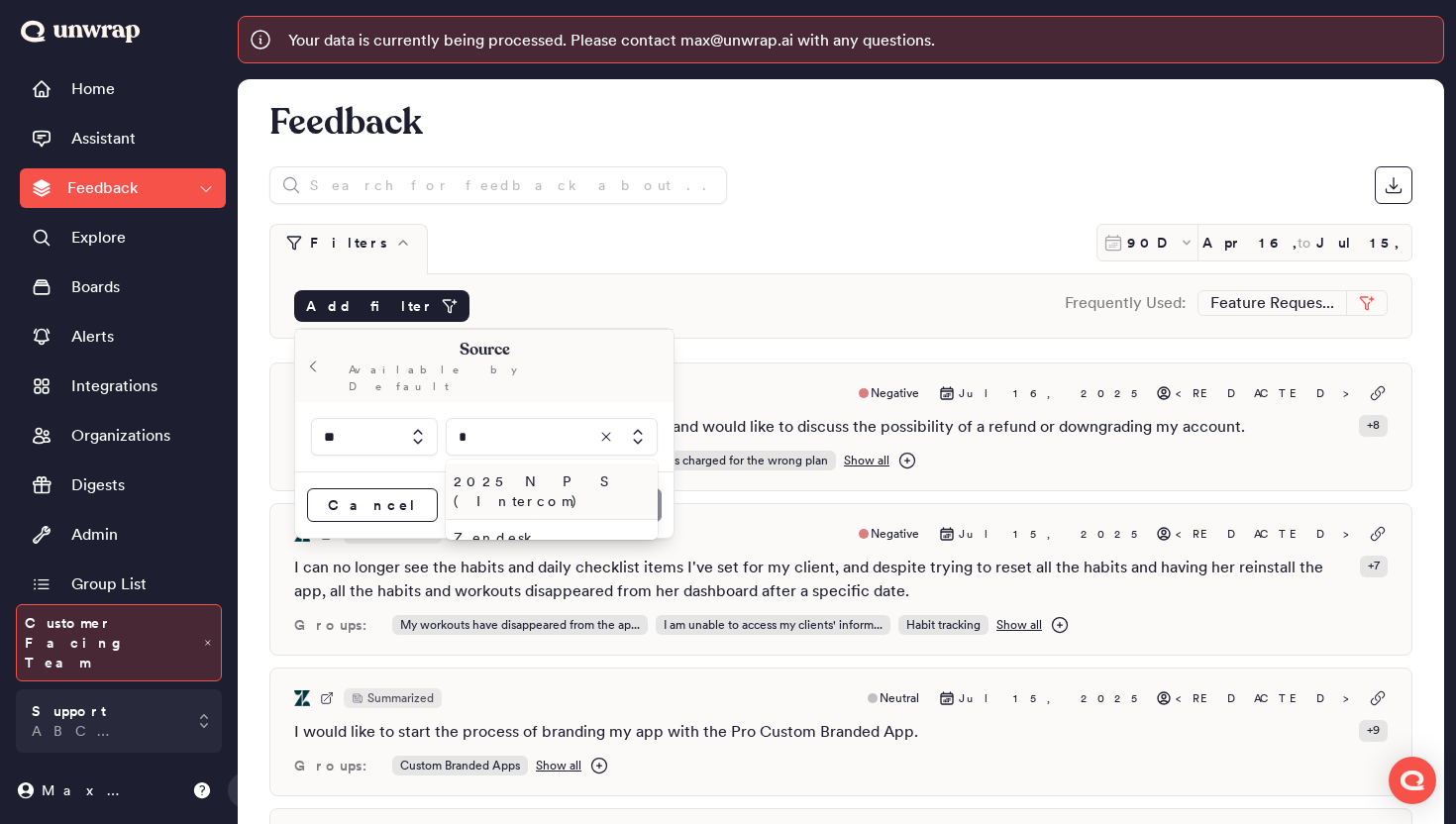 click on "2025  N P S ( Intercom)" at bounding box center [548, 491] 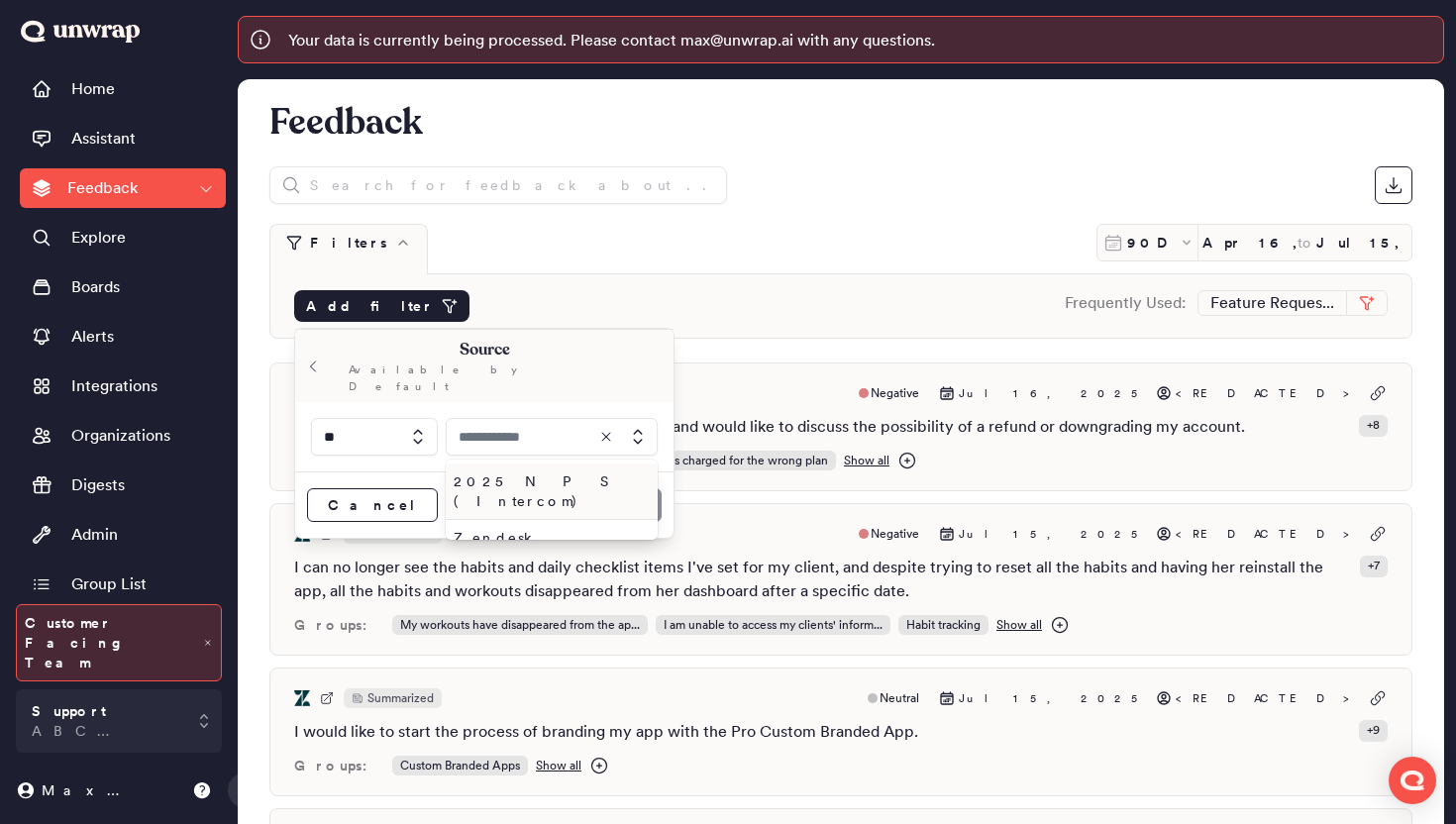 type on "**********" 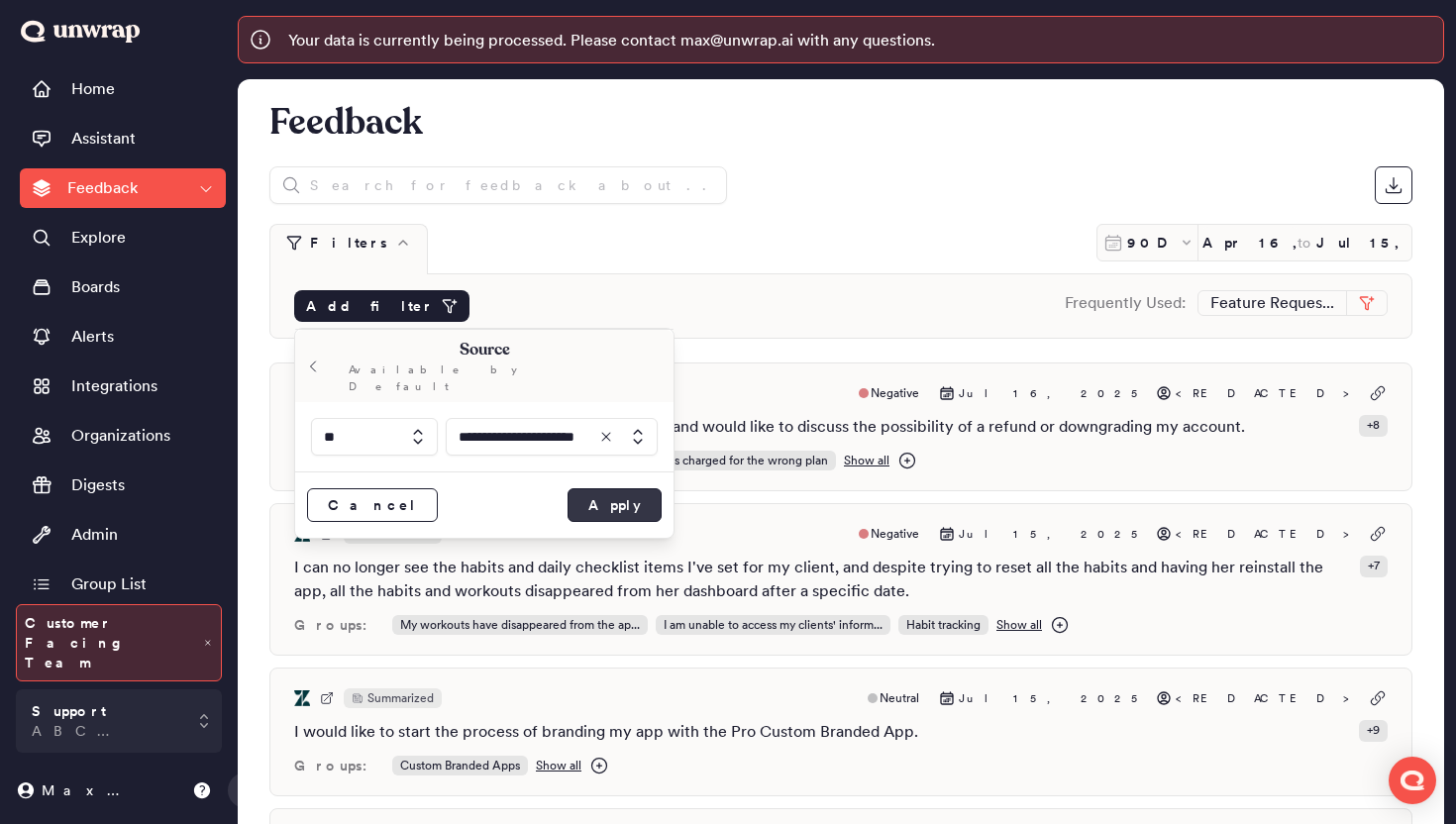 click on "Apply" at bounding box center [614, 505] 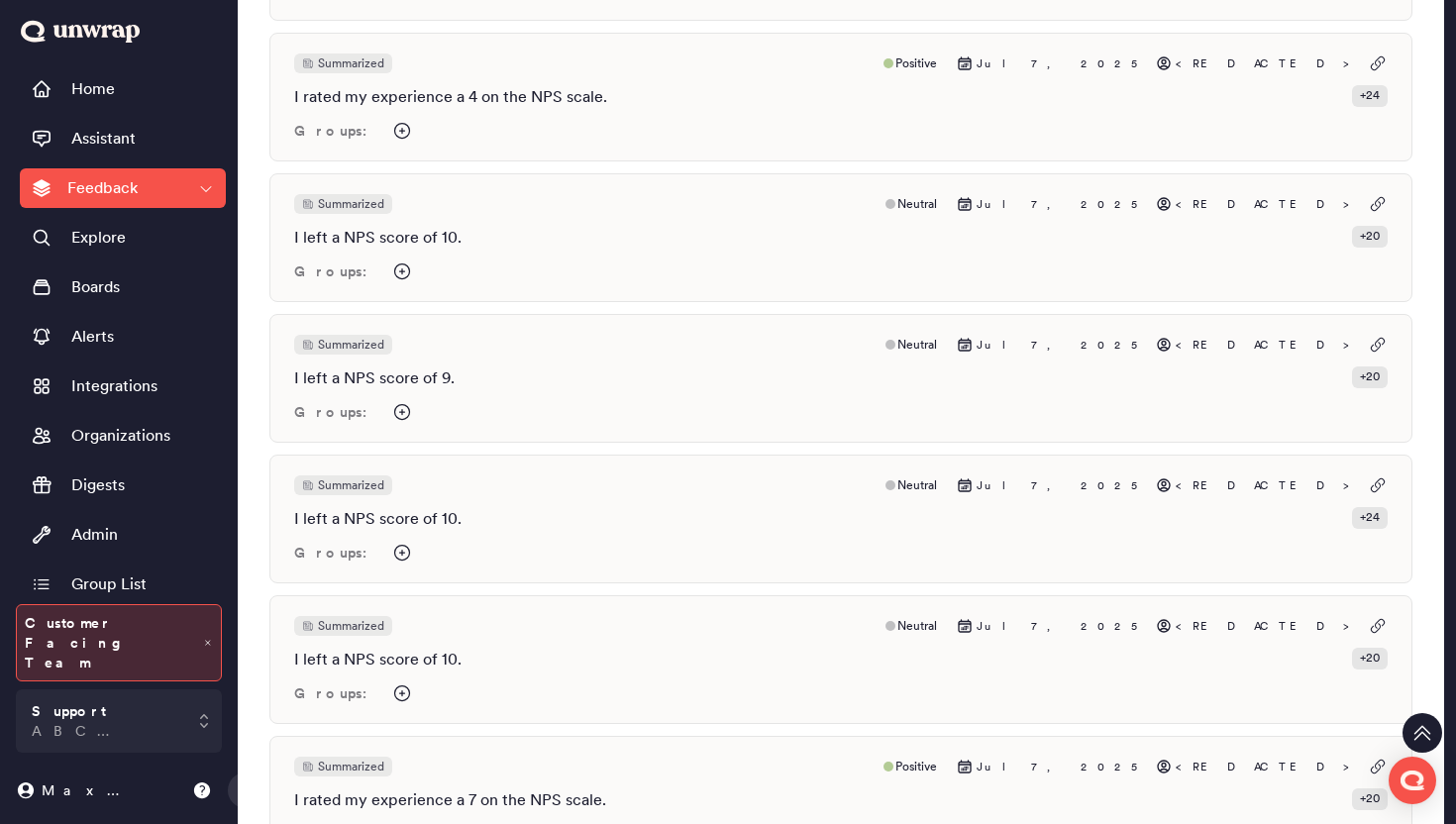 scroll, scrollTop: 6689, scrollLeft: 0, axis: vertical 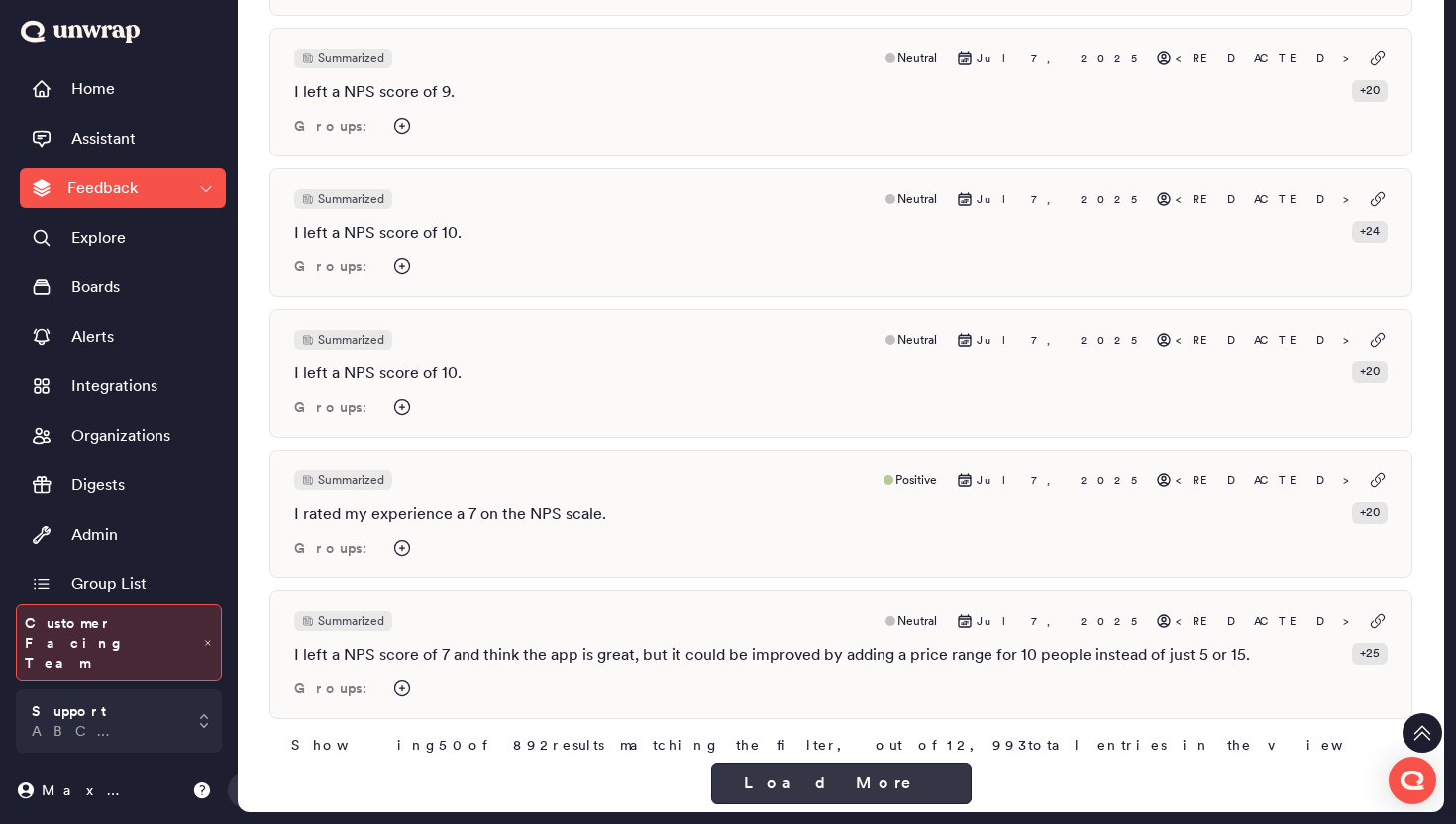 click on "Load More" at bounding box center [841, 783] 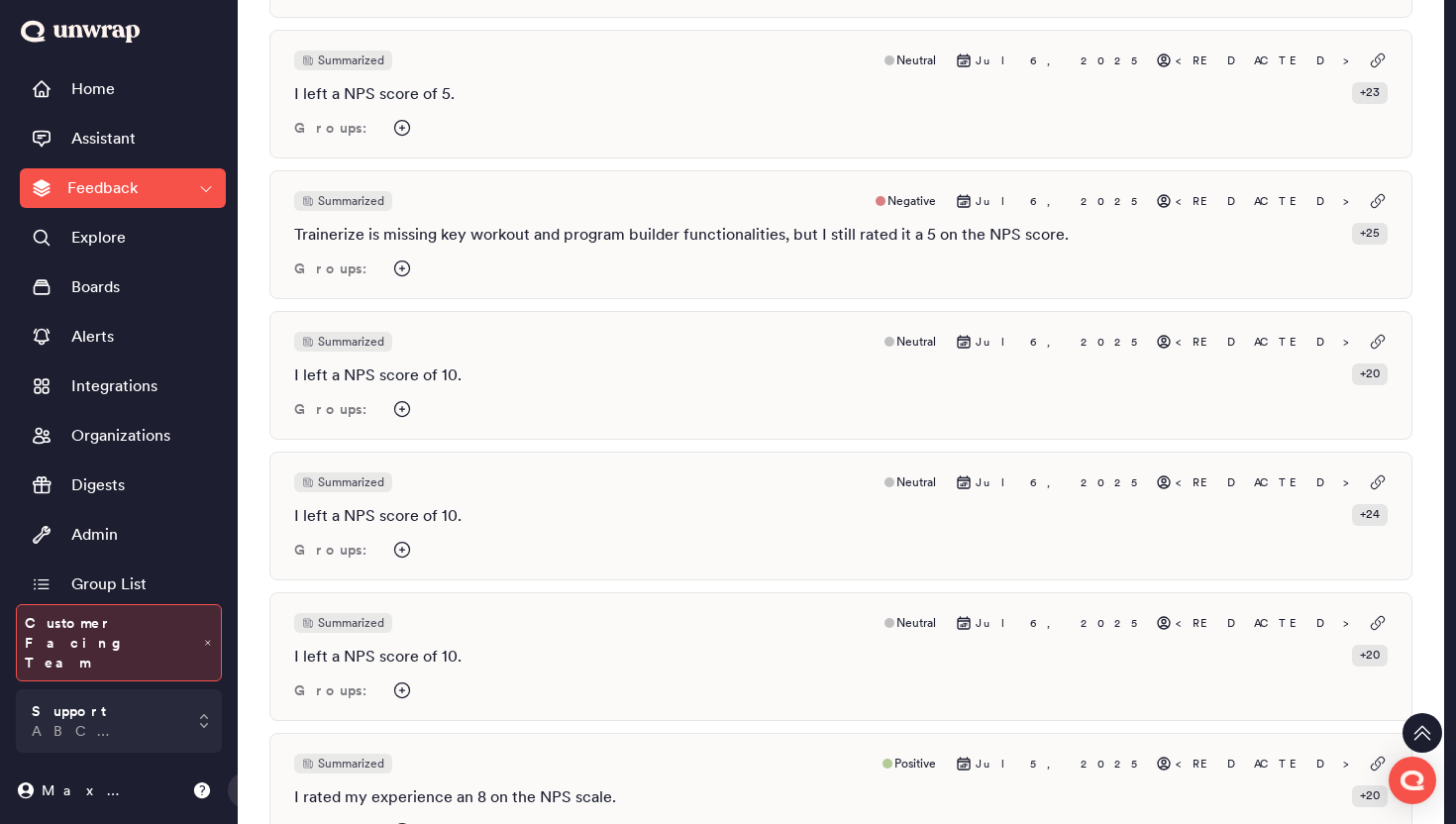 scroll, scrollTop: 8484, scrollLeft: 0, axis: vertical 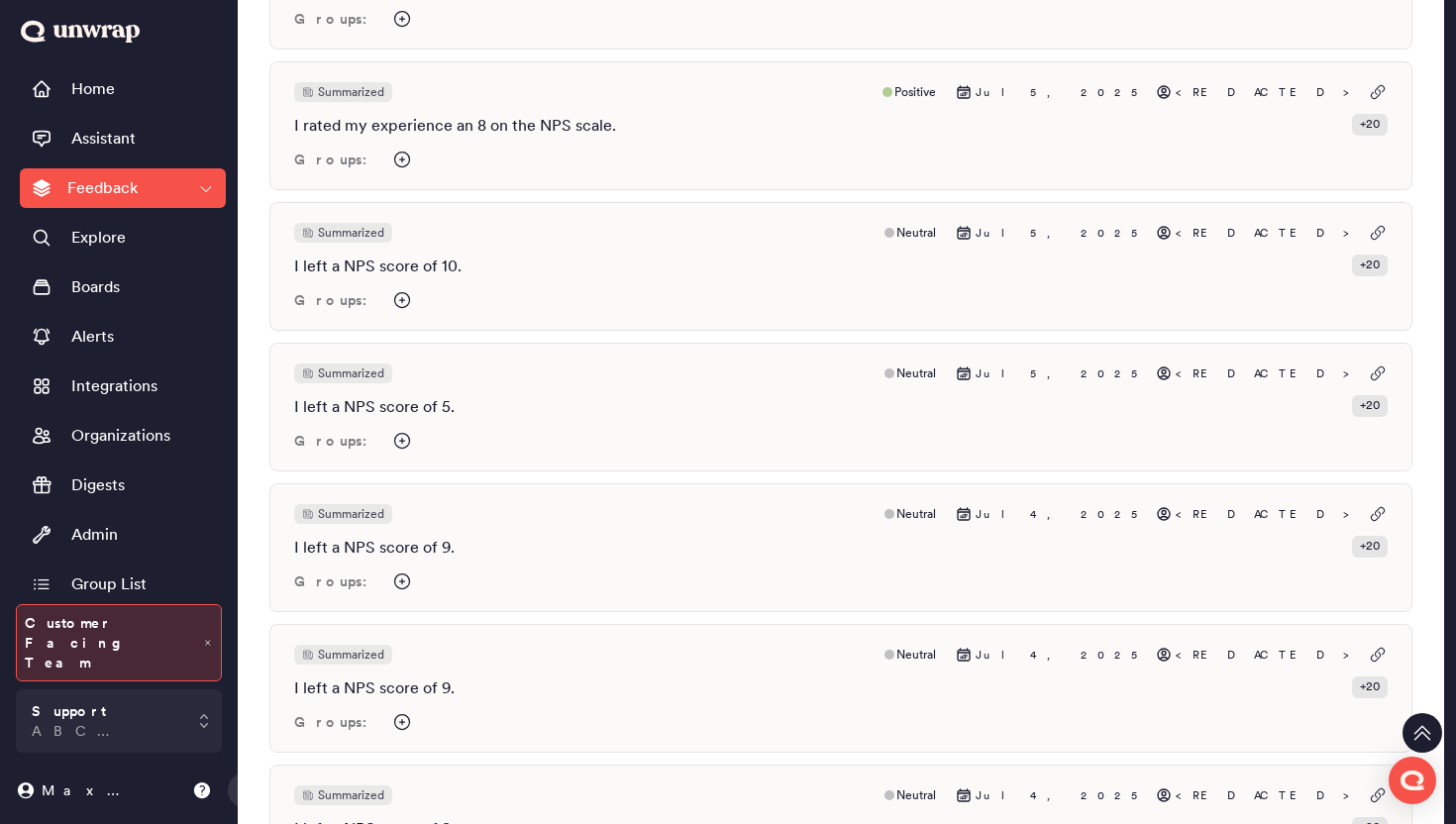 click on "Home Assistant Feedback Explore Boards Alerts Integrations Organizations Digests Admin Group List" at bounding box center (123, 332) 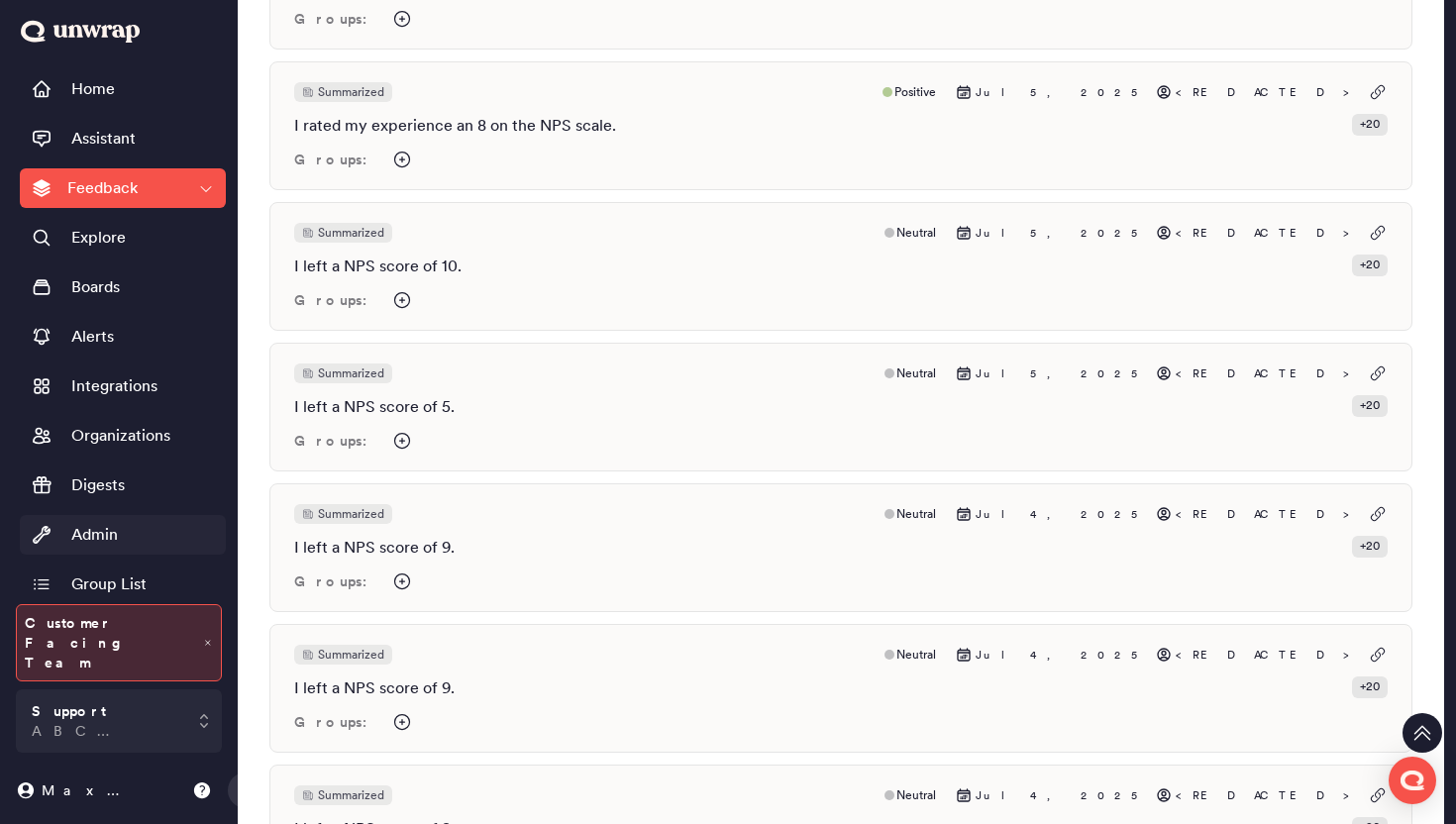 click on "Admin" at bounding box center [123, 535] 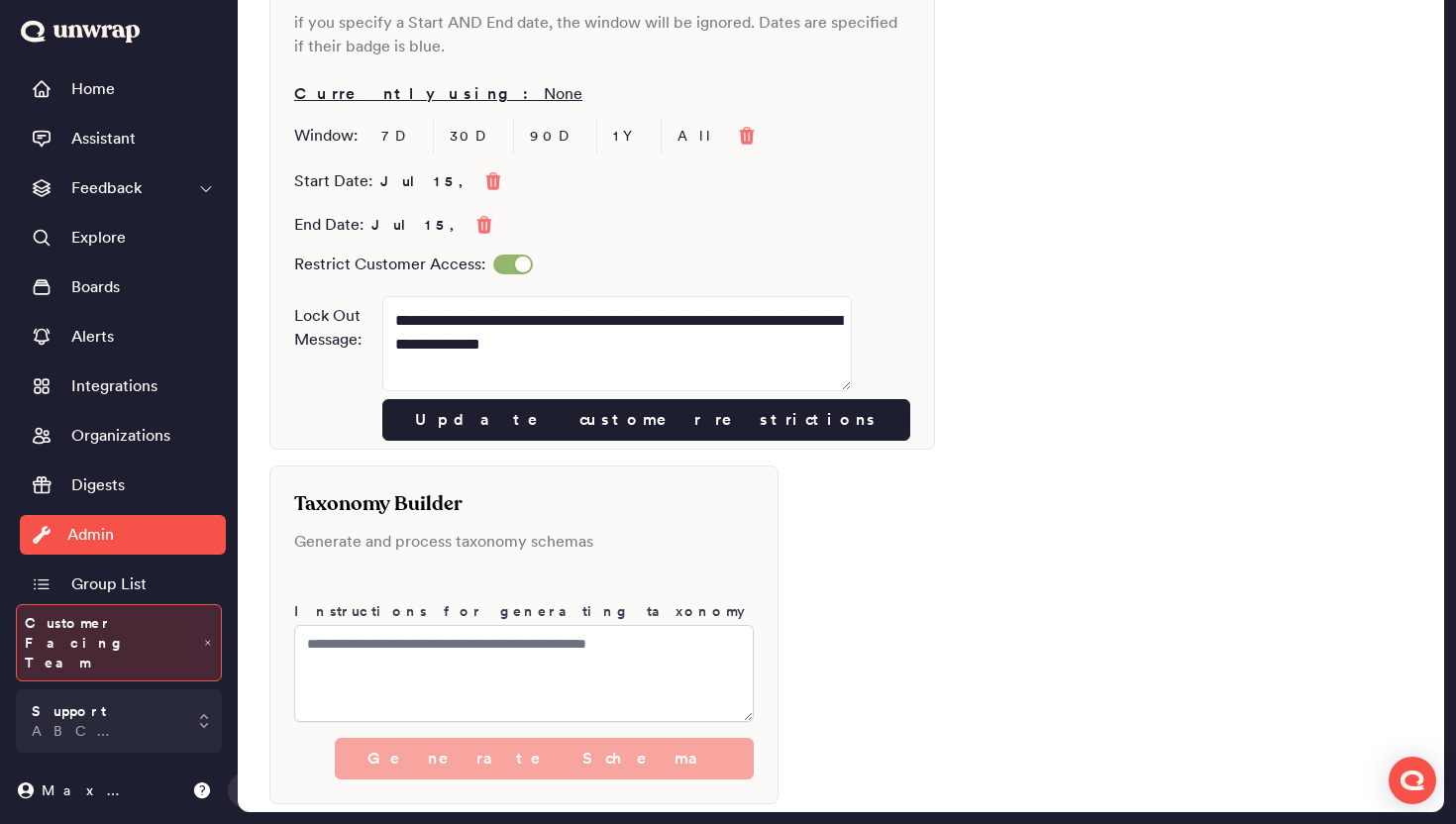 scroll, scrollTop: 0, scrollLeft: 0, axis: both 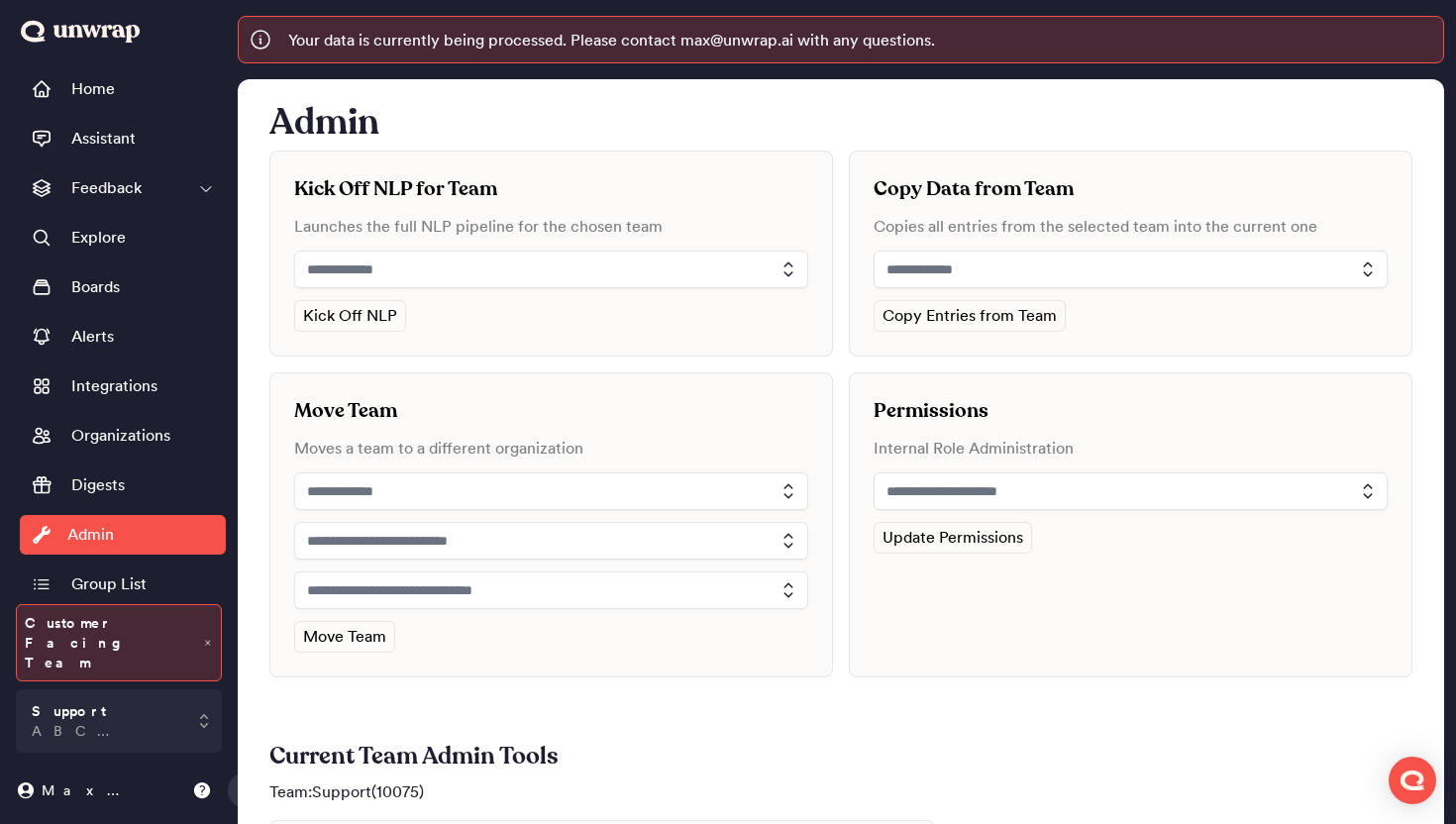 click at bounding box center (551, 269) 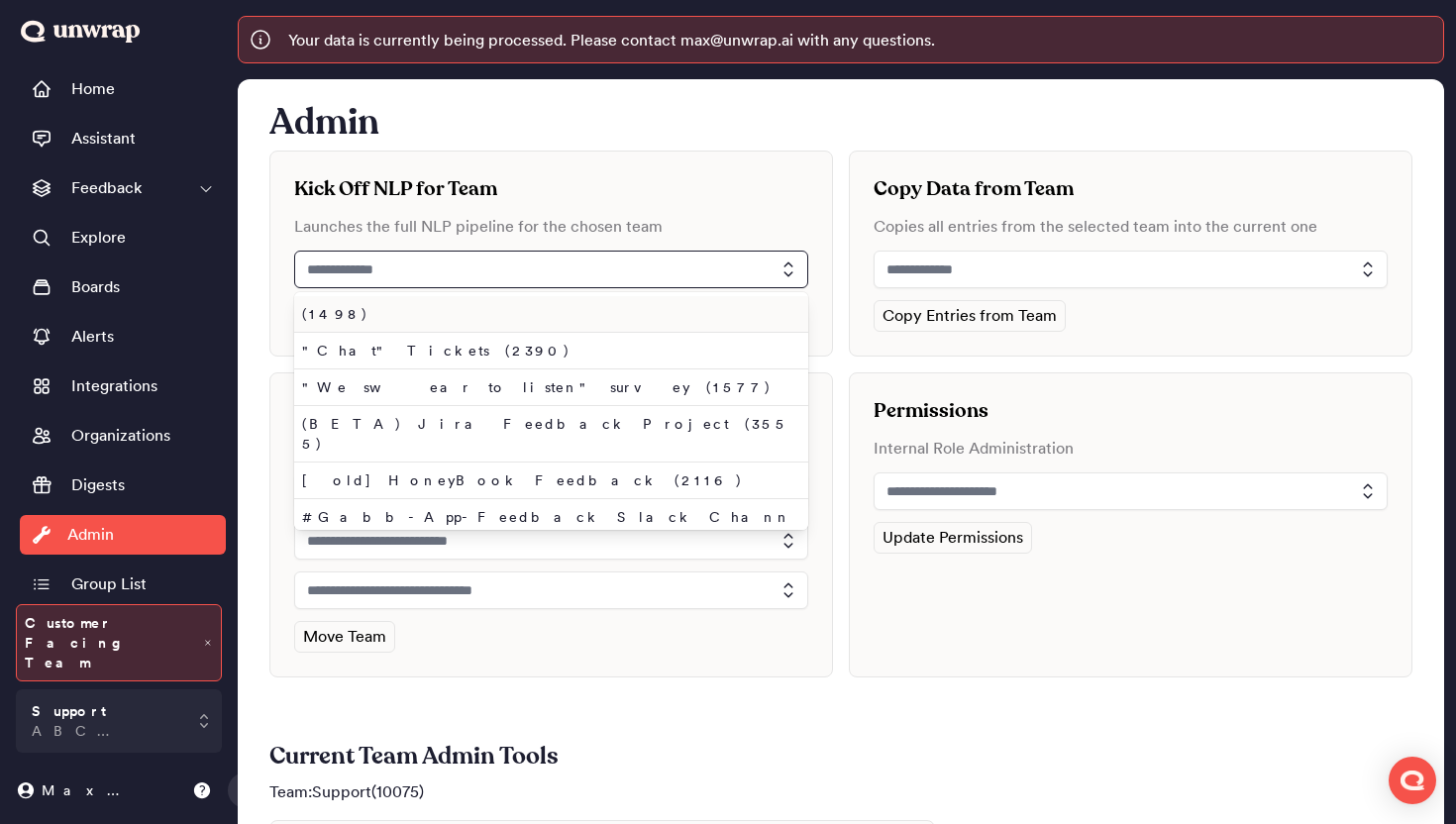 type on "*" 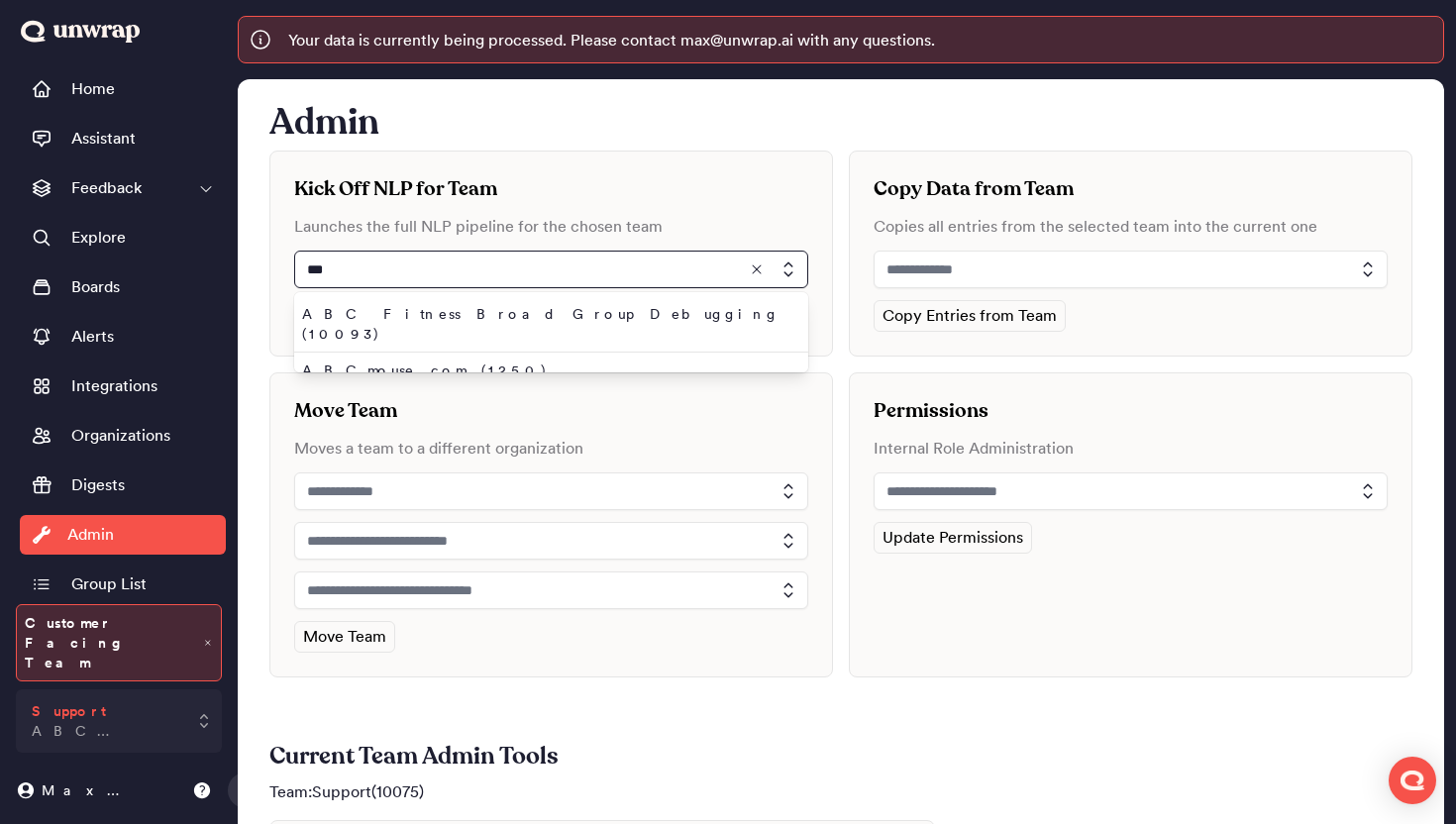 click on "Support ABC Fitness" at bounding box center (119, 721) 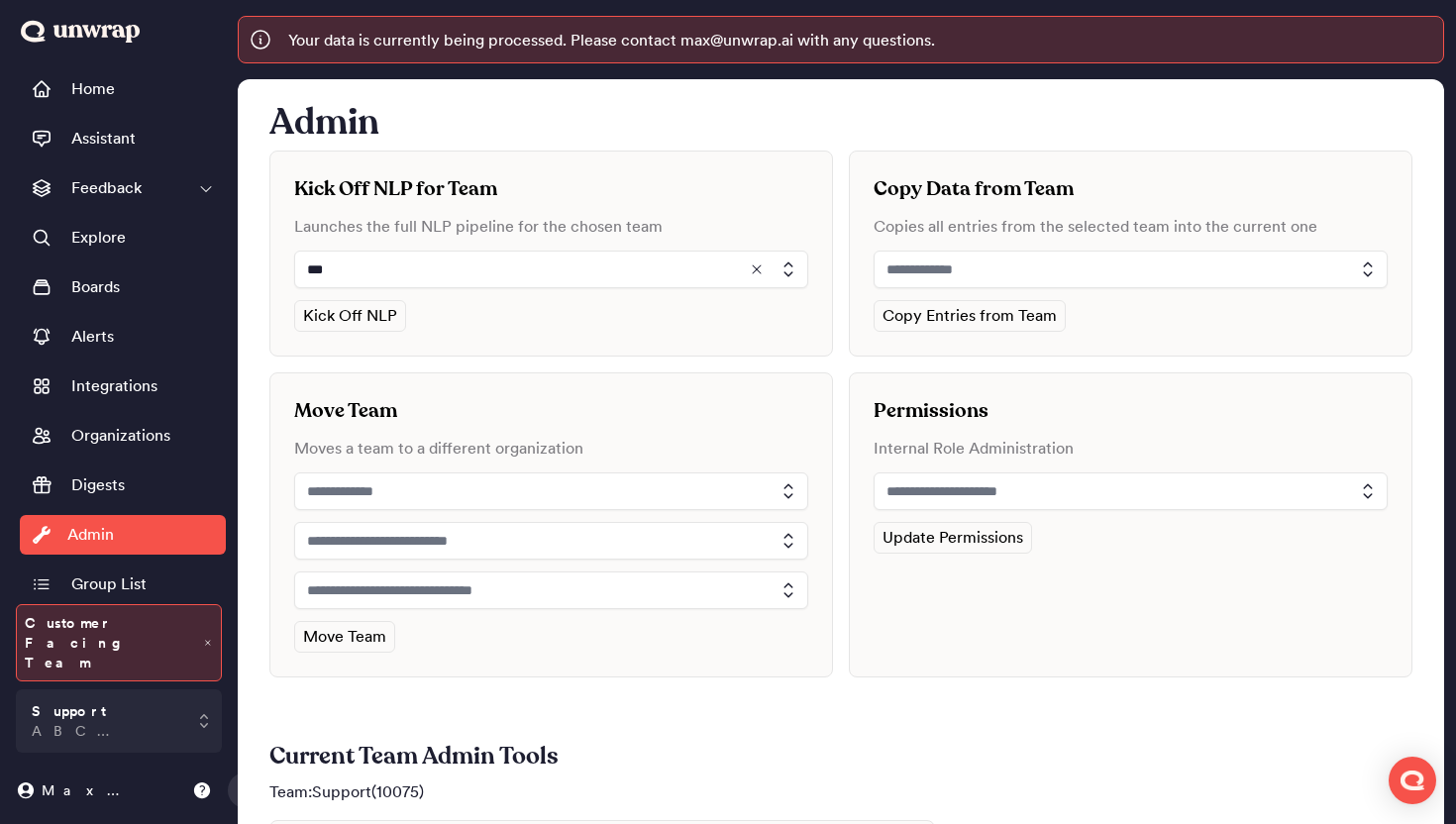 click at bounding box center [551, 269] 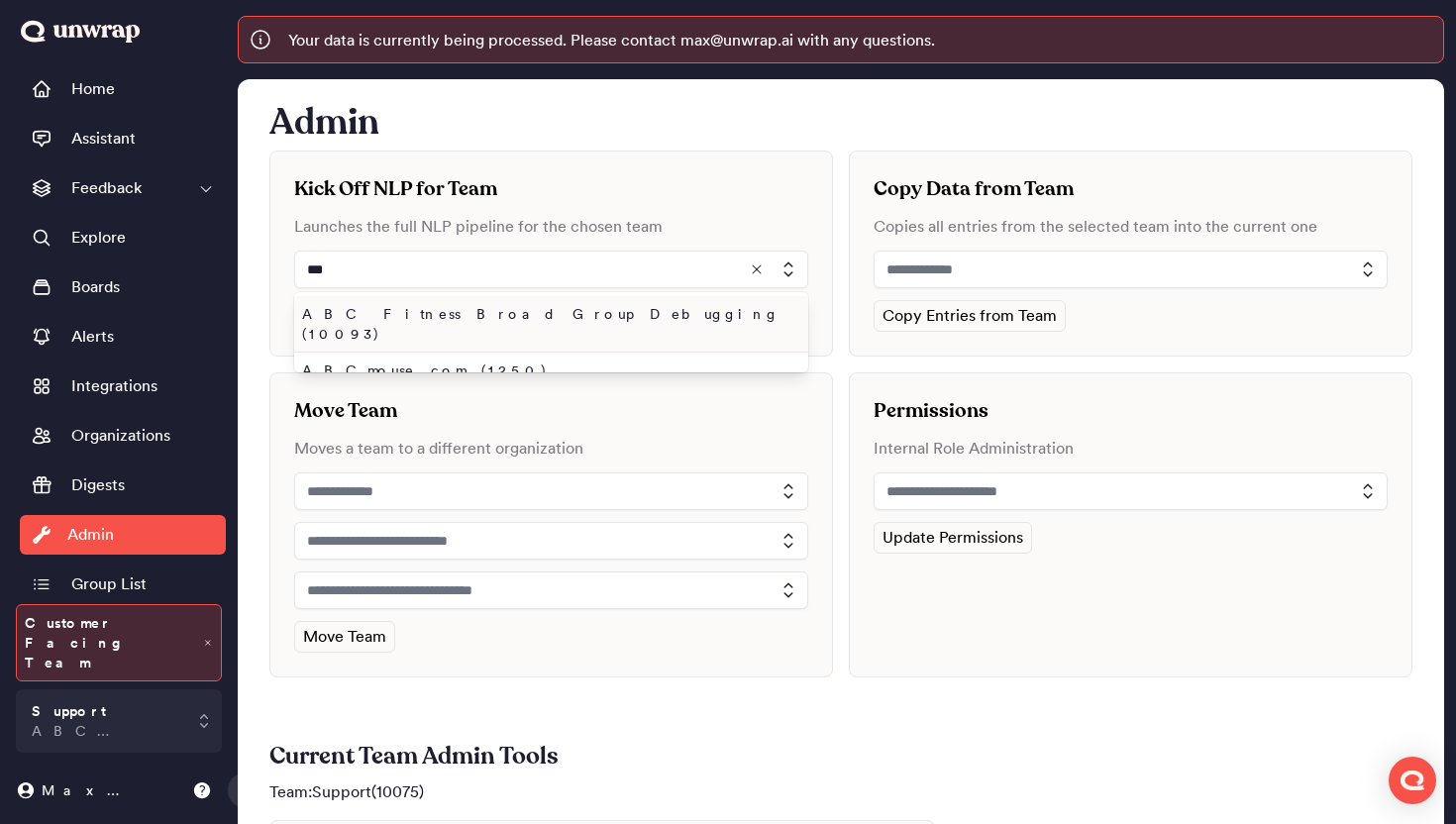 click at bounding box center [551, 269] 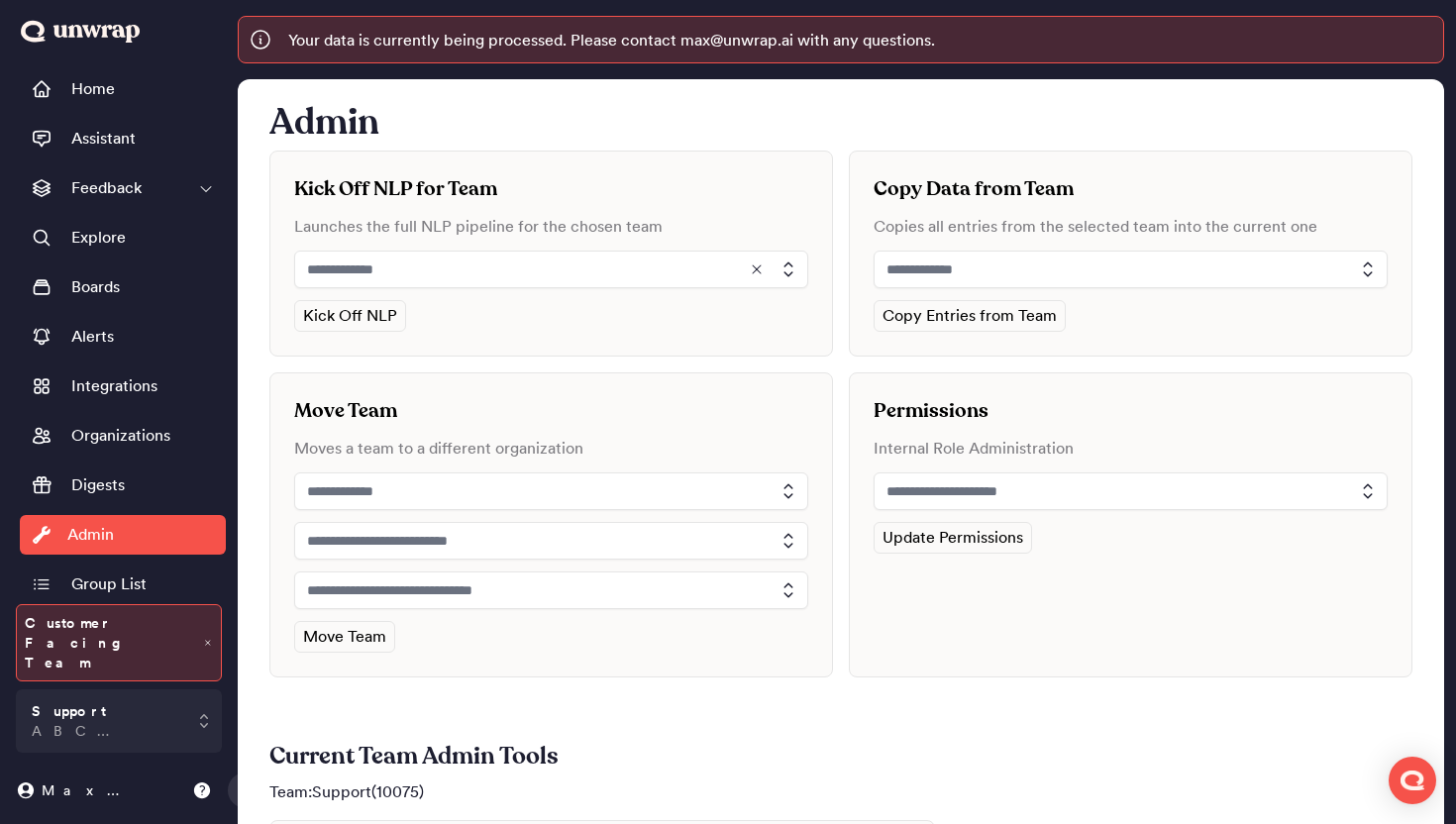 click at bounding box center (551, 269) 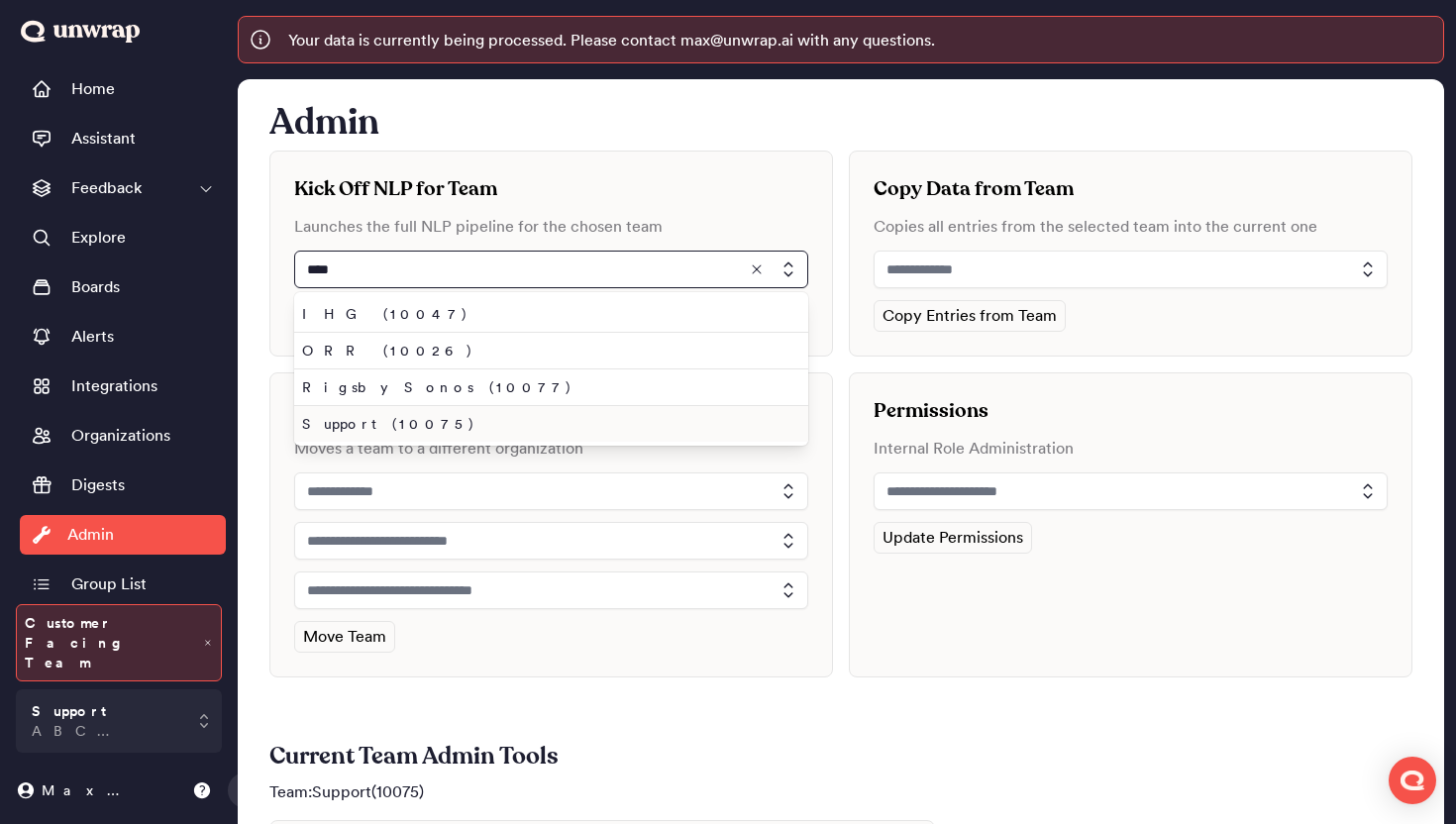 type on "****" 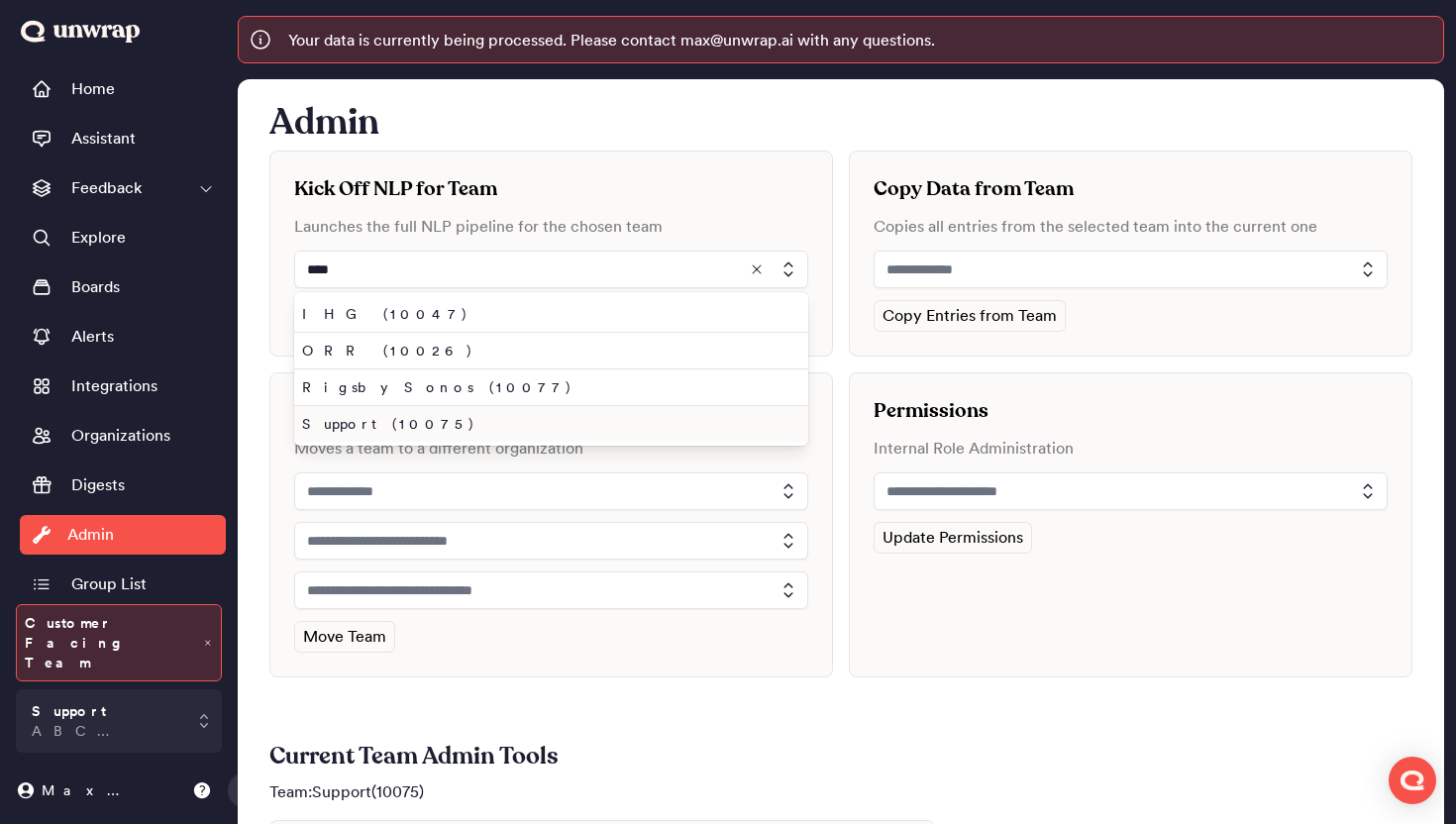 click on "Support (10075)" at bounding box center (547, 424) 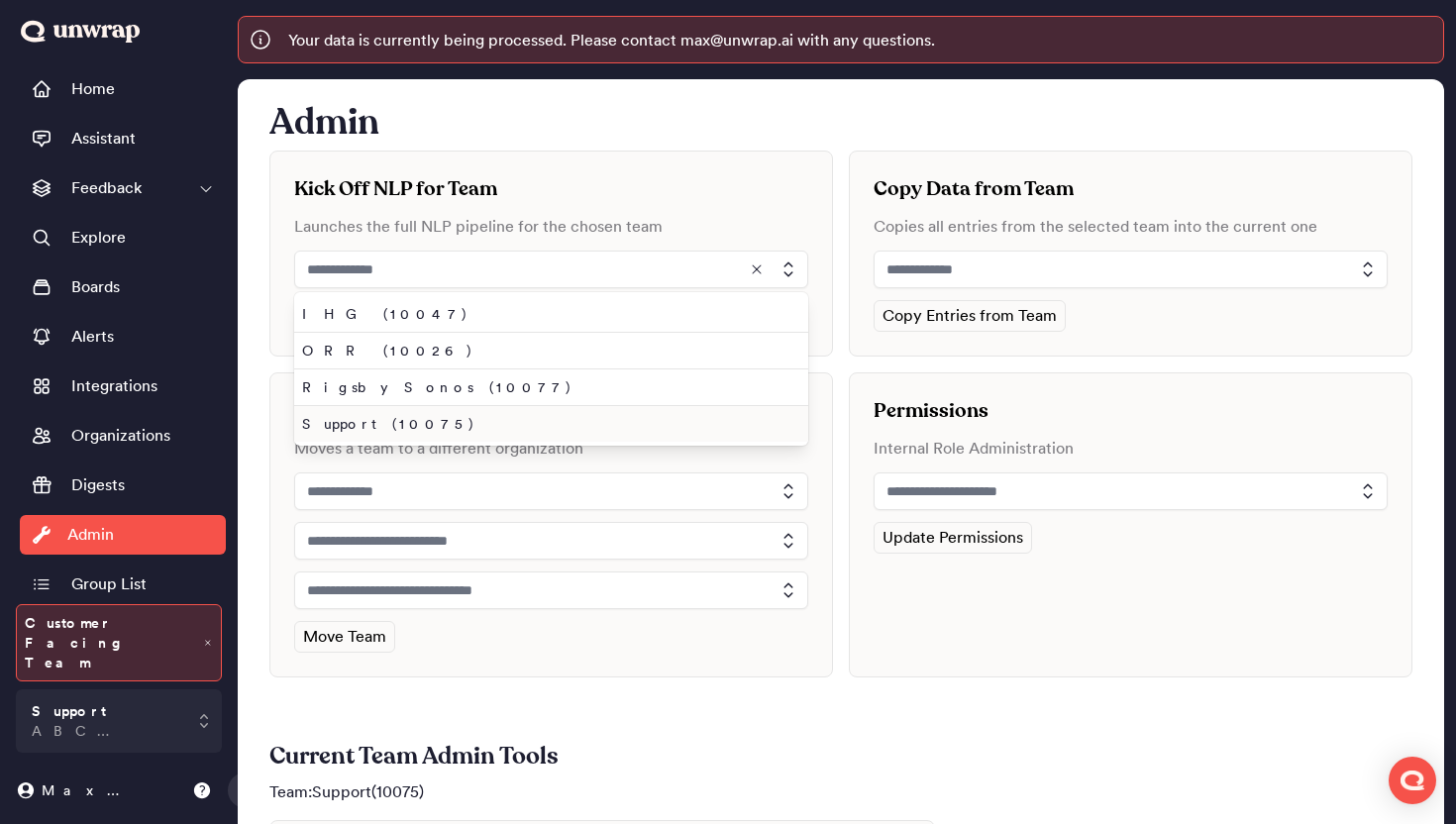 type on "**********" 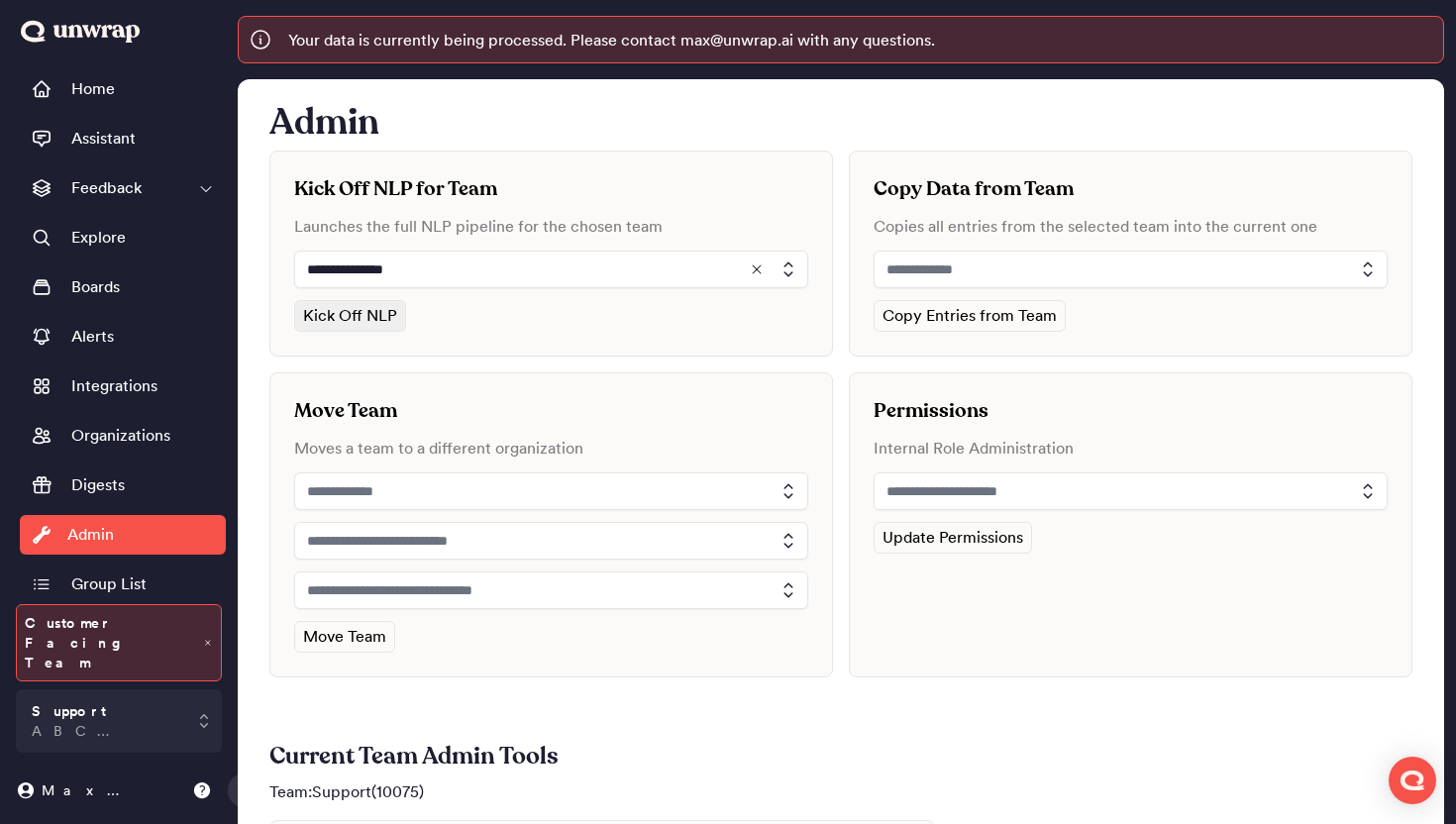 click on "Kick Off NLP" at bounding box center (350, 316) 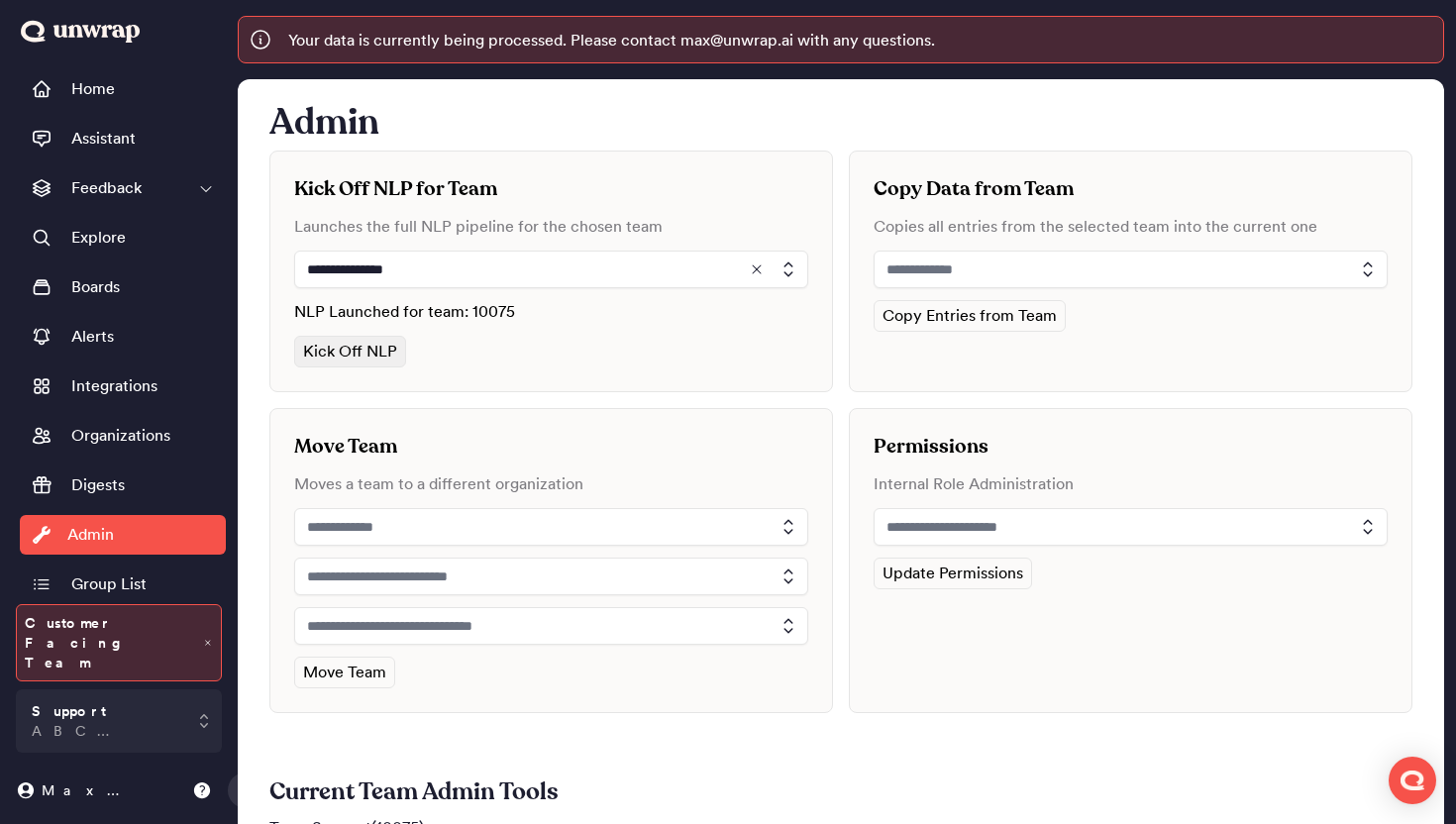 click on "Kick Off NLP" at bounding box center [350, 352] 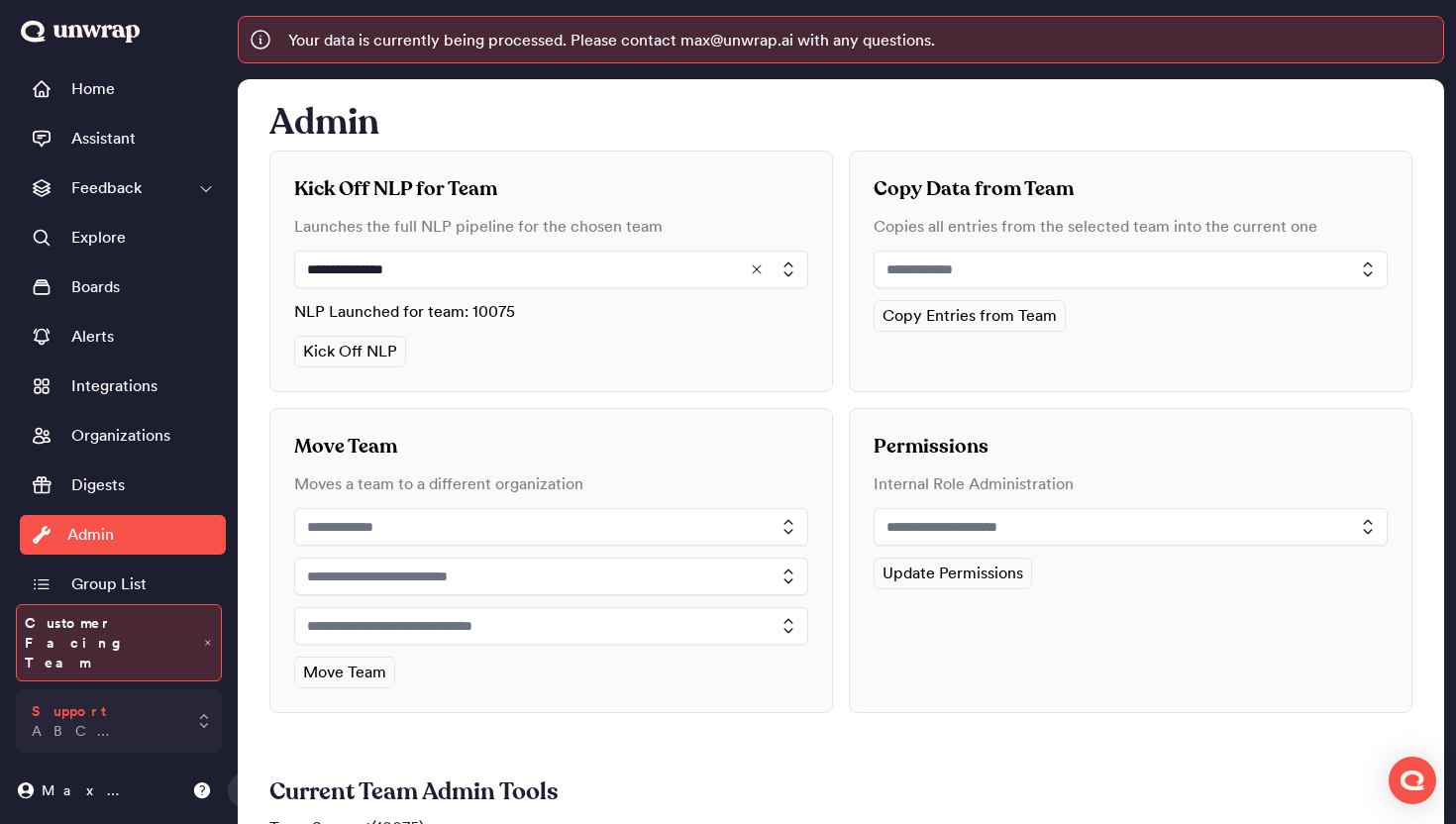 click on "Support ABC Fitness" at bounding box center [119, 721] 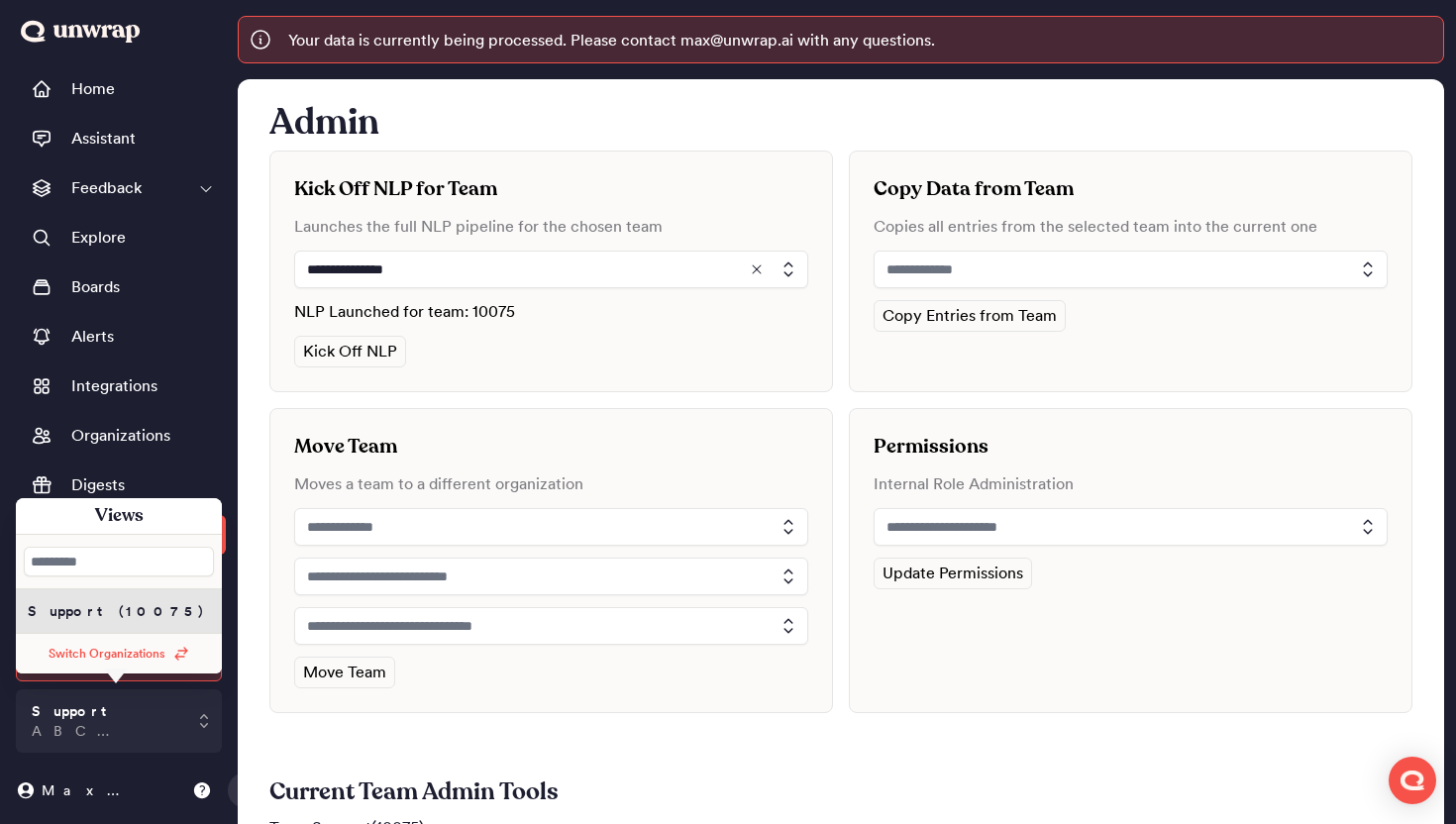 click on "Switch Organizations" at bounding box center (107, 654) 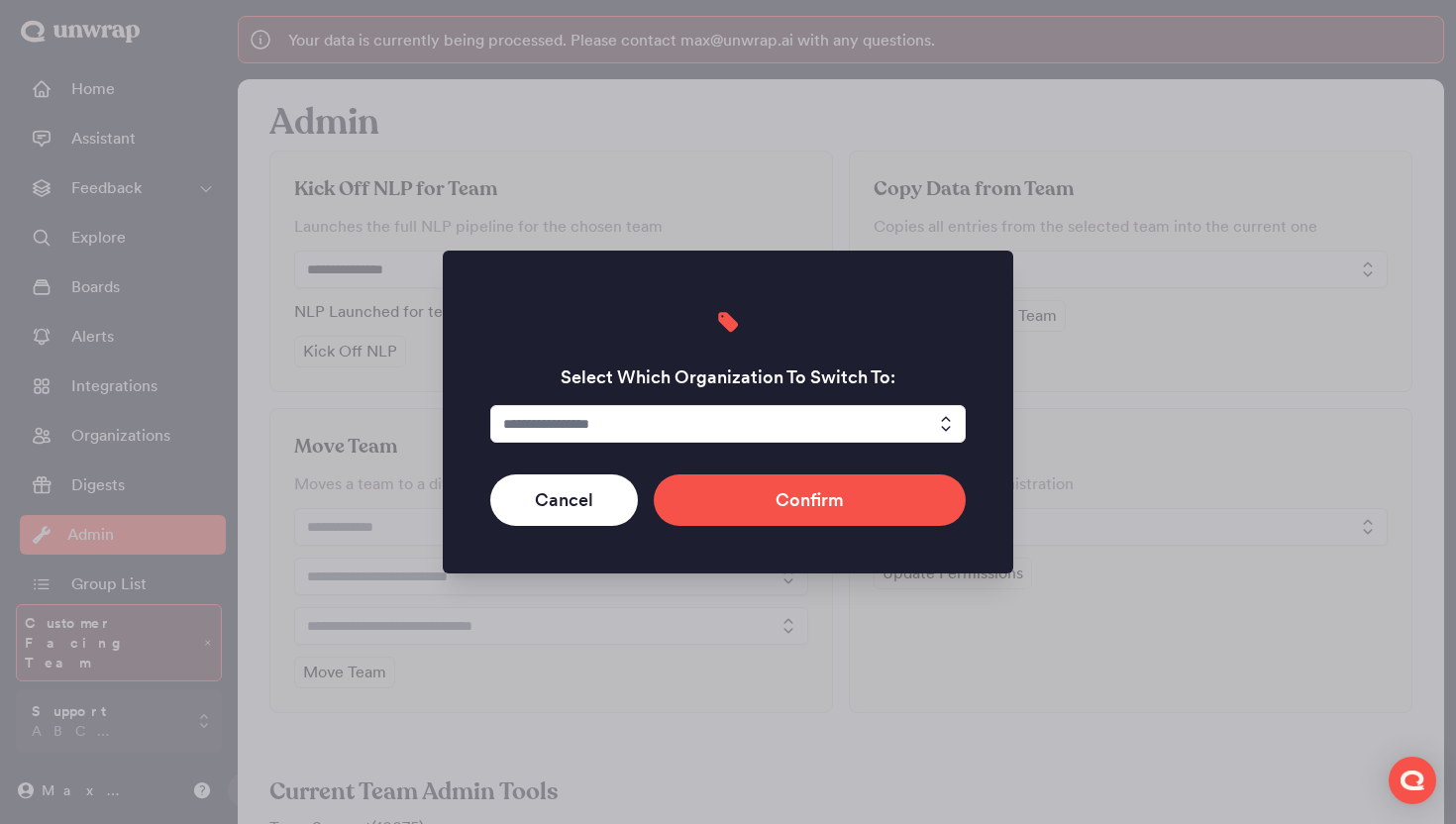 click at bounding box center (728, 424) 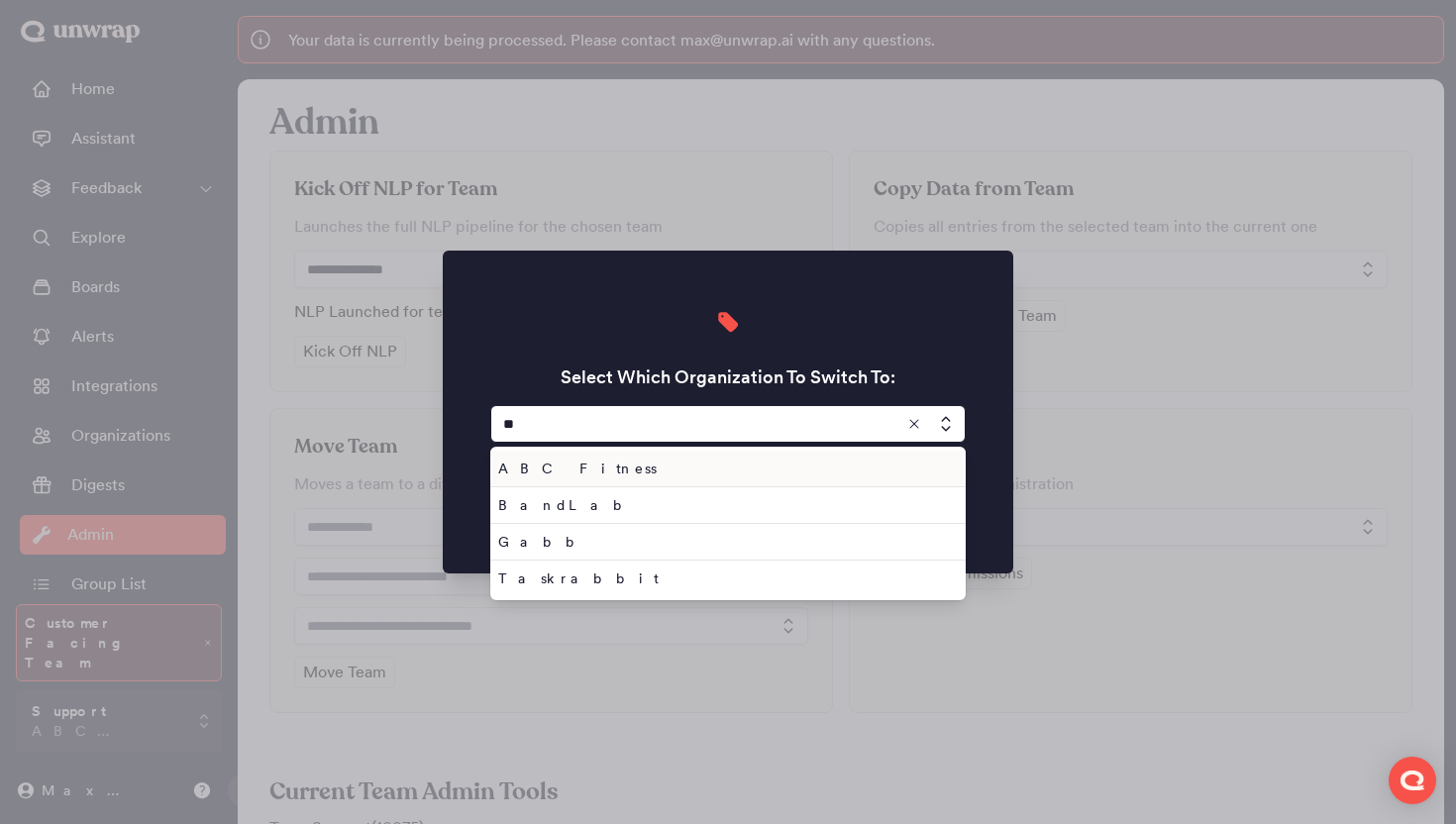 type on "***" 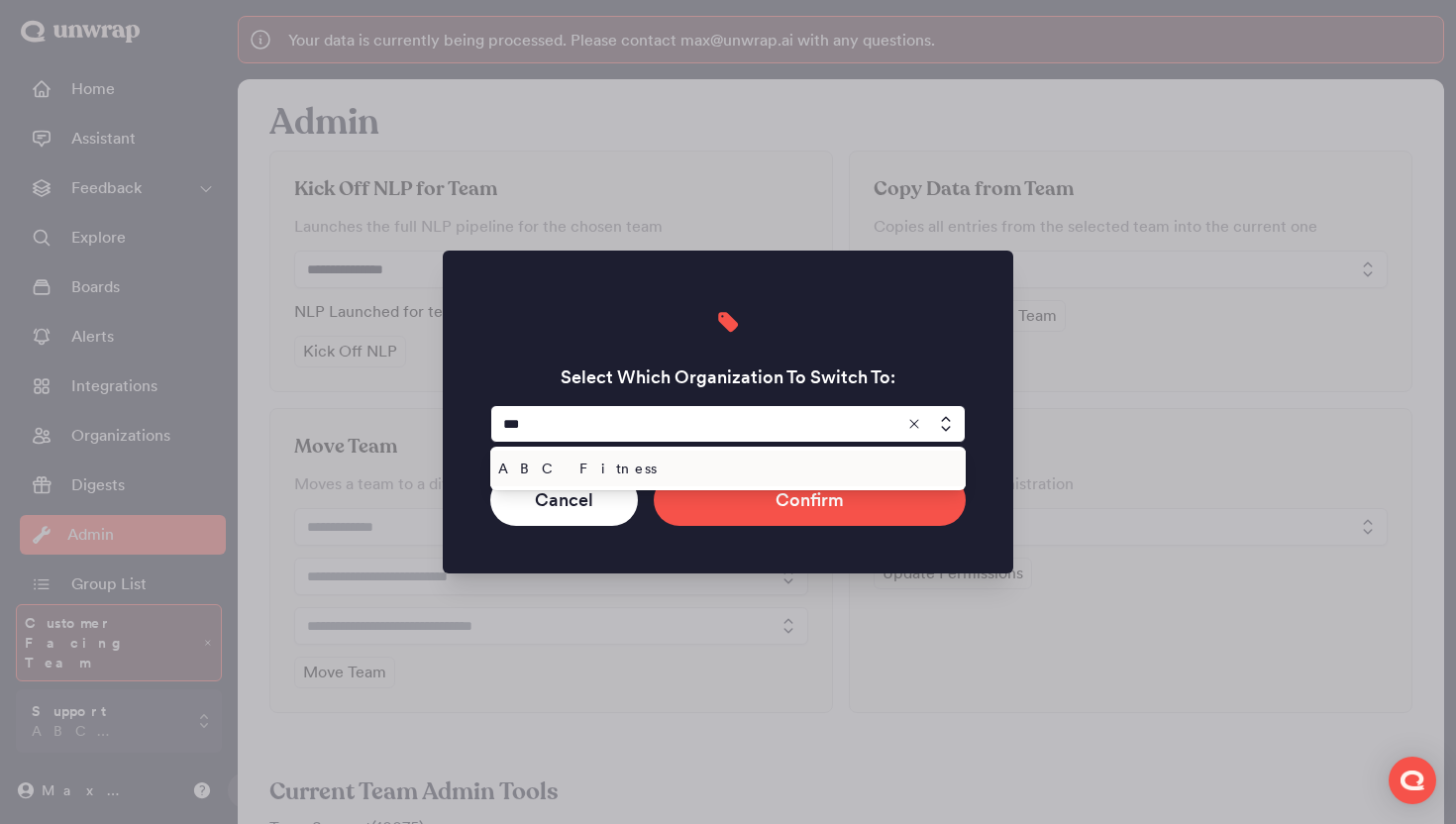 type 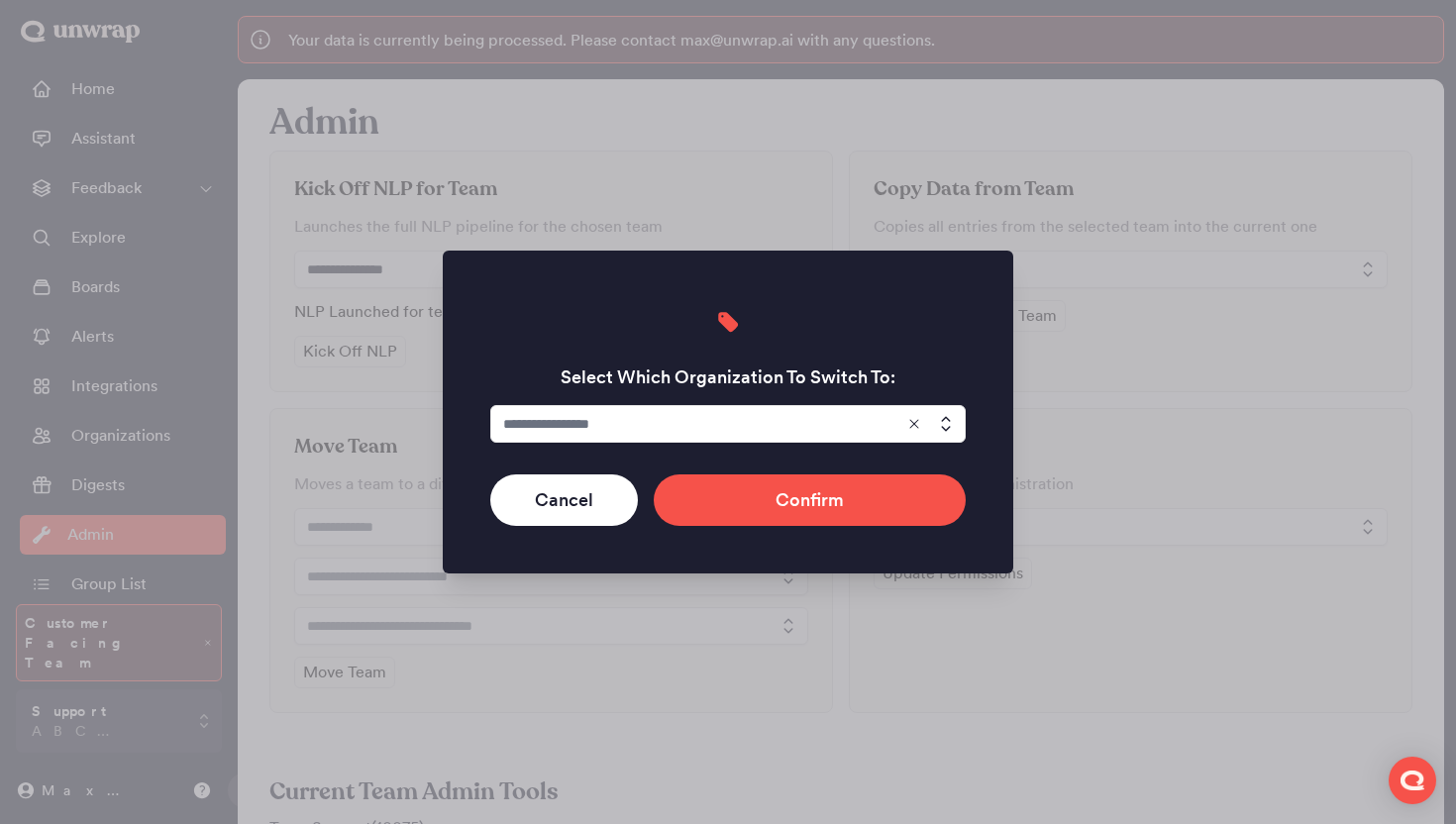type 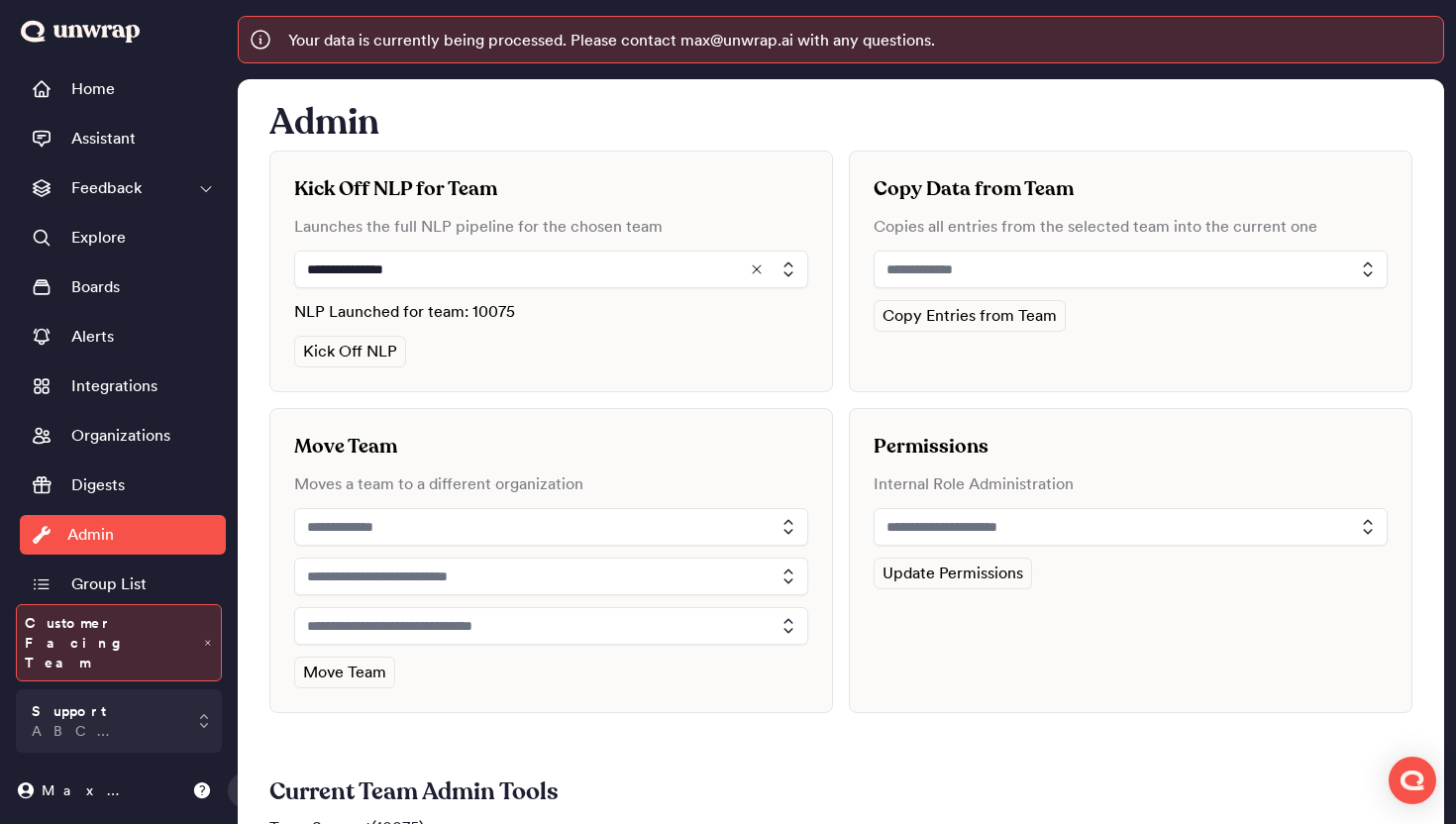 click at bounding box center (551, 269) 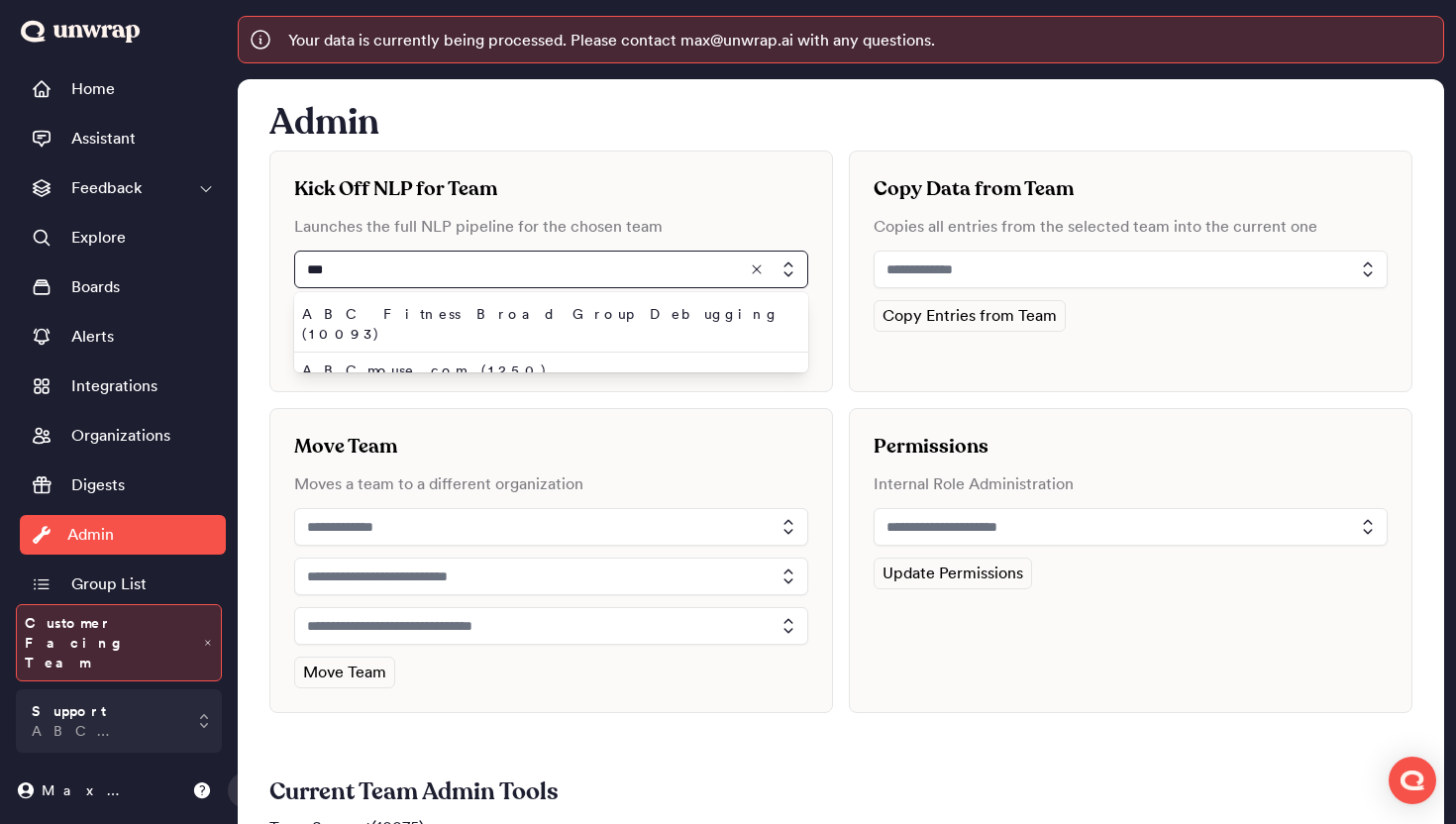 type on "***" 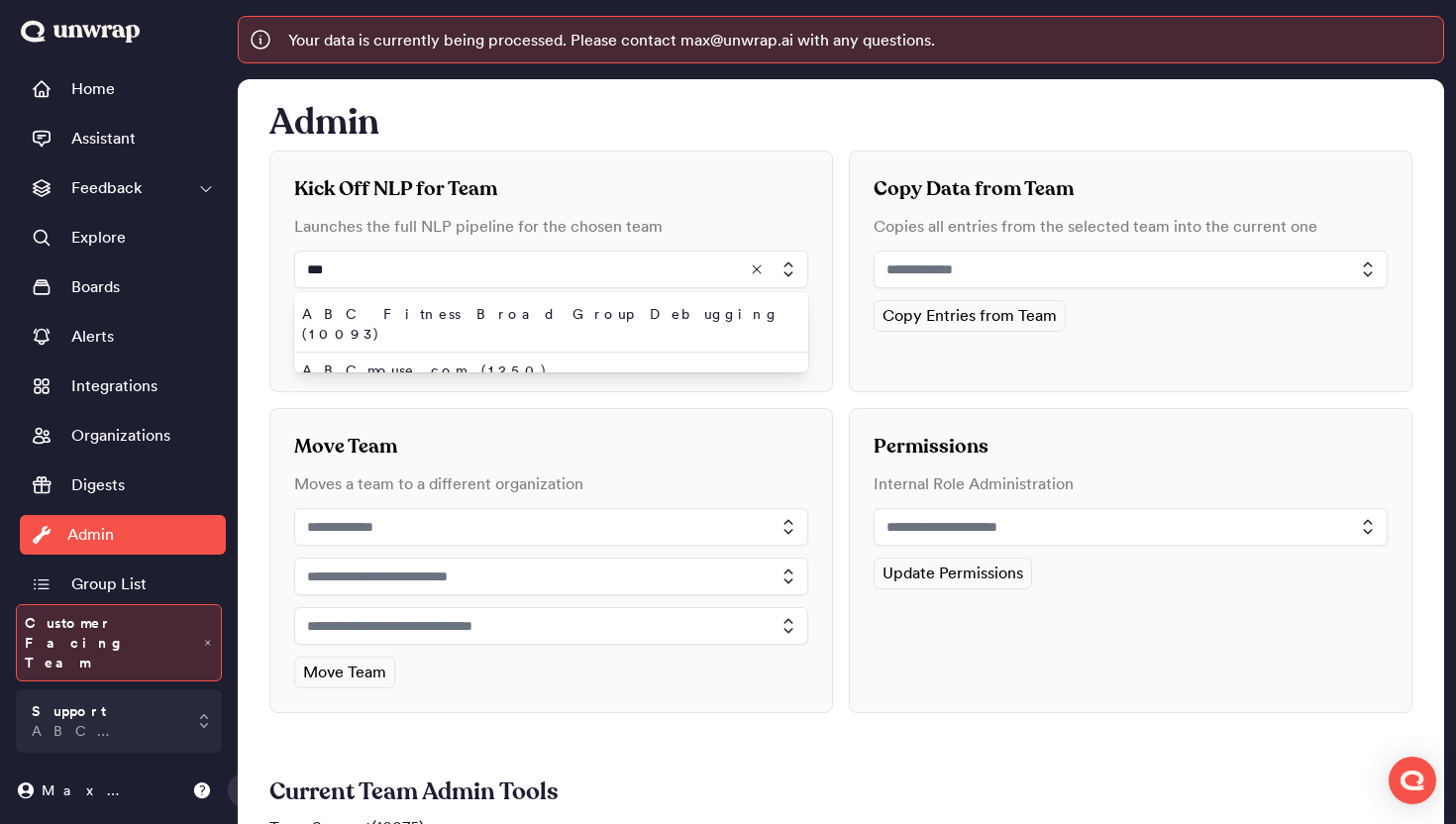 click on "**********" at bounding box center [841, 904] 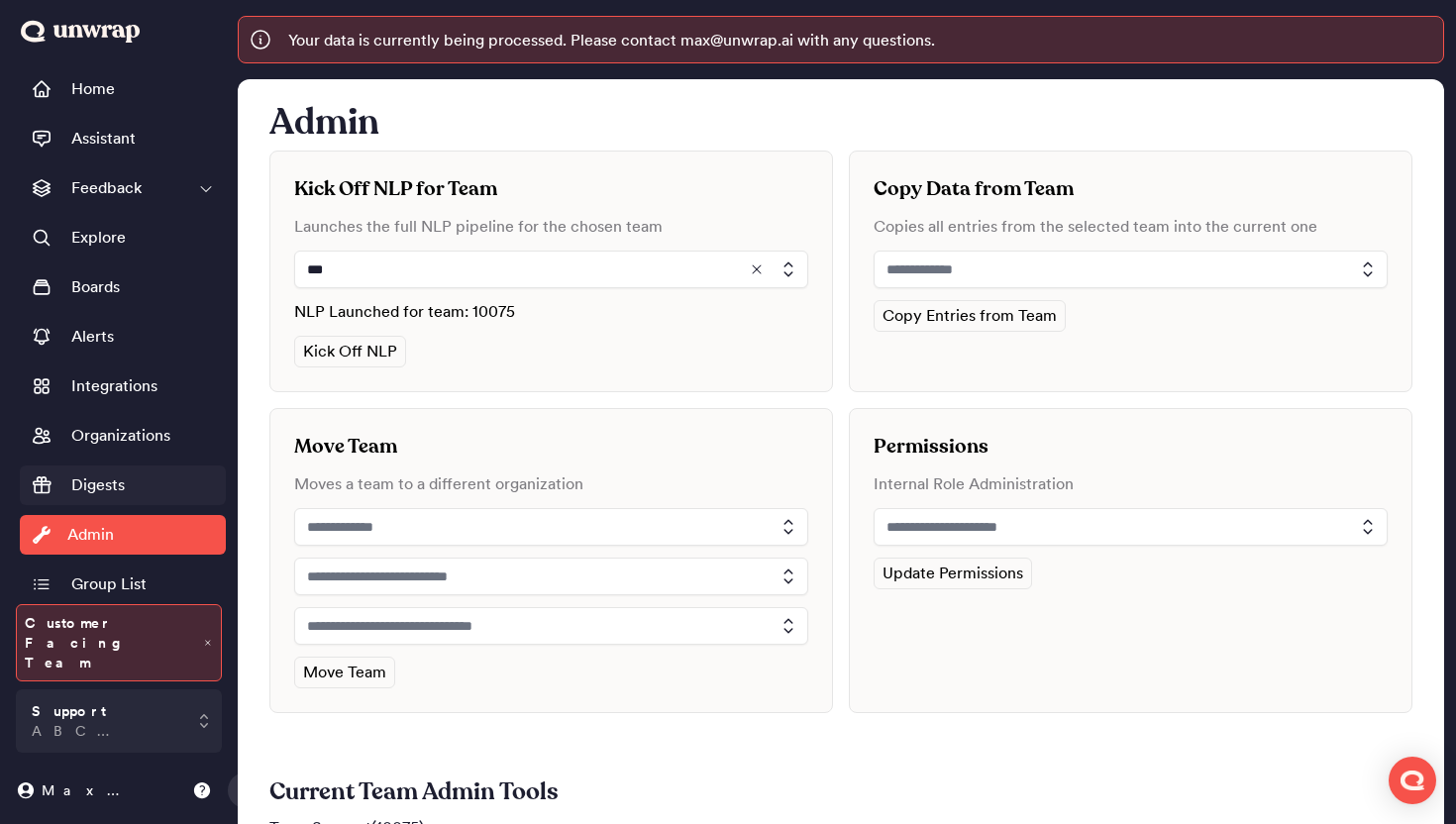 click on "Digests" at bounding box center [98, 485] 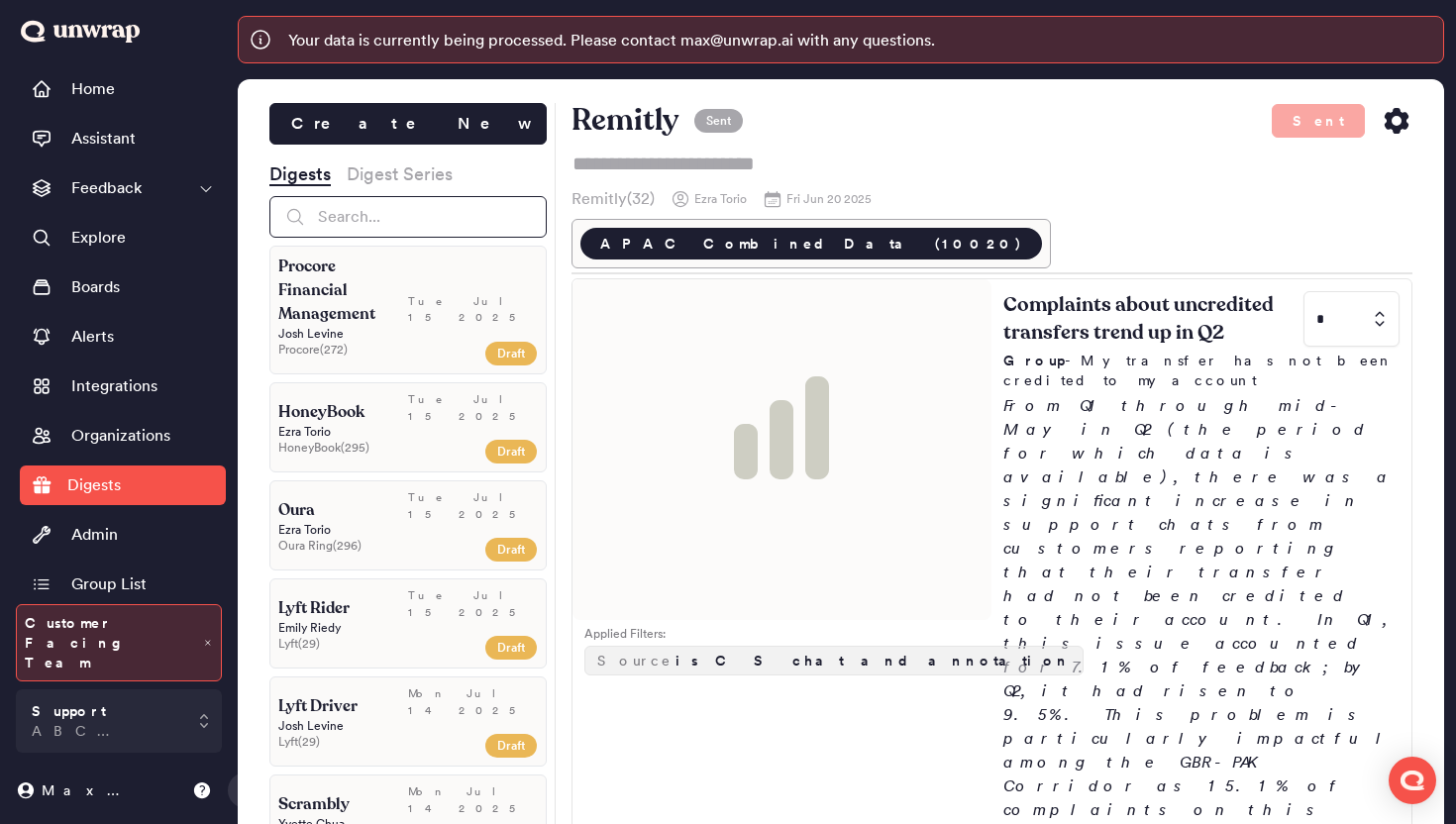 click at bounding box center (408, 217) 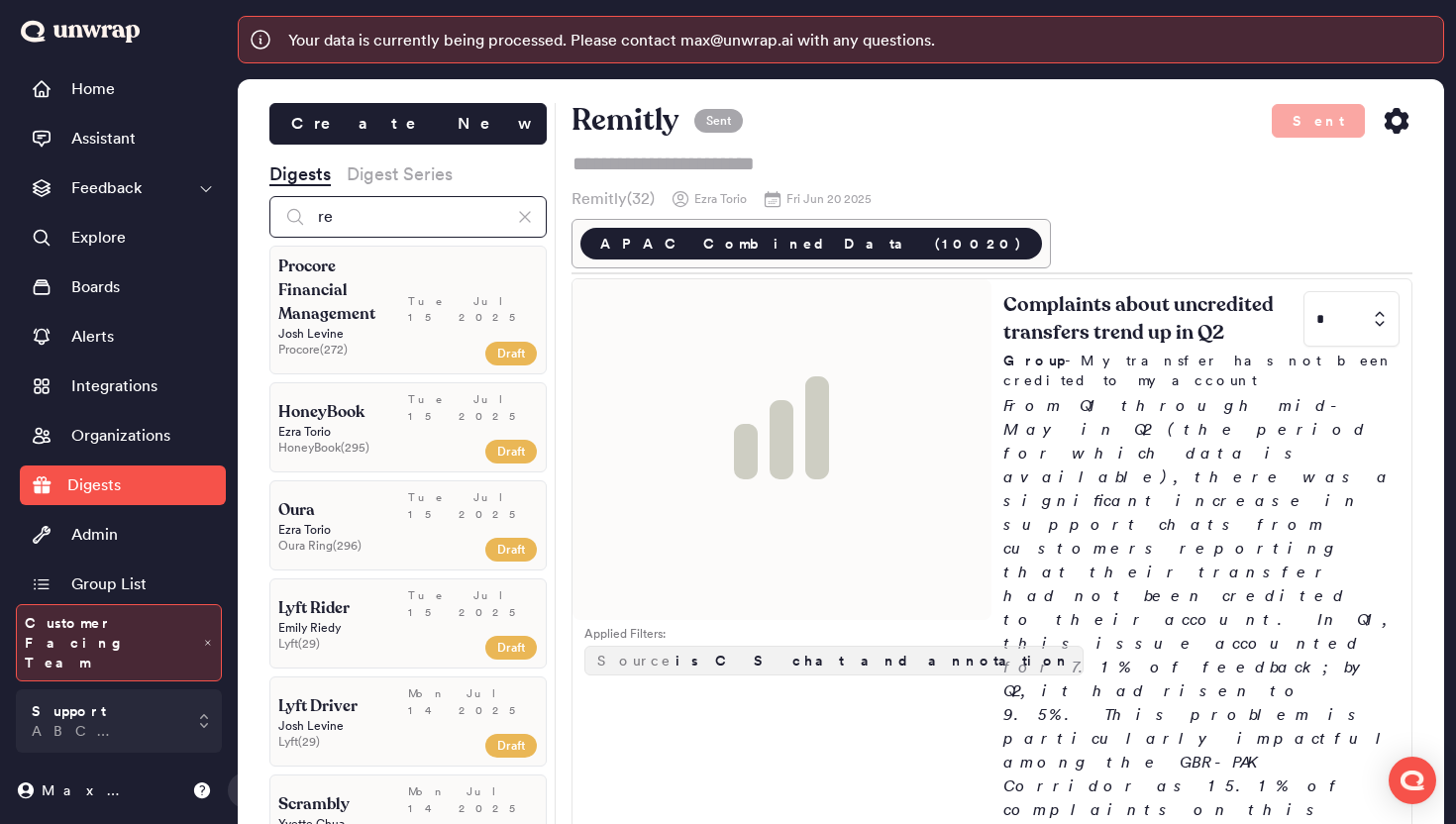 type on "r" 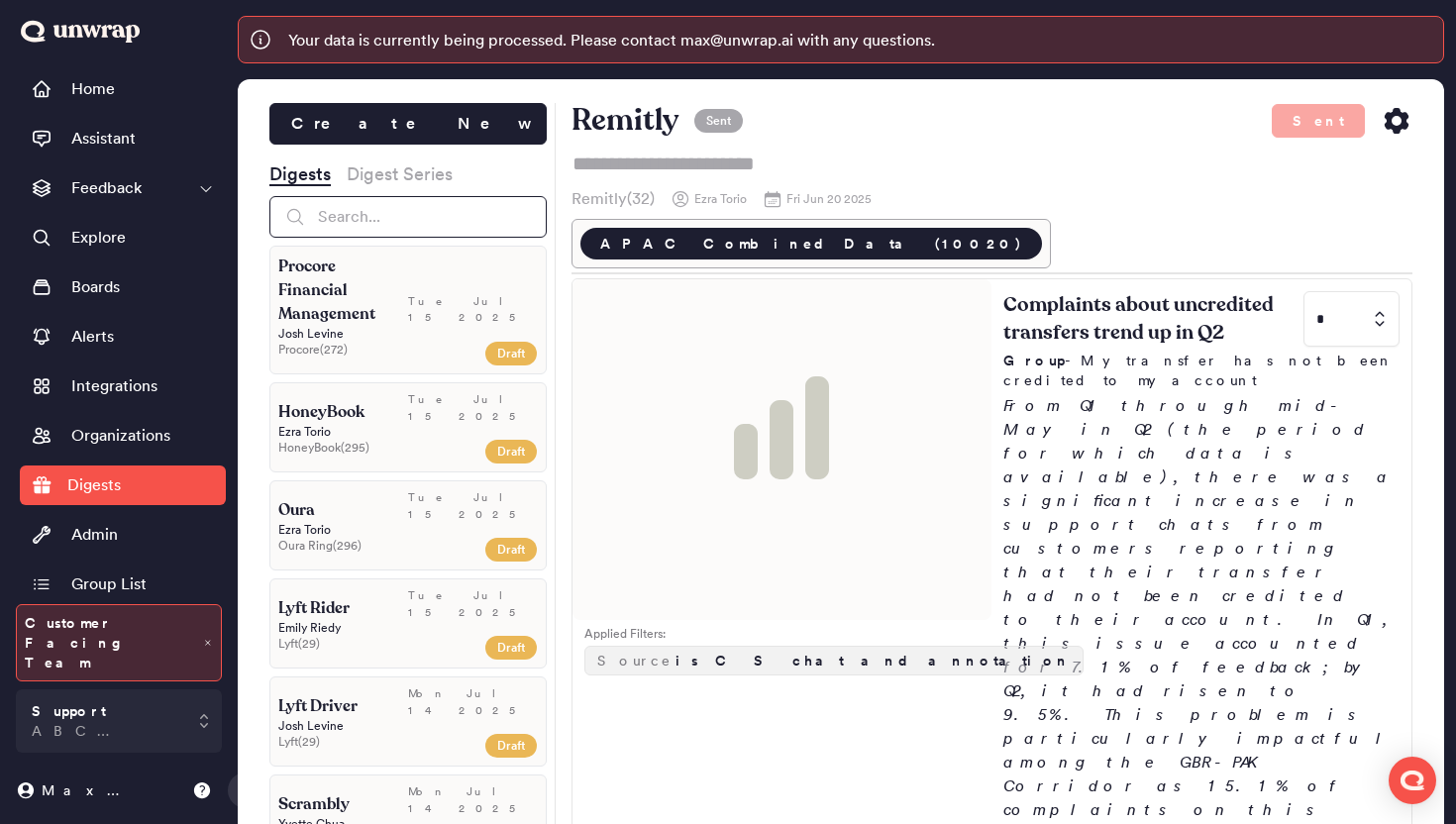 type on "d" 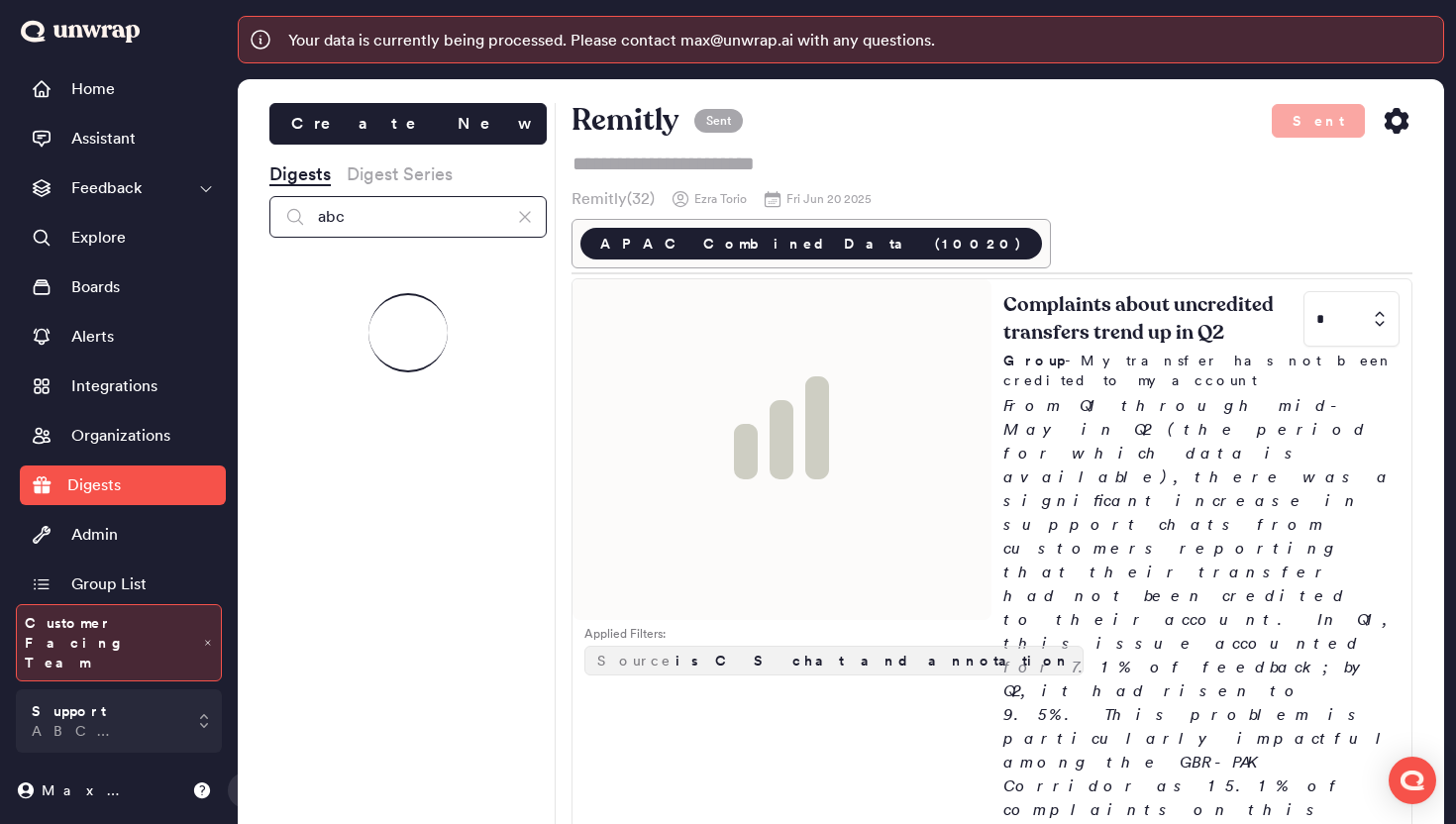 type on "abc" 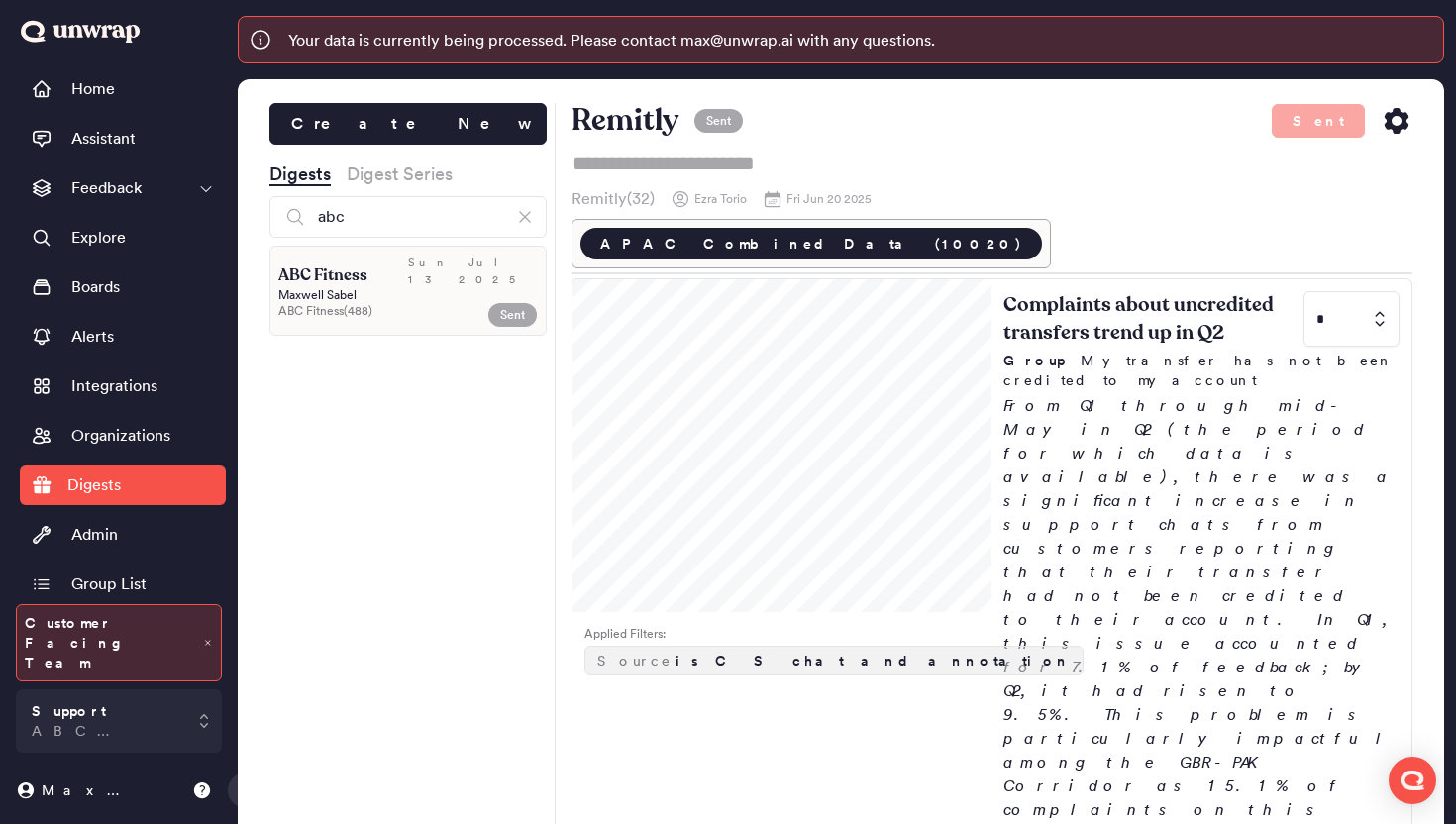 click on "ABC Fitness  ( 488 )" at bounding box center (364, 311) 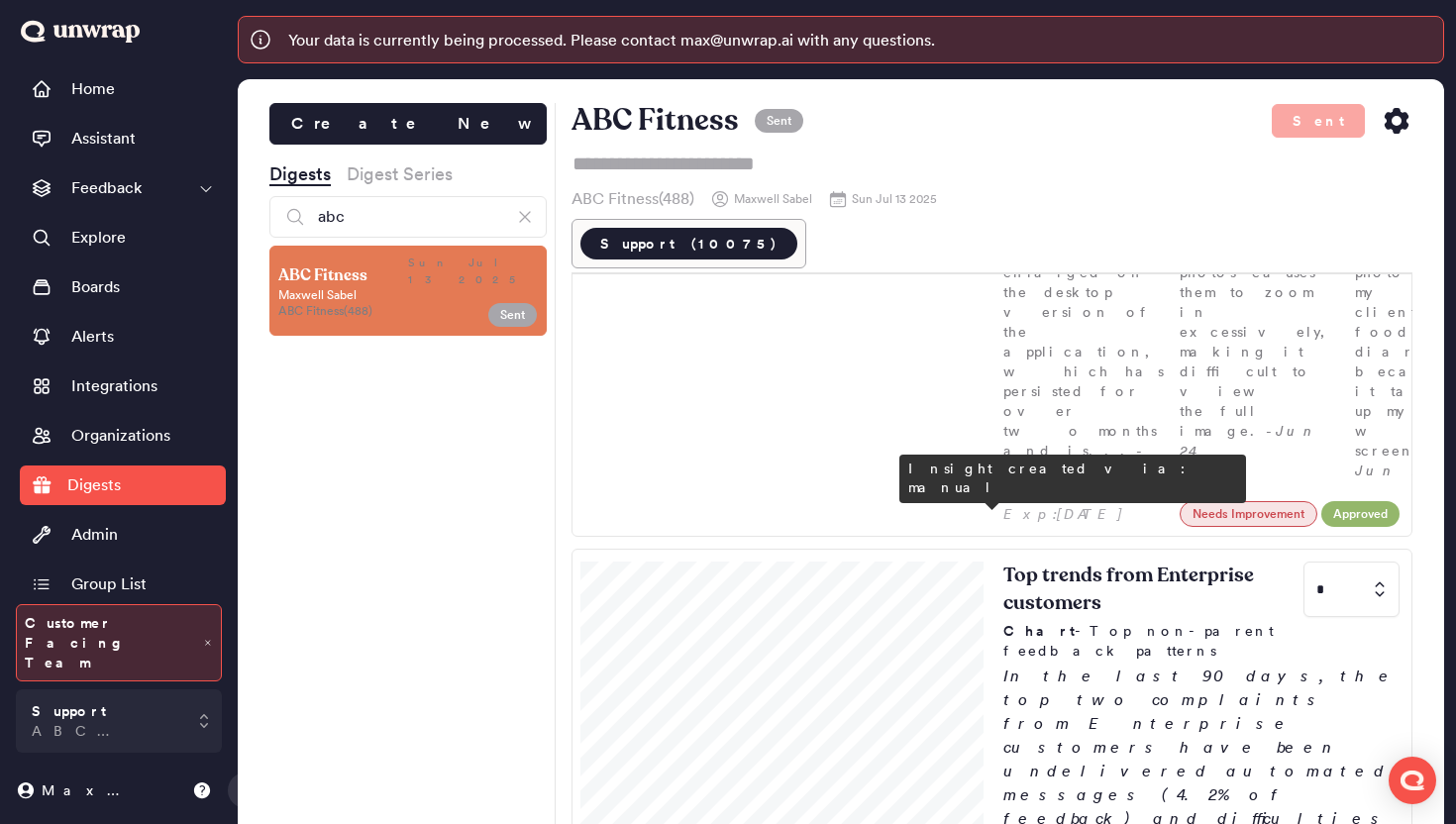 scroll, scrollTop: 2334, scrollLeft: 0, axis: vertical 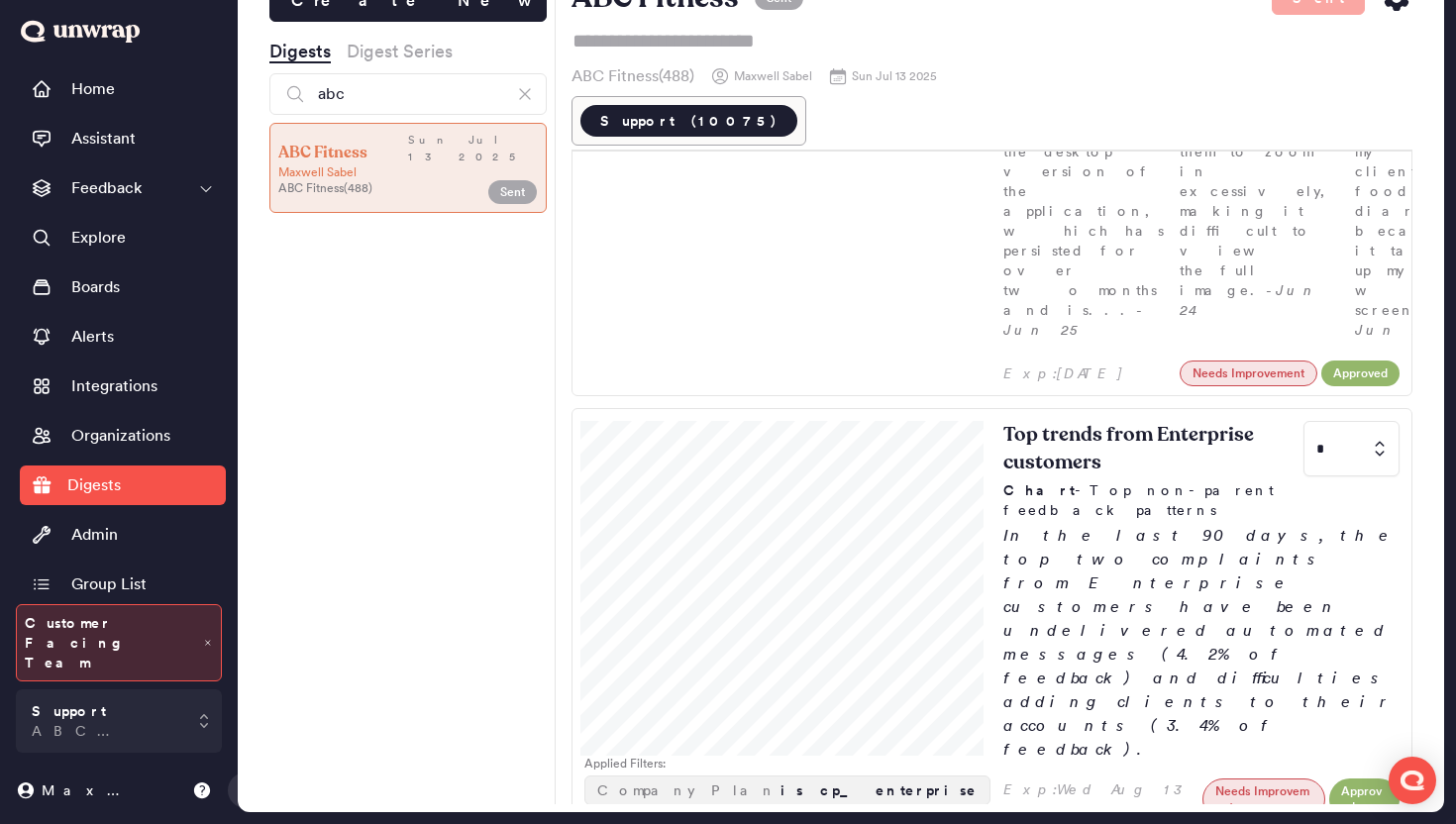 click on "MyFitnessPal is the most common platform that drives complaints of data syncing issues, followed by Apple Watch." at bounding box center (1201, 2168) 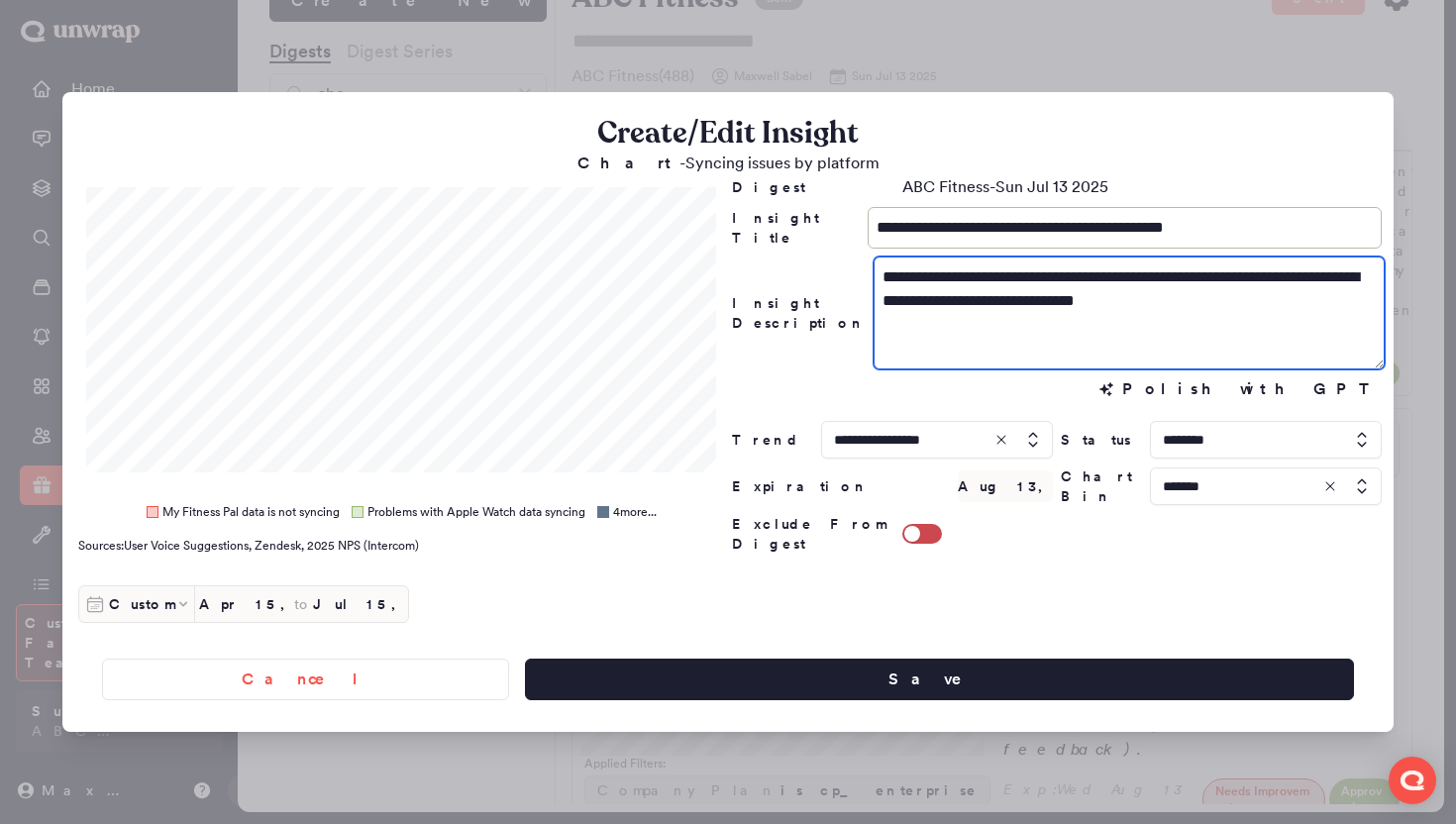 click on "**********" at bounding box center (1129, 313) 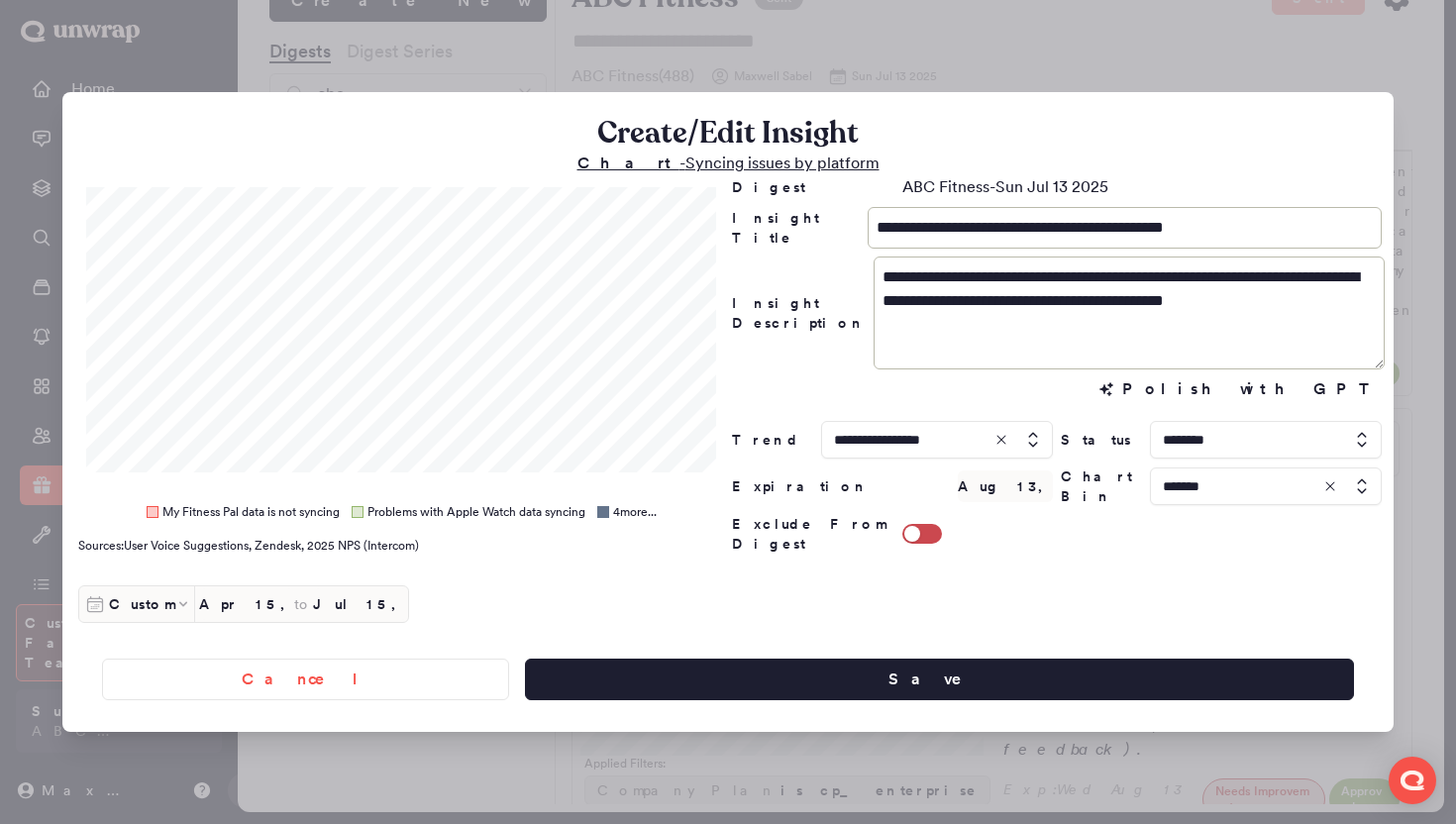 click on "Chart  -  Syncing issues by platform" at bounding box center (728, 162) 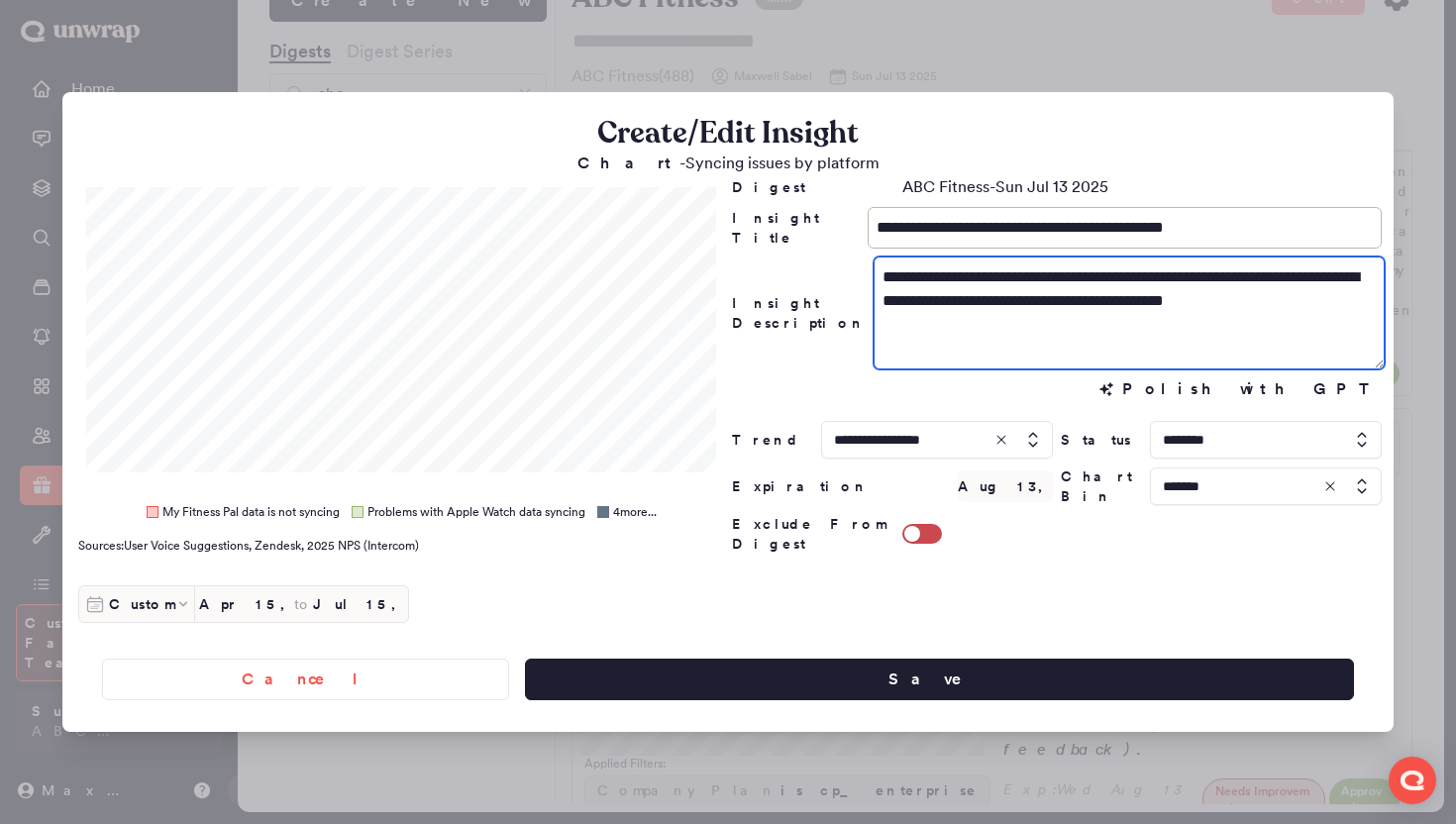 click on "**********" at bounding box center (1129, 313) 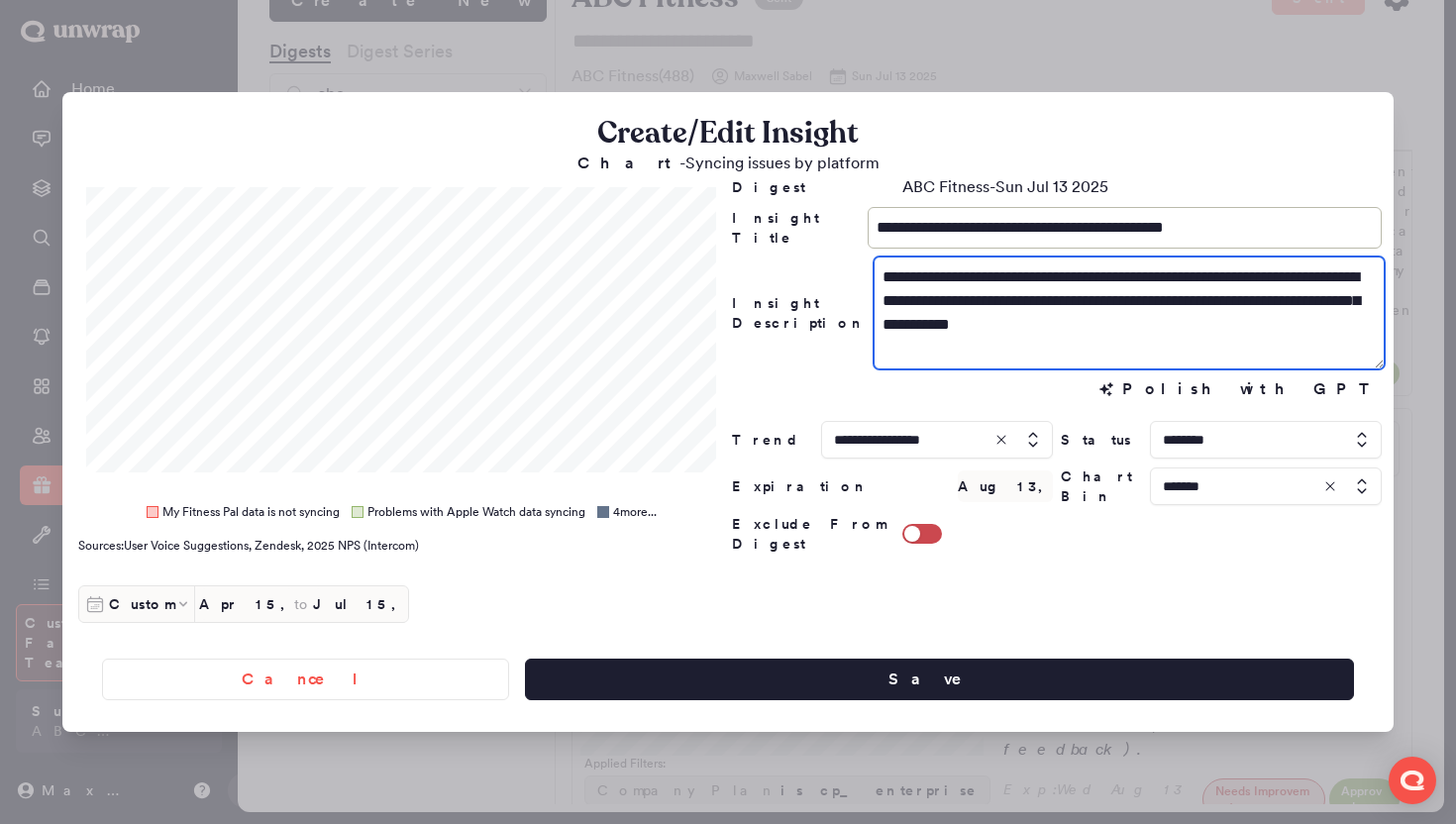 click on "**********" at bounding box center [1129, 313] 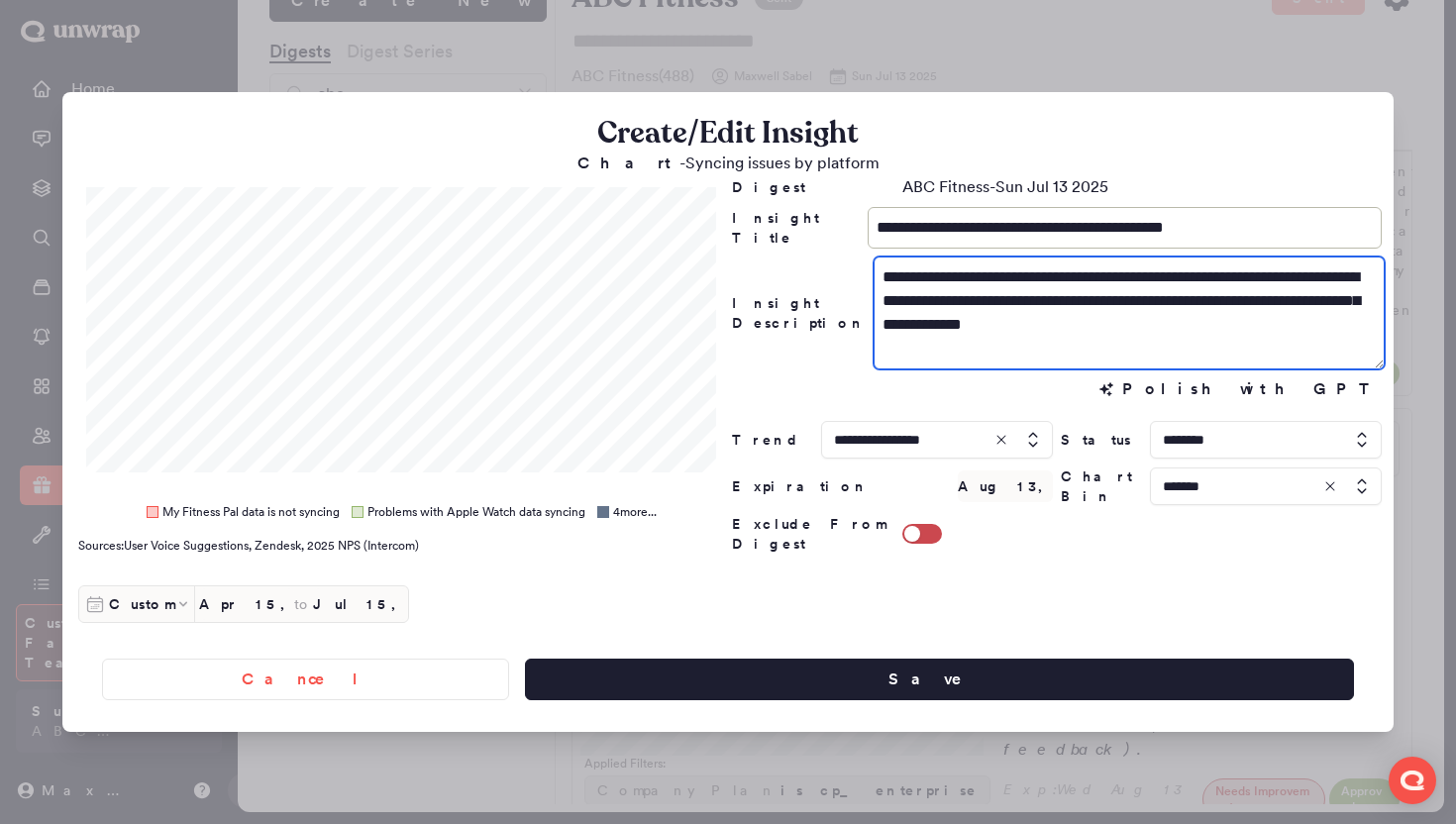 drag, startPoint x: 1104, startPoint y: 312, endPoint x: 1059, endPoint y: 312, distance: 45 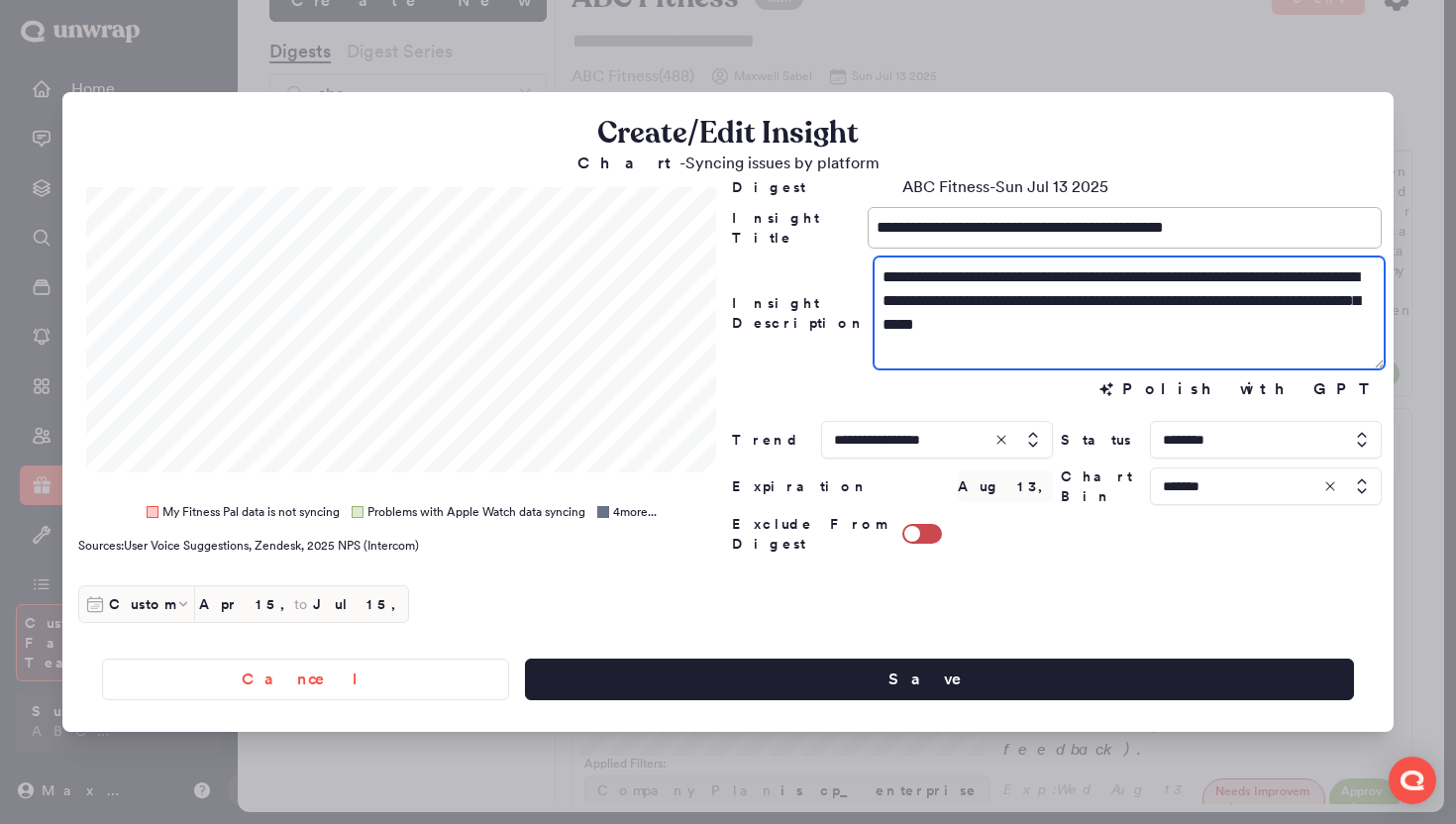 drag, startPoint x: 1099, startPoint y: 312, endPoint x: 1066, endPoint y: 311, distance: 33.0151 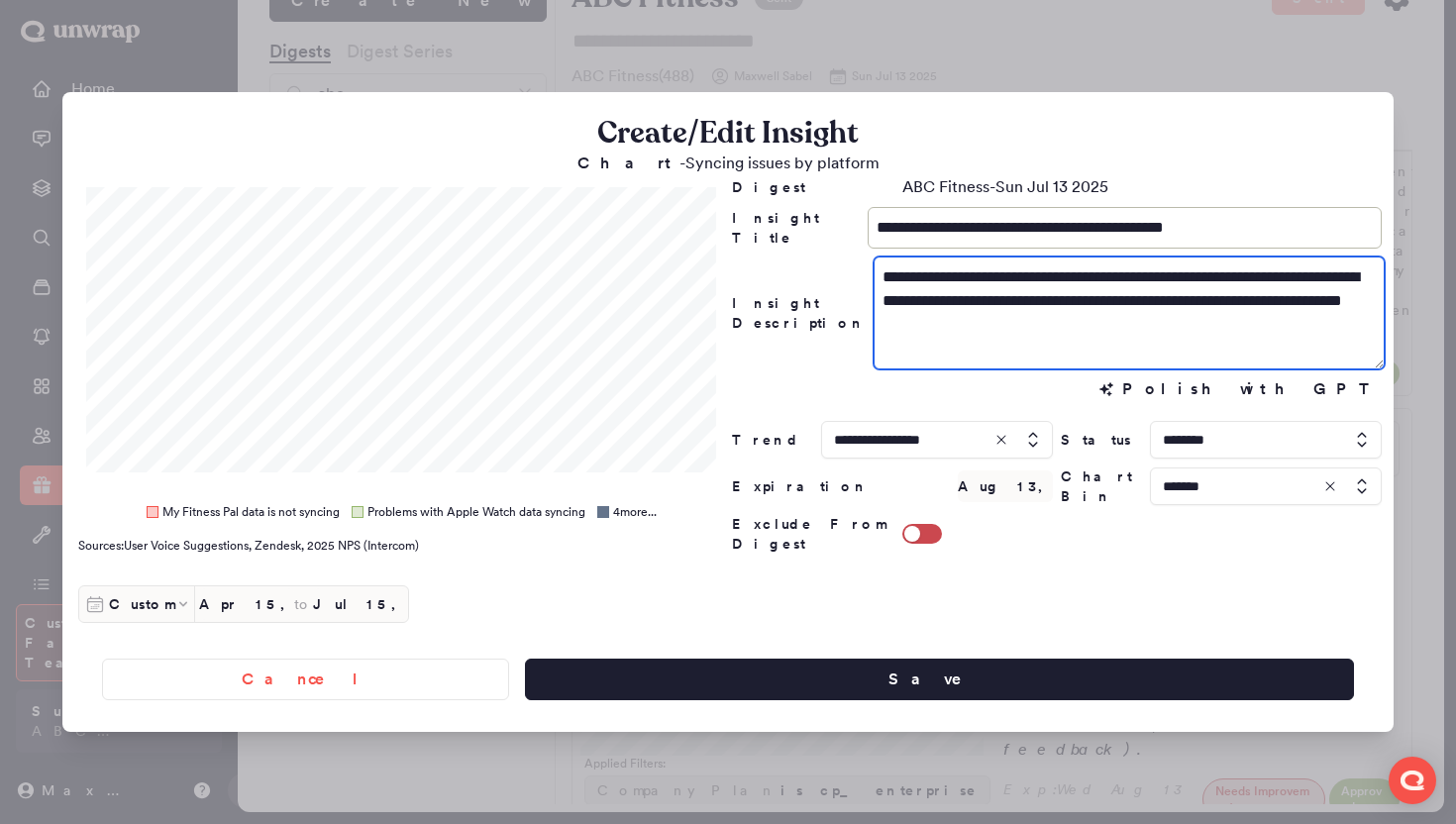 click on "**********" at bounding box center (1129, 313) 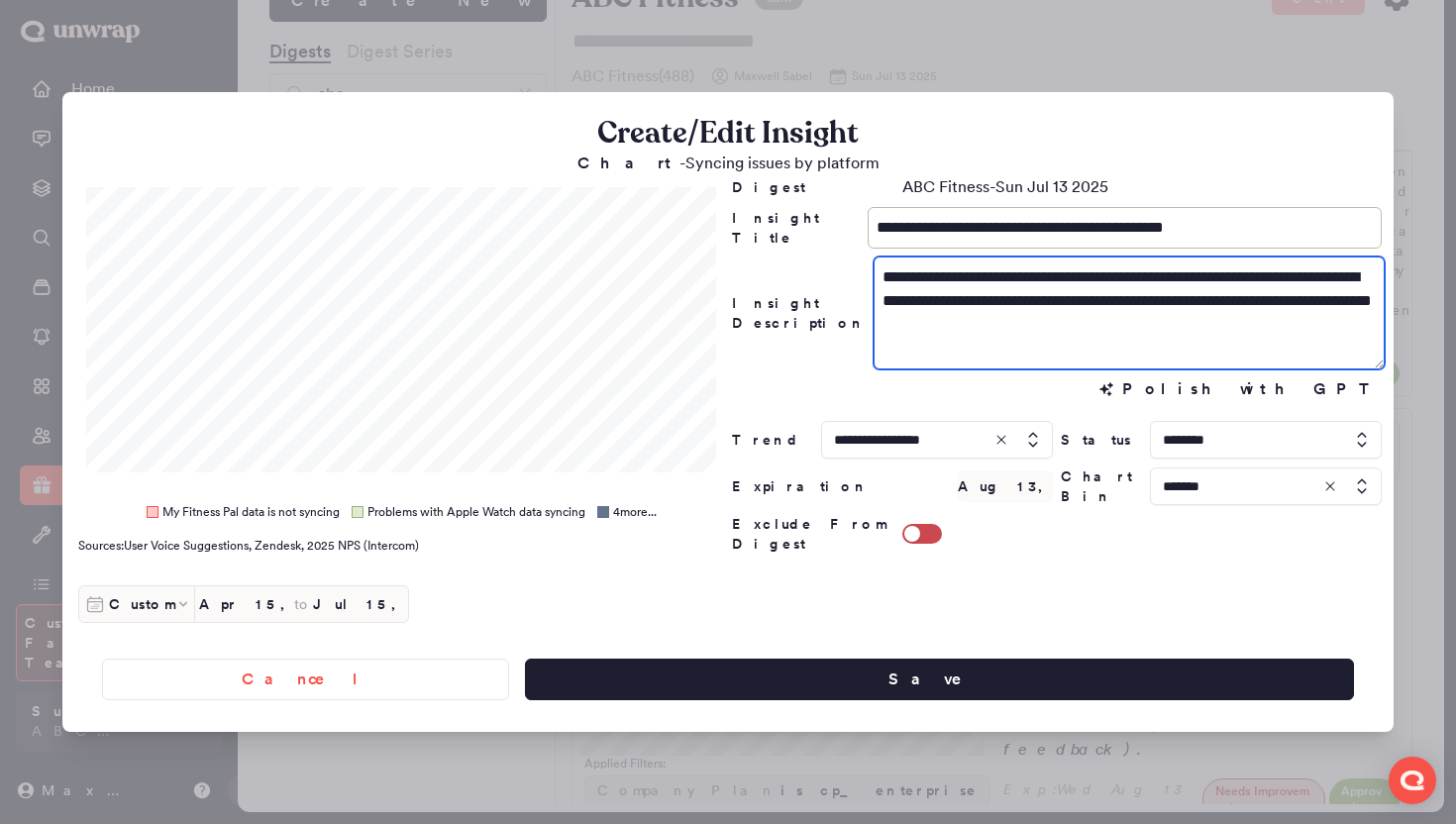 drag, startPoint x: 1188, startPoint y: 347, endPoint x: 1350, endPoint y: 309, distance: 166.39712 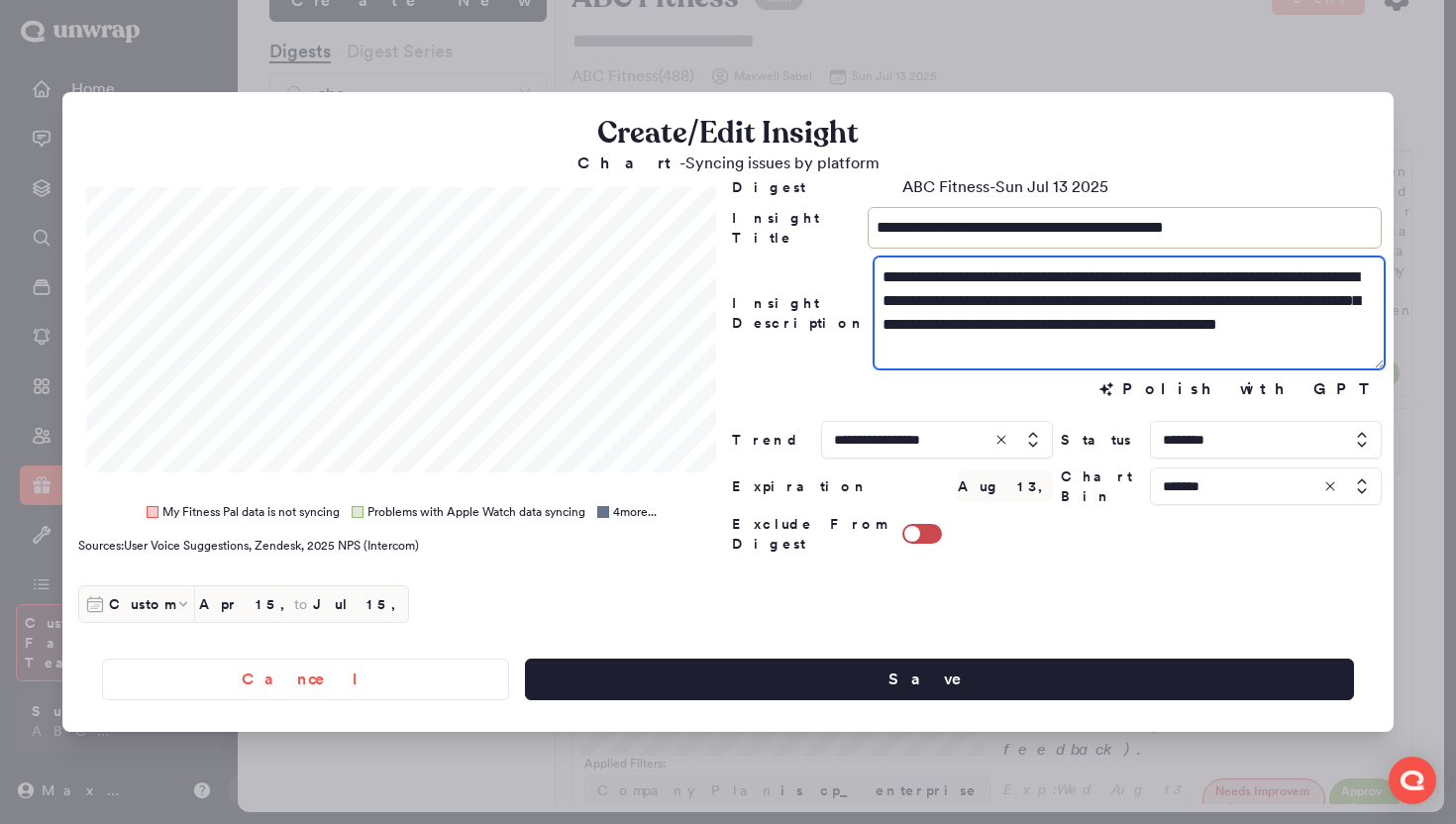 click on "**********" at bounding box center [1129, 313] 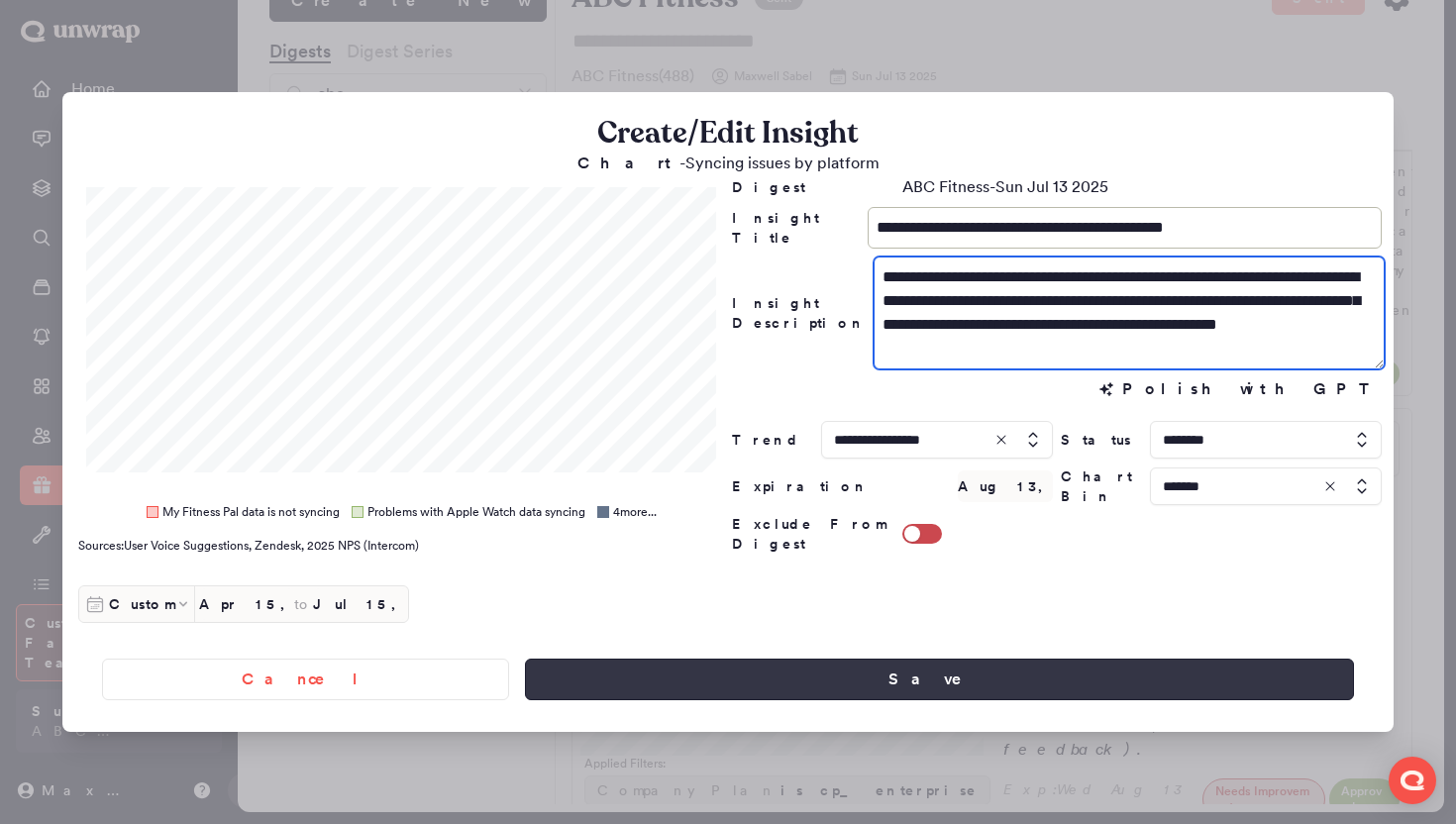 type on "**********" 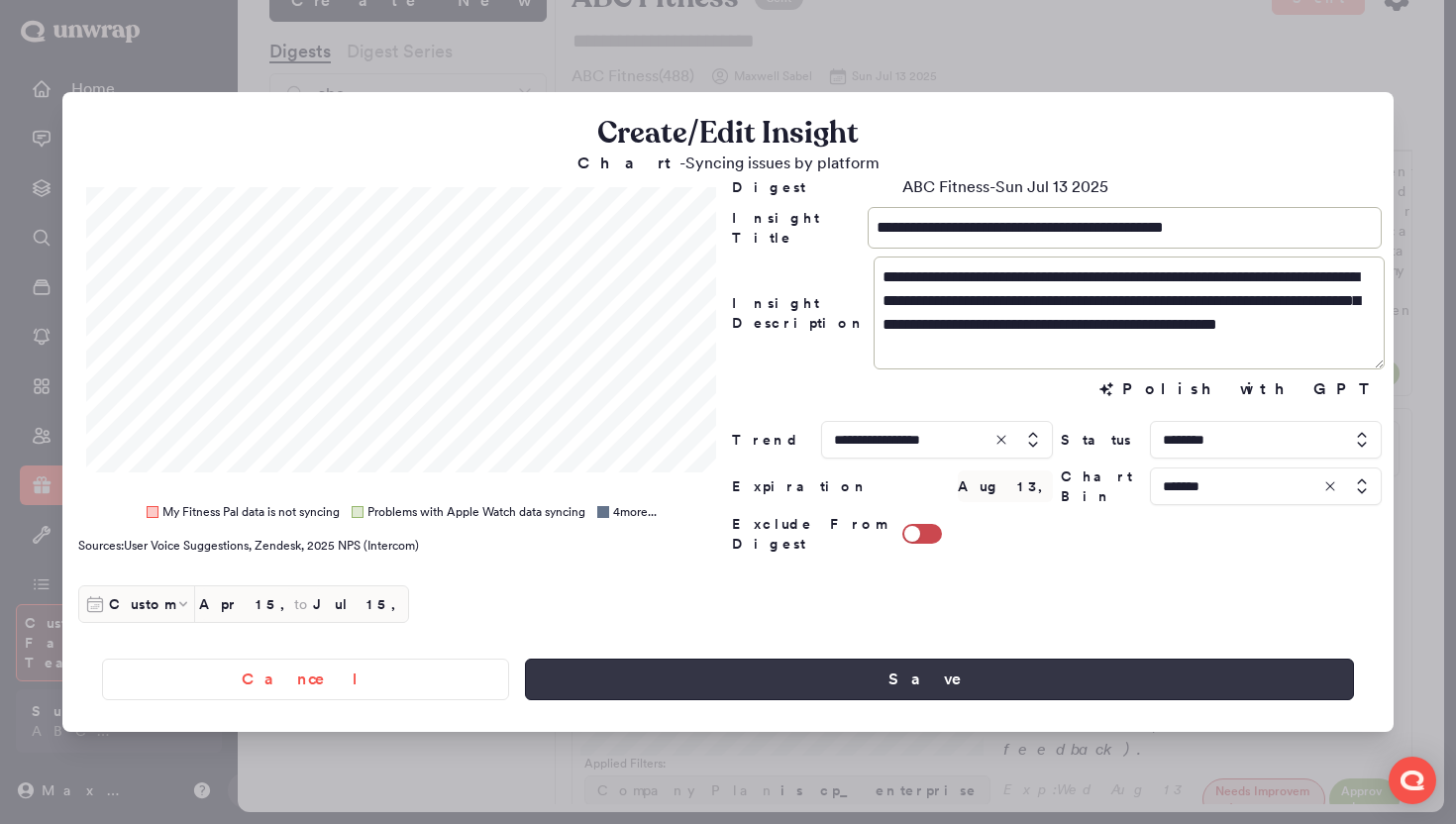 click on "Save" at bounding box center [939, 679] 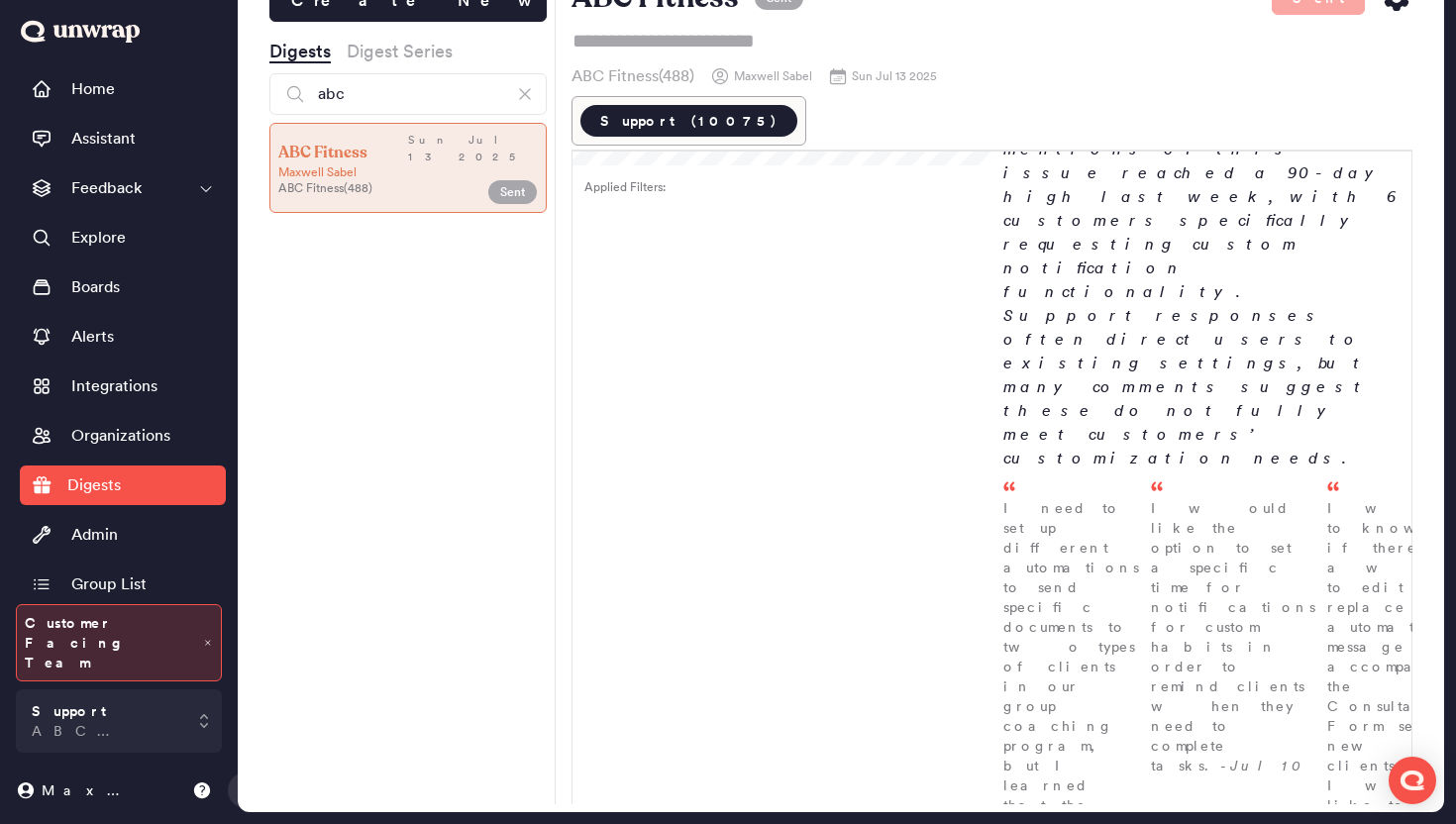 scroll, scrollTop: 0, scrollLeft: 0, axis: both 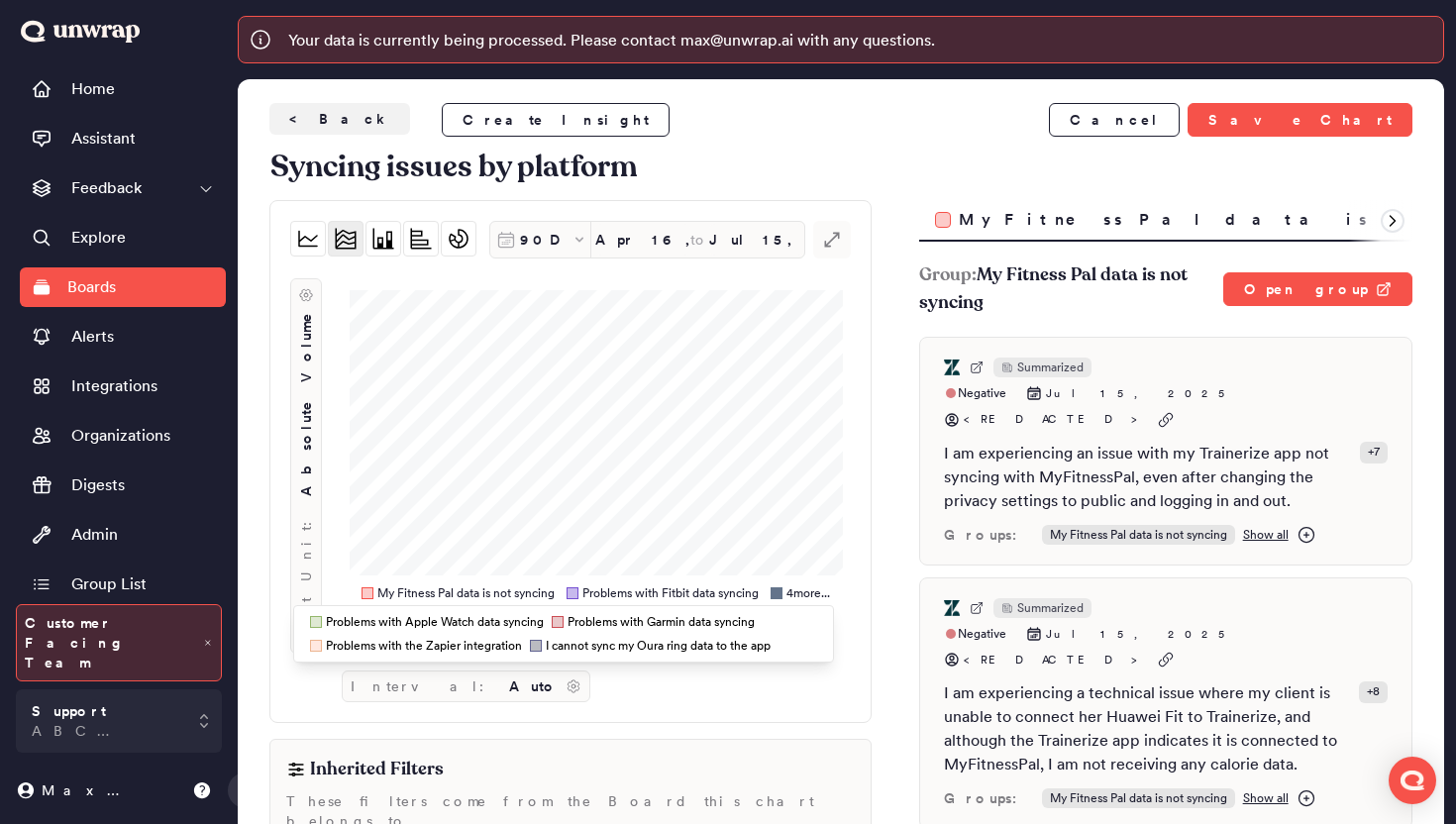 click on "Problems with Apple Watch data syncing Problems with Garmin data syncing Problems with the Zapier integration I cannot sync my Oura ring data to the app" at bounding box center (564, 634) 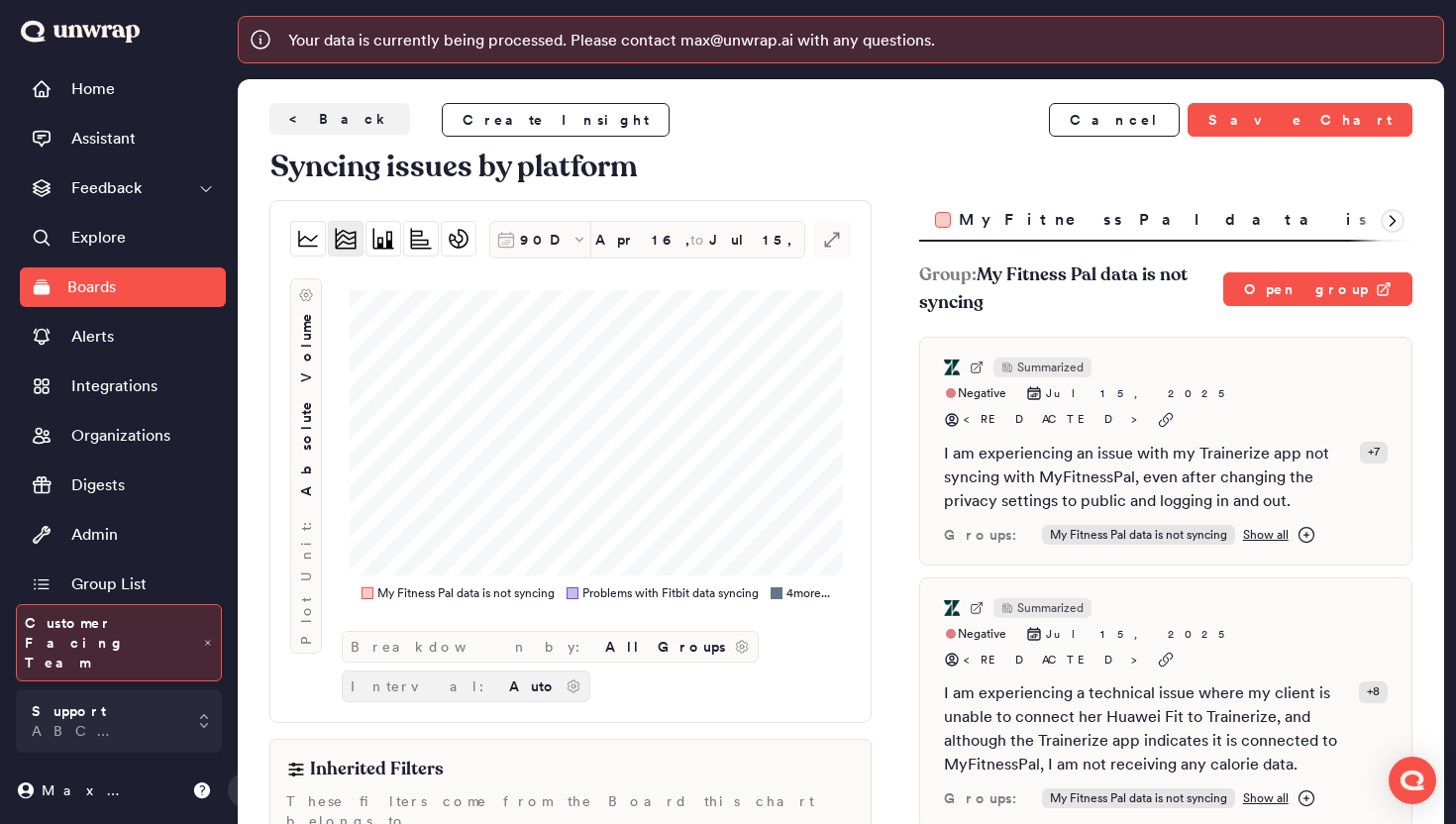 click on "Interval: Auto" at bounding box center (466, 686) 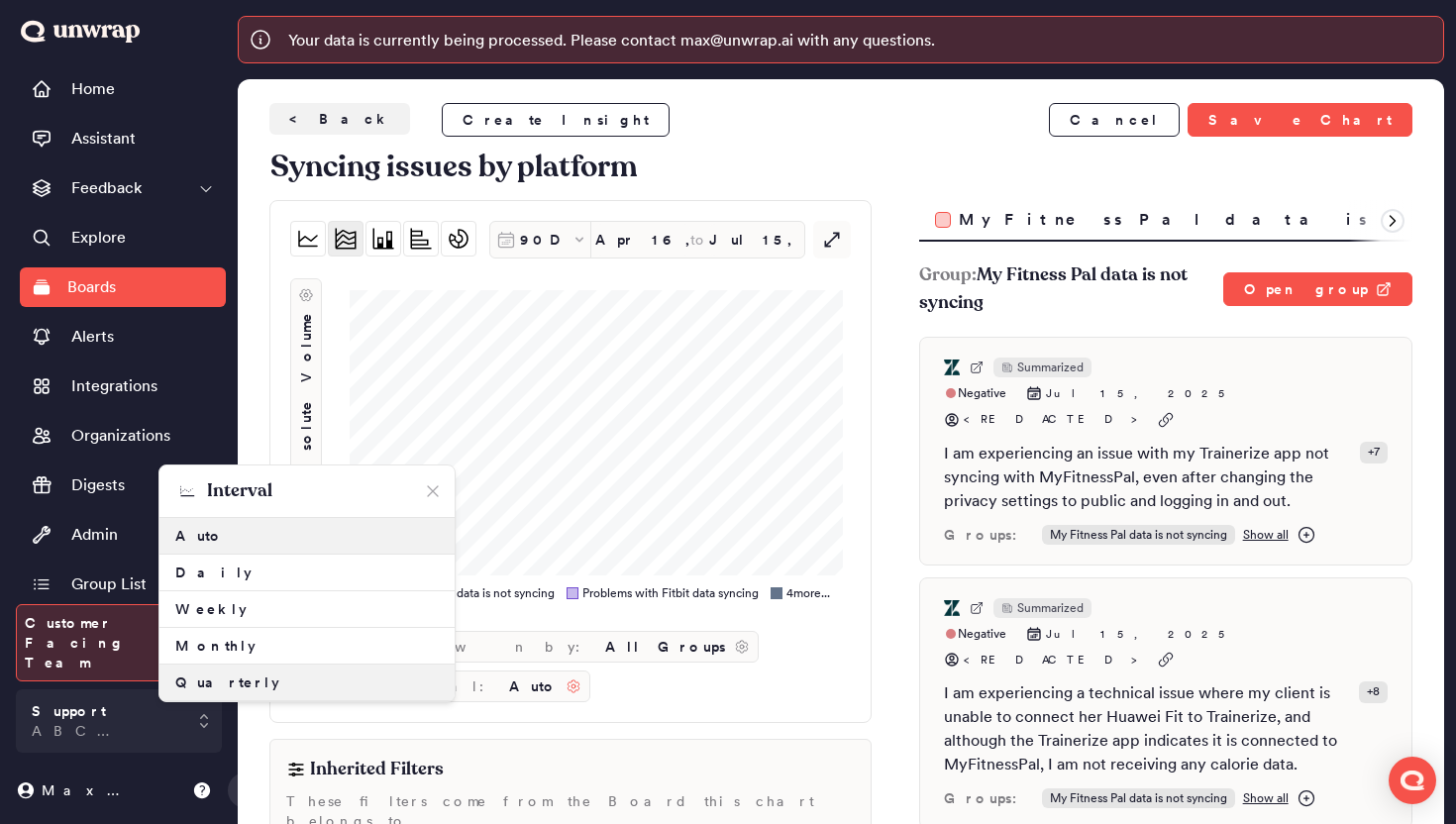 click on "Quarterly" at bounding box center (307, 682) 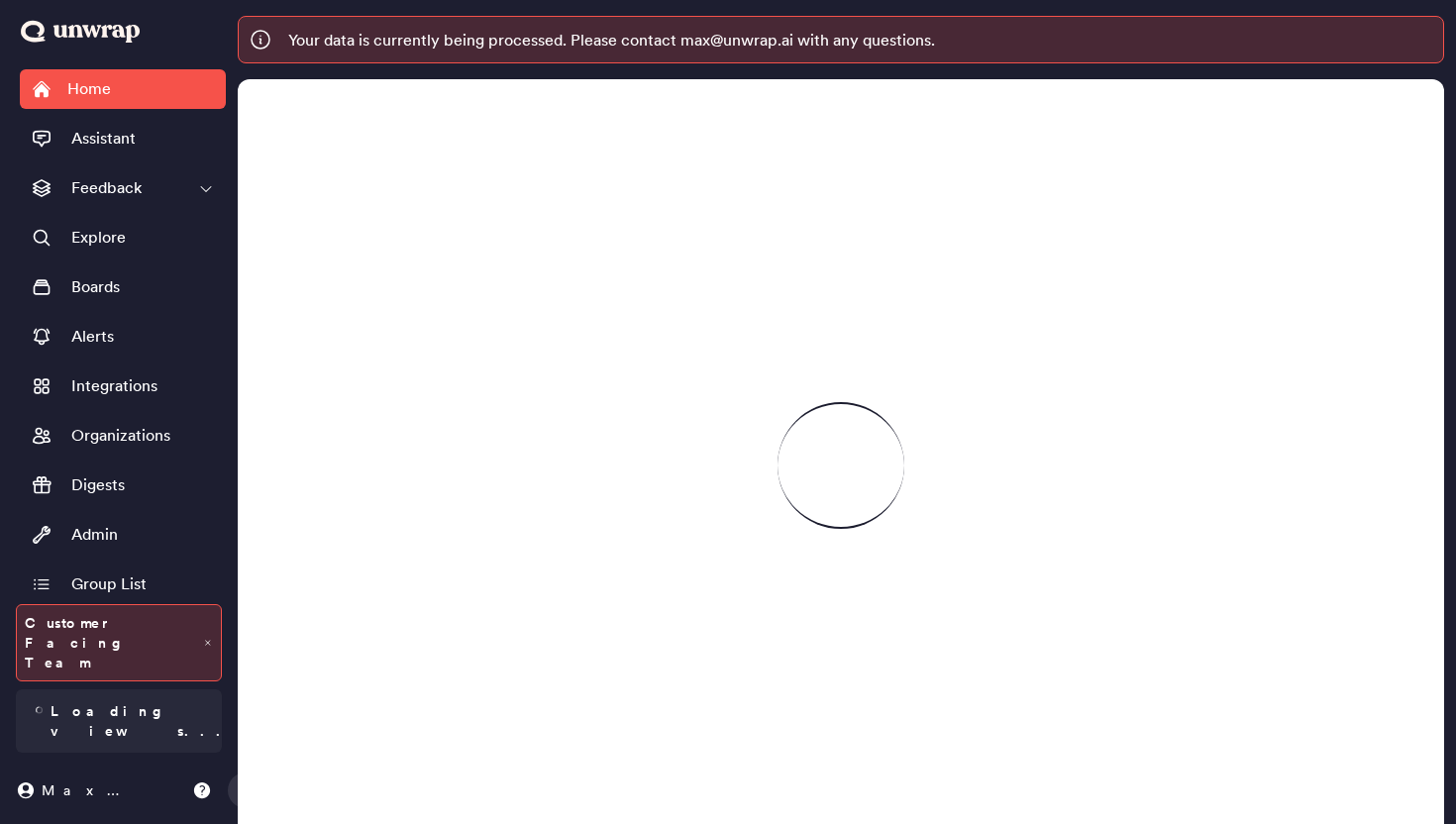scroll, scrollTop: 0, scrollLeft: 0, axis: both 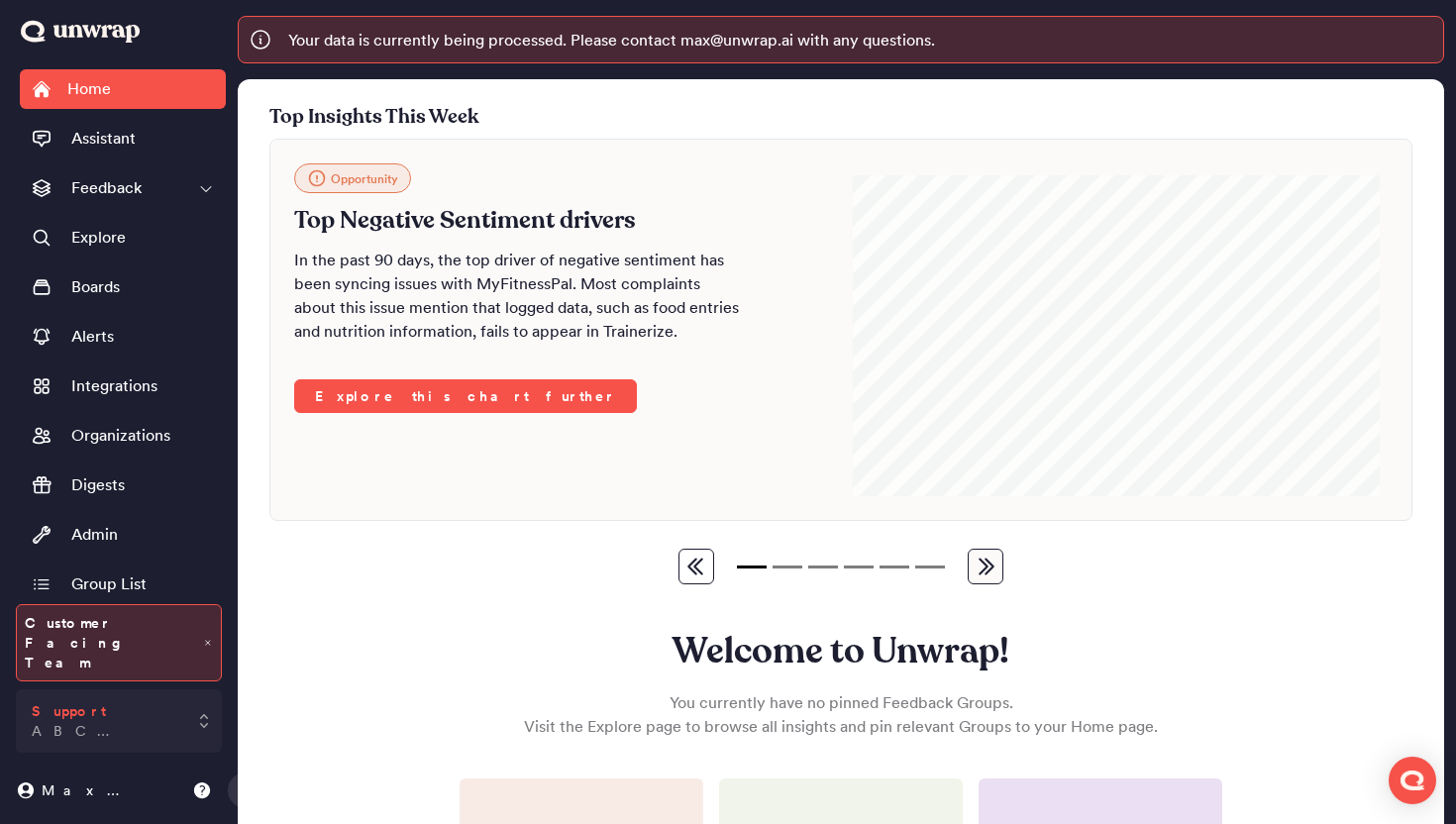 click on "Support ABC Fitness" at bounding box center [105, 721] 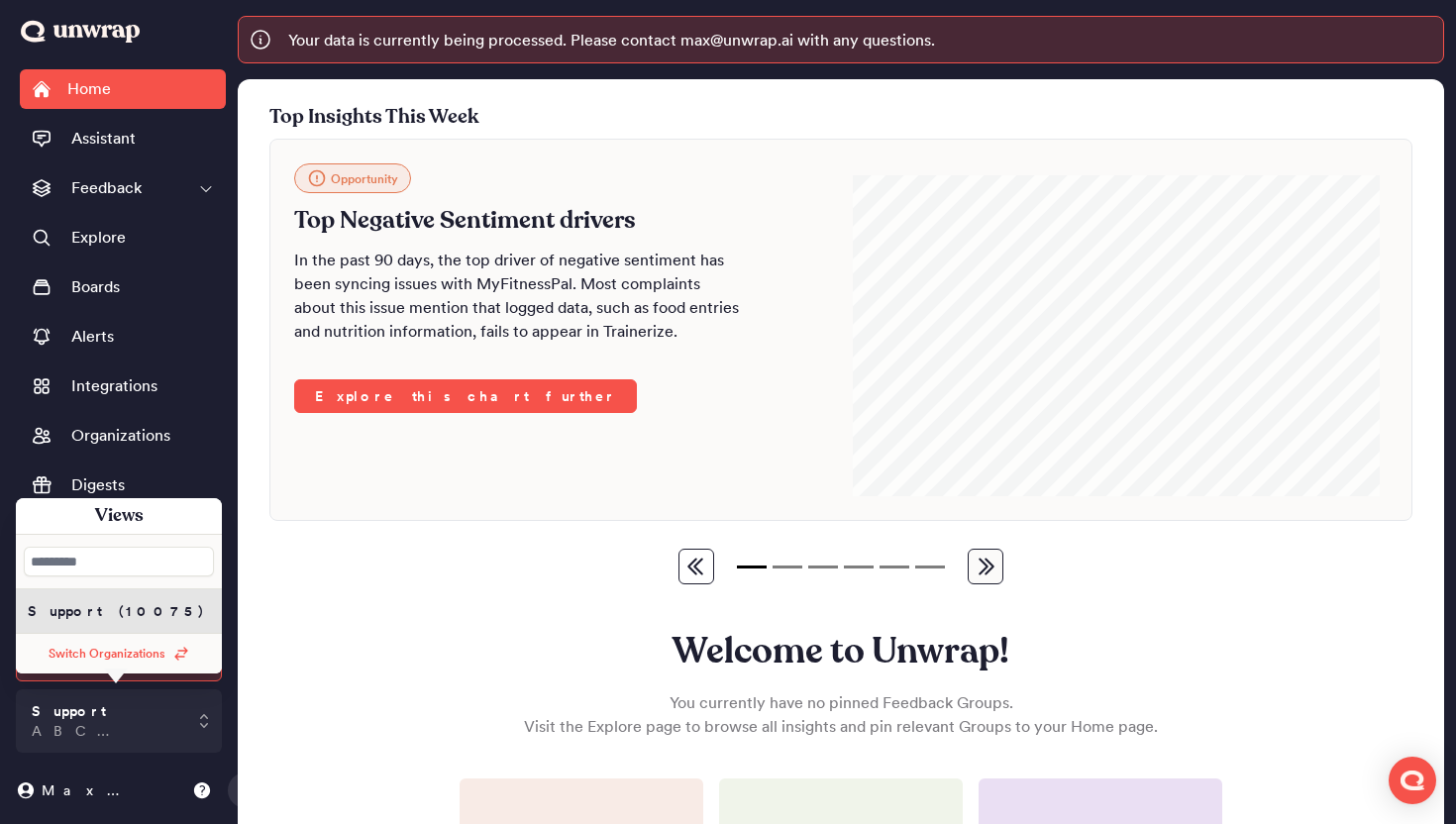 click on "Switch Organizations" at bounding box center (107, 654) 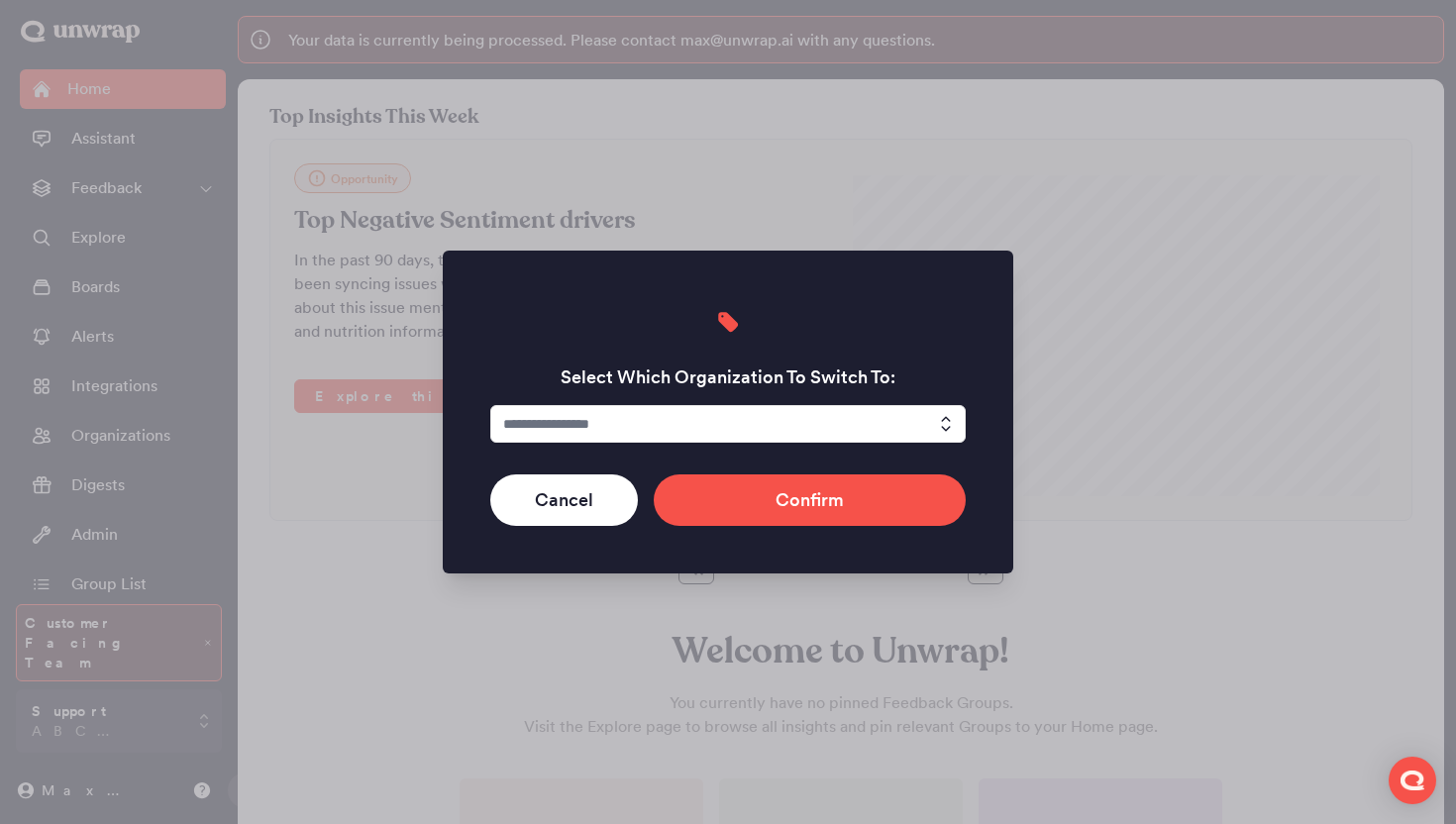 click at bounding box center [728, 424] 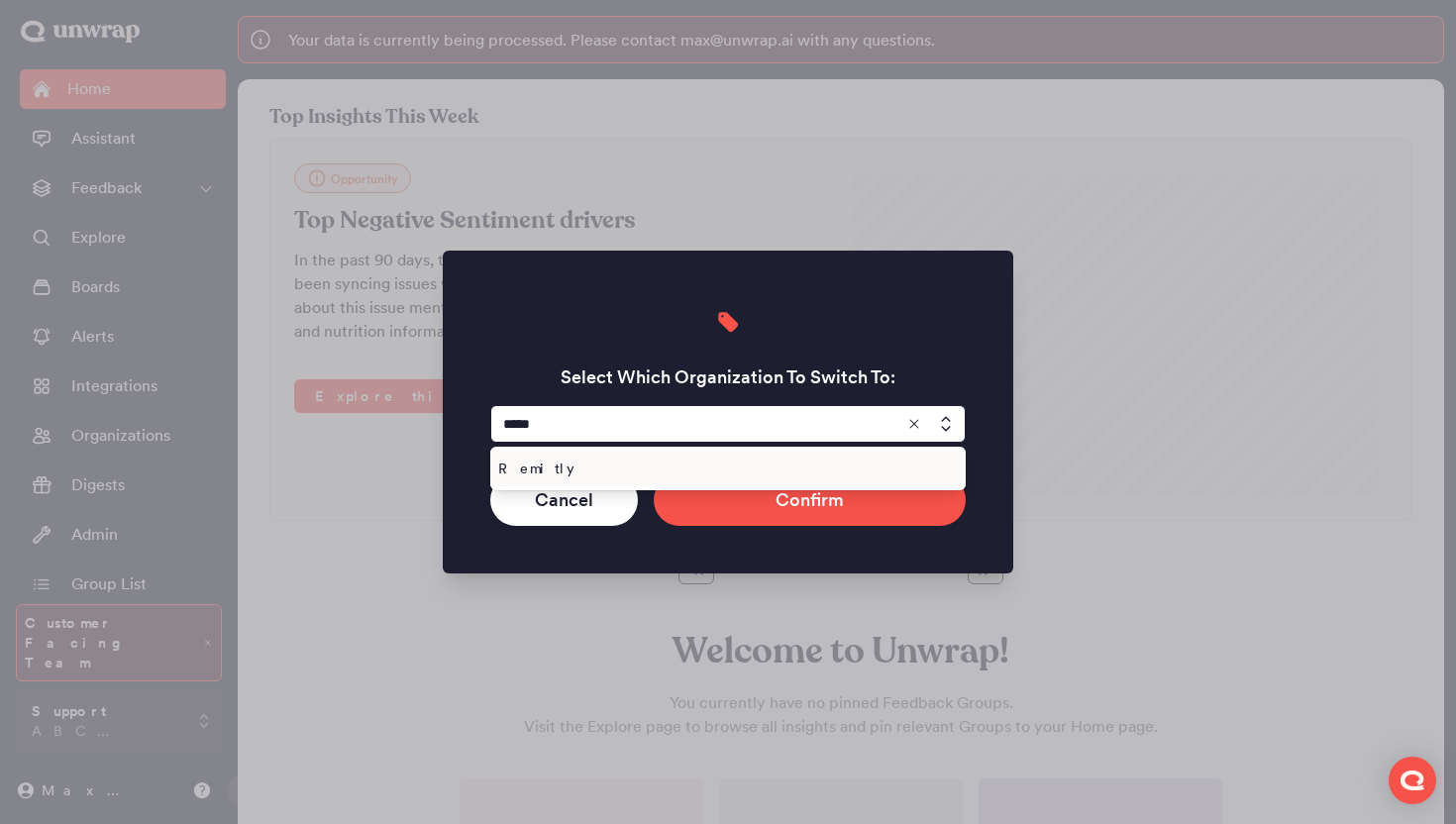 type on "*******" 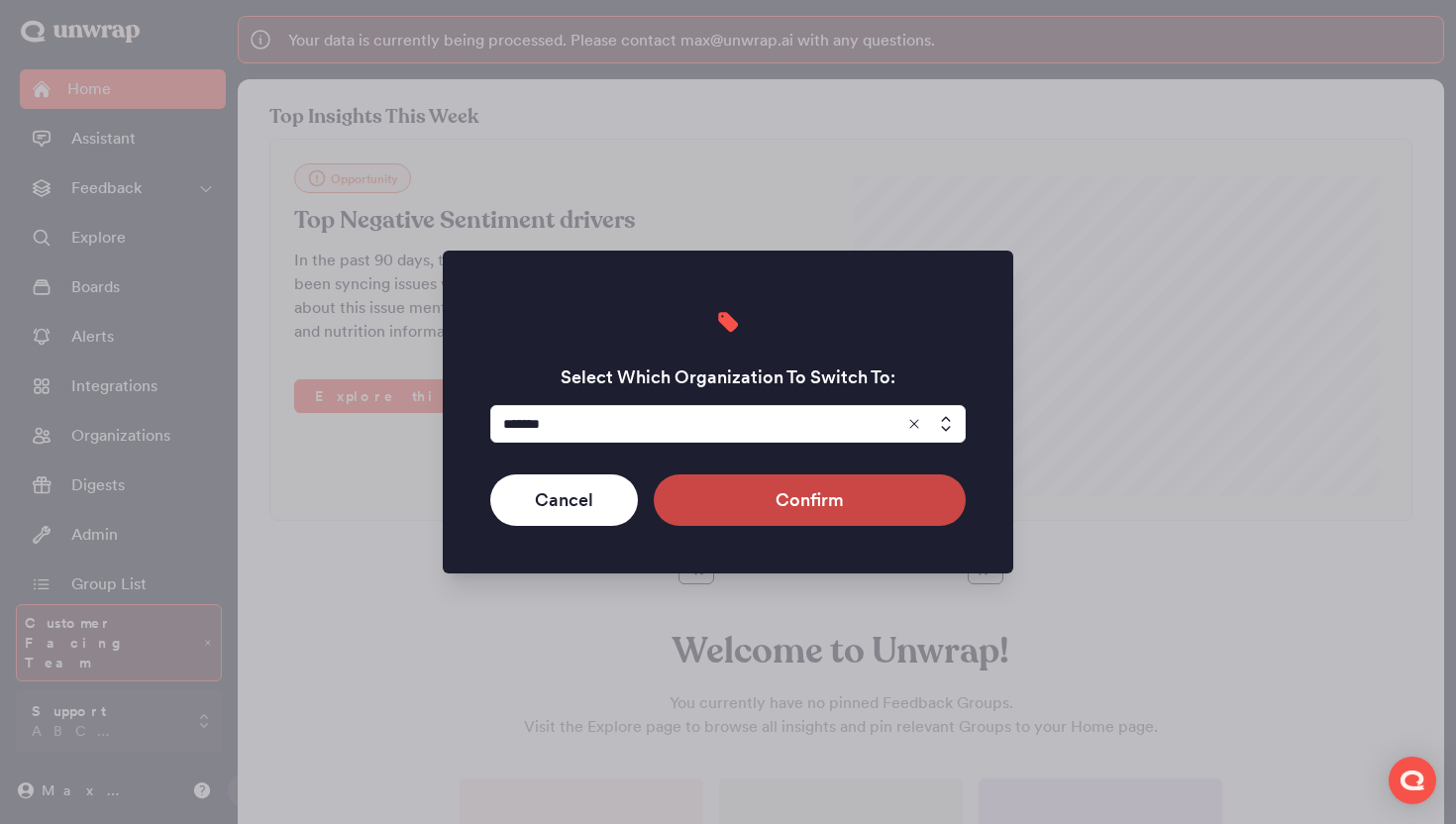 click on "Confirm" at bounding box center [809, 500] 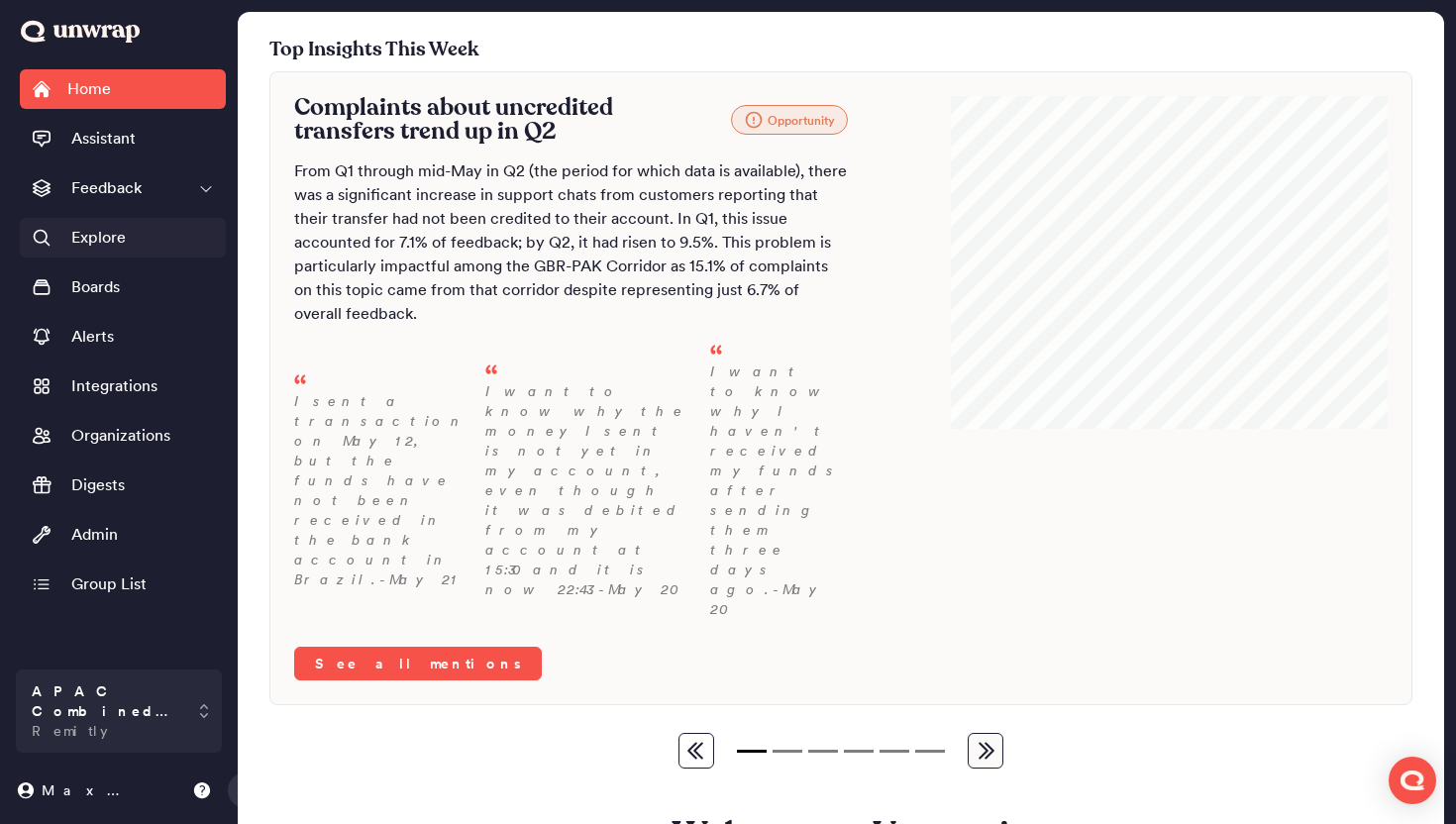 click on "Explore" at bounding box center (123, 238) 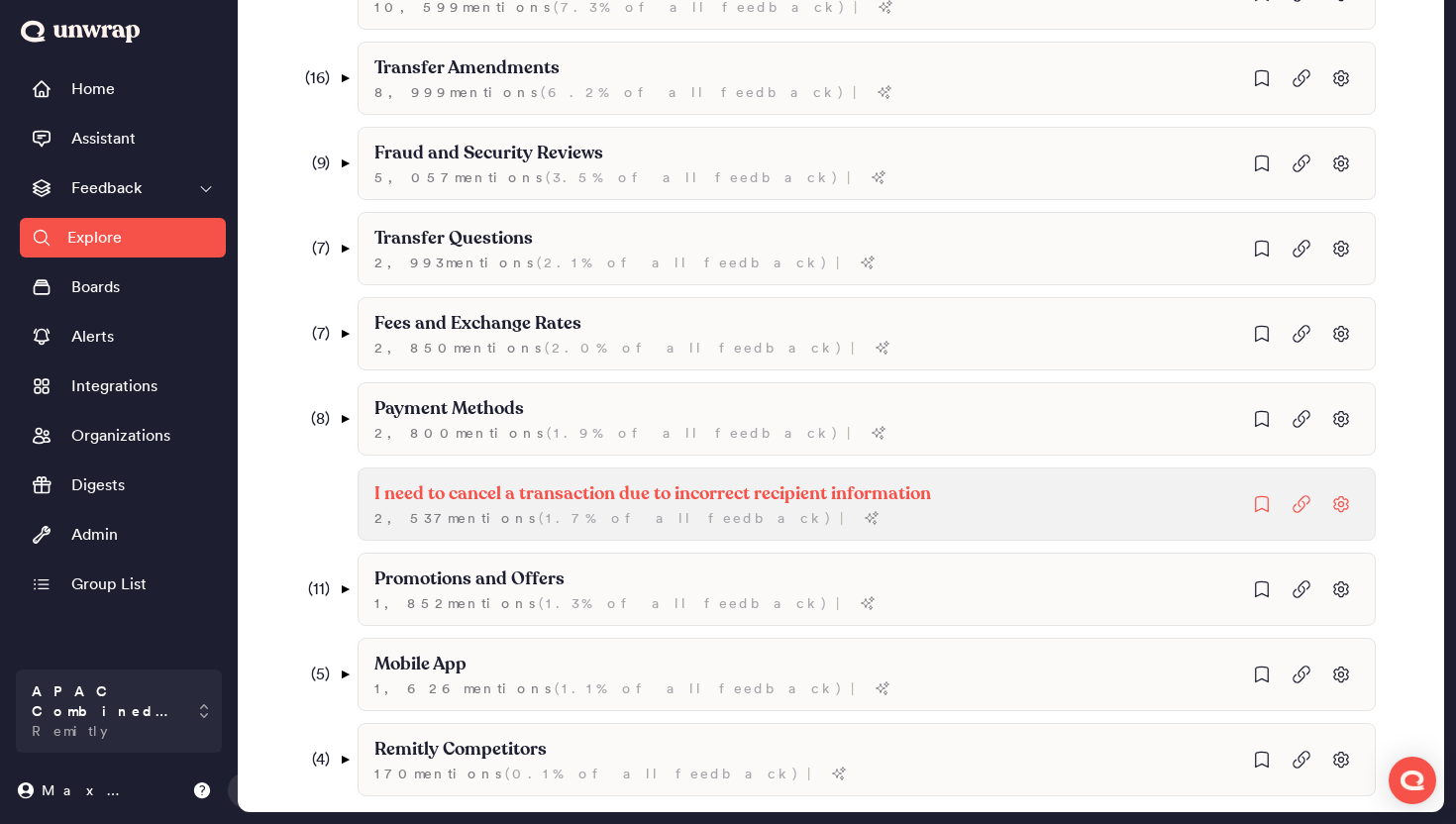 scroll, scrollTop: 887, scrollLeft: 0, axis: vertical 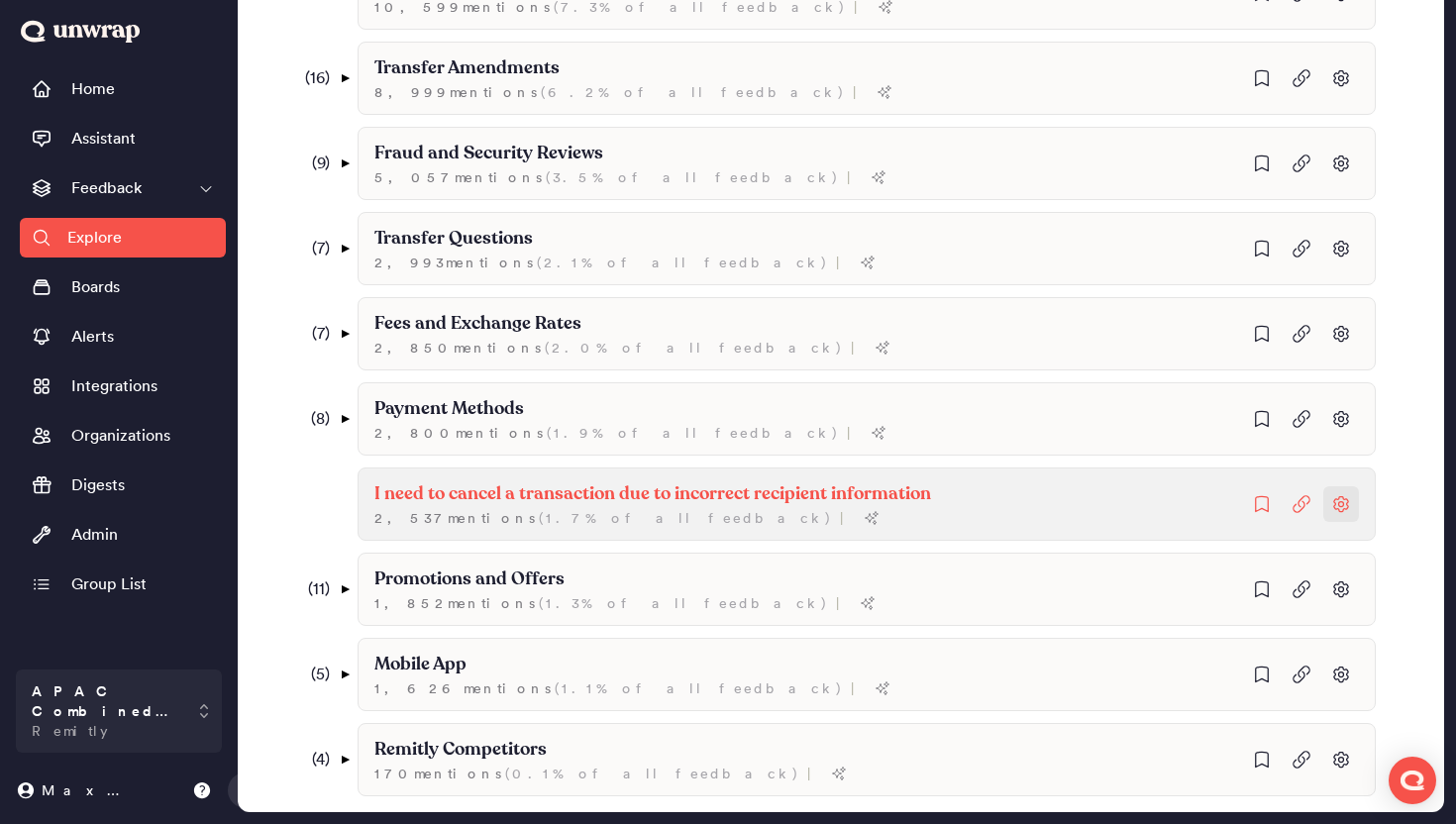 click 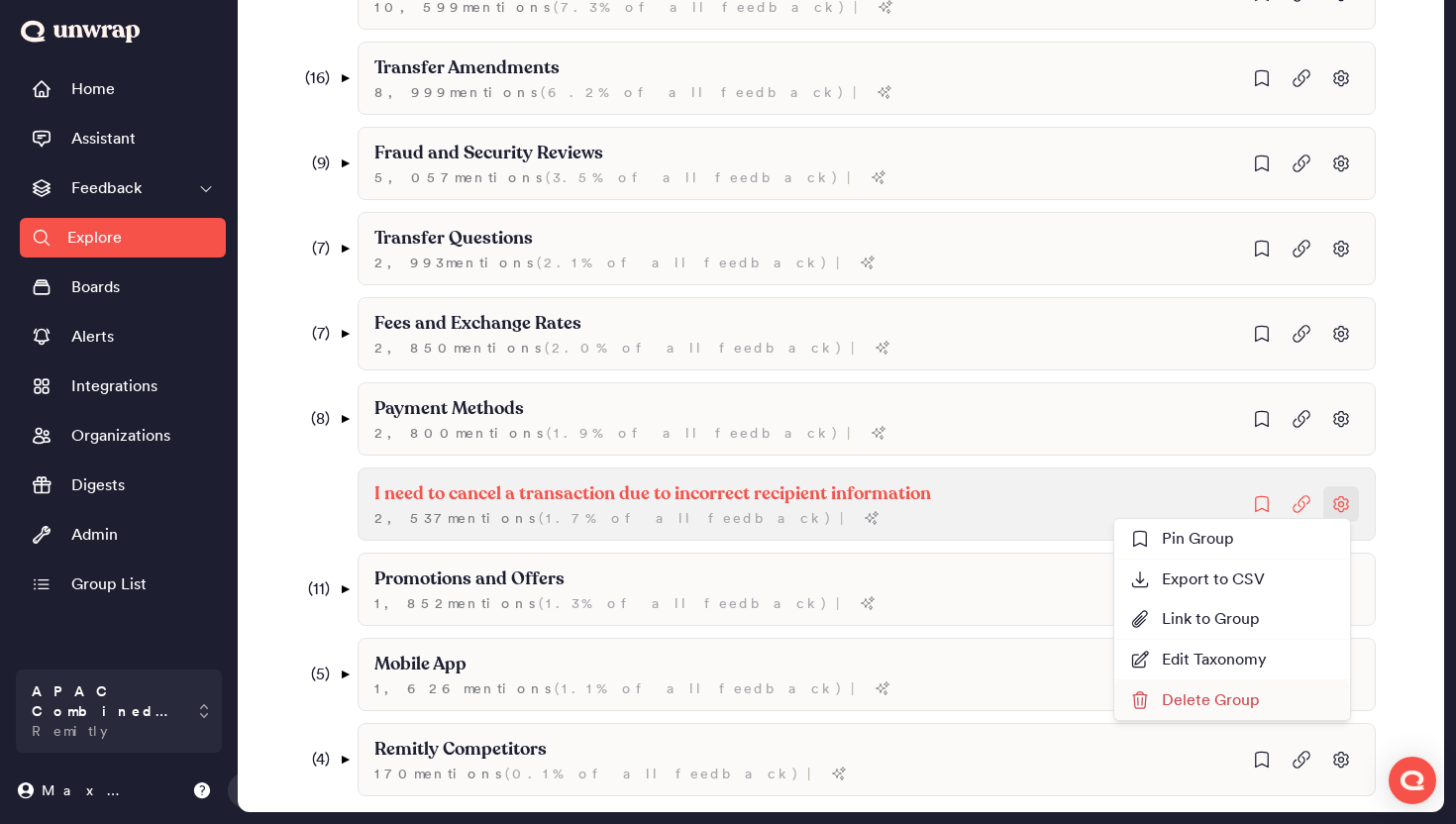 click on "Delete Group" at bounding box center (1195, 700) 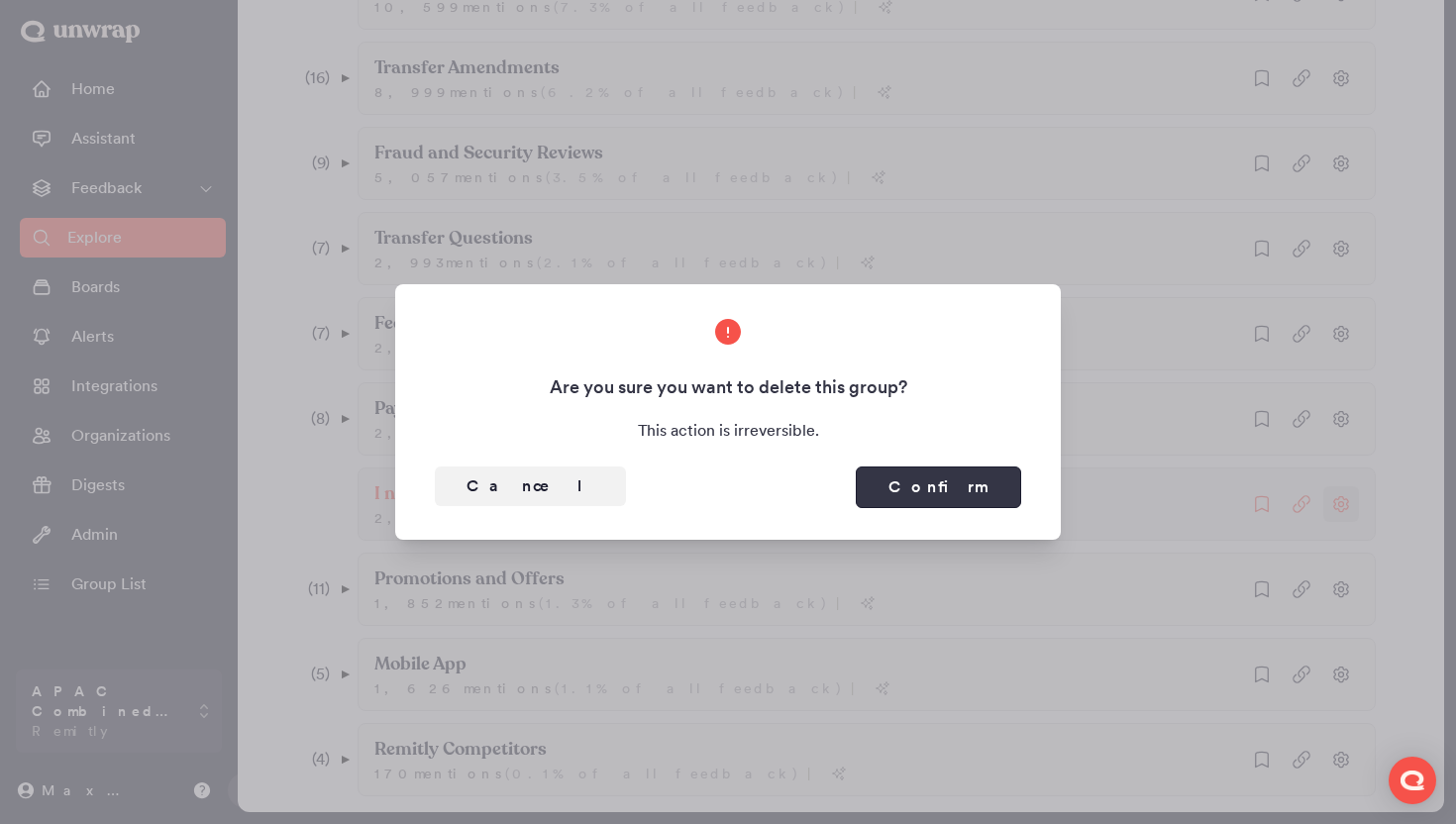 click on "Confirm" at bounding box center (938, 487) 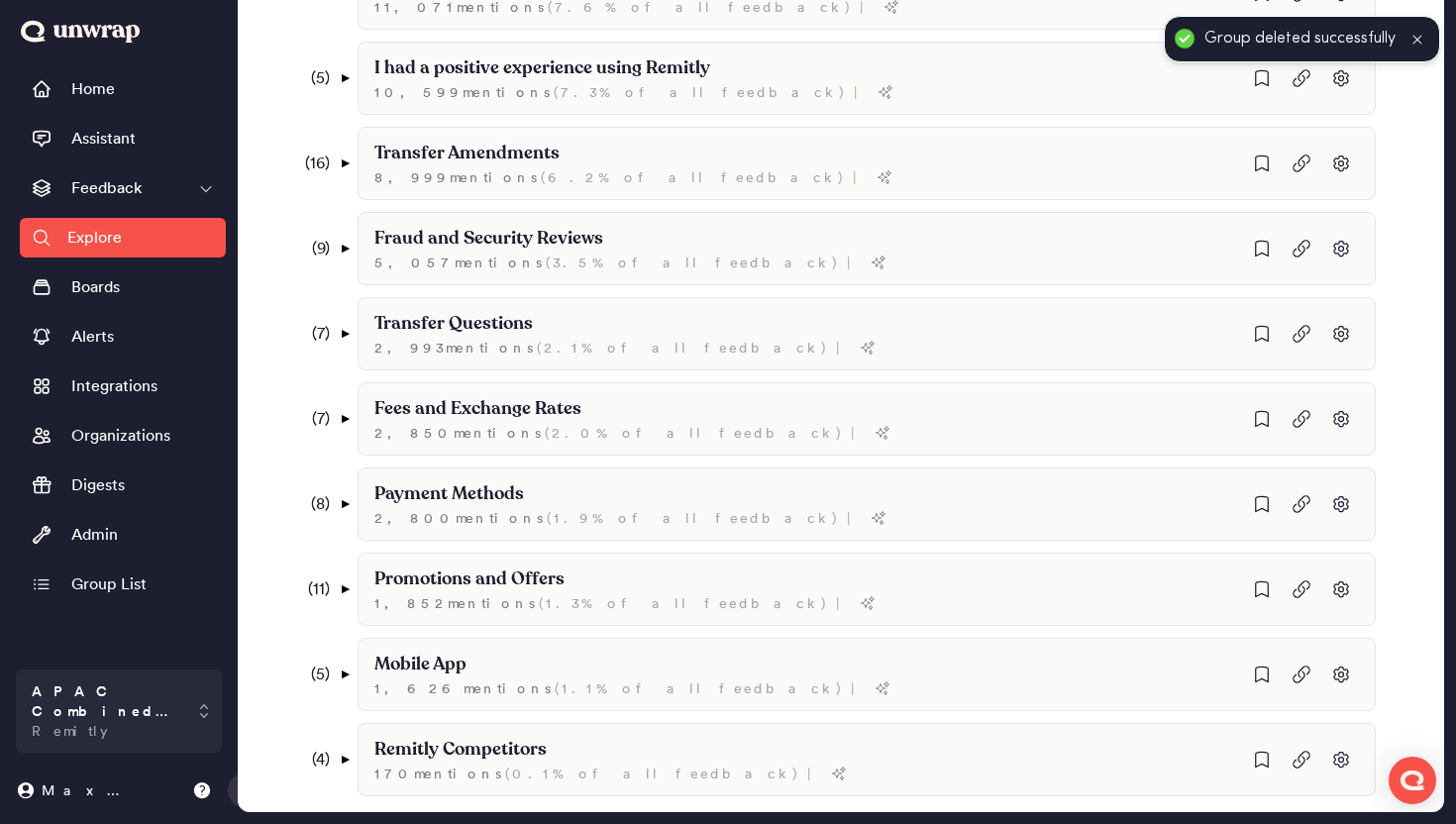 scroll, scrollTop: 802, scrollLeft: 0, axis: vertical 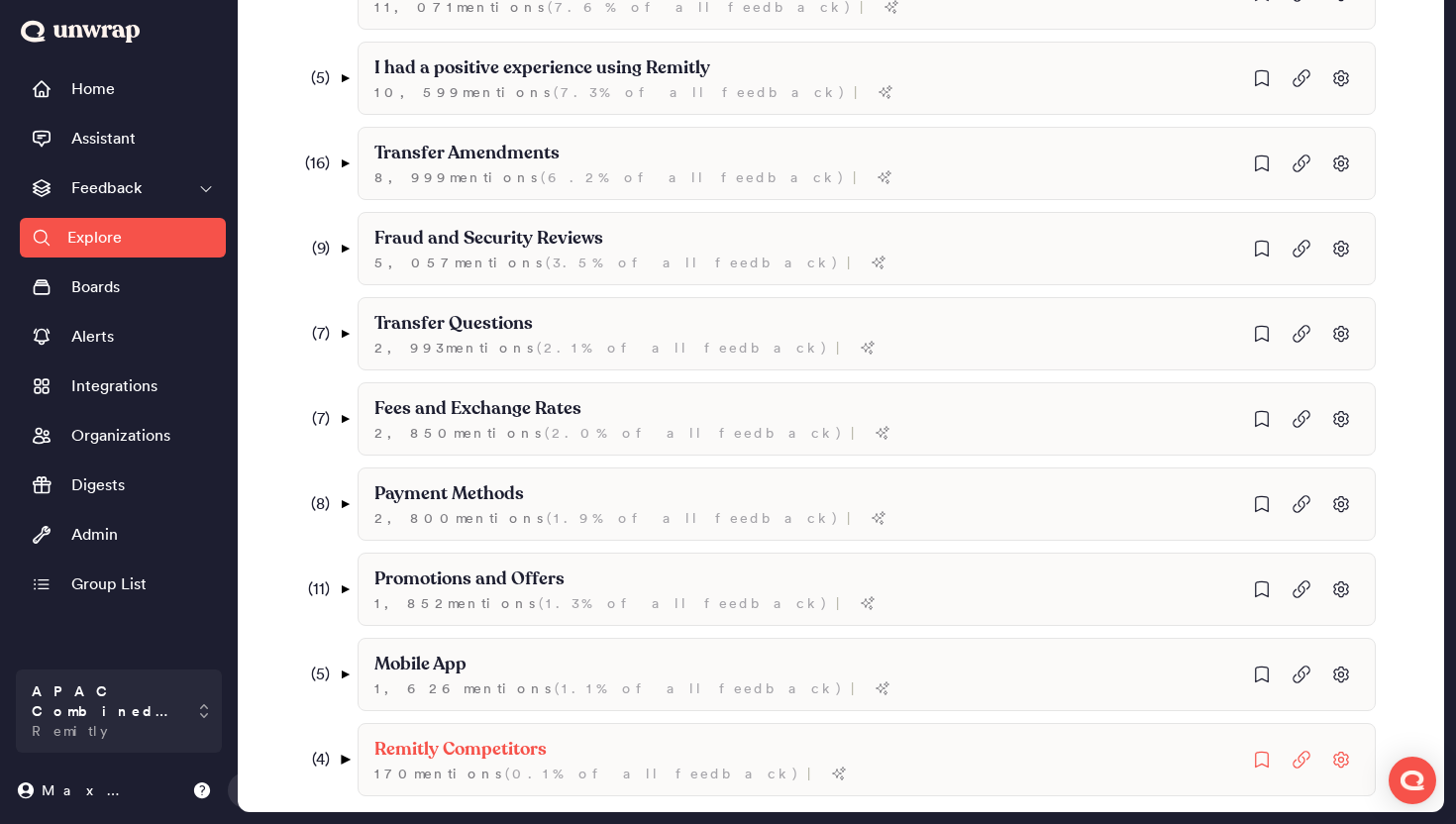 click on "▼" at bounding box center [345, 760] 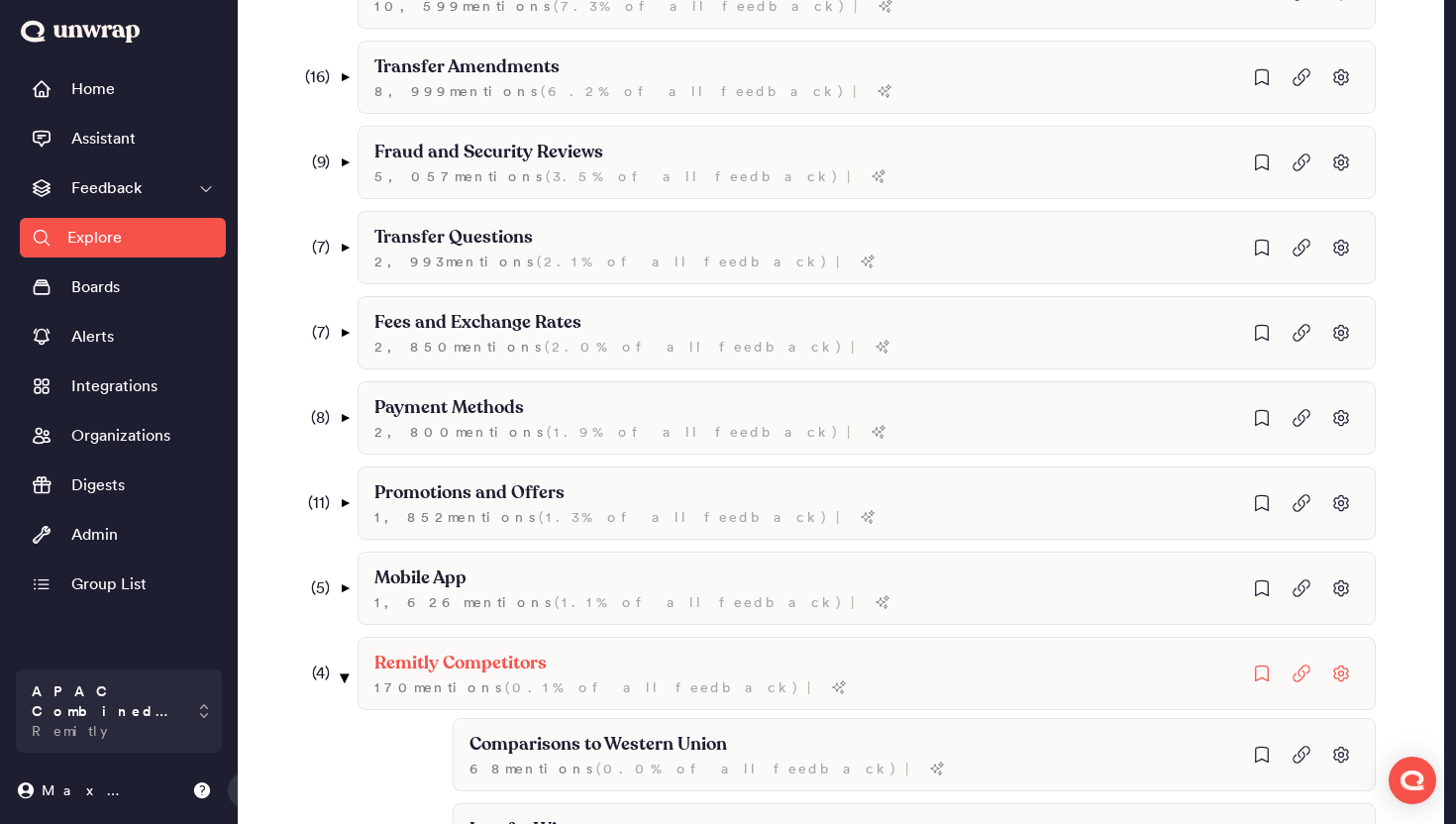 scroll, scrollTop: 1126, scrollLeft: 0, axis: vertical 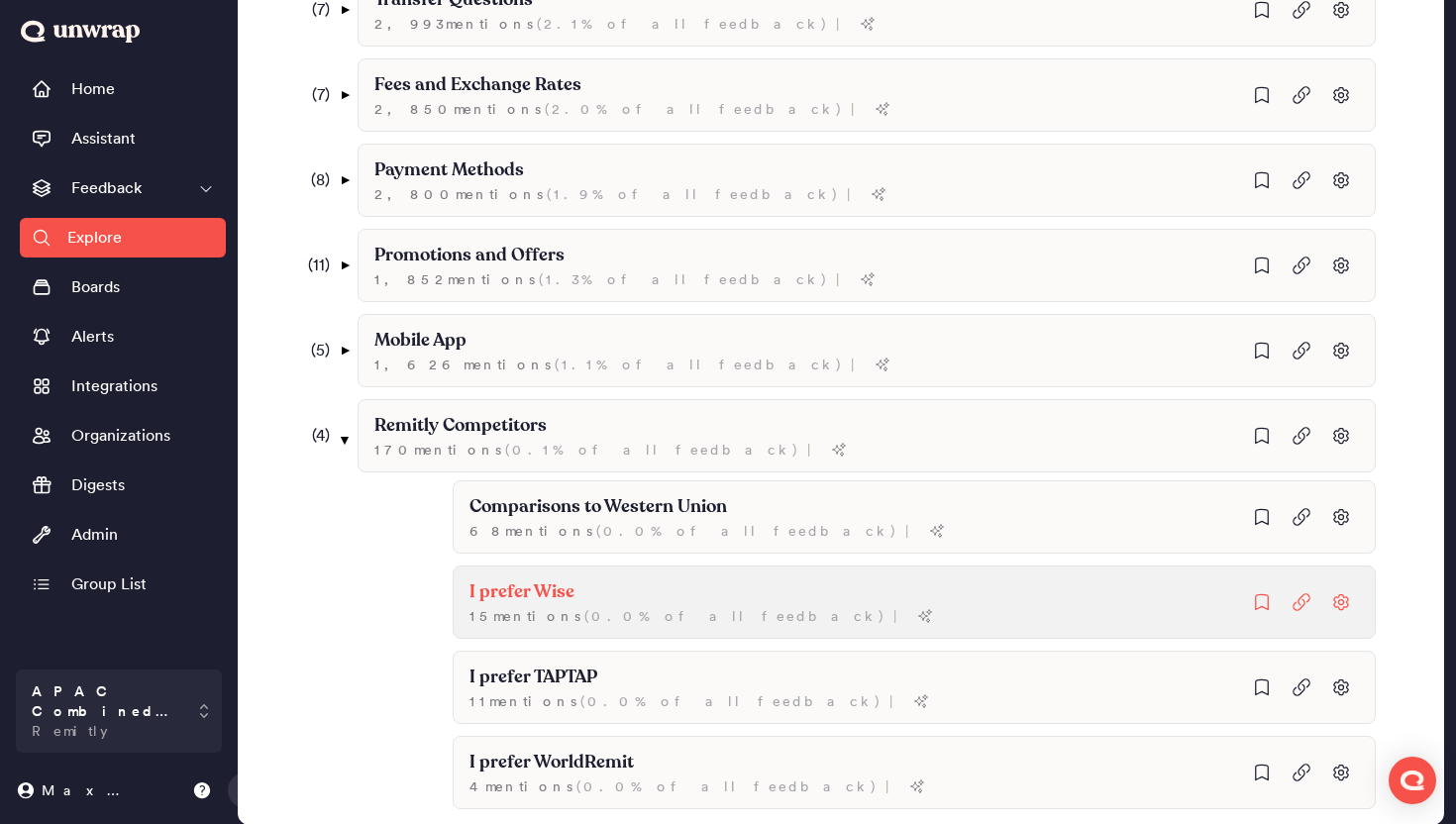 click on "I prefer Wise" at bounding box center (707, 507) 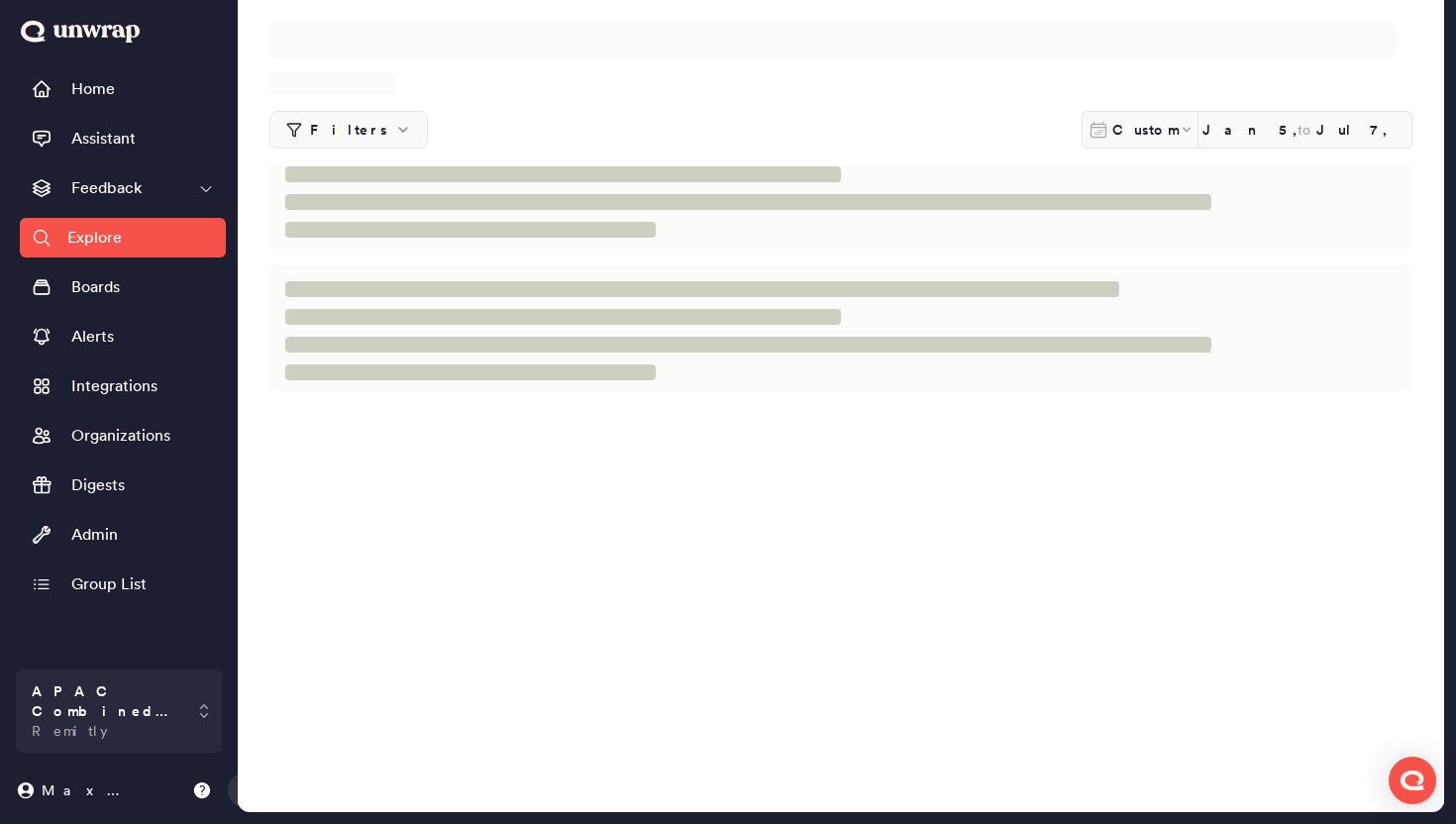 scroll, scrollTop: 0, scrollLeft: 0, axis: both 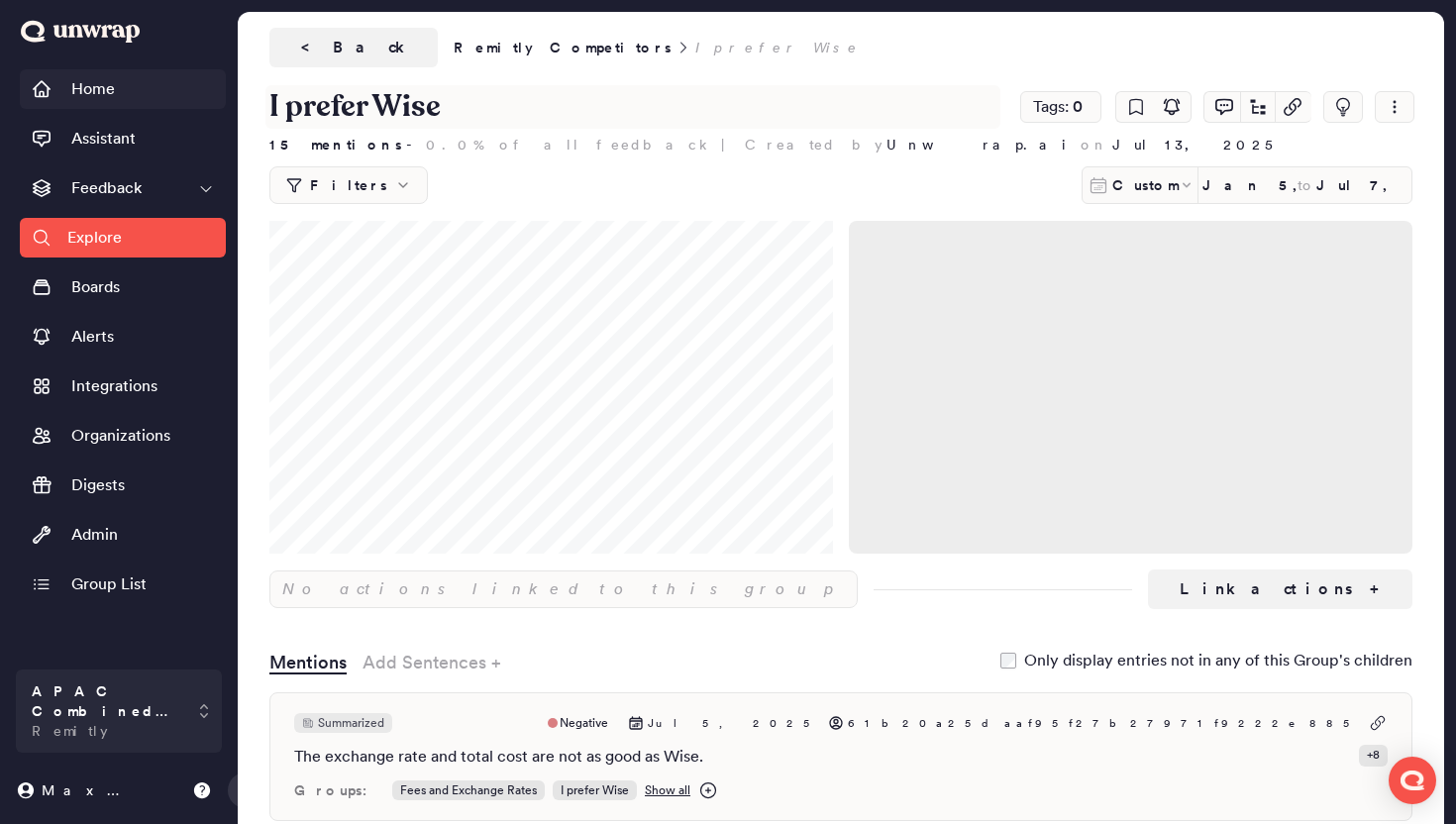 drag, startPoint x: 271, startPoint y: 94, endPoint x: 155, endPoint y: 92, distance: 116.01724 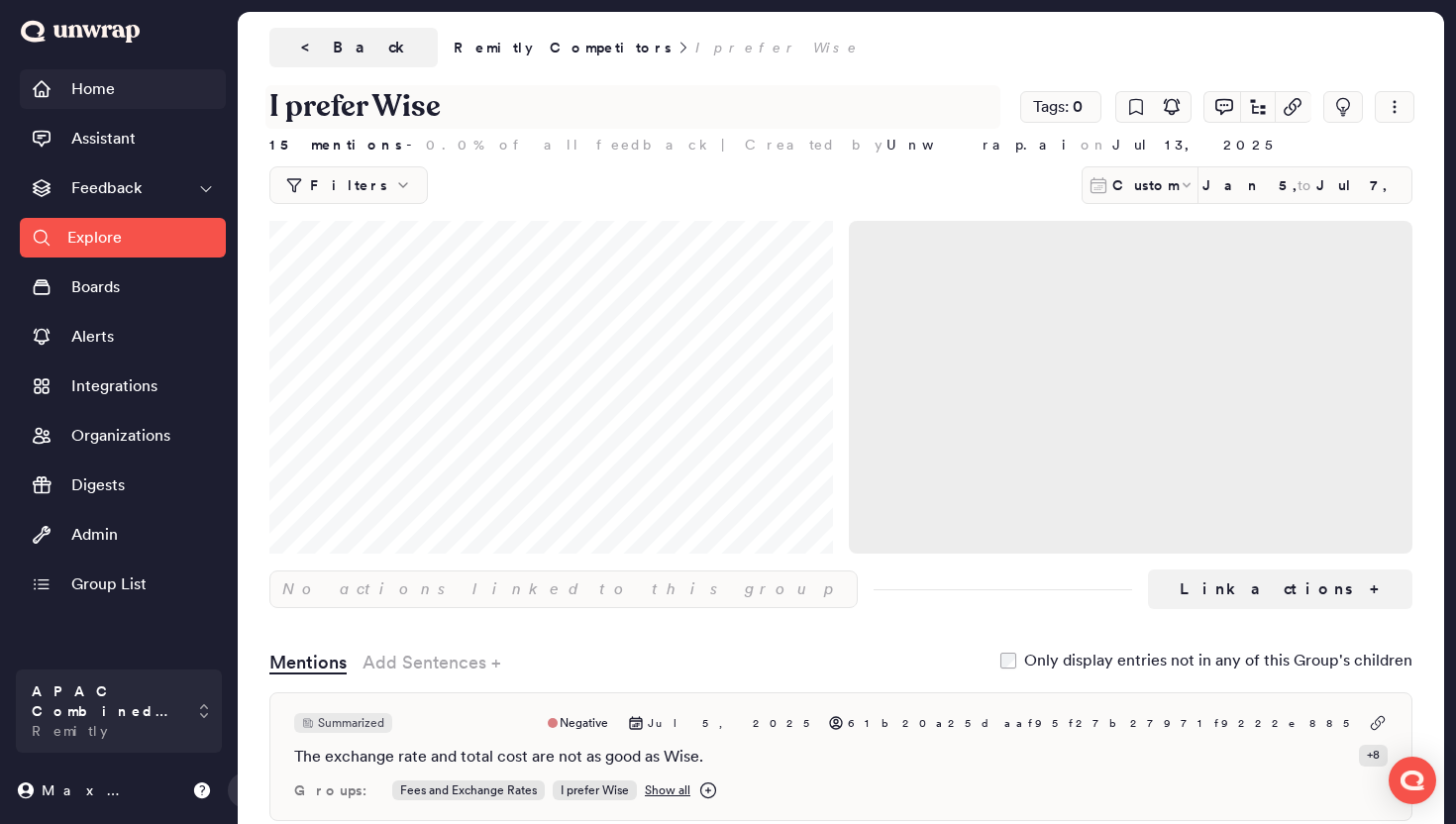 click on "Home Assistant Feedback Explore Boards Alerts Integrations Organizations Digests Admin Group List APAC Combined Data Remitly Maxwell Open sidebar Explore Search Filters Custom Jan 5, 2025 to Jul 7, 2025 Add filter Frequently Used: NPS Detractors Positive feedb... Showing  215 groups ( 53 ) ▼ Transfer Status 81,537  mention s   ( 56.0% of all feedback ) | ( 20 ) ▼ Delayed Transfers 42,943  mention s   ( 29.5% of all feedback ) | ( 3 ) ▼ The delivery speed is too slow 21,688  mention s   ( 14.9% of all feedback ) | The delivery speed did not meet the promised timeframe 16,383  mention s   ( 11.2% of all feedback ) | ( 1 ) ▼ My transfer has been pending for a long time 993  mention s   ( 0.7% of all feedback ) | The transaction status is stuck on "Awaiting Funds" 375  mention s   ( 0.3% of all feedback ) | ( 1 ) ▼ My transfer has not been credited to my account 10,320  mention s   ( 7.1% of all feedback ) | I have not received my transfer to a Nequi account 301  mention s   ( 0.2% of all feedback ) | (" at bounding box center (728, 1424) 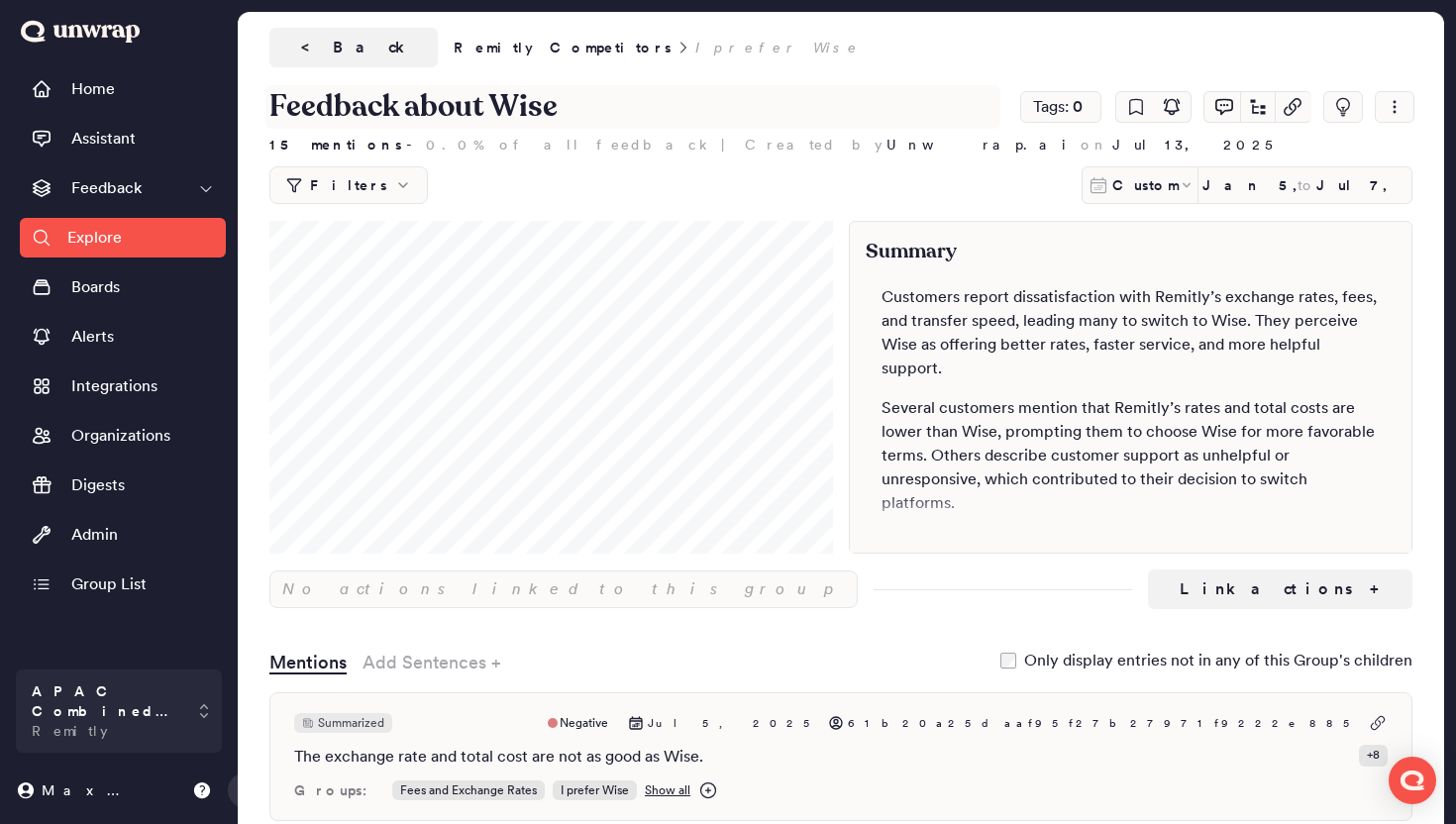type on "Feedback about Wise" 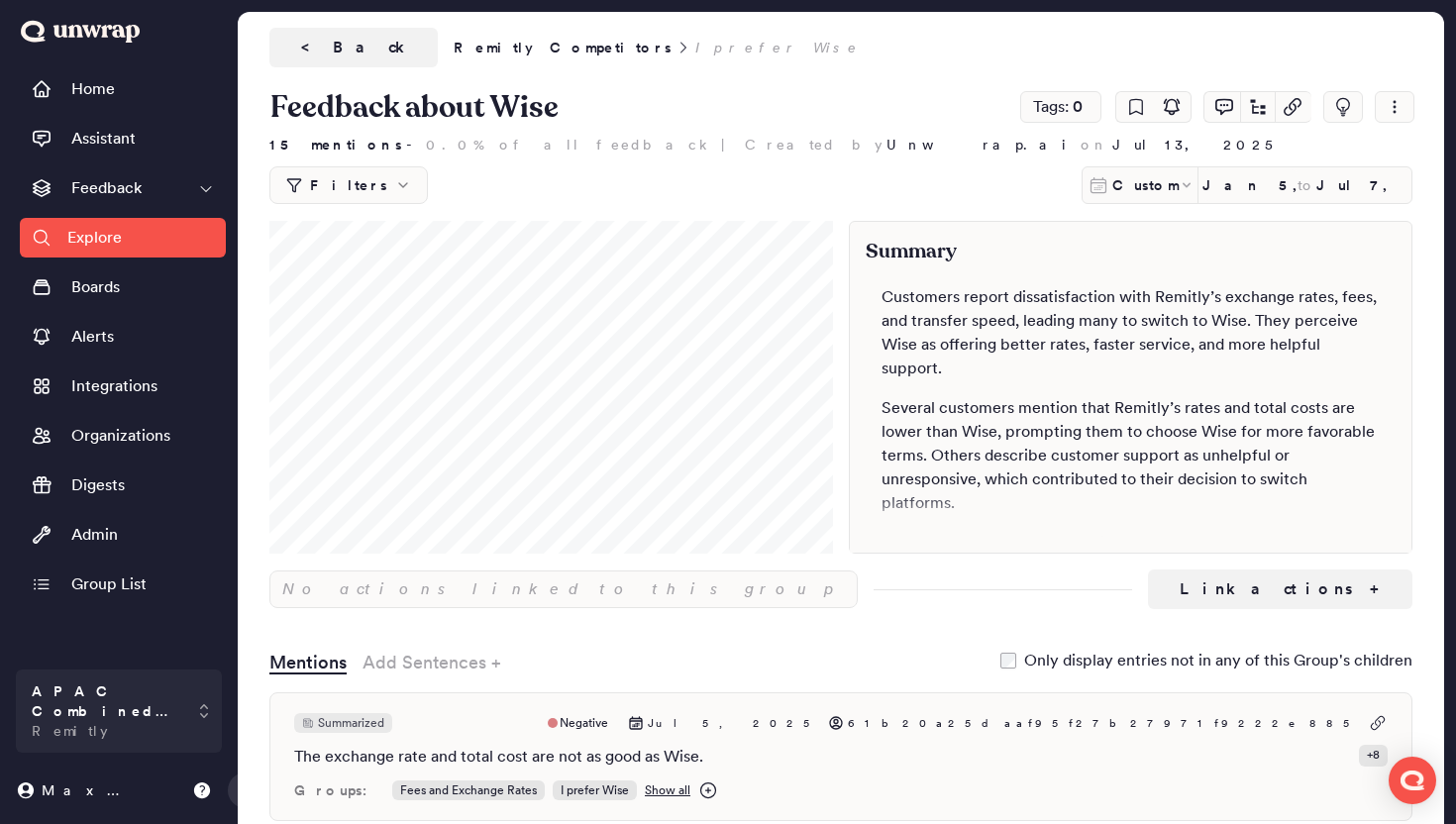 click on "< Back Remitly Competitors I prefer Wise" at bounding box center [841, 48] 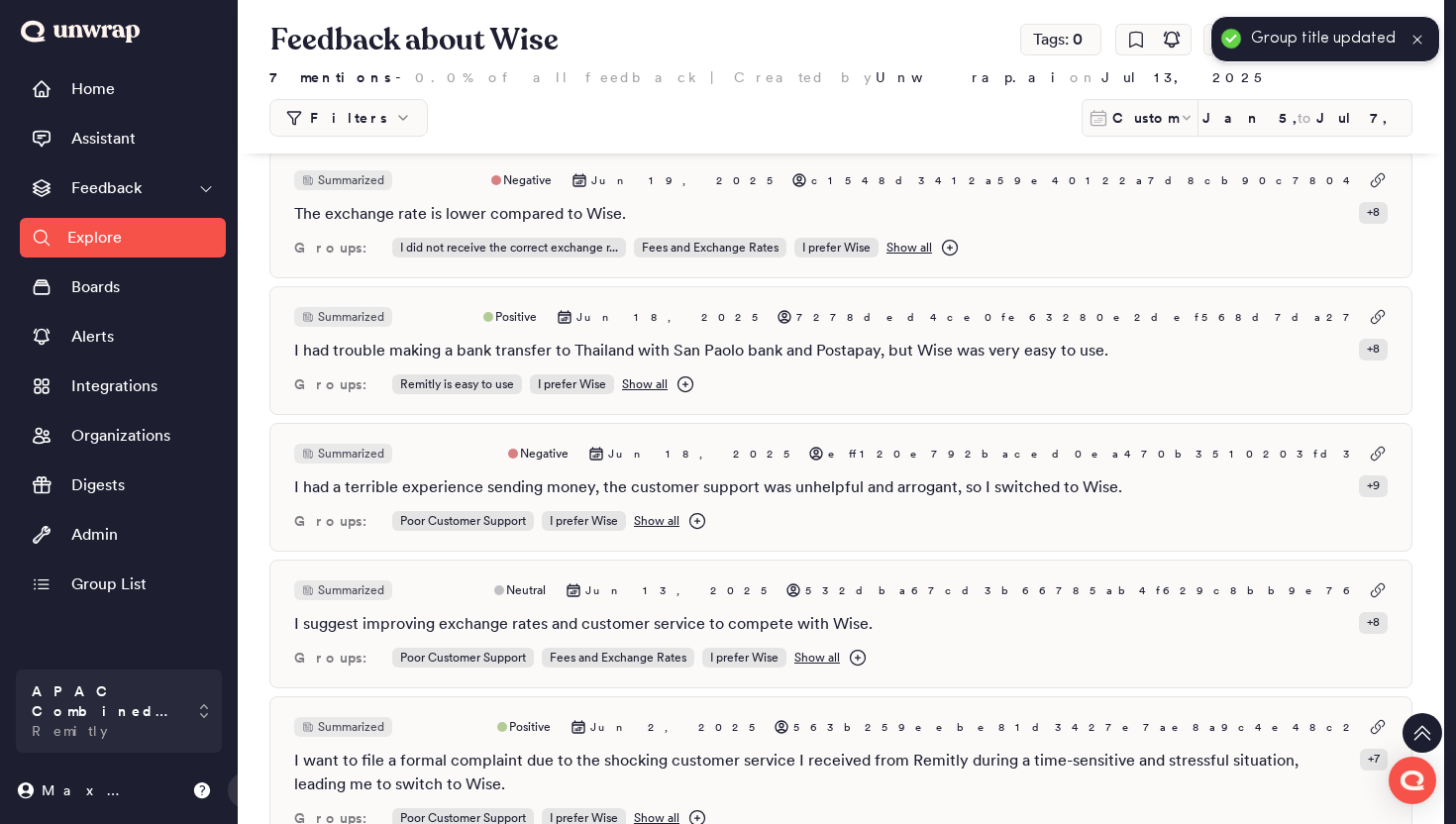 scroll, scrollTop: 0, scrollLeft: 0, axis: both 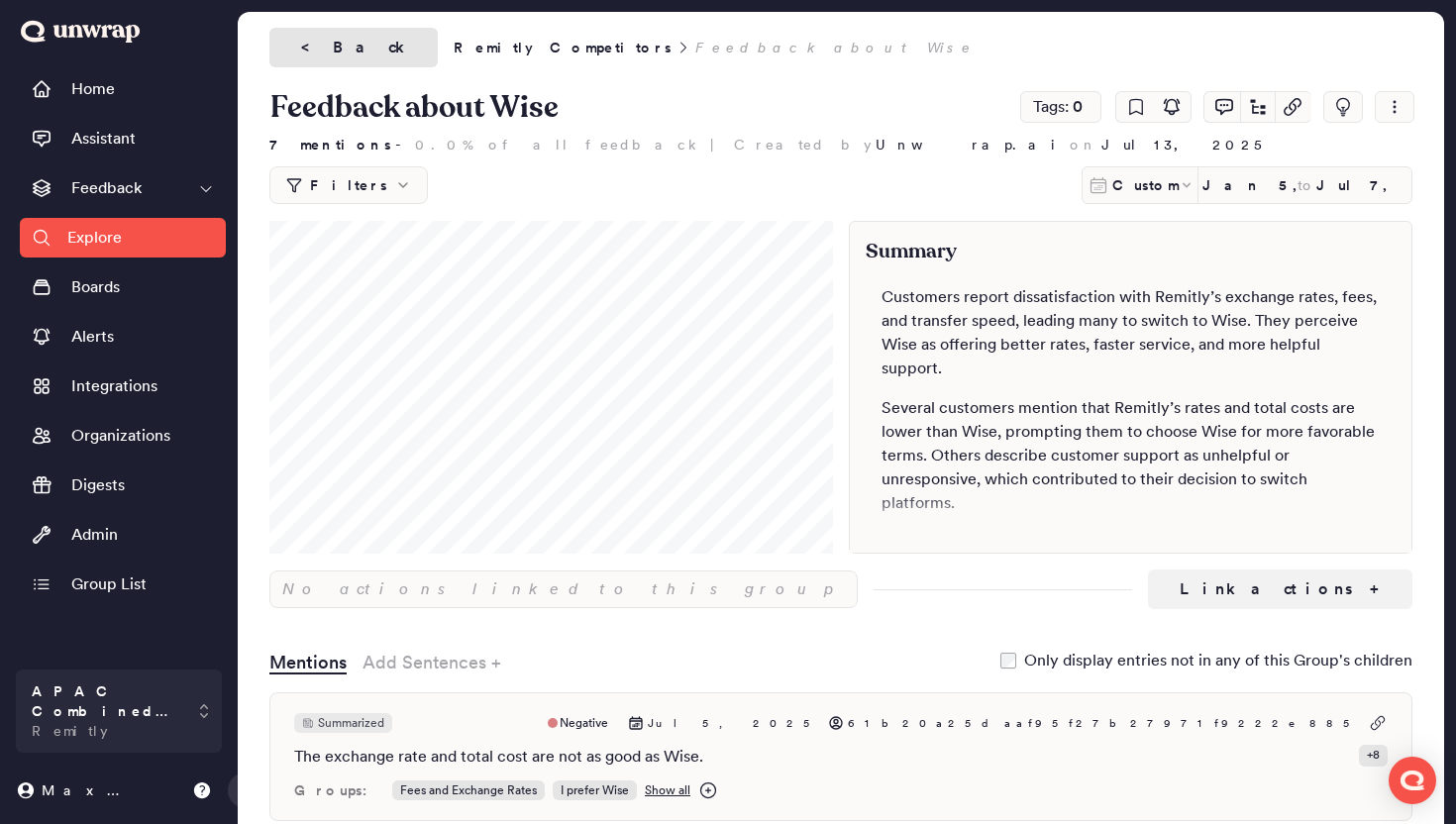 click on "< Back" at bounding box center (354, 48) 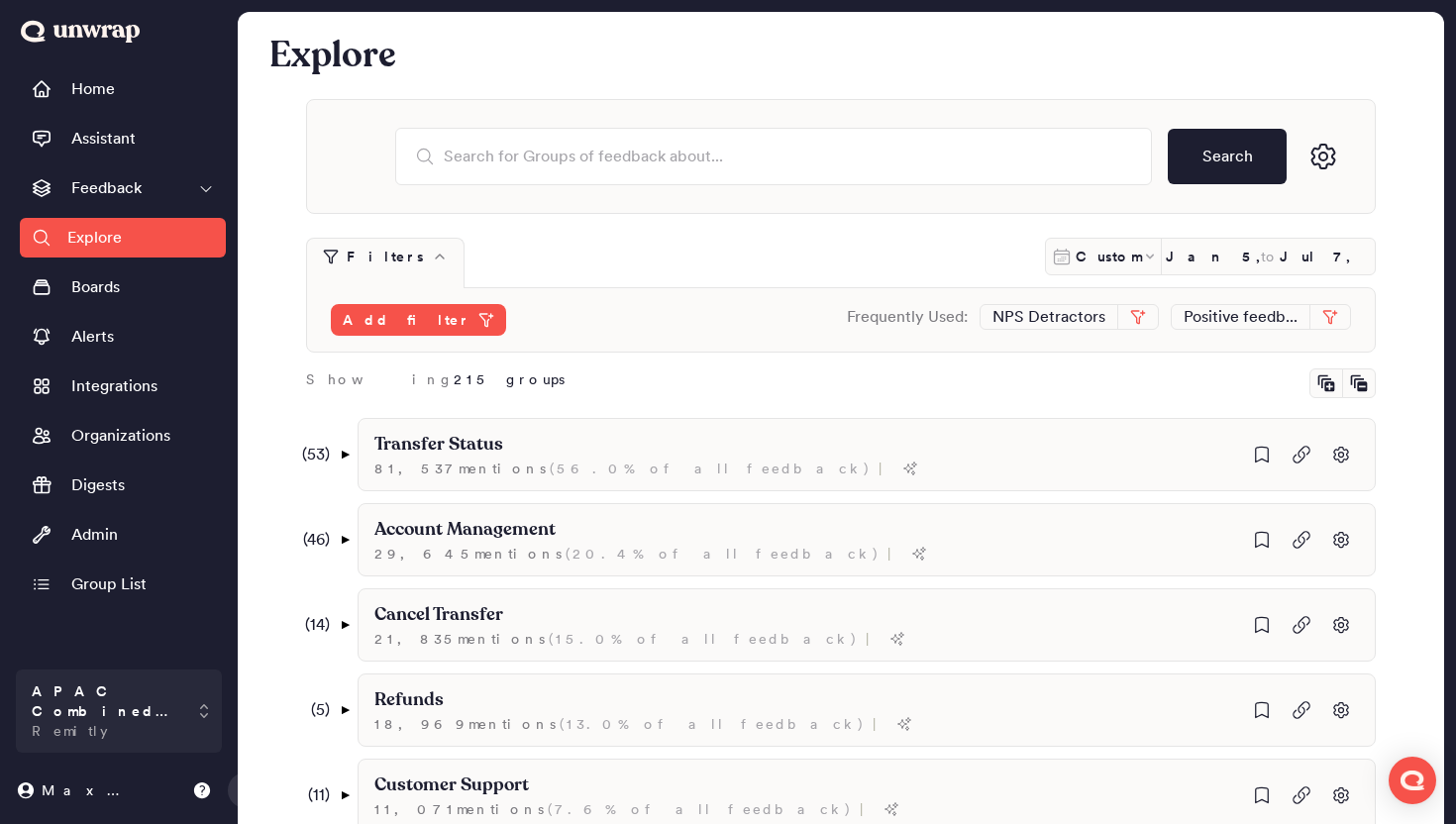 scroll, scrollTop: 1126, scrollLeft: 0, axis: vertical 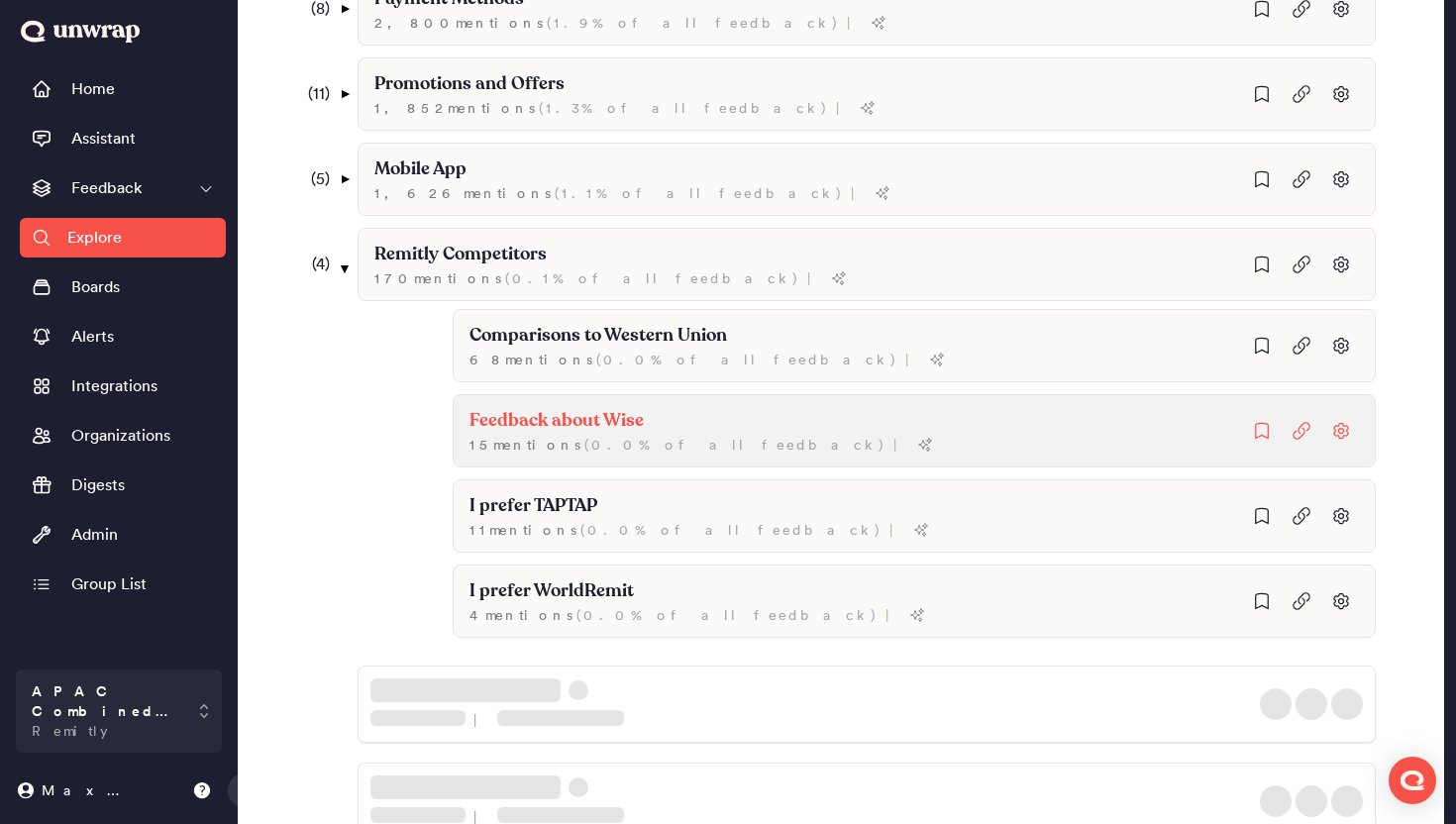 click on "Feedback about Wise 15  mention s   ( 0.0% of all feedback ) |" at bounding box center [914, 346] 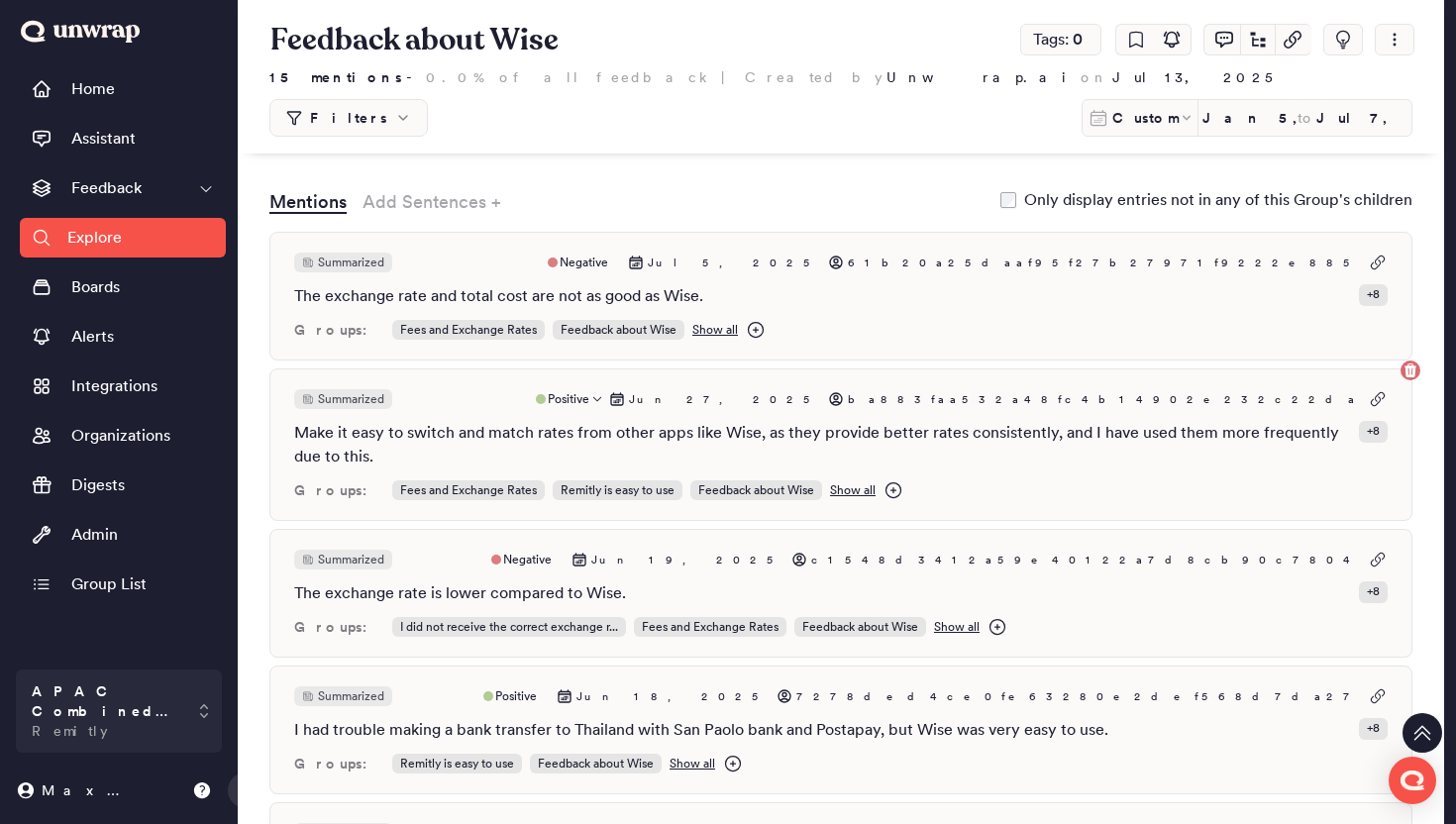scroll, scrollTop: 0, scrollLeft: 0, axis: both 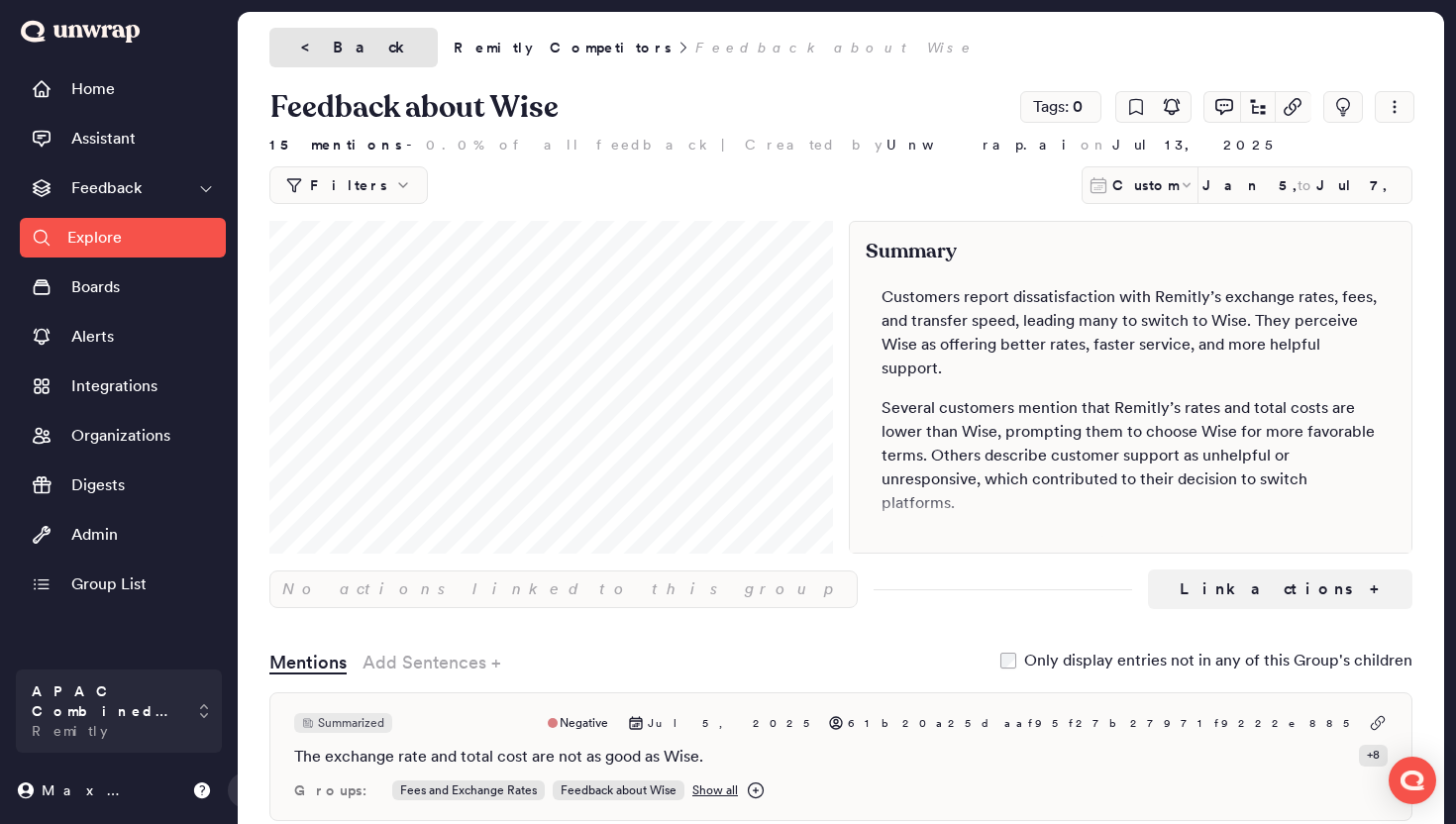 click on "<" at bounding box center [313, 48] 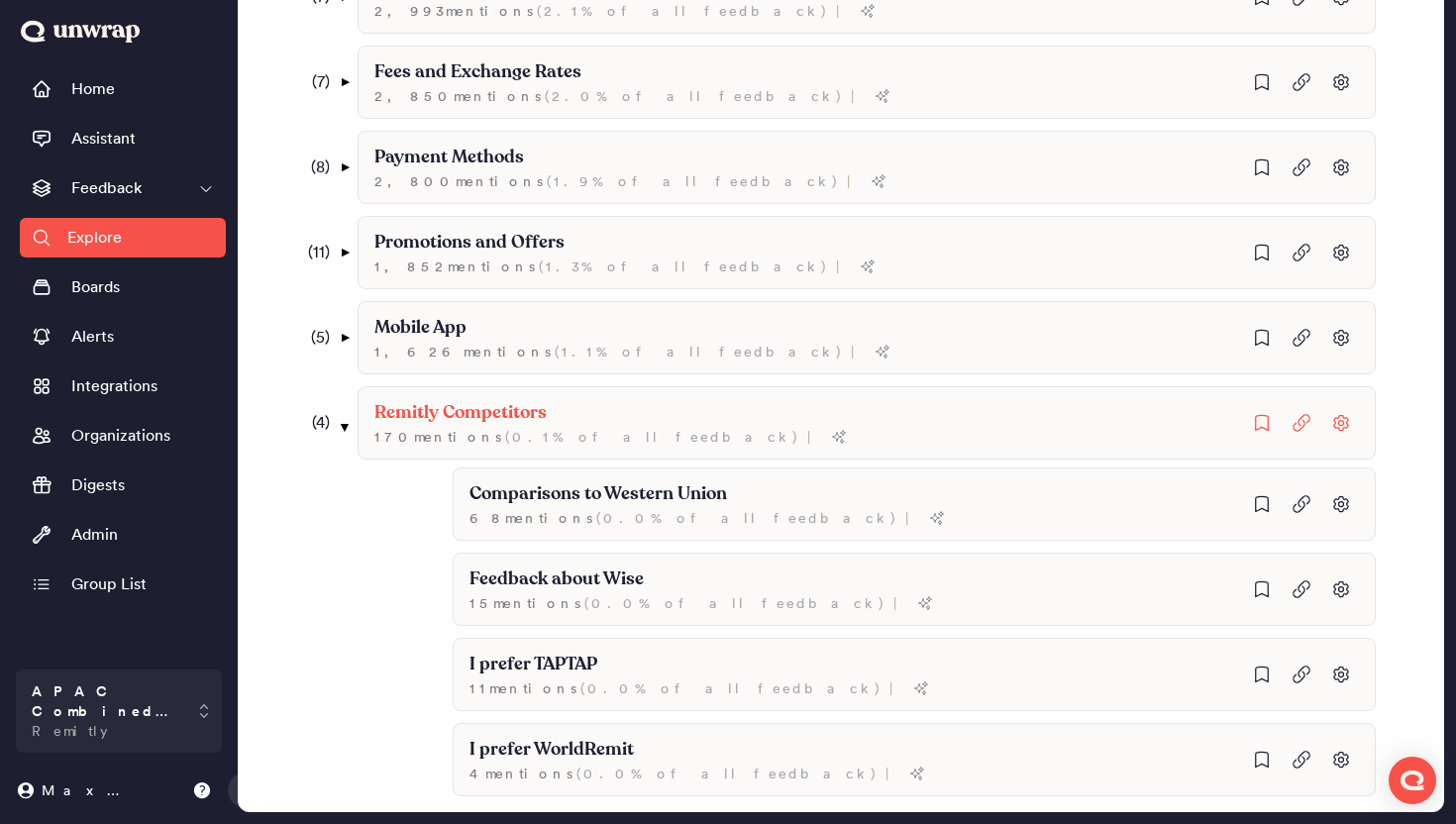 scroll, scrollTop: 1139, scrollLeft: 0, axis: vertical 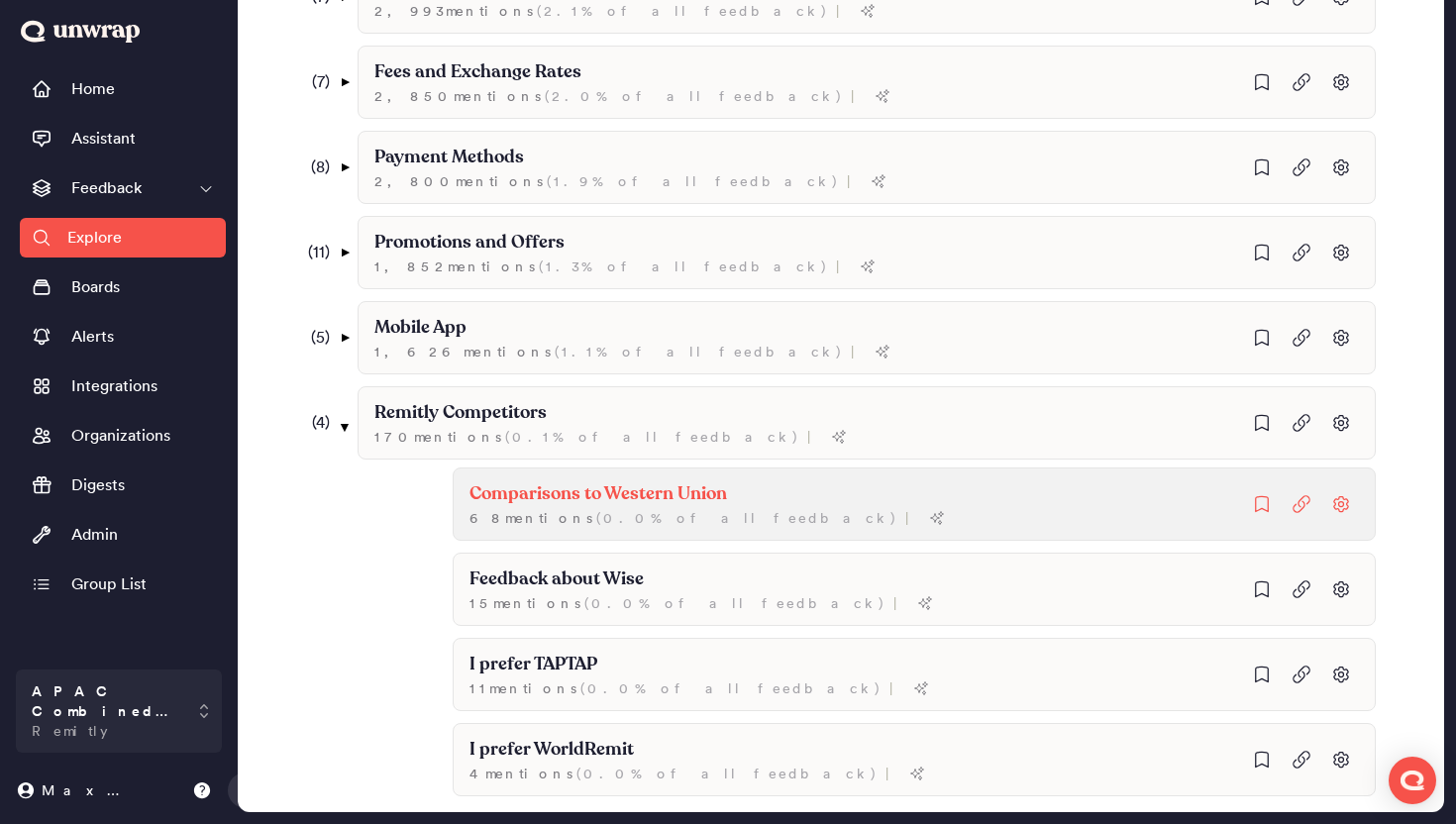 click on "Comparisons to Western Union" at bounding box center (598, 494) 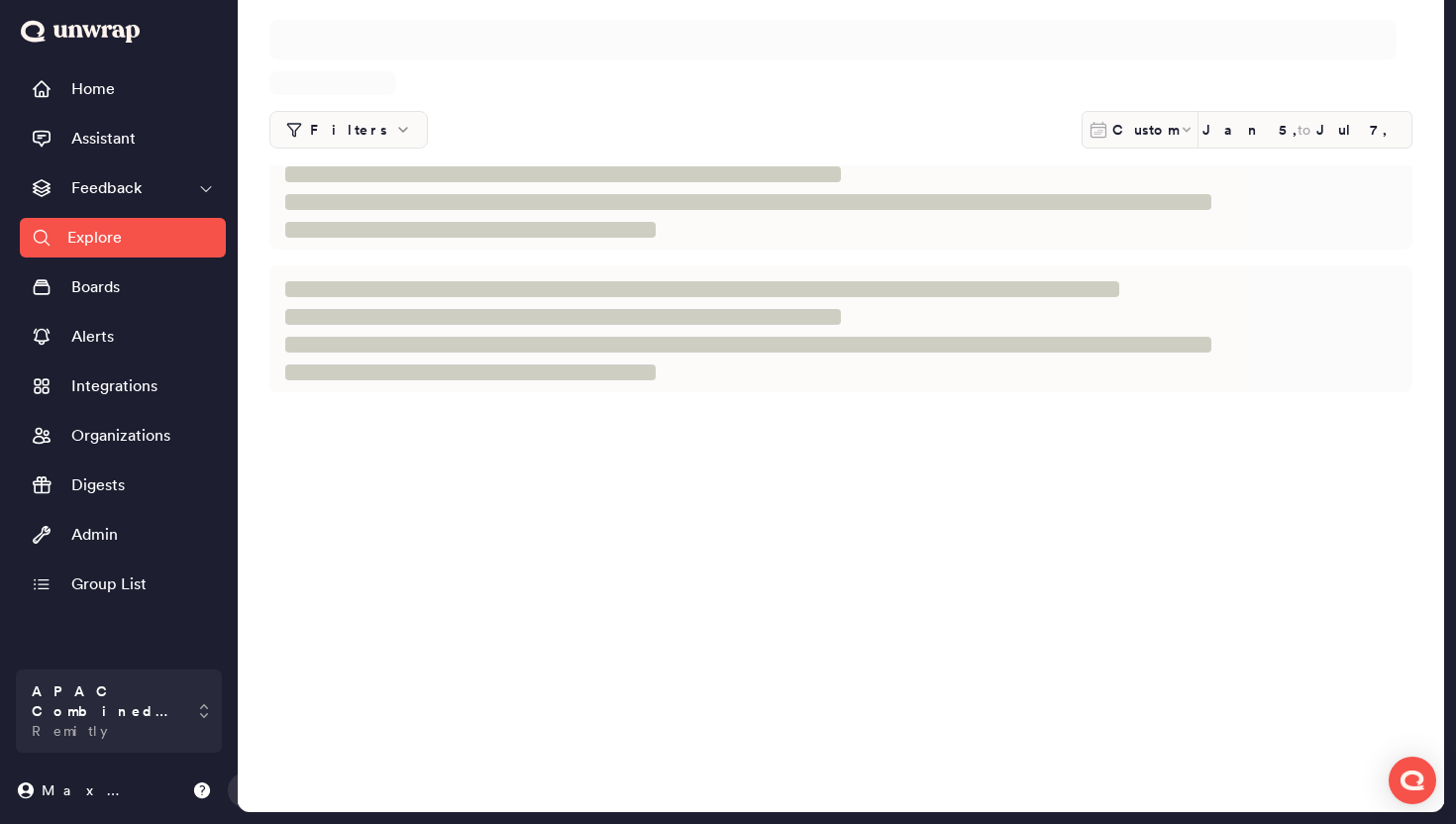 scroll, scrollTop: 0, scrollLeft: 0, axis: both 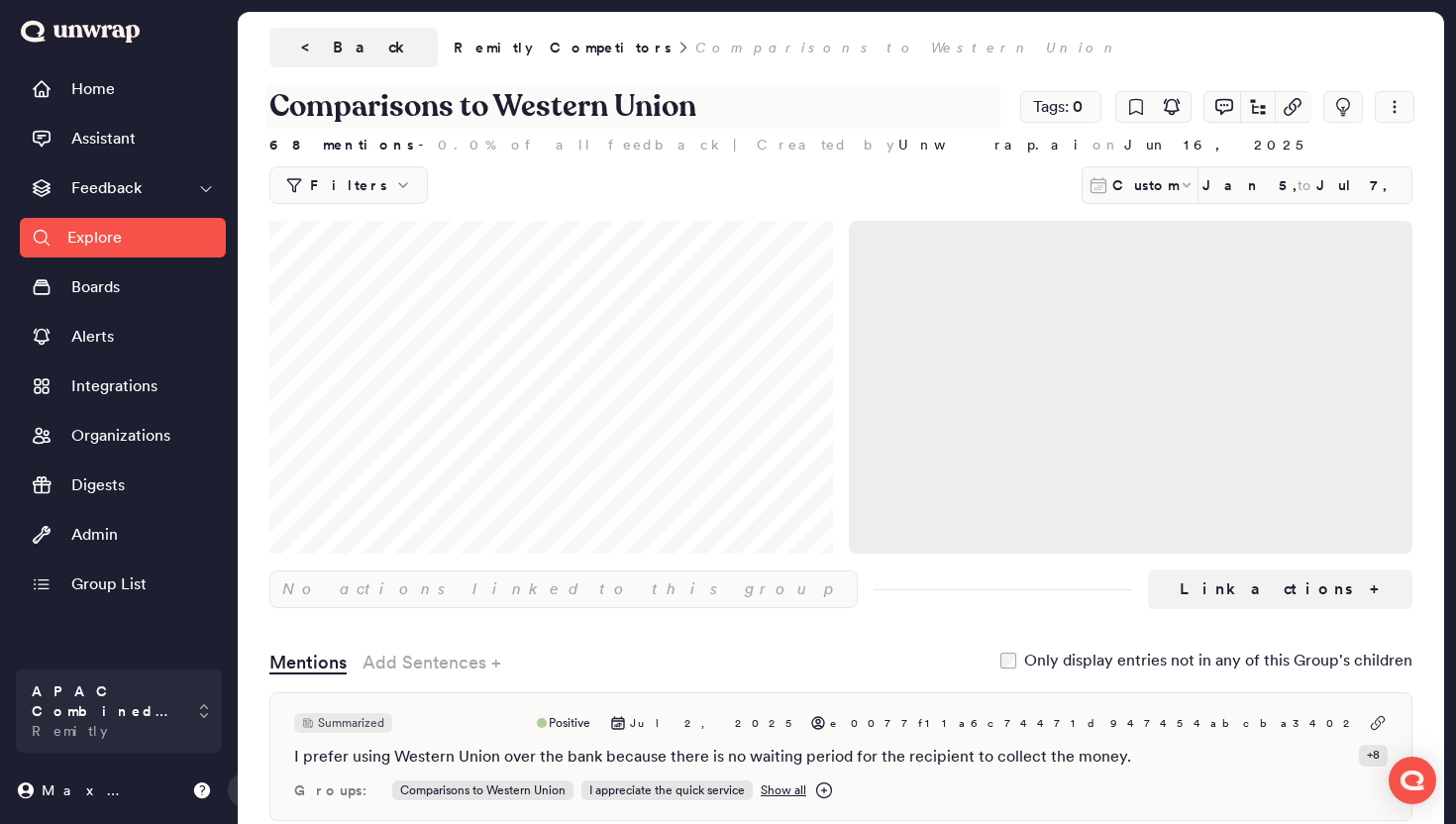 drag, startPoint x: 453, startPoint y: 102, endPoint x: 235, endPoint y: 90, distance: 218.33003 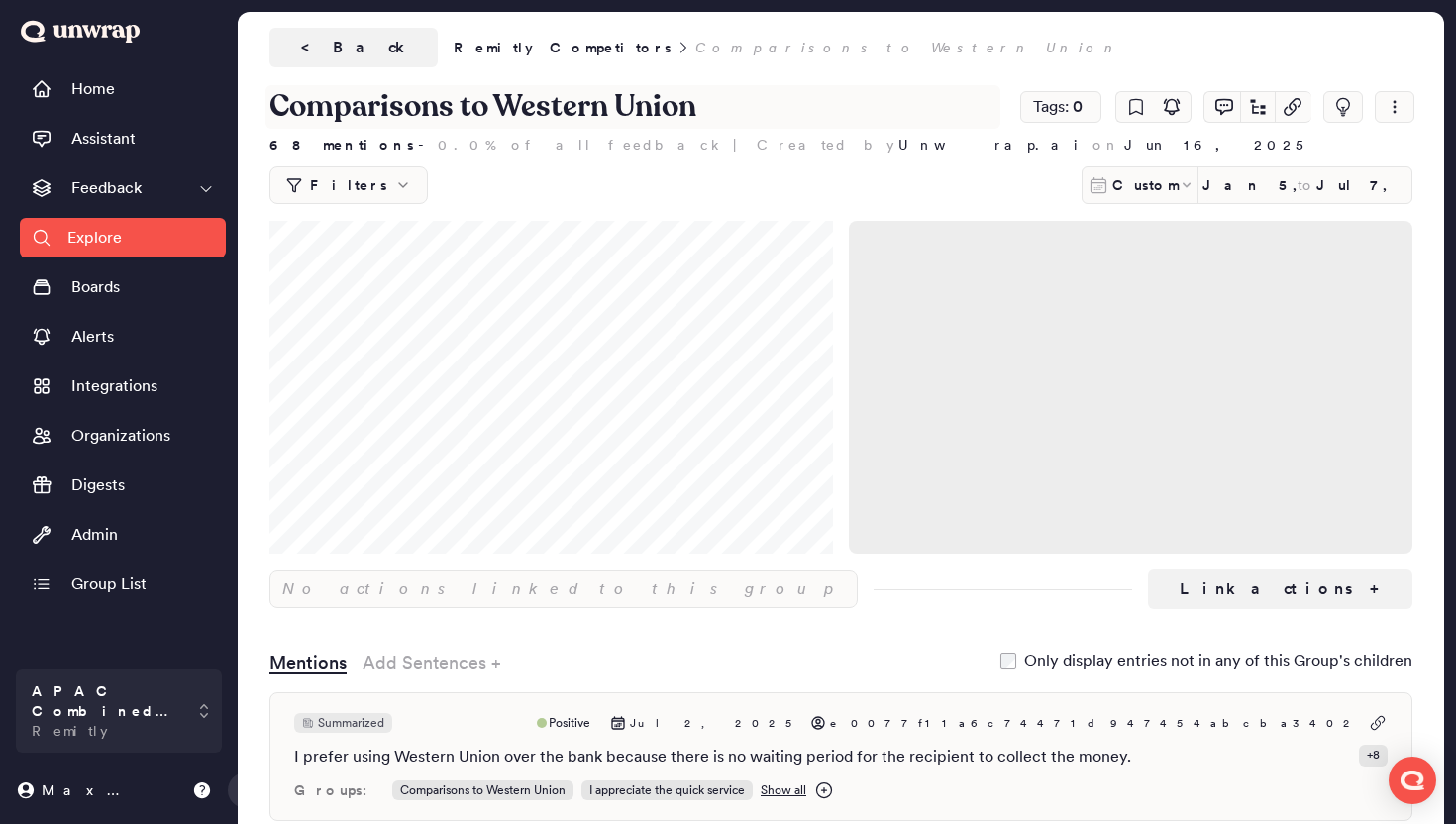 click on "Home Assistant Feedback Explore Boards Alerts Integrations Organizations Digests Admin Group List APAC Combined Data Remitly Maxwell Open sidebar Explore Search Filters Custom Jan 5, 2025 to Jul 7, 2025 Add filter Frequently Used: NPS Detractors Positive feedb... Showing  215 groups ( 53 ) ▼ Transfer Status 81,537  mention s   ( 56.0% of all feedback ) | ( 20 ) ▼ Delayed Transfers 42,943  mention s   ( 29.5% of all feedback ) | ( 3 ) ▼ The delivery speed is too slow 21,688  mention s   ( 14.9% of all feedback ) | The delivery speed did not meet the promised timeframe 16,383  mention s   ( 11.2% of all feedback ) | ( 1 ) ▼ My transfer has been pending for a long time 993  mention s   ( 0.7% of all feedback ) | The transaction status is stuck on "Awaiting Funds" 375  mention s   ( 0.3% of all feedback ) | ( 1 ) ▼ My transfer has not been credited to my account 10,320  mention s   ( 7.1% of all feedback ) | I have not received my transfer to a Nequi account 301  mention s   ( 0.2% of all feedback ) | (" at bounding box center (728, 1790) 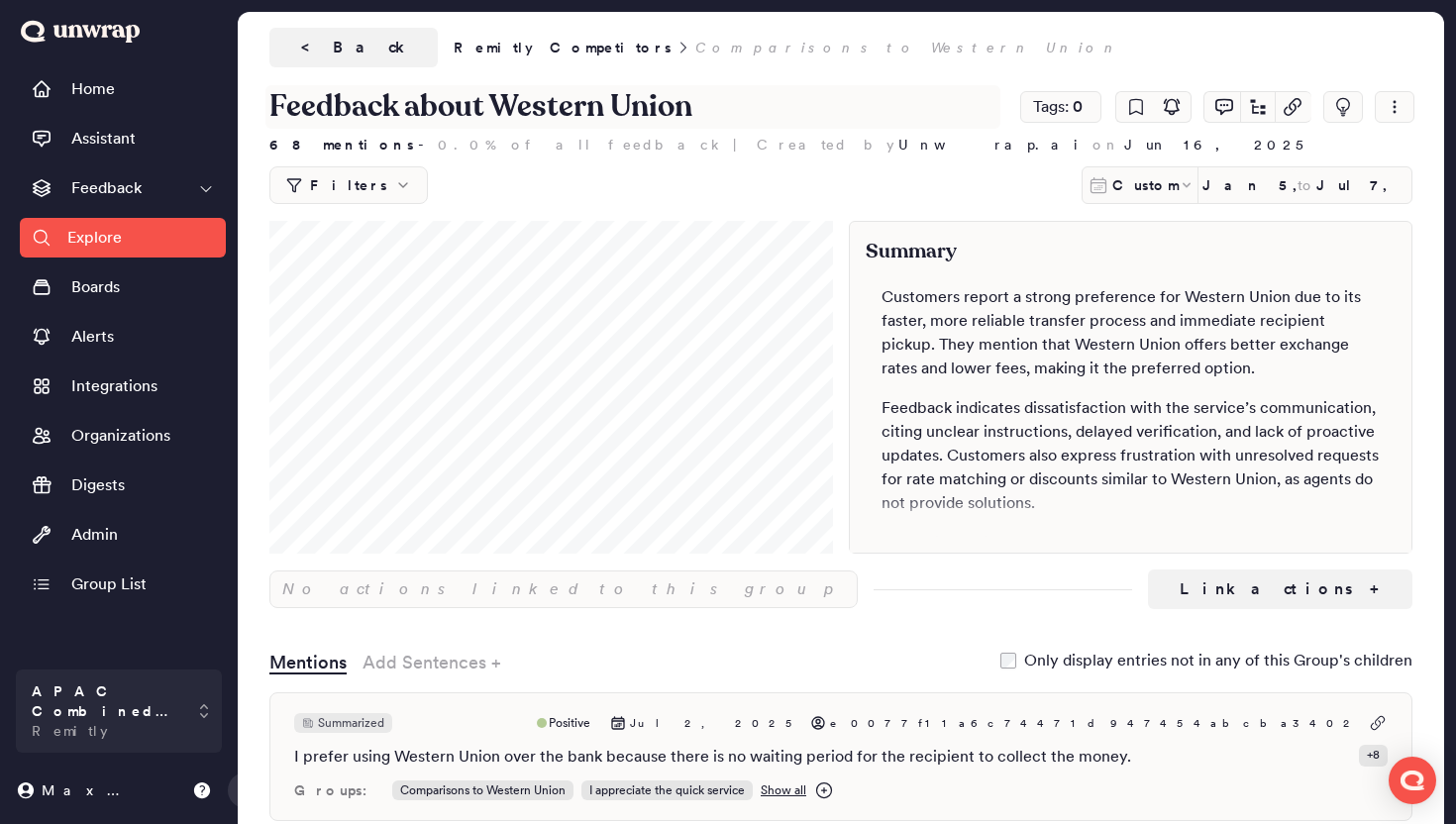 type on "Feedback about Western Union" 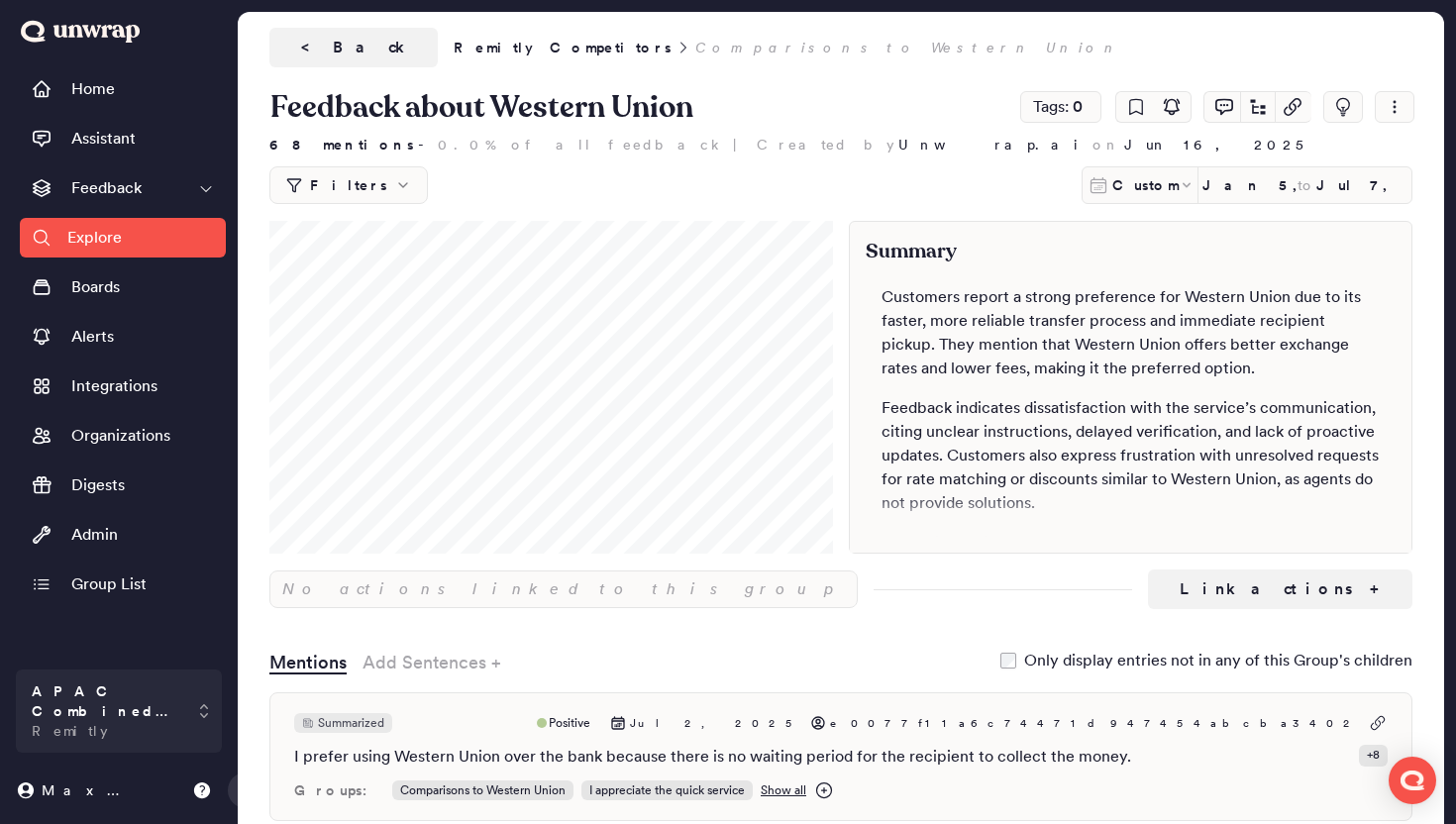 click on "< Back Remitly Competitors Comparisons to Western Union" at bounding box center [841, 48] 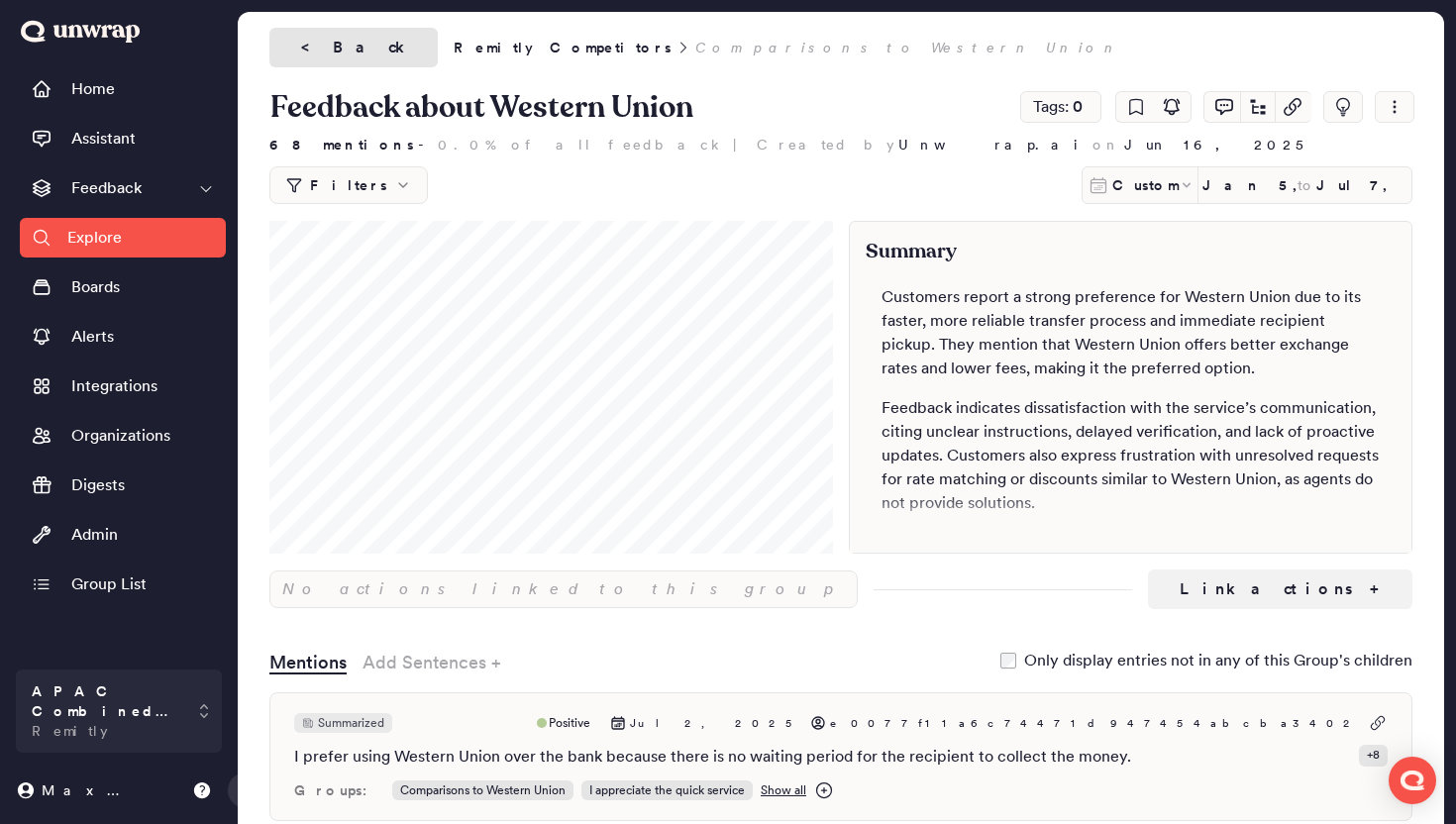 click on "< Back" at bounding box center (354, 48) 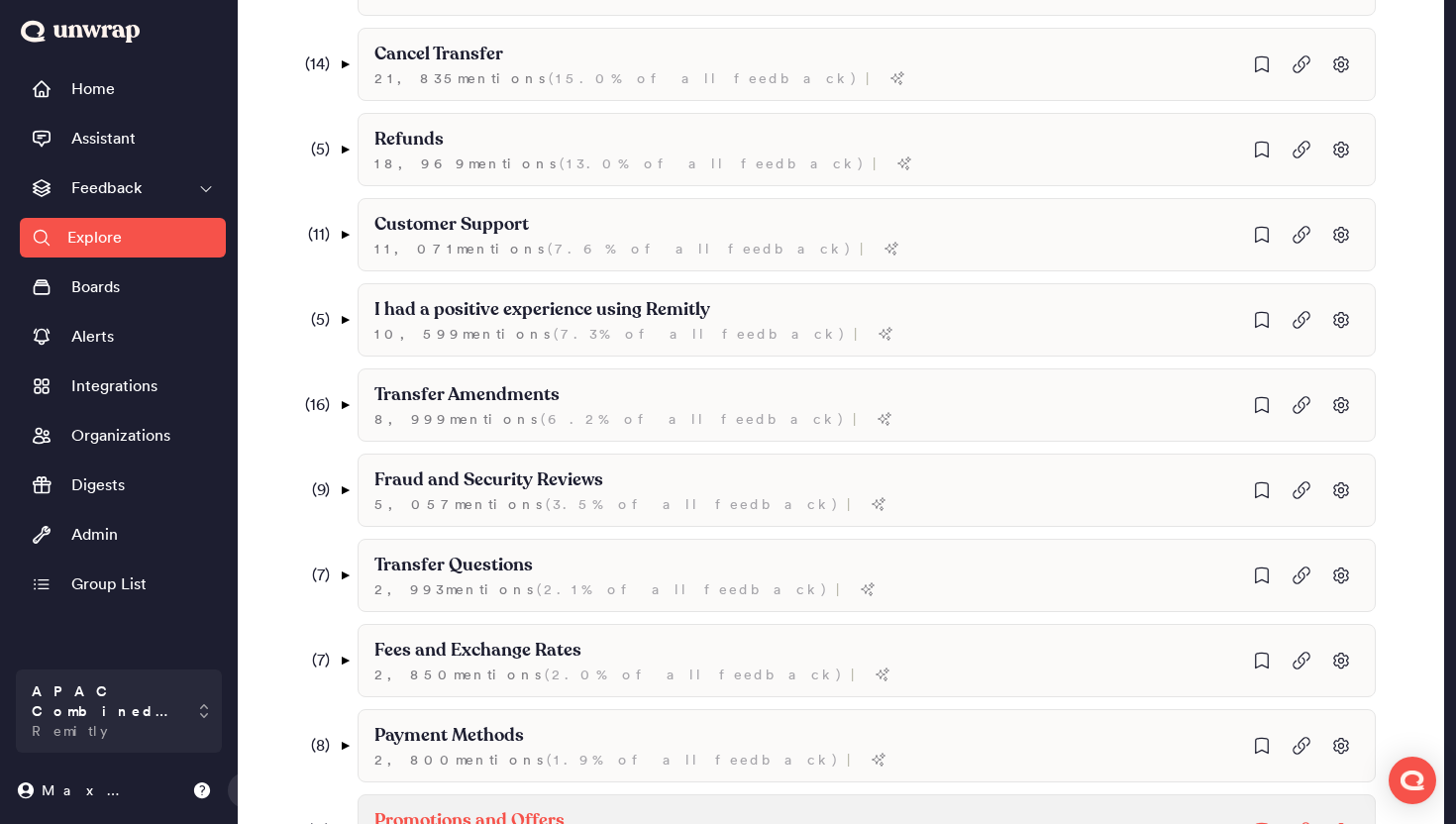 scroll, scrollTop: 0, scrollLeft: 0, axis: both 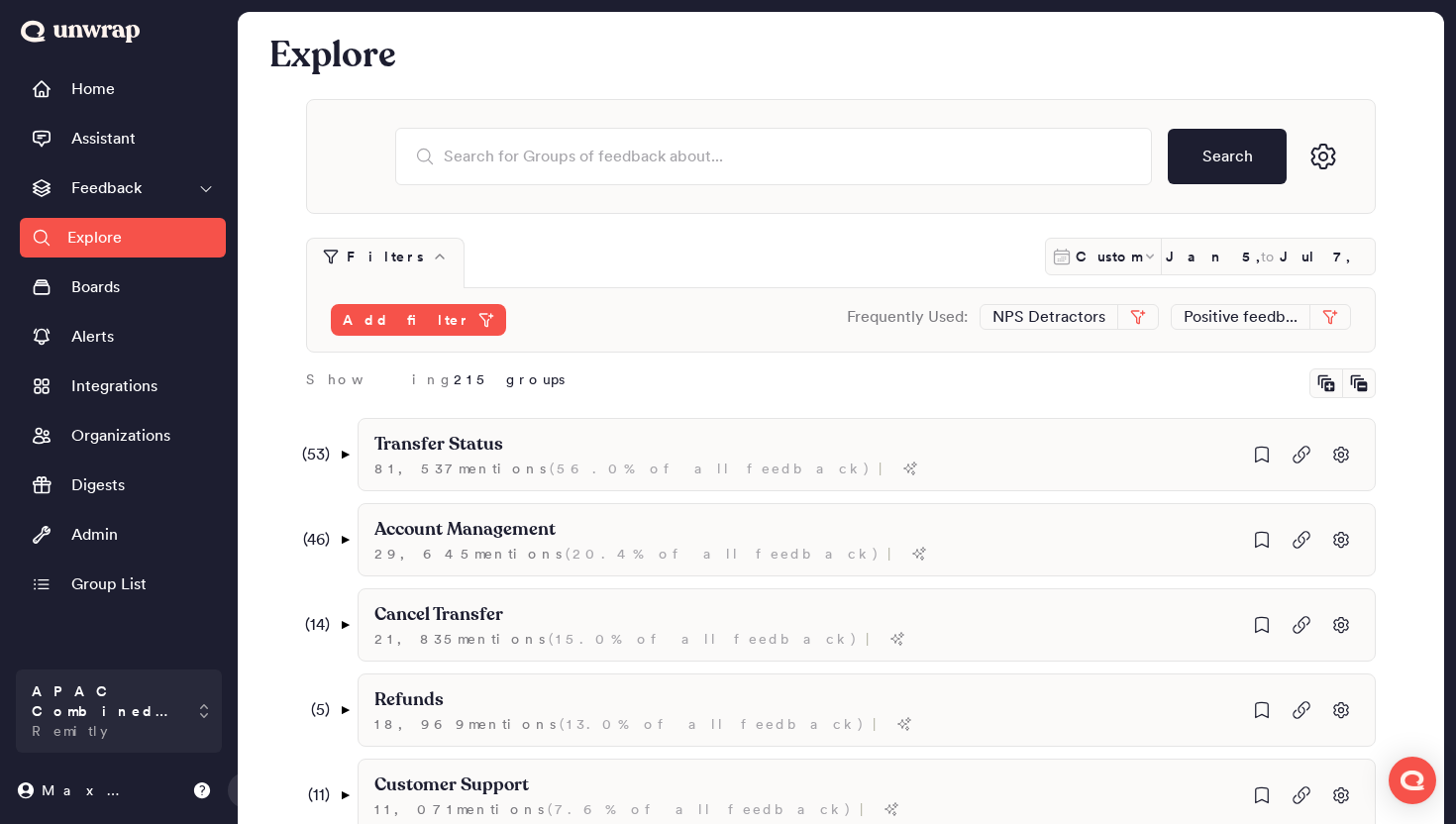 click on "Search" at bounding box center (841, 156) 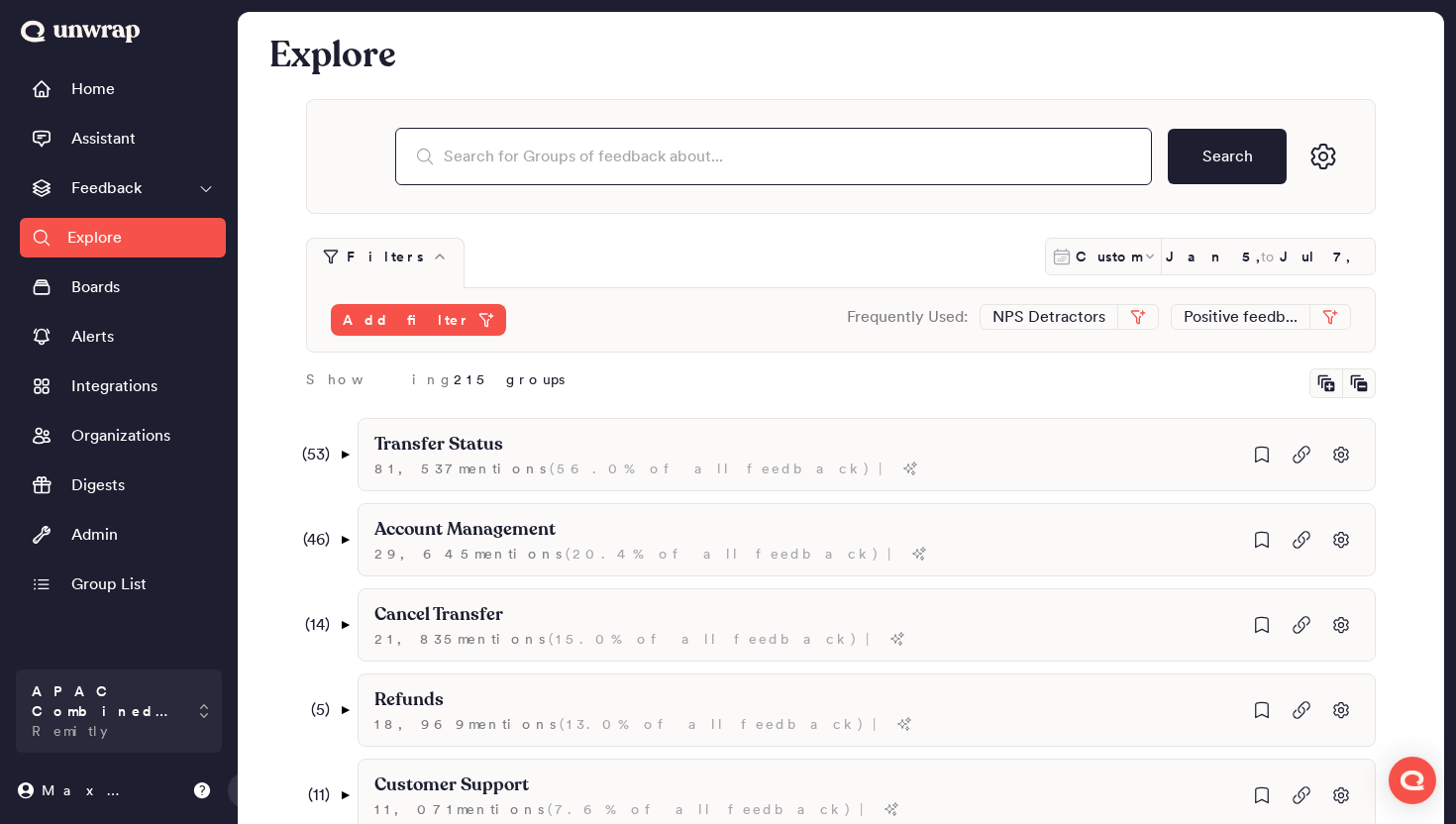 click at bounding box center [774, 156] 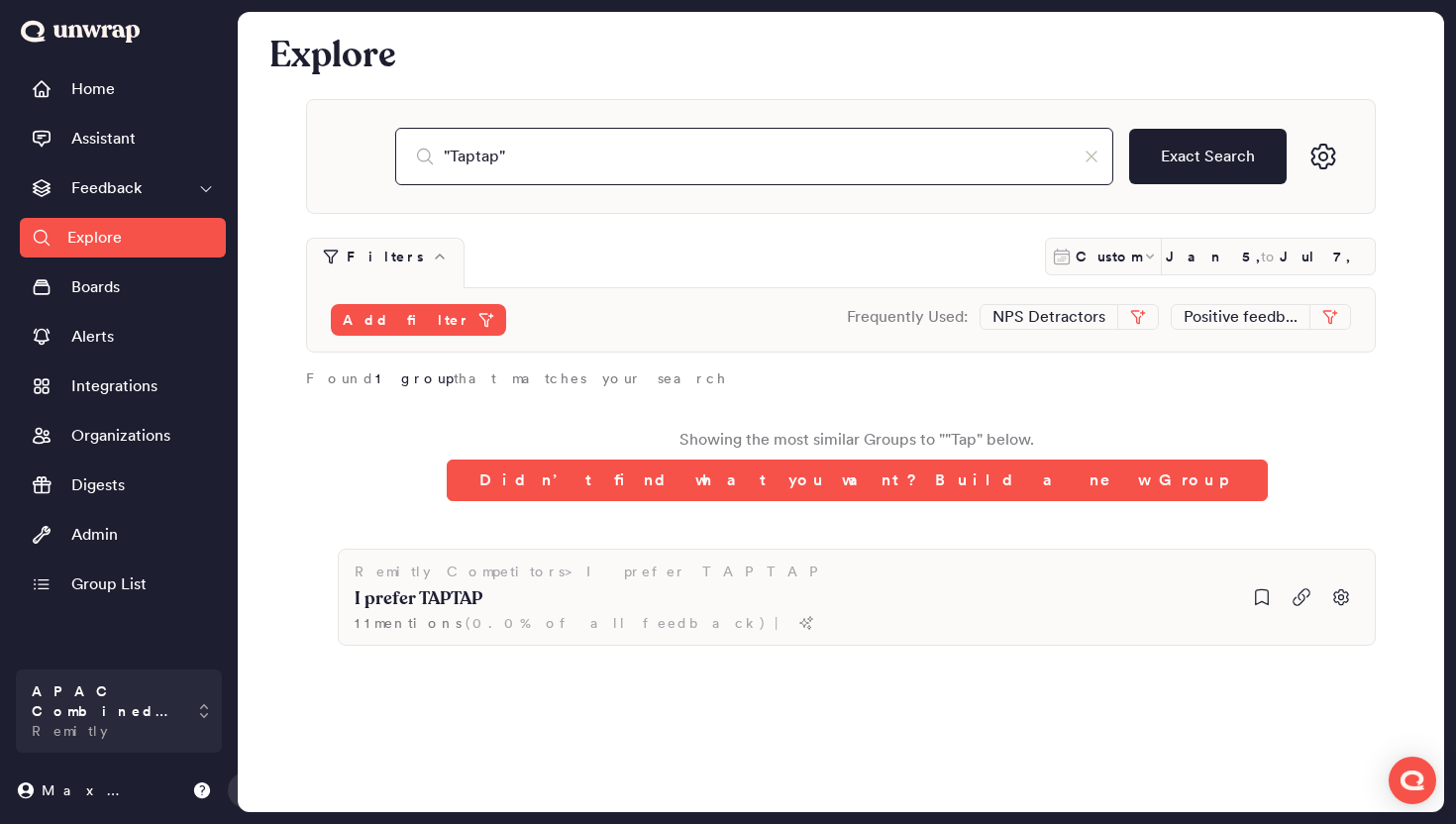 type on ""Taptap"" 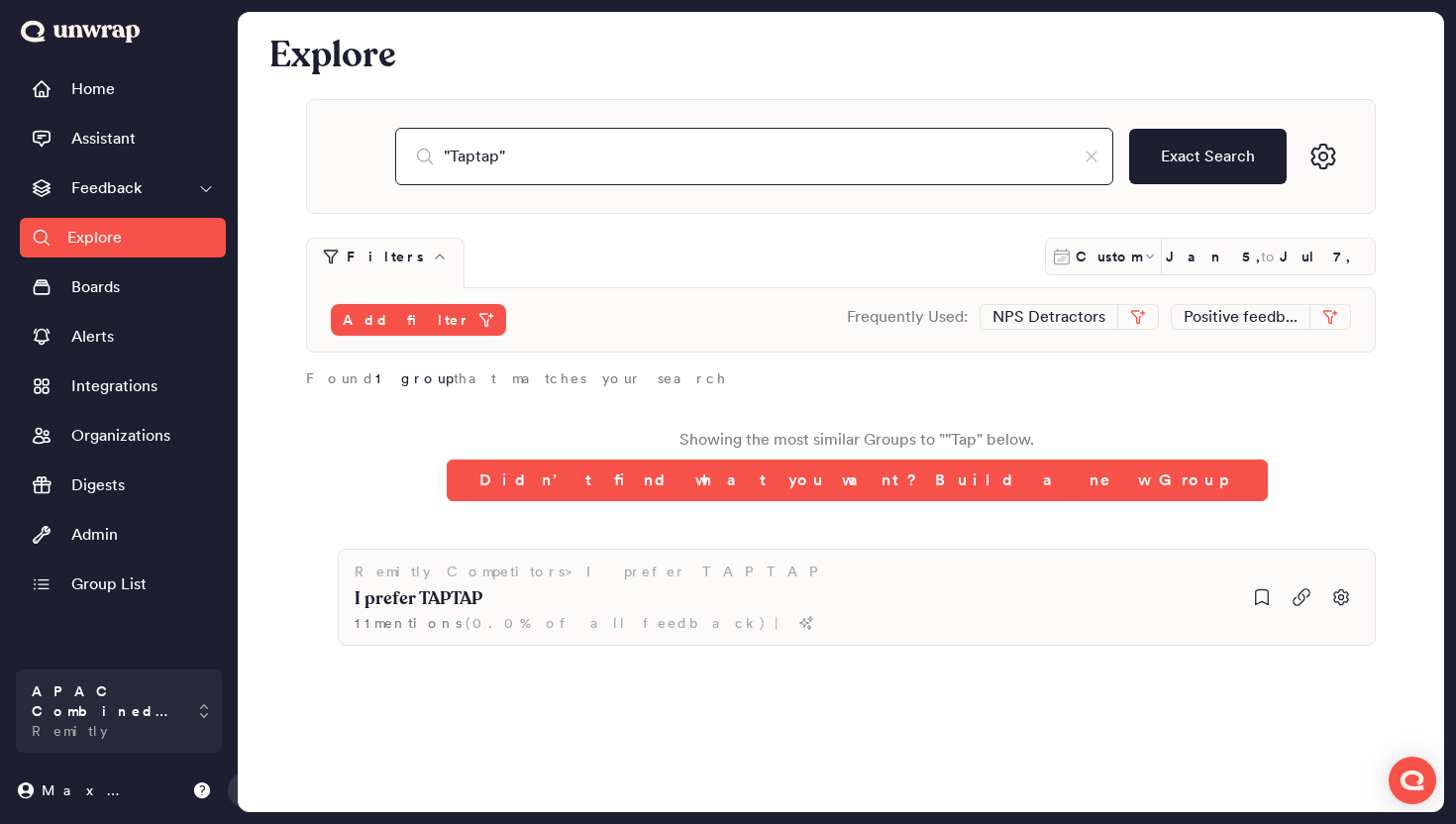 click on ""Taptap"" at bounding box center (754, 156) 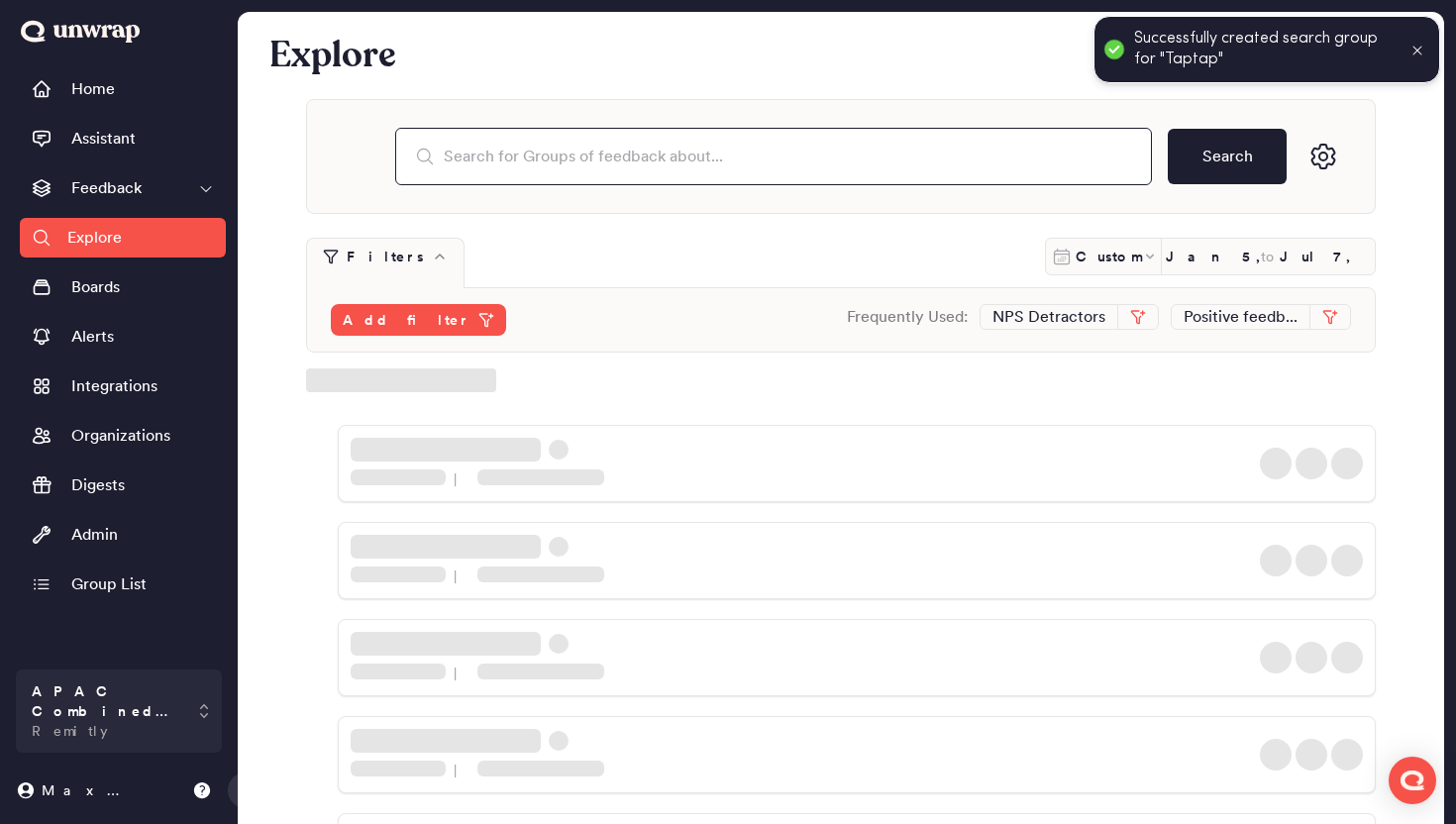 click at bounding box center [774, 156] 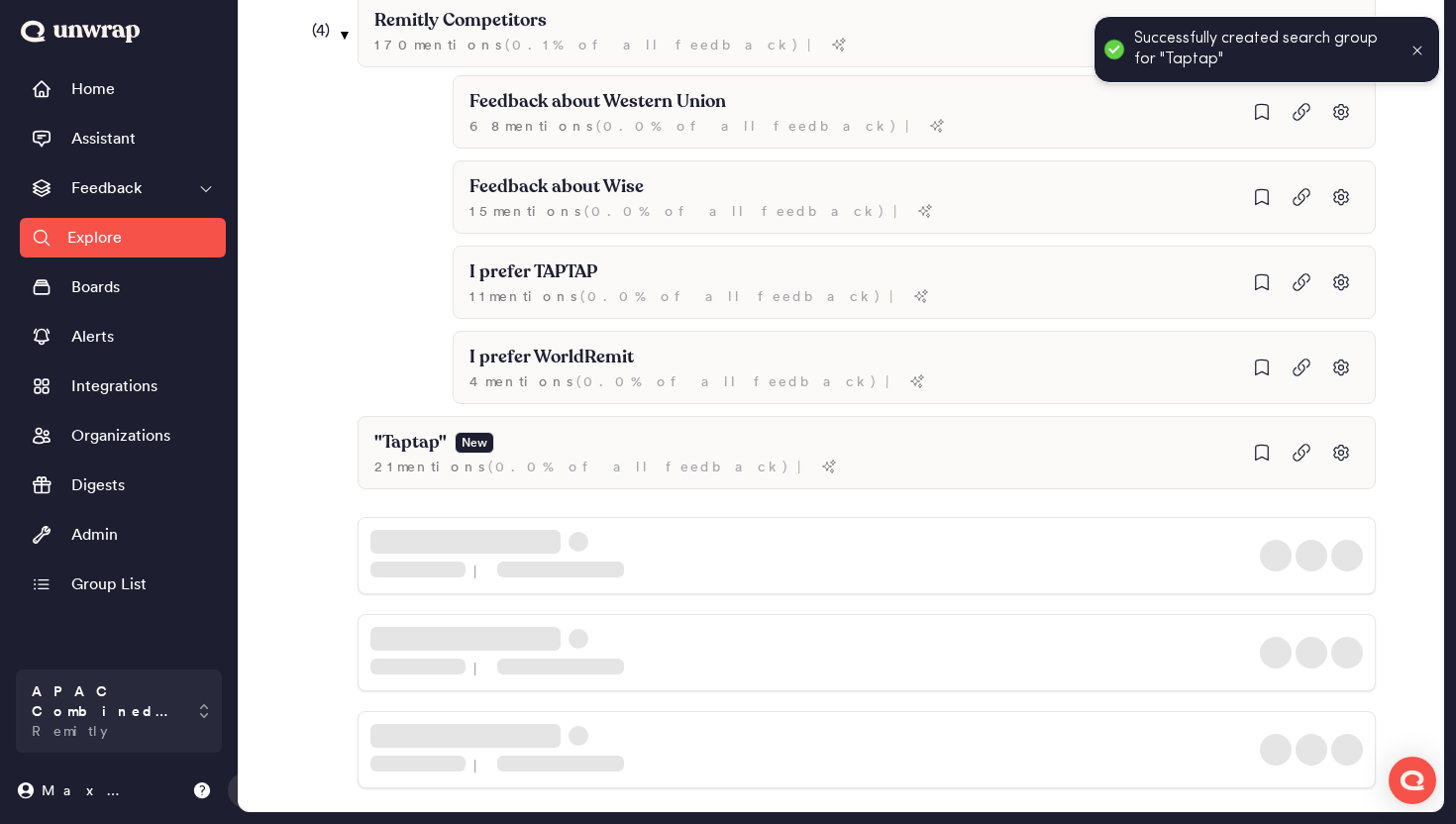 scroll, scrollTop: 1224, scrollLeft: 0, axis: vertical 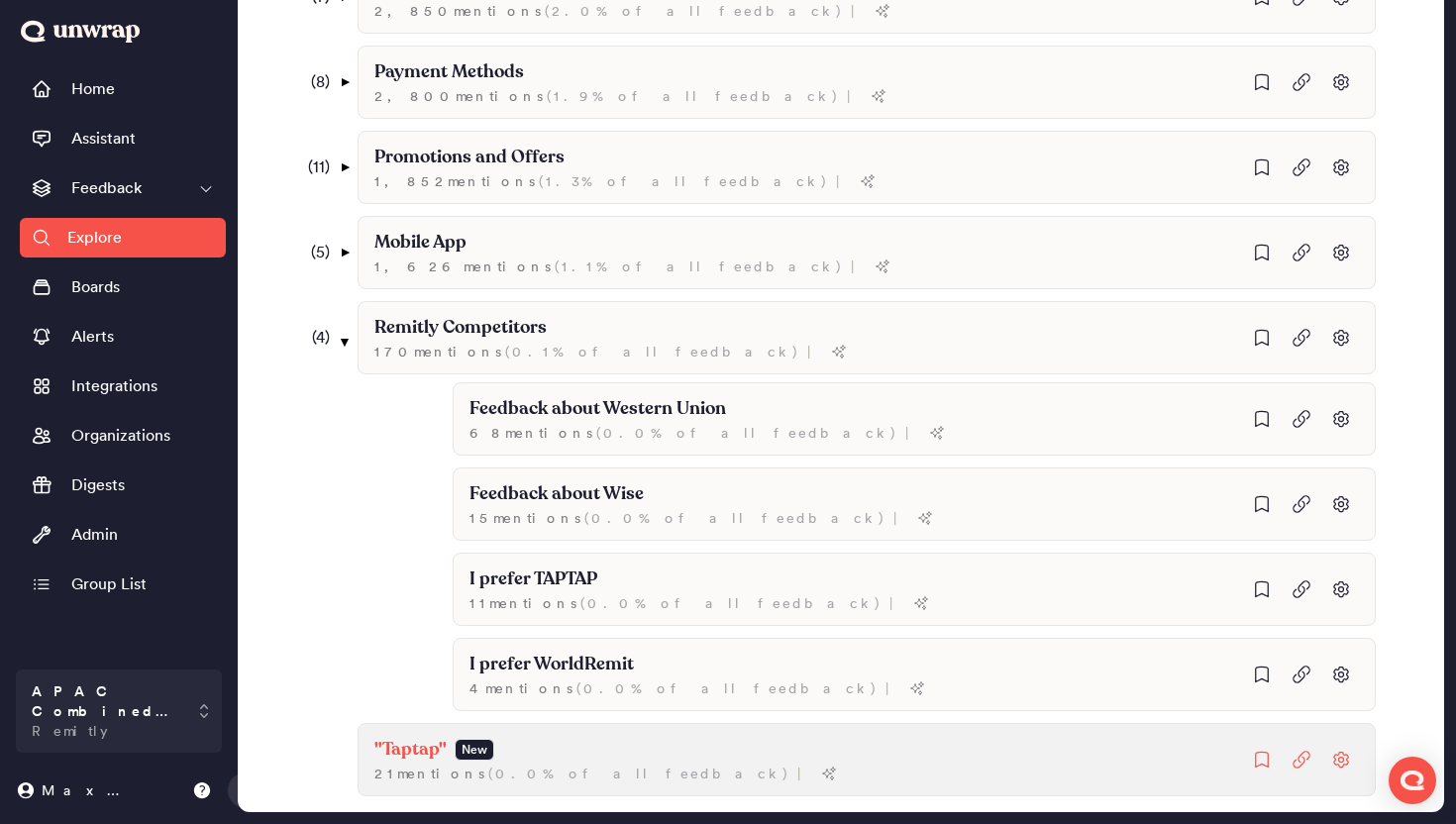type on "Feedb" 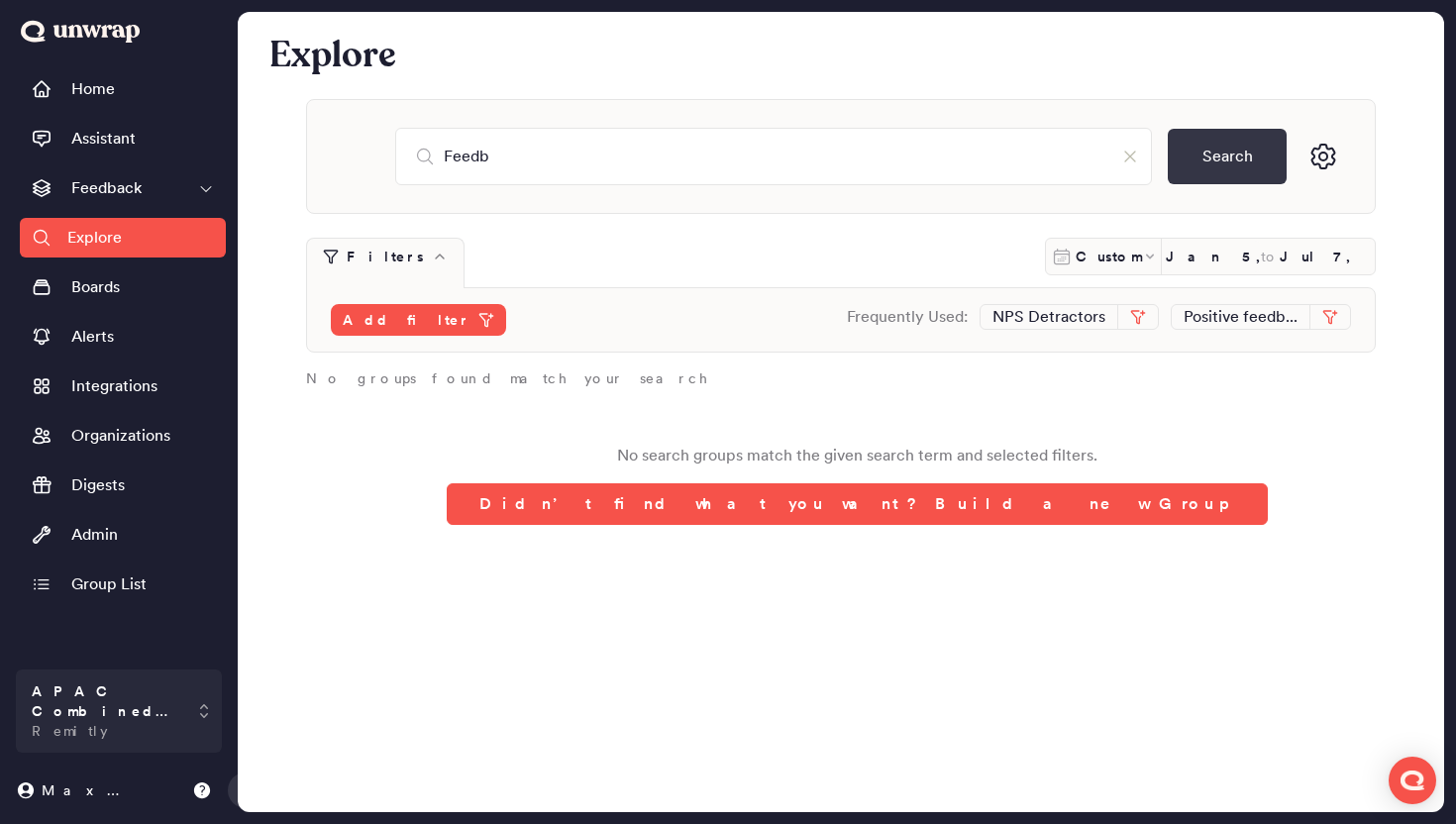 scroll, scrollTop: 0, scrollLeft: 0, axis: both 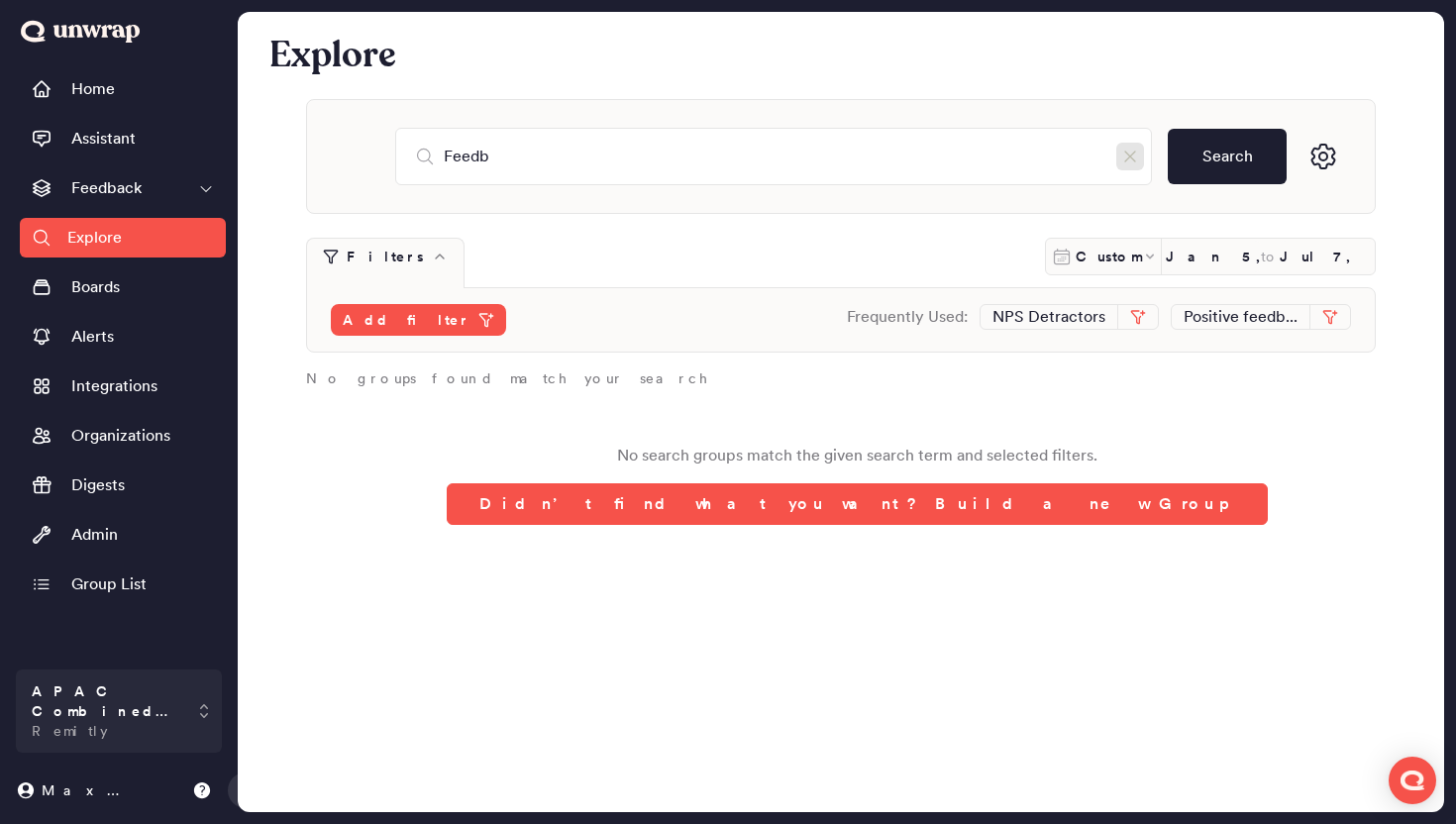 click 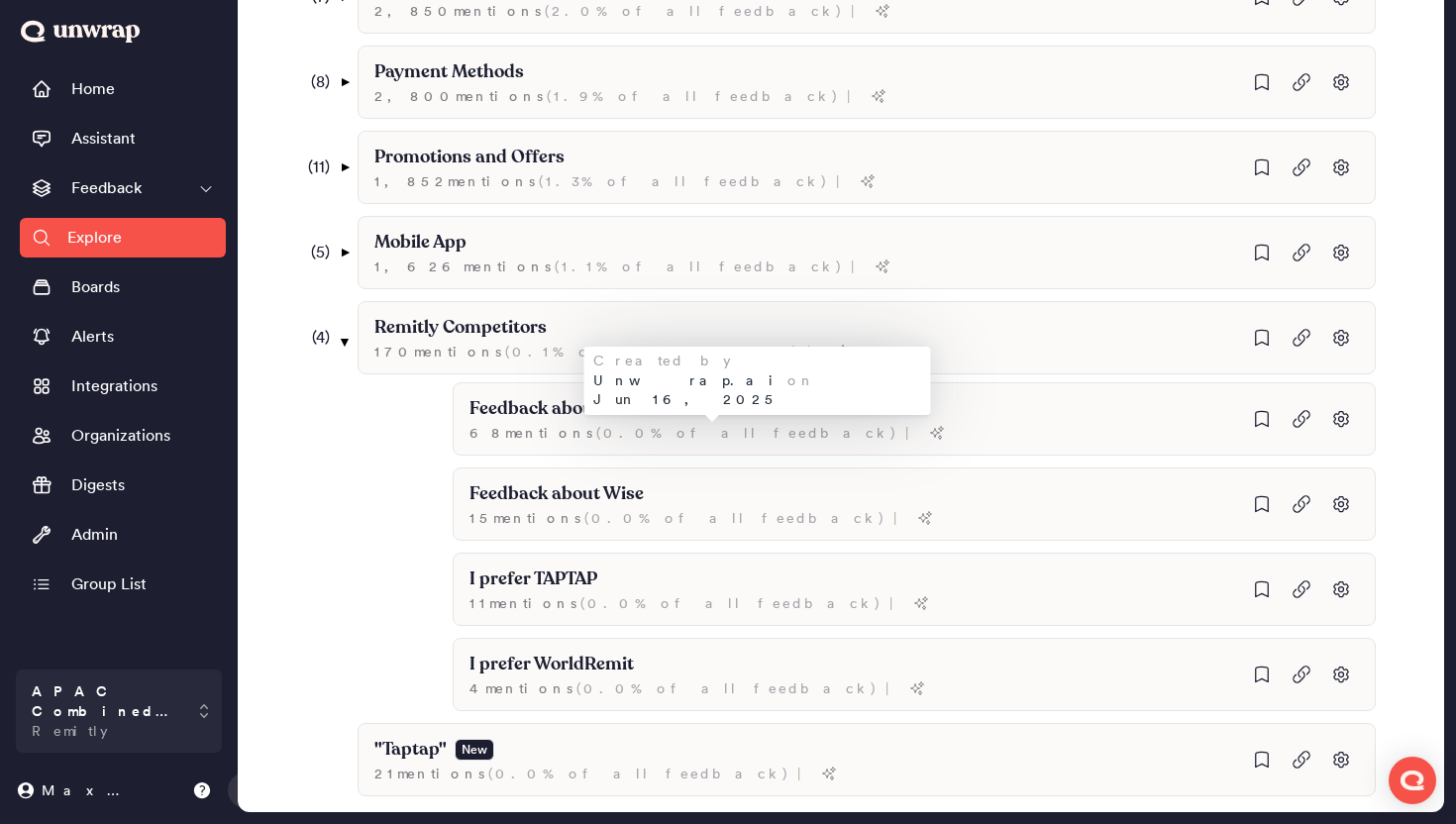 scroll, scrollTop: 1224, scrollLeft: 0, axis: vertical 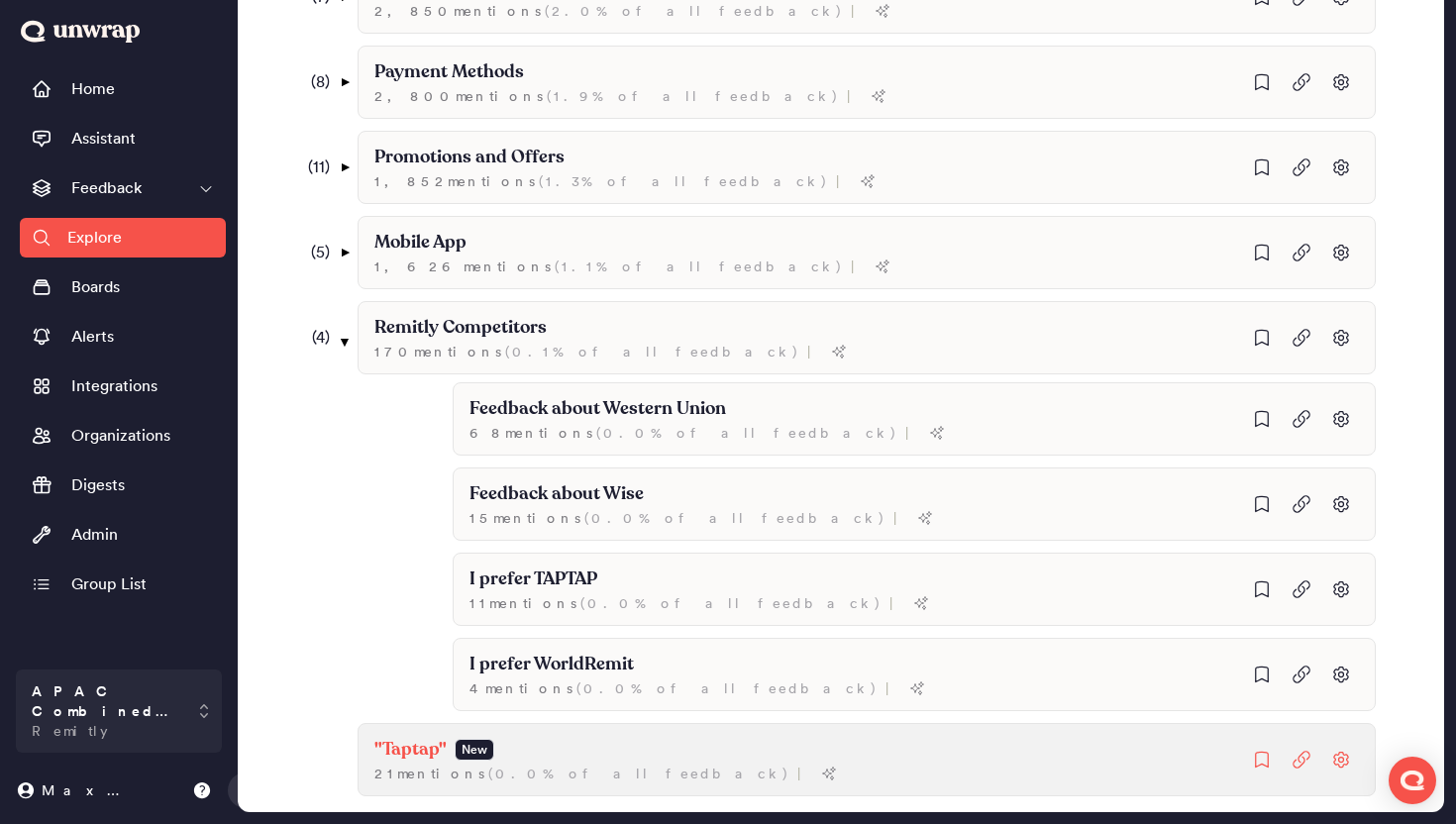 click on ""Taptap" New" at bounding box center (646, -779) 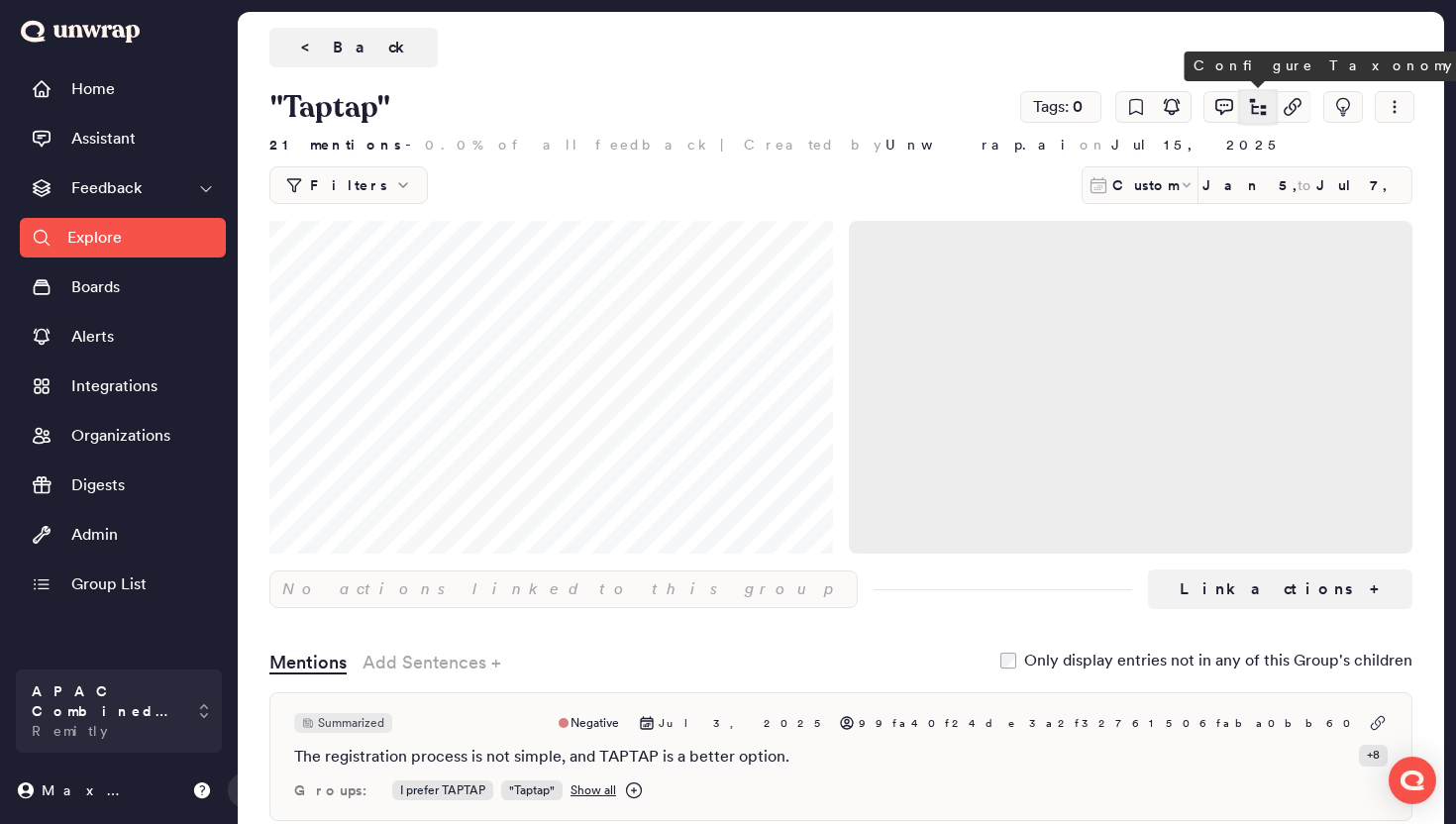 click 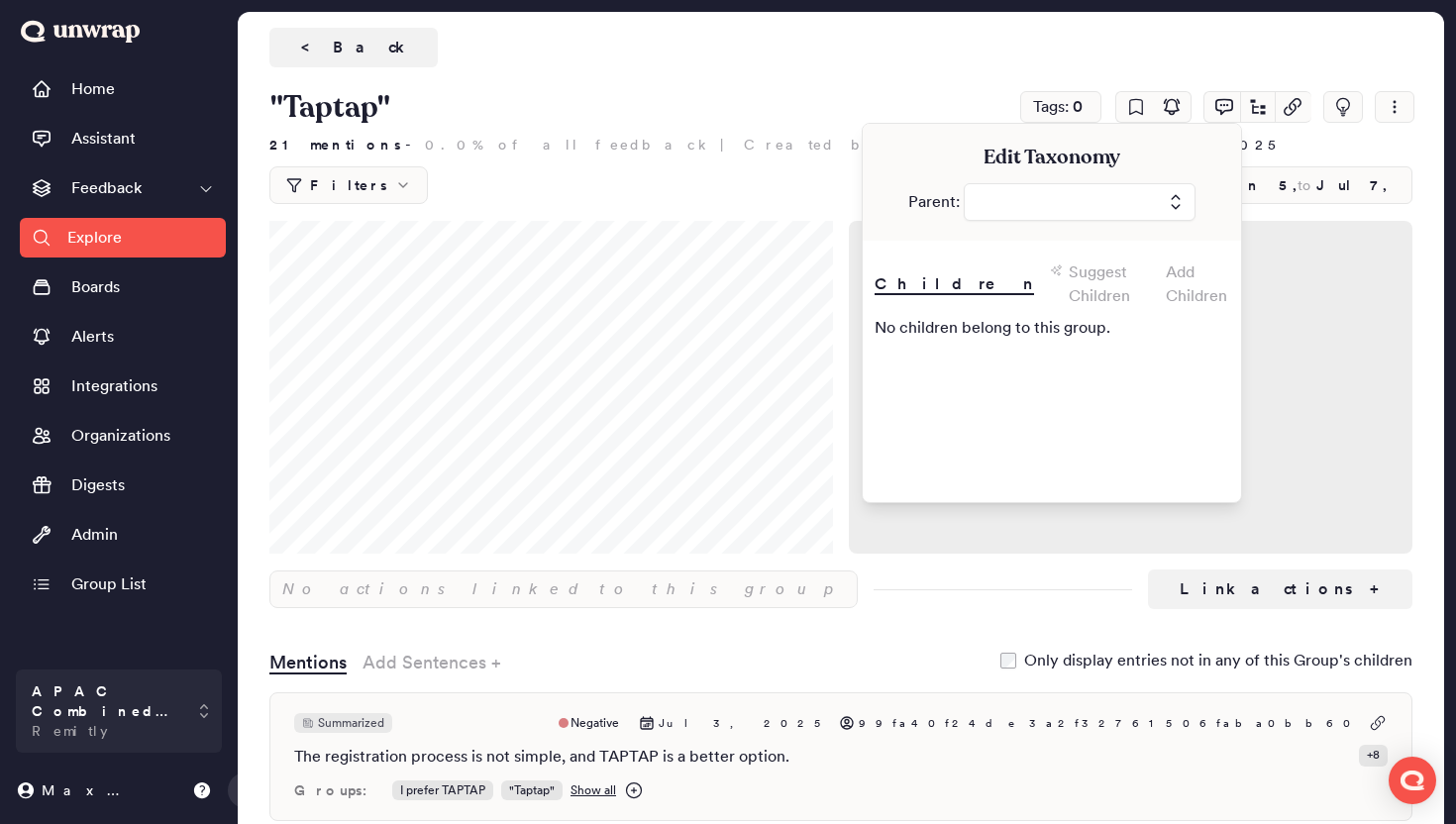 click at bounding box center [1080, 202] 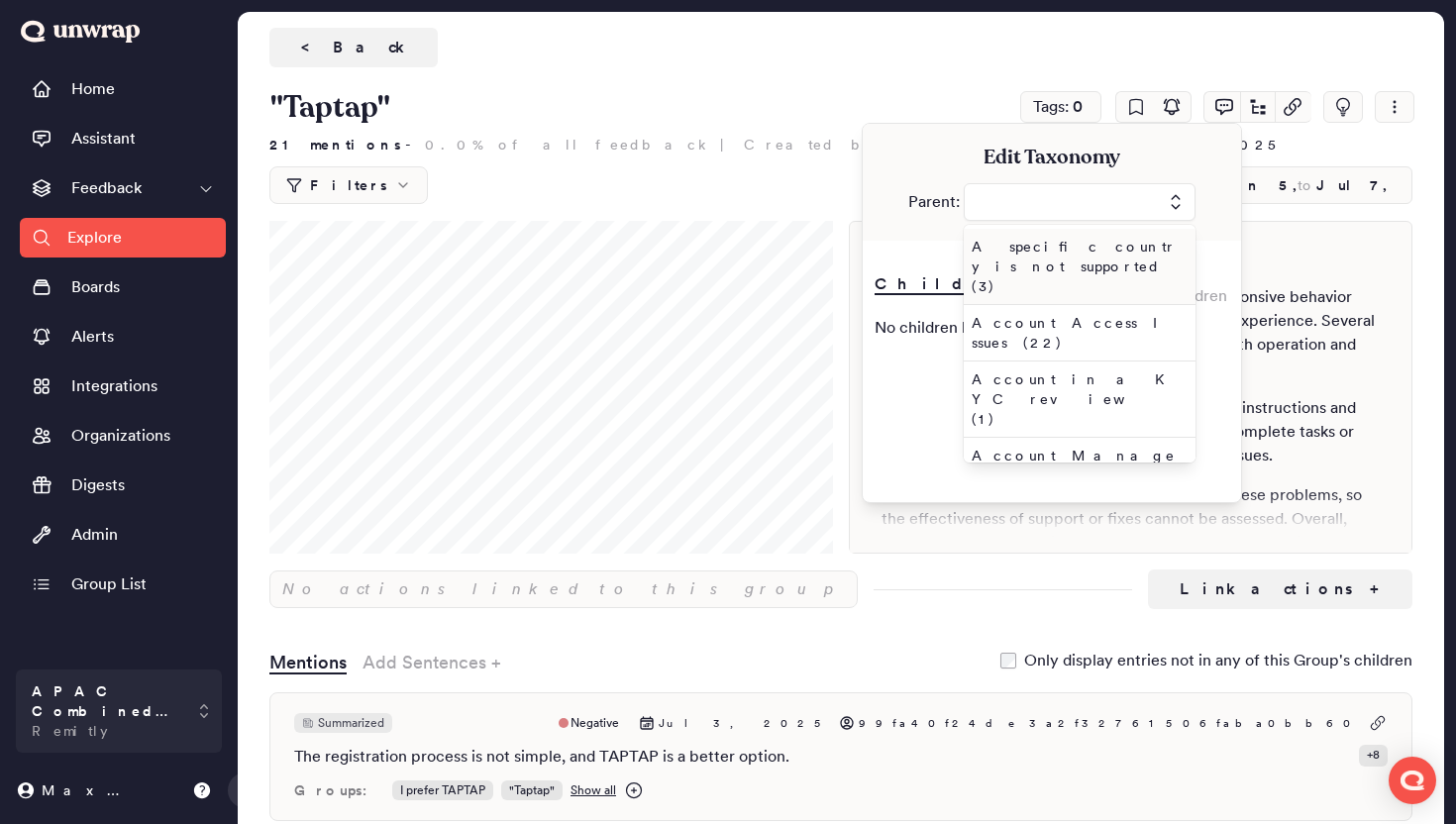 click at bounding box center (1080, 202) 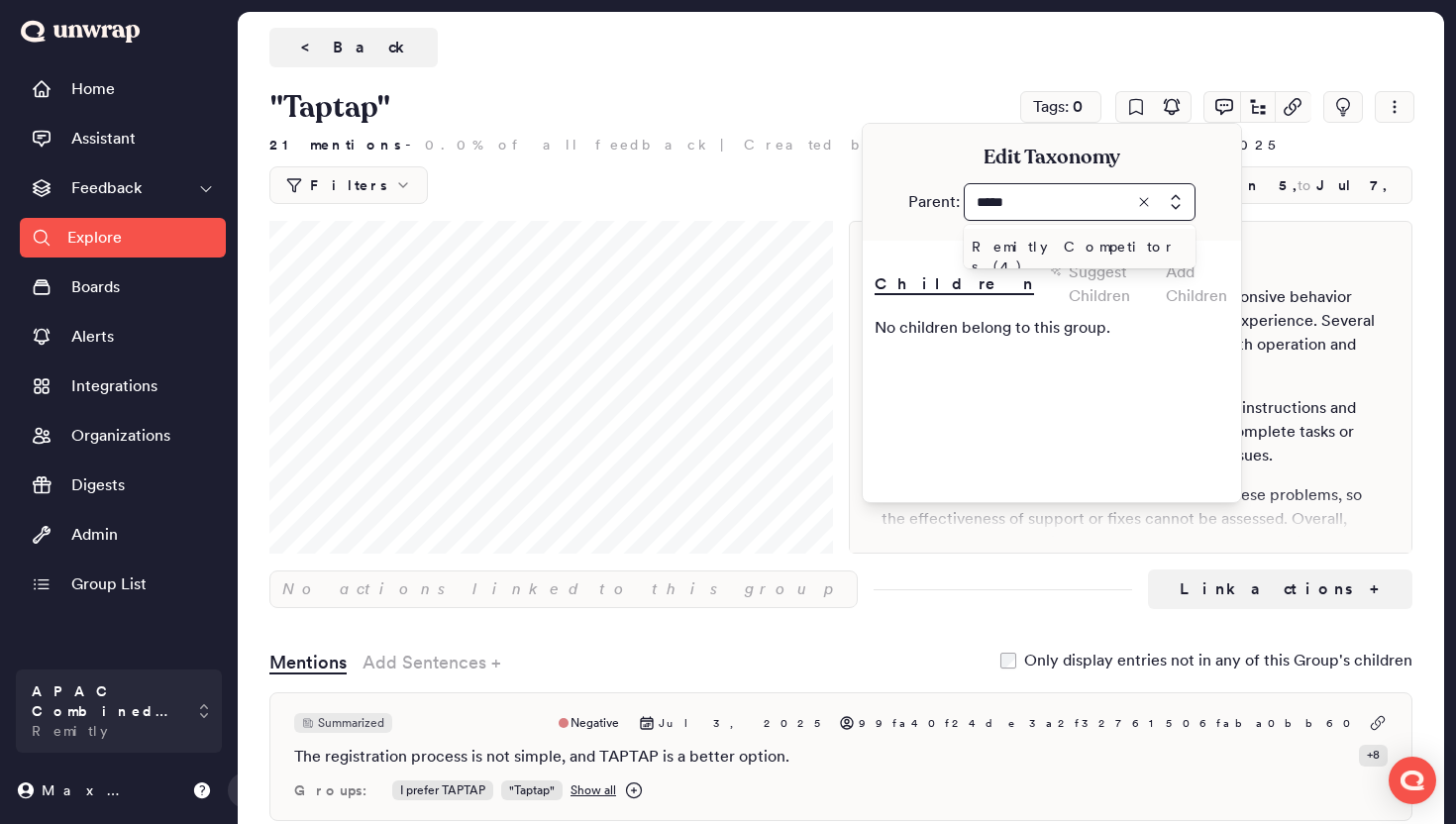 type on "*****" 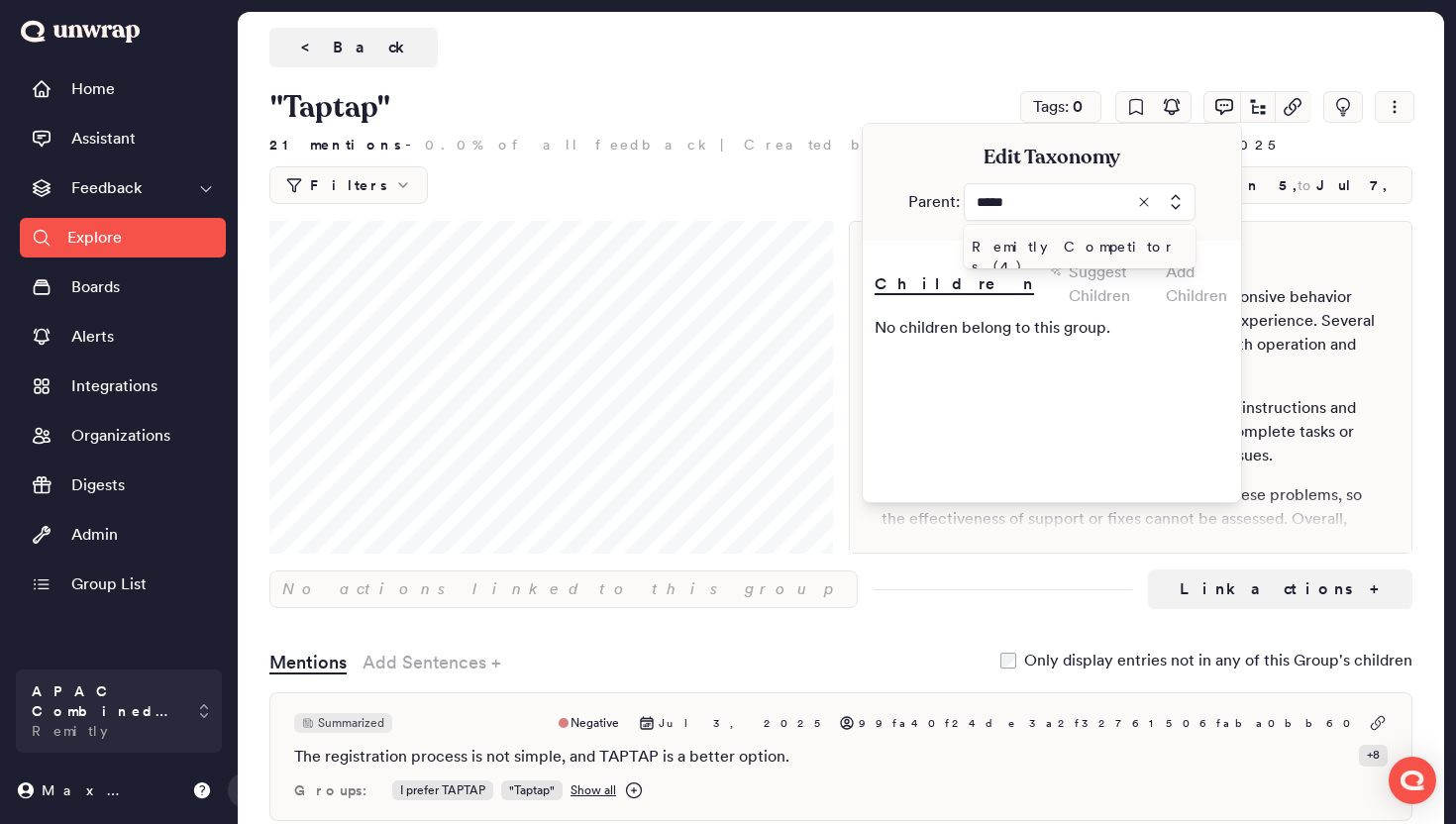 click on "Remitly Competitors (4)" at bounding box center (1076, 257) 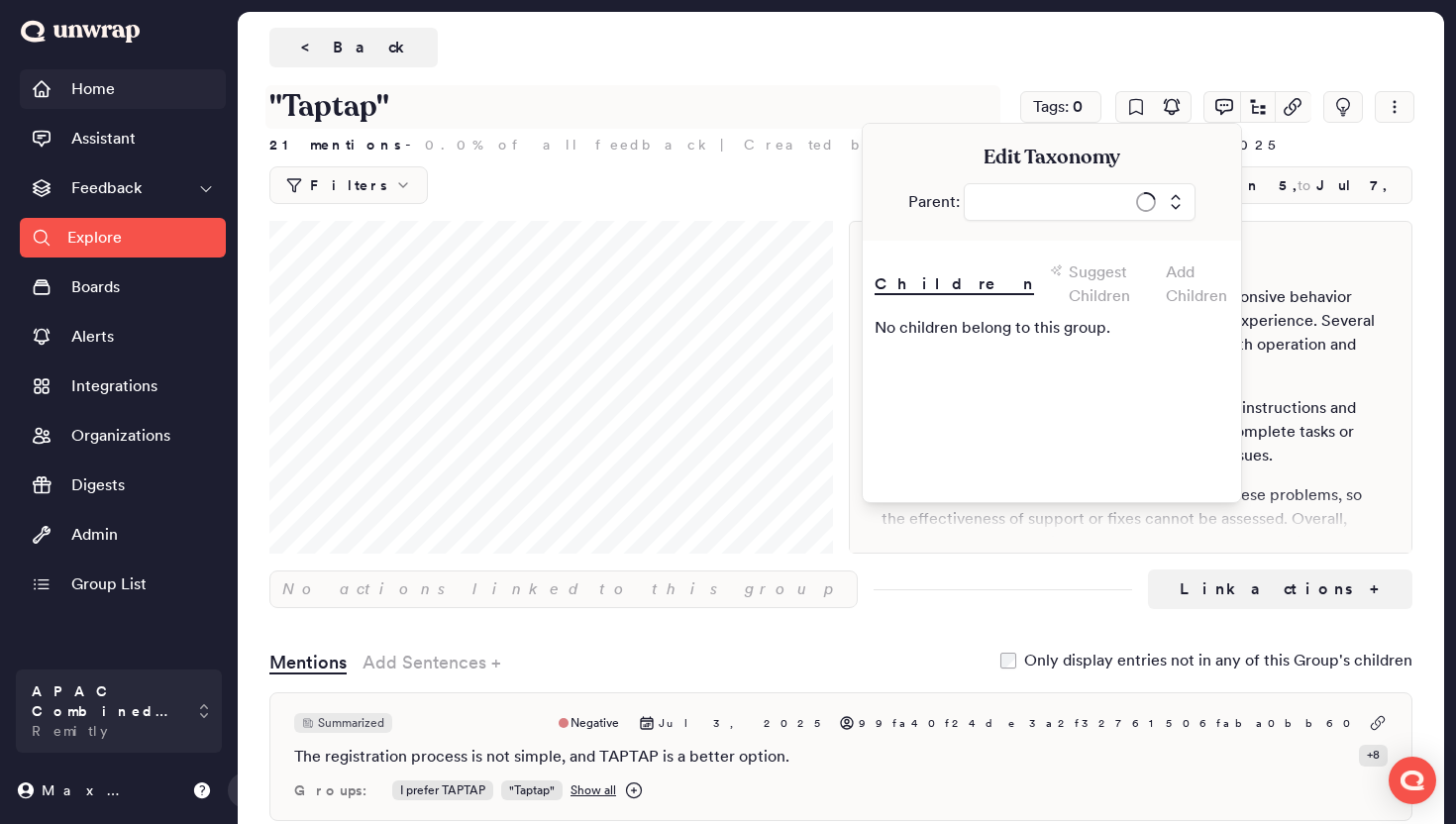 click on "Home Assistant Feedback Explore Boards Alerts Integrations Organizations Digests Admin Group List APAC Combined Data Remitly Maxwell Open sidebar Explore Search Filters Custom Jan 5, 2025 to Jul 7, 2025 Add filter Frequently Used: NPS Detractors Positive feedb... Showing  216 groups ( 53 ) ▼ Transfer Status 81,537  mention s   ( 56.0% of all feedback ) | ( 20 ) ▼ Delayed Transfers 42,943  mention s   ( 29.5% of all feedback ) | ( 3 ) ▼ The delivery speed is too slow 21,688  mention s   ( 14.9% of all feedback ) | The delivery speed did not meet the promised timeframe 16,383  mention s   ( 11.2% of all feedback ) | ( 1 ) ▼ My transfer has been pending for a long time 993  mention s   ( 0.7% of all feedback ) | The transaction status is stuck on "Awaiting Funds" 375  mention s   ( 0.3% of all feedback ) | ( 1 ) ▼ My transfer has not been credited to my account 10,320  mention s   ( 7.1% of all feedback ) | I have not received my transfer to a Nequi account 301  mention s   ( 0.2% of all feedback ) | (" at bounding box center (728, 1830) 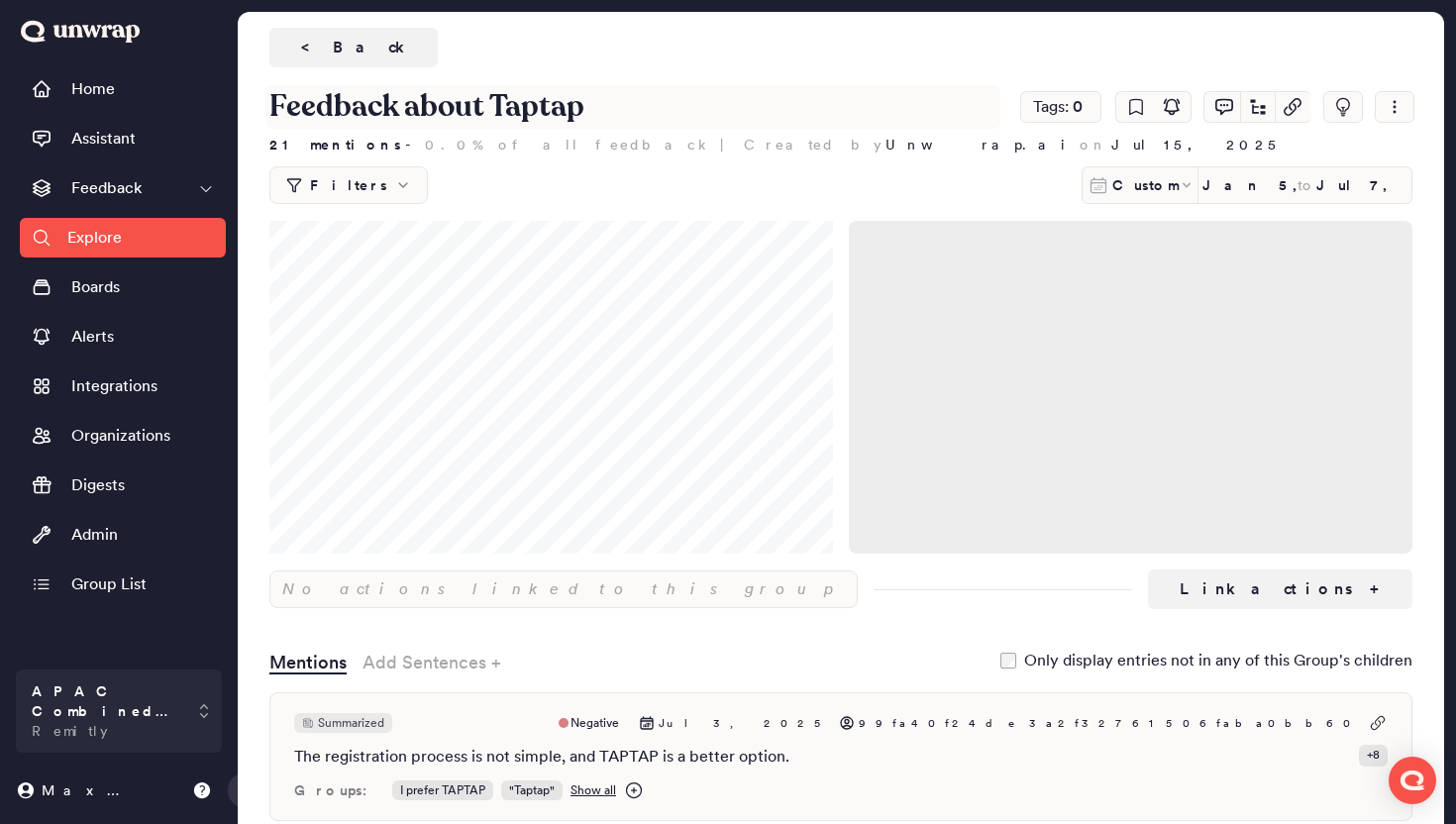 type on "Feedback about Taptap" 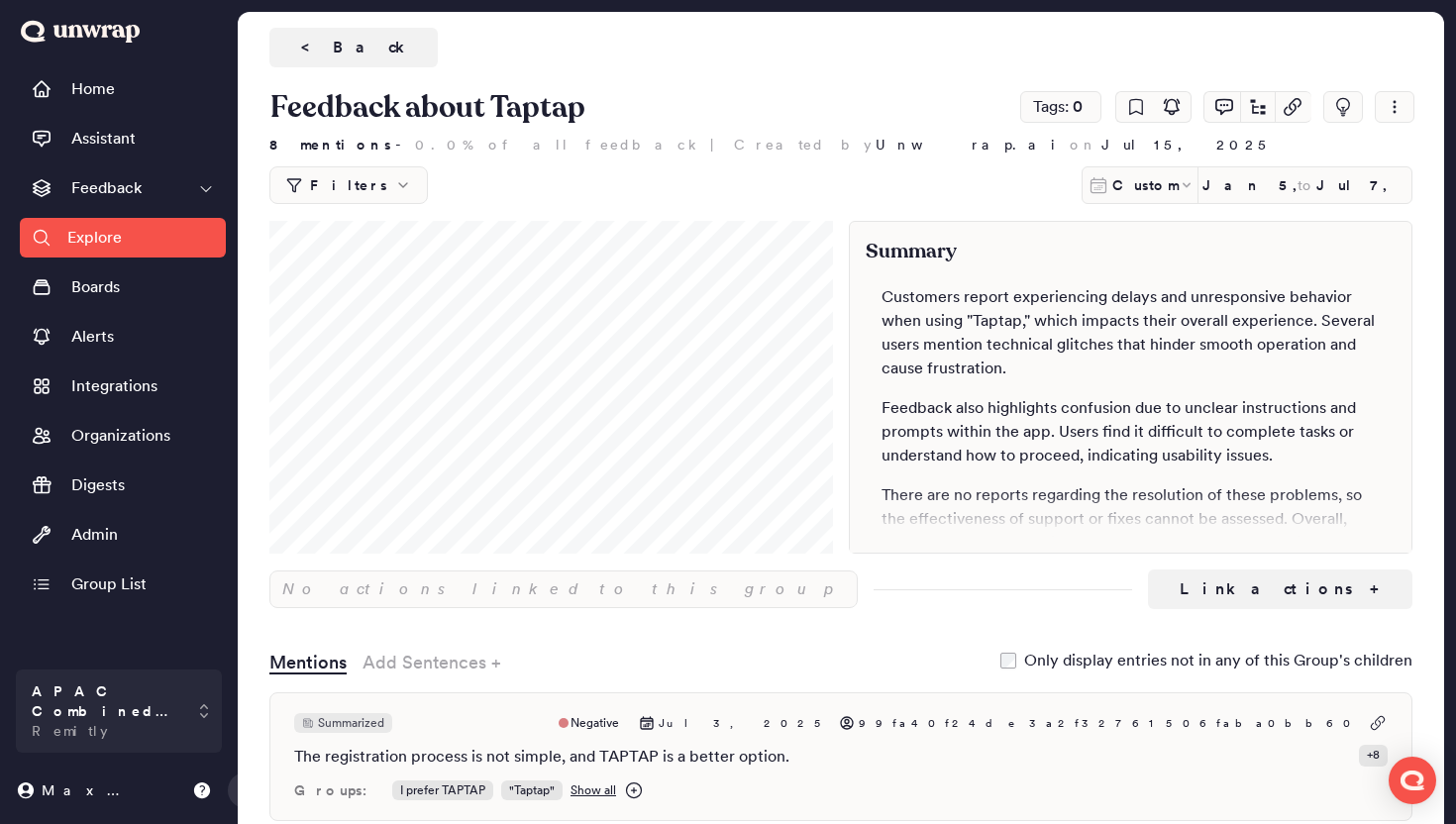 click on "< Back" at bounding box center [841, 48] 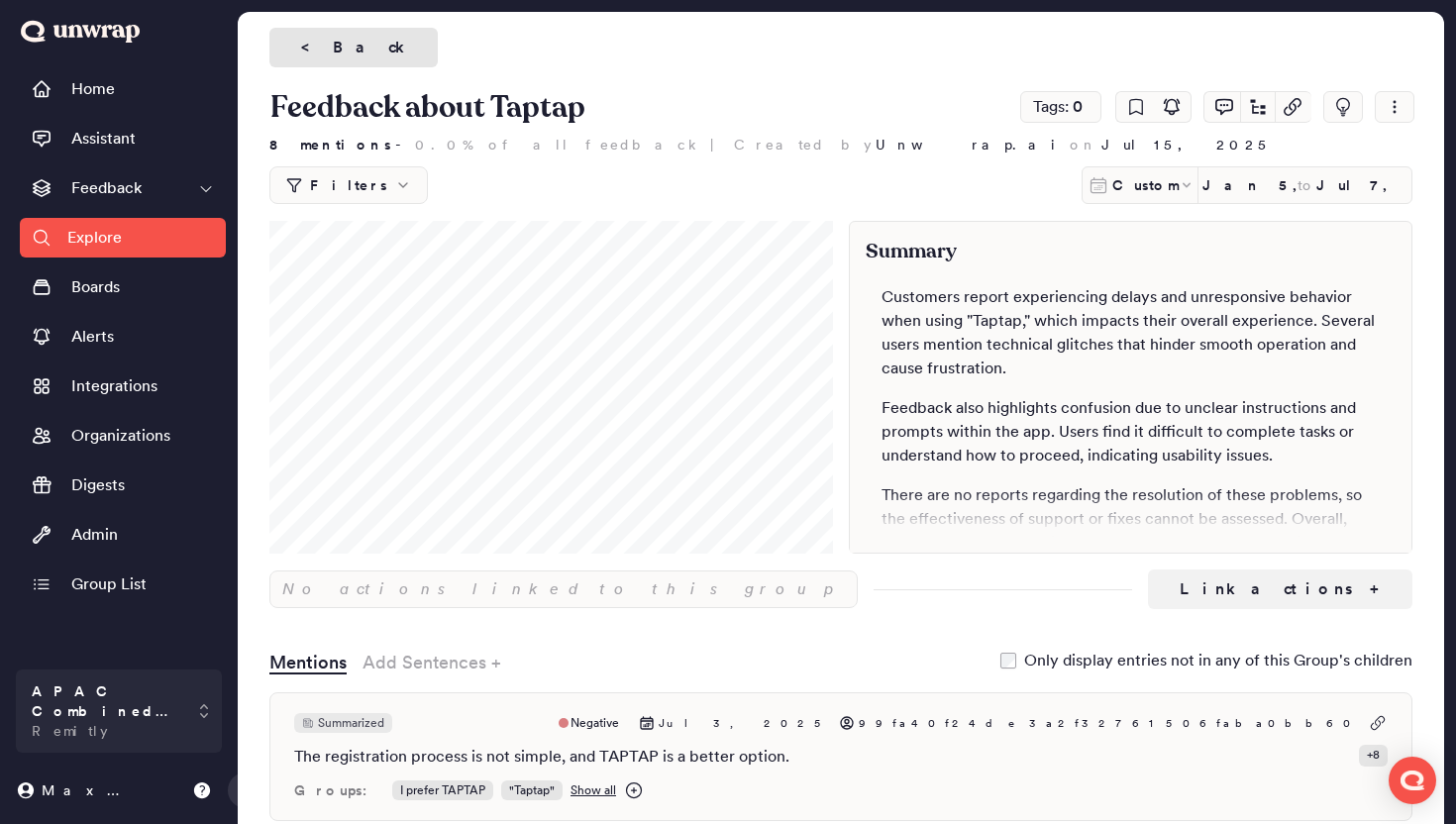 click on "< Back" at bounding box center (354, 48) 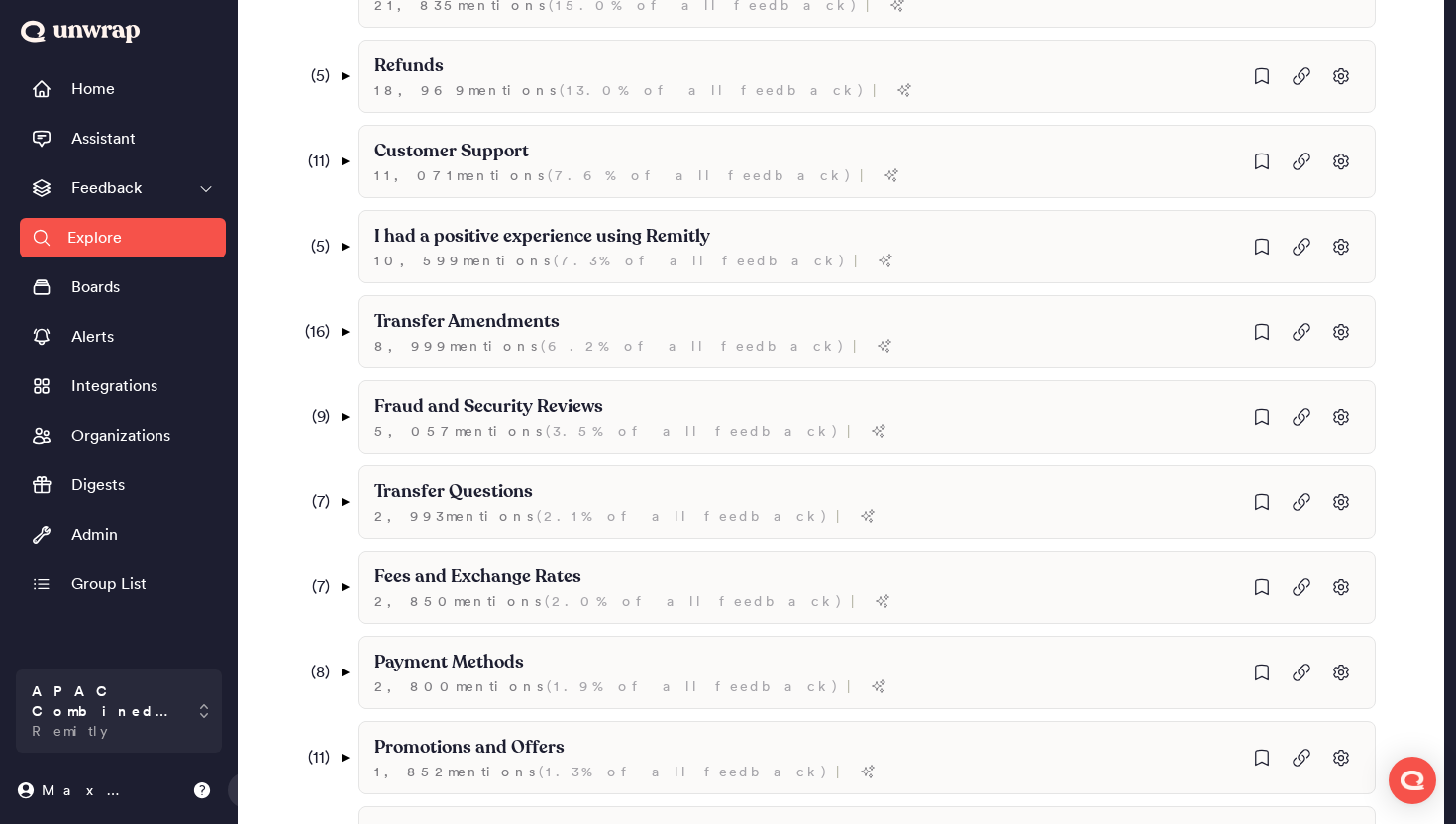 scroll, scrollTop: 0, scrollLeft: 0, axis: both 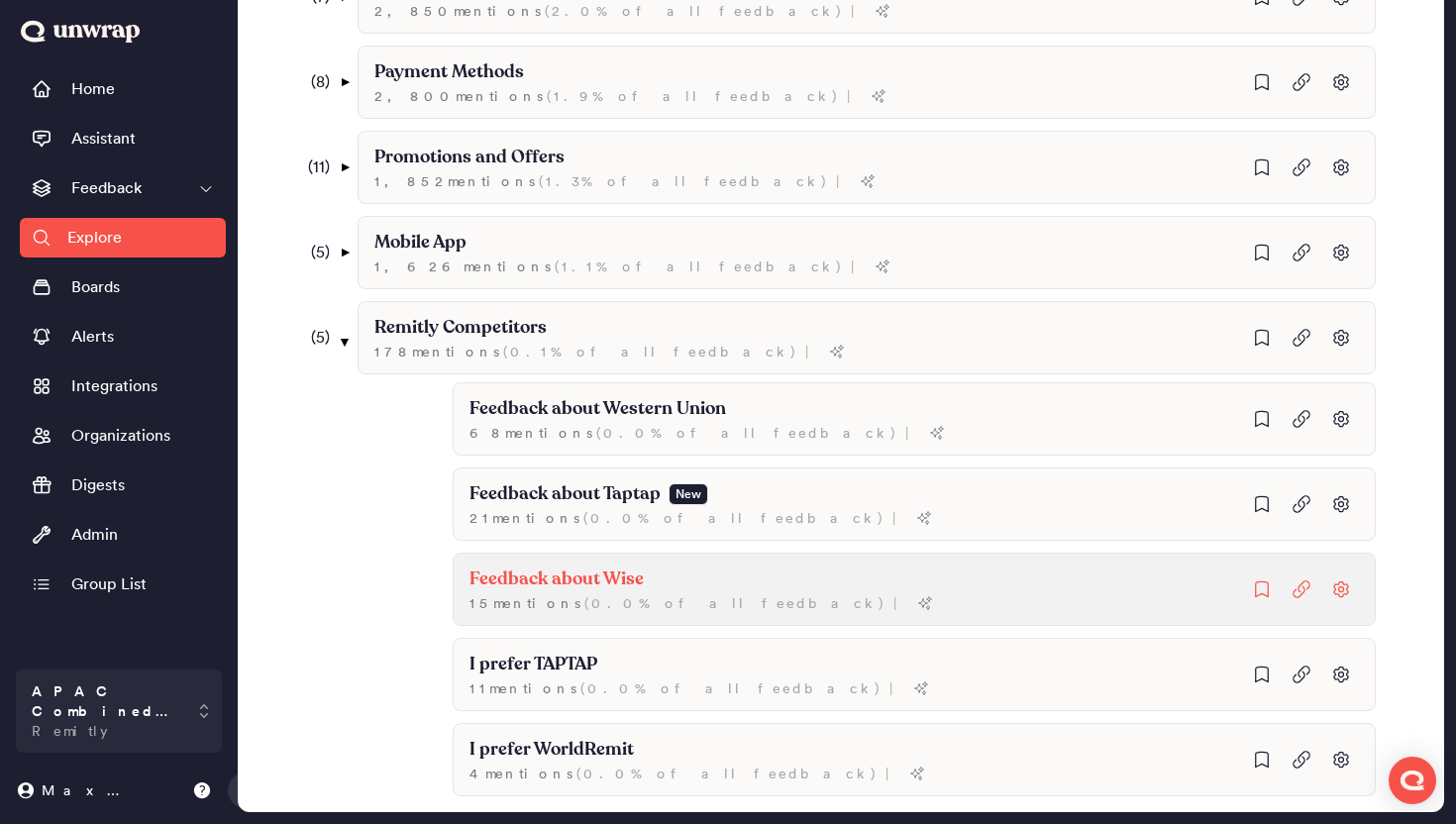 click on "Feedback about Wise 15  mention s   ( 0.0% of all feedback ) |" at bounding box center (914, 419) 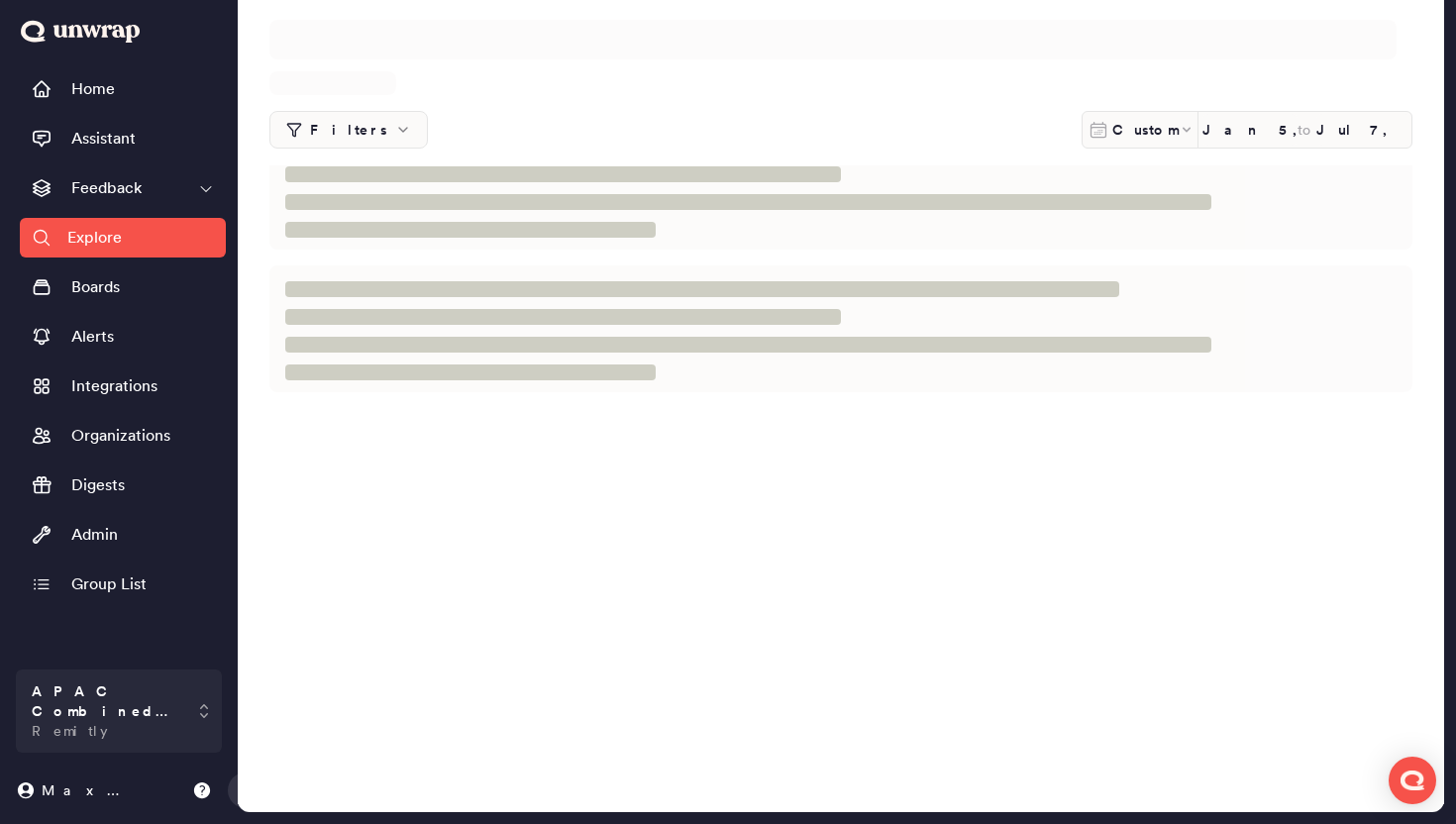 scroll, scrollTop: 0, scrollLeft: 0, axis: both 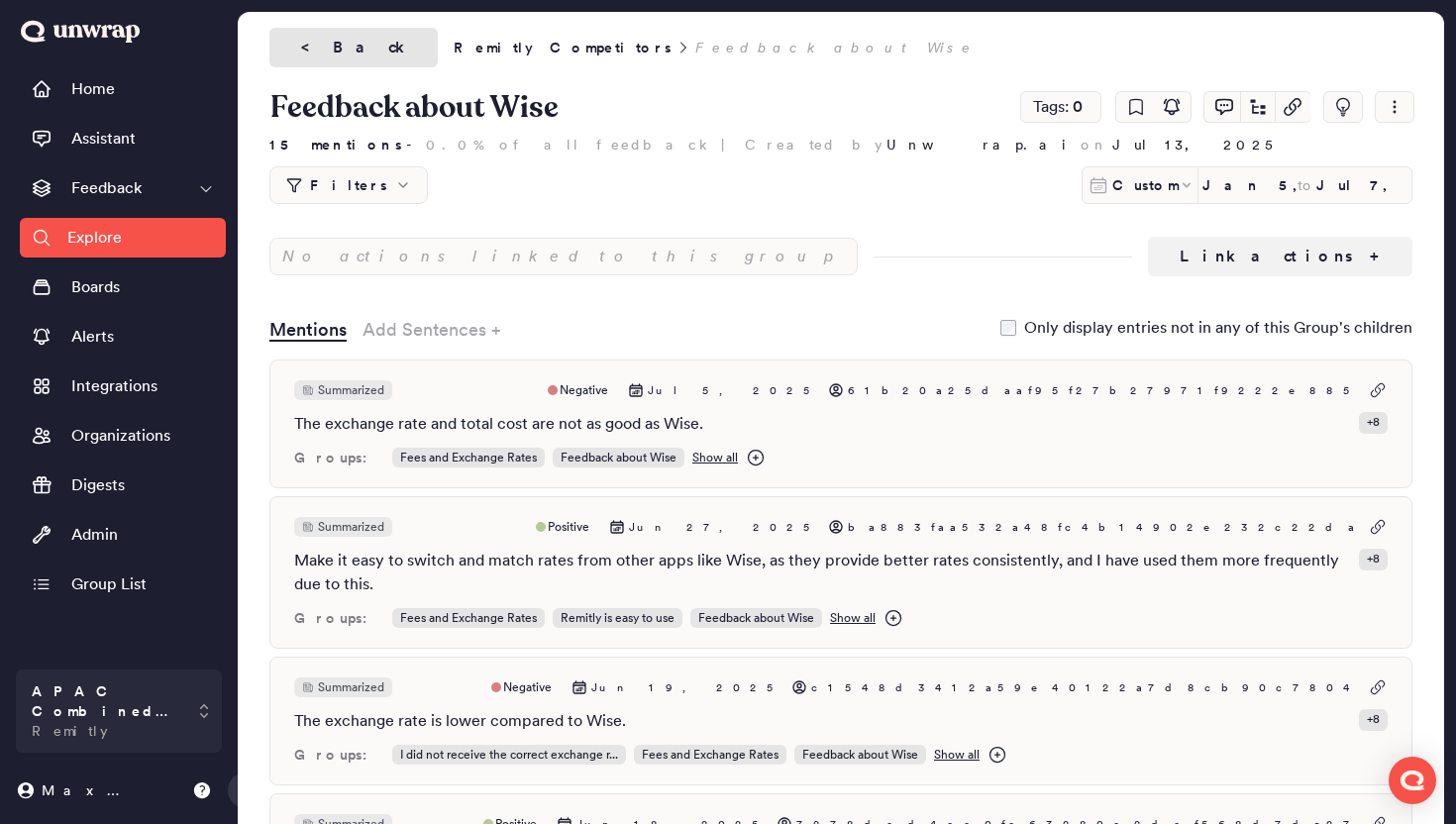 click on "< Back" at bounding box center (354, 48) 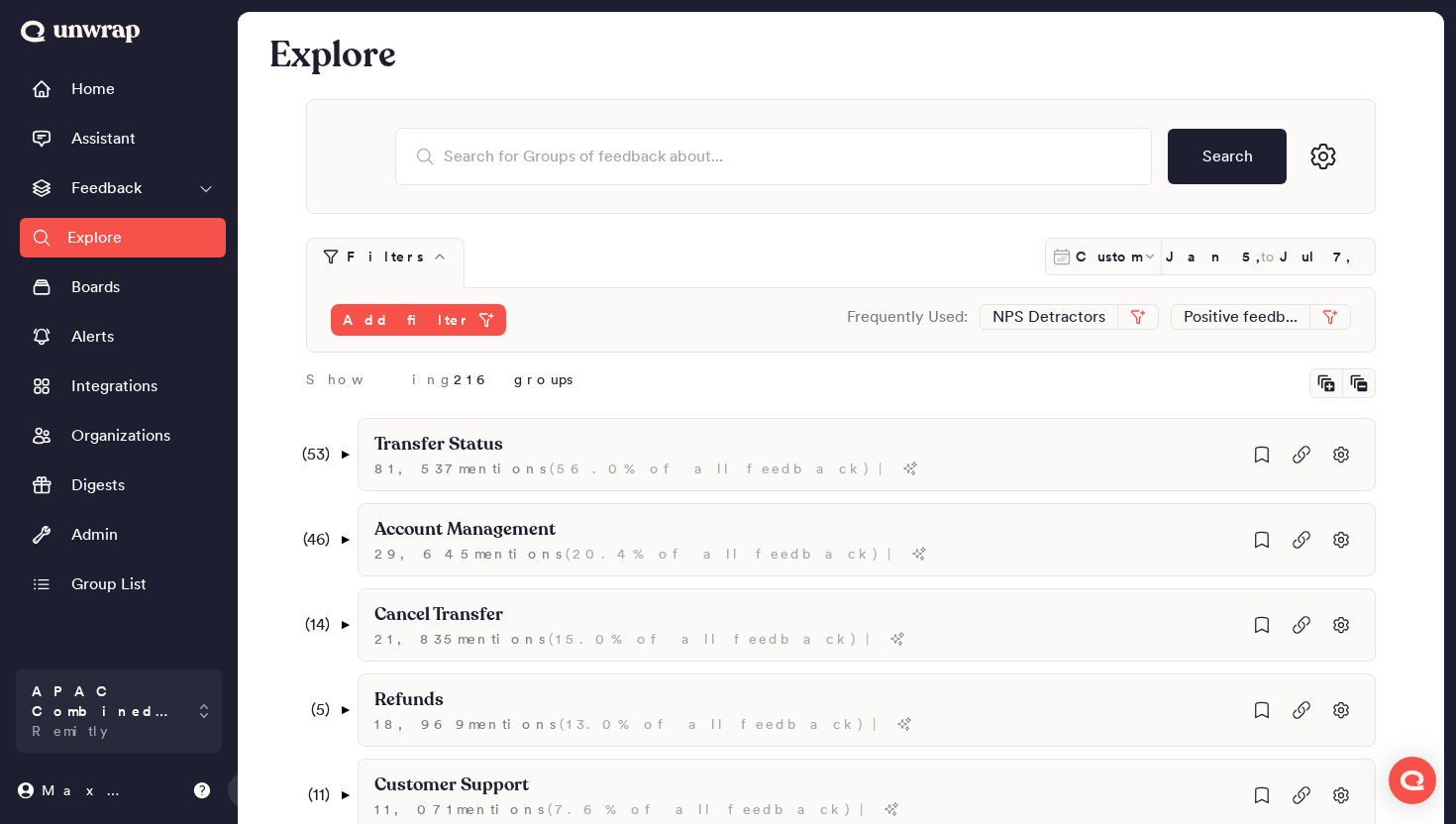 scroll, scrollTop: 1224, scrollLeft: 0, axis: vertical 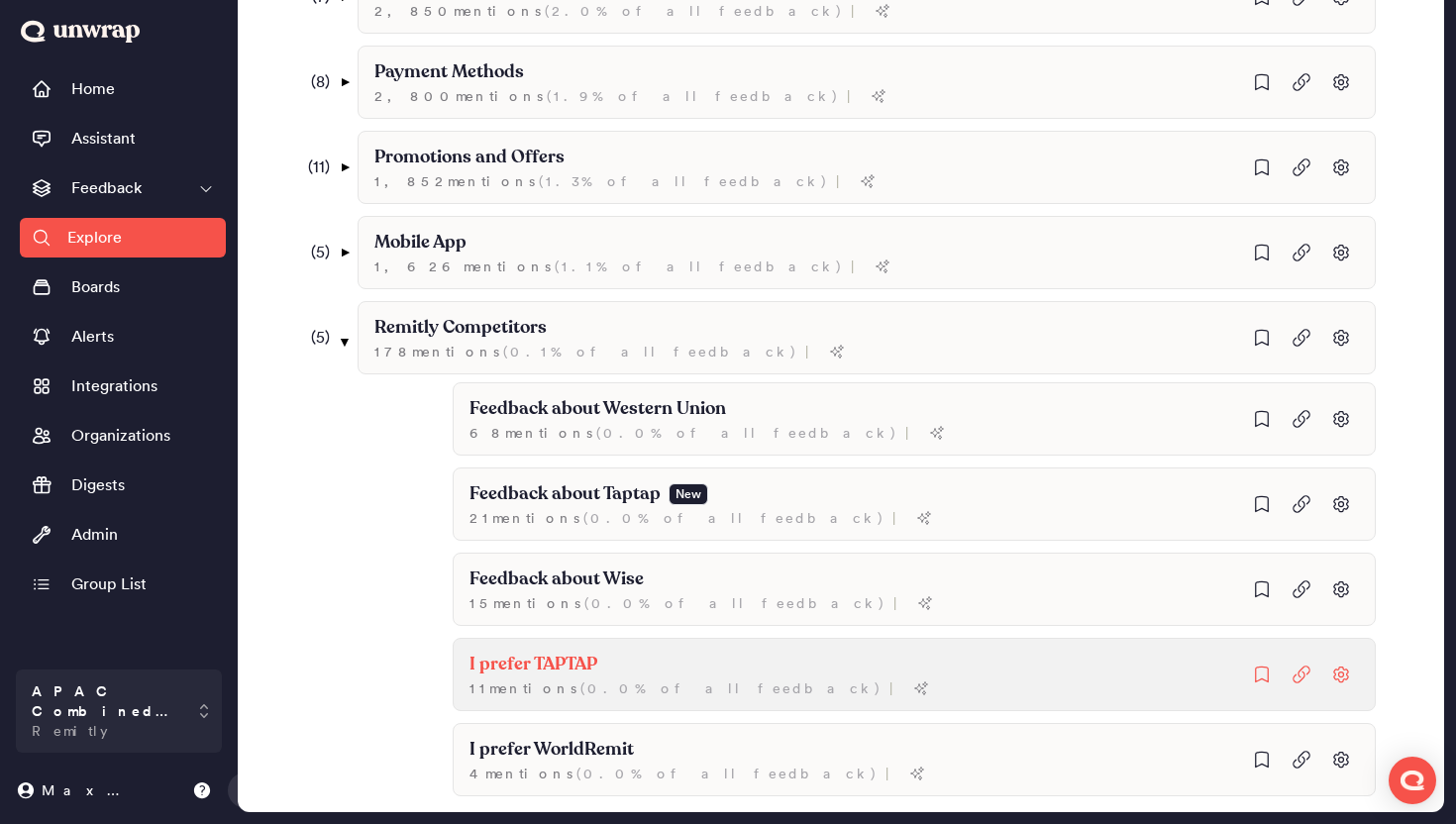 click on "I prefer TAPTAP 11  mention s   ( 0.0% of all feedback ) |" at bounding box center [914, 419] 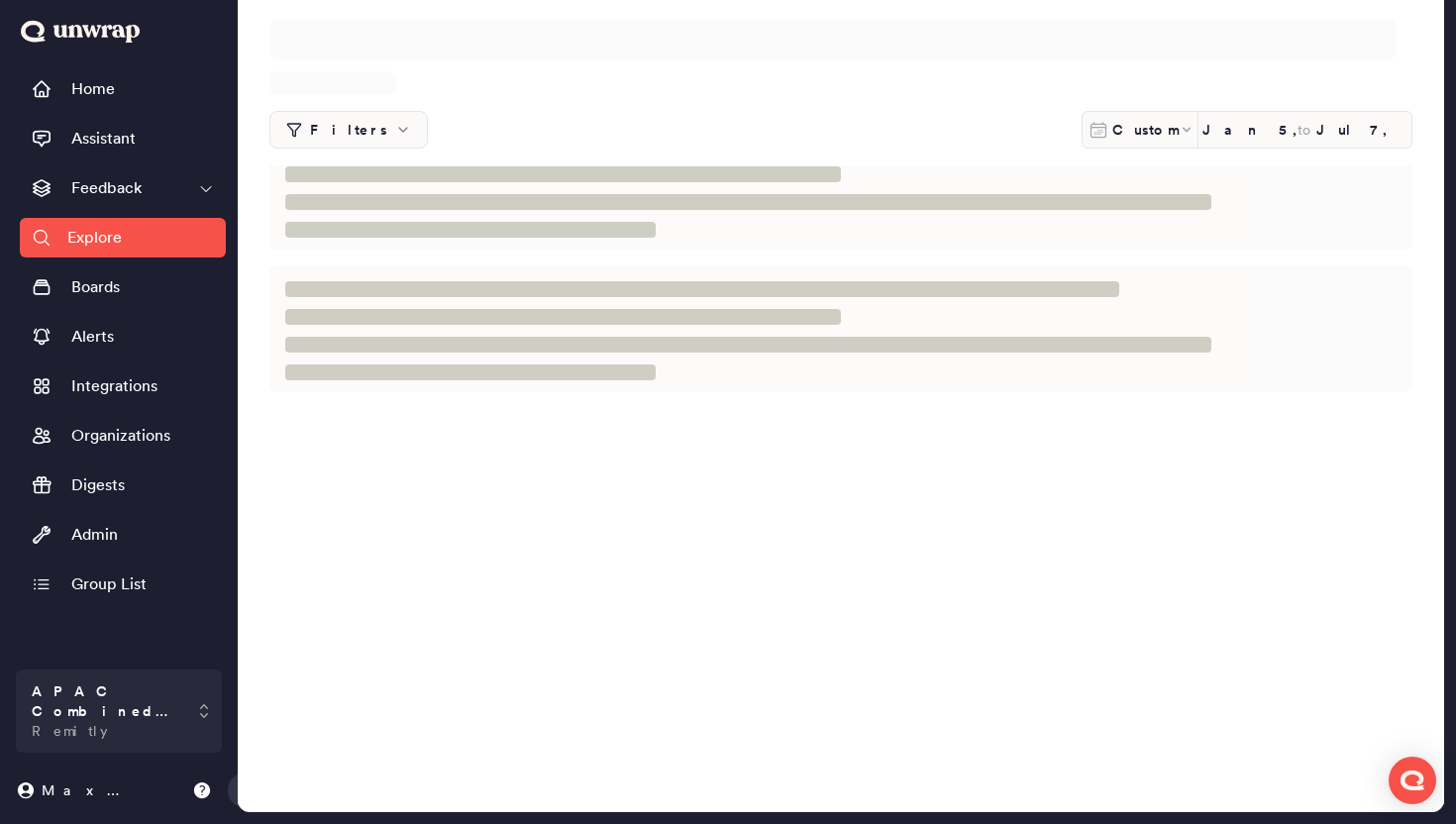 scroll, scrollTop: 0, scrollLeft: 0, axis: both 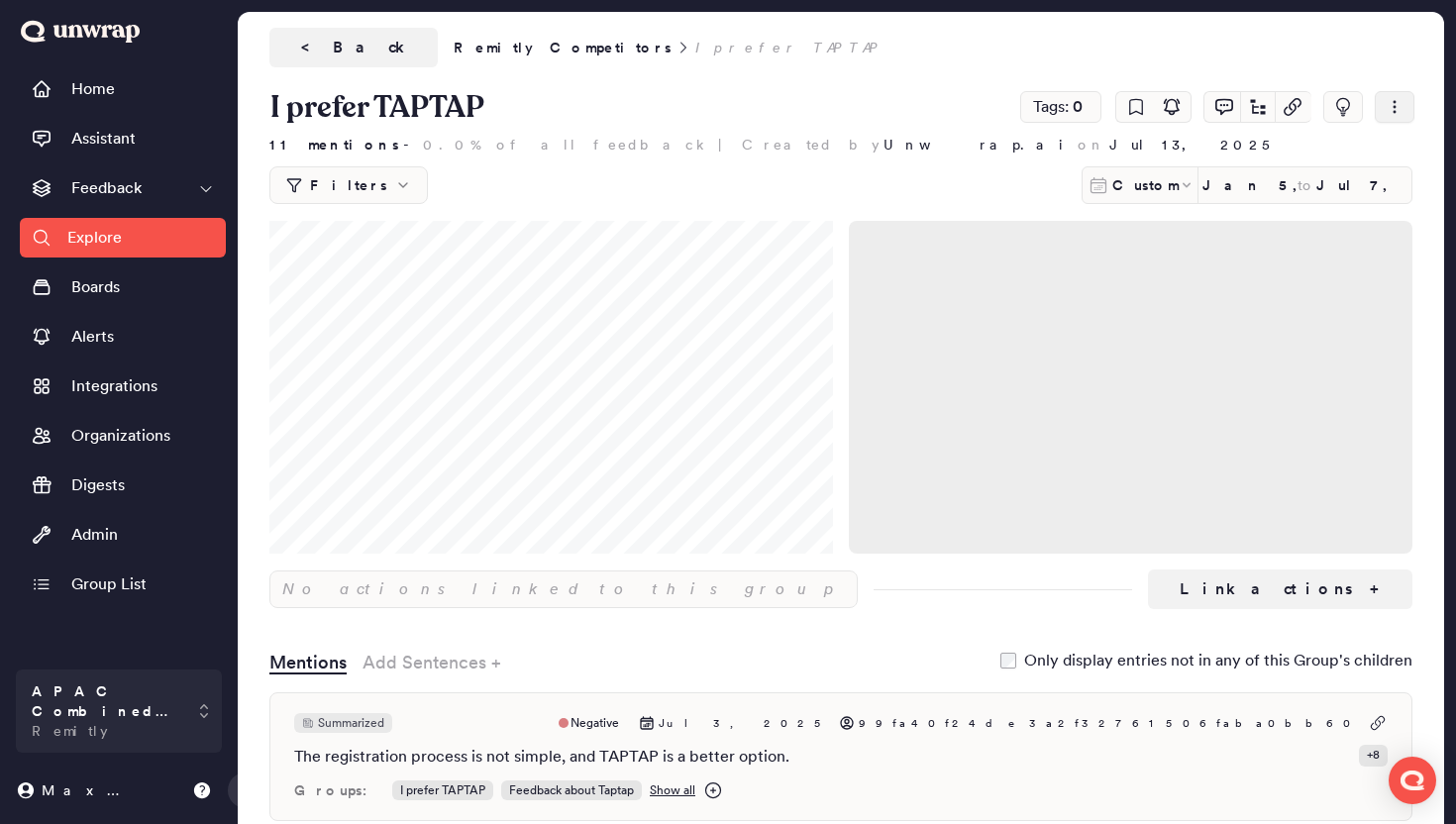 click 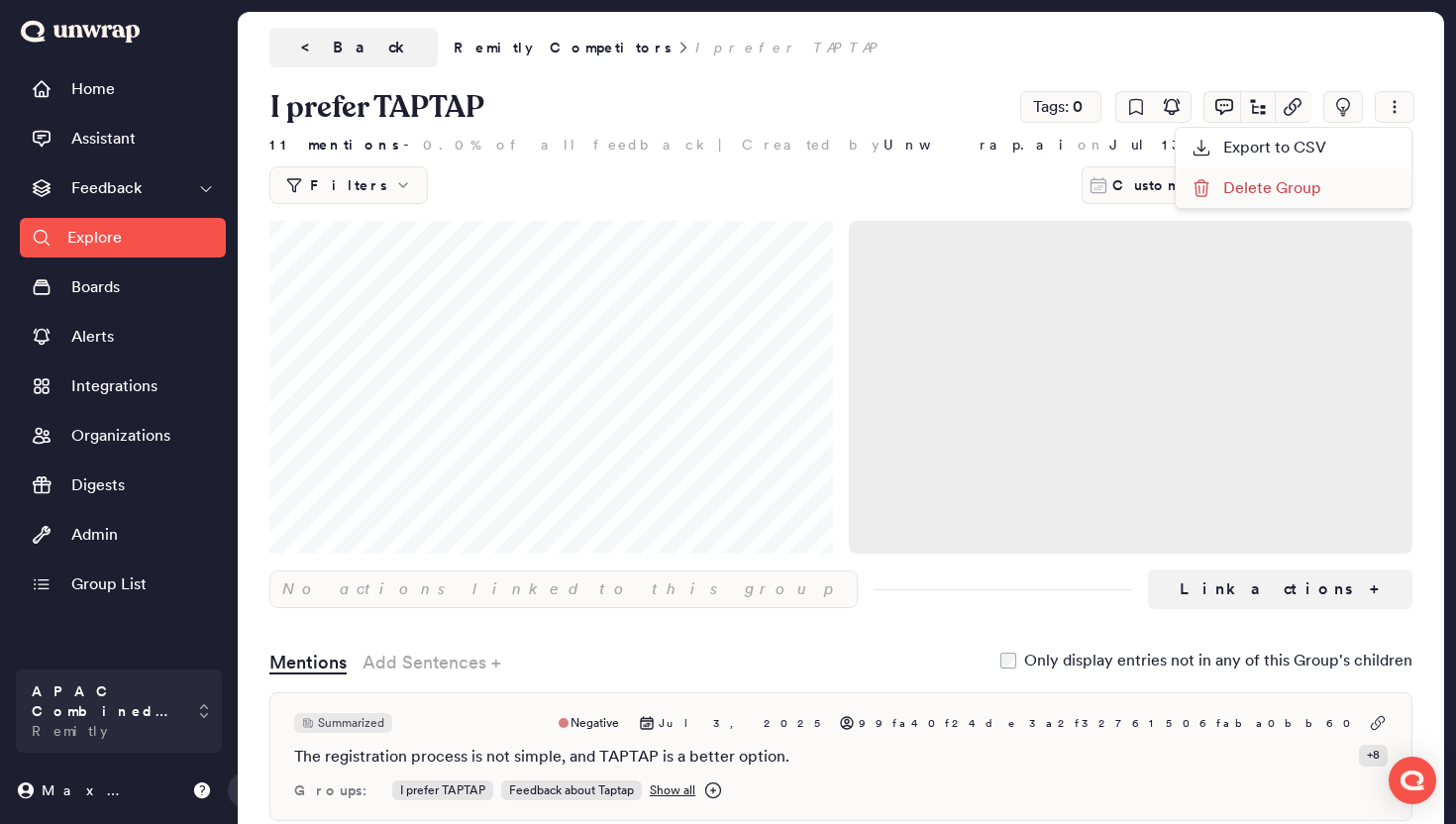 click on "Delete Group" at bounding box center (1256, 188) 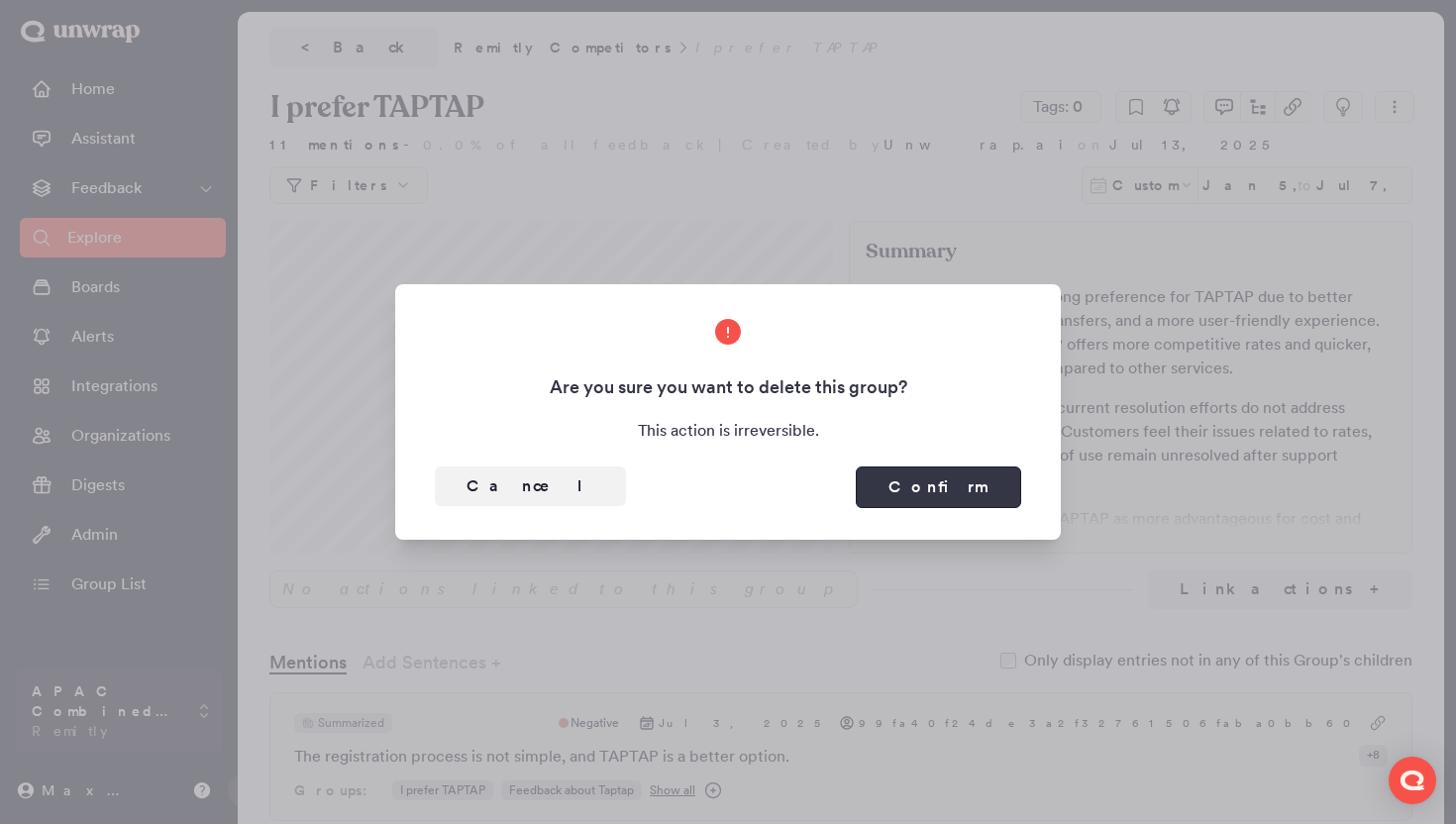click on "Confirm" at bounding box center (938, 487) 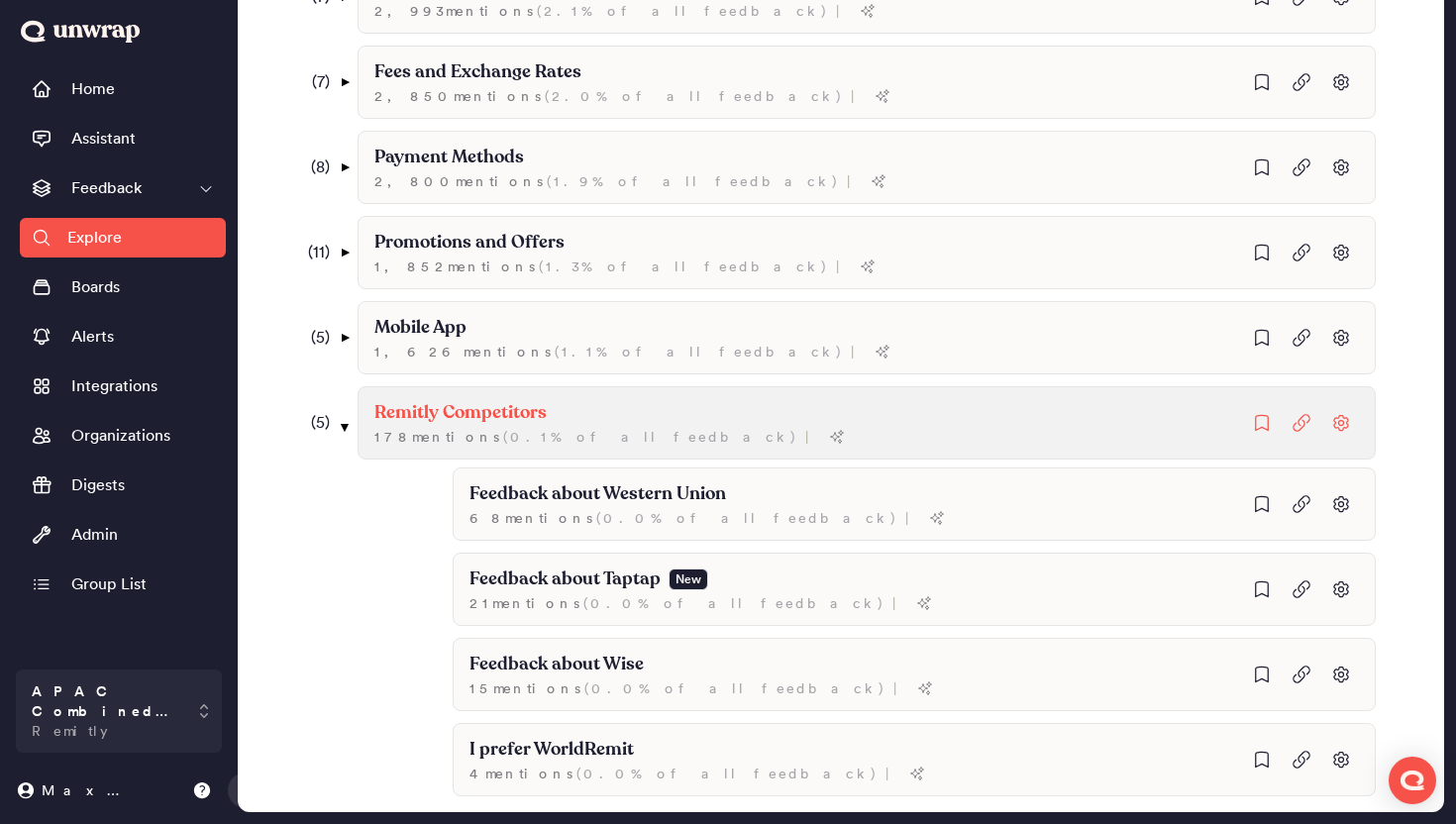scroll, scrollTop: 0, scrollLeft: 0, axis: both 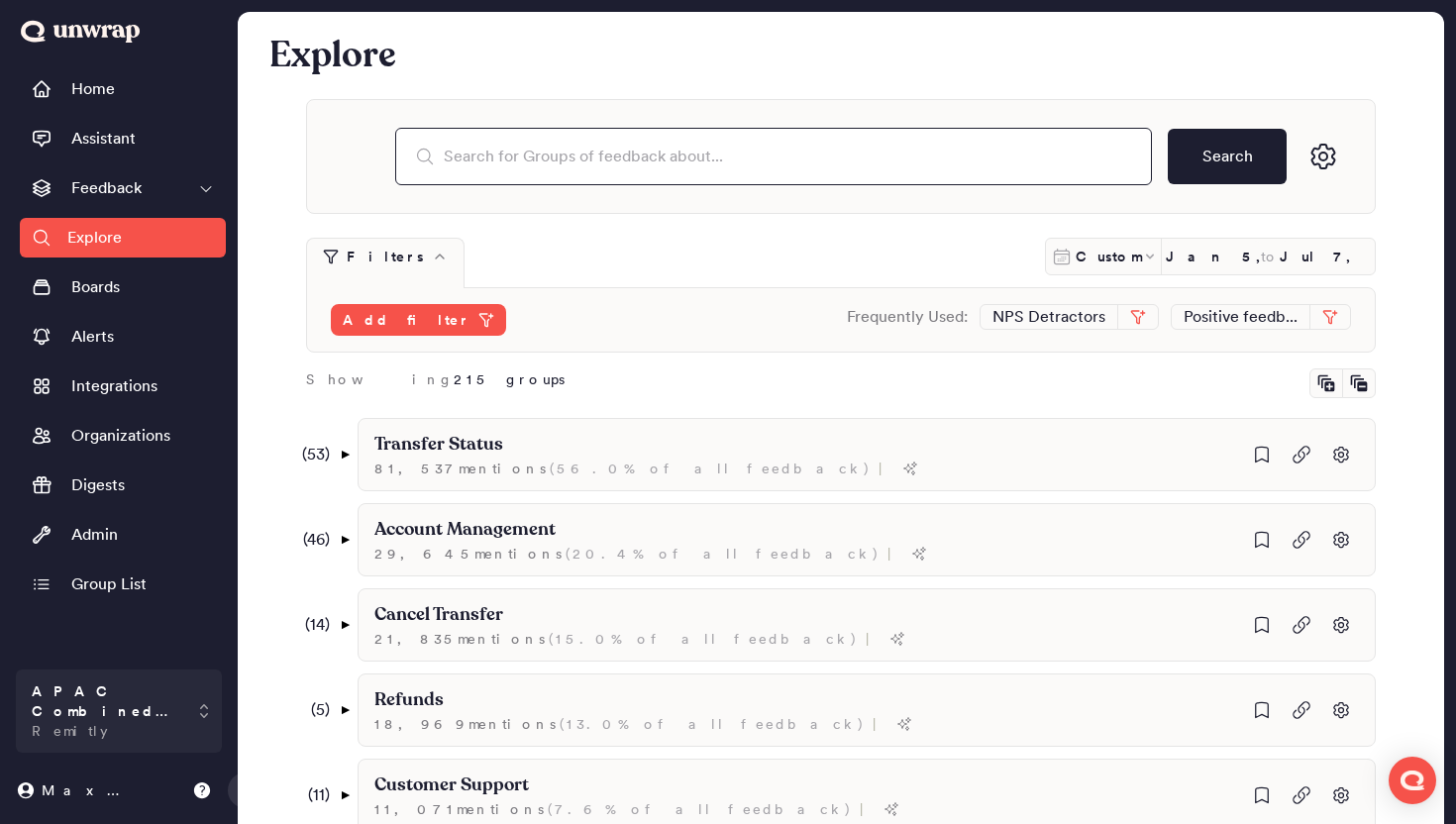click at bounding box center (774, 156) 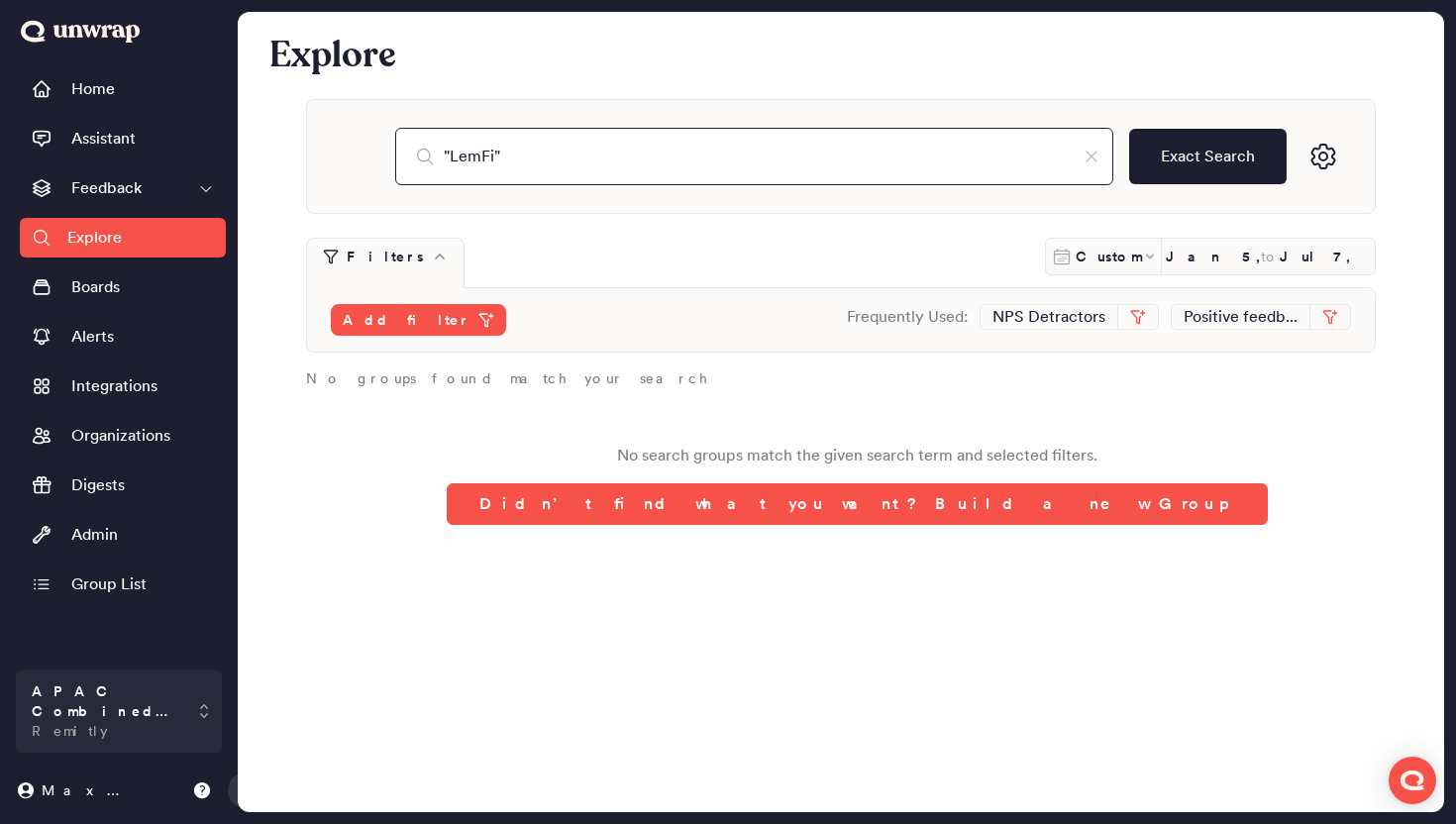 type on ""LemFi"" 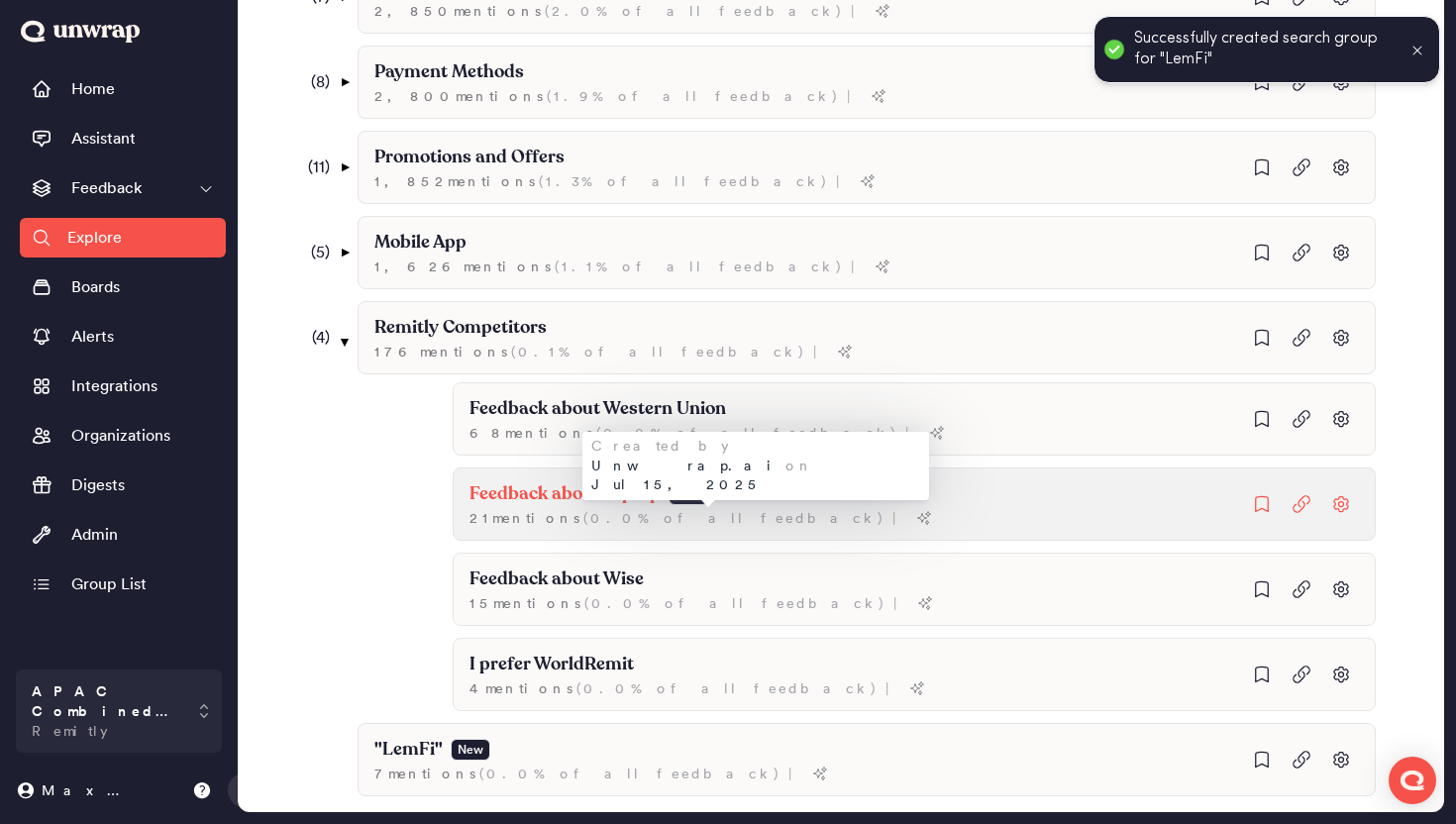 scroll, scrollTop: 1117, scrollLeft: 0, axis: vertical 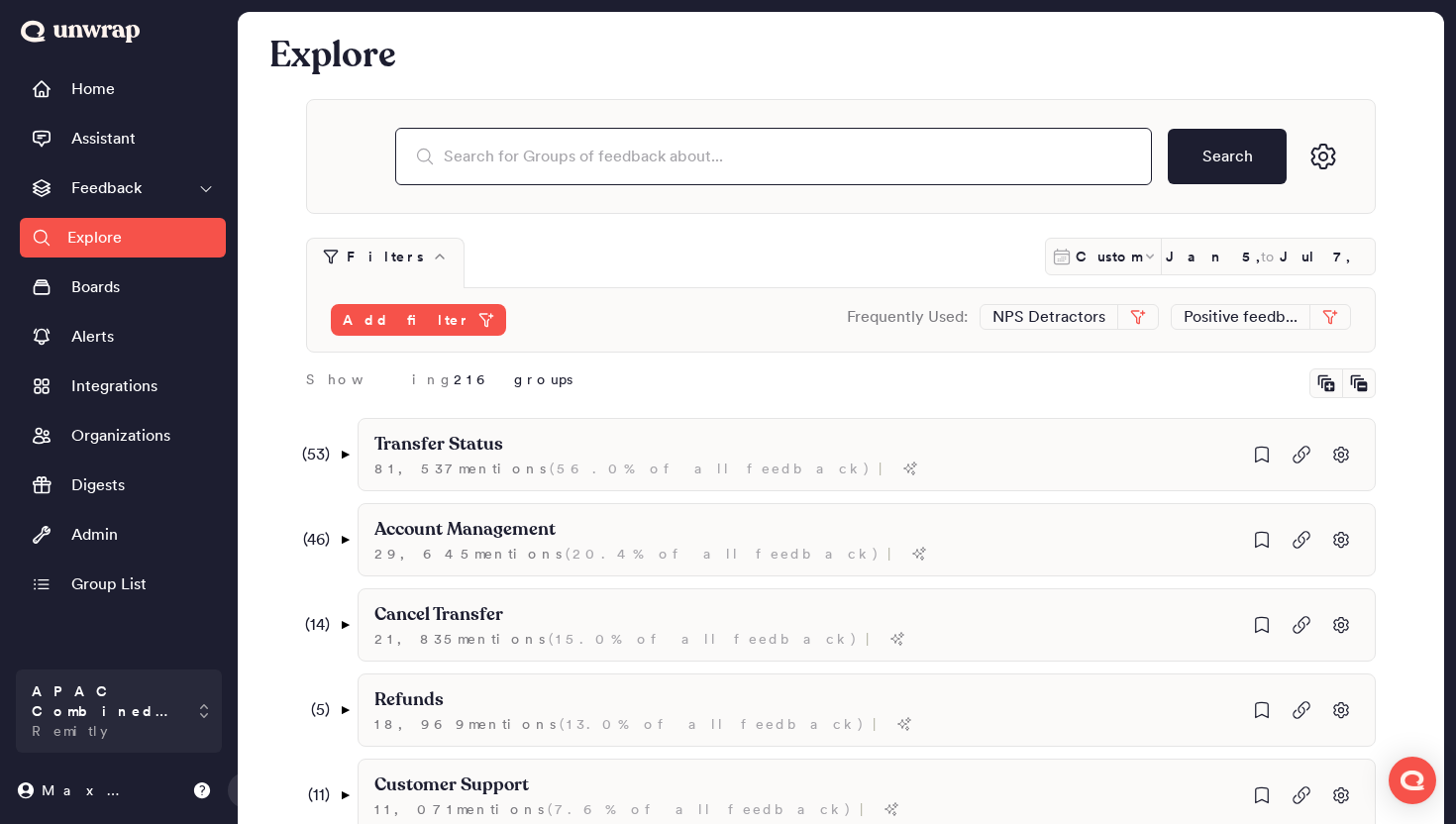 click at bounding box center [774, 156] 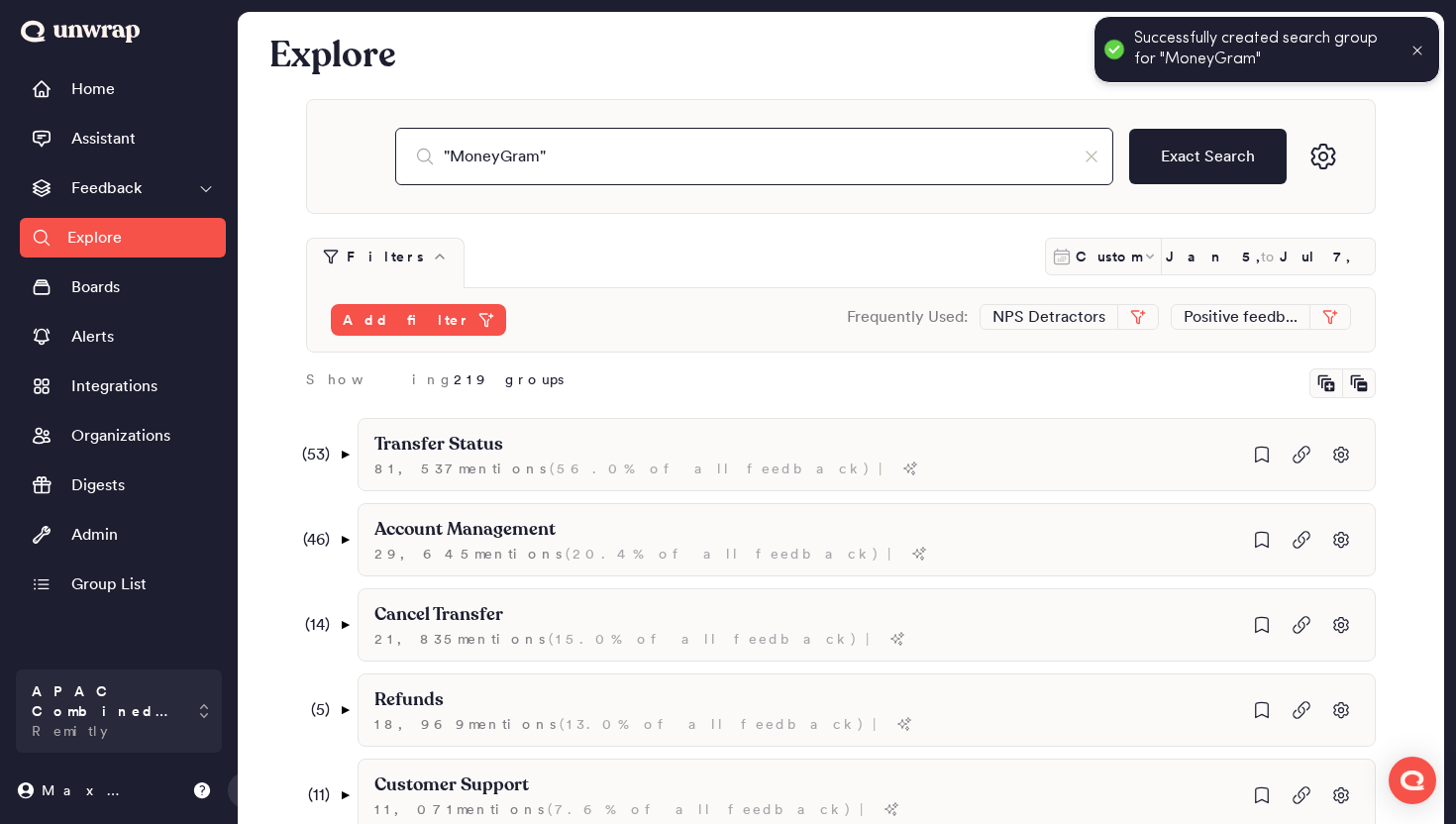 drag, startPoint x: 529, startPoint y: 160, endPoint x: 464, endPoint y: 159, distance: 65.007692 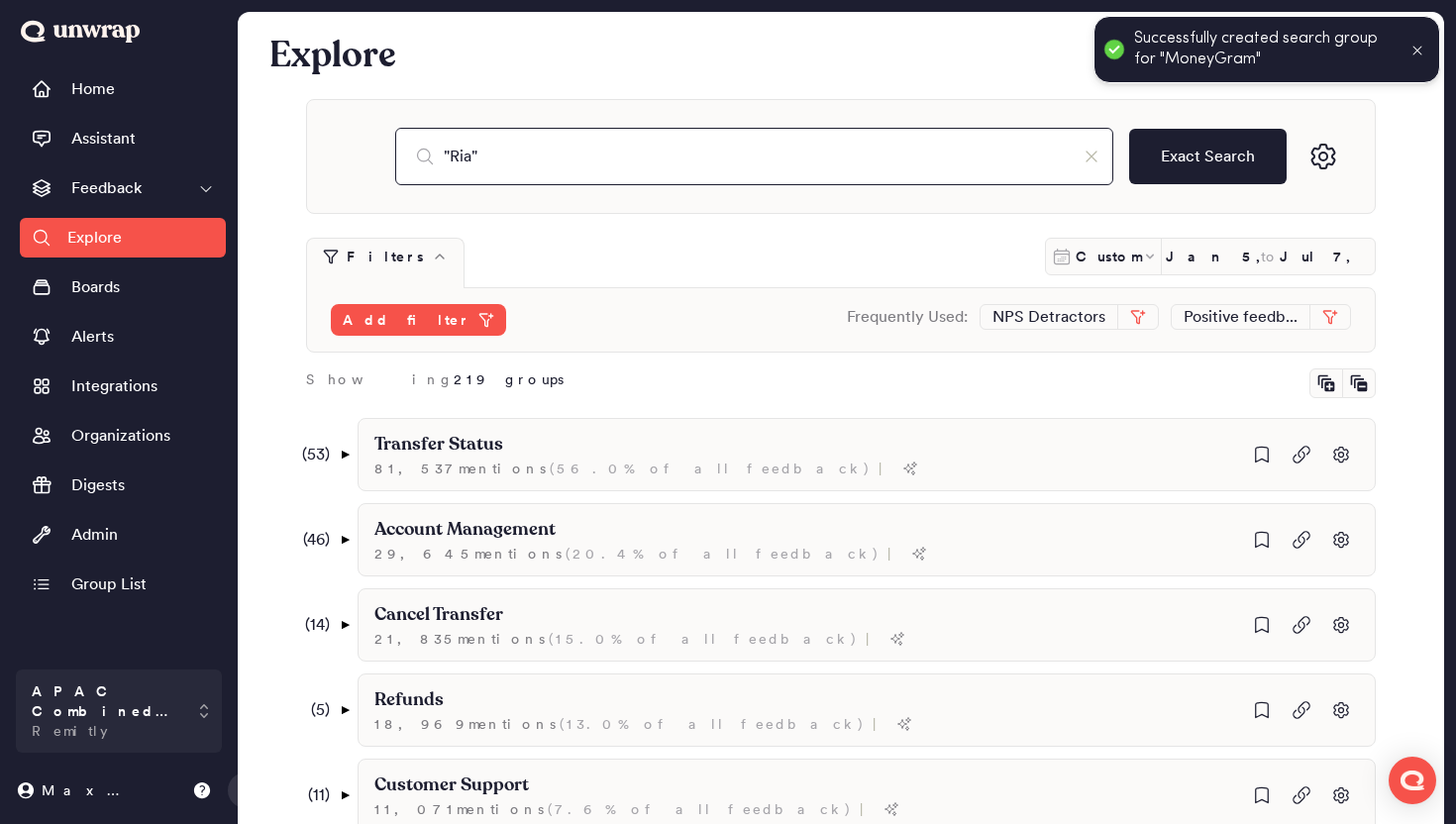 type on ""Ria"" 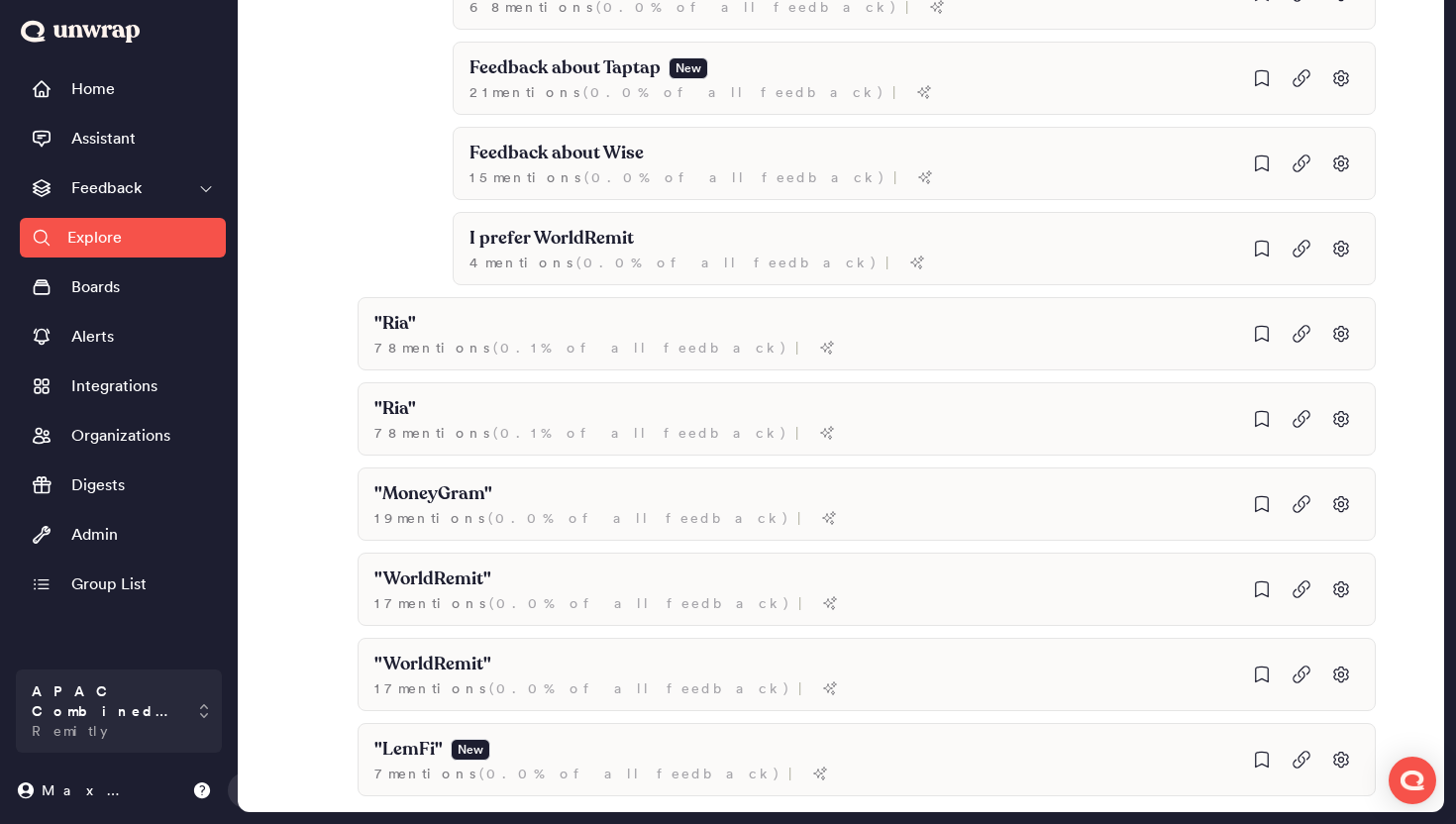 scroll, scrollTop: 1555, scrollLeft: 0, axis: vertical 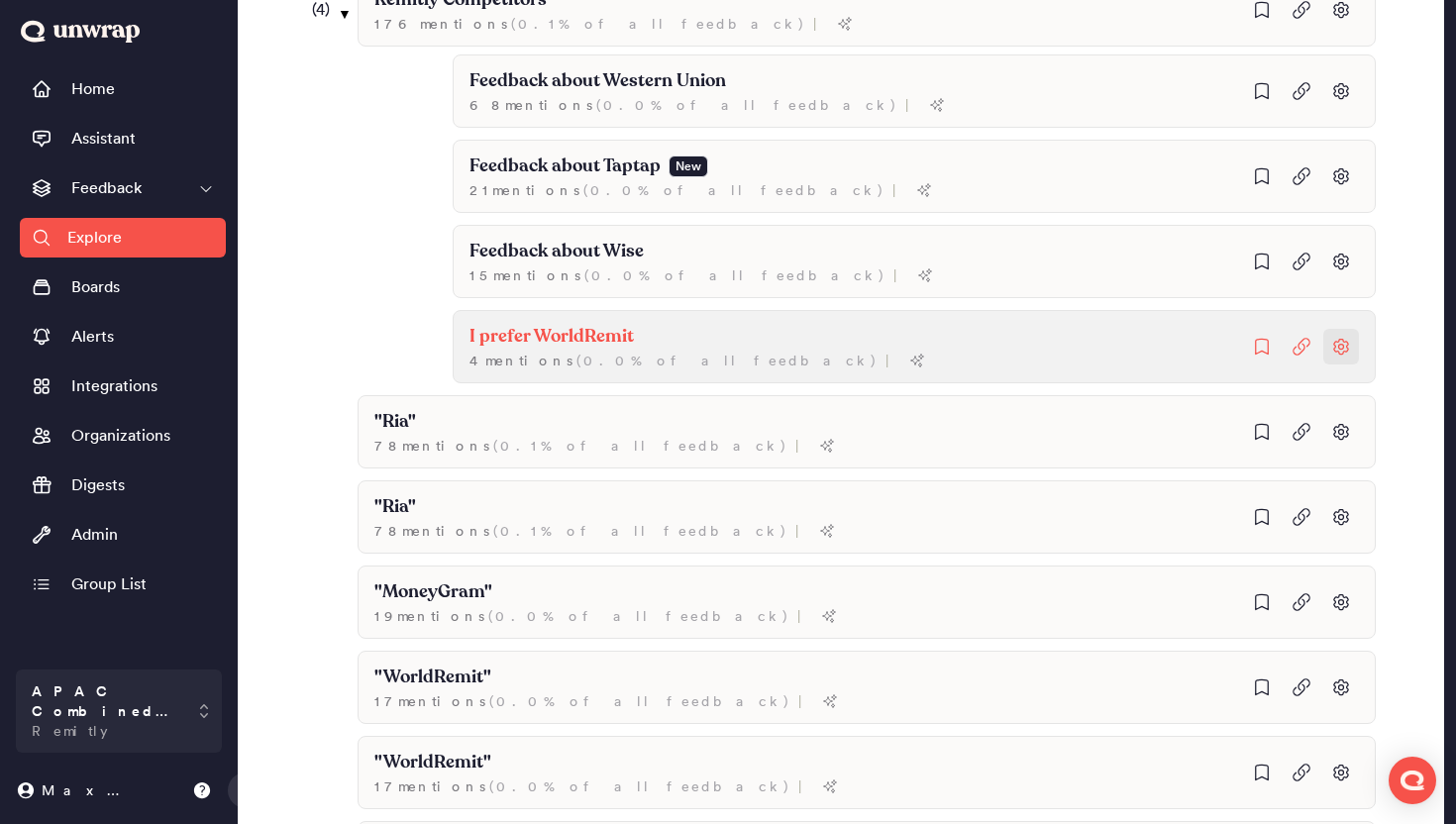 click 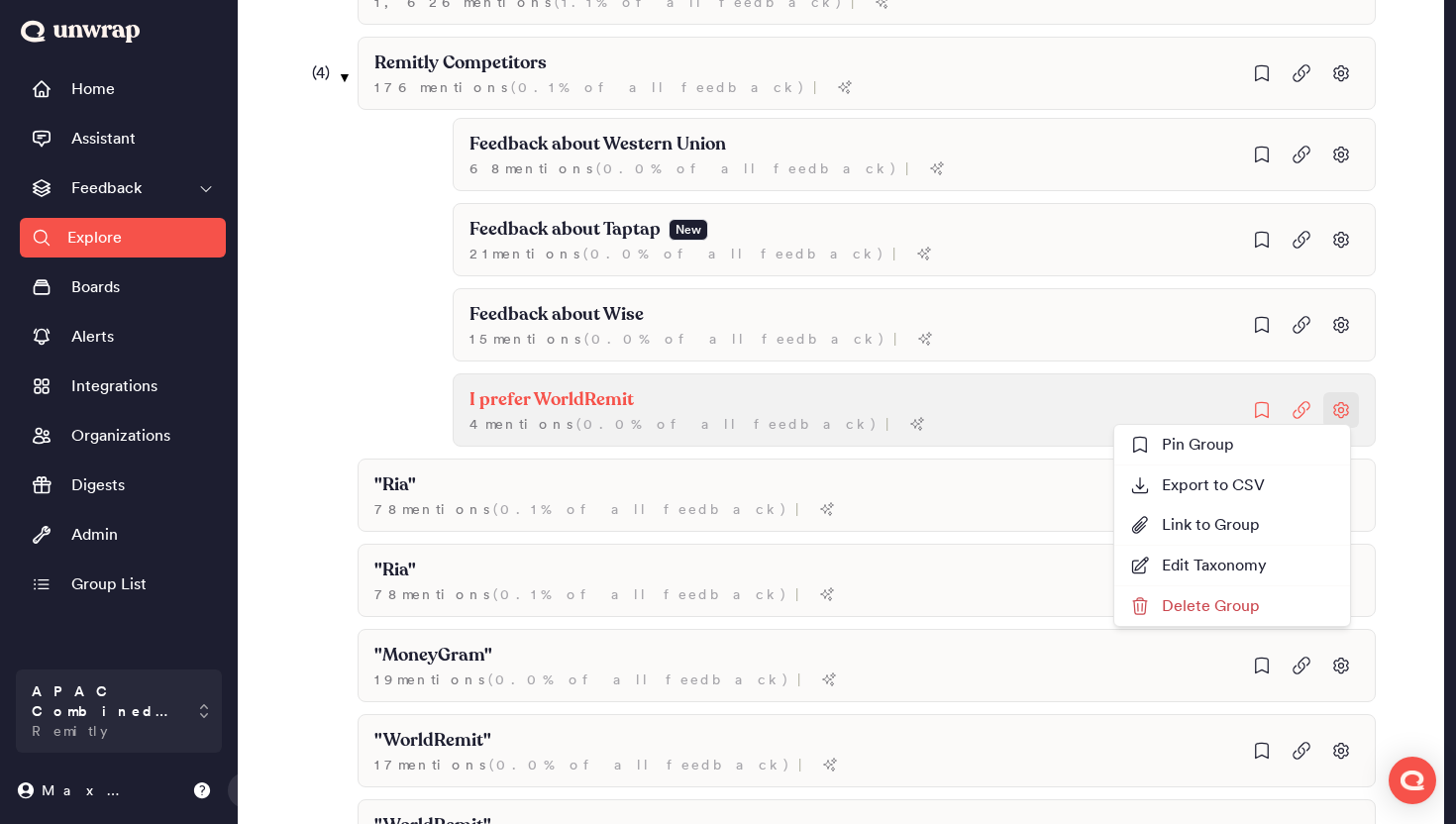 click on "Delete Group" at bounding box center (1195, 606) 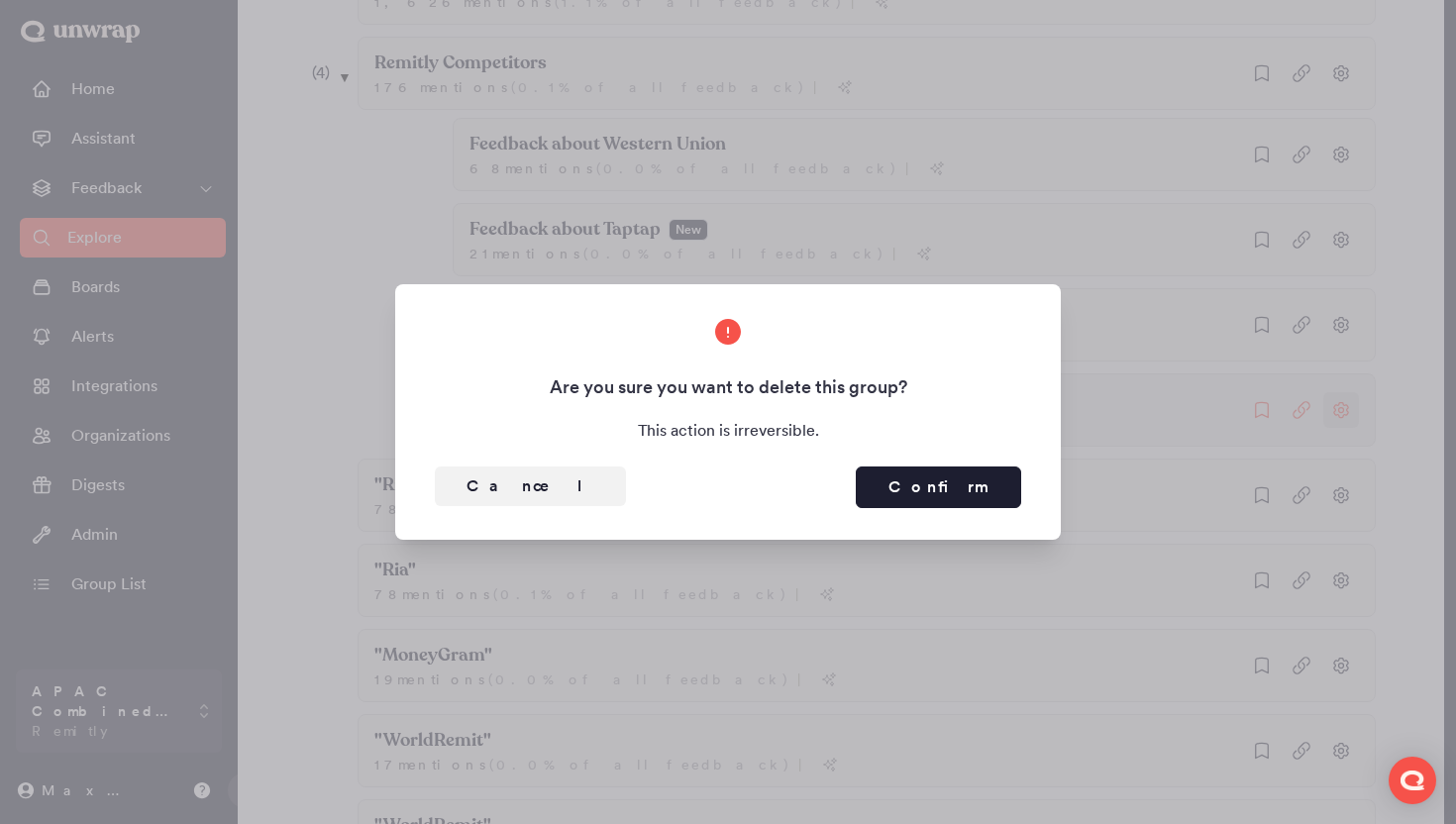 click on "Cancel" at bounding box center [530, 486] 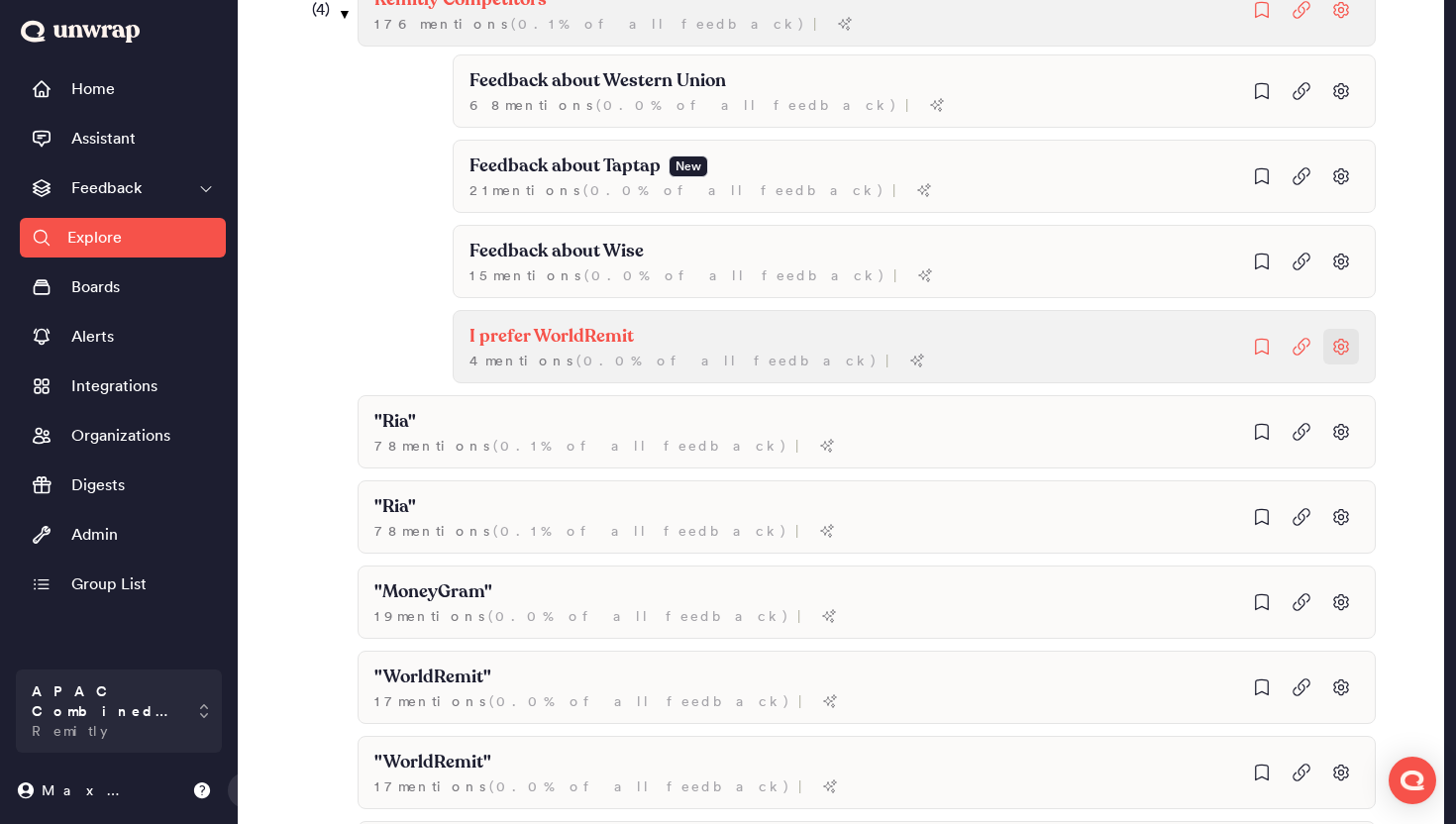 click on "Remitly Competitors 176  mention s   ( 0.1% of all feedback ) |" at bounding box center [867, -1097] 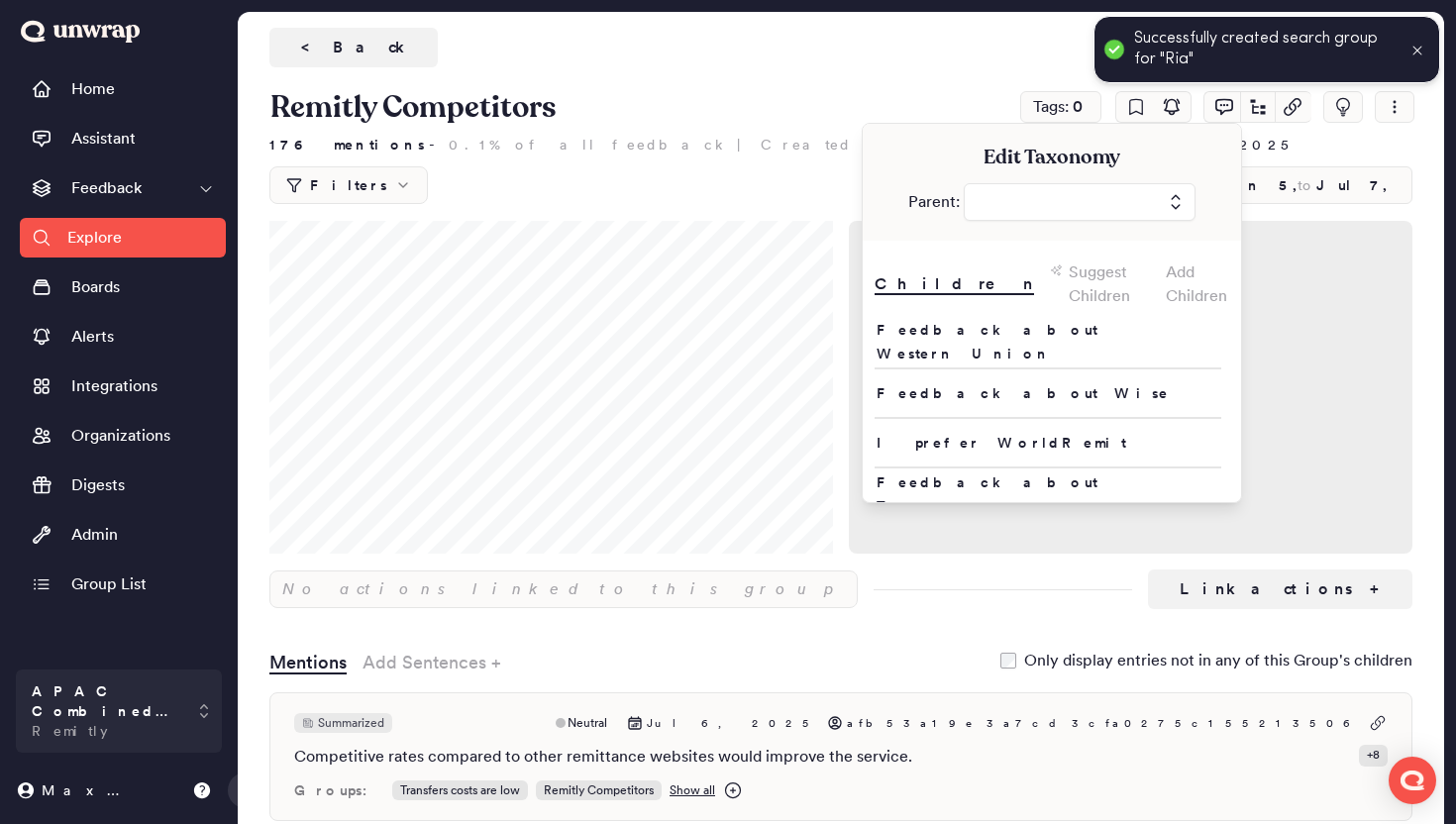 click on "Feedback about Western Union Feedback about Wise I prefer WorldRemit Feedback about Taptap" at bounding box center [1048, 415] 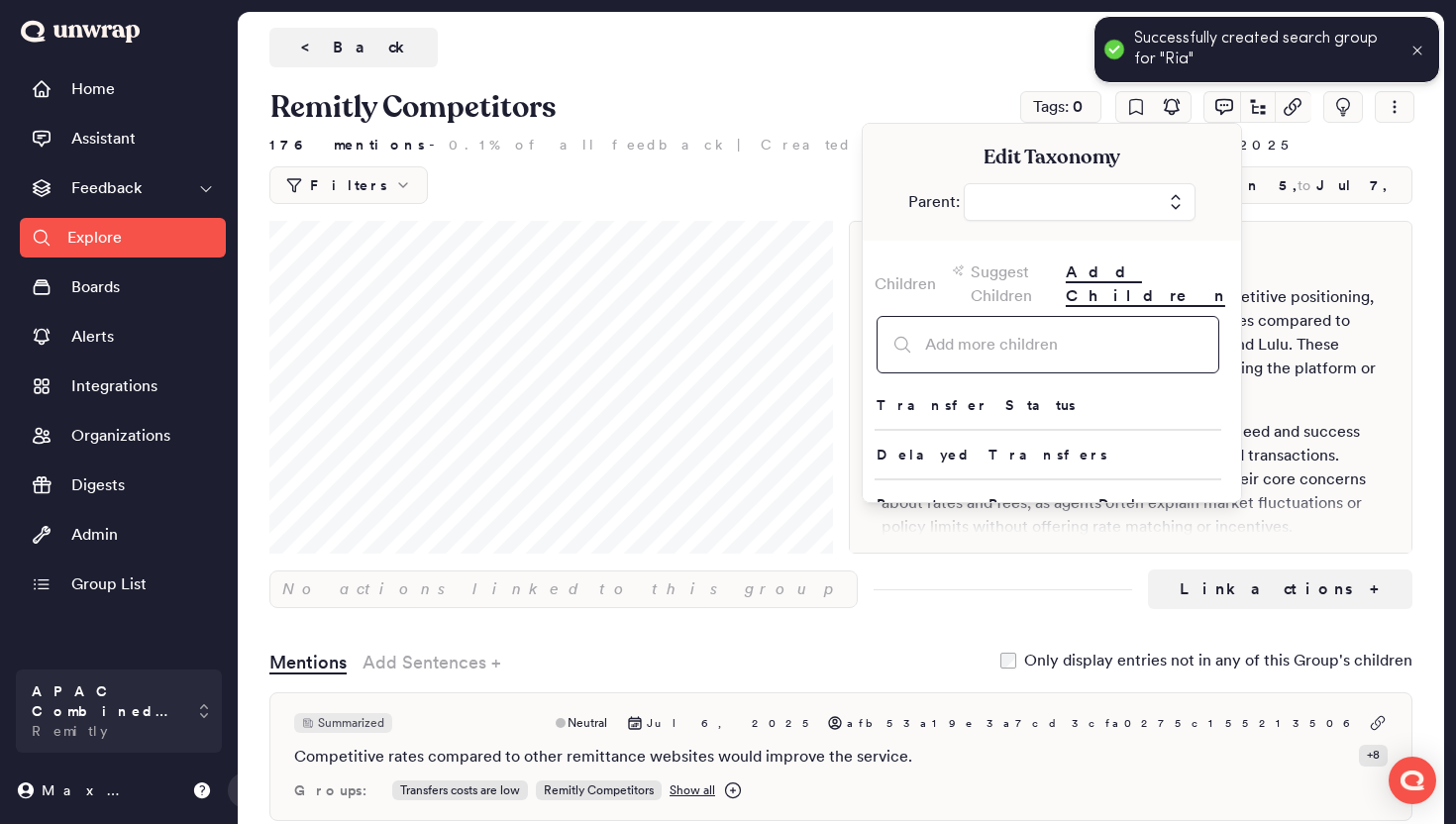 click at bounding box center [1048, 345] 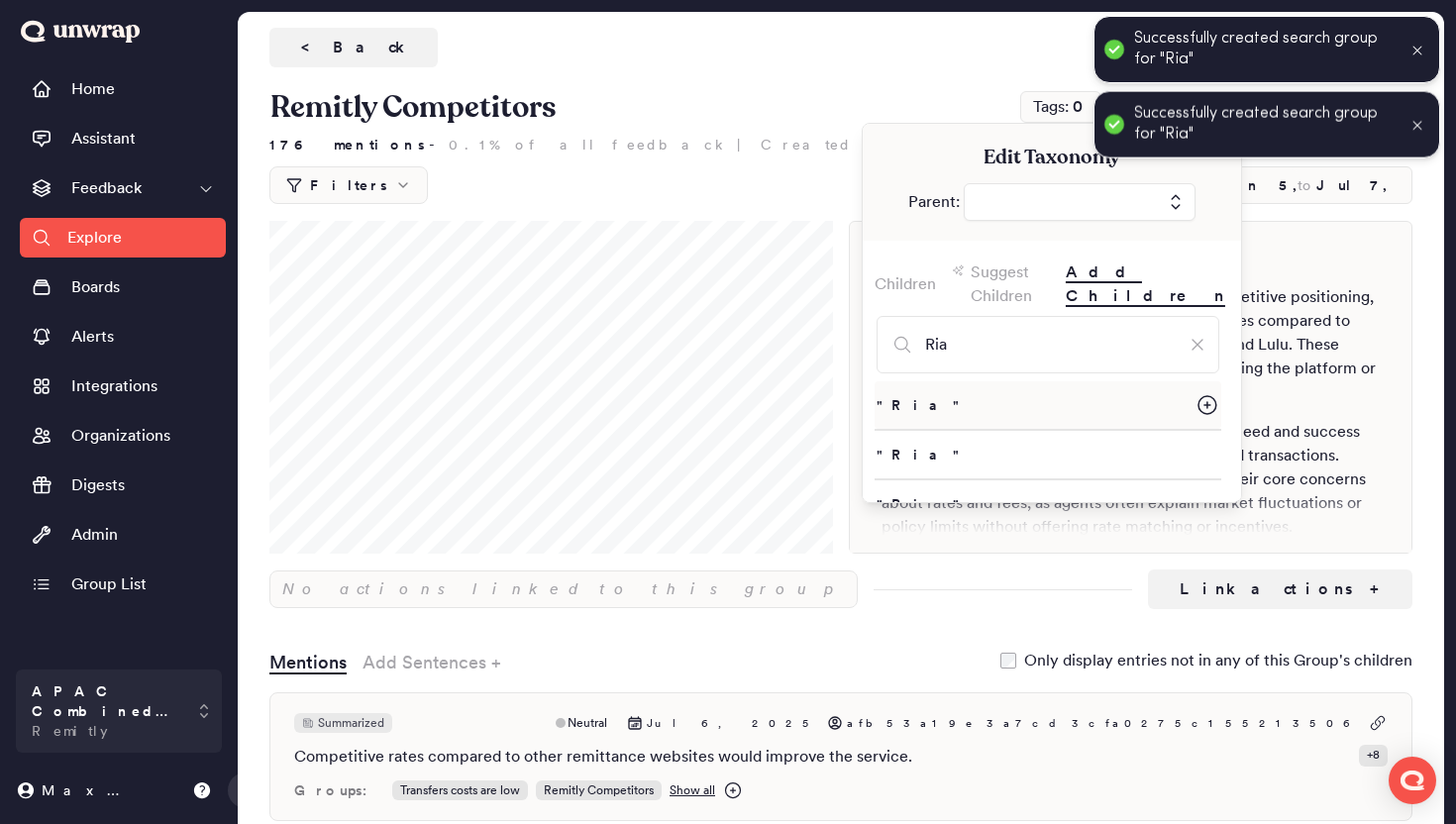 click 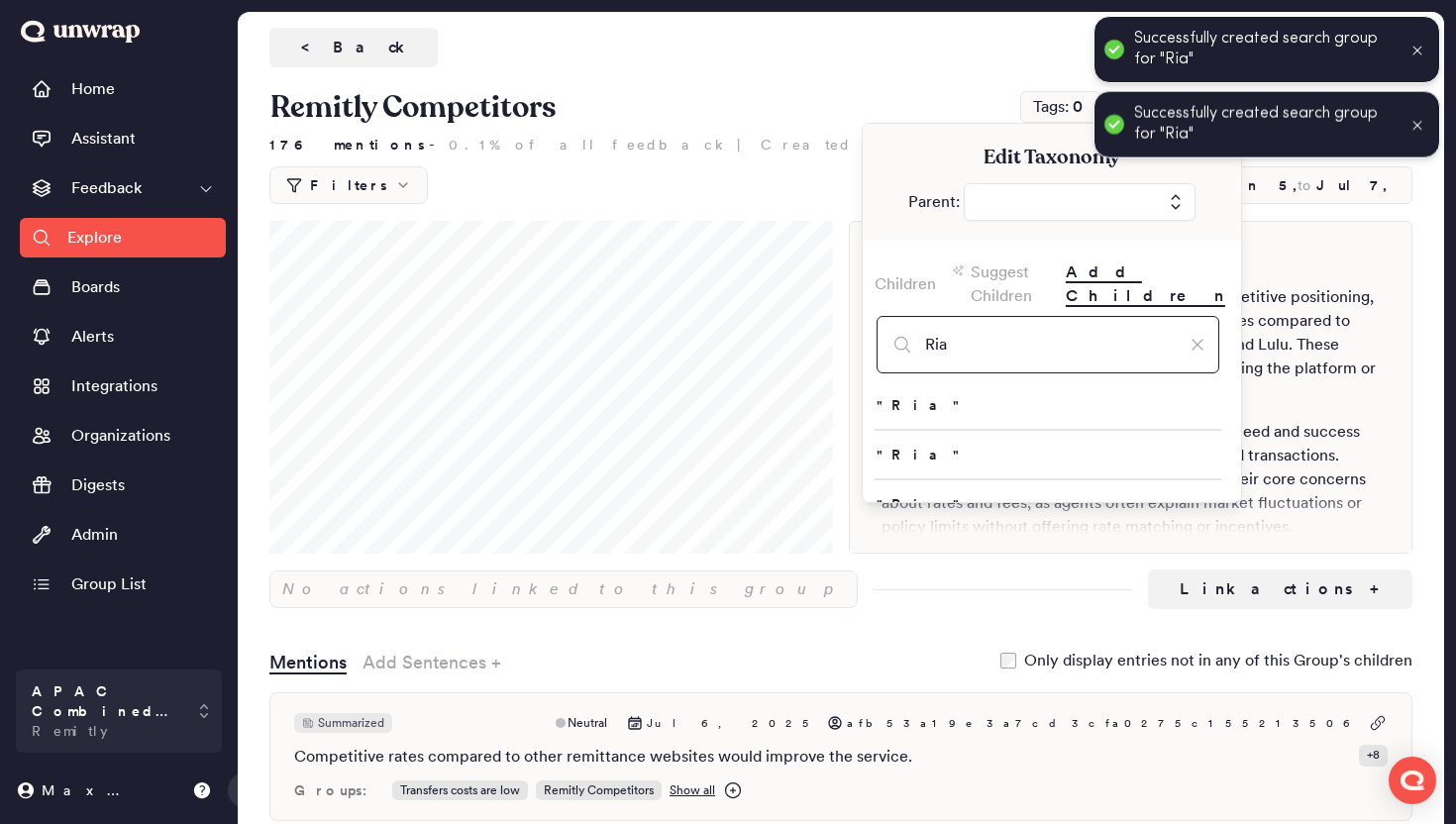 click on "Ria" at bounding box center [1048, 345] 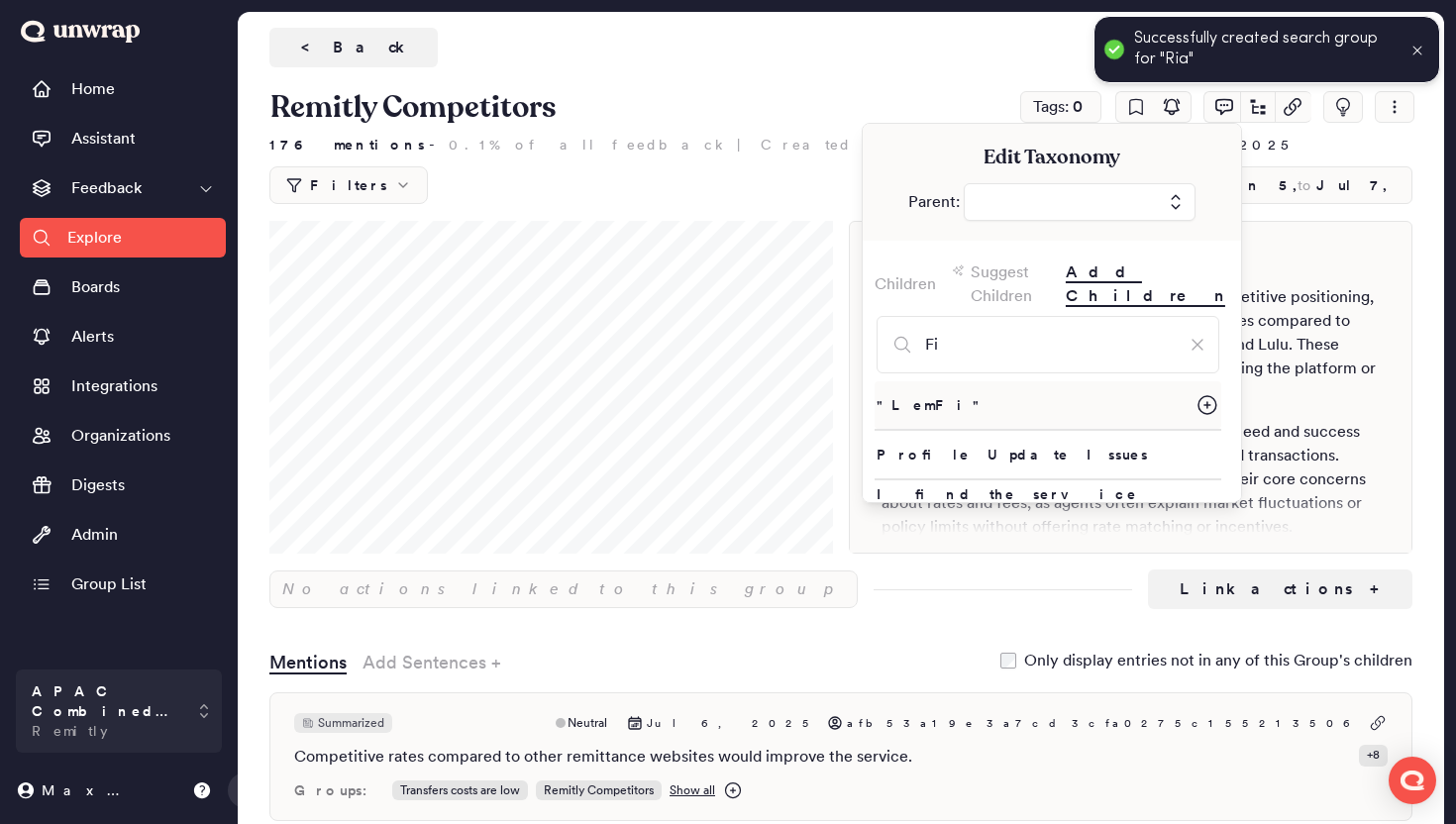 click 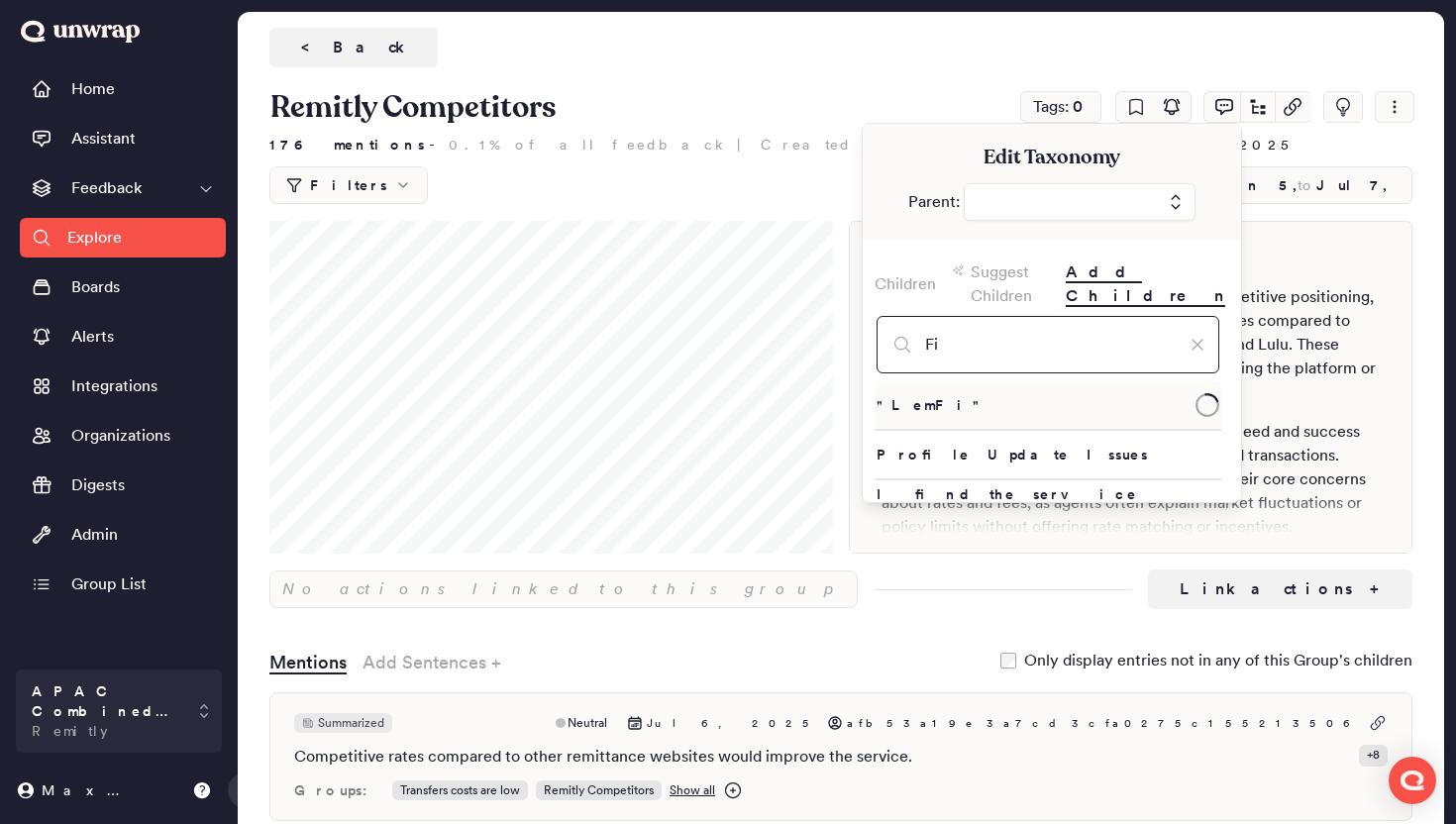 click on "Fi" at bounding box center [1048, 345] 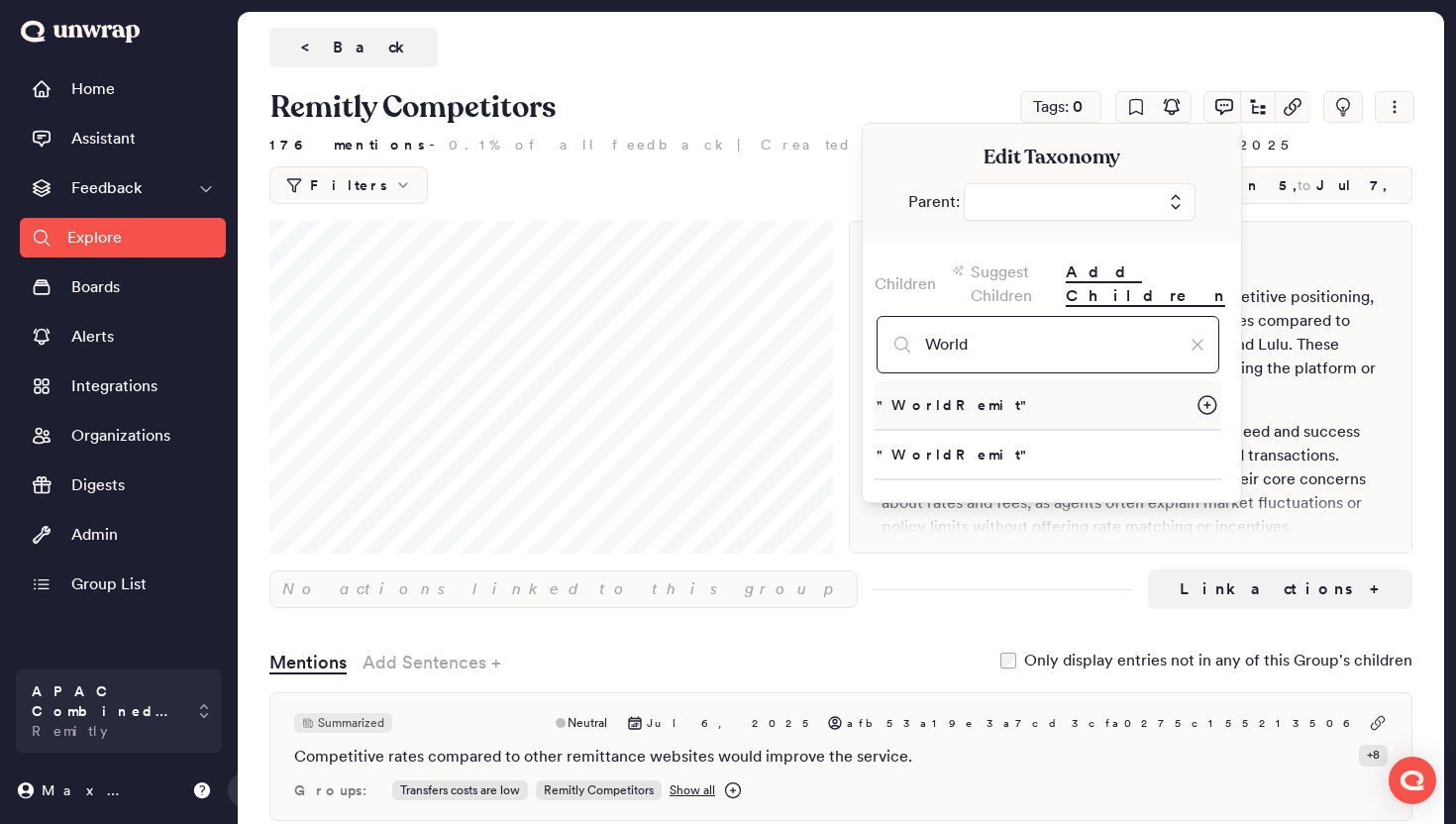 type on "World" 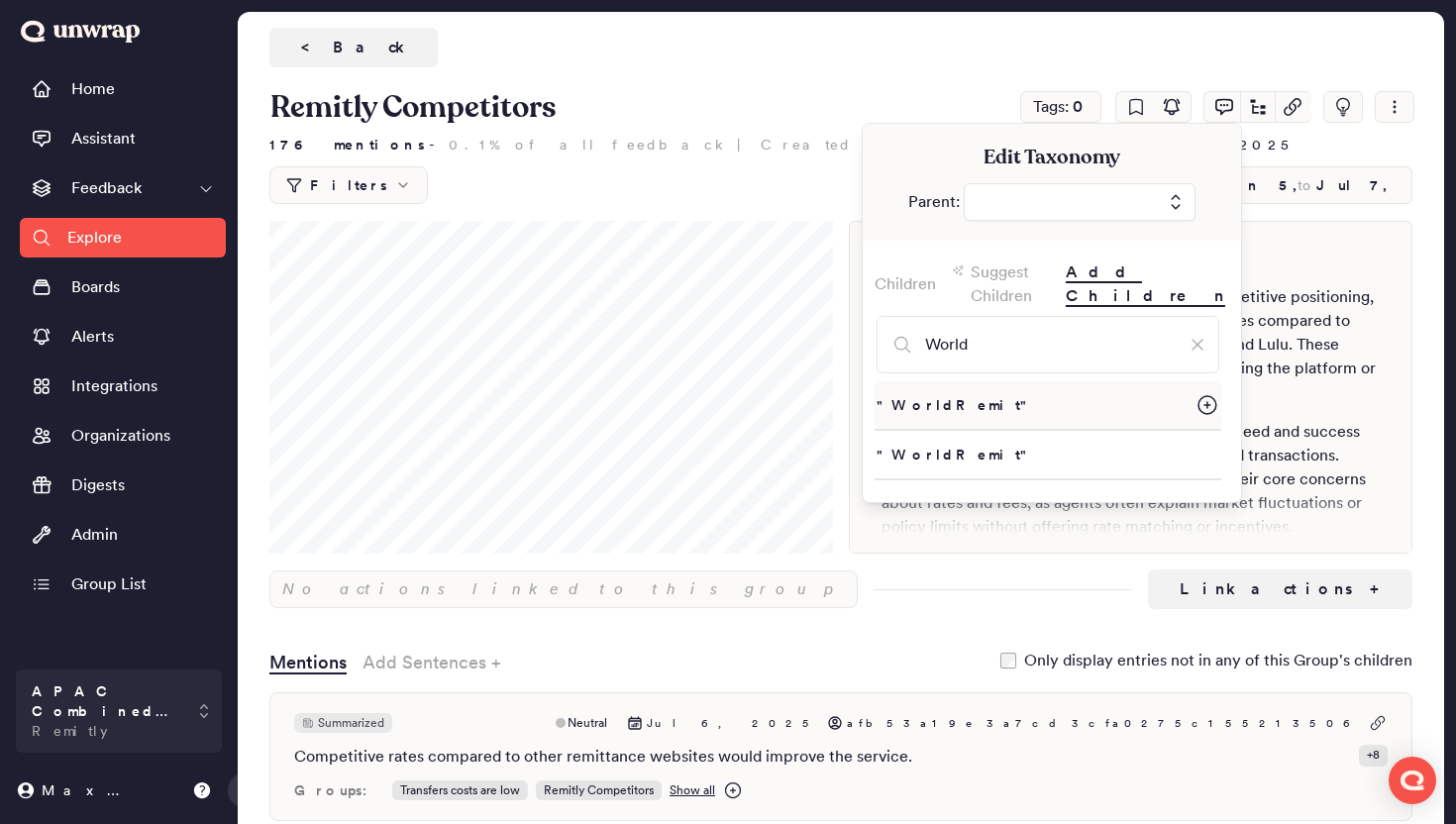 click 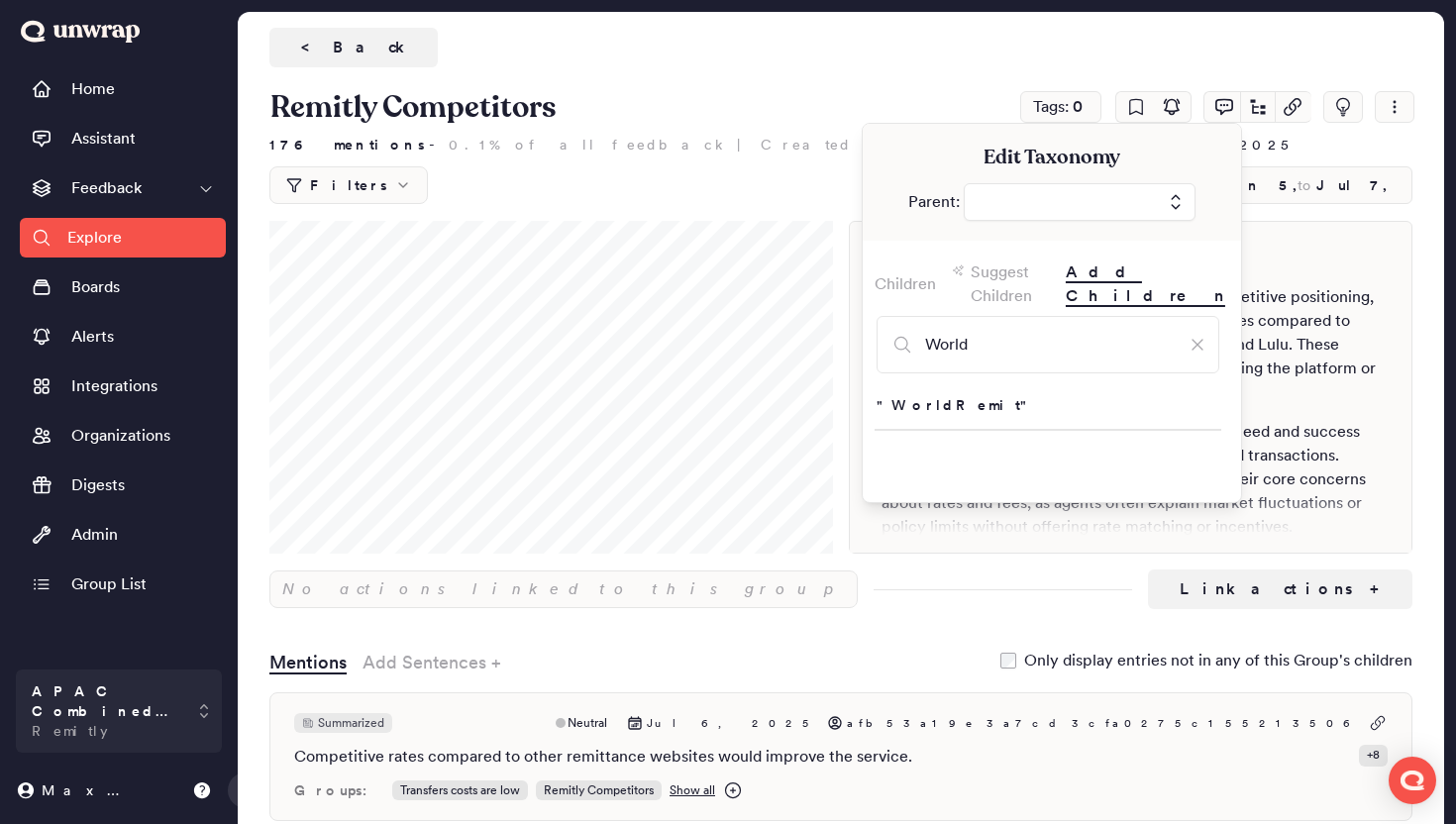 click on "< Back" at bounding box center [354, 48] 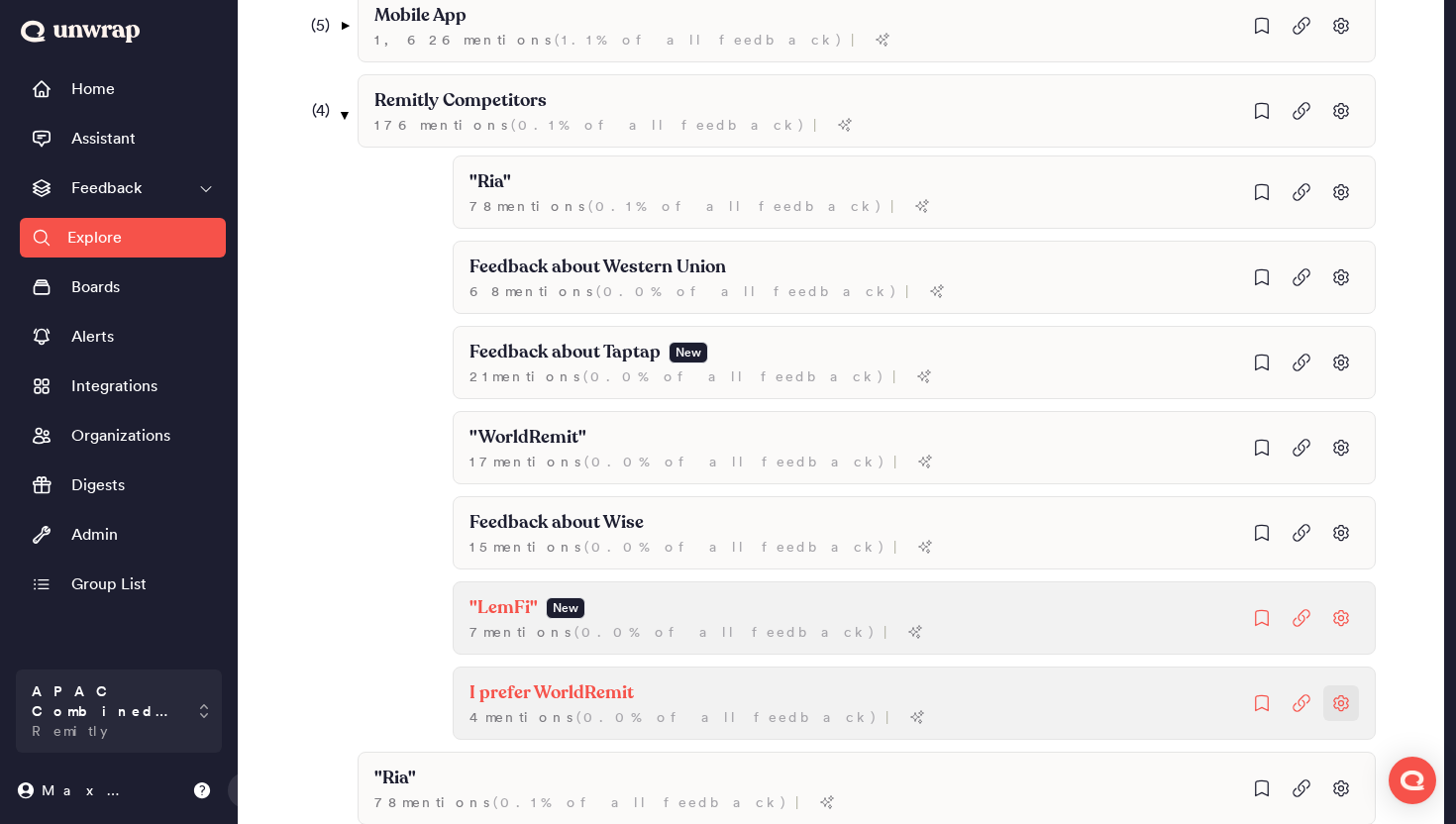 scroll, scrollTop: 1804, scrollLeft: 0, axis: vertical 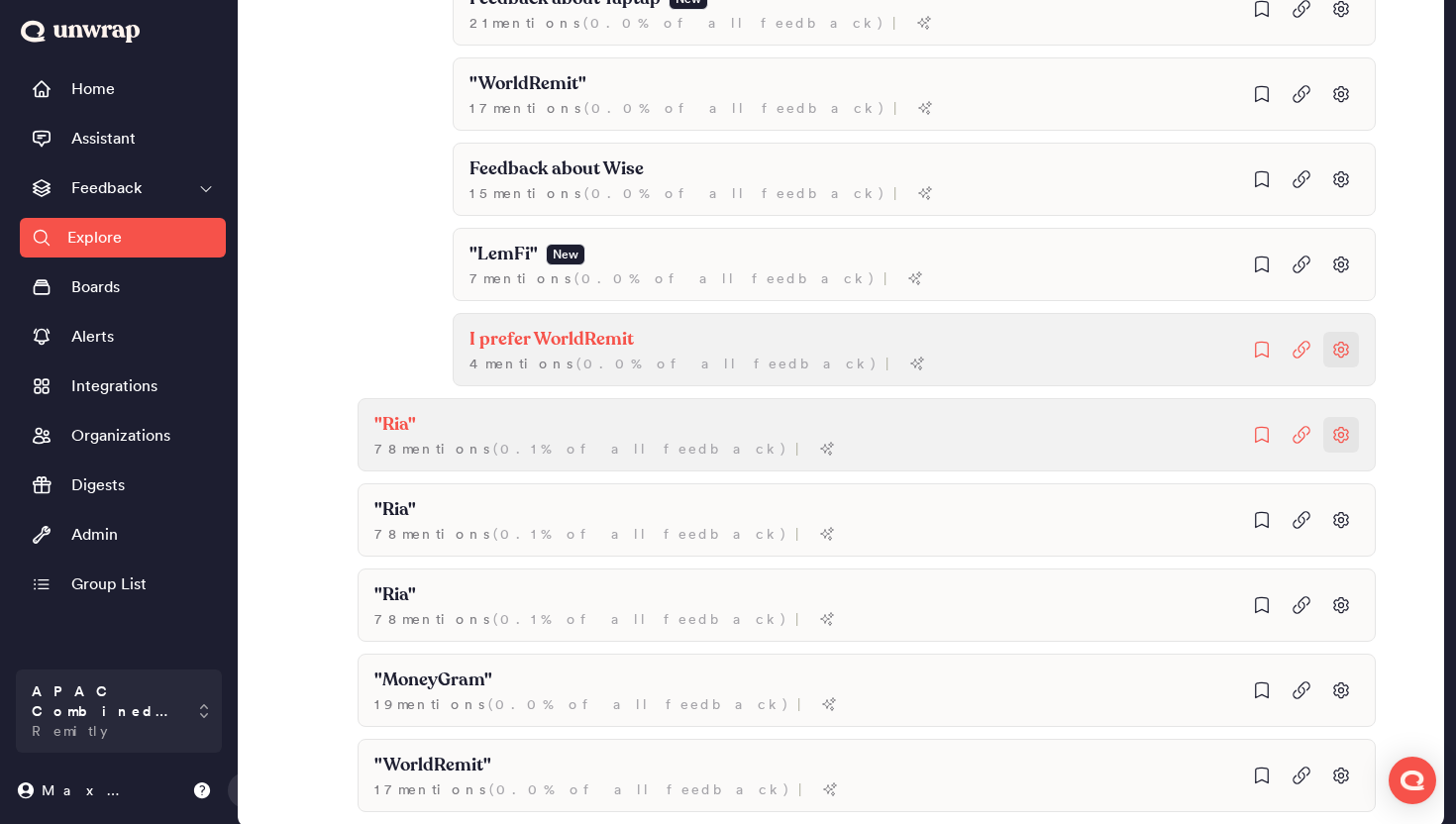 click 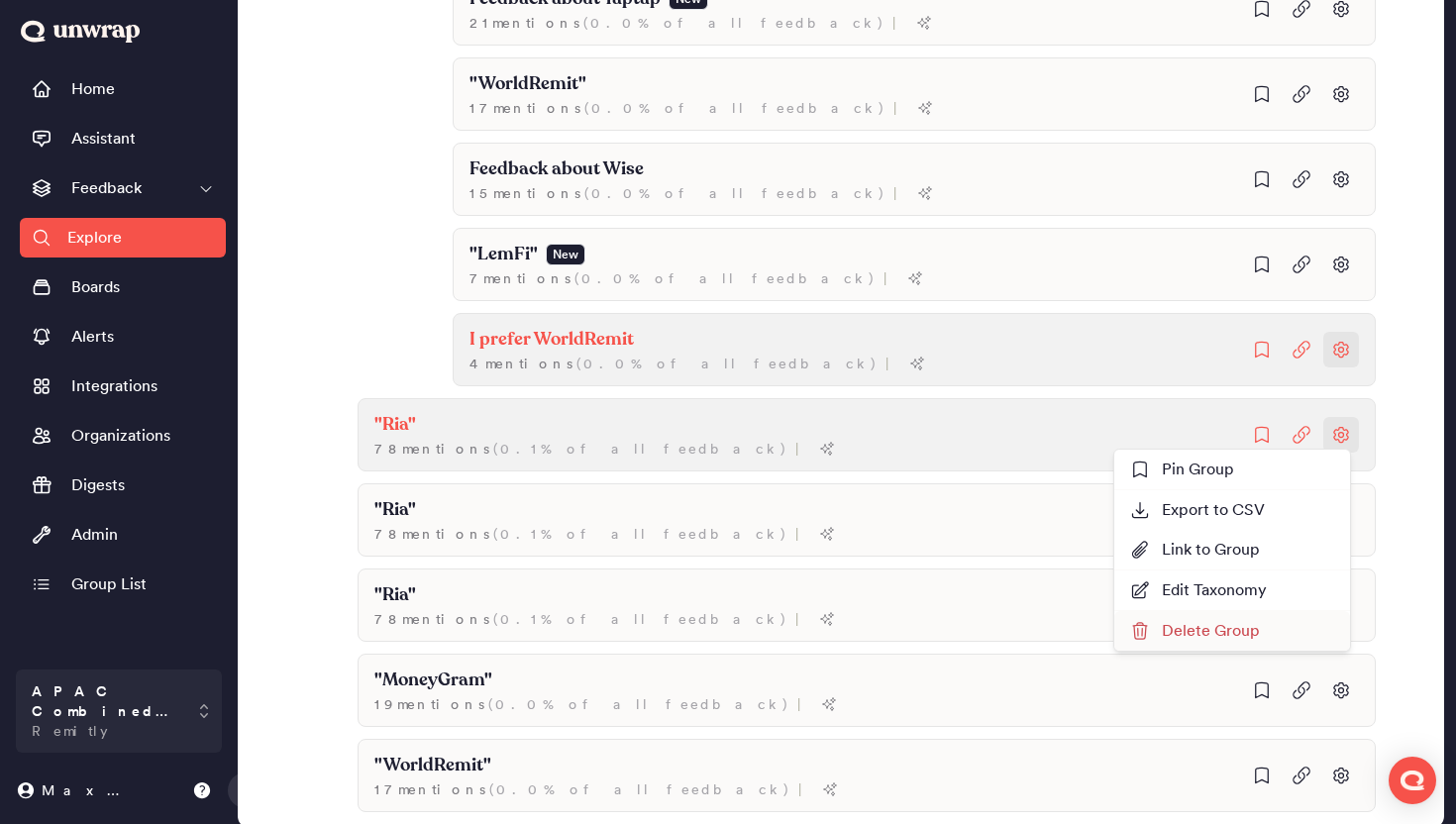 click on "Delete Group" at bounding box center [1195, 631] 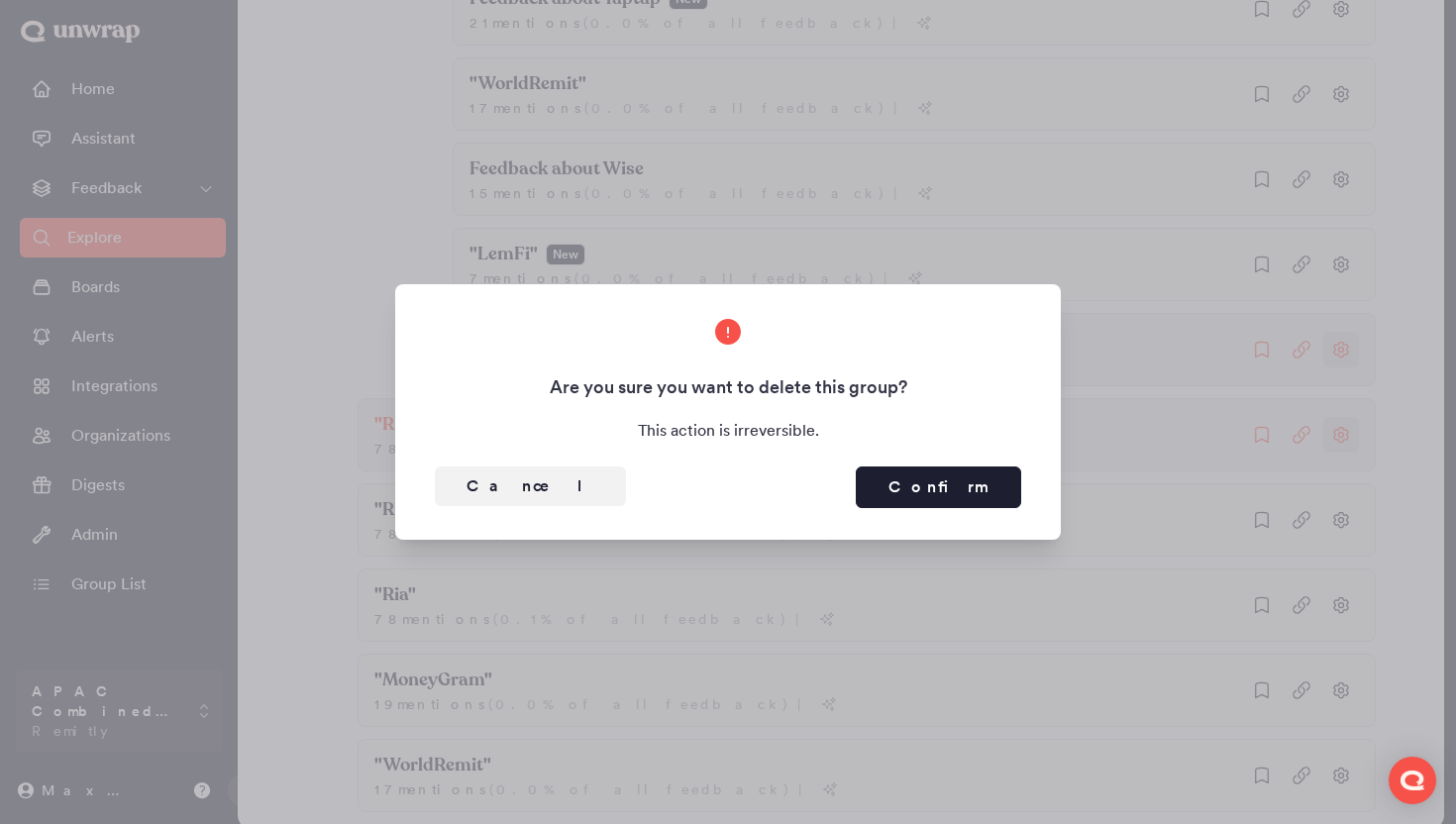 click on "Cancel" at bounding box center [530, 486] 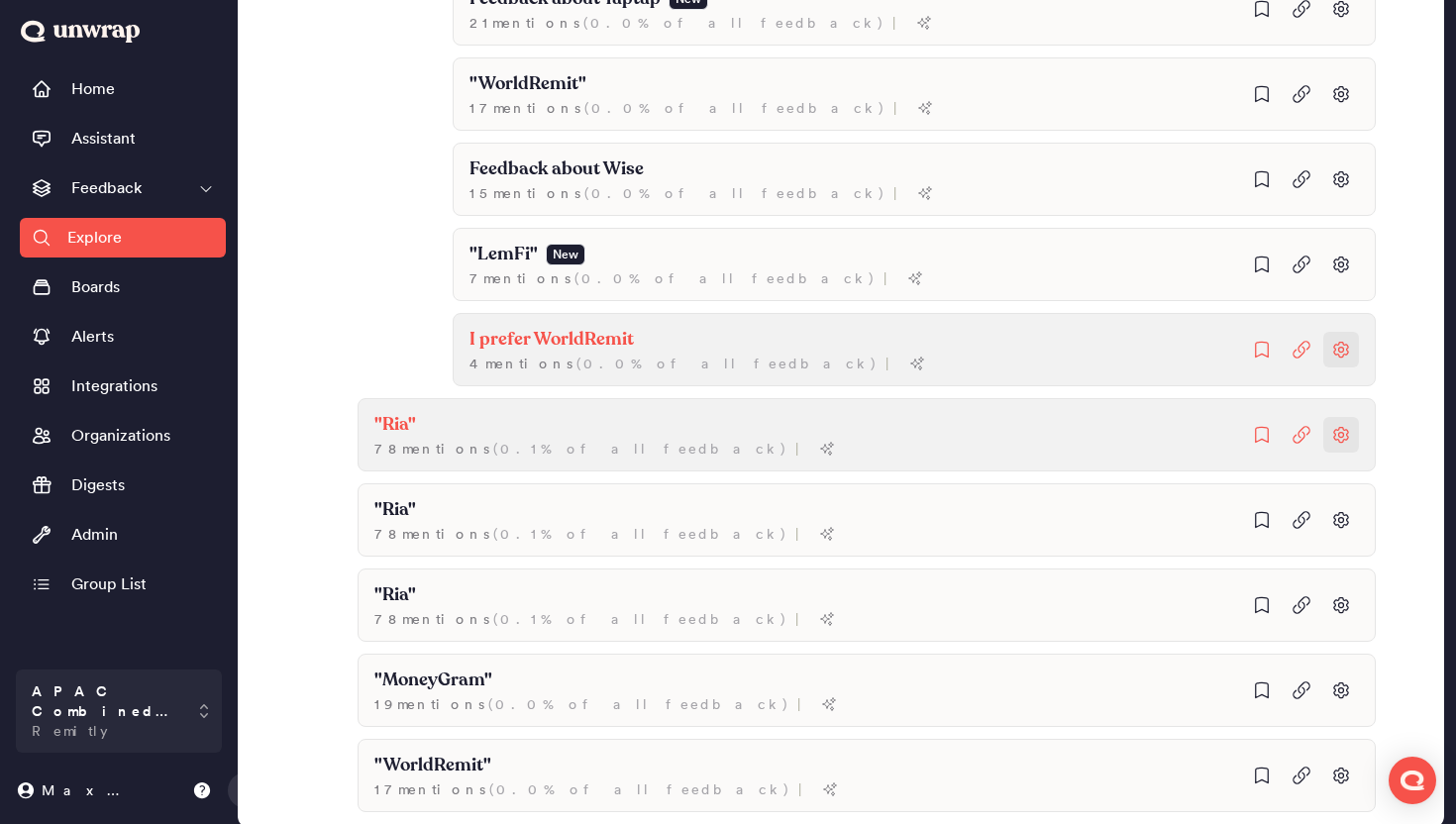 click 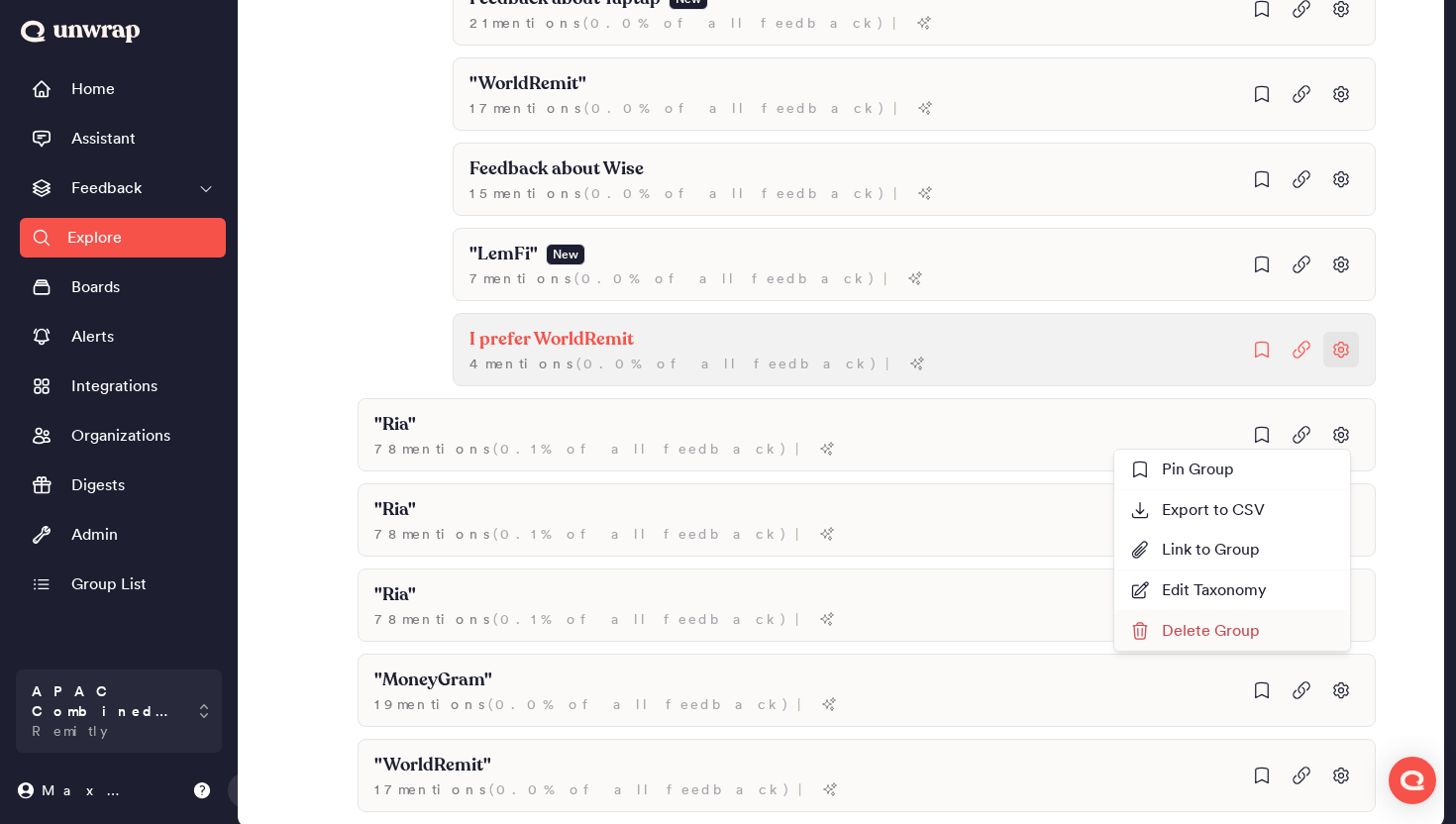 click on "Delete Group" at bounding box center [1195, 631] 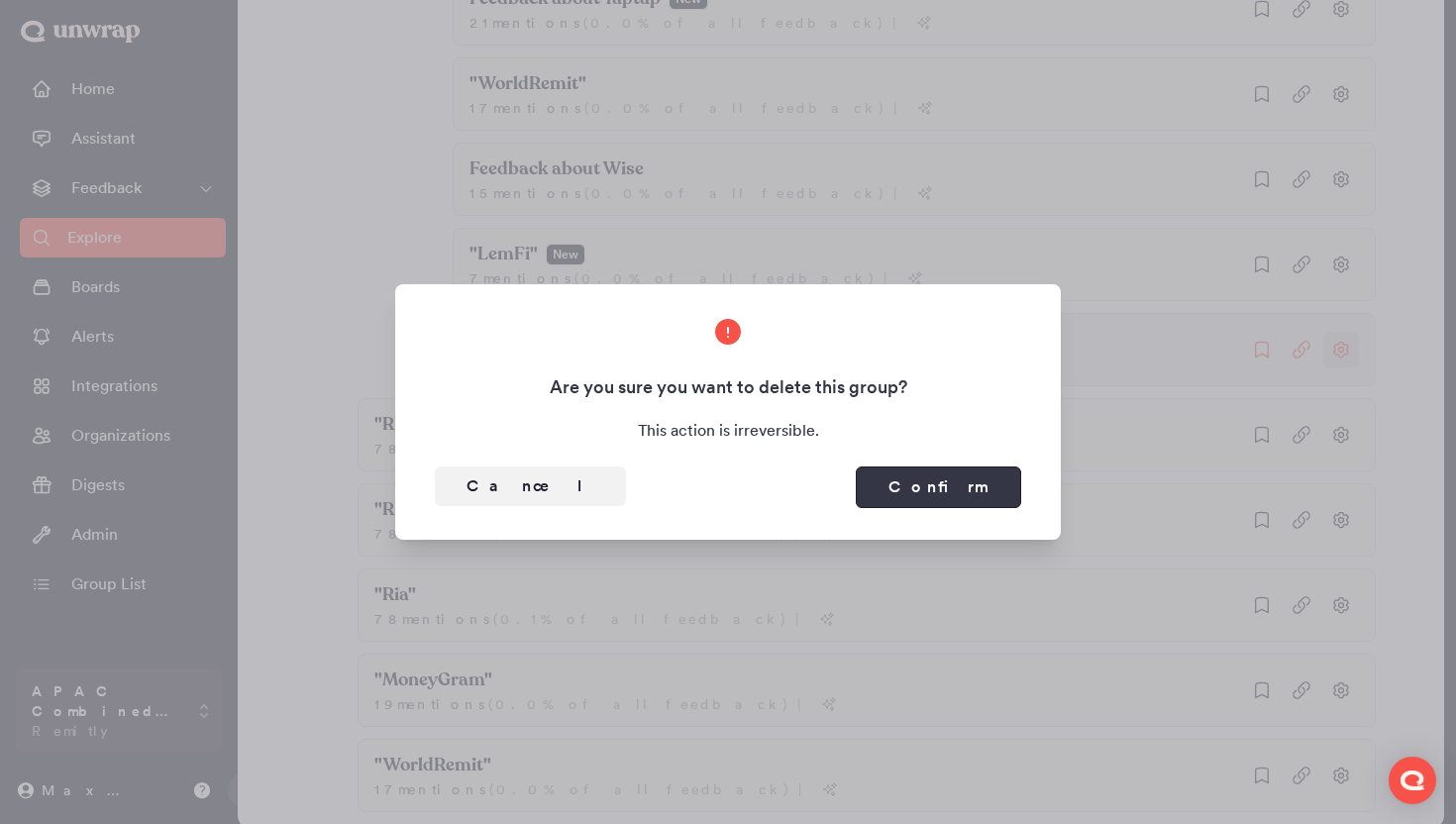 click on "Confirm" at bounding box center (938, 487) 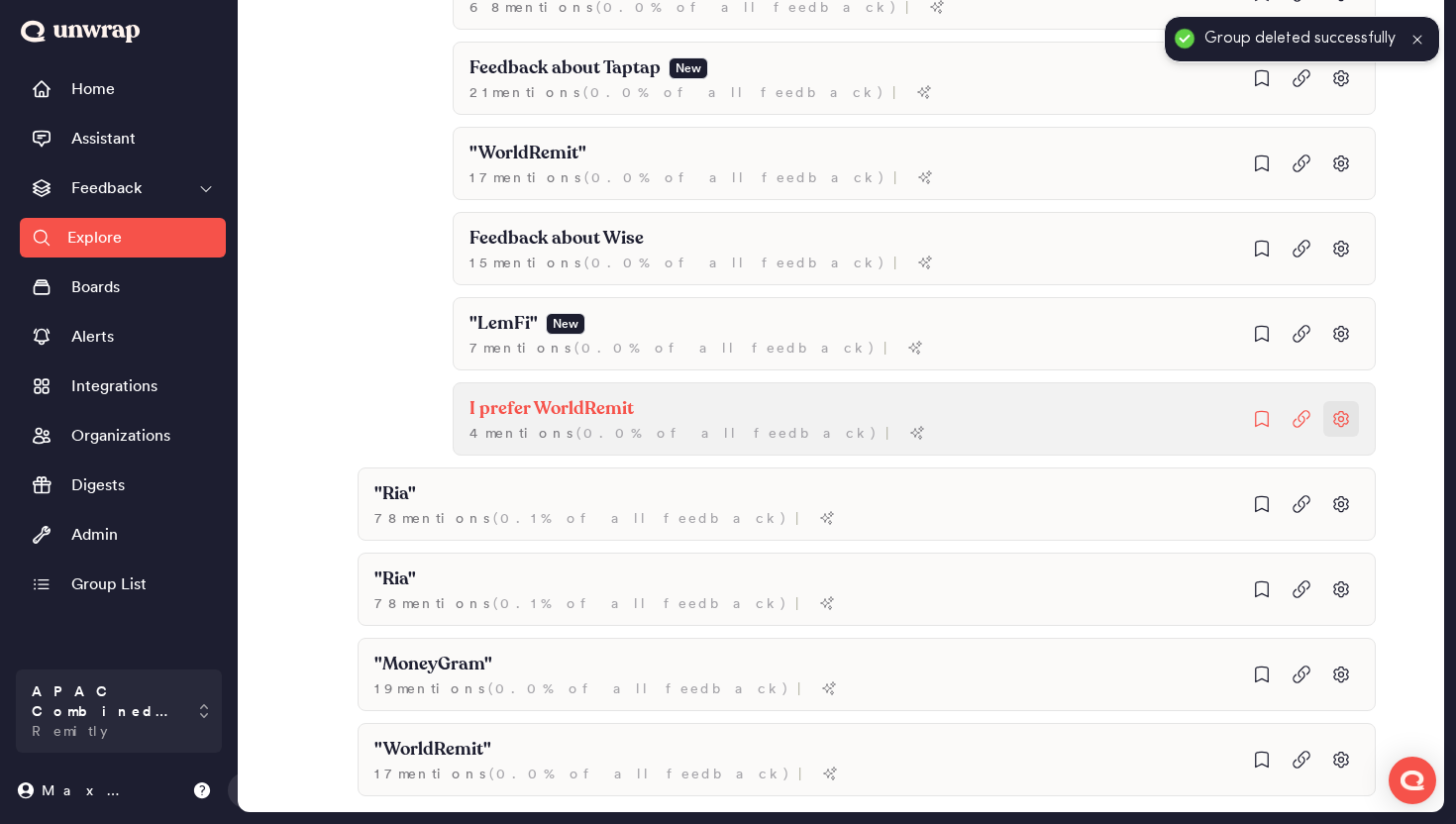 scroll, scrollTop: 1735, scrollLeft: 0, axis: vertical 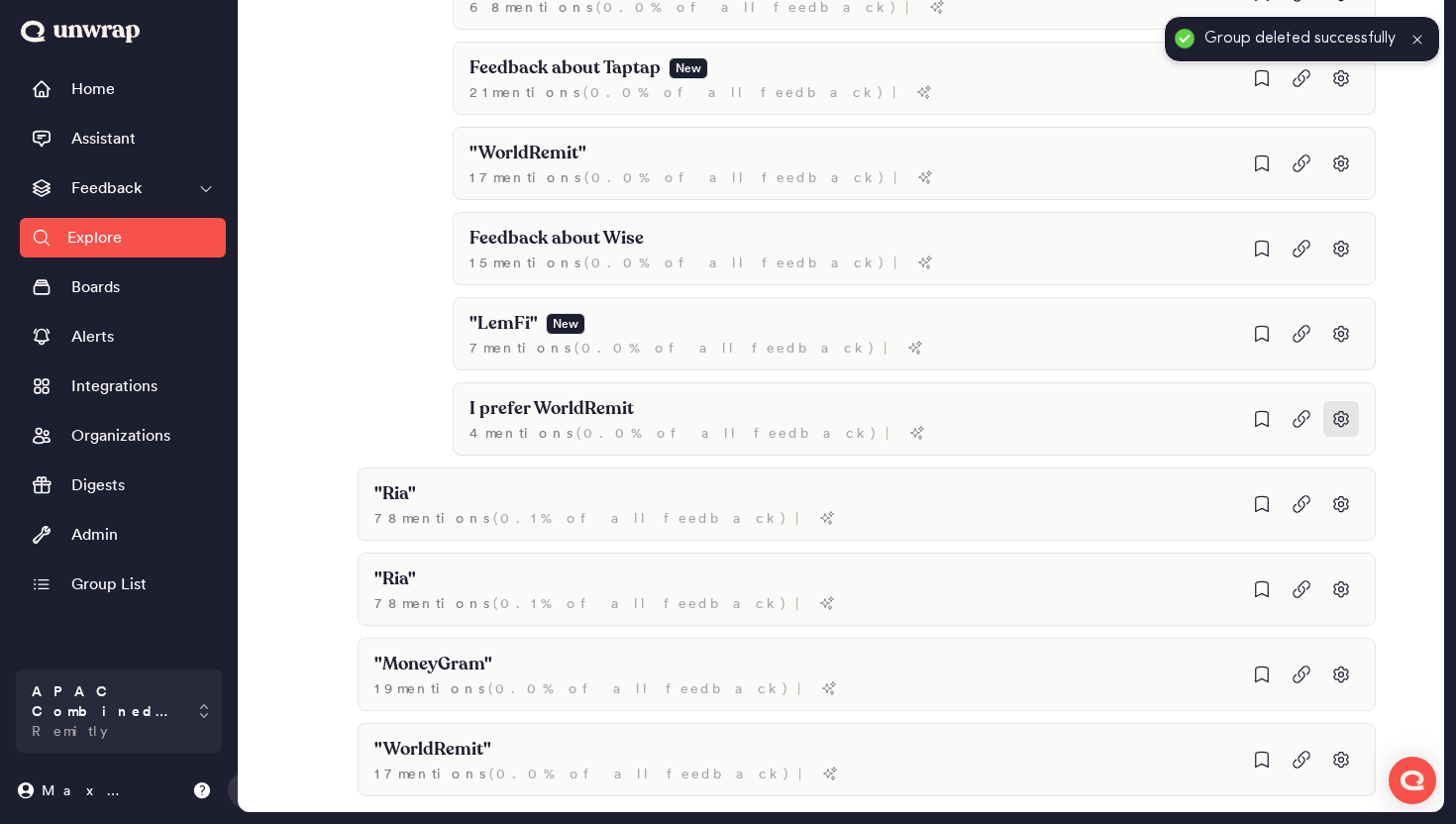 click 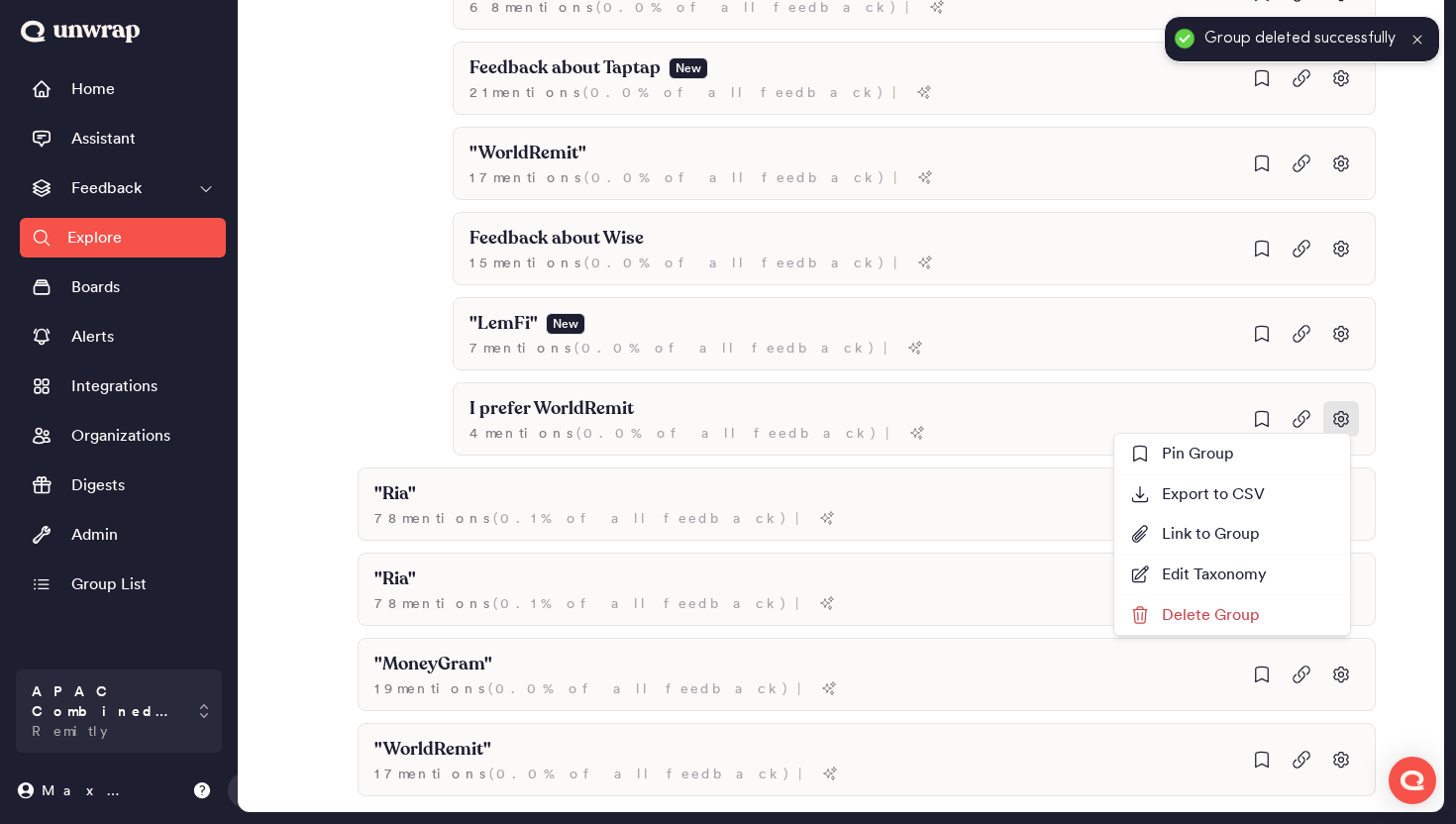 click 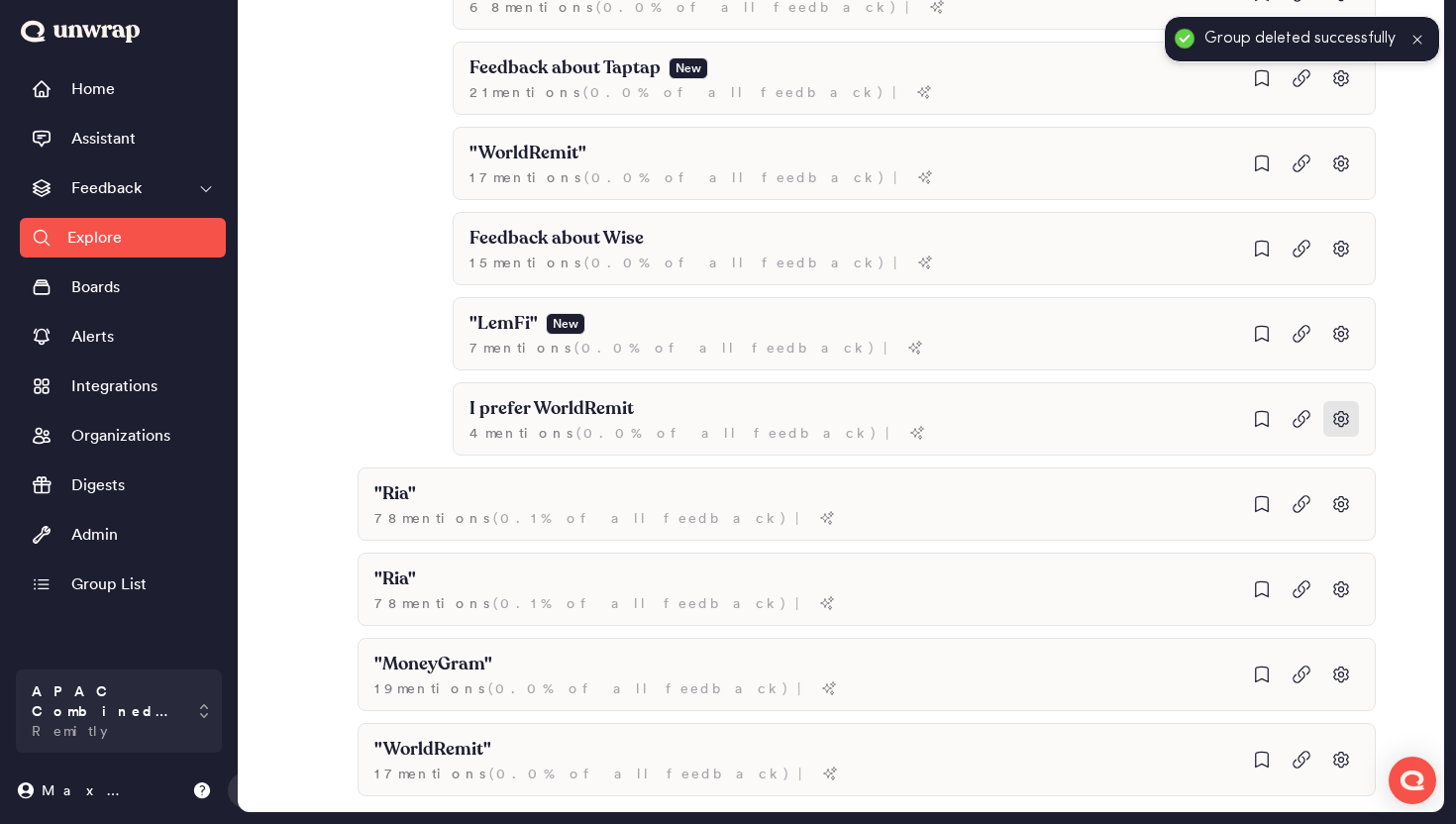 click 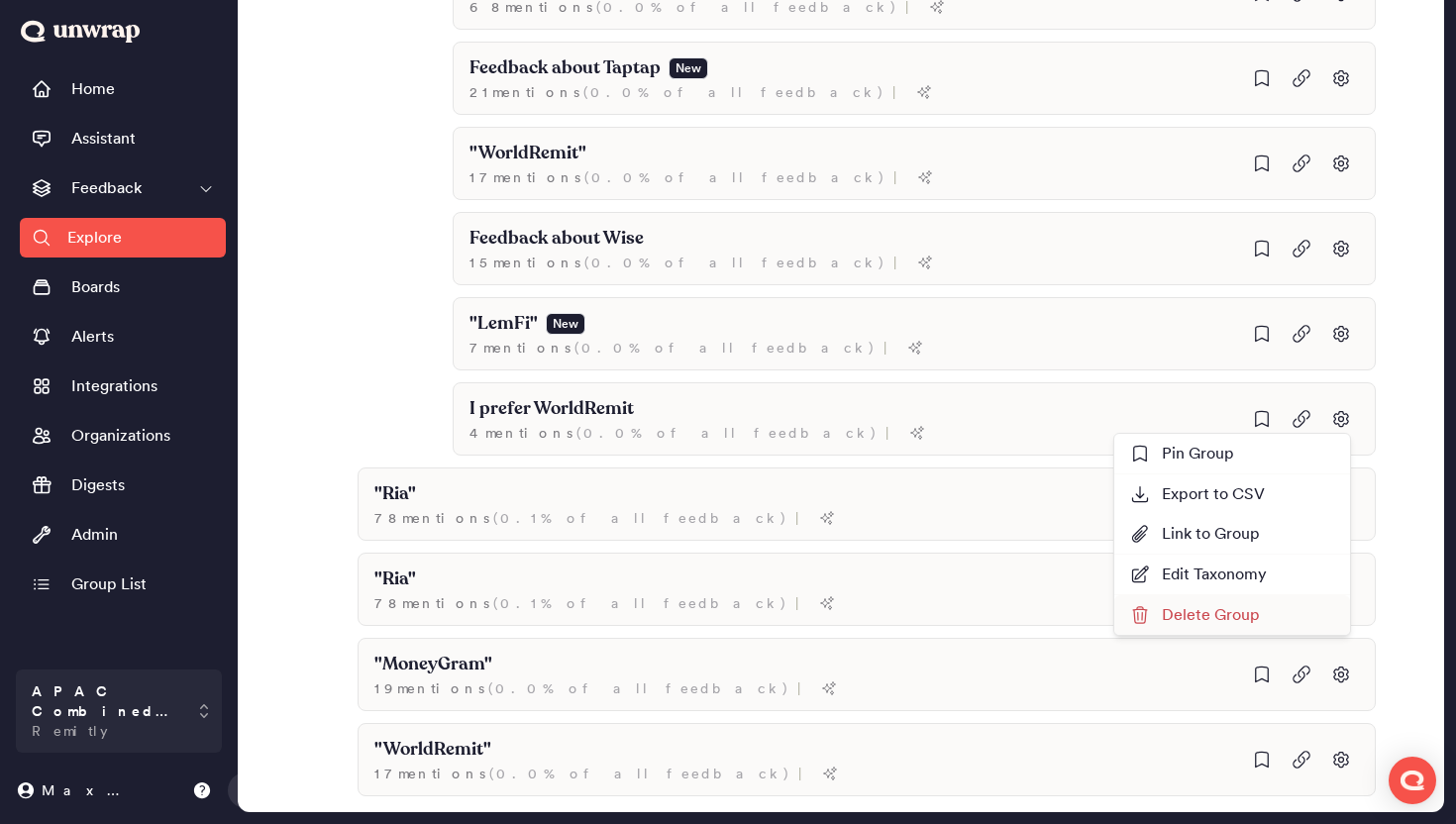 click on "Delete Group" at bounding box center [1195, 615] 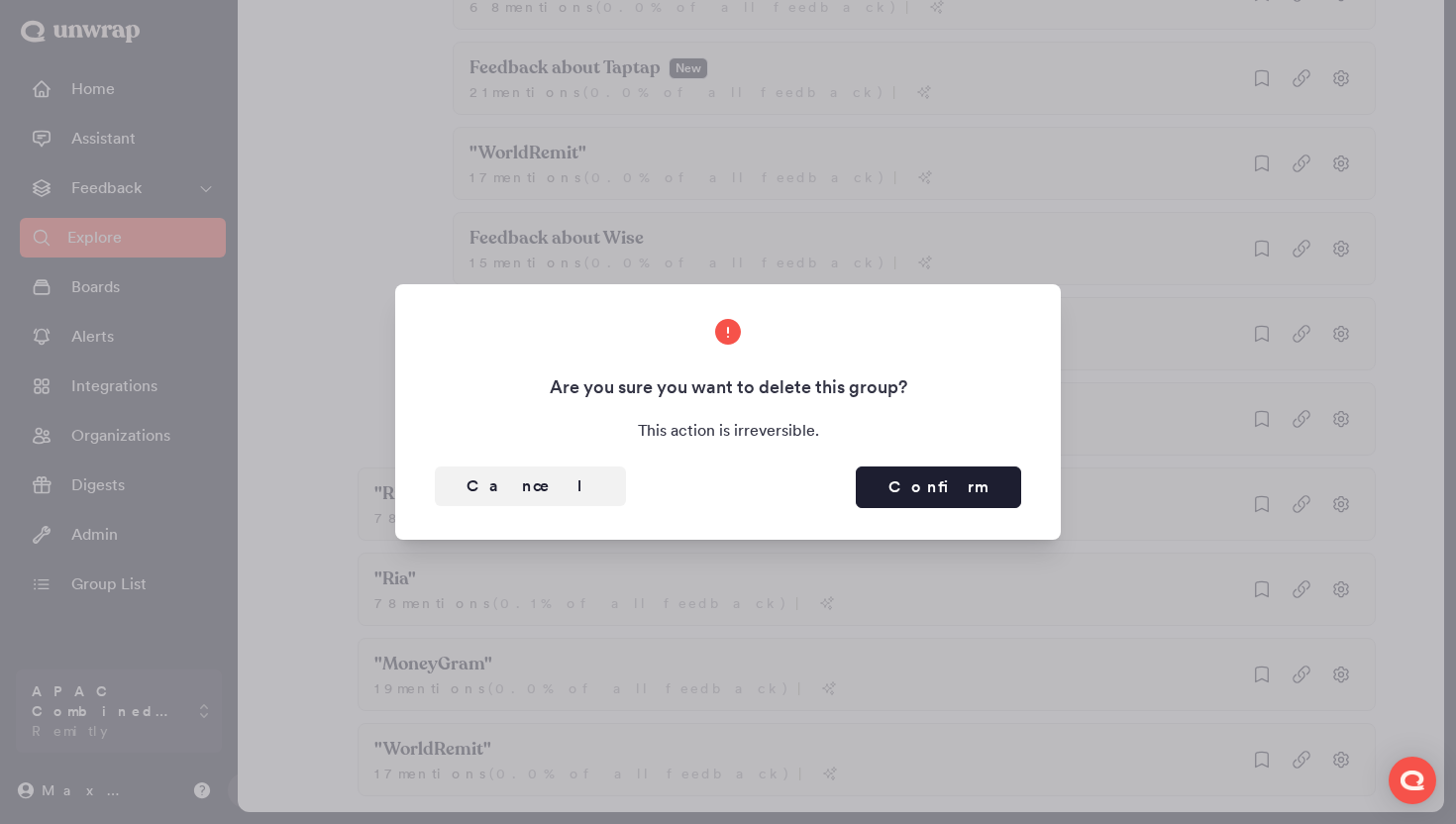 click on "Cancel" at bounding box center (530, 486) 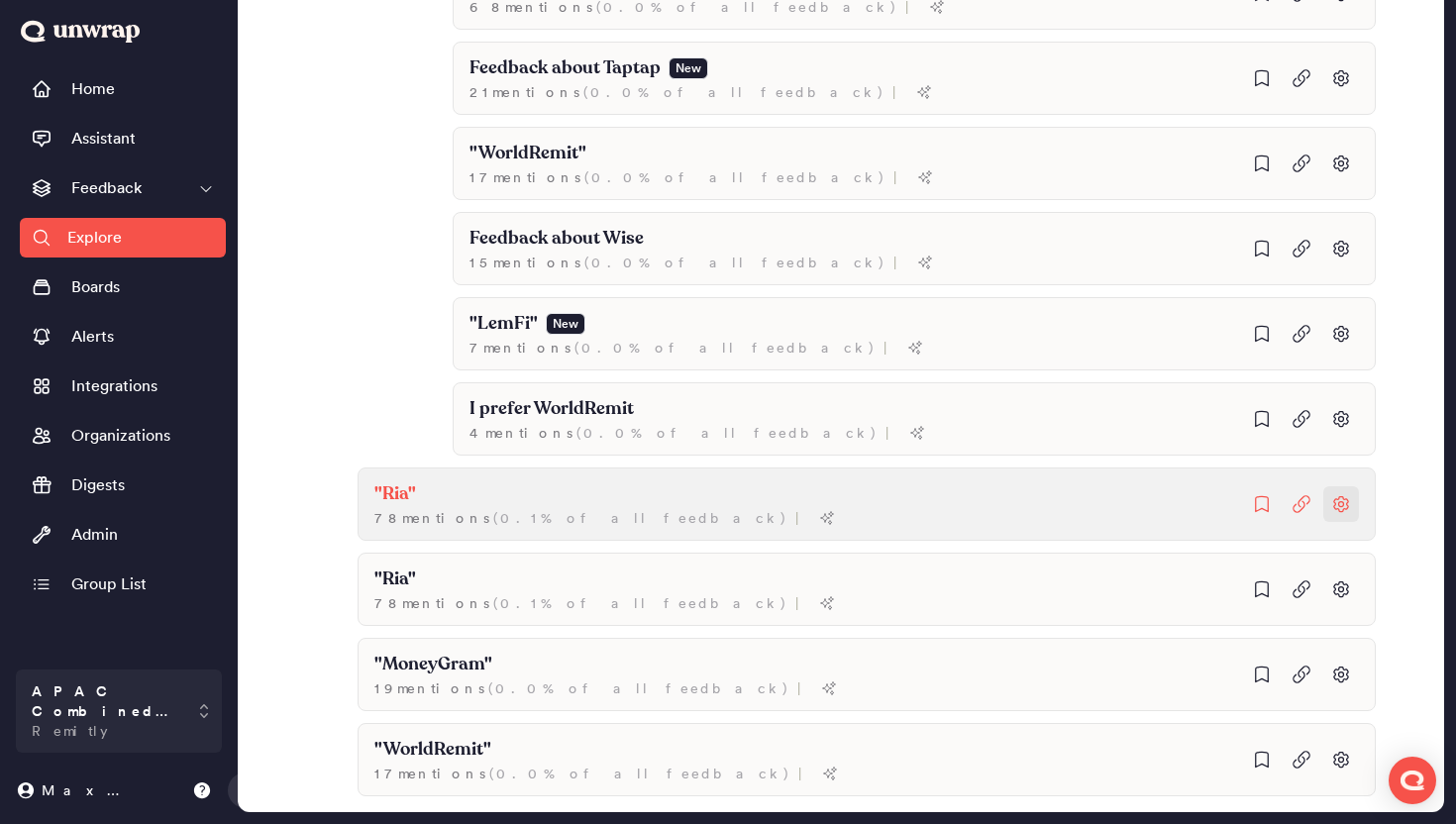 click 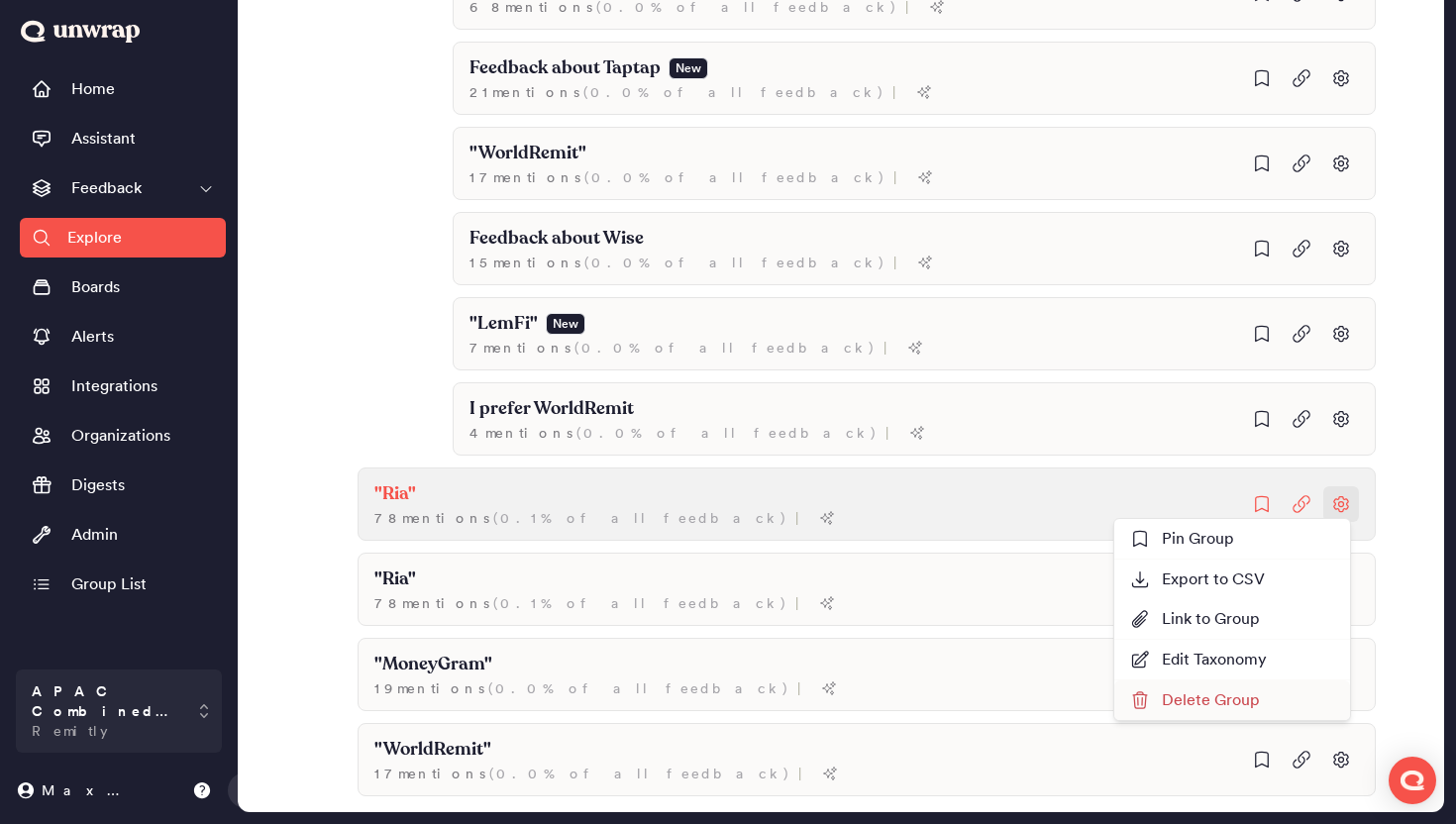 click on "Delete Group" at bounding box center (1195, 700) 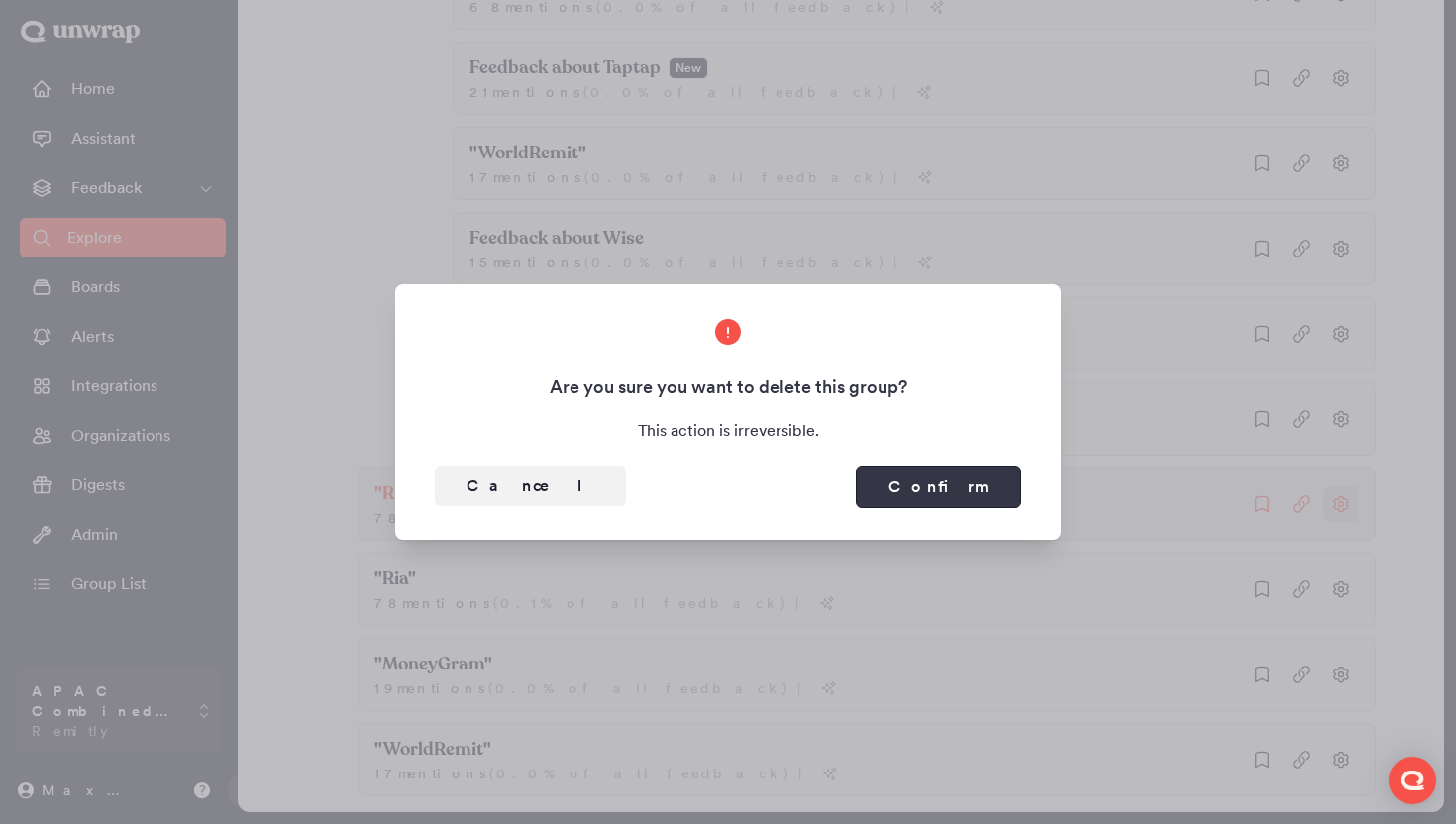click on "Confirm" at bounding box center (938, 487) 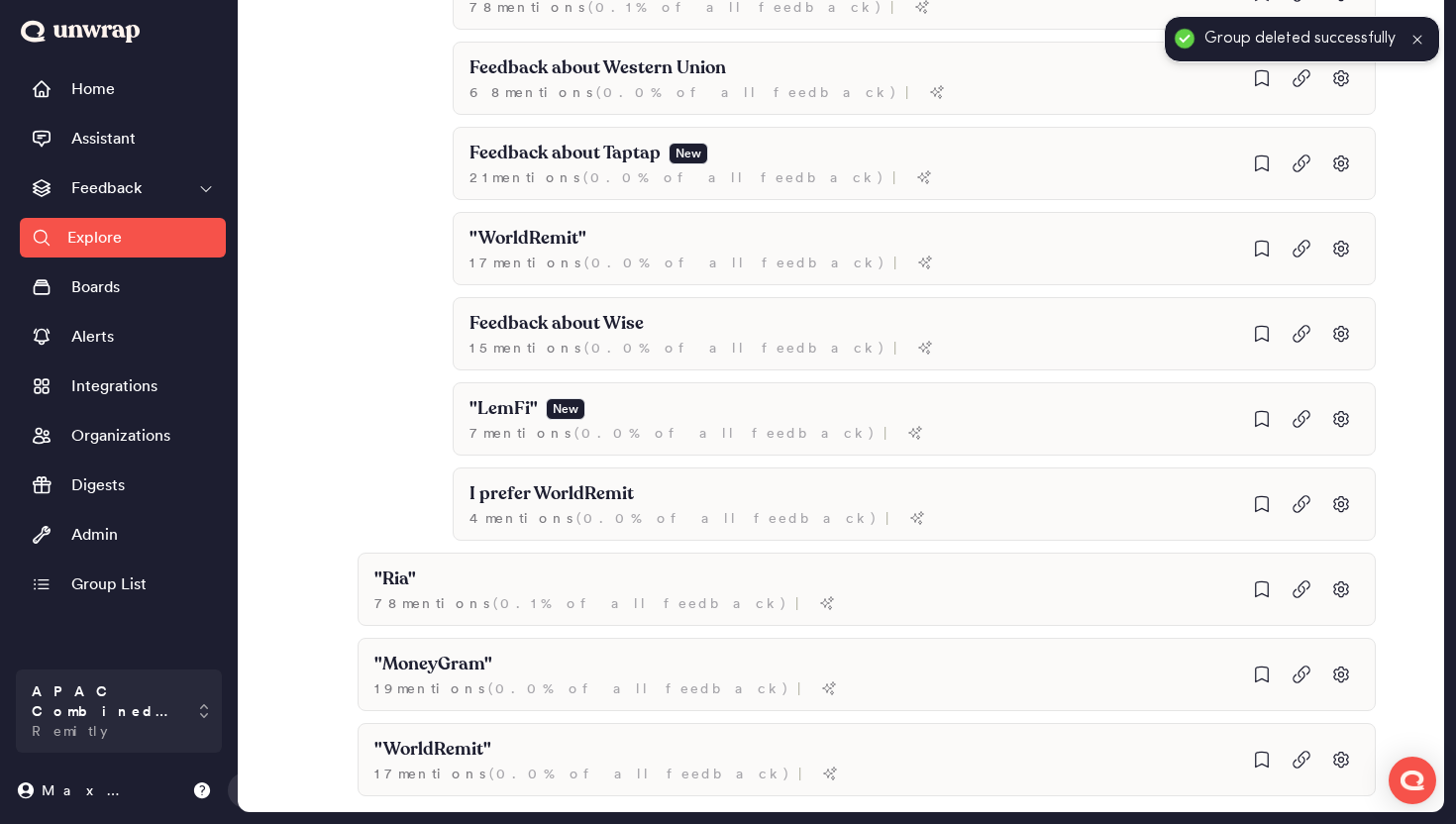 scroll, scrollTop: 1650, scrollLeft: 0, axis: vertical 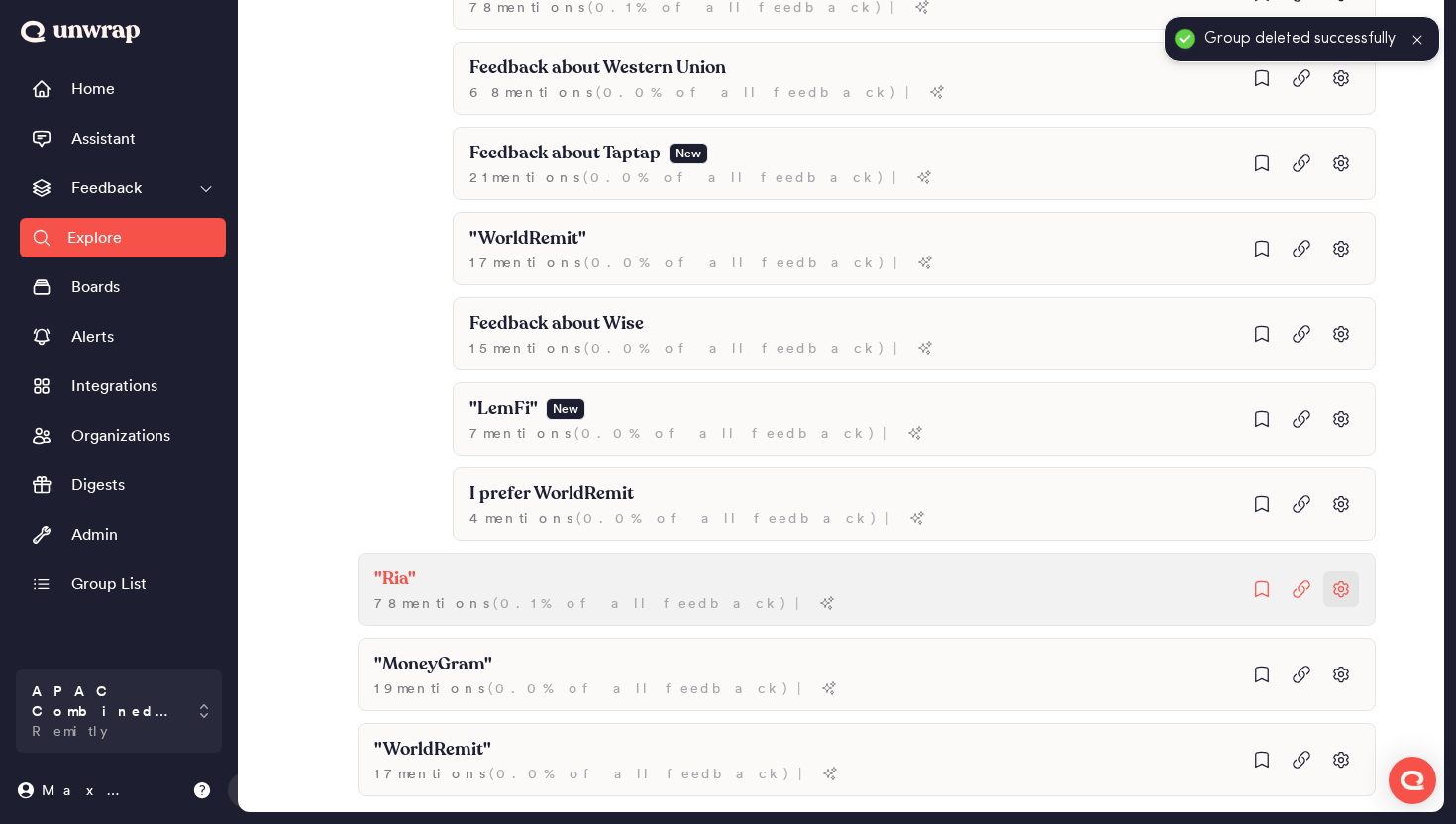 click 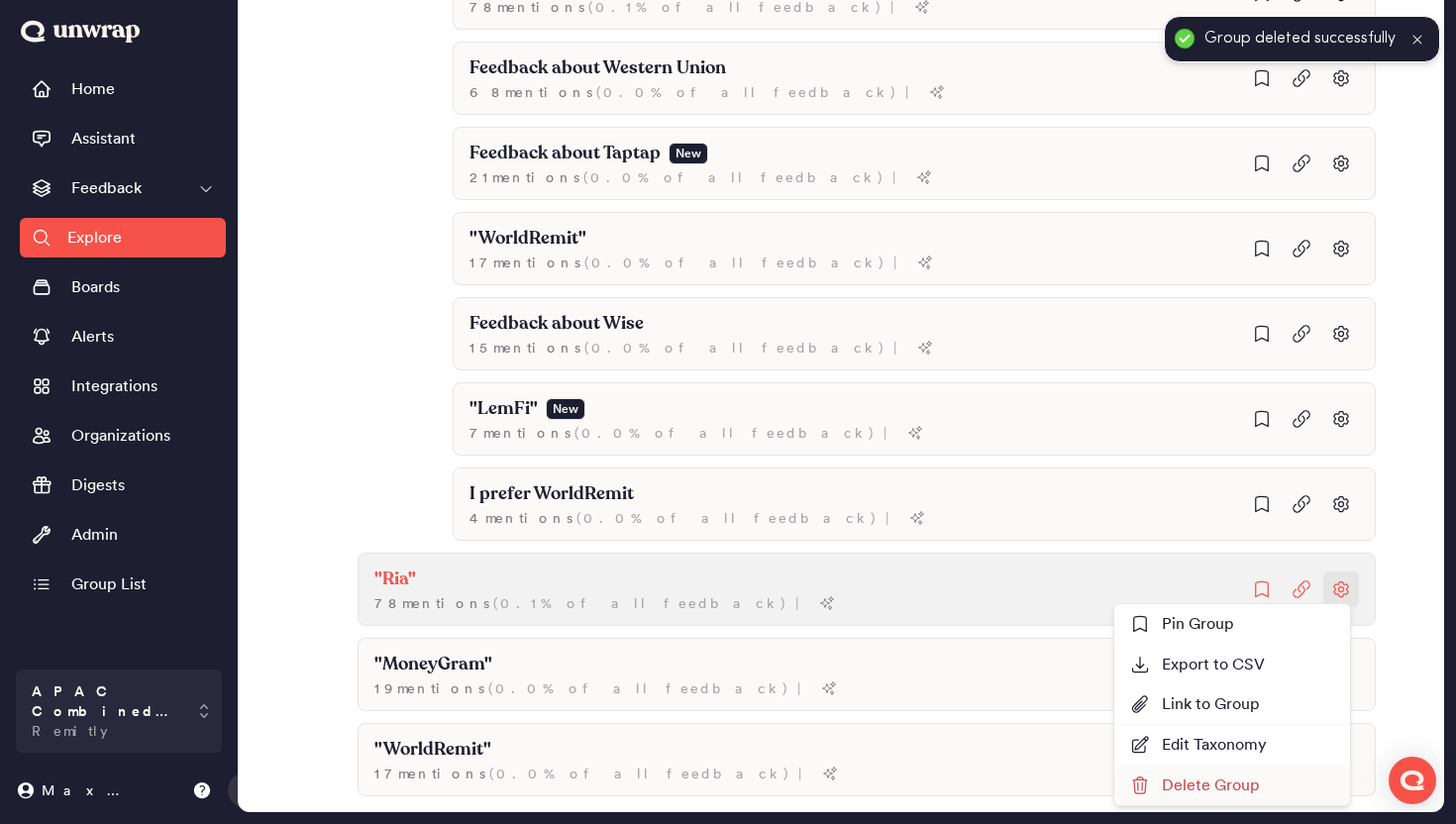 click on "Delete Group" at bounding box center [1195, 785] 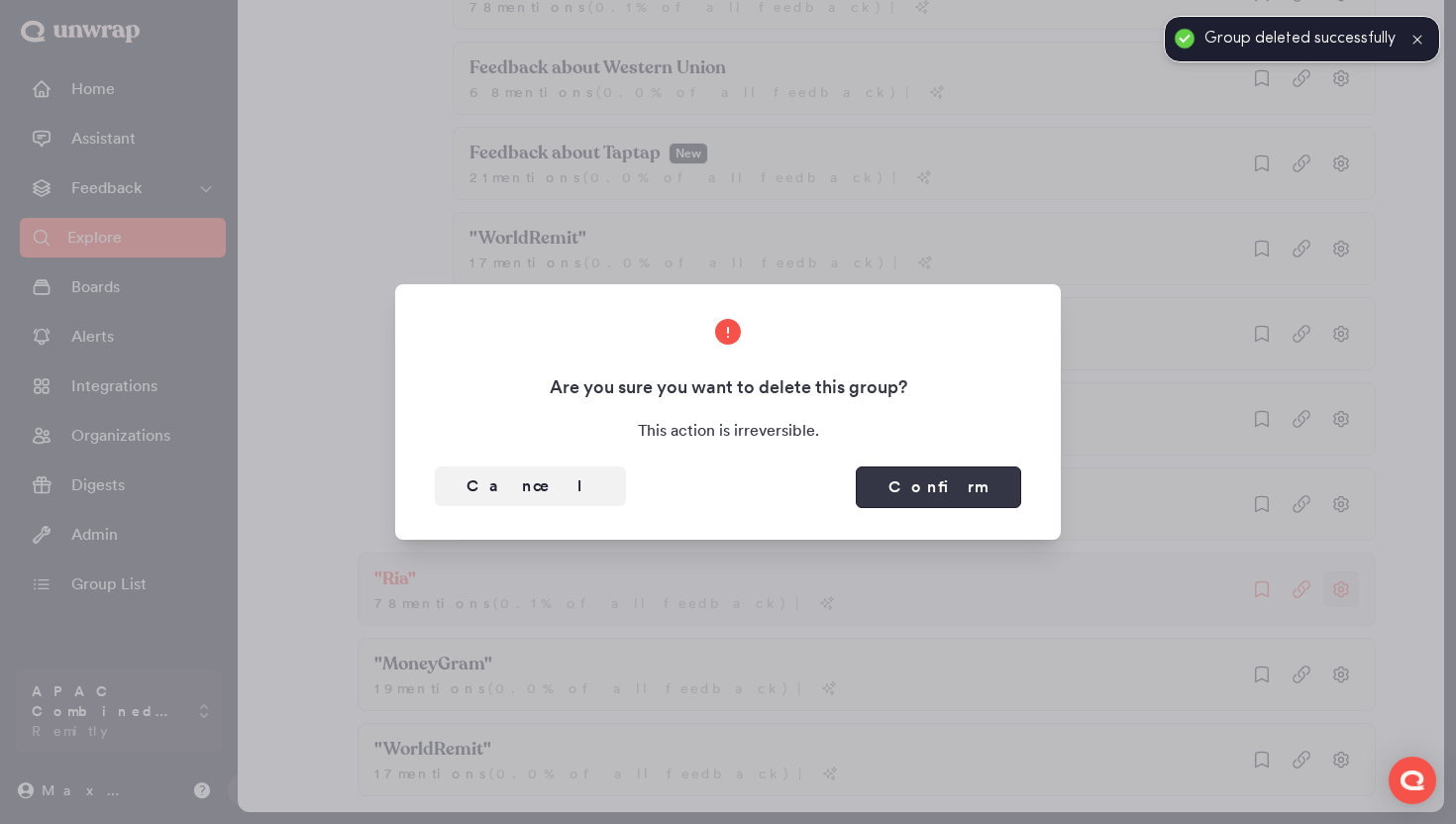 click on "Confirm" at bounding box center (938, 487) 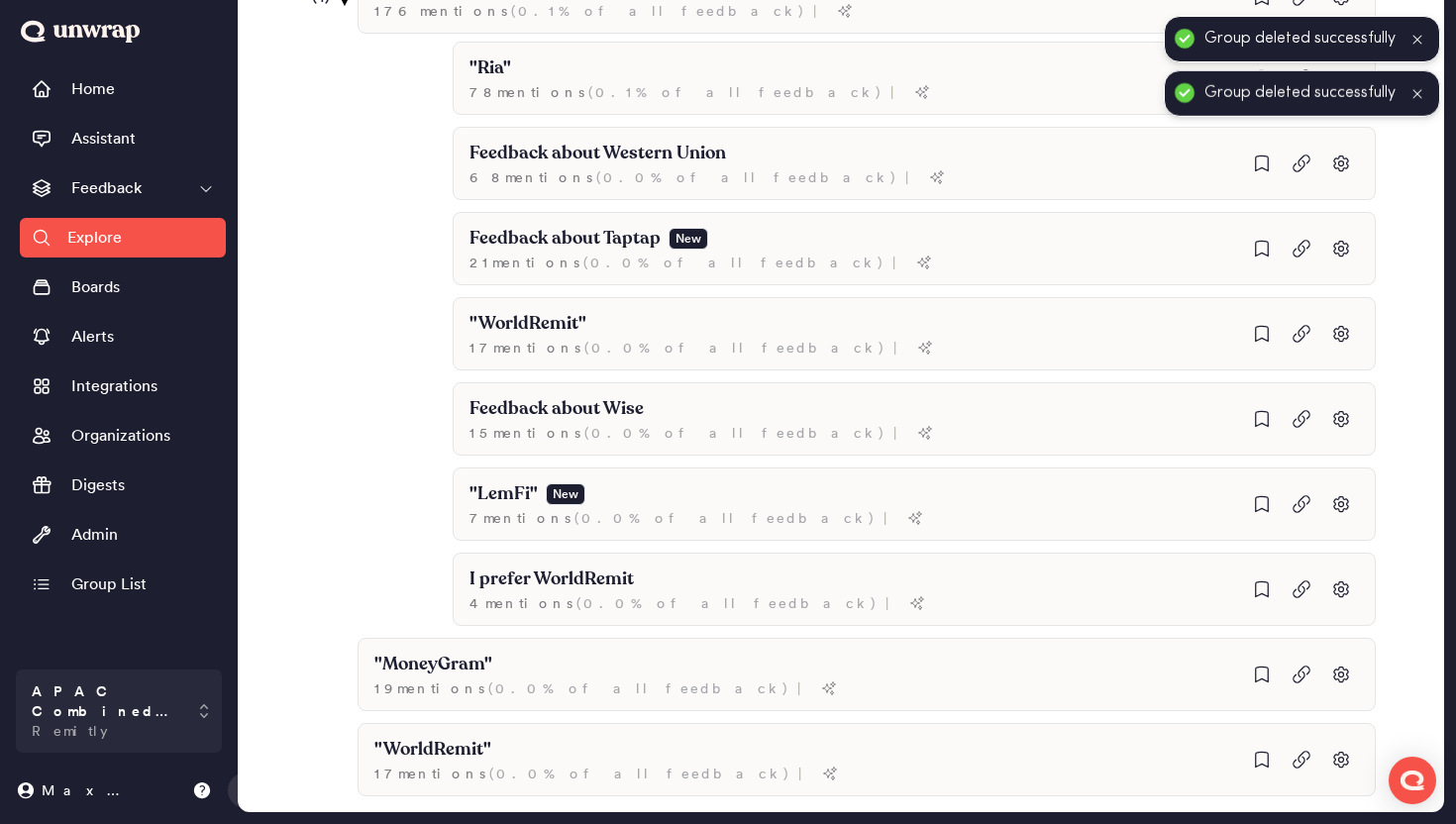 scroll, scrollTop: 1565, scrollLeft: 0, axis: vertical 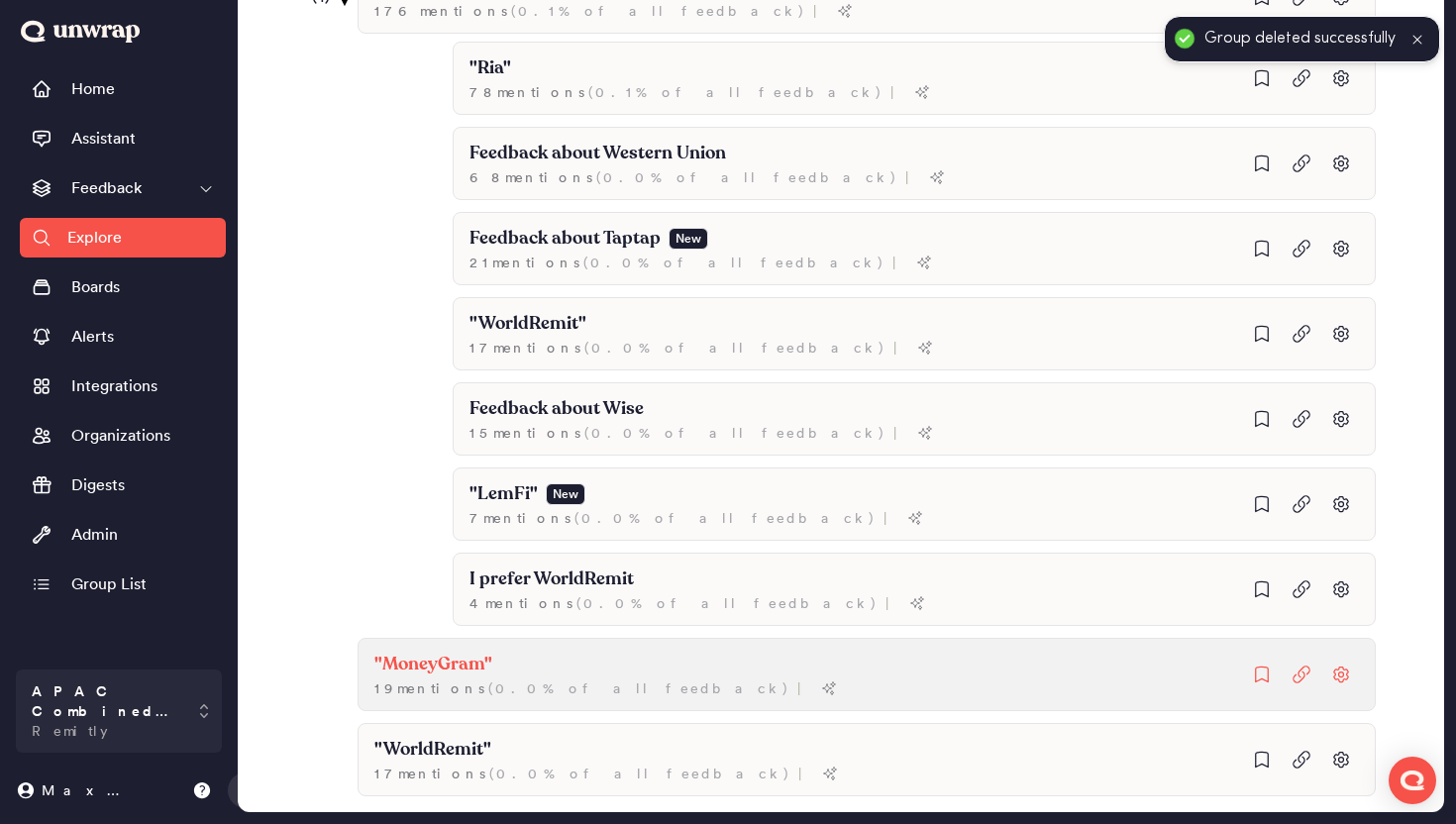 click on ""MoneyGram" 19  mention s   ( 0.0% of all feedback ) |" at bounding box center [1009, -855] 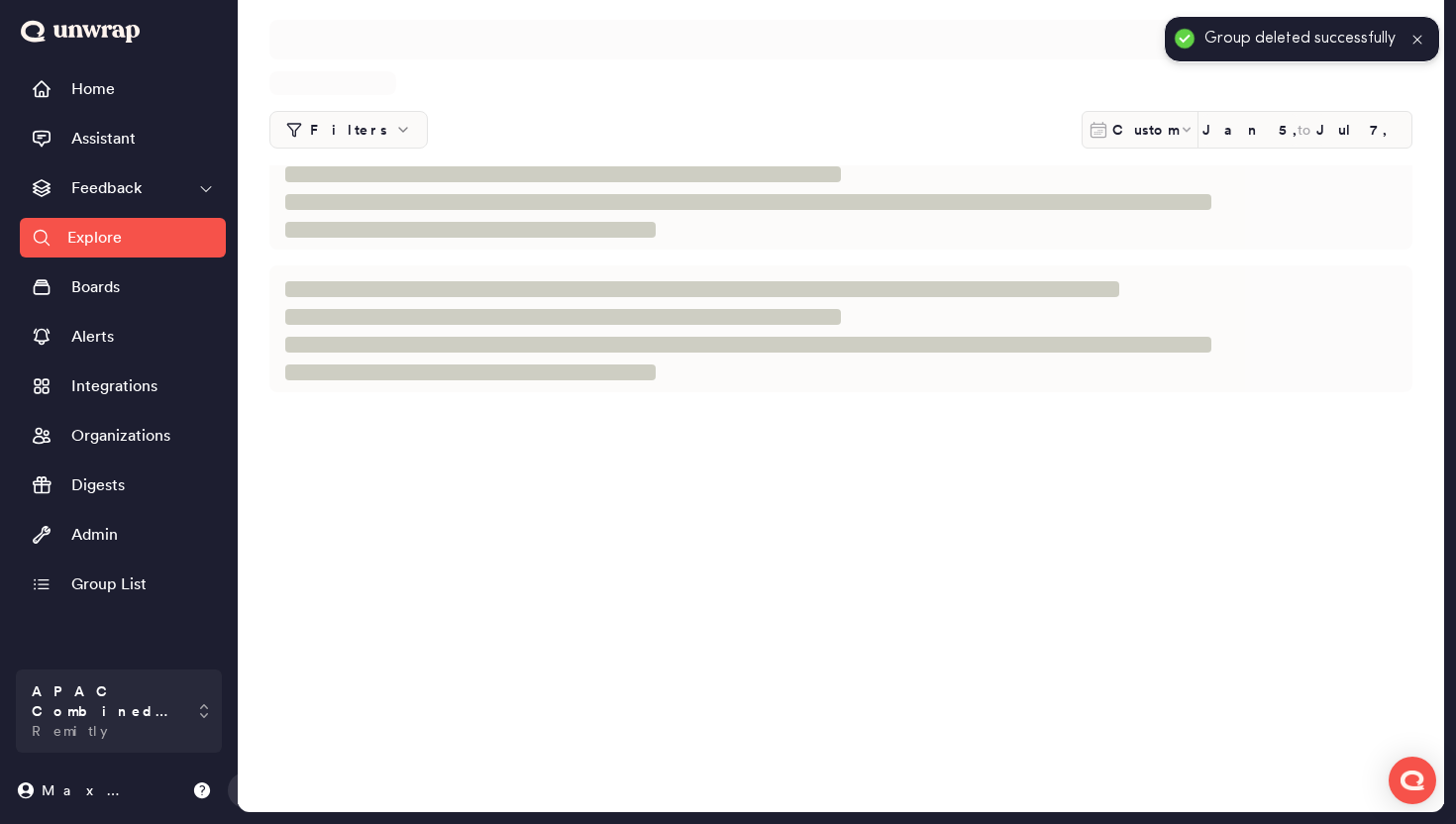 scroll, scrollTop: 0, scrollLeft: 0, axis: both 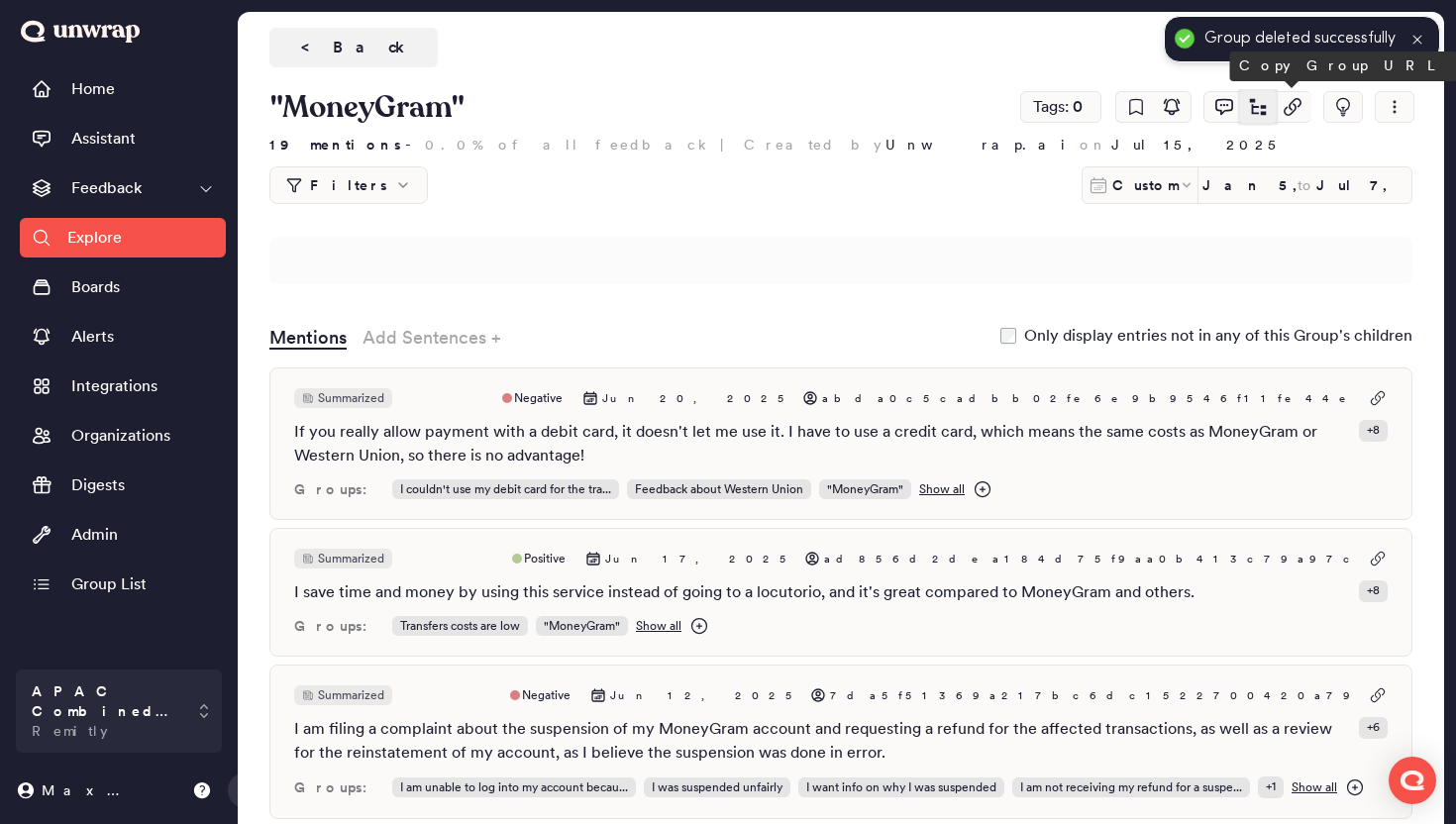 click 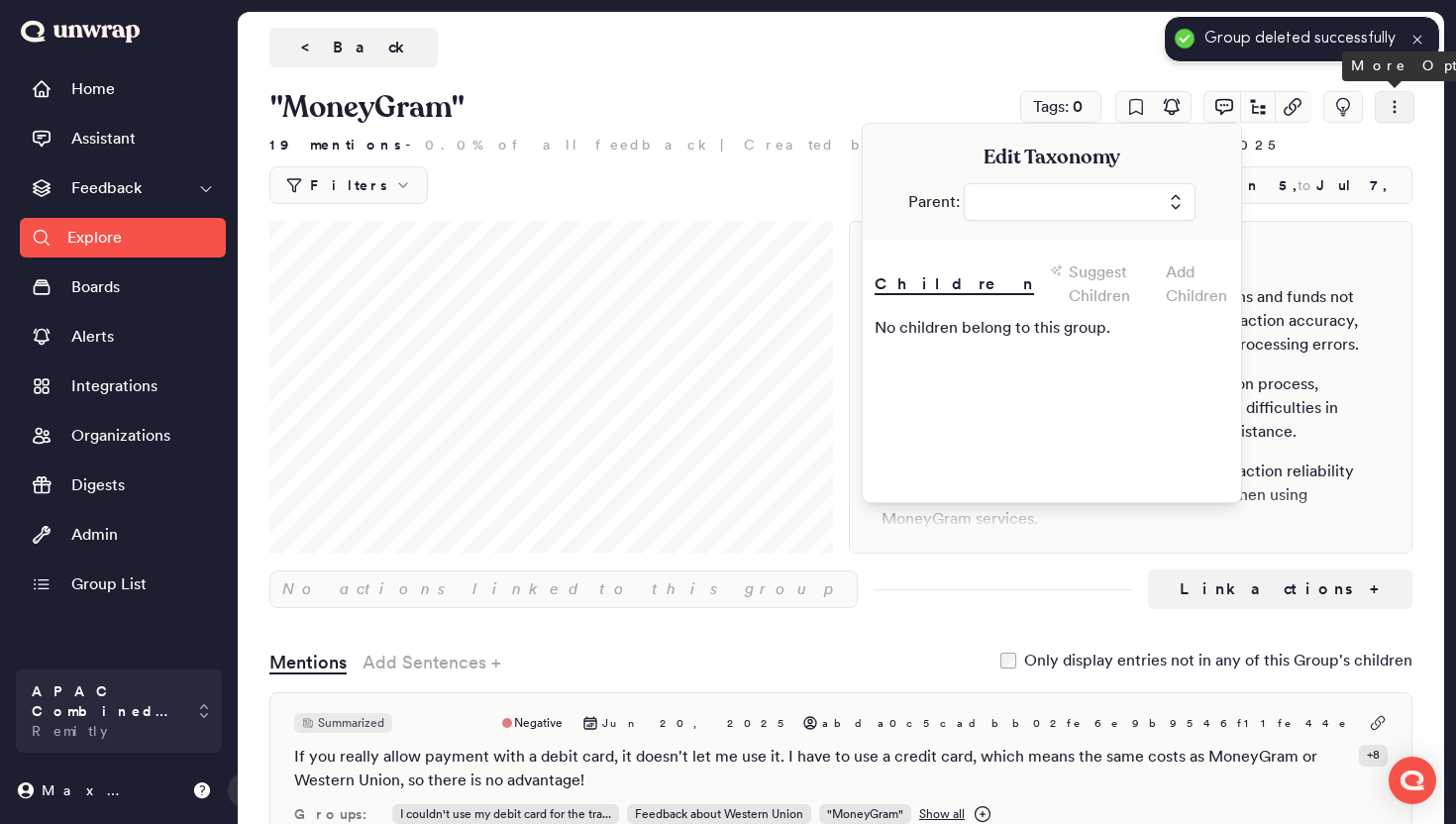 click at bounding box center [1395, 107] 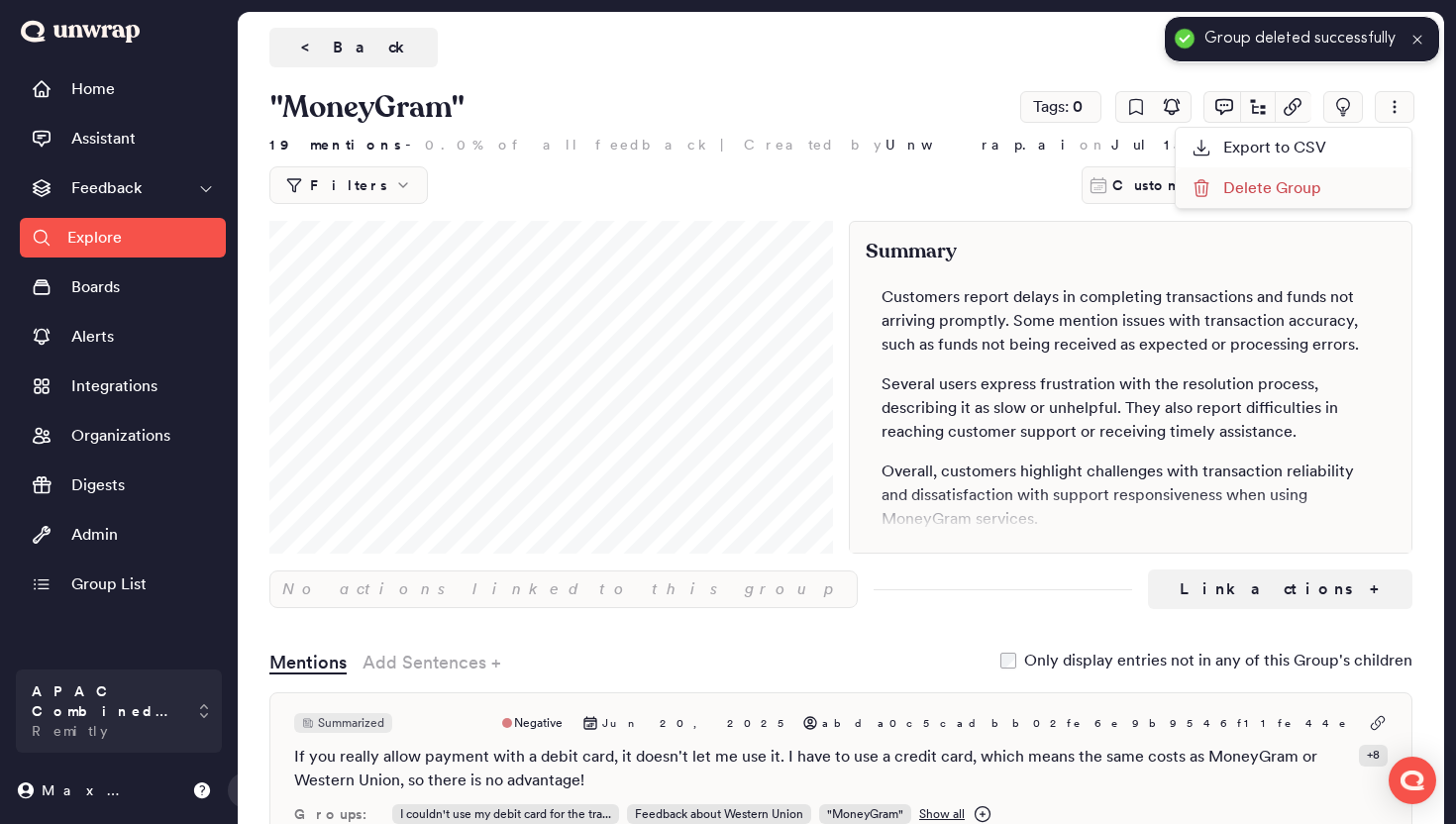 click on "Delete Group" at bounding box center (1256, 188) 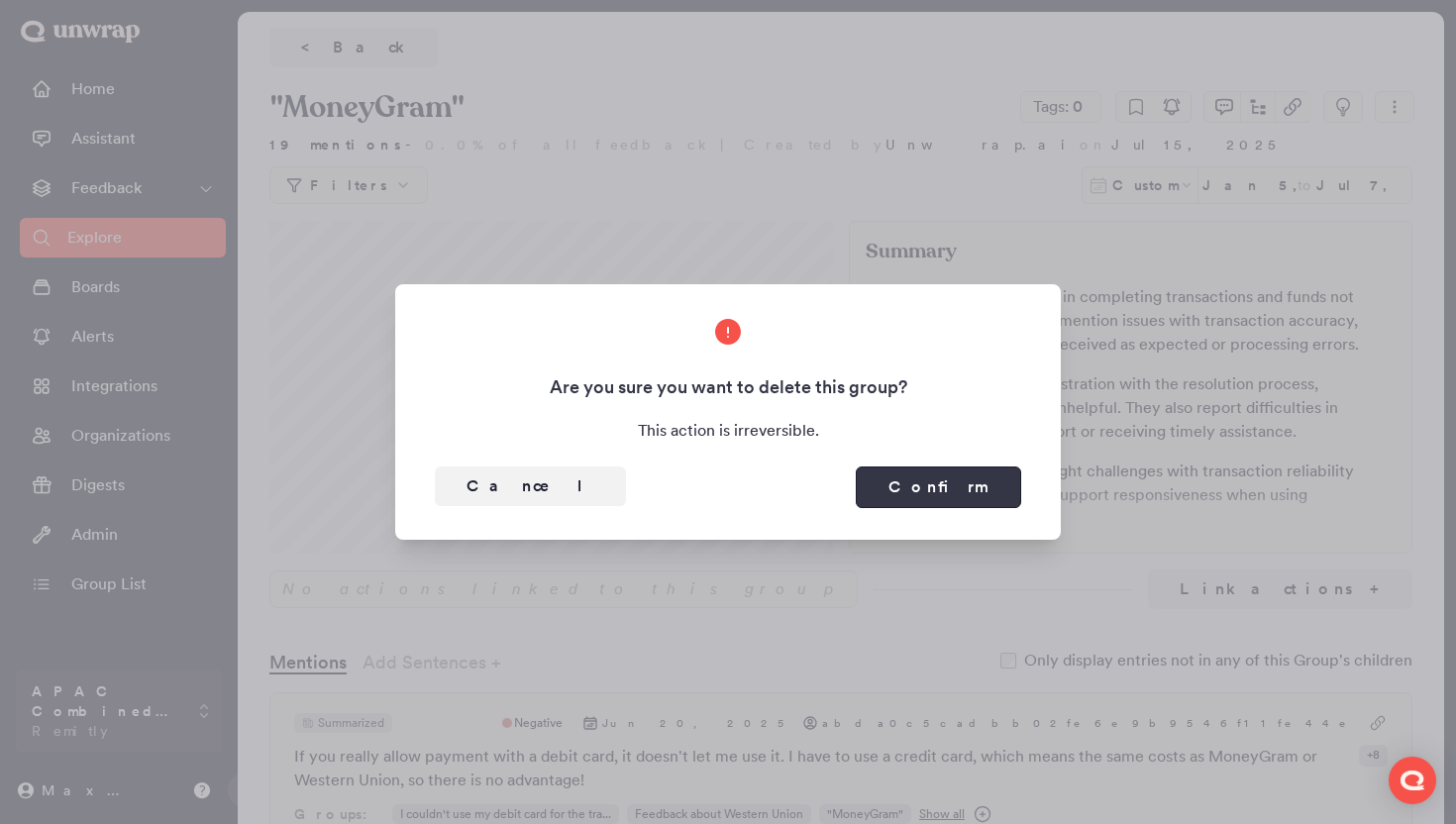 click on "Confirm" at bounding box center [938, 487] 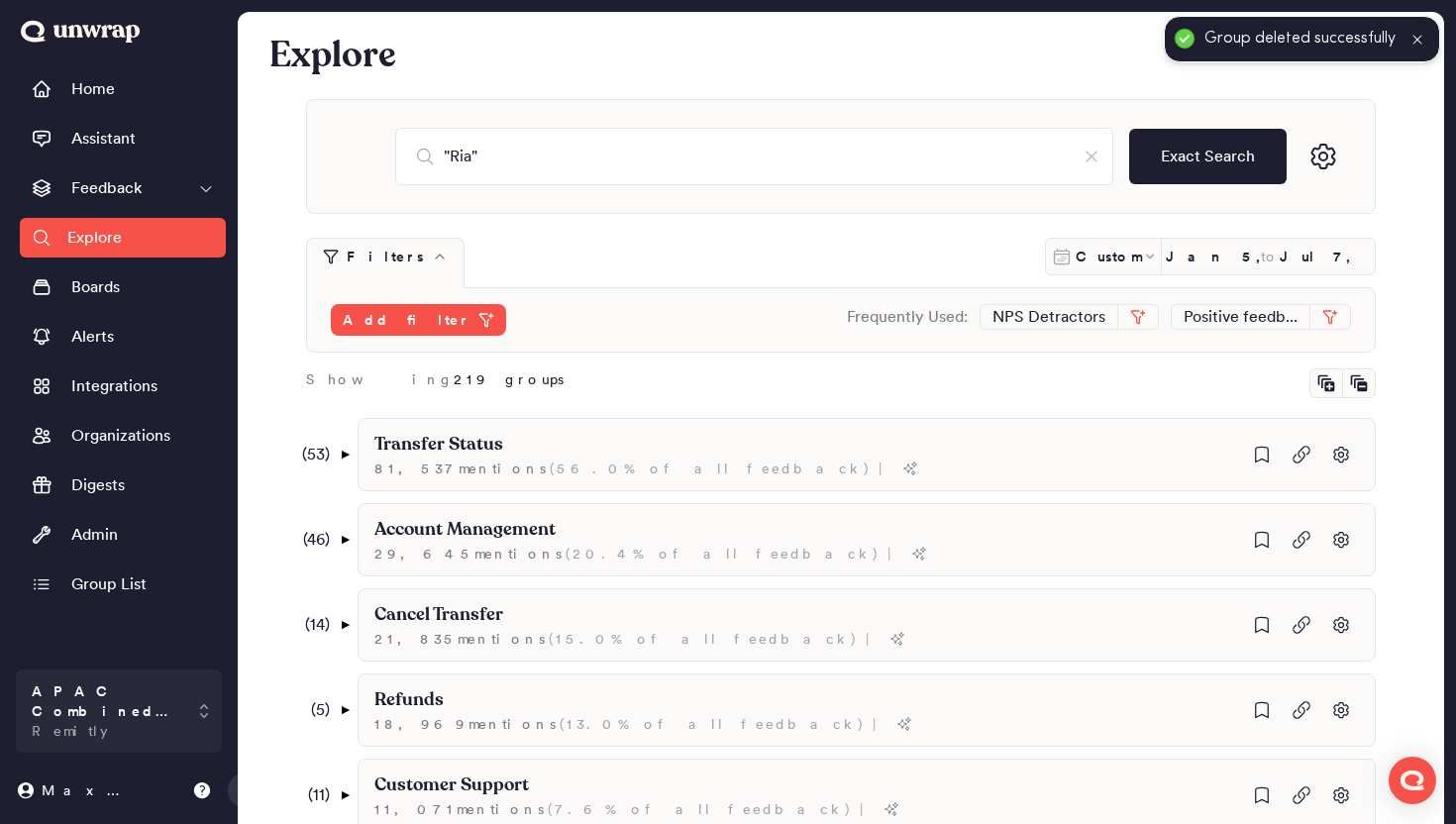 scroll, scrollTop: 1480, scrollLeft: 0, axis: vertical 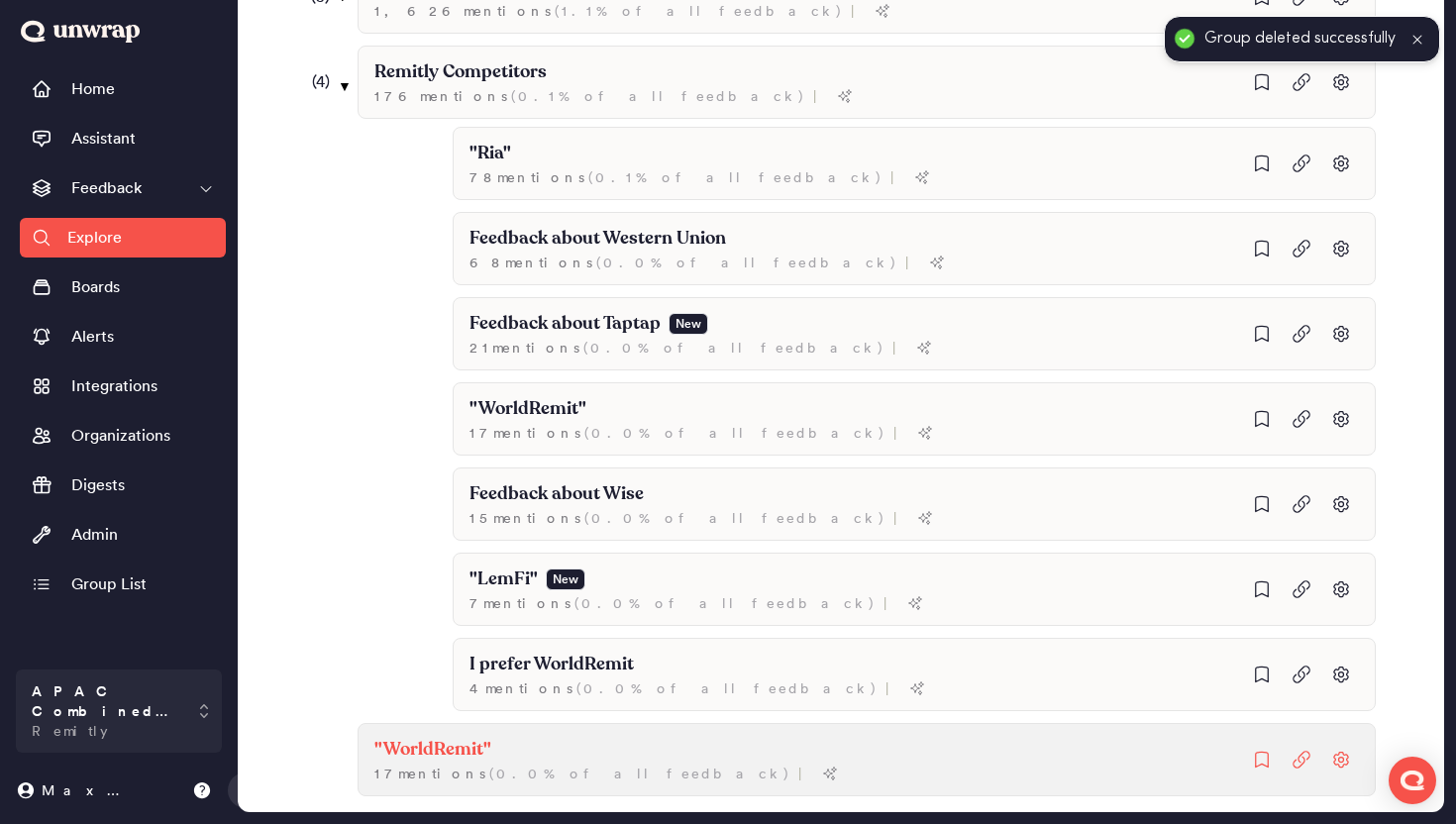 click on ""WorldRemit" 17  mention s   ( 0.0% of all feedback ) |" at bounding box center (1009, -770) 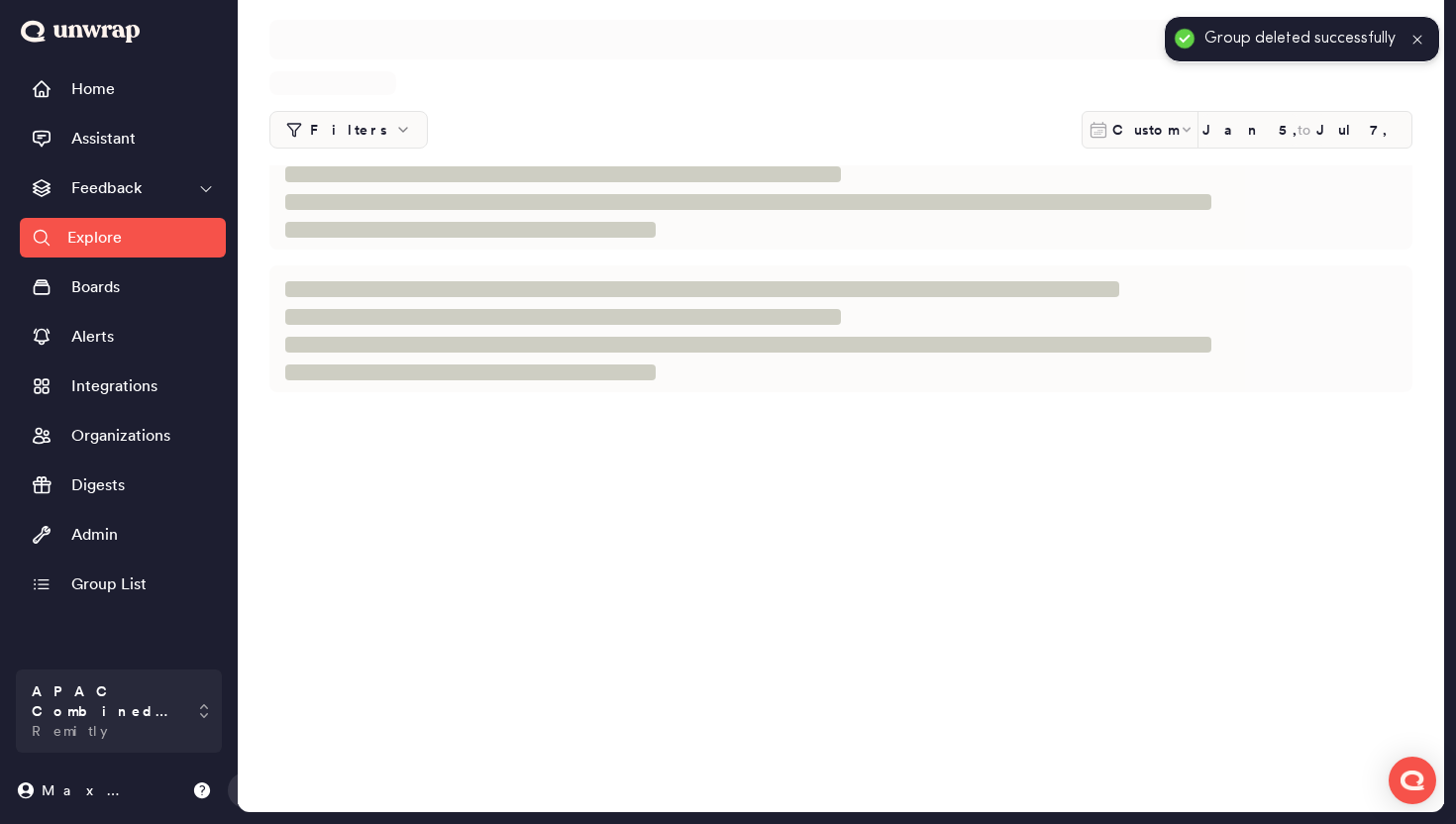 scroll, scrollTop: 0, scrollLeft: 0, axis: both 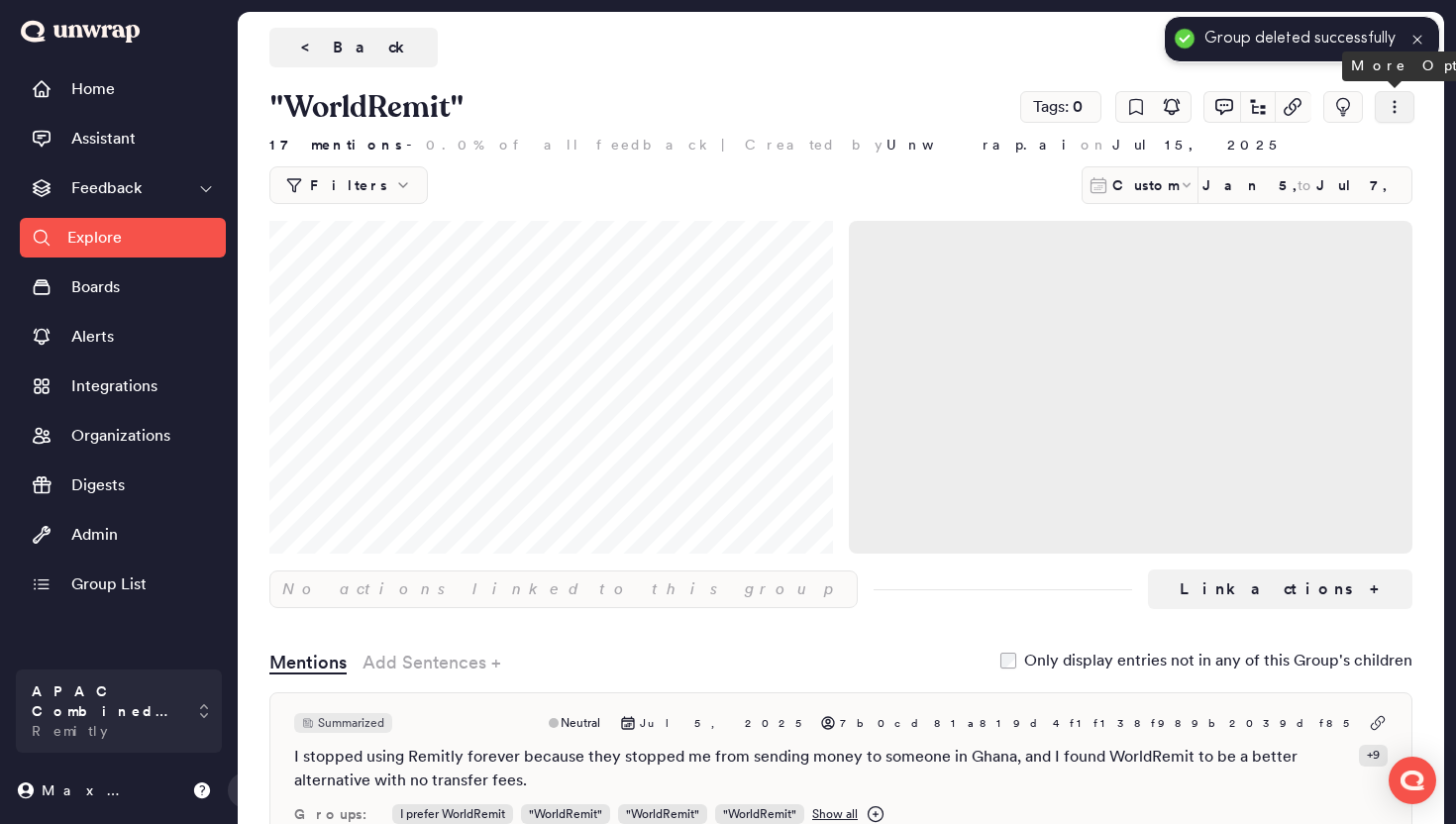 click 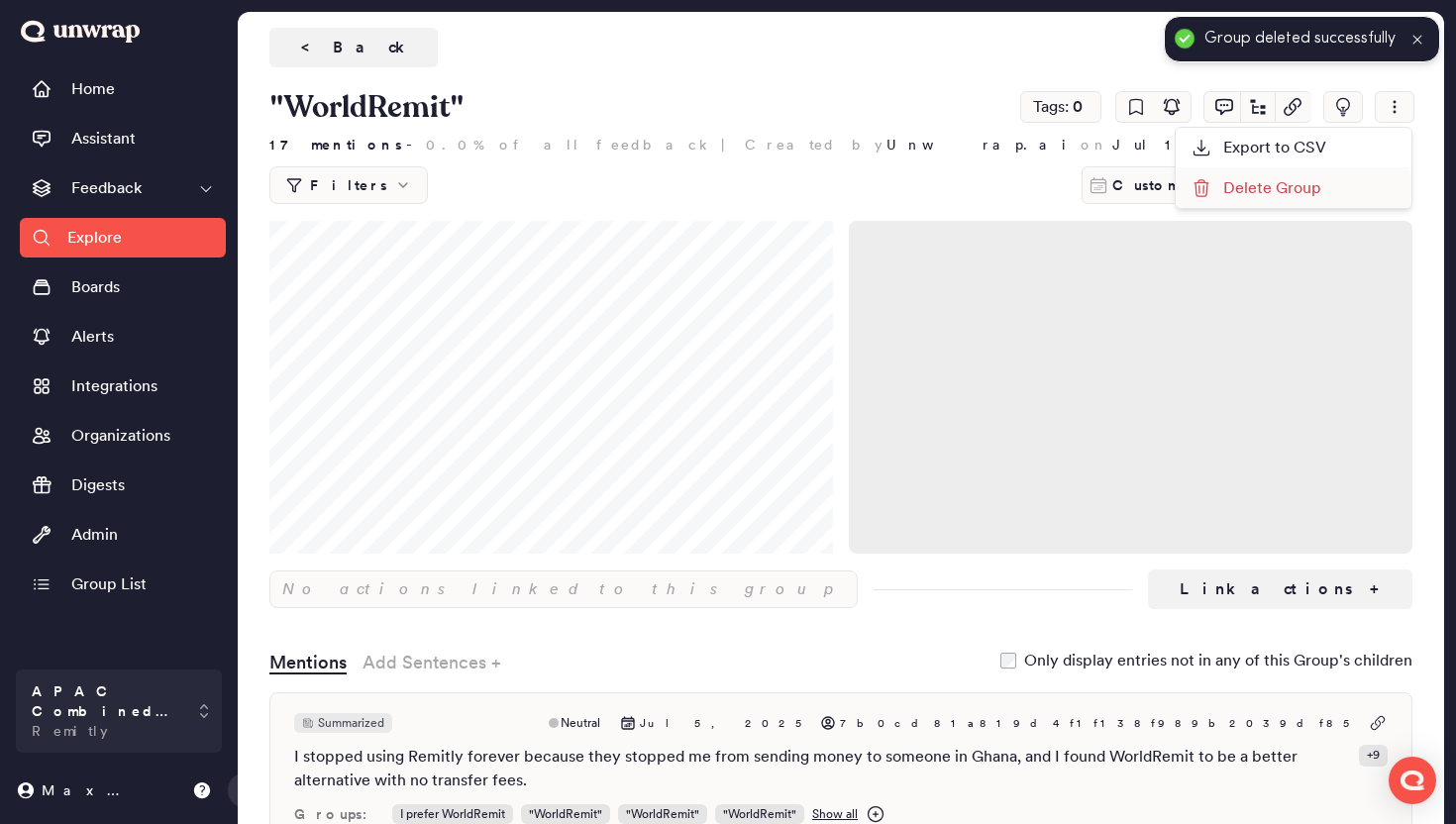 click on "Delete Group" at bounding box center (1256, 188) 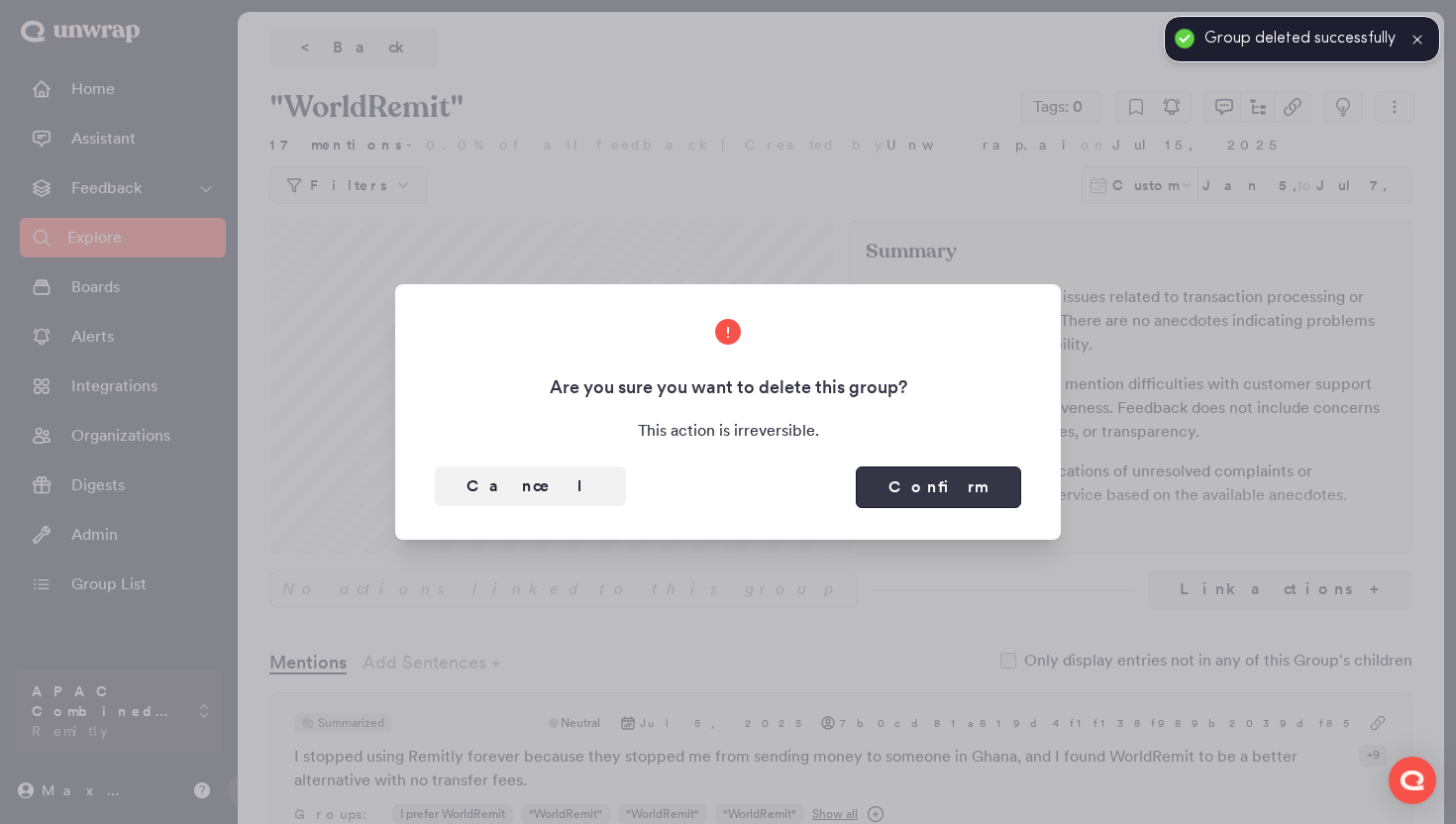 click on "Confirm" at bounding box center (938, 487) 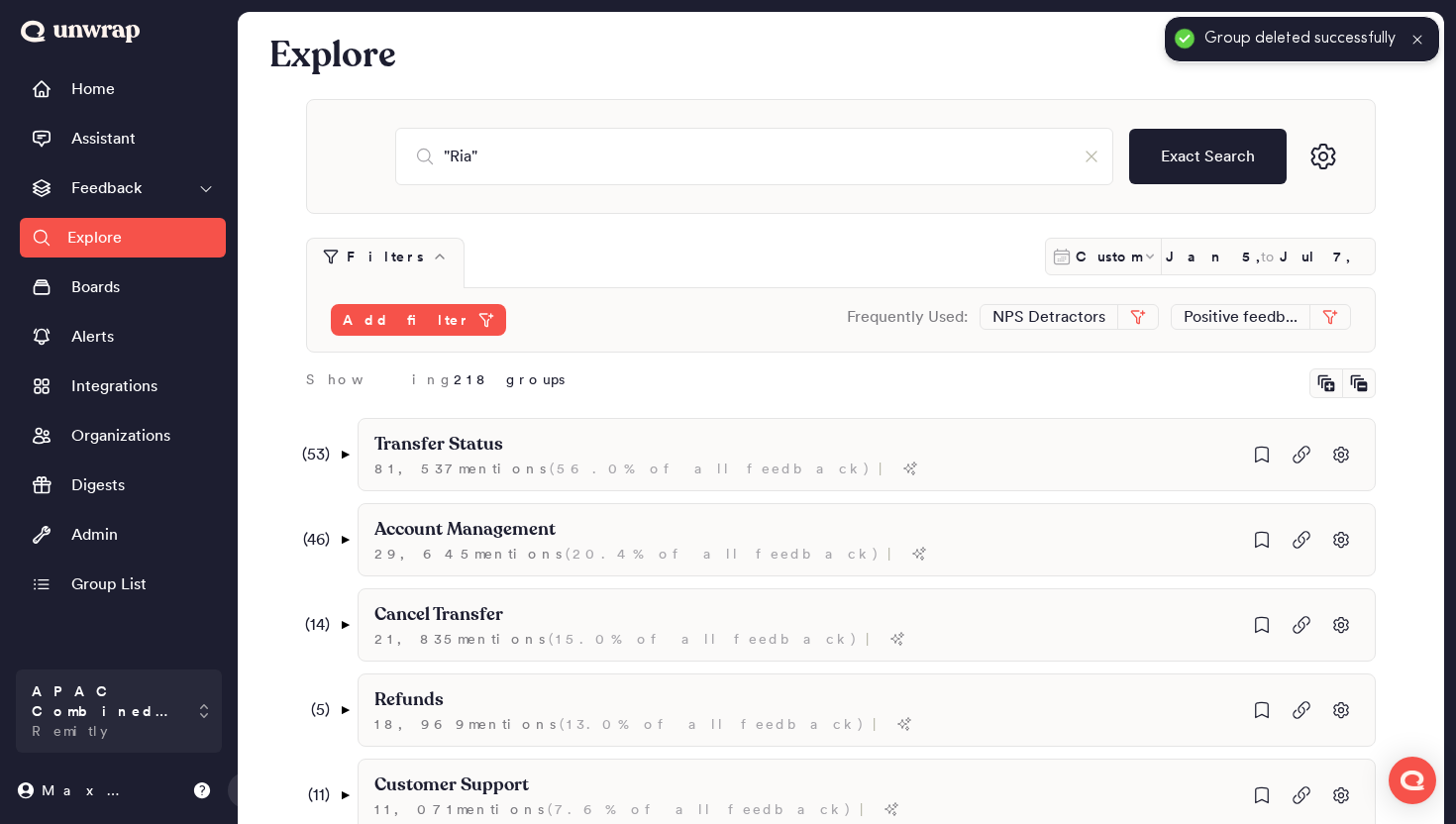 scroll, scrollTop: 1394, scrollLeft: 0, axis: vertical 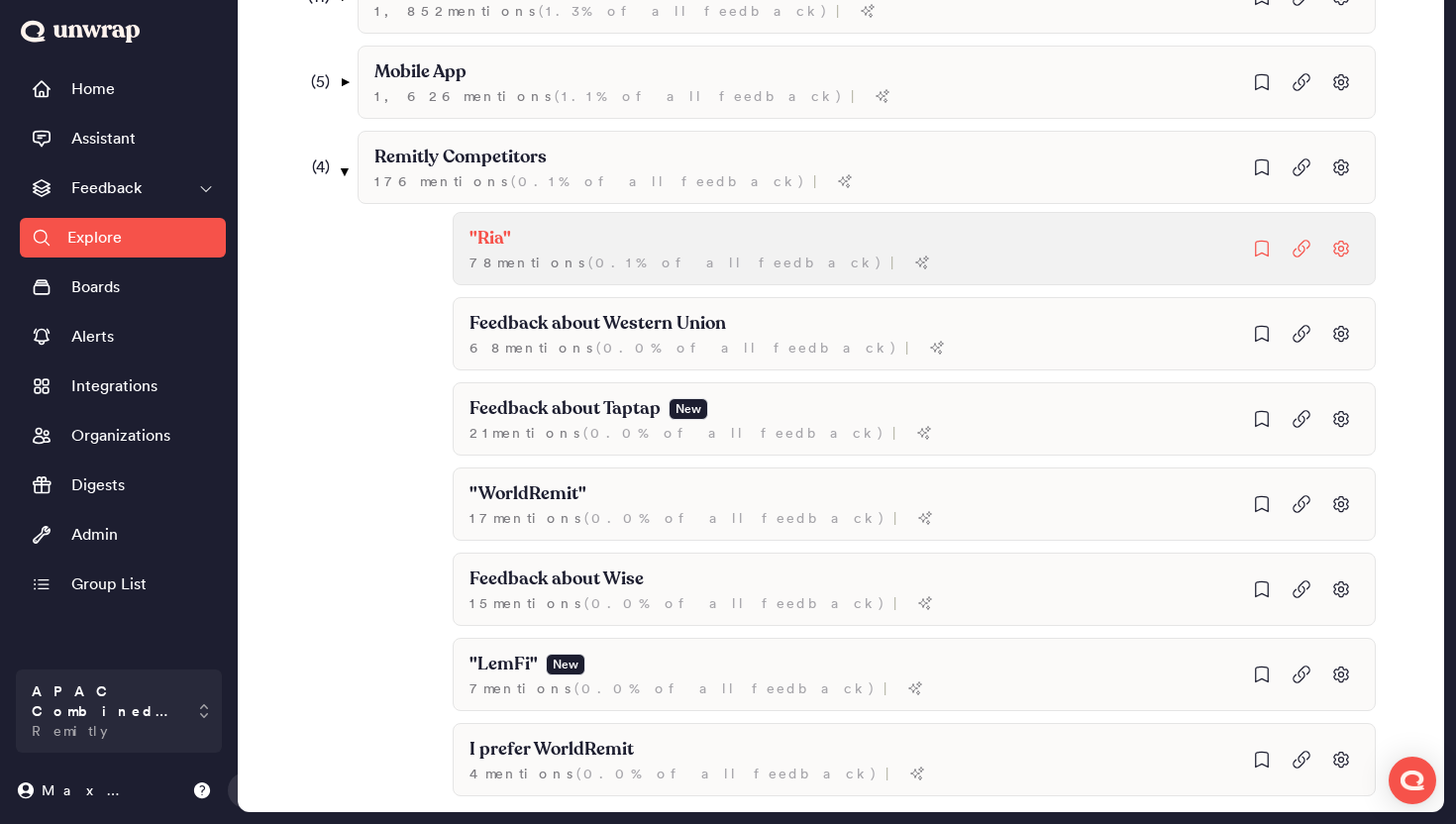 click on ""Ria" 78  mention s   ( 0.1% of all feedback ) |" at bounding box center [914, 249] 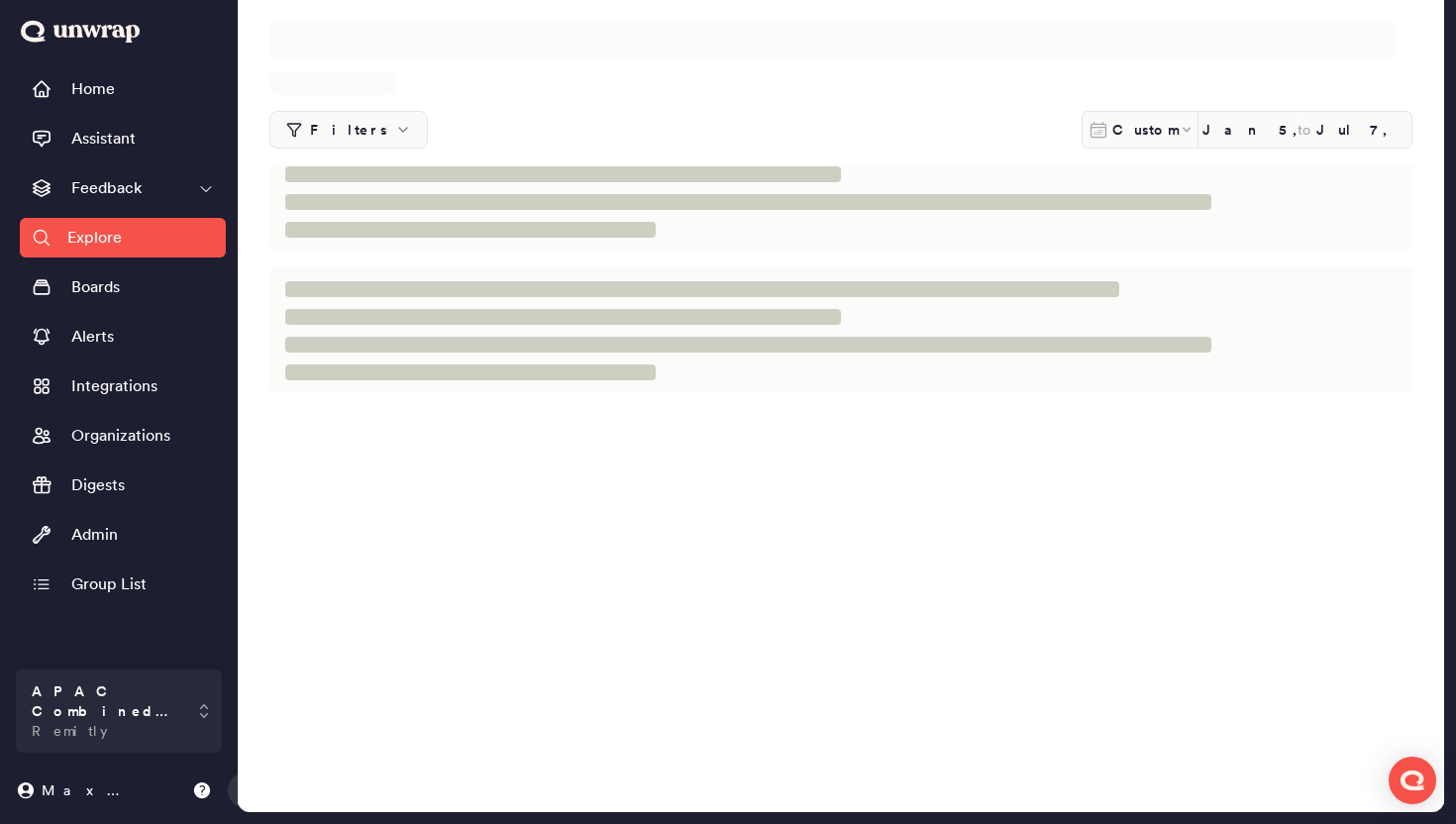scroll, scrollTop: 0, scrollLeft: 0, axis: both 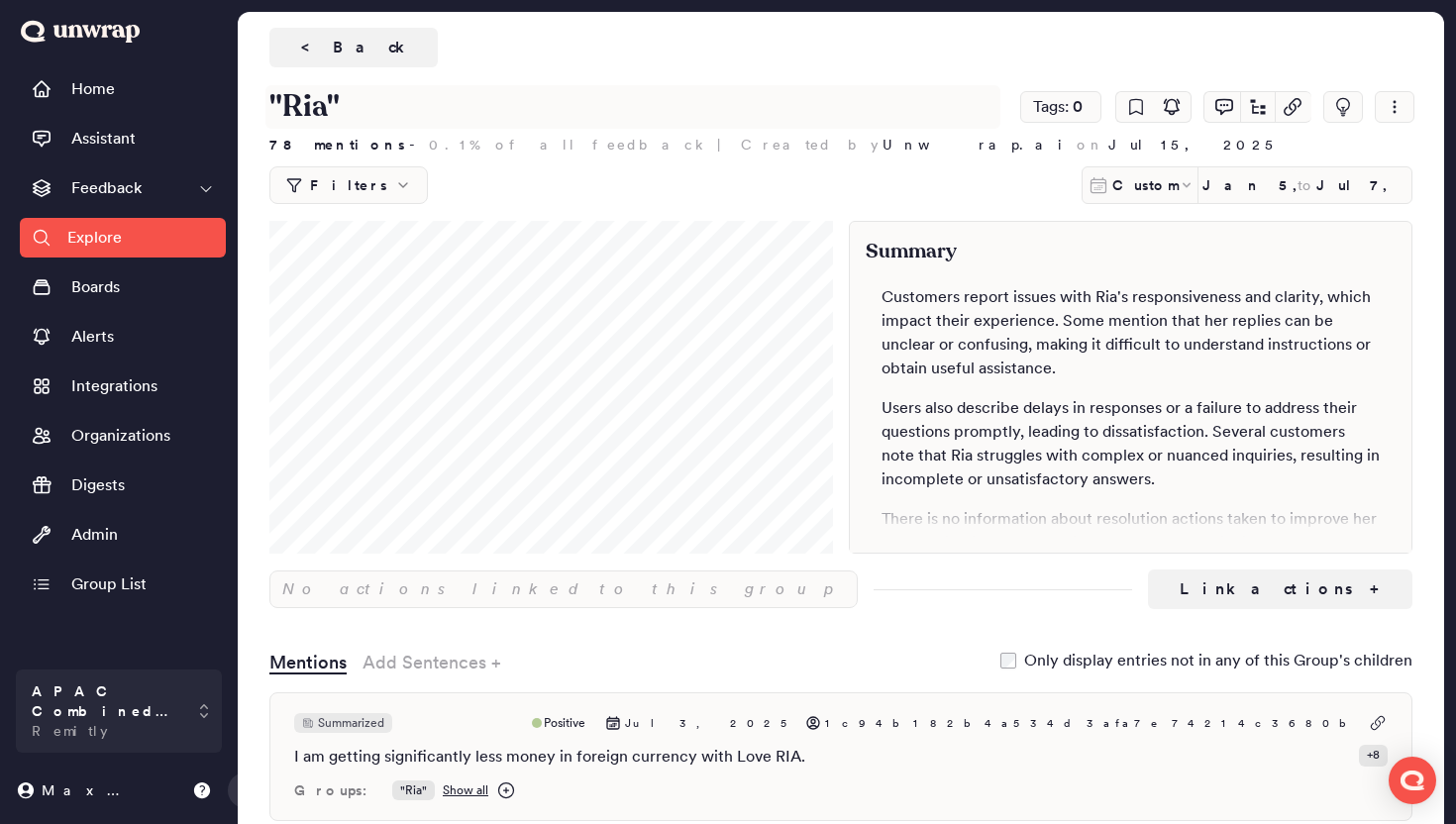 click on ""Ria"" at bounding box center (633, 107) 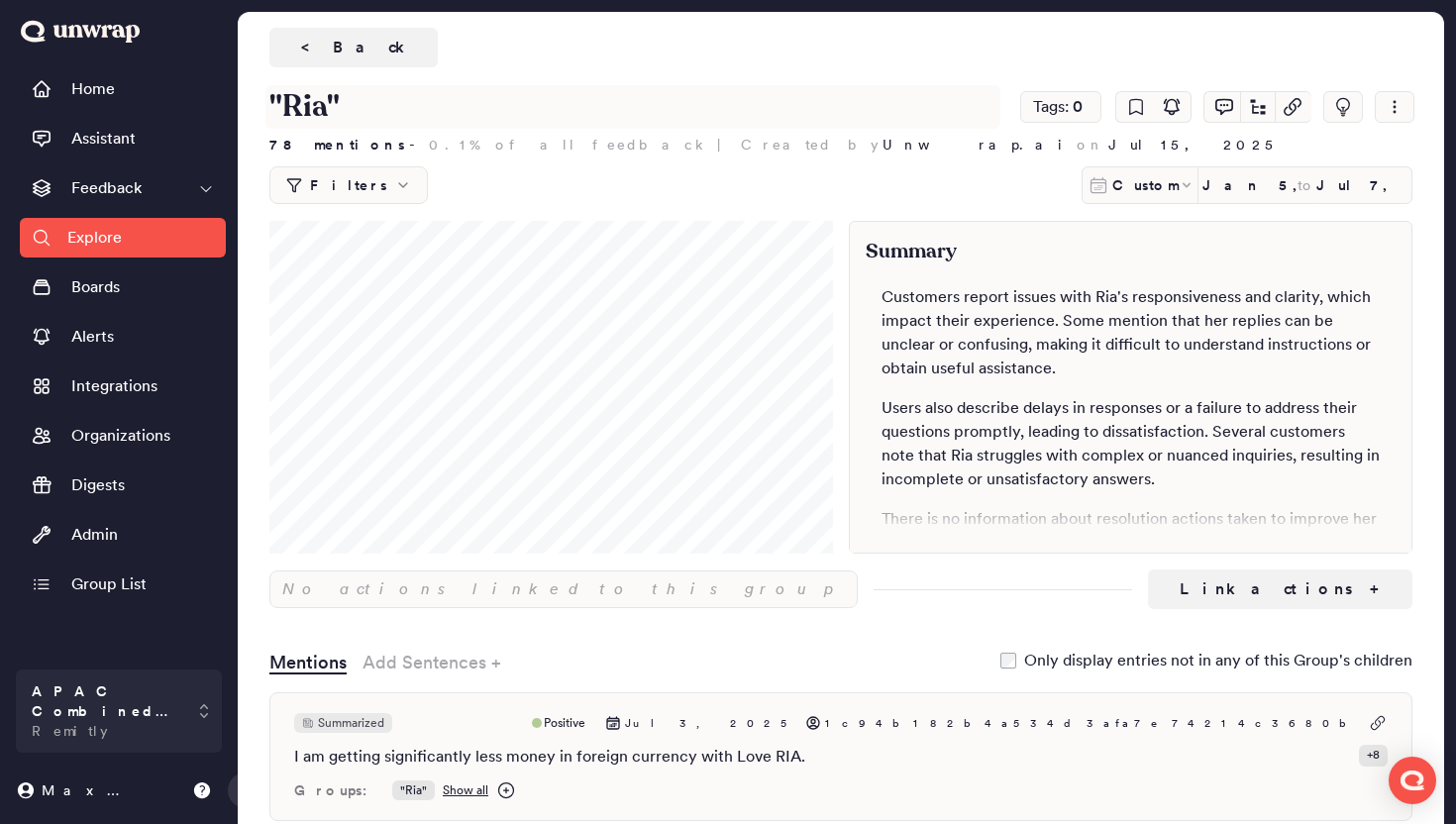type on """ 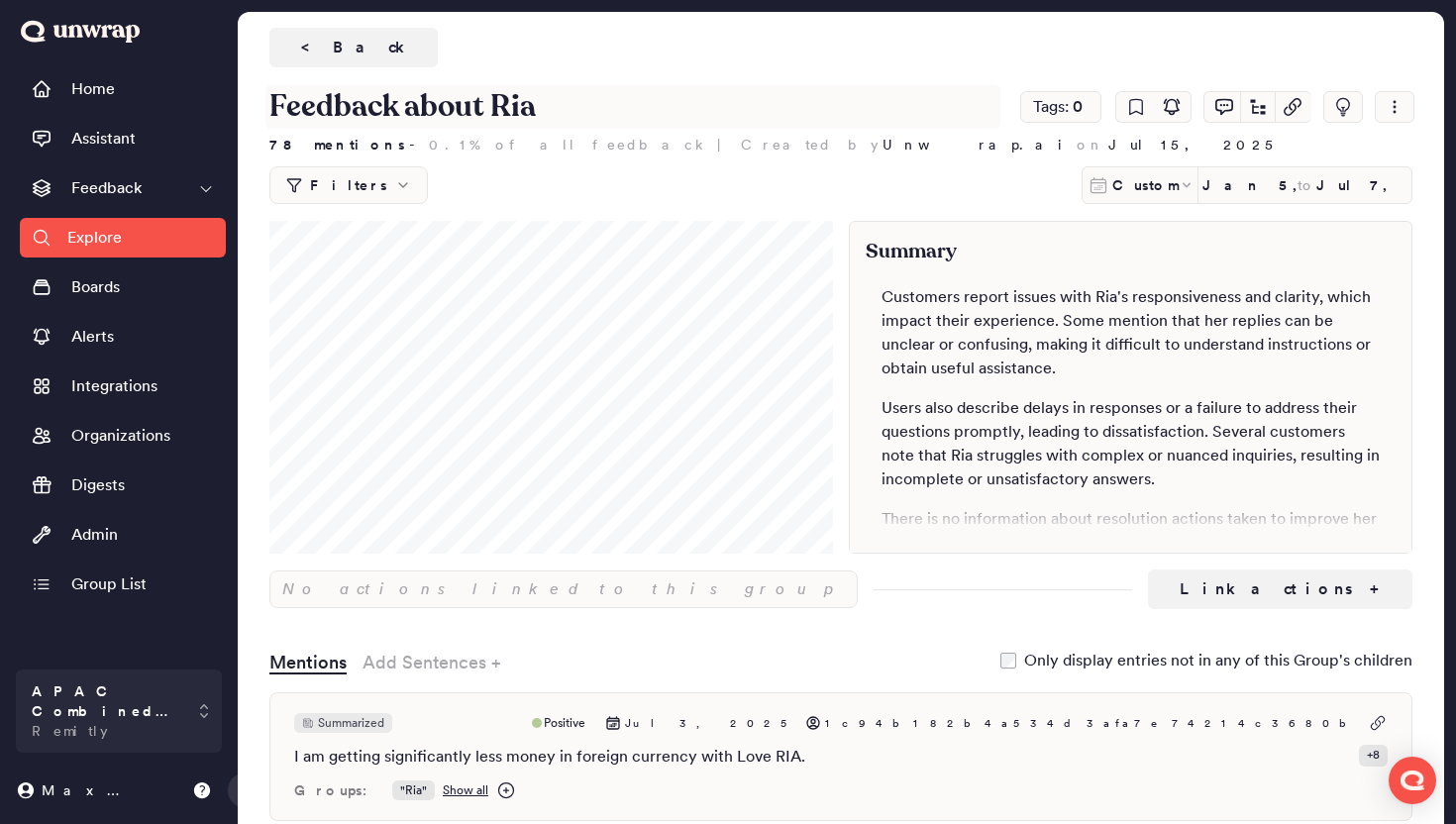 type on "Feedback about Ria" 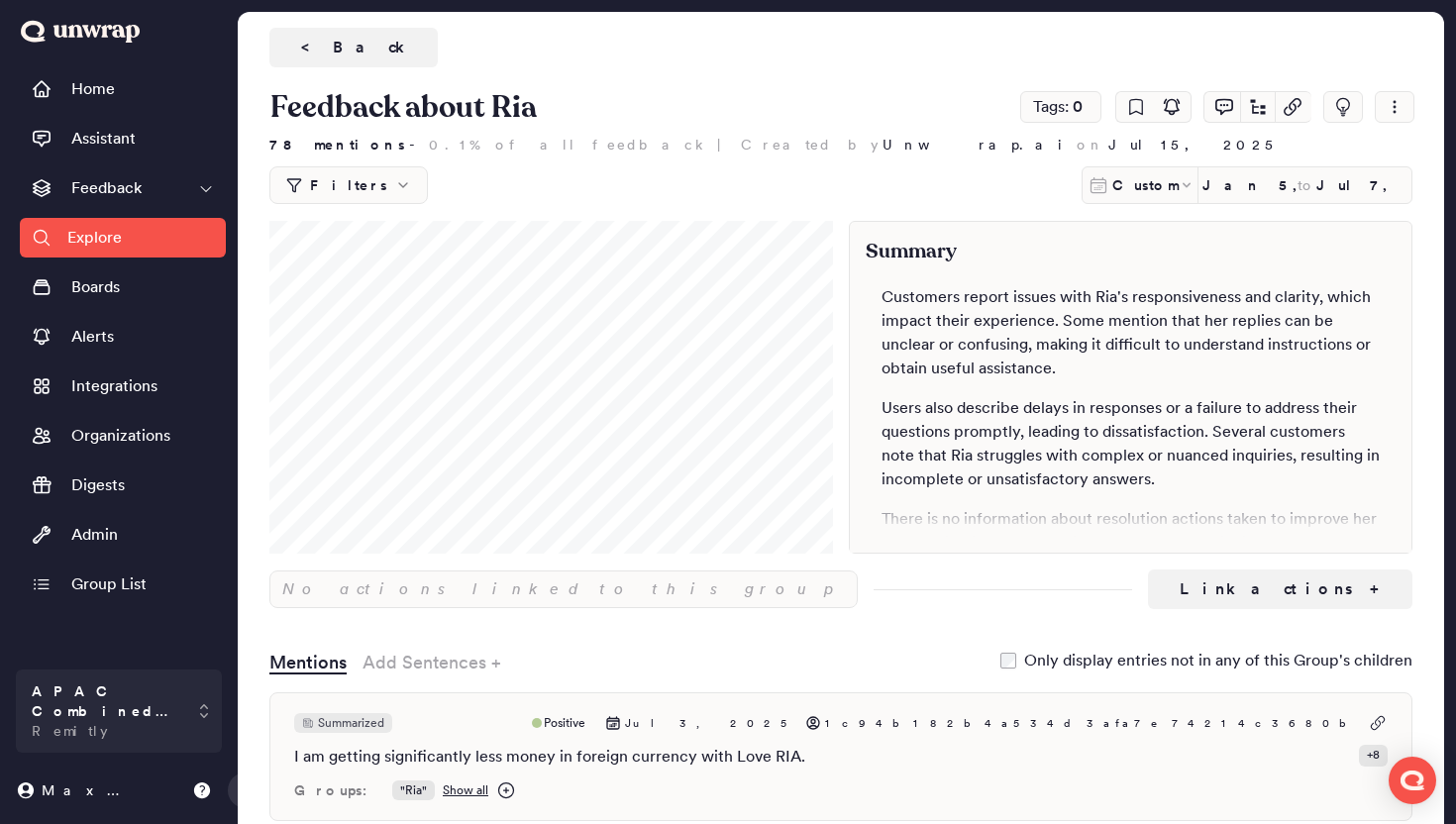 click on "< Back" at bounding box center [841, 48] 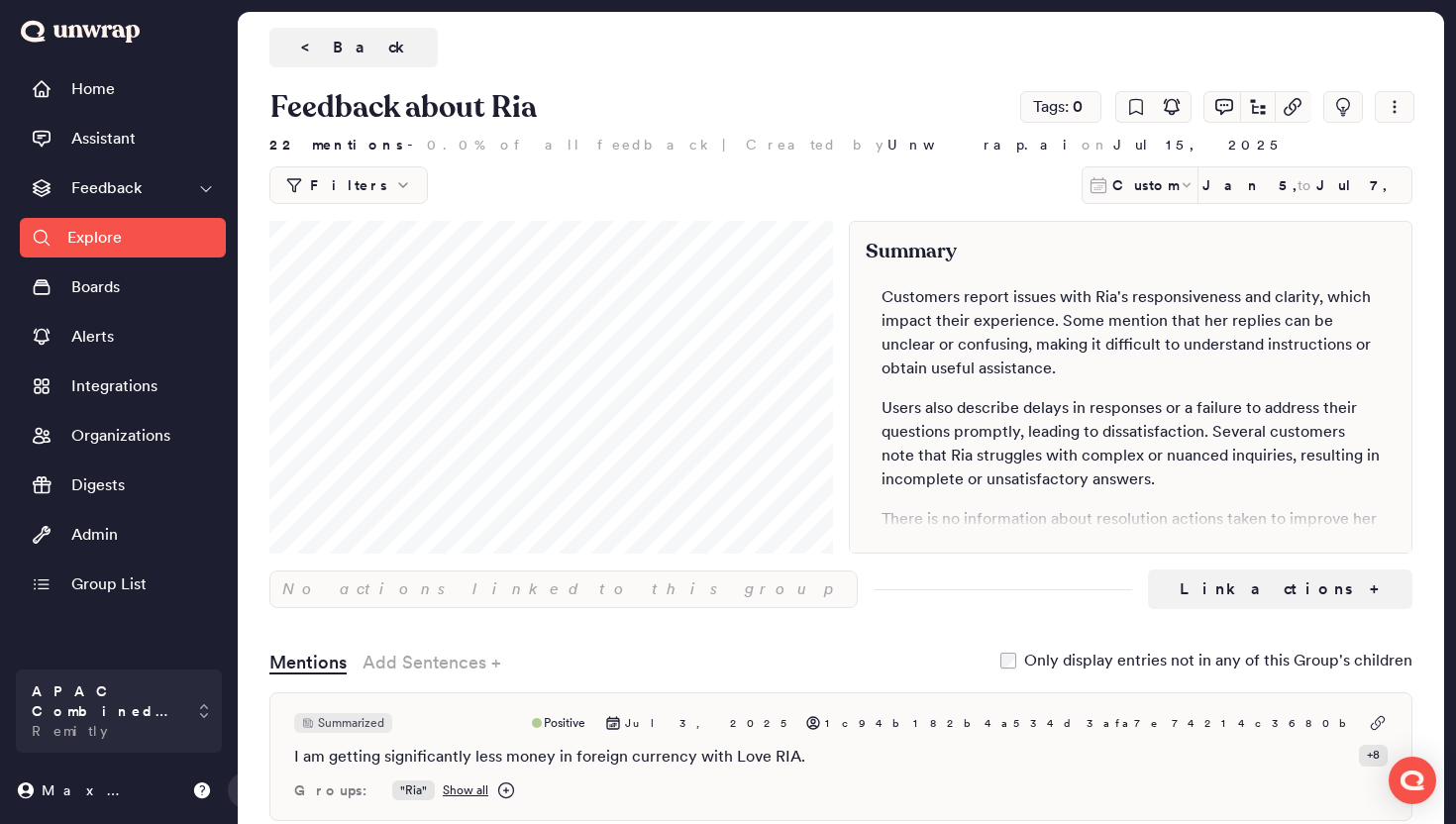 drag, startPoint x: 326, startPoint y: 44, endPoint x: 444, endPoint y: 412, distance: 386.4557 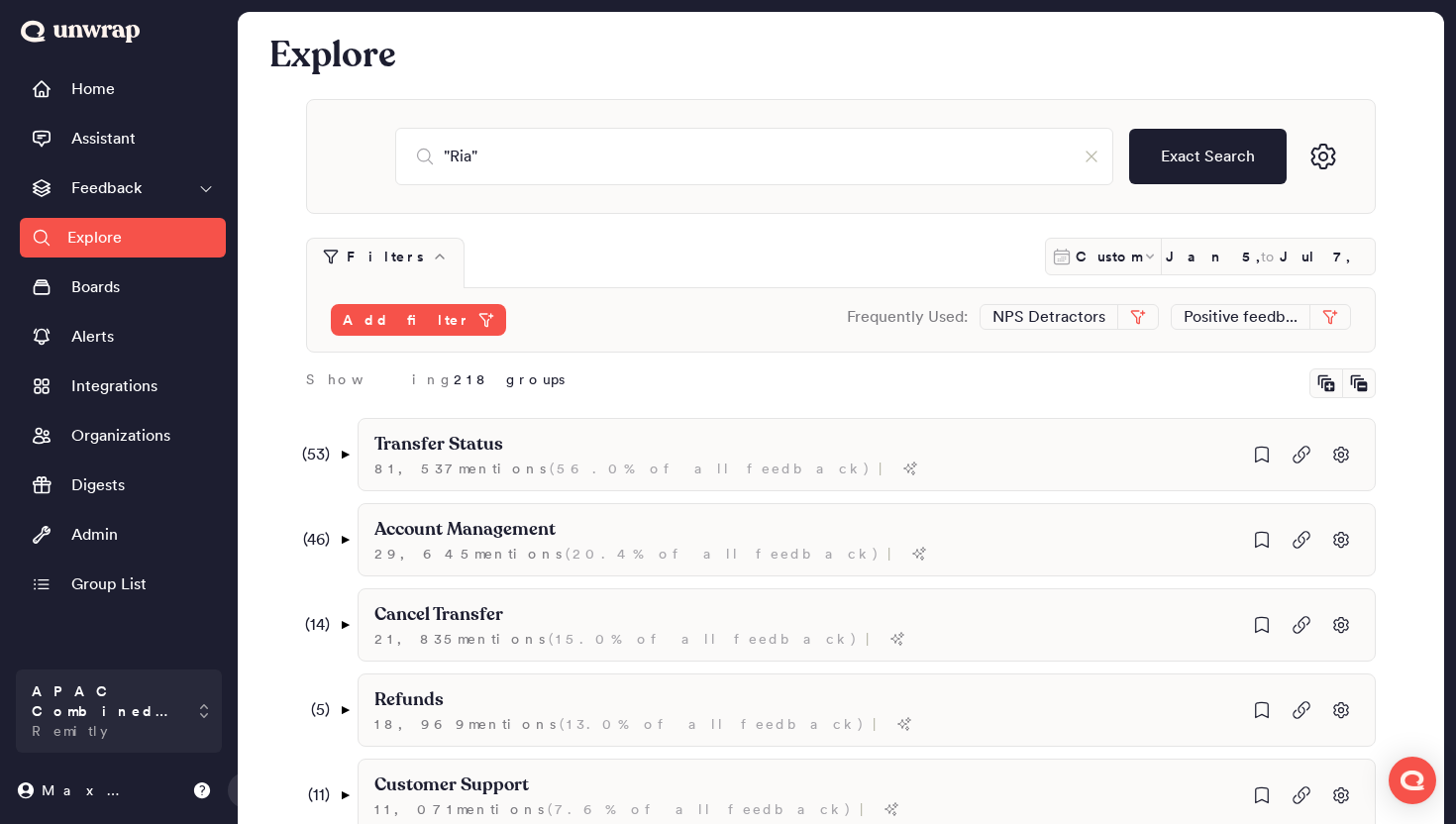 scroll, scrollTop: 1394, scrollLeft: 0, axis: vertical 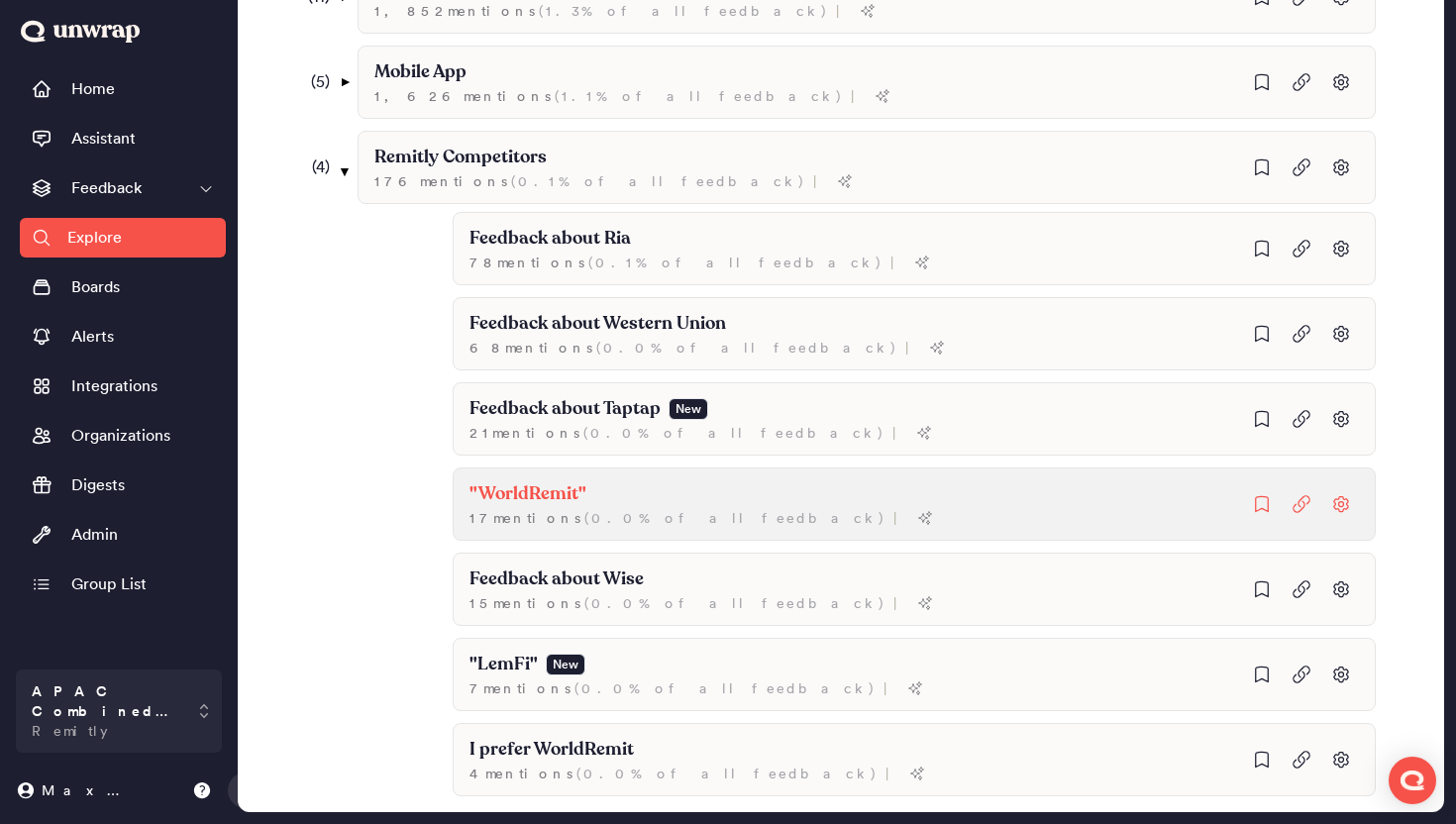 click on ""WorldRemit" 17  mention s   ( 0.0% of all feedback ) |" at bounding box center [914, 249] 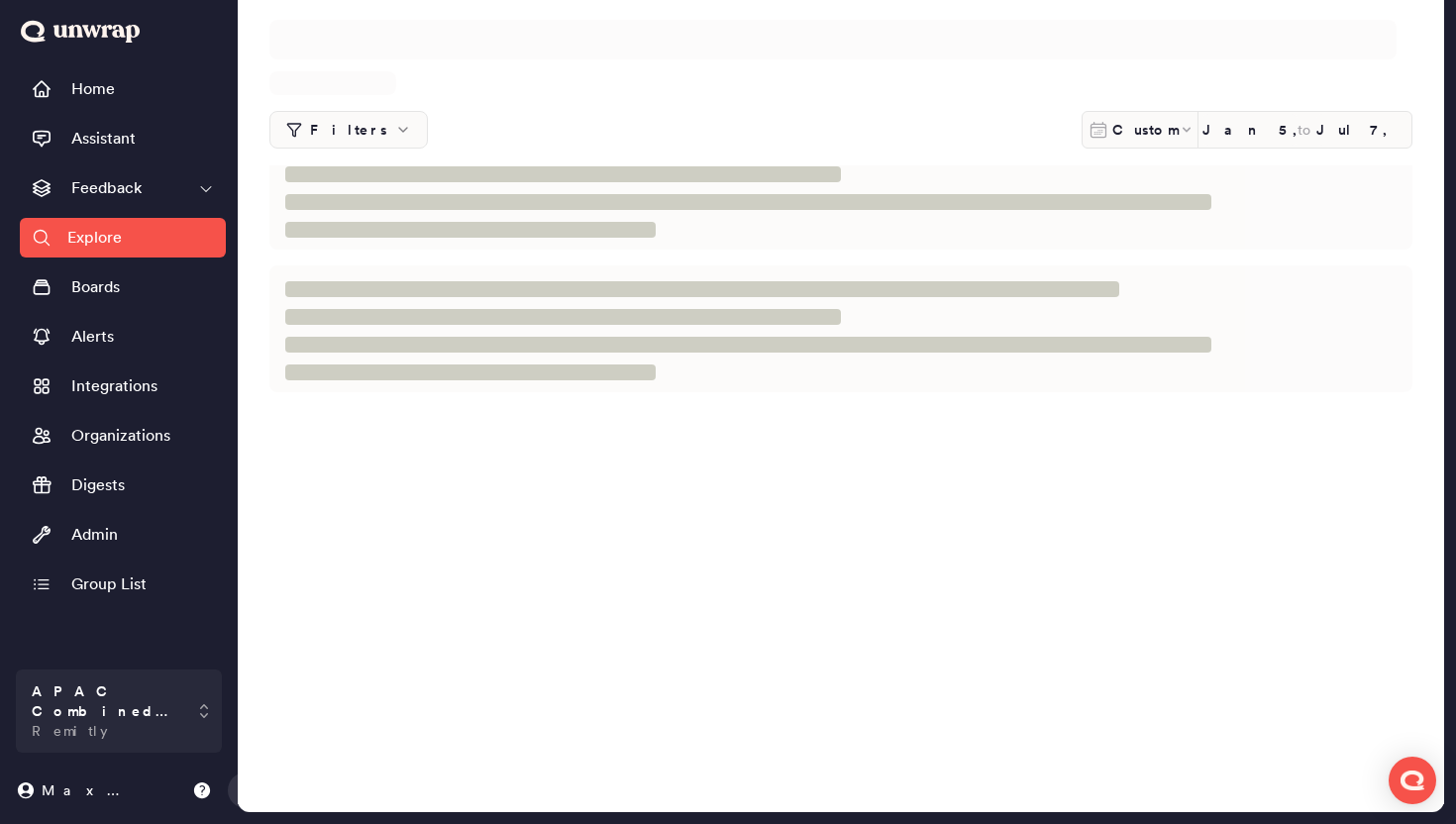 scroll, scrollTop: 0, scrollLeft: 0, axis: both 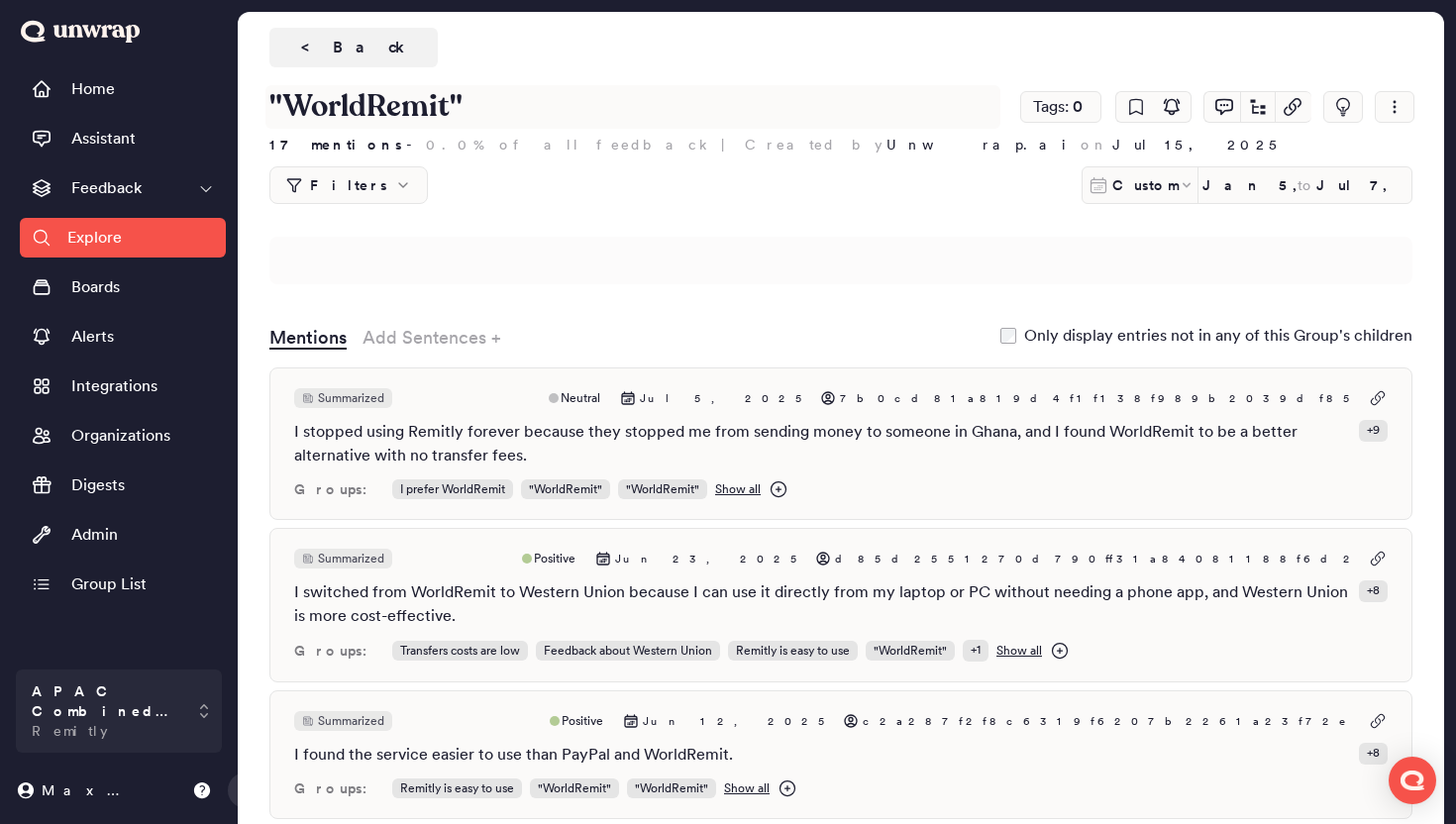 click on ""WorldRemit"" at bounding box center (633, 107) 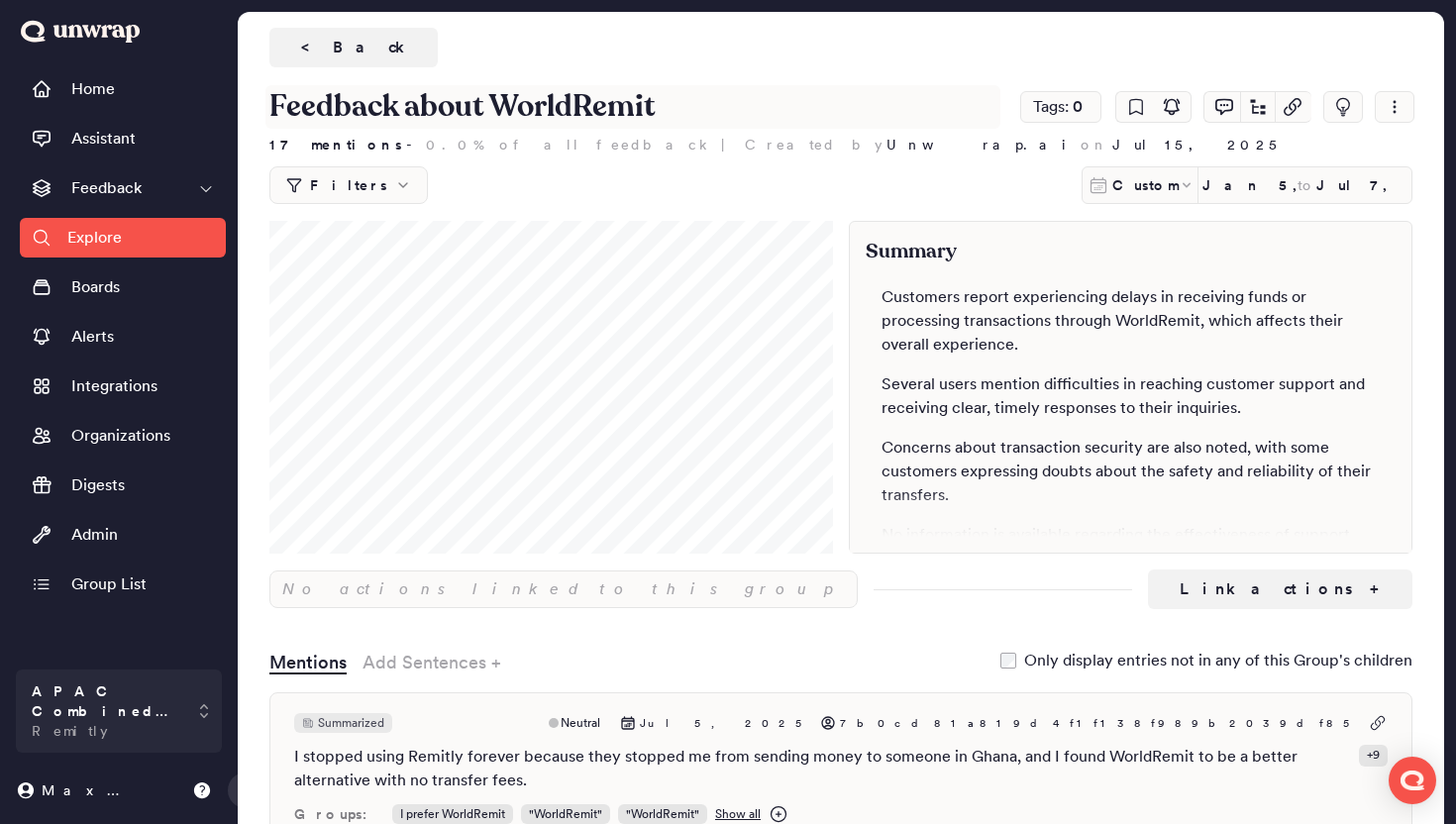 type on "Feedback about WorldRemit" 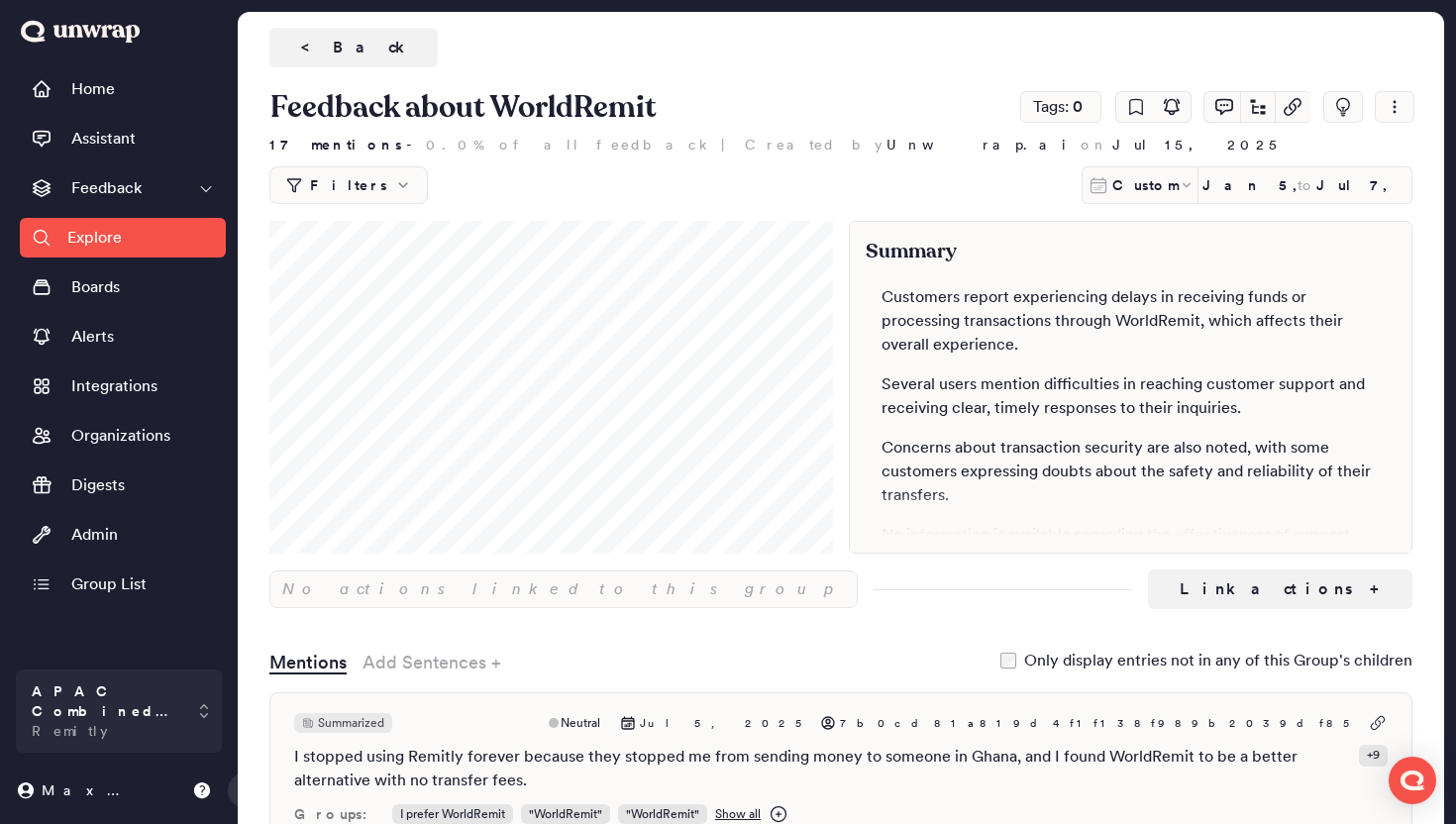 click on "< Back" at bounding box center (841, 48) 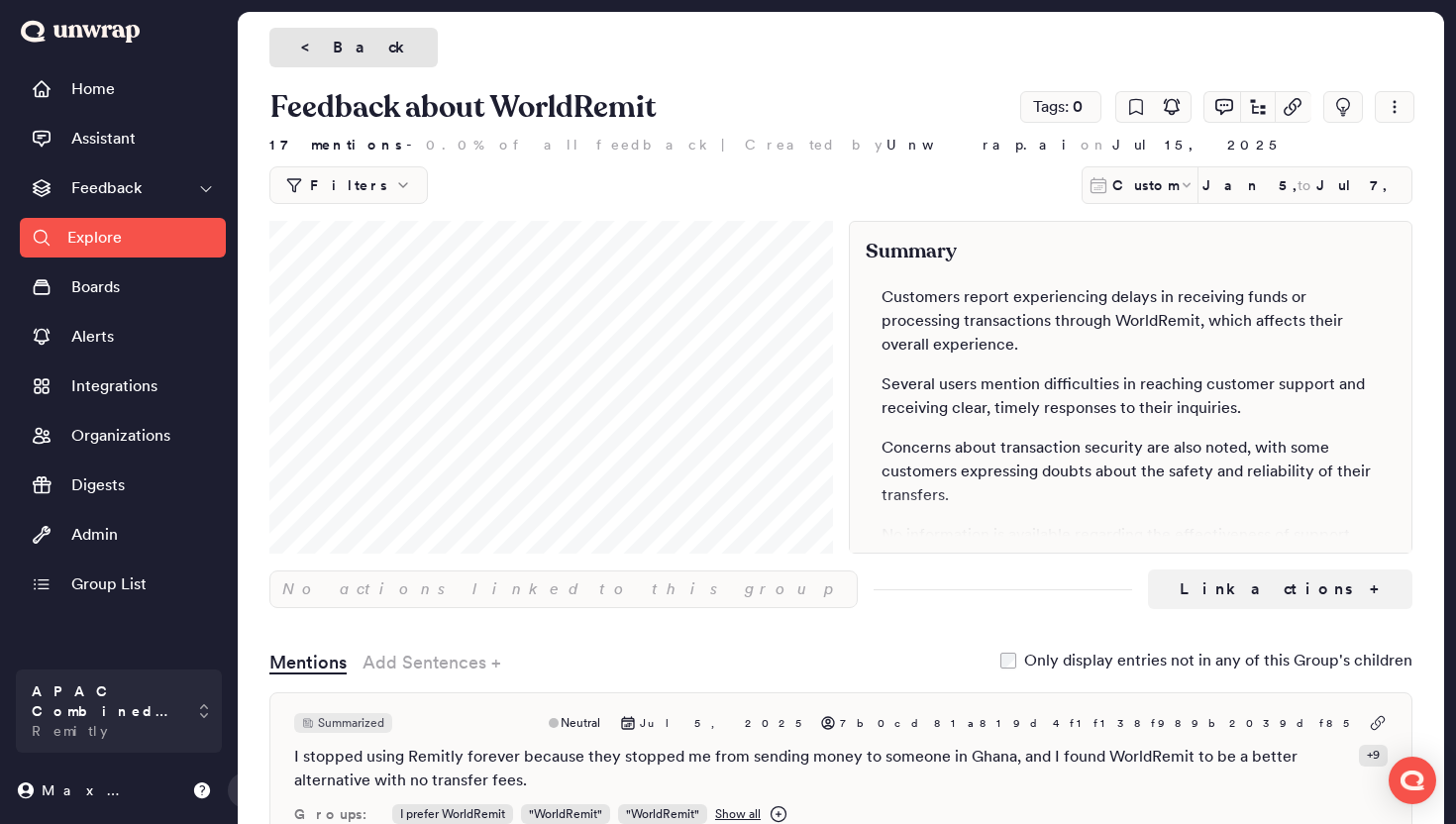 click on "< Back" at bounding box center [354, 48] 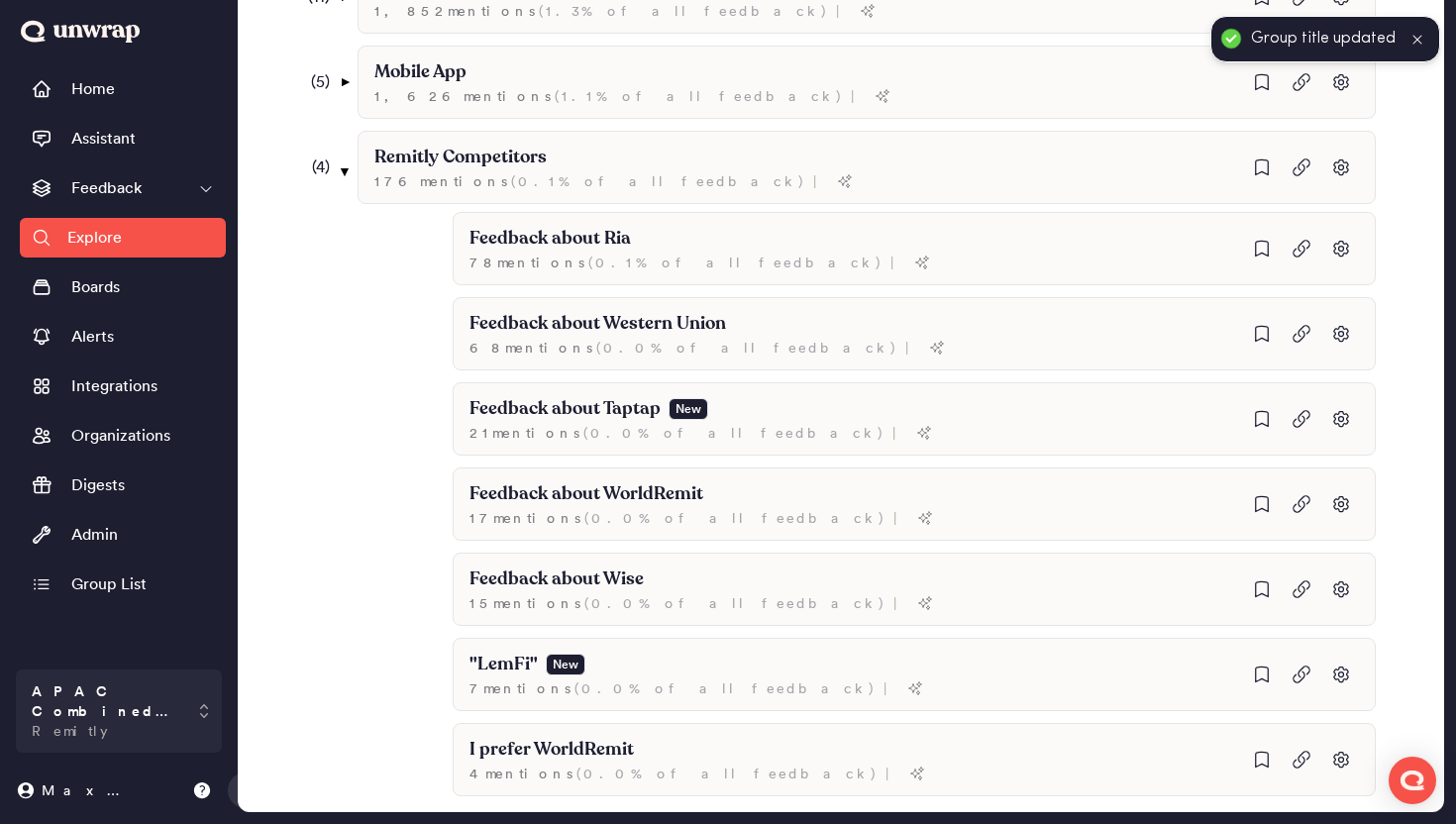 scroll, scrollTop: 1394, scrollLeft: 0, axis: vertical 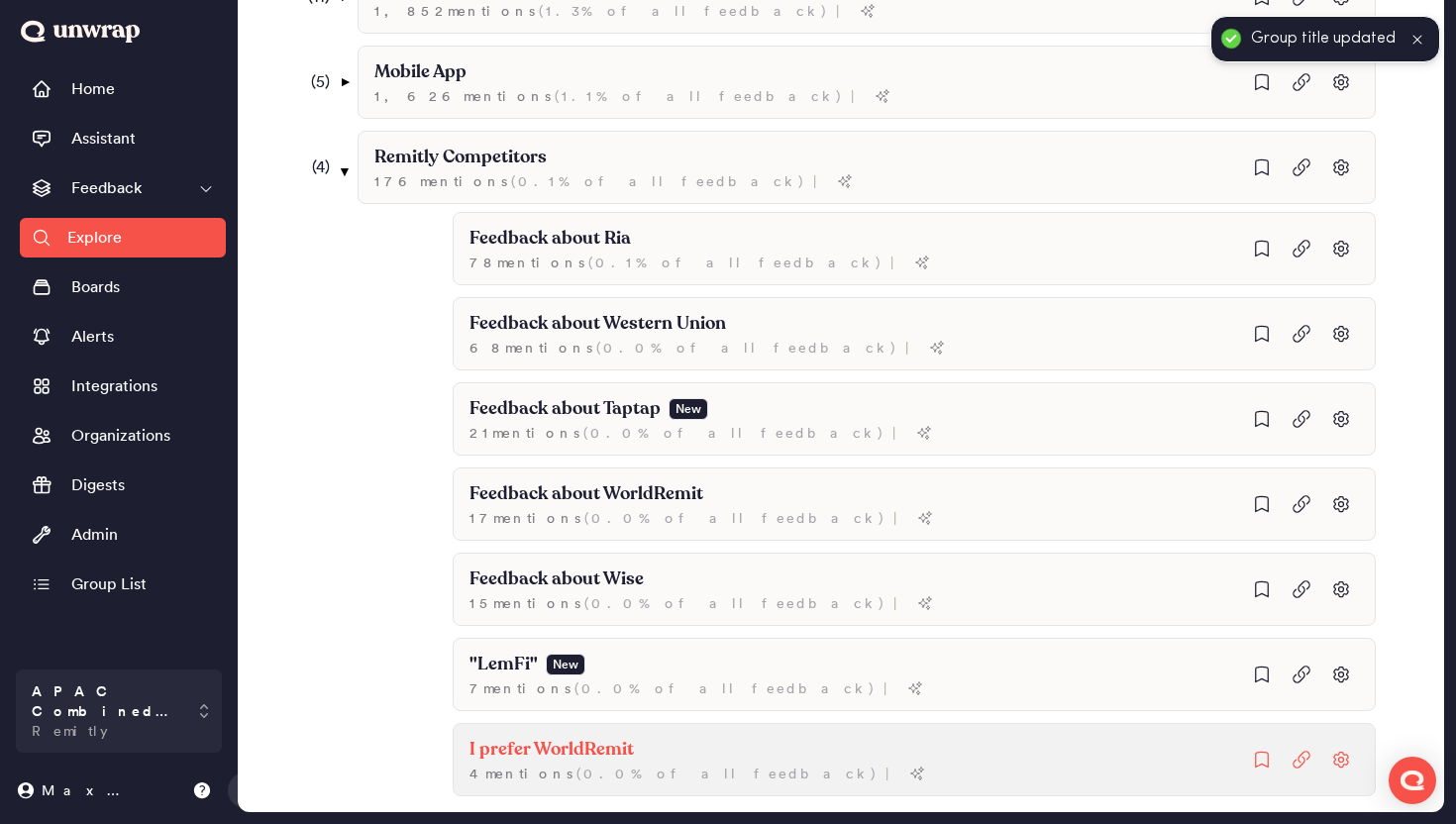 click on "I prefer WorldRemit 4  mention s   ( 0.0% of all feedback ) |" at bounding box center [914, 249] 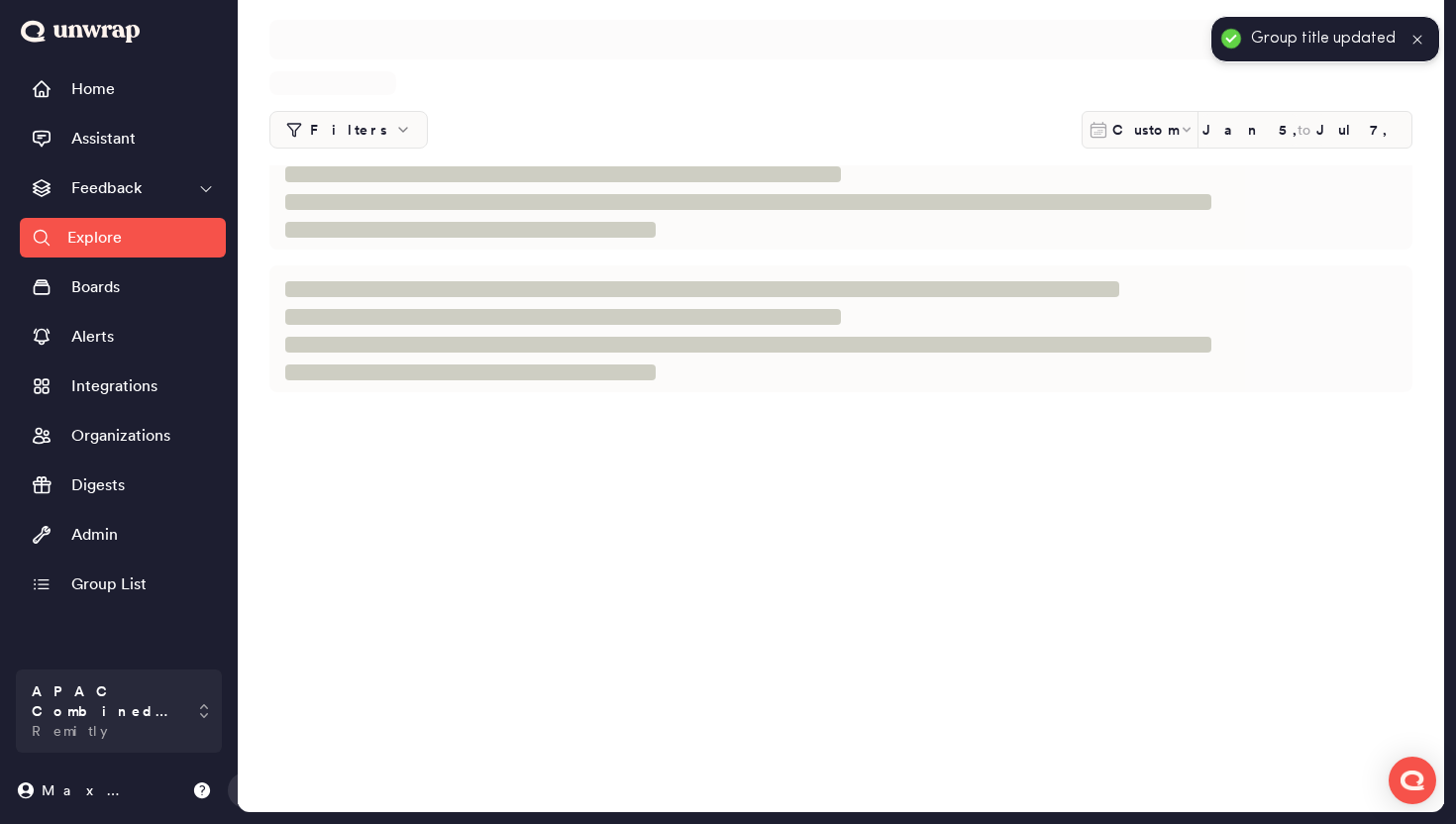 scroll, scrollTop: 0, scrollLeft: 0, axis: both 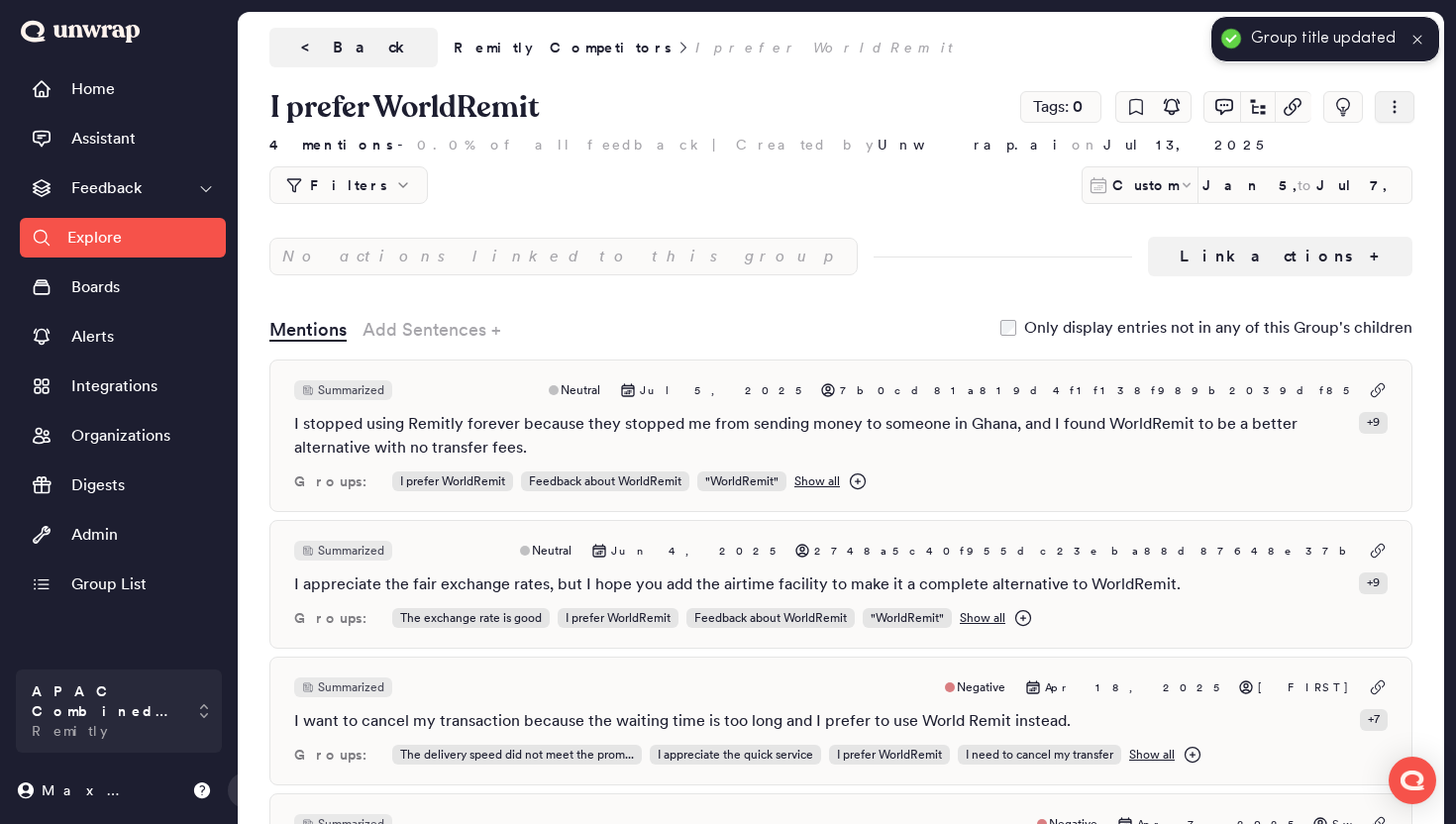 click 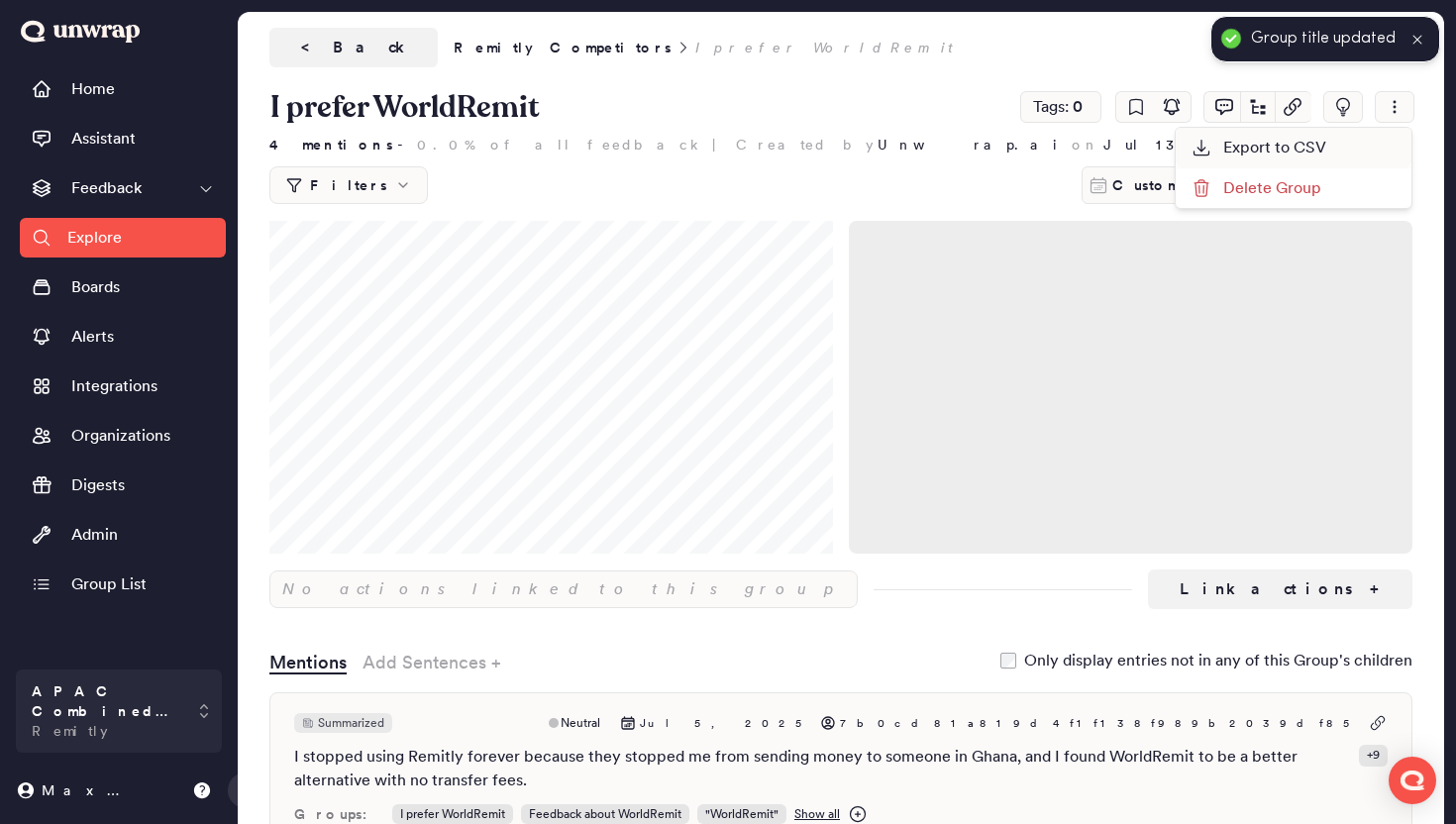 click on "Delete Group" at bounding box center [1256, 188] 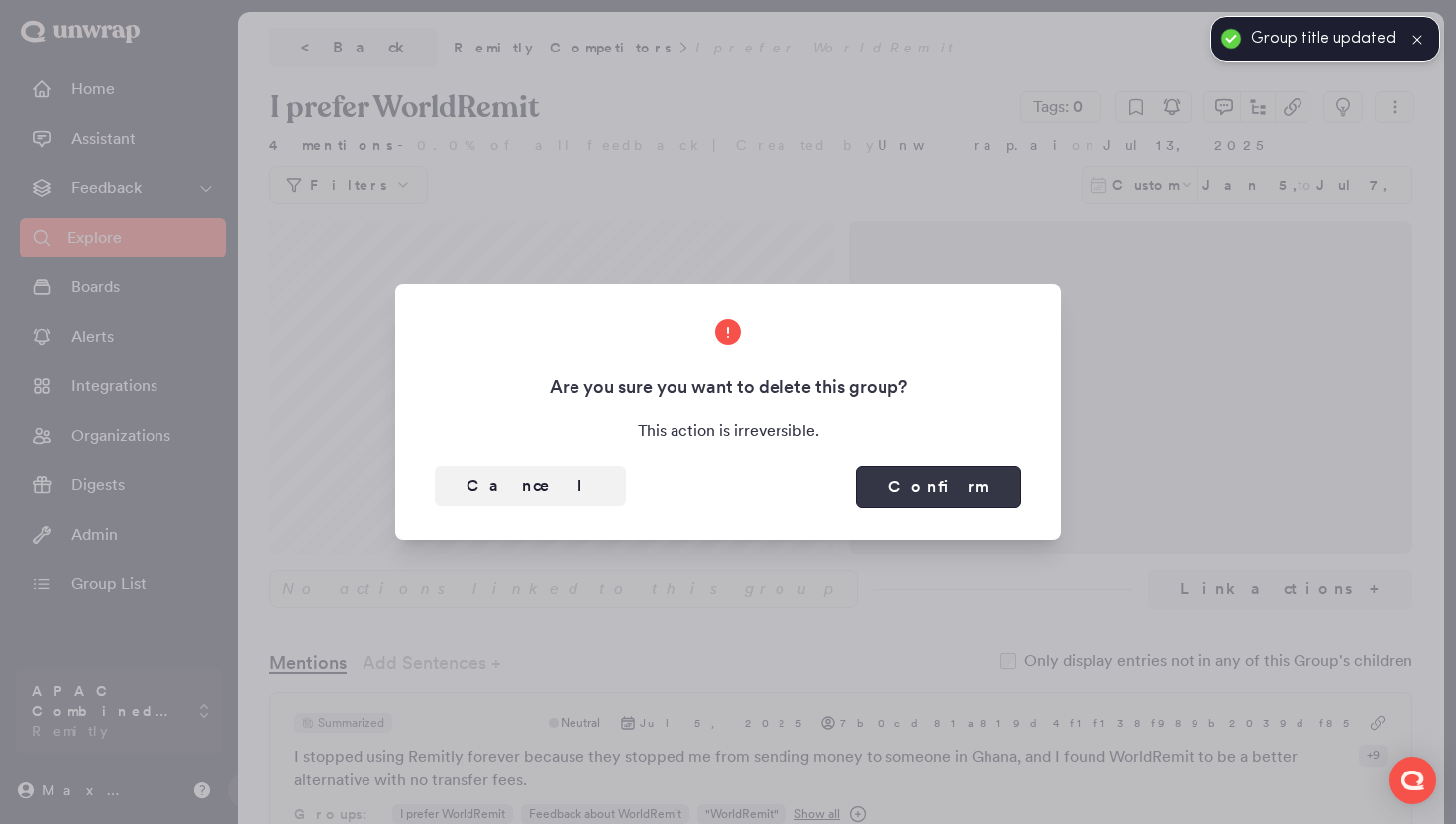 click on "Confirm" at bounding box center [938, 487] 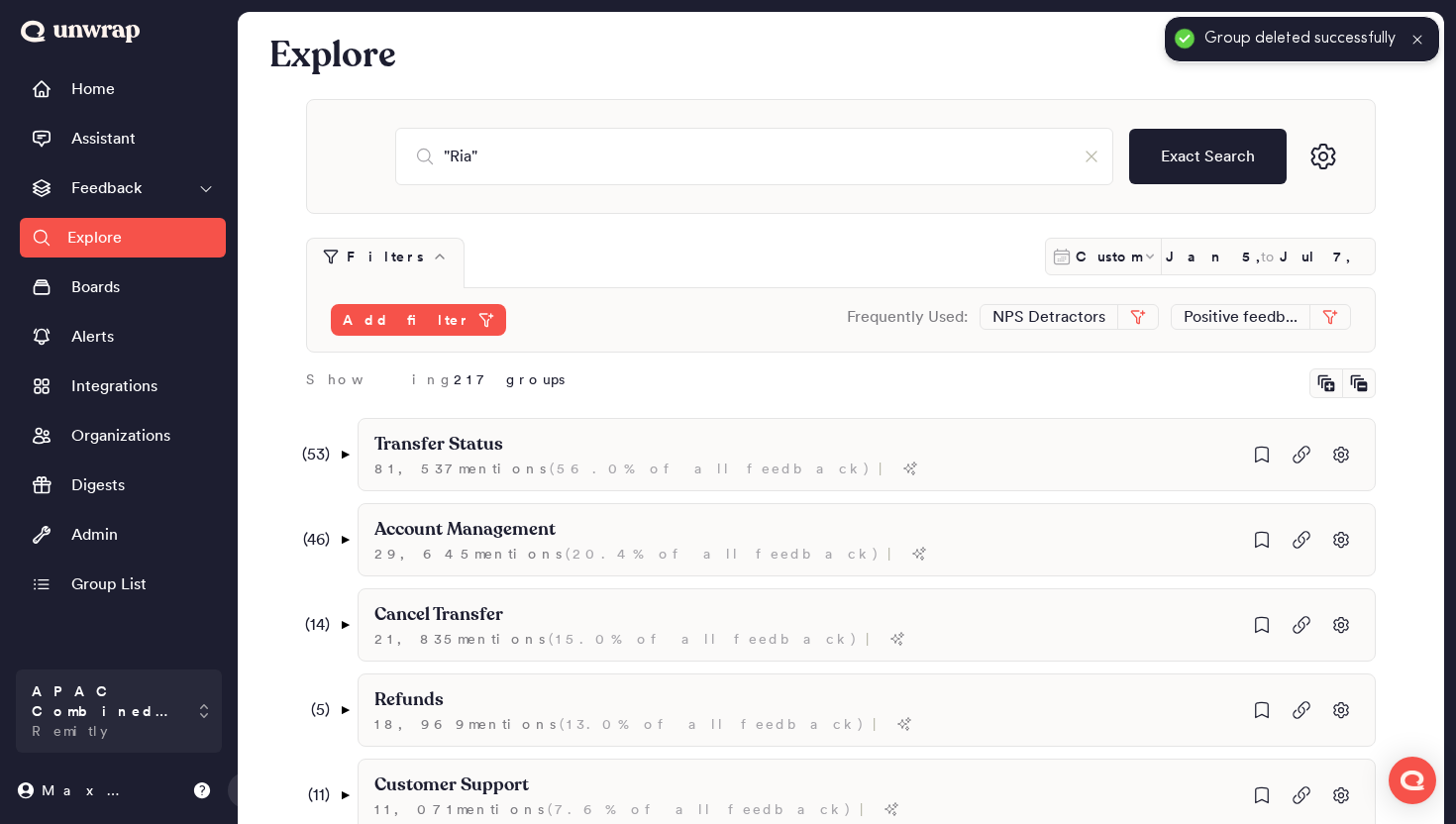 scroll, scrollTop: 1309, scrollLeft: 0, axis: vertical 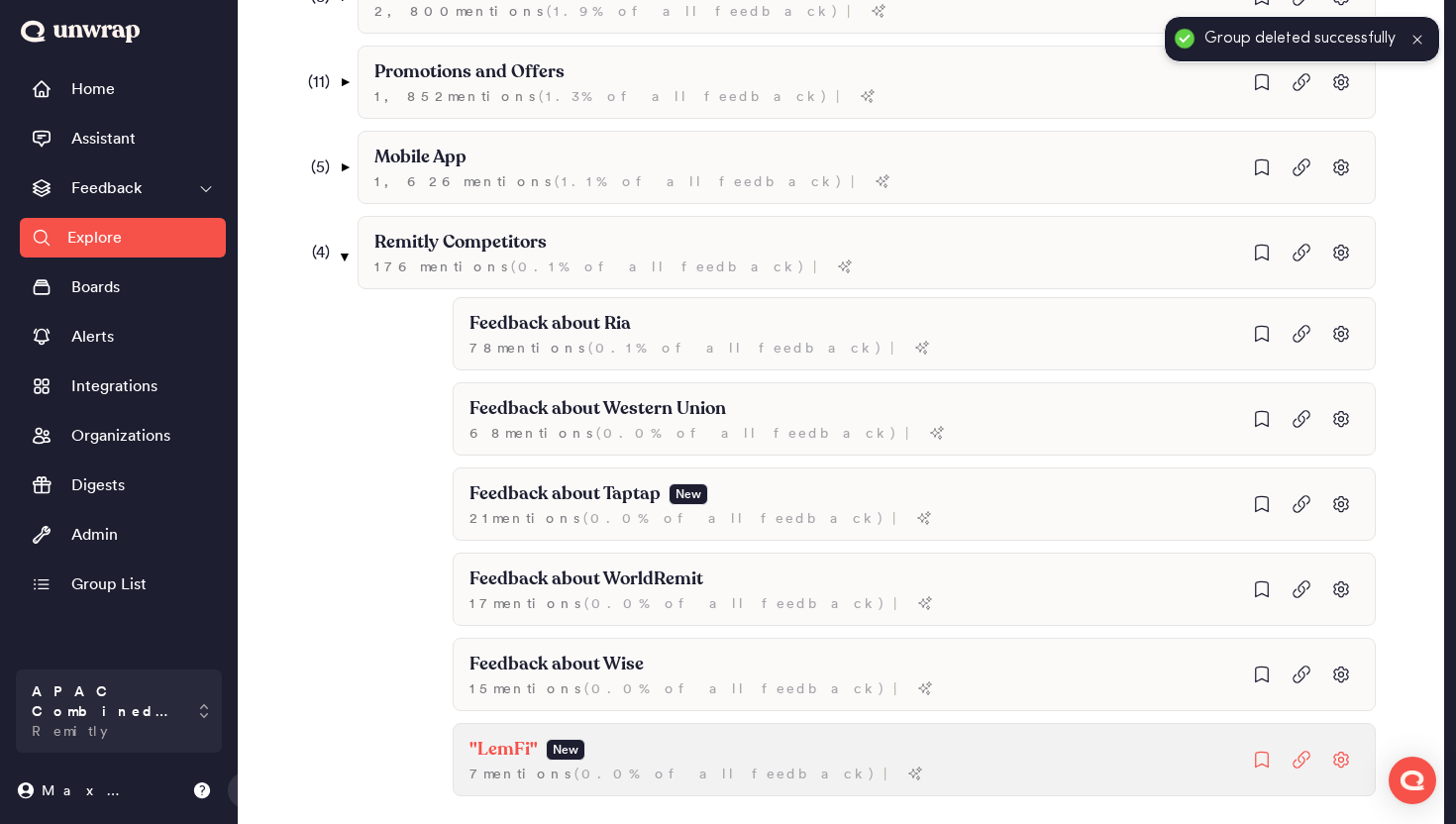 click on ""LemFi" New 7  mention s   ( 0.0% of all feedback ) |" at bounding box center (914, 334) 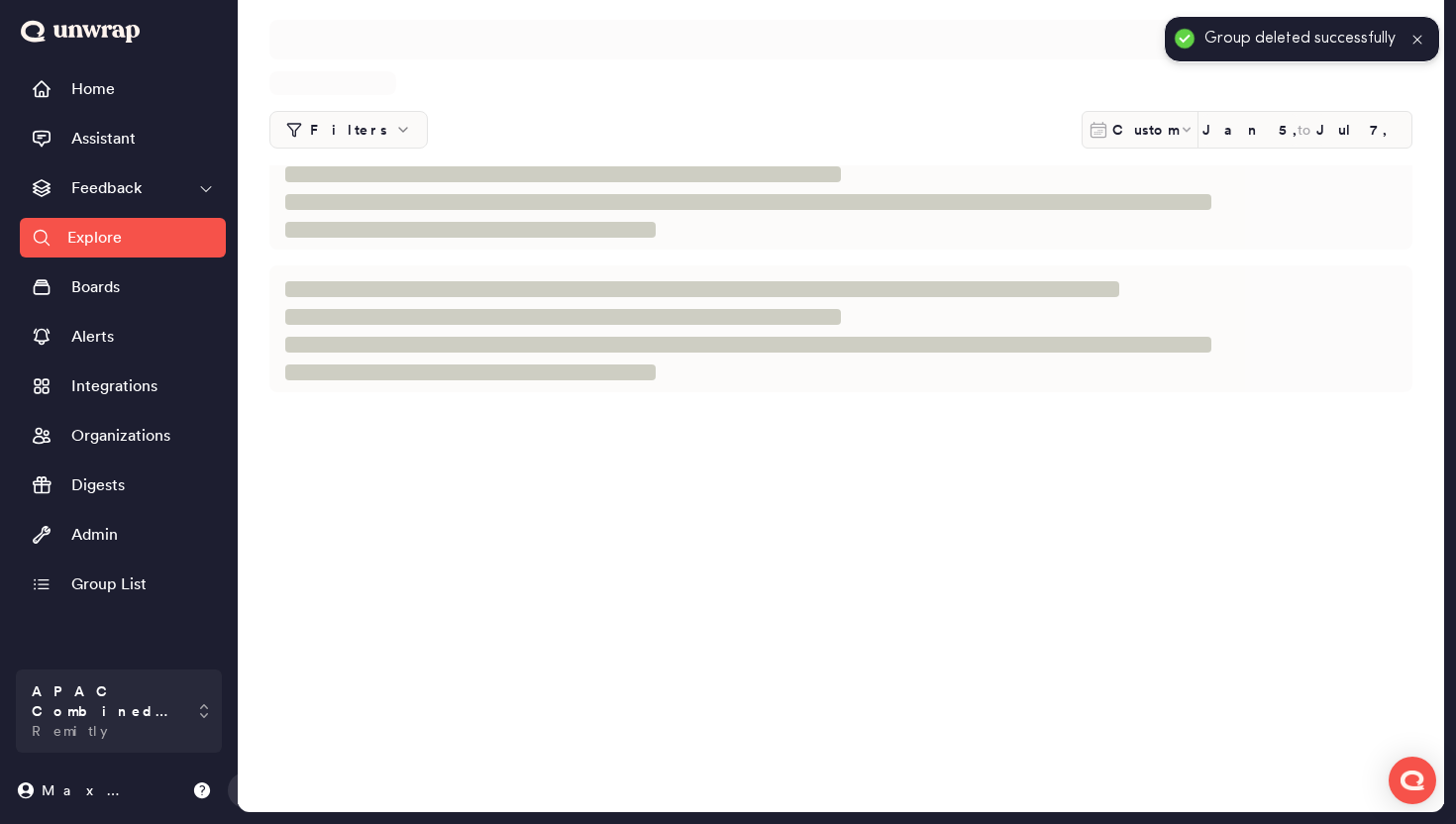 scroll, scrollTop: 0, scrollLeft: 0, axis: both 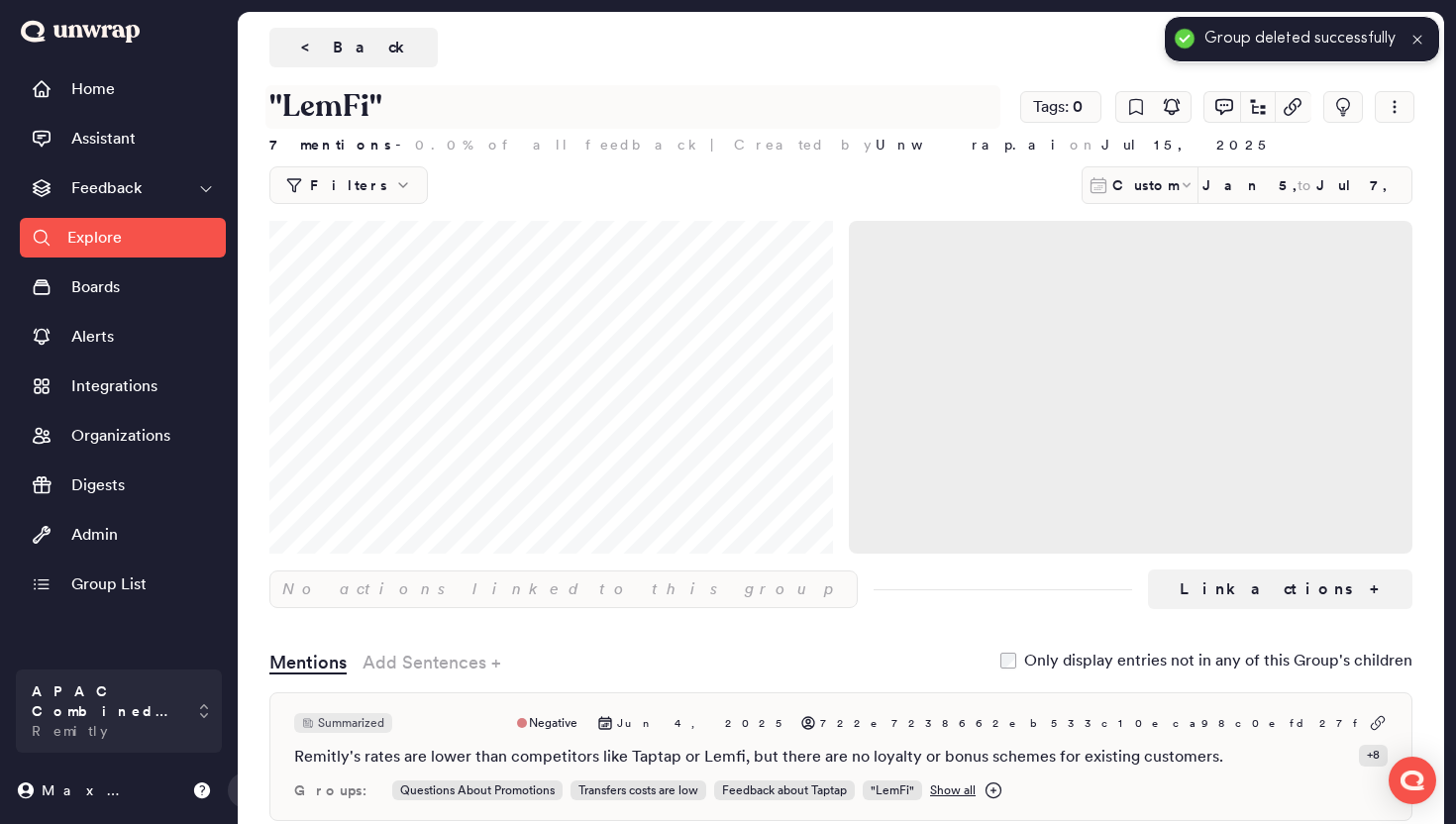 drag, startPoint x: 382, startPoint y: 109, endPoint x: 216, endPoint y: 109, distance: 166 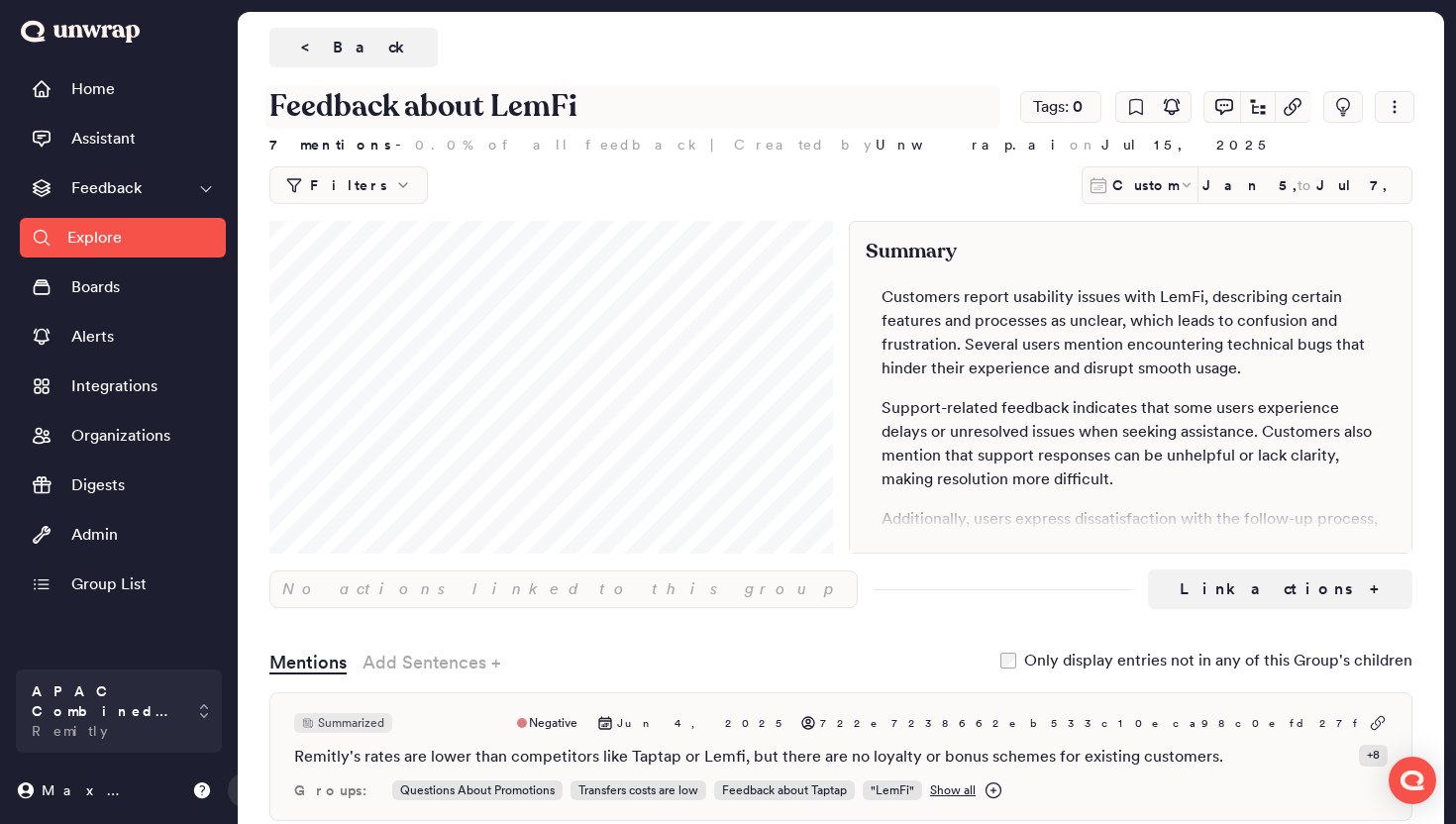 type on "Feedback about LemFi" 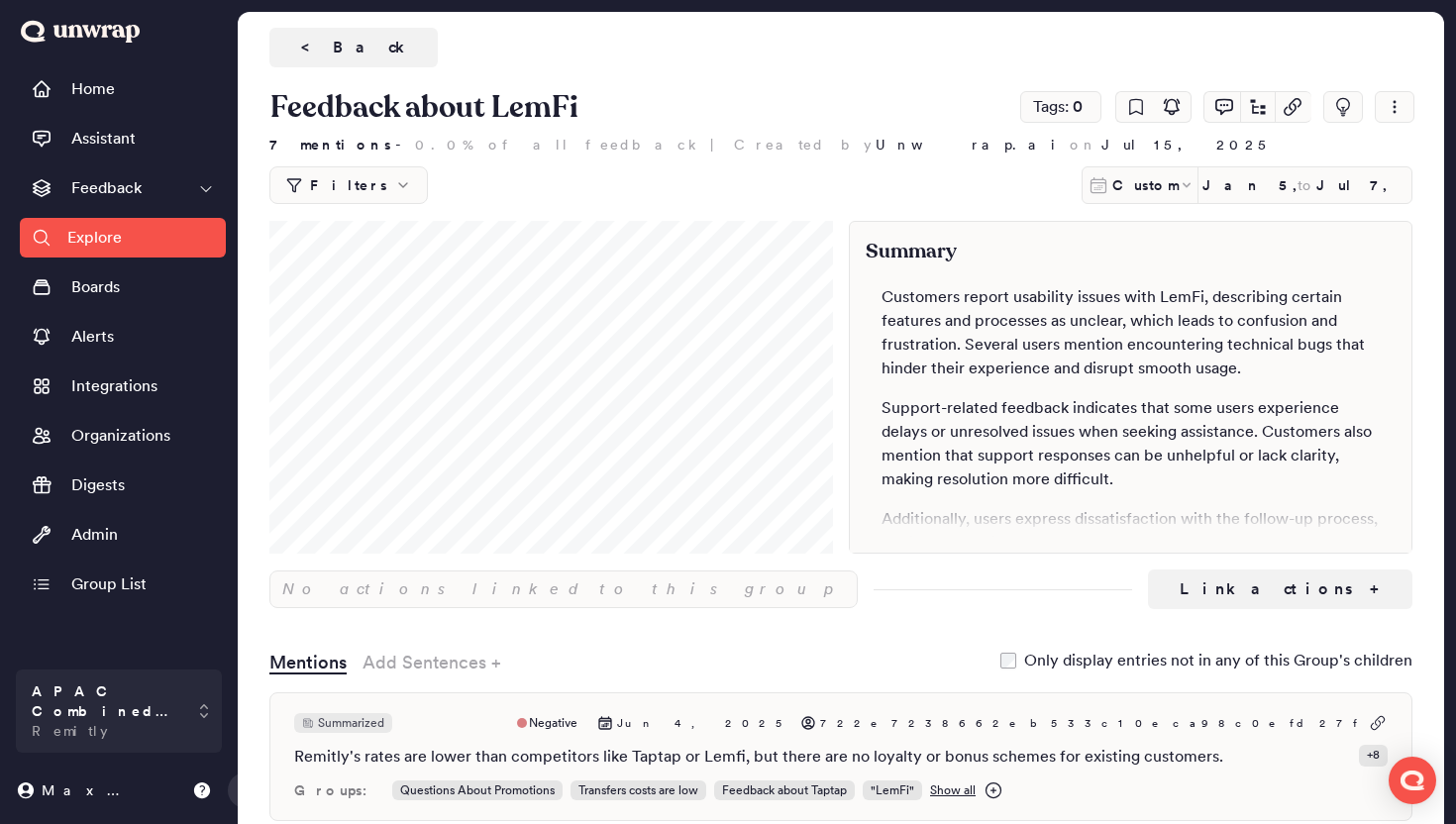 click on "< Back" at bounding box center (841, 48) 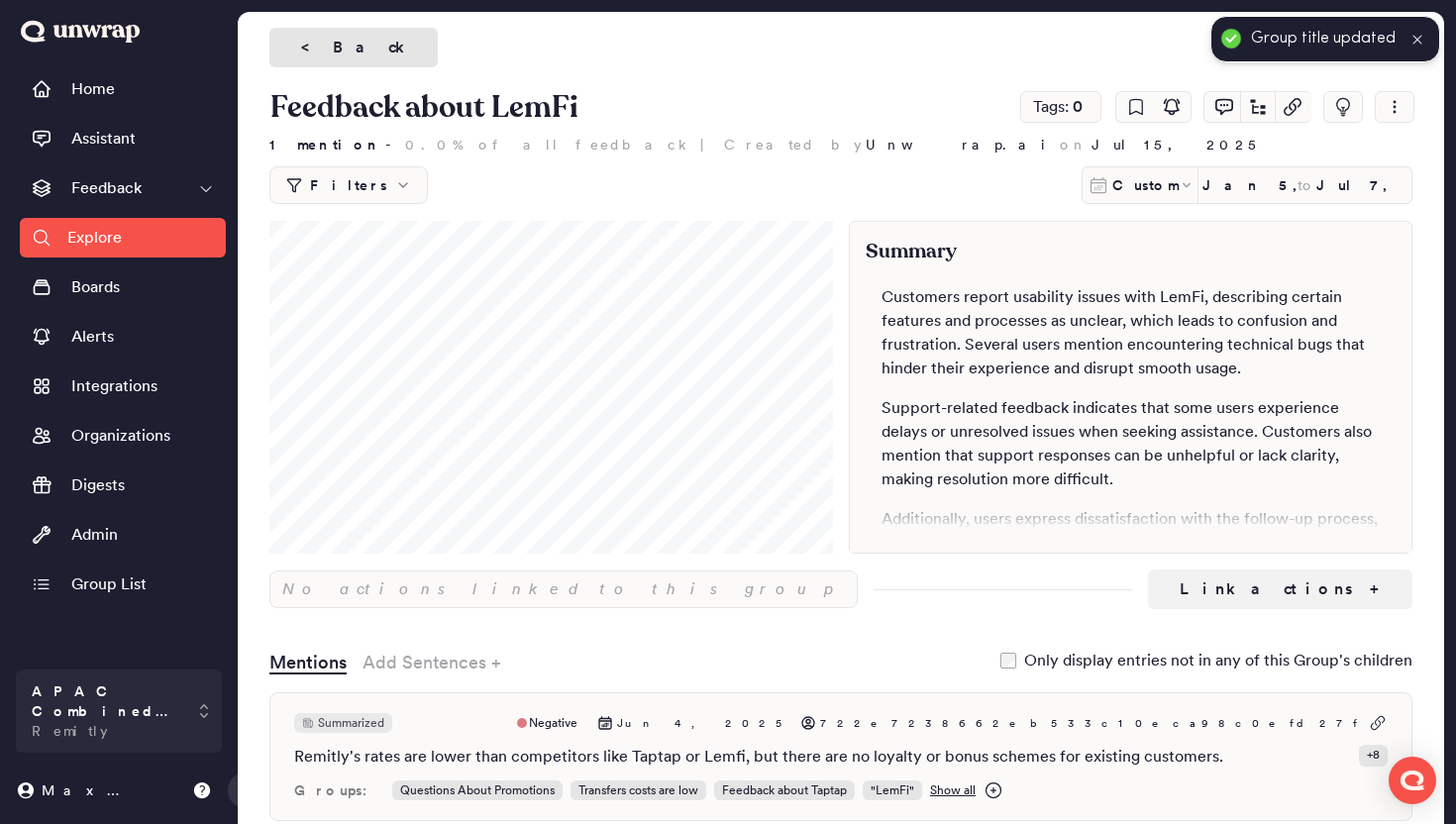 click on "< Back" at bounding box center [354, 48] 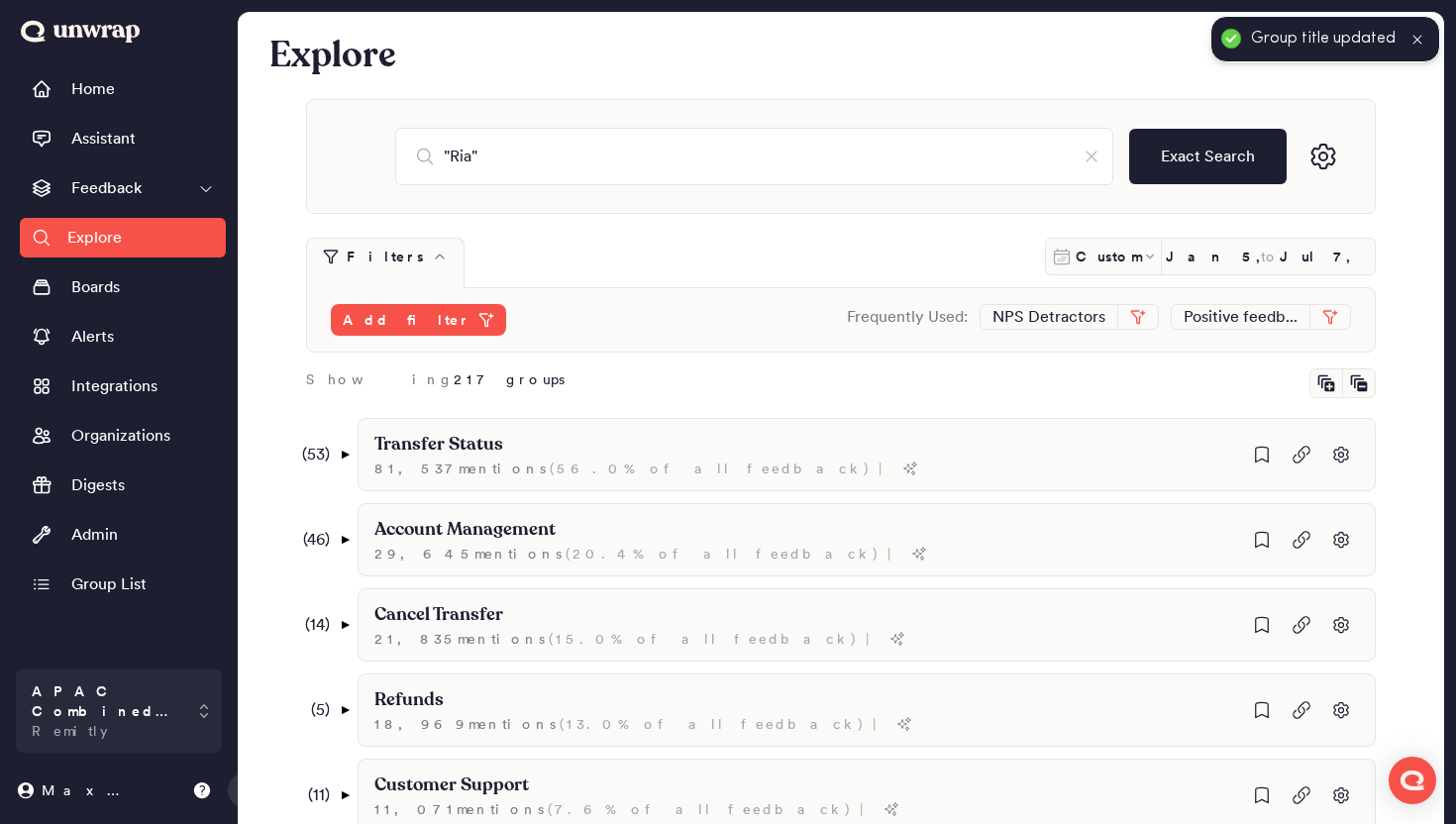 scroll, scrollTop: 1309, scrollLeft: 0, axis: vertical 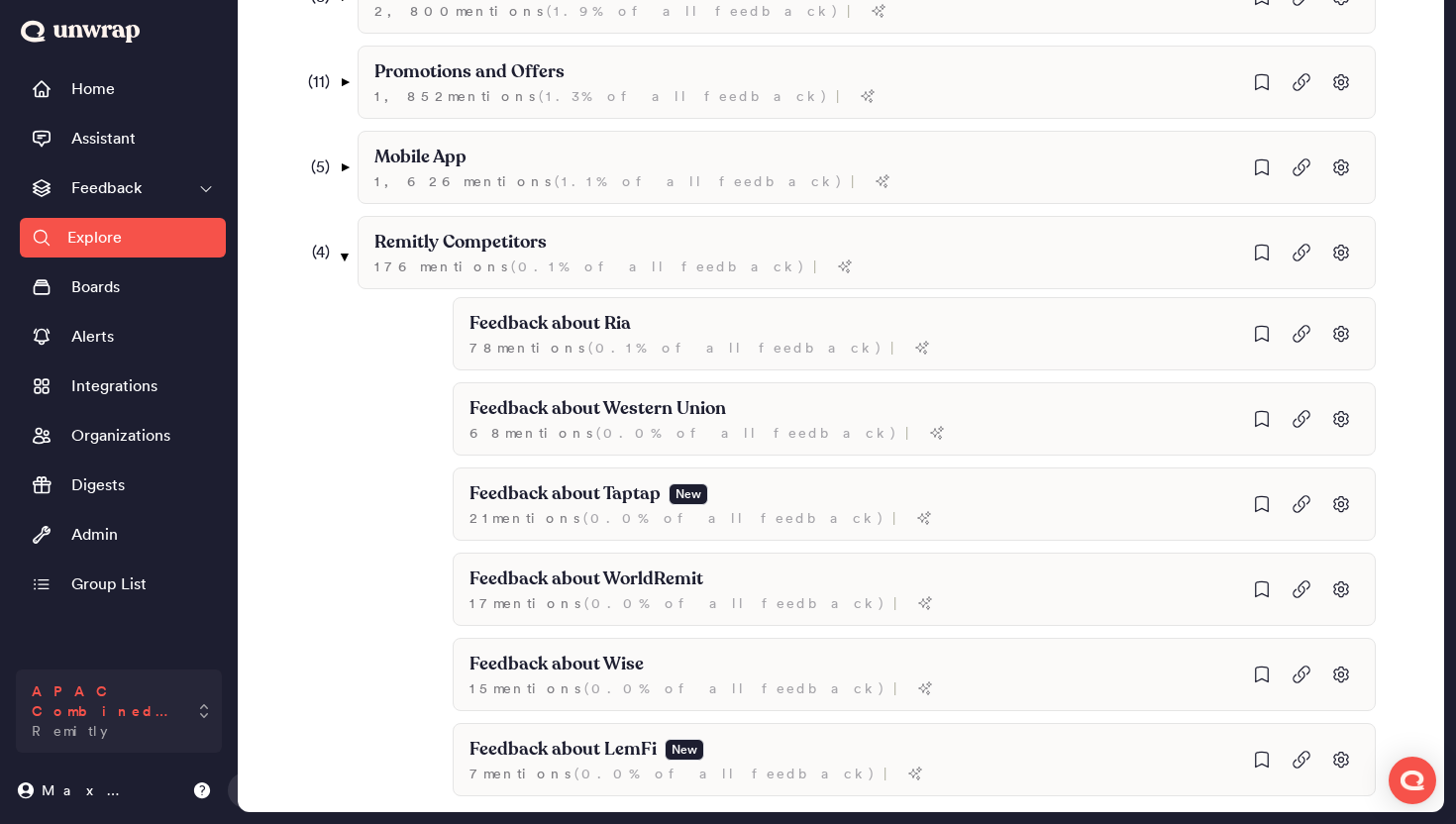 click on "APAC Combined Data" at bounding box center [105, 701] 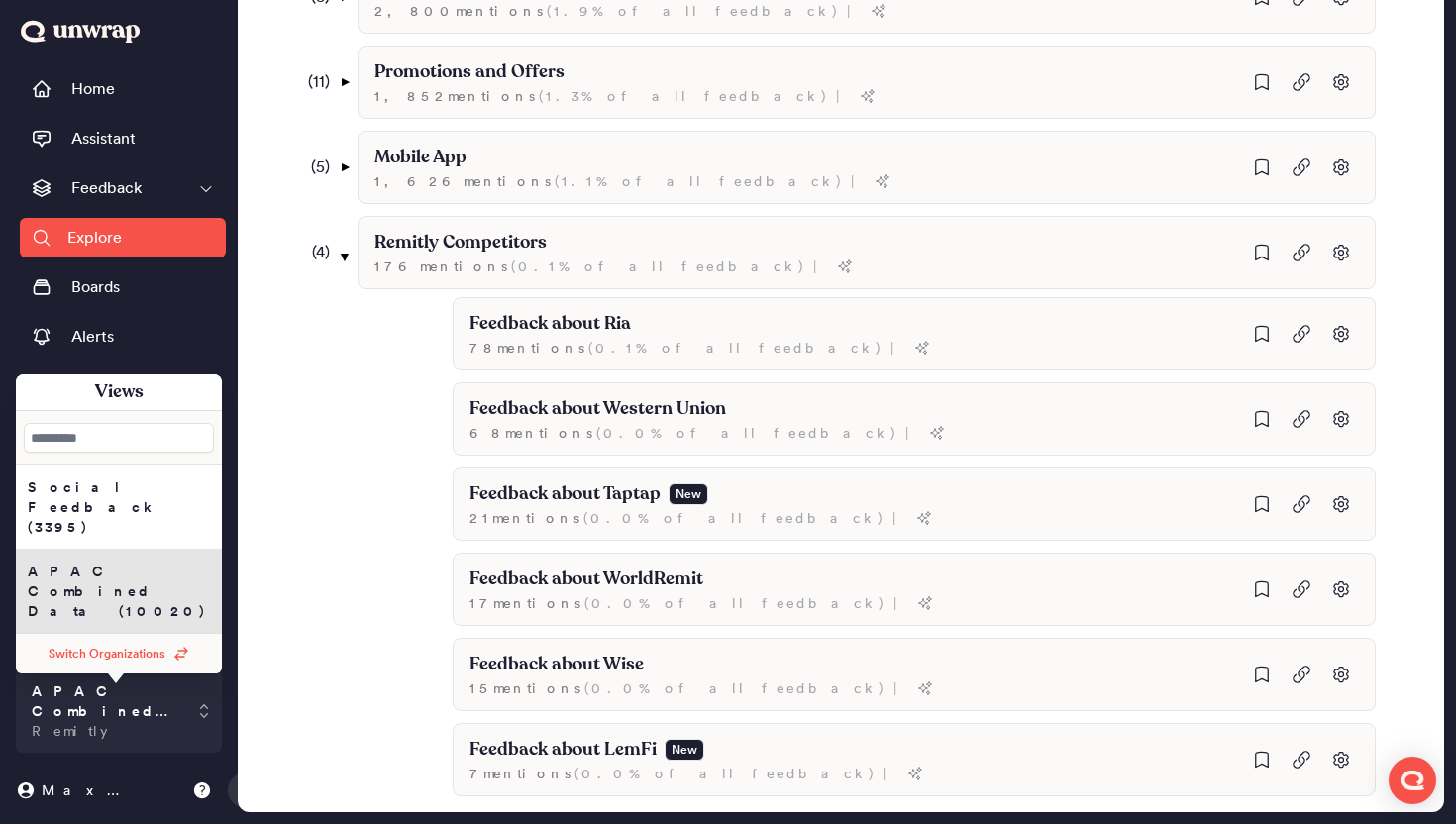 click on "Switch Organizations" at bounding box center (107, 654) 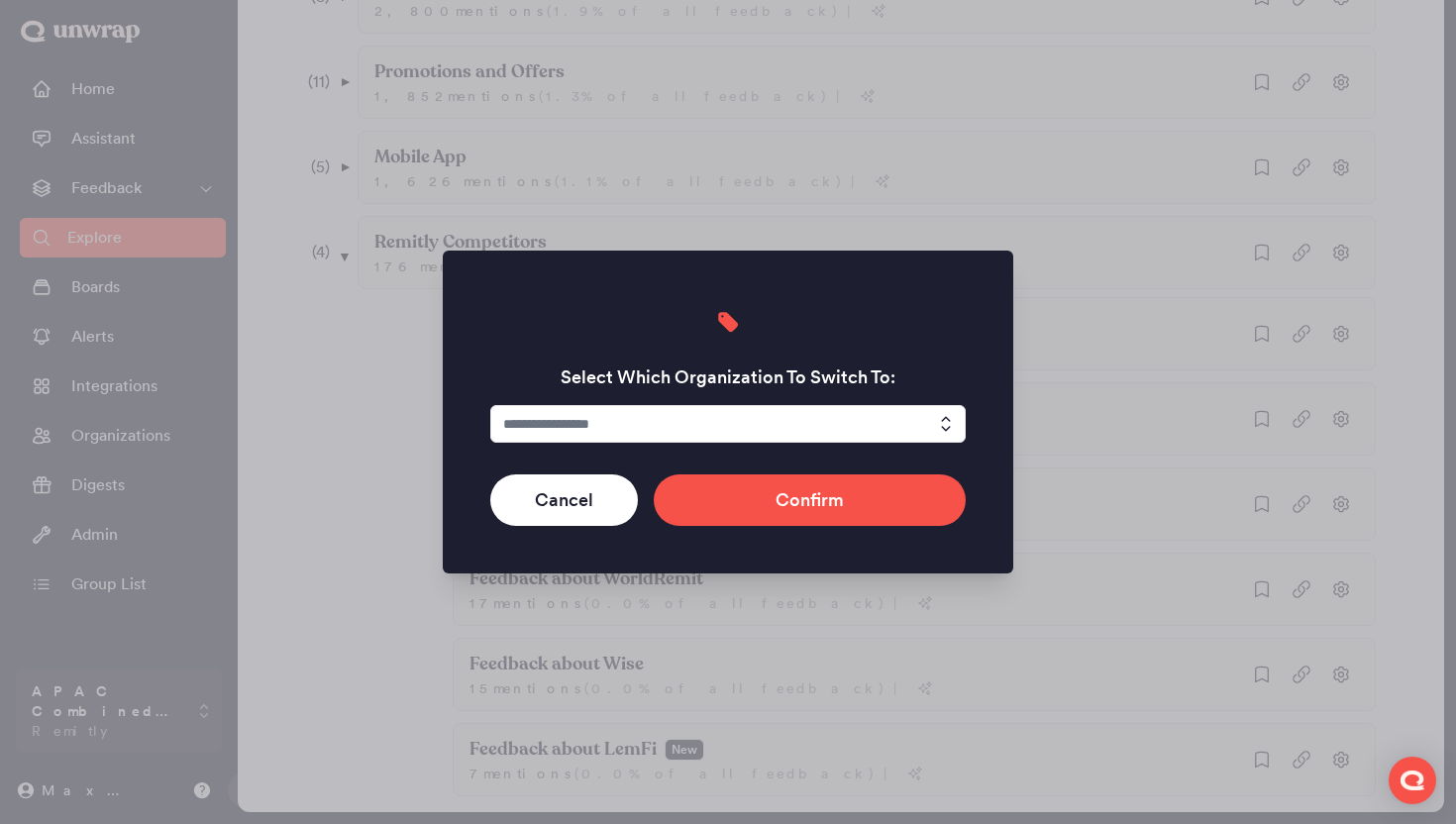click at bounding box center [728, 424] 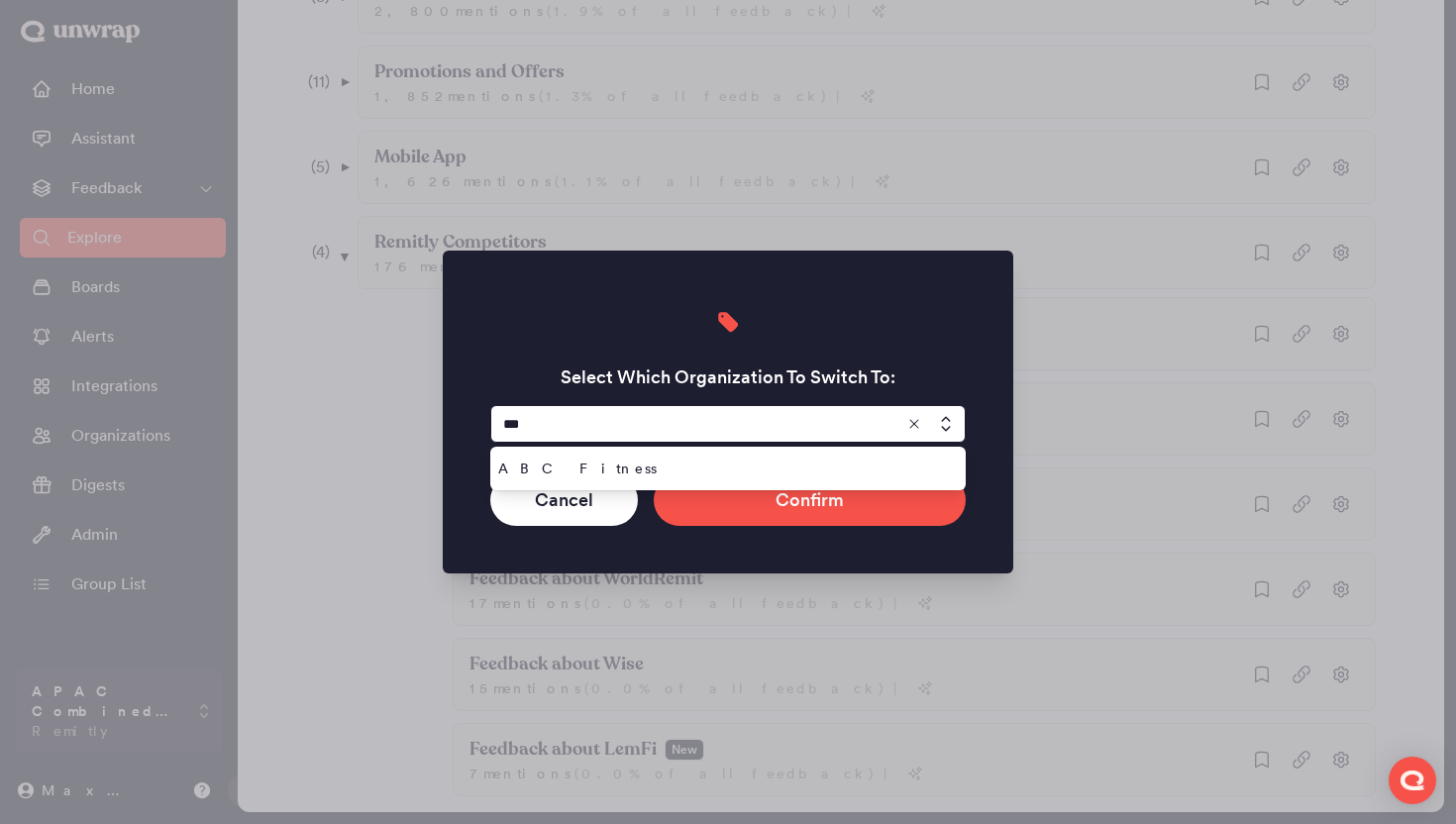 type on "***" 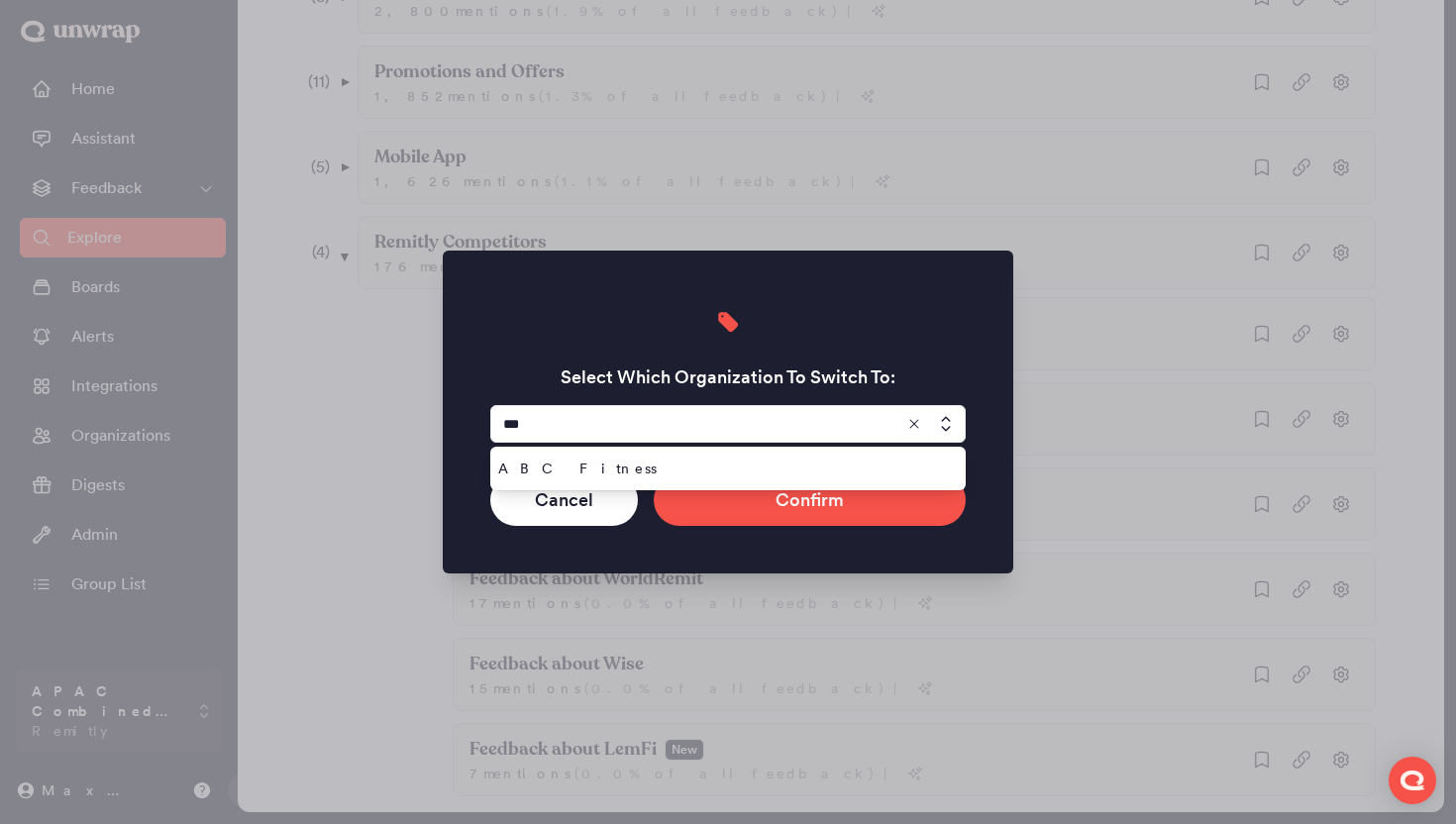 click at bounding box center (728, 412) 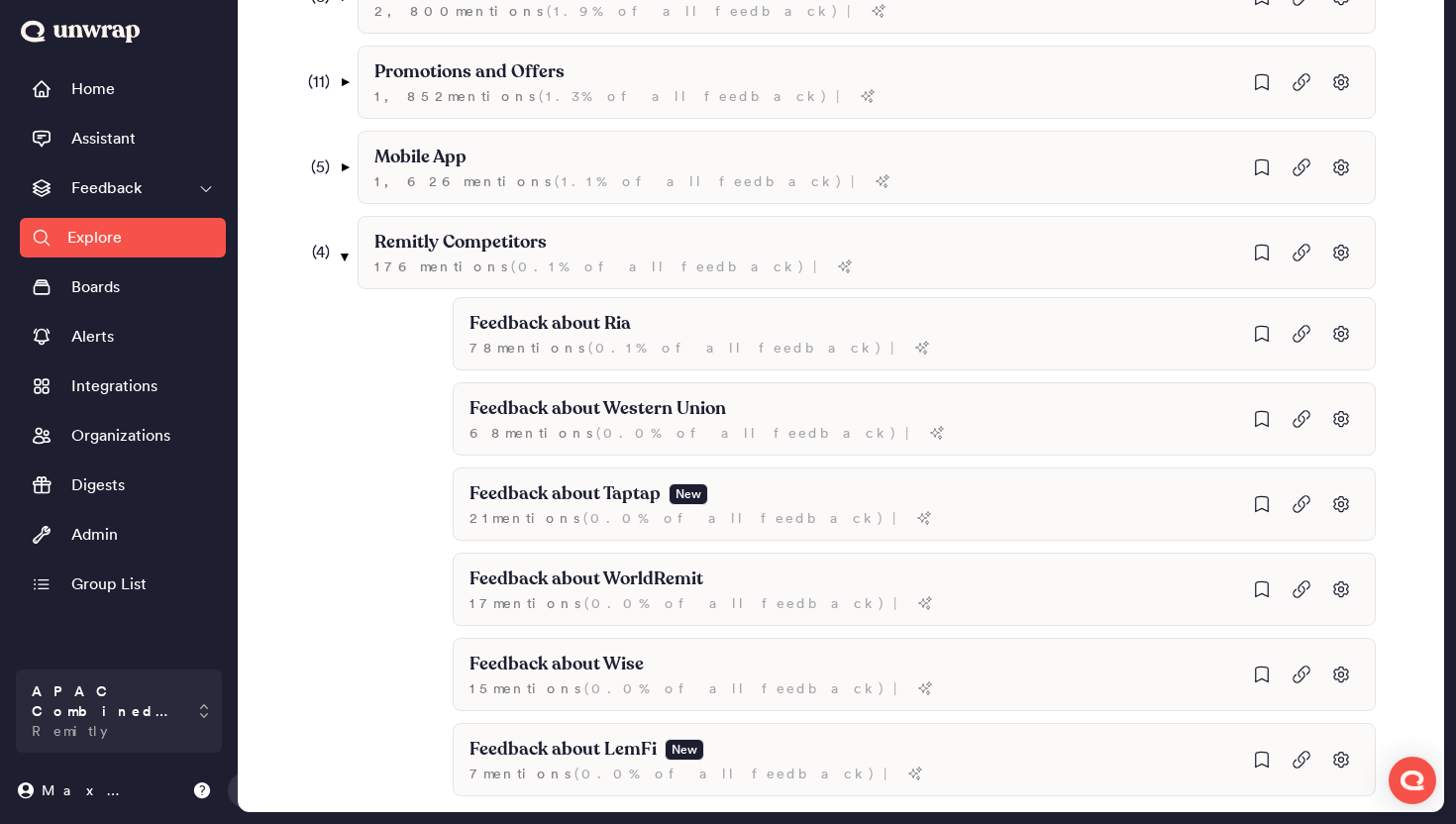 type 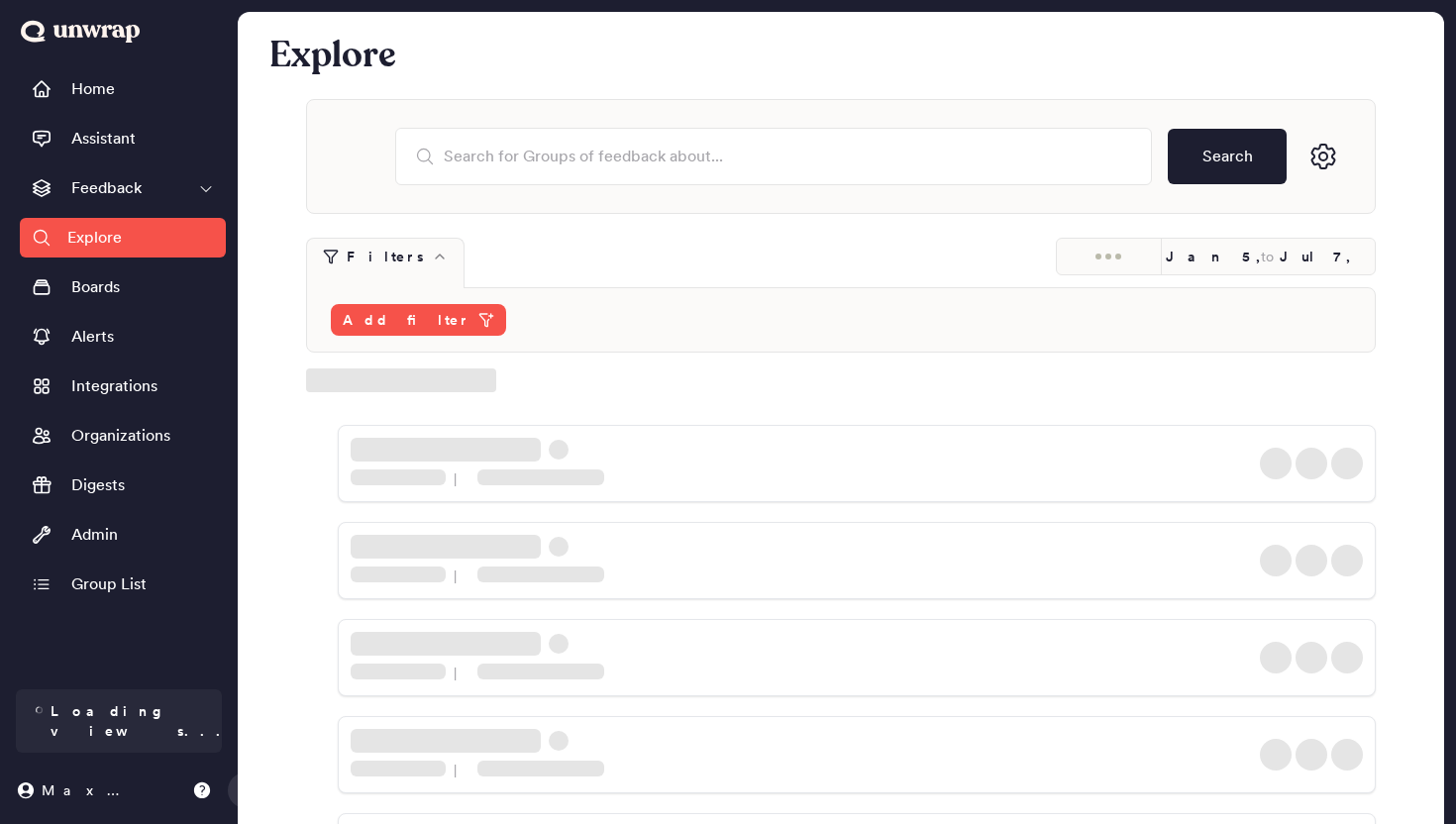 scroll, scrollTop: 1309, scrollLeft: 0, axis: vertical 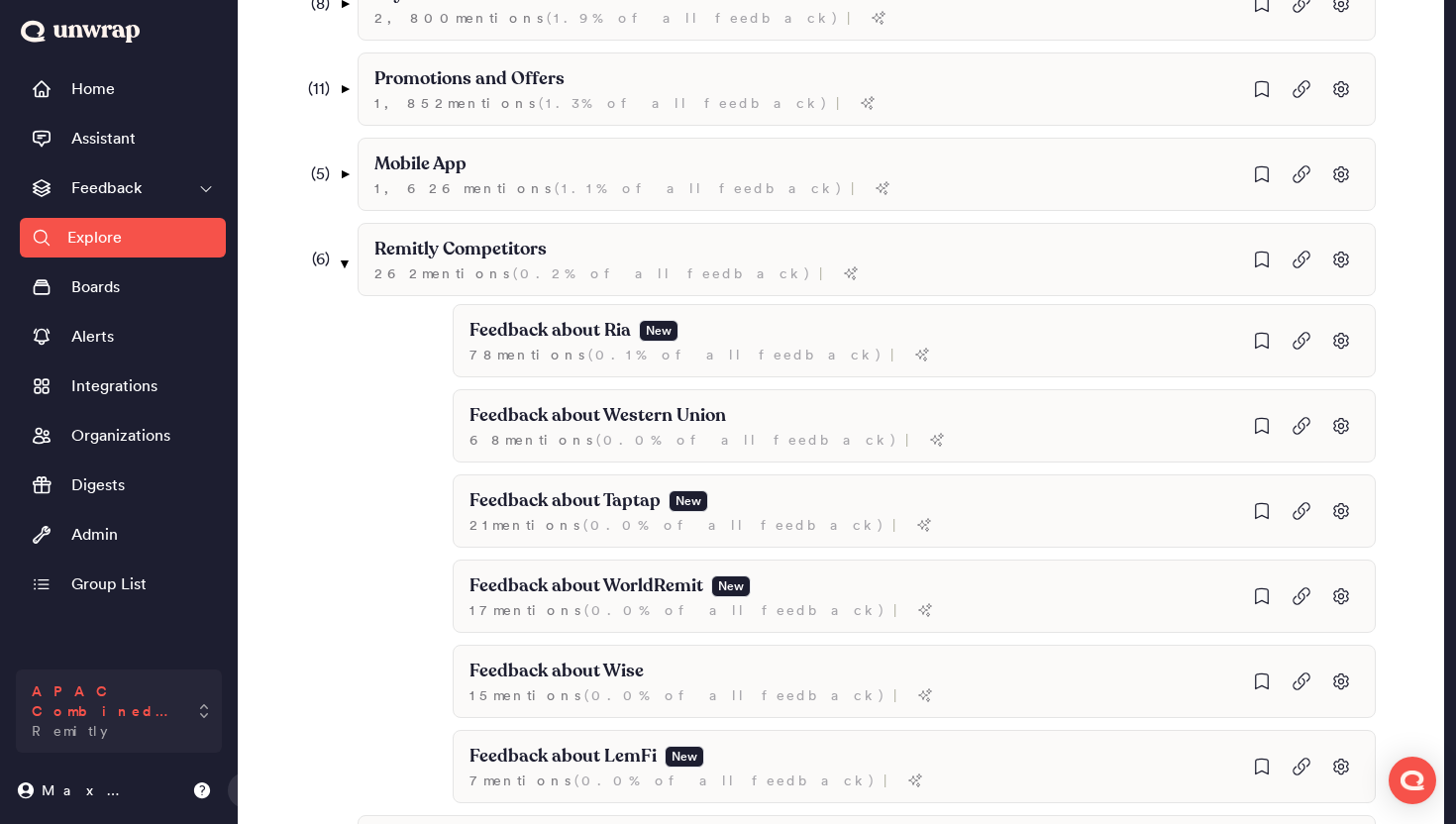 click on "APAC Combined Data" at bounding box center (105, 701) 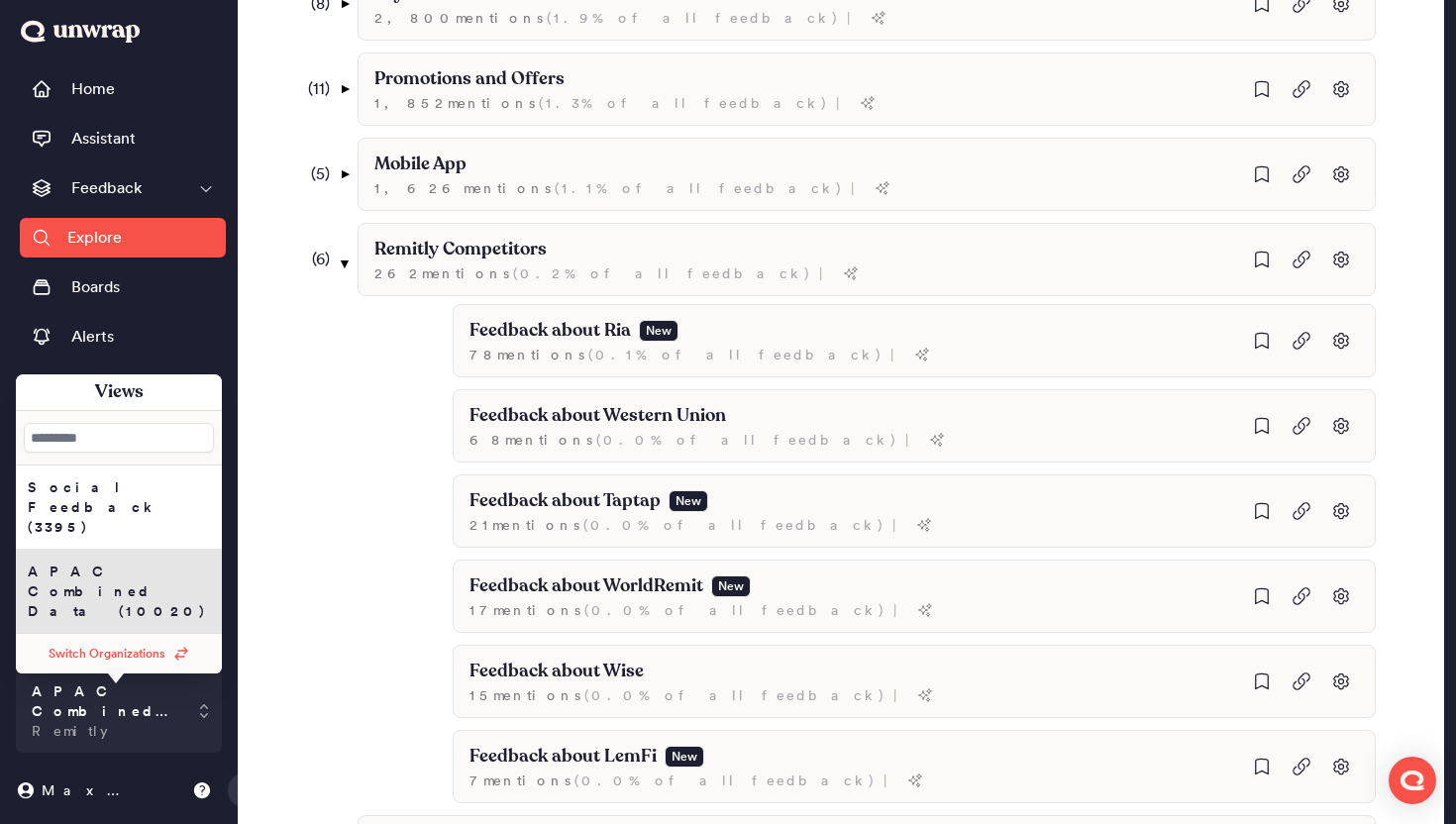 click on "Switch Organizations" at bounding box center [107, 654] 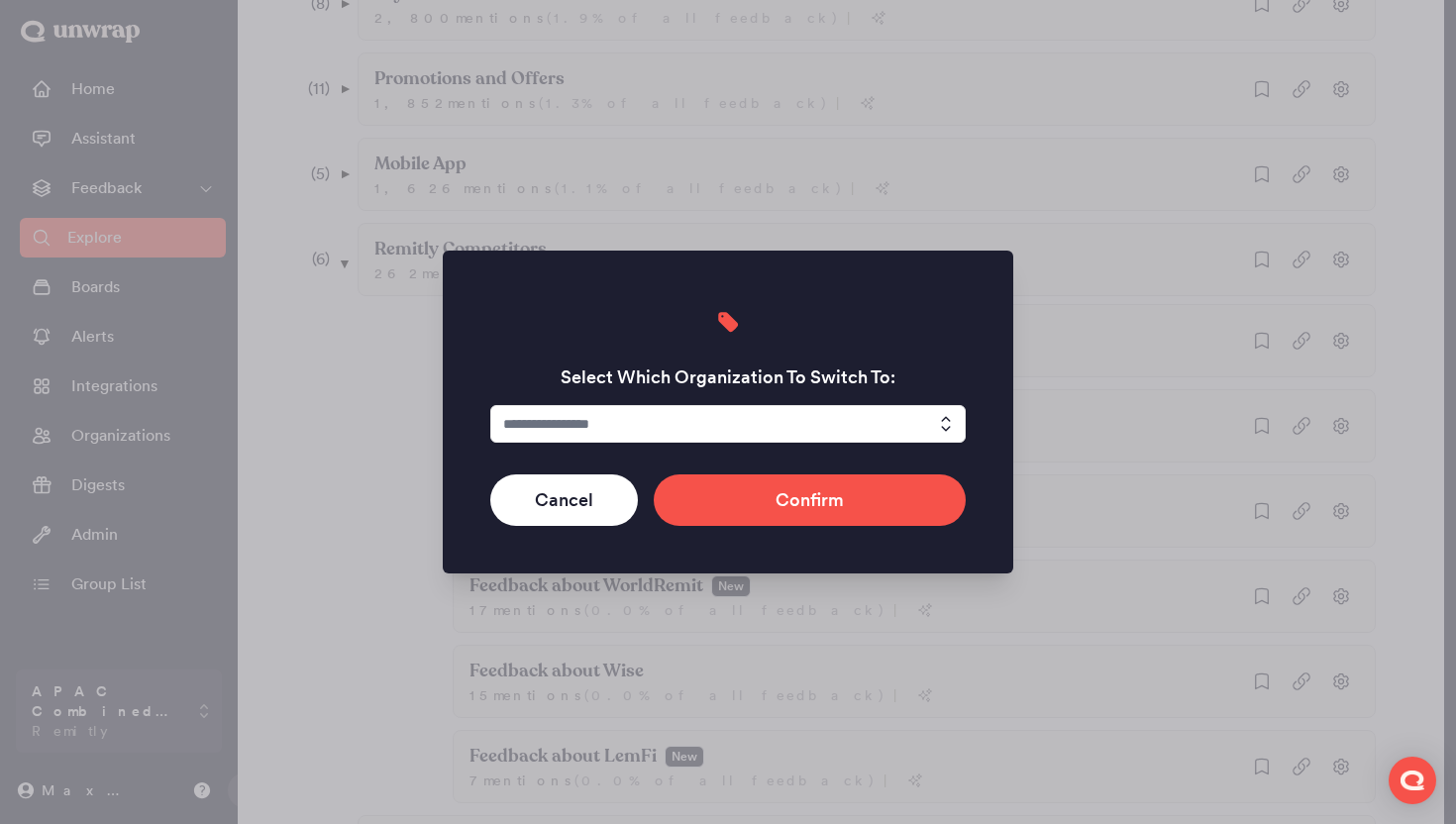 click at bounding box center (728, 424) 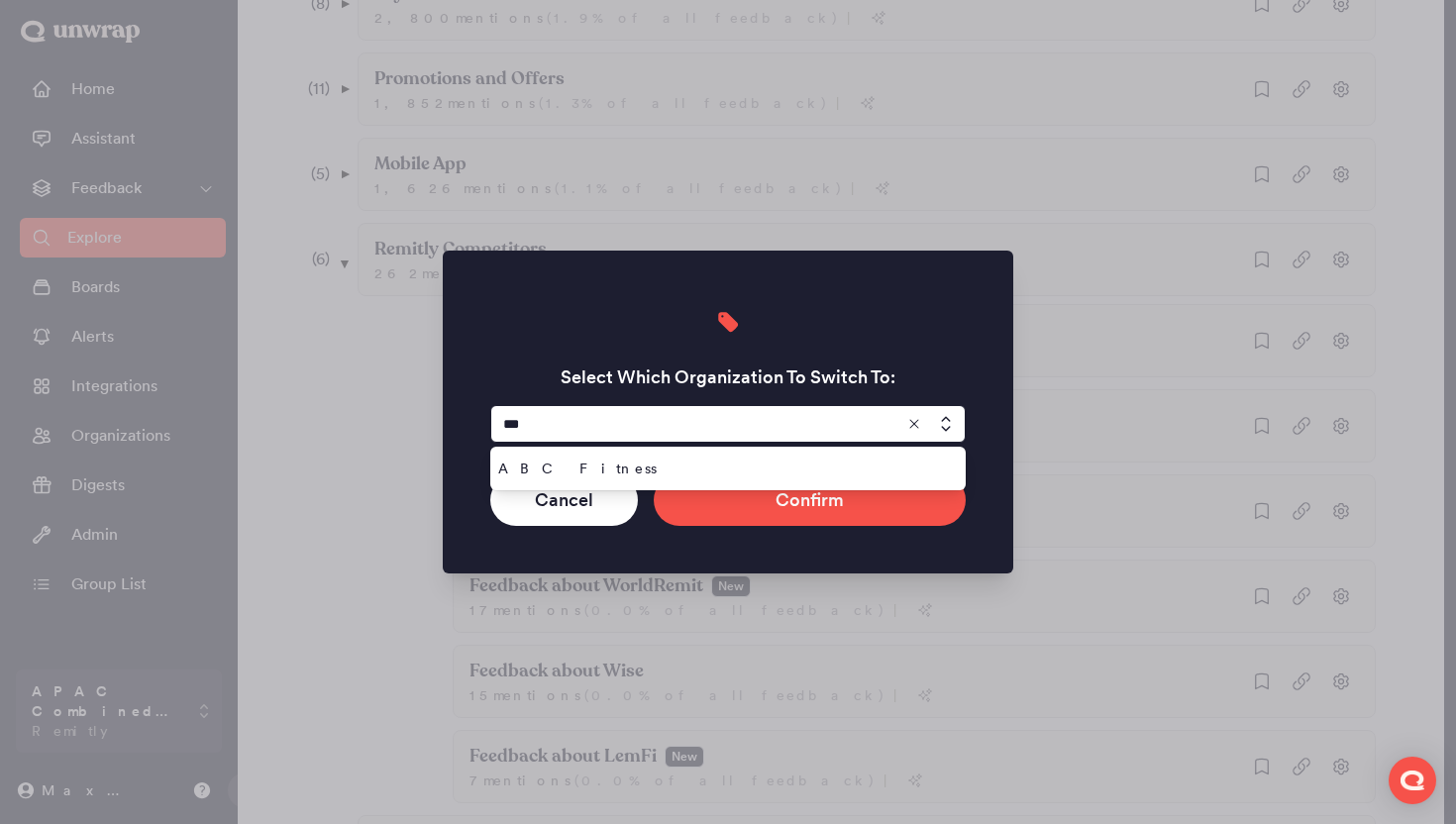 type on "***" 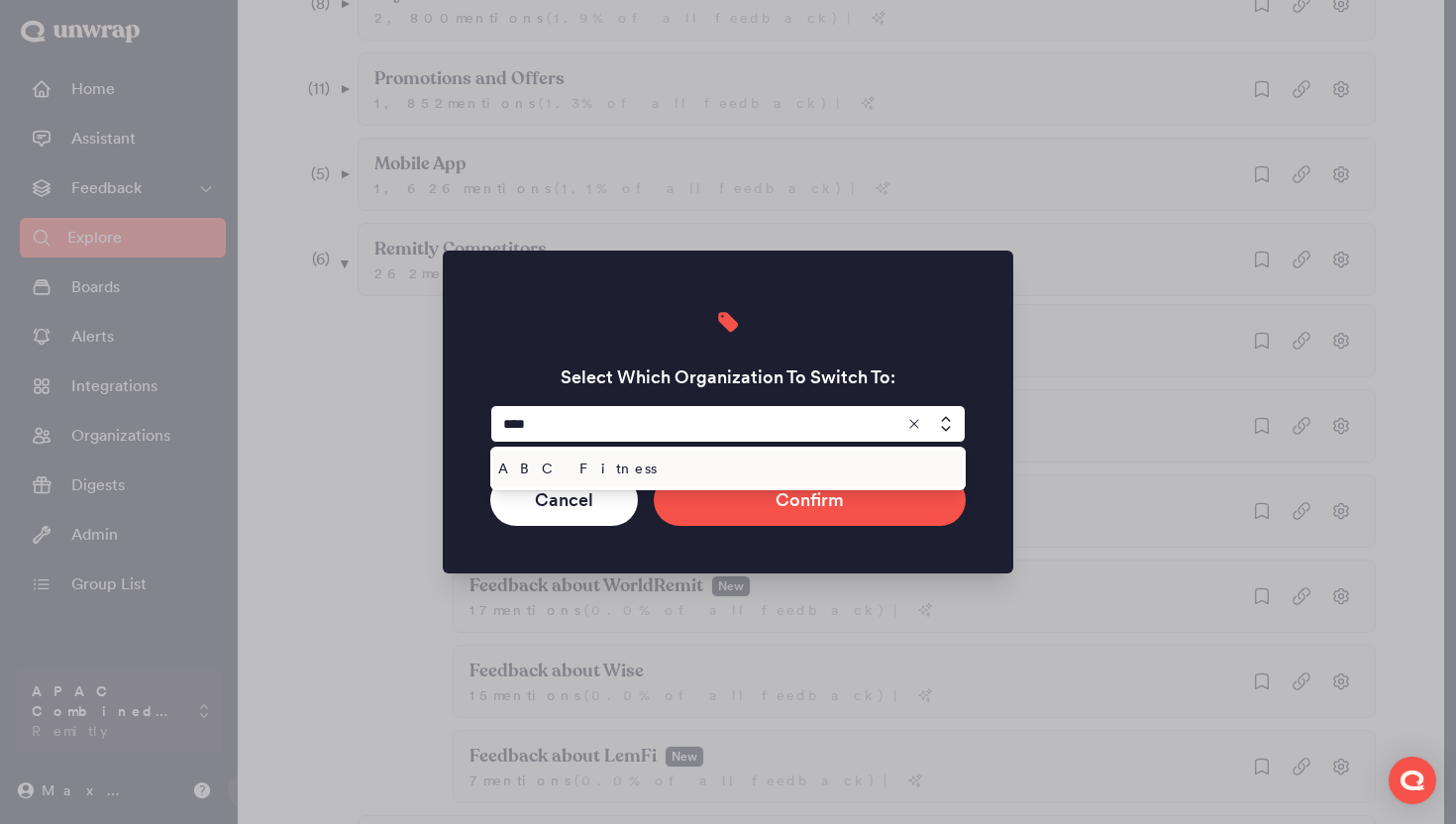 type 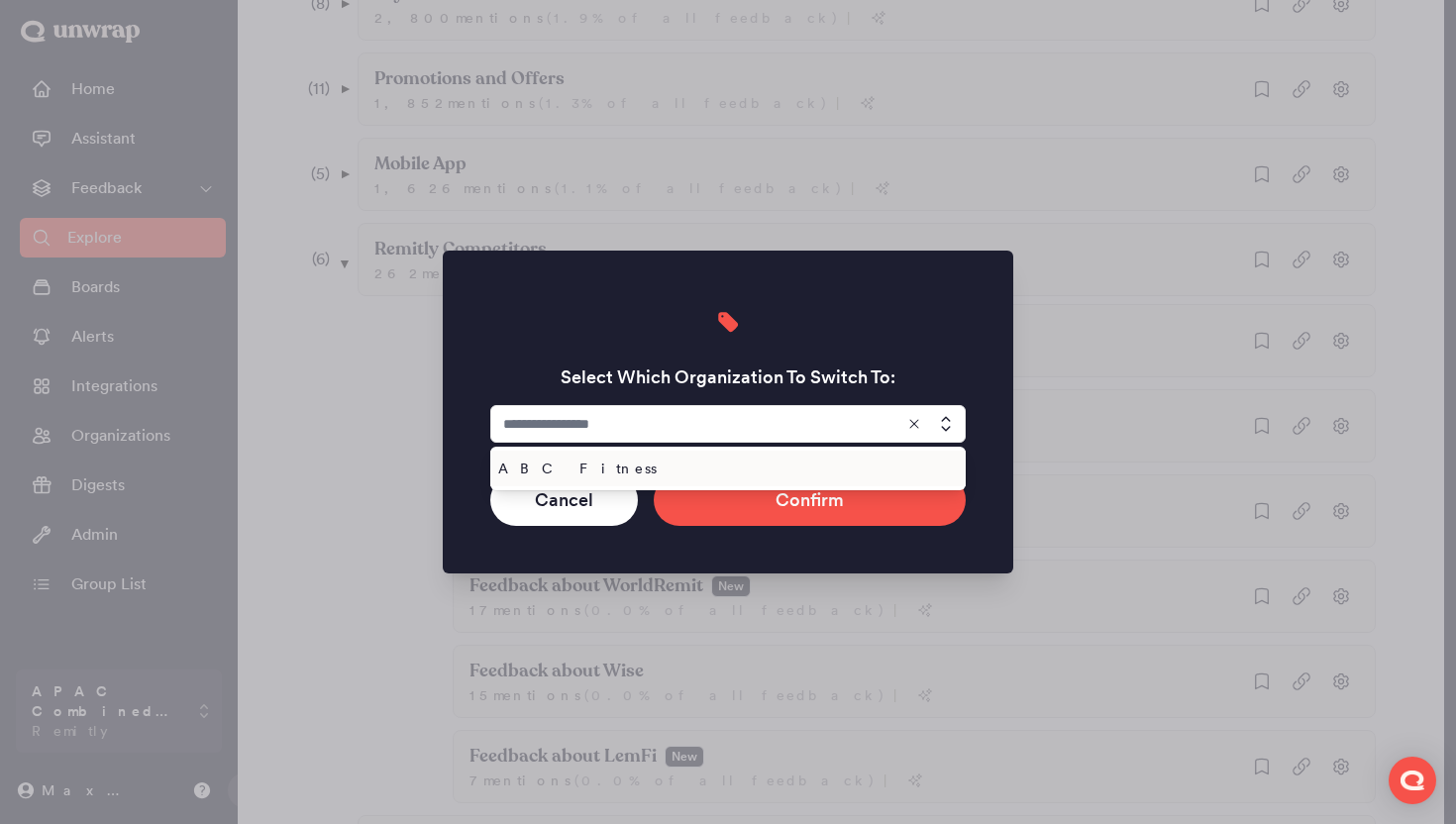 type 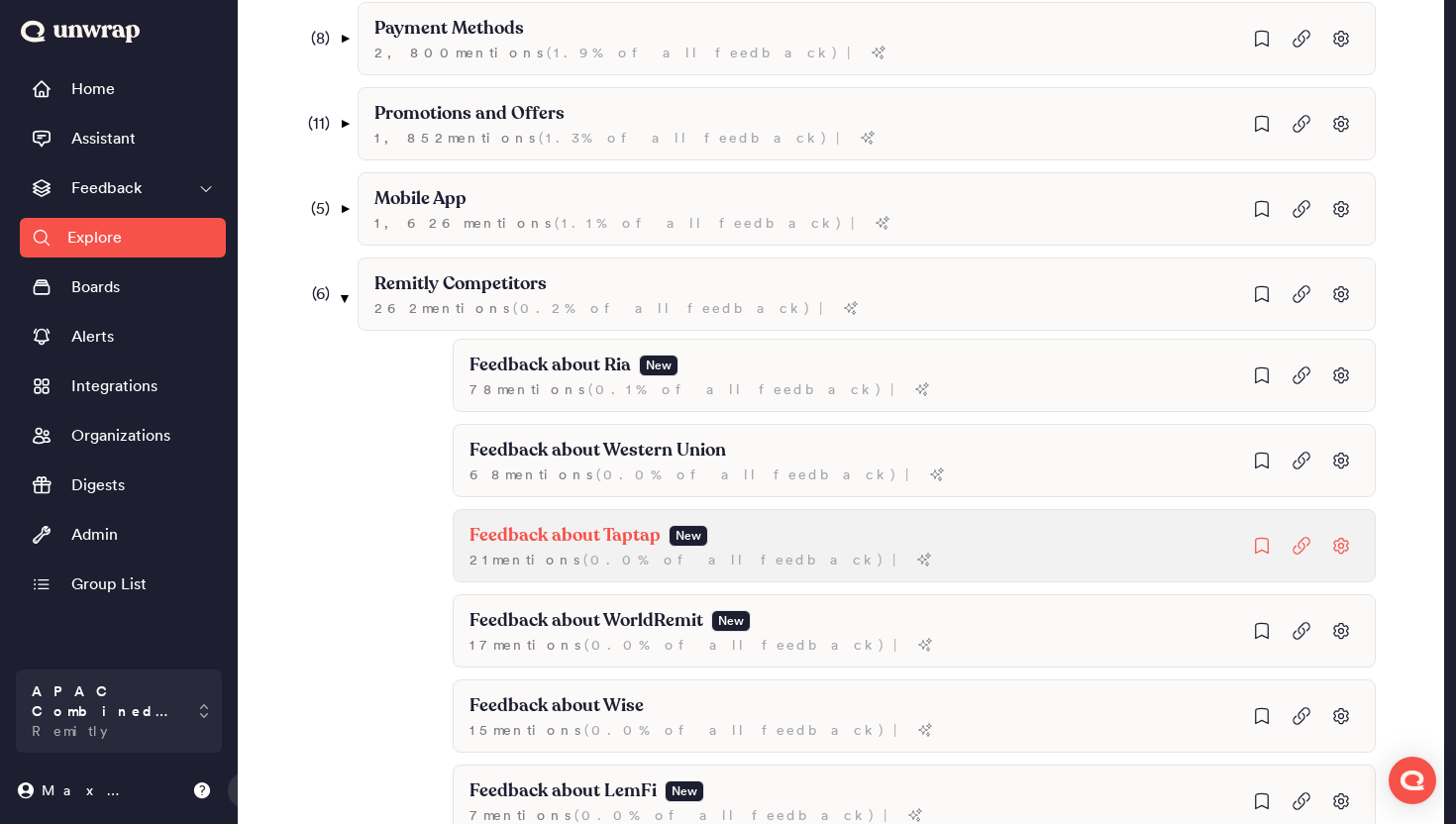 scroll, scrollTop: 0, scrollLeft: 0, axis: both 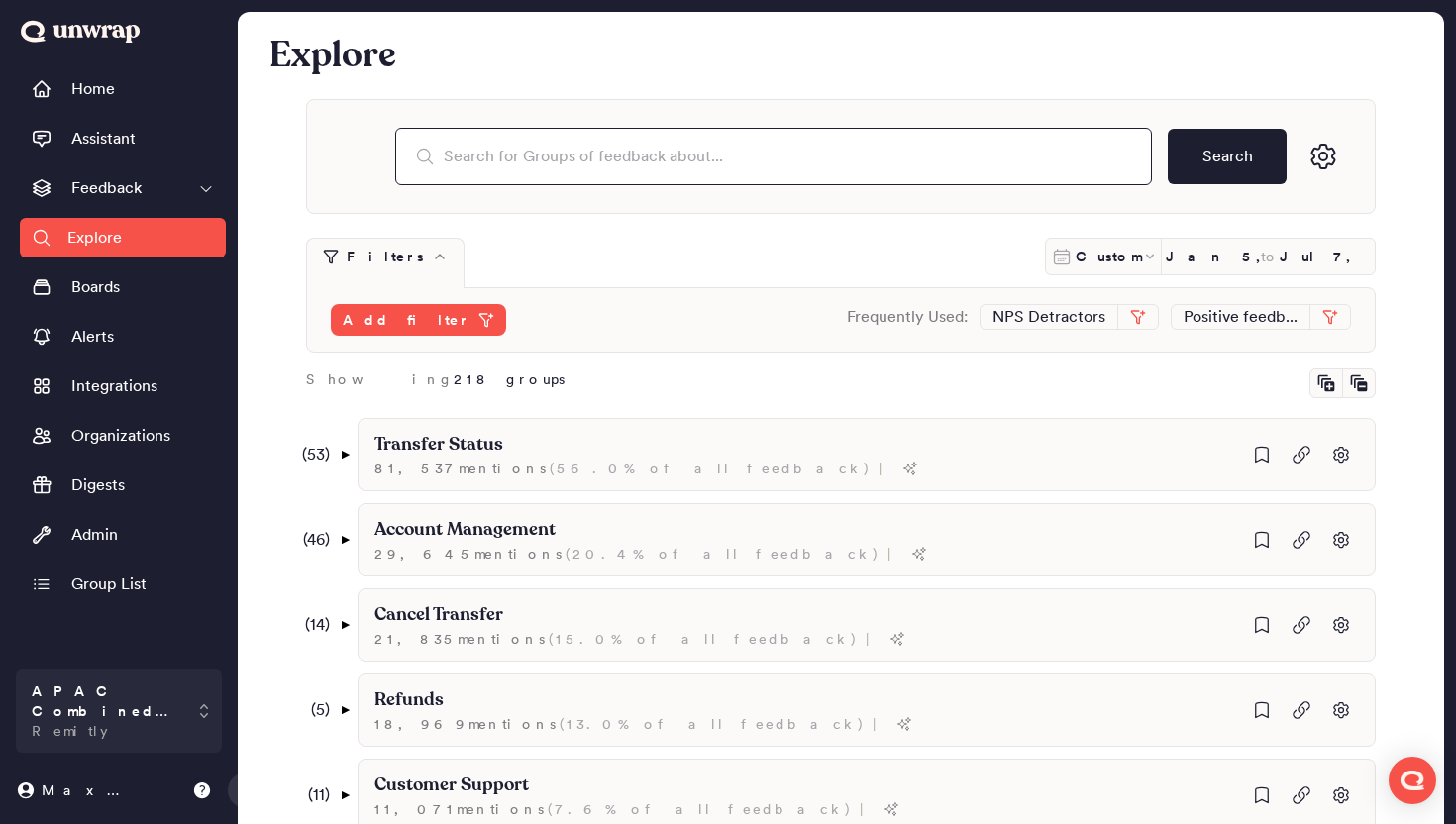 click at bounding box center [774, 156] 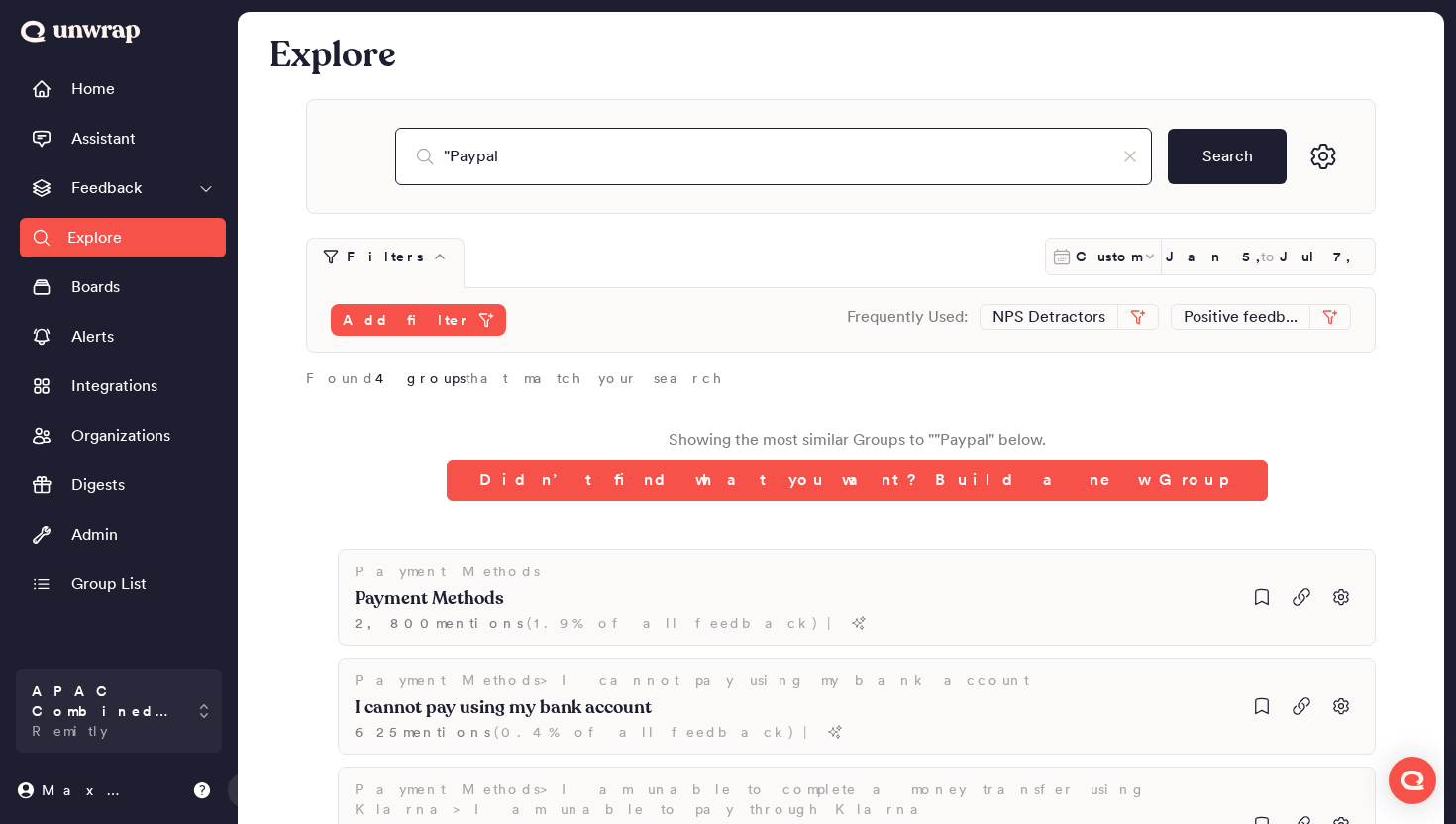 click on ""Paypal" at bounding box center (774, 156) 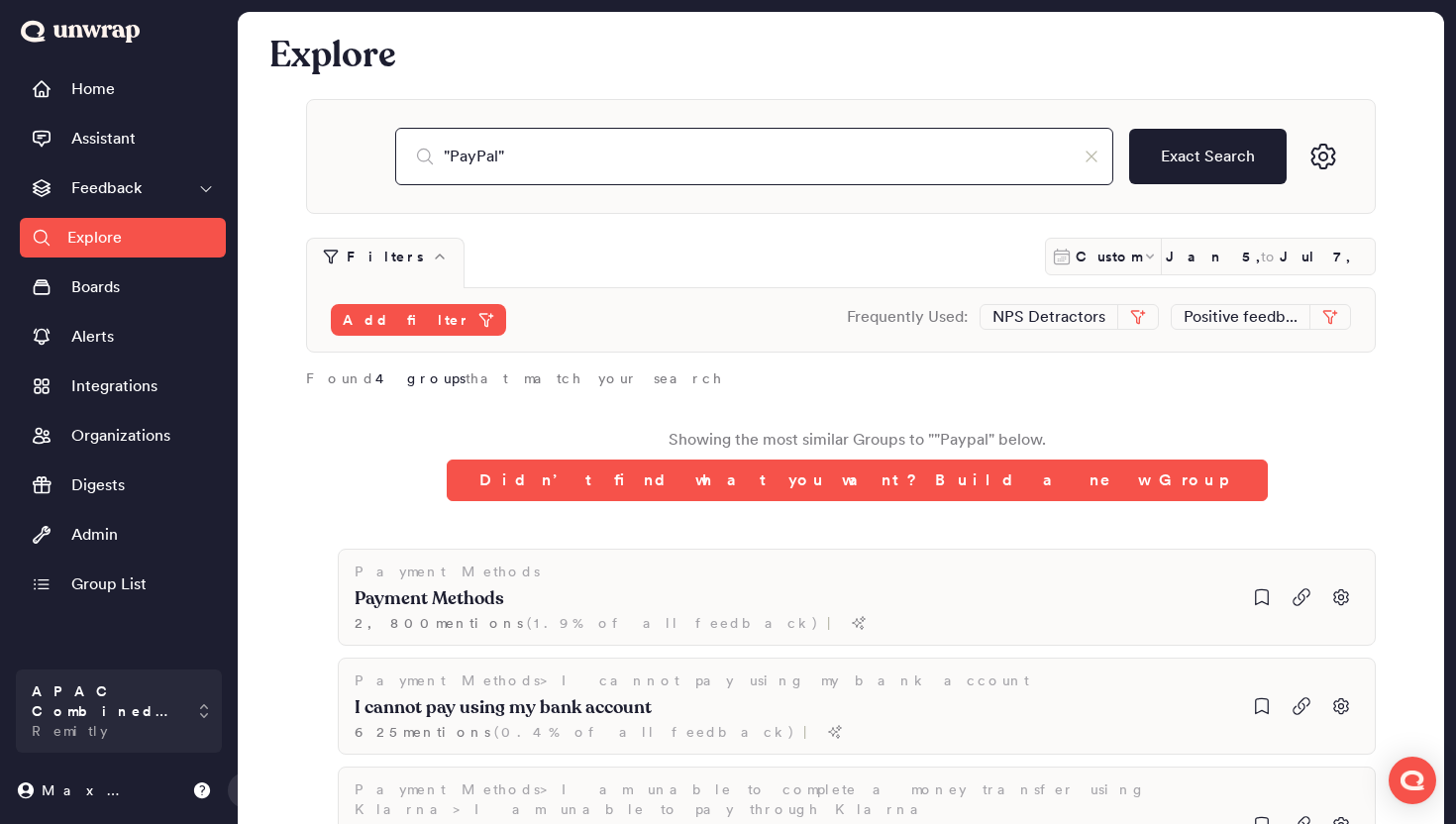 type on ""PayPal"" 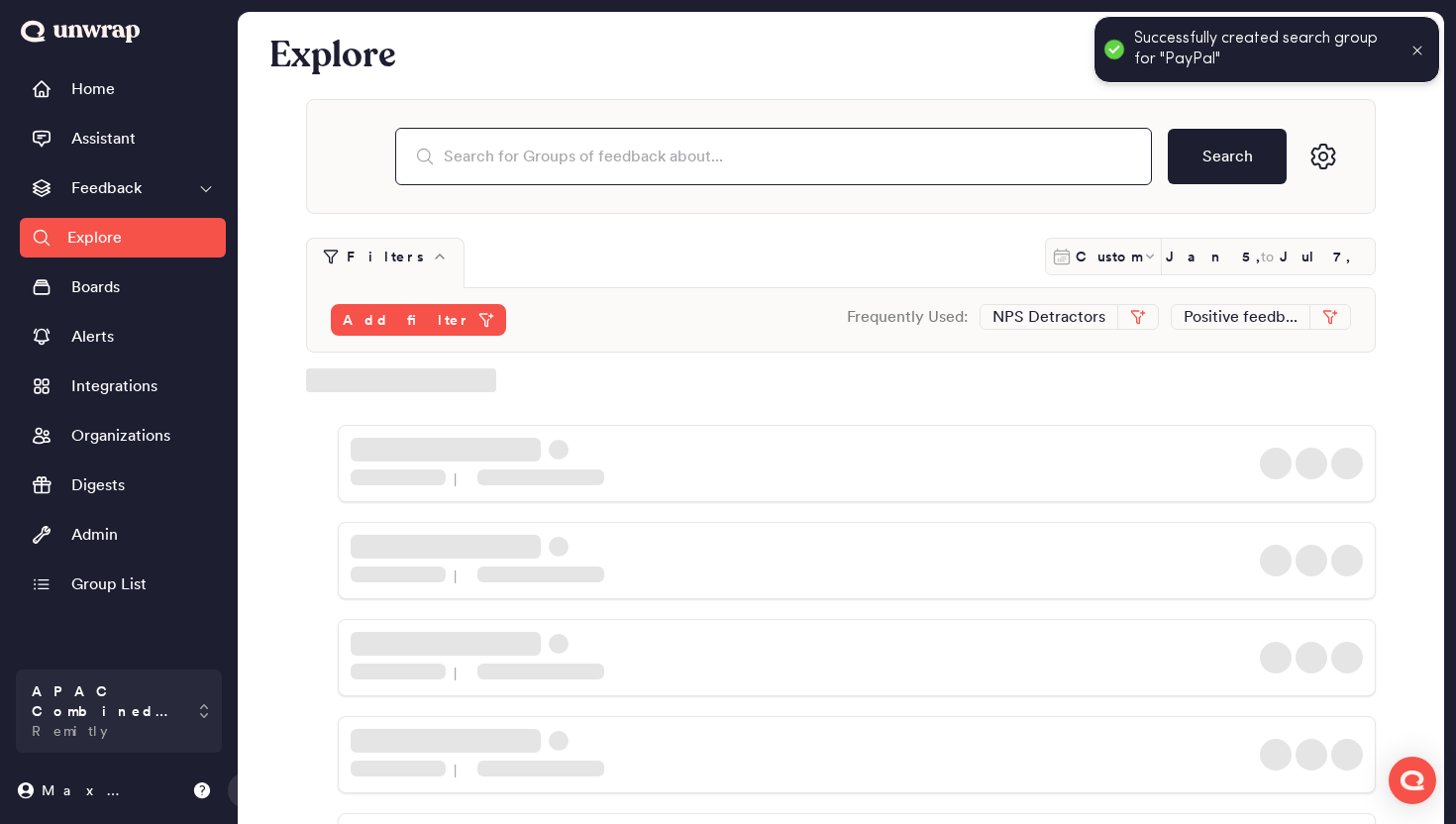 click at bounding box center (774, 156) 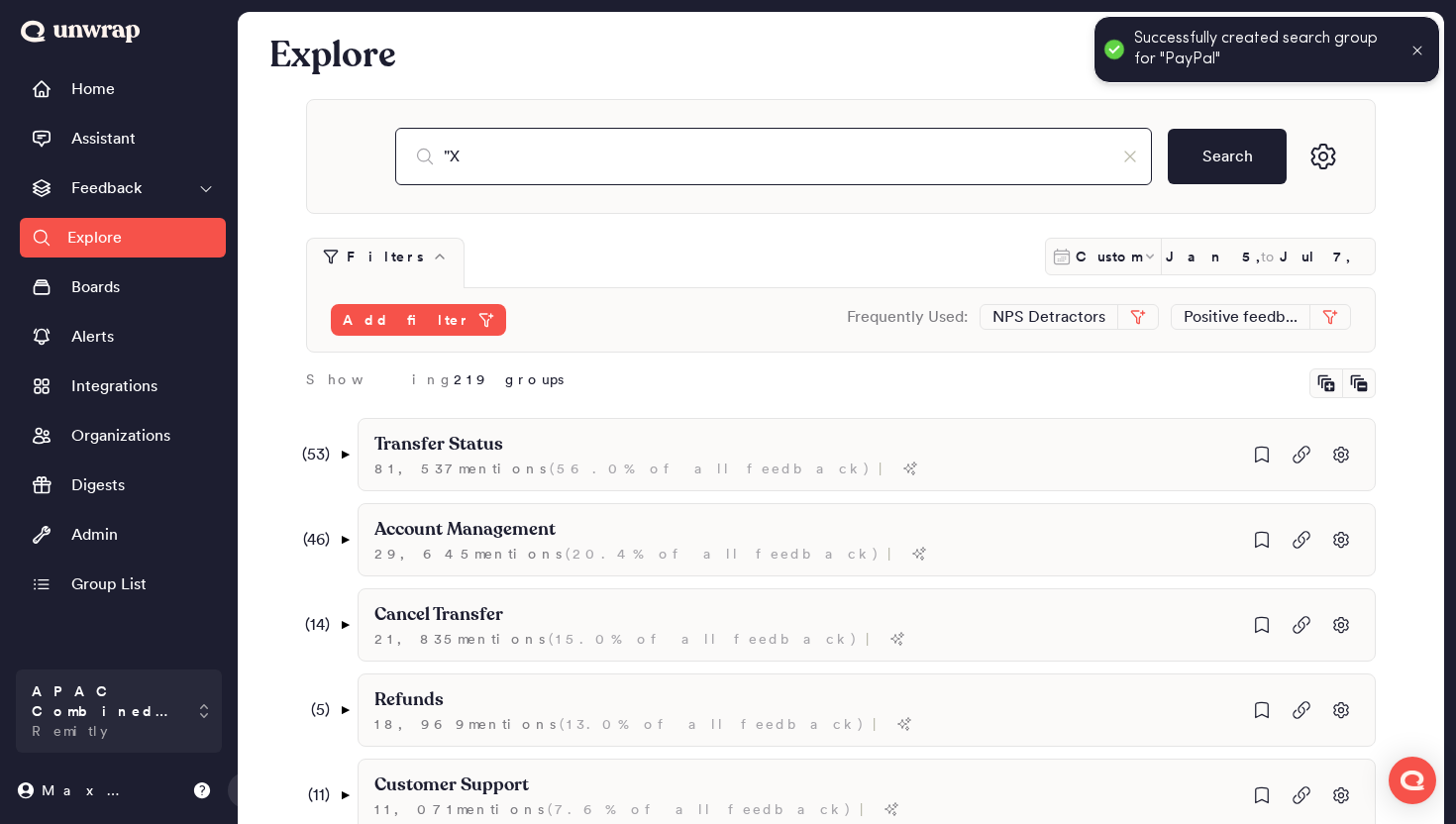 click on ""X" at bounding box center (774, 156) 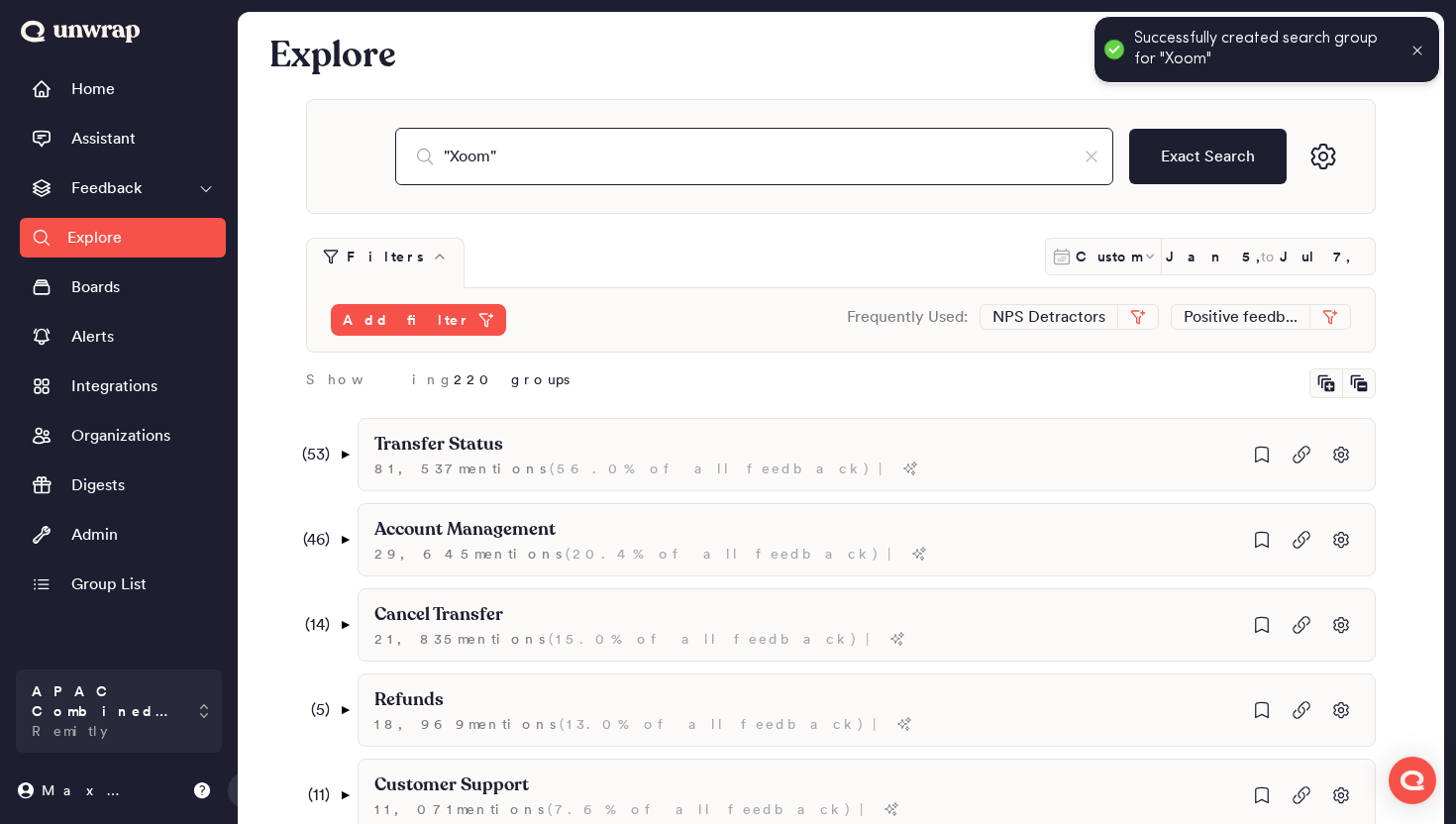 click on ""Xoom"" at bounding box center [754, 156] 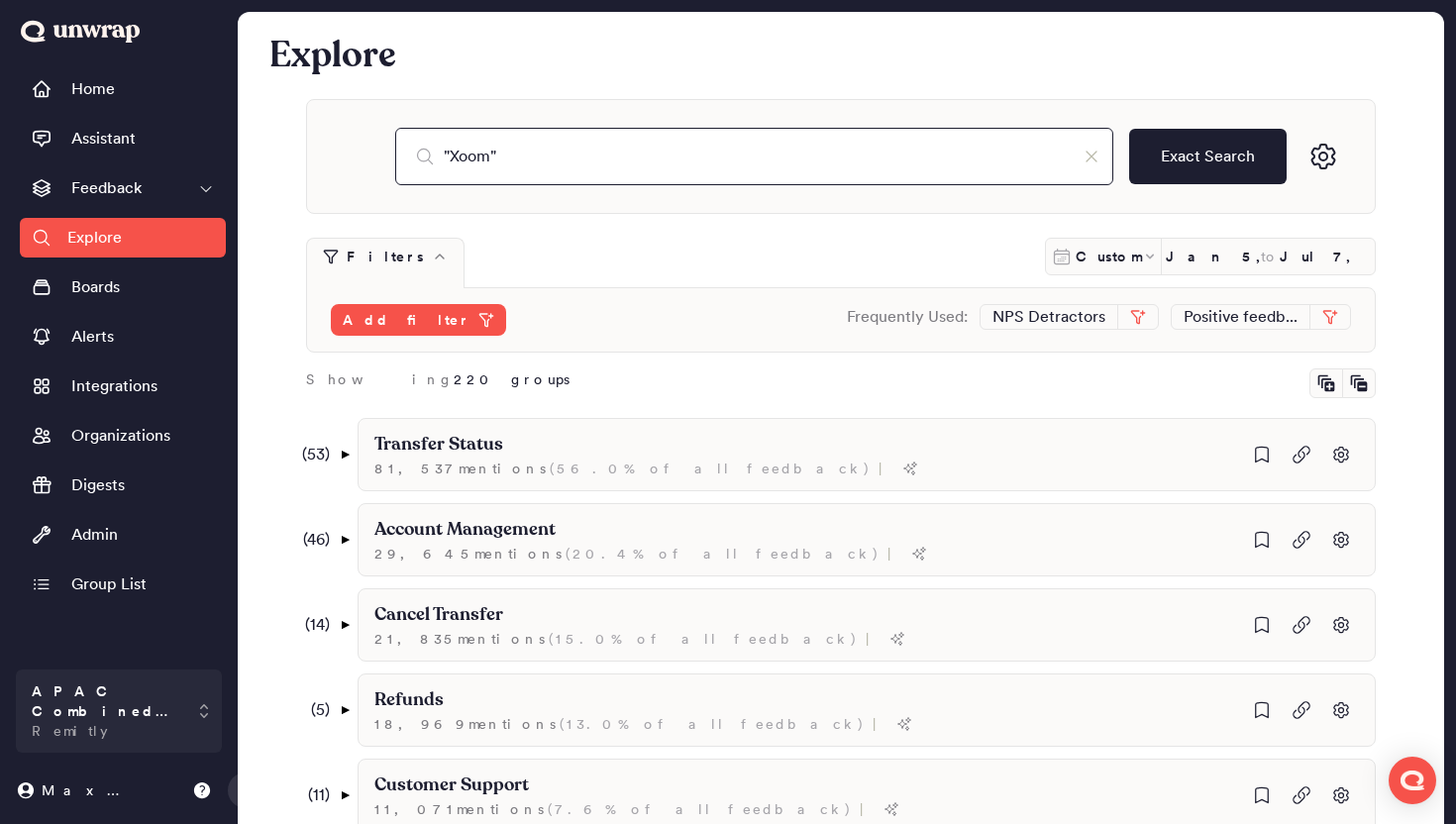 click on ""Xoom"" at bounding box center [754, 156] 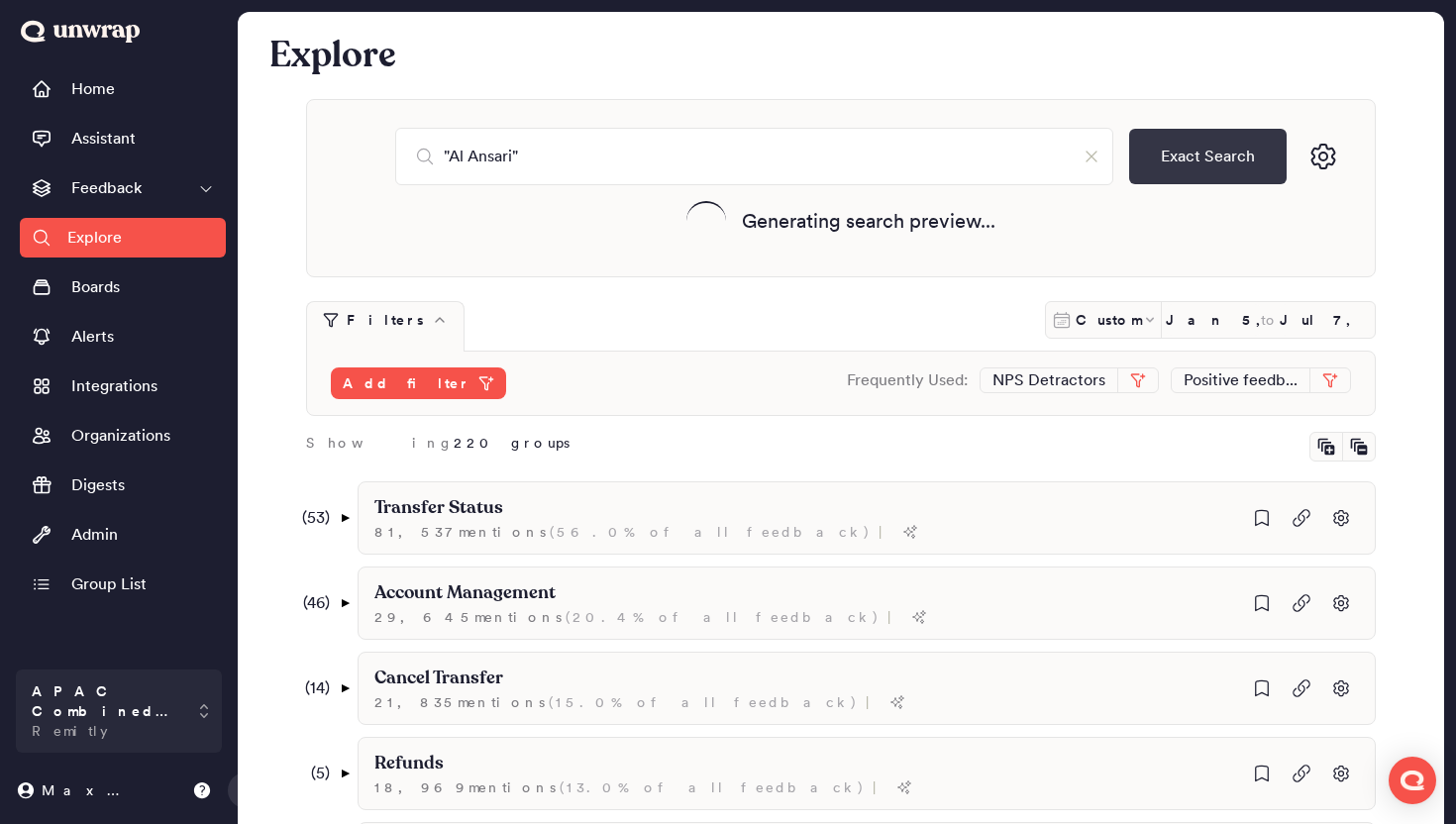 click on "Exact Search" at bounding box center [1207, 156] 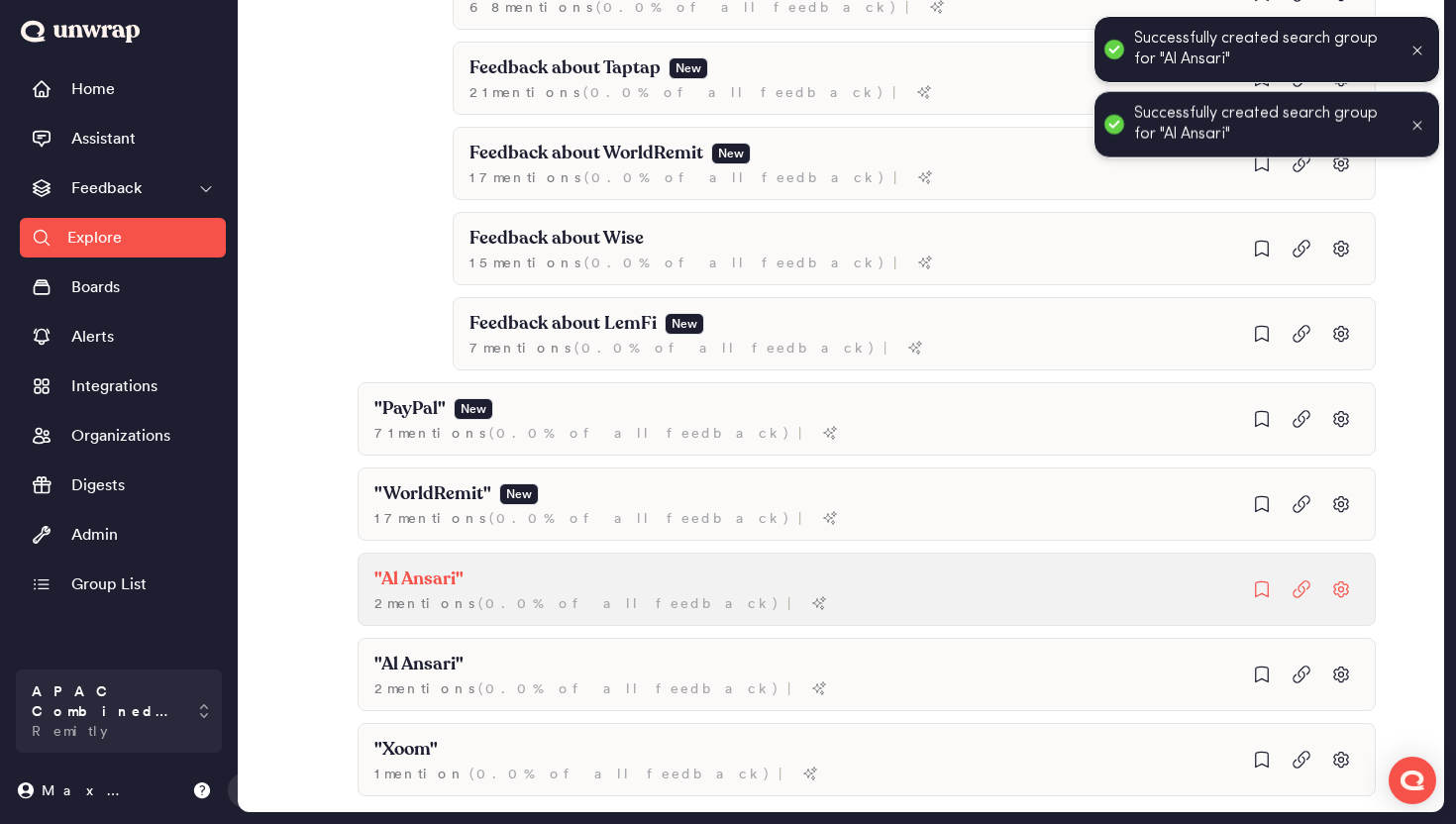 scroll, scrollTop: 0, scrollLeft: 0, axis: both 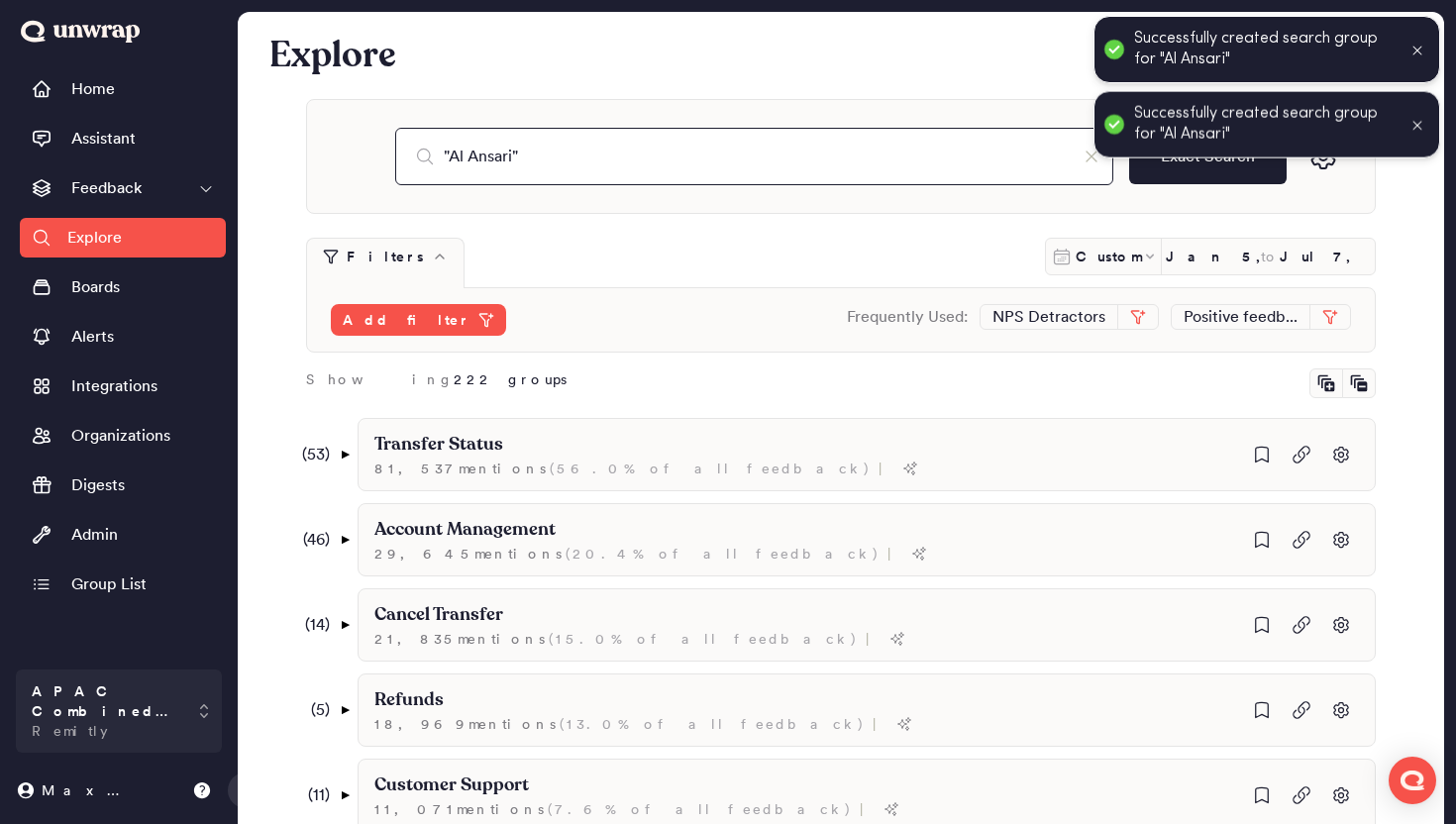click on ""Al Ansari"" at bounding box center [754, 156] 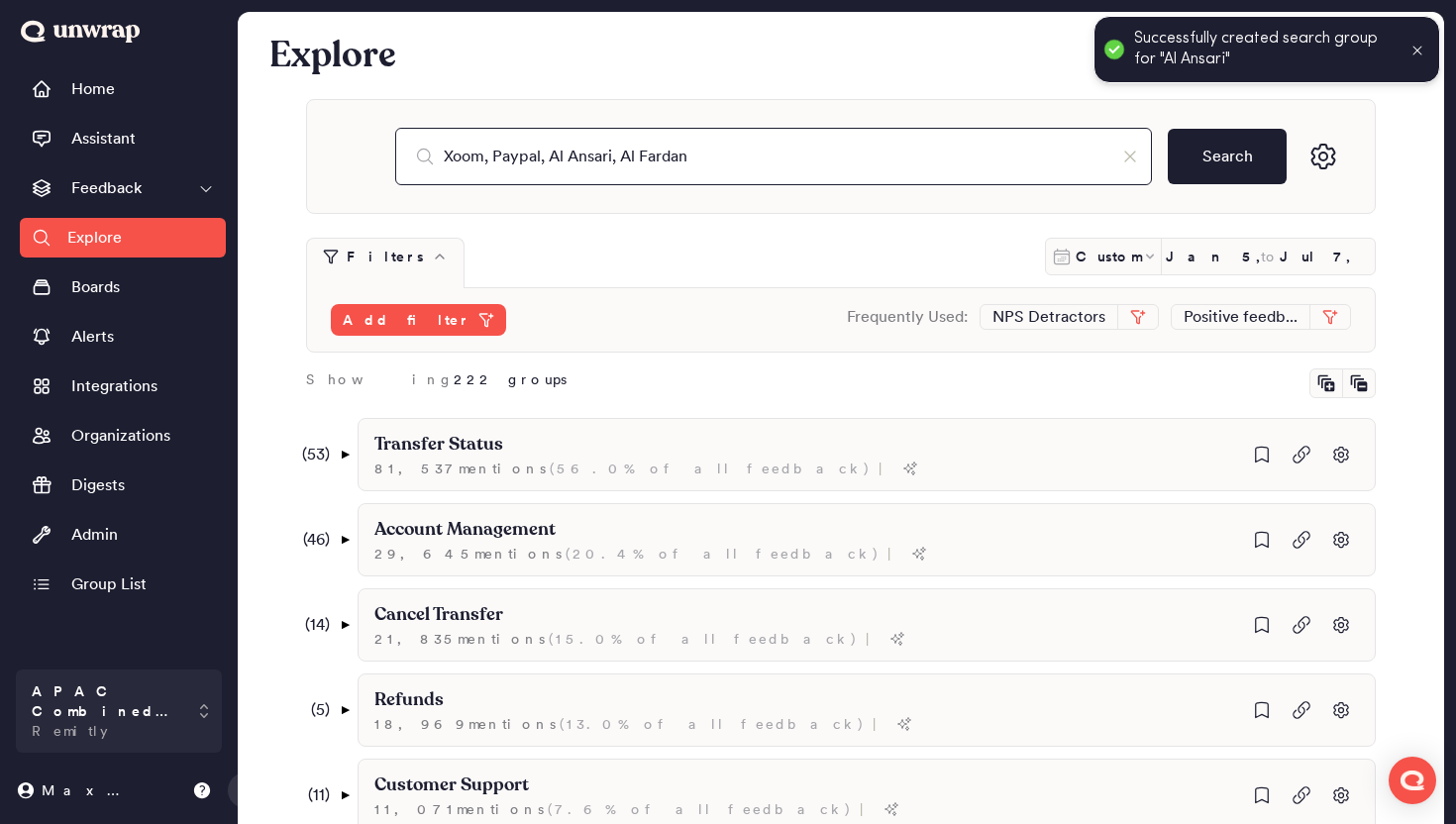 drag, startPoint x: 616, startPoint y: 154, endPoint x: 408, endPoint y: 160, distance: 208.08652 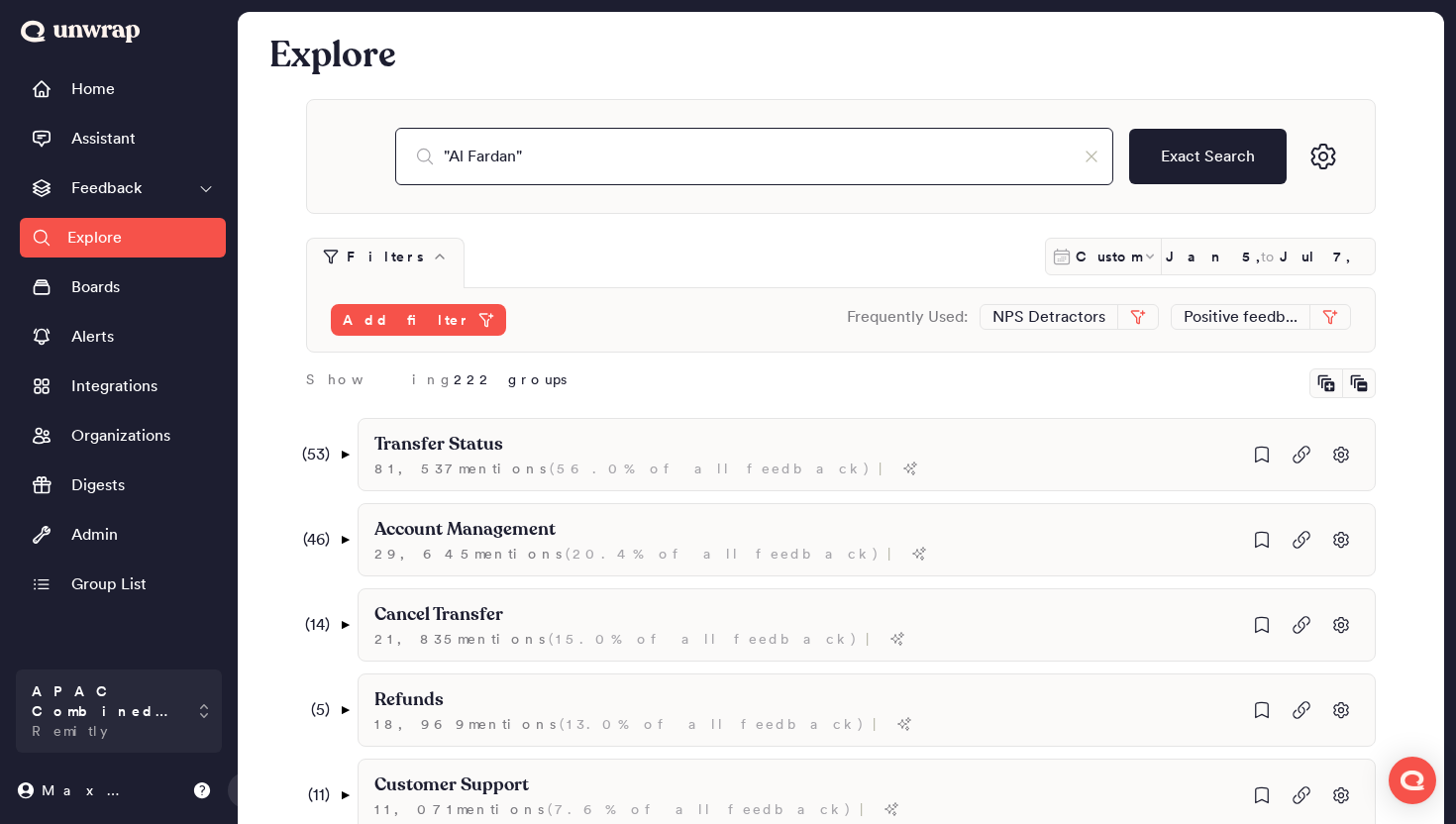type on ""Al Fardan"" 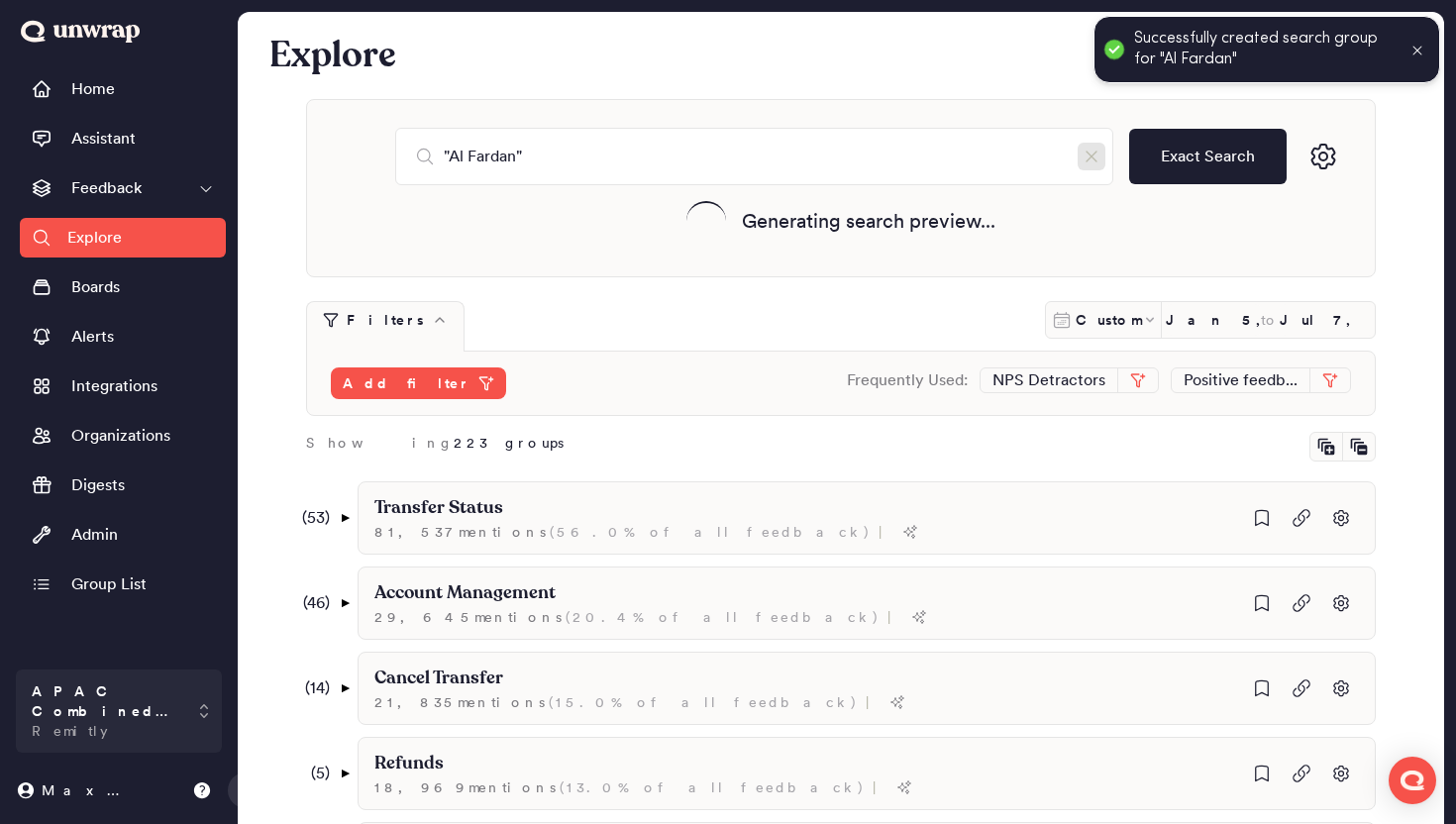 click 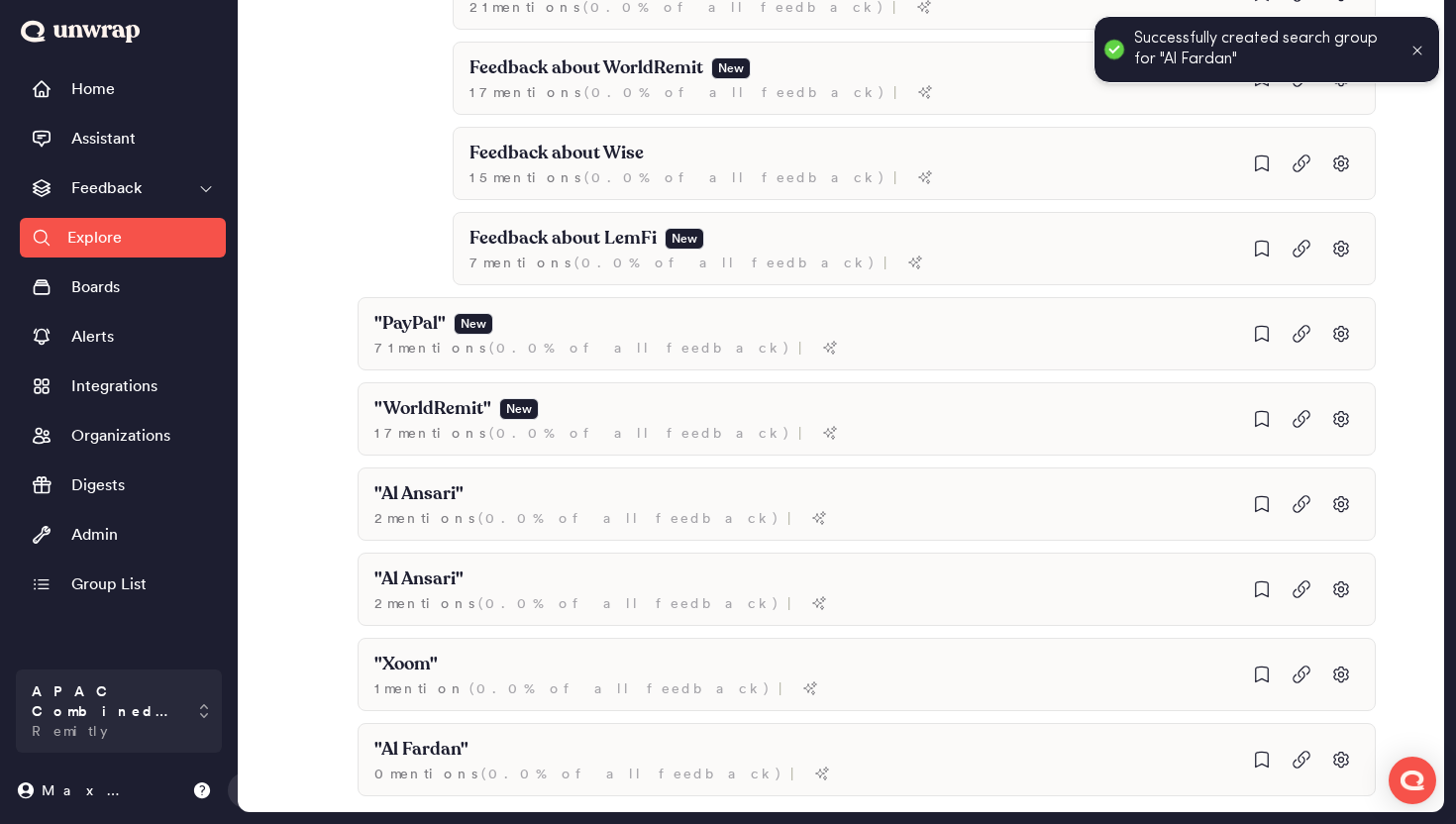 scroll, scrollTop: 1884, scrollLeft: 0, axis: vertical 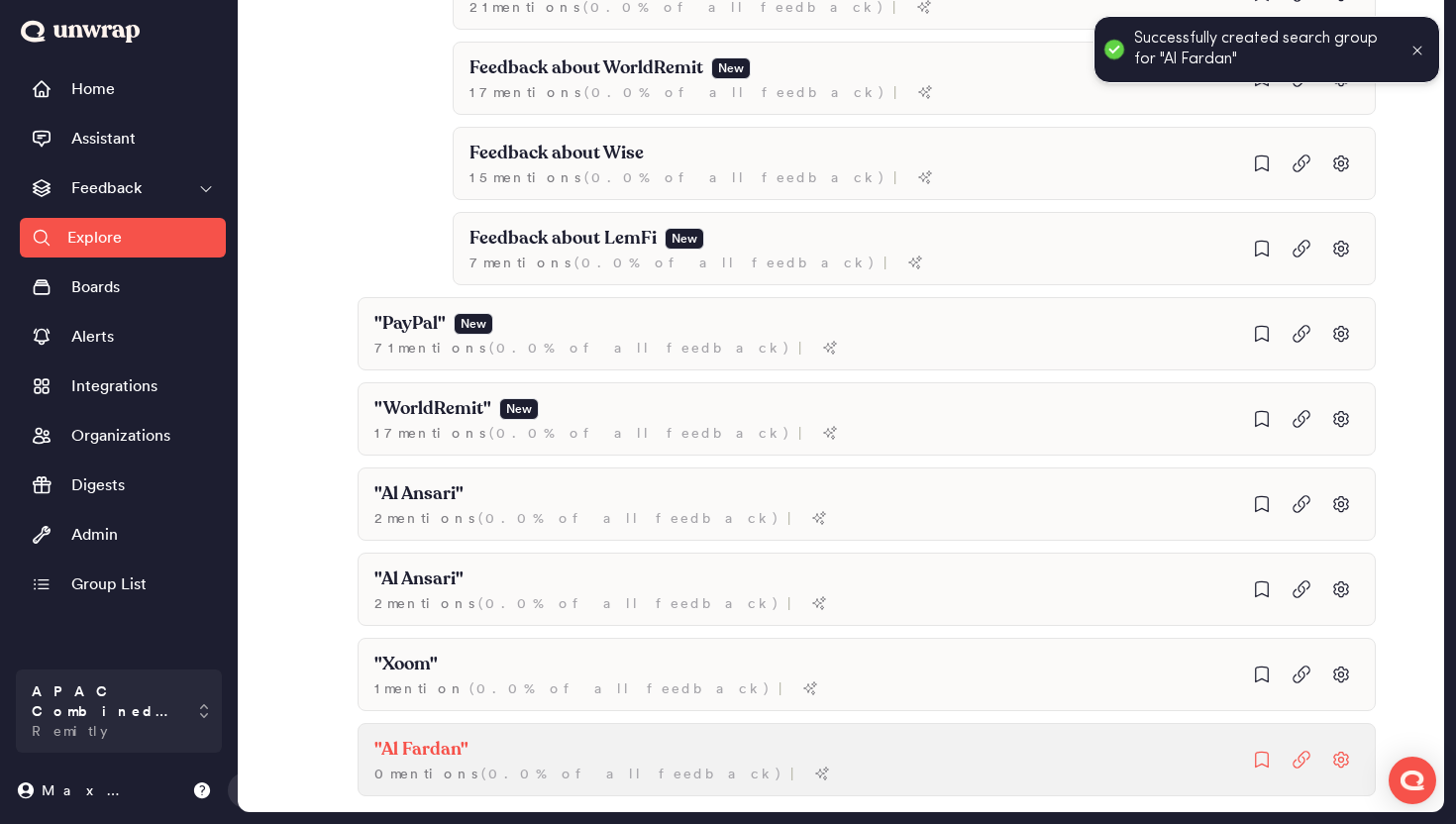 click on ""Al Fardan"" at bounding box center (646, -1376) 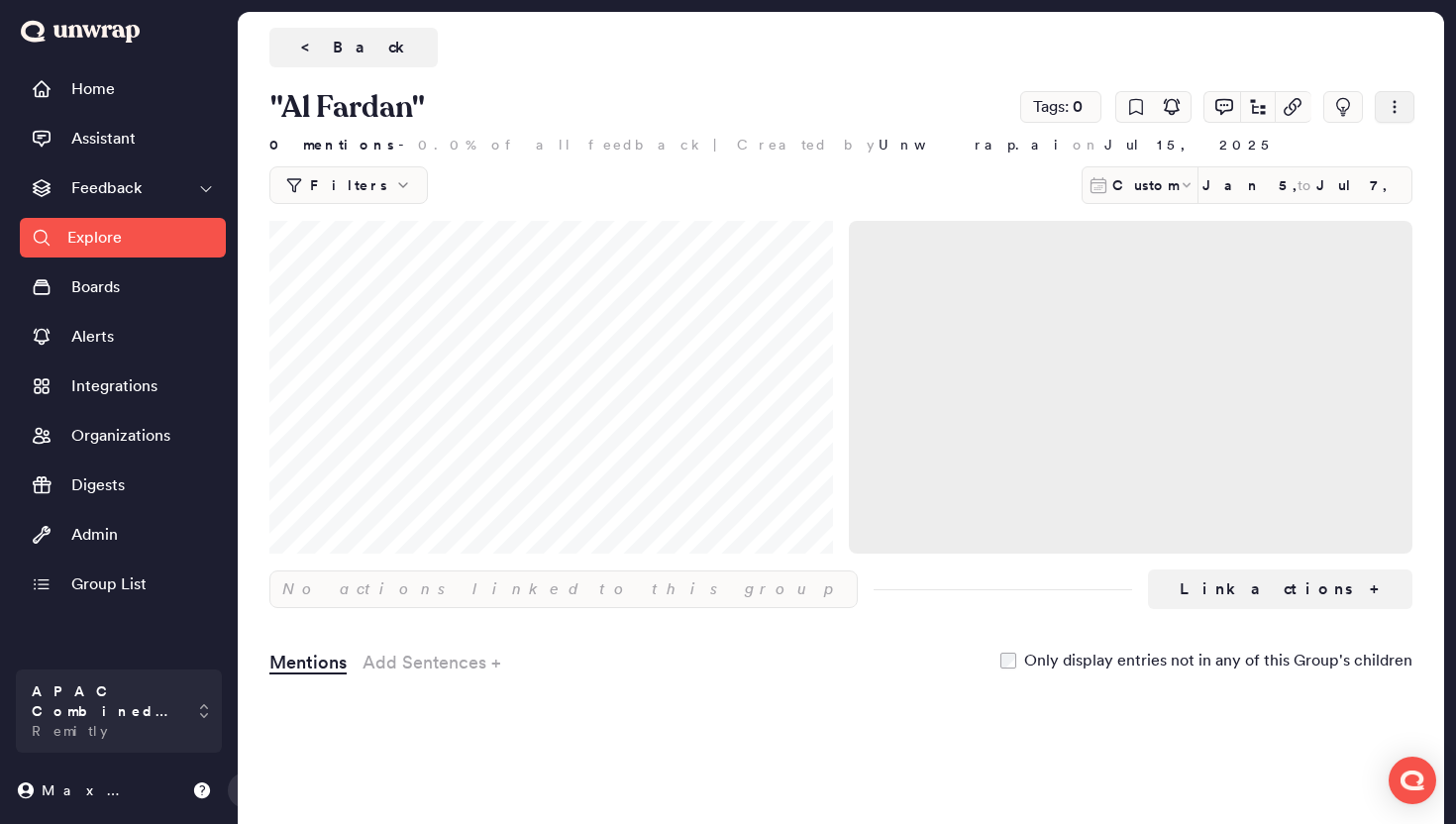 click 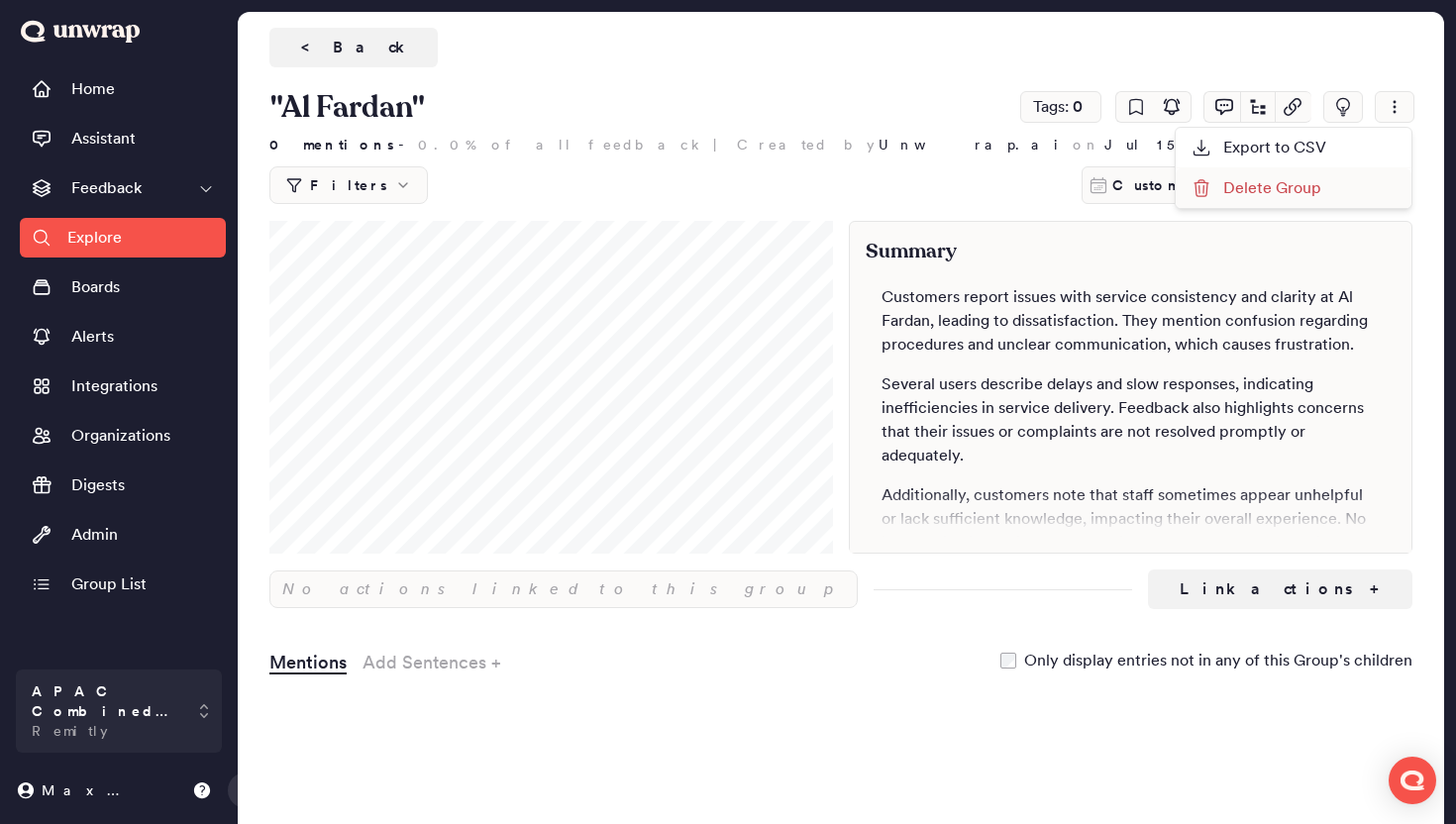 click on "Delete Group" at bounding box center [1256, 188] 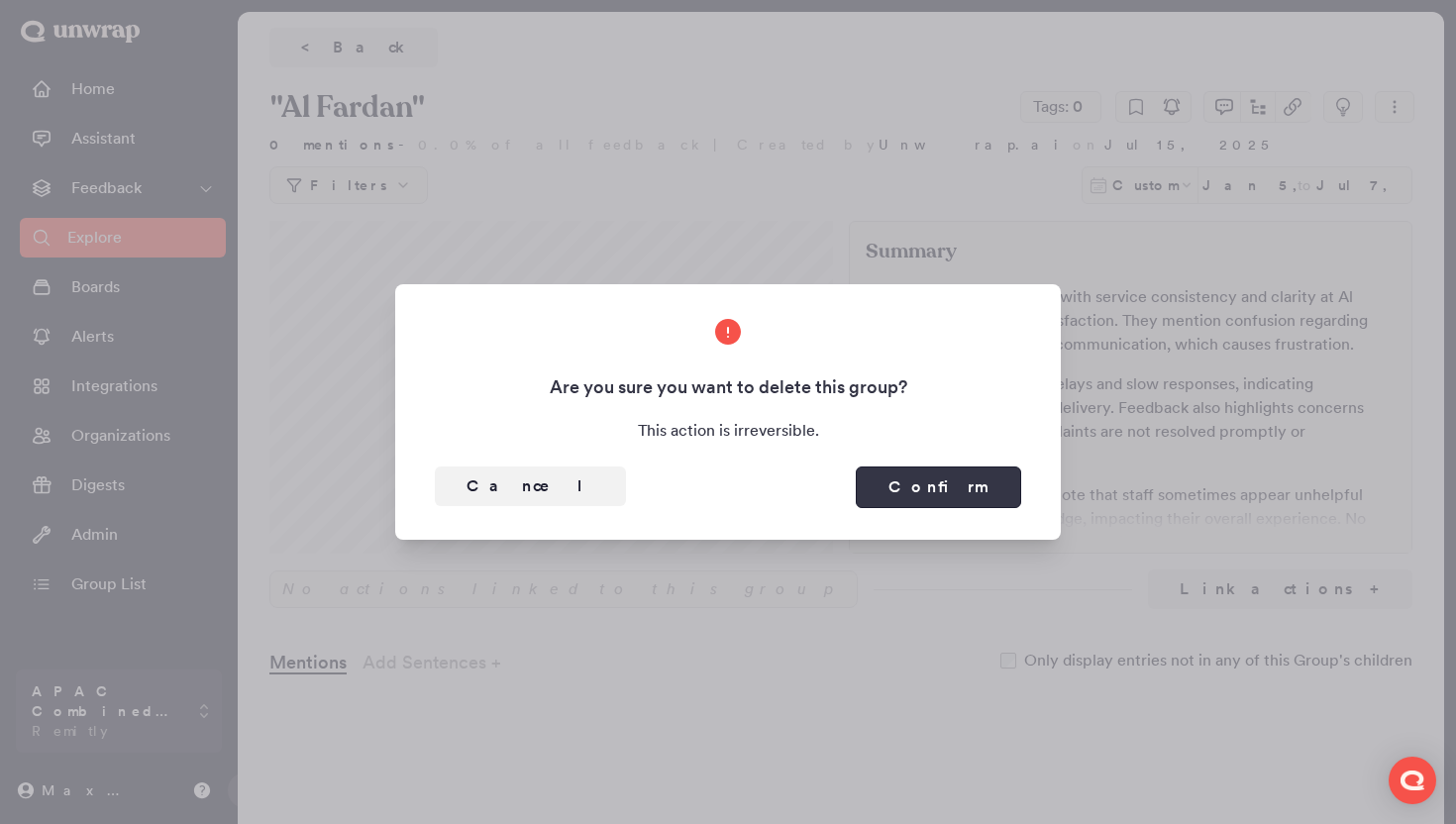 click on "Confirm" at bounding box center [938, 487] 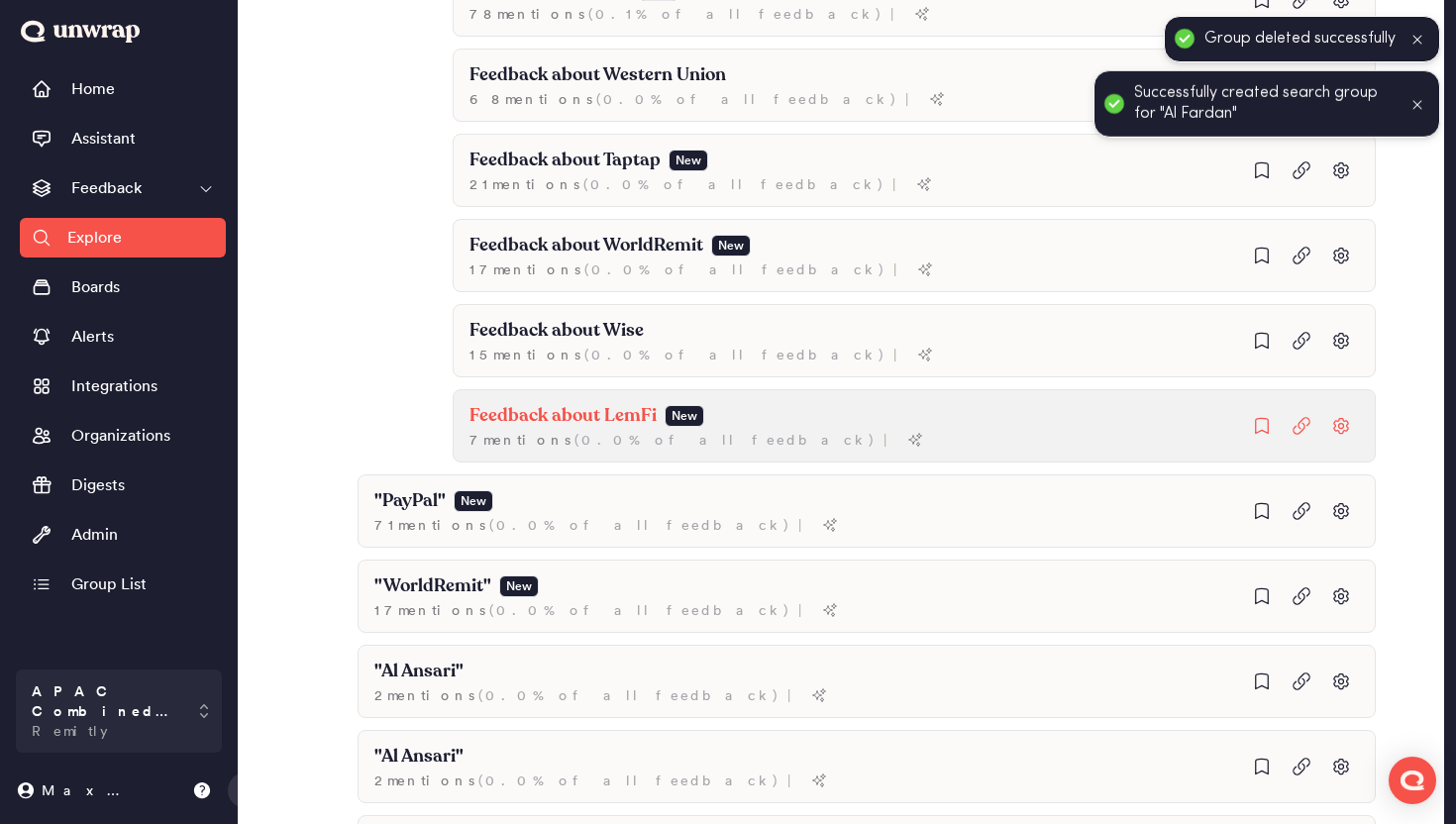 scroll, scrollTop: 1356, scrollLeft: 0, axis: vertical 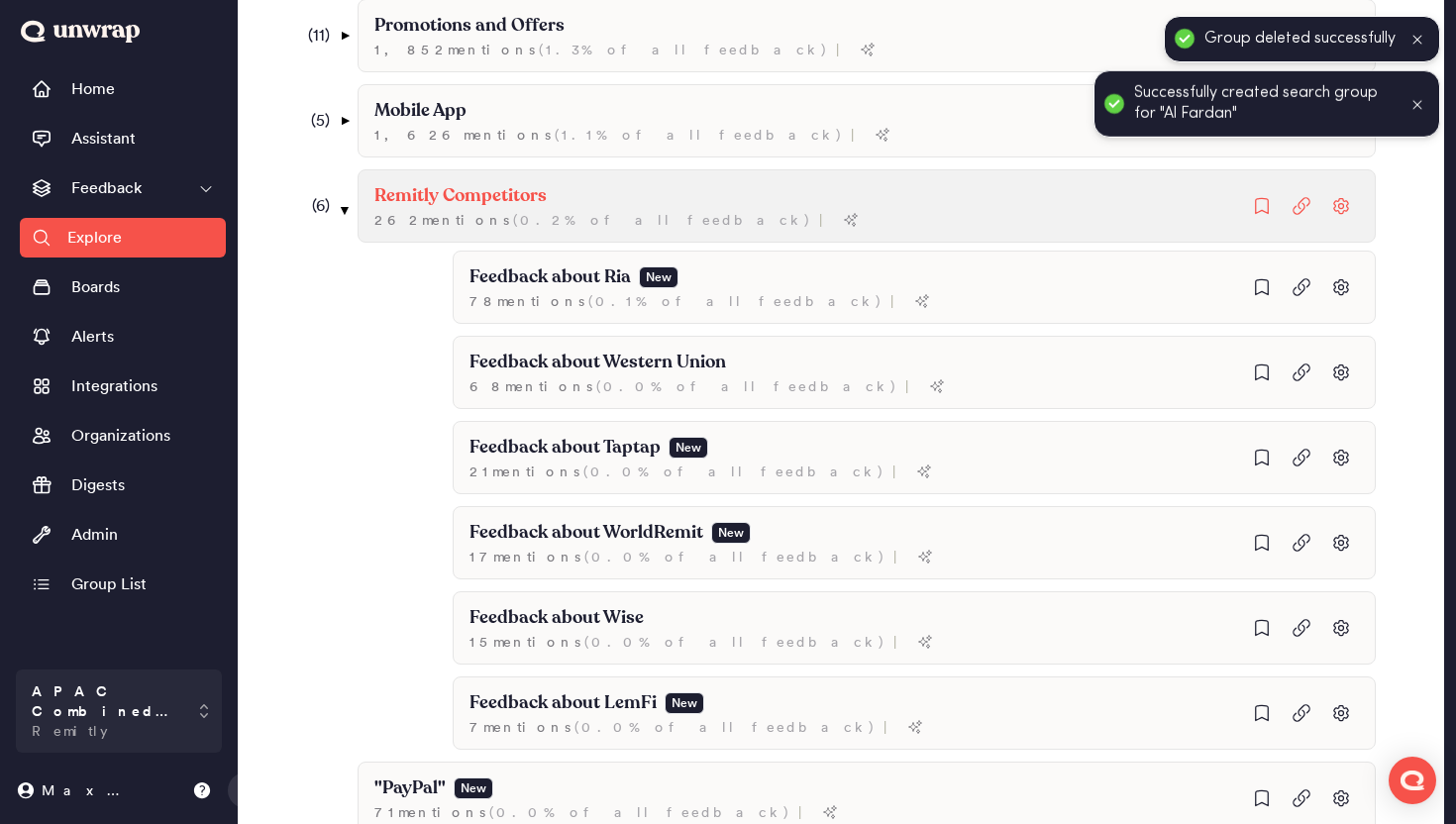 click on "Remitly Competitors 262  mention s   ( 0.2% of all feedback ) |" at bounding box center (867, -901) 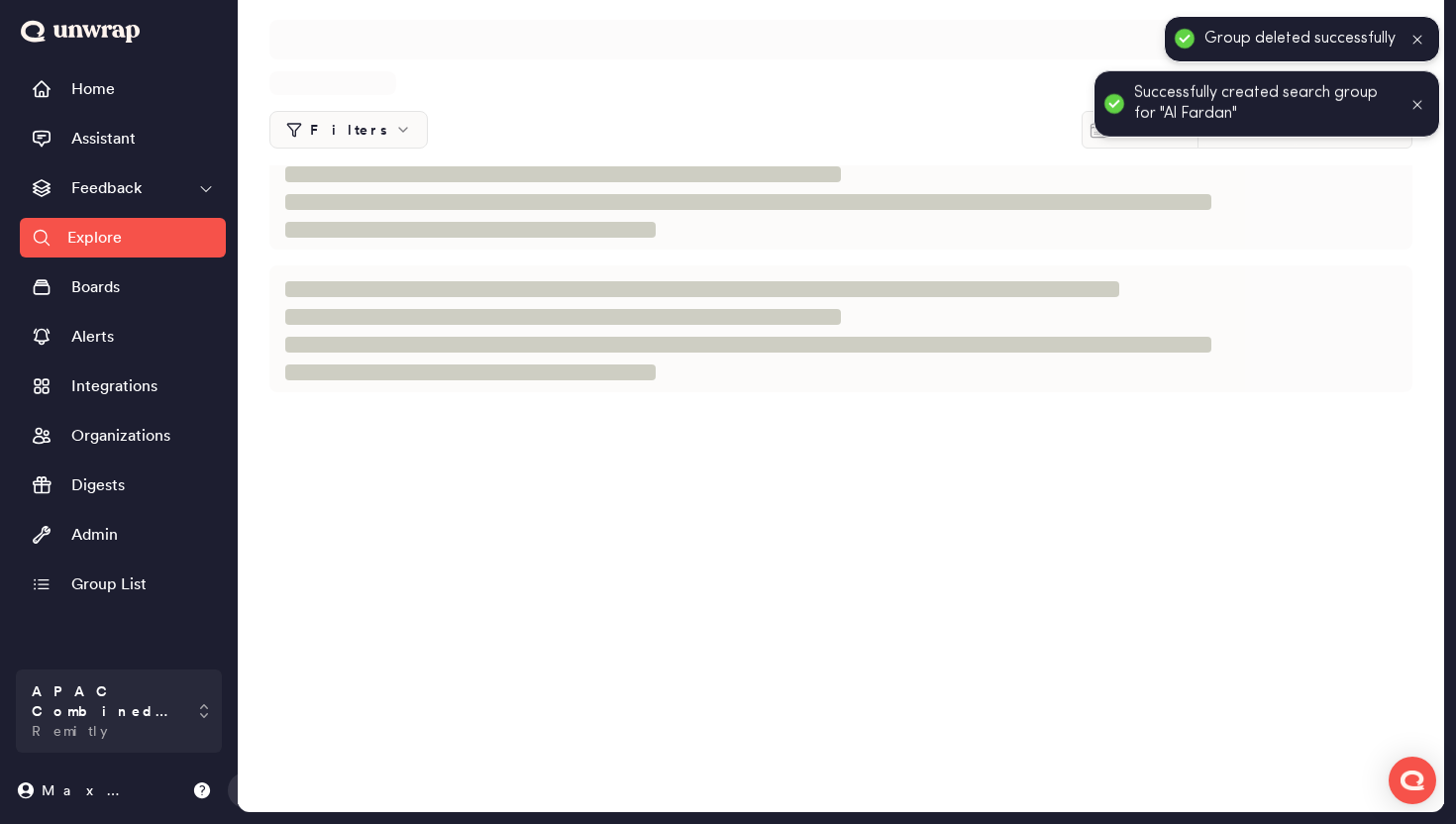 scroll, scrollTop: 0, scrollLeft: 0, axis: both 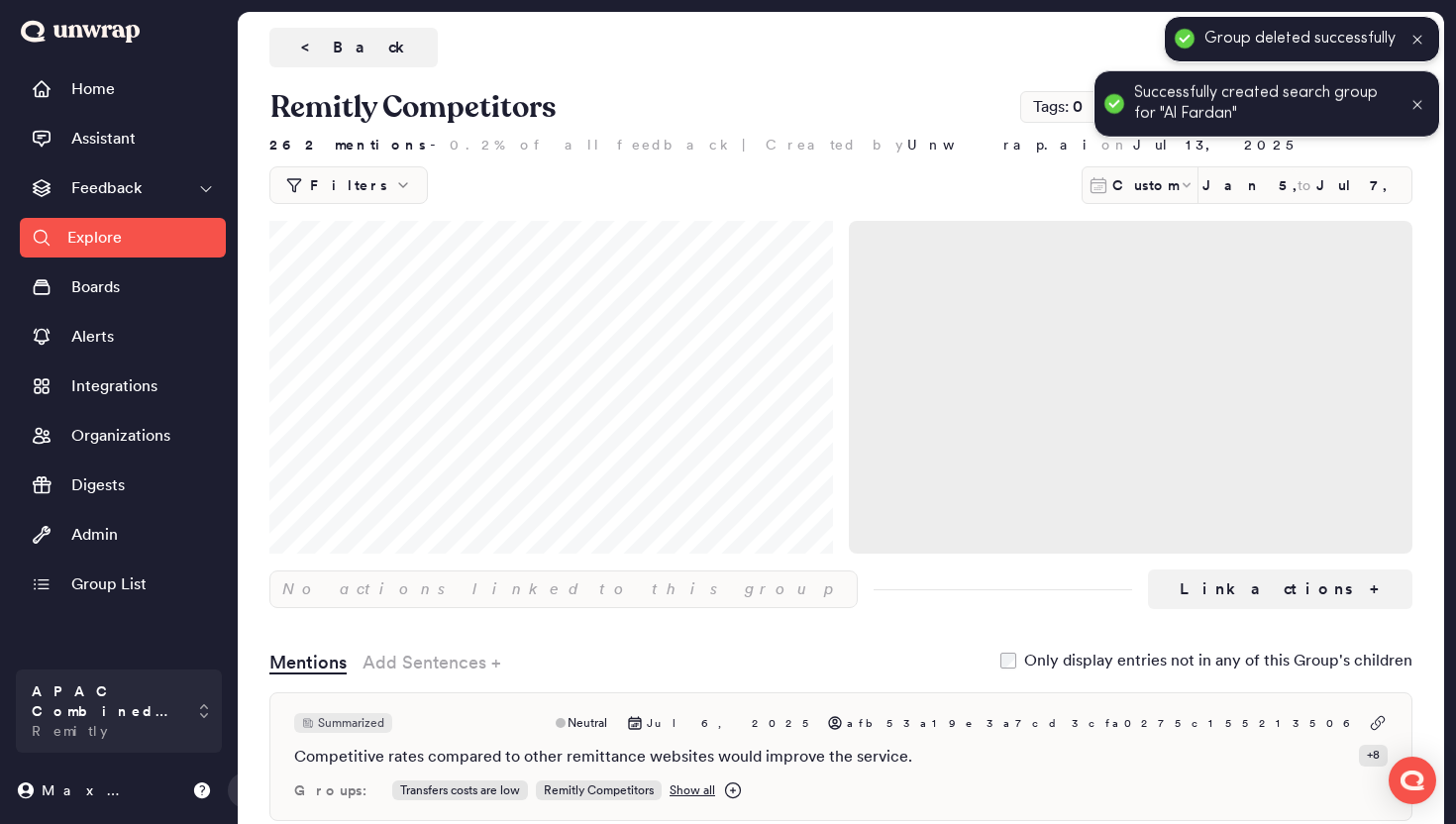 click at bounding box center [1417, 39] 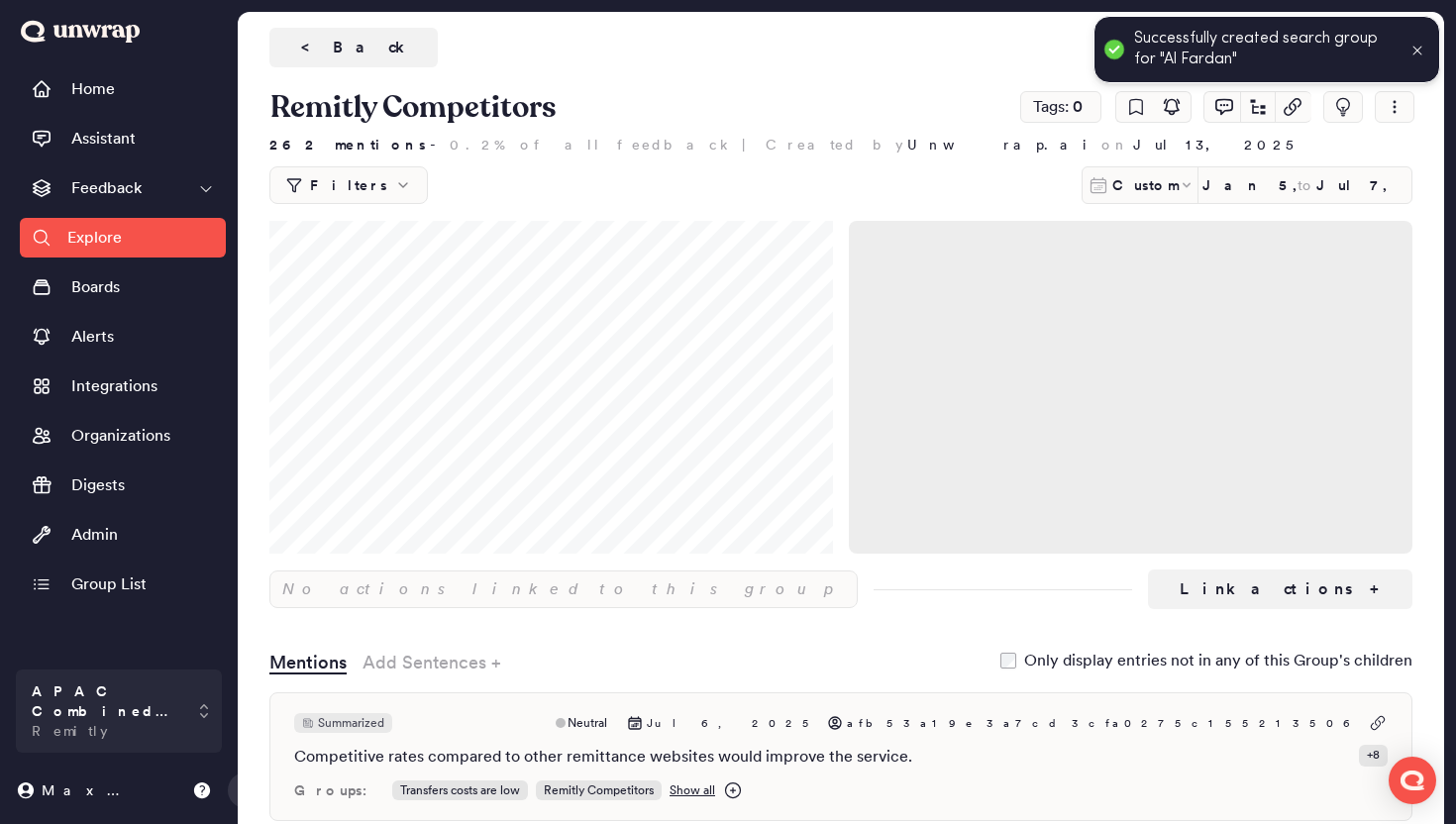 click at bounding box center [1417, 50] 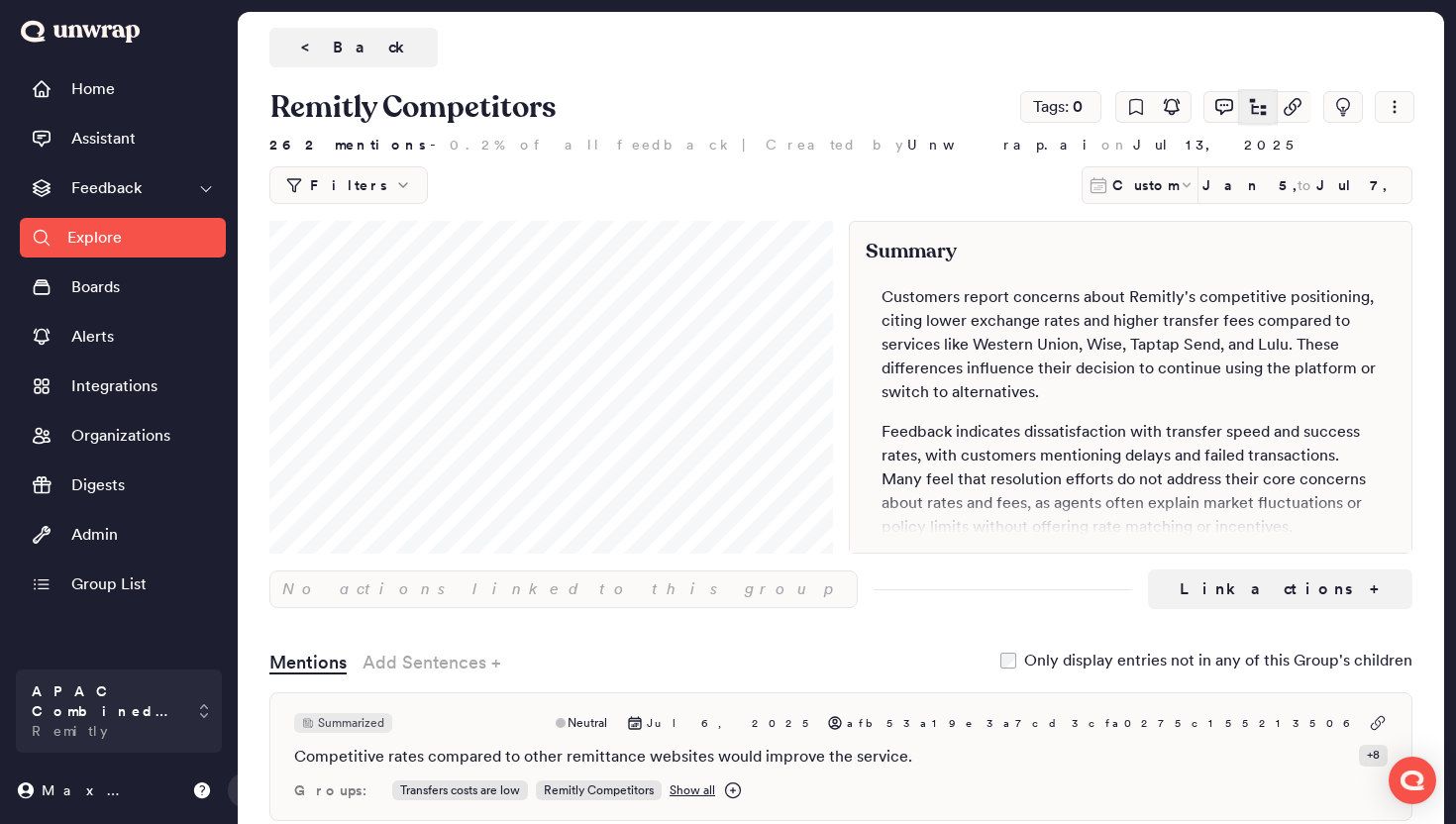 click 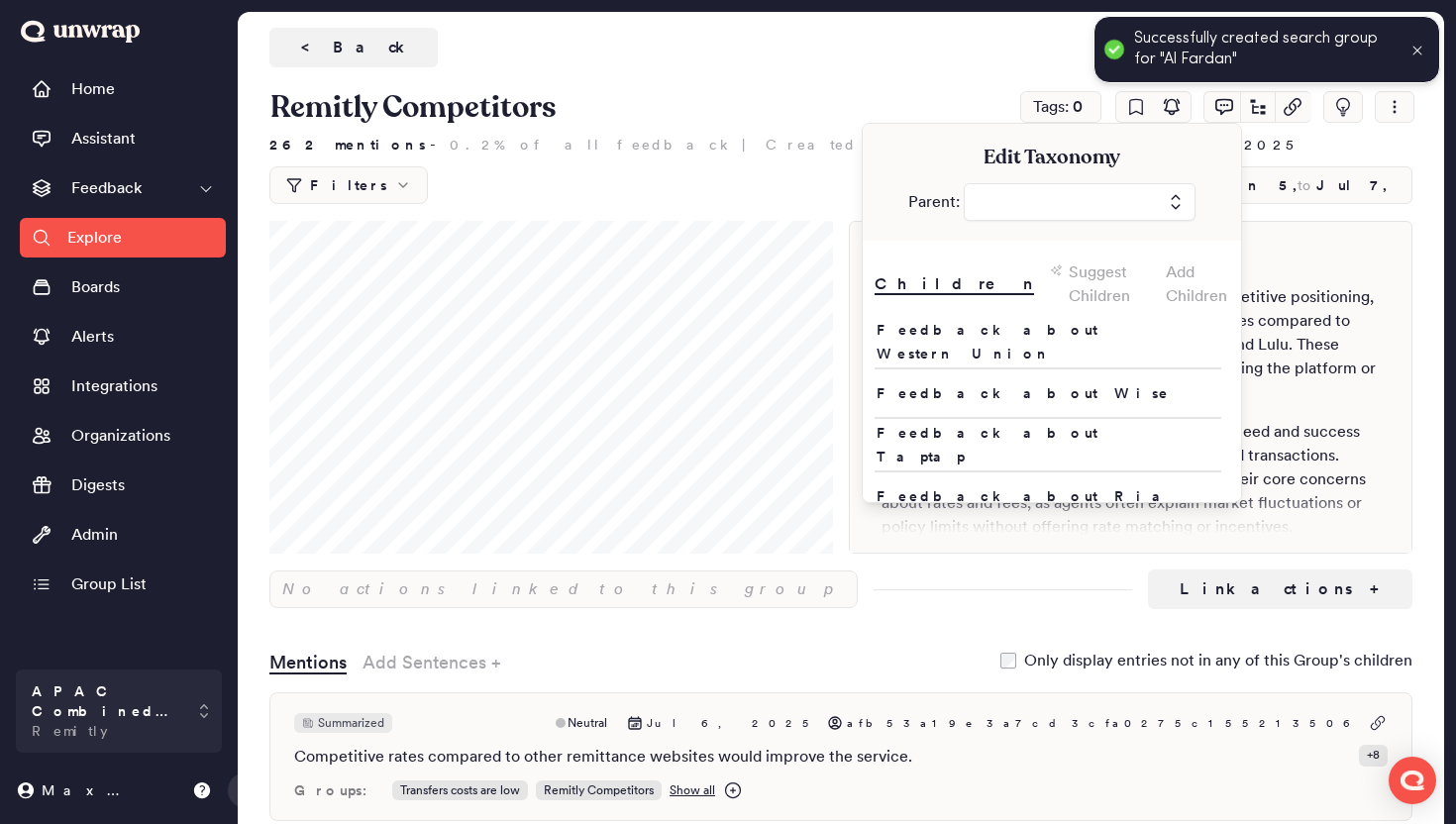click on "Add Children" at bounding box center (1197, 284) 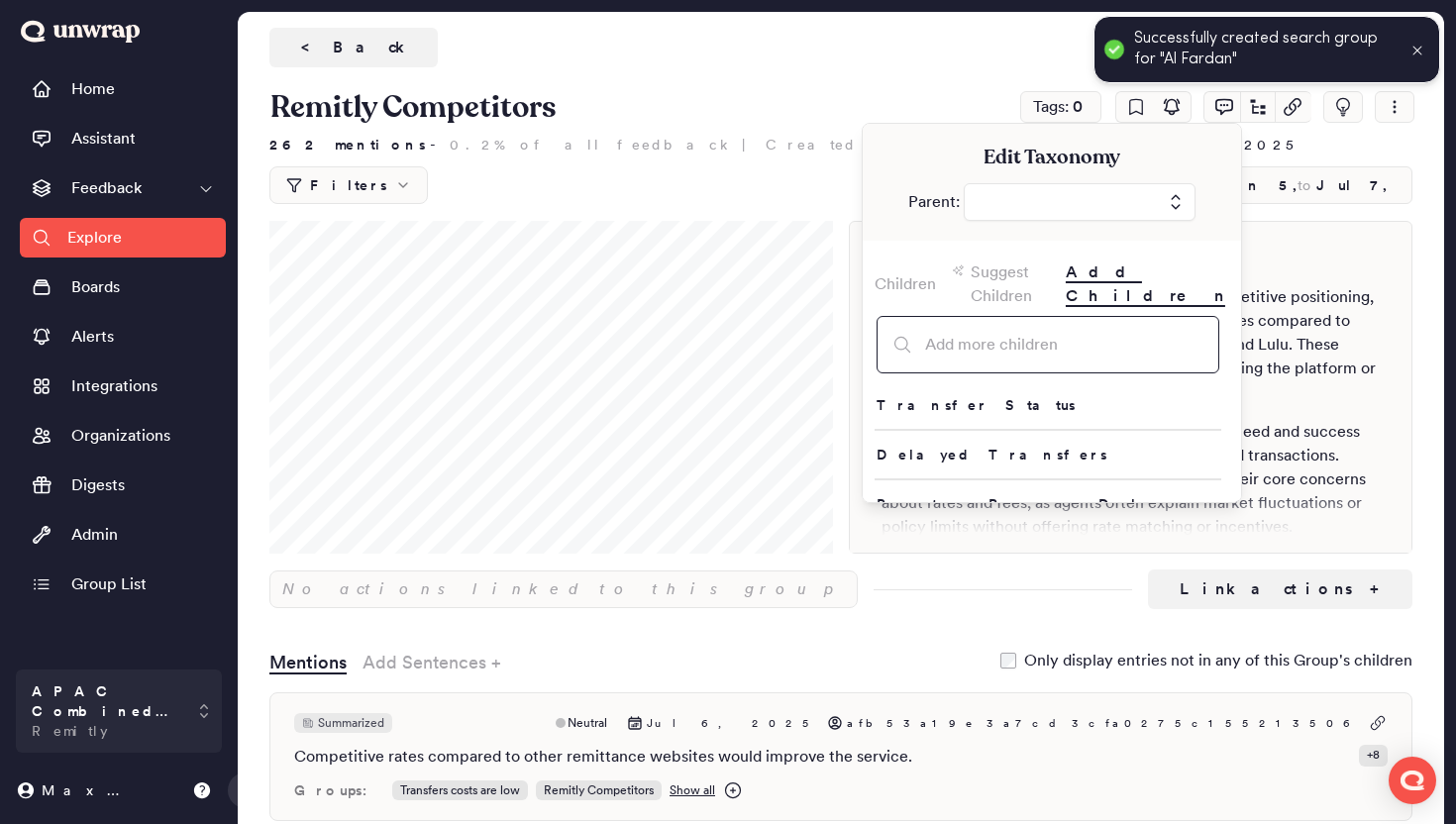 click at bounding box center [1048, 345] 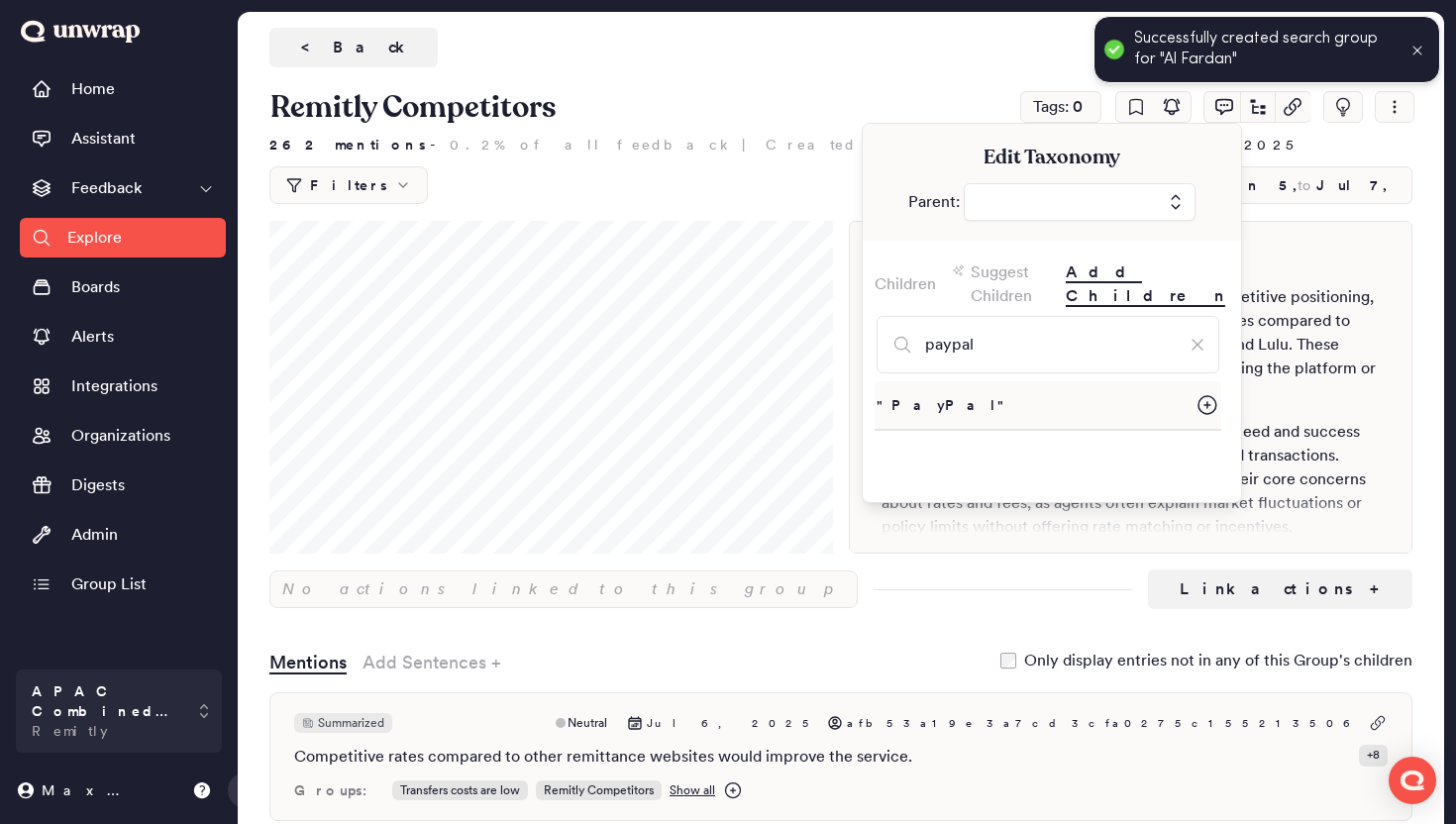 click 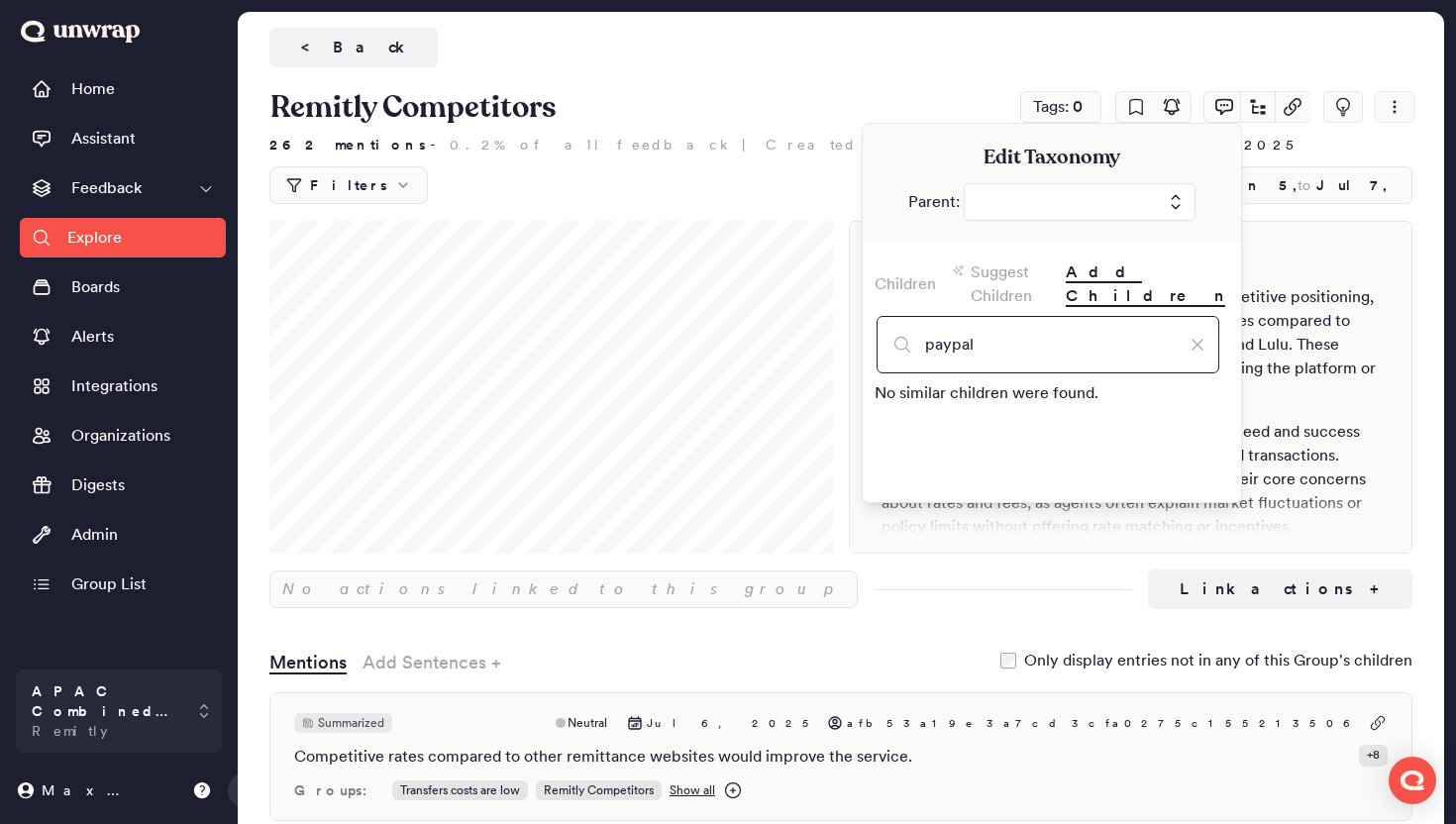 click on "paypal" at bounding box center (1048, 345) 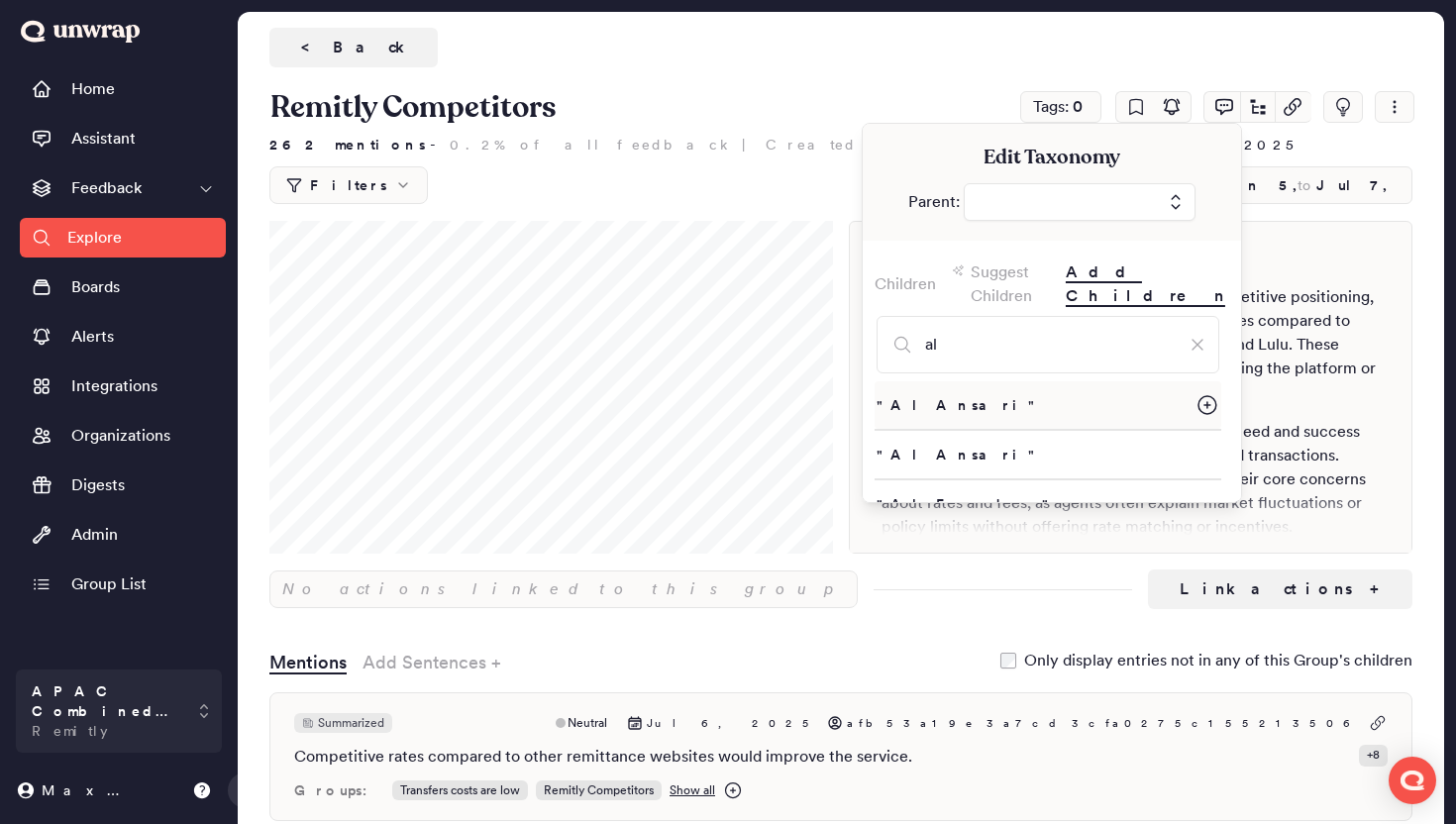 click 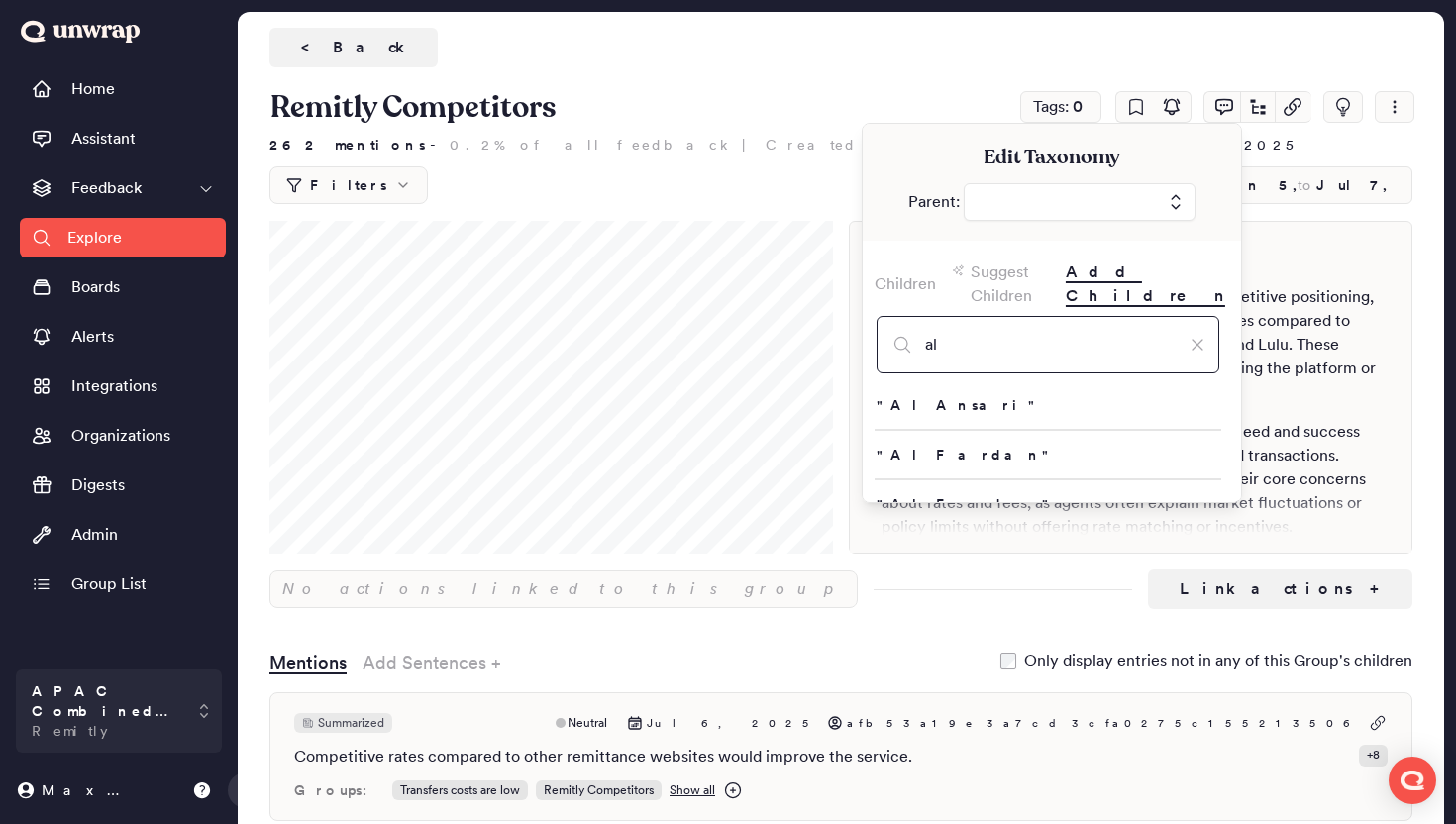 click on "al" at bounding box center [1048, 345] 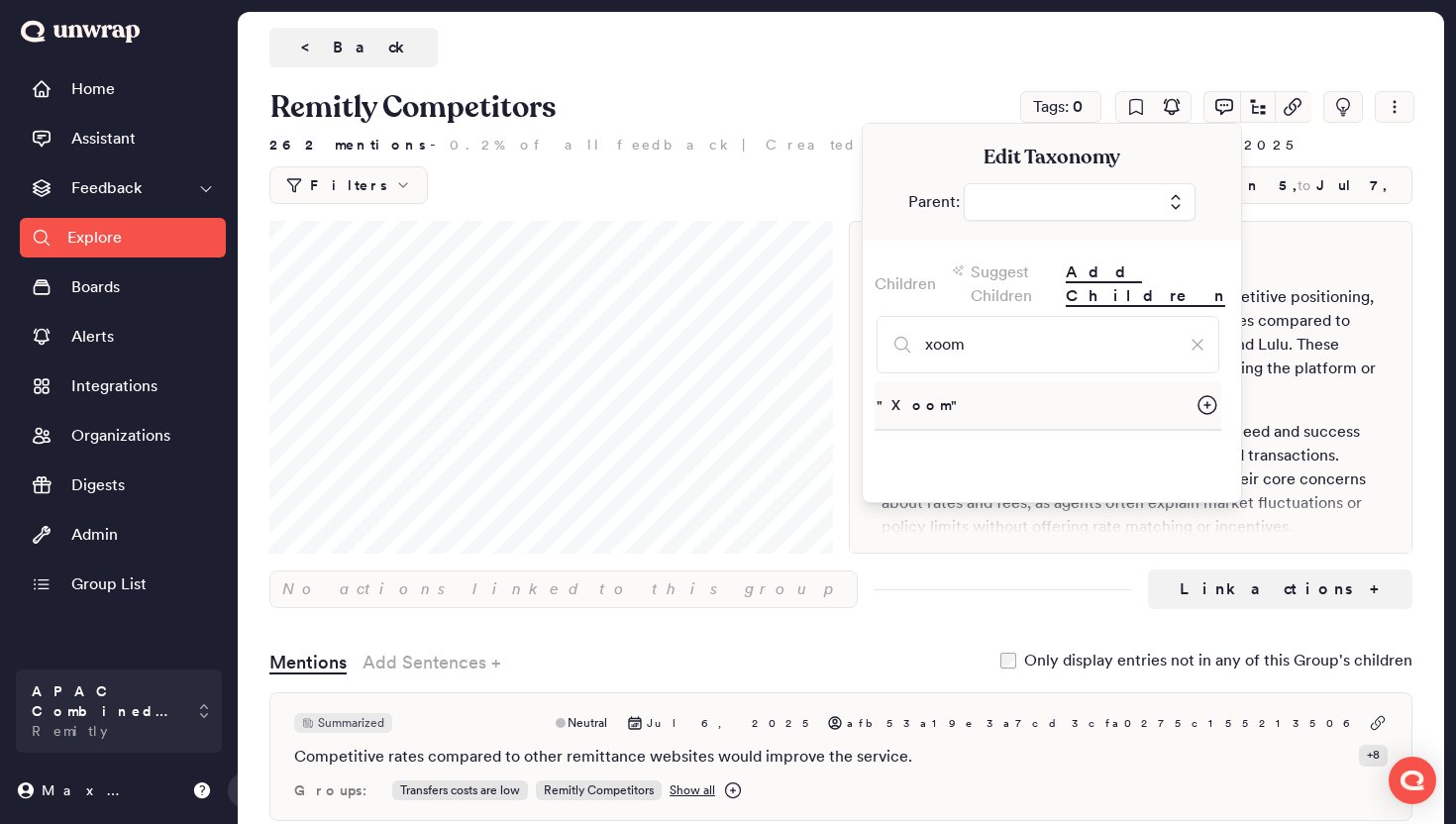 click 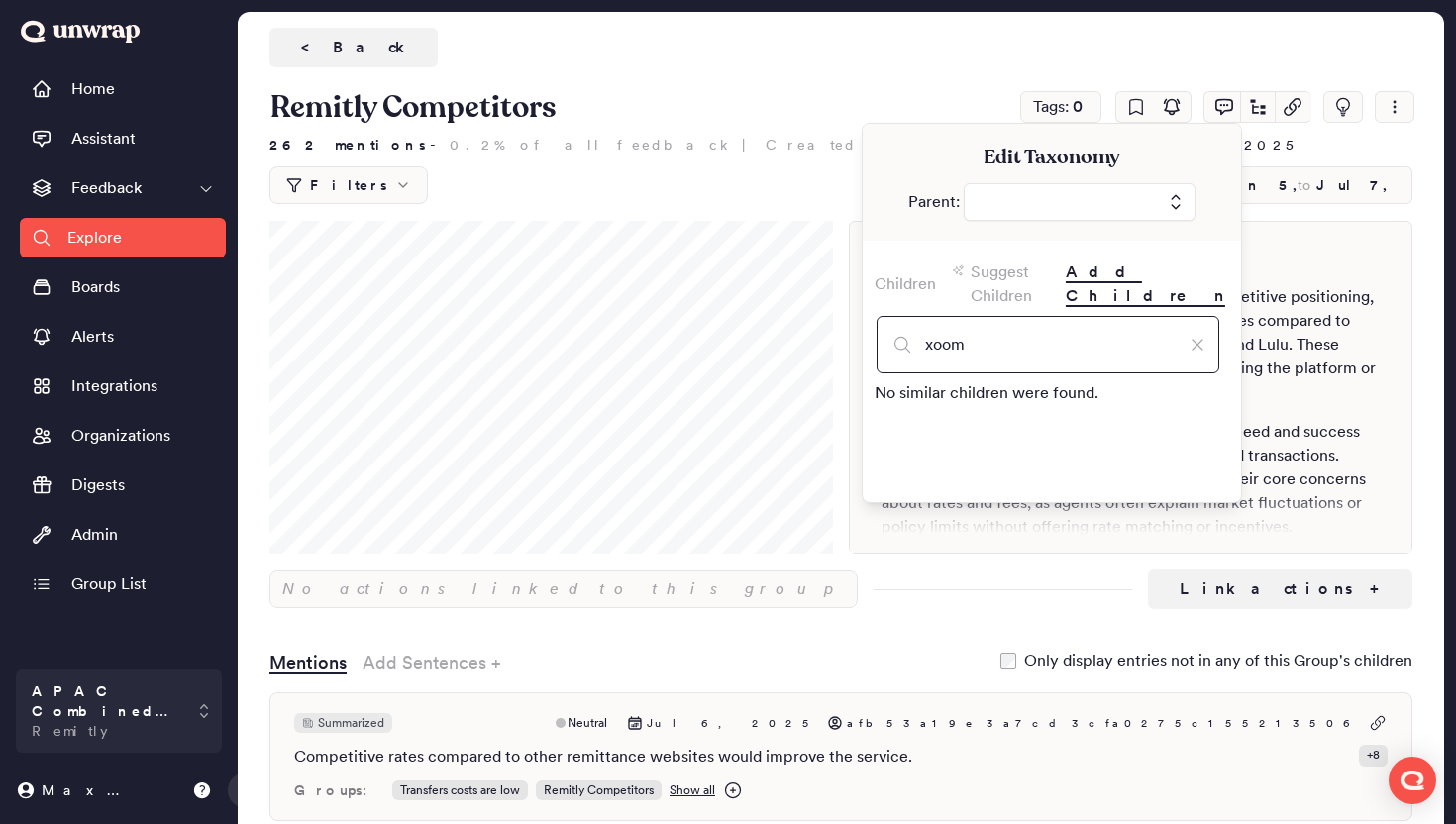 click on "xoom" at bounding box center (1048, 345) 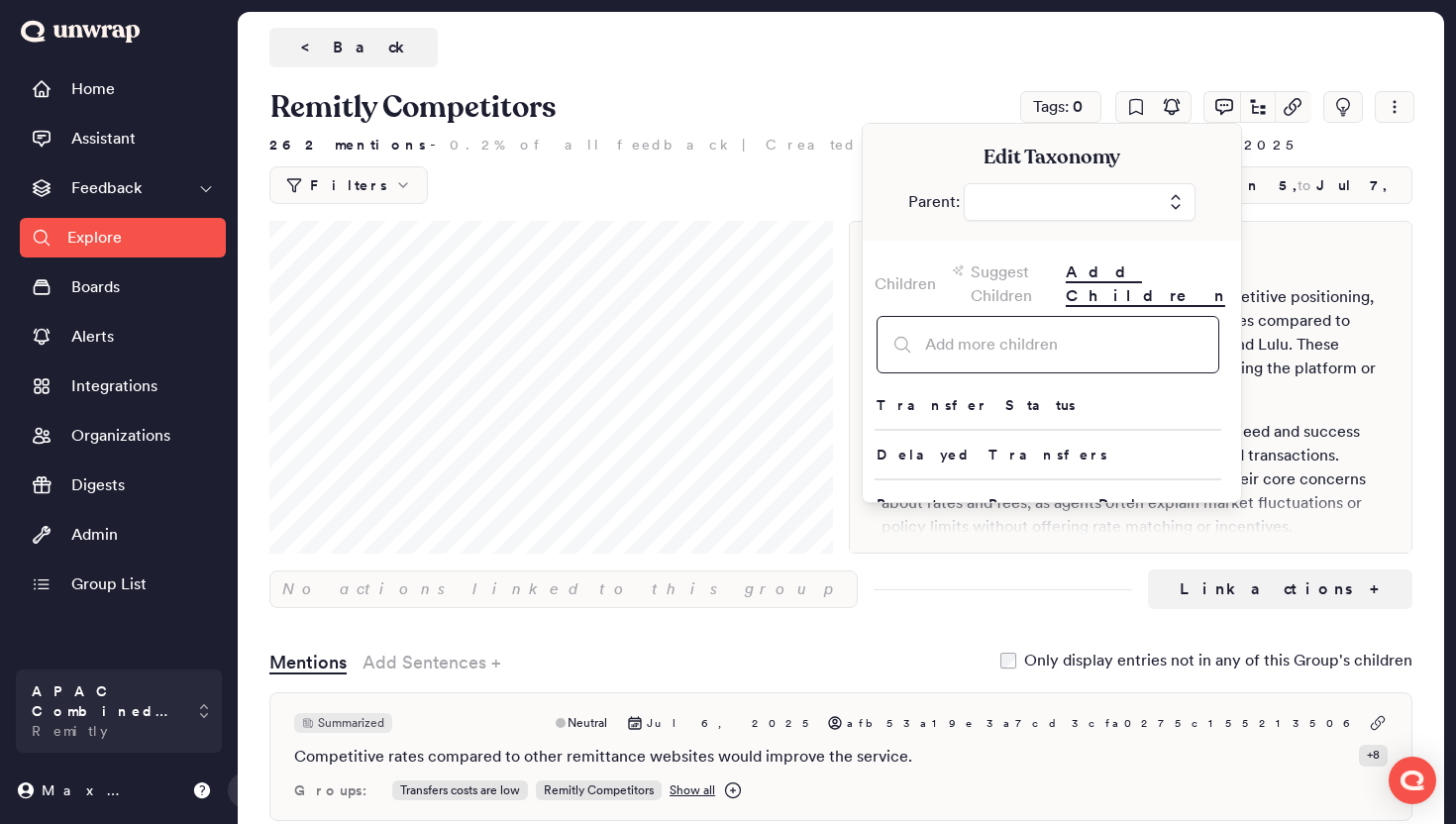 type 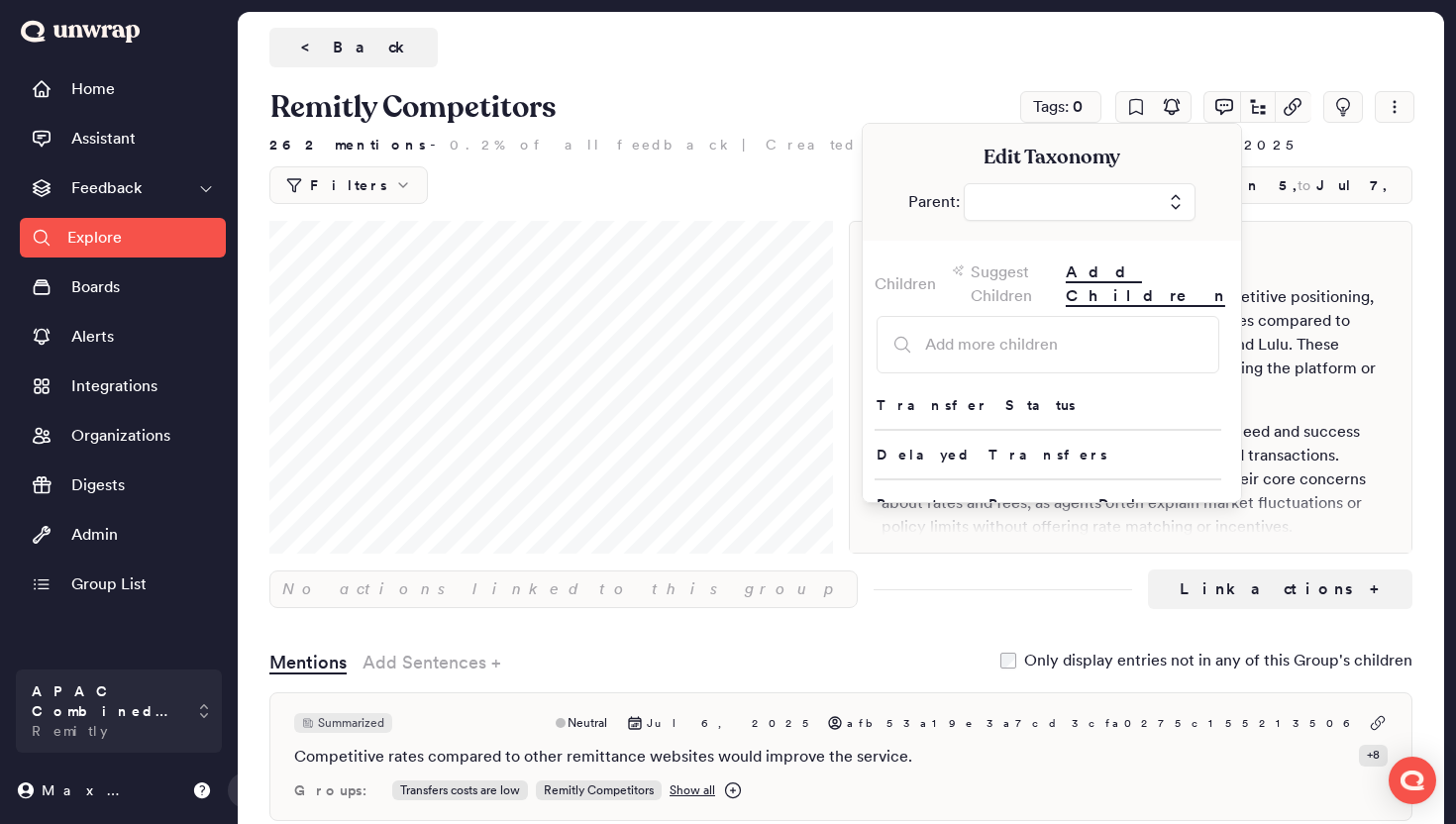 click on "< Back" at bounding box center (841, 48) 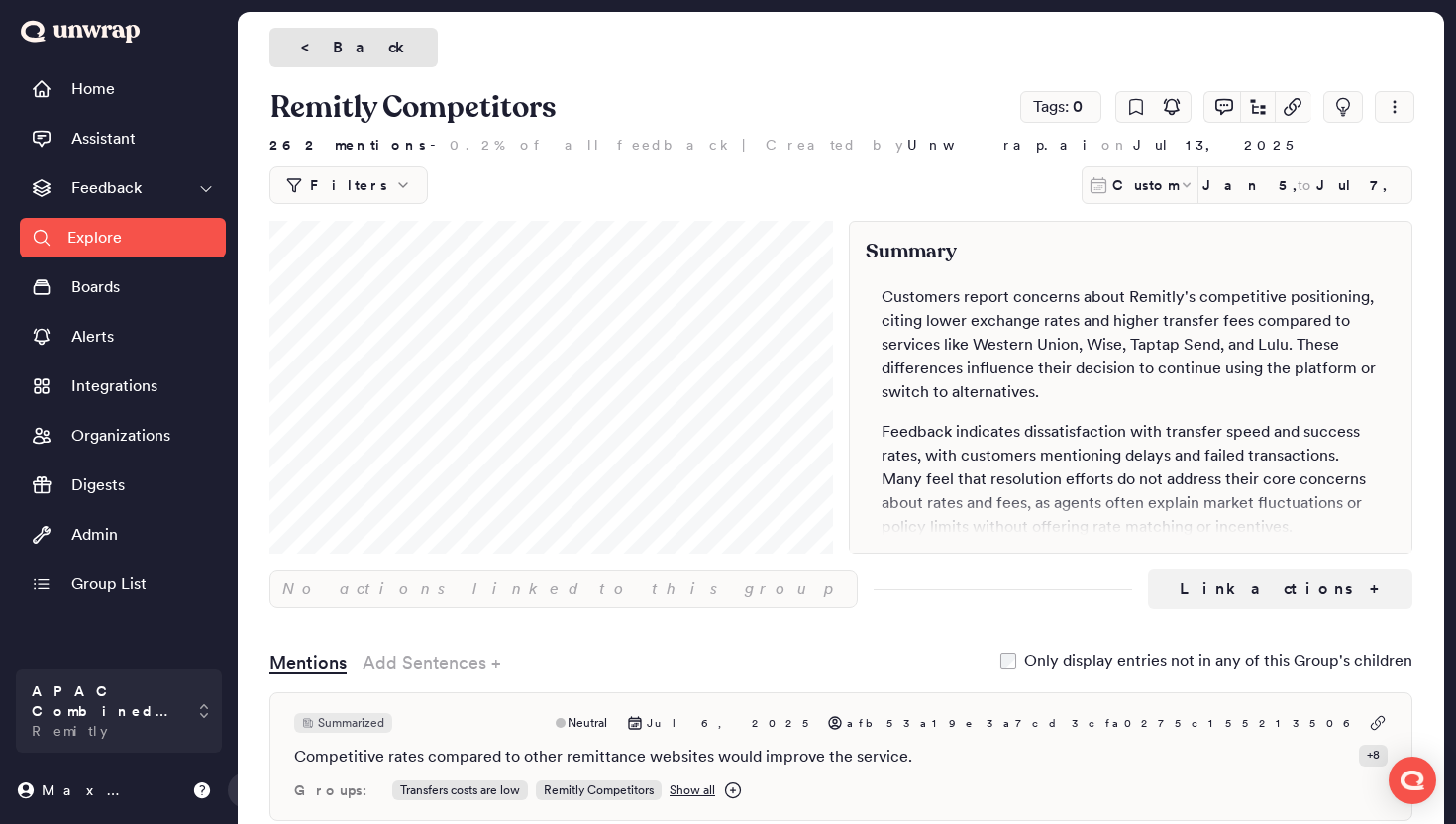 click on "< Back" at bounding box center [354, 48] 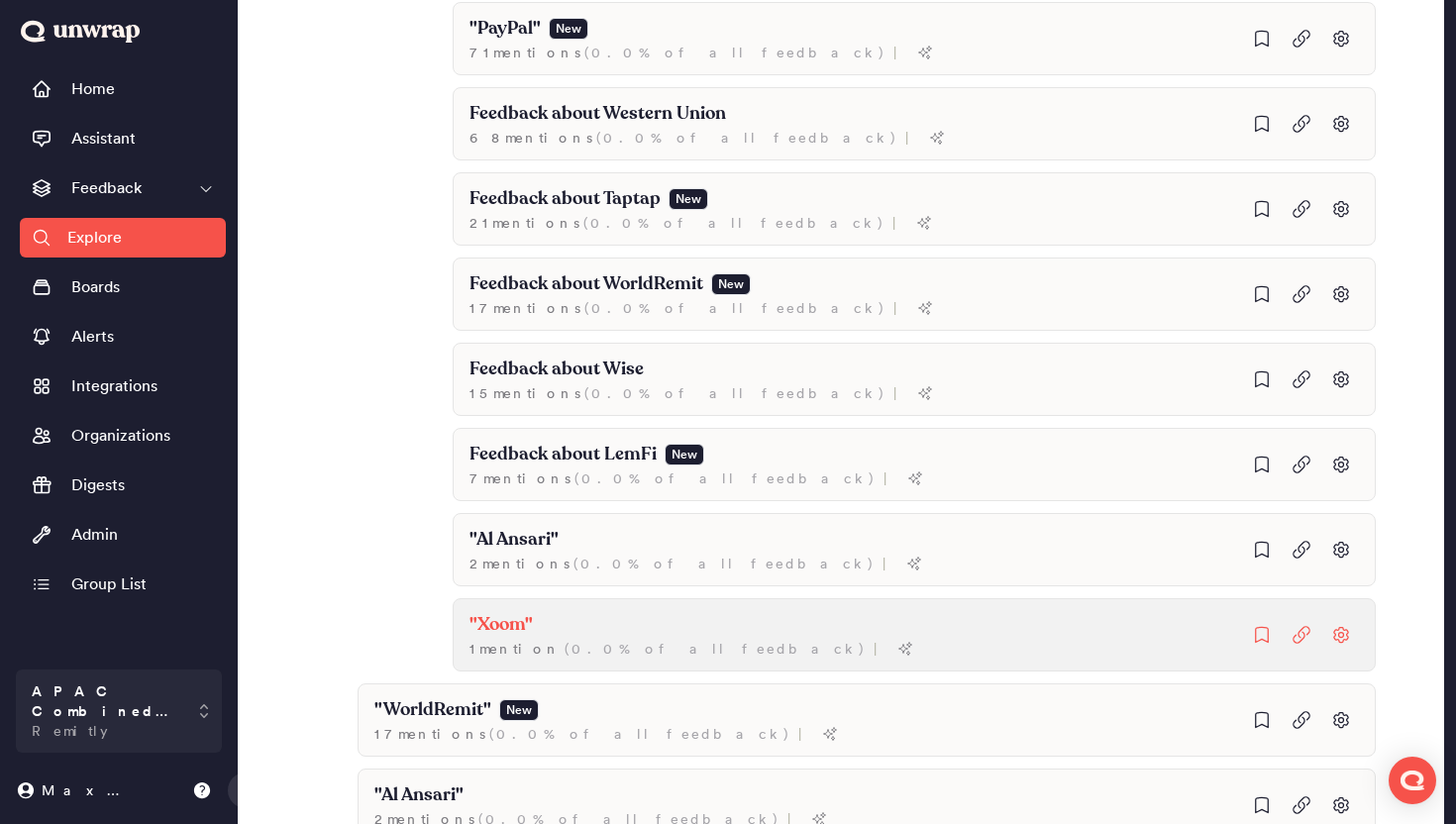 scroll, scrollTop: 1803, scrollLeft: 0, axis: vertical 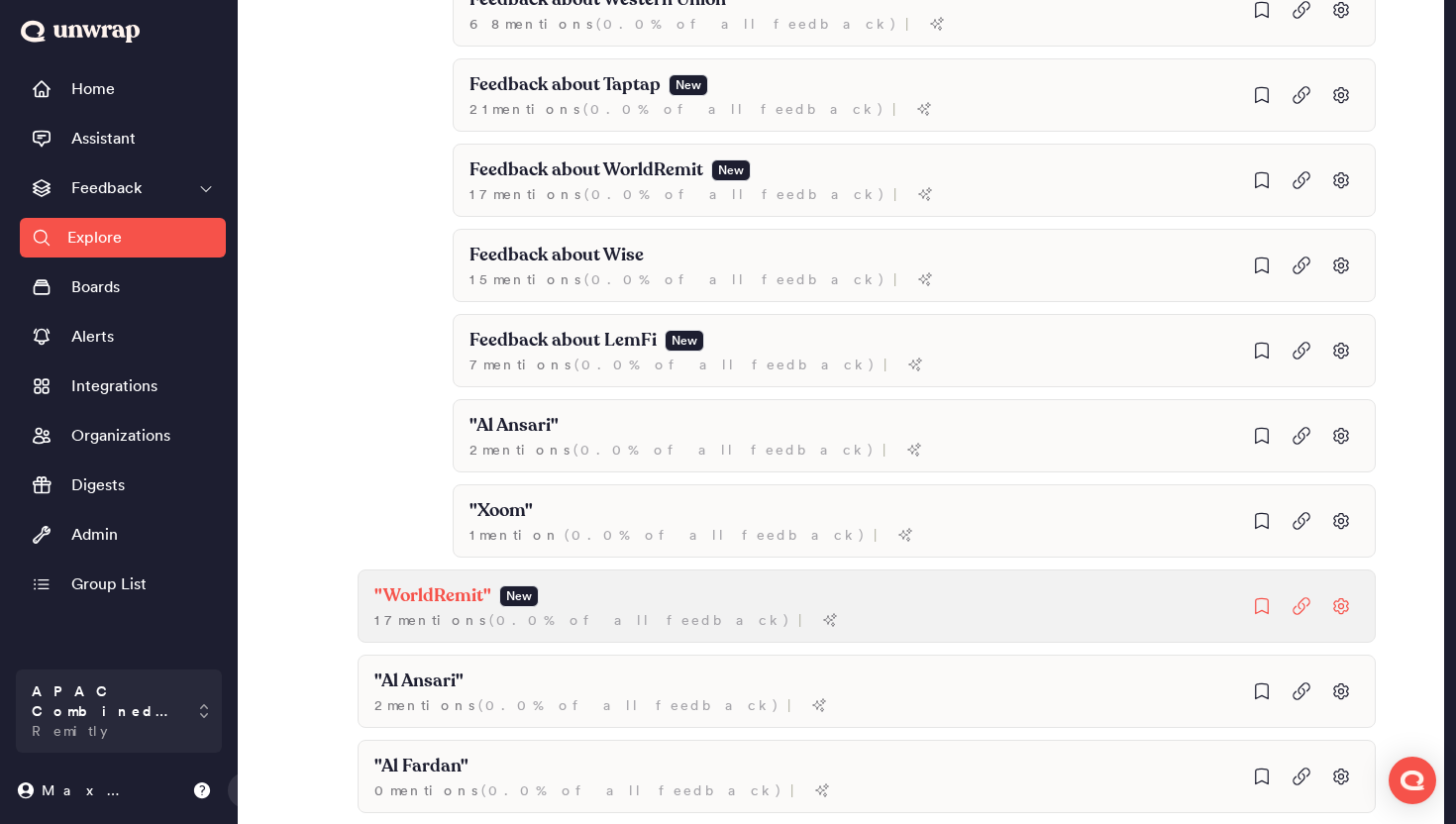 click on ""WorldRemit" New 17  mention s   ( 0.0% of all feedback ) |" at bounding box center [1009, -1093] 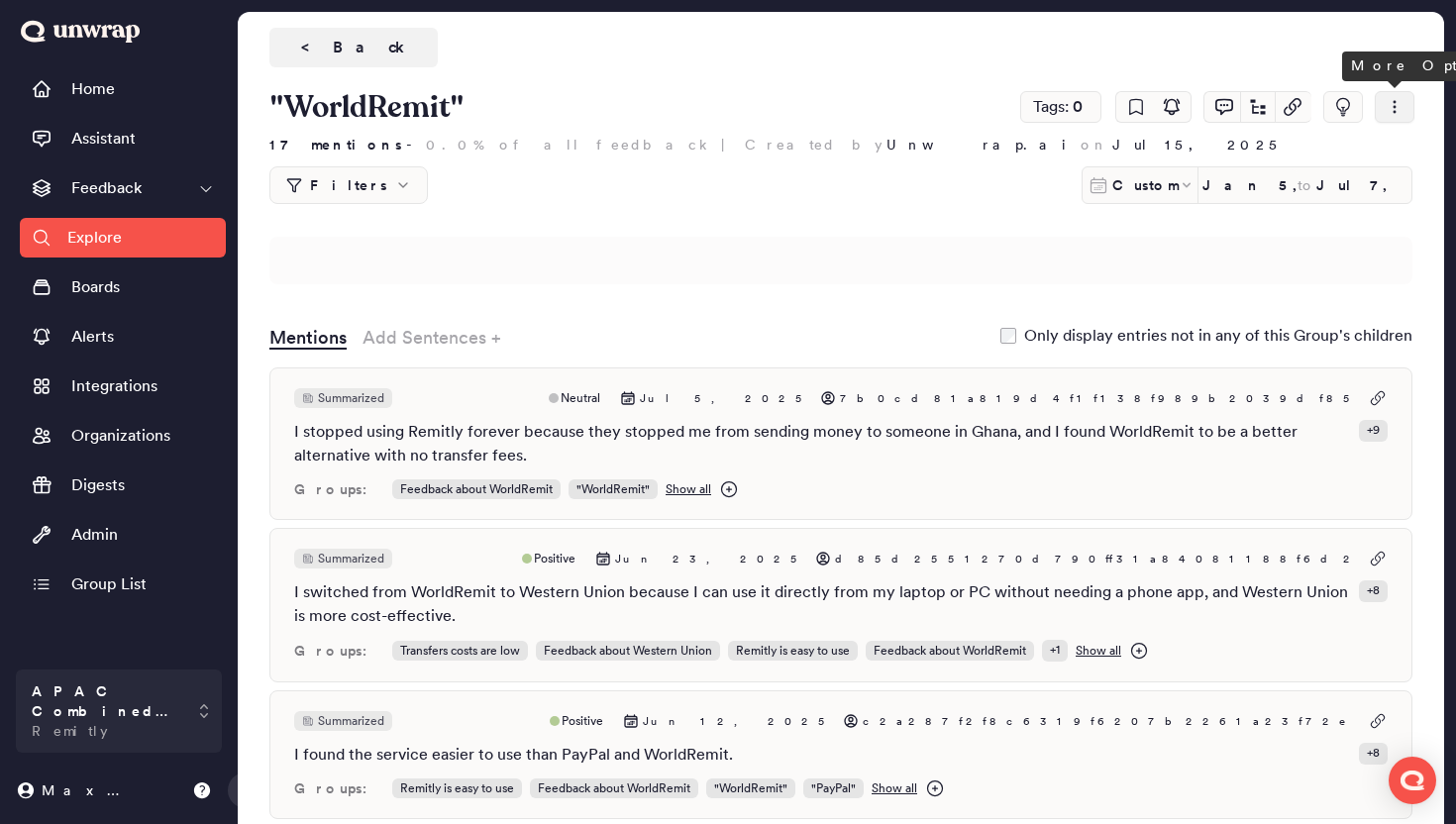click 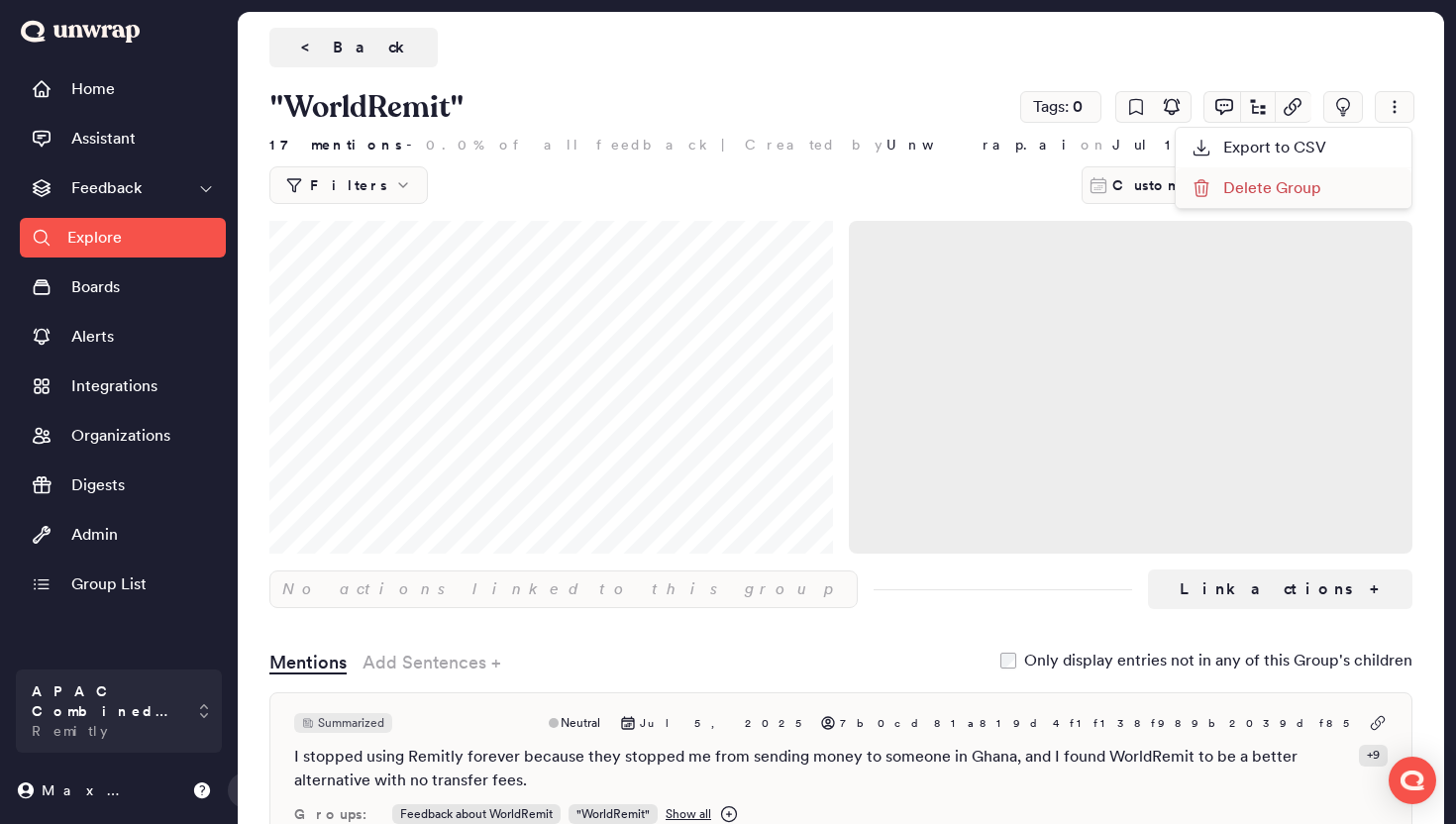 click on "Delete Group" at bounding box center [1256, 188] 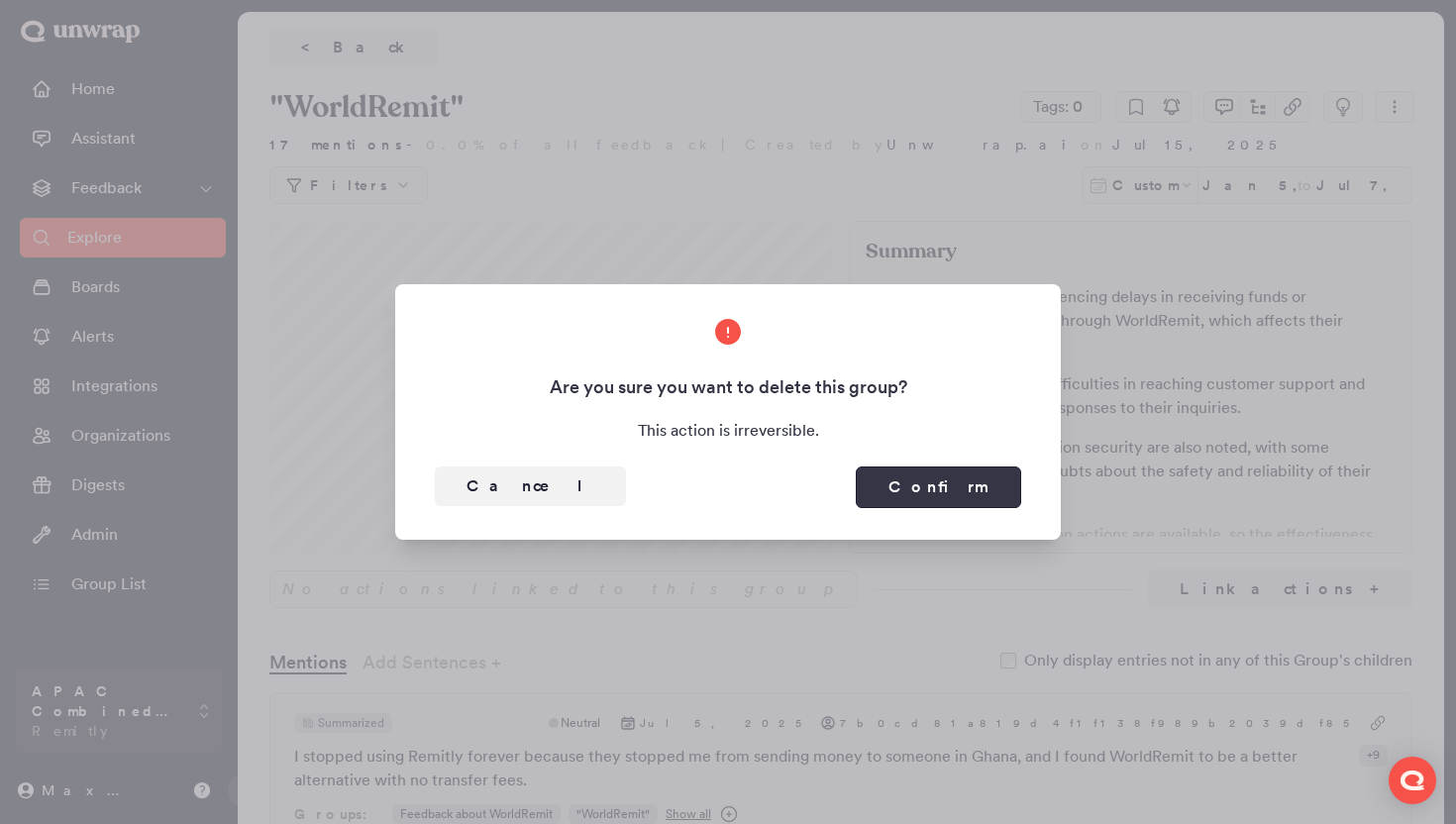 click on "Confirm" at bounding box center [938, 487] 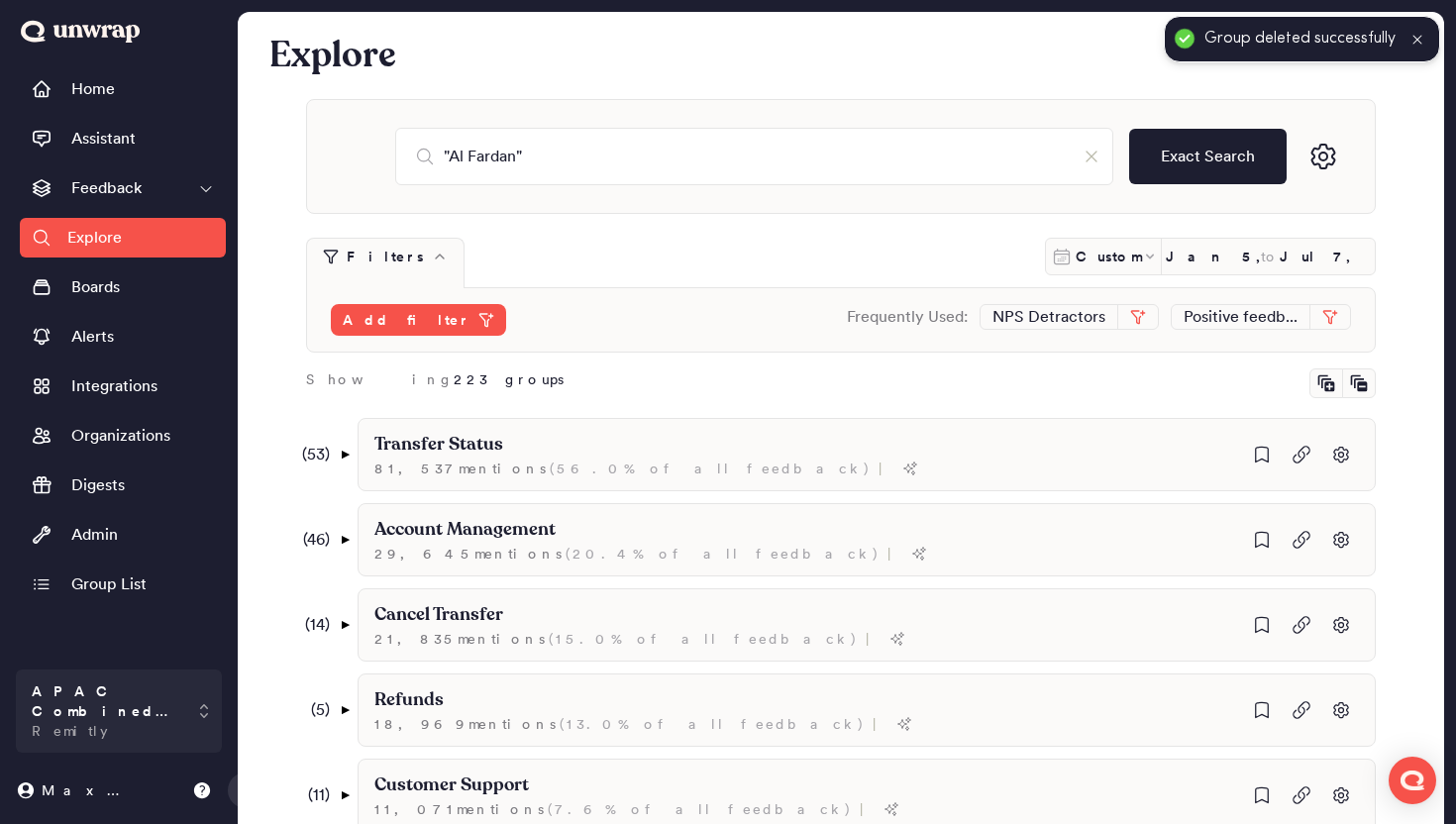scroll, scrollTop: 1803, scrollLeft: 0, axis: vertical 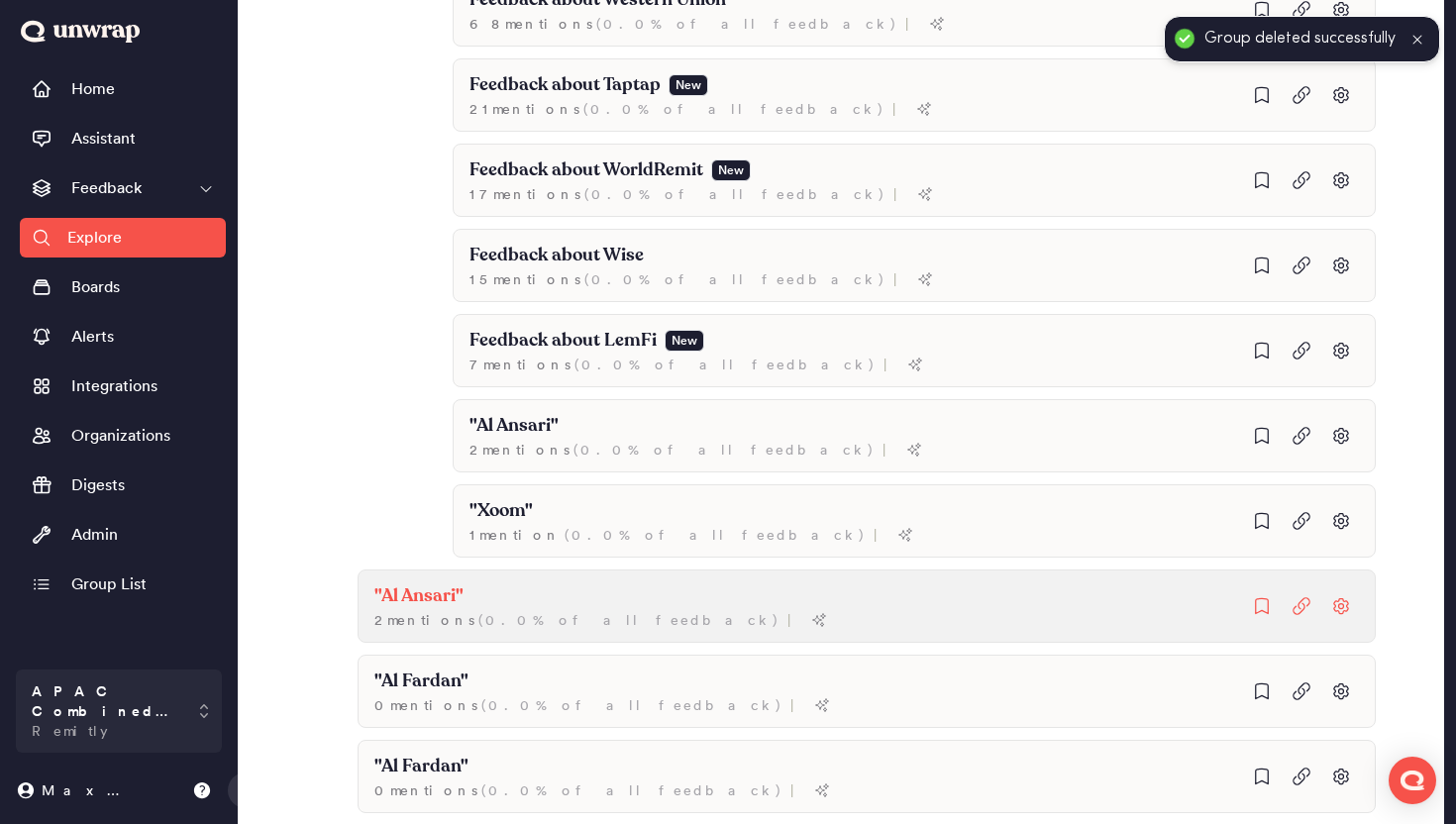 click on "( 0.0% of all feedback )" at bounding box center [710, -1335] 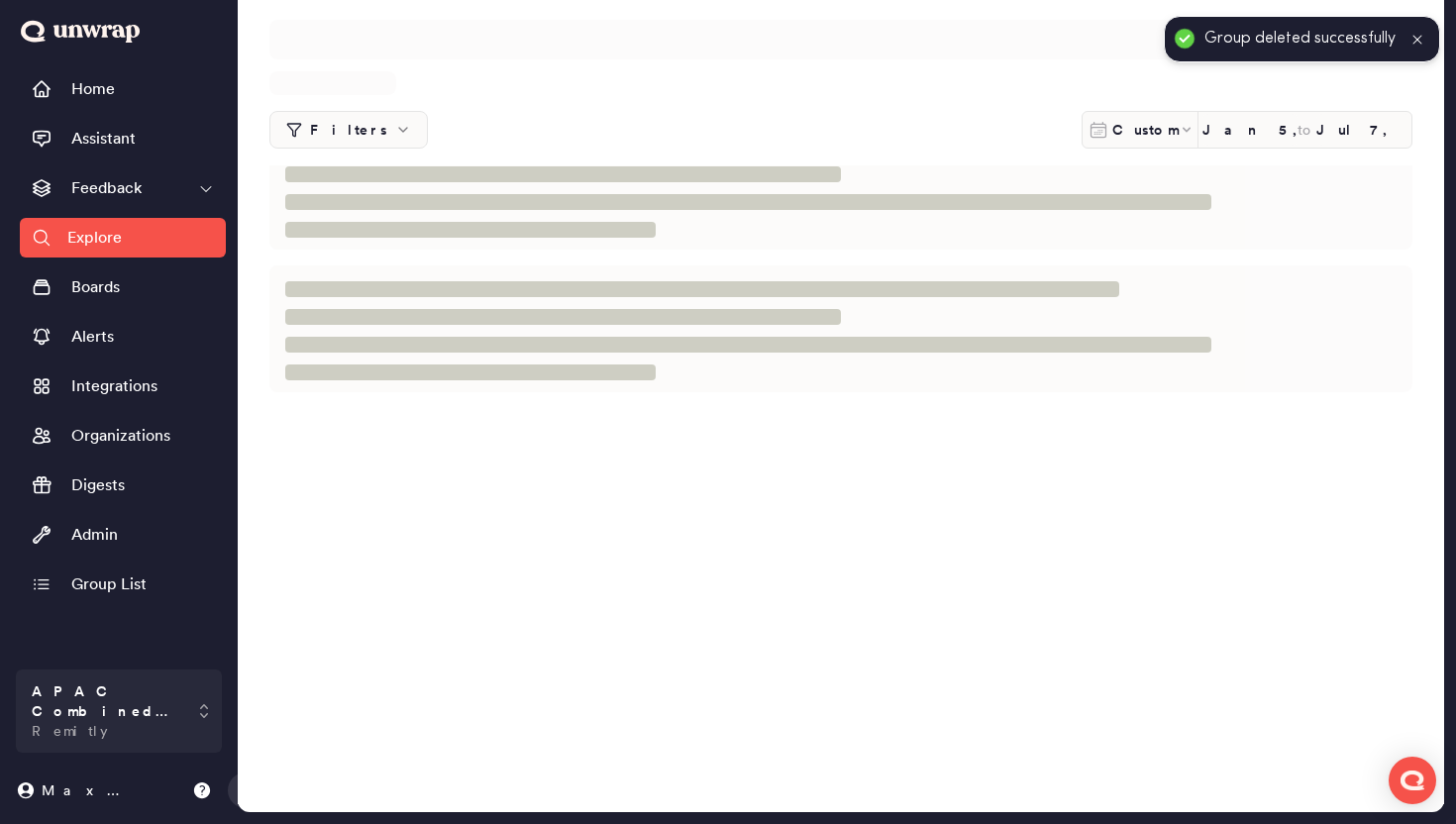 scroll, scrollTop: 0, scrollLeft: 0, axis: both 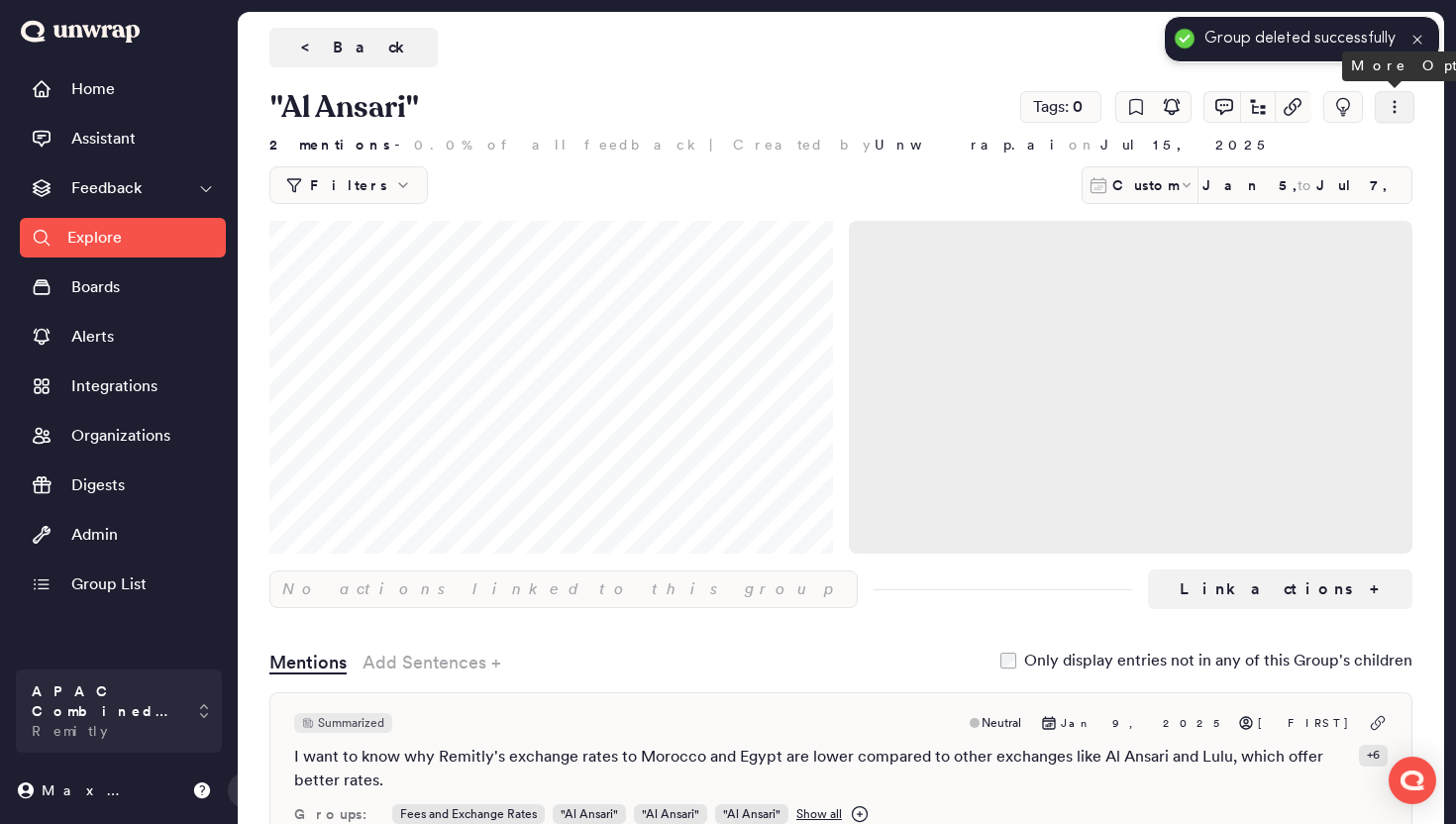 click 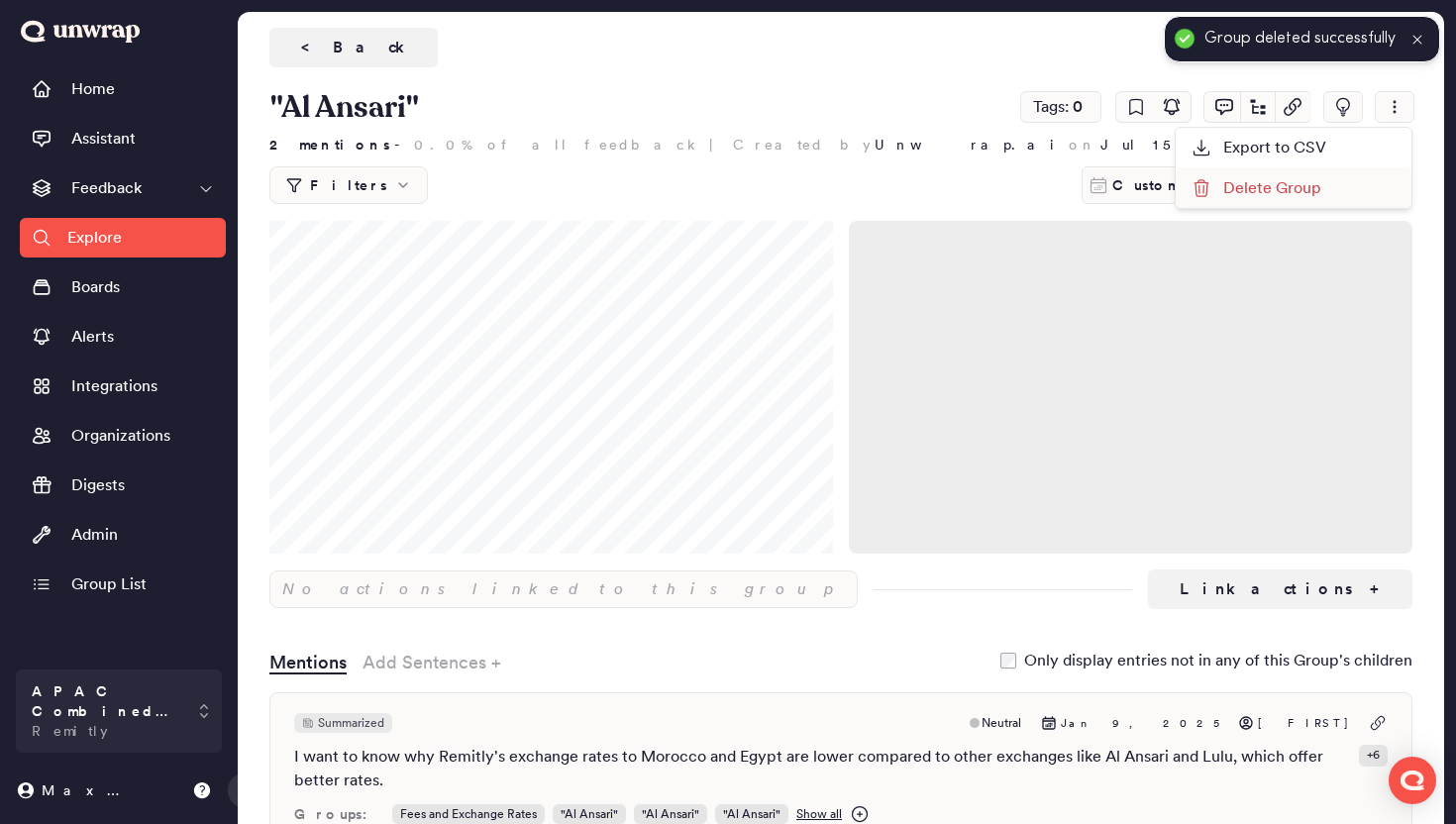 click on "Delete Group" at bounding box center [1256, 188] 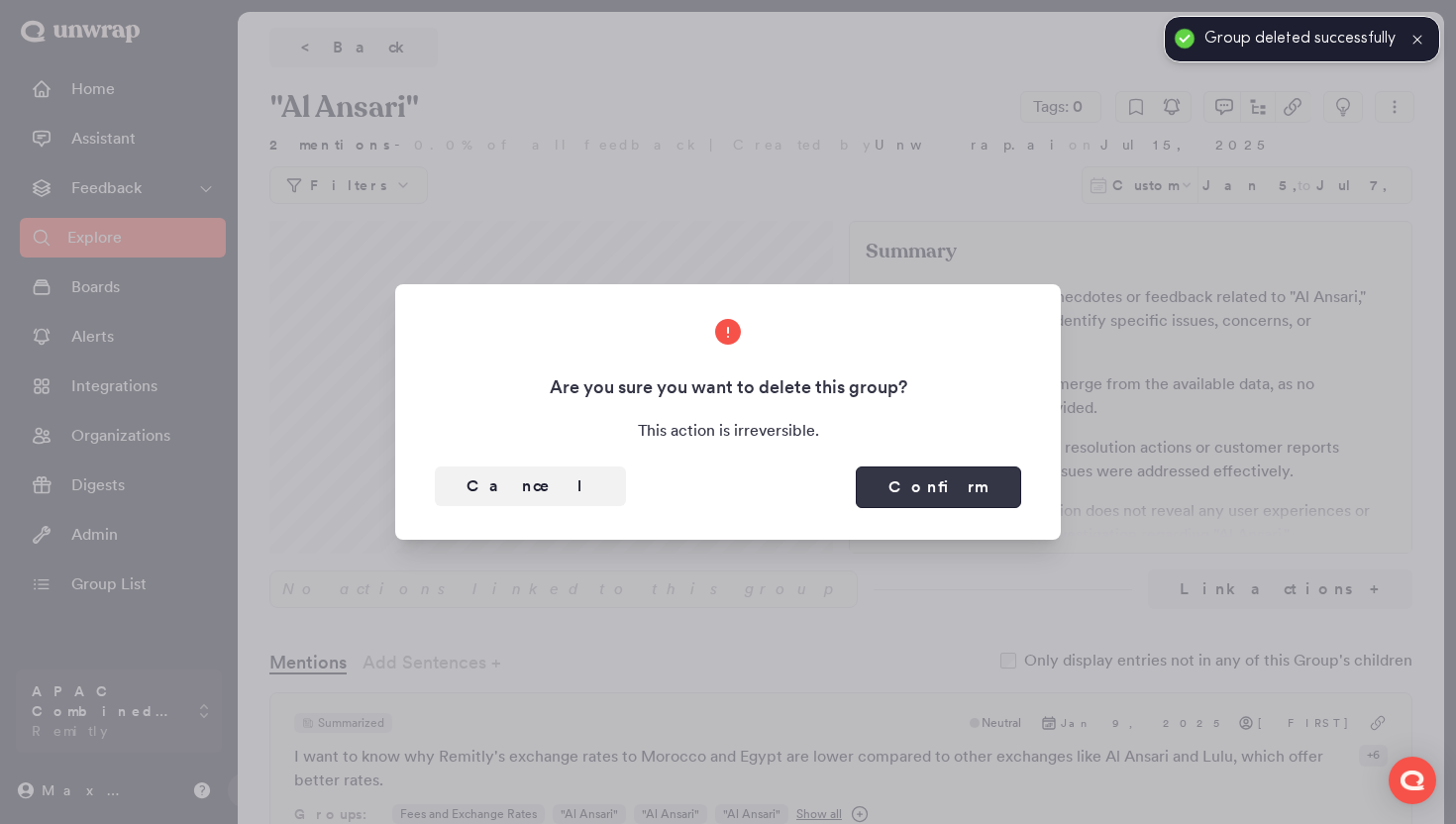 click on "Confirm" at bounding box center [938, 487] 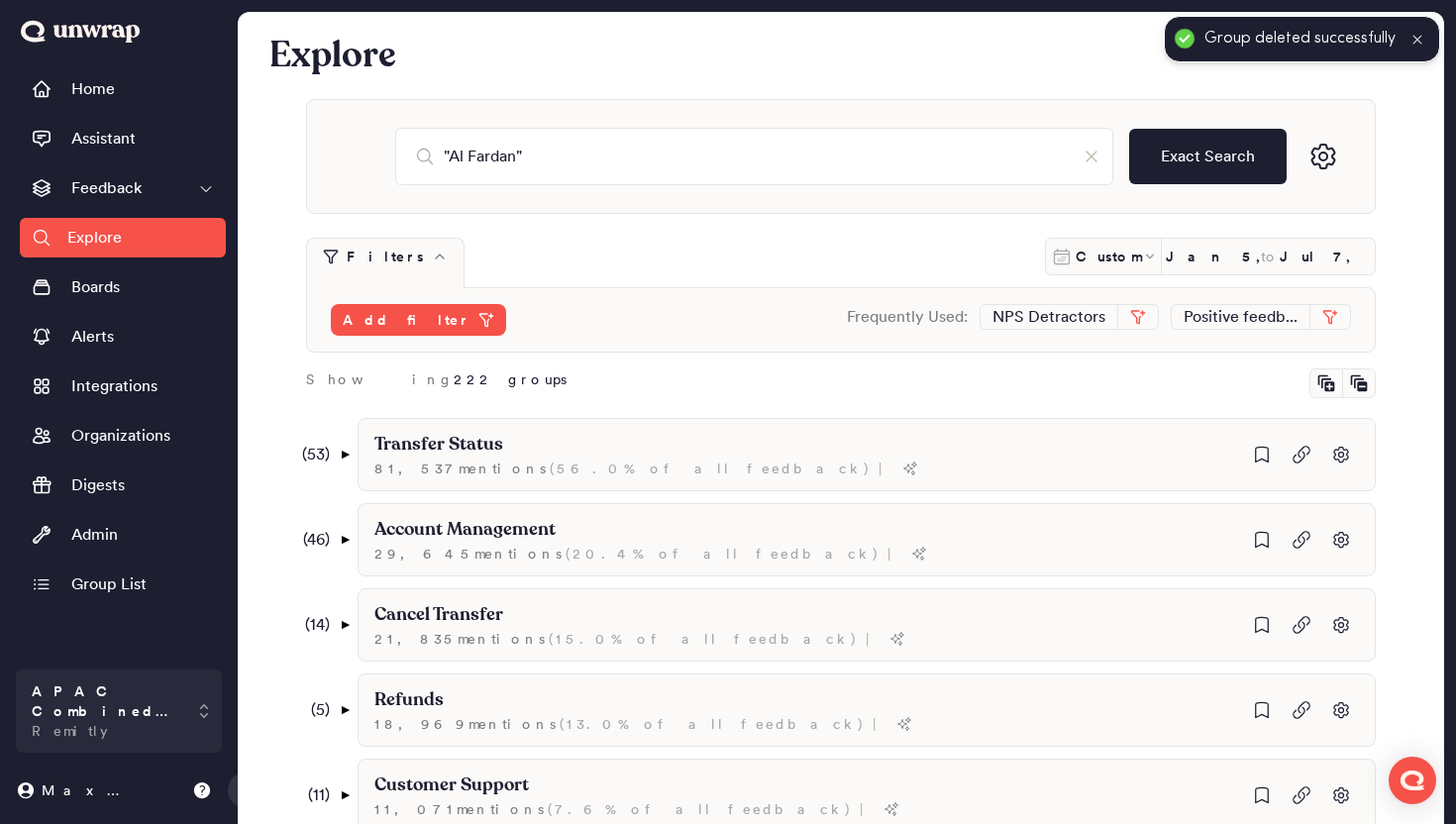 scroll, scrollTop: 1735, scrollLeft: 0, axis: vertical 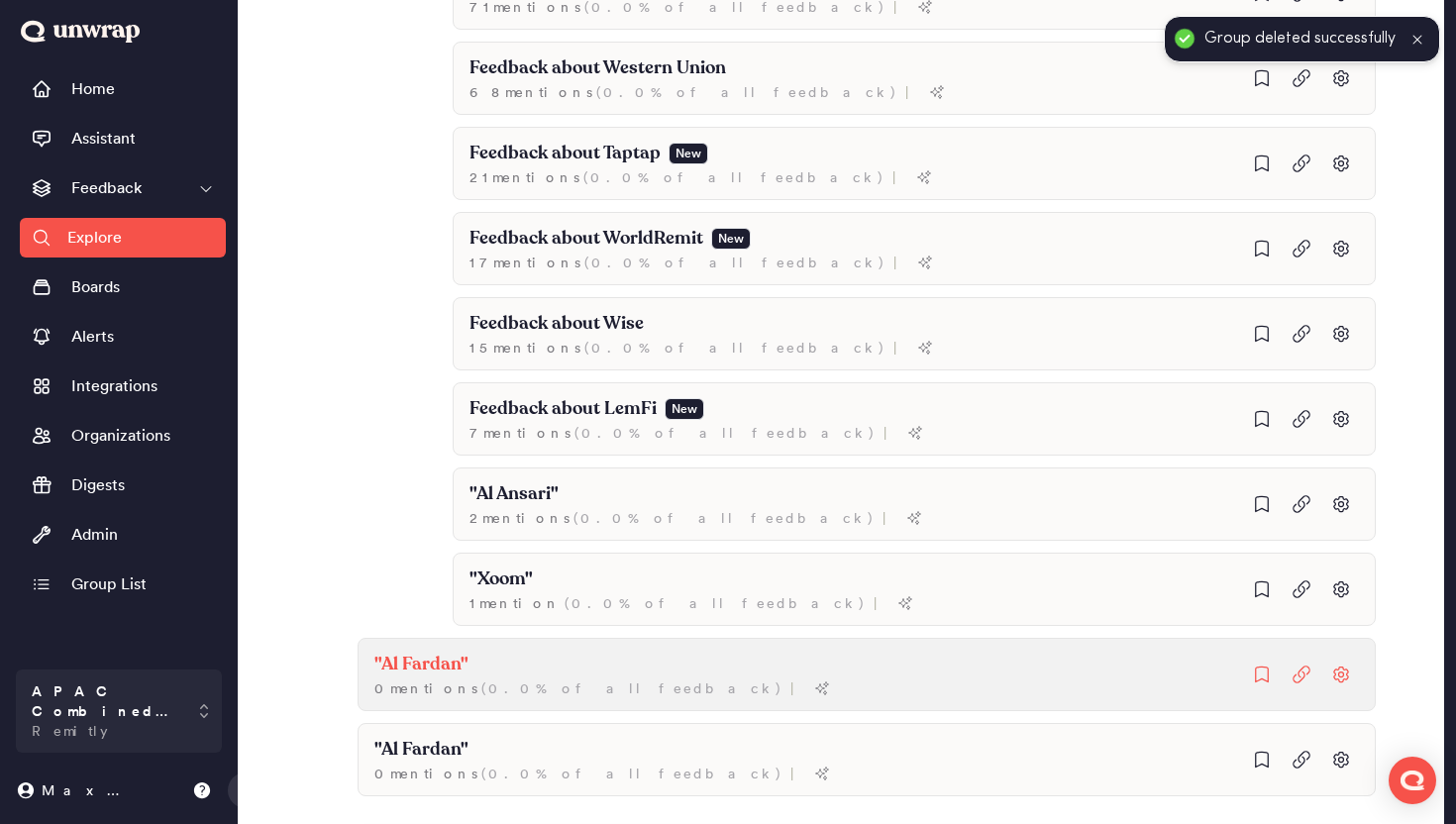 click on ""Al Fardan" 0  mention s   ( 0.0% of all feedback ) |" at bounding box center (1009, -1025) 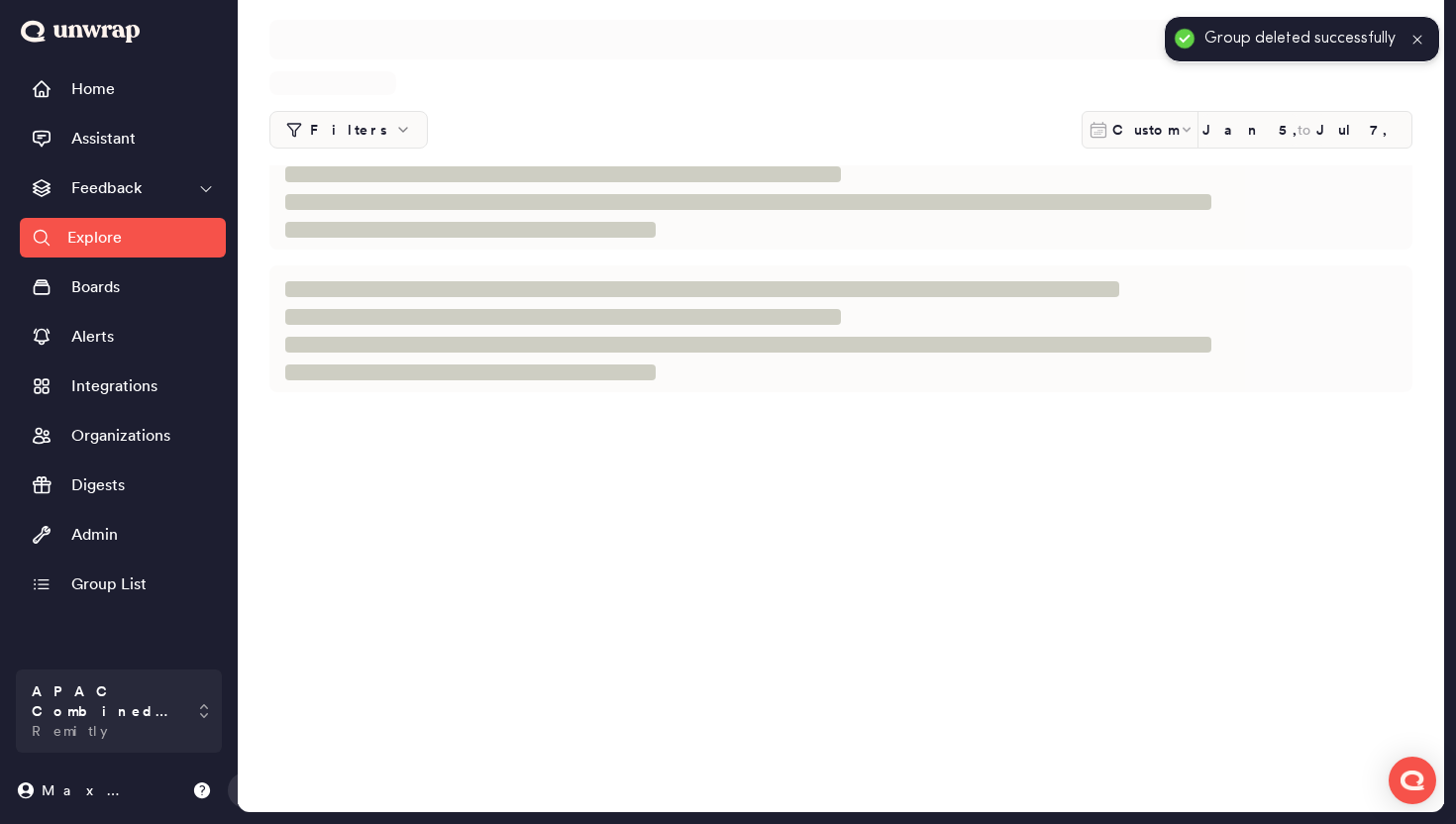 scroll, scrollTop: 0, scrollLeft: 0, axis: both 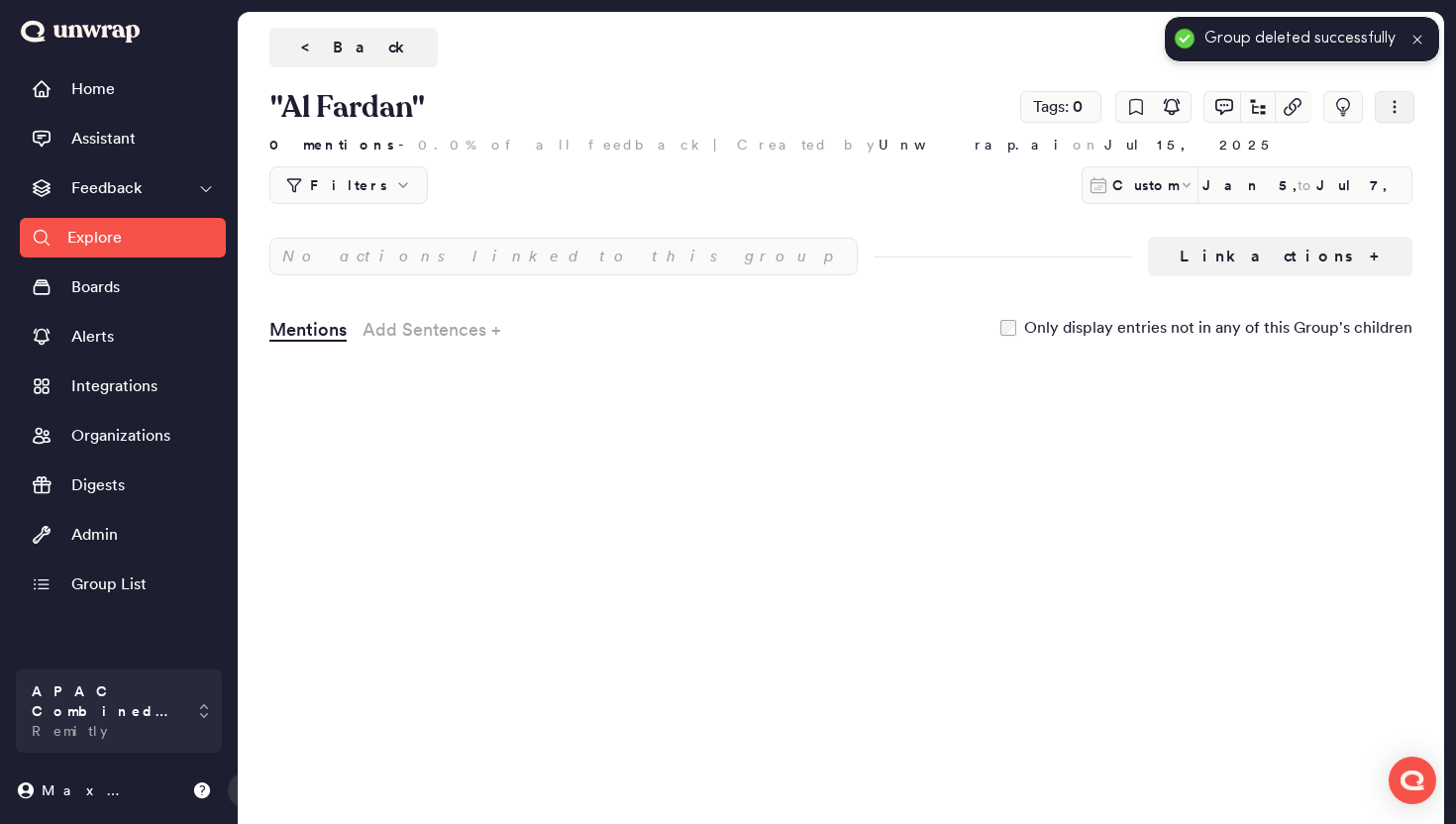 click at bounding box center [1395, 107] 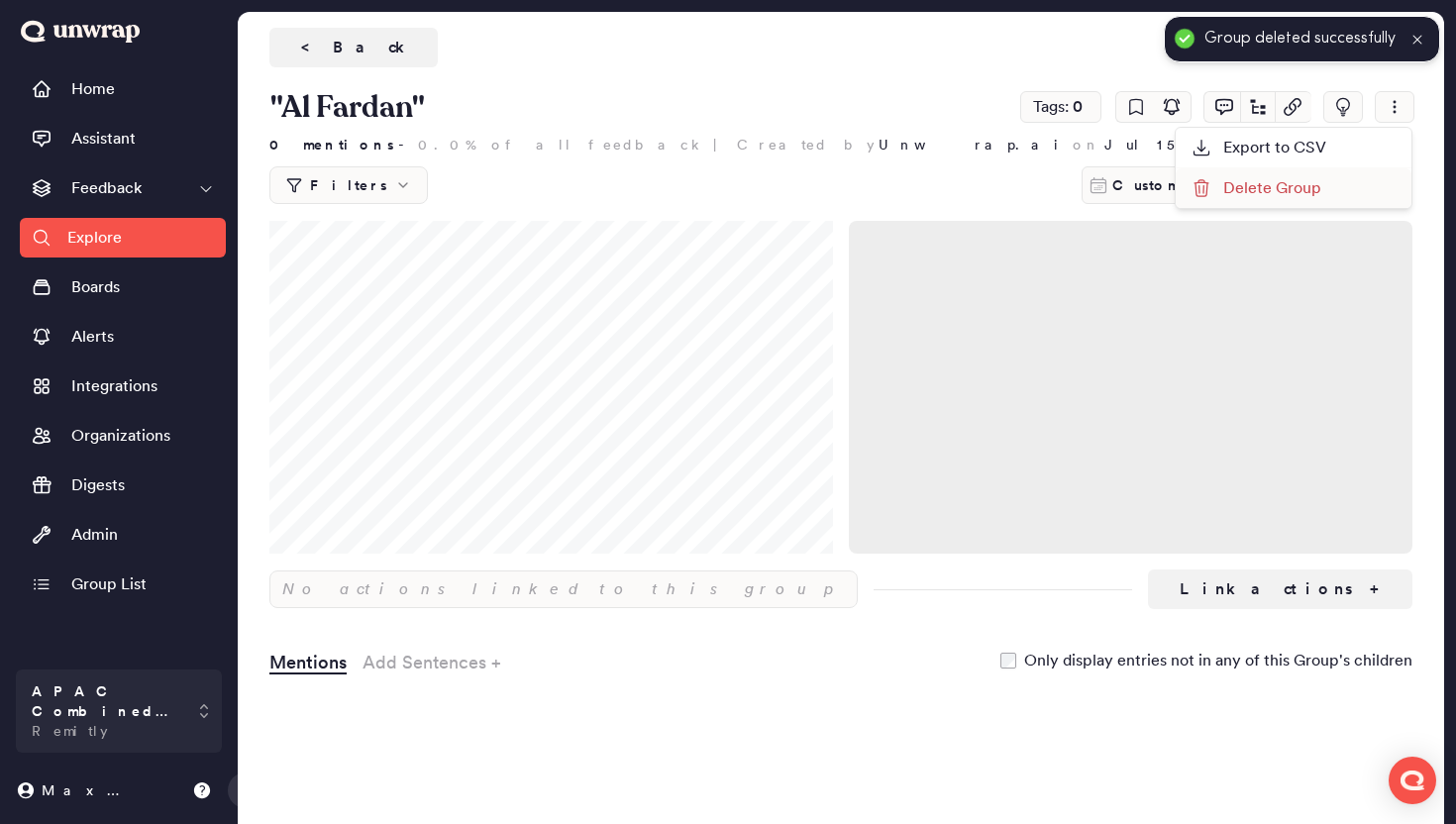 click on "Delete Group" at bounding box center [1256, 188] 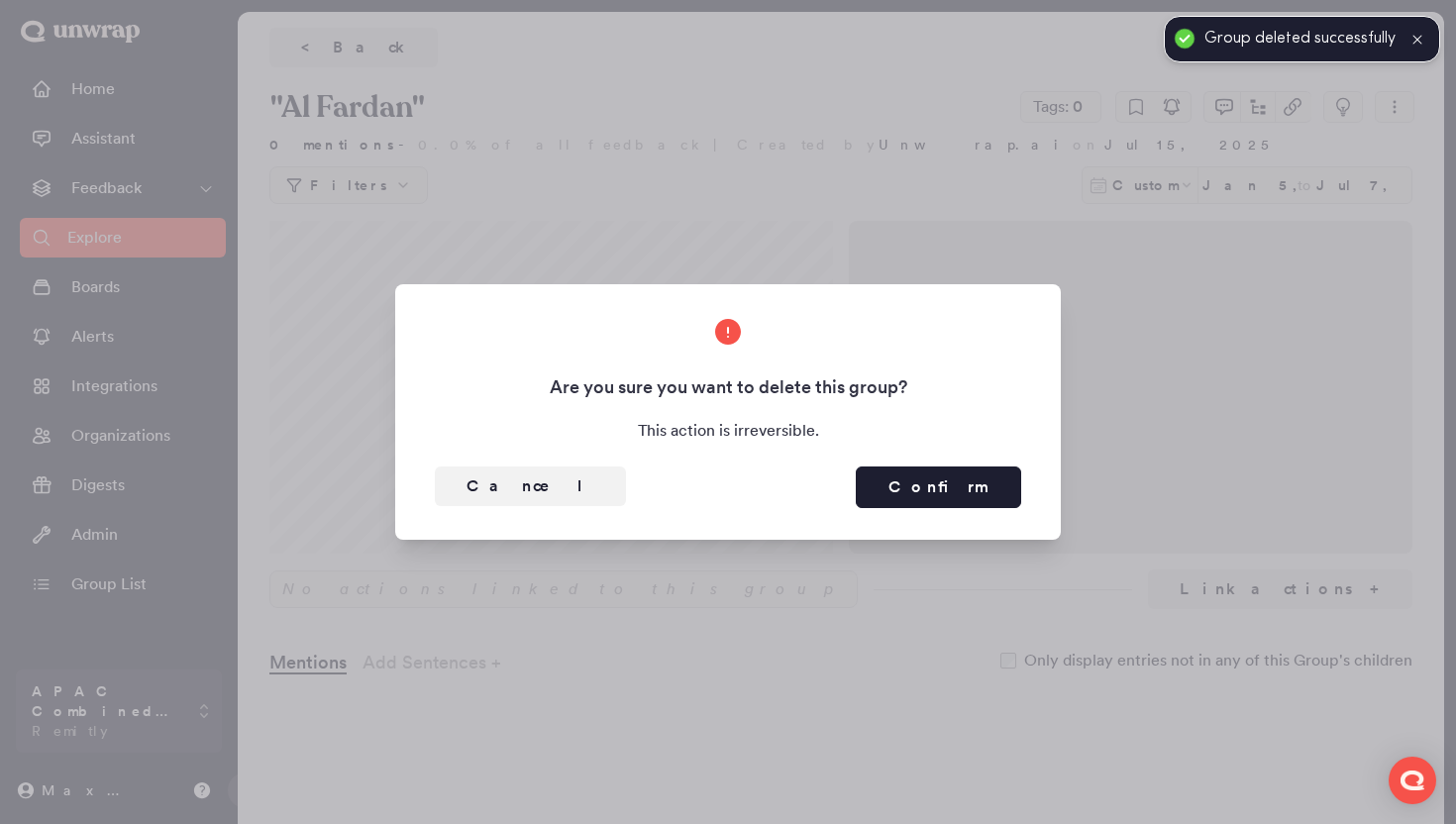 click on "Cancel Confirm" at bounding box center [728, 479] 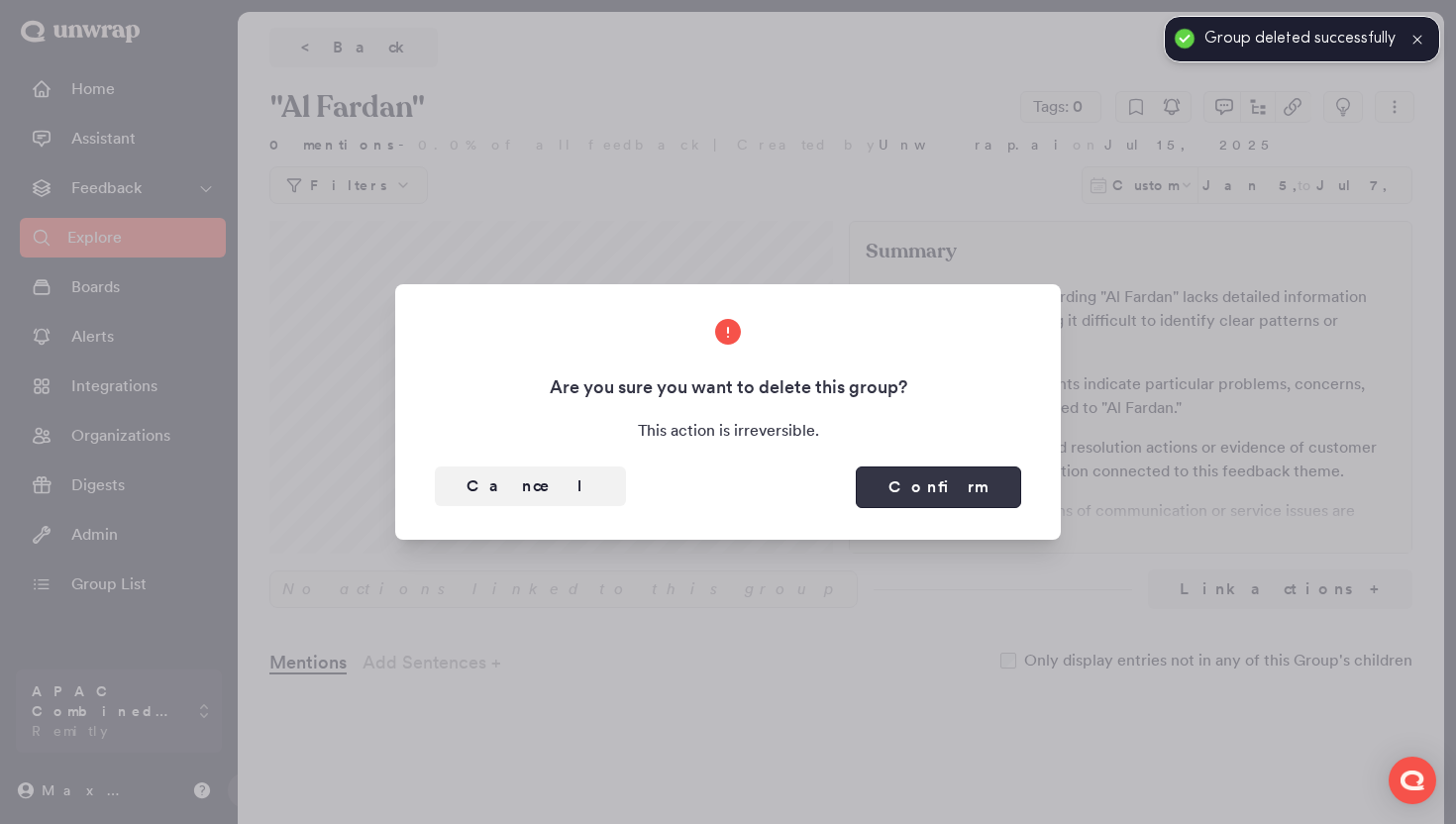click on "Confirm" at bounding box center (938, 487) 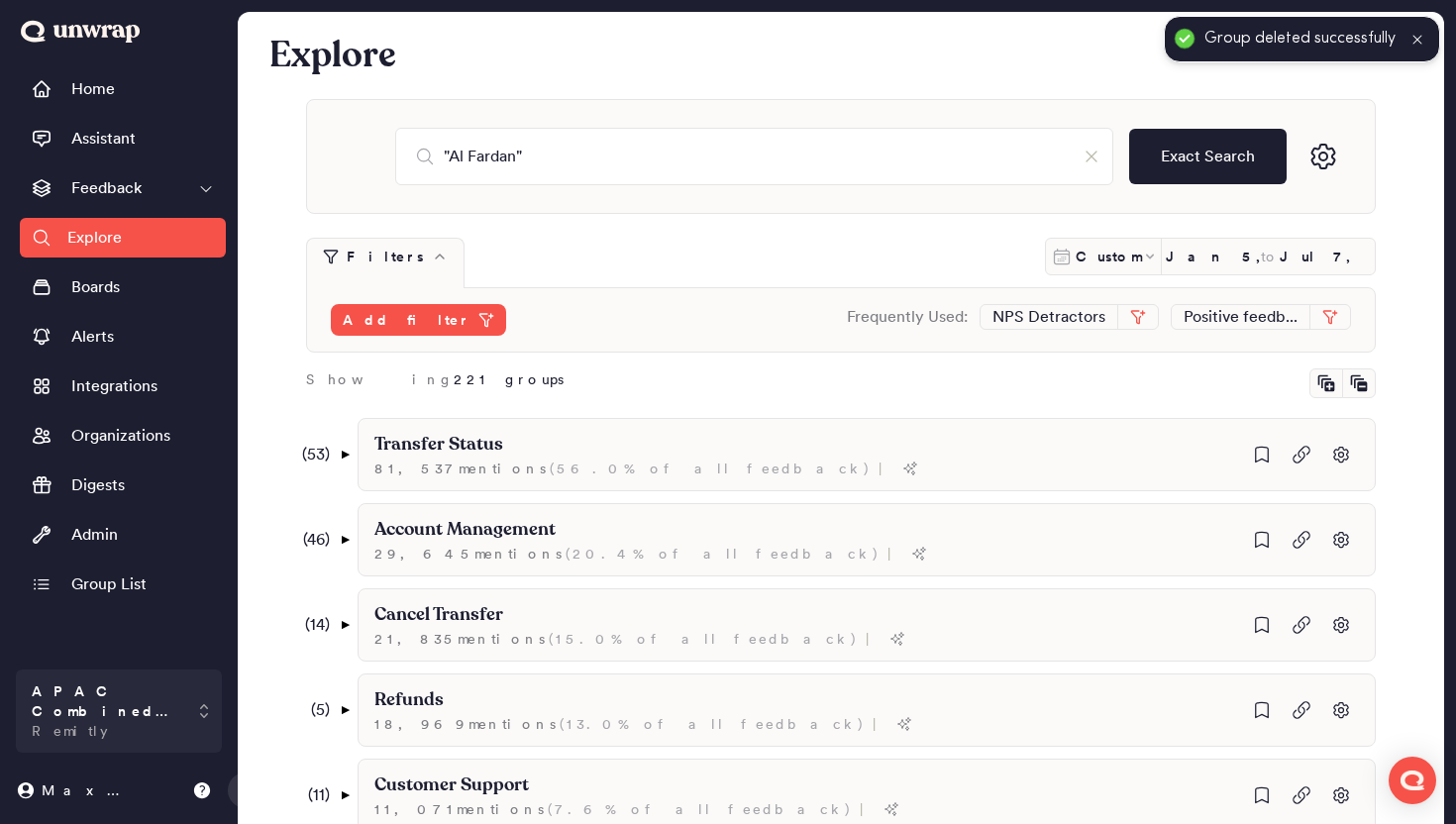 scroll, scrollTop: 1650, scrollLeft: 0, axis: vertical 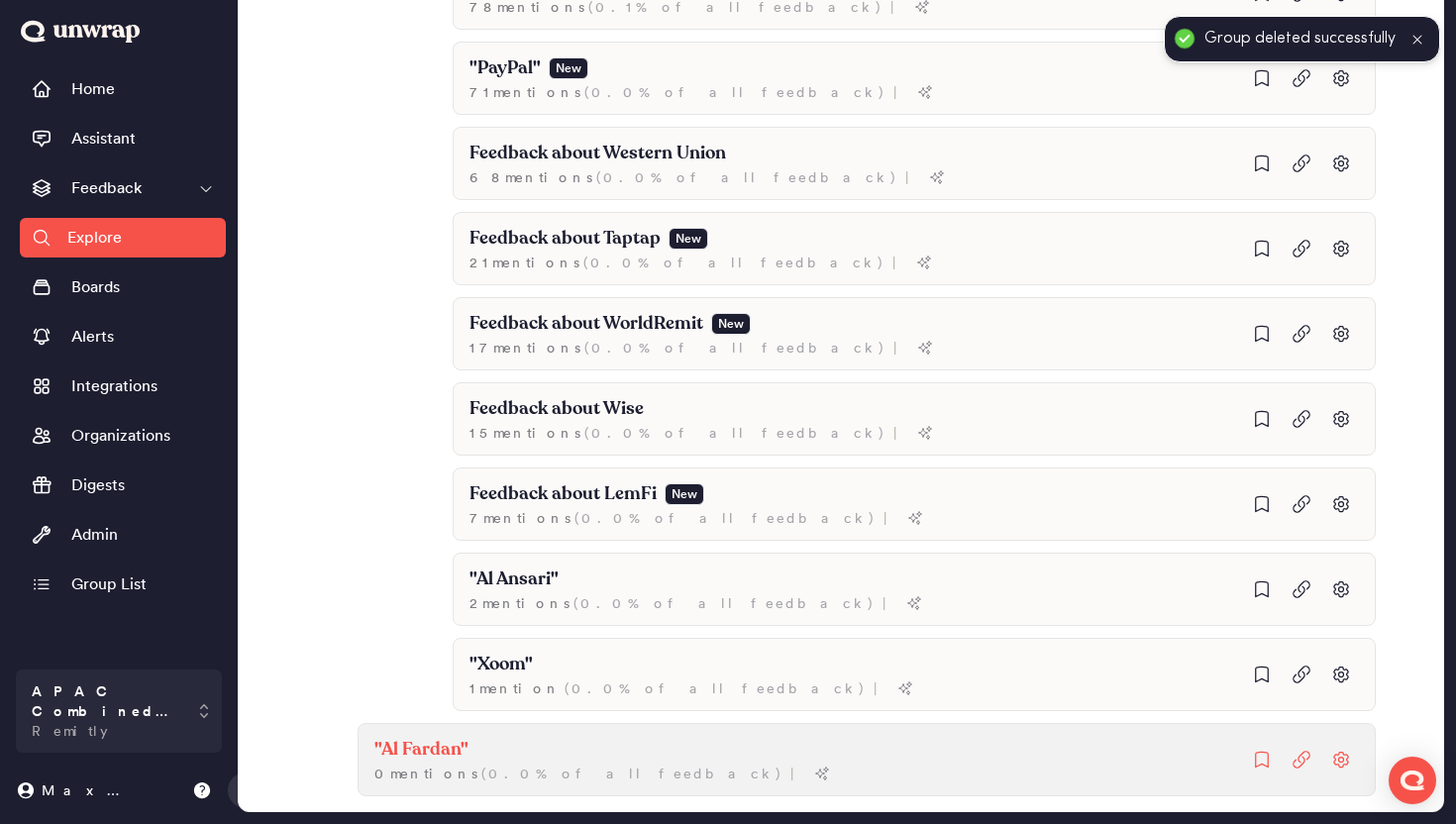 click on ""Al Fardan" 0  mention s   ( 0.0% of all feedback ) |" at bounding box center [1009, -940] 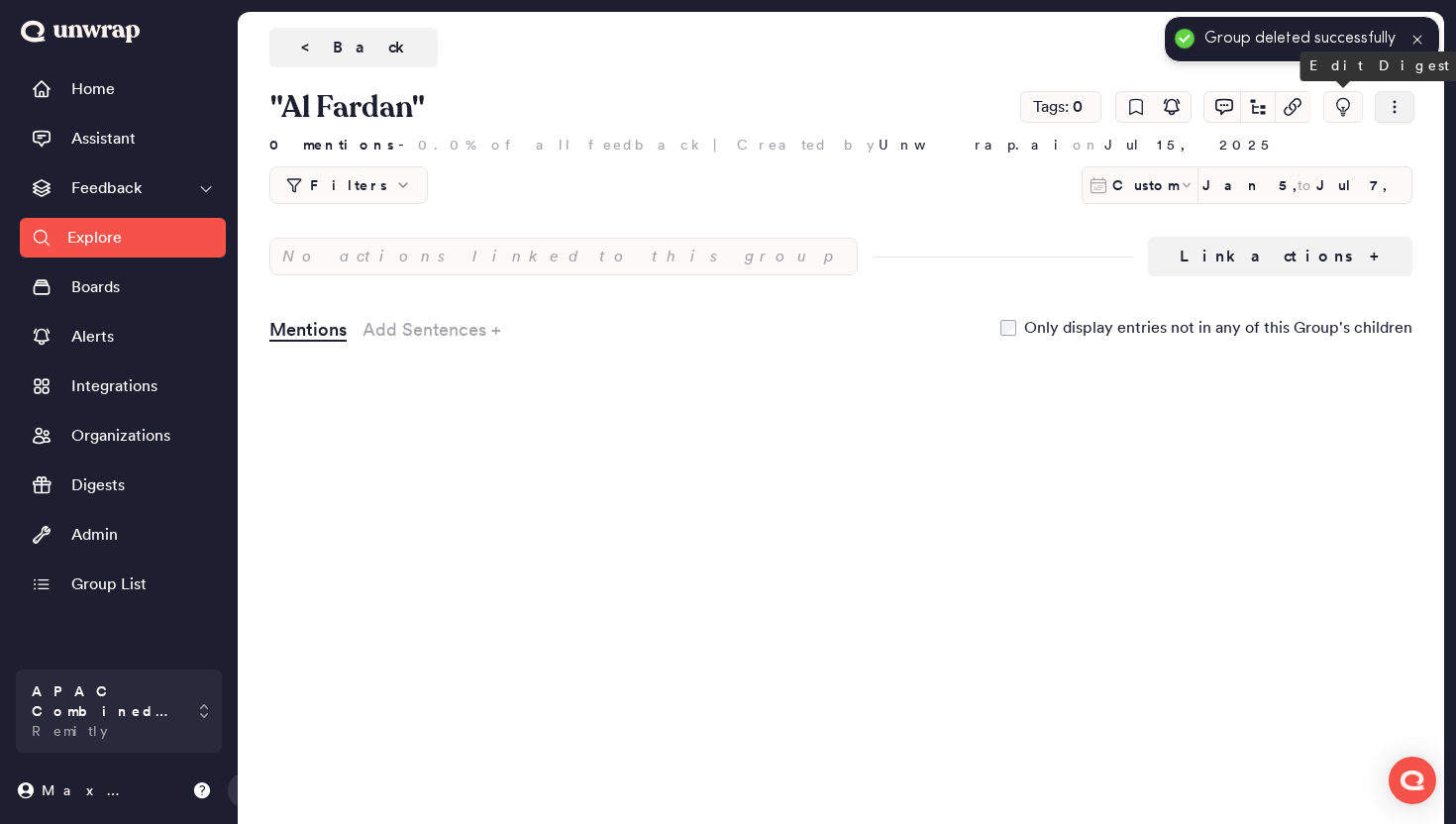 click at bounding box center (1395, 107) 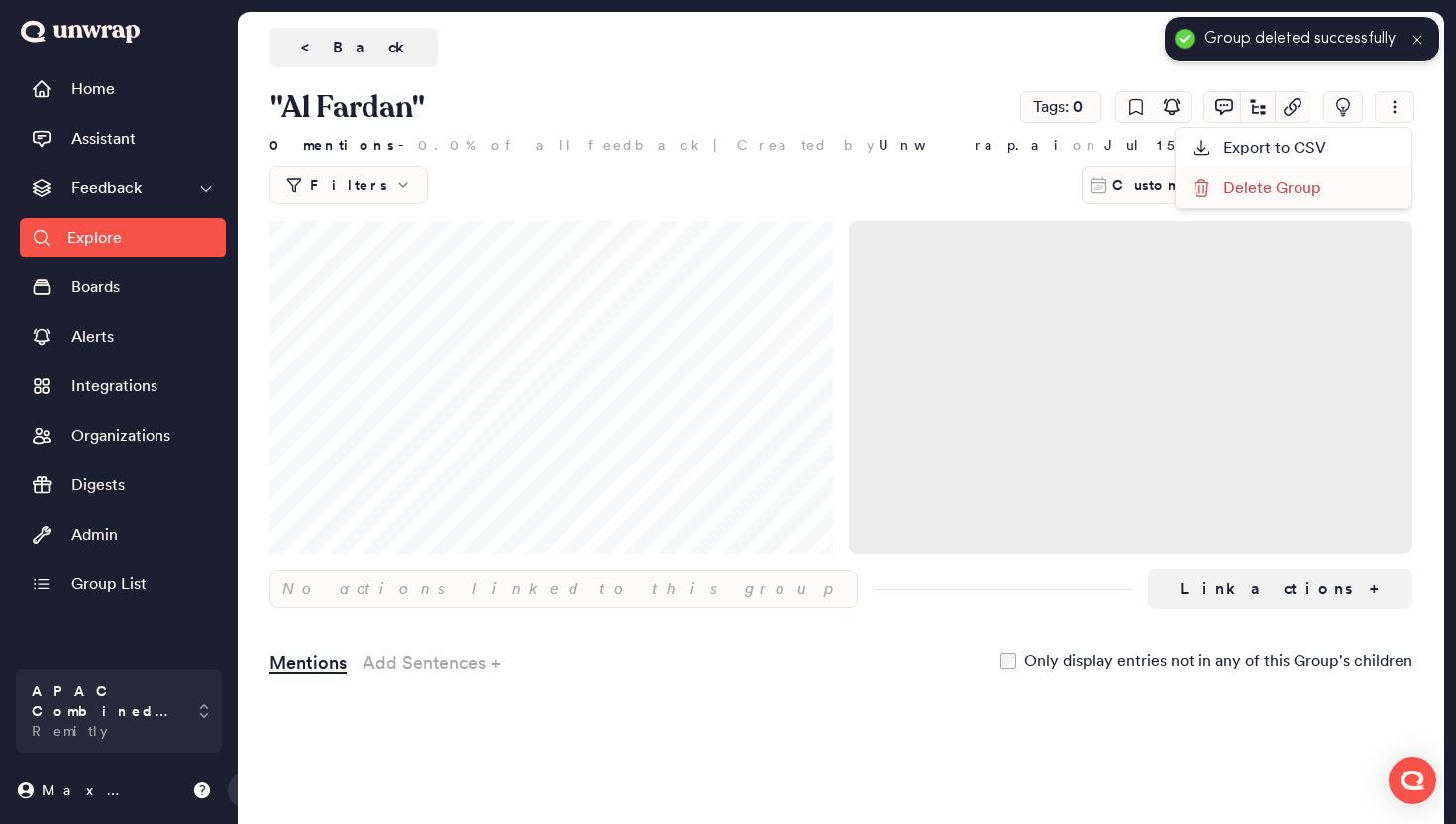 click on "Delete Group" at bounding box center [1294, 188] 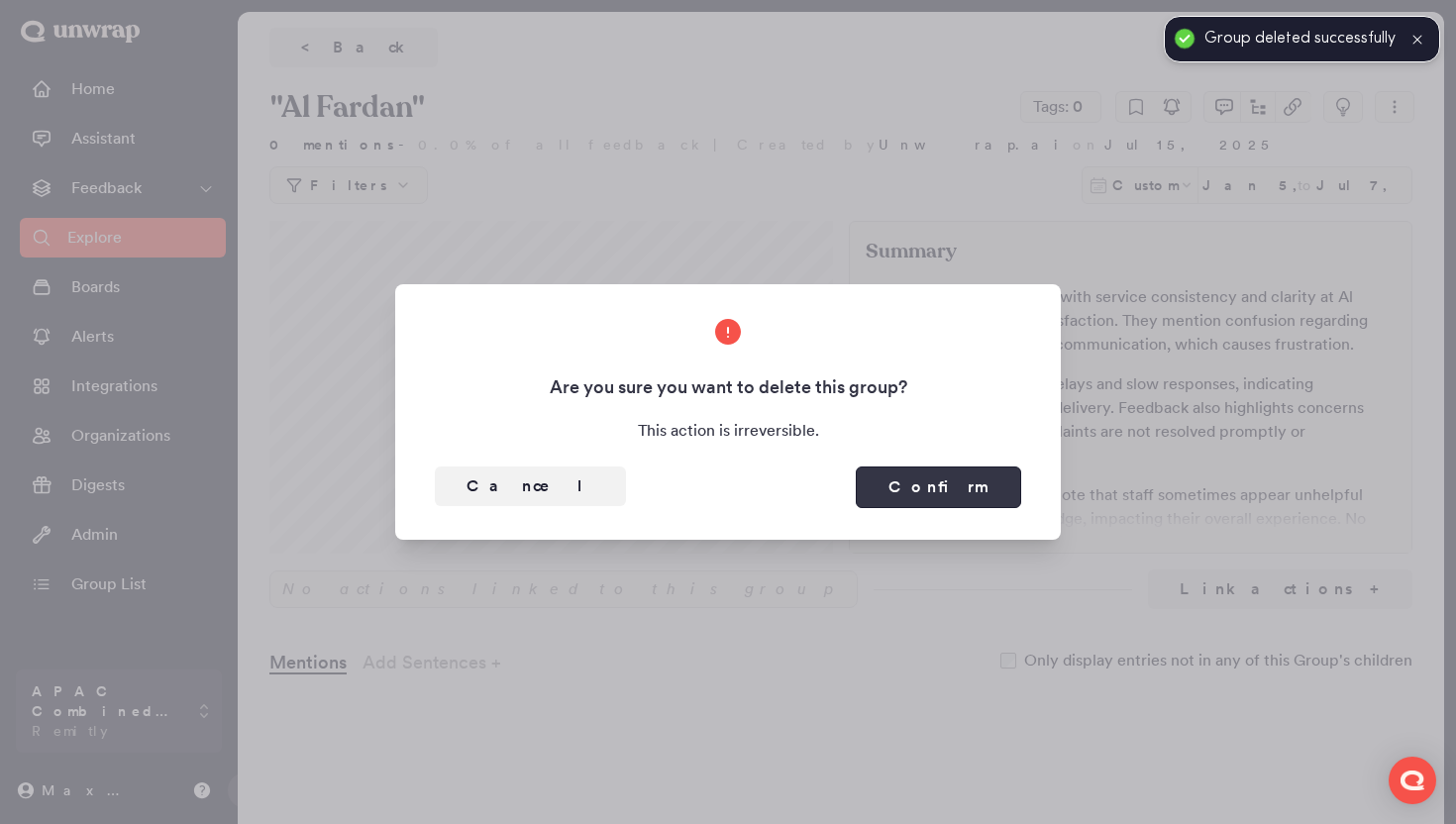 click on "Confirm" at bounding box center [938, 487] 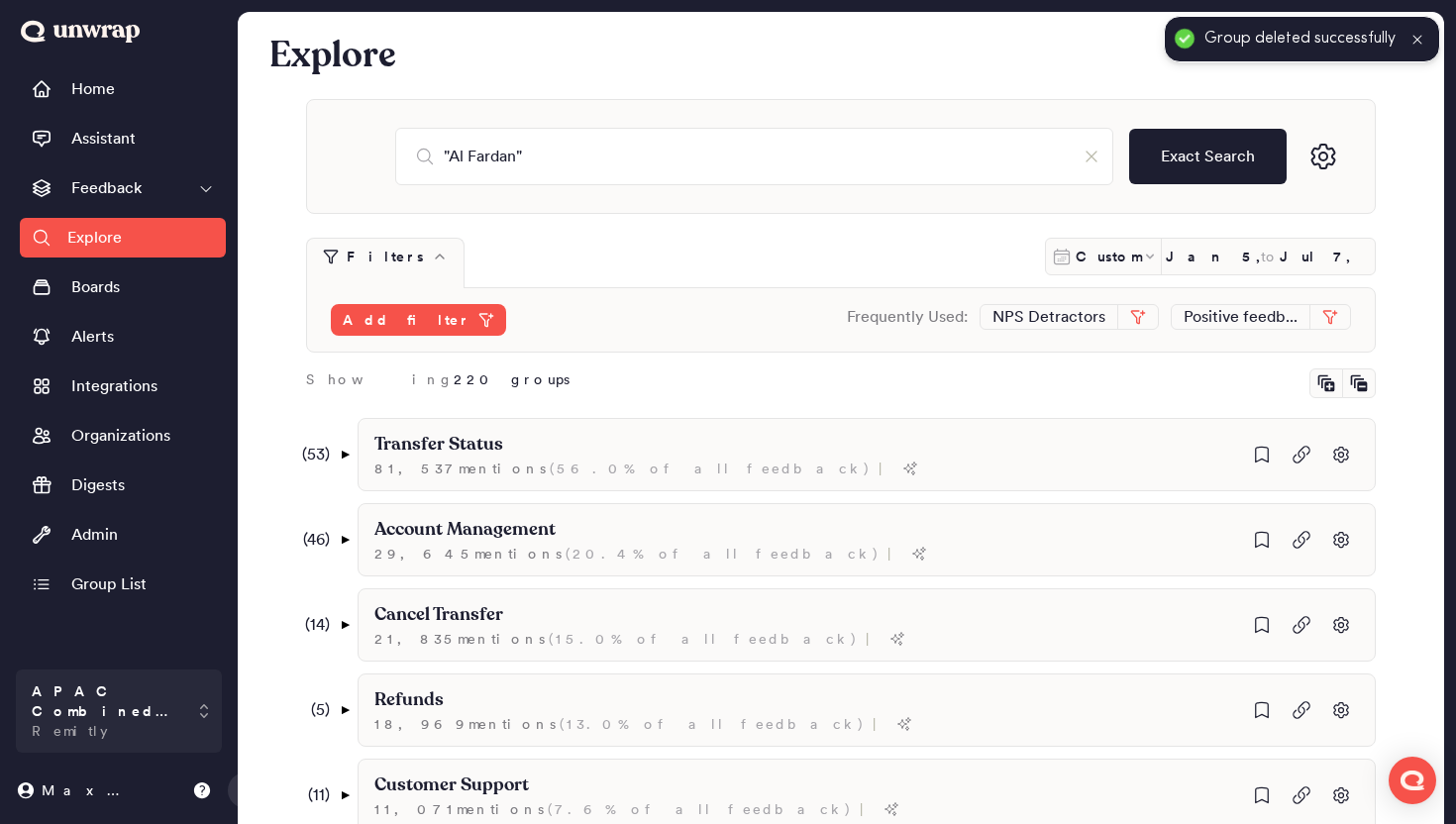 scroll, scrollTop: 1565, scrollLeft: 0, axis: vertical 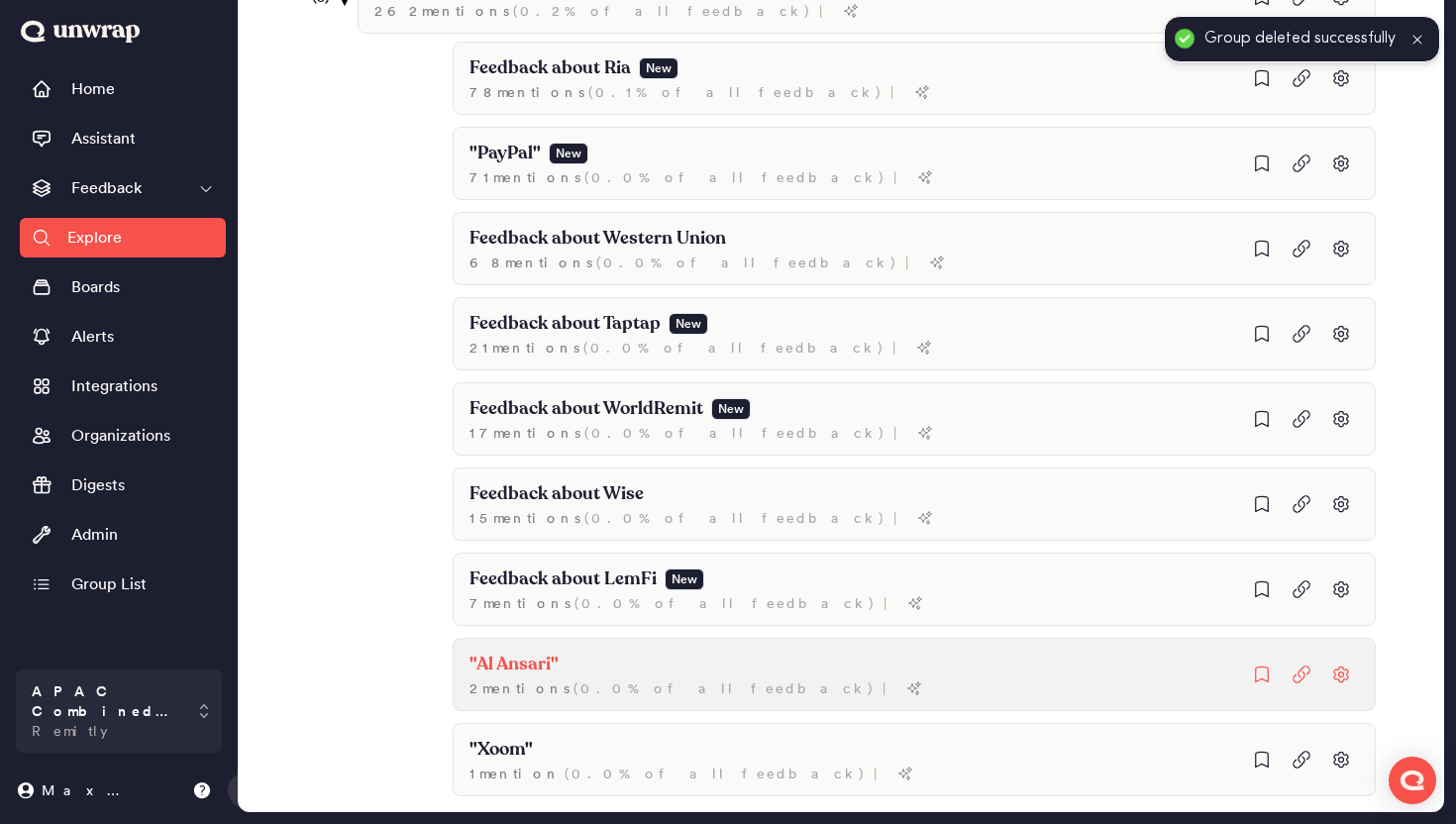 click on ""Al Ansari"" at bounding box center [699, 68] 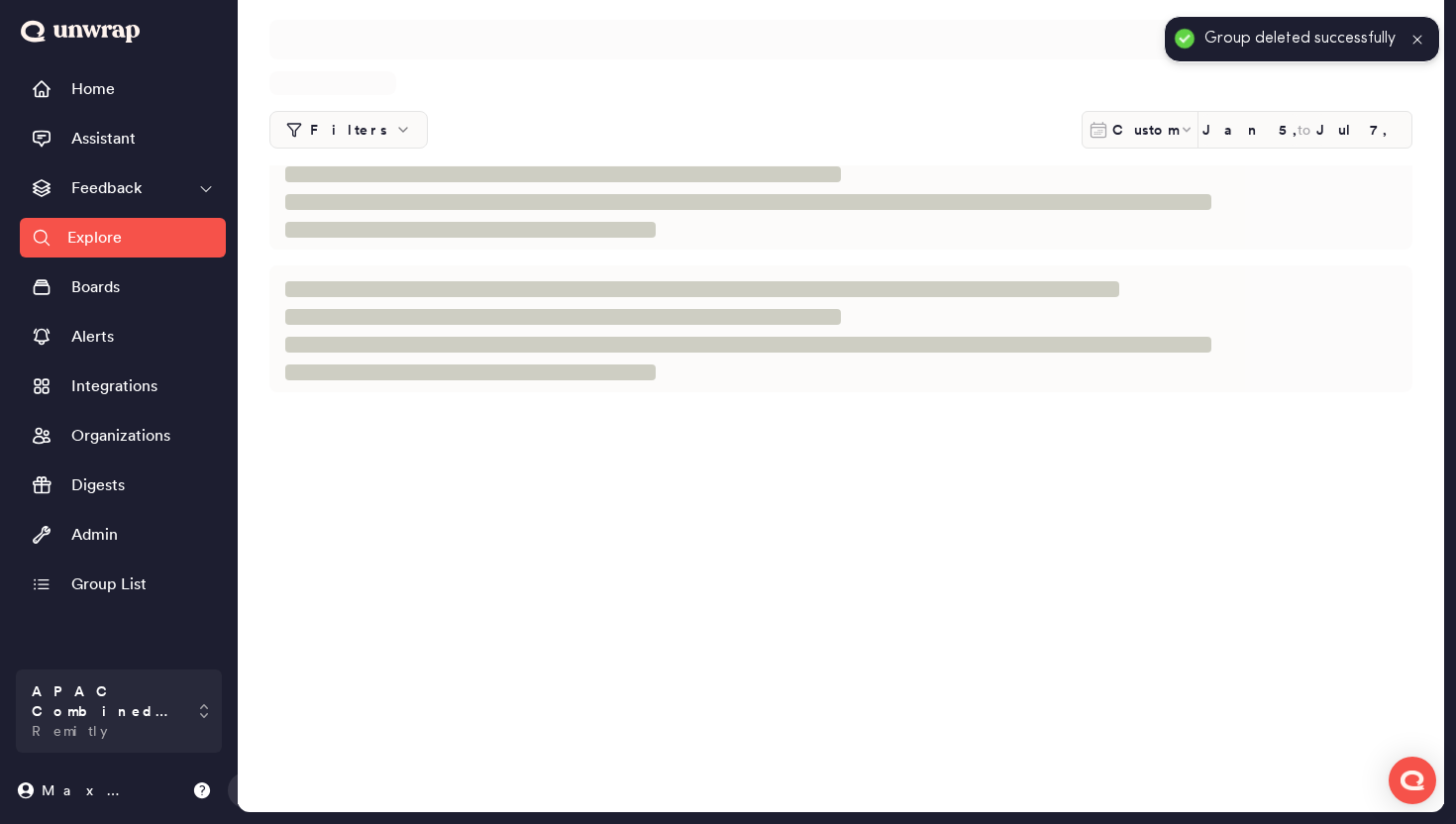 scroll, scrollTop: 0, scrollLeft: 0, axis: both 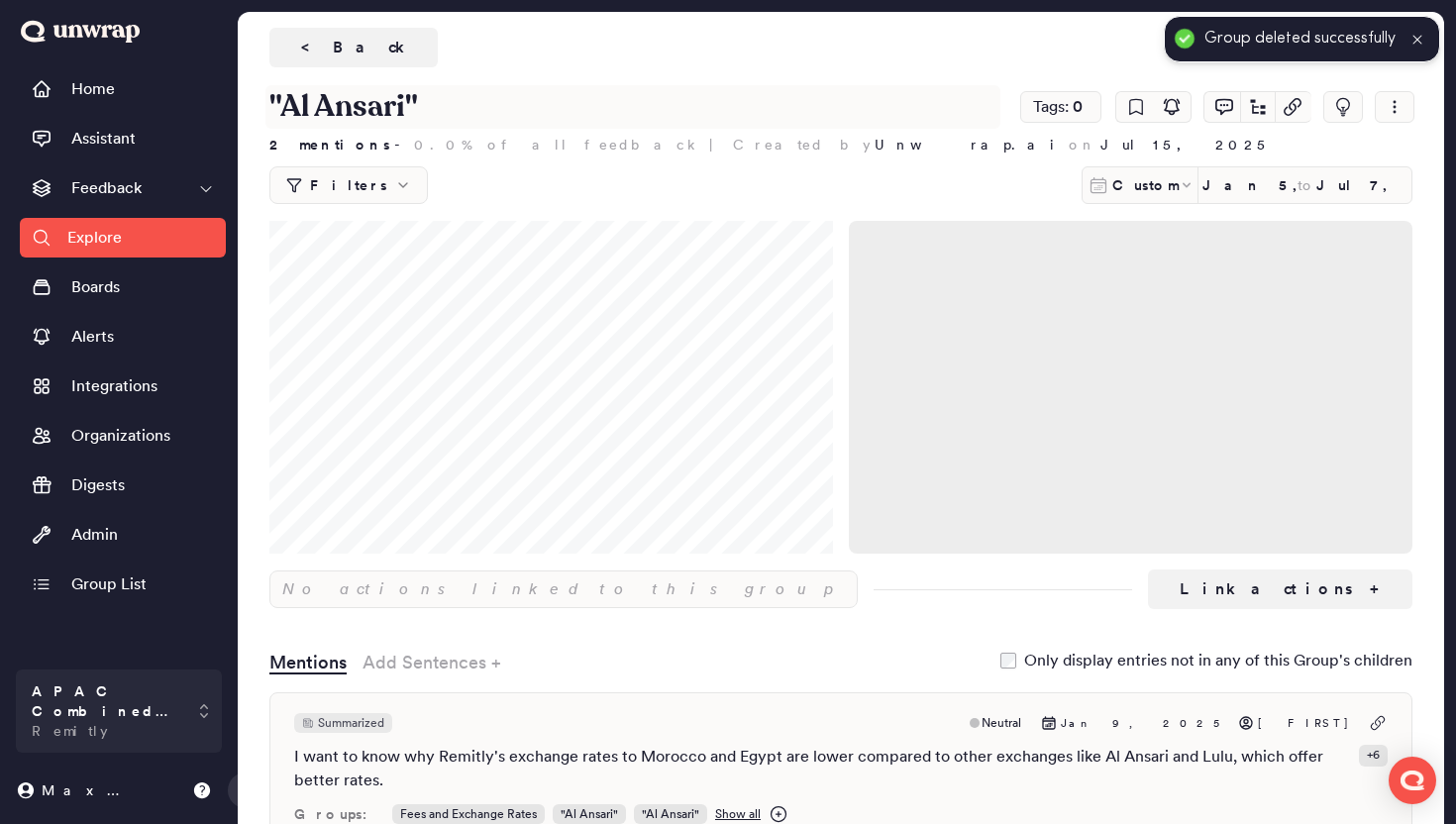 drag, startPoint x: 515, startPoint y: 109, endPoint x: 232, endPoint y: 83, distance: 284.19184 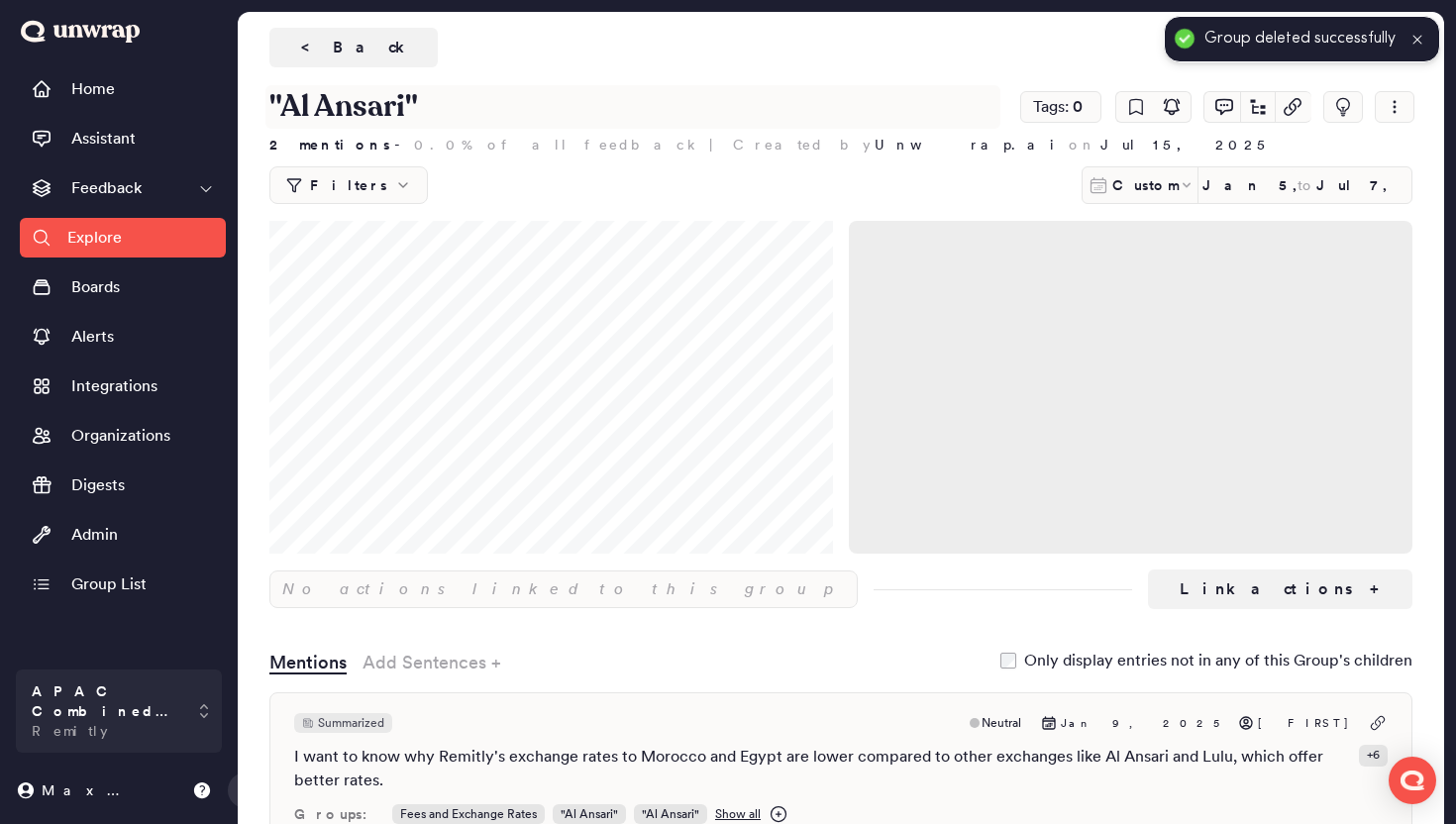 click on ""Al Ansari" Tags:  0   2 mentions - 0.0% of all feedback | Created by Unwrap.ai on Jul 15, 2025 Filters Custom Jan 5, 2025 to Jul 7, 2025 Add filter Frequently Used: NPS Detractors Positive feedb..." at bounding box center [841, 144] 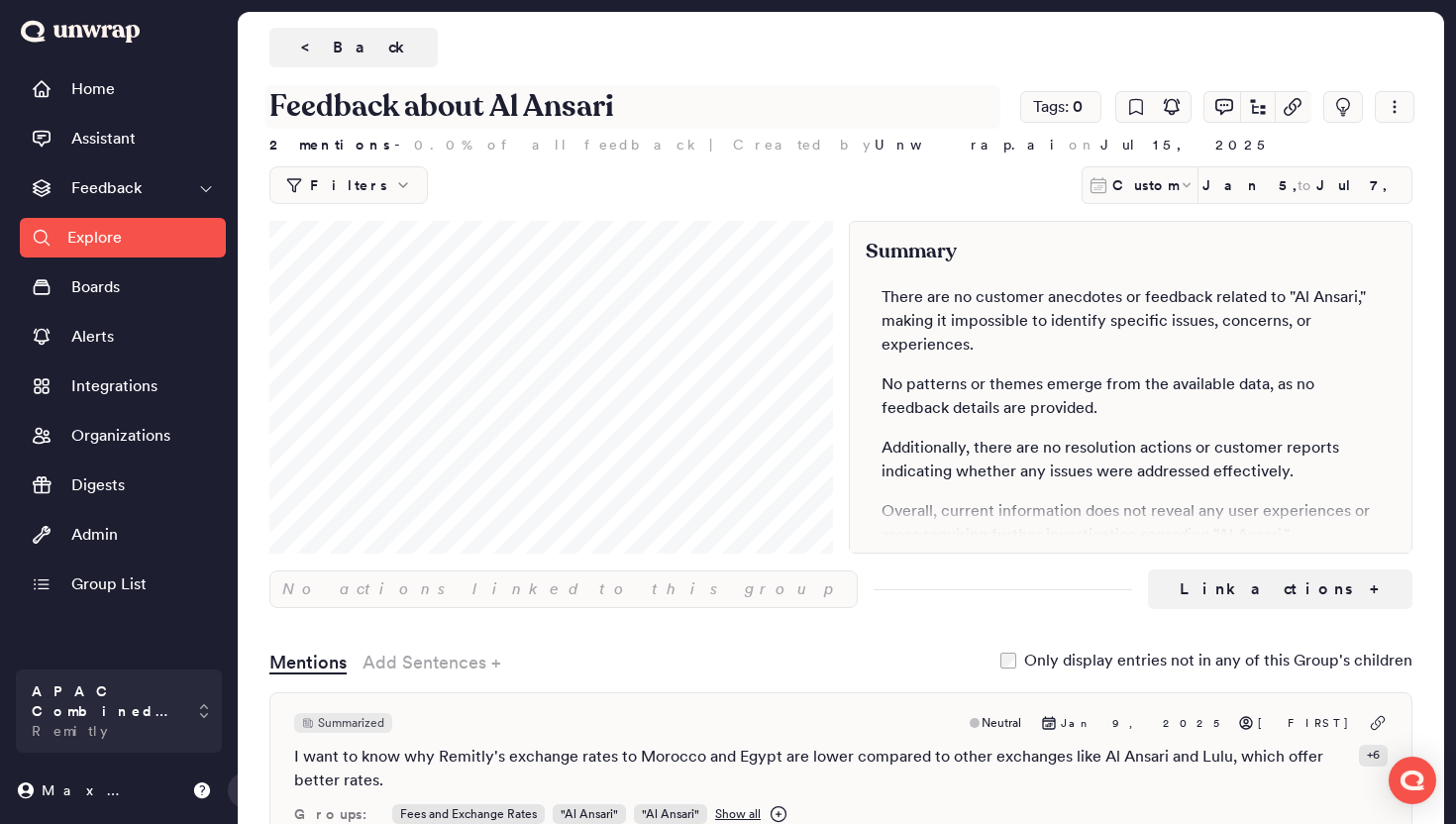 type on "Feedback about Al Ansari" 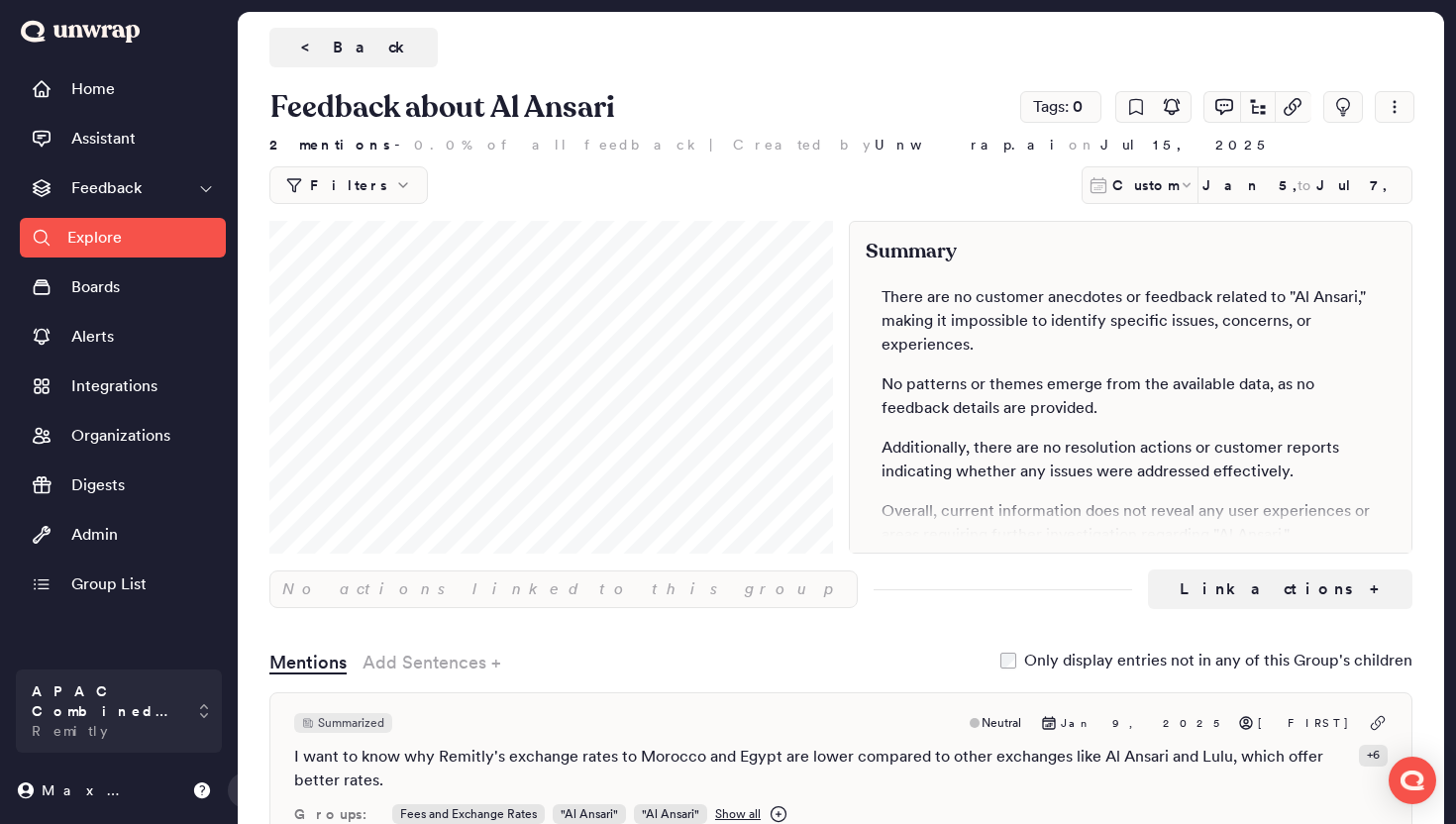click on "< Back" at bounding box center (841, 48) 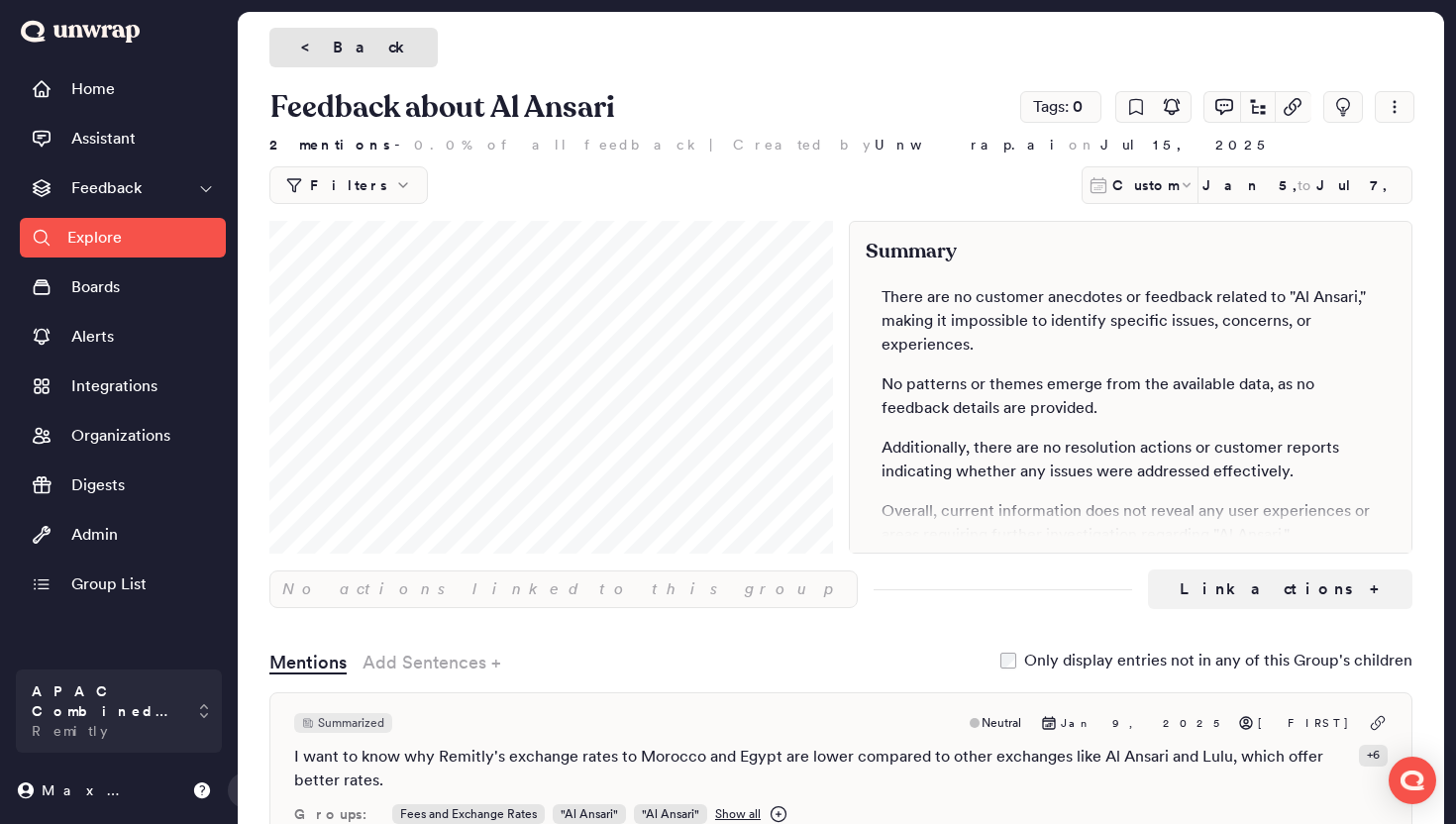 click on "< Back" at bounding box center (354, 48) 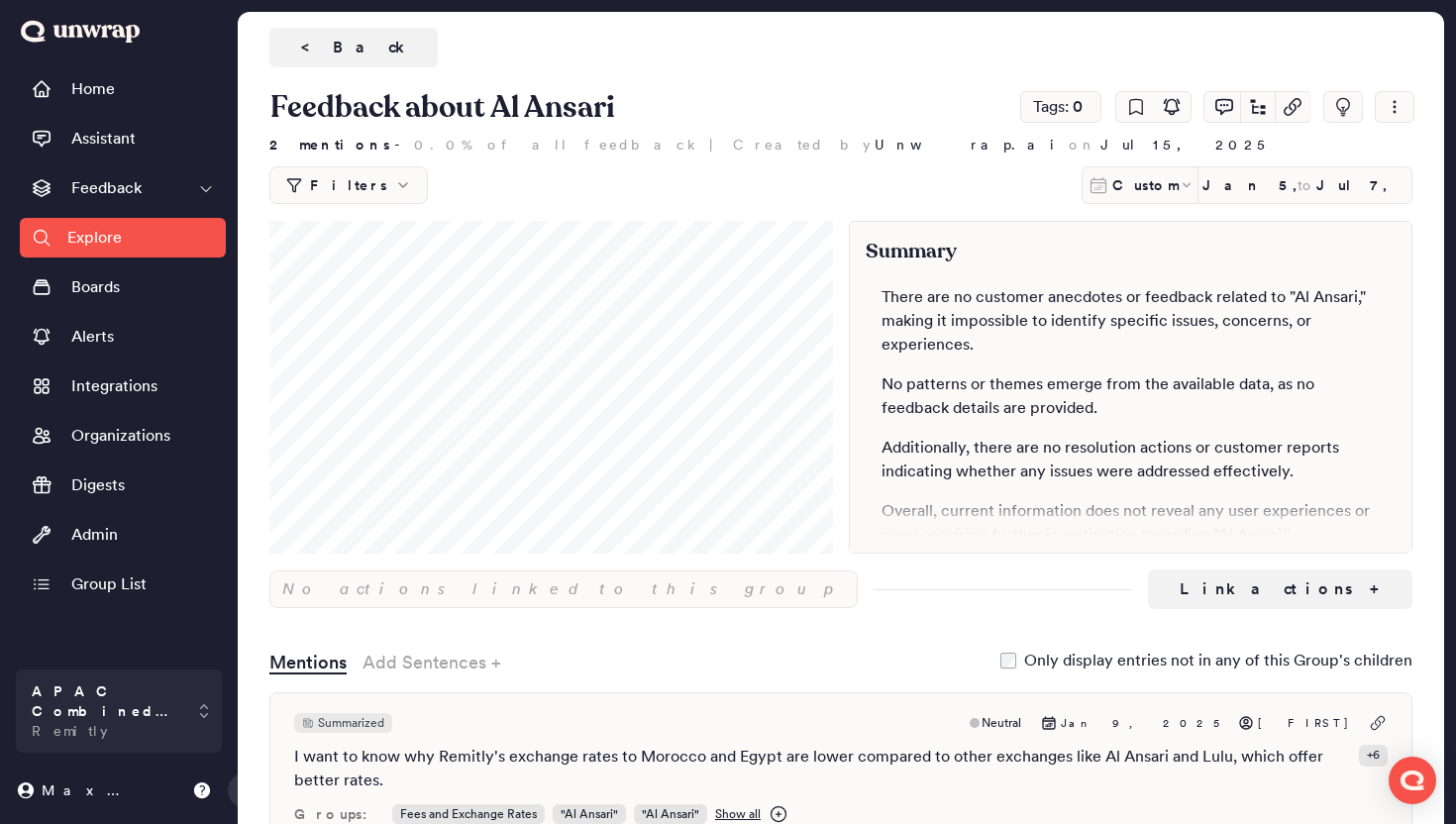 scroll, scrollTop: 1565, scrollLeft: 0, axis: vertical 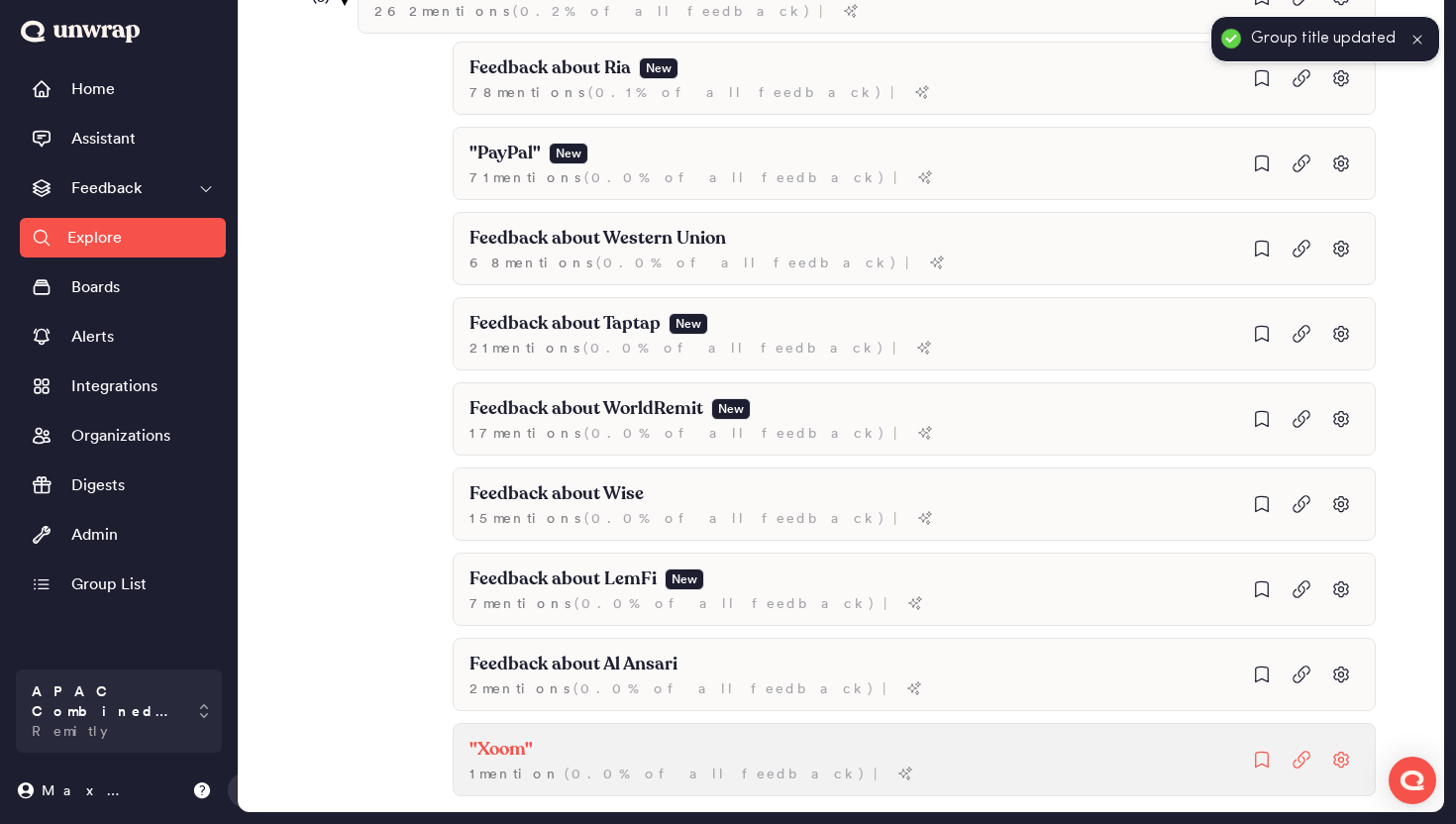 click on ""Xoom" 1  mention   ( 0.0% of all feedback ) |" at bounding box center (914, 78) 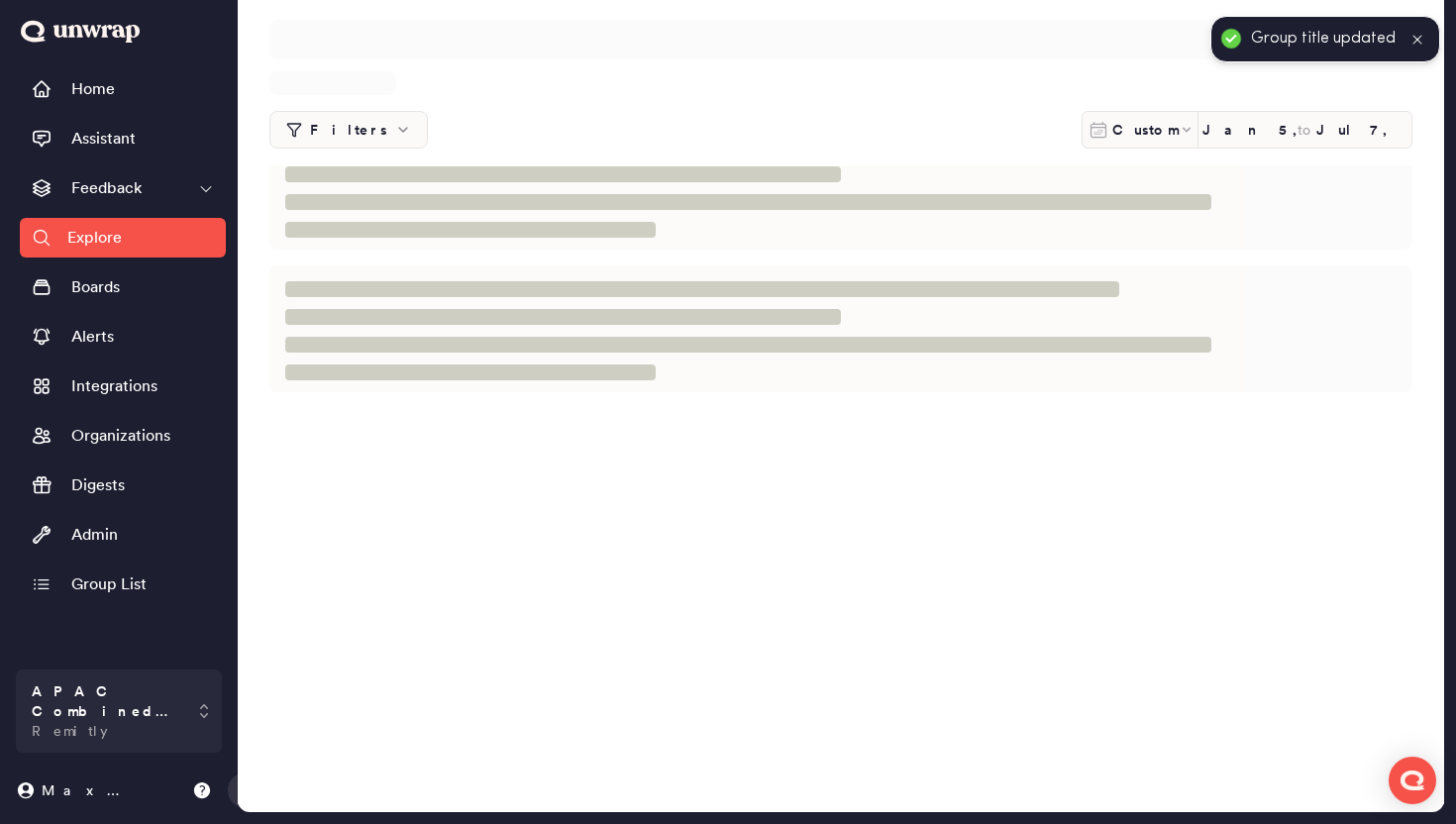 scroll, scrollTop: 0, scrollLeft: 0, axis: both 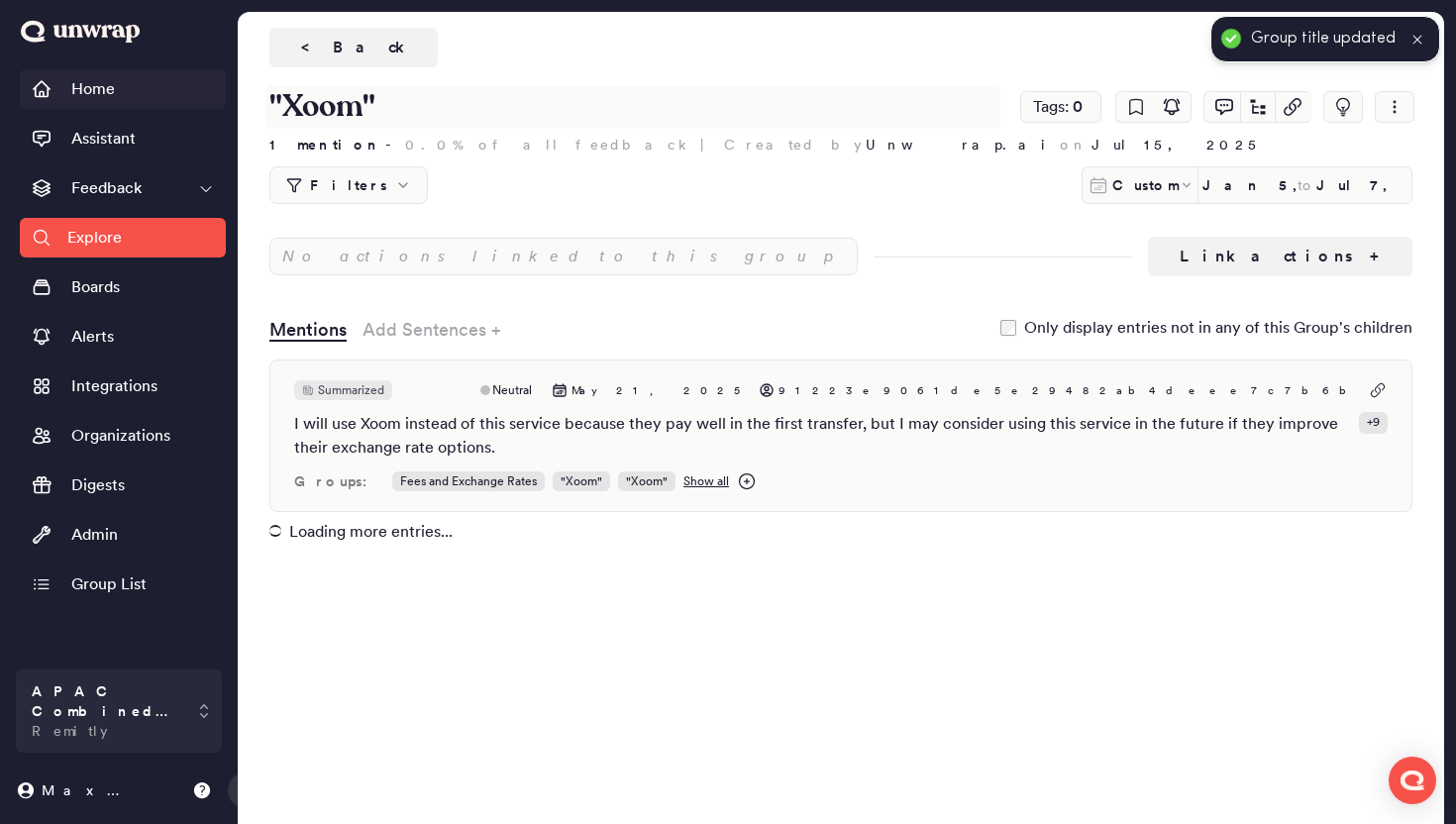 drag, startPoint x: 406, startPoint y: 113, endPoint x: 193, endPoint y: 105, distance: 213.15018 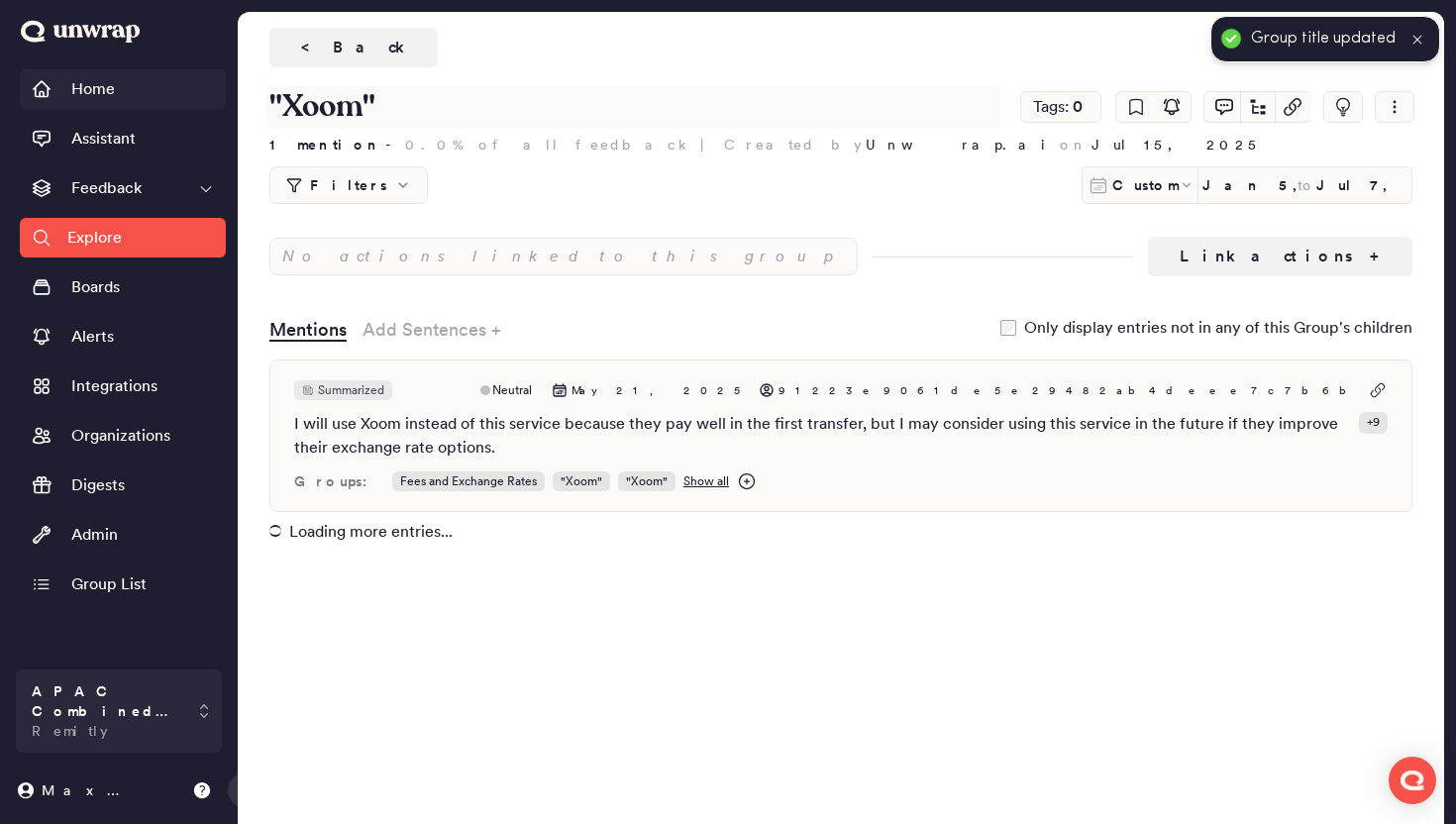 click on "Home Assistant Feedback Explore Boards Alerts Integrations Organizations Digests Admin Group List APAC Combined Data Remitly Maxwell Open sidebar Explore "Al Fardan" Exact Search Filters Custom Jan 5, 2025 to Jul 7, 2025 Add filter Frequently Used: NPS Detractors Positive feedb... Showing  220 groups ( 53 ) ▼ Transfer Status 81,537  mention s   ( 56.0% of all feedback ) | ( 20 ) ▼ Delayed Transfers 42,943  mention s   ( 29.5% of all feedback ) | ( 3 ) ▼ The delivery speed is too slow 21,688  mention s   ( 14.9% of all feedback ) | The delivery speed did not meet the promised timeframe 16,383  mention s   ( 11.2% of all feedback ) | ( 1 ) ▼ My transfer has been pending for a long time 993  mention s   ( 0.7% of all feedback ) | The transaction status is stuck on "Awaiting Funds" 375  mention s   ( 0.3% of all feedback ) | ( 1 ) ▼ My transfer has not been credited to my account 10,320  mention s   ( 7.1% of all feedback ) | I have not received my transfer to a Nequi account 301  mention s   ( ) | ( 2" at bounding box center [728, 579] 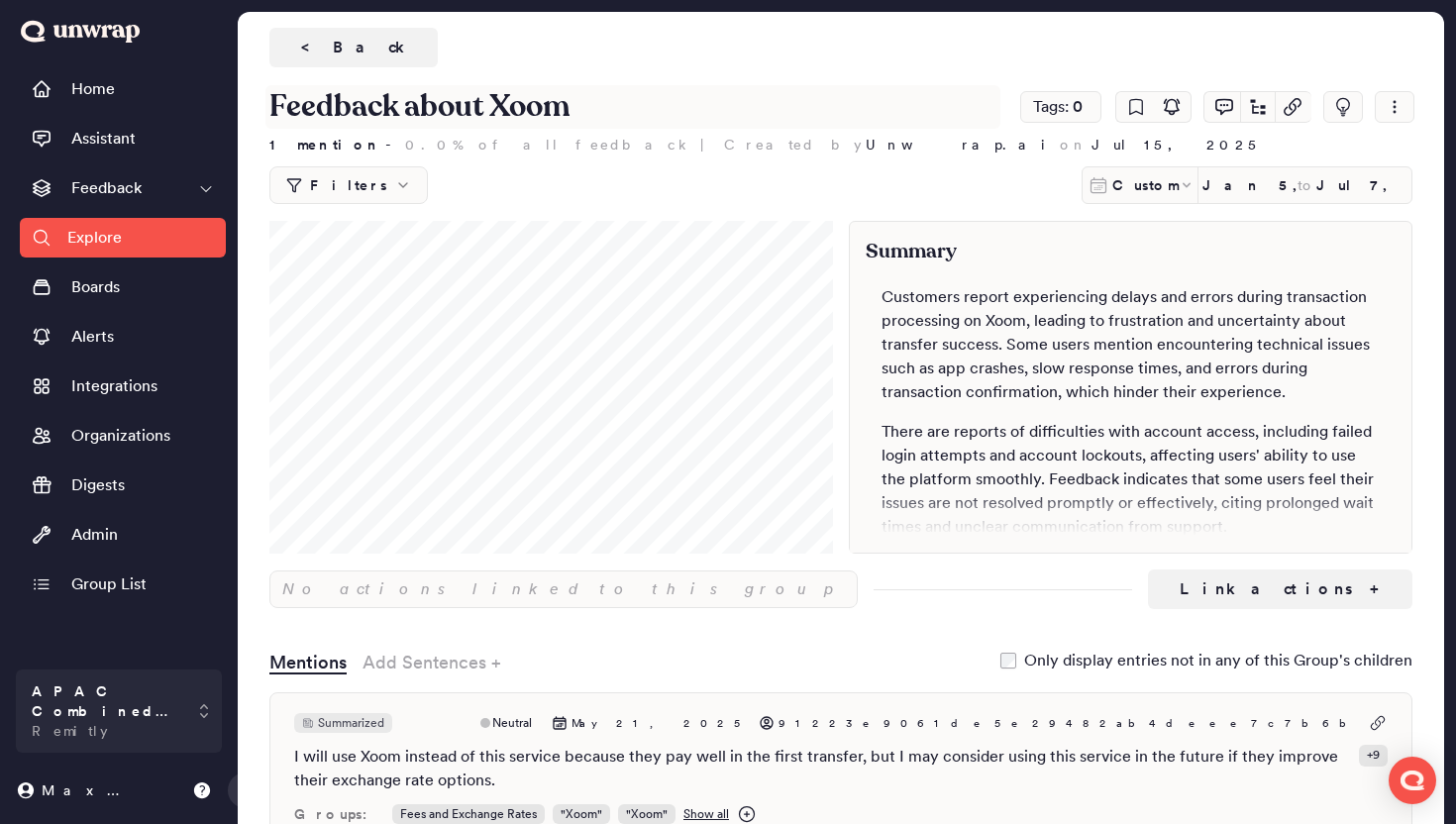 type on "Feedback about Xoom" 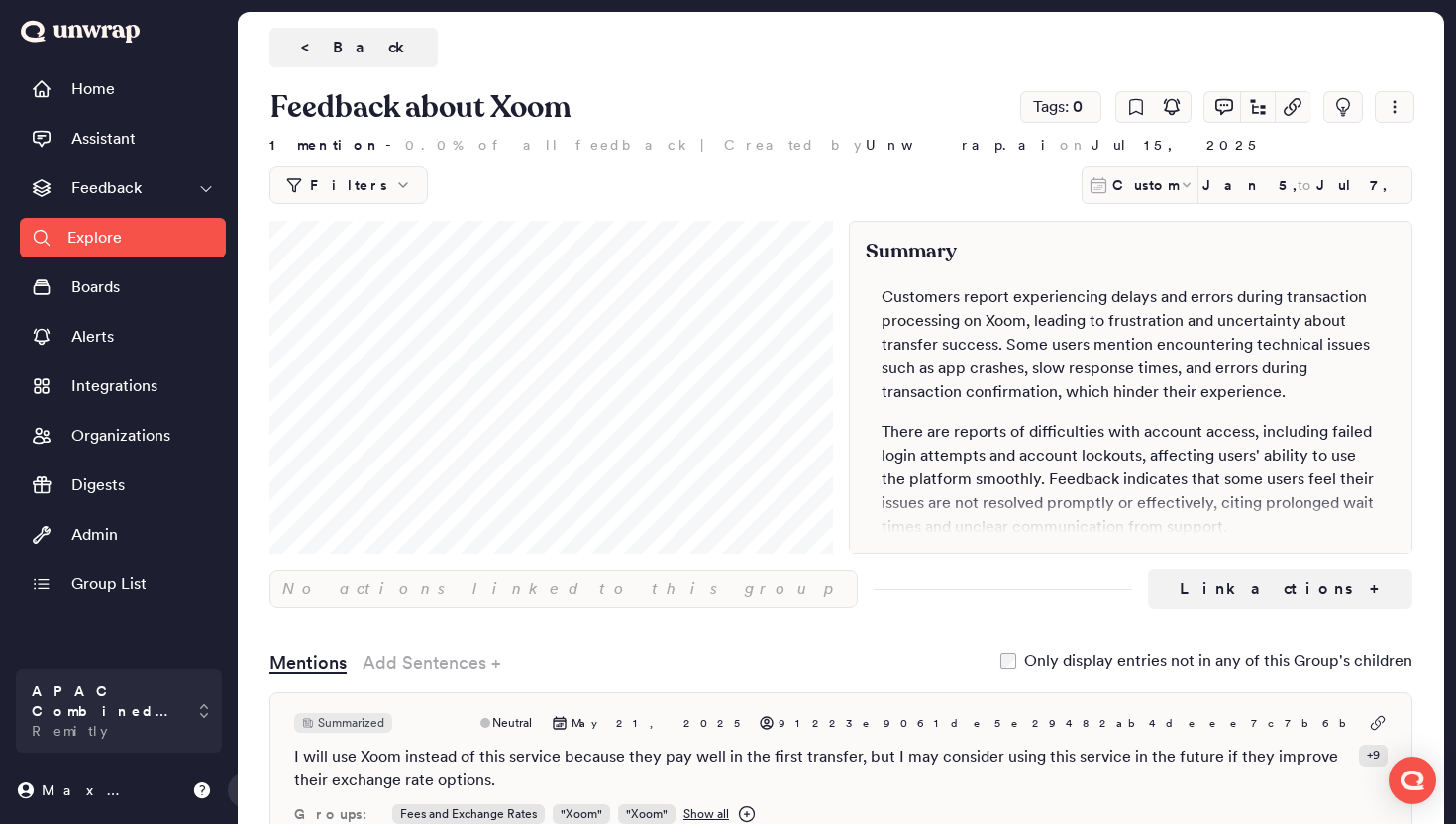 click on "< Back" at bounding box center [841, 48] 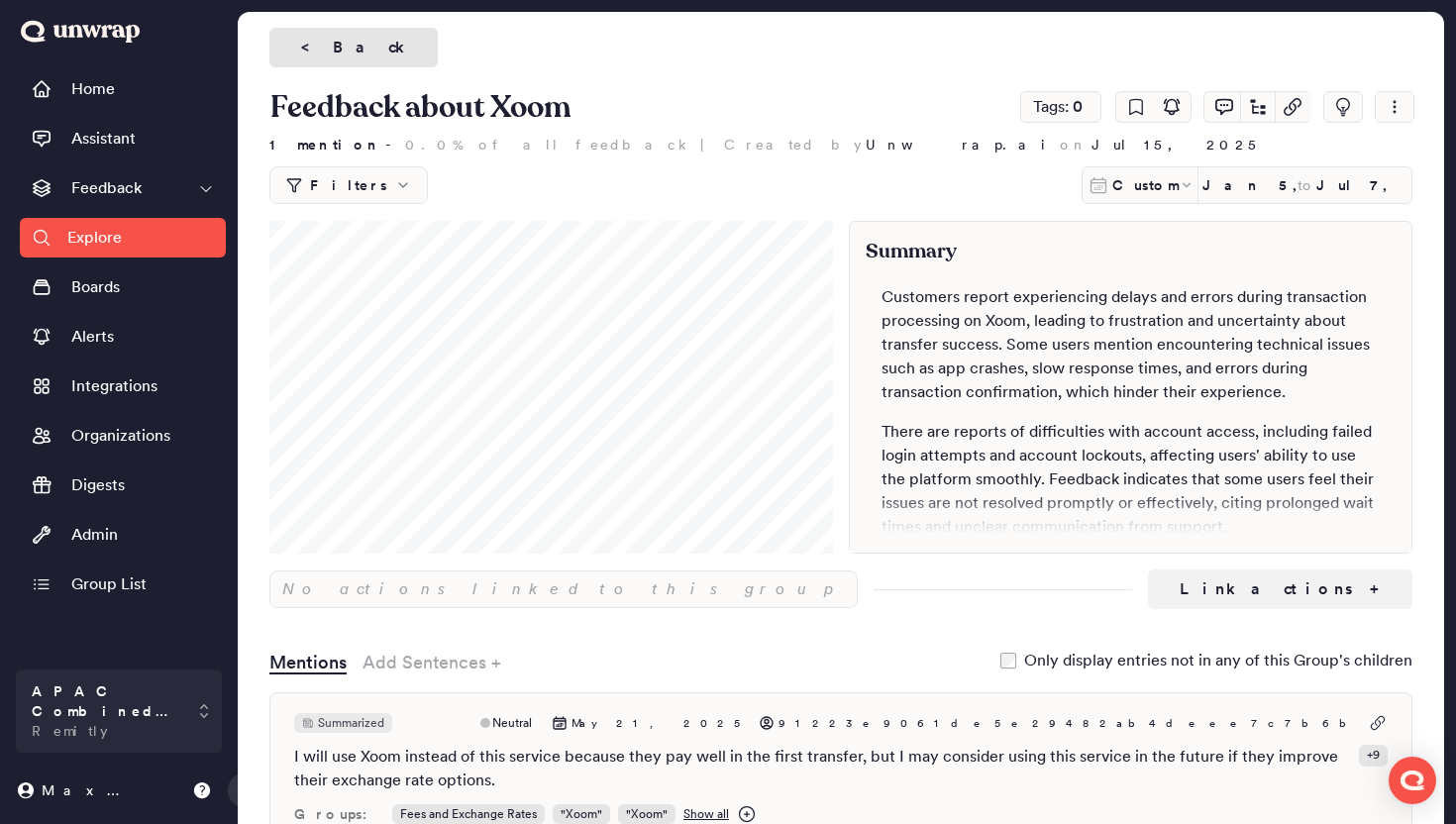 click on "< Back" at bounding box center [354, 48] 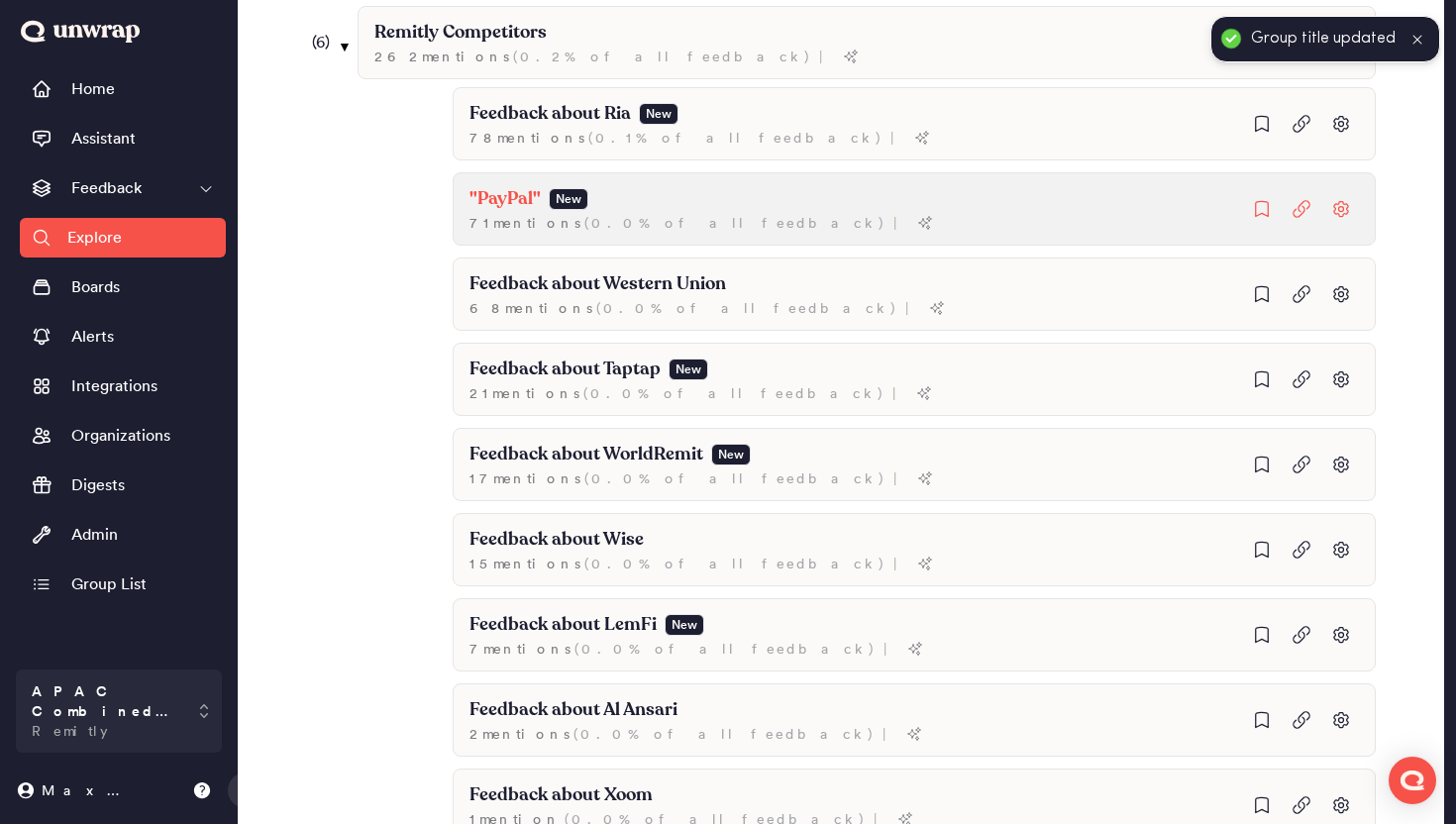 scroll, scrollTop: 1441, scrollLeft: 0, axis: vertical 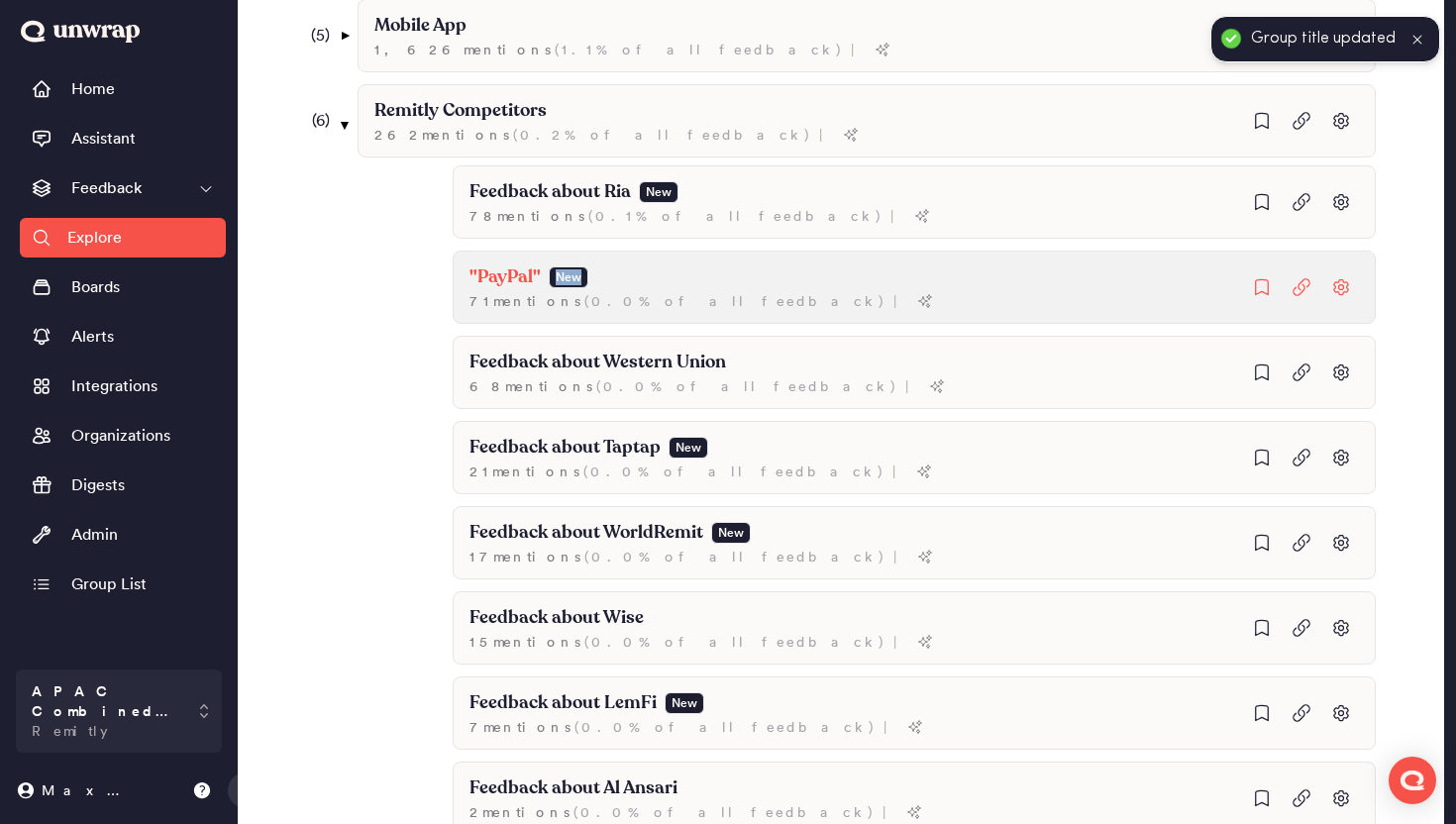 click on ""PayPal" New" at bounding box center (699, 192) 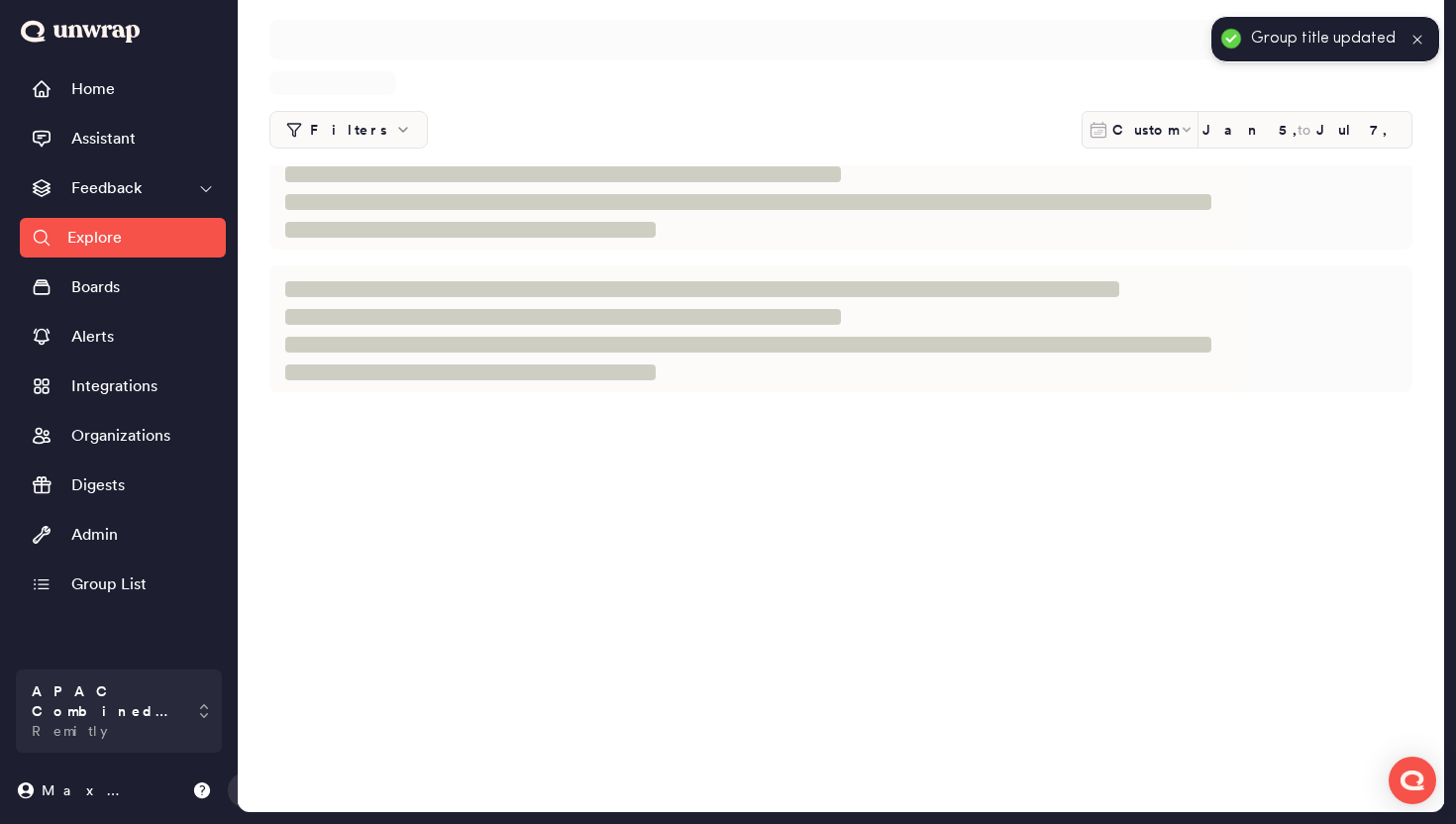scroll, scrollTop: 0, scrollLeft: 0, axis: both 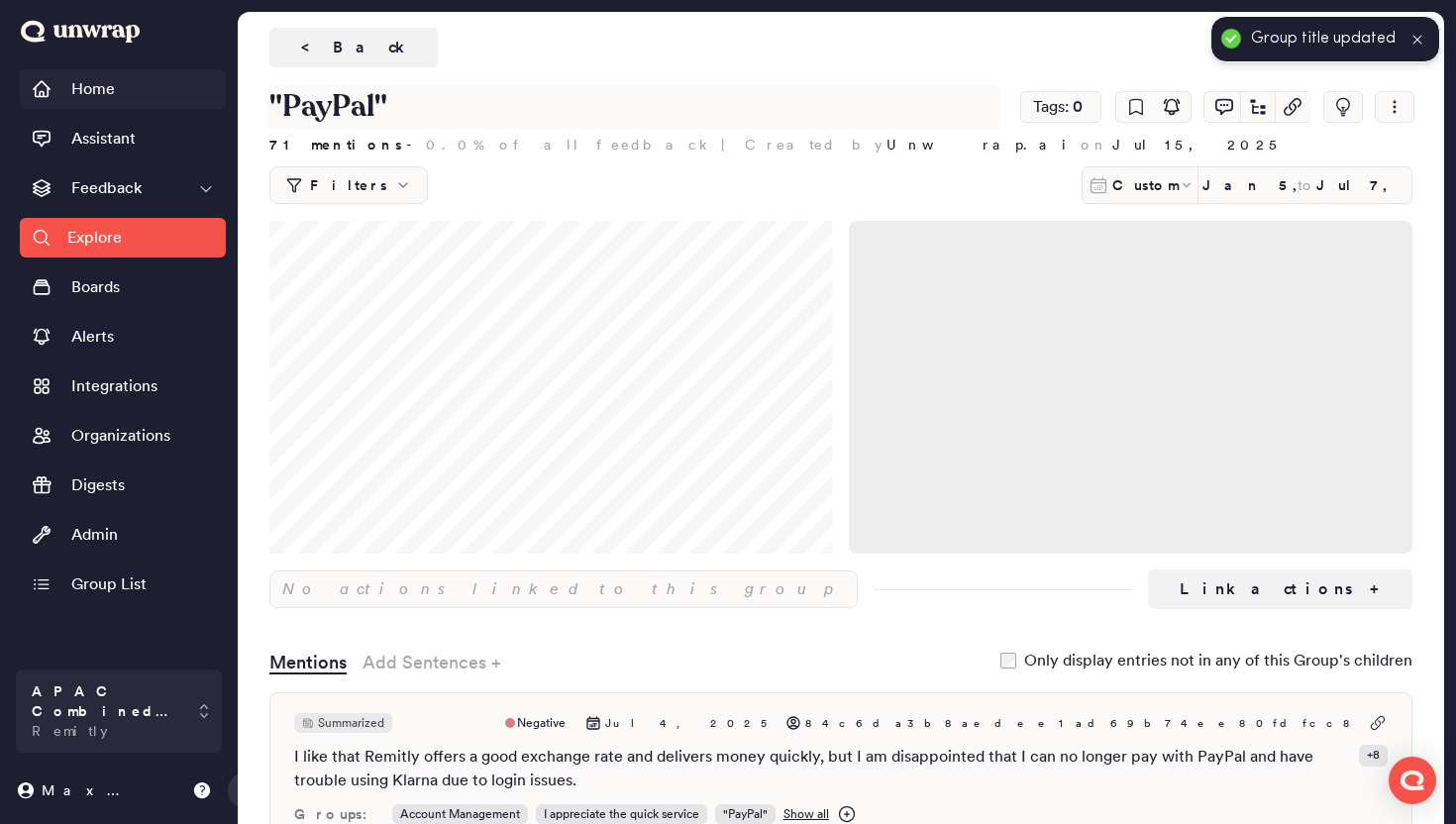 drag, startPoint x: 391, startPoint y: 107, endPoint x: 164, endPoint y: 96, distance: 227.26636 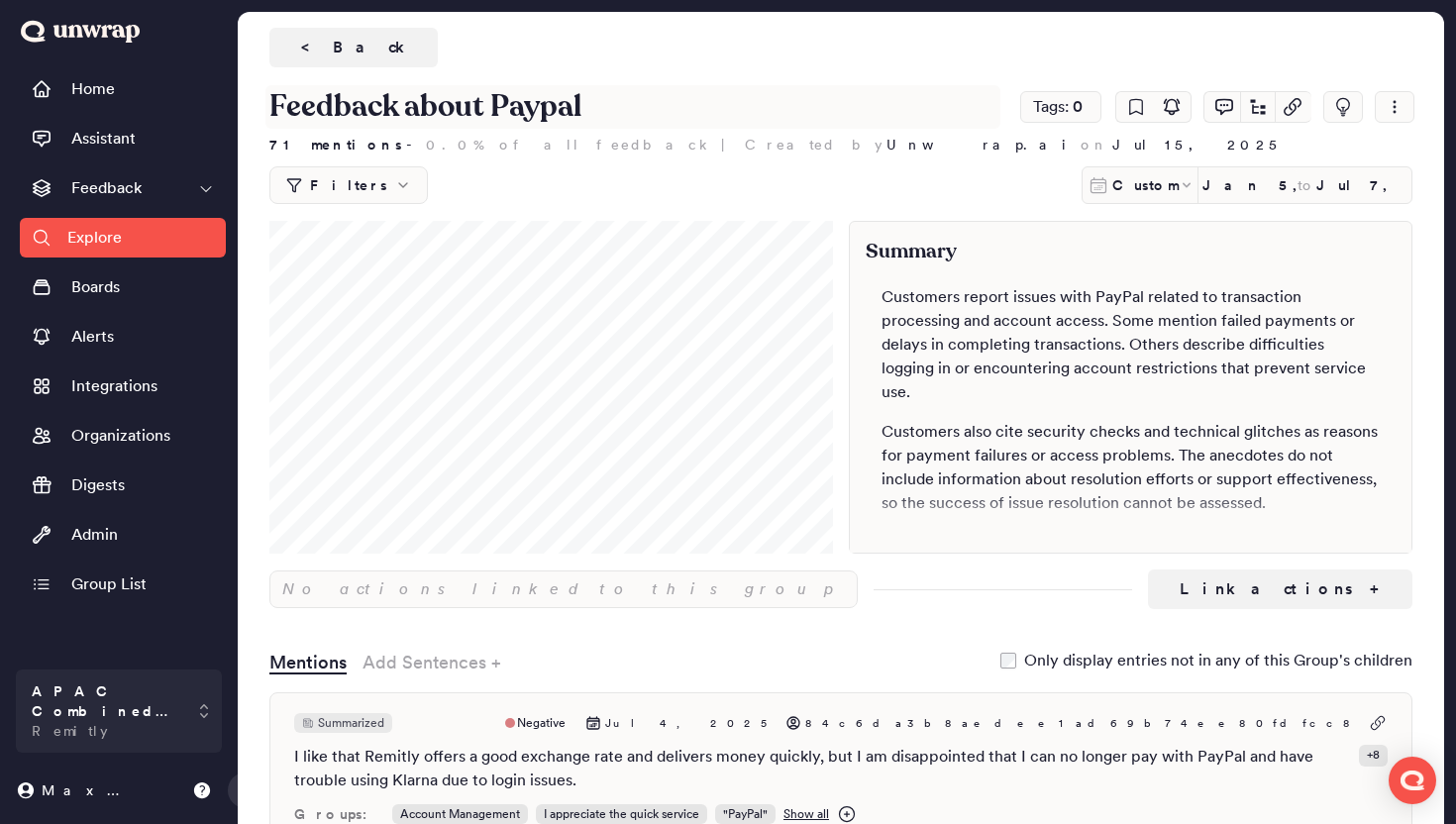 type on "Feedback about Paypal" 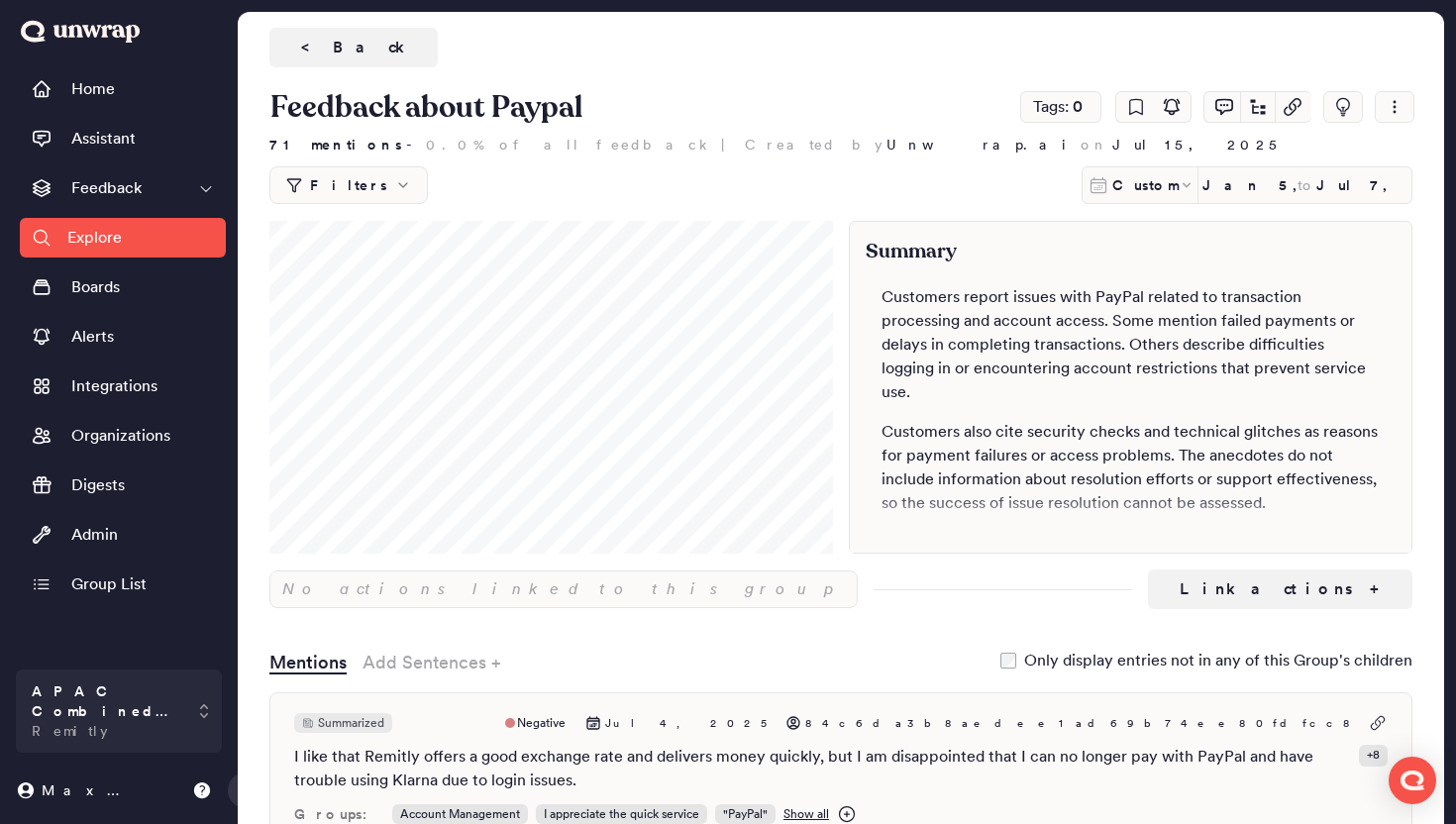 click on "< Back" at bounding box center (841, 48) 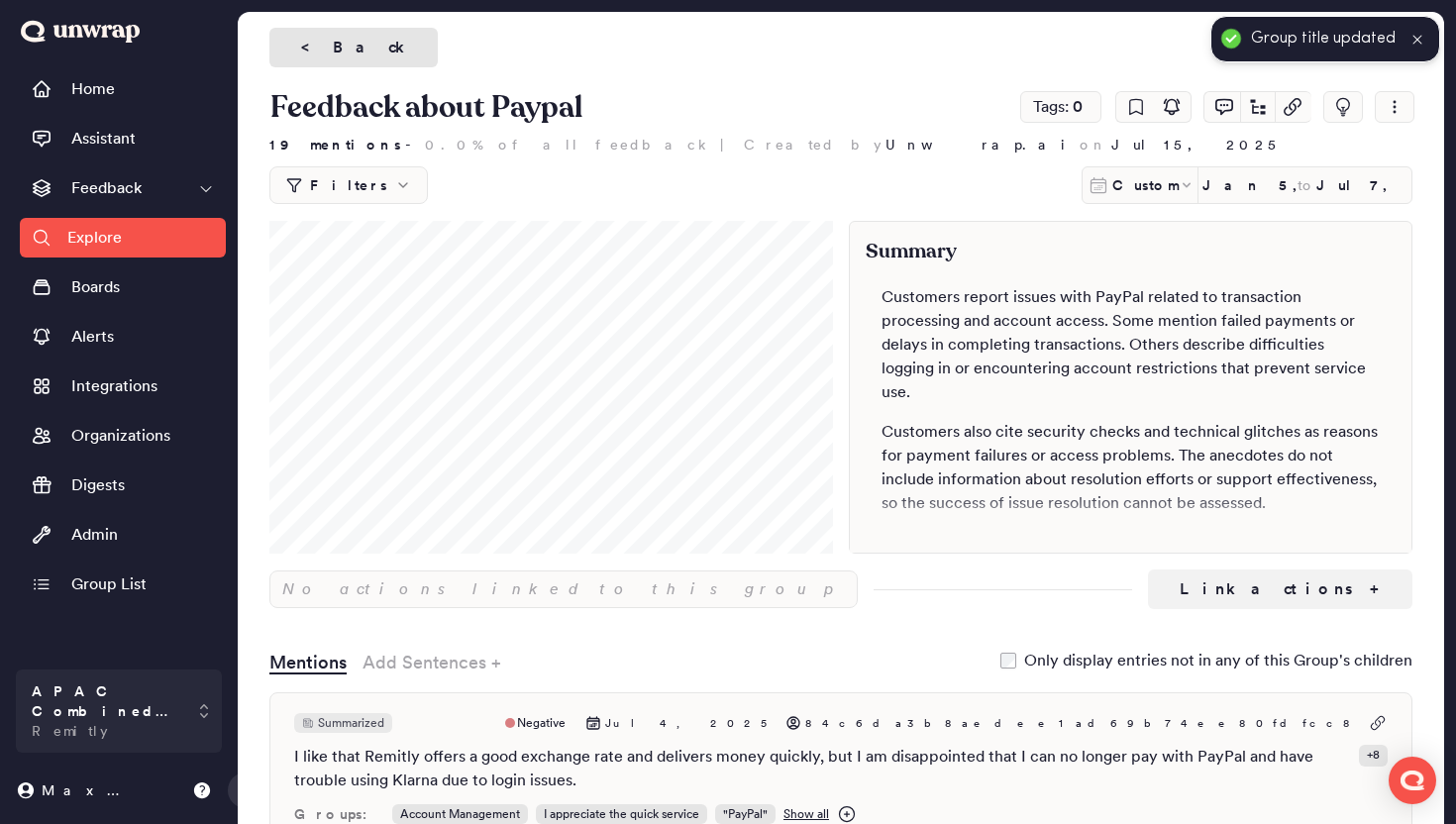 click on "< Back" at bounding box center (354, 48) 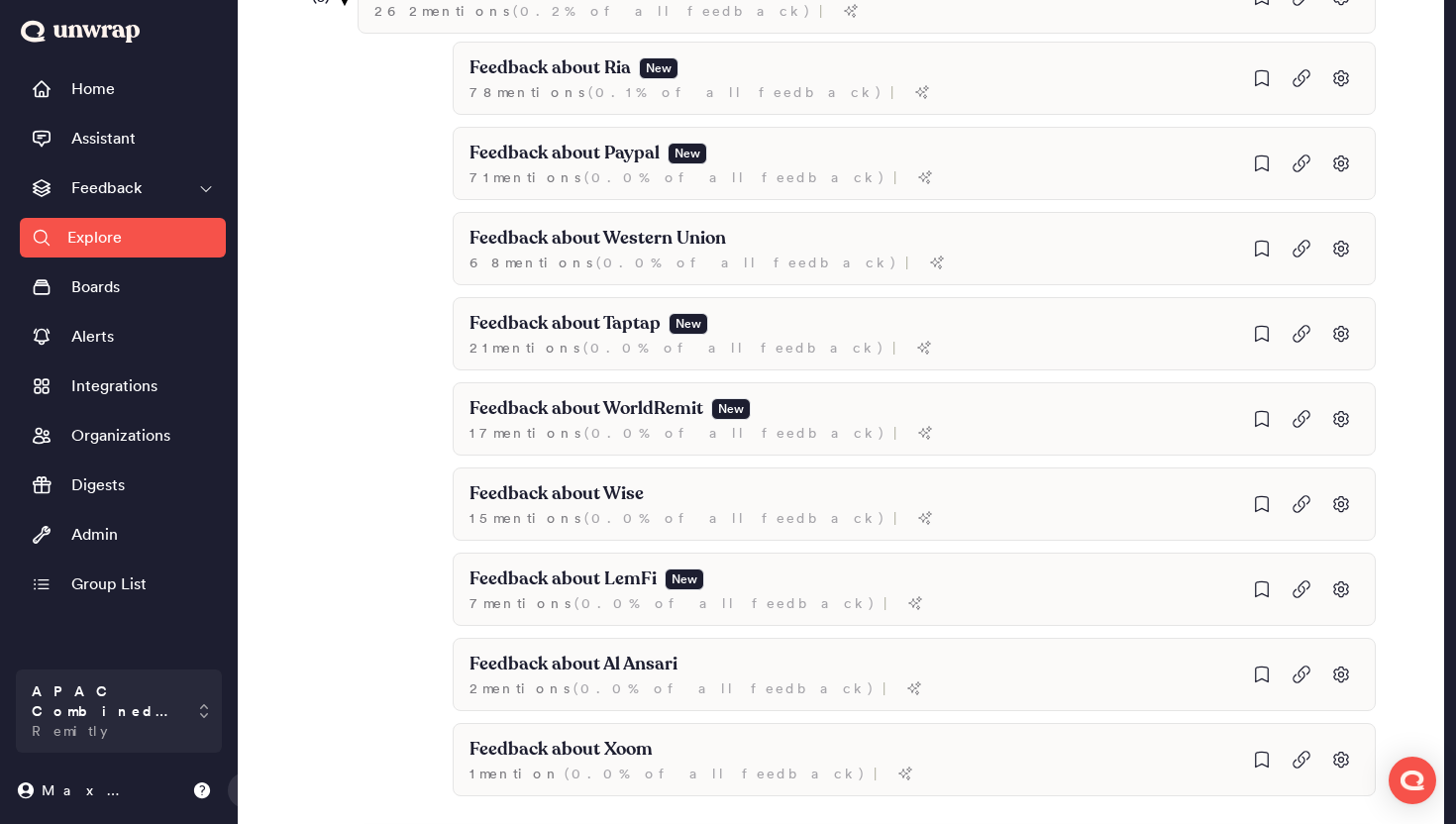 scroll, scrollTop: 1427, scrollLeft: 0, axis: vertical 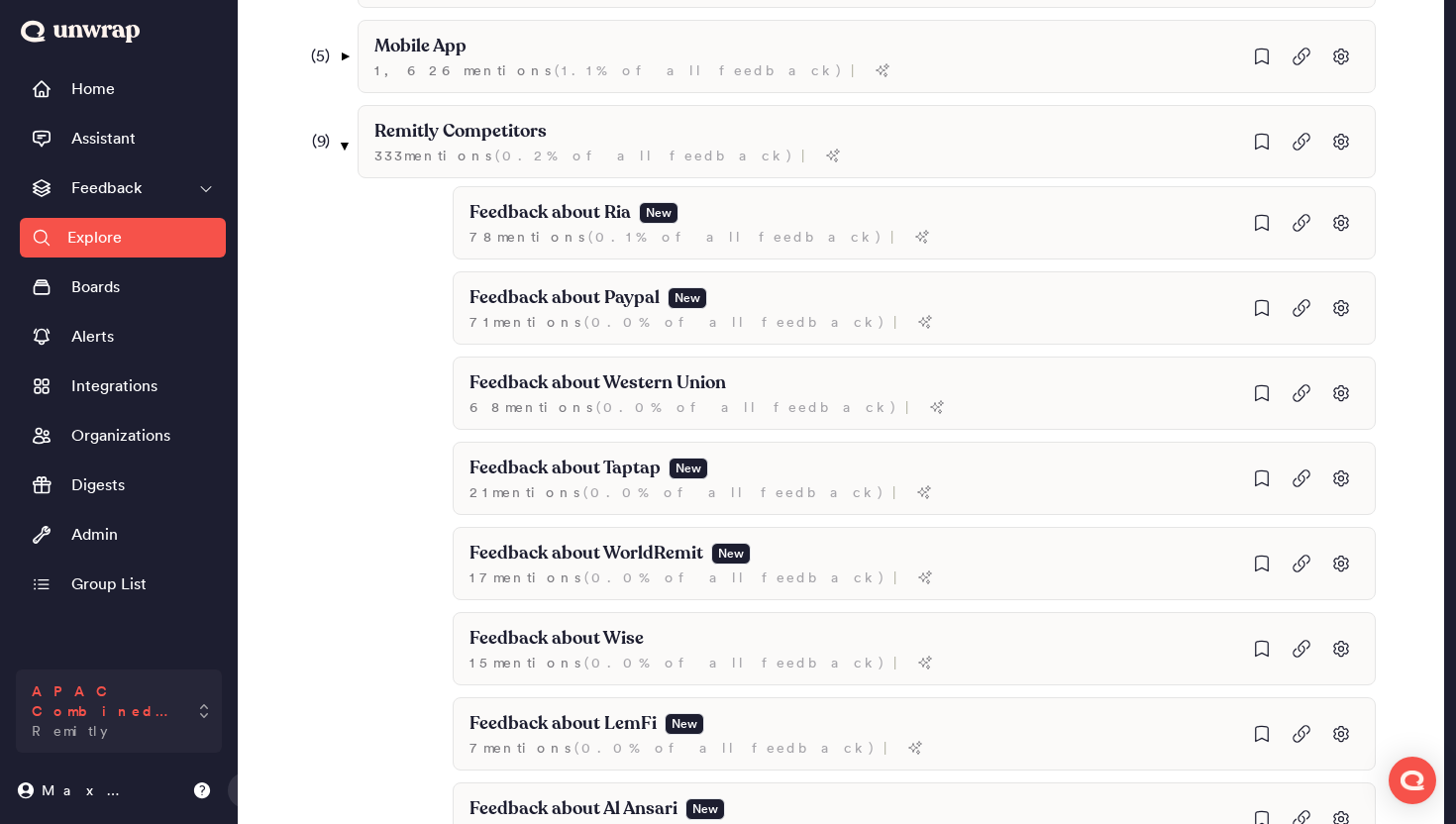 click on "APAC Combined Data Remitly" at bounding box center (105, 711) 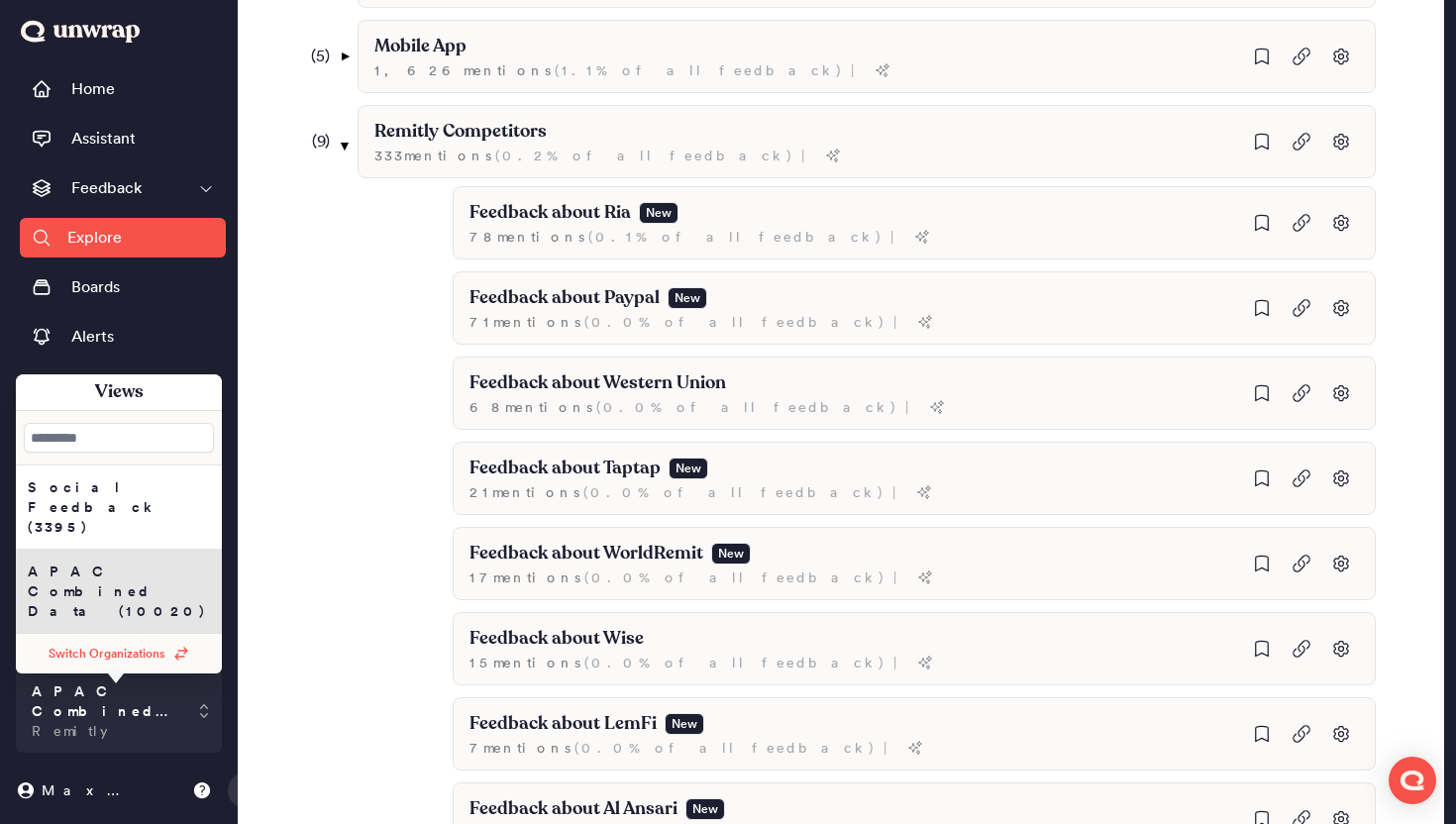 click on "Switch Organizations" at bounding box center [107, 654] 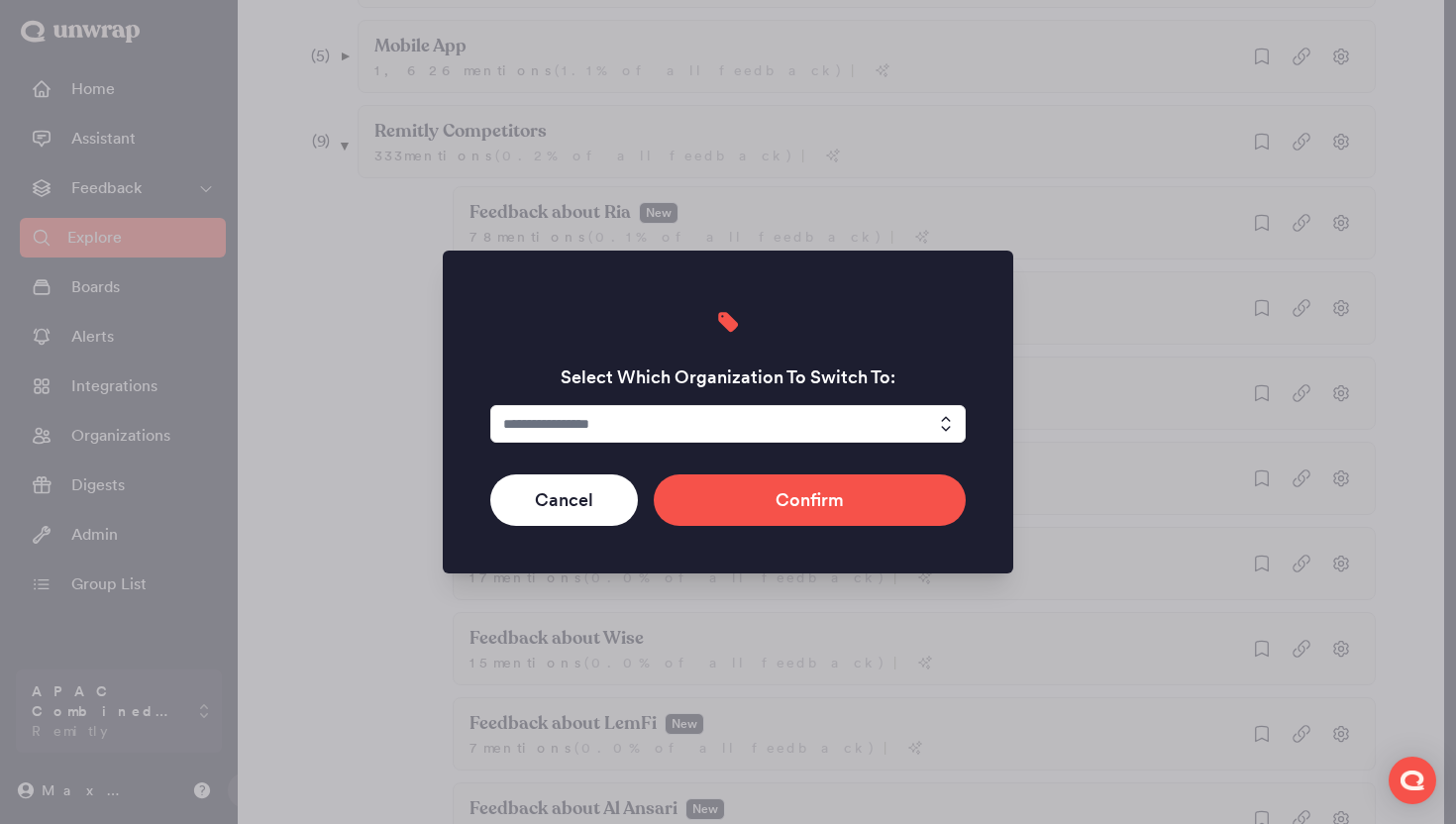 click at bounding box center [728, 424] 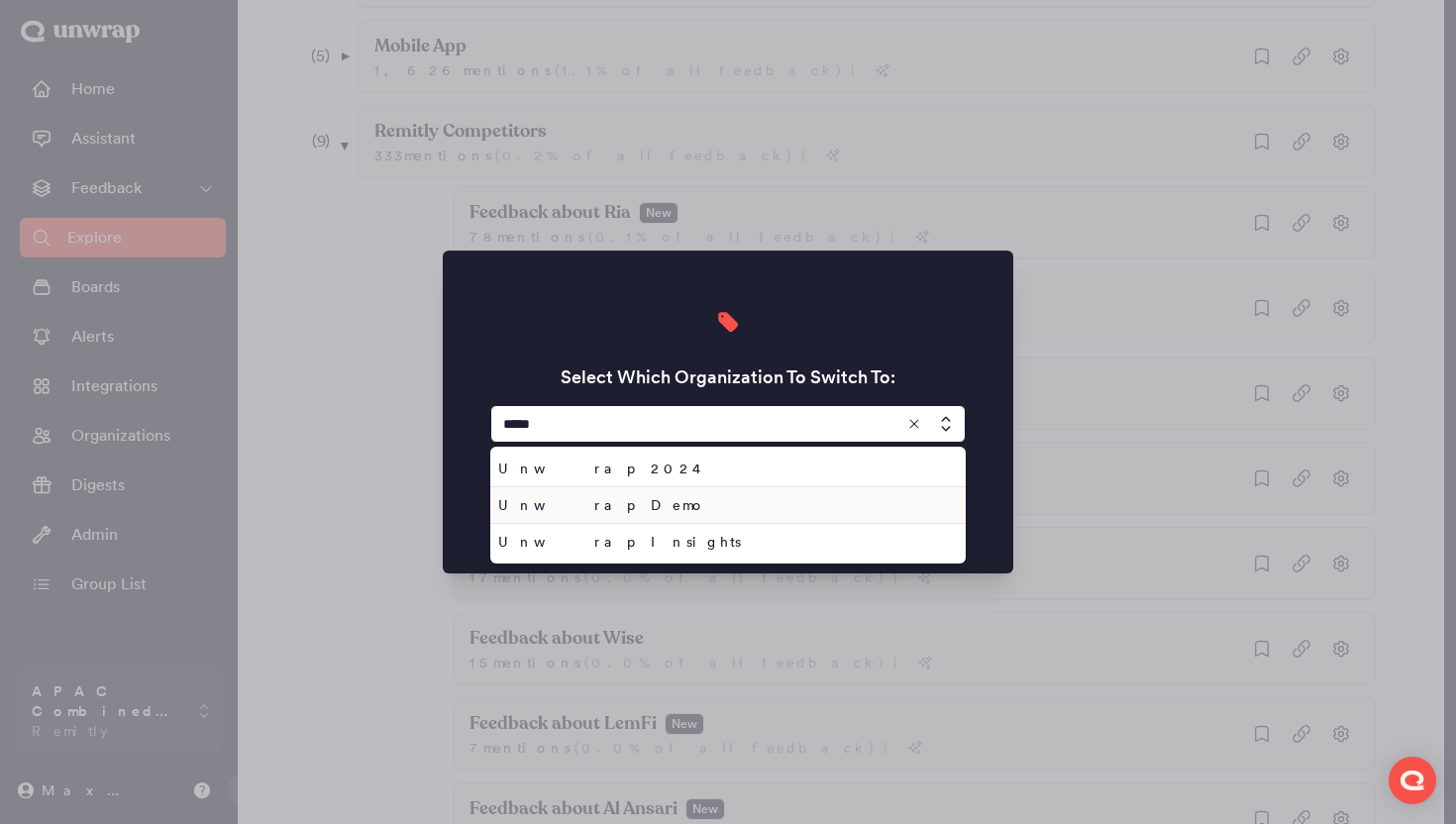 type on "**********" 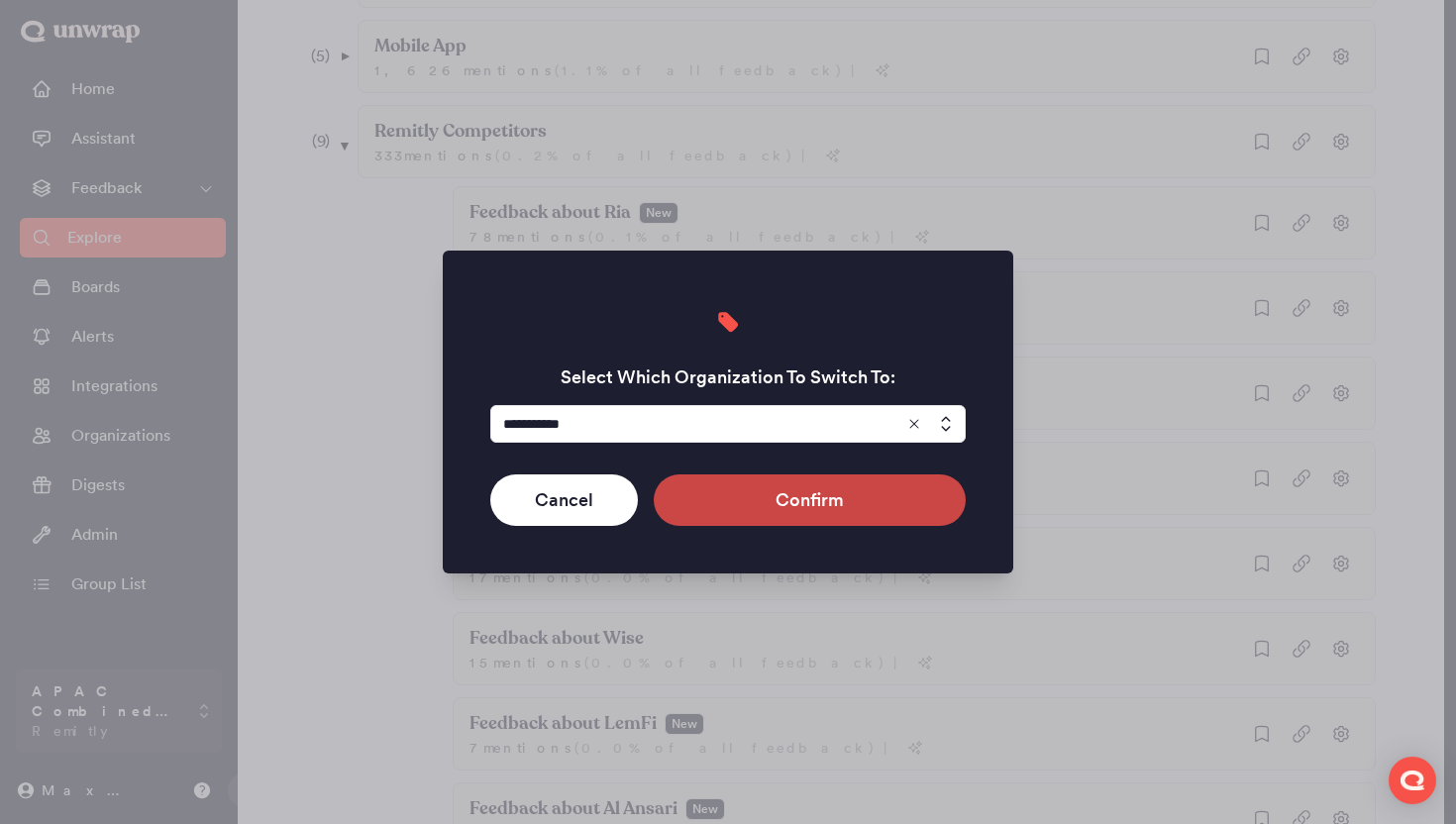 click on "Confirm" at bounding box center [809, 500] 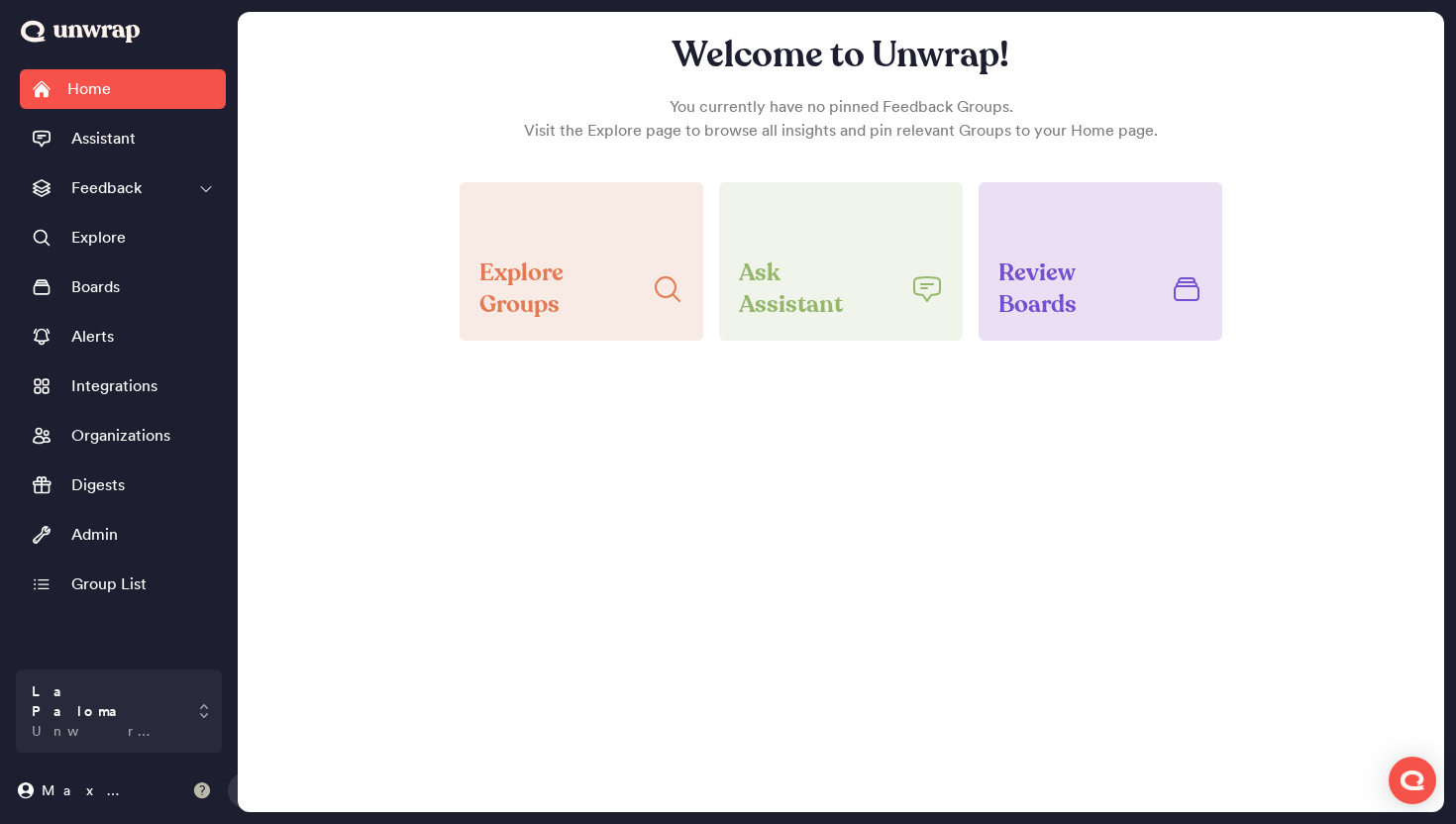 click at bounding box center (202, 790) 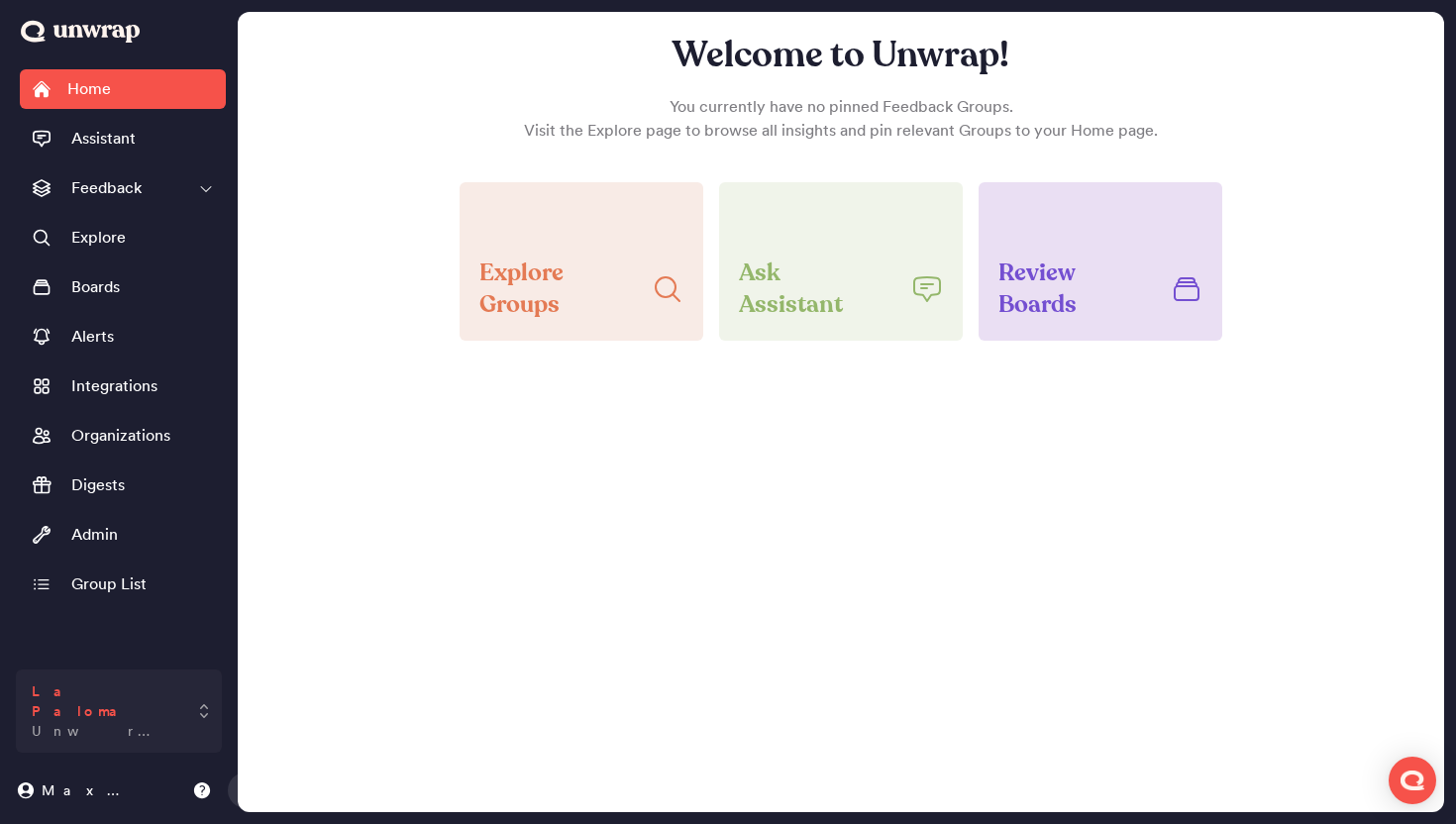 click on "La Paloma Unwrap Demo" at bounding box center (119, 711) 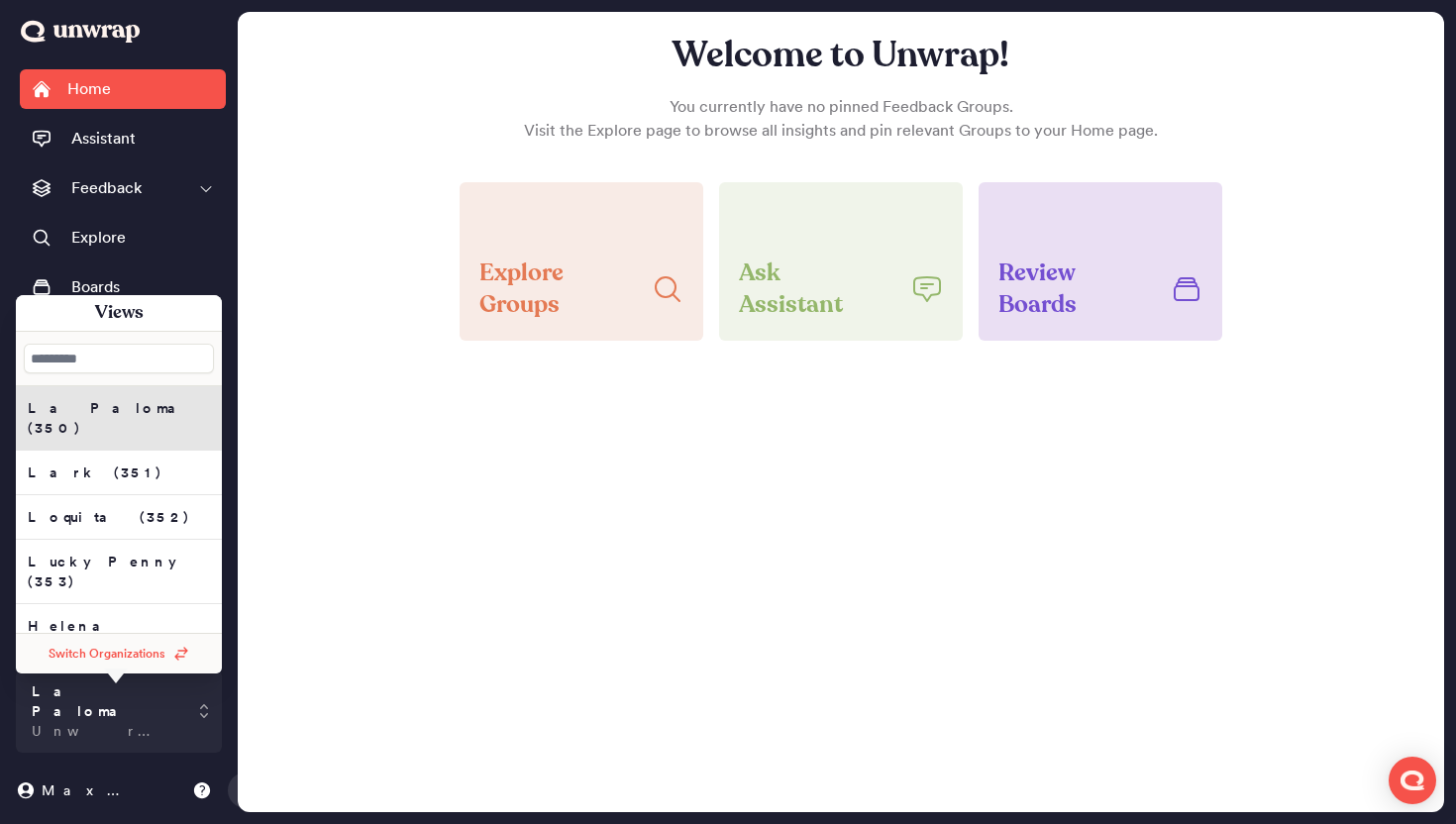 click at bounding box center [119, 359] 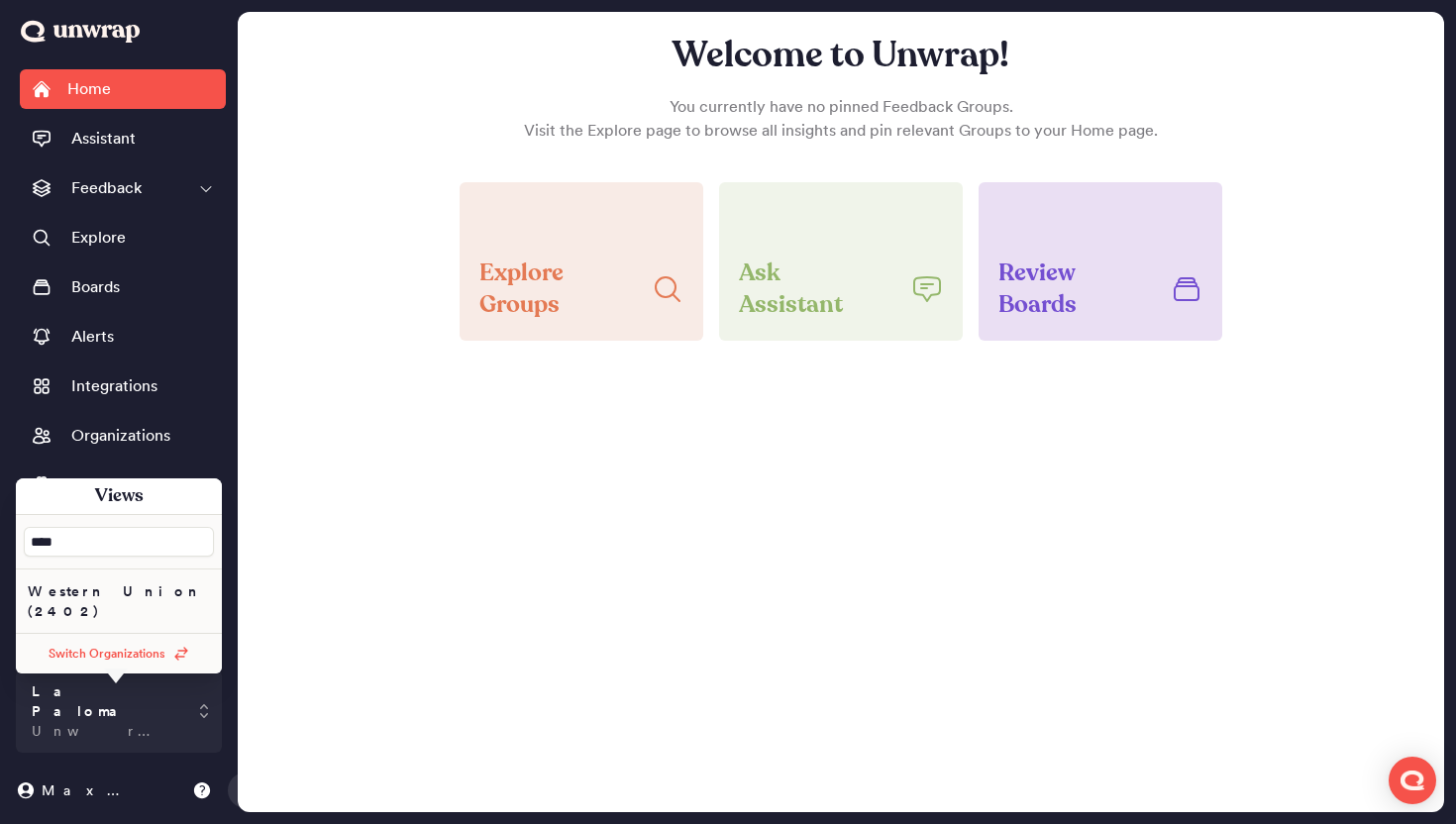 type on "****" 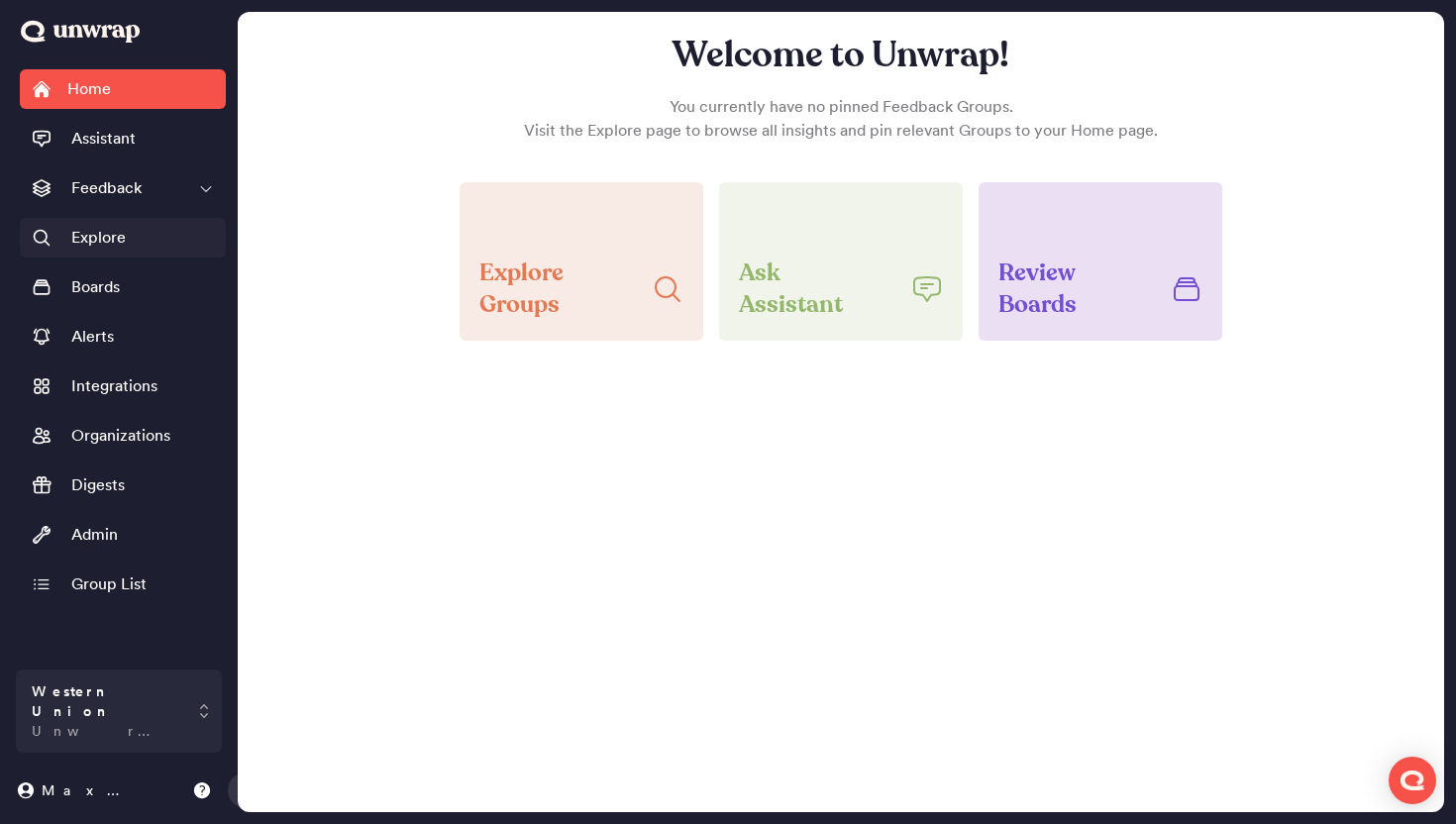 click on "Explore" at bounding box center (123, 238) 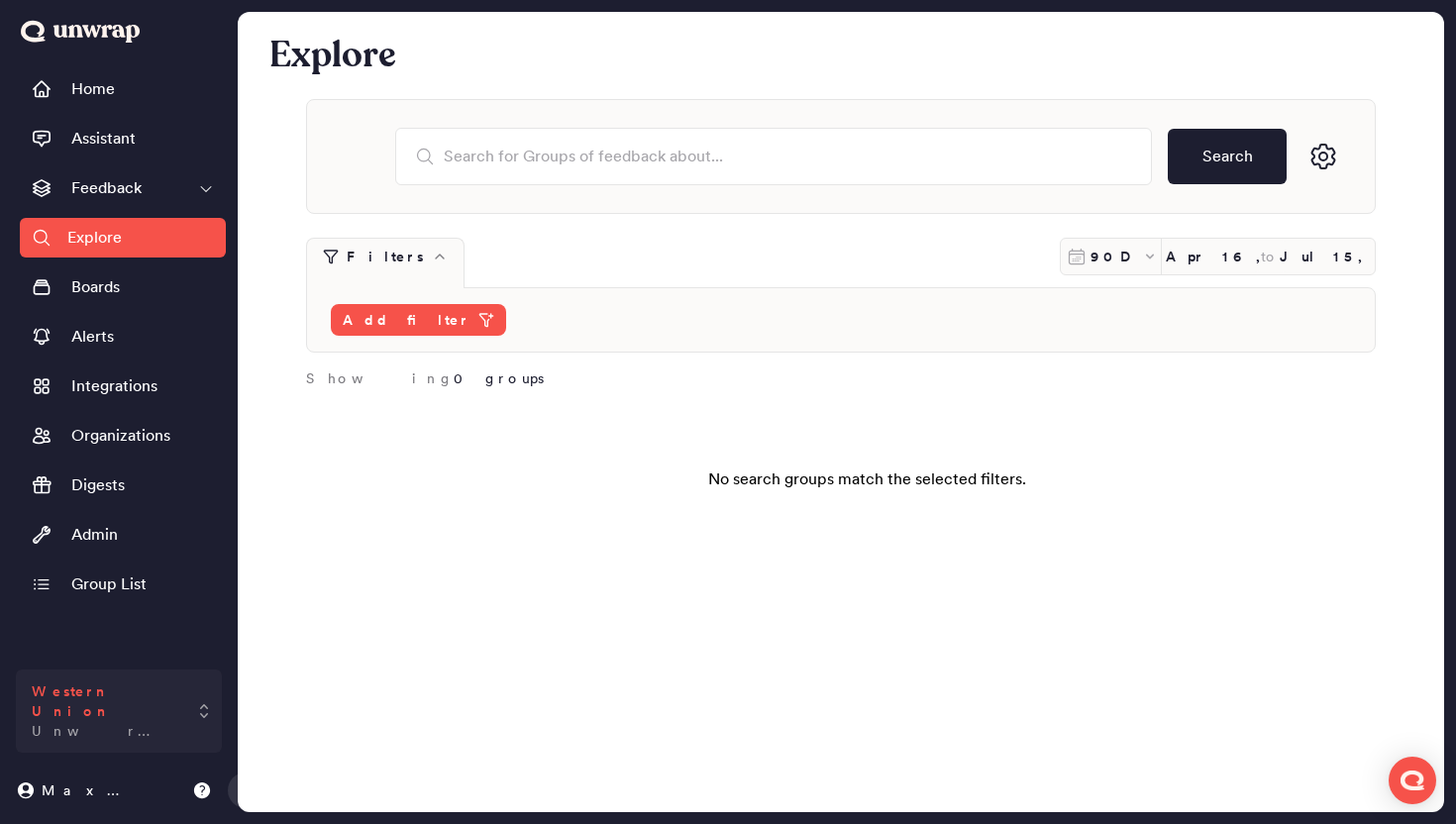 click on "Western Union Unwrap Demo" at bounding box center [105, 711] 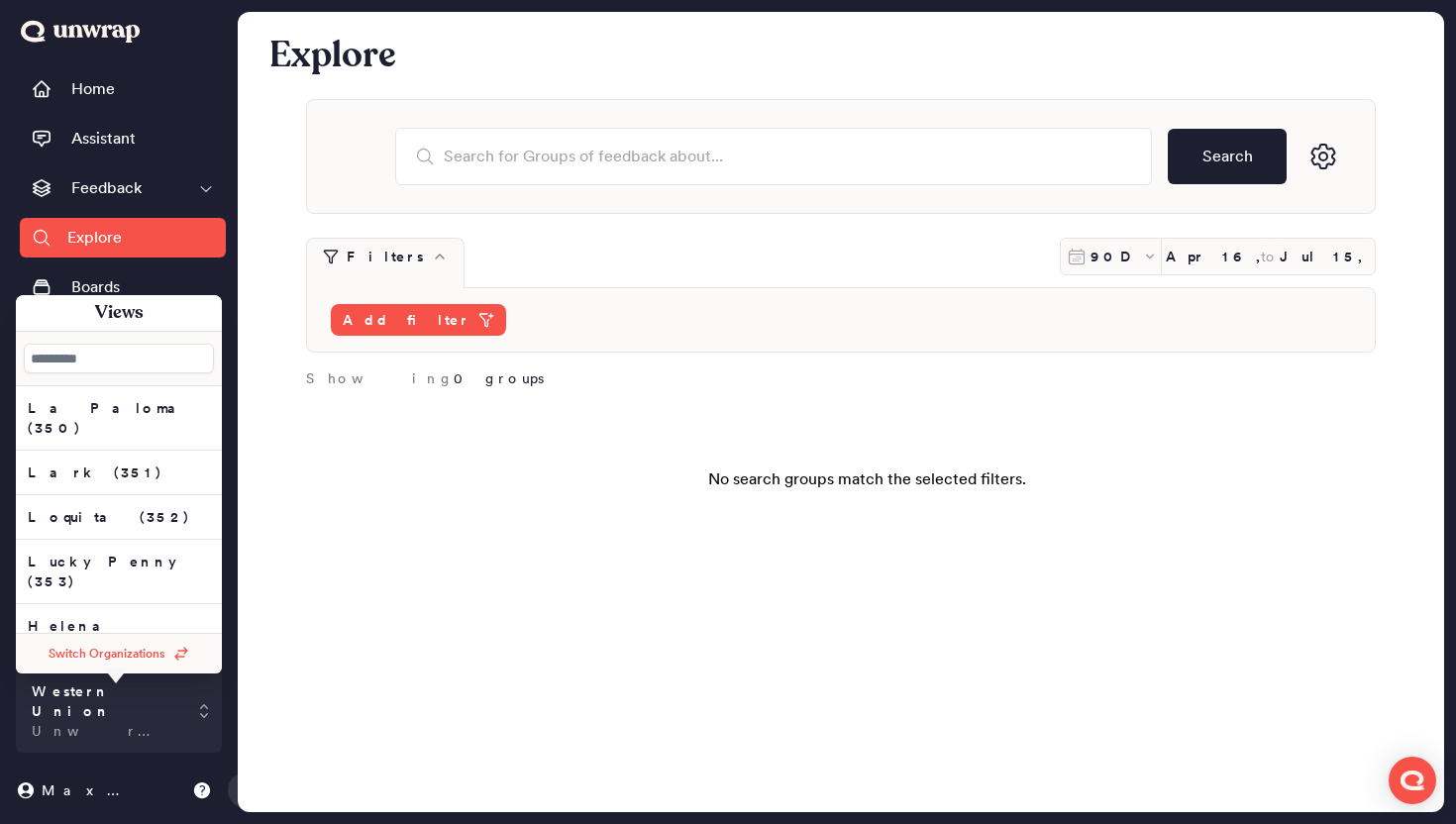 click on "Explore" at bounding box center [123, 238] 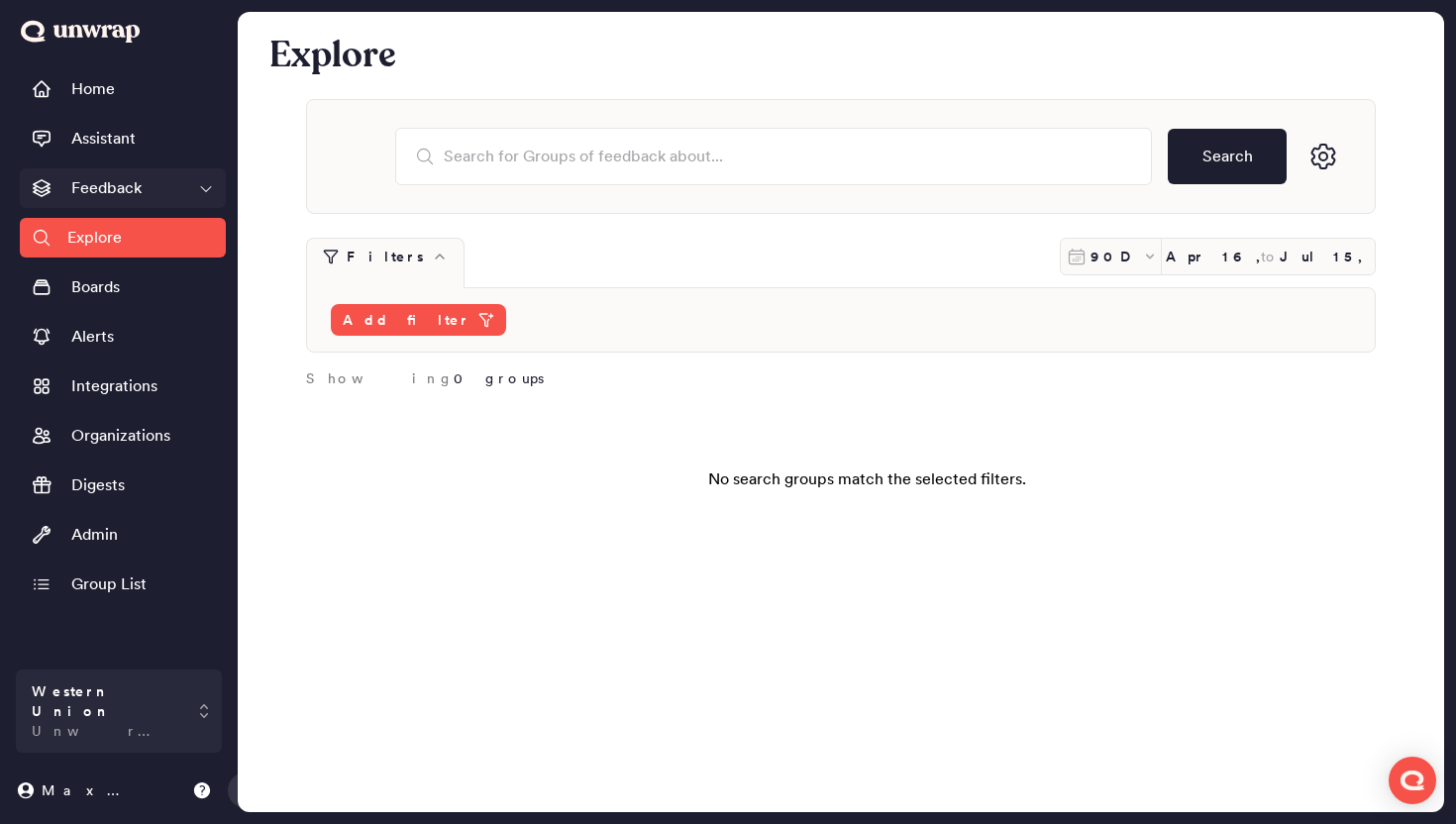 click 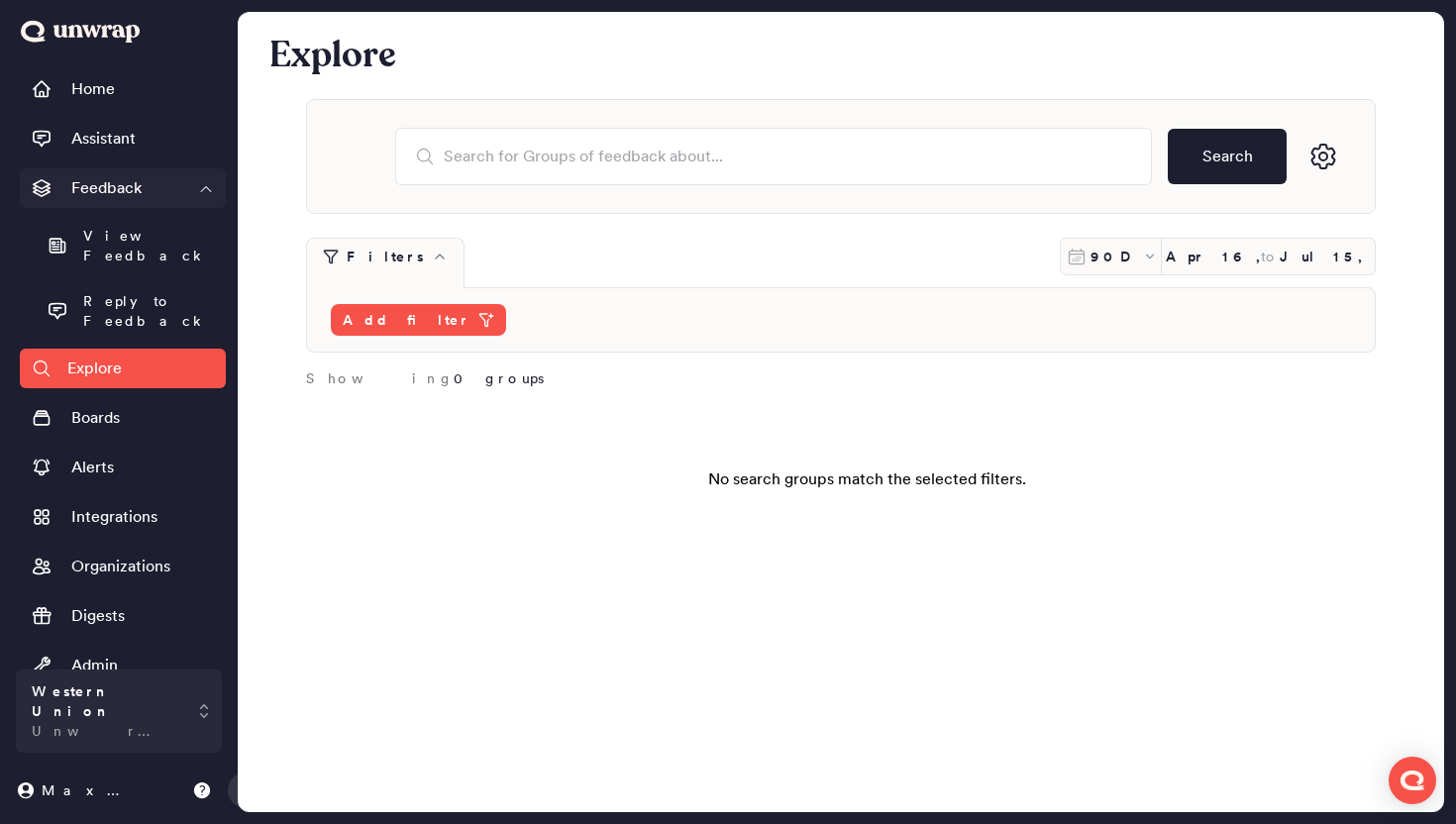 click 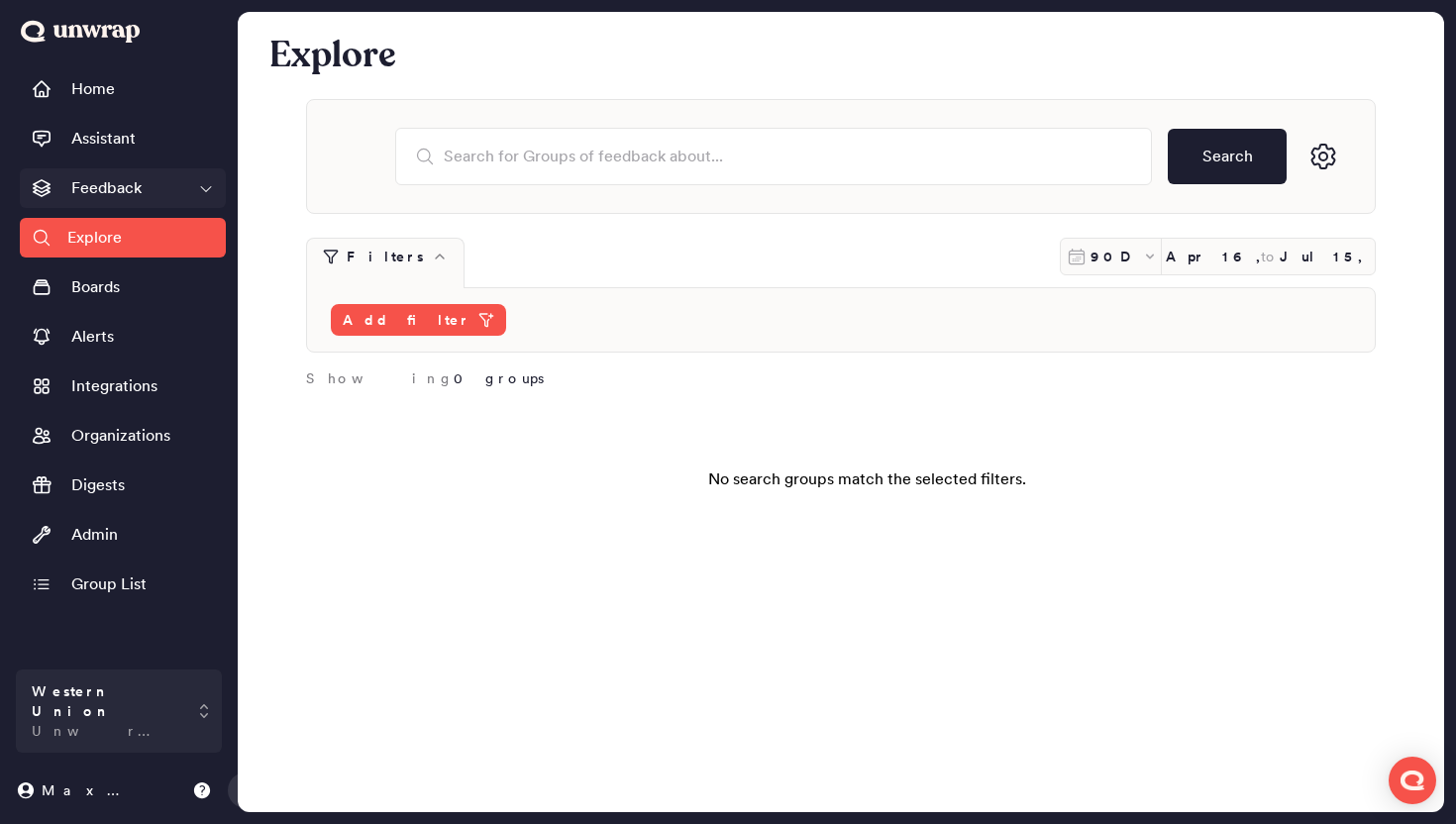 click 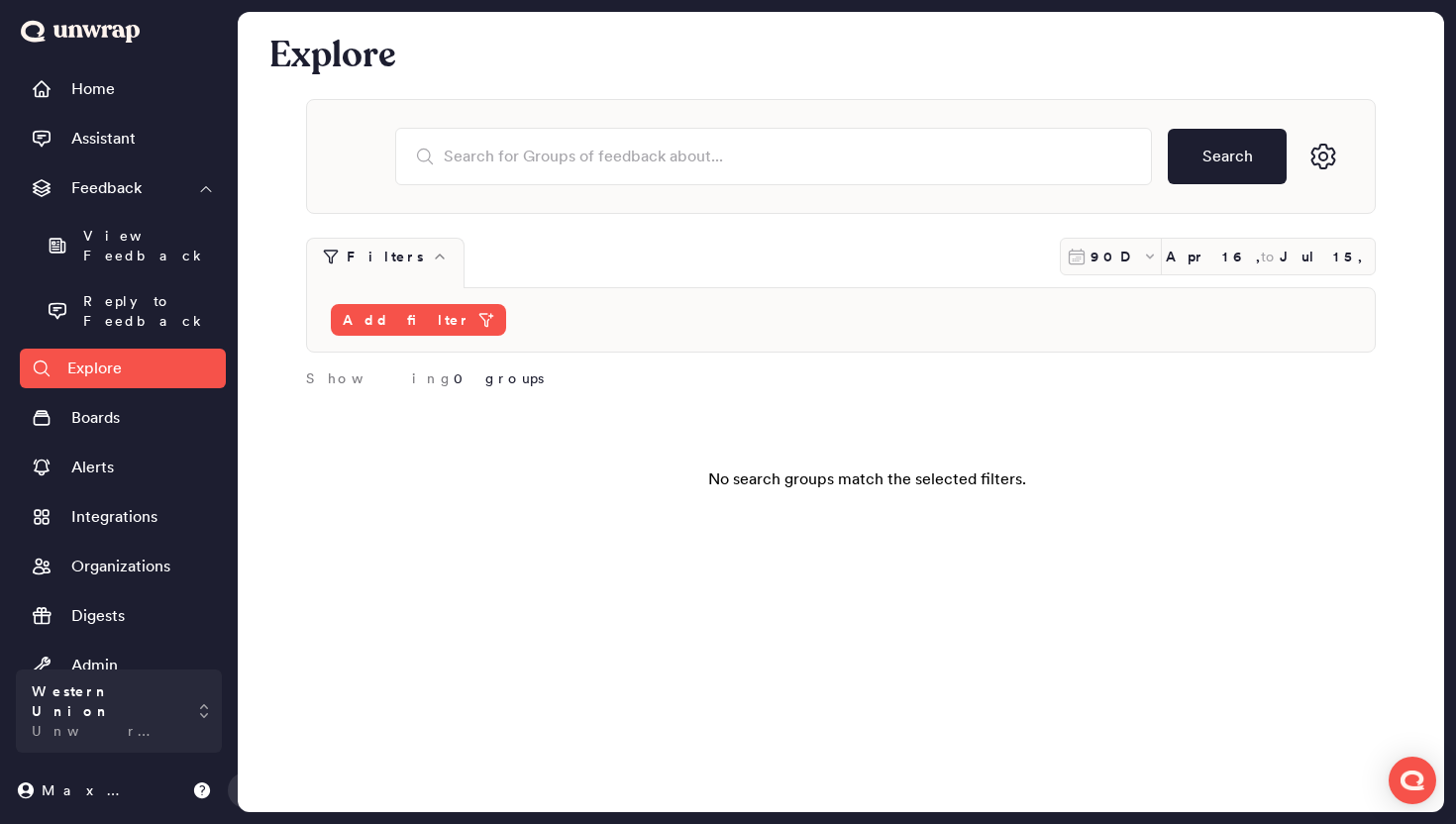 click on "Explore" at bounding box center [94, 368] 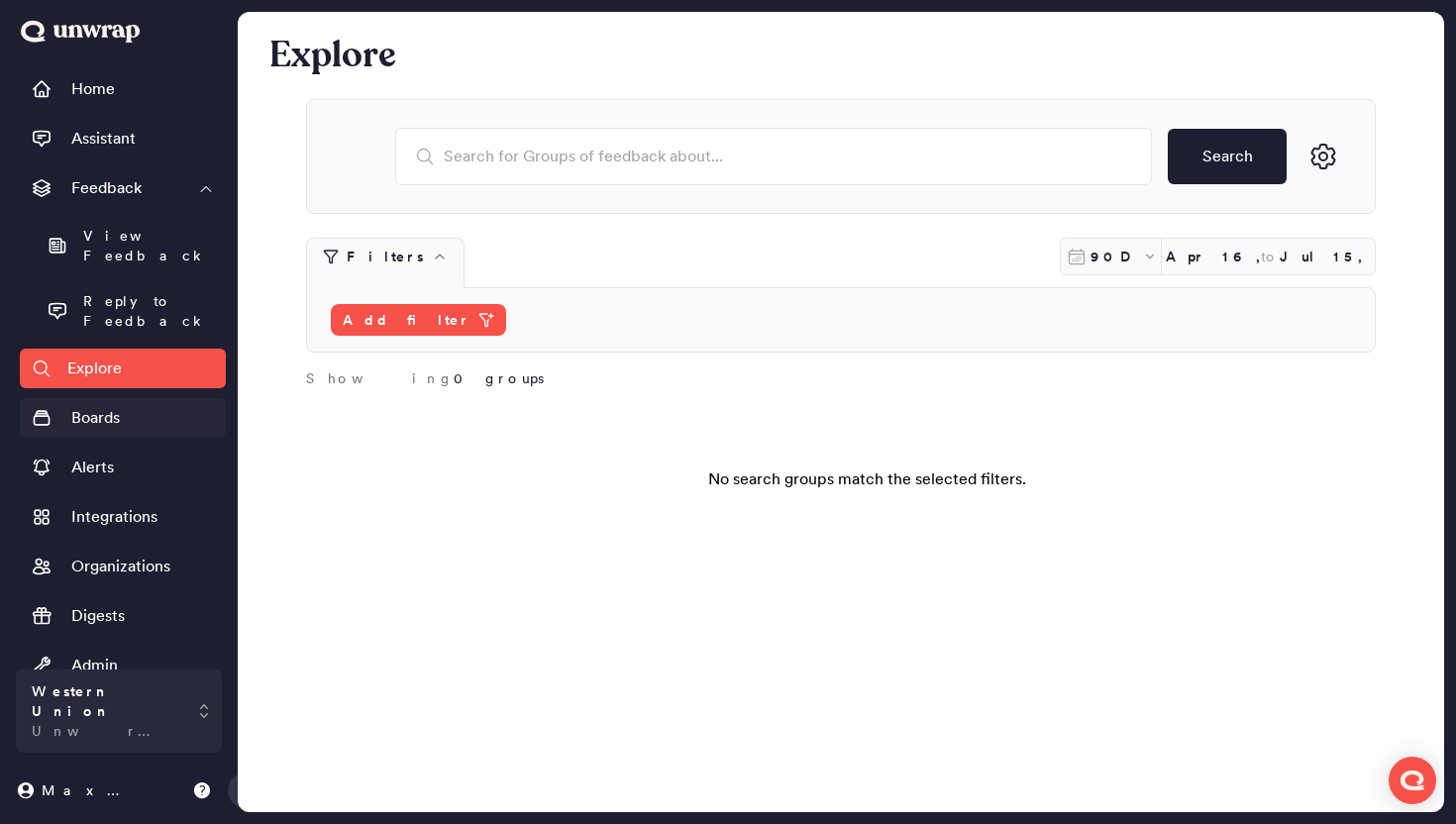 click on "Boards" at bounding box center [95, 418] 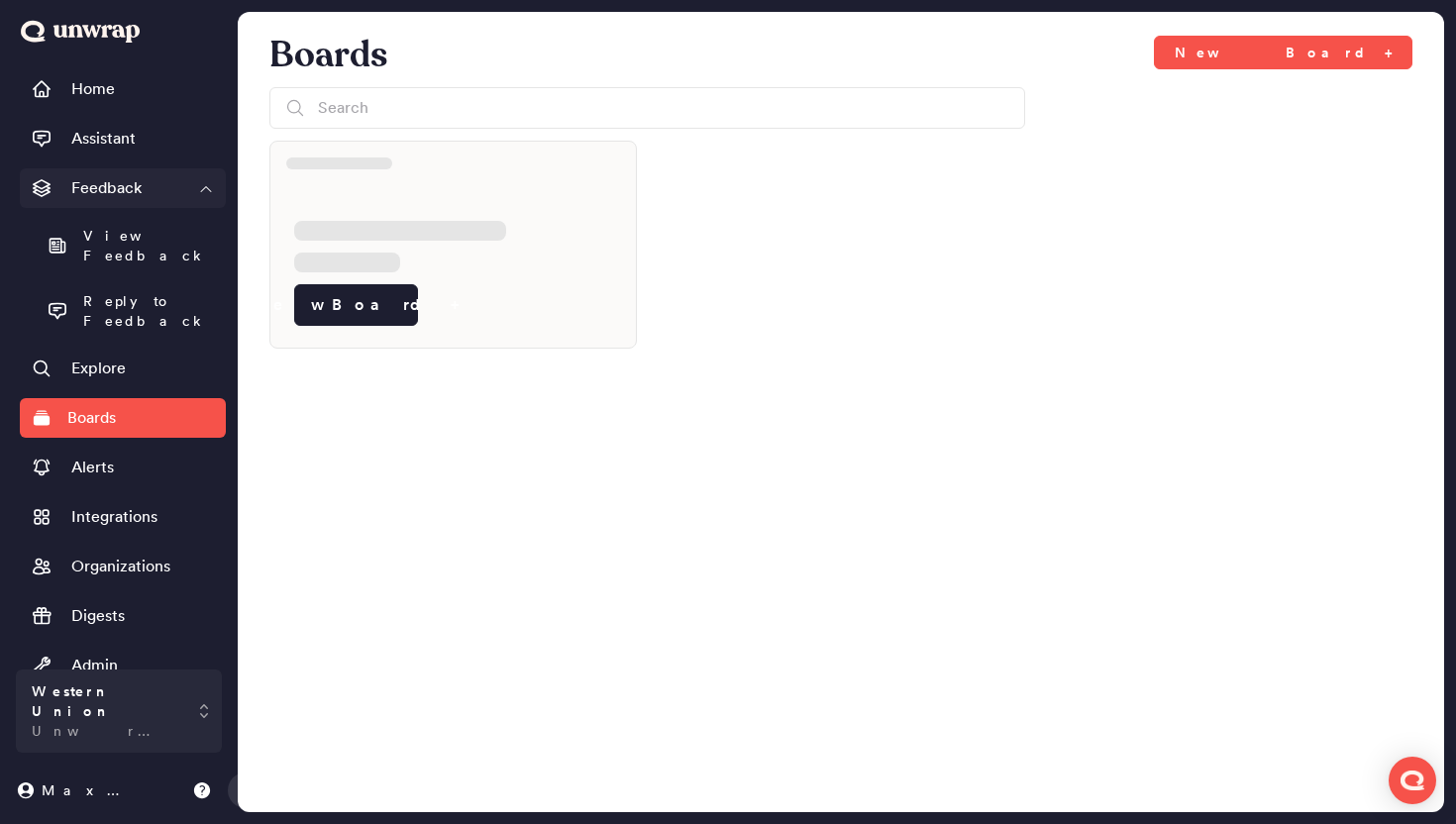 click on "Feedback" at bounding box center [123, 188] 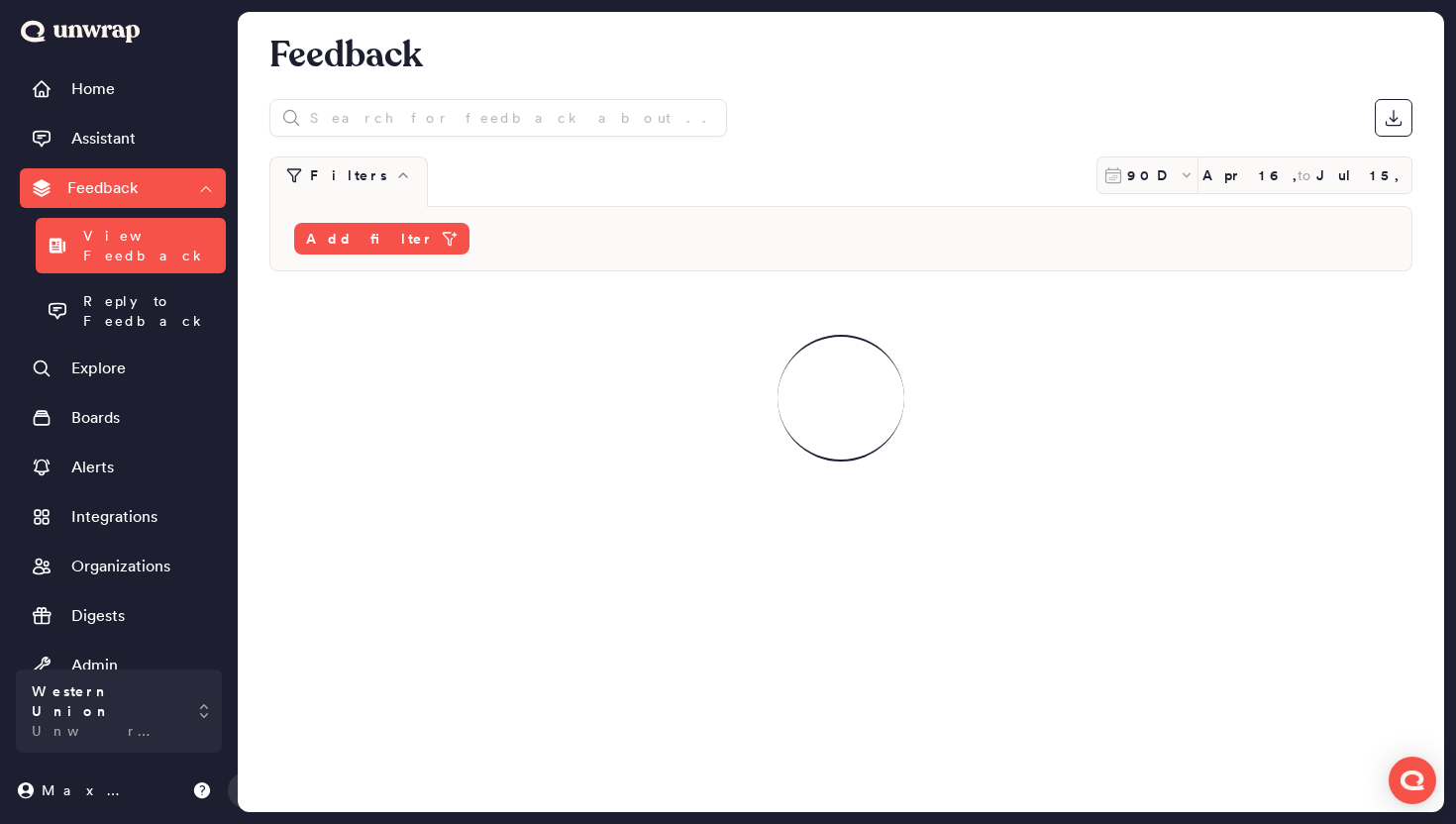 click 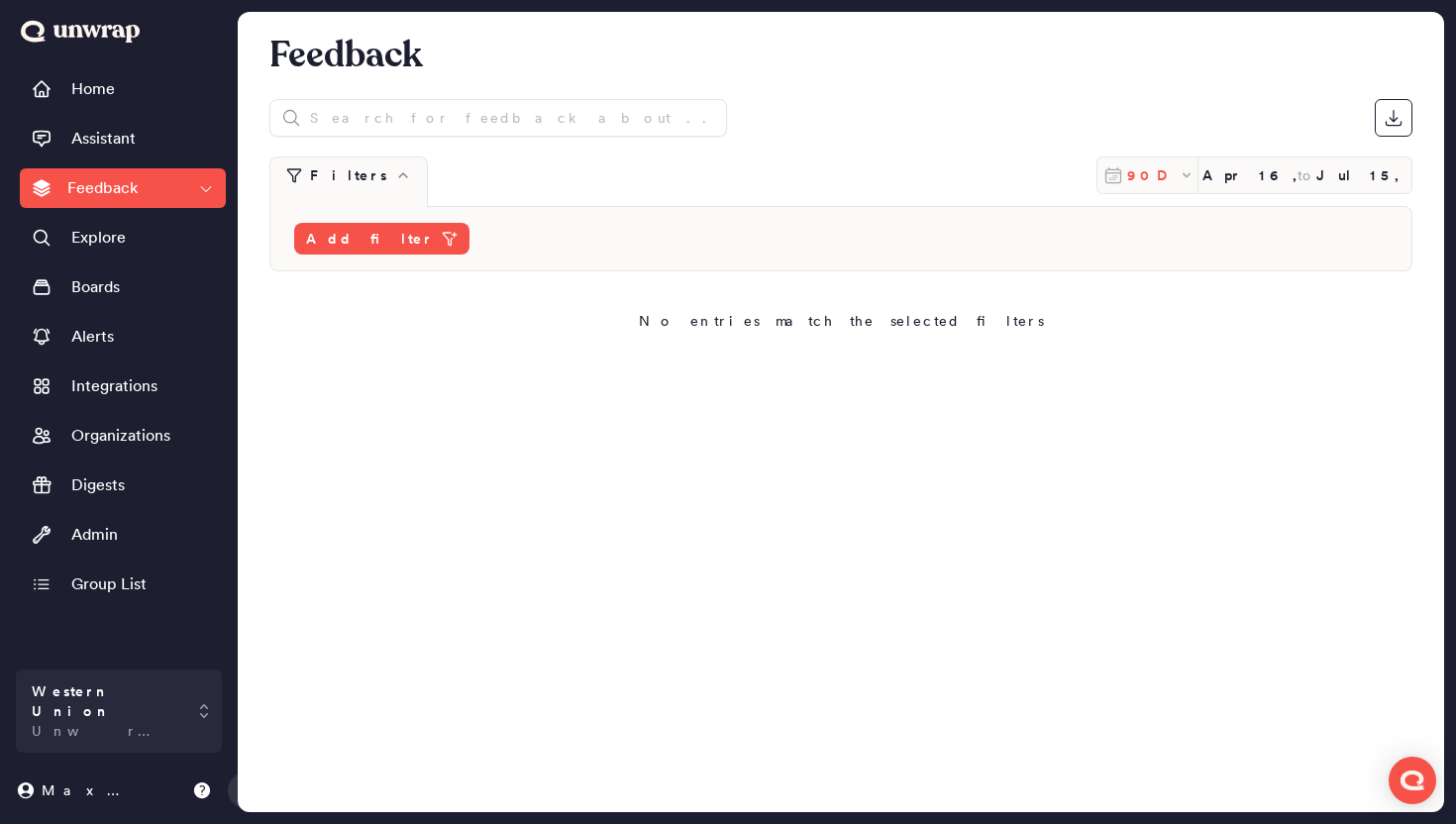 click on "90D" at bounding box center [1153, 175] 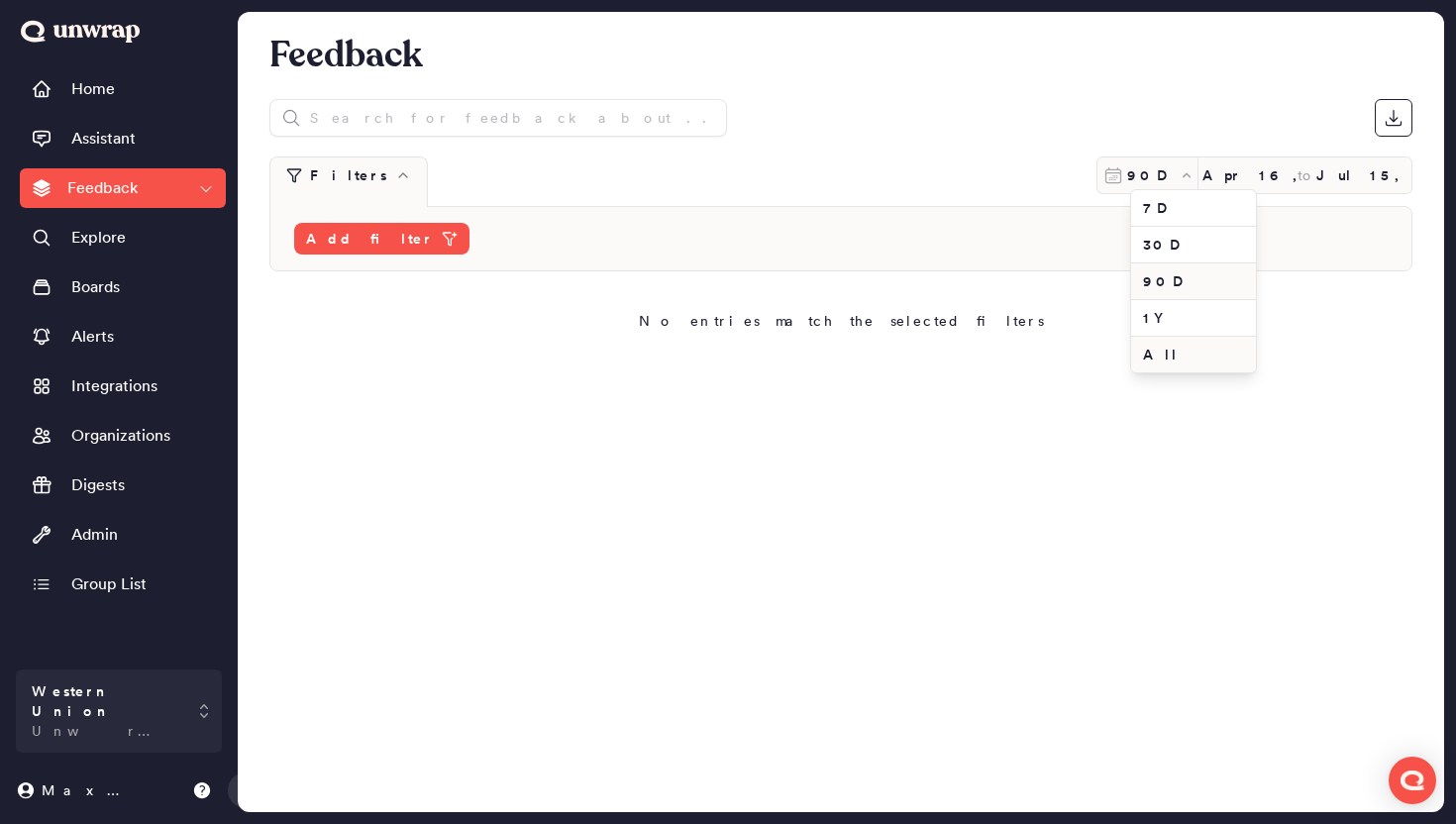 click on "All" at bounding box center (1194, 355) 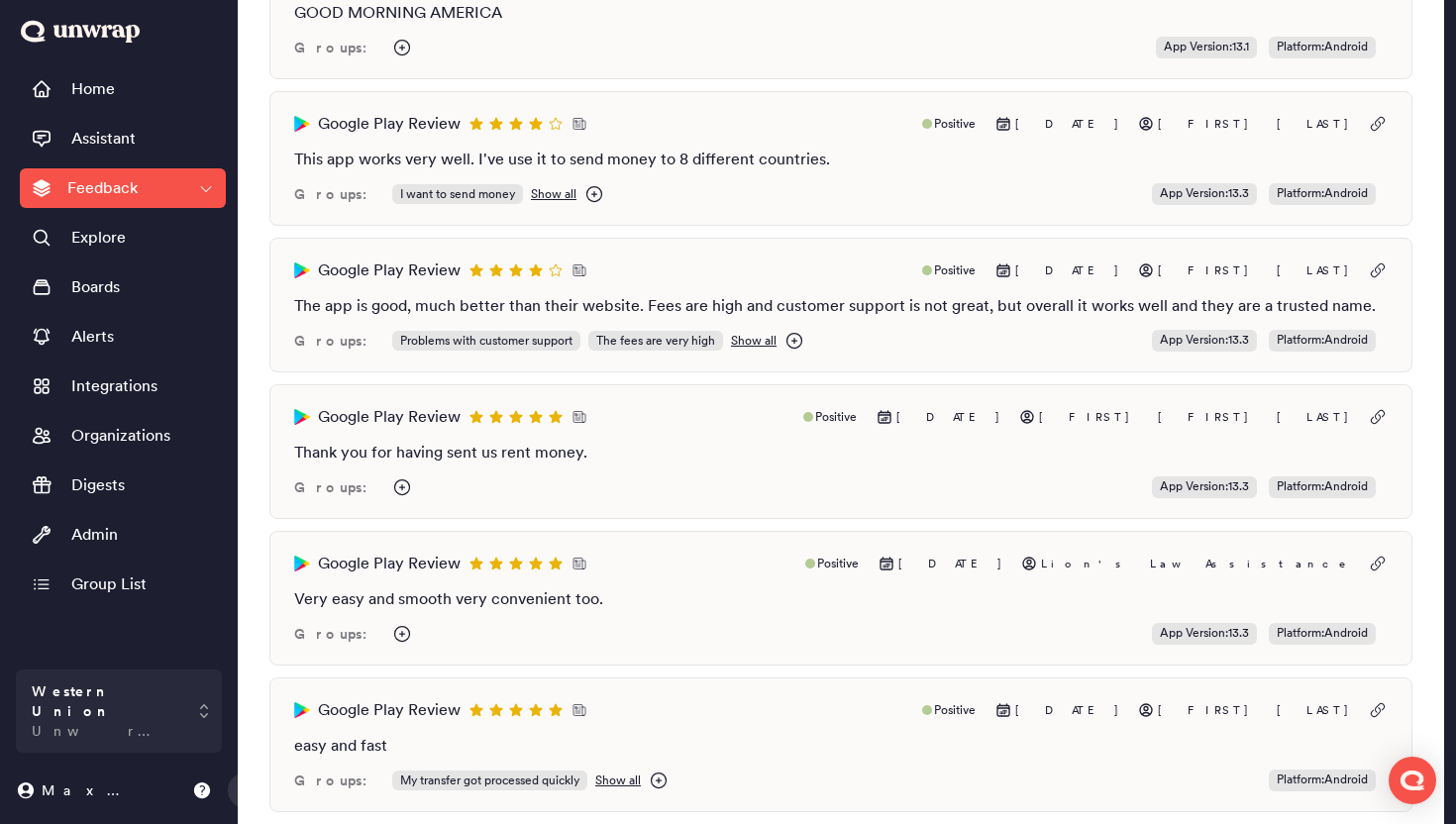 scroll, scrollTop: 520, scrollLeft: 0, axis: vertical 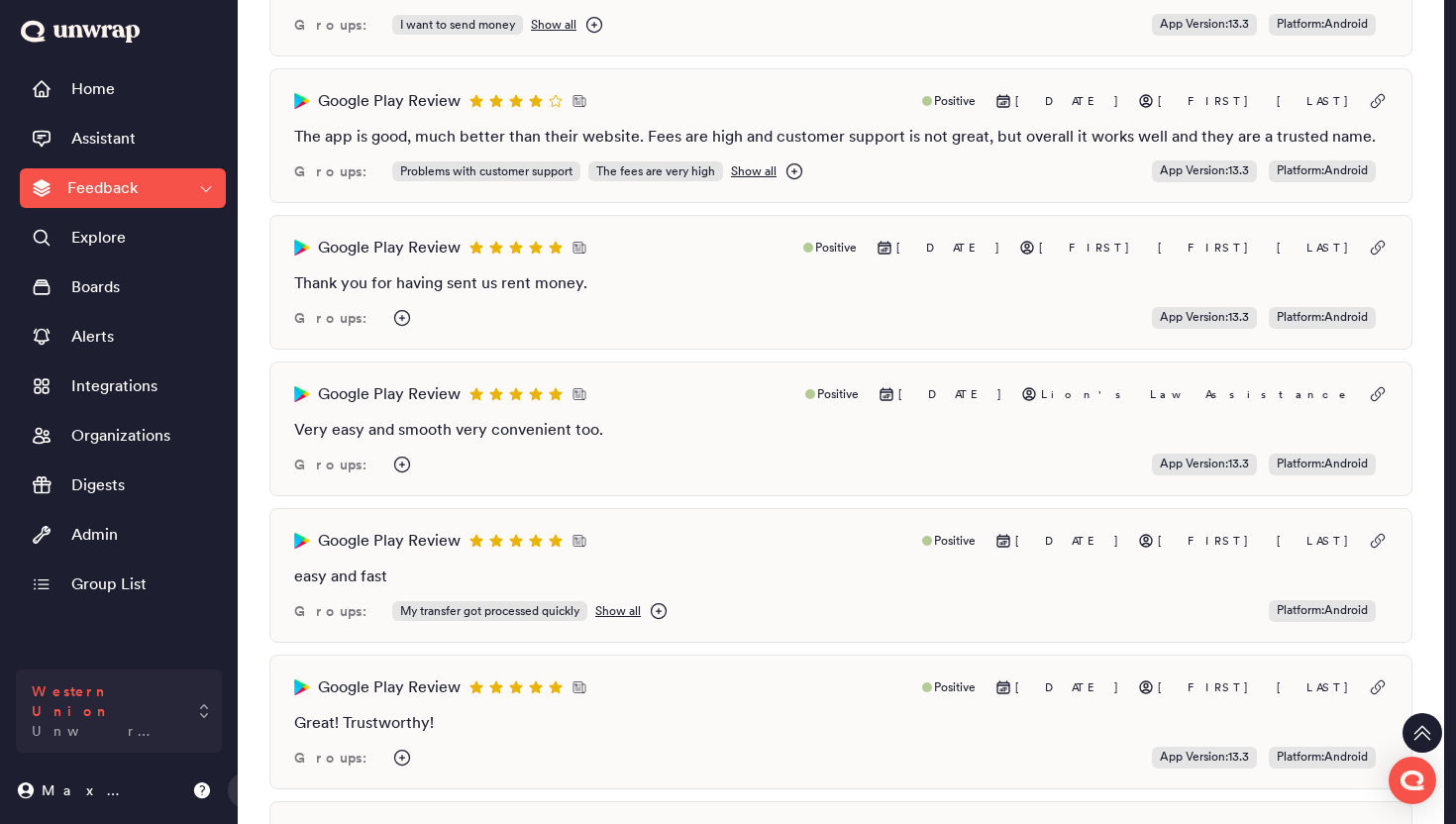 click on "Western Union Unwrap Demo" at bounding box center [119, 711] 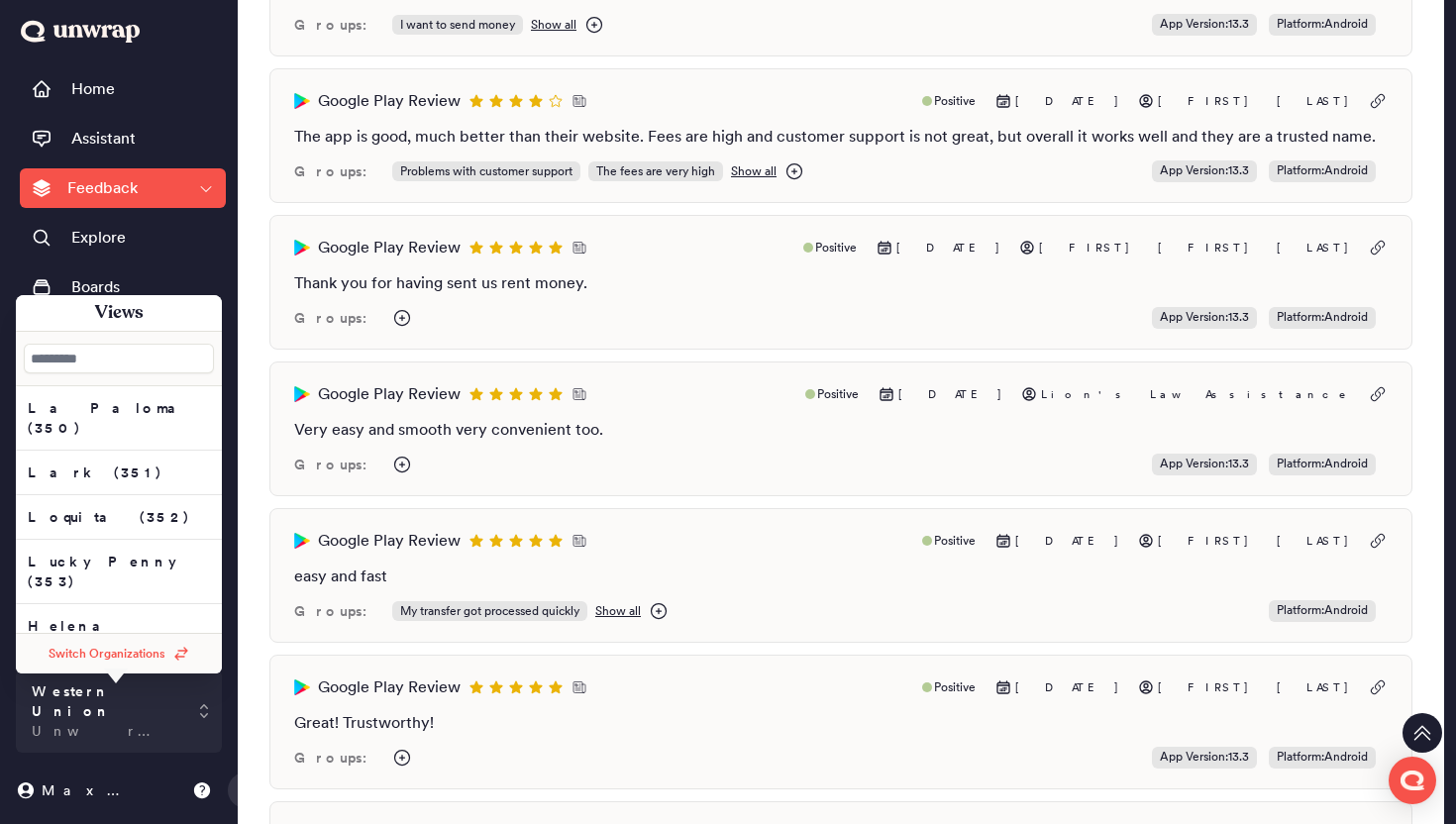 click on "Switch Organizations" at bounding box center (107, 654) 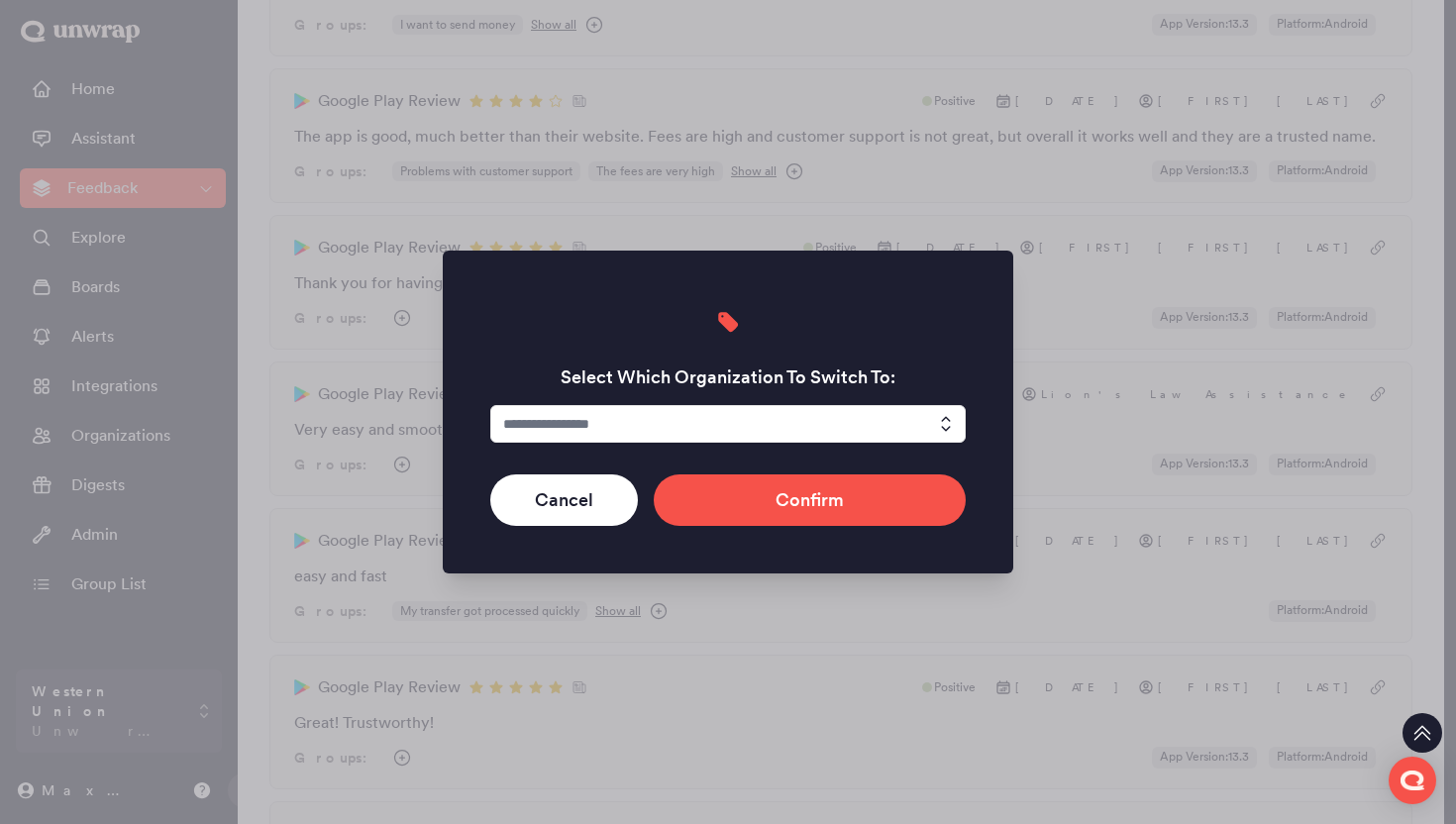 click at bounding box center [728, 424] 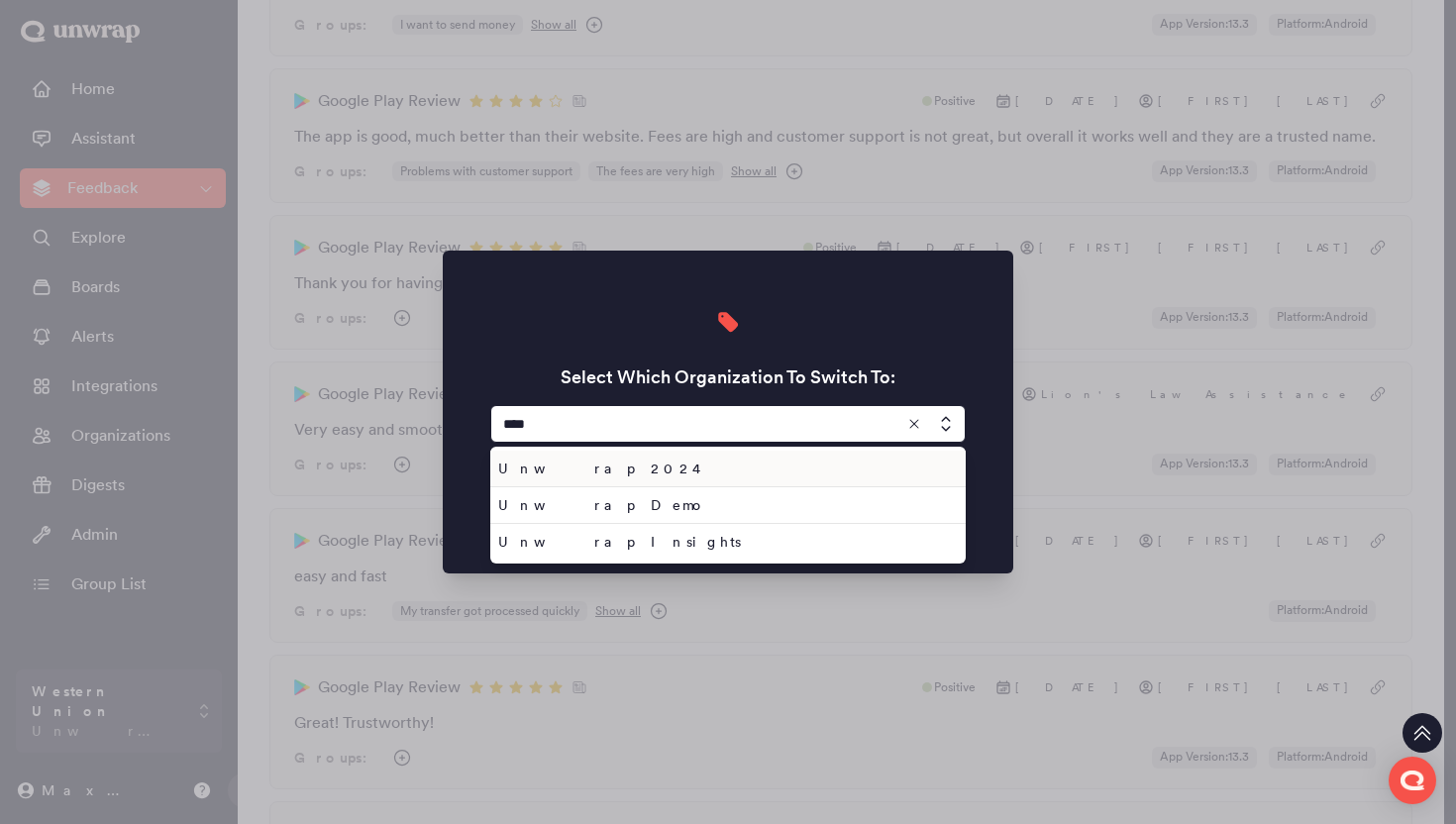 type on "****" 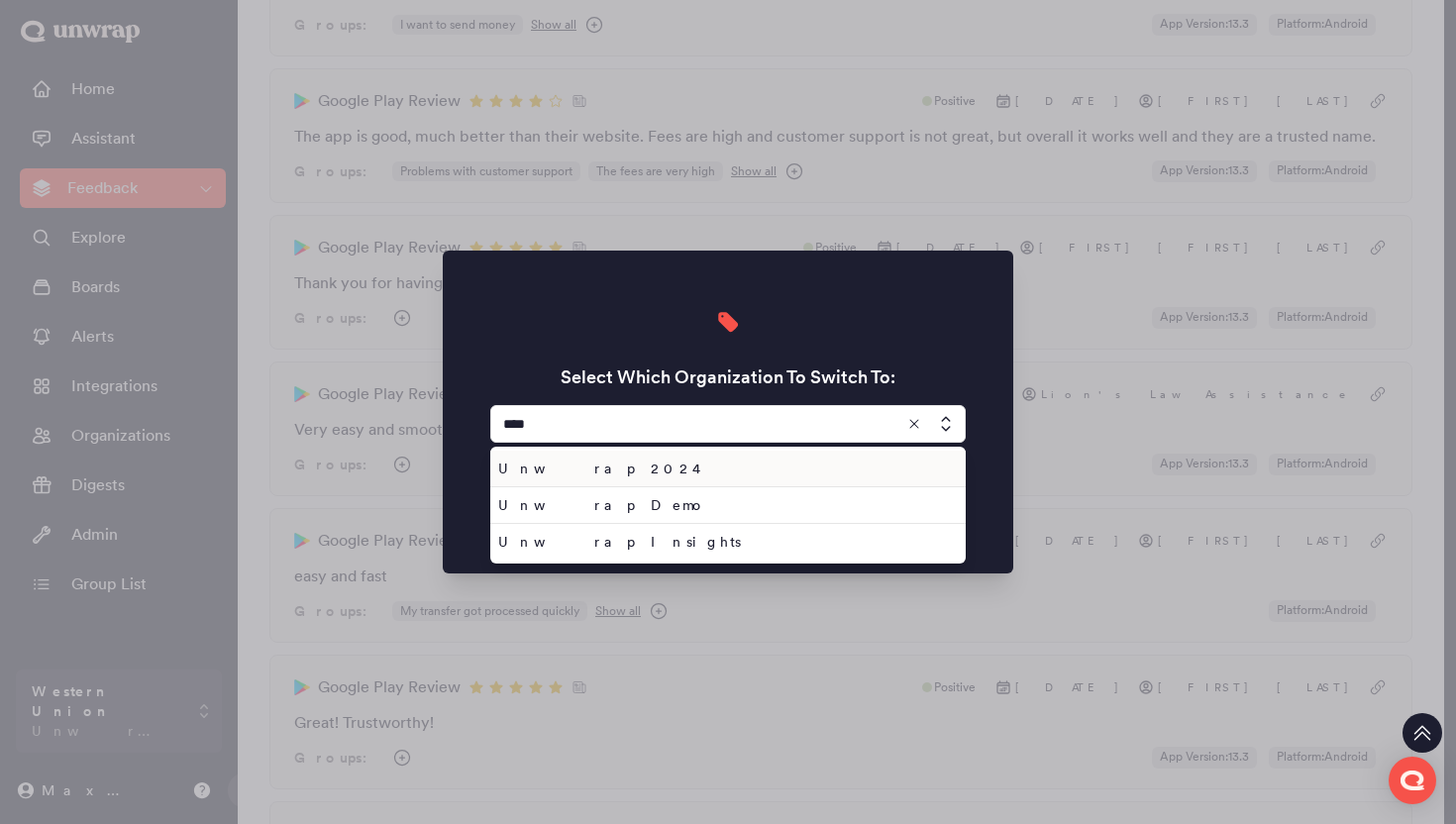 click on "Unwrap 2024" at bounding box center [724, 468] 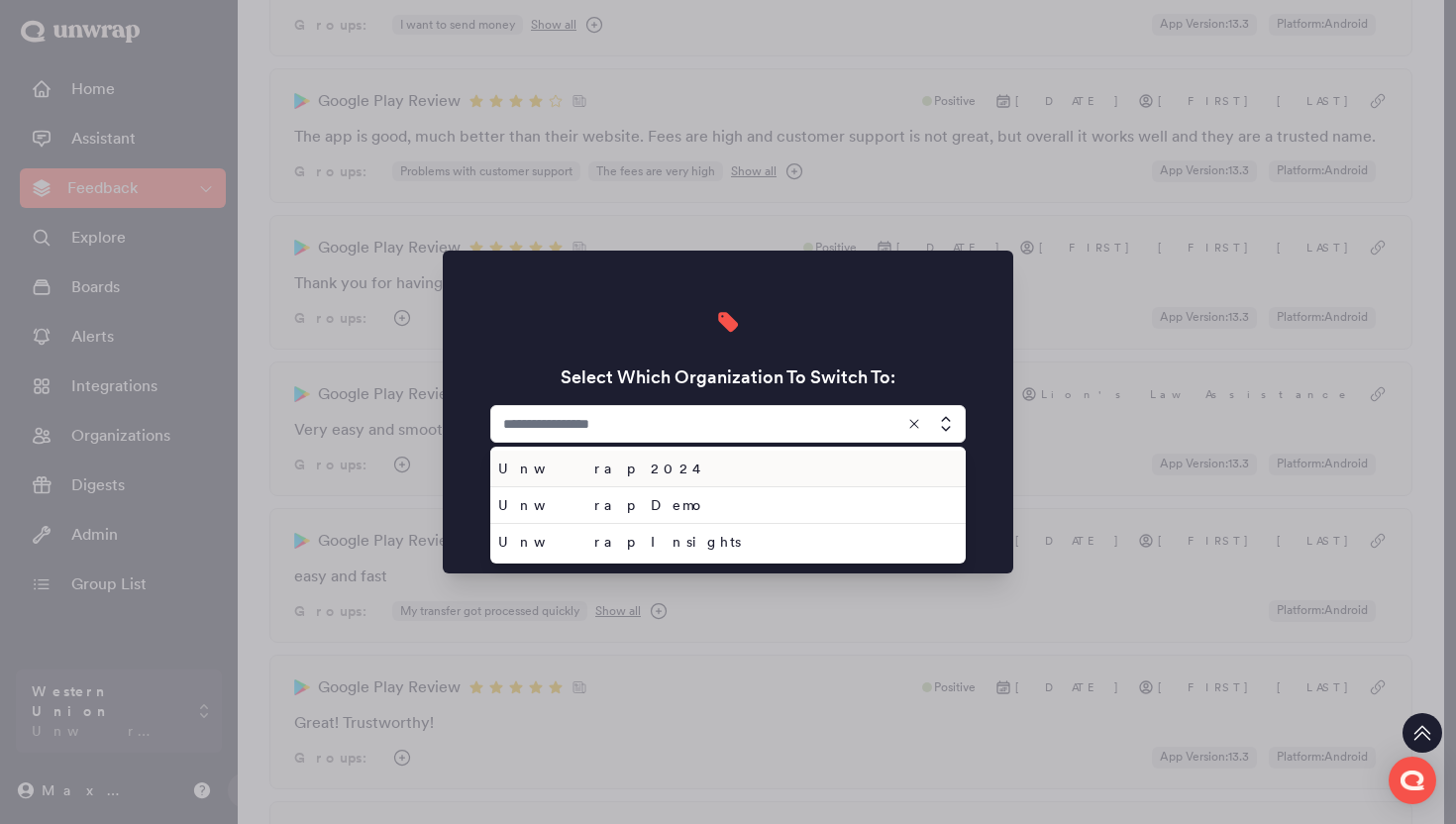 type on "**********" 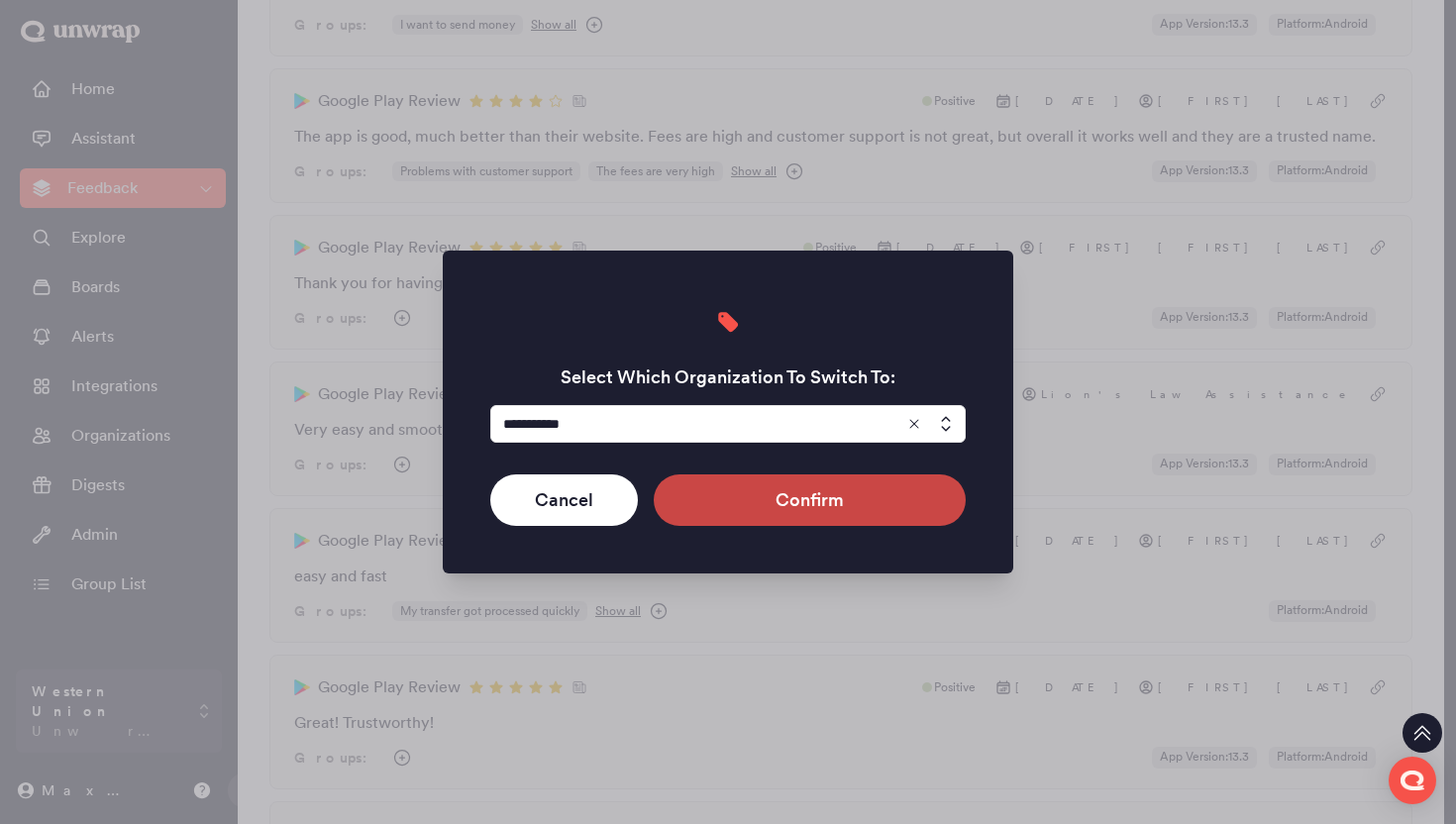 click on "Confirm" at bounding box center (809, 500) 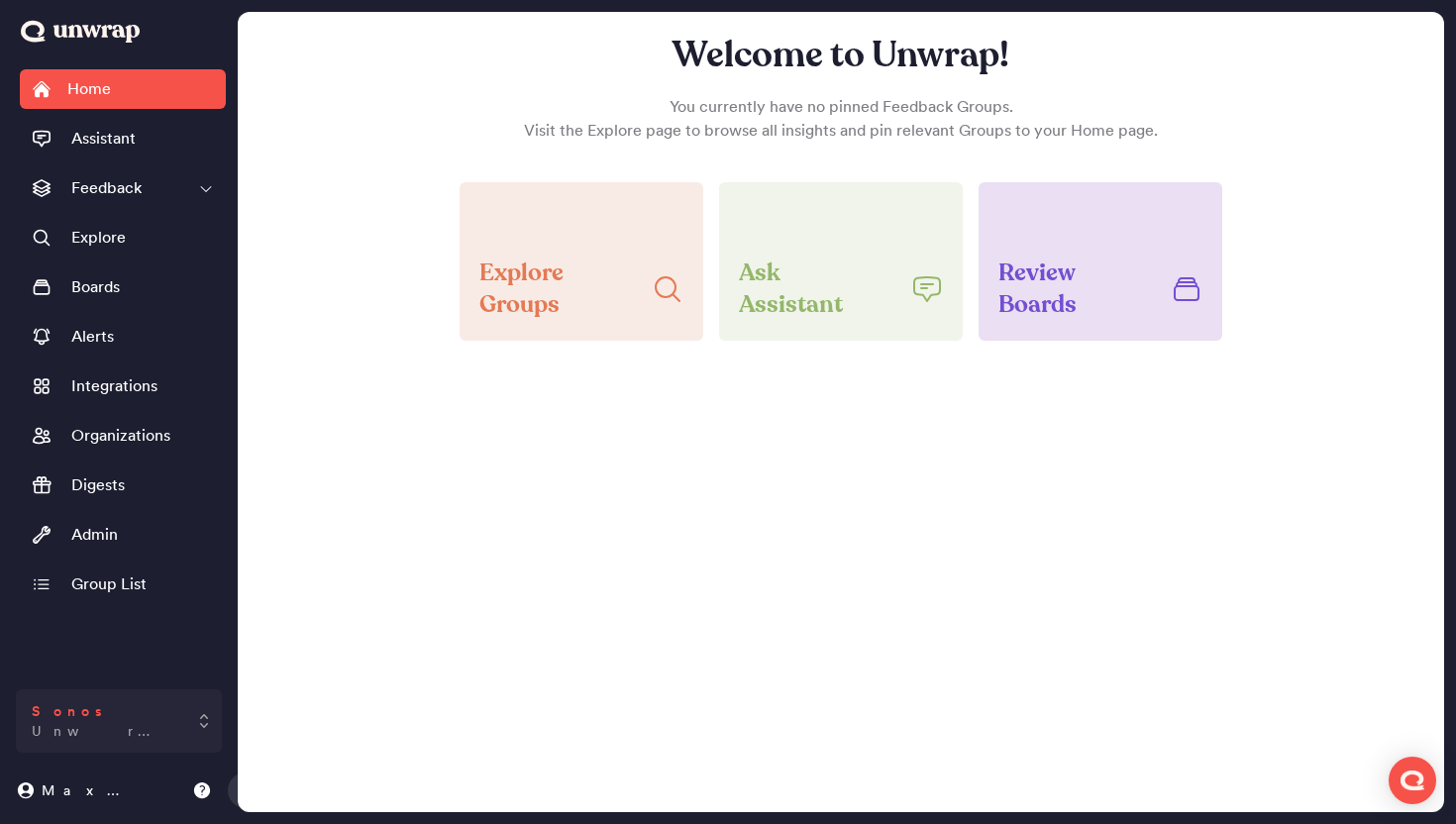click on "Sonos Unwrap 2024" at bounding box center (119, 721) 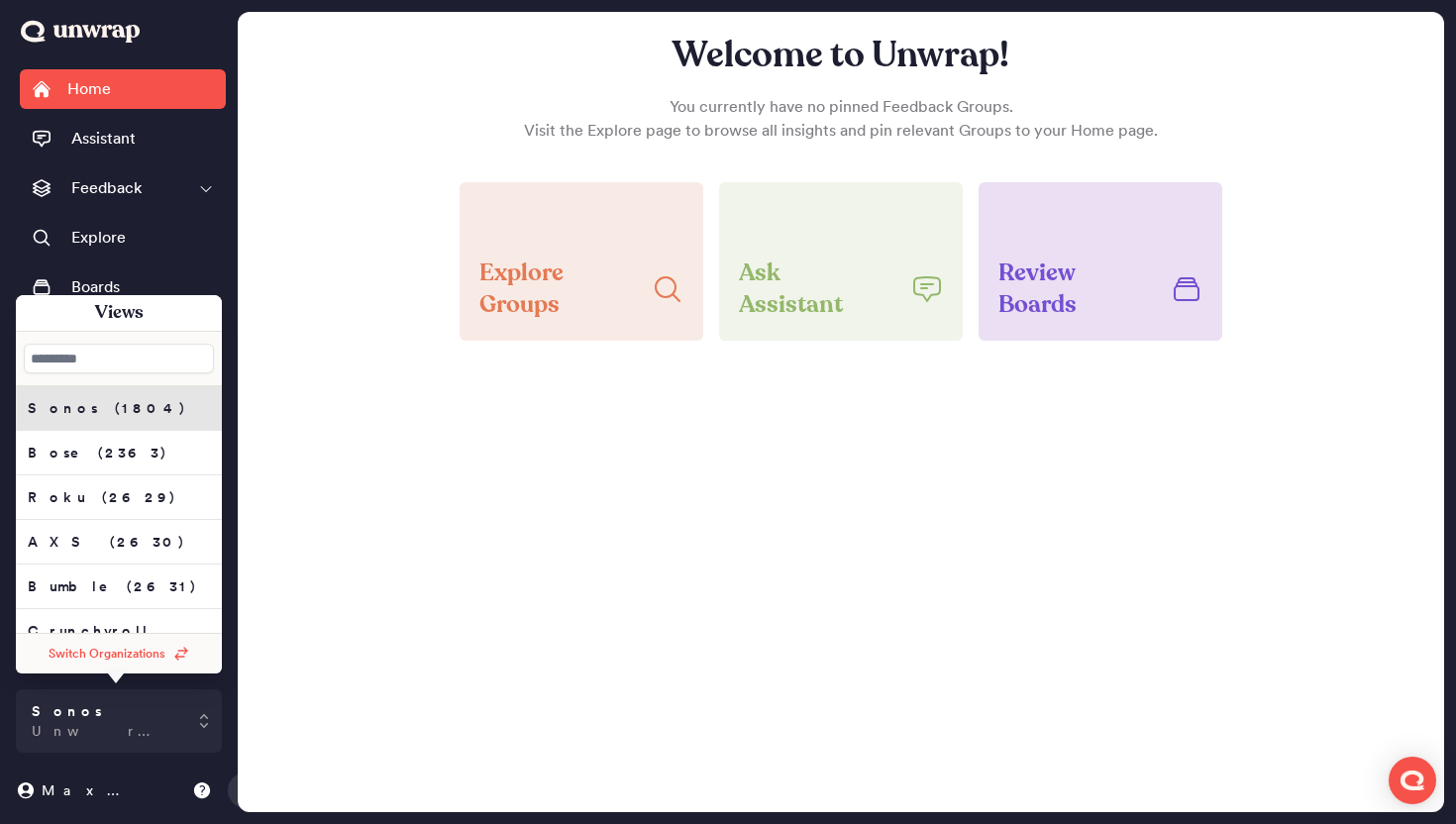 click at bounding box center [119, 359] 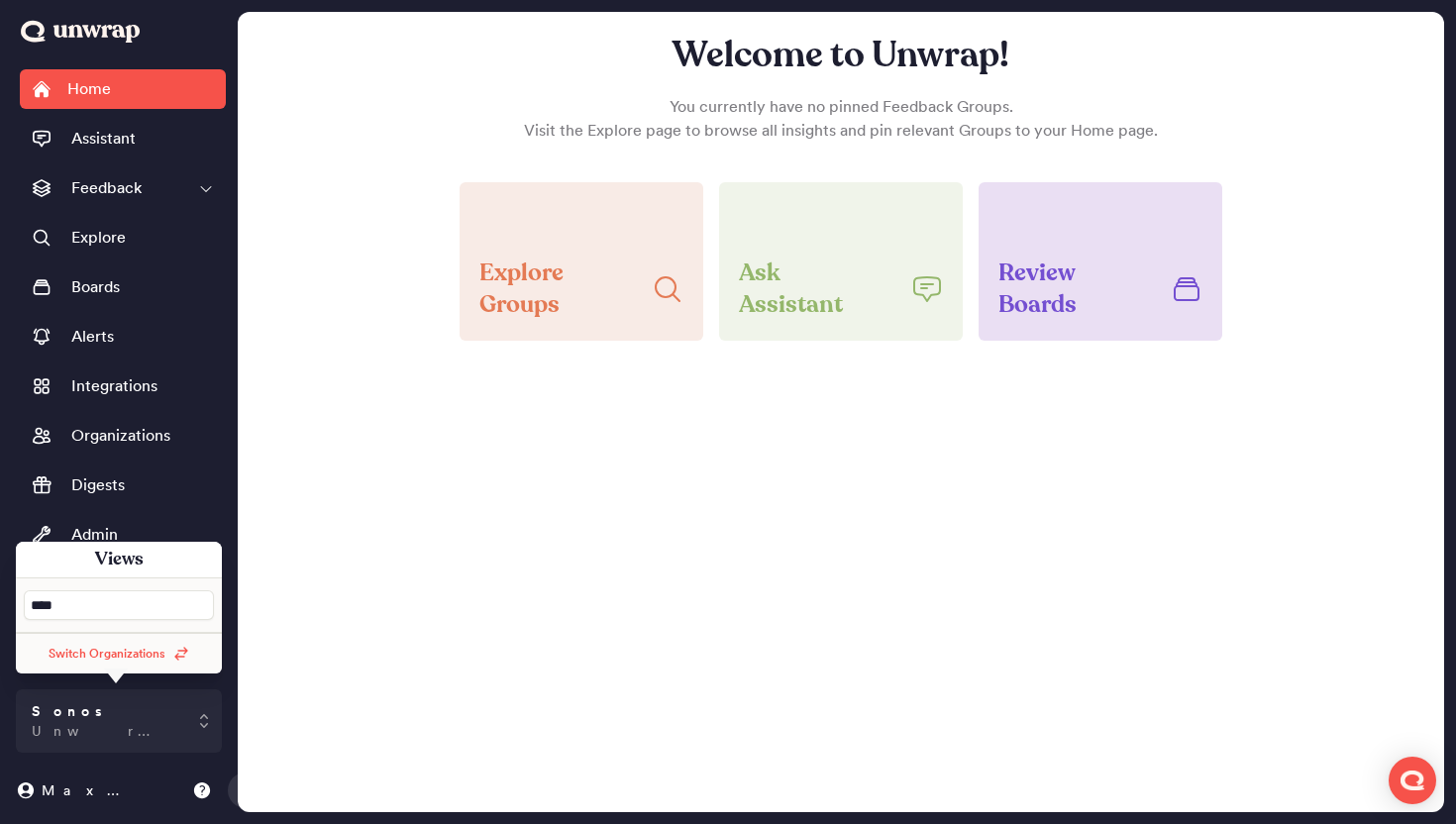 type on "****" 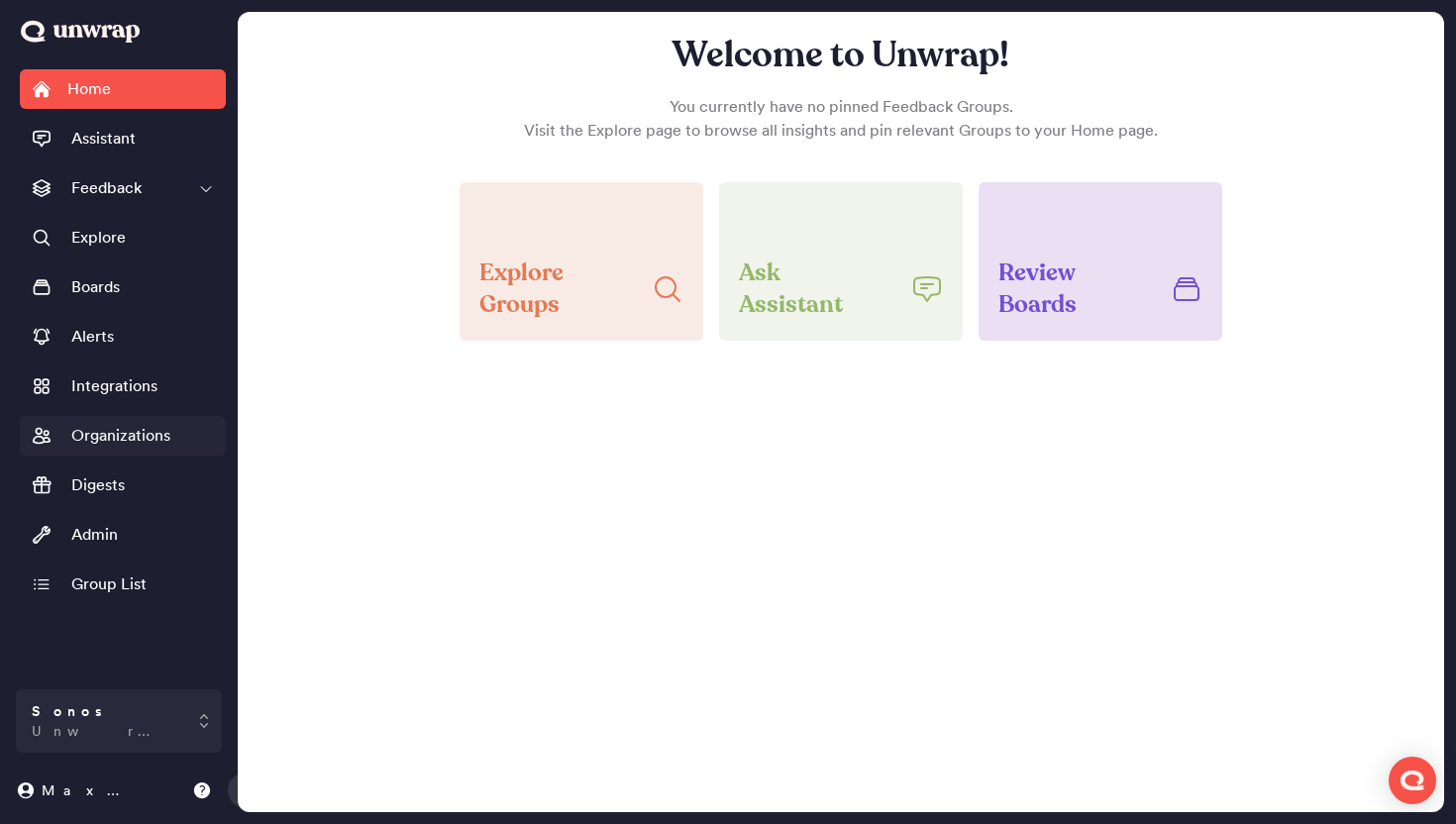 click on "Organizations" at bounding box center (121, 436) 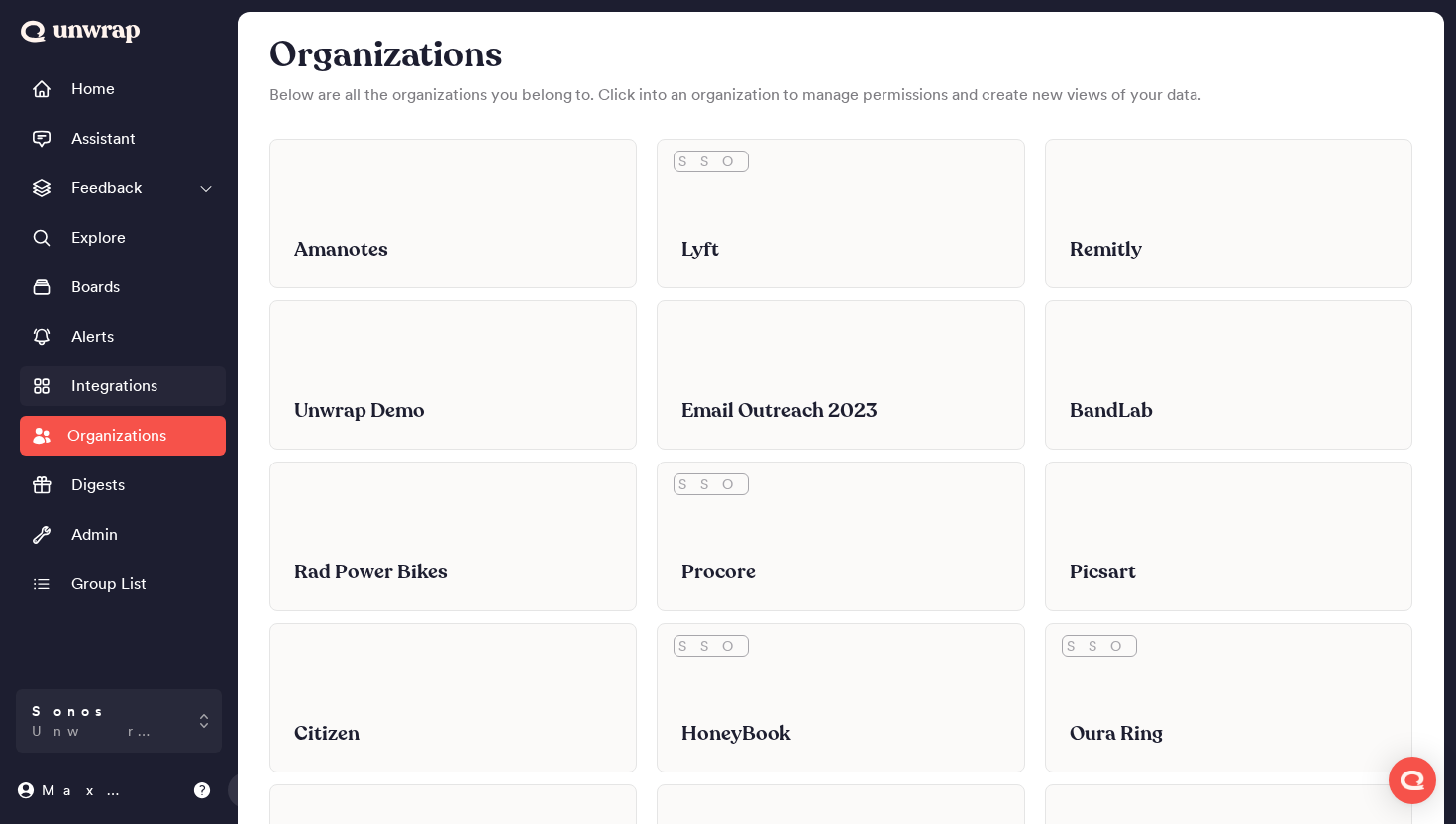 click on "Integrations" at bounding box center (114, 386) 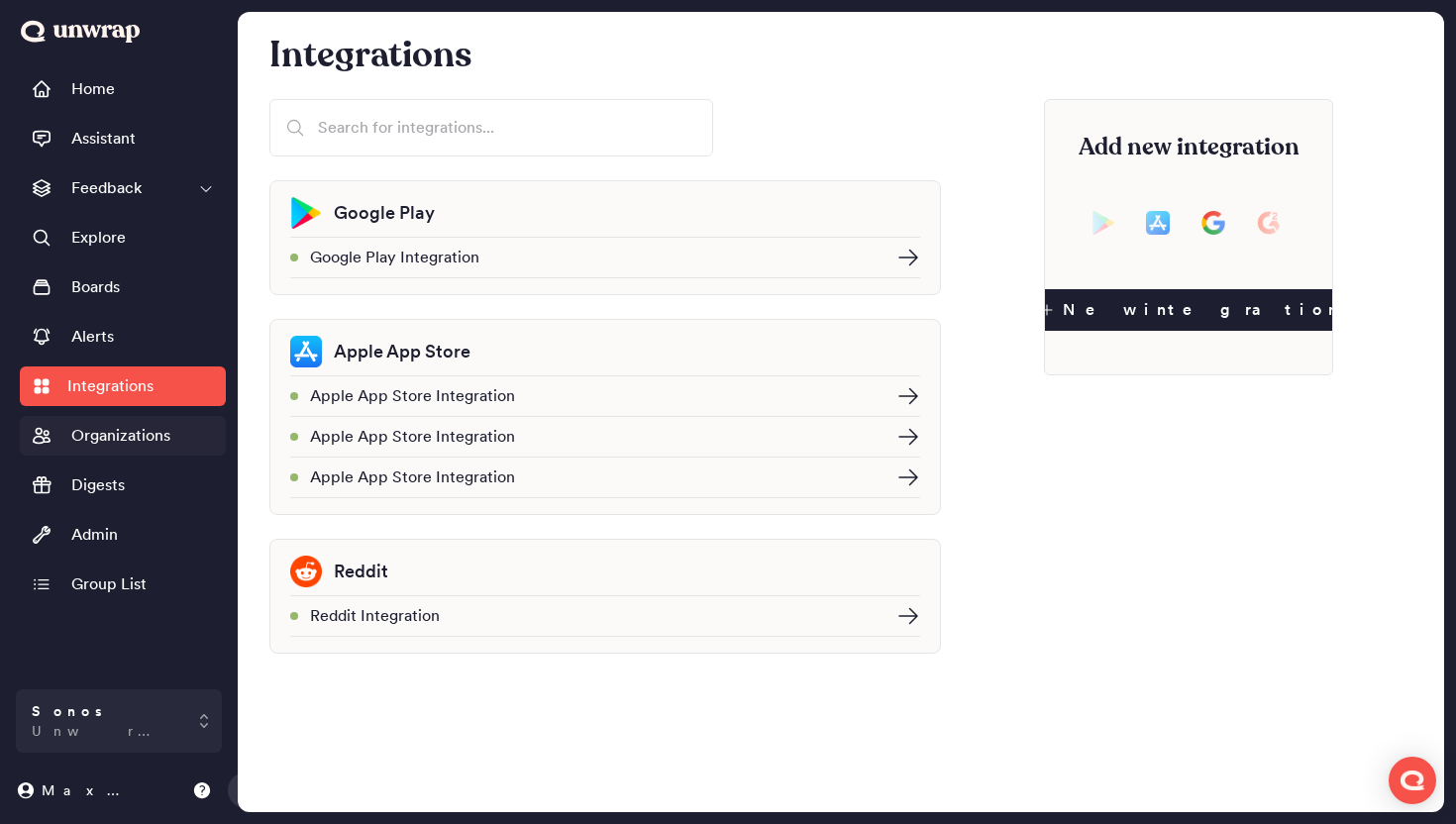click on "Organizations" at bounding box center (123, 436) 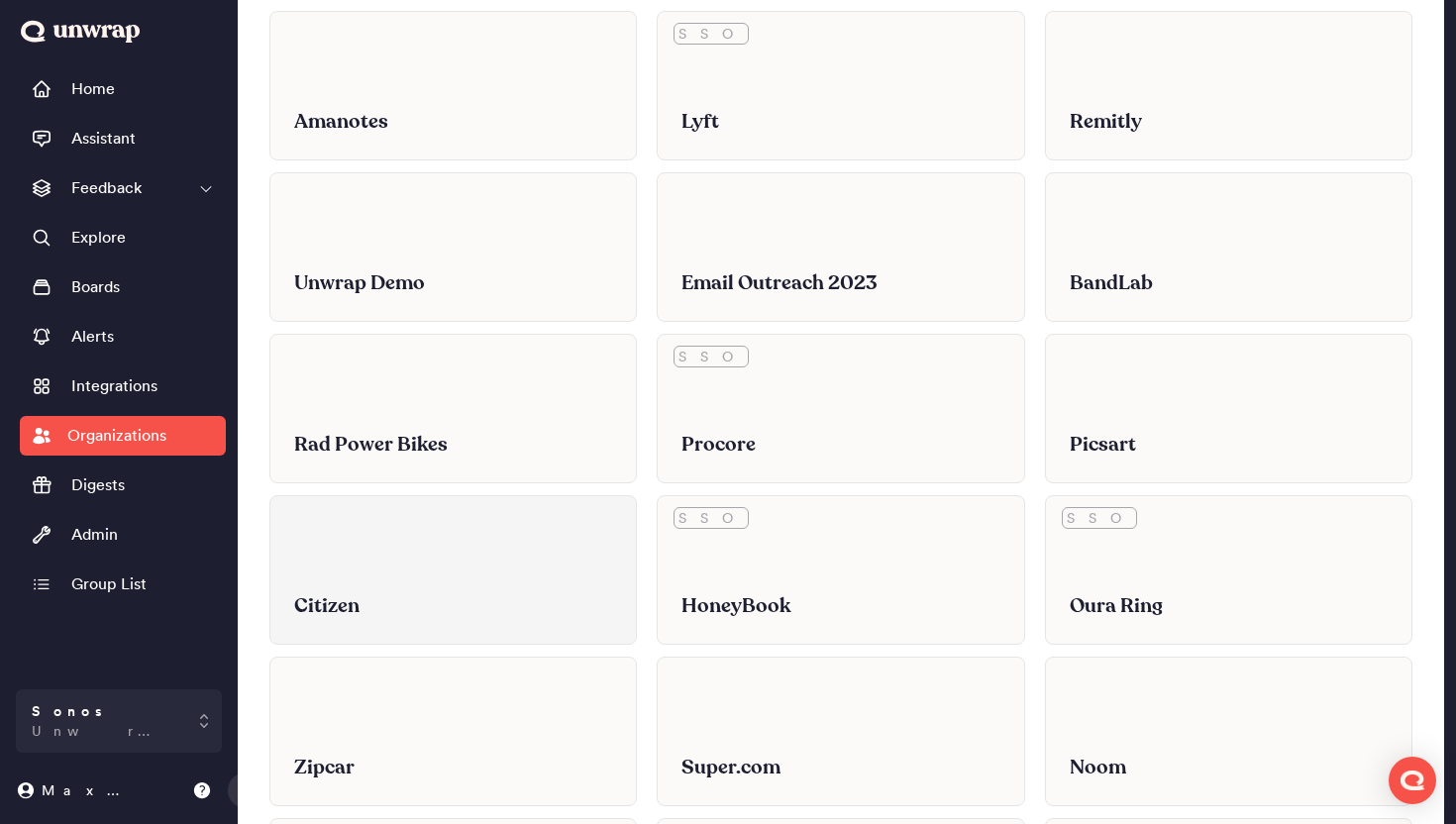 scroll, scrollTop: 177, scrollLeft: 0, axis: vertical 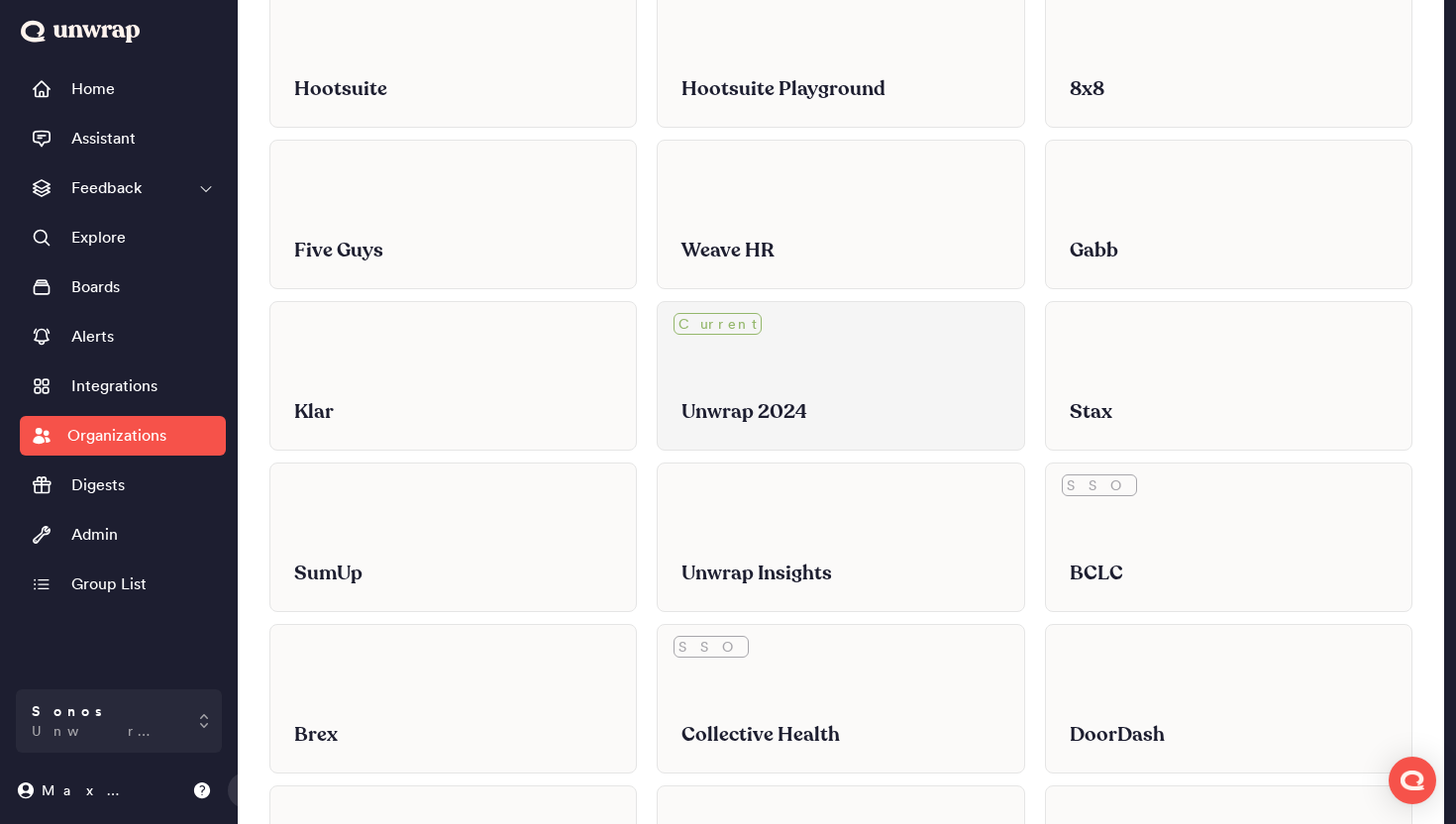 click on "Unwrap 2024" at bounding box center [840, 397] 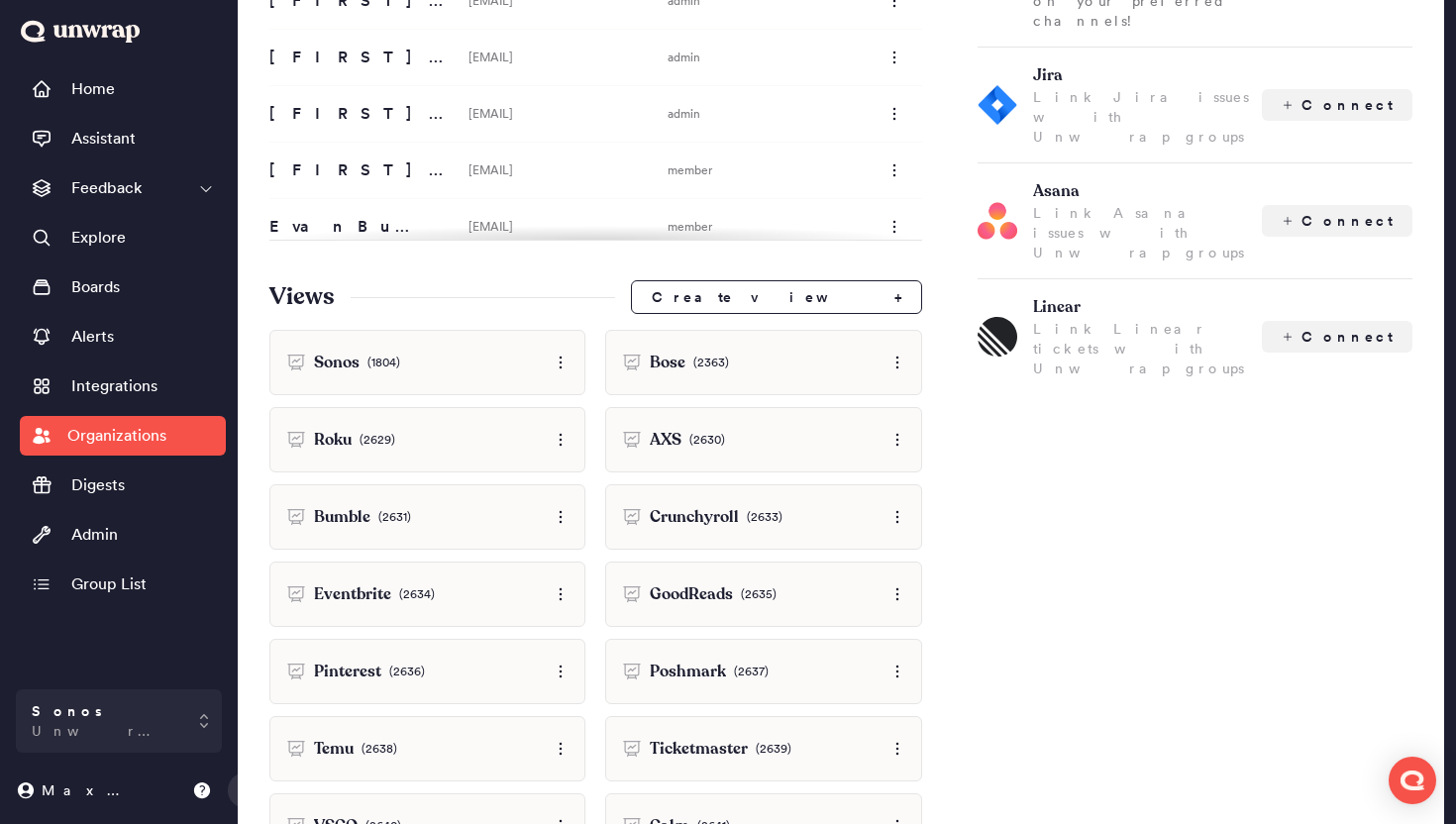 scroll, scrollTop: 0, scrollLeft: 0, axis: both 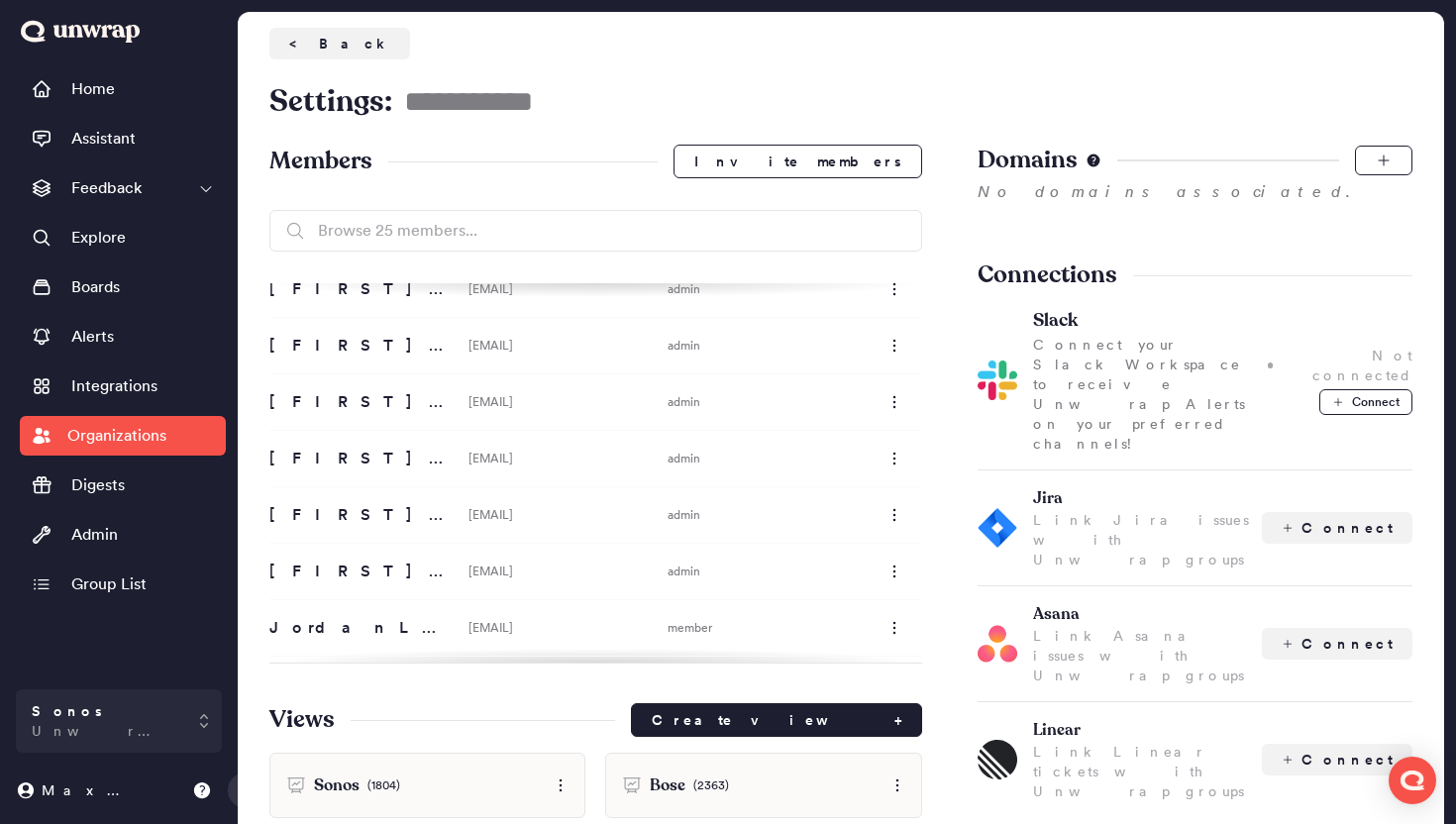 click on "Create view +" at bounding box center (777, 720) 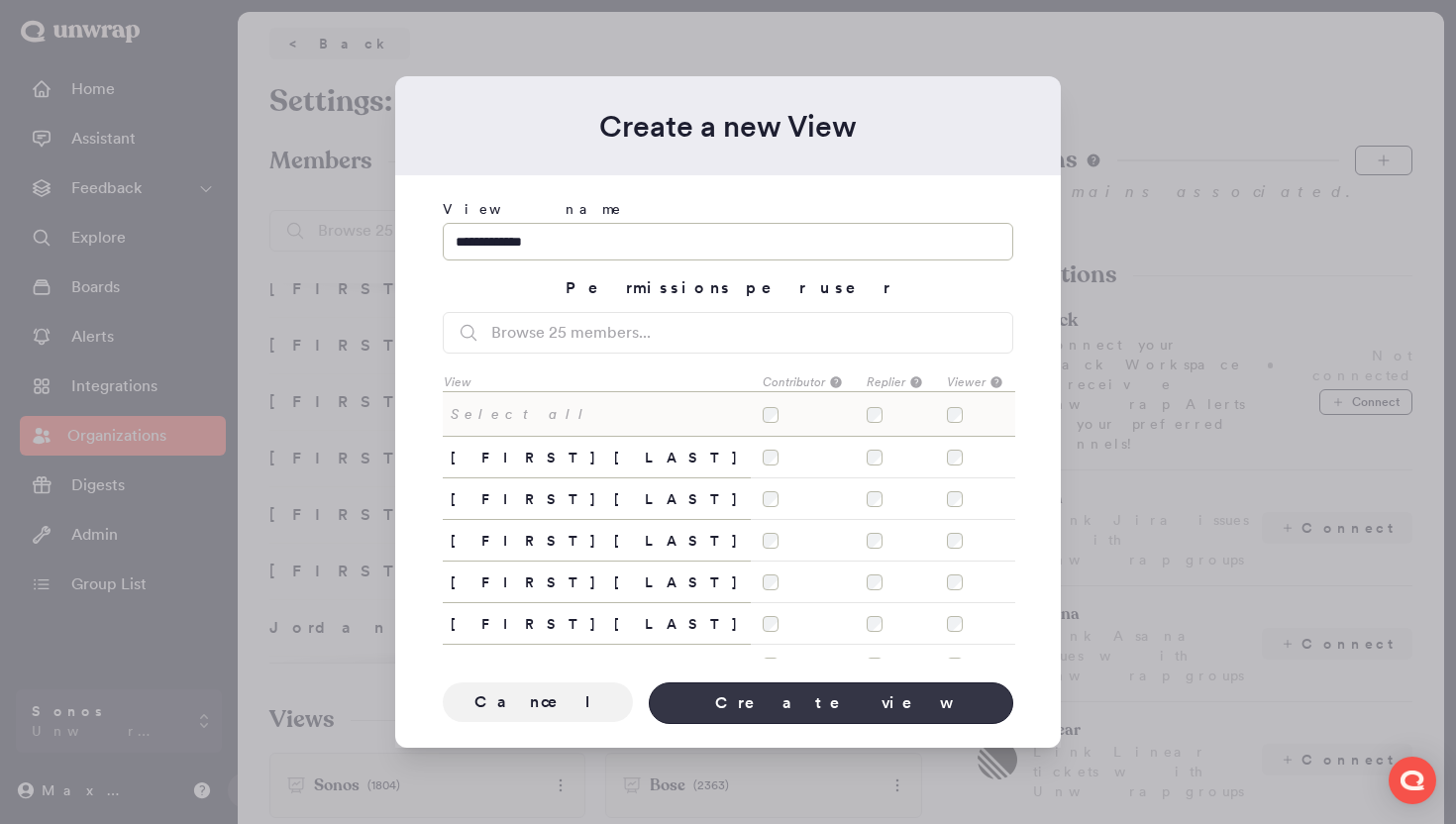 type on "**********" 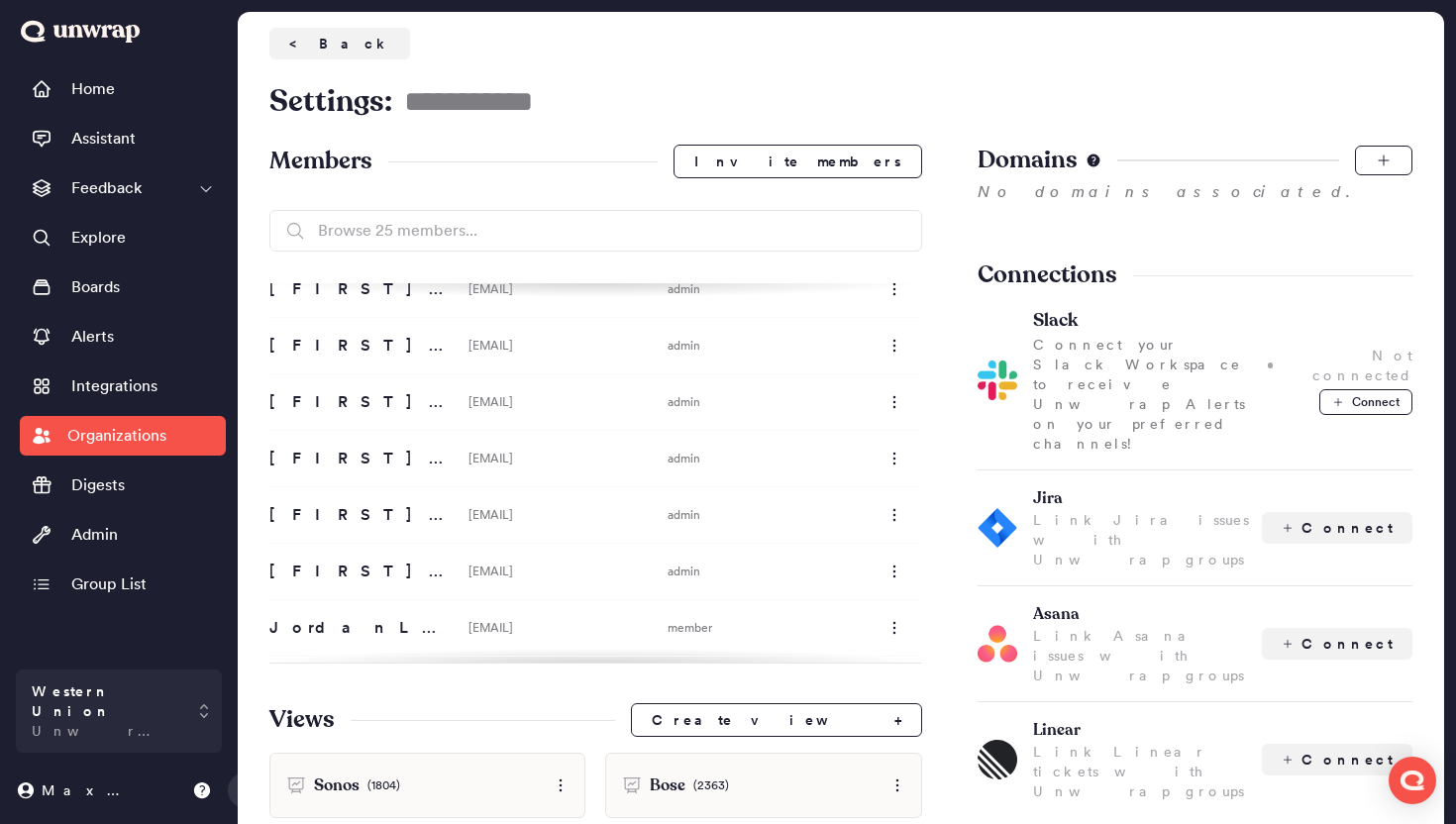 type 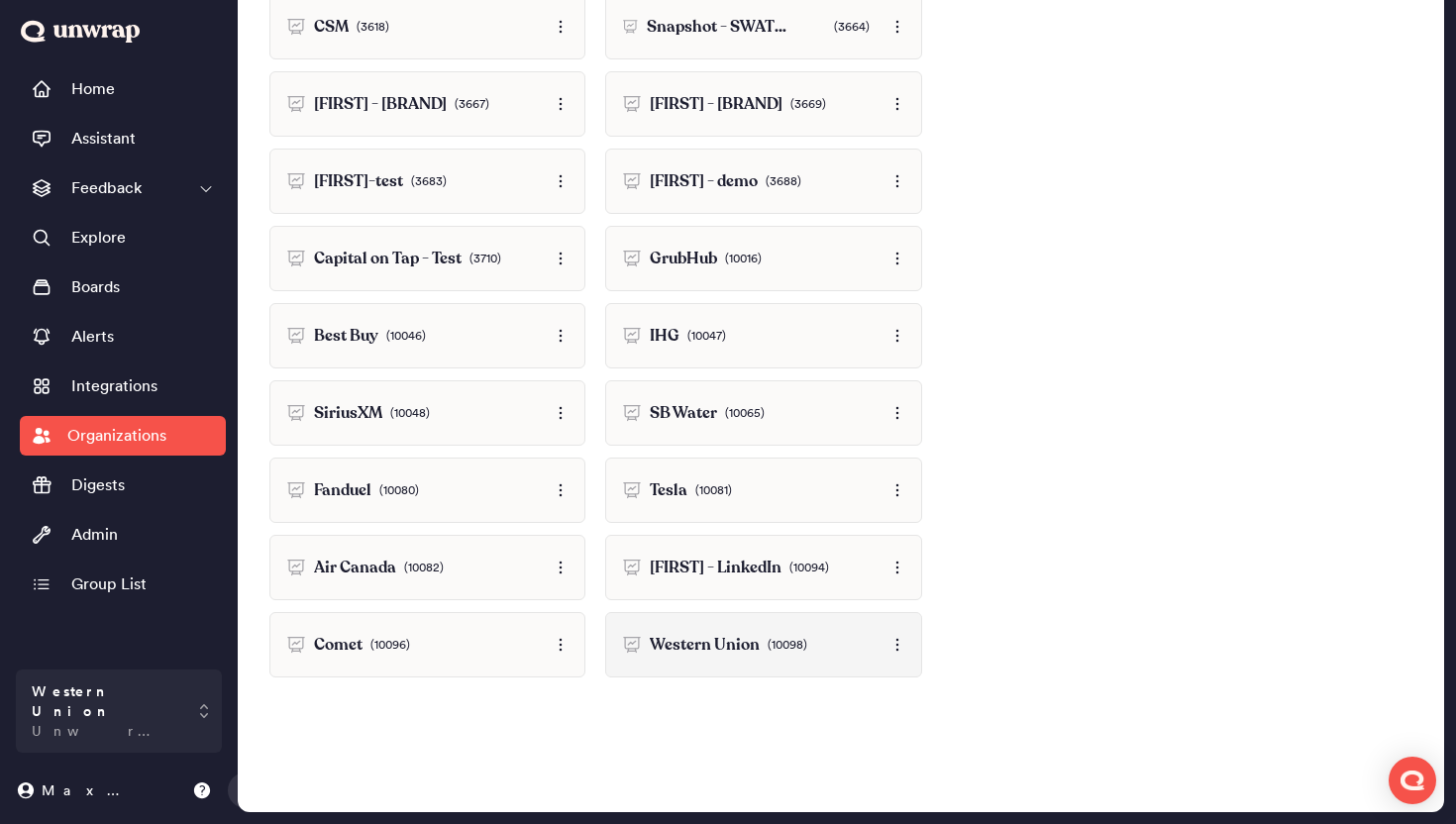 click on "Western Union  (10098)" at bounding box center [763, 645] 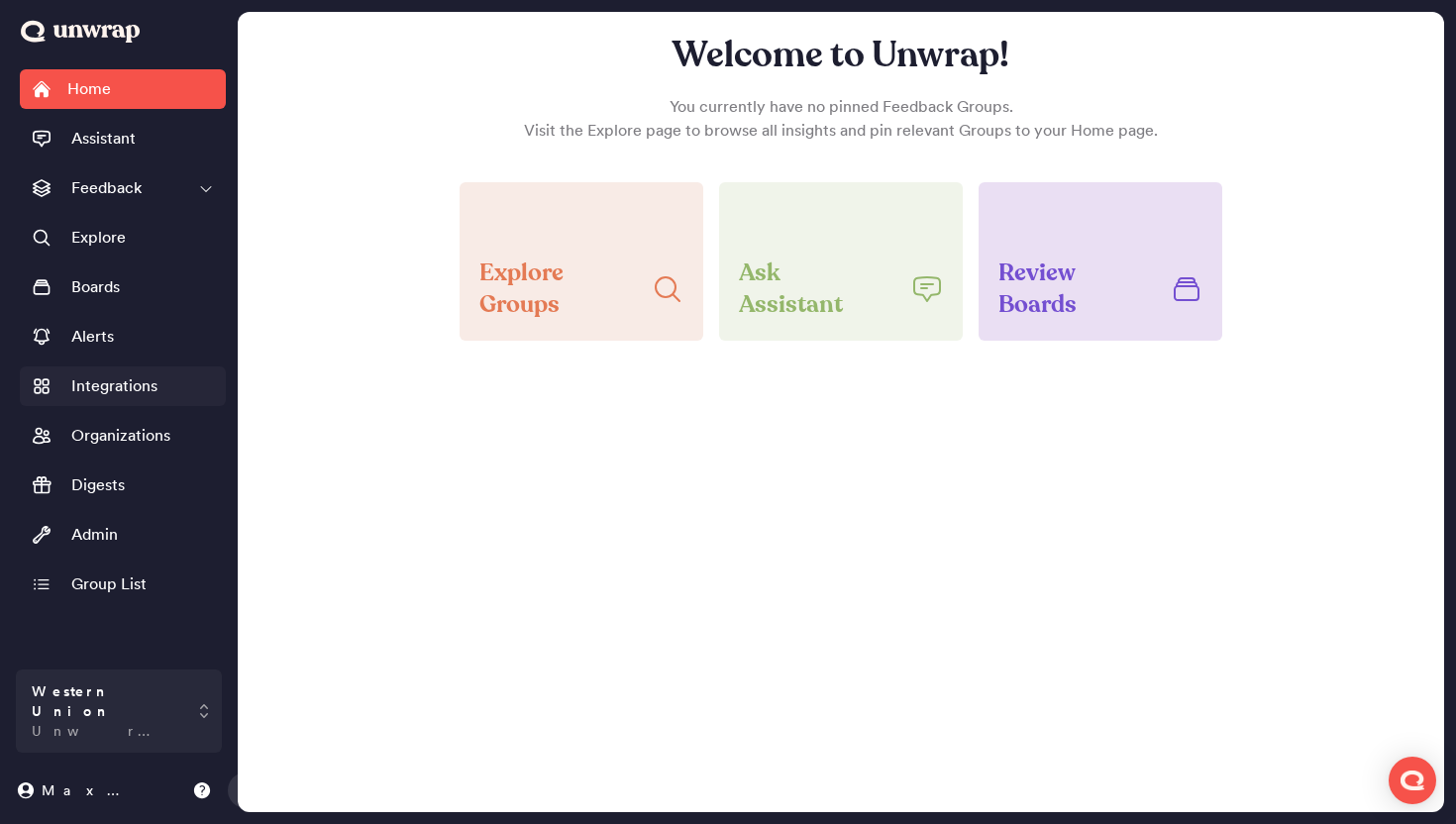 click on "Integrations" at bounding box center [114, 386] 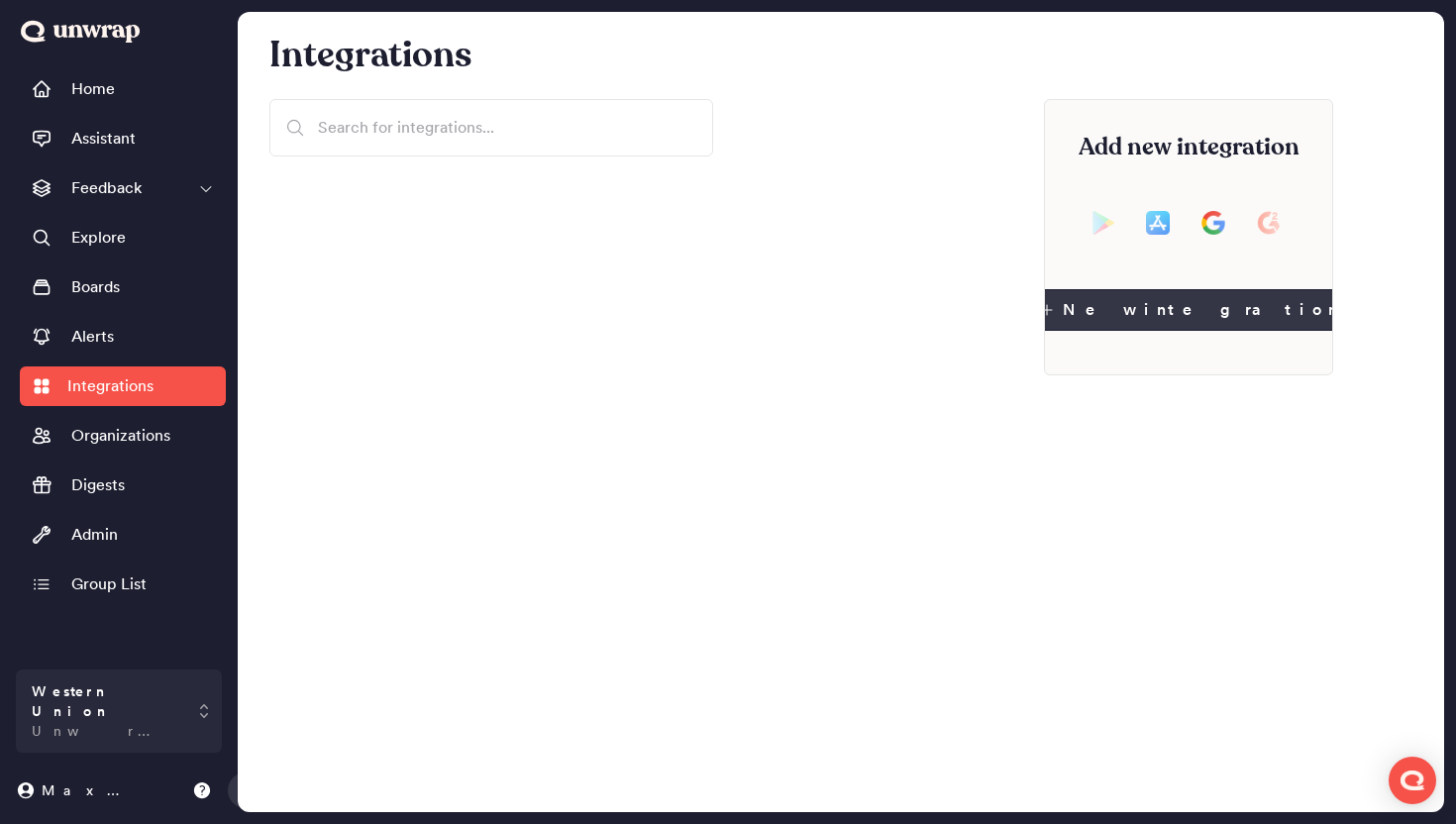 click 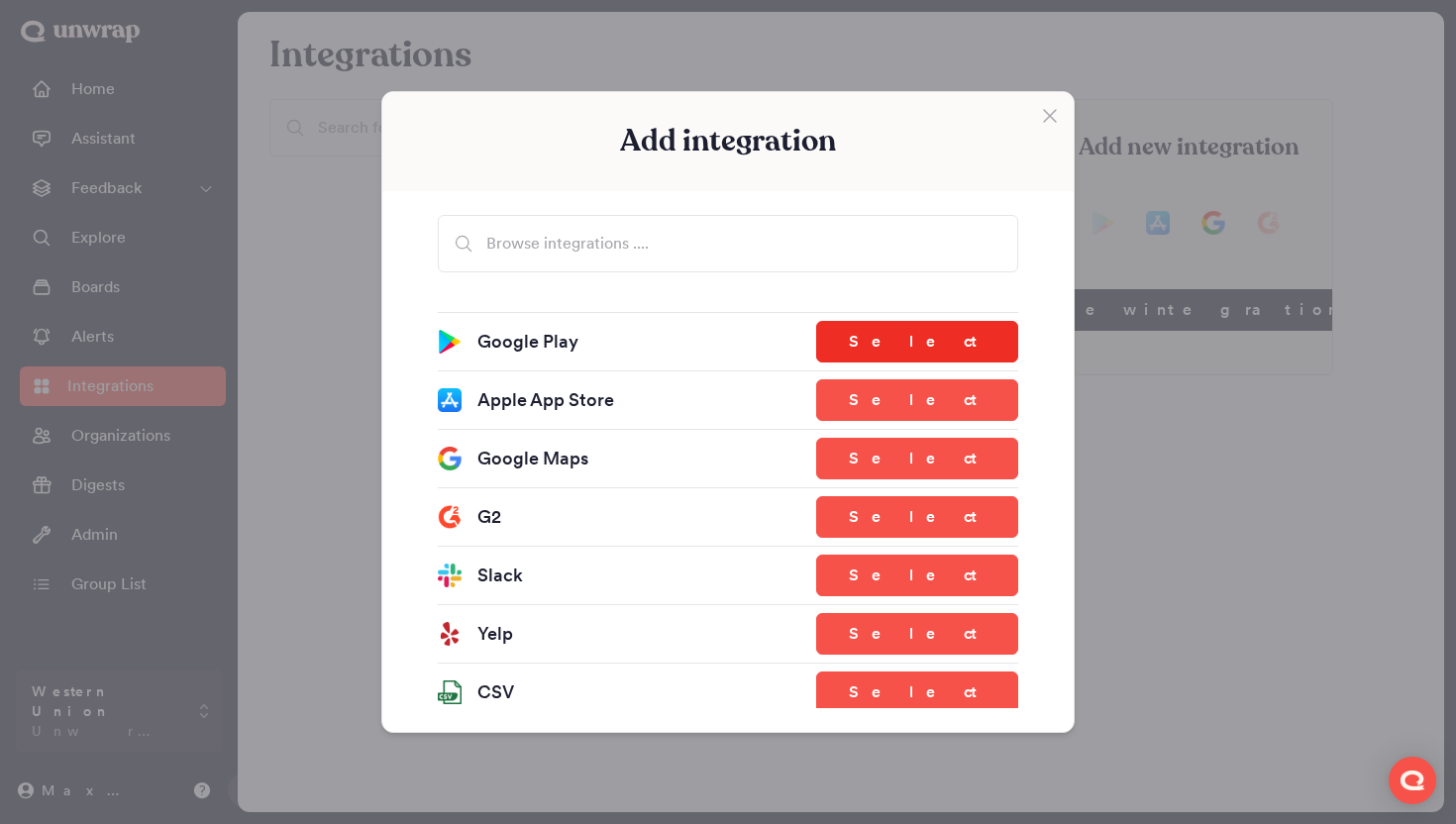 click on "Select" at bounding box center [917, 342] 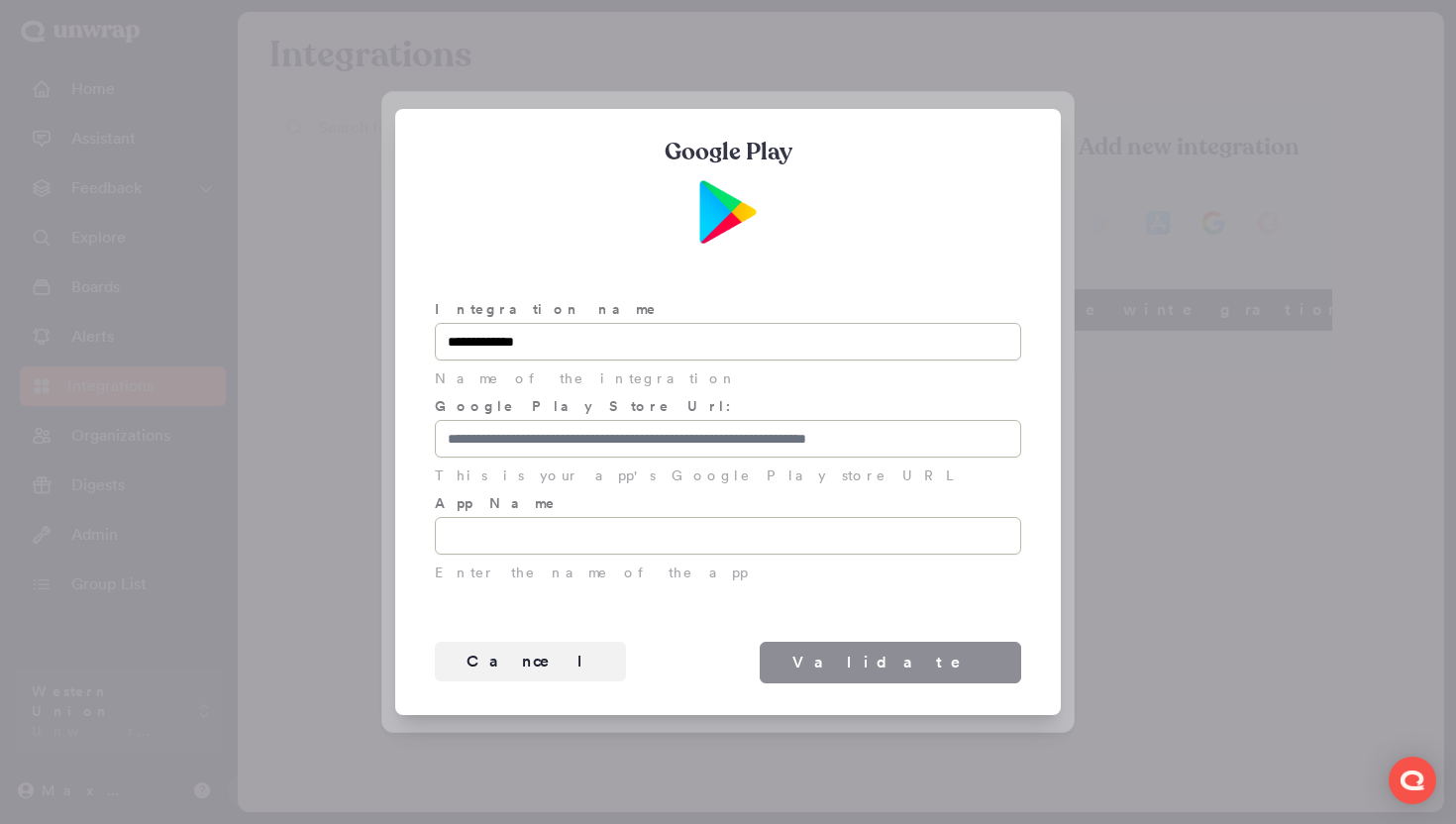 type on "**********" 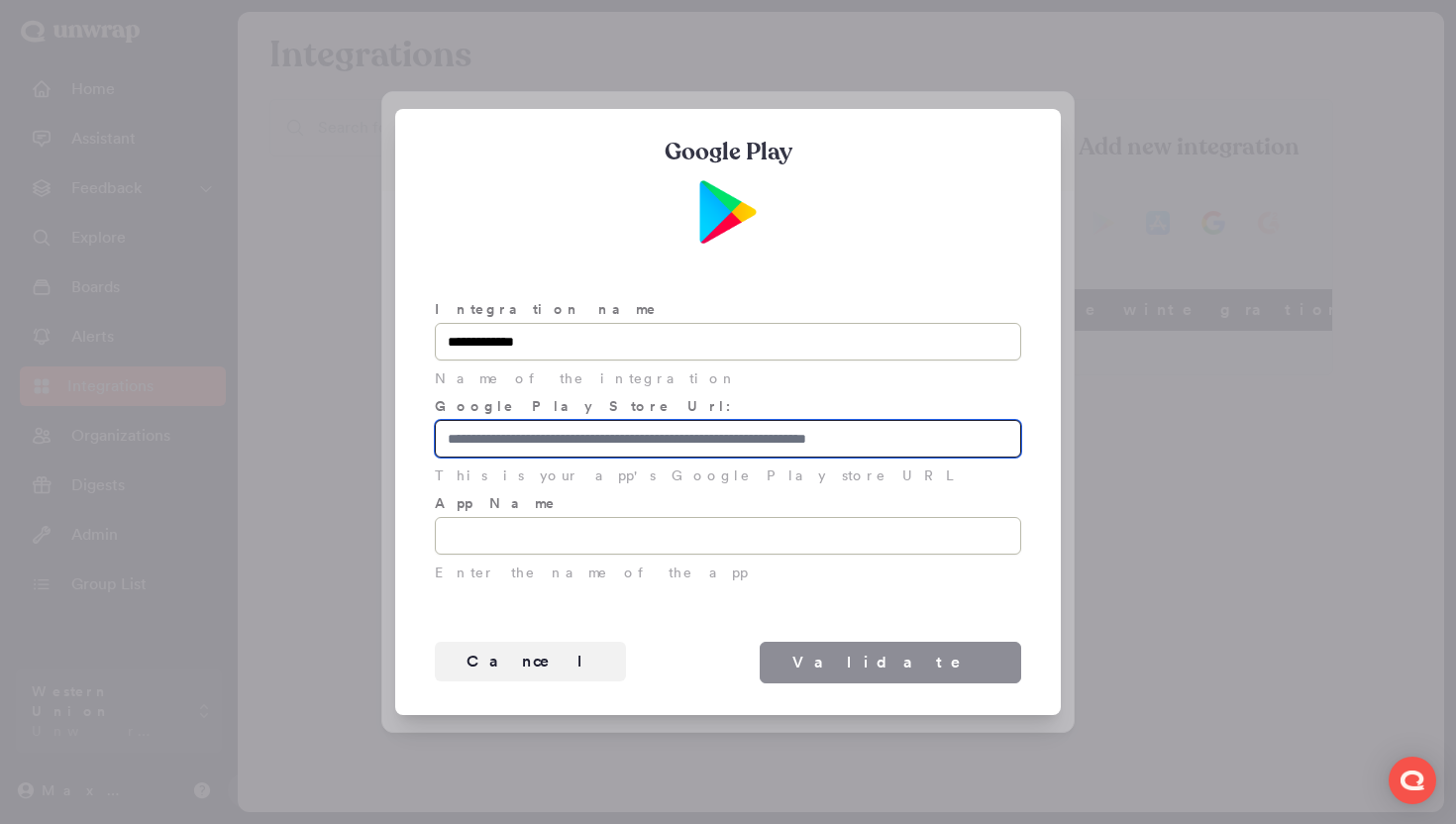 paste on "**********" 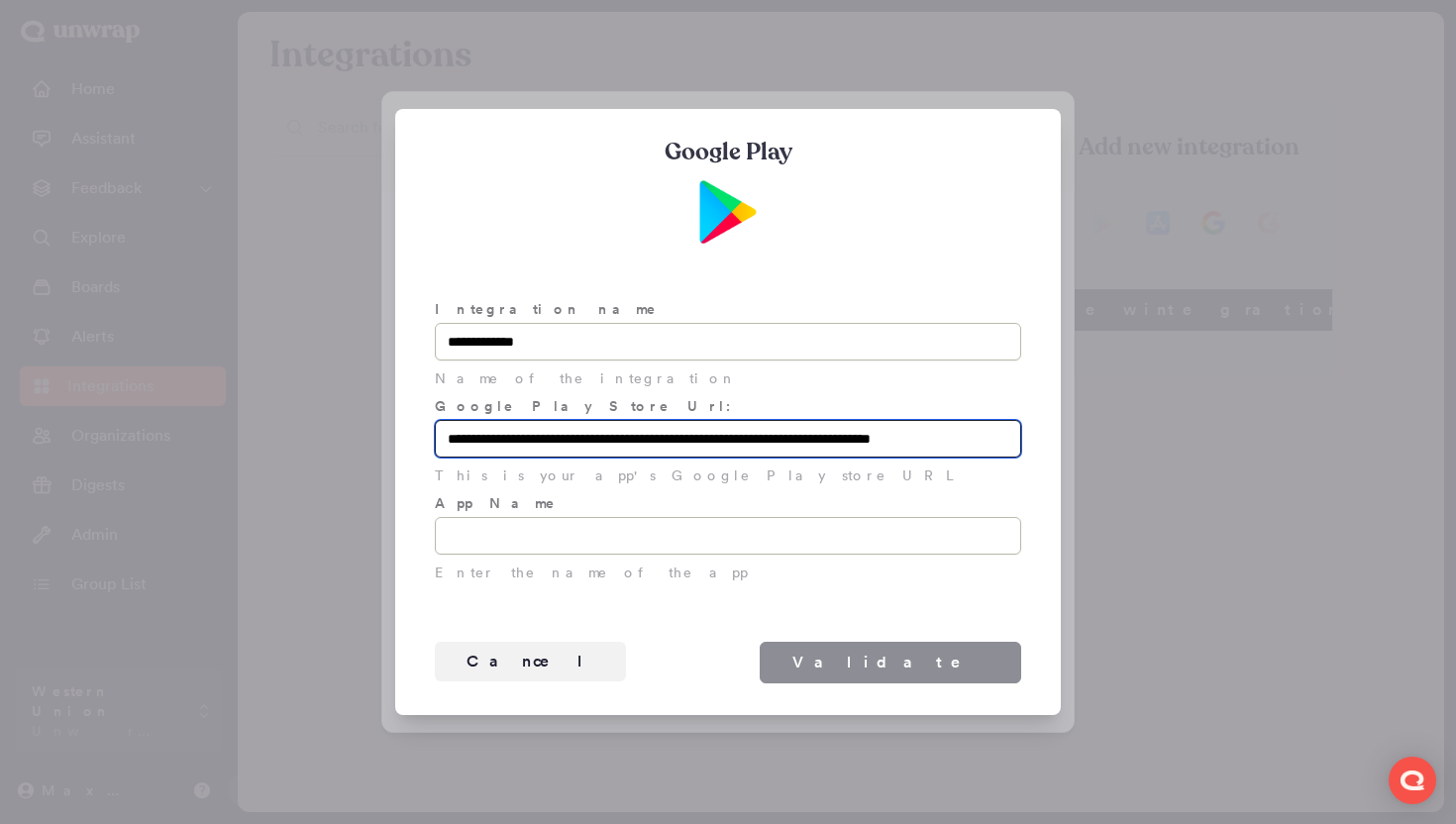 scroll, scrollTop: 0, scrollLeft: 15, axis: horizontal 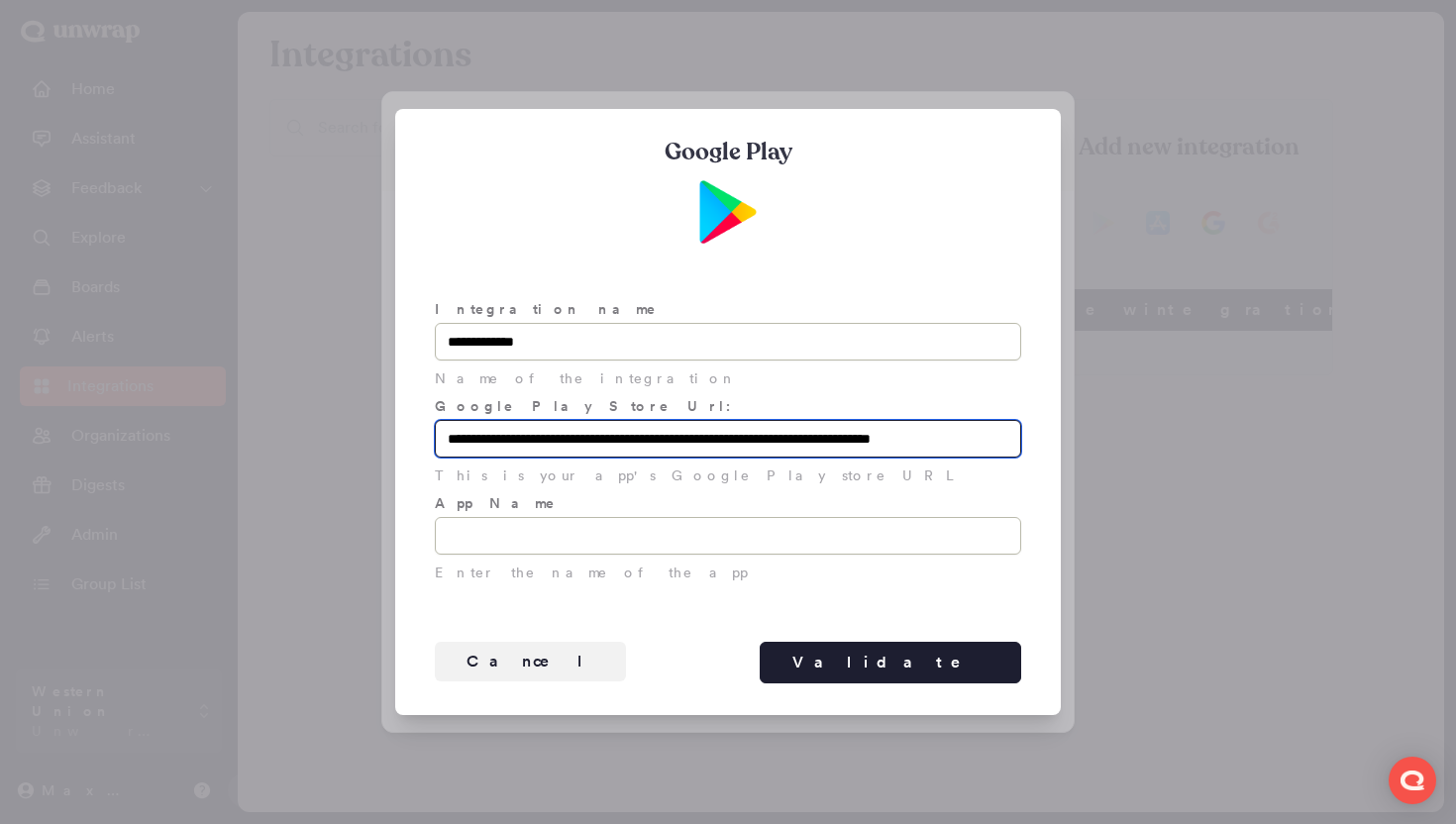 type on "**********" 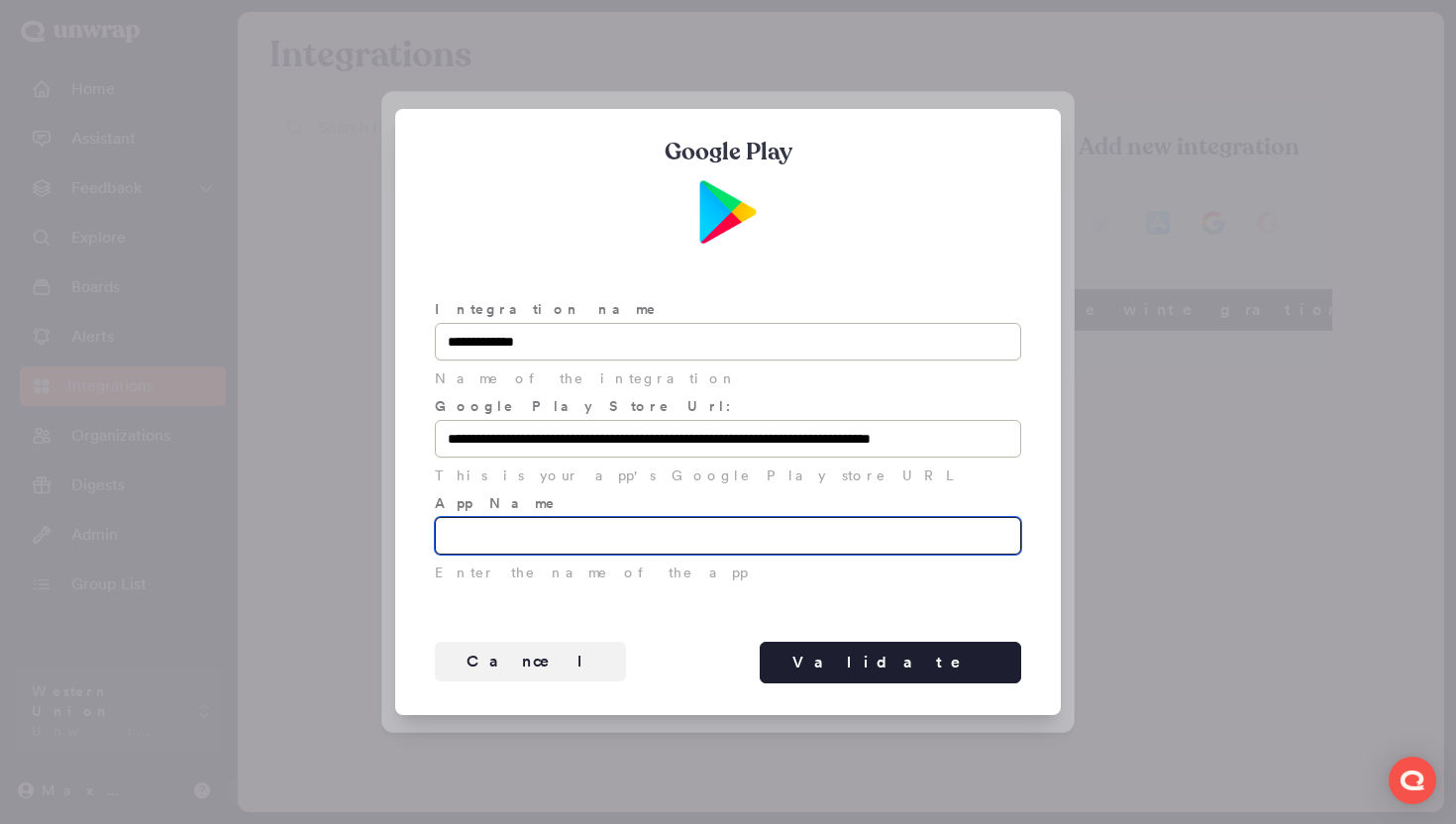 scroll, scrollTop: 0, scrollLeft: 0, axis: both 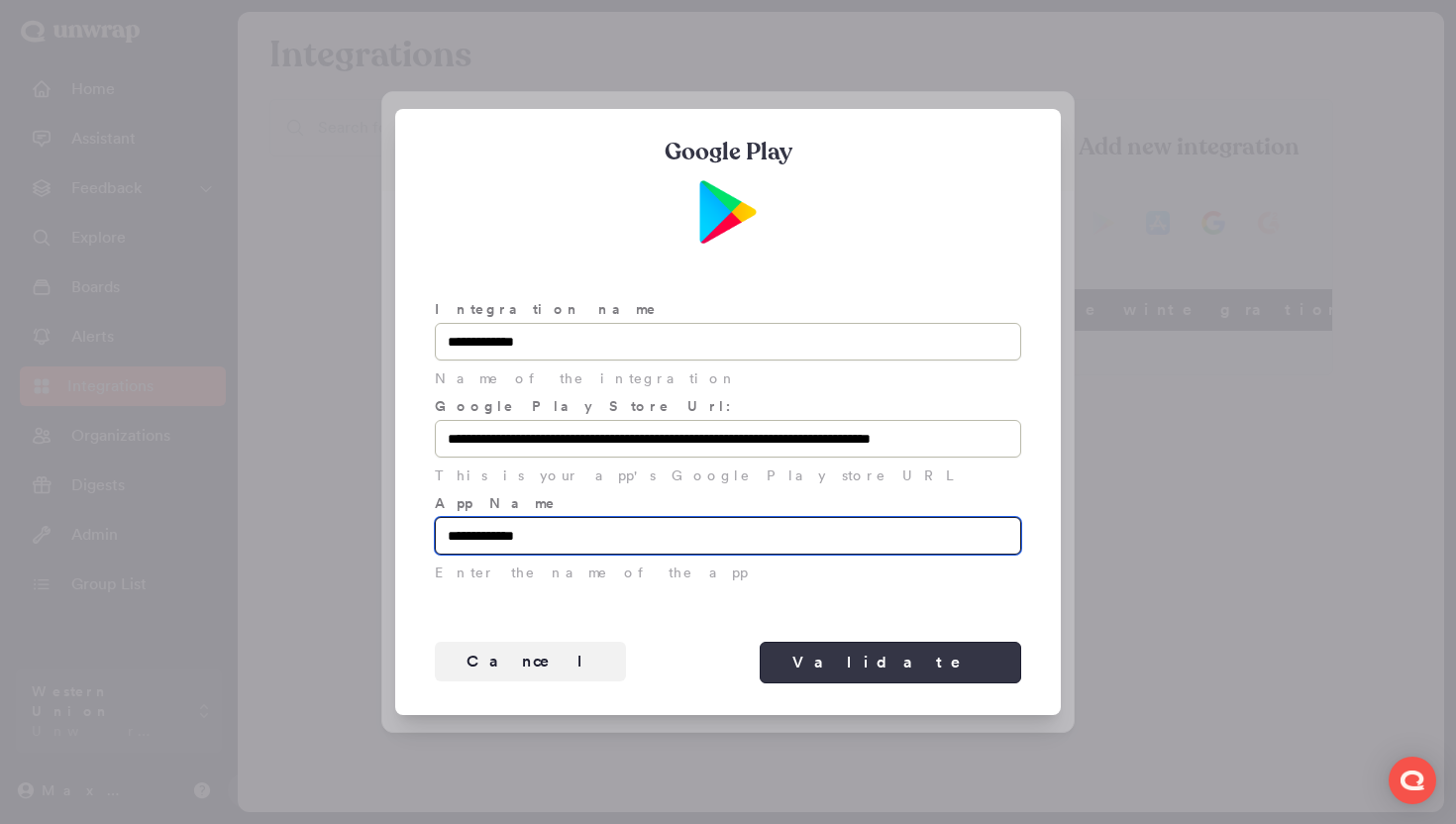 type on "**********" 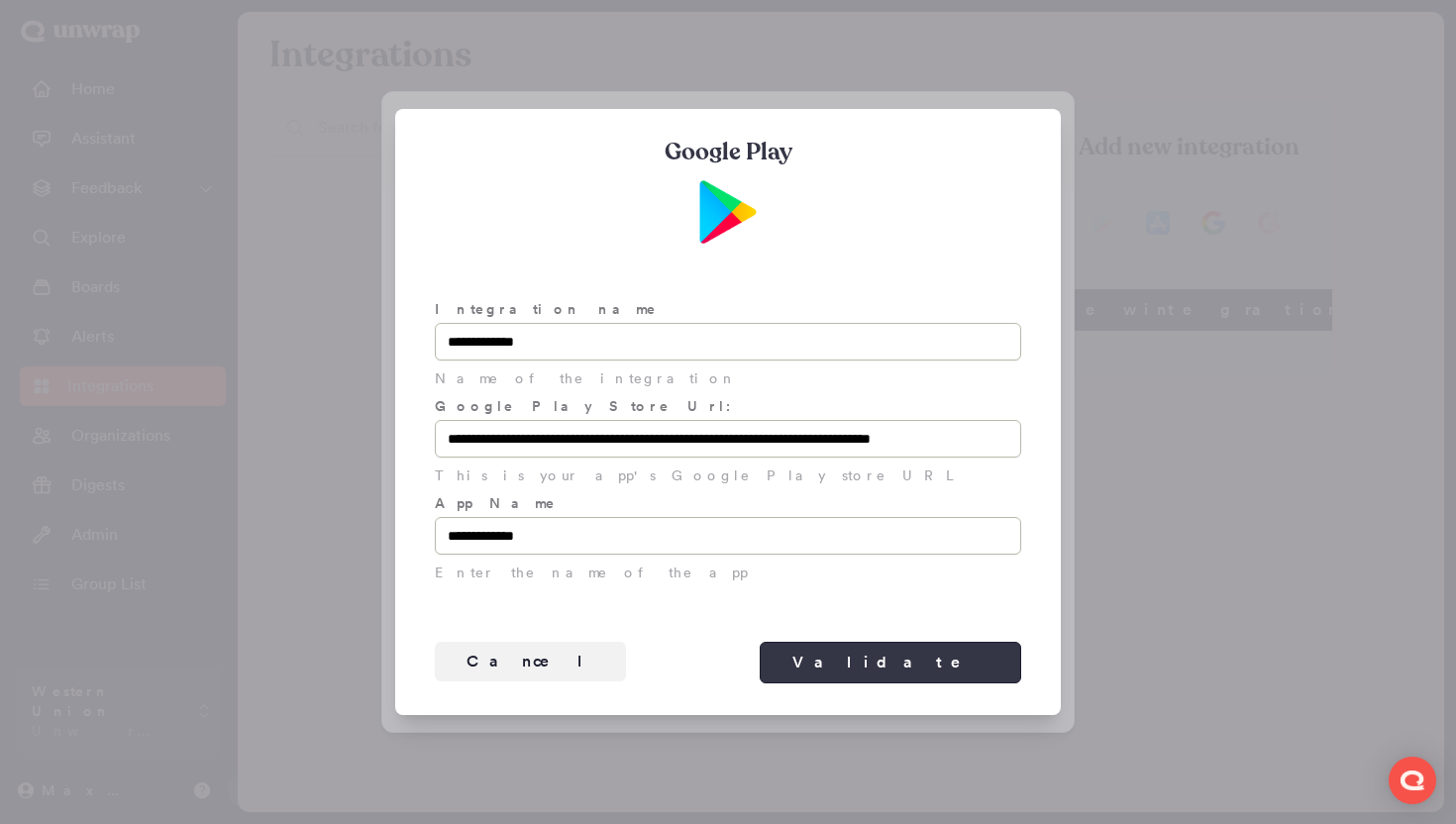click on "Validate" at bounding box center [890, 663] 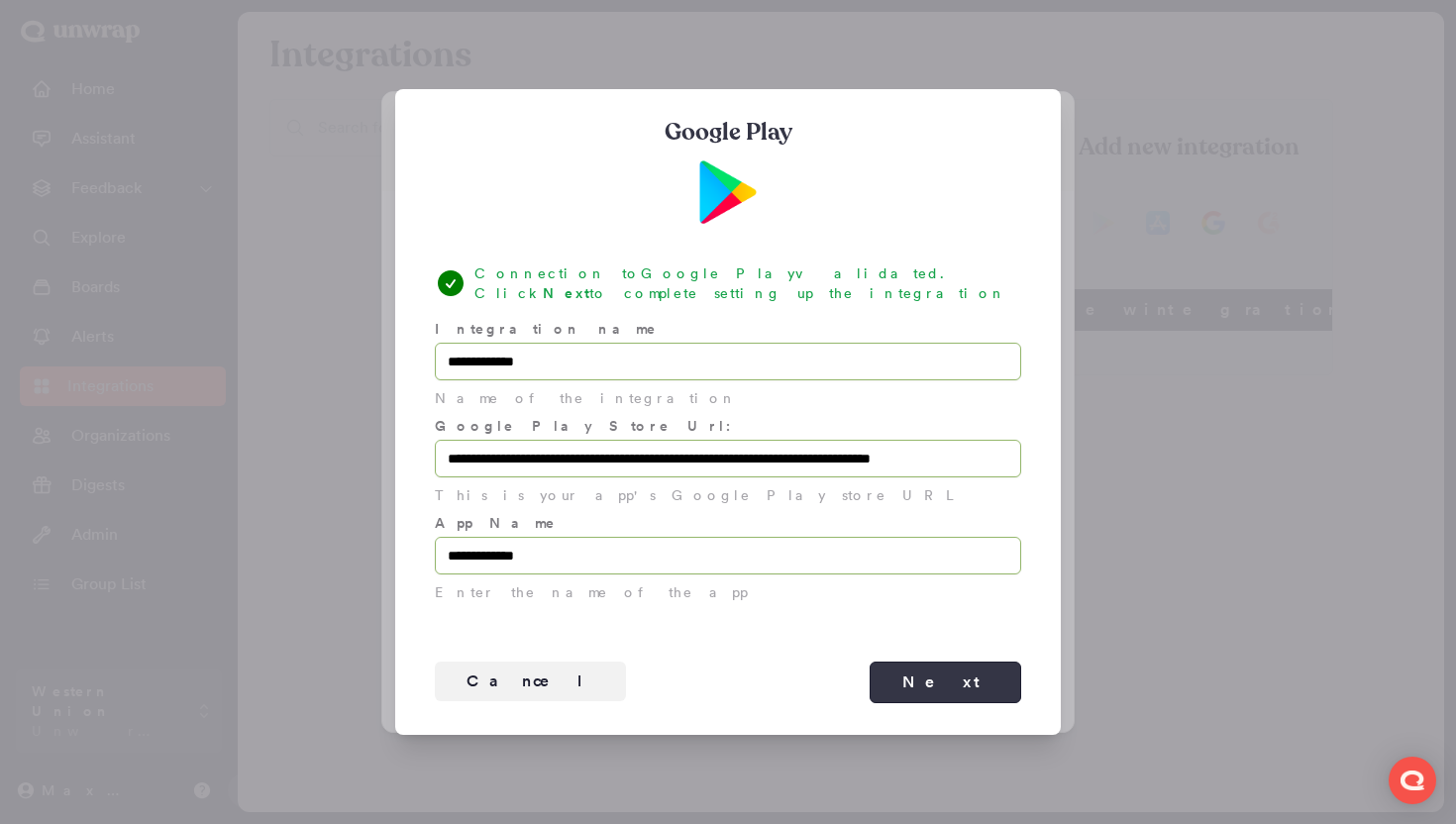 click on "Next" at bounding box center [945, 682] 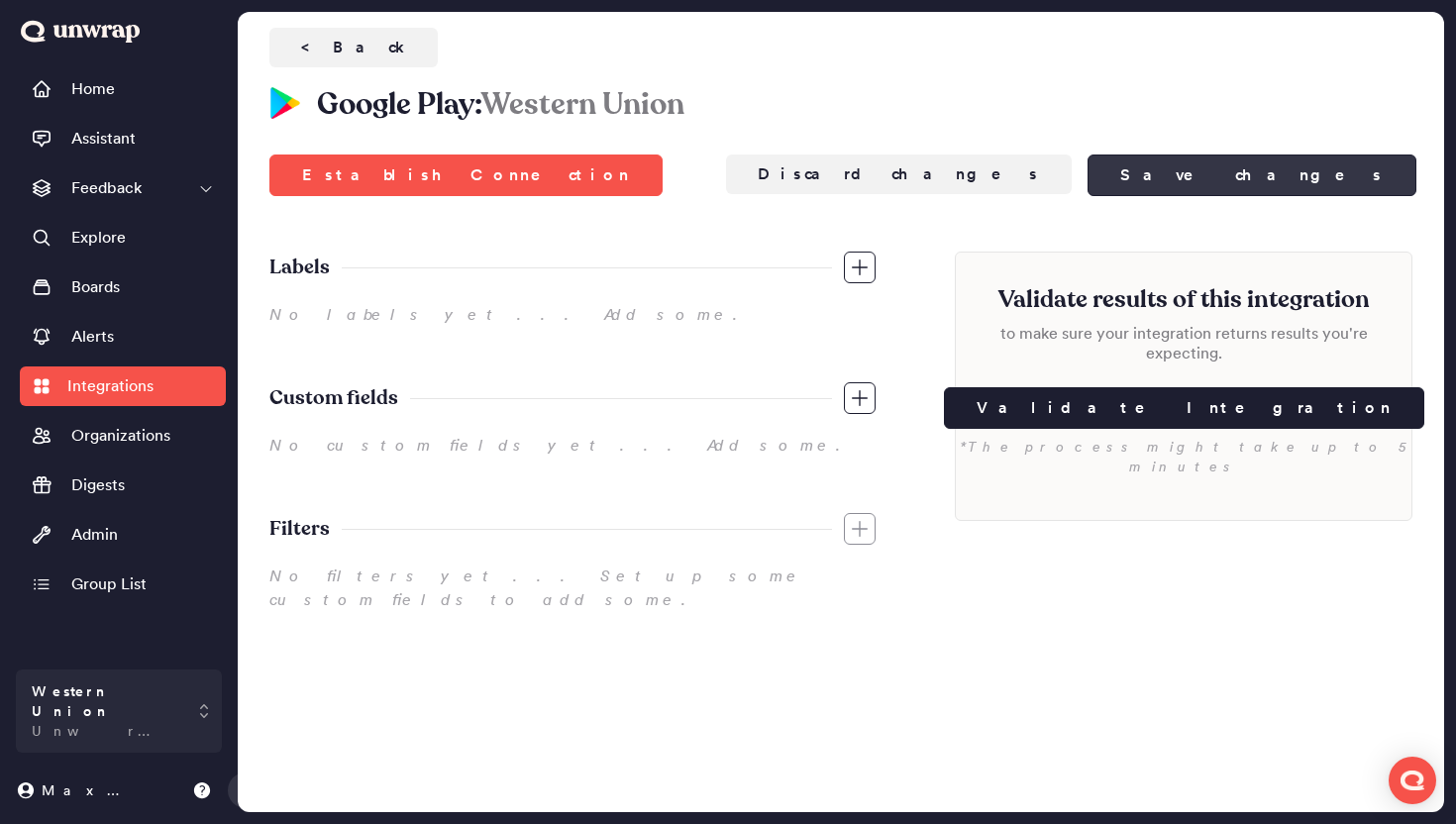 click on "Save changes" at bounding box center (1252, 175) 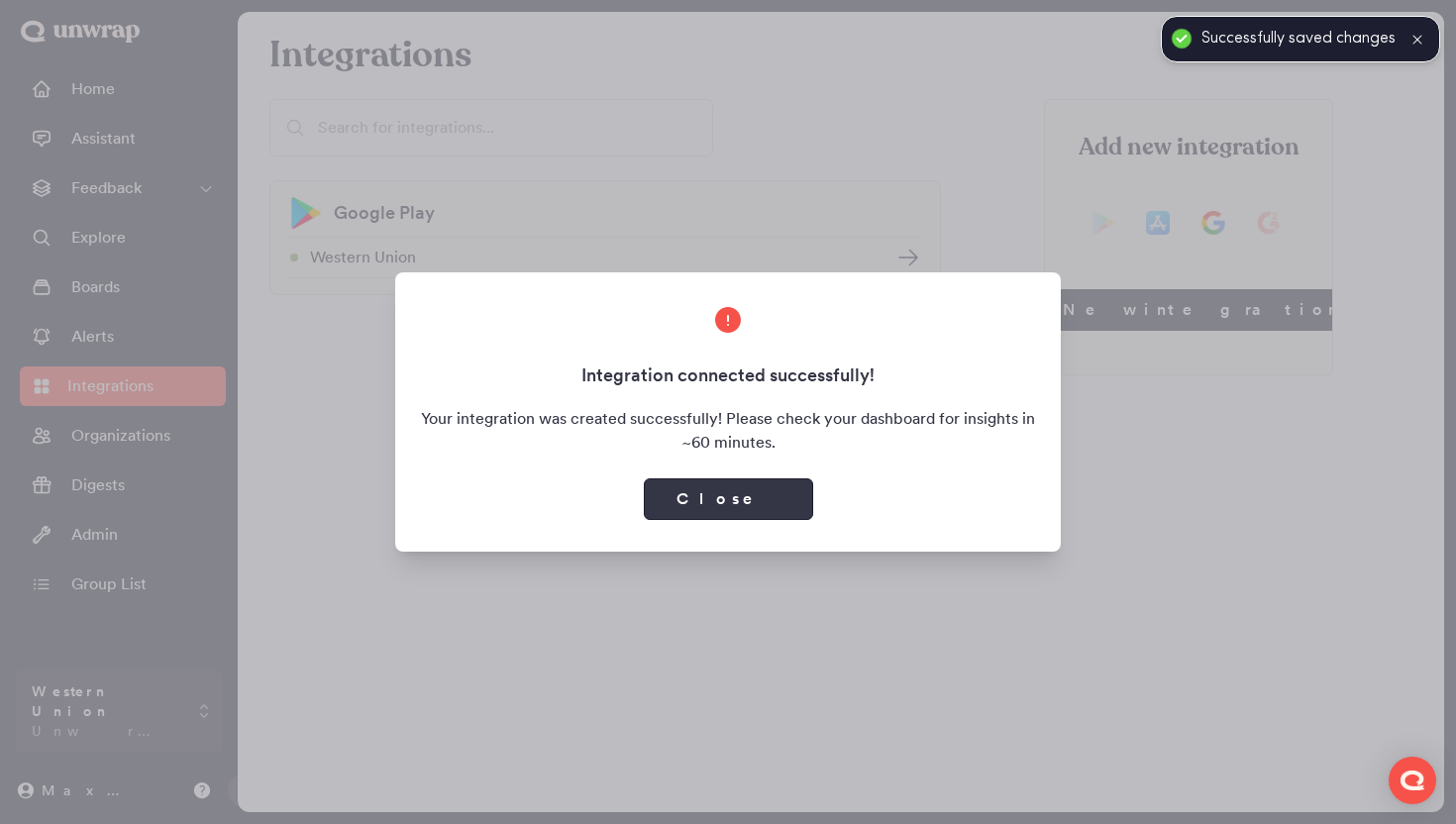 click on "Close" at bounding box center [728, 499] 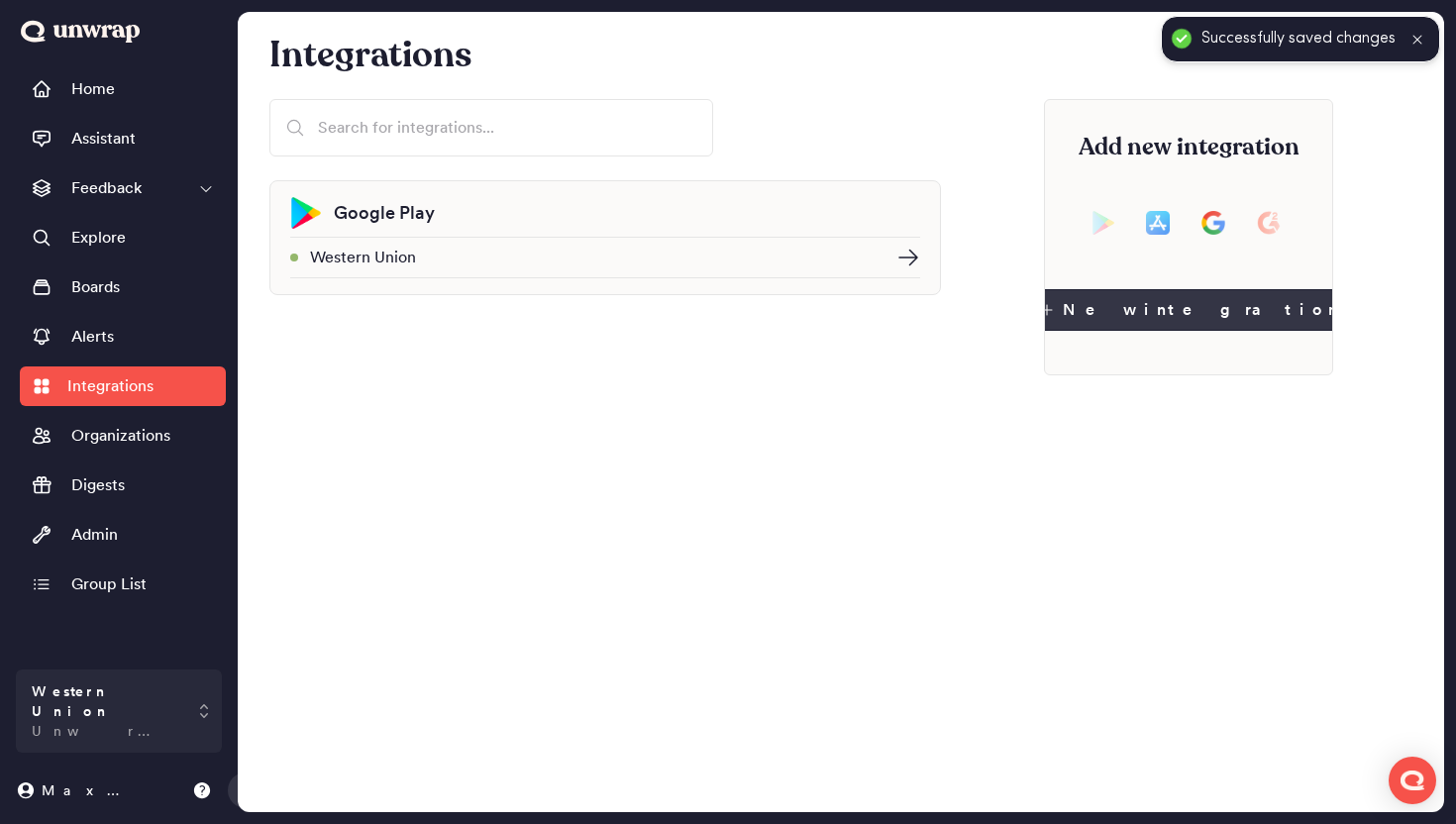 click on "New integration" at bounding box center [1189, 310] 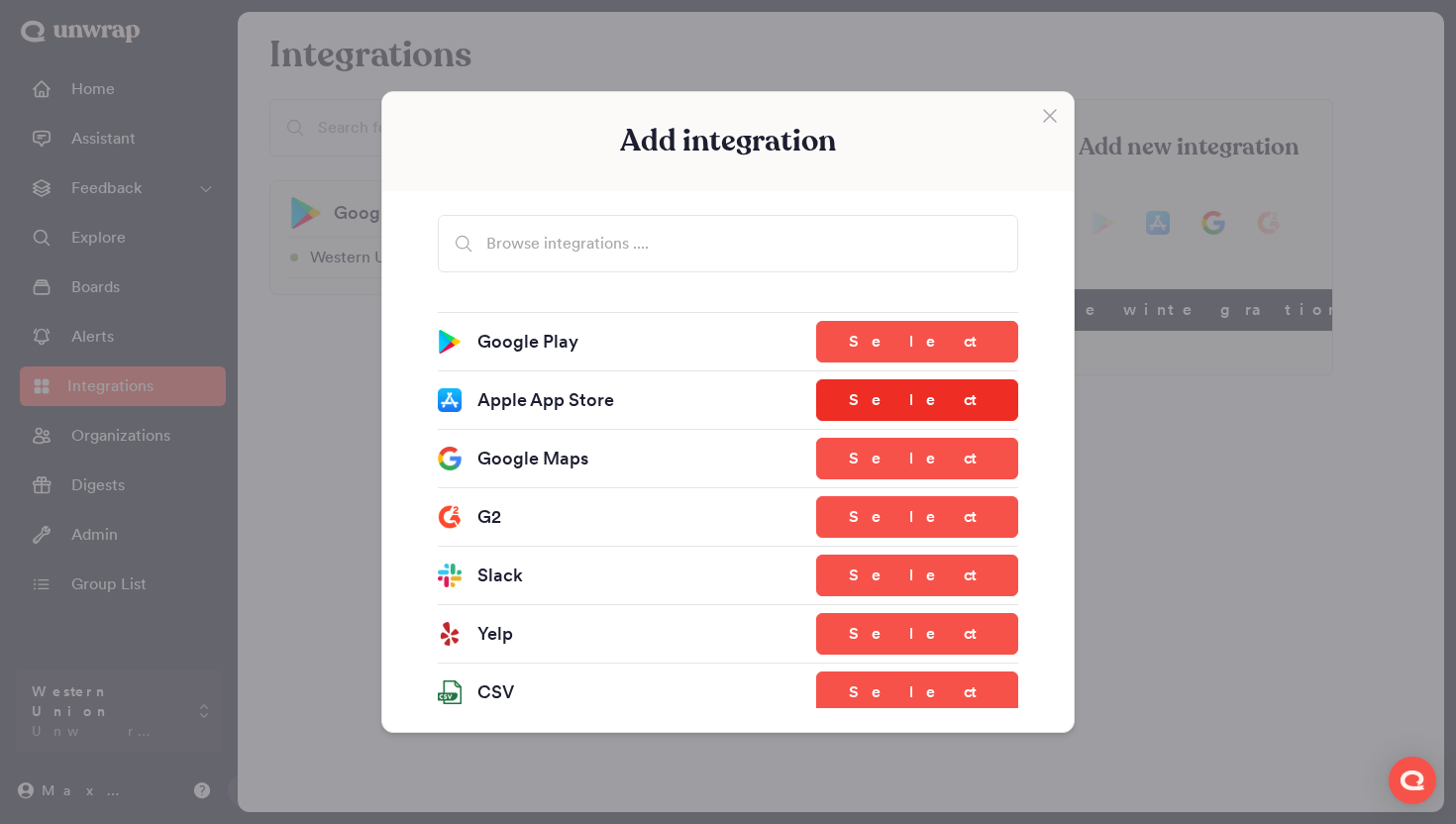 click on "Select" at bounding box center [917, 400] 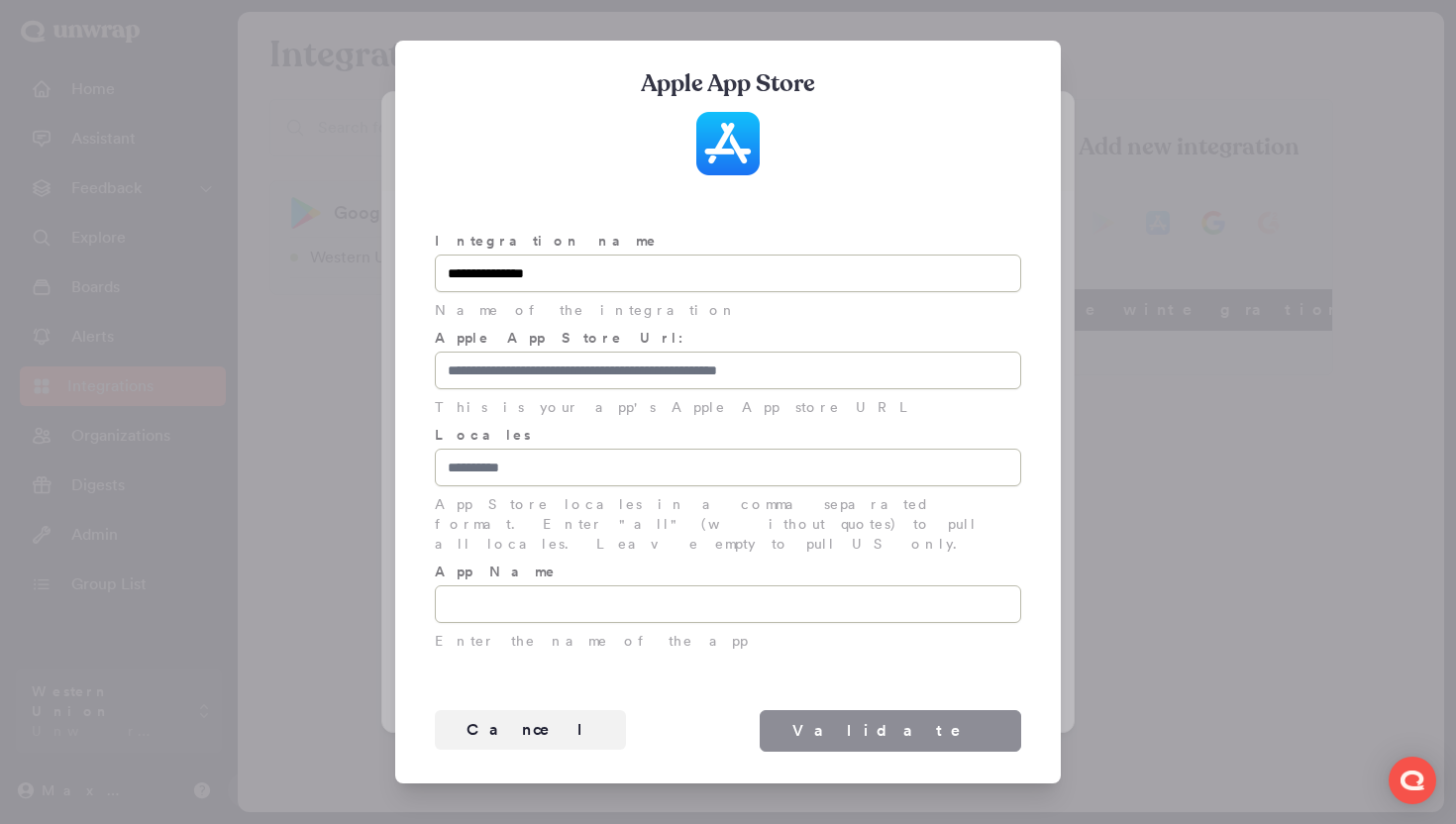 type on "**********" 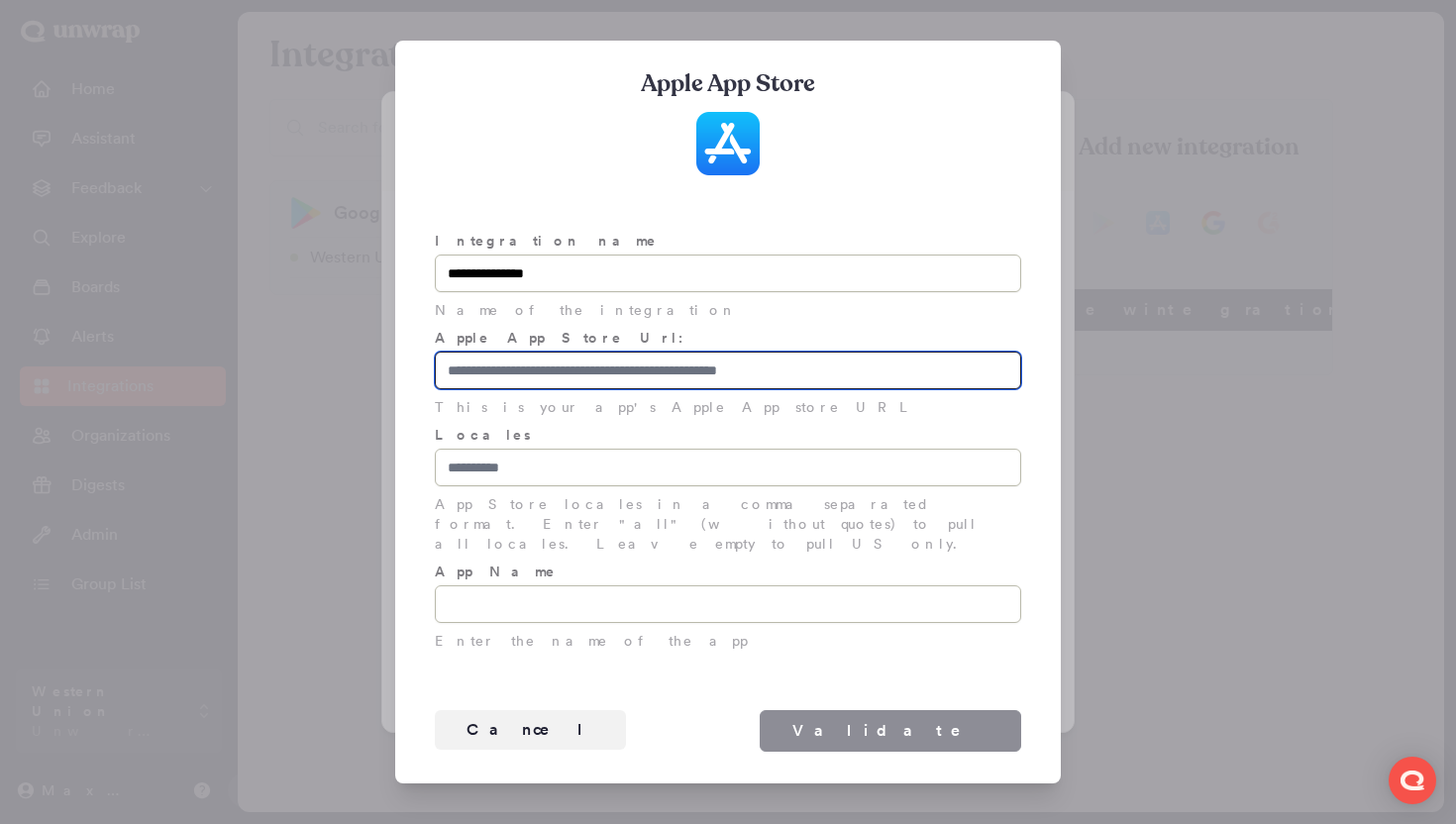 paste on "**********" 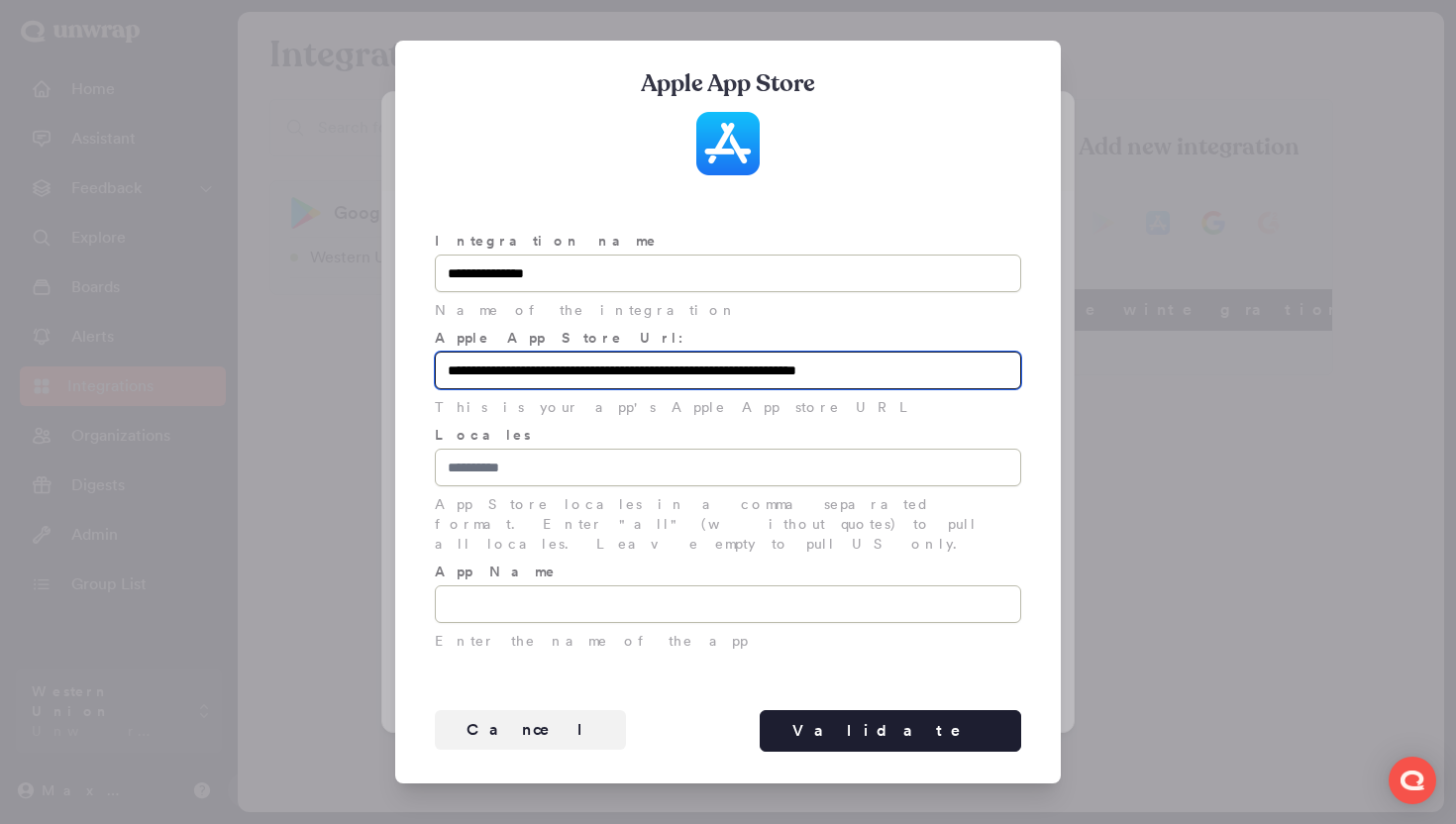 type on "**********" 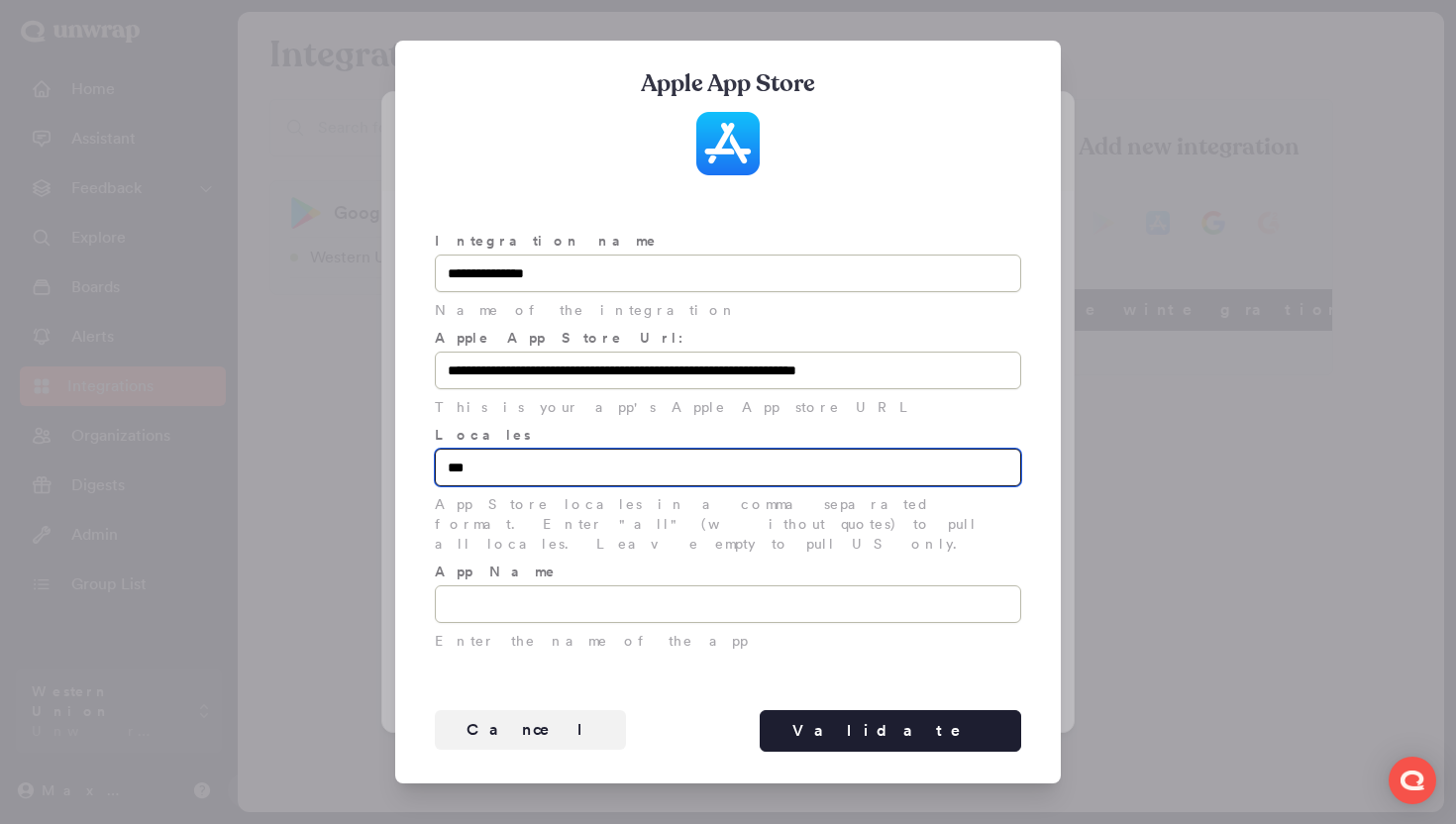 type on "***" 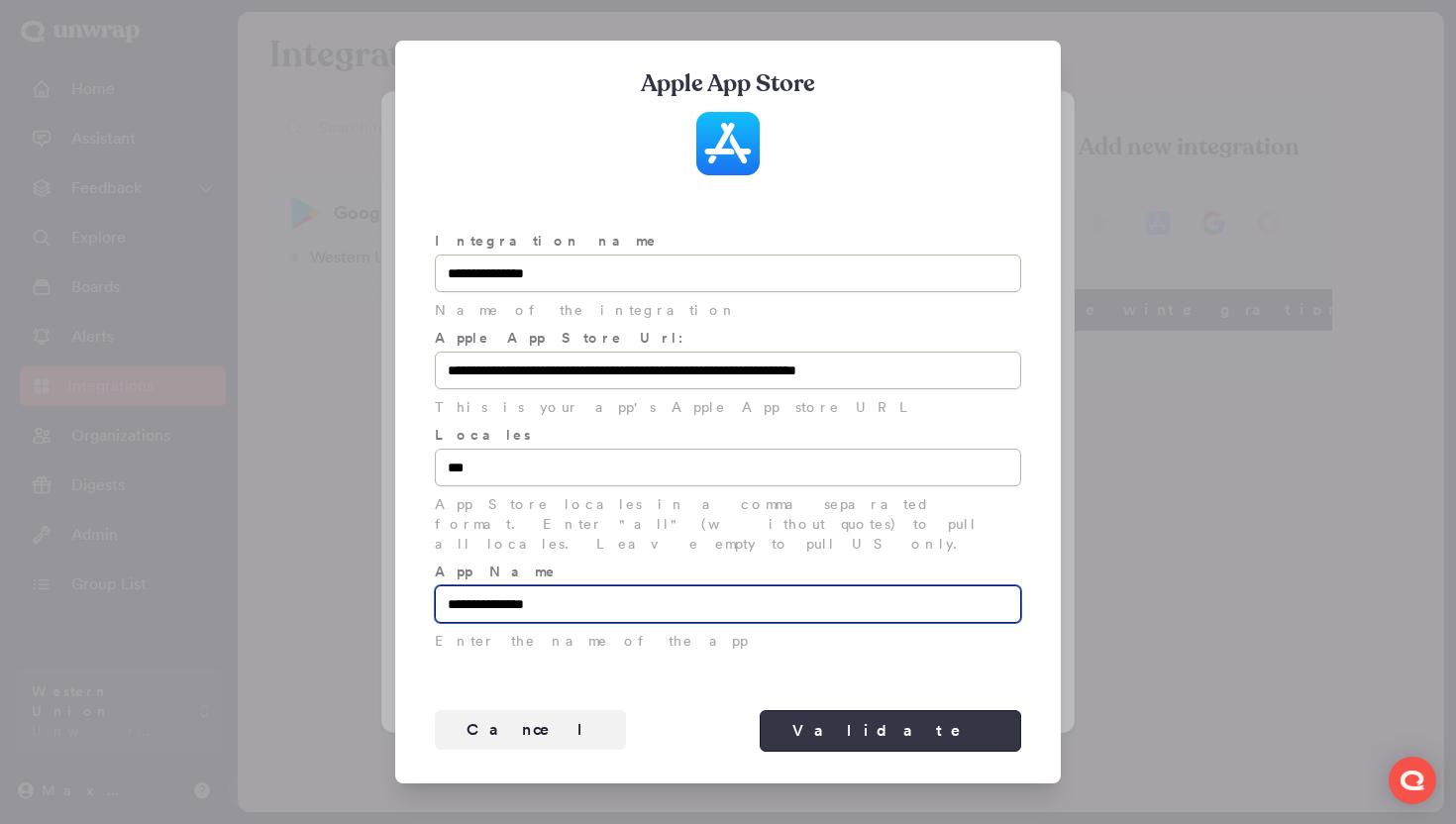 type on "**********" 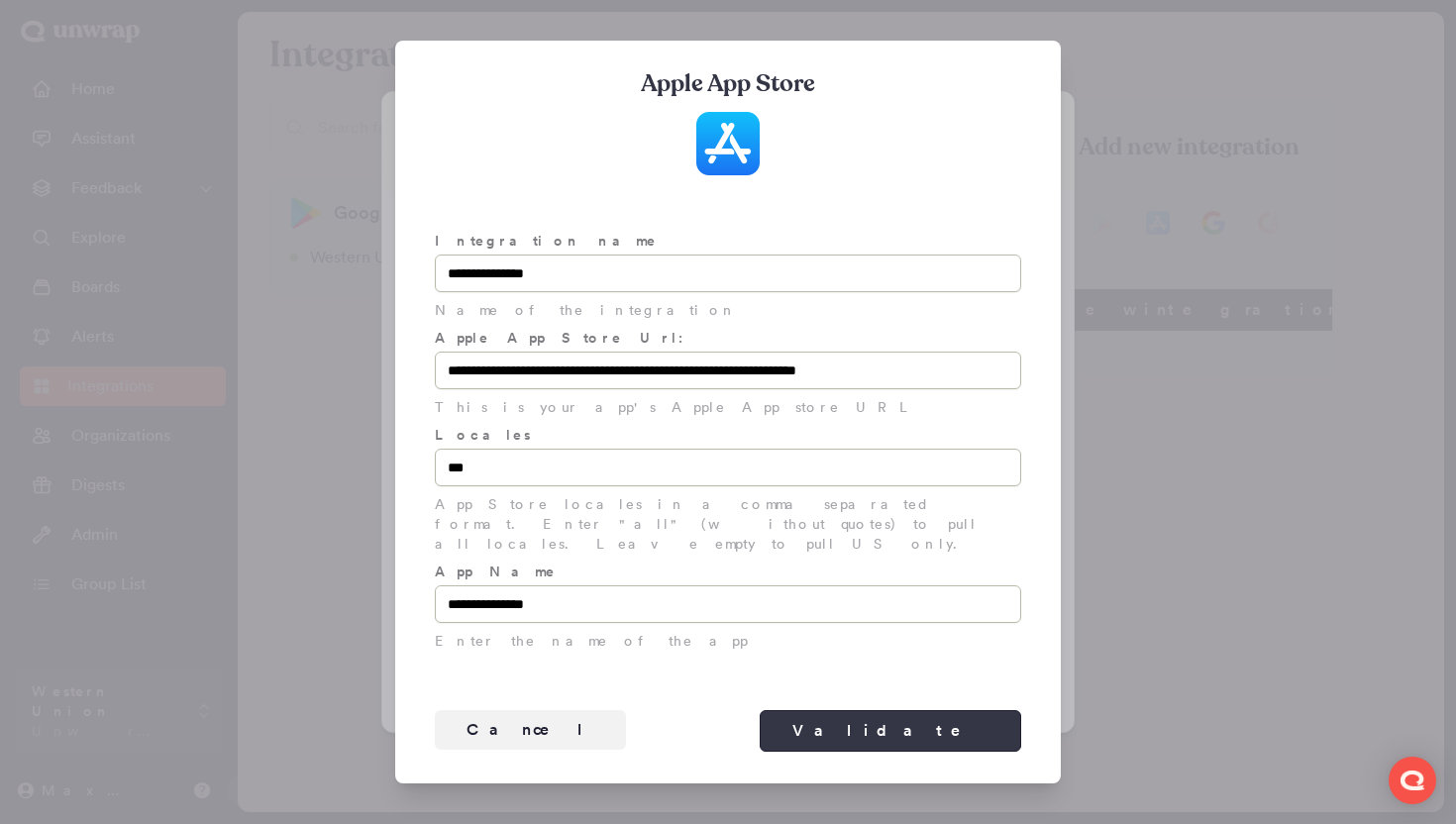 click on "Validate" at bounding box center (890, 731) 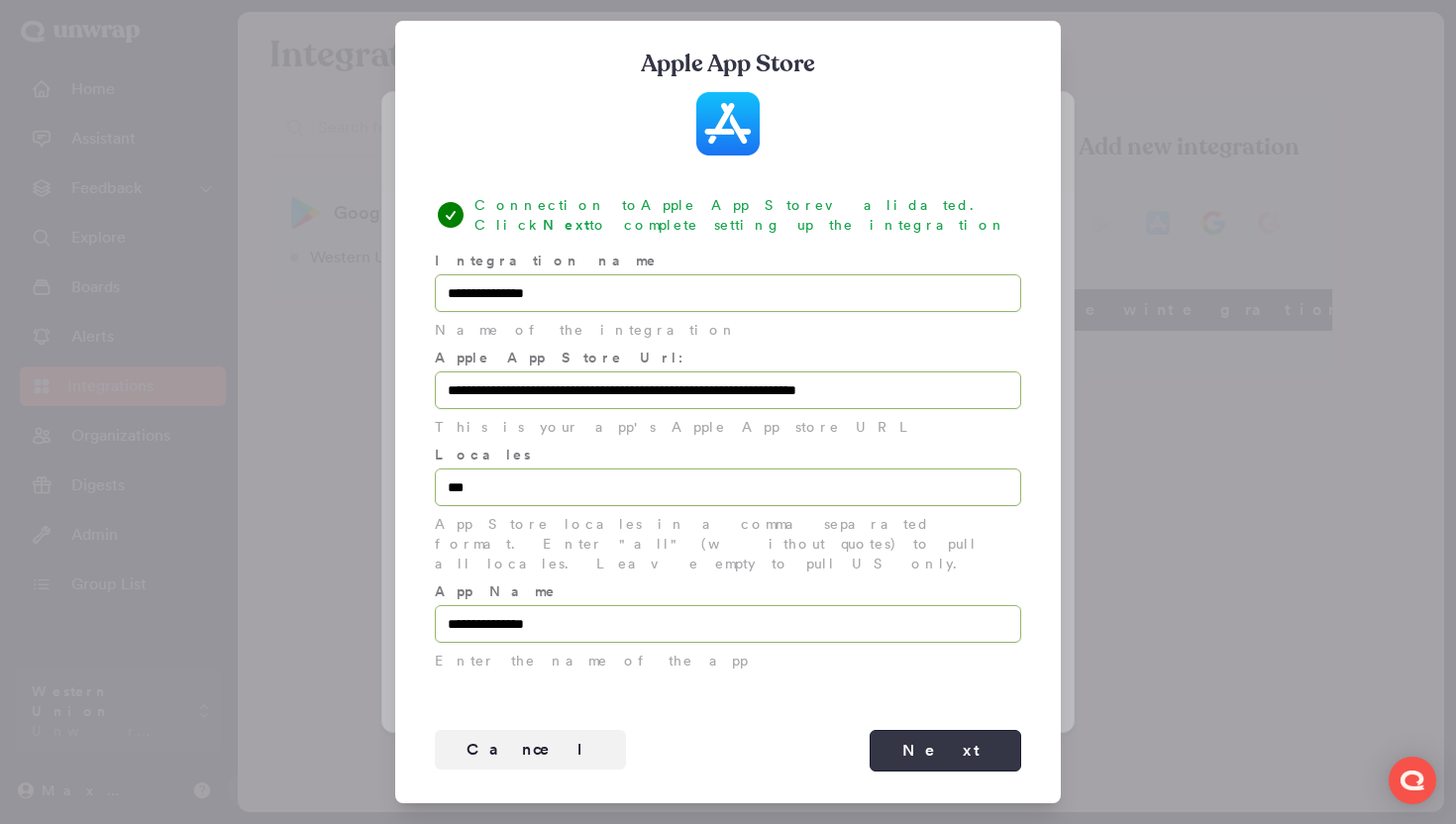 click on "Next" at bounding box center [945, 751] 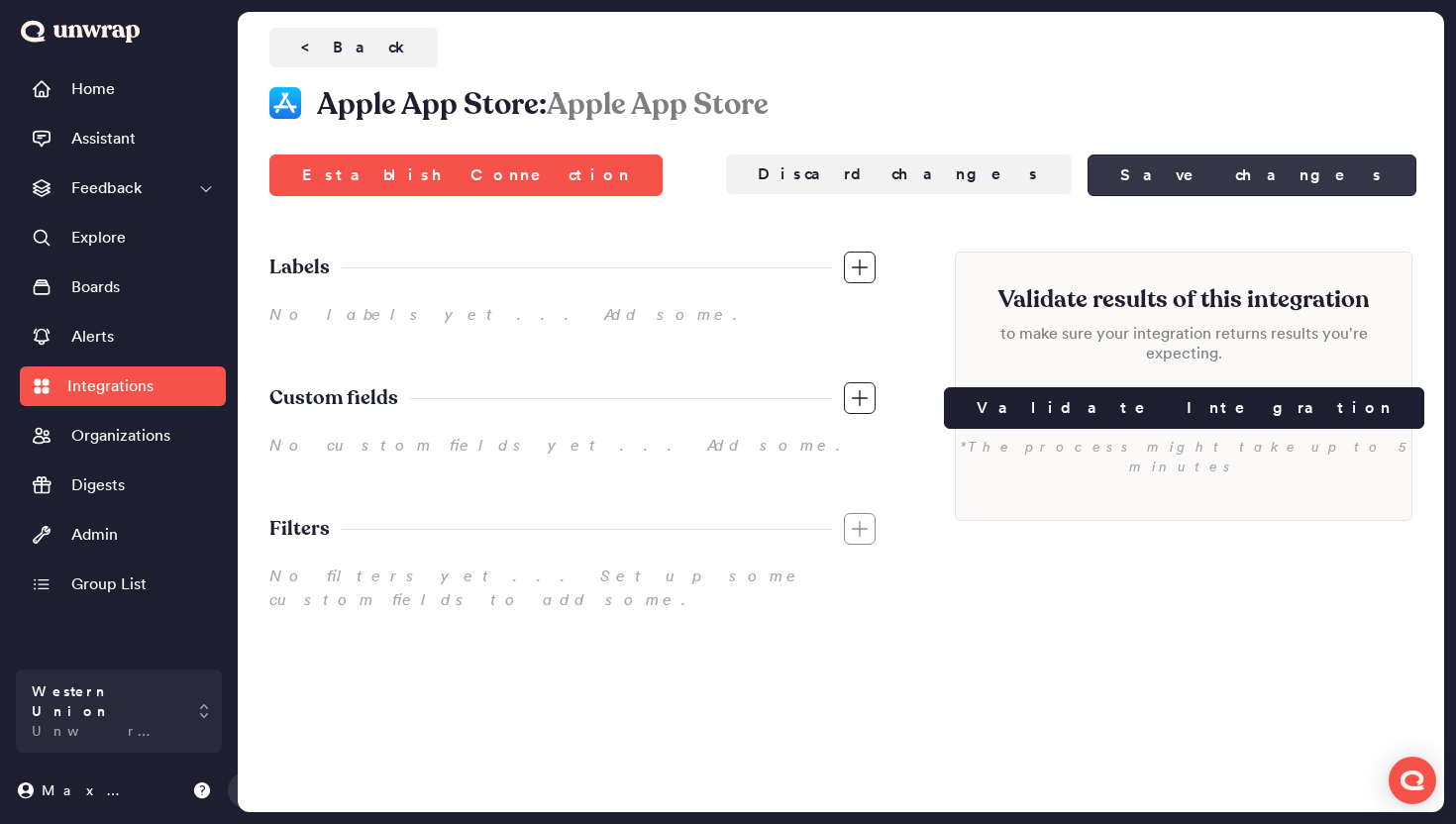 click on "Save changes" at bounding box center (1252, 175) 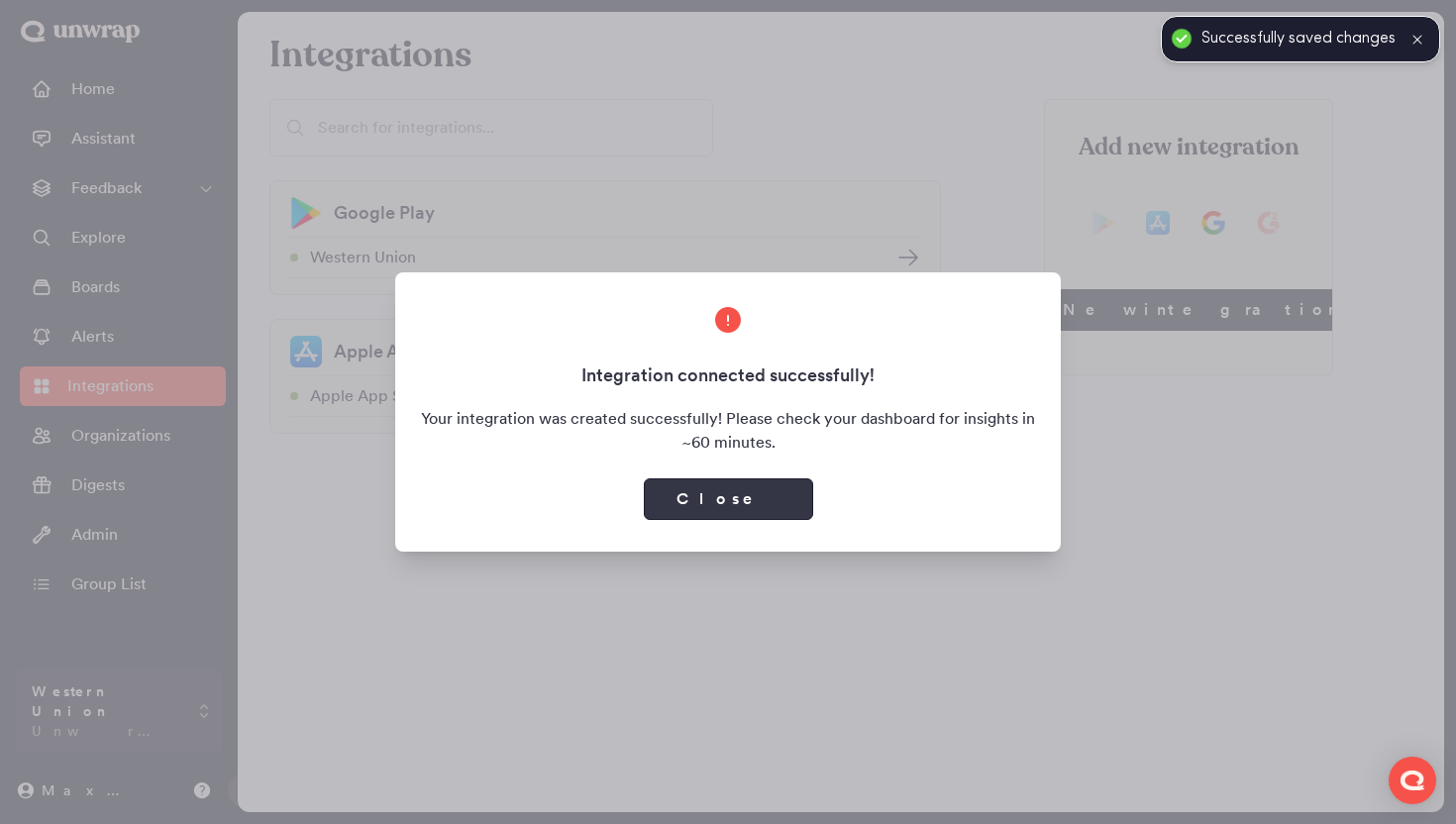 click on "Close" at bounding box center [728, 499] 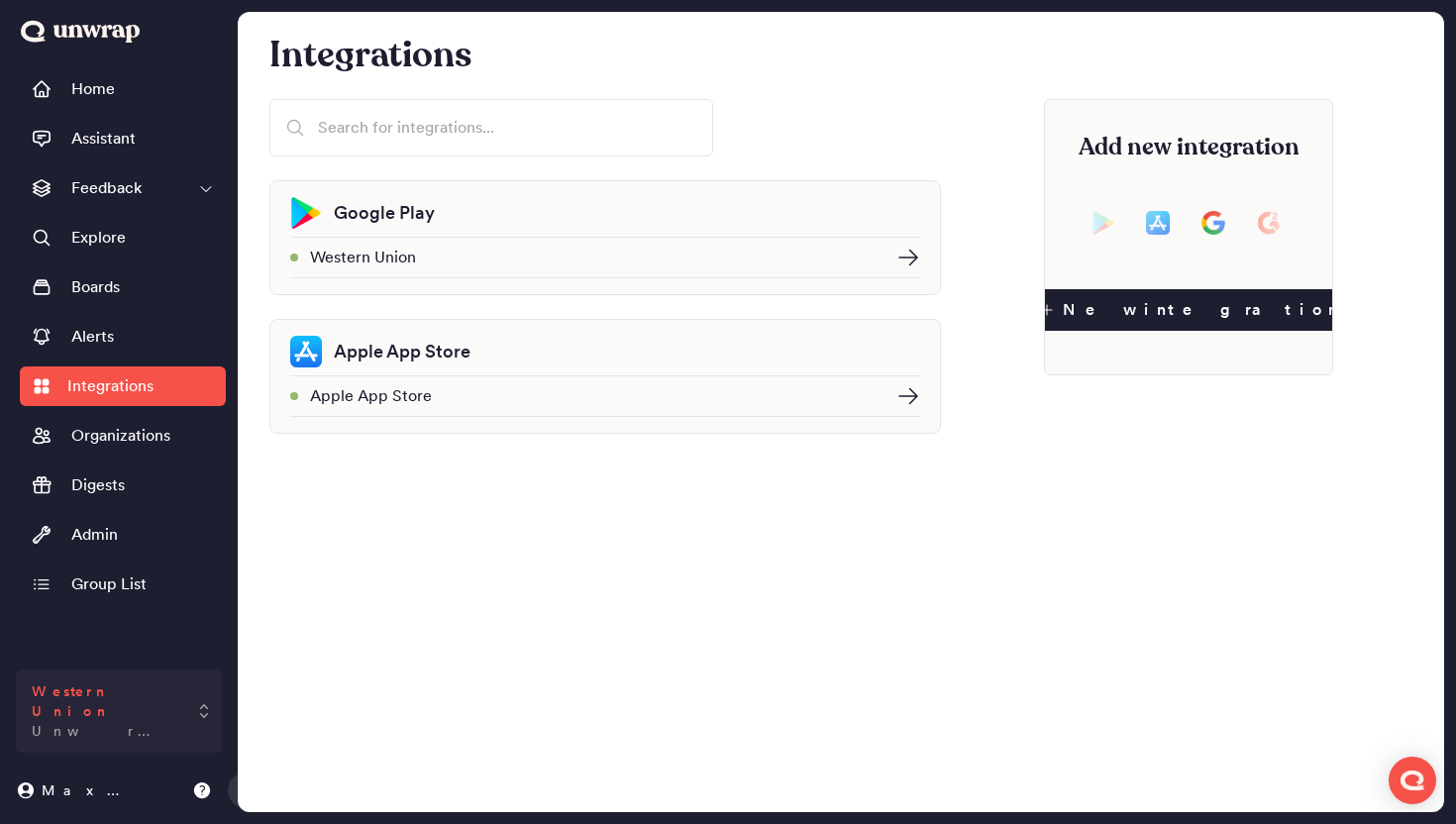 click on "Western Union" at bounding box center (105, 701) 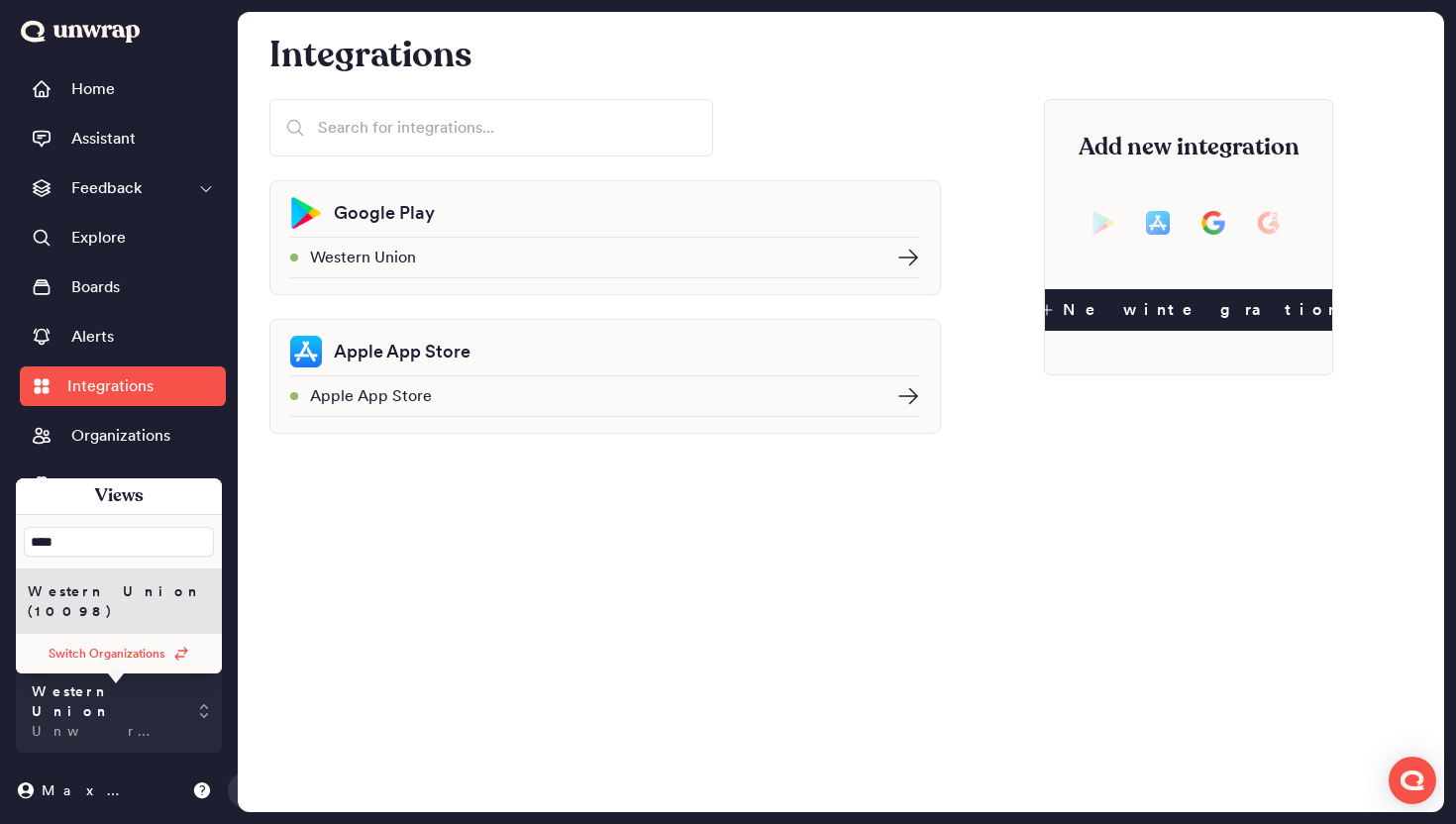 click on "Switch Organizations" at bounding box center (119, 654) 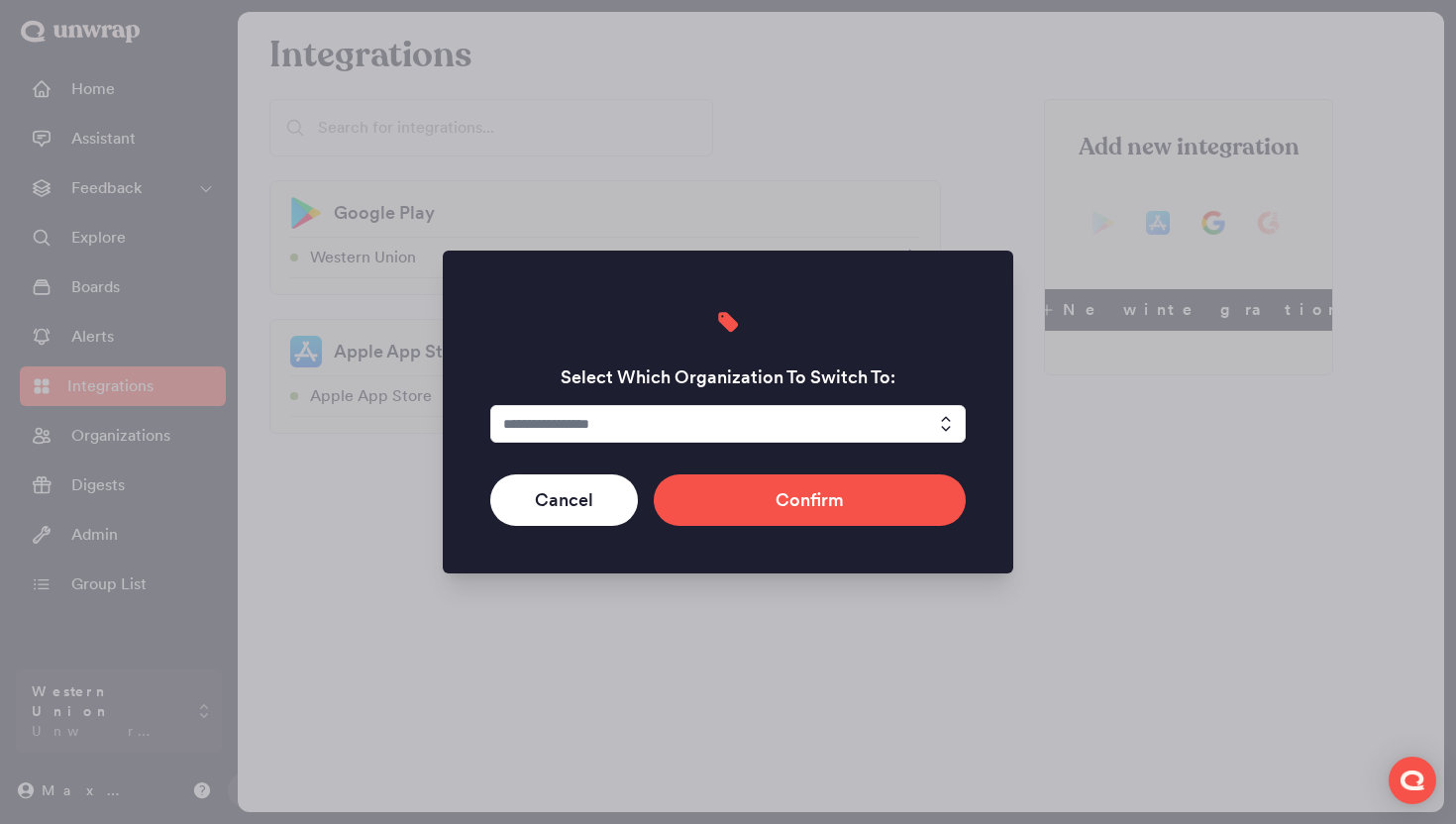 click at bounding box center (728, 424) 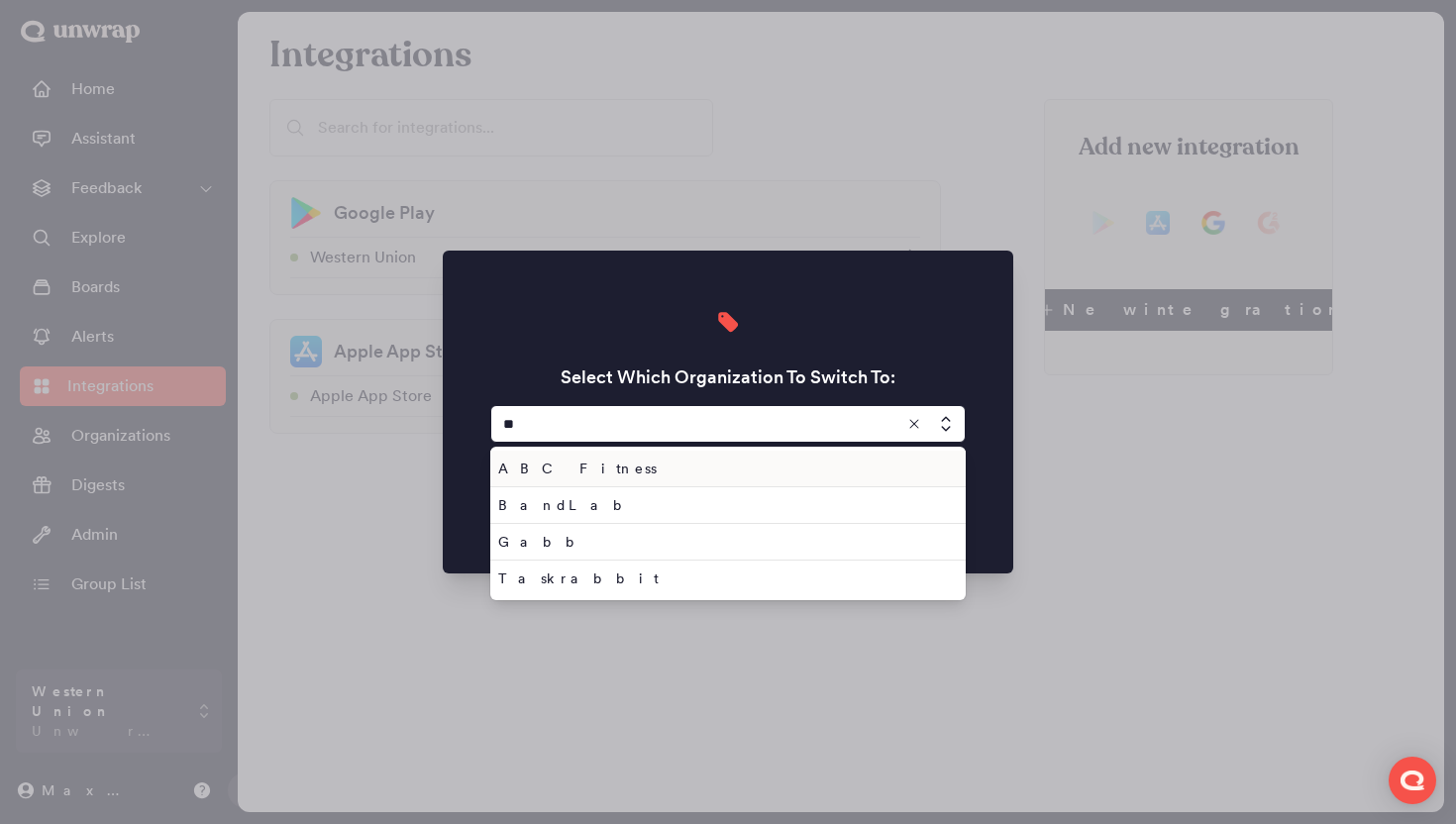 type on "*" 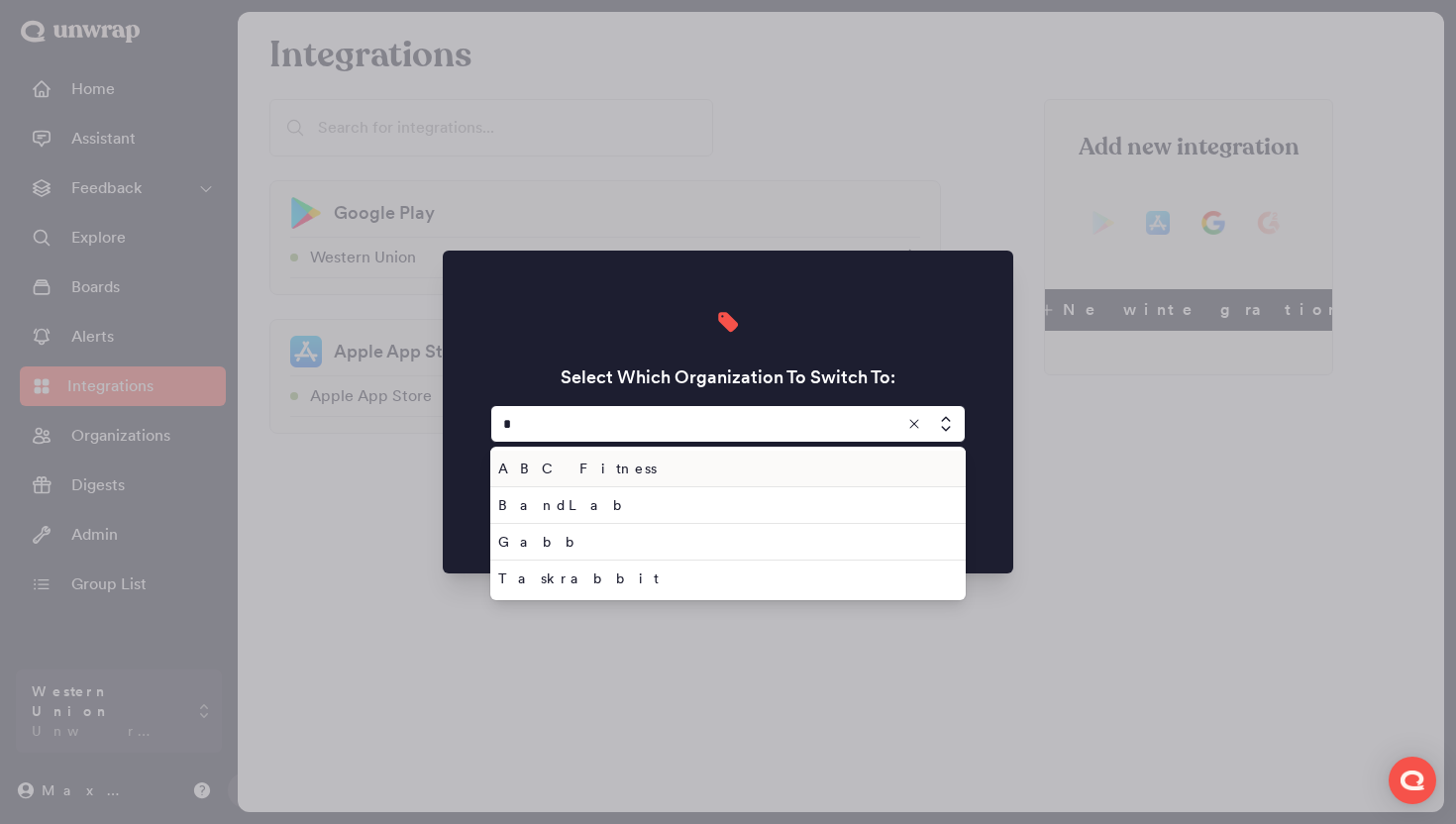 type 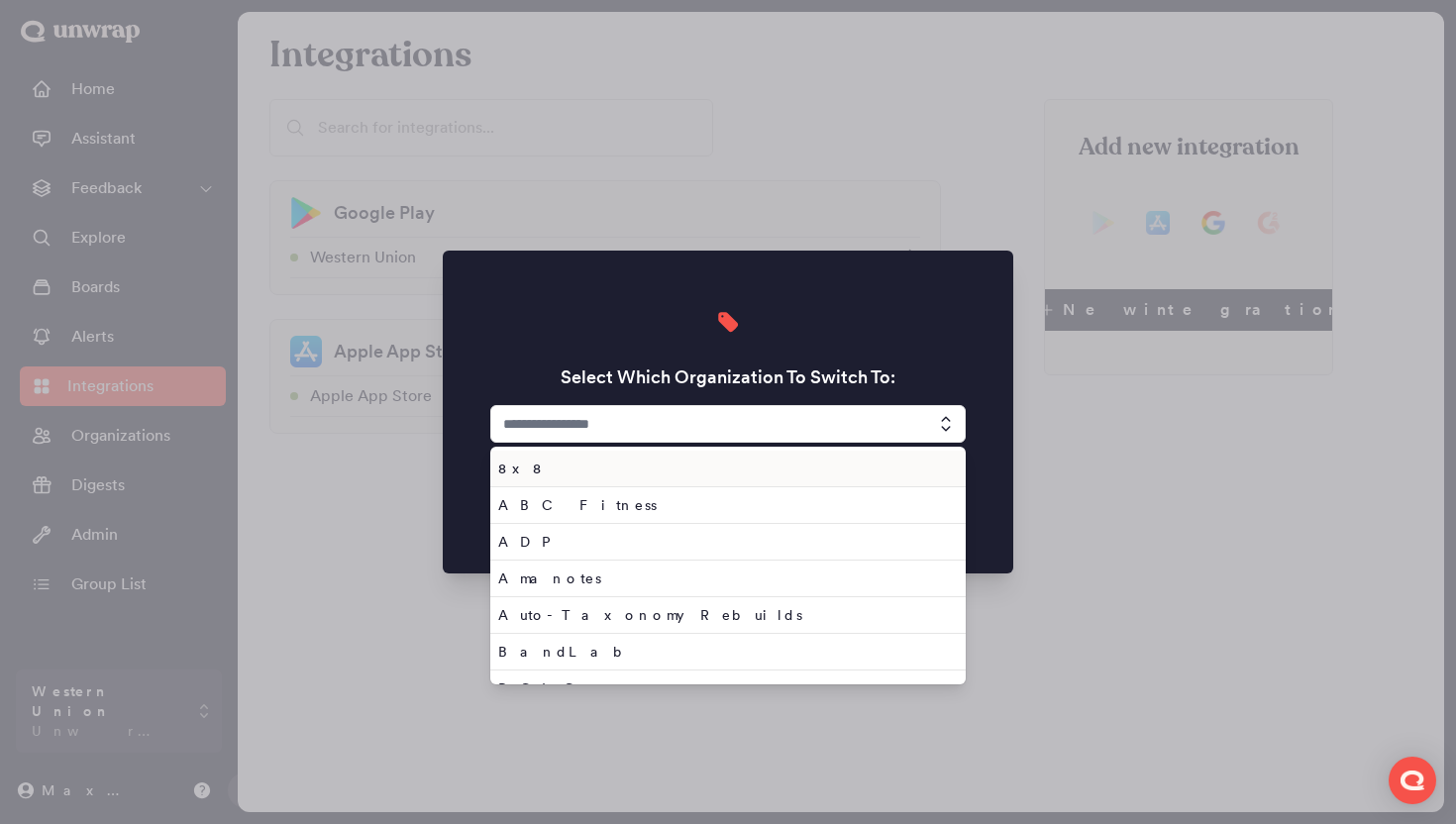 click at bounding box center [728, 412] 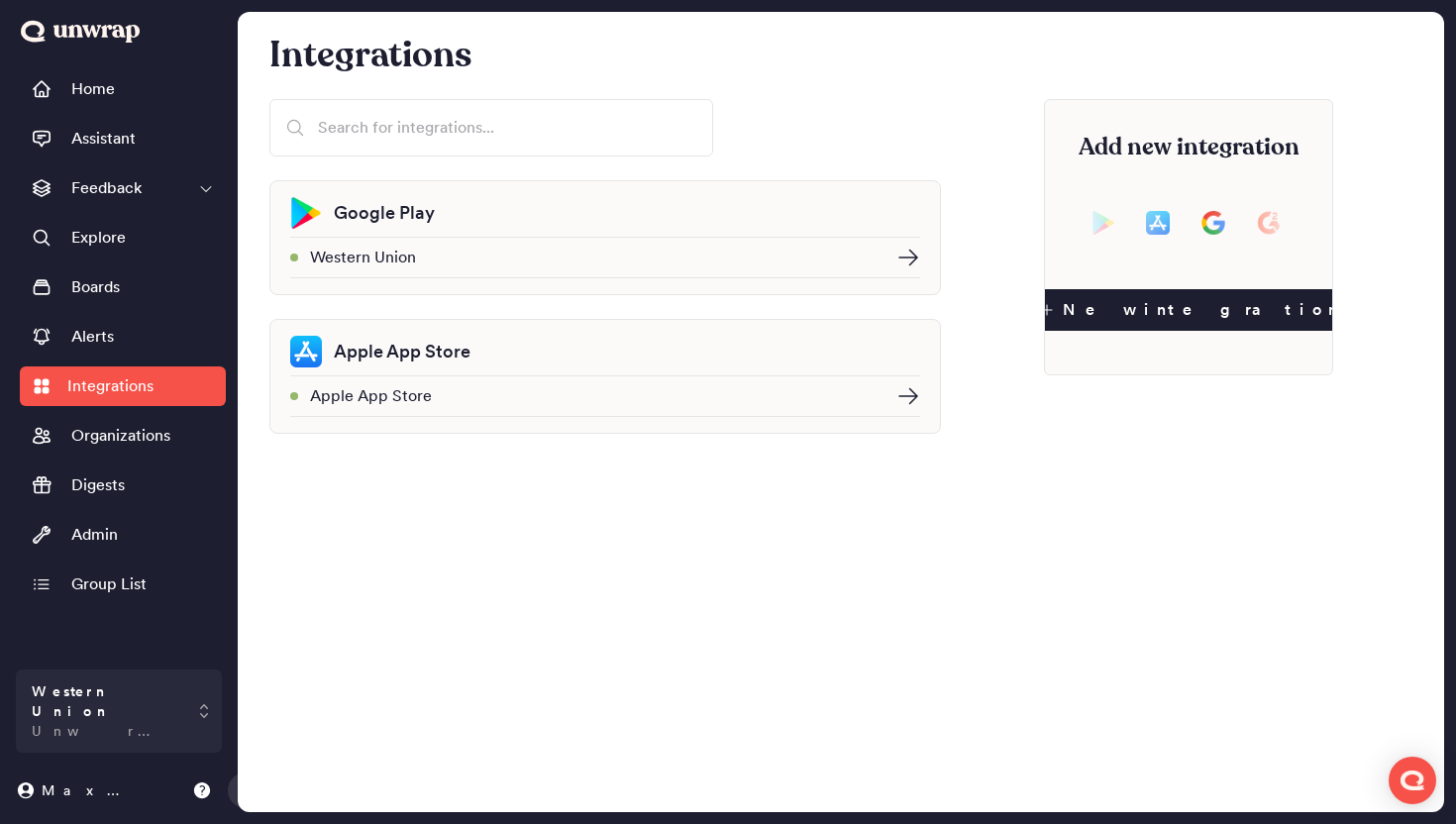 click on "Unwrap 2024" at bounding box center [105, 731] 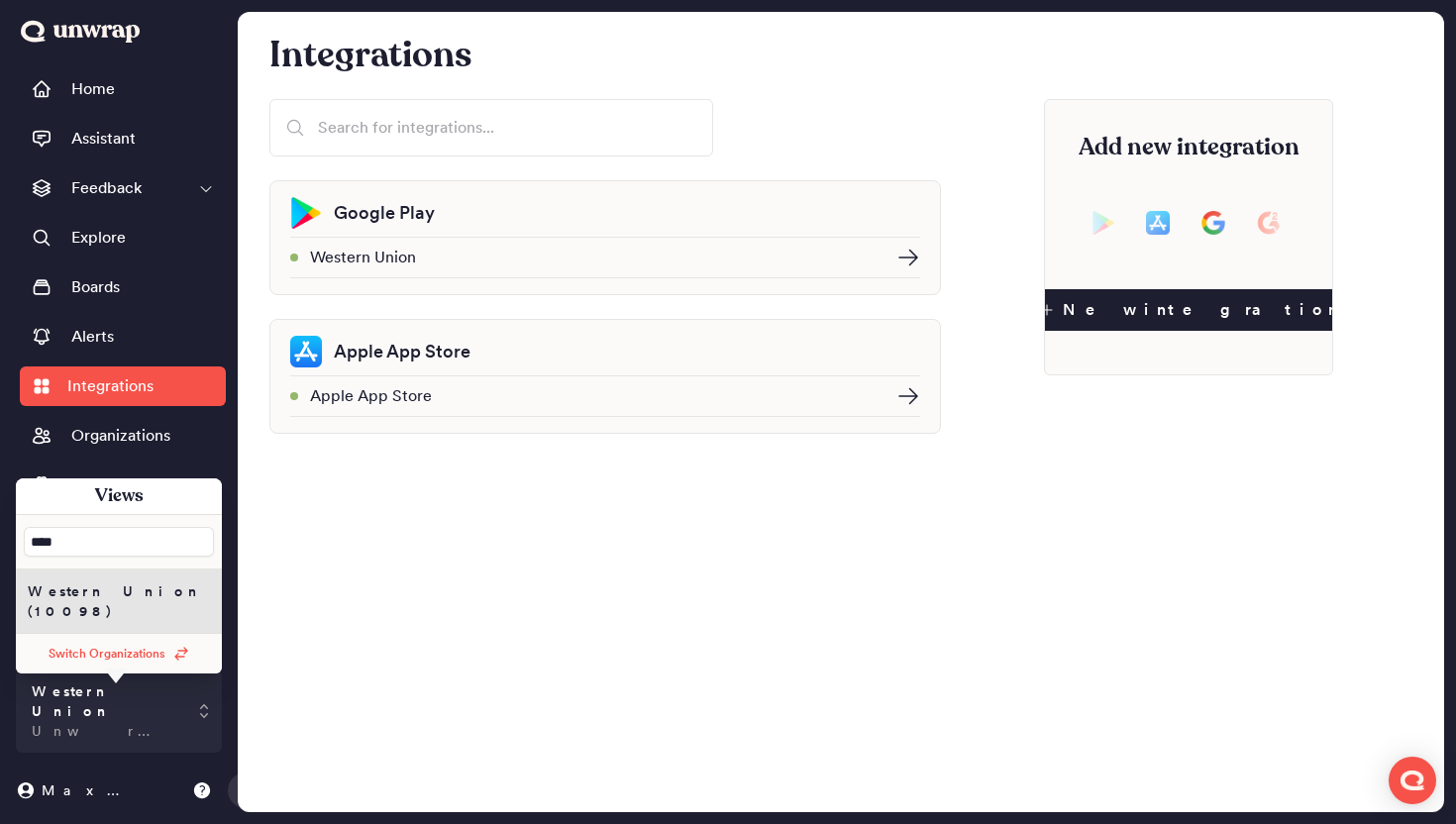 click on "Switch Organizations" at bounding box center [119, 654] 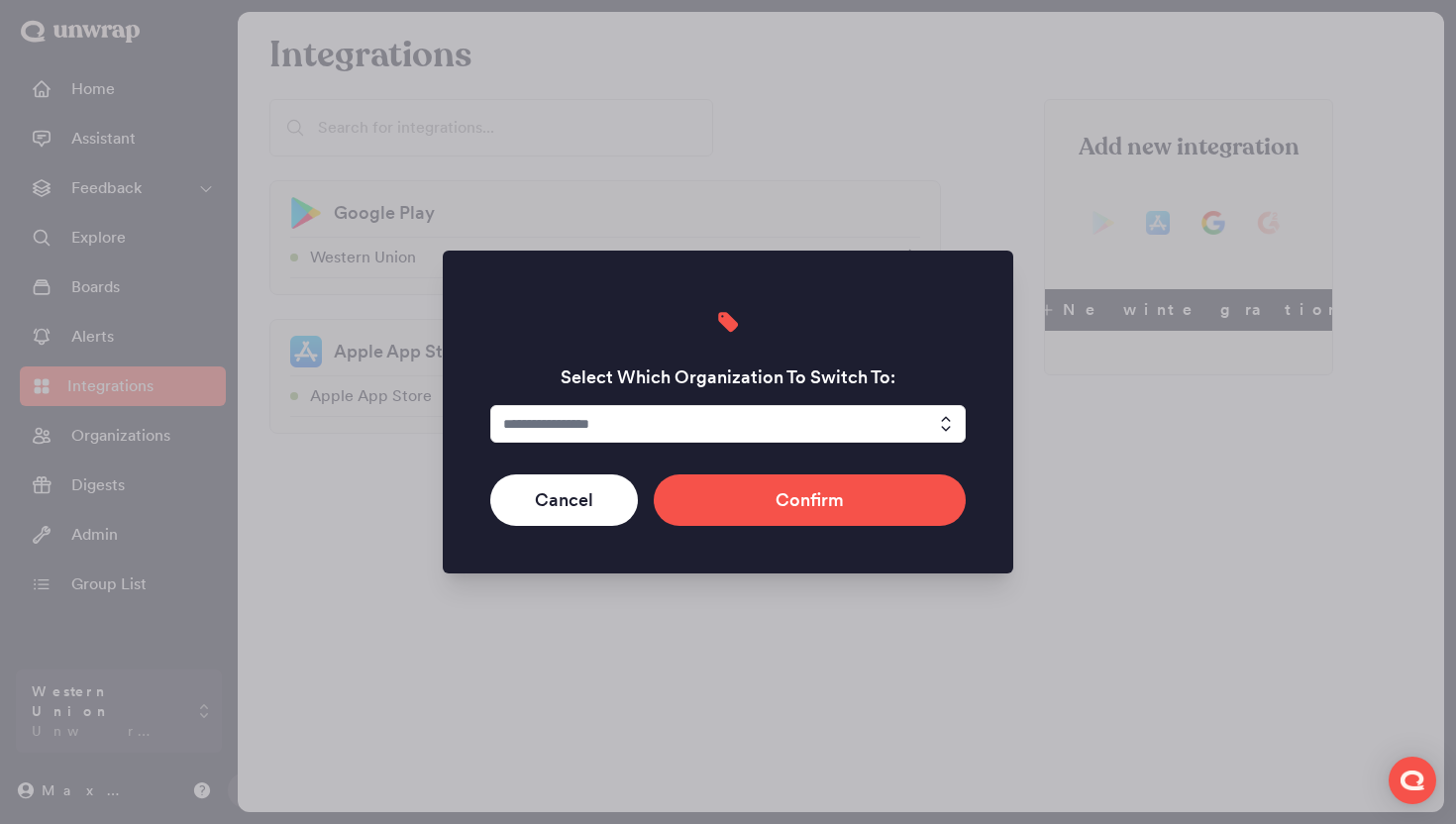 click at bounding box center (728, 424) 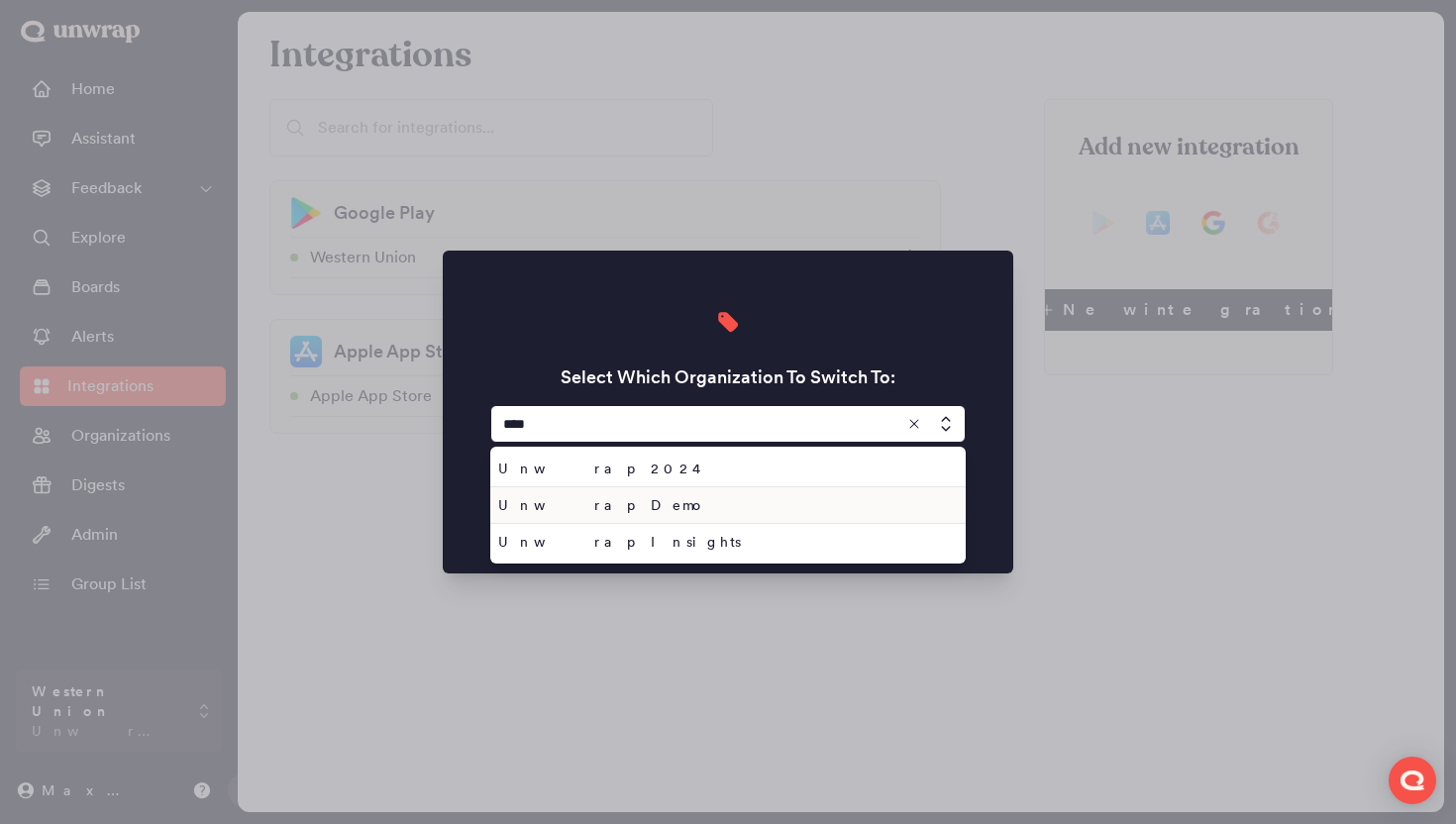 type on "****" 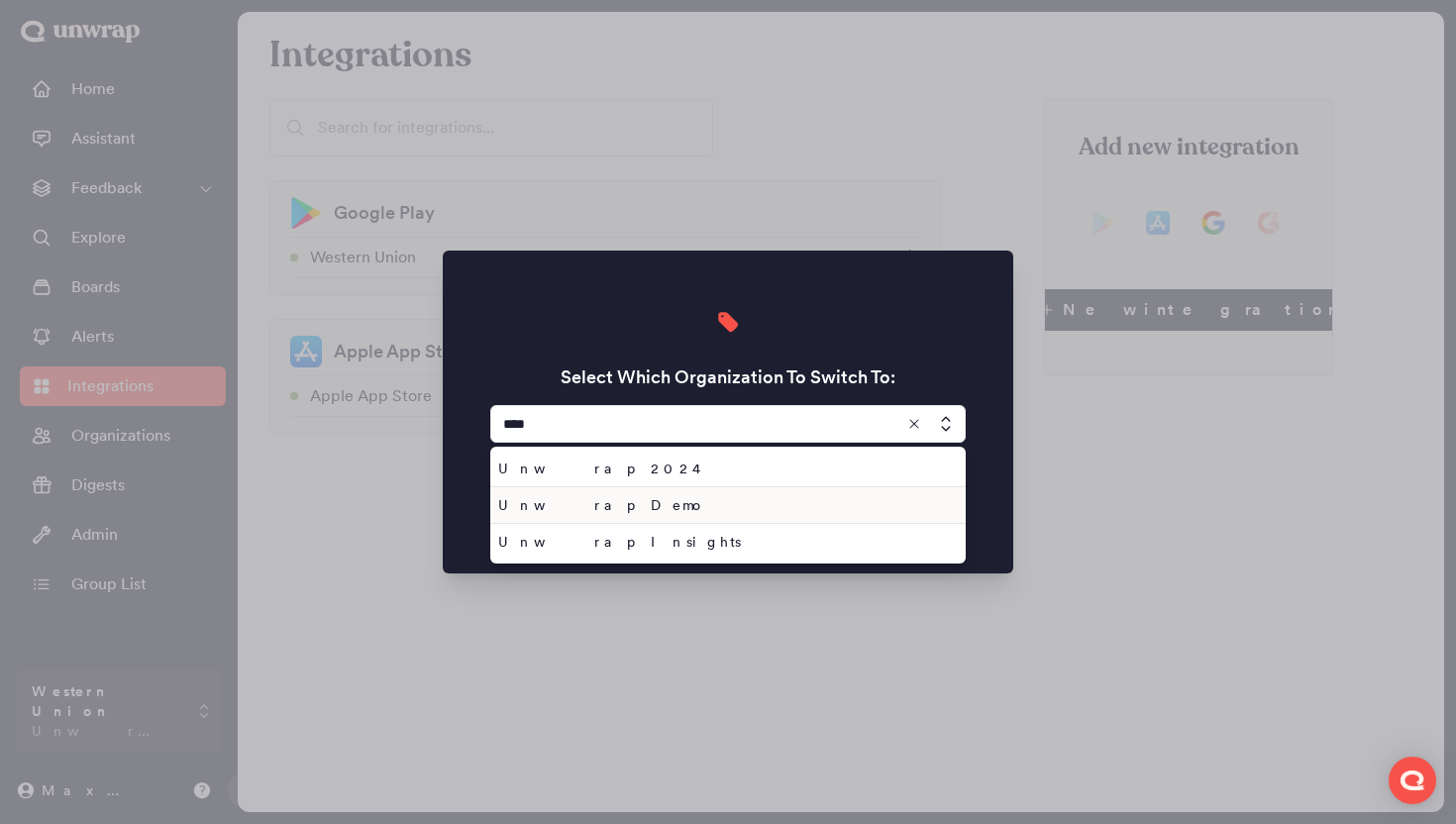 click on "Unwrap Demo" at bounding box center [724, 505] 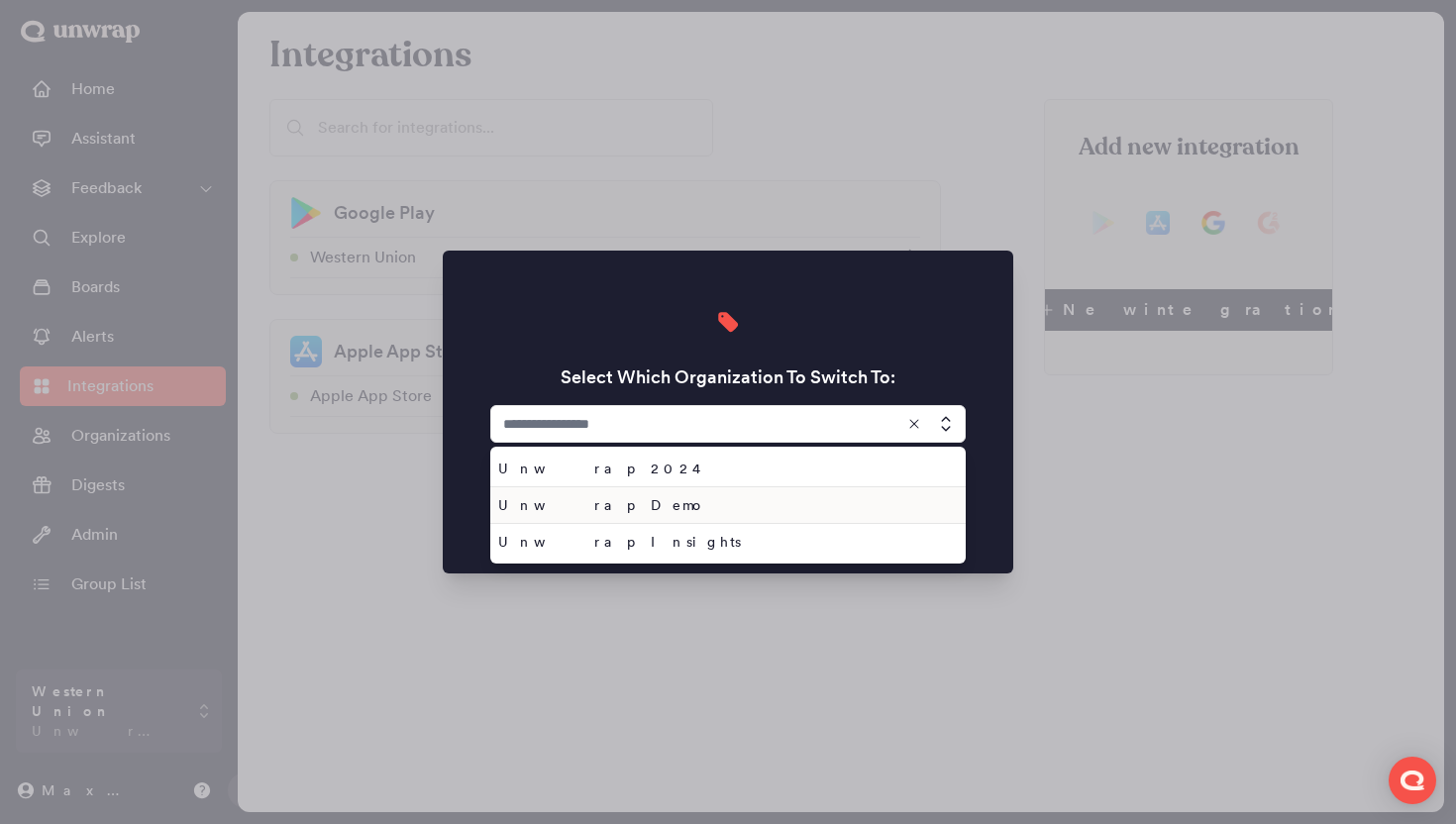 type on "**********" 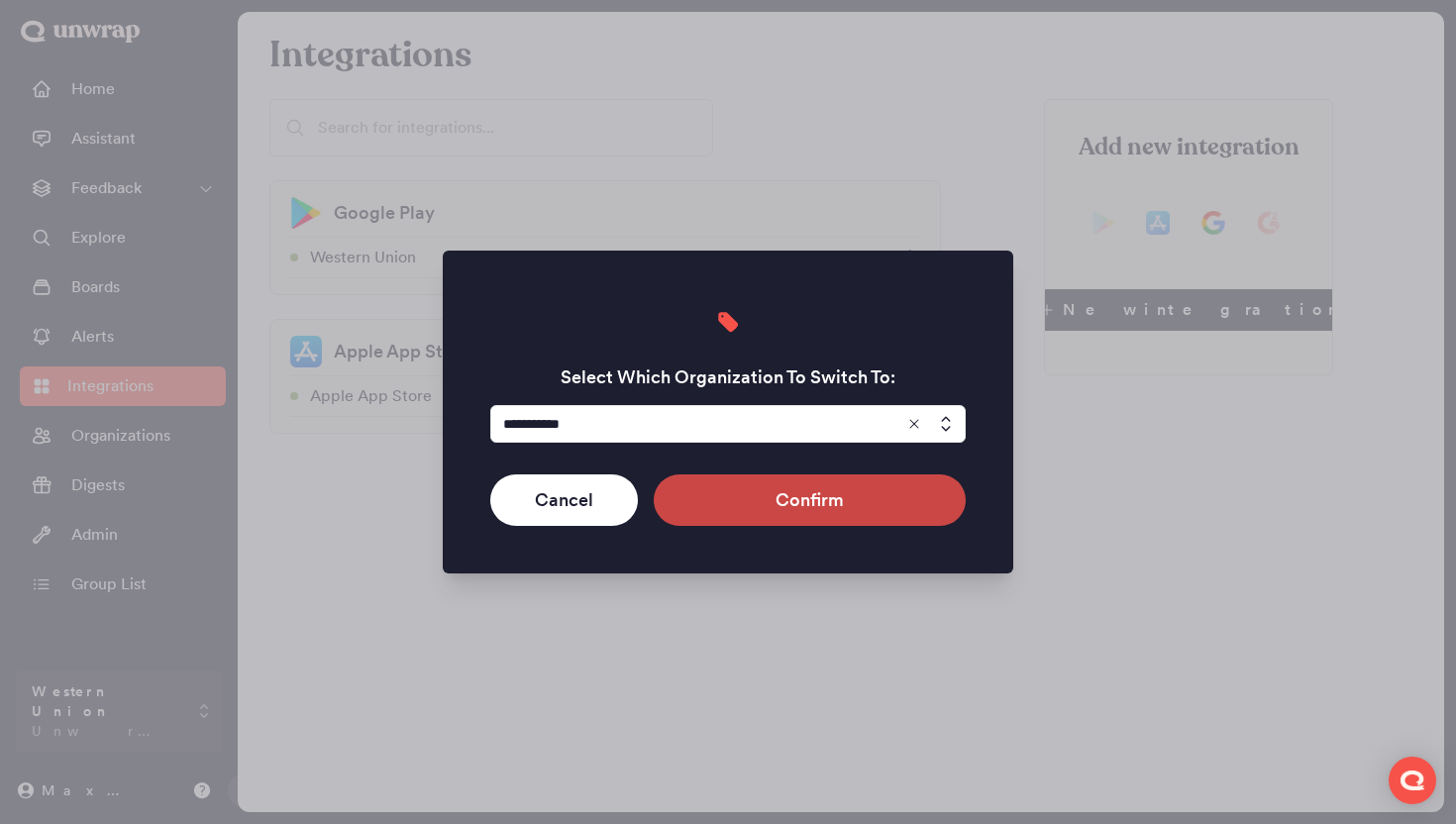 click on "Confirm" at bounding box center (809, 500) 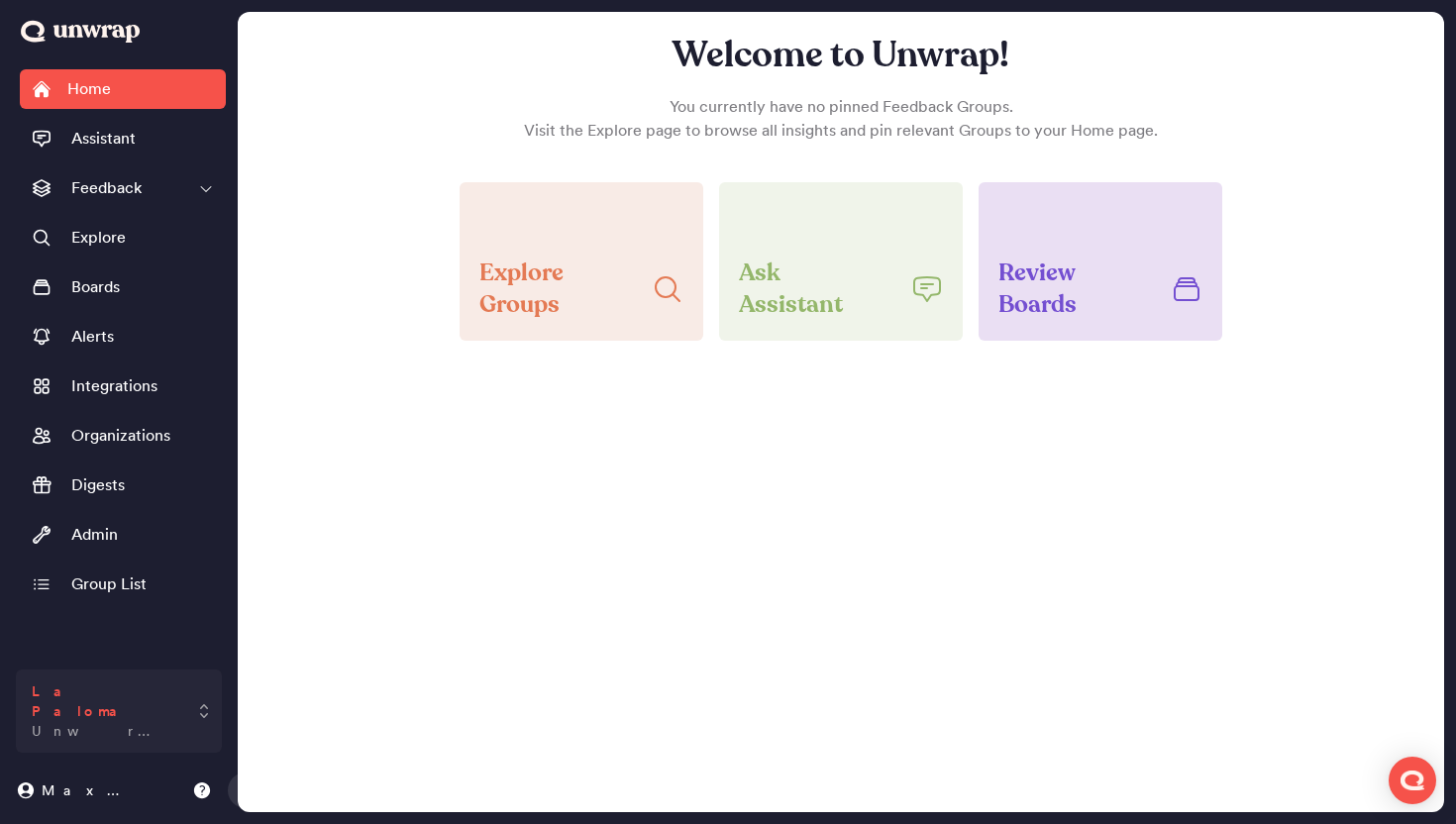 click on "Unwrap Demo" at bounding box center [105, 731] 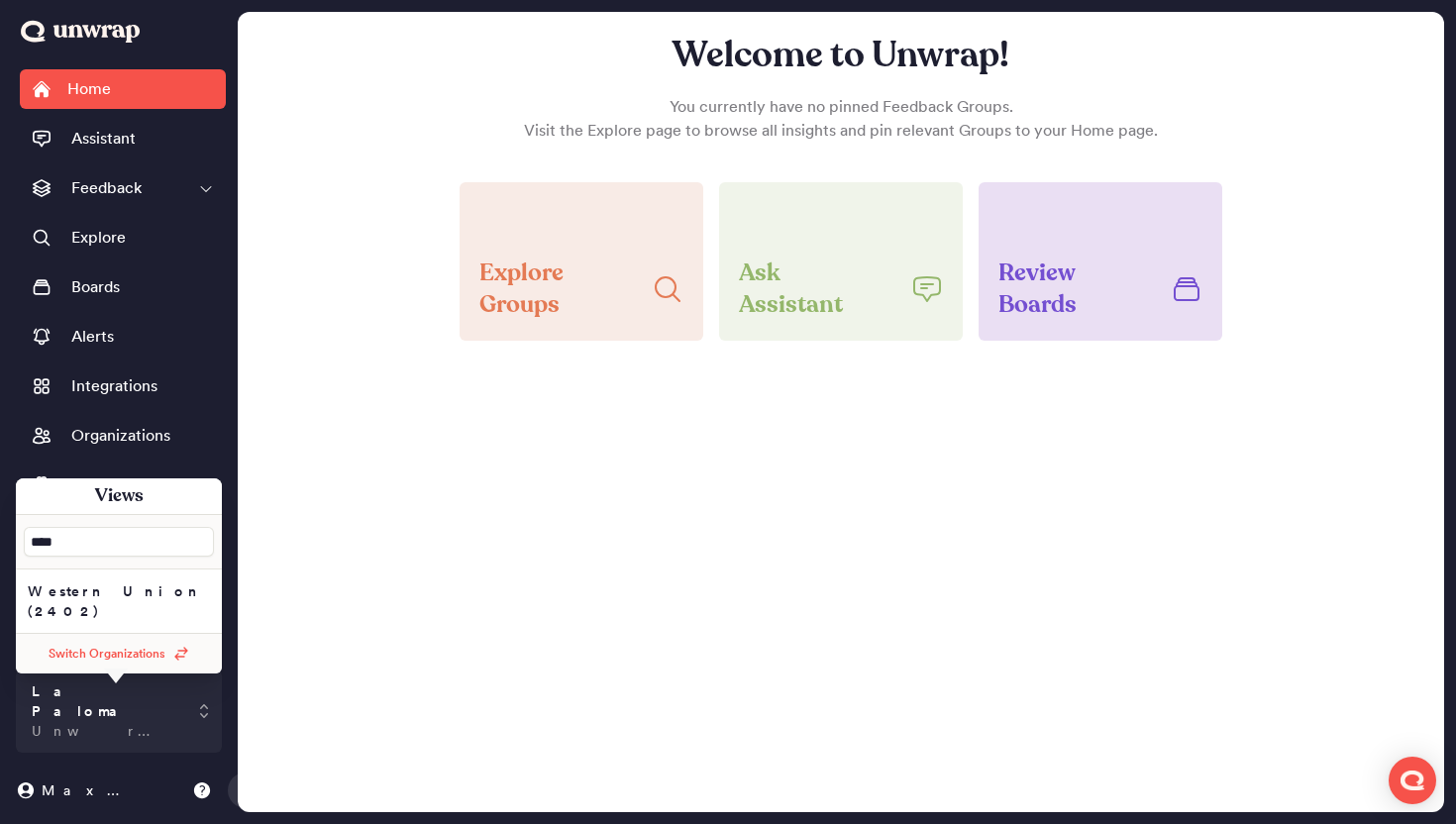 click on "****" at bounding box center [119, 542] 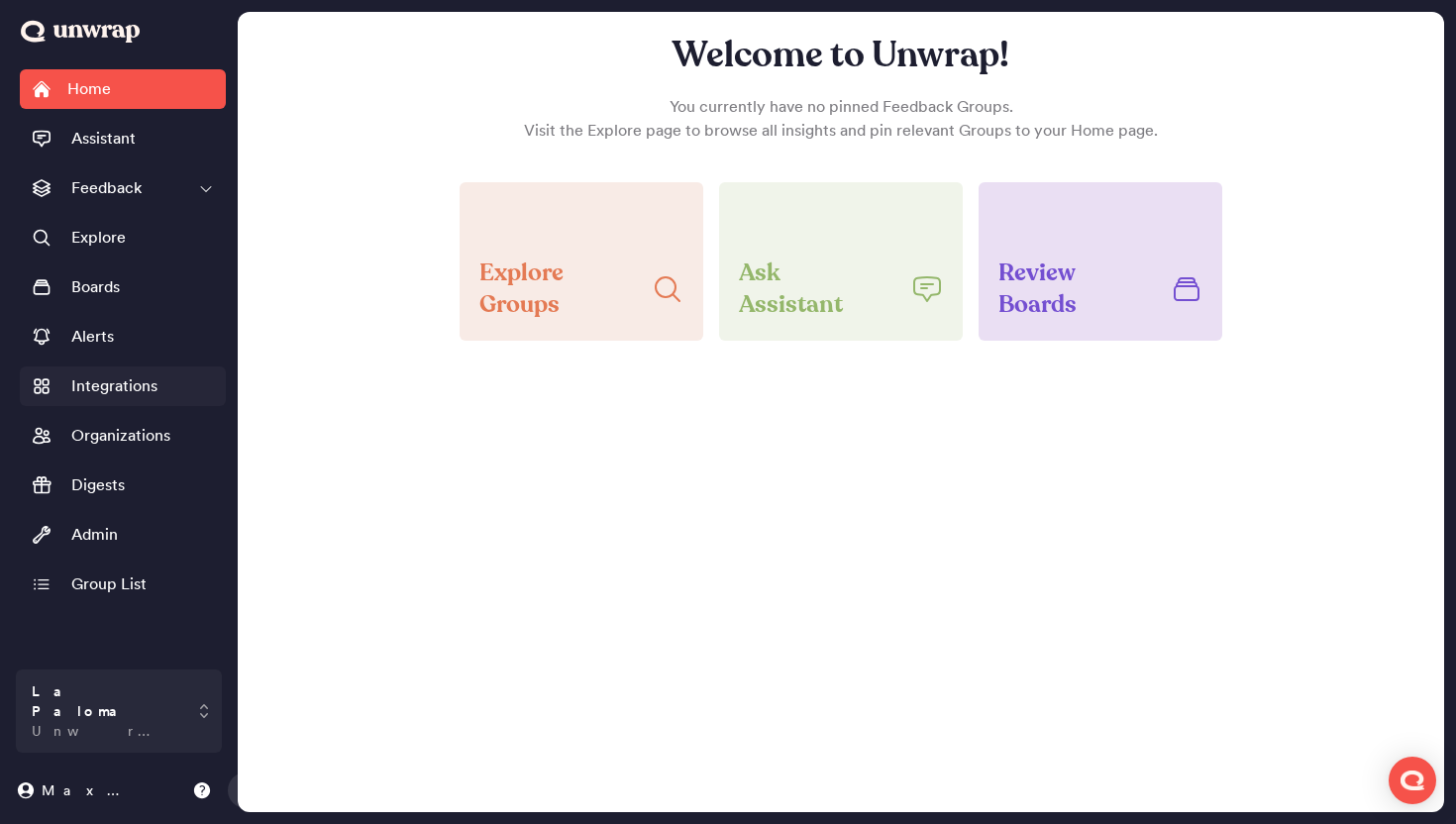 click on "Integrations" at bounding box center [123, 386] 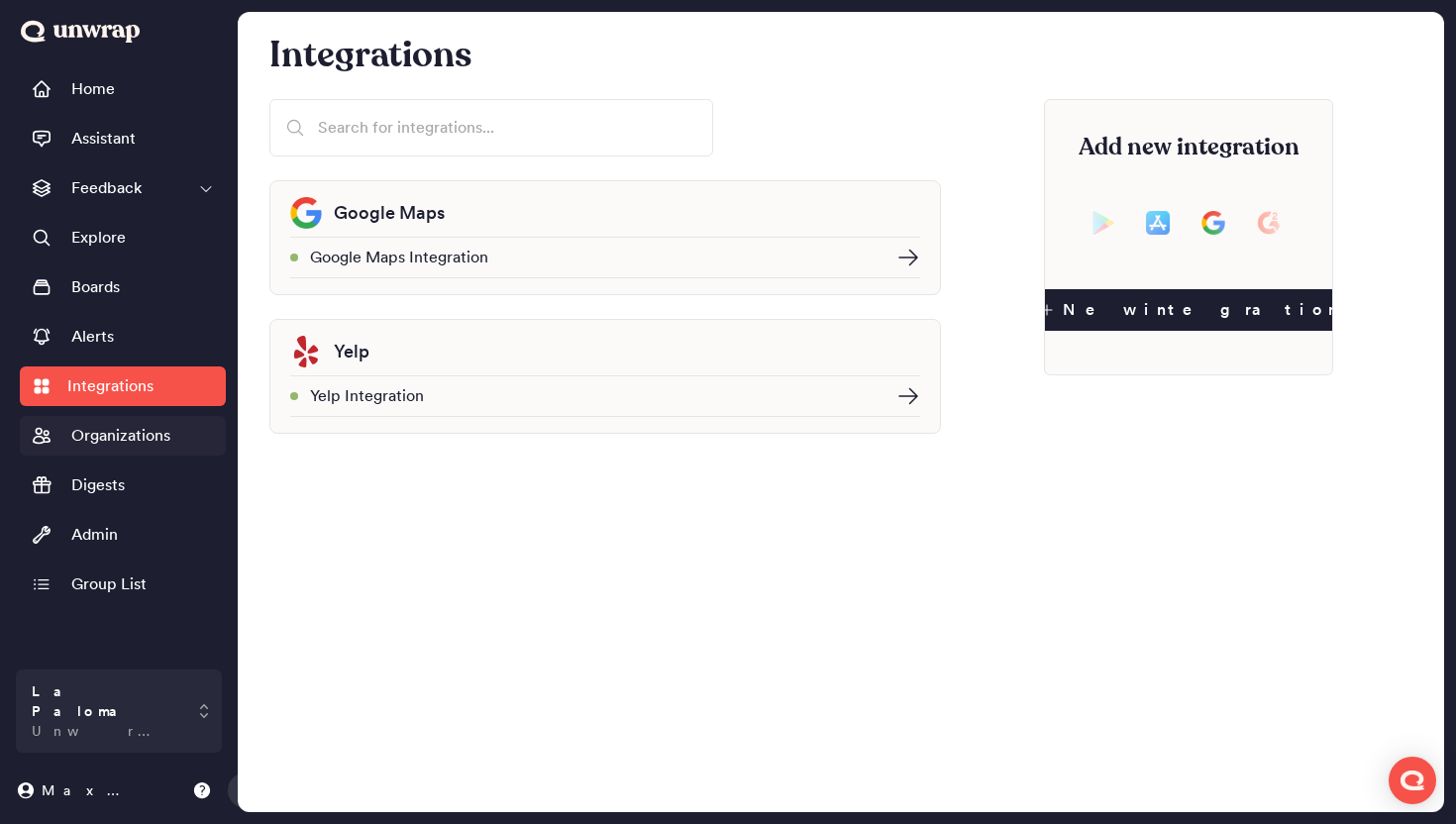 click on "Organizations" at bounding box center (123, 436) 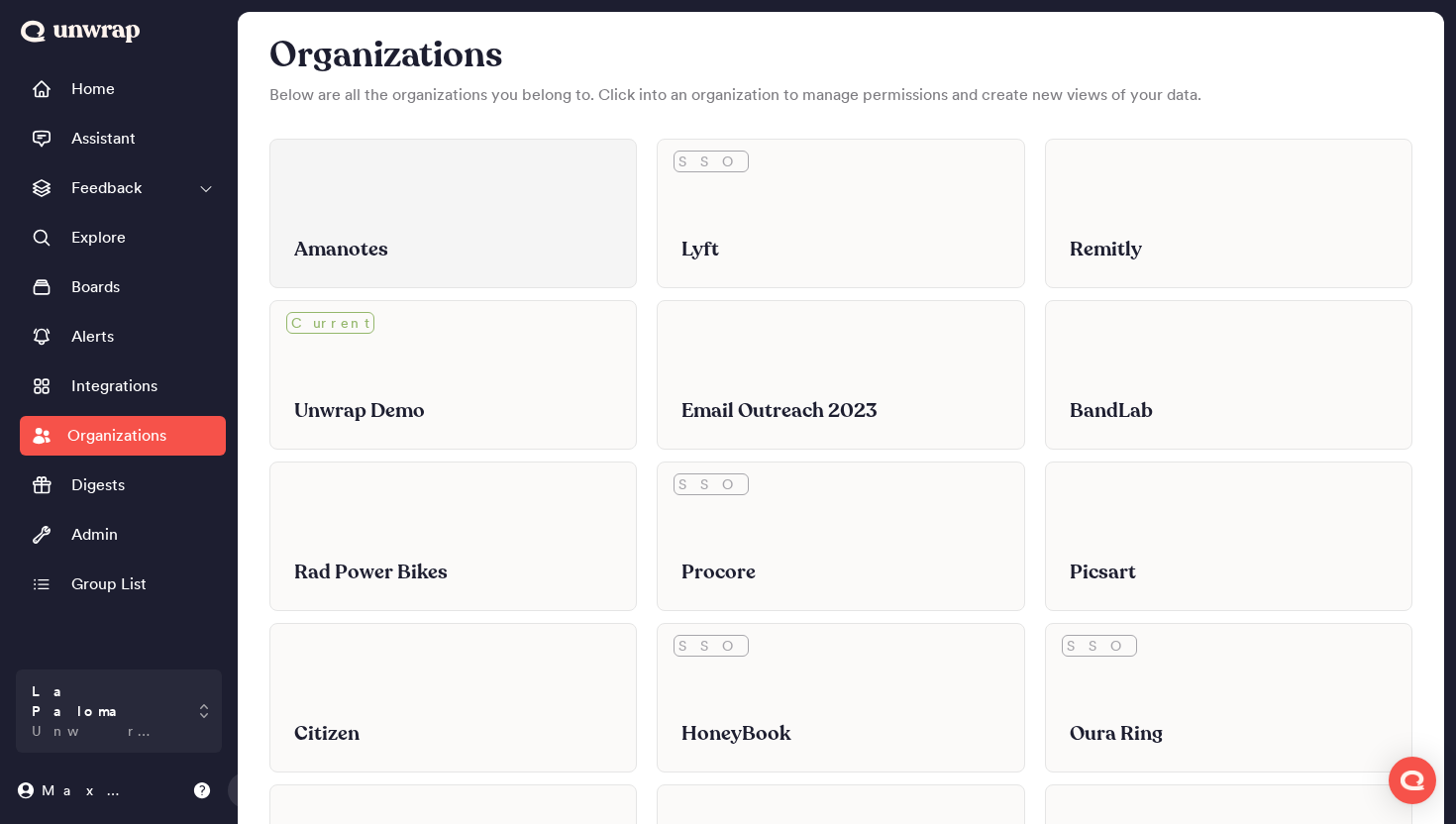 scroll, scrollTop: 3520, scrollLeft: 0, axis: vertical 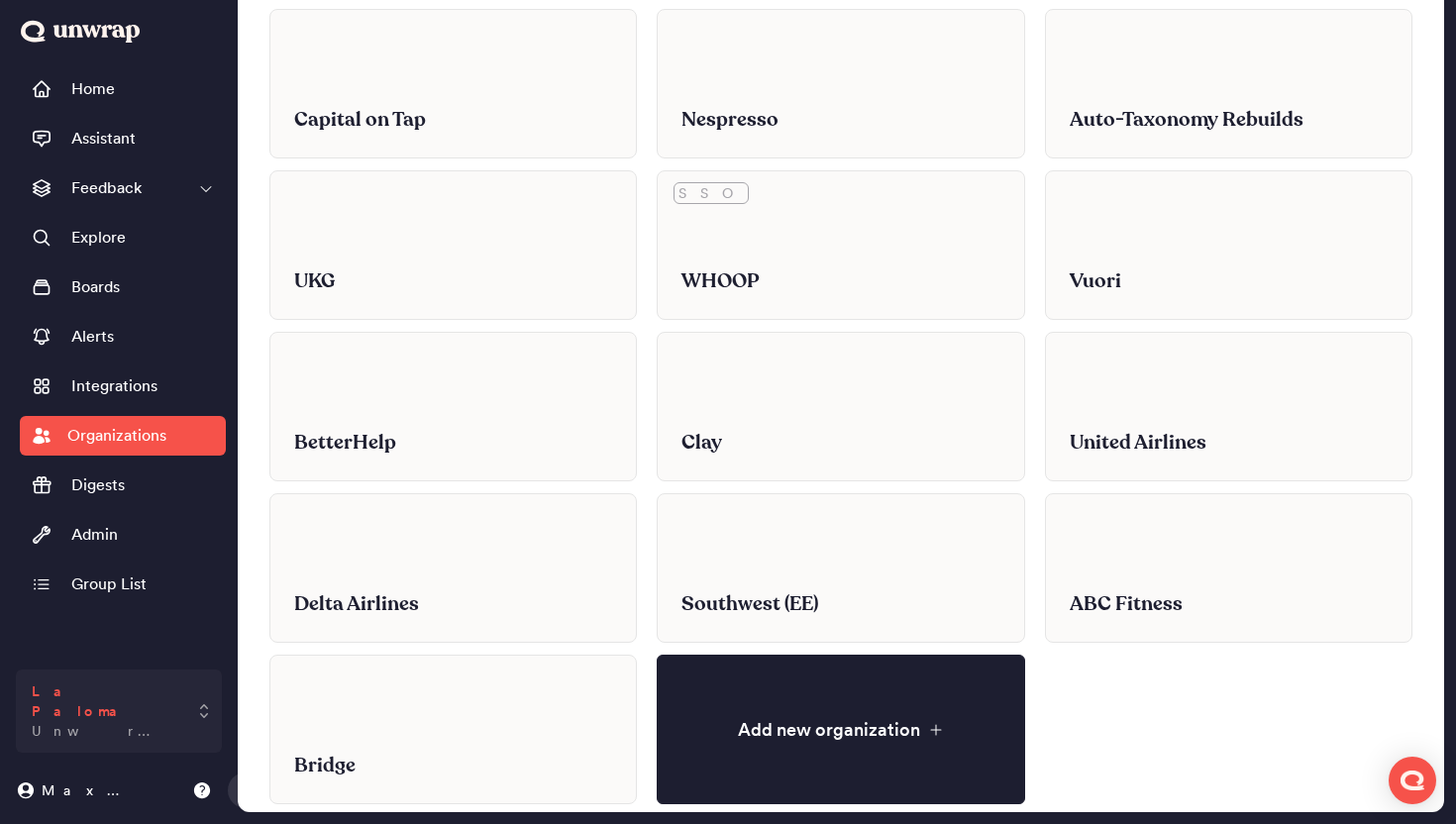click on "La Paloma Unwrap Demo" at bounding box center (105, 711) 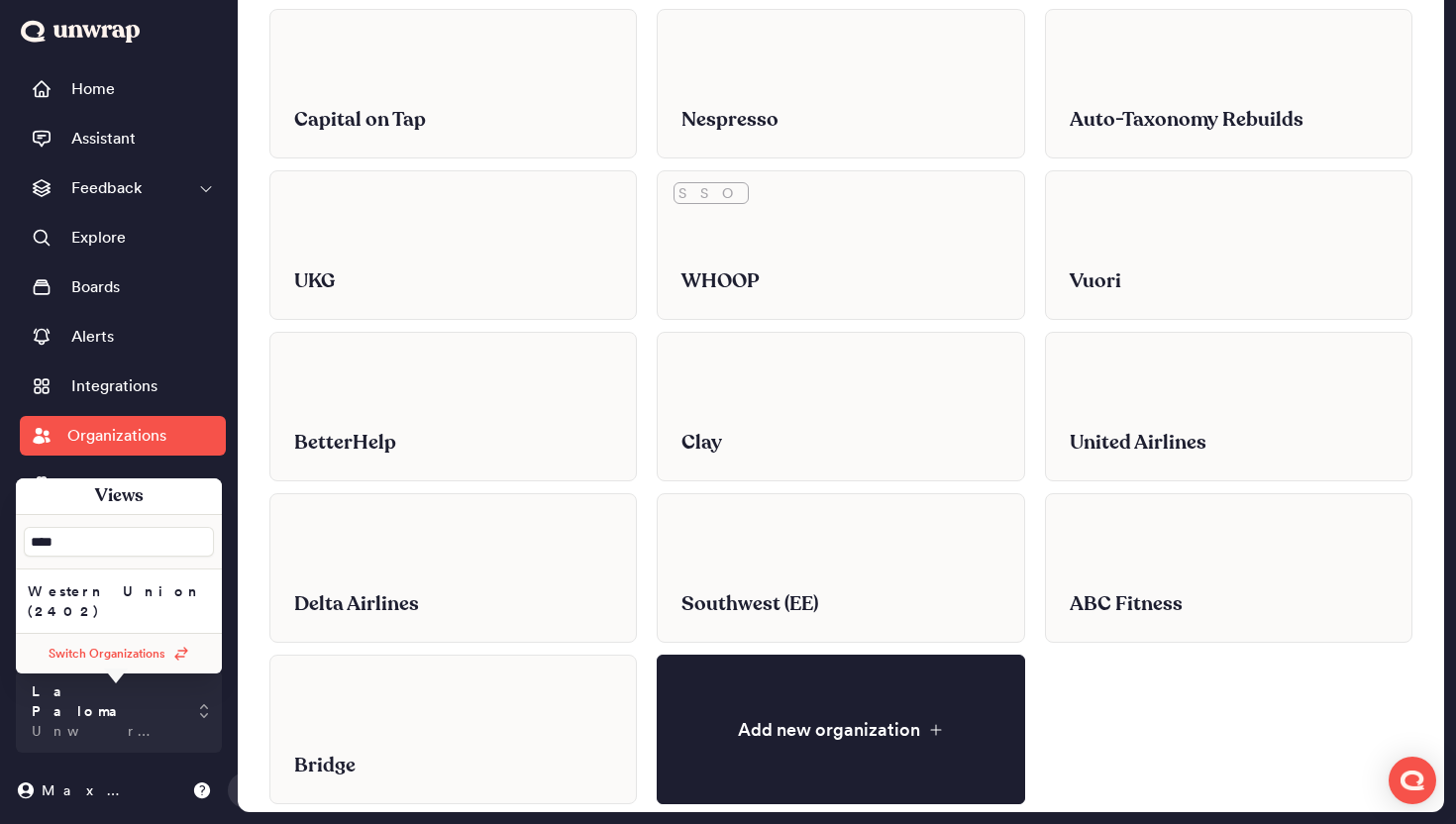 click on "****" at bounding box center (119, 542) 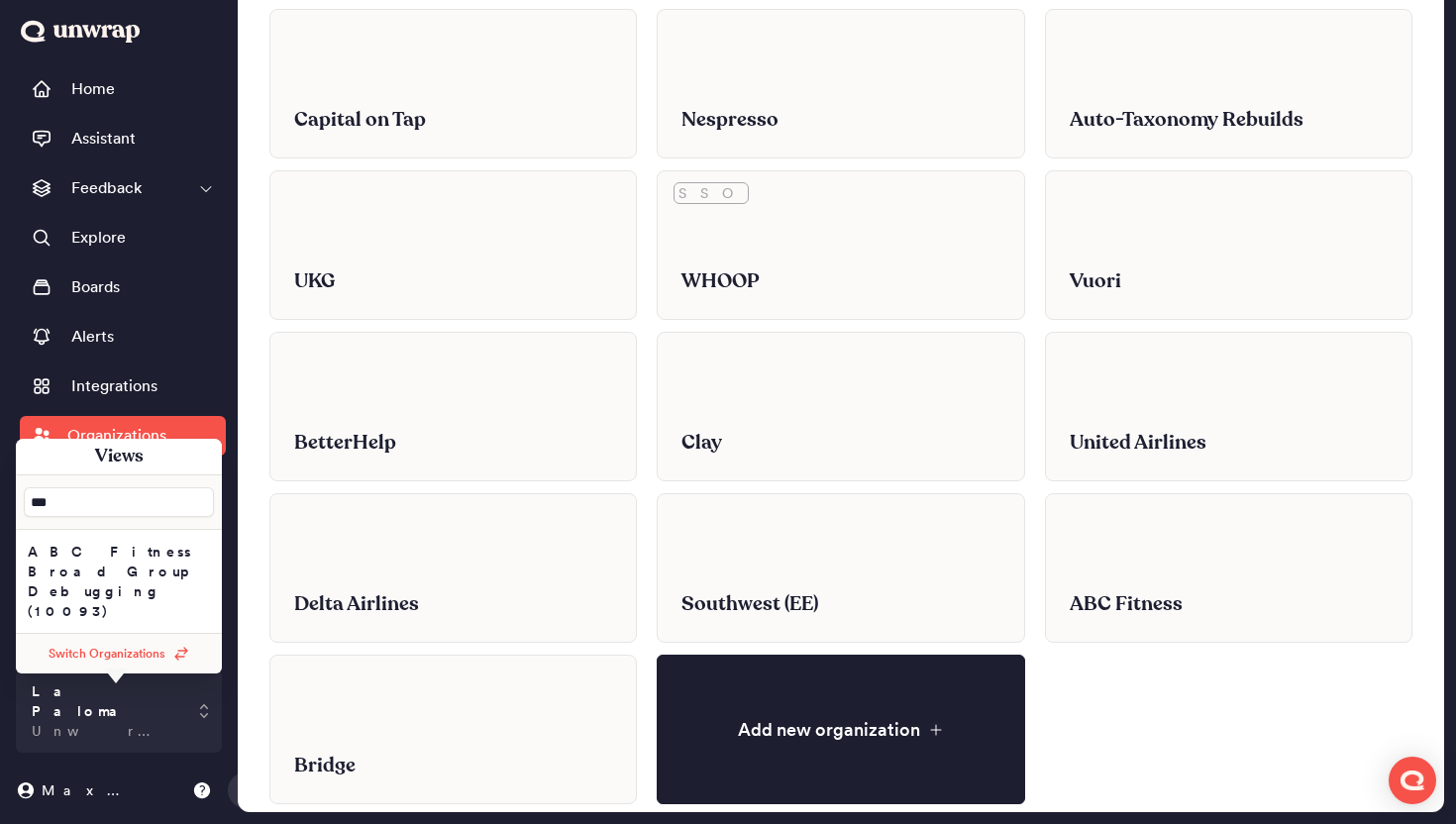 type on "***" 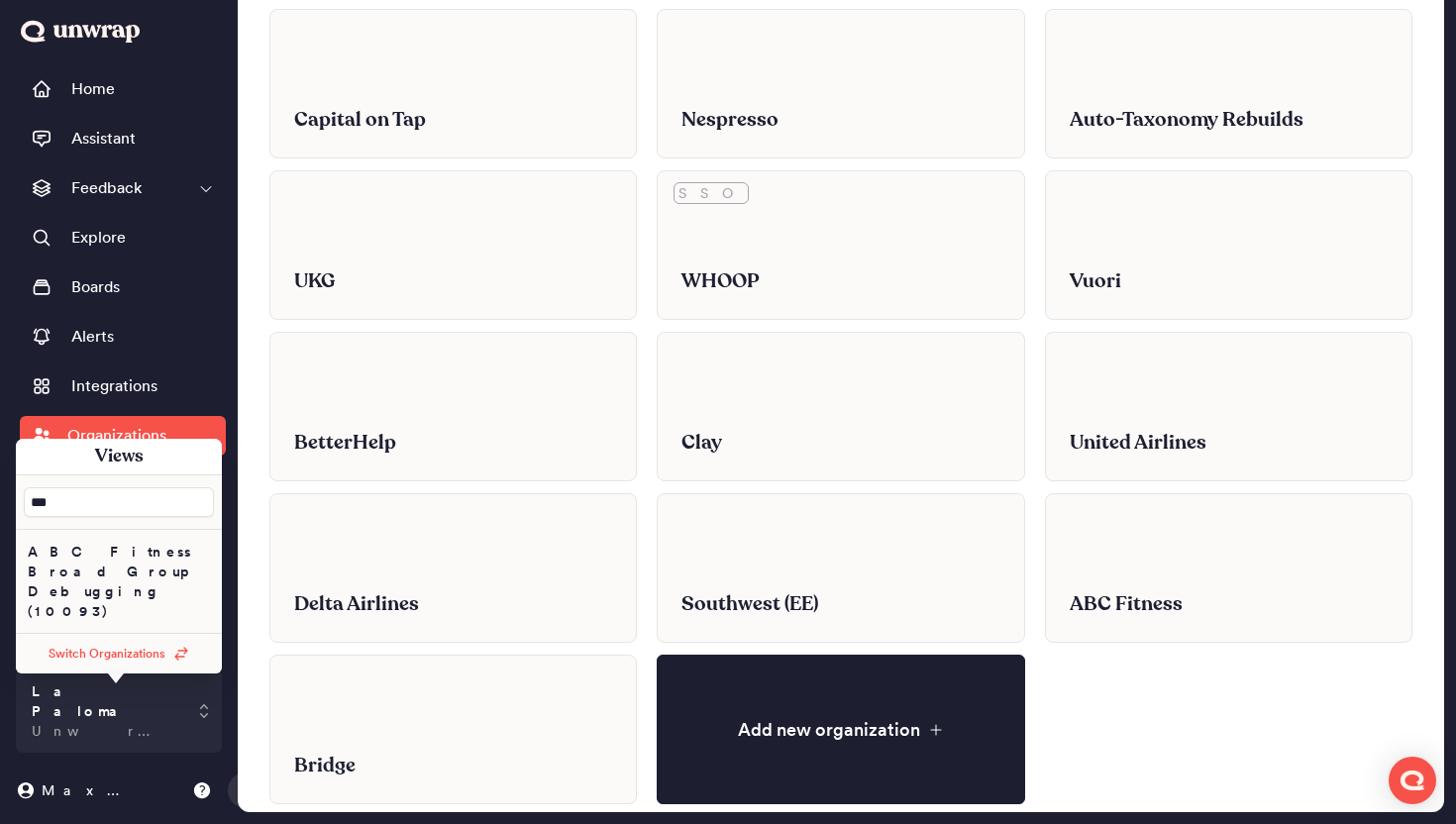 click on "ABC Fitness Broad Group Debugging (10093)" at bounding box center [119, 581] 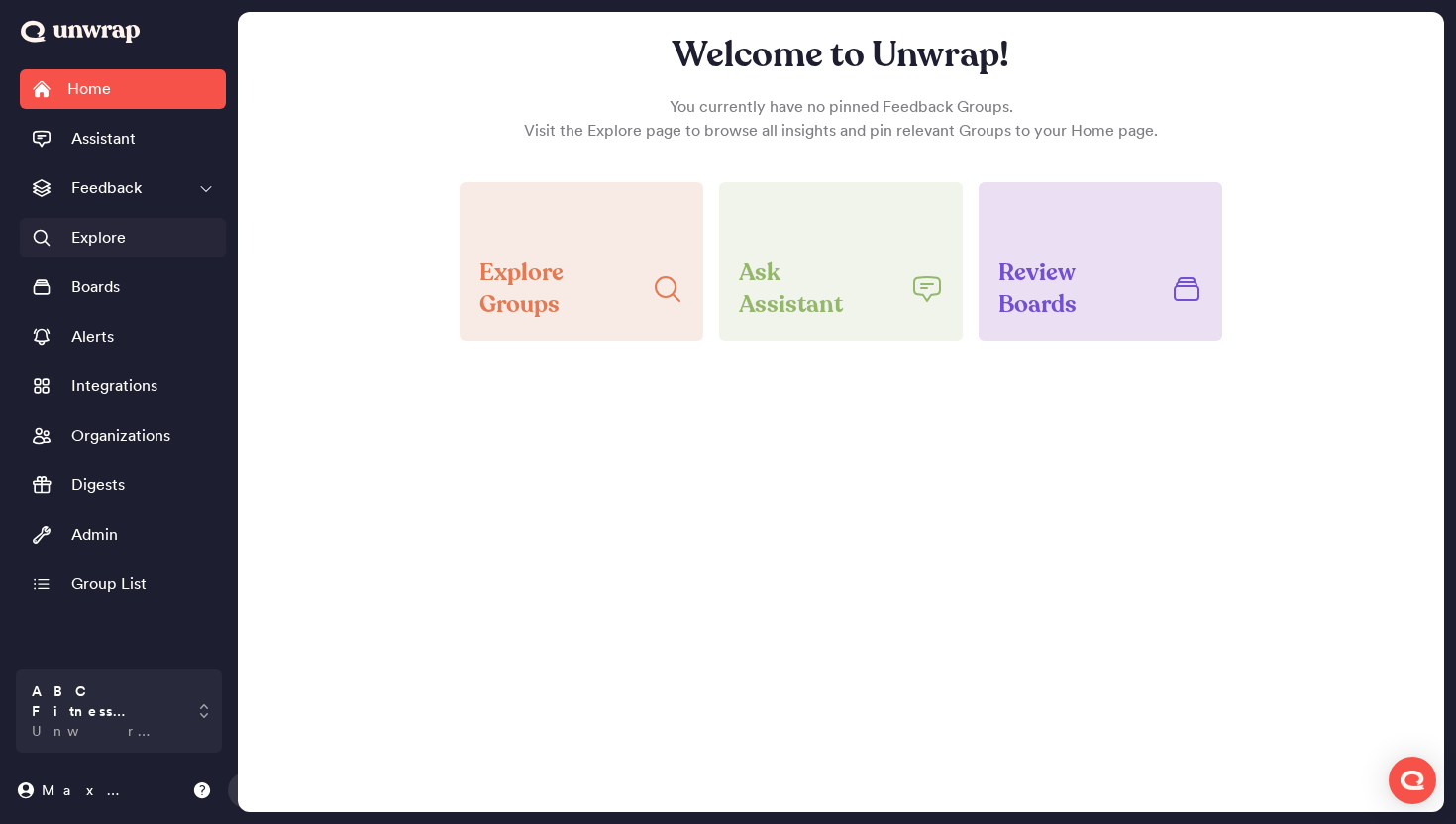 click on "Explore" at bounding box center [78, 238] 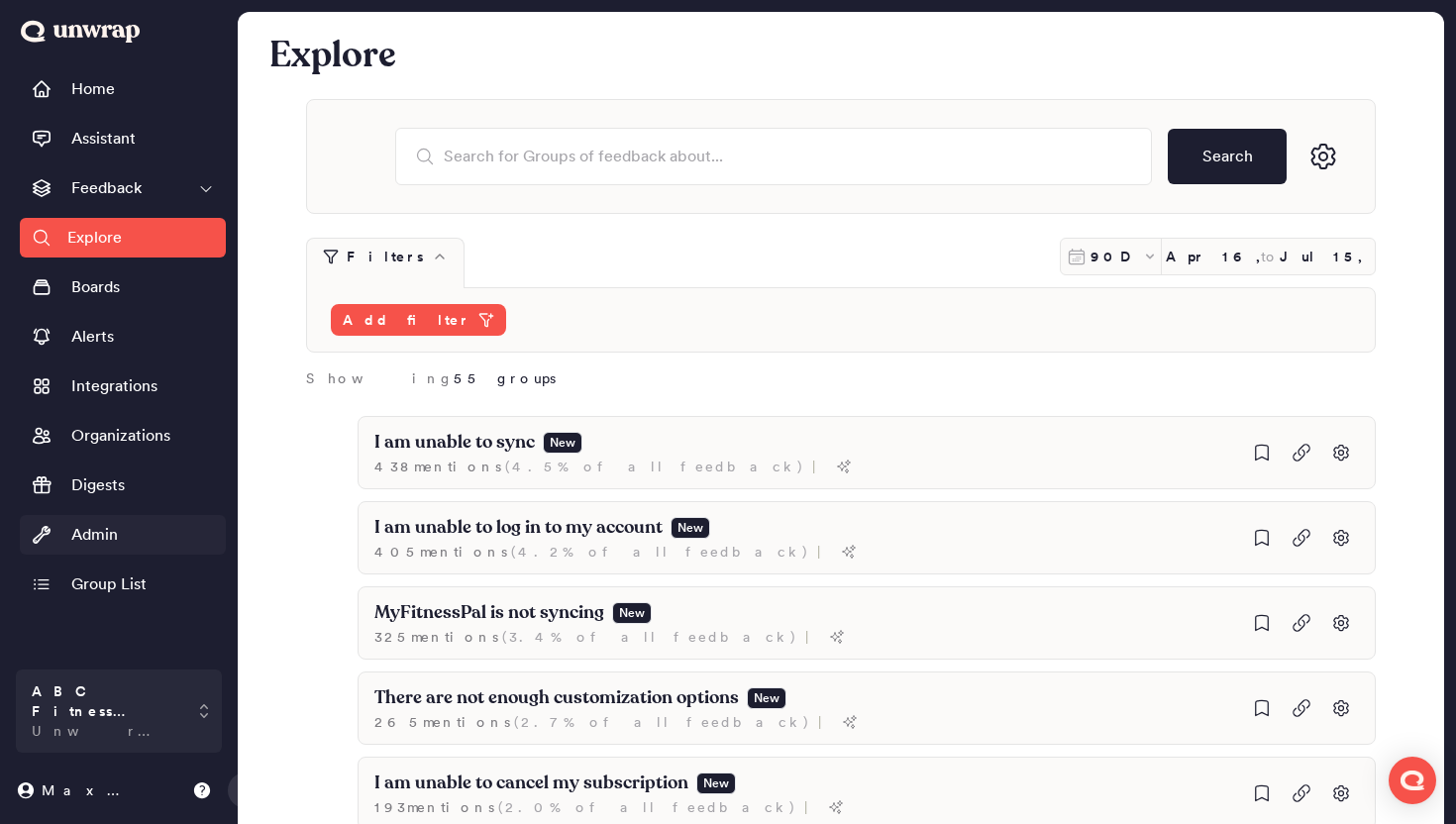 click on "Admin" at bounding box center (94, 535) 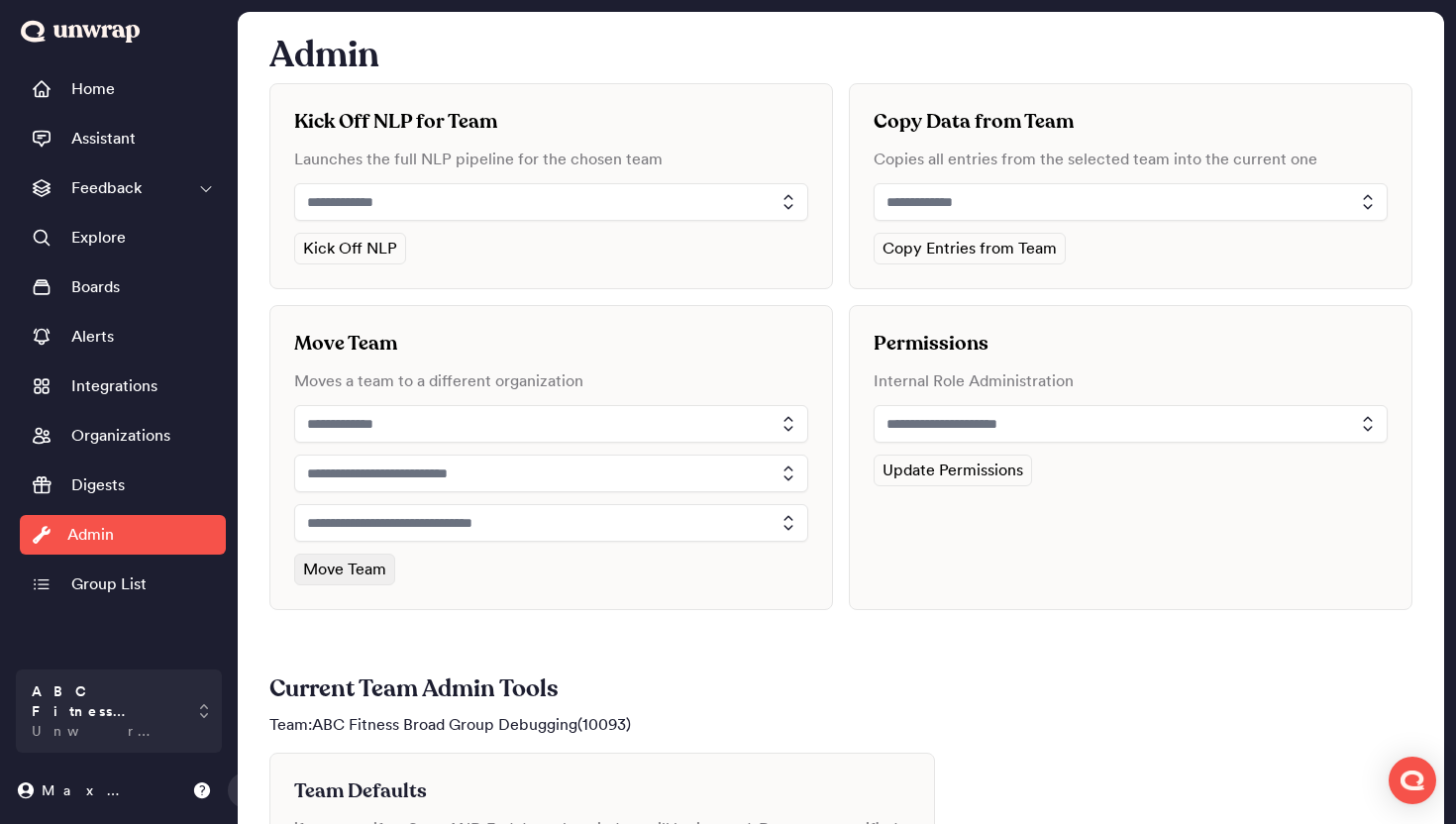 scroll, scrollTop: 569, scrollLeft: 0, axis: vertical 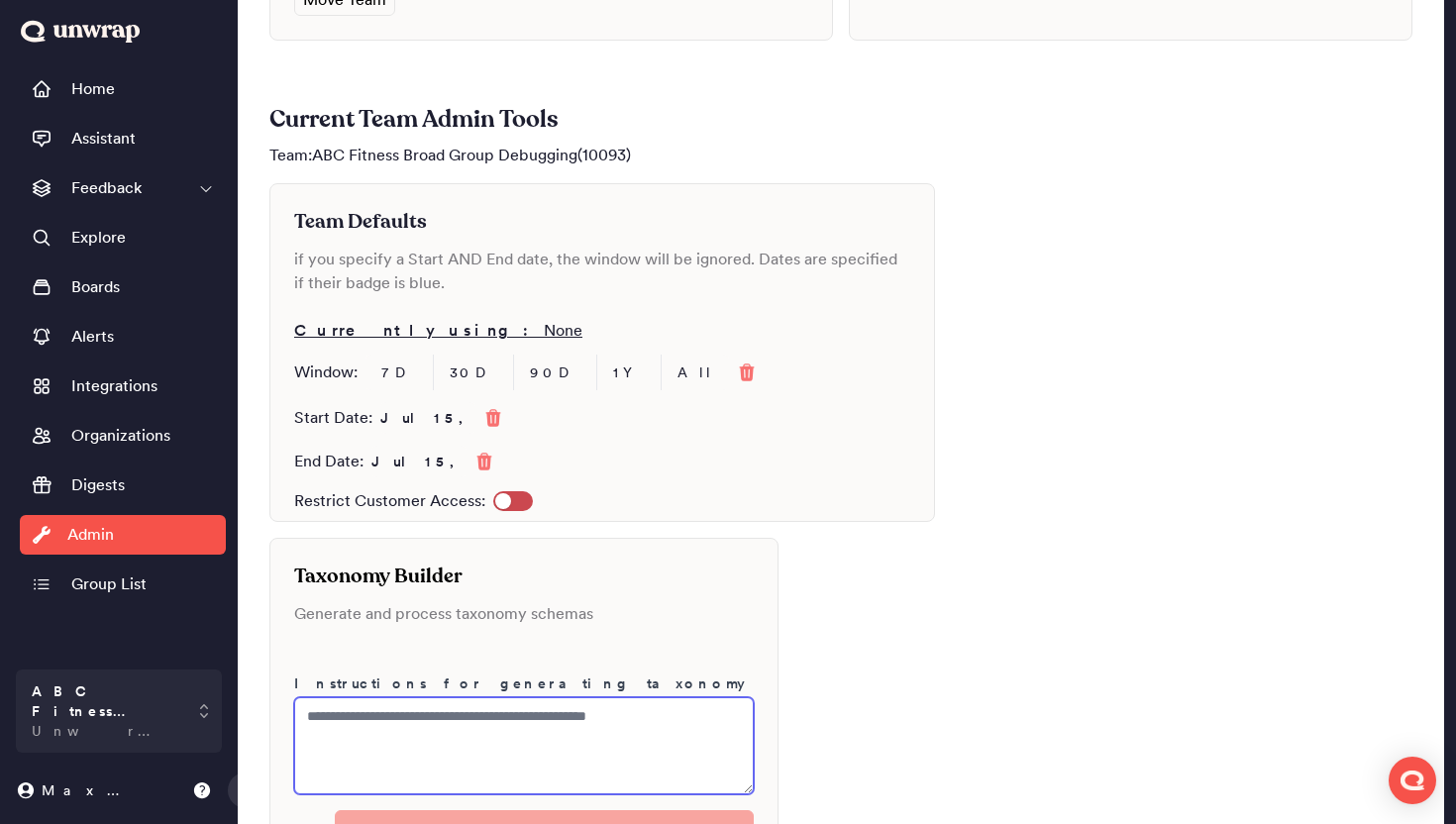click at bounding box center (524, 746) 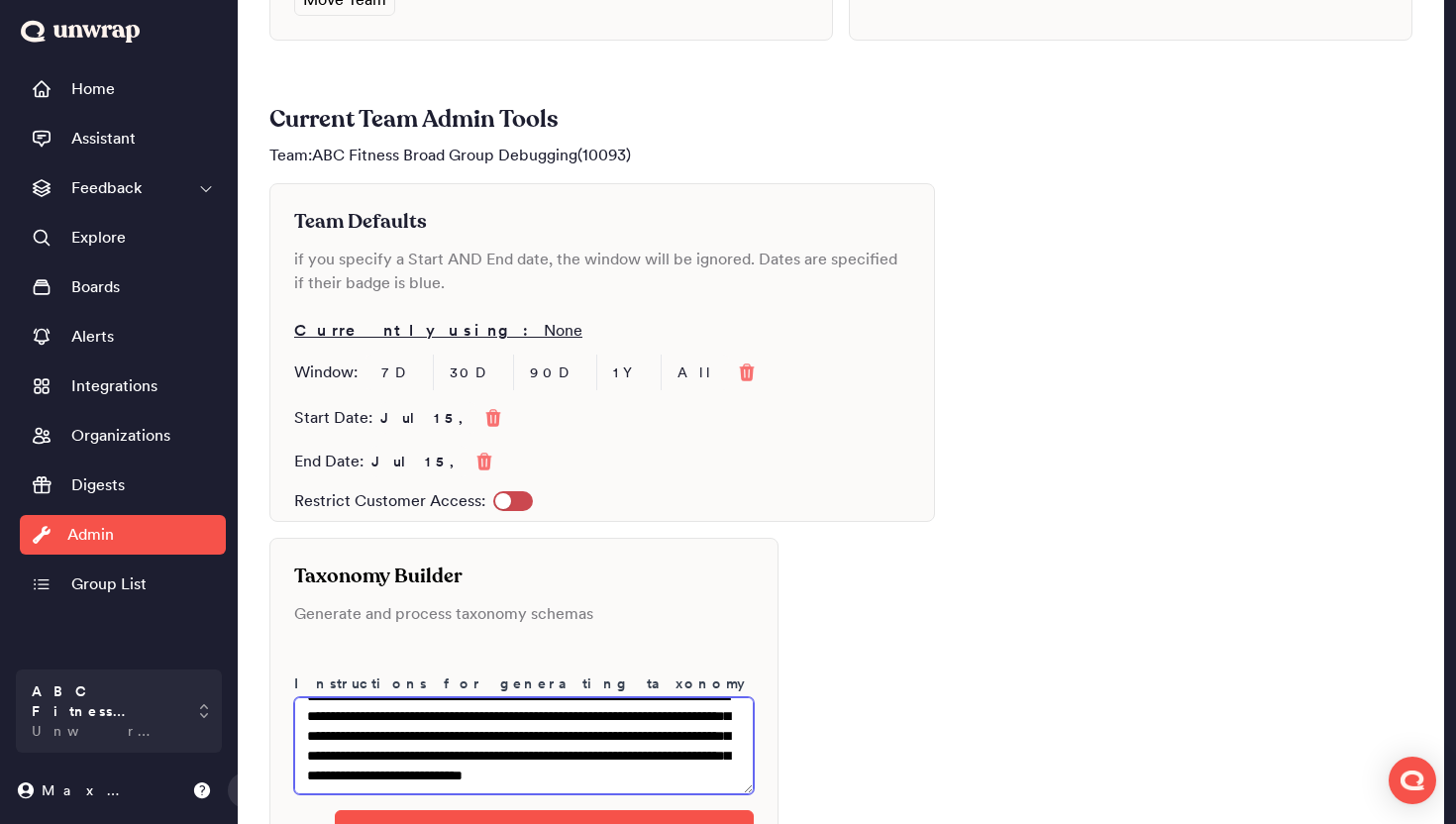 scroll, scrollTop: 40, scrollLeft: 0, axis: vertical 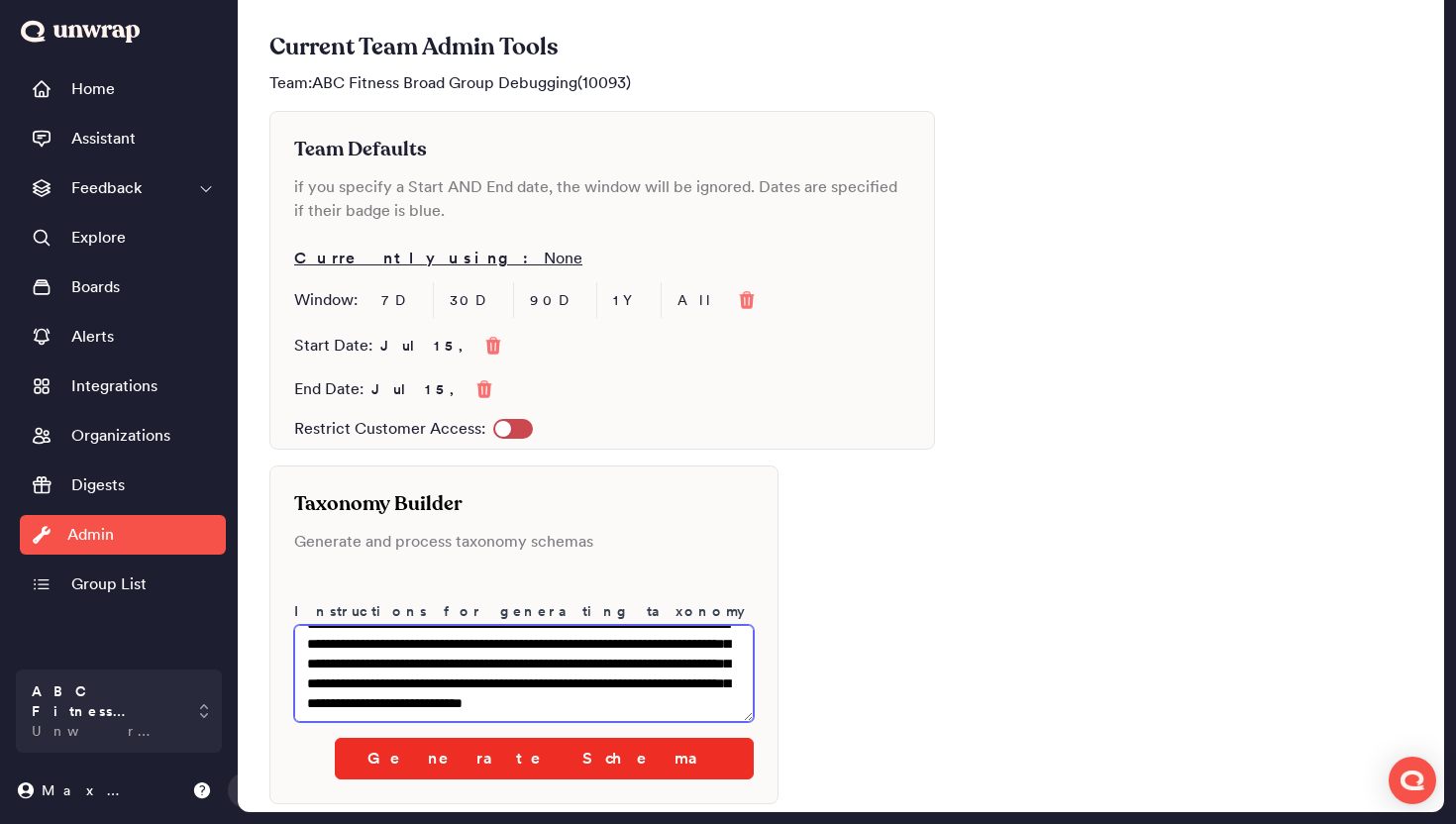 type on "**********" 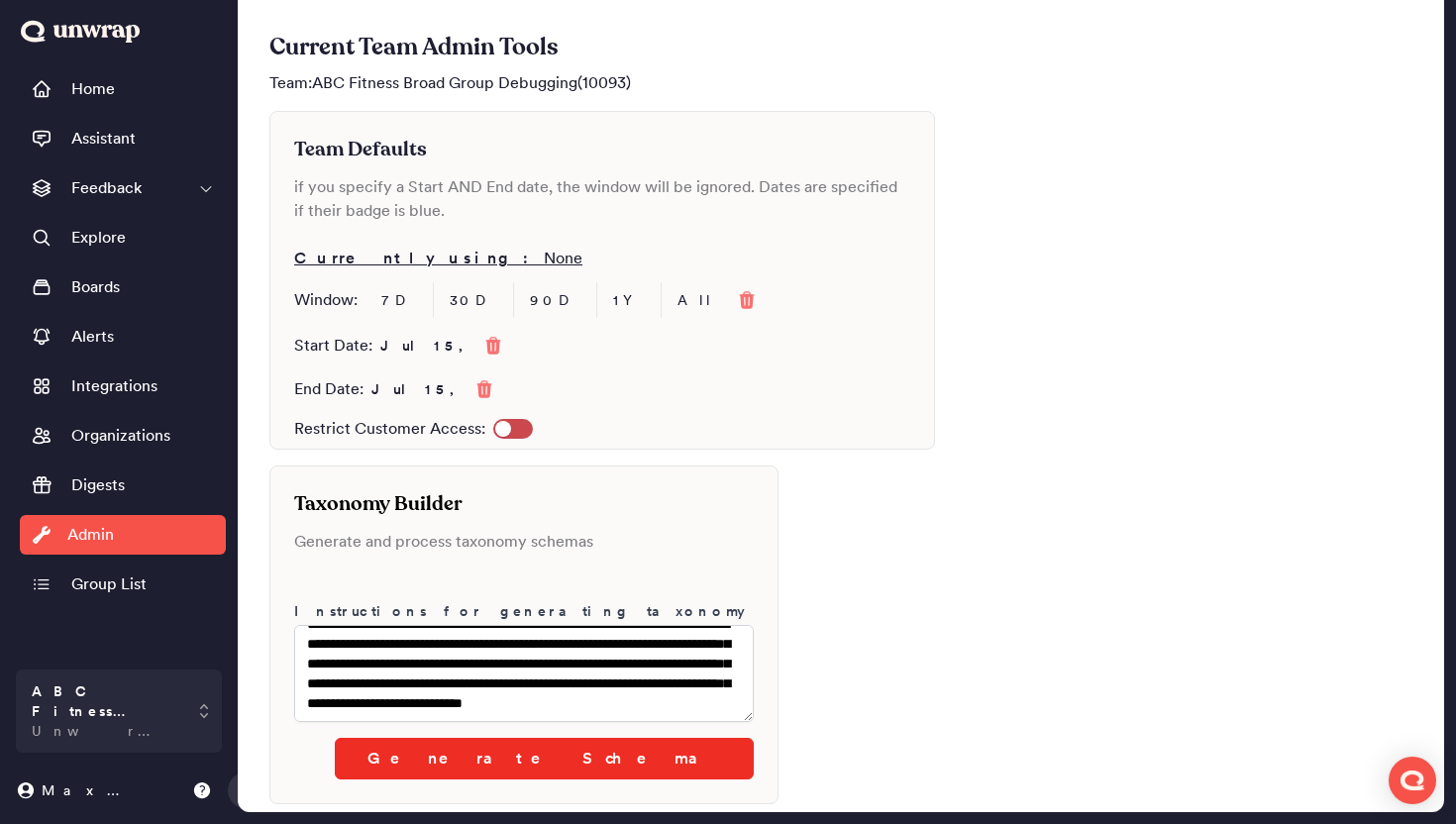 click on "Generate Schema" at bounding box center (544, 759) 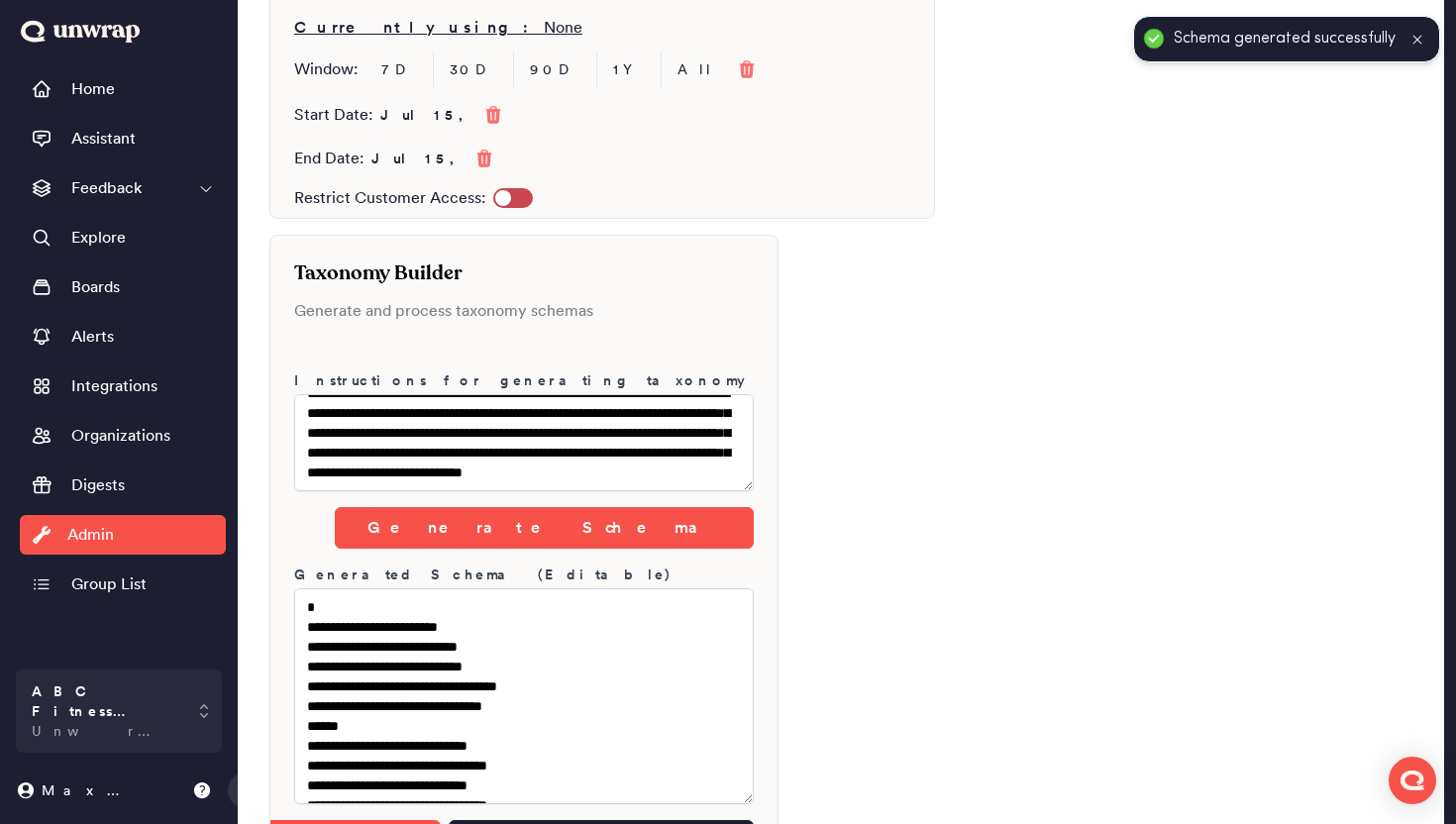 scroll, scrollTop: 1014, scrollLeft: 0, axis: vertical 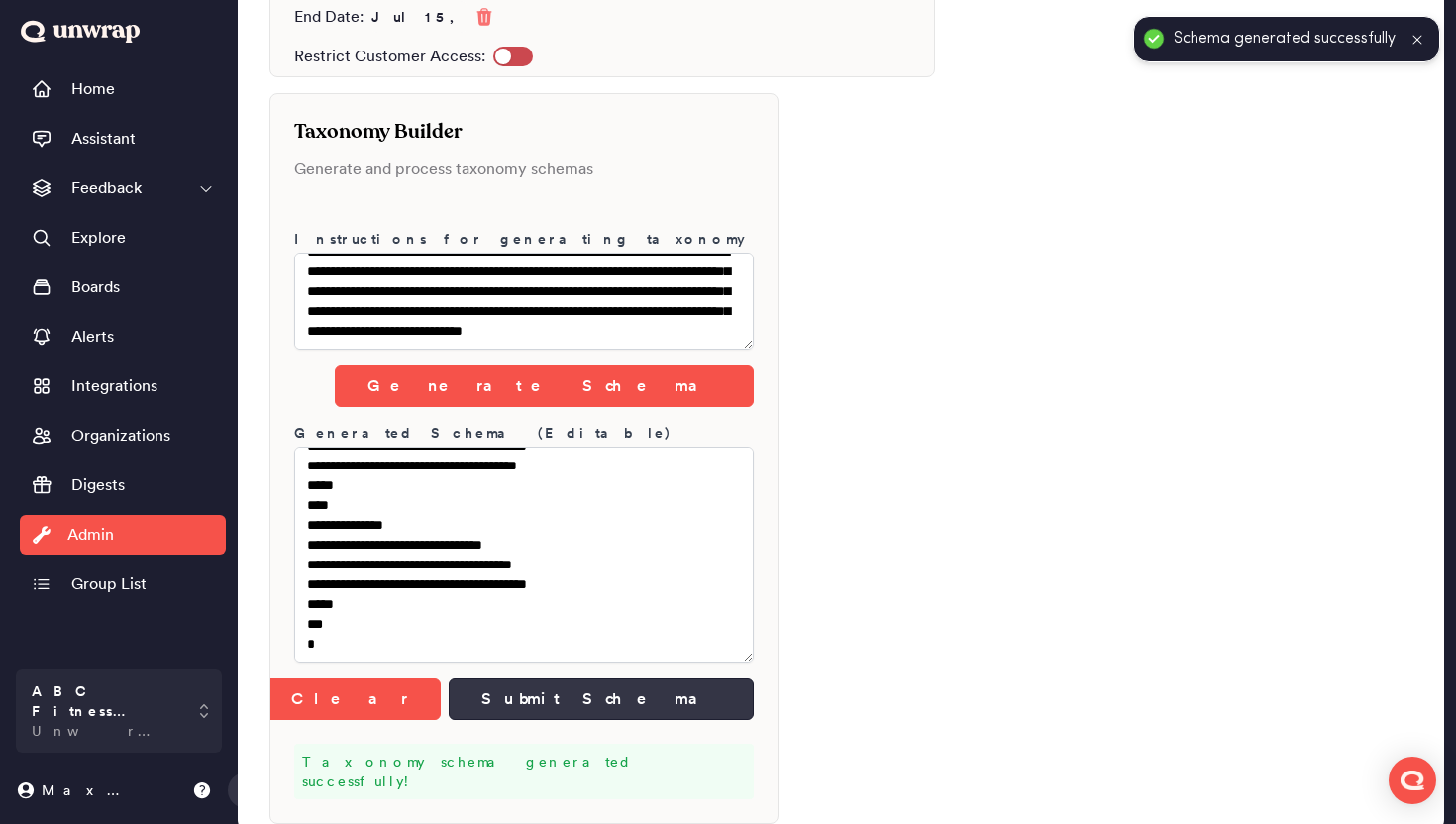 click on "Submit Schema" at bounding box center [601, 699] 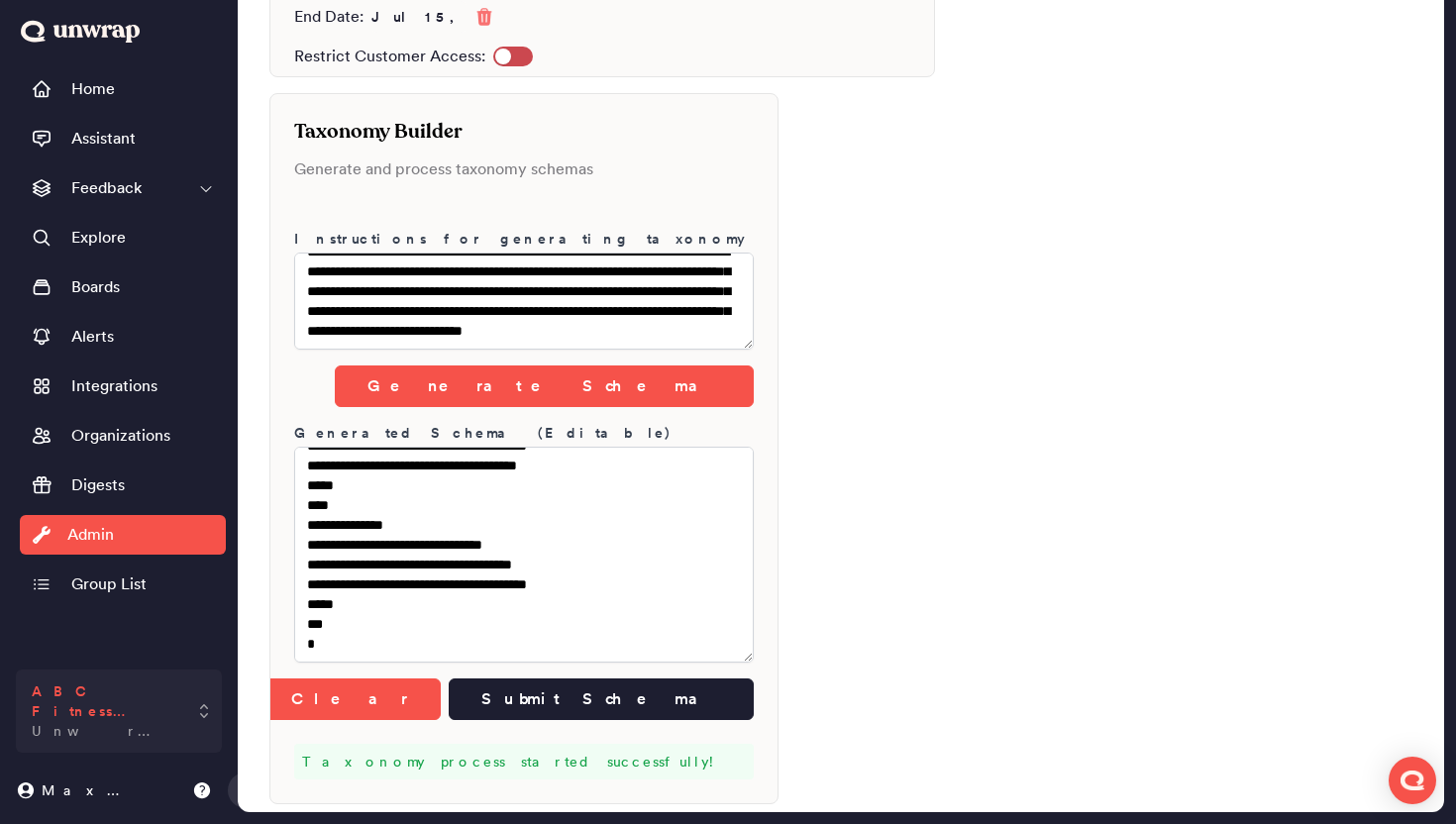 click on "ABC Fitness Broad Group Debugging" at bounding box center (105, 701) 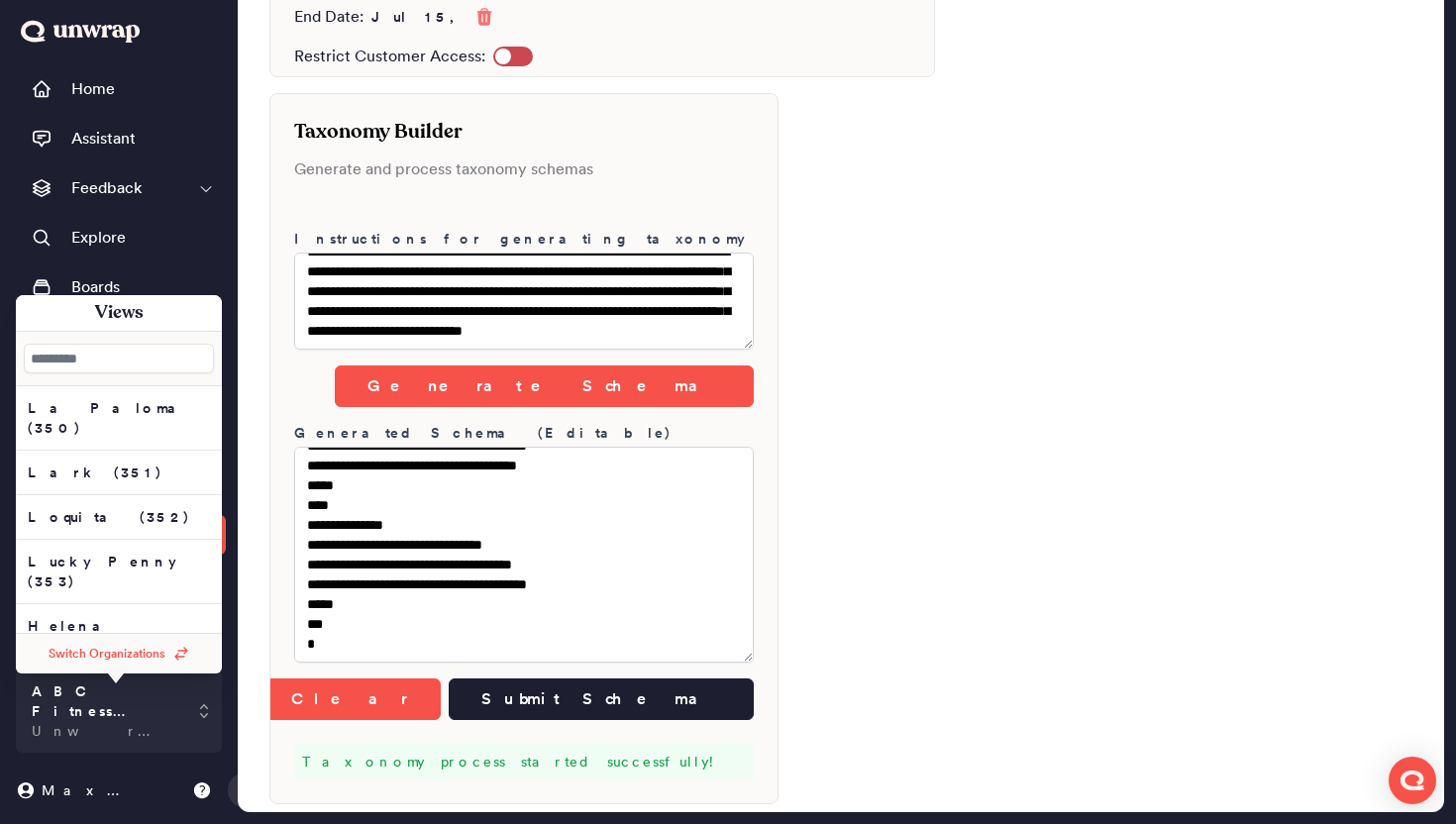 click at bounding box center [119, 359] 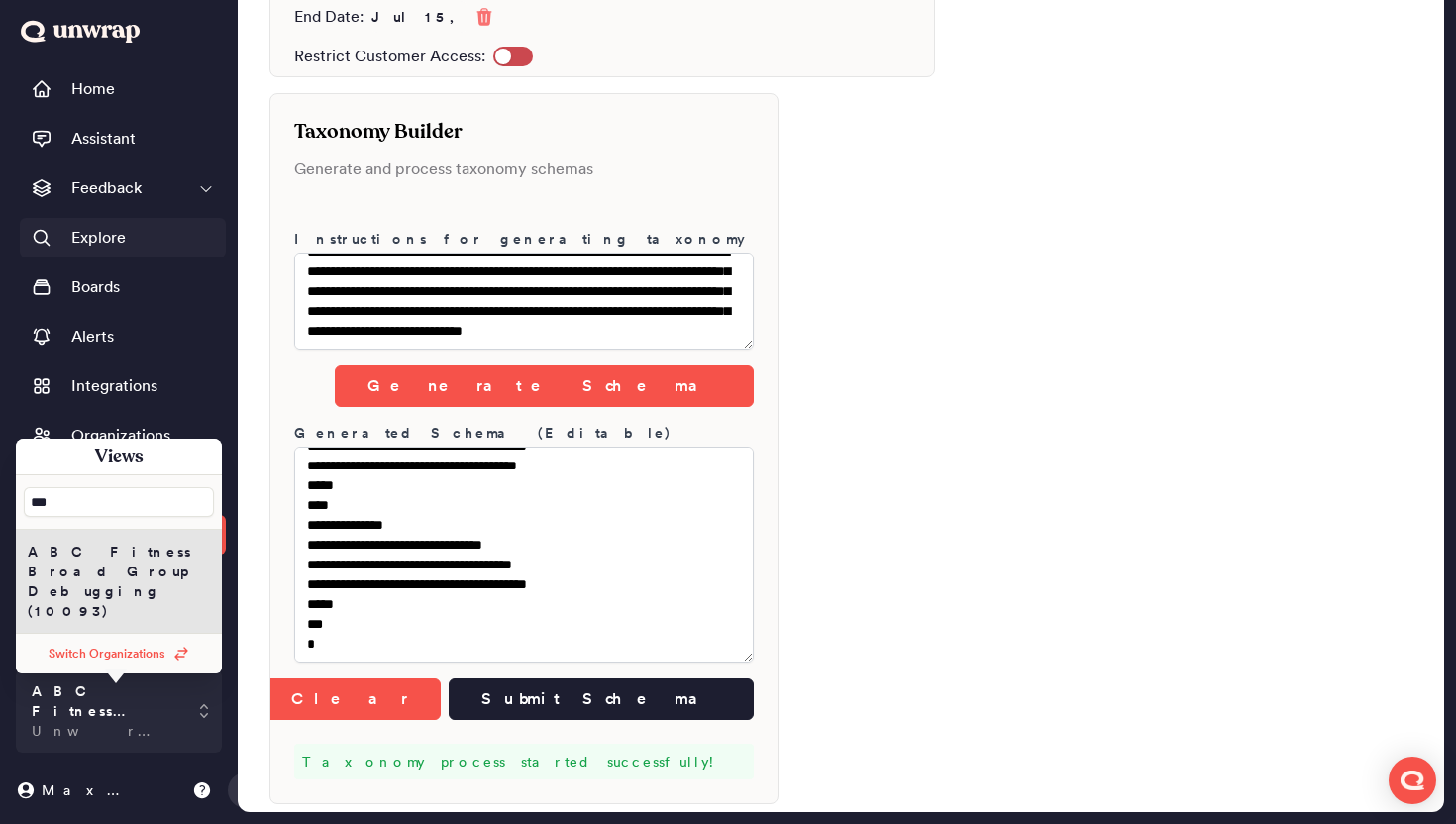 type on "***" 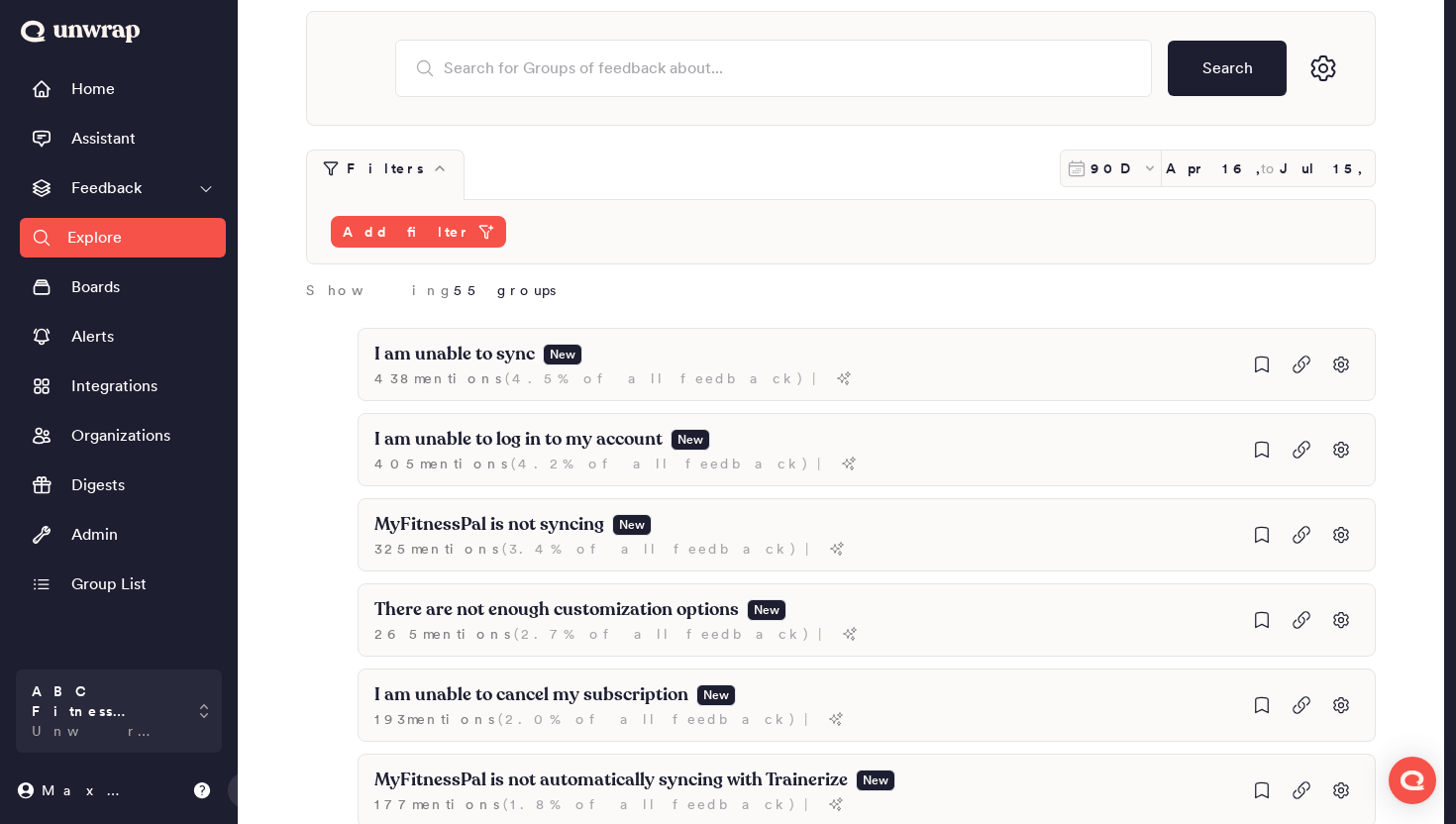 scroll, scrollTop: 0, scrollLeft: 0, axis: both 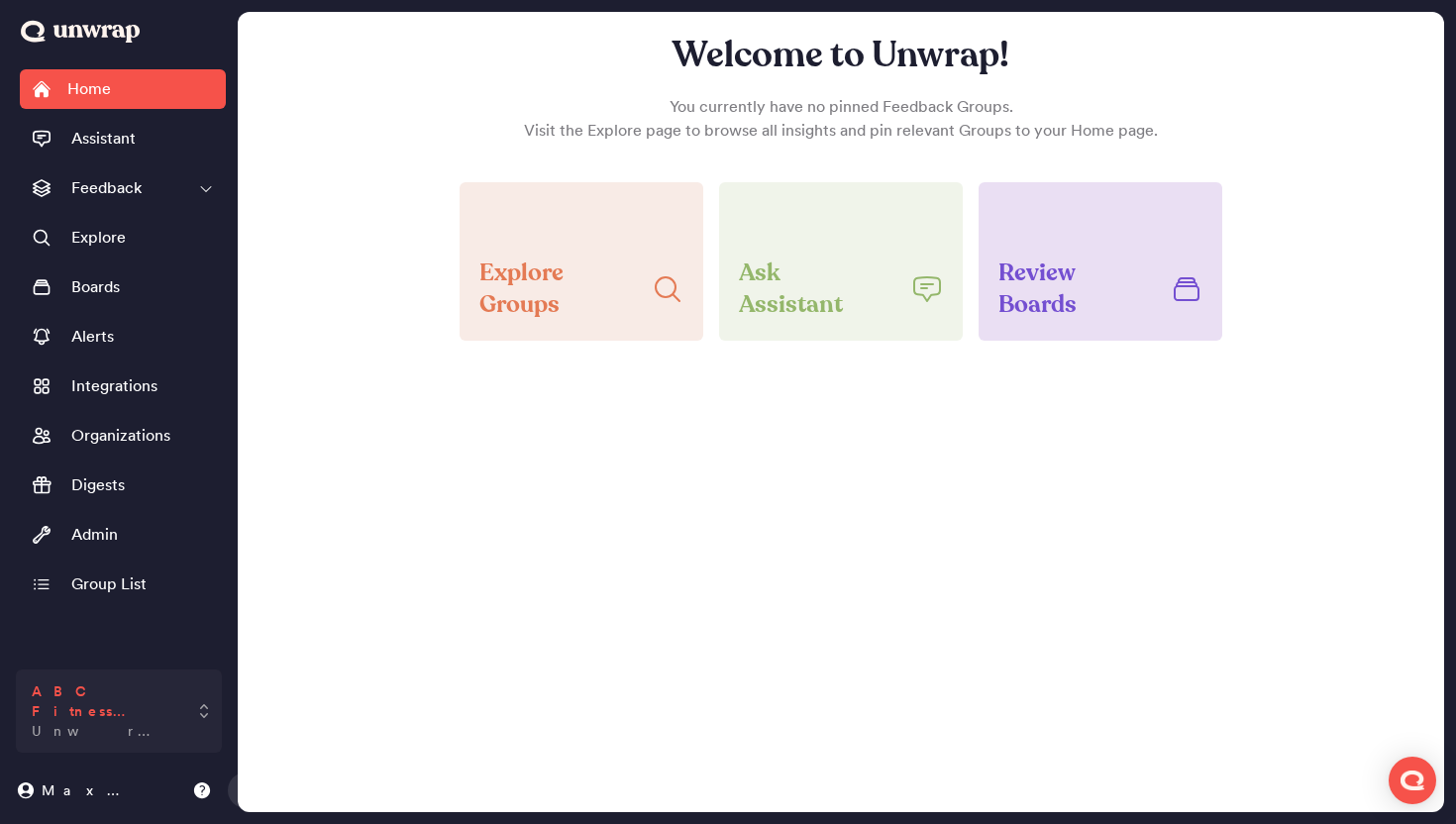 click on "ABC Fitness Broad Group Debugging" at bounding box center [105, 701] 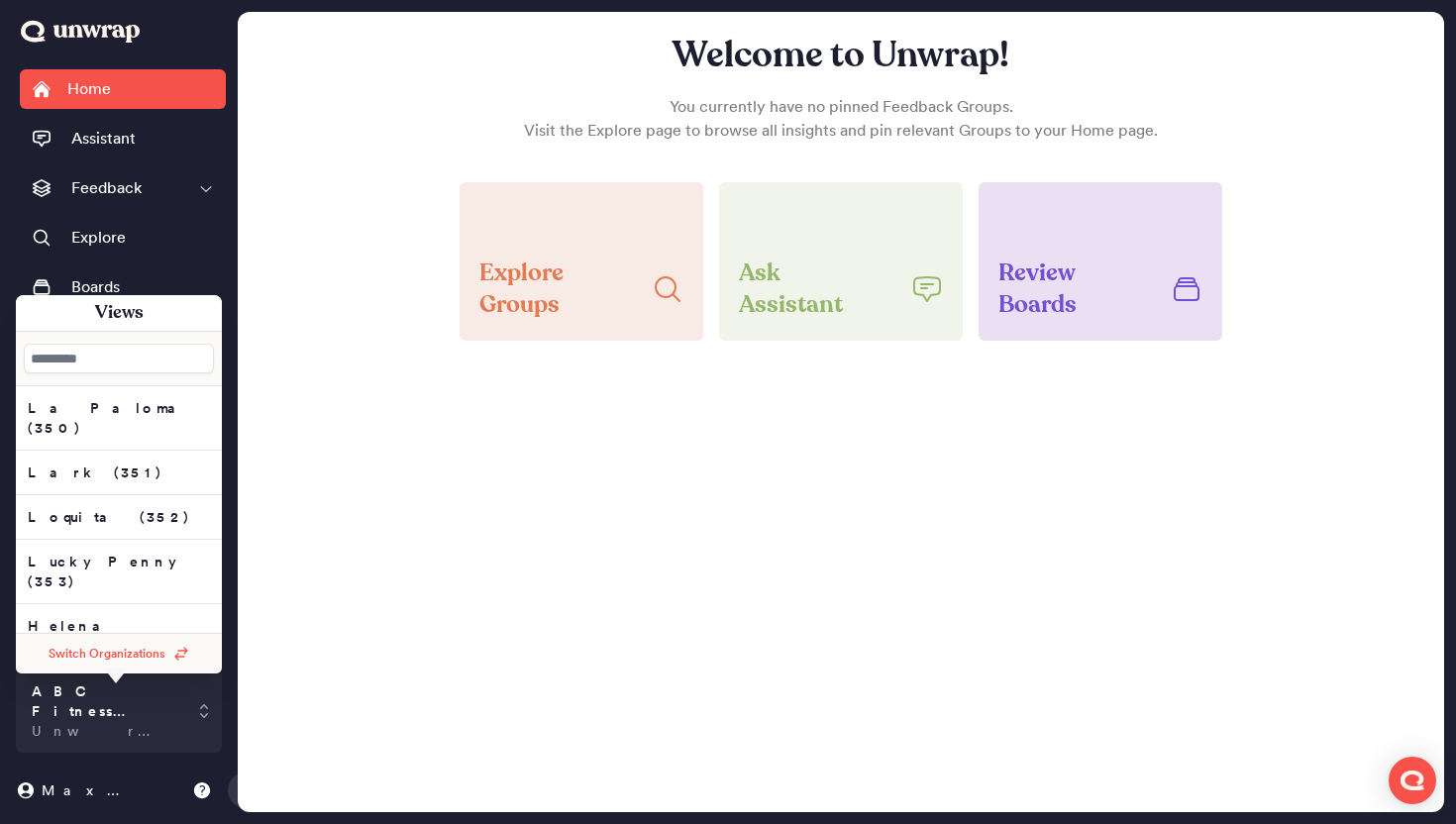 click on "Switch Organizations" at bounding box center (119, 654) 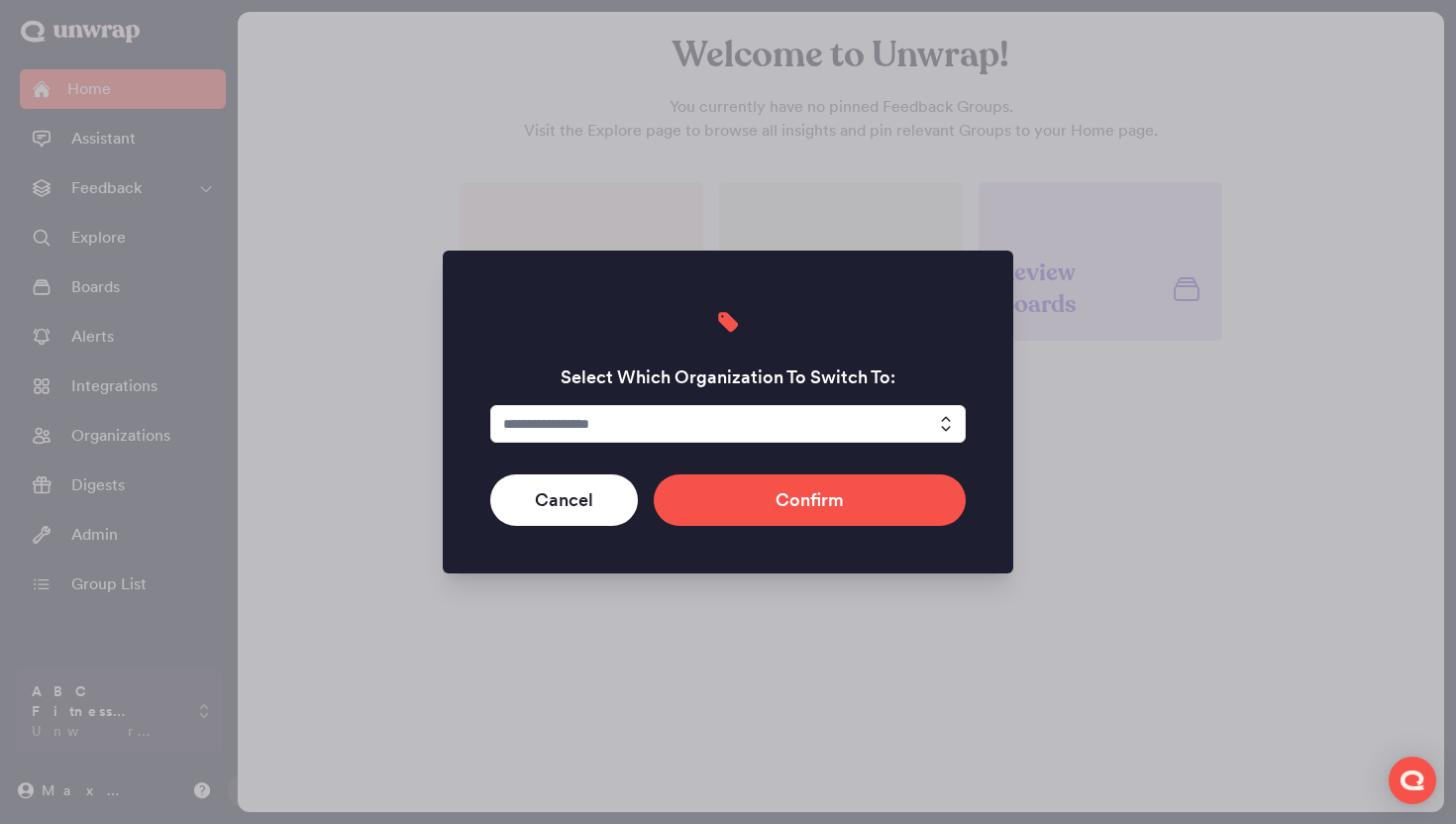 click at bounding box center [728, 424] 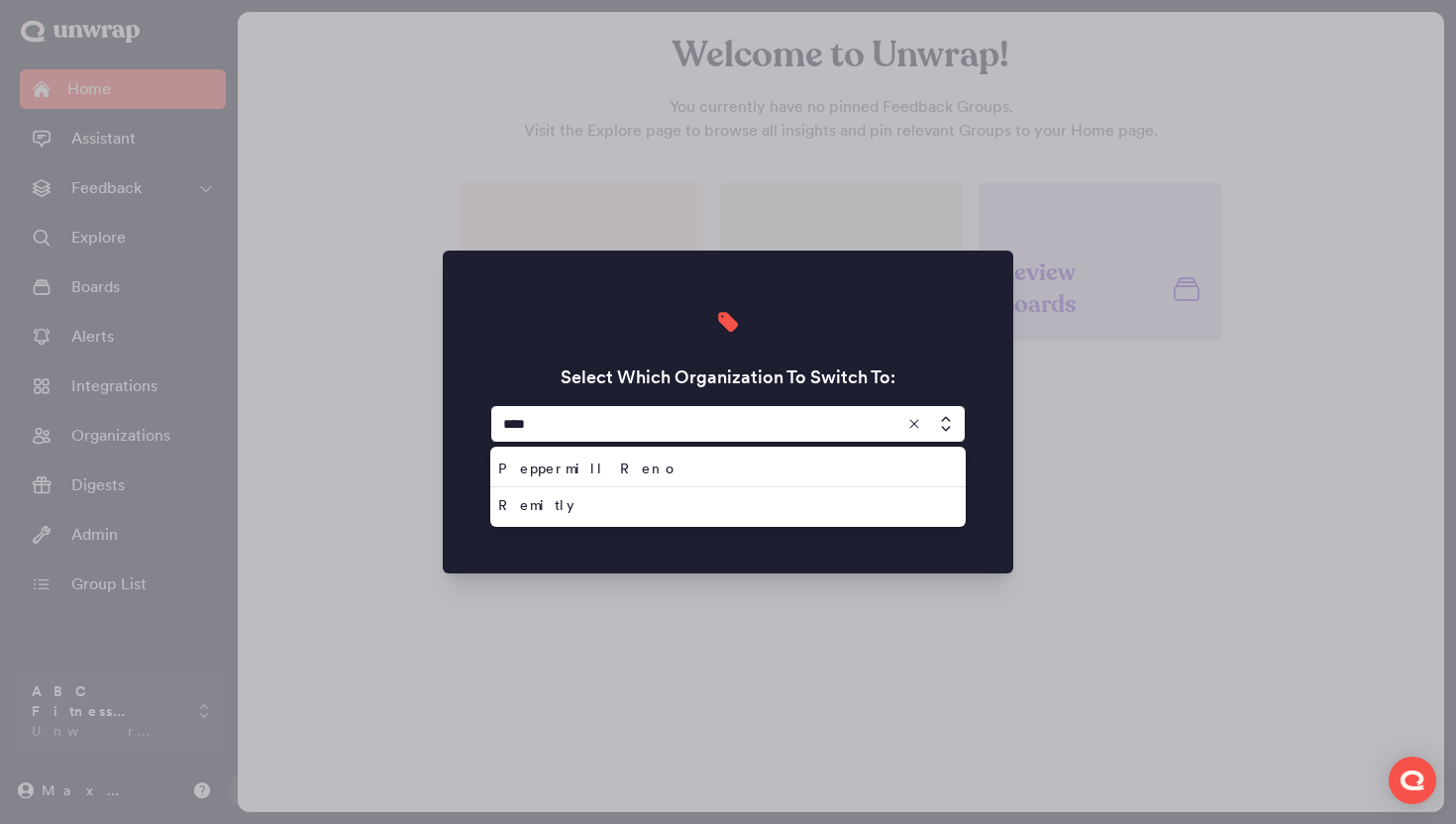 type on "****" 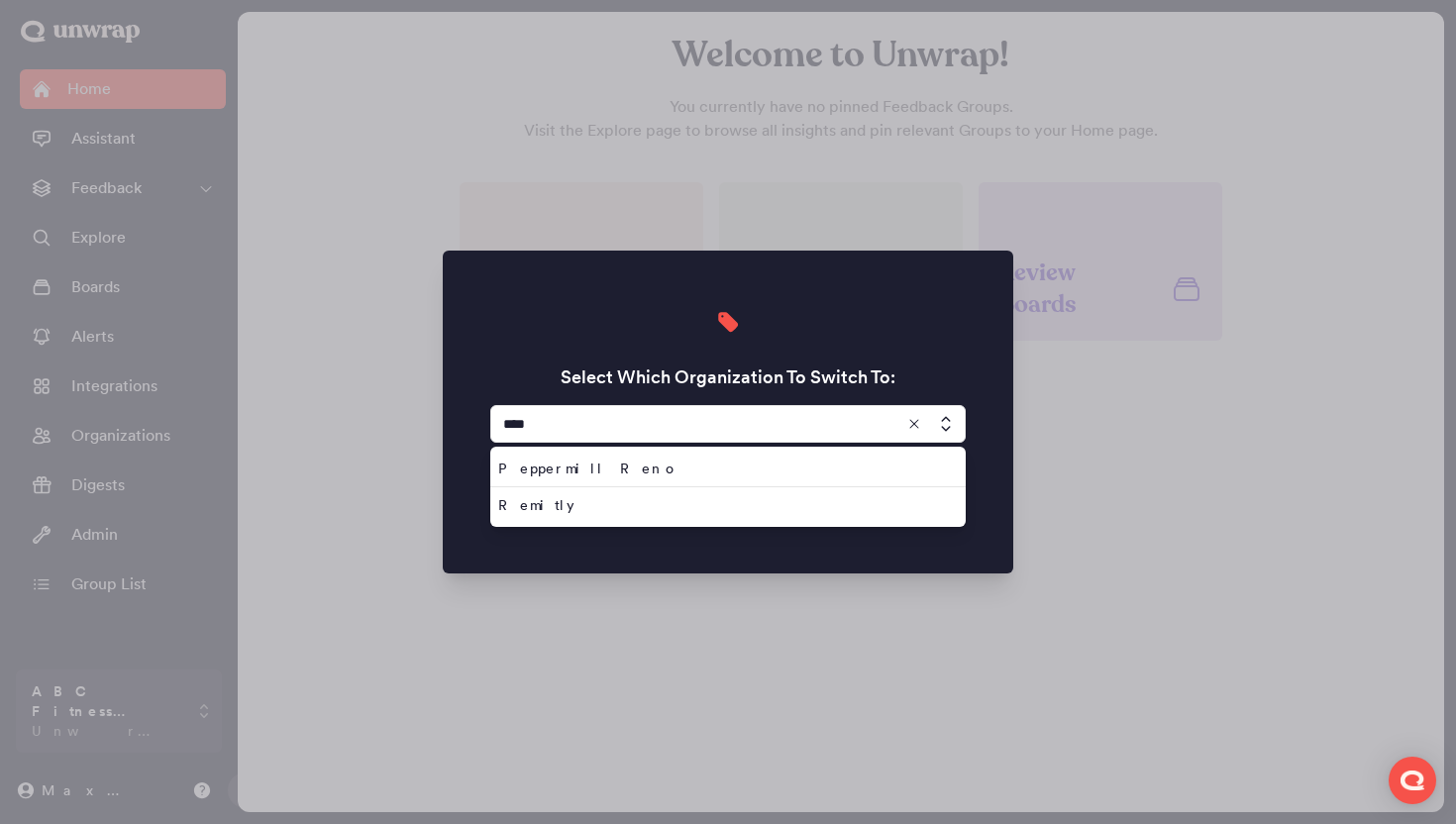click on "Remitly" at bounding box center [728, 505] 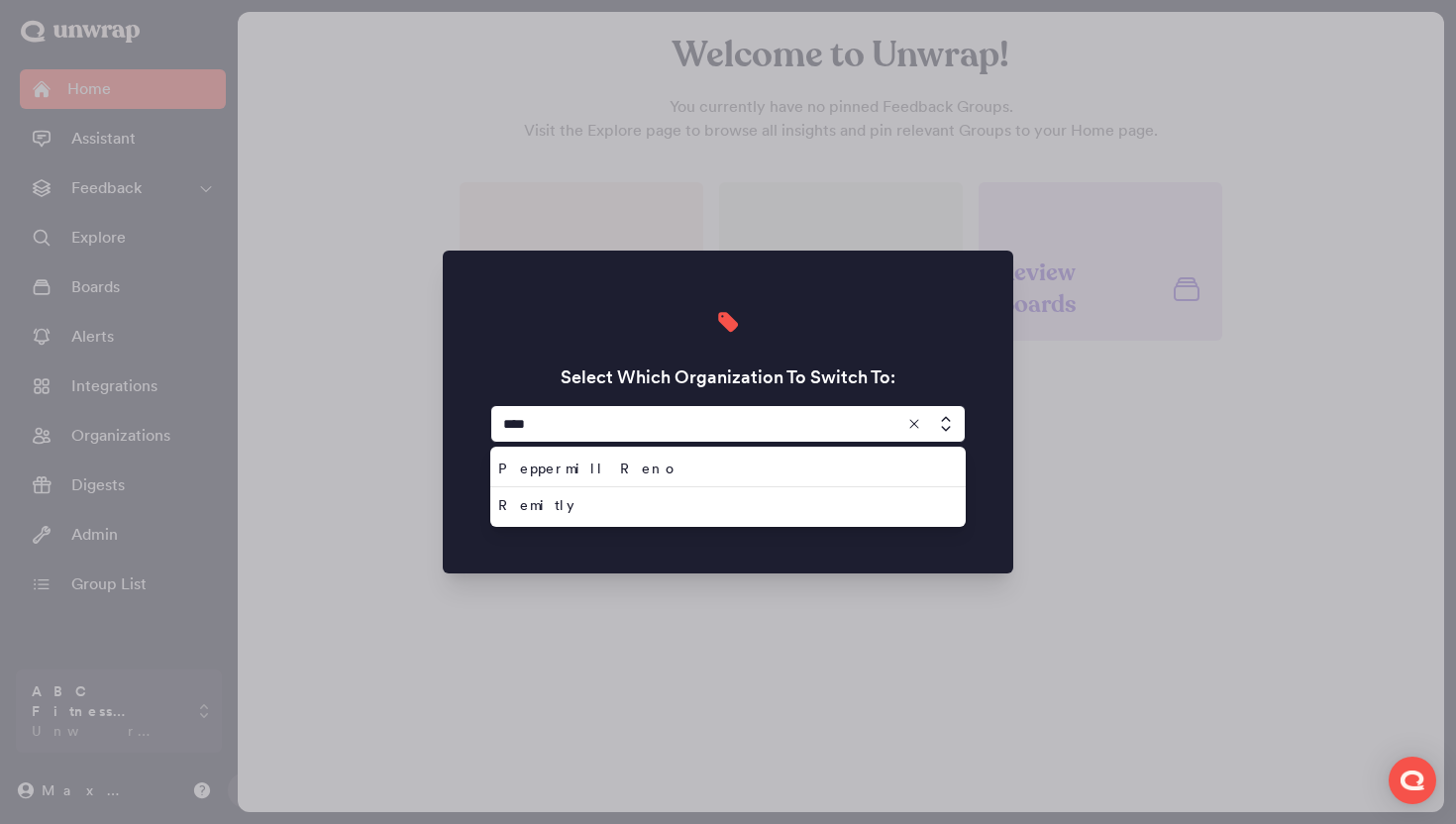 type on "*******" 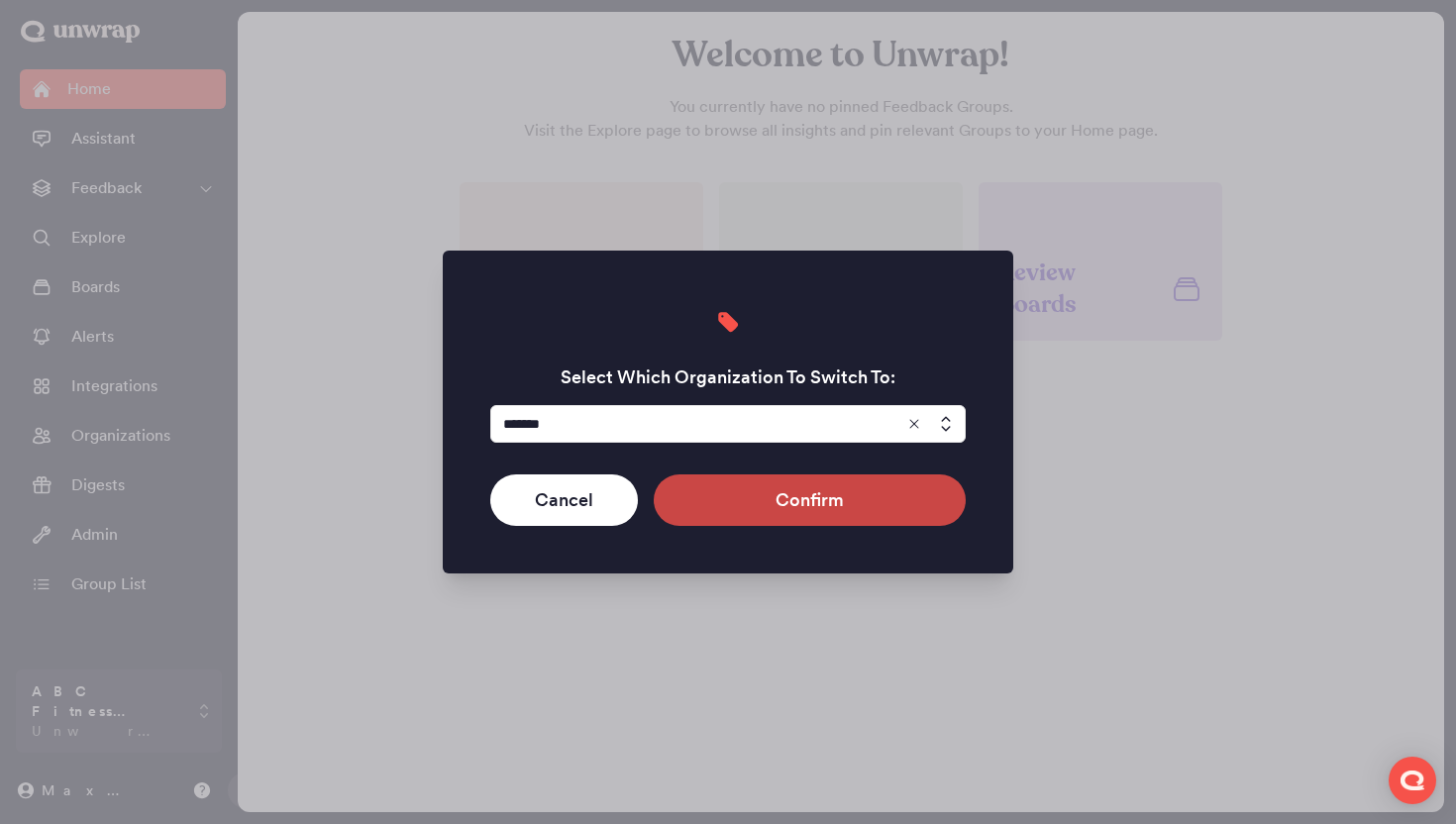 click on "Confirm" at bounding box center (809, 500) 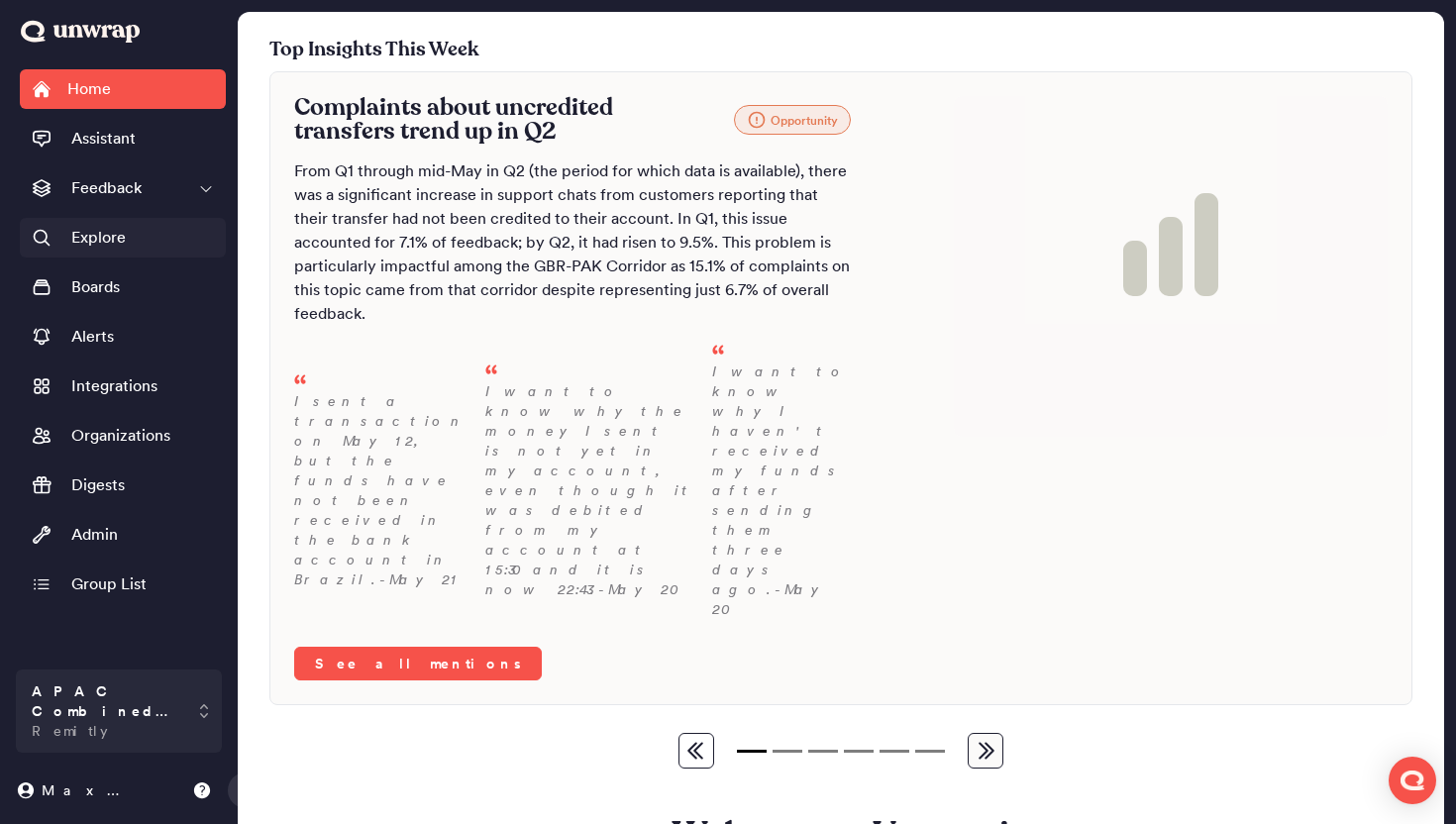 click on "Explore" at bounding box center (123, 238) 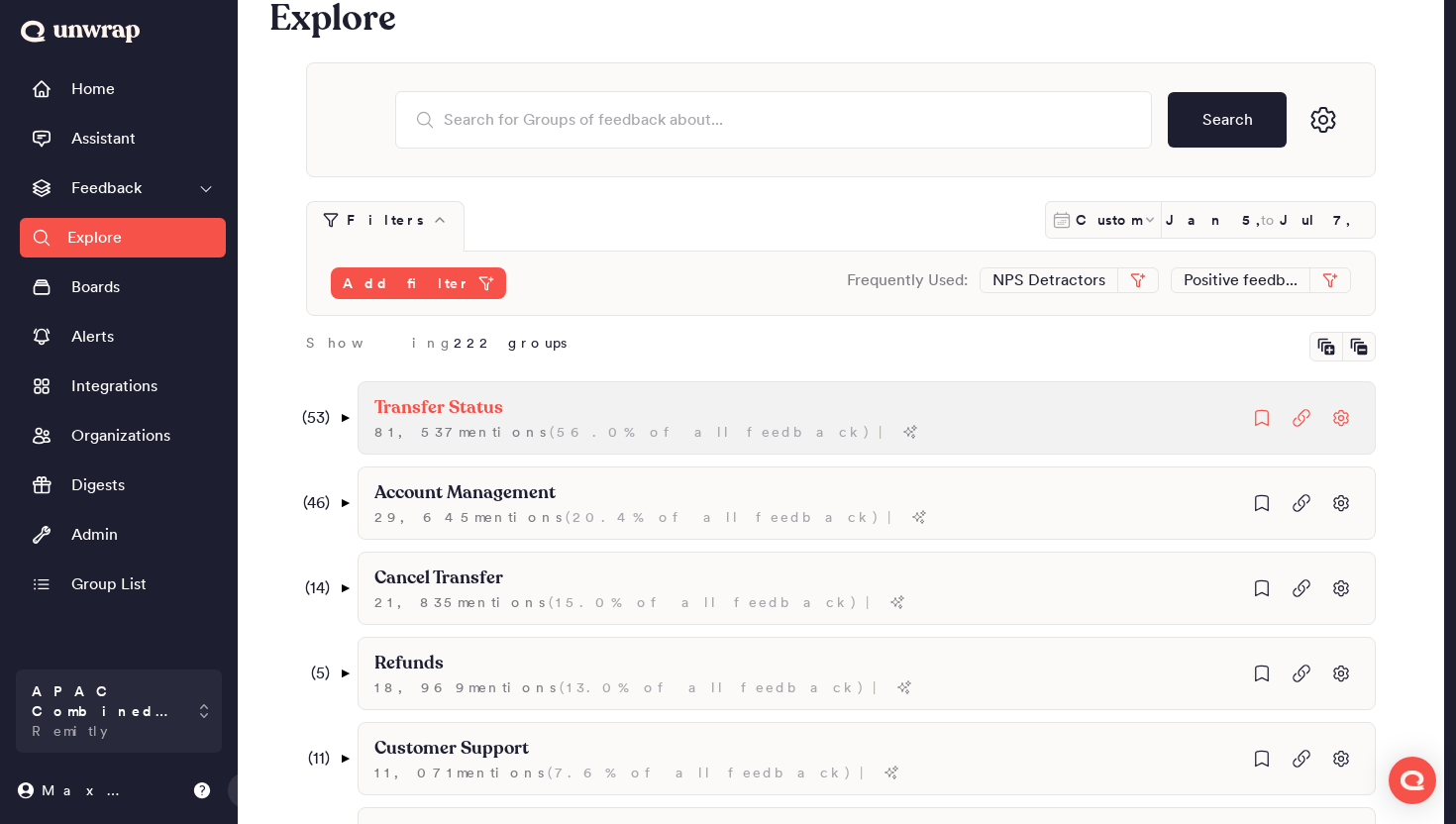 scroll, scrollTop: 158, scrollLeft: 0, axis: vertical 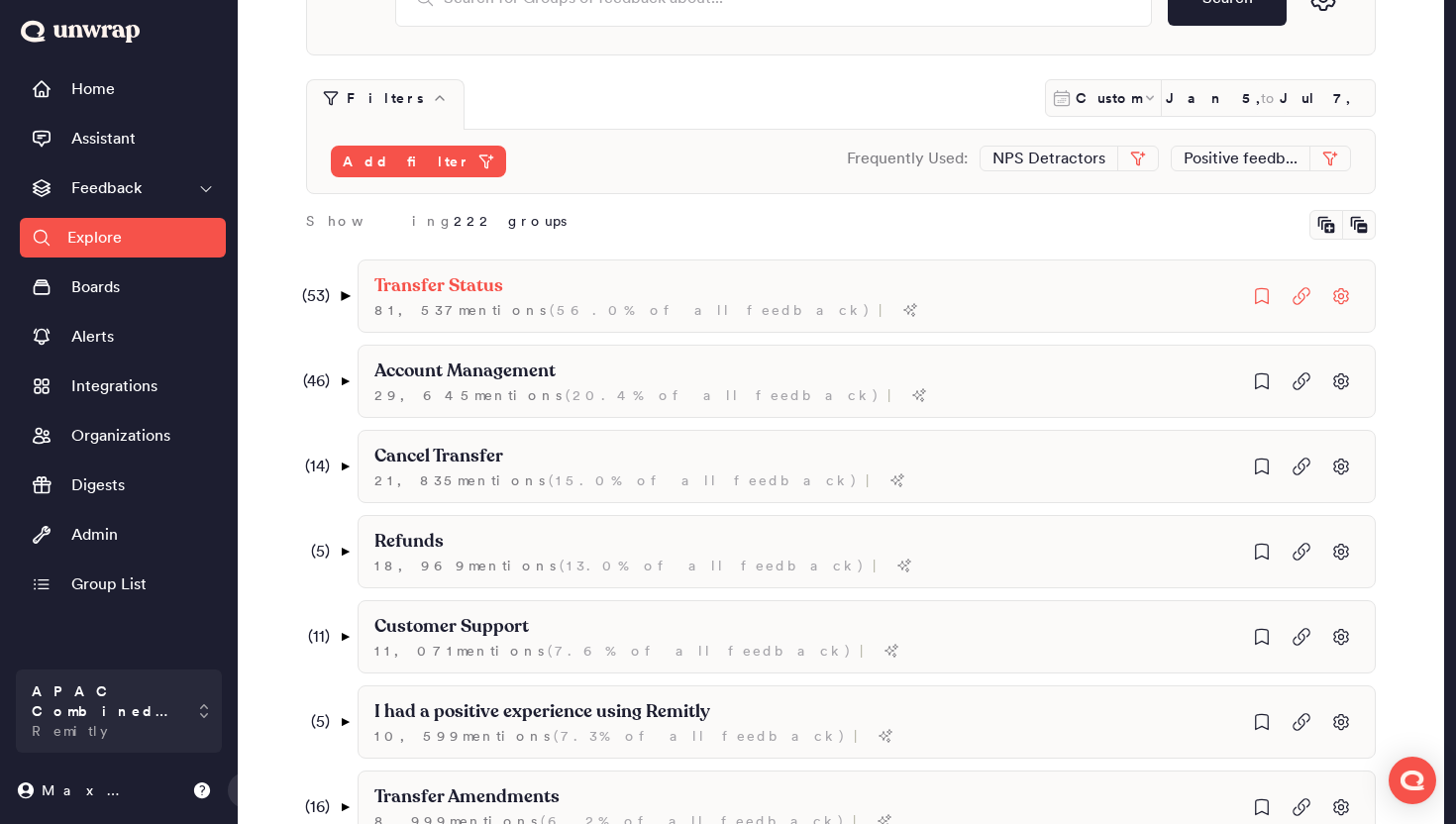 click on "▼" at bounding box center [345, 296] 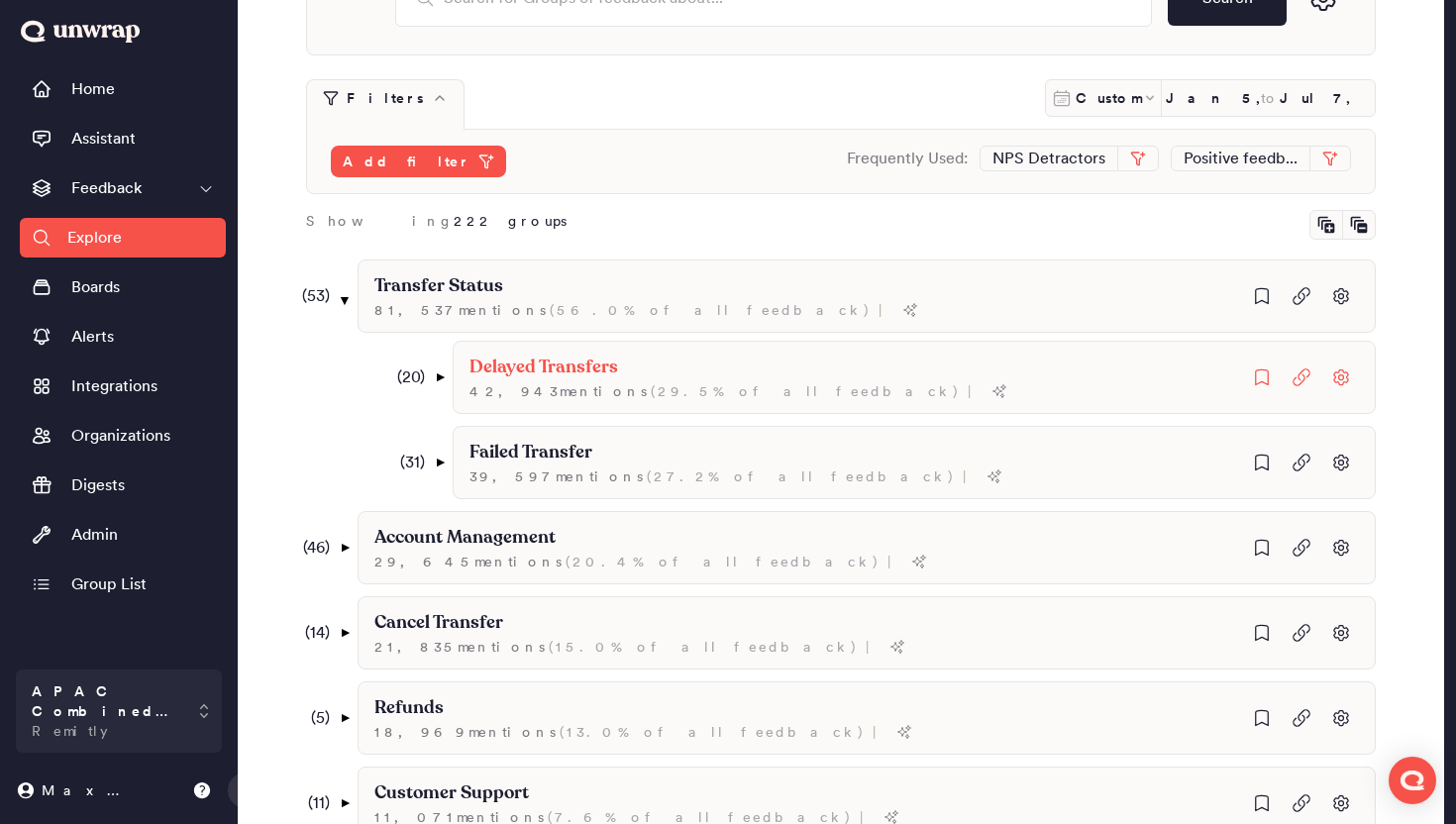 click on "( 20 ) ▼" at bounding box center (418, 377) 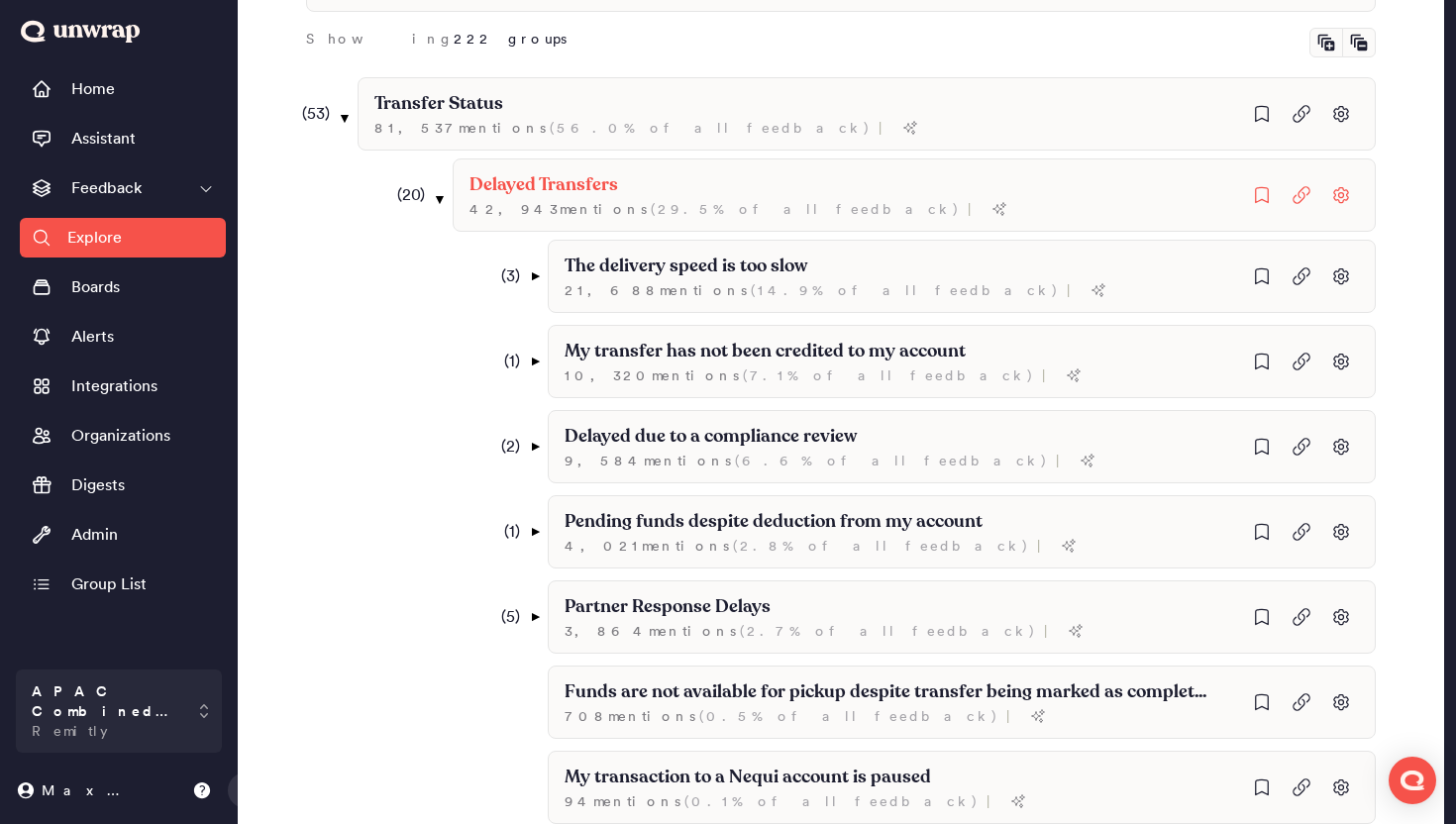 scroll, scrollTop: 493, scrollLeft: 0, axis: vertical 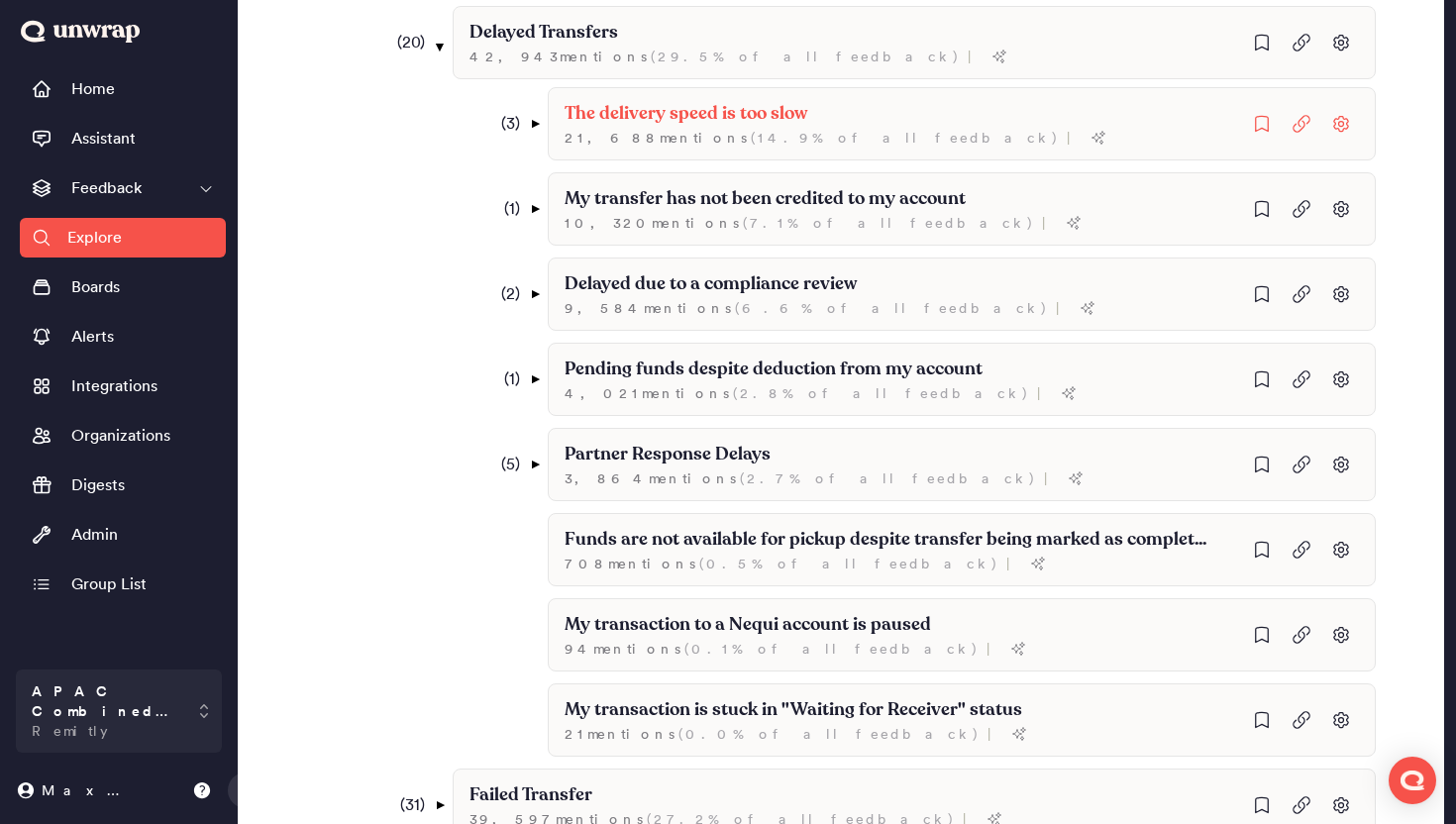 click on "( 3 ) ▼" at bounding box center (513, 124) 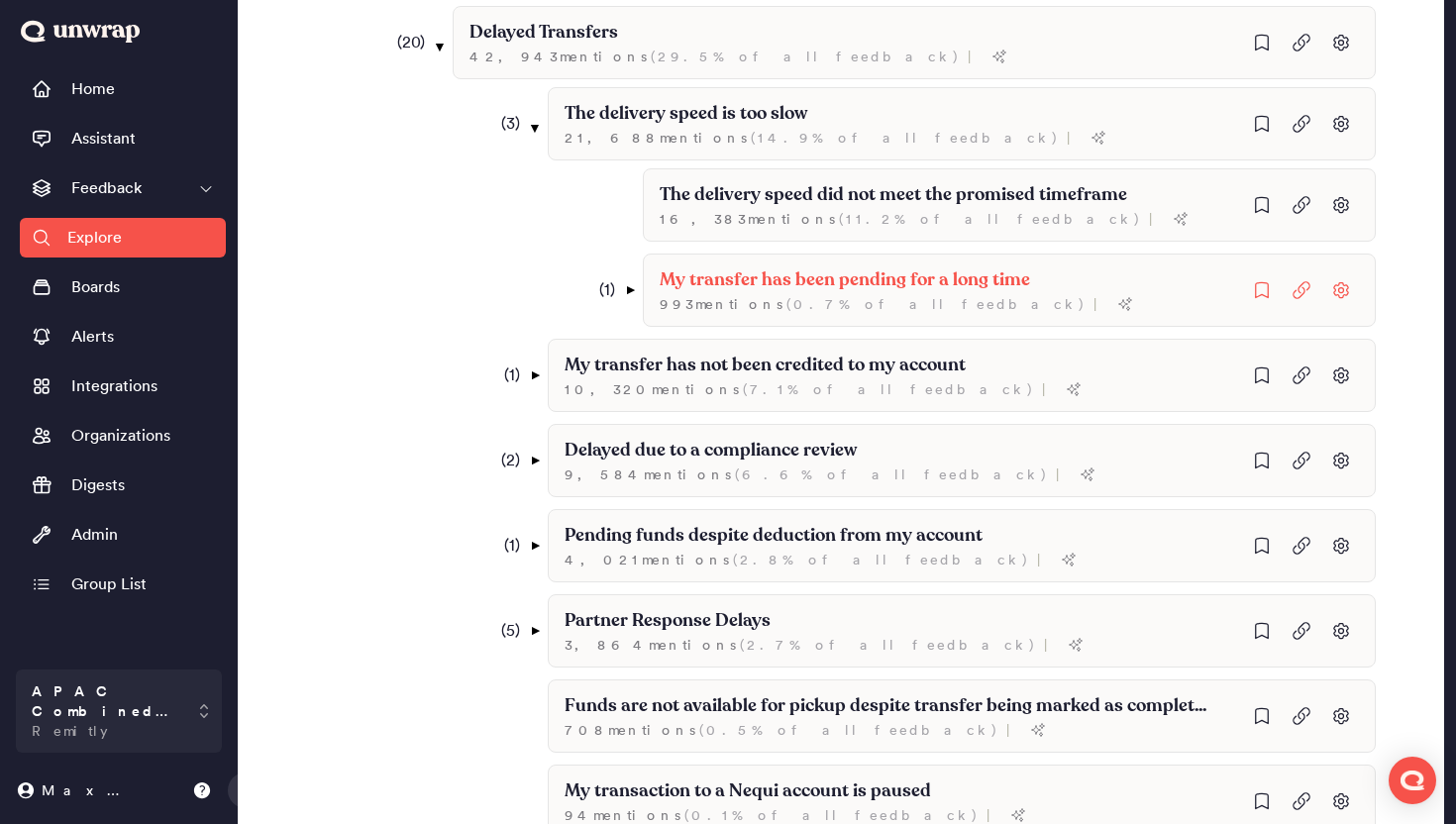click on "( 1 )" at bounding box center [597, 290] 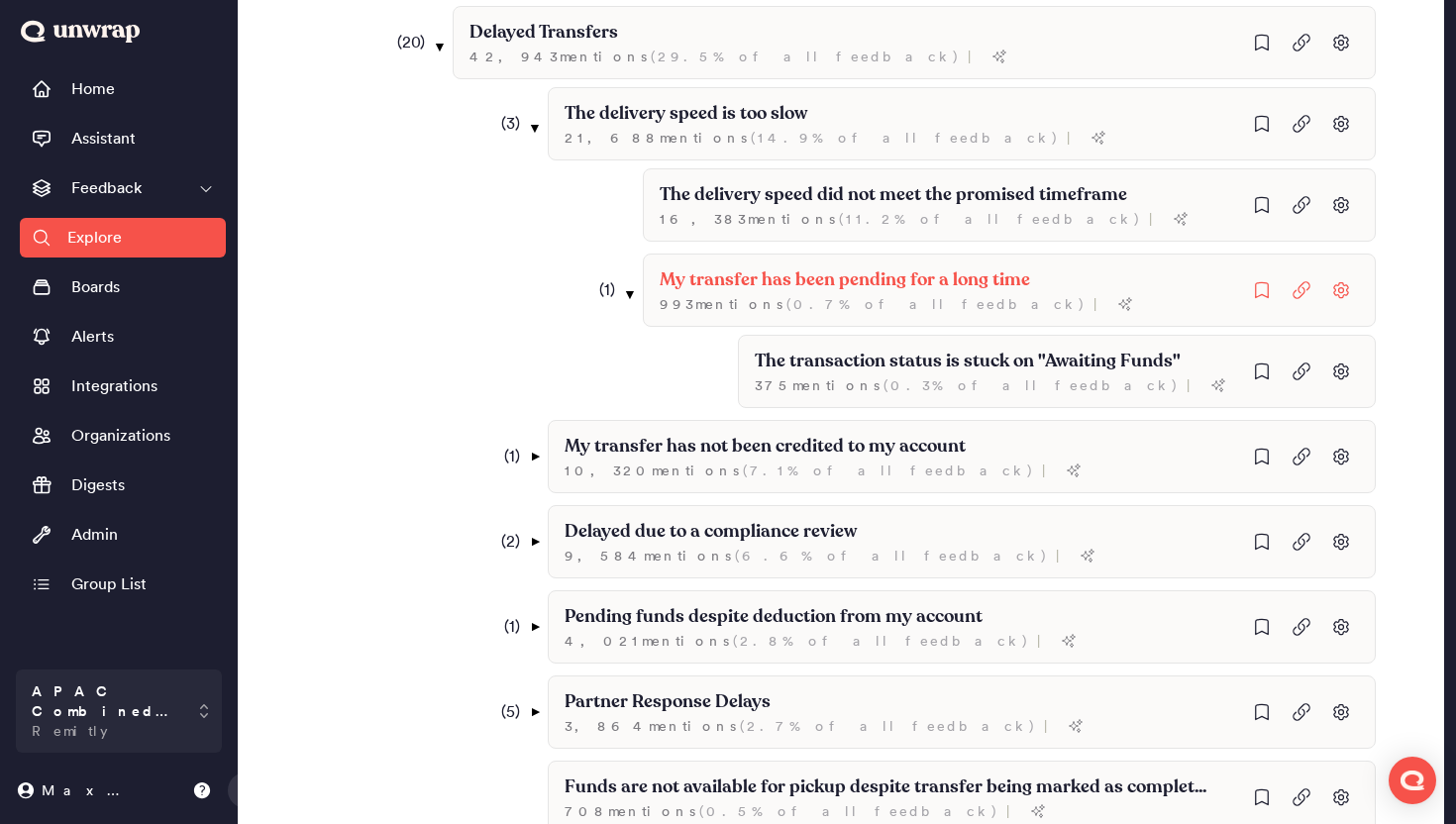 click on "( 1 ) ▼" at bounding box center [608, 290] 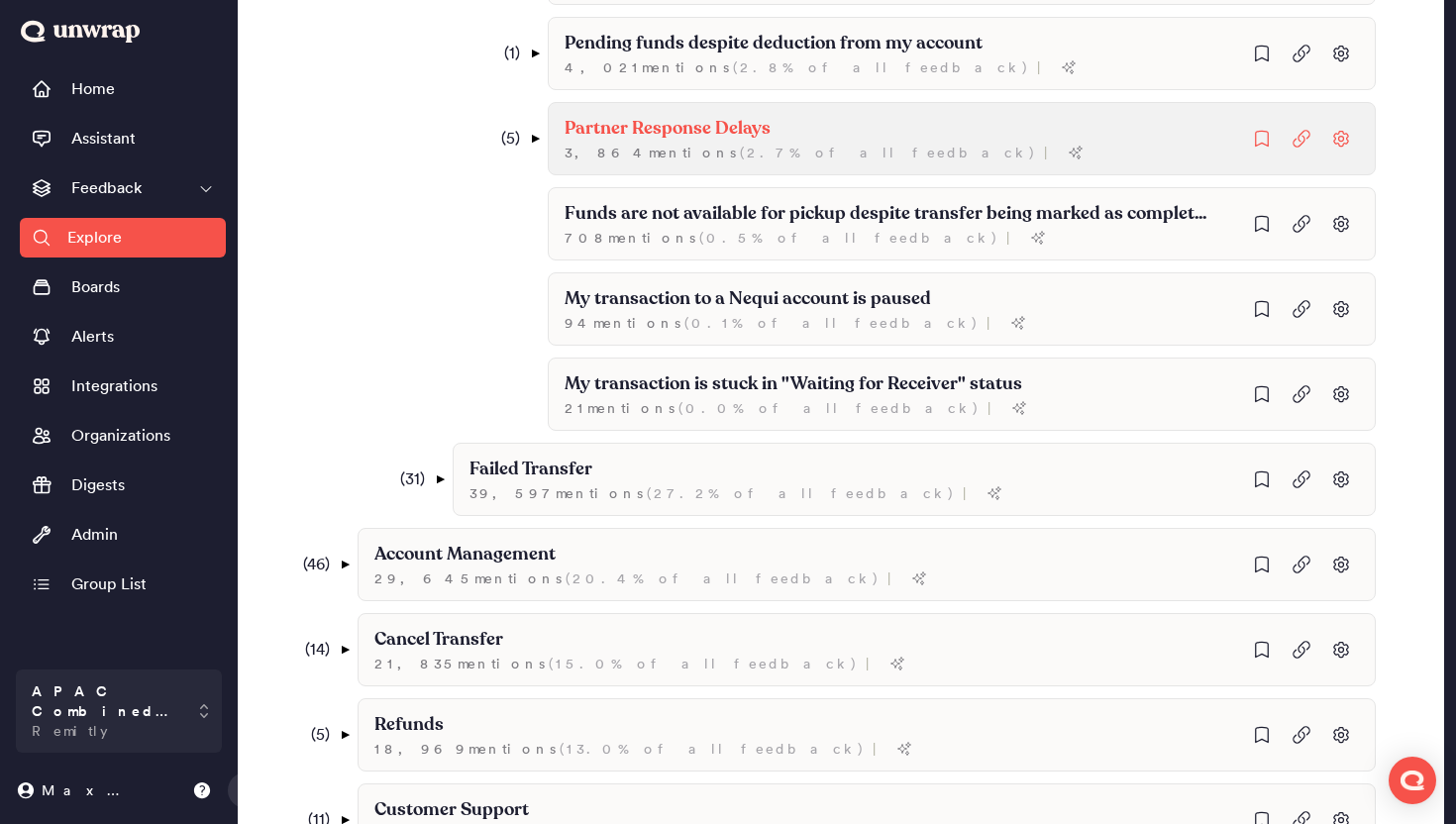 scroll, scrollTop: 1085, scrollLeft: 0, axis: vertical 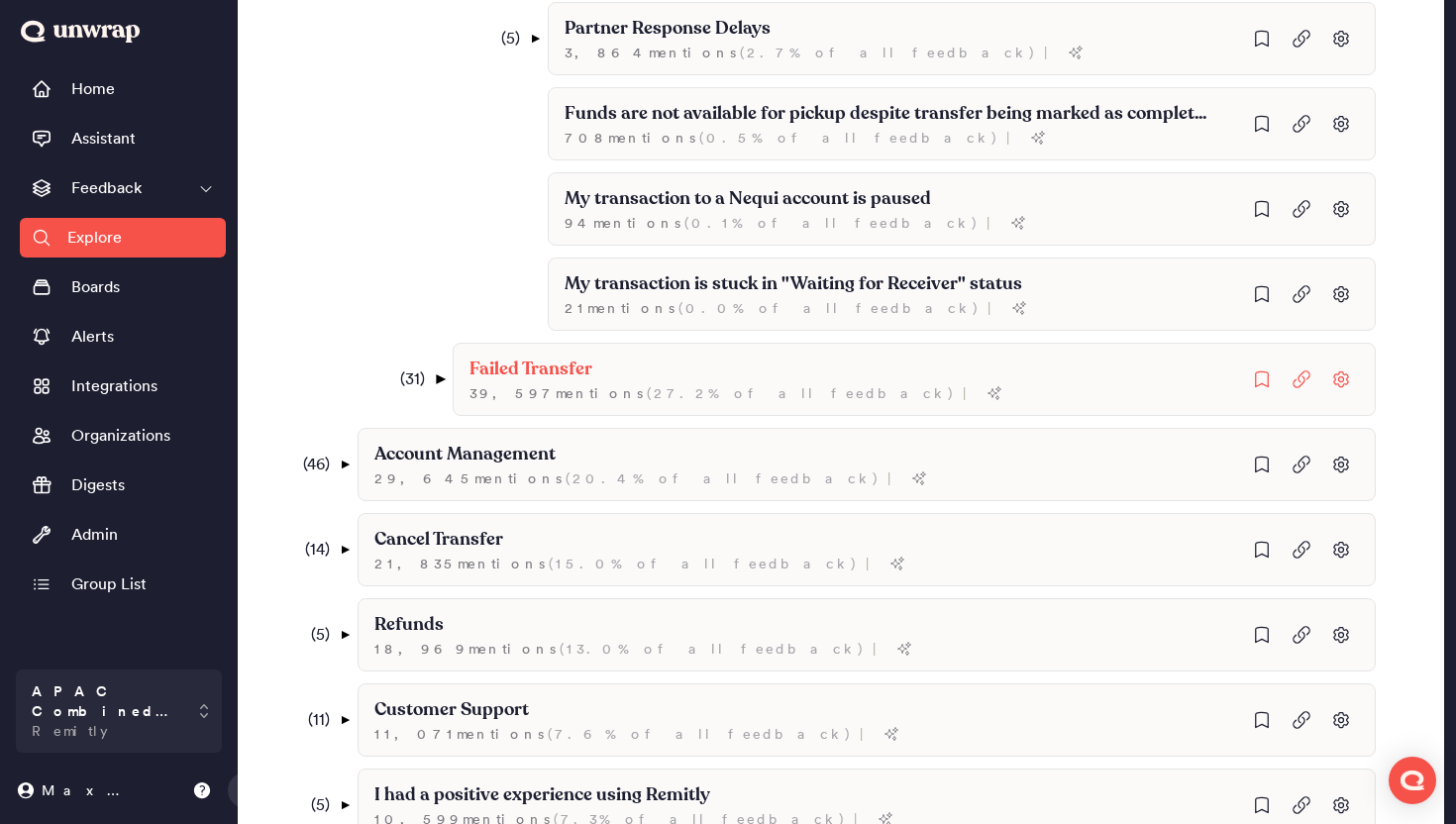 click on "▼" at bounding box center (440, 379) 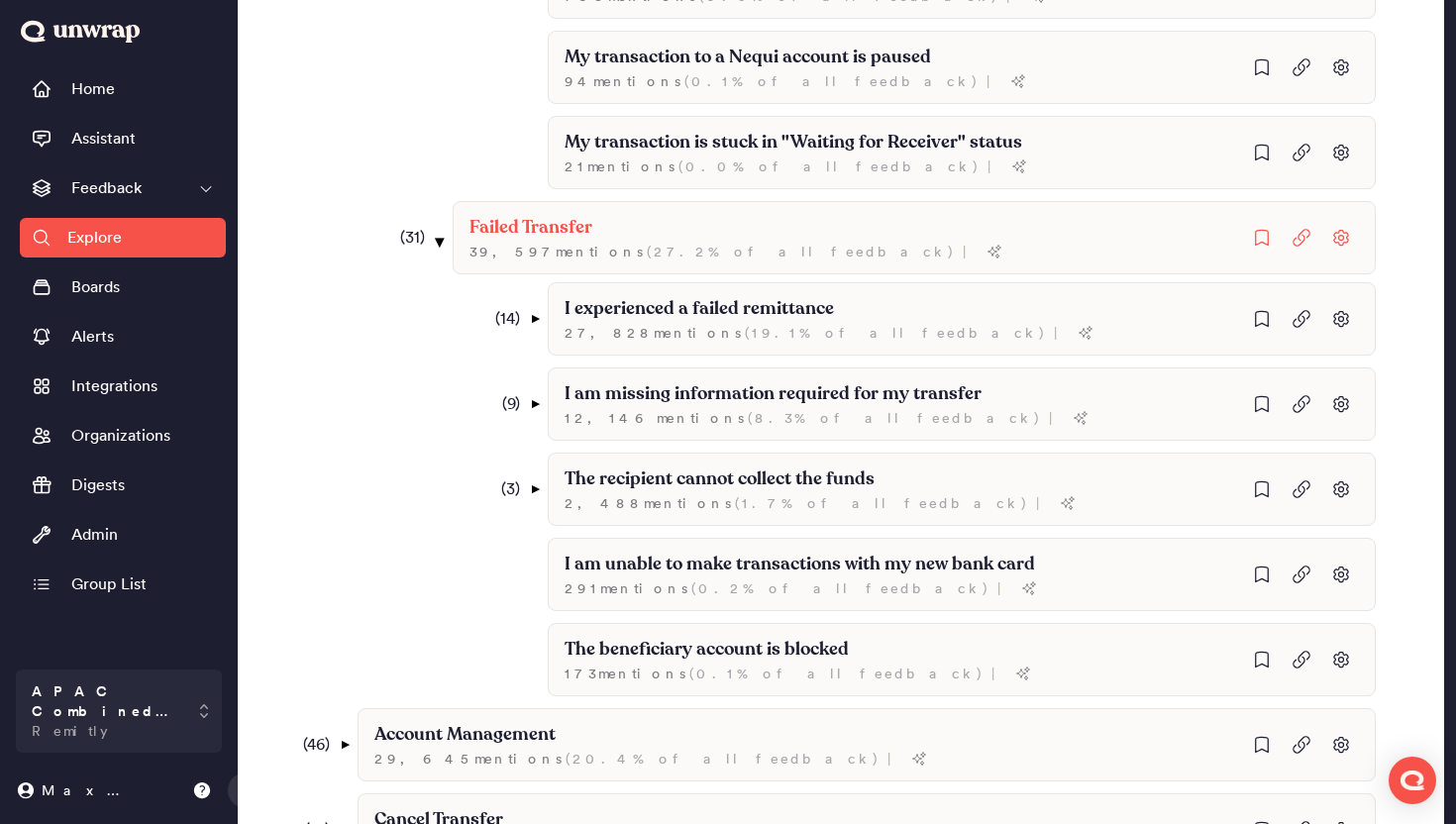 scroll, scrollTop: 1336, scrollLeft: 0, axis: vertical 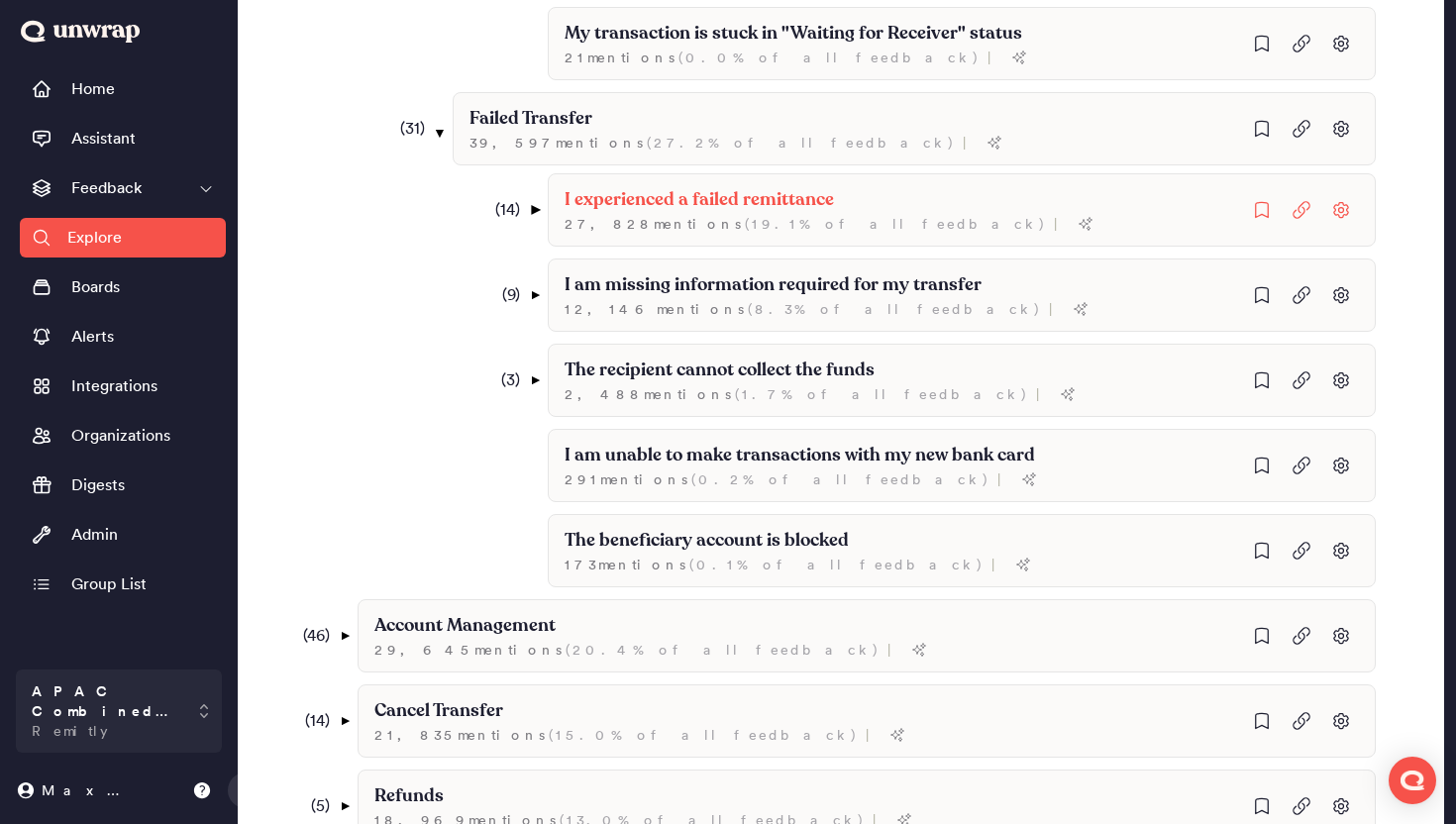click on "▼" at bounding box center (535, 210) 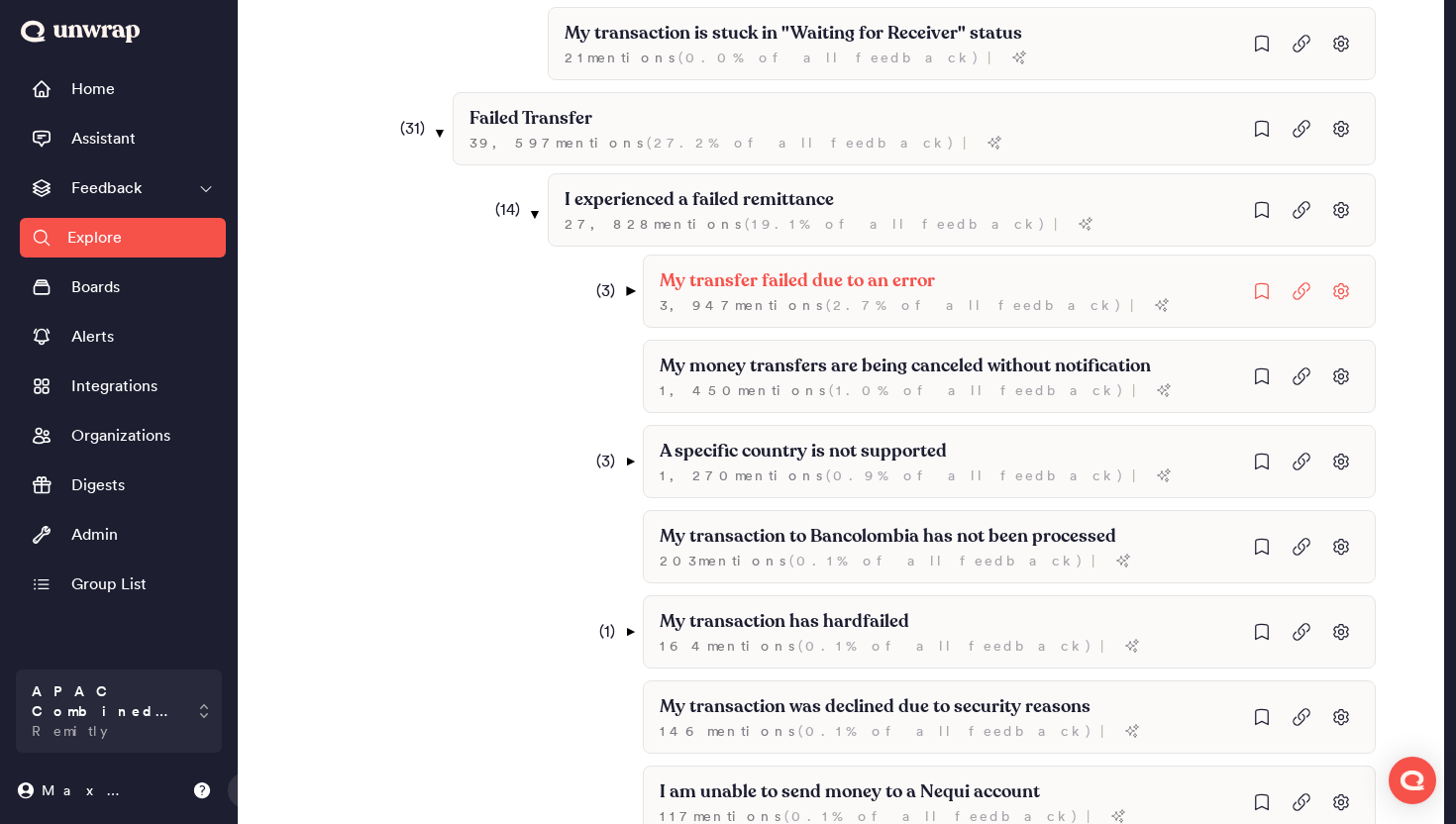 click on "▼" at bounding box center [630, 291] 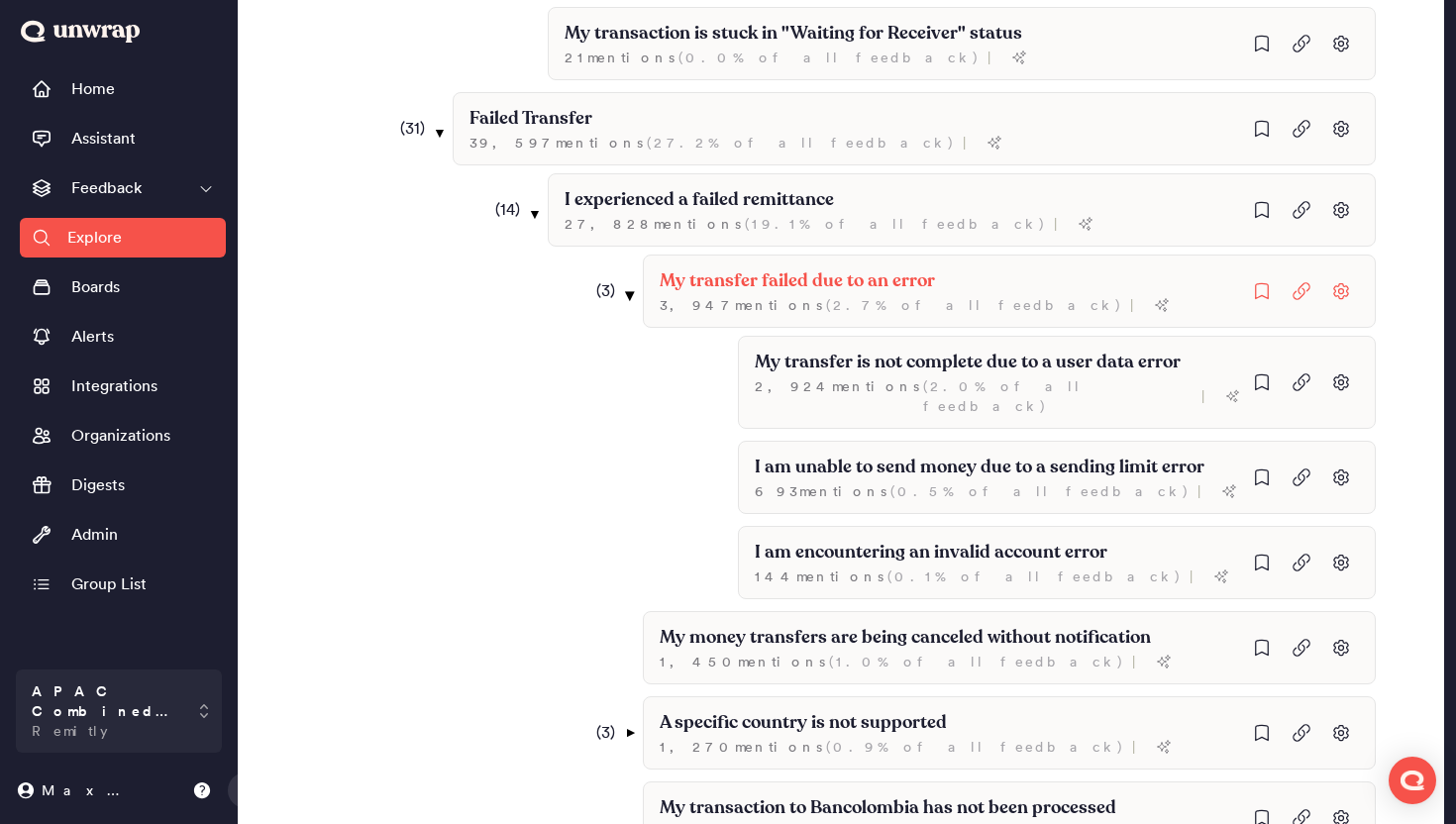 scroll, scrollTop: 1557, scrollLeft: 0, axis: vertical 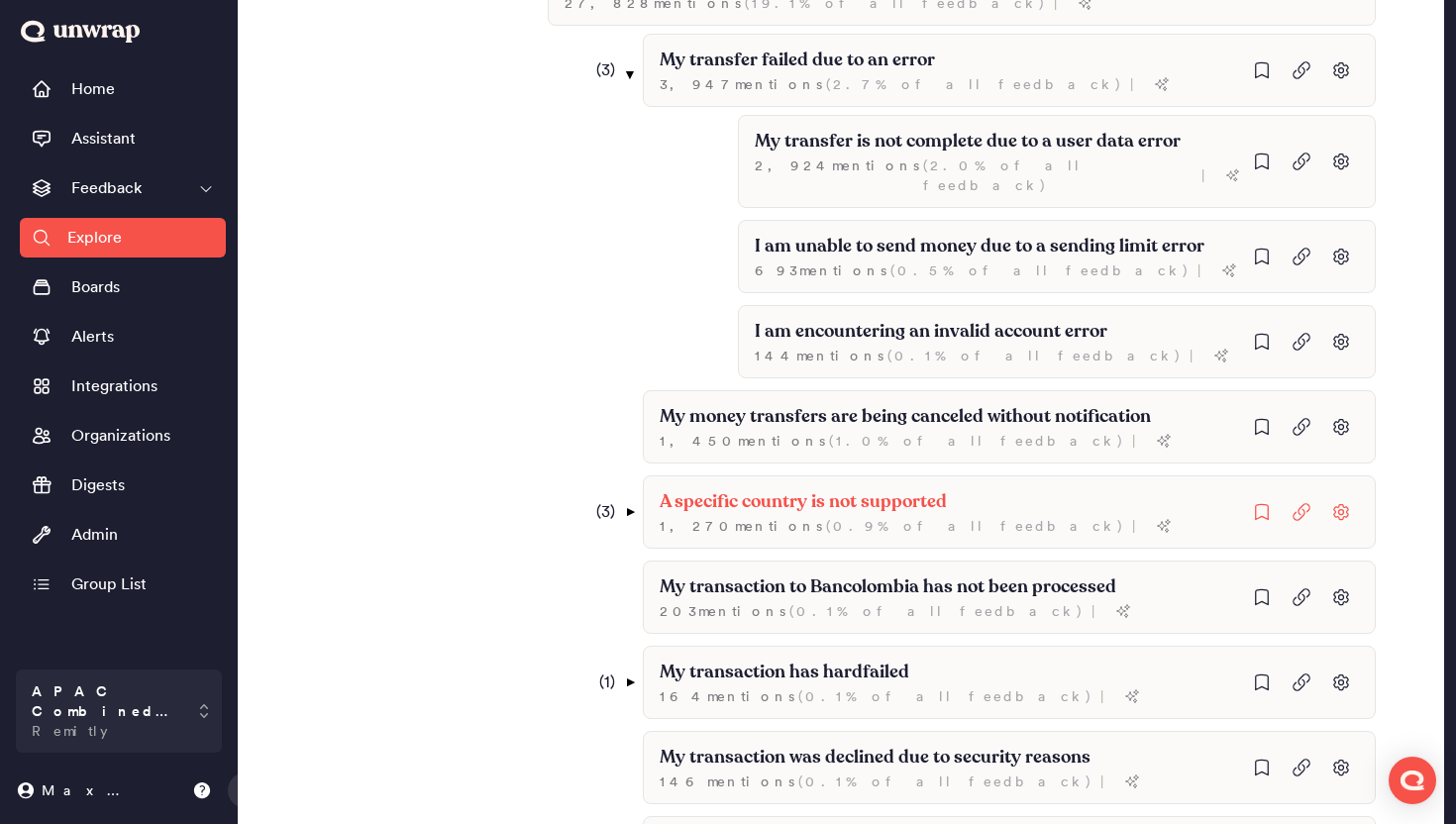 click on "( 3 ) ▼" at bounding box center [608, 512] 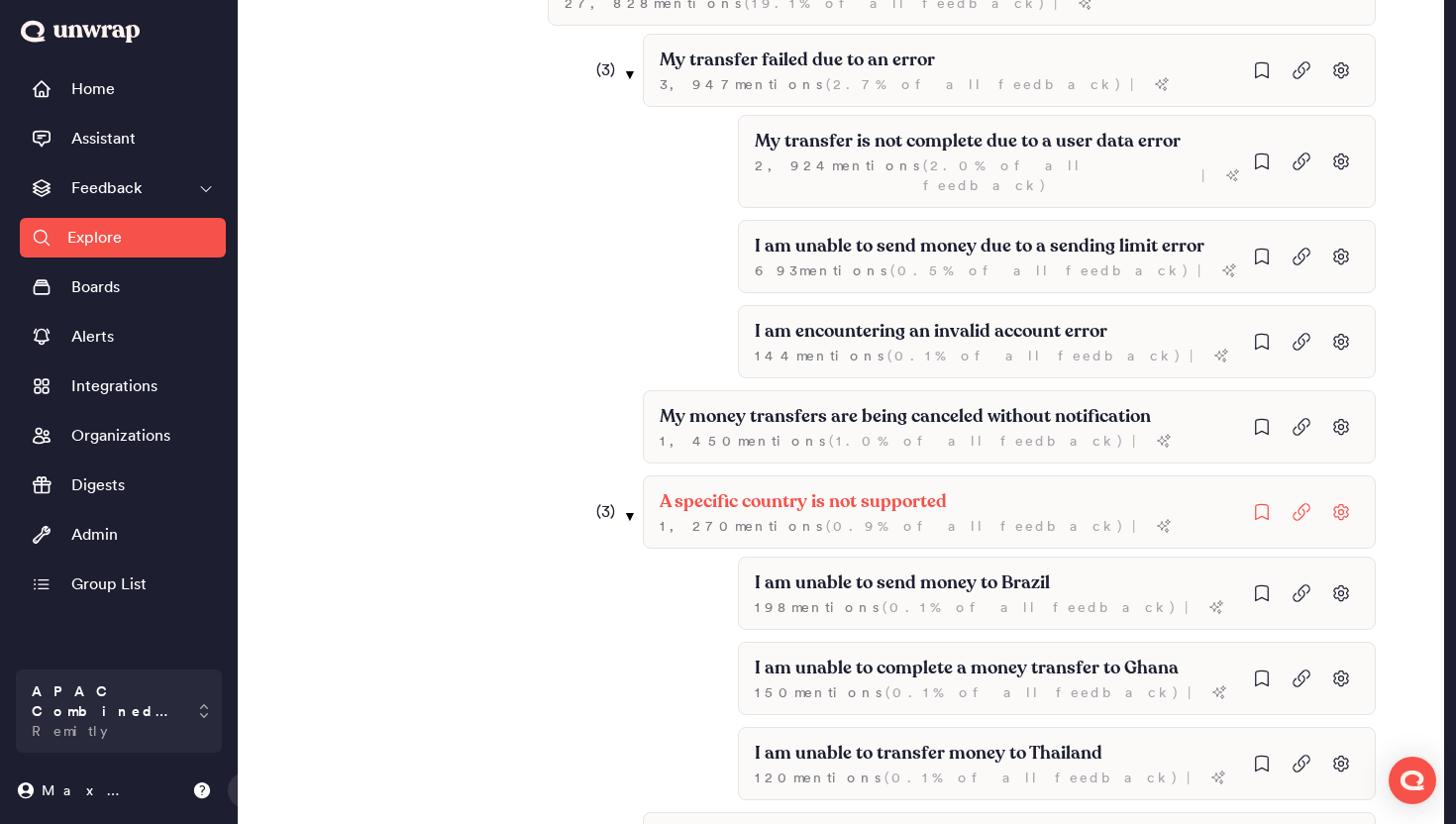scroll, scrollTop: 1769, scrollLeft: 0, axis: vertical 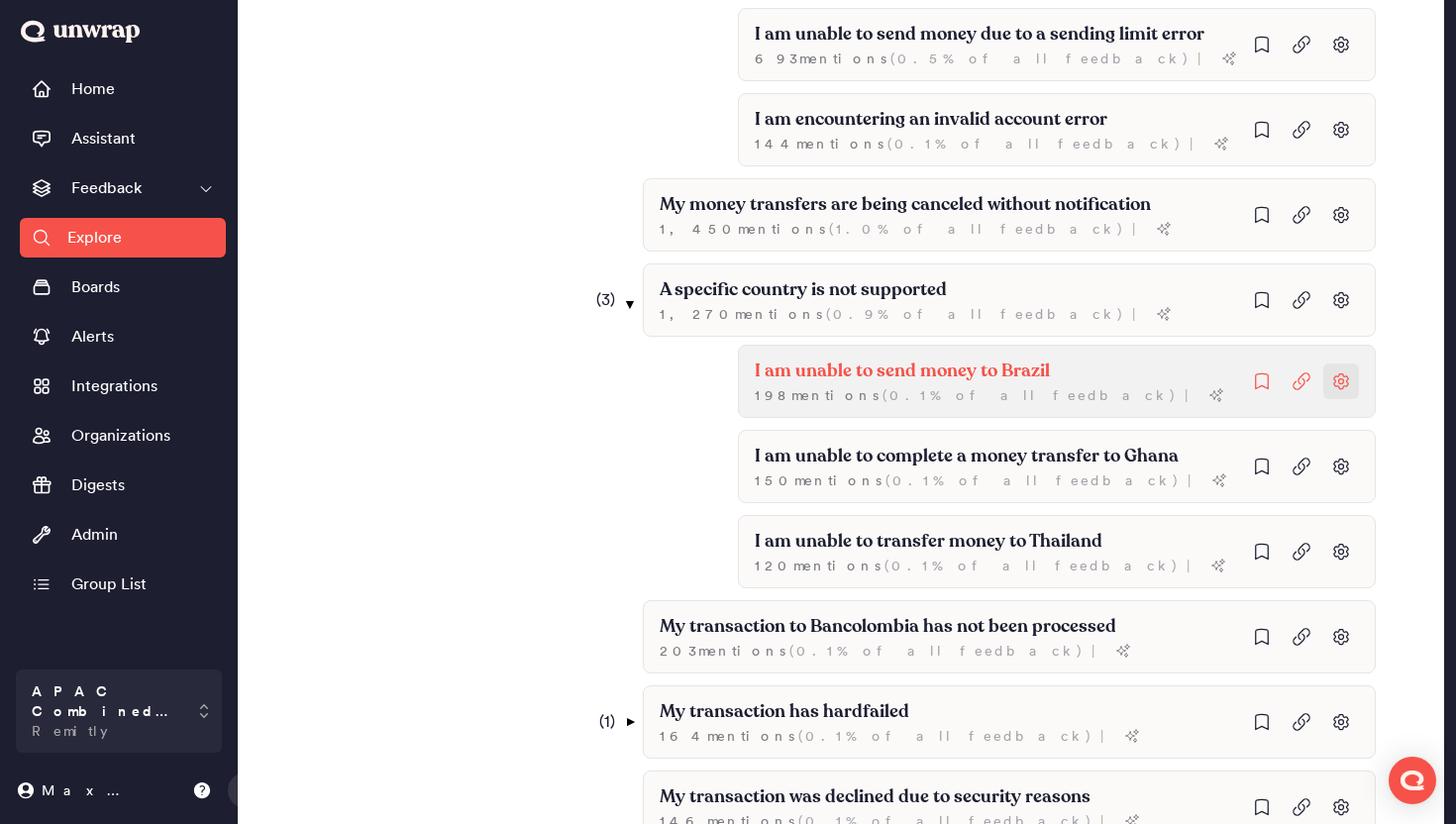 click 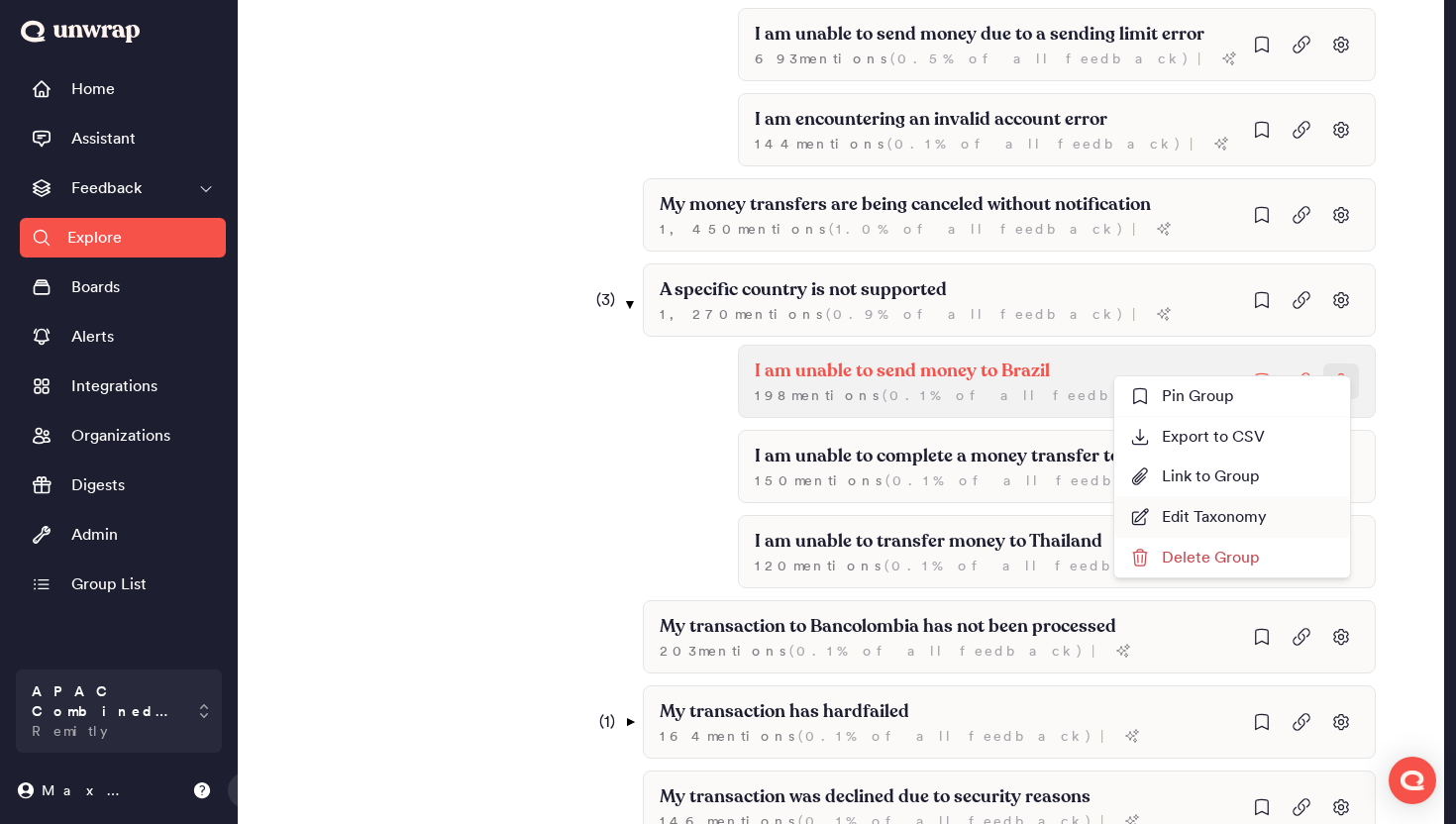 click on "Delete Group" at bounding box center [1232, 558] 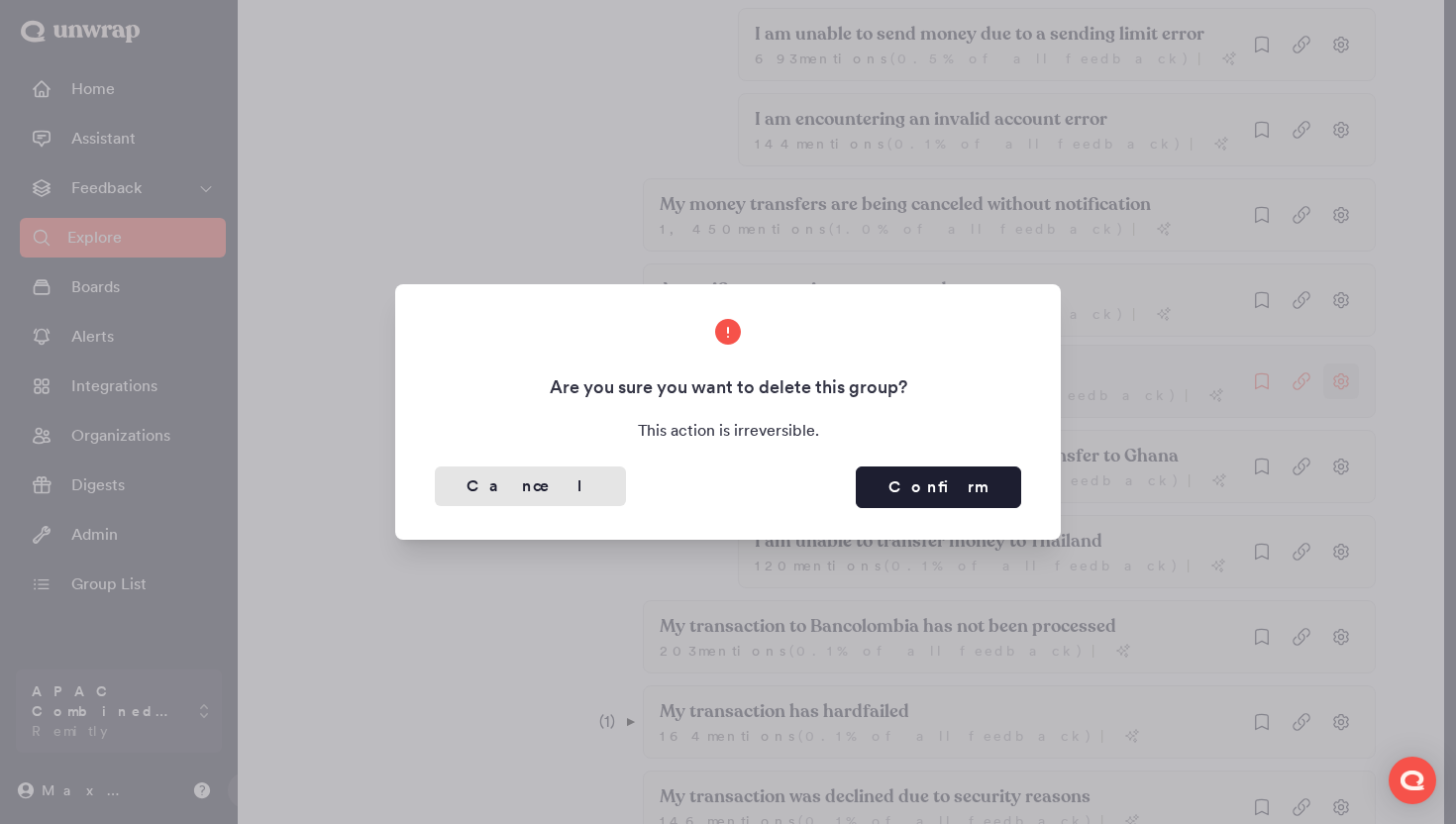 click on "Cancel" at bounding box center (530, 486) 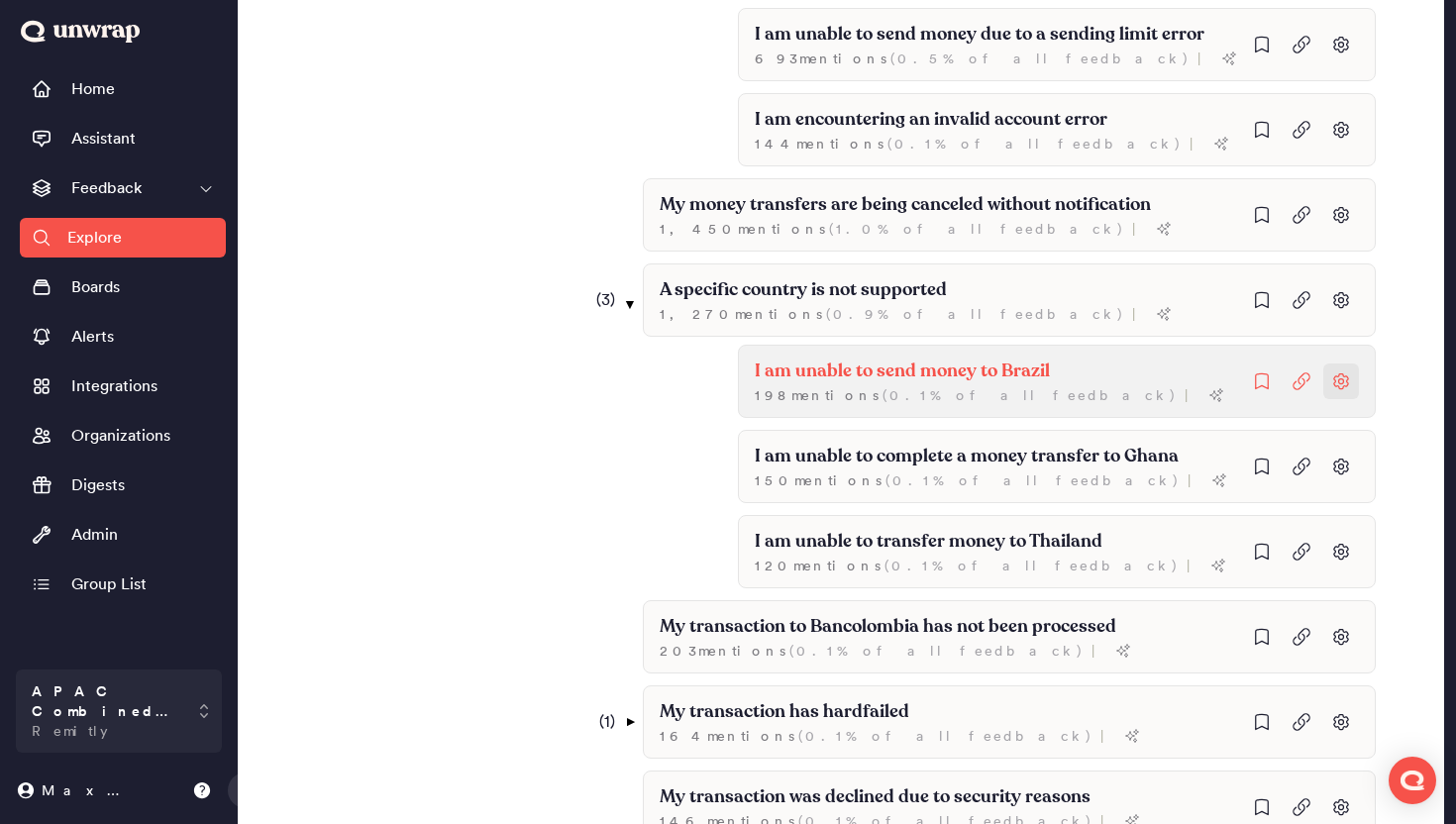 click on "I am unable to send money to Brazil 198  mention s   ( 0.1% of all feedback ) |" at bounding box center (1057, 381) 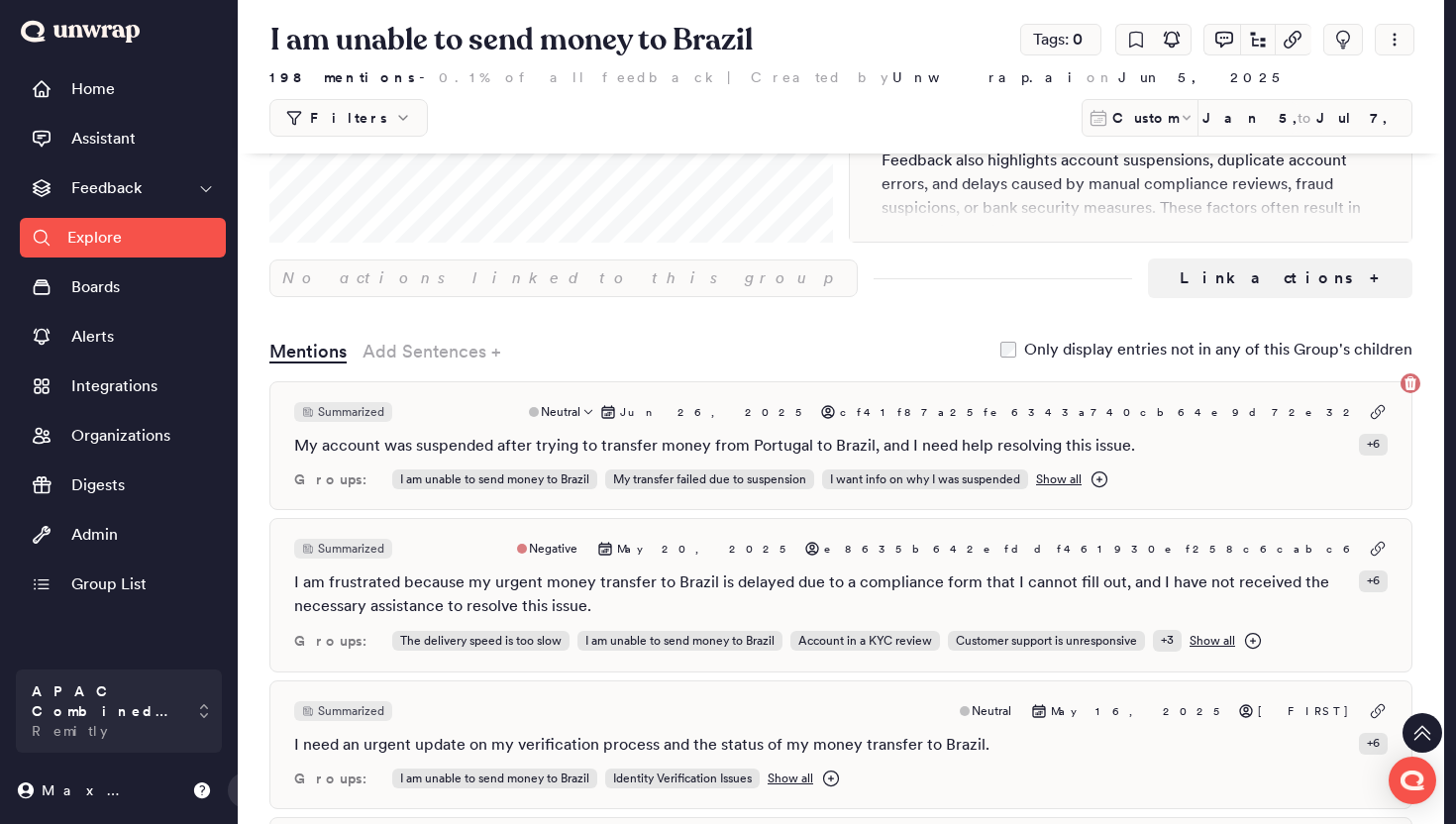 scroll, scrollTop: 0, scrollLeft: 0, axis: both 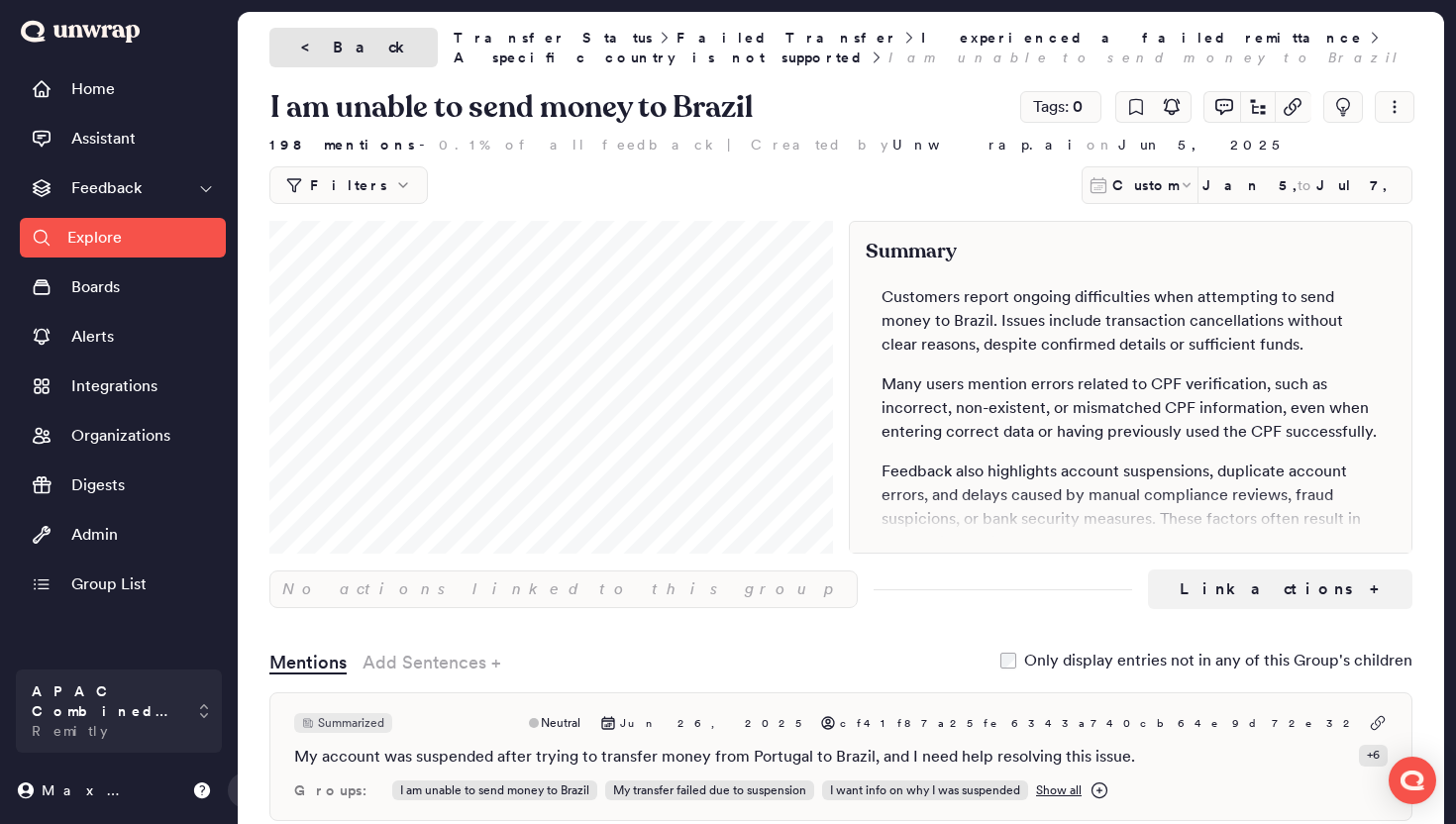 click on "< Back" at bounding box center (354, 48) 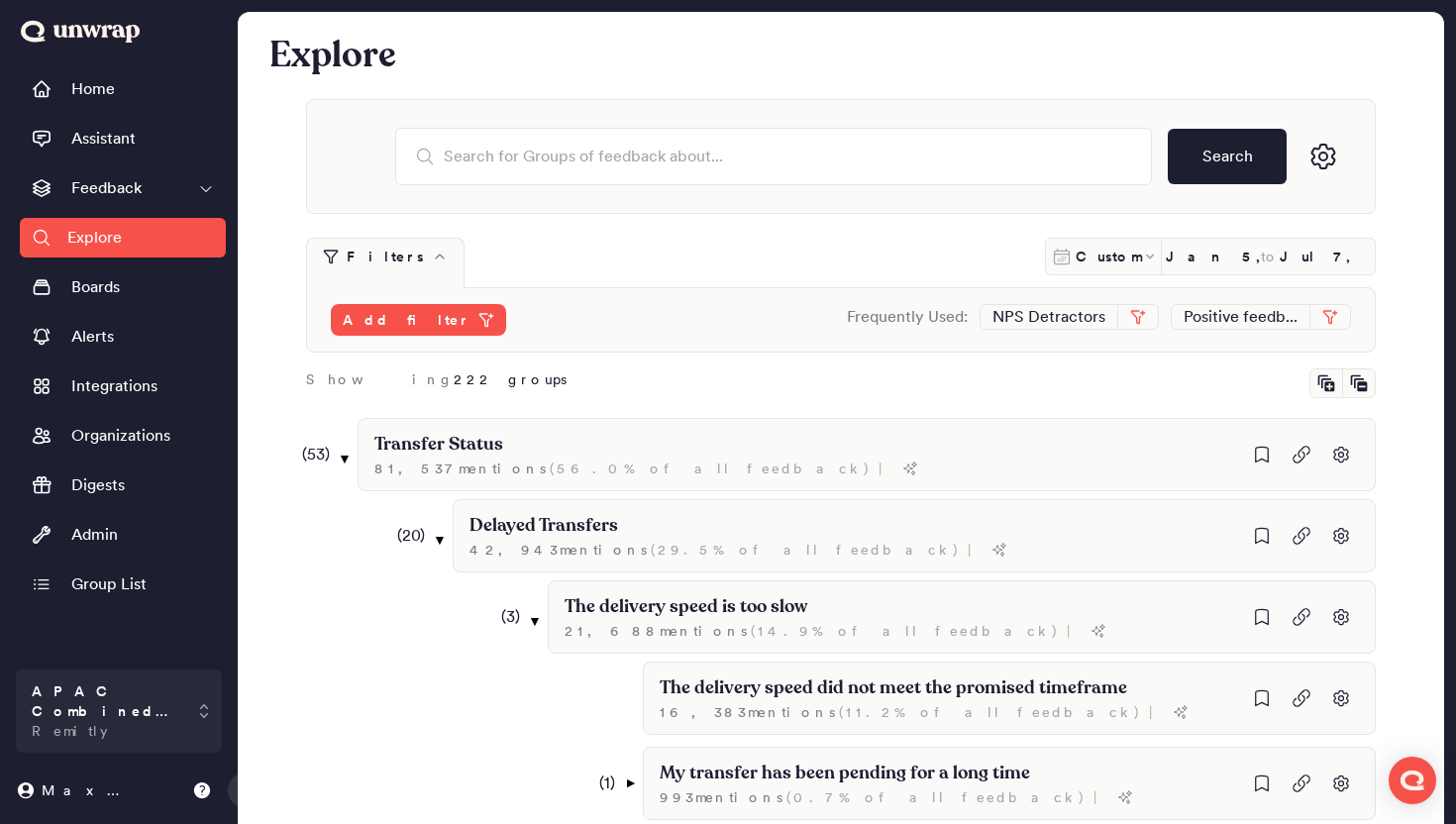 scroll, scrollTop: 1769, scrollLeft: 0, axis: vertical 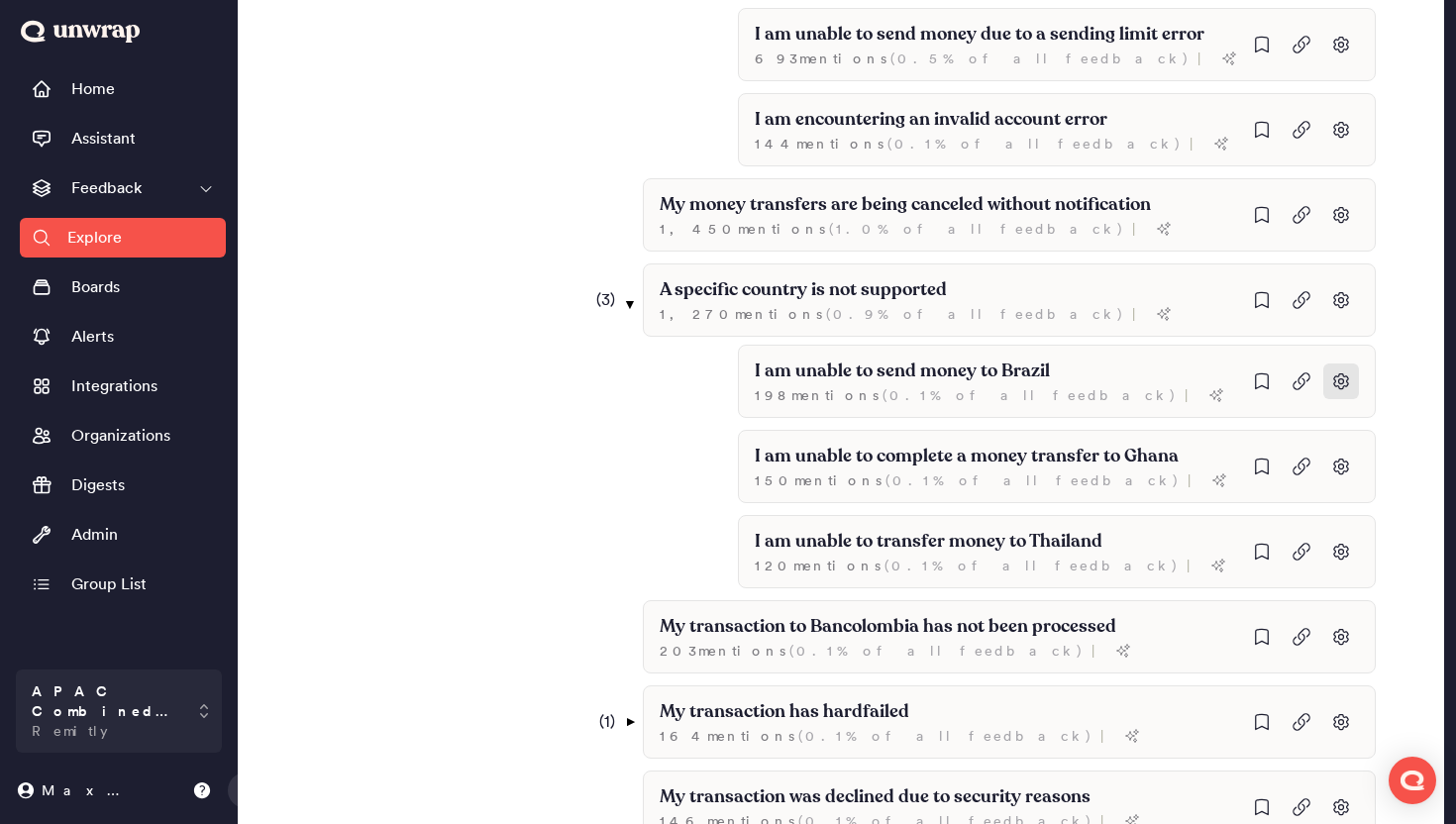 click 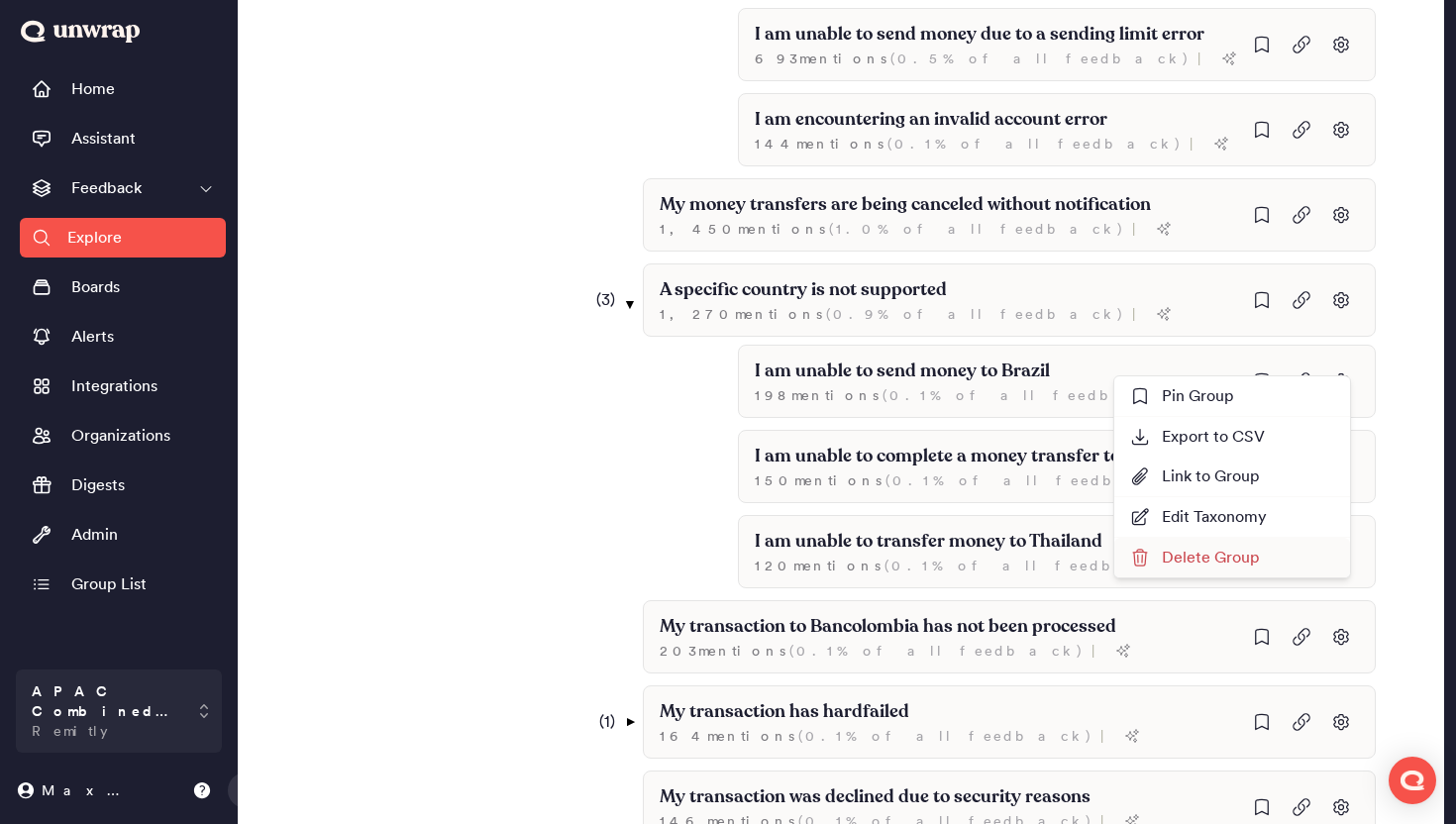 click on "Delete Group" at bounding box center [1232, 558] 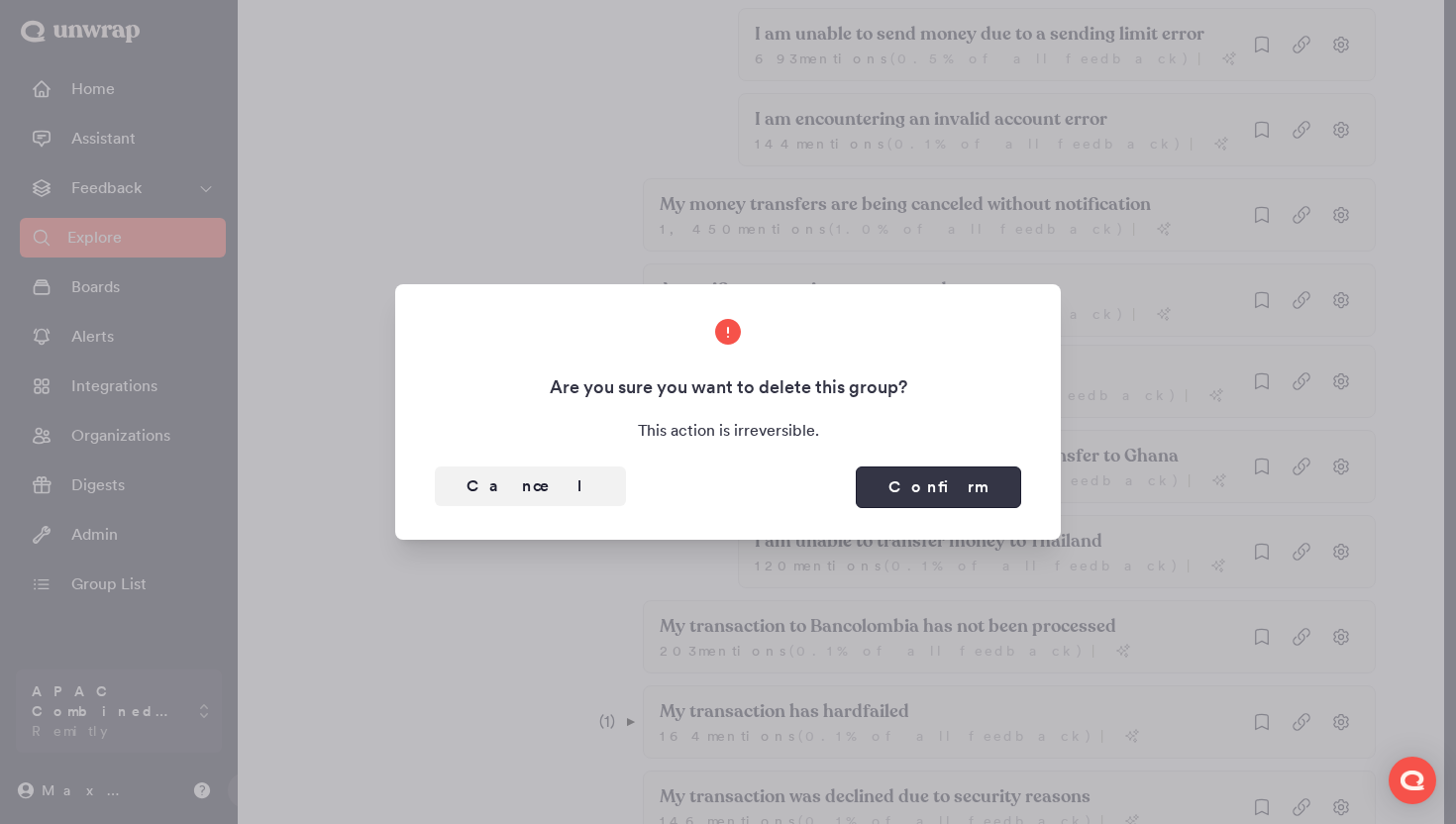 click on "Confirm" at bounding box center [938, 487] 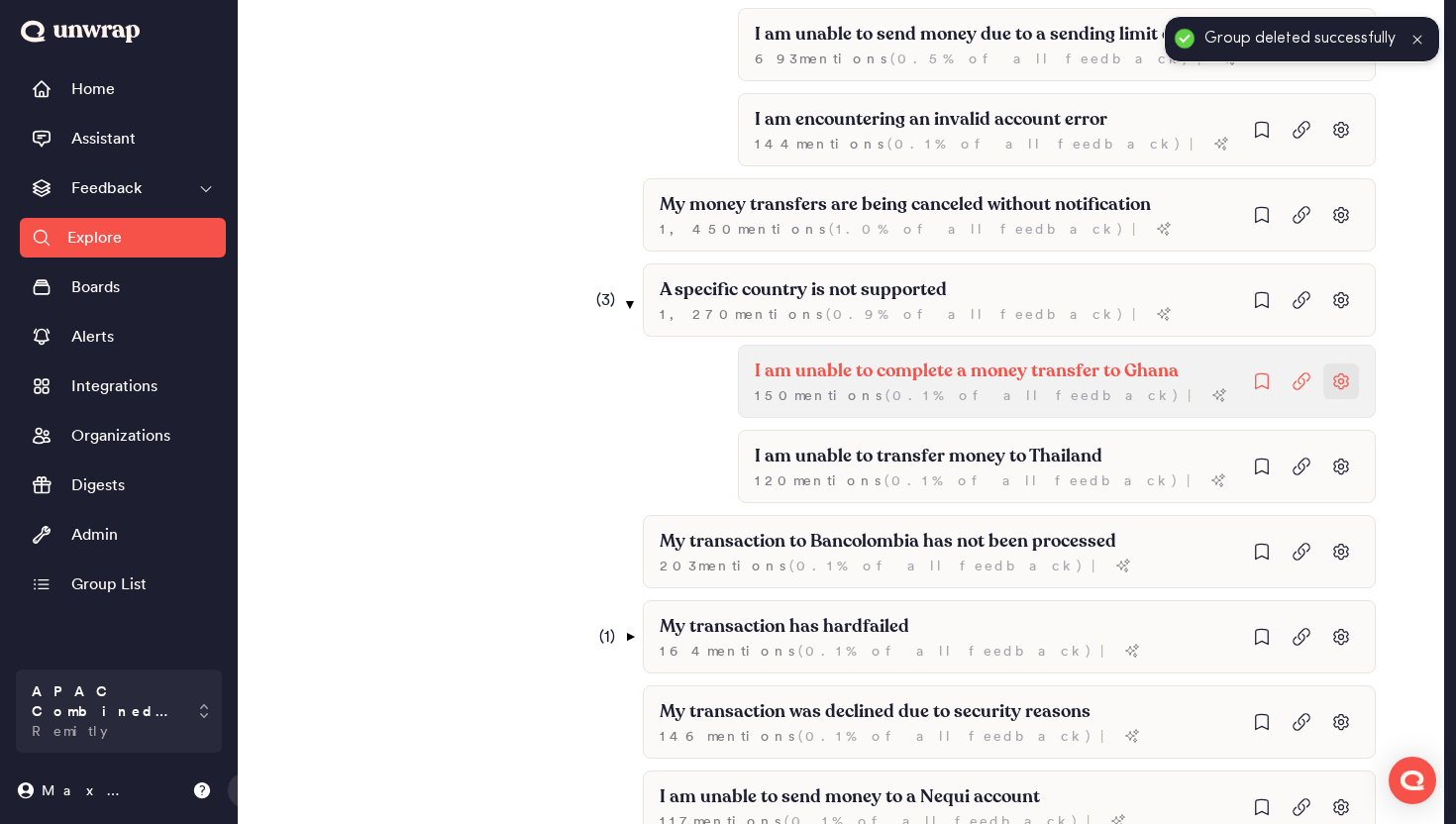 click 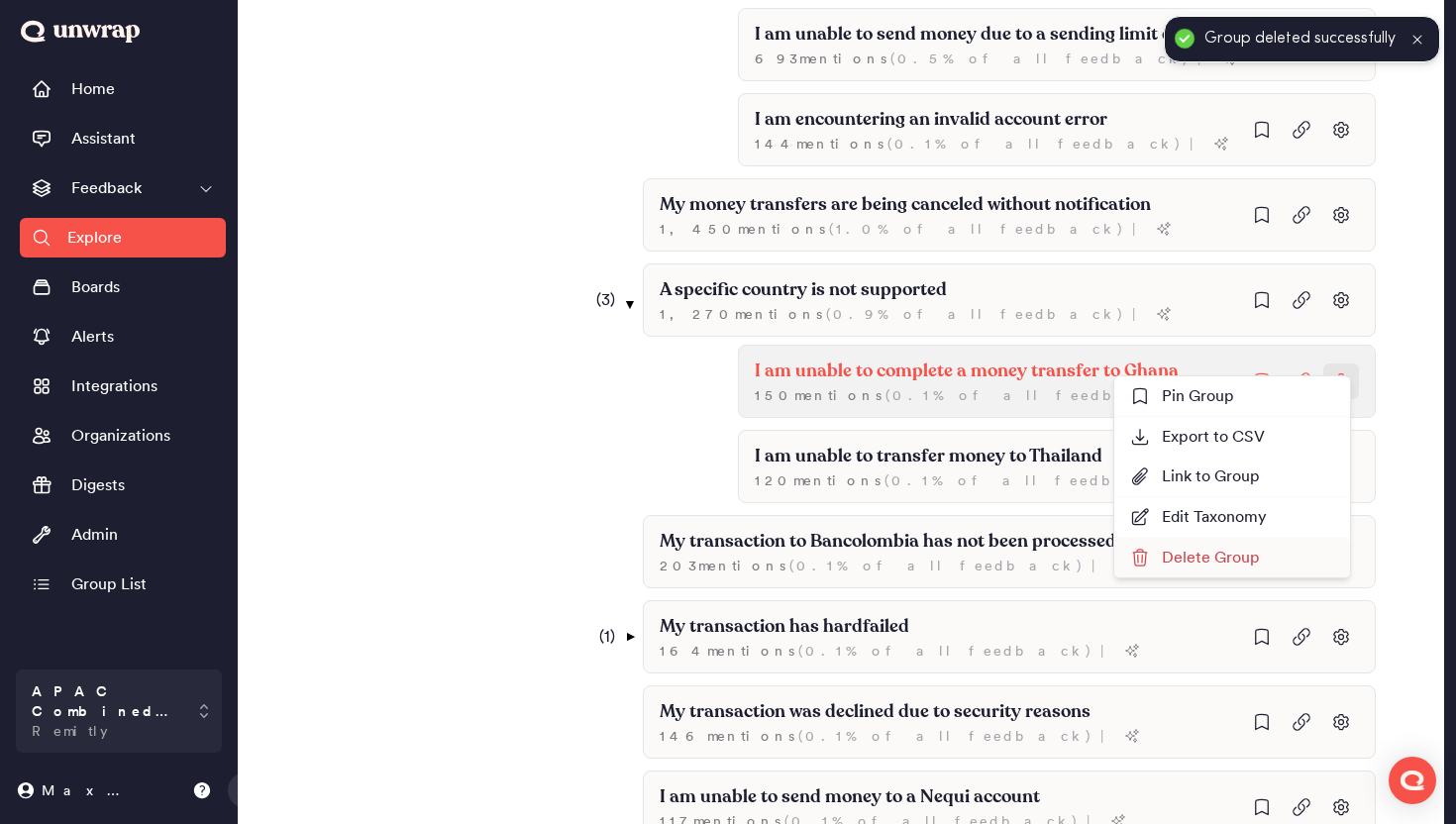 click on "Delete Group" at bounding box center (1232, 558) 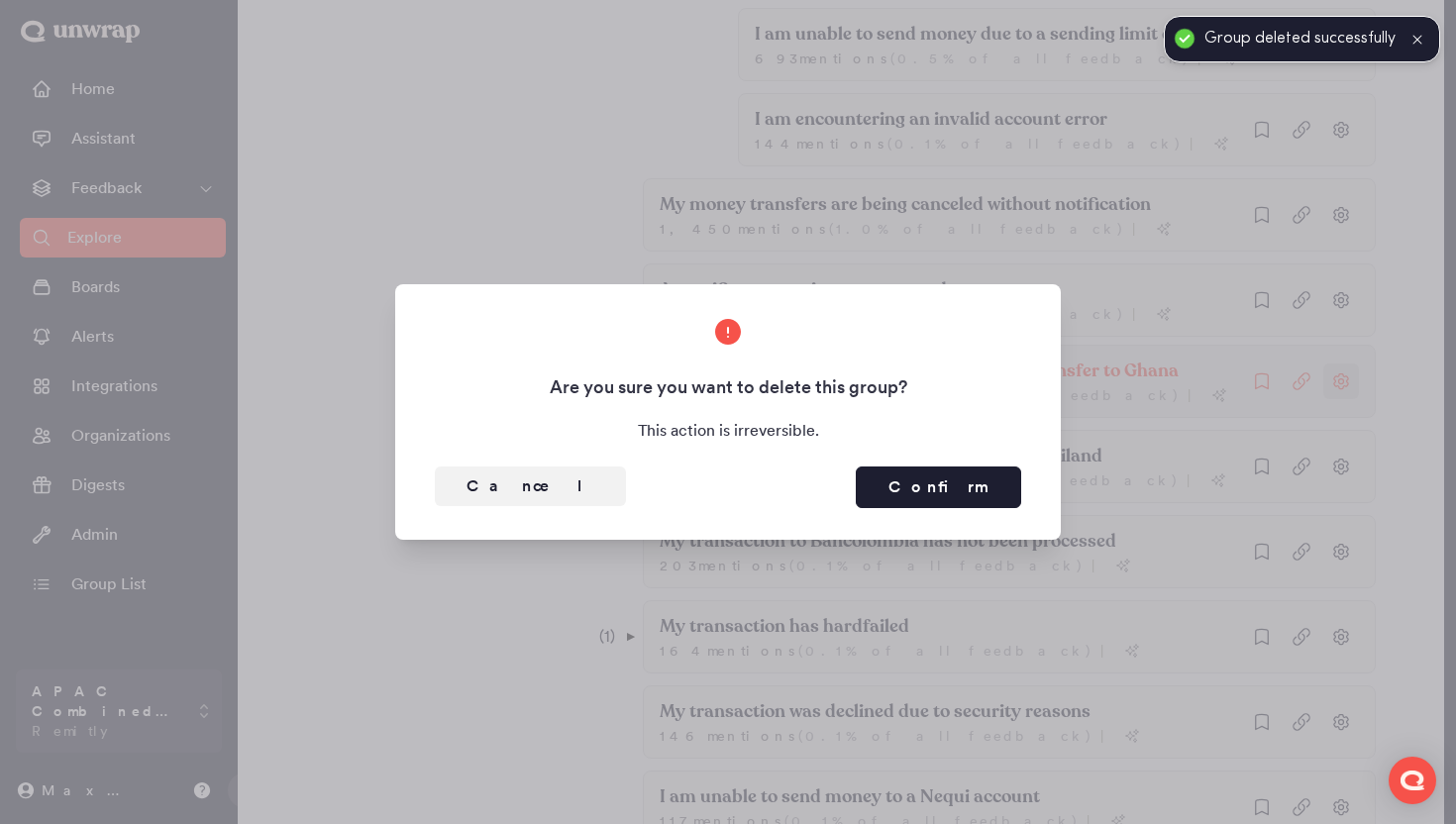 click on "Cancel Confirm" at bounding box center (728, 479) 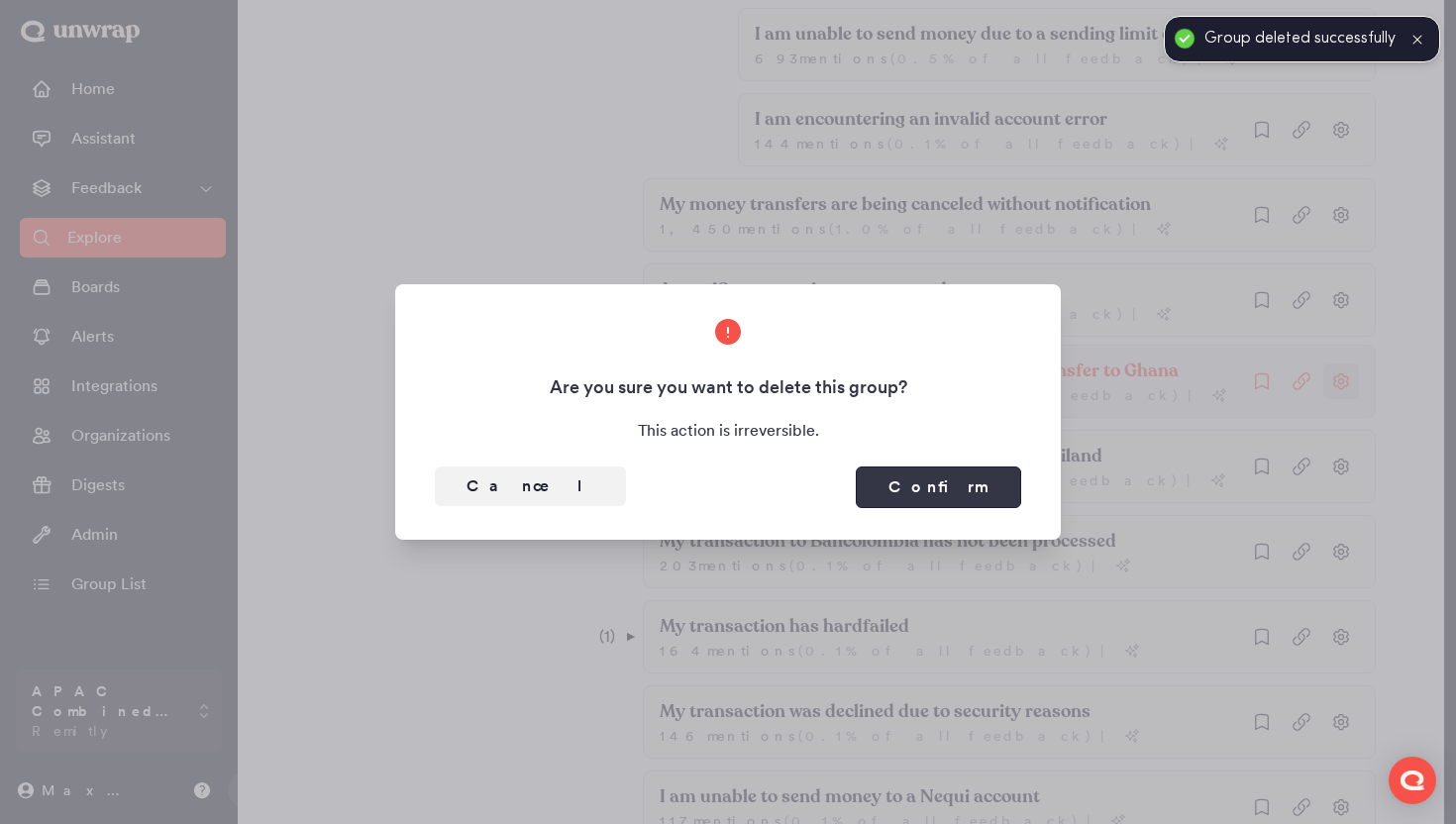 click on "Confirm" at bounding box center [938, 487] 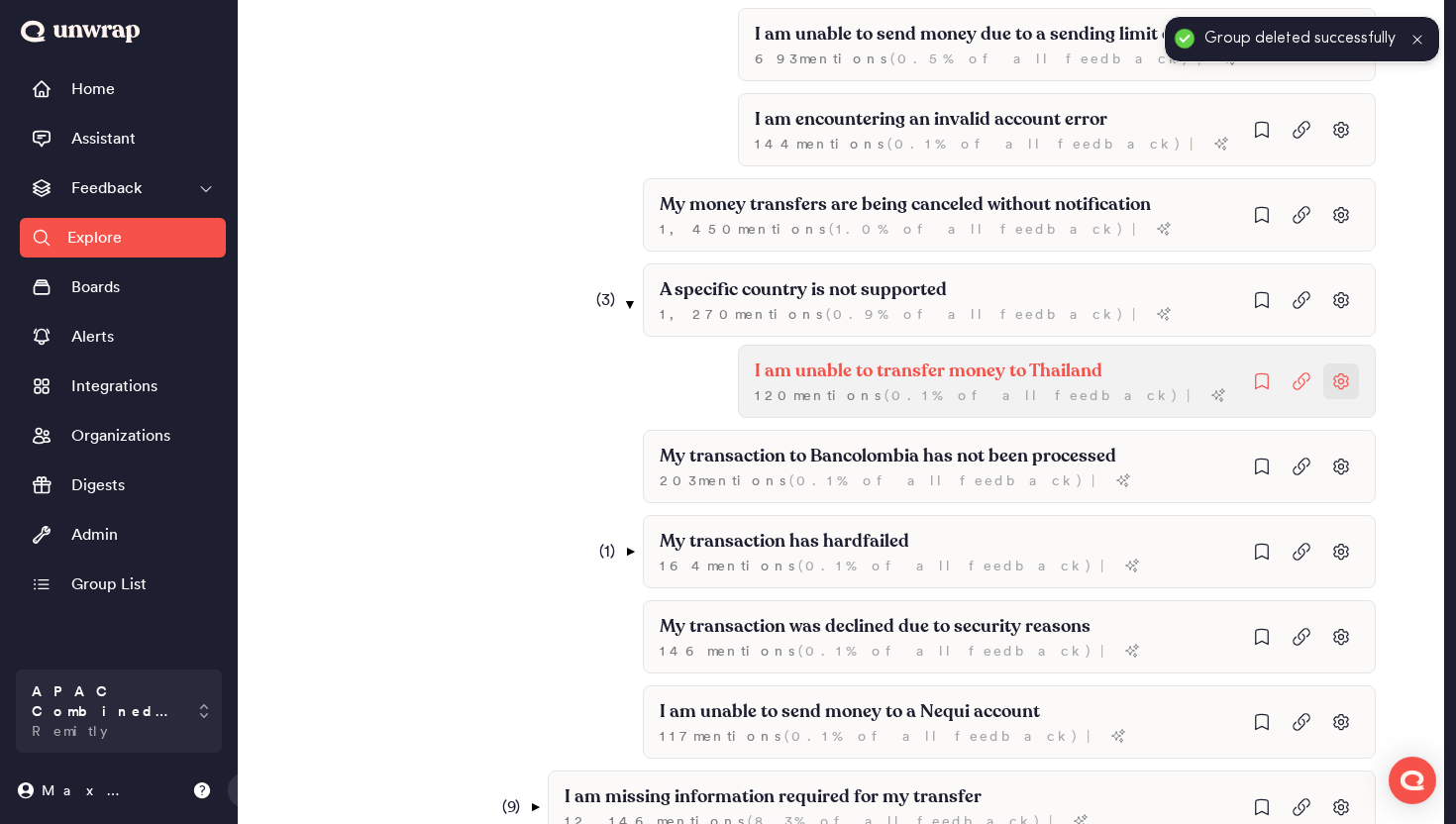 click at bounding box center [1341, -51] 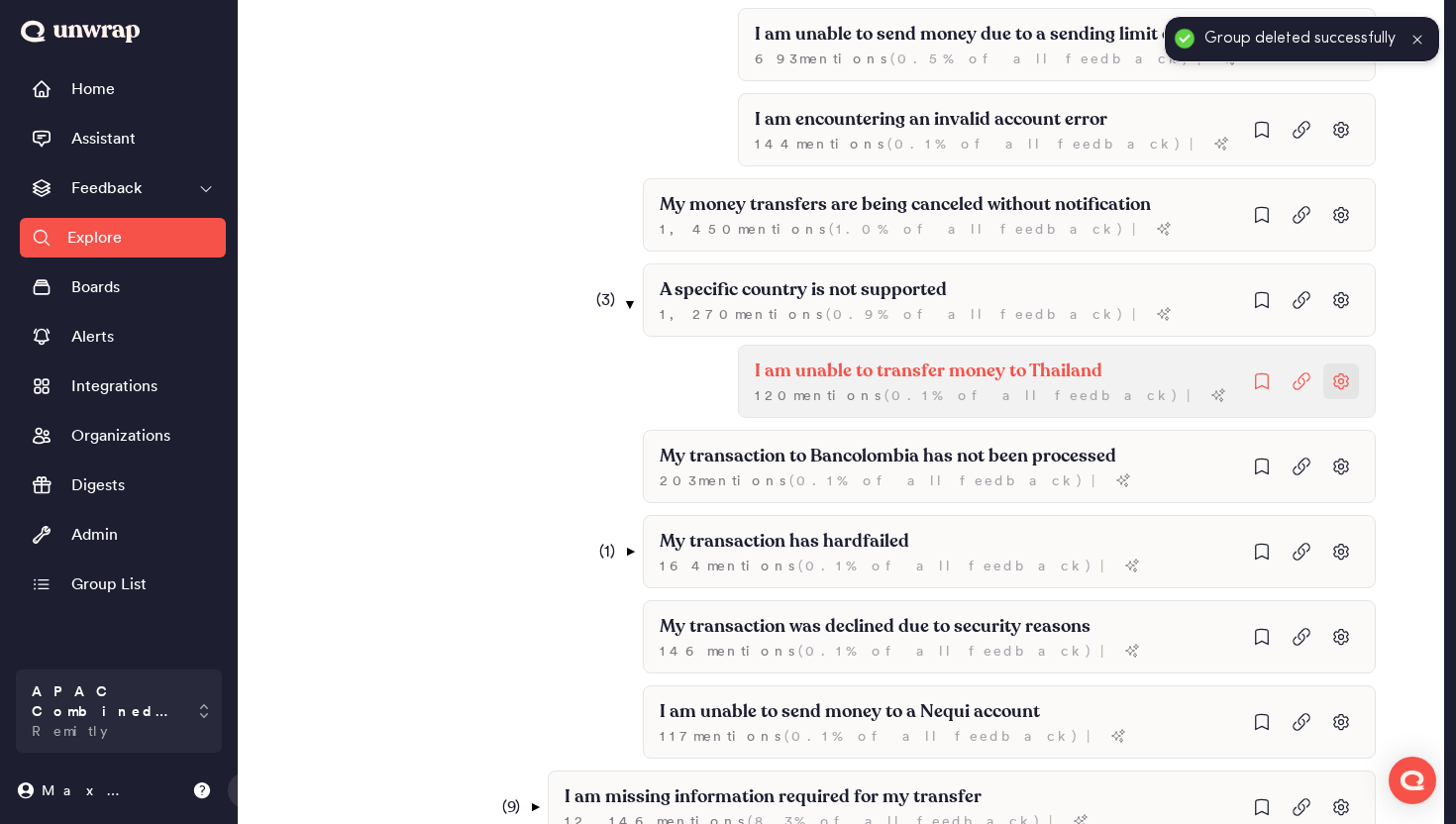 click 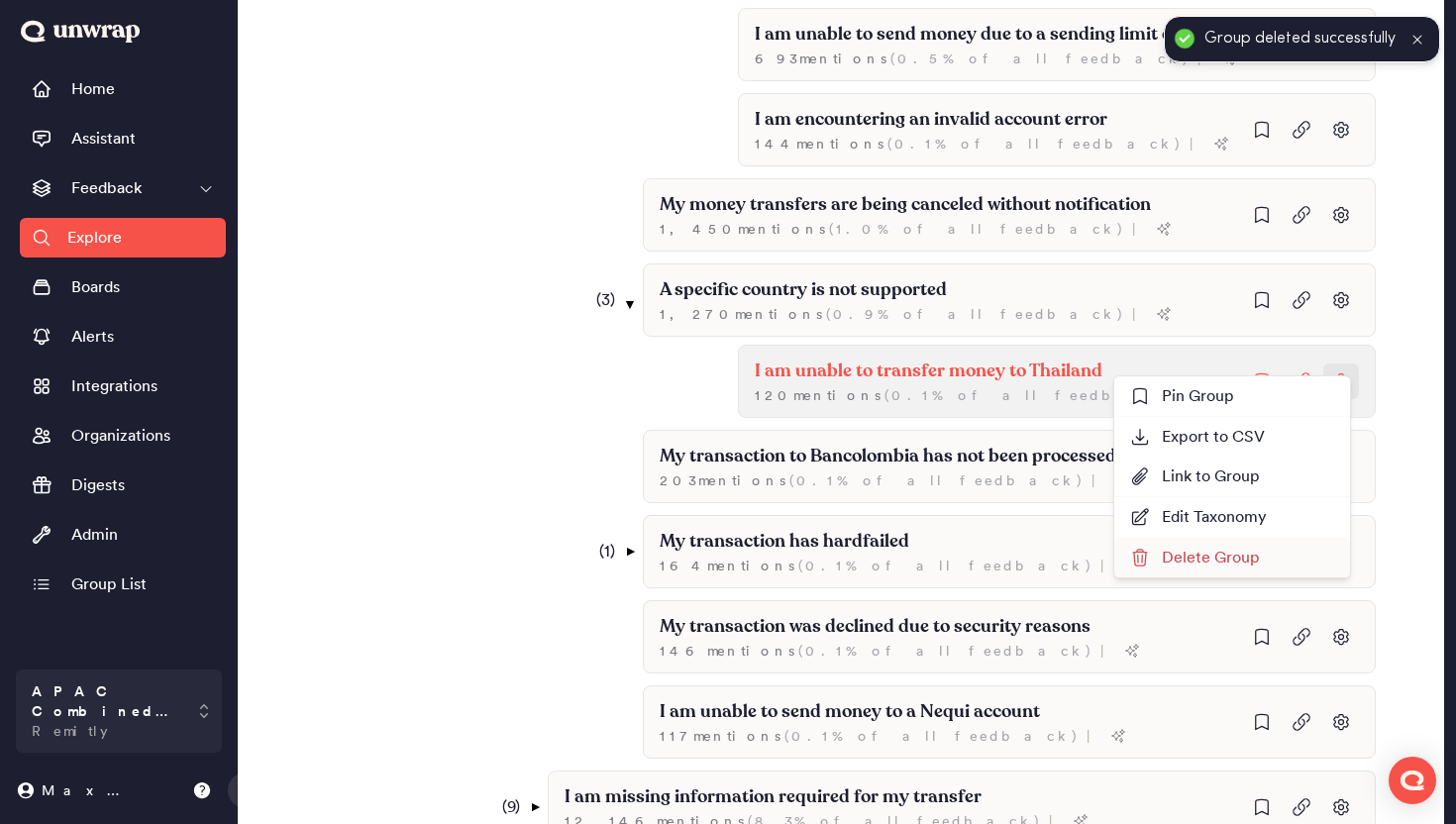 click on "Delete Group" at bounding box center (1195, 558) 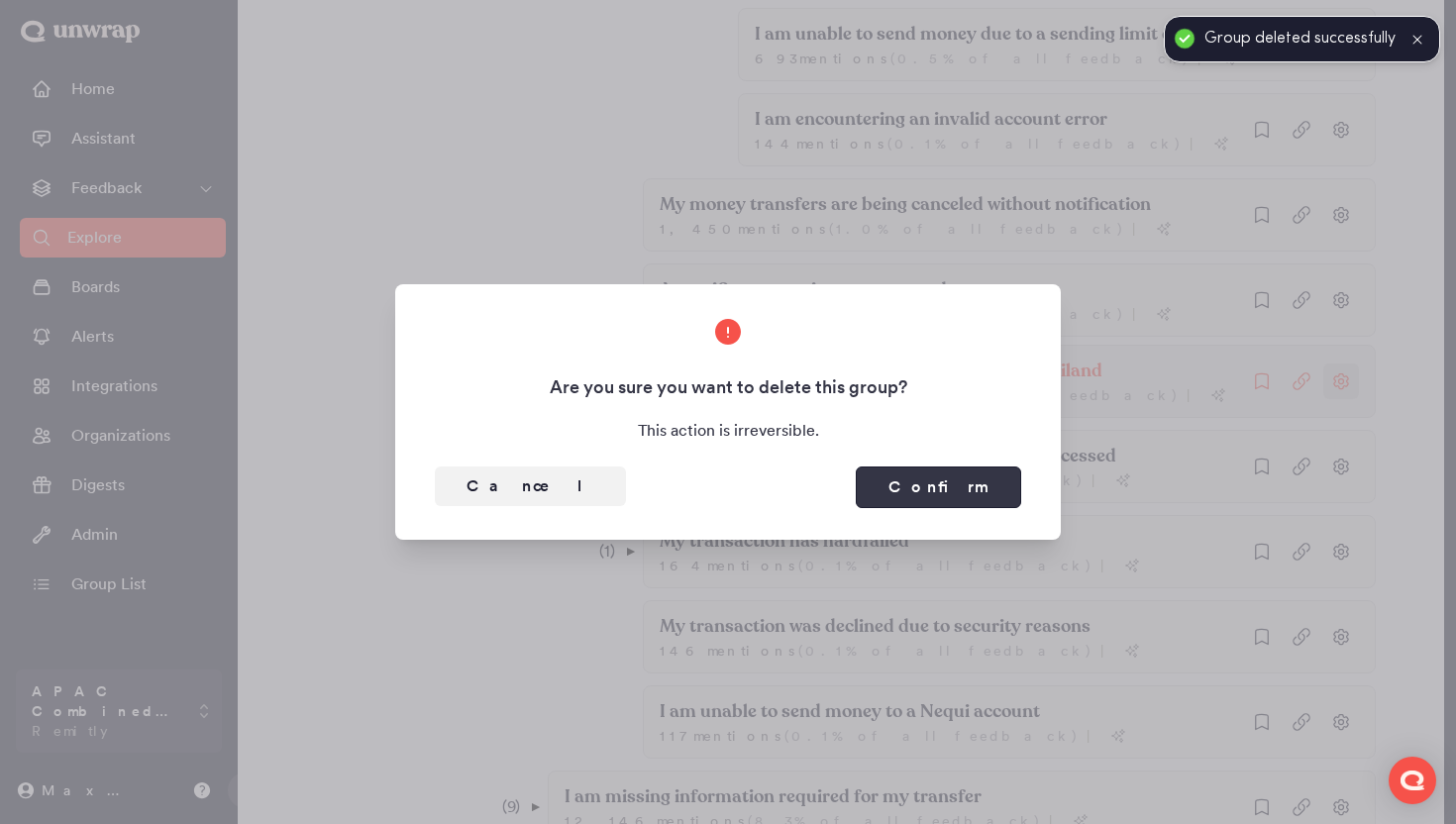 click on "Confirm" at bounding box center (938, 487) 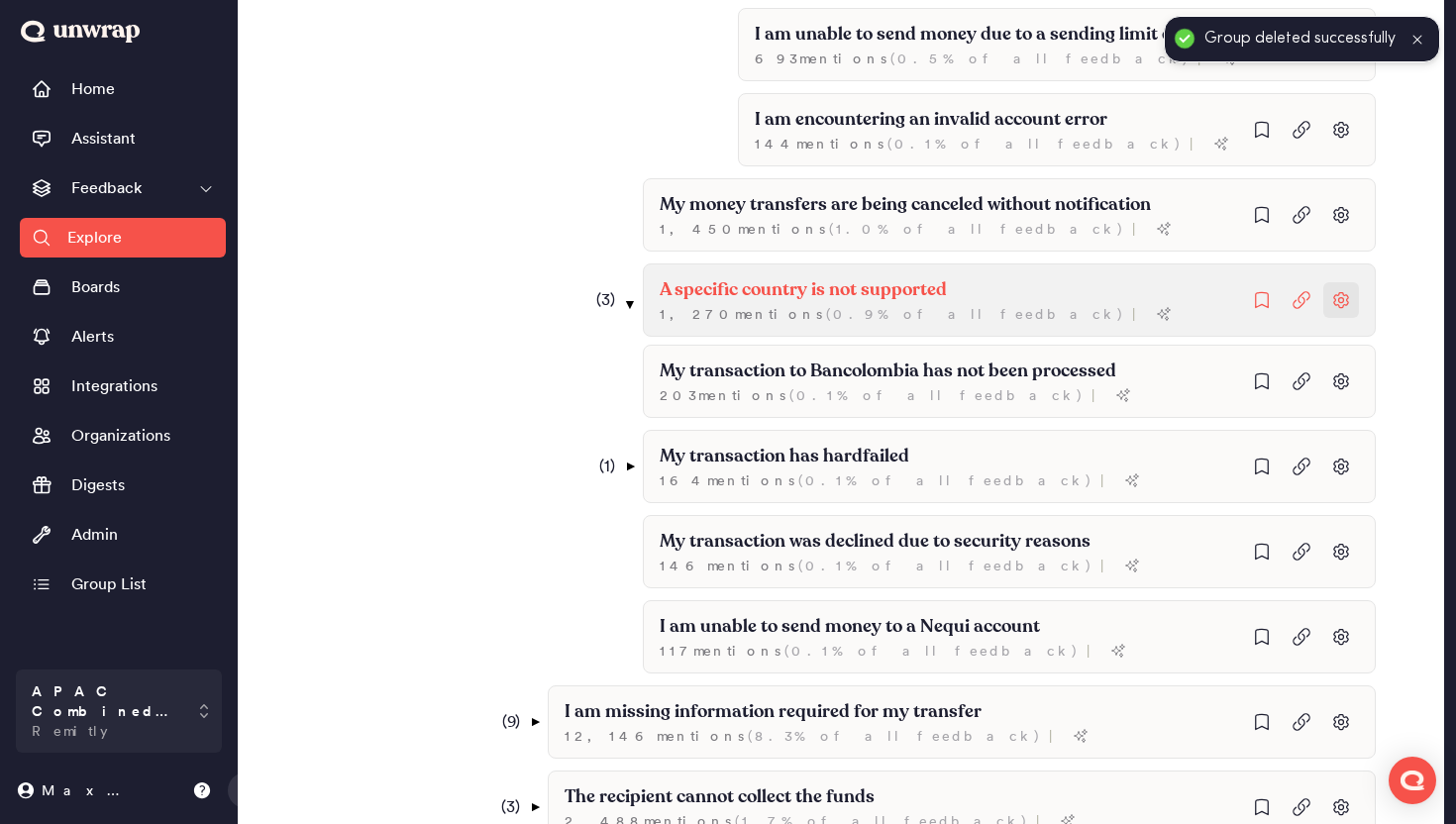 scroll, scrollTop: 1765, scrollLeft: 0, axis: vertical 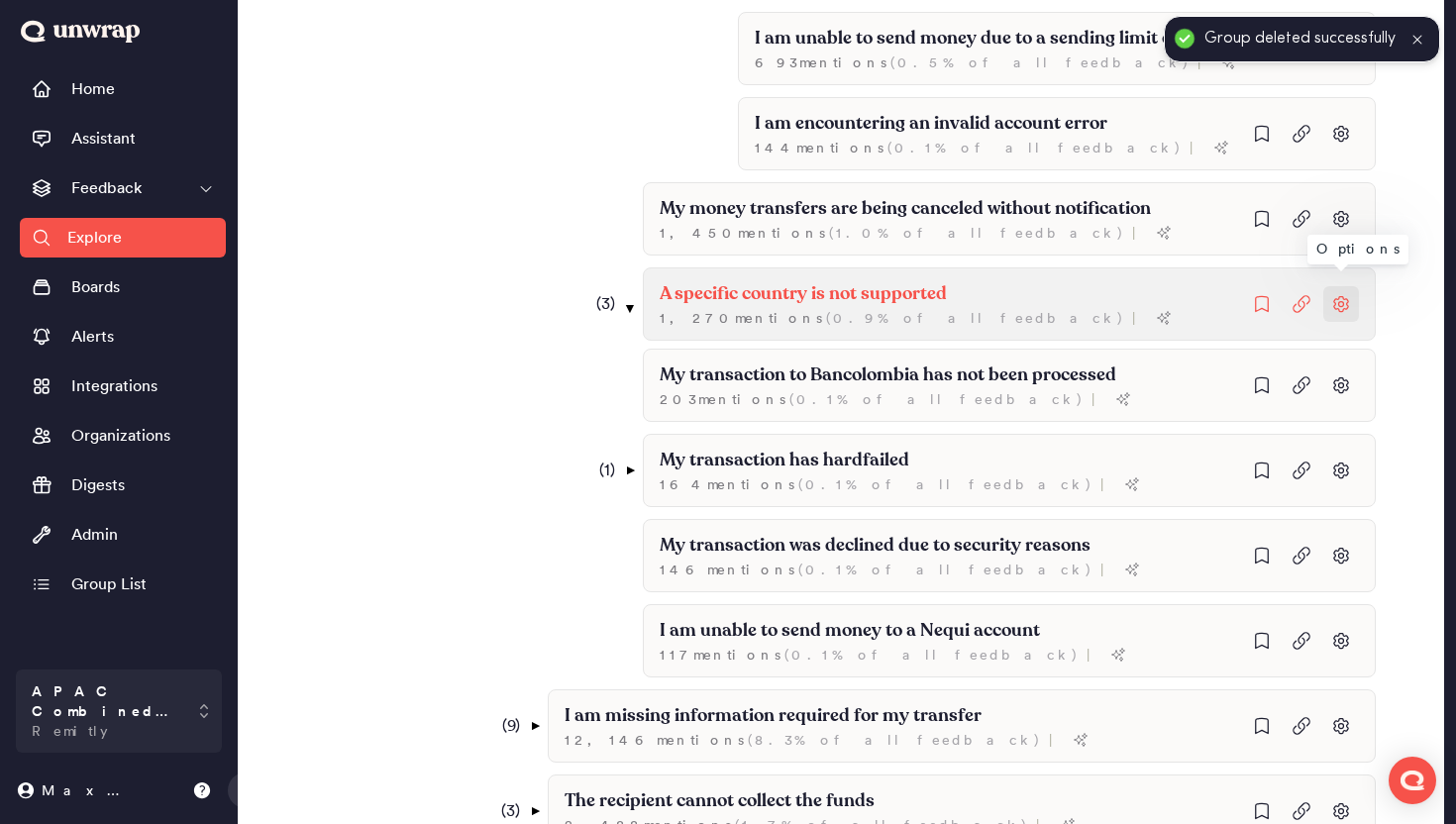 click 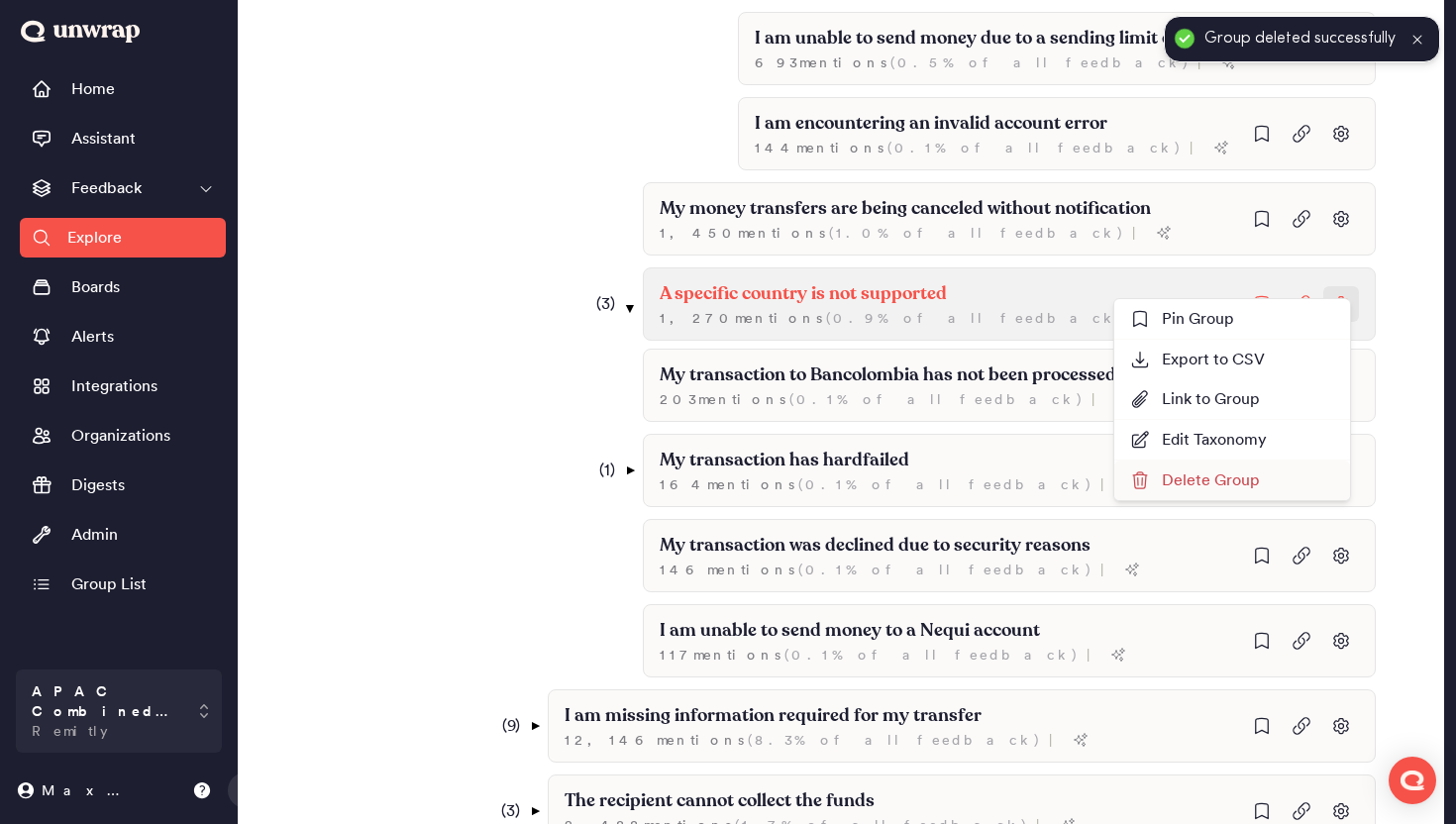 click on "Delete Group" at bounding box center [1195, 480] 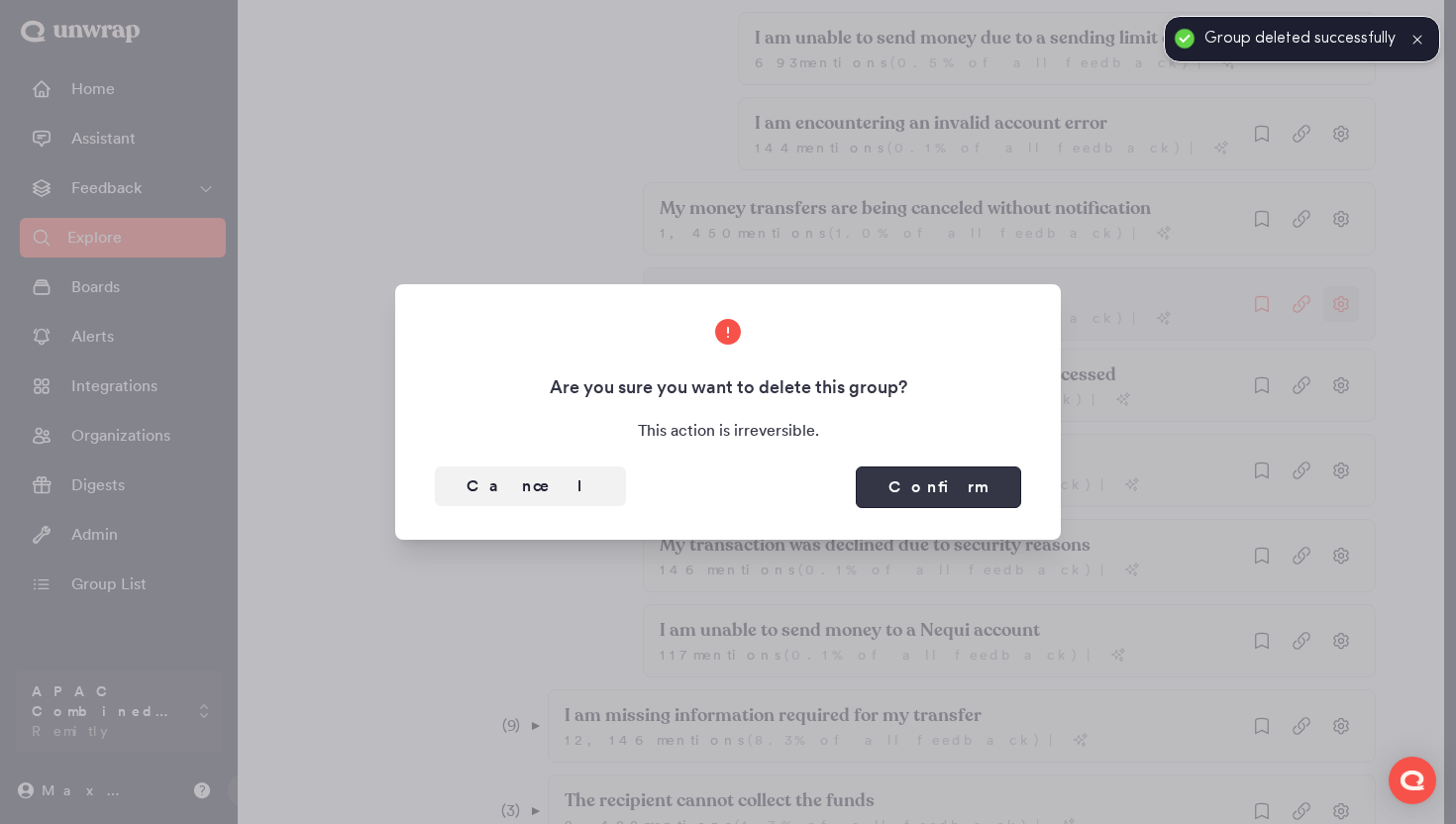 click on "Confirm" at bounding box center [938, 487] 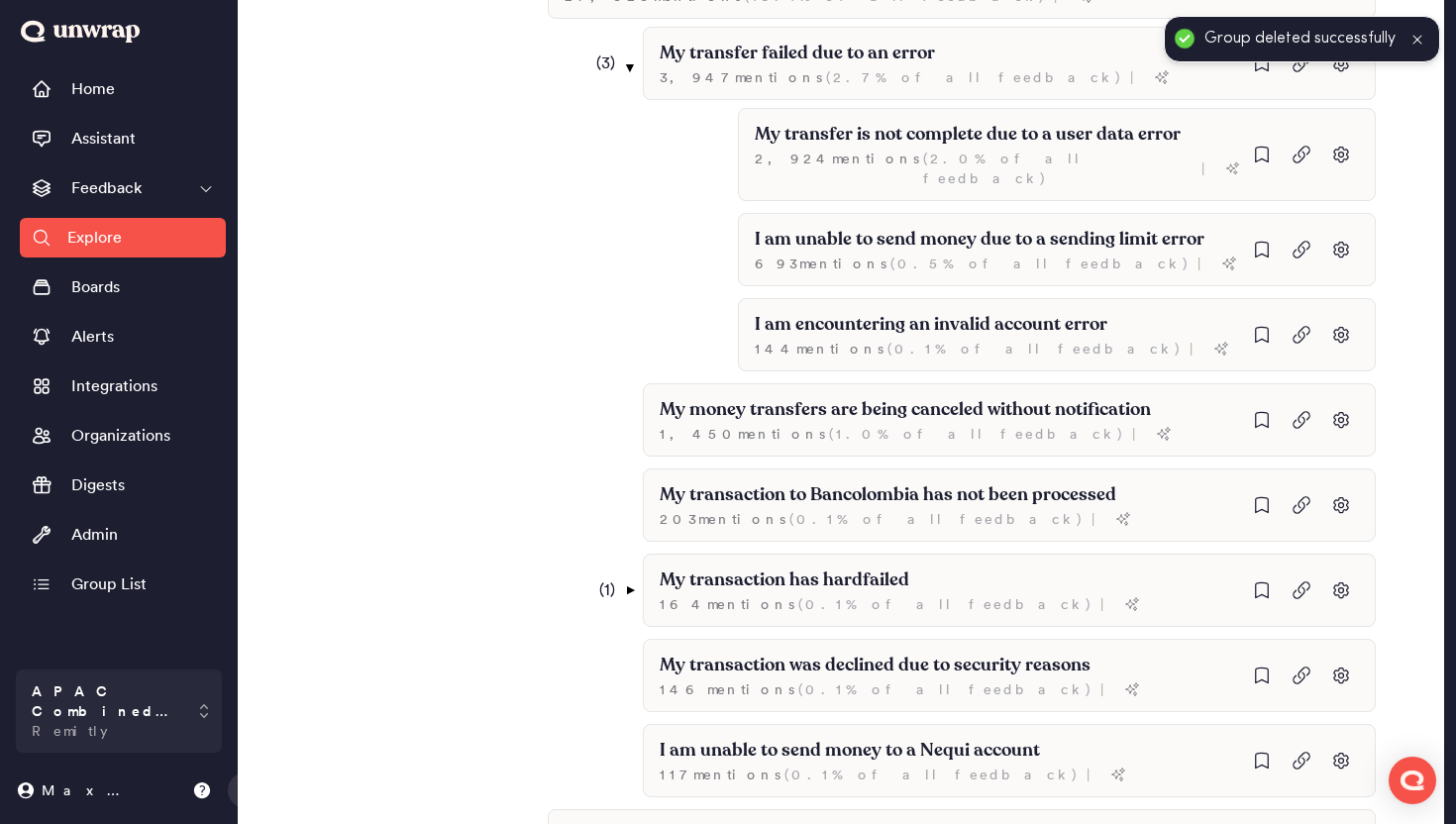 scroll, scrollTop: 1562, scrollLeft: 0, axis: vertical 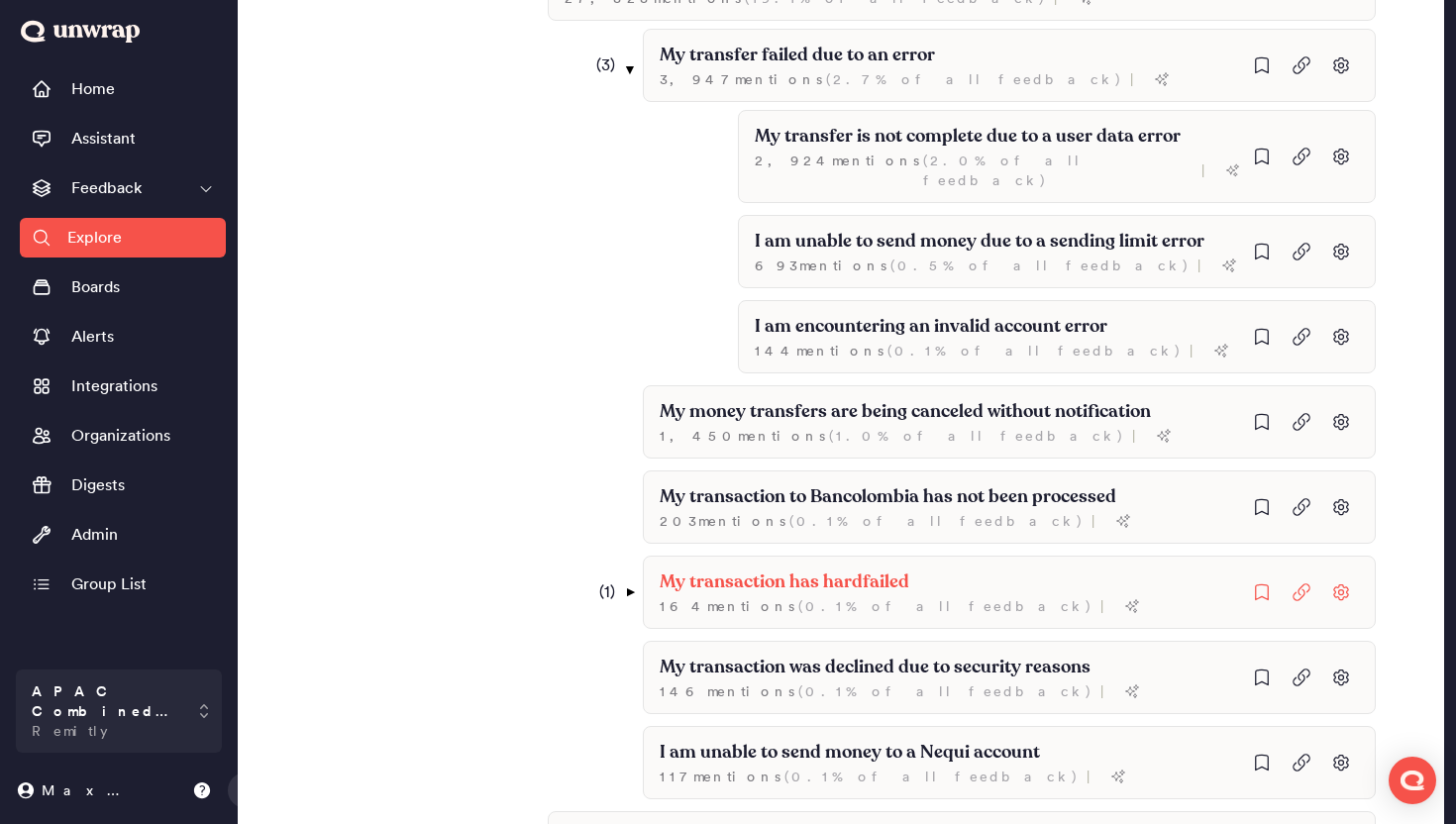 click on "( 1 )" at bounding box center (597, 592) 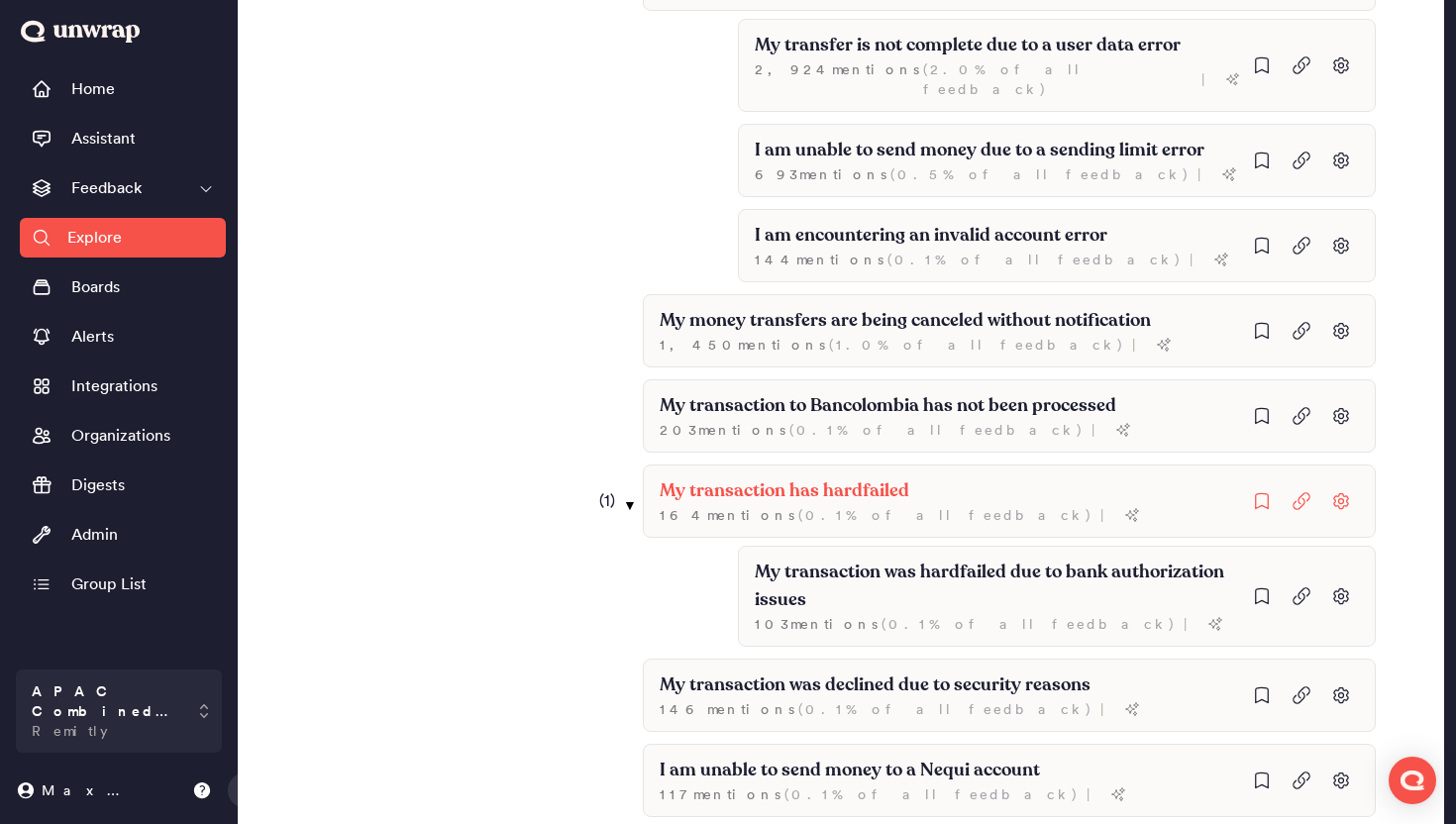 scroll, scrollTop: 1552, scrollLeft: 0, axis: vertical 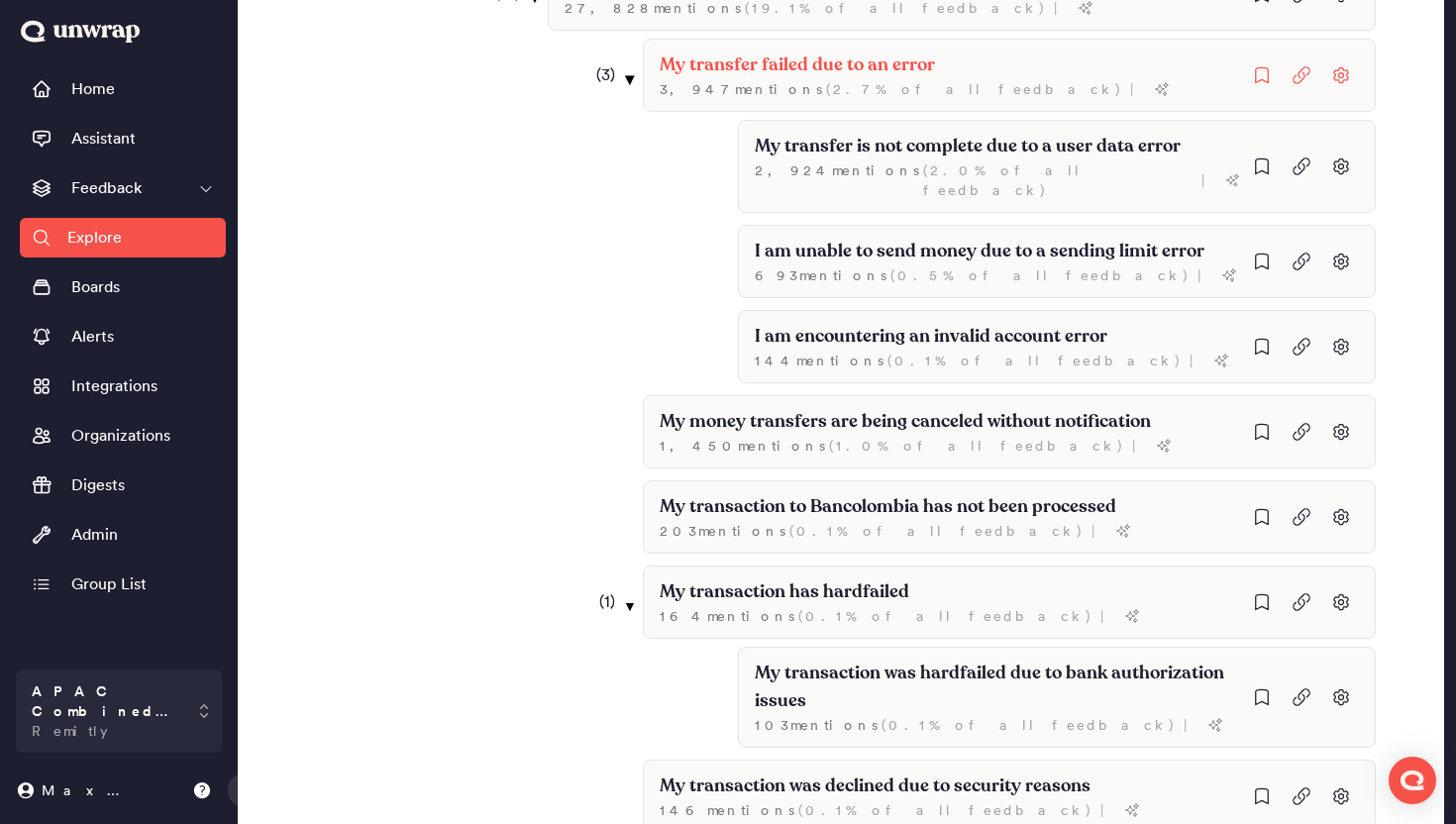 click on "▼" at bounding box center [630, 79] 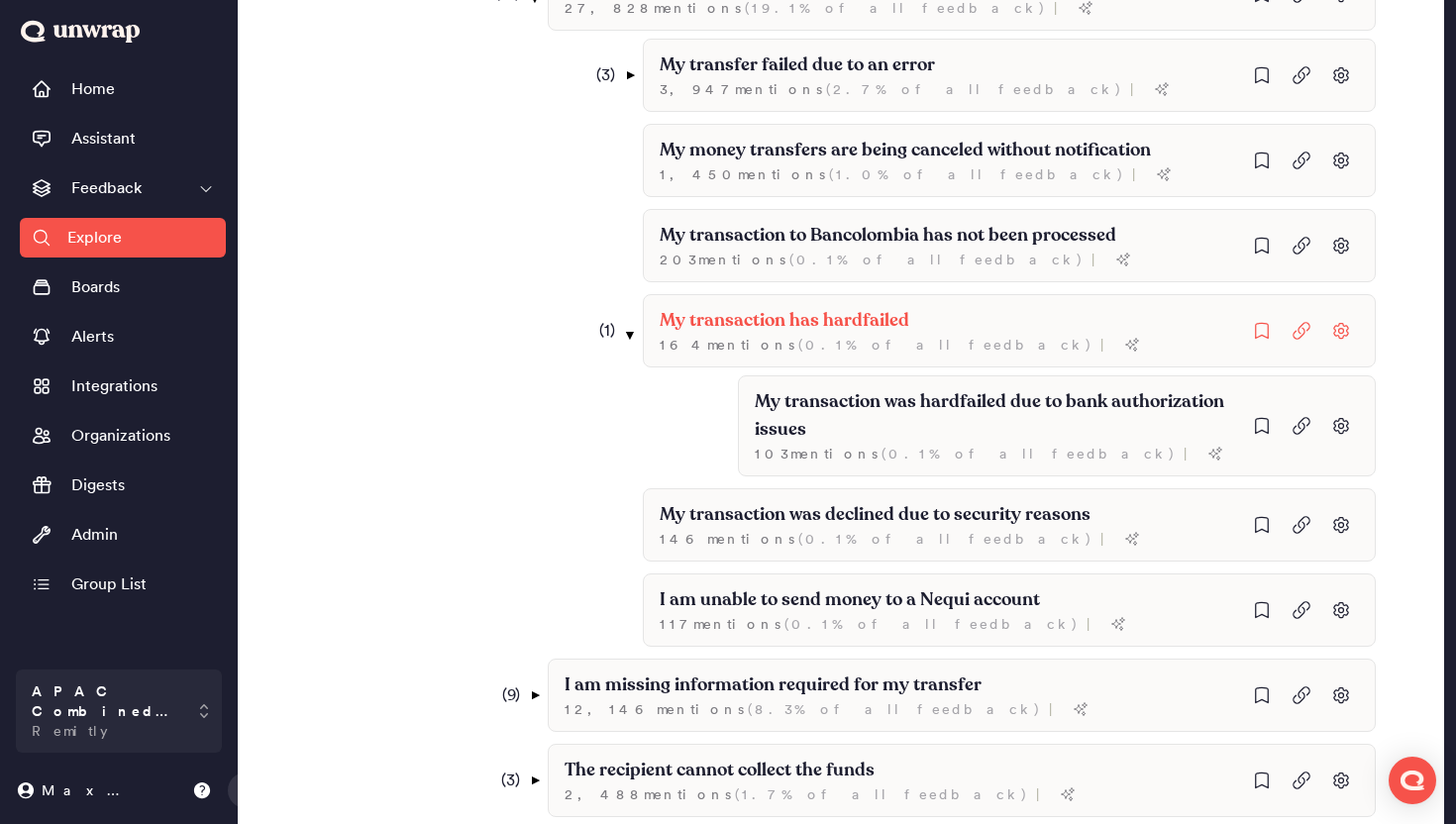 click on "( 1 ) ▼" at bounding box center (608, 331) 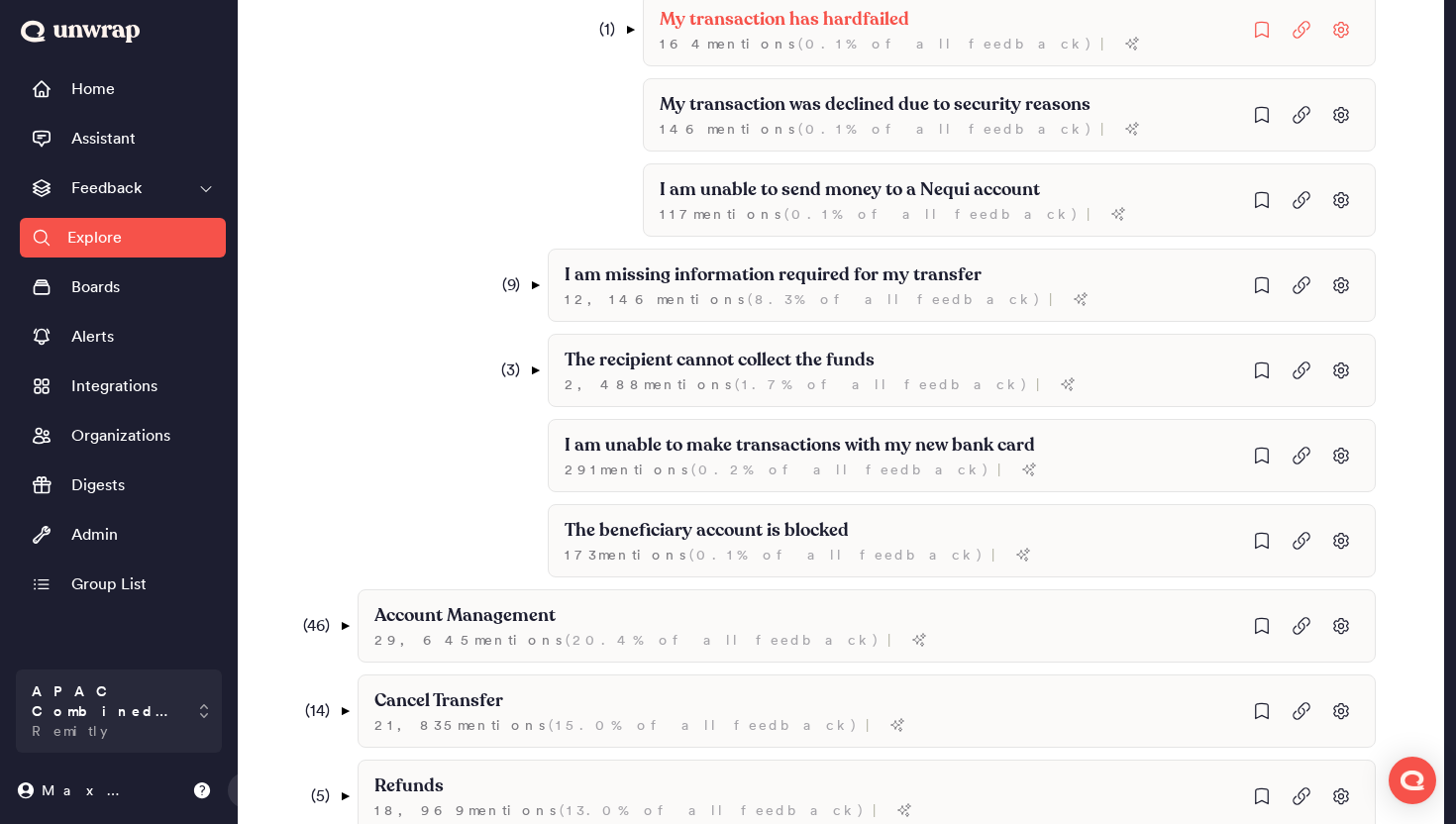 scroll, scrollTop: 1862, scrollLeft: 0, axis: vertical 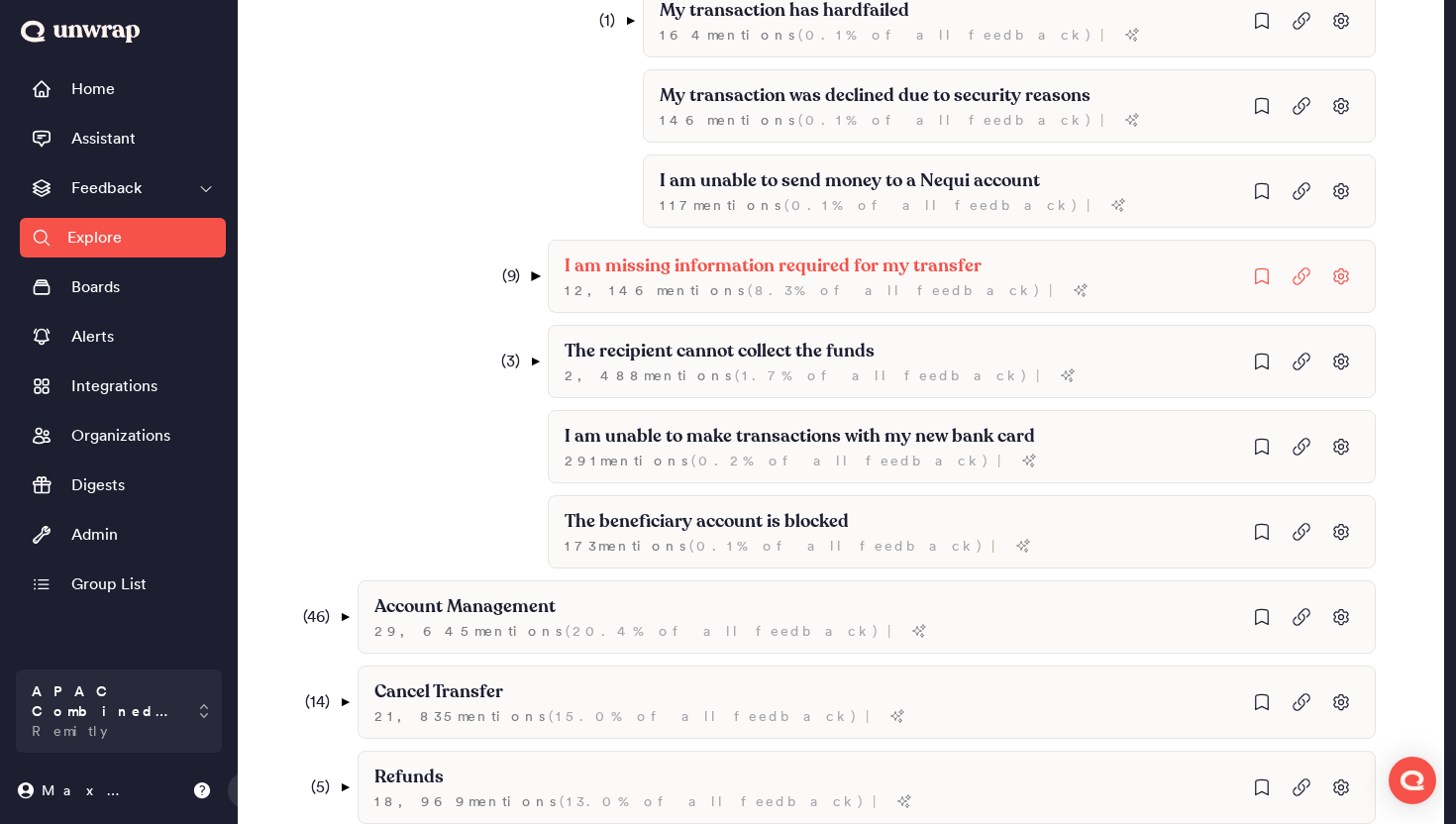 click on "▼" at bounding box center (535, 276) 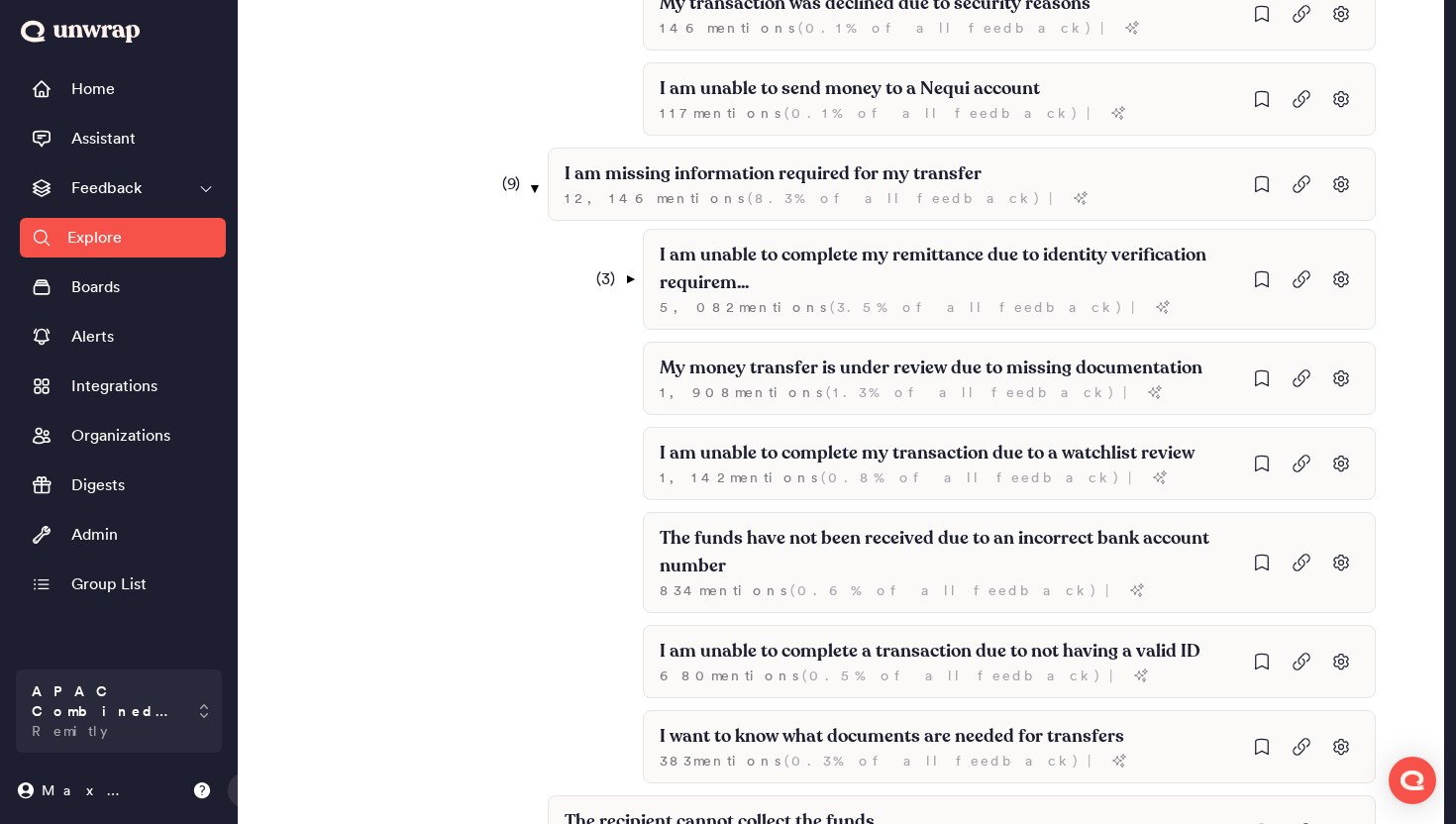 scroll, scrollTop: 2037, scrollLeft: 0, axis: vertical 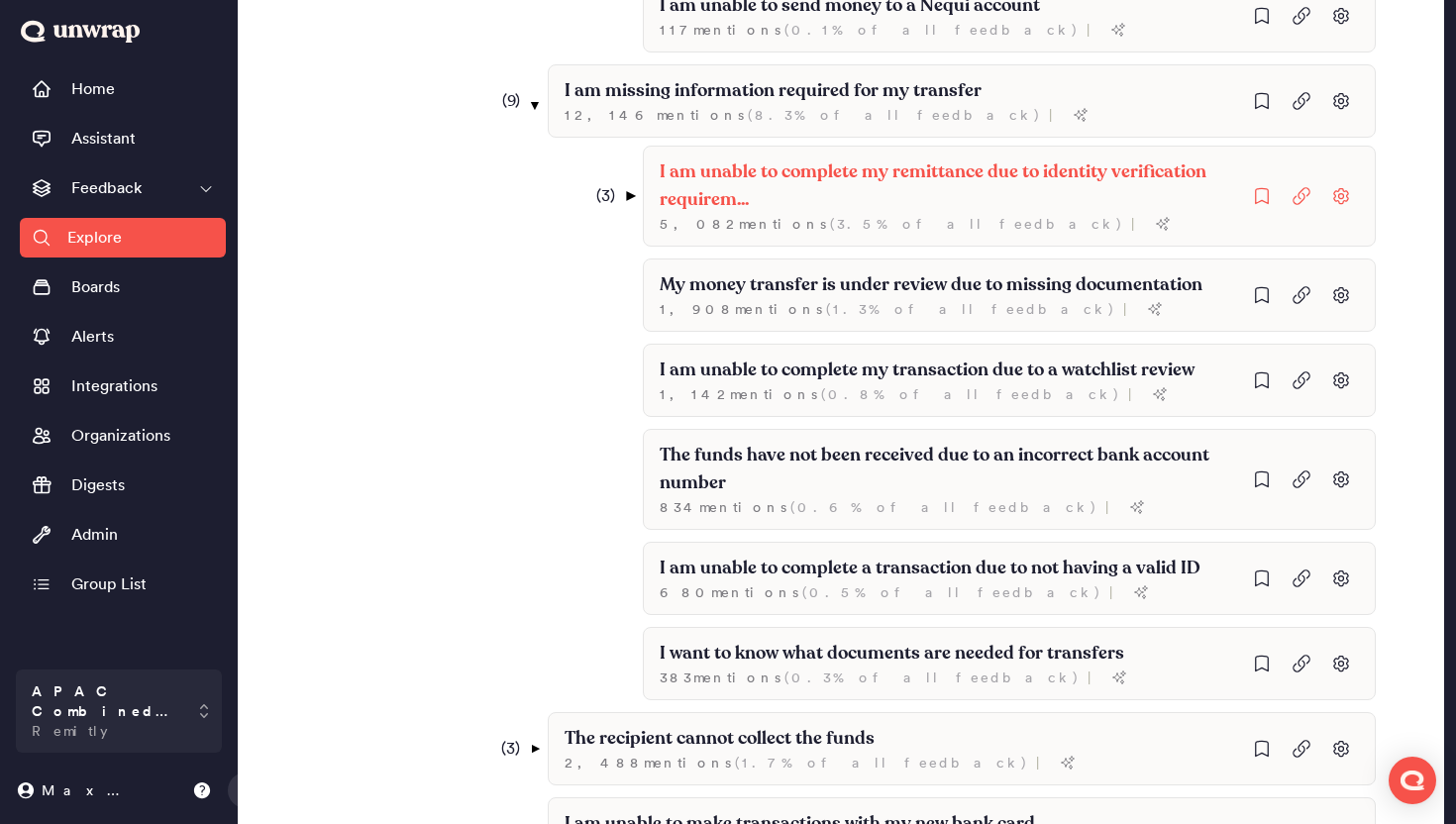 click on "▼" at bounding box center [630, 196] 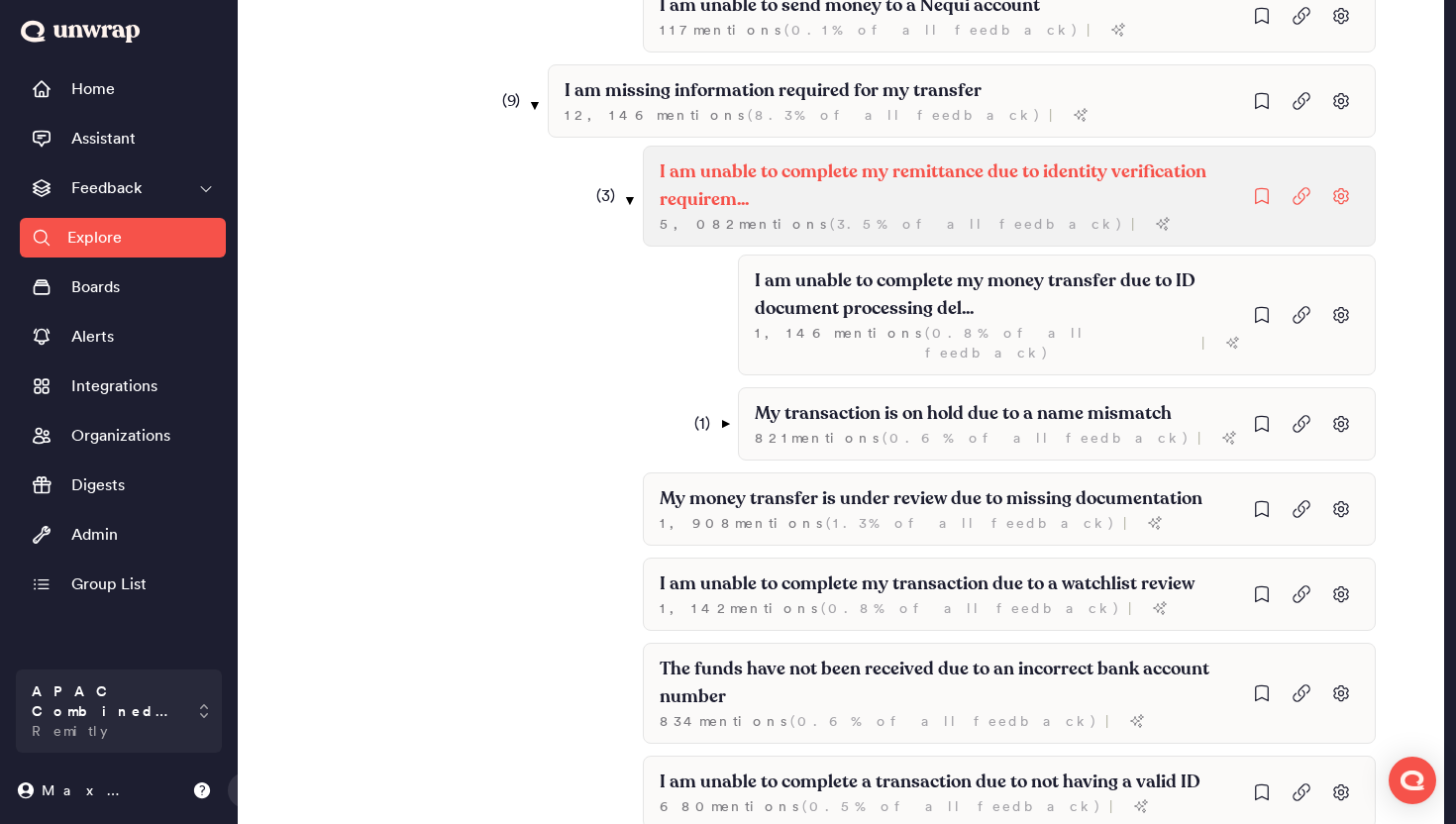 click on "I am unable to complete my remittance due to identity verification requirem..." at bounding box center (893, -1349) 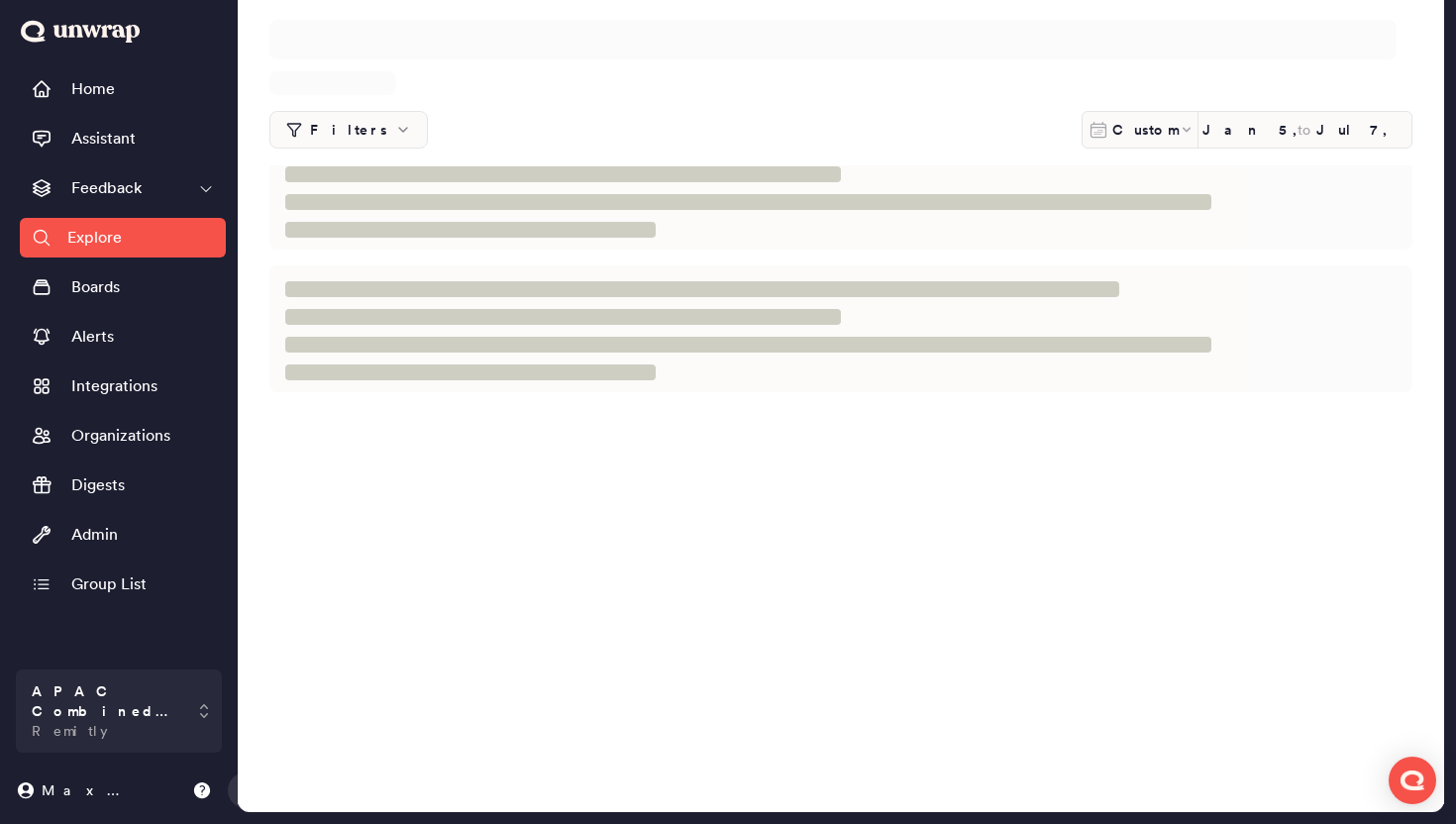 scroll, scrollTop: 0, scrollLeft: 0, axis: both 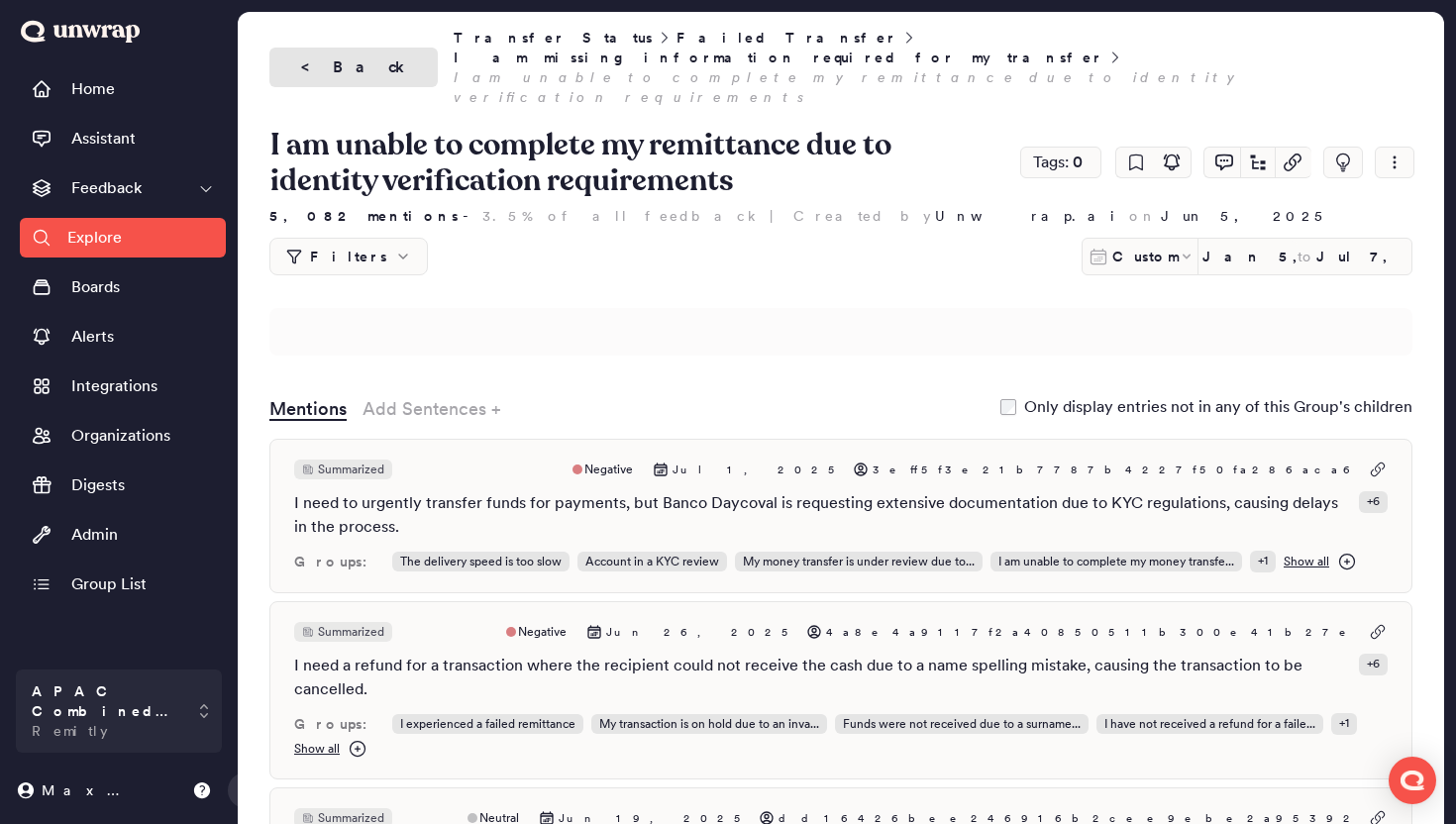 click on "< Back" at bounding box center [354, 67] 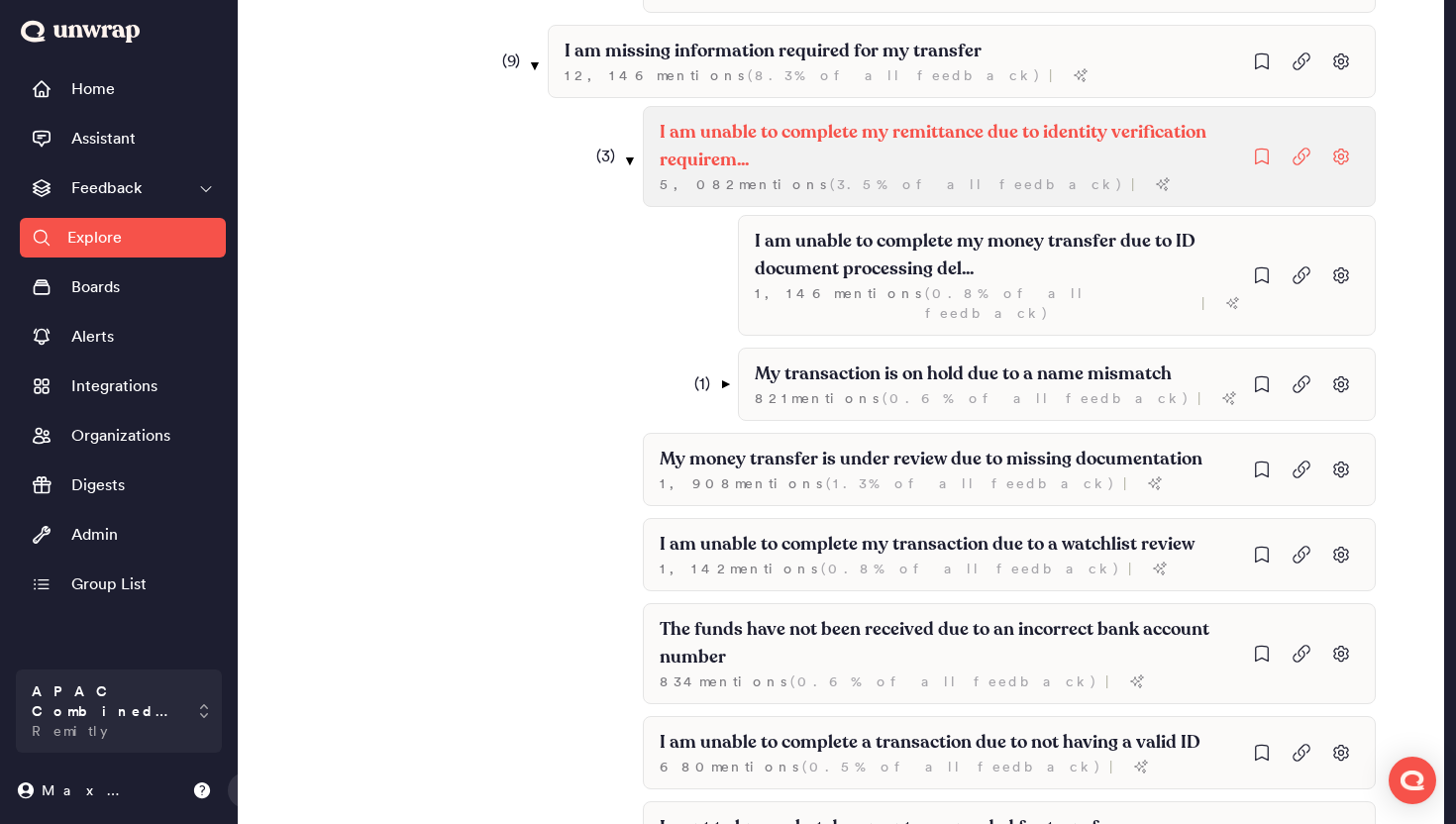 scroll, scrollTop: 2111, scrollLeft: 0, axis: vertical 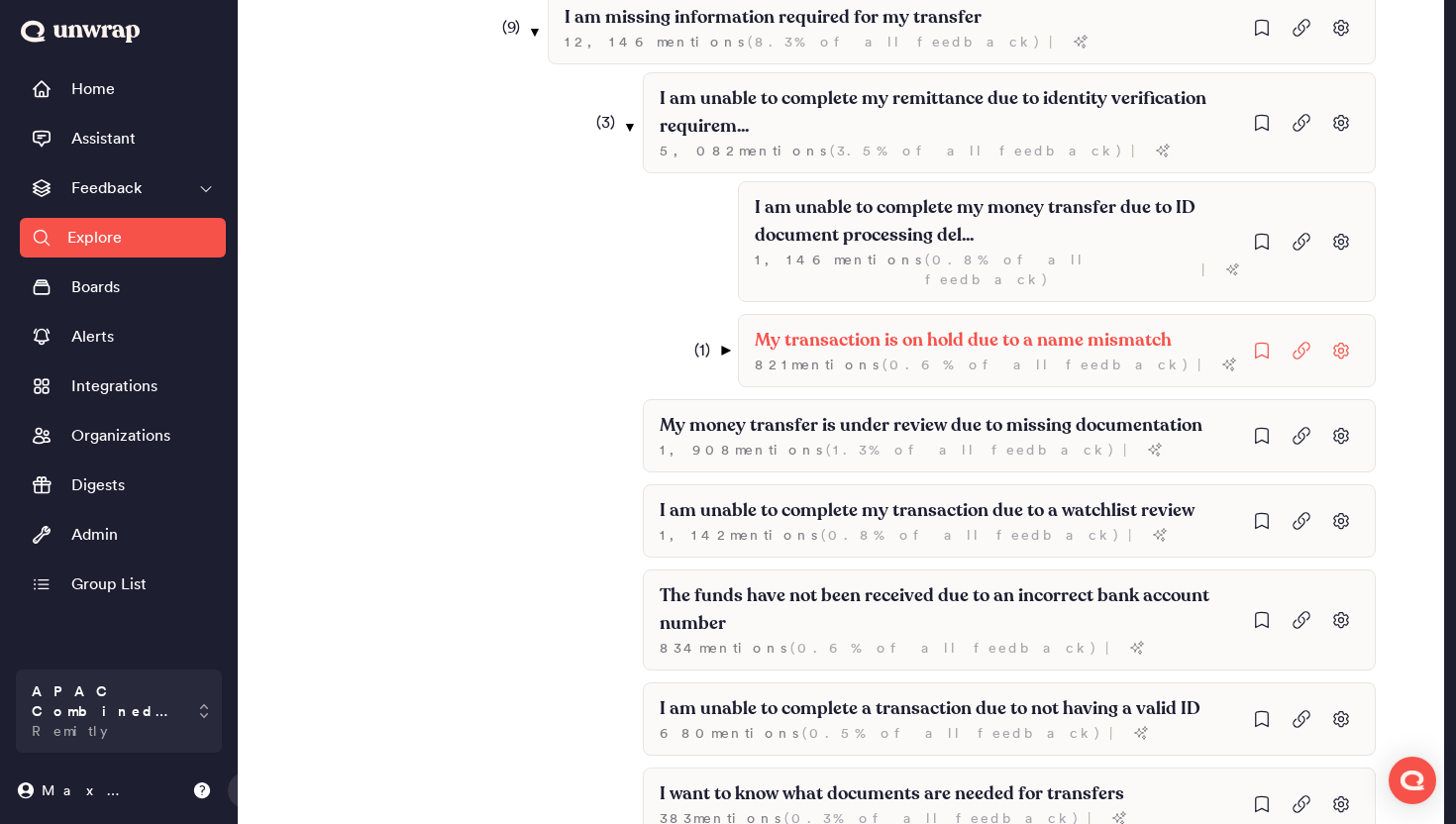 click on "▼" at bounding box center [725, 351] 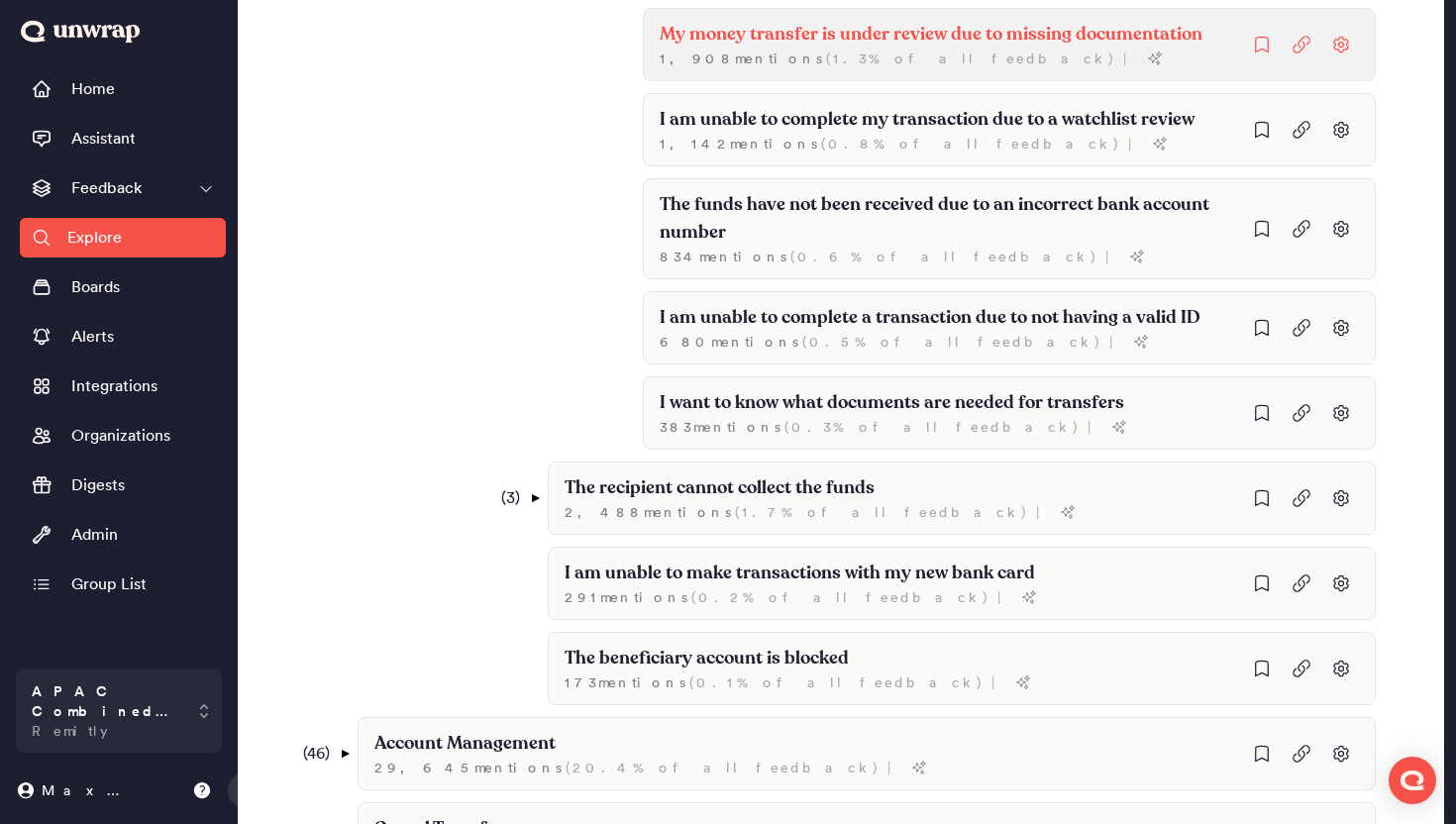scroll, scrollTop: 2713, scrollLeft: 0, axis: vertical 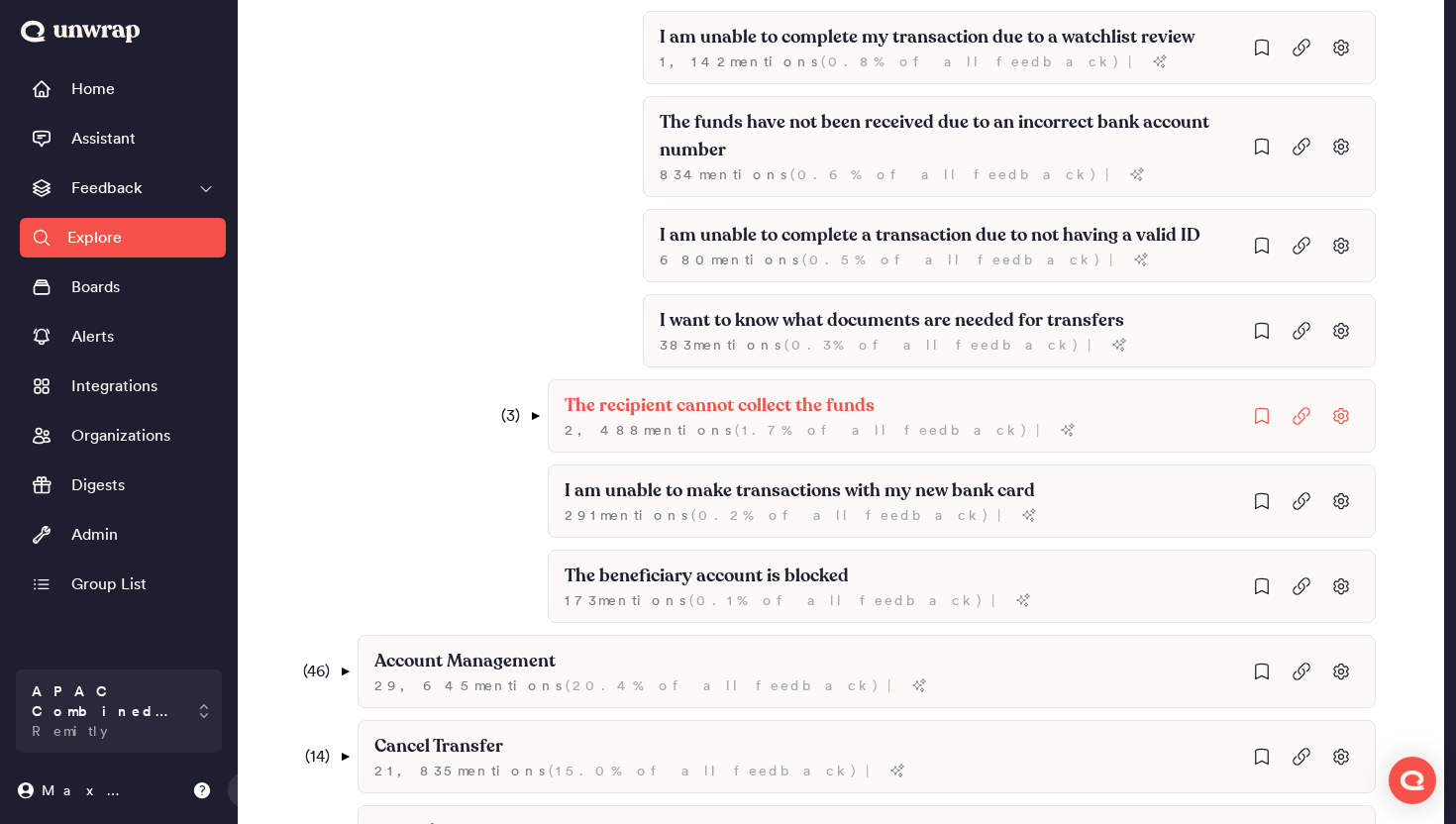 click on "( 3 )" at bounding box center (502, 416) 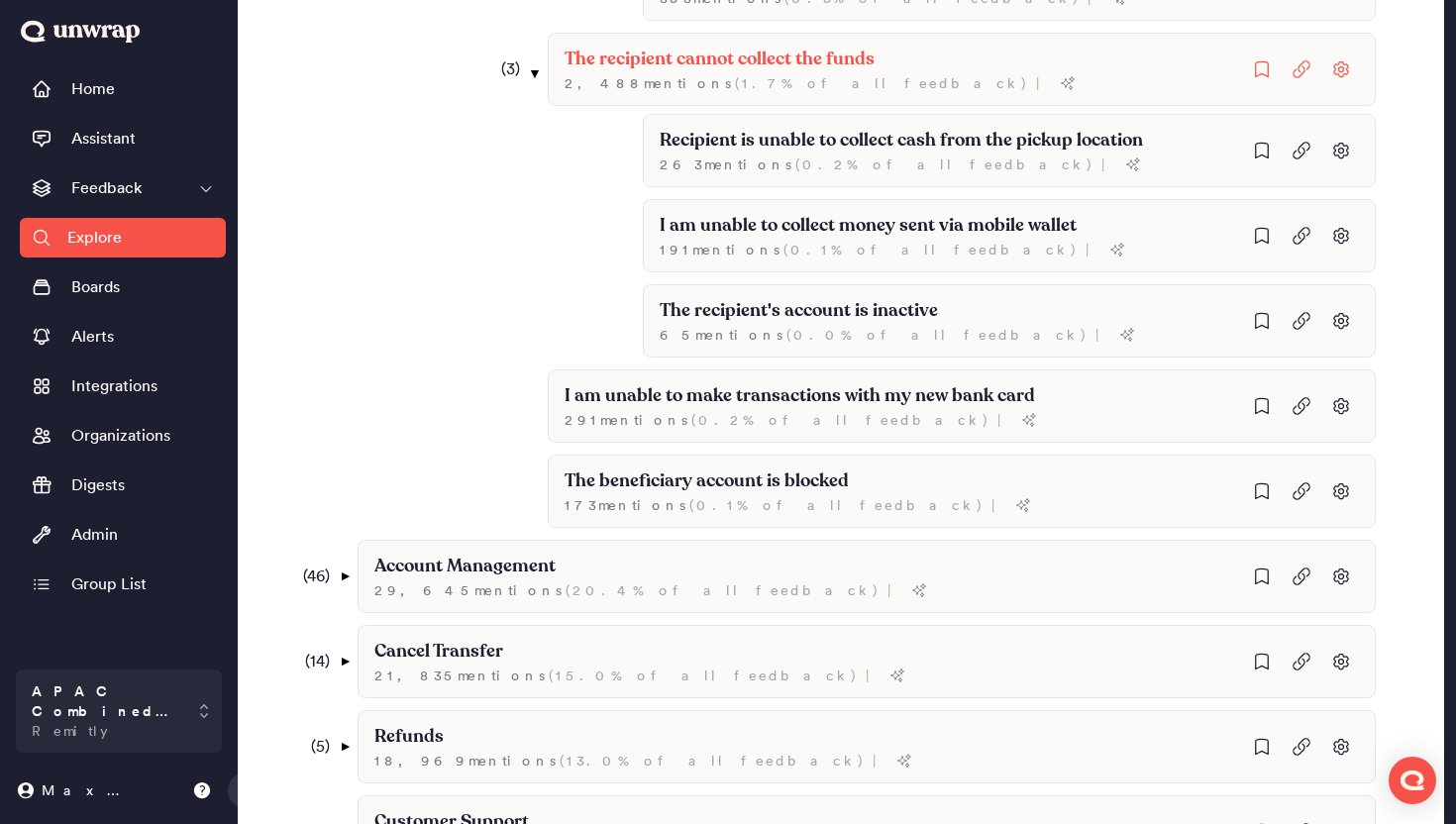 scroll, scrollTop: 3263, scrollLeft: 0, axis: vertical 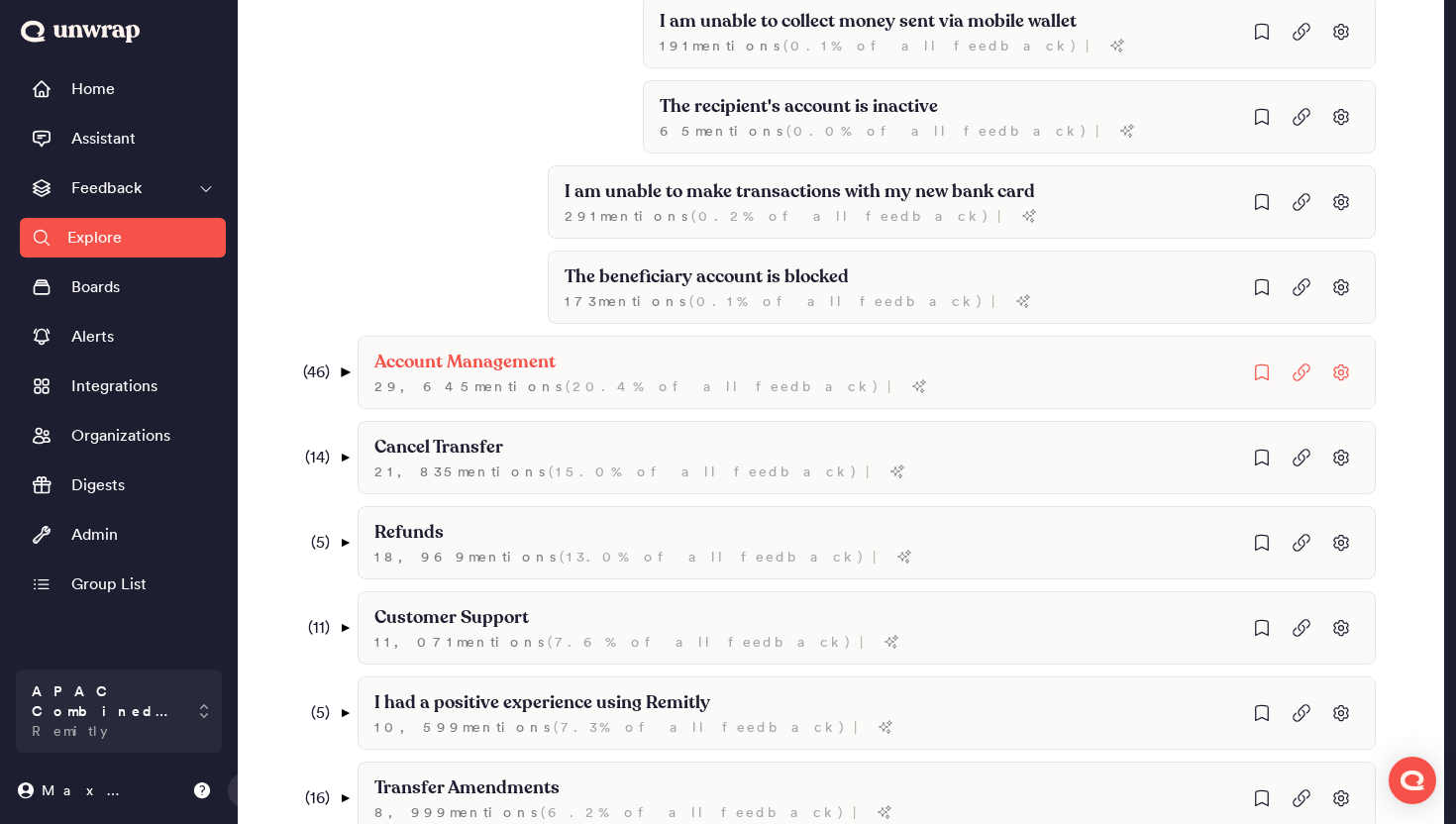 click on "▼" at bounding box center (345, 372) 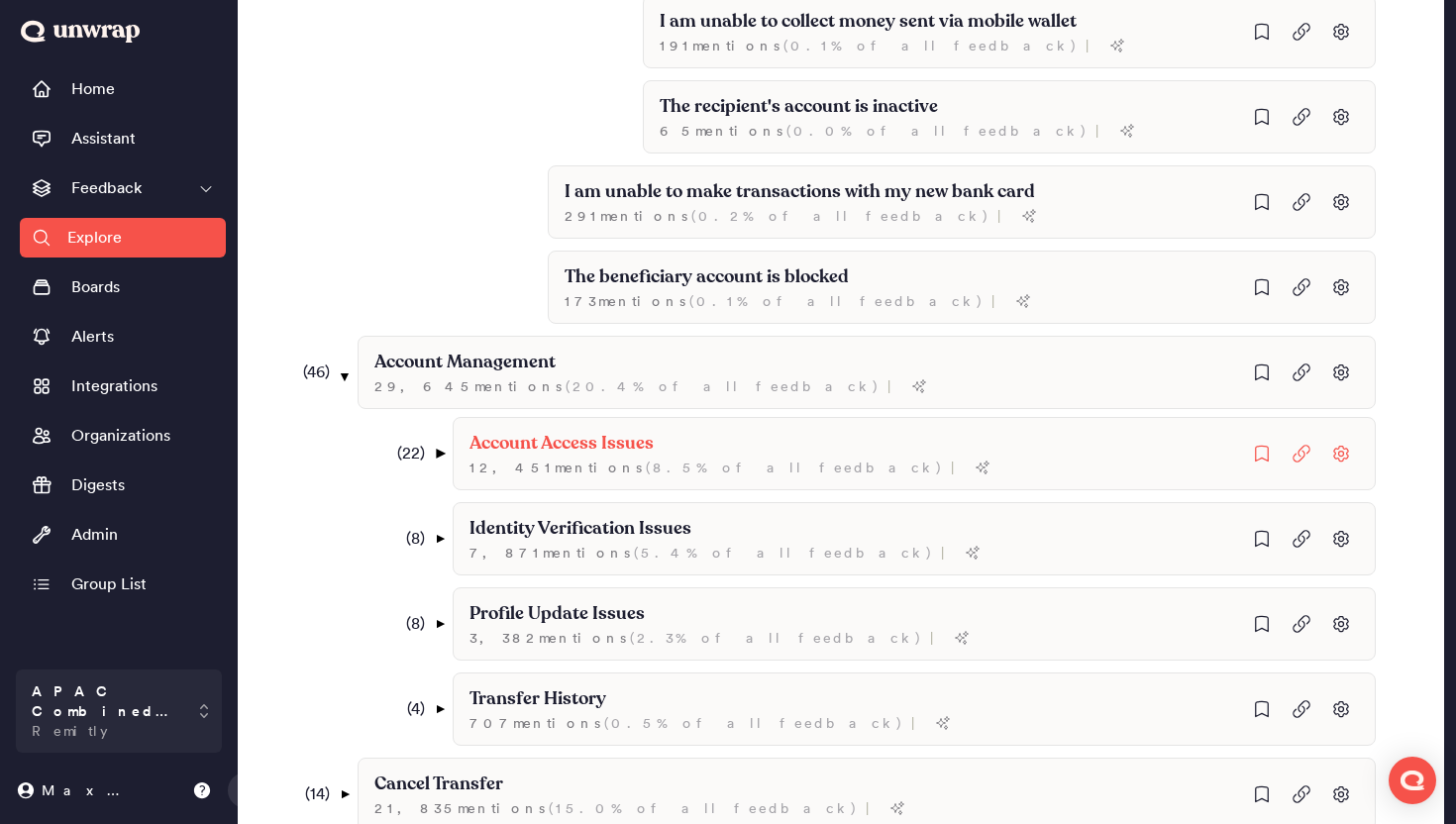 click on "▼" at bounding box center (440, 454) 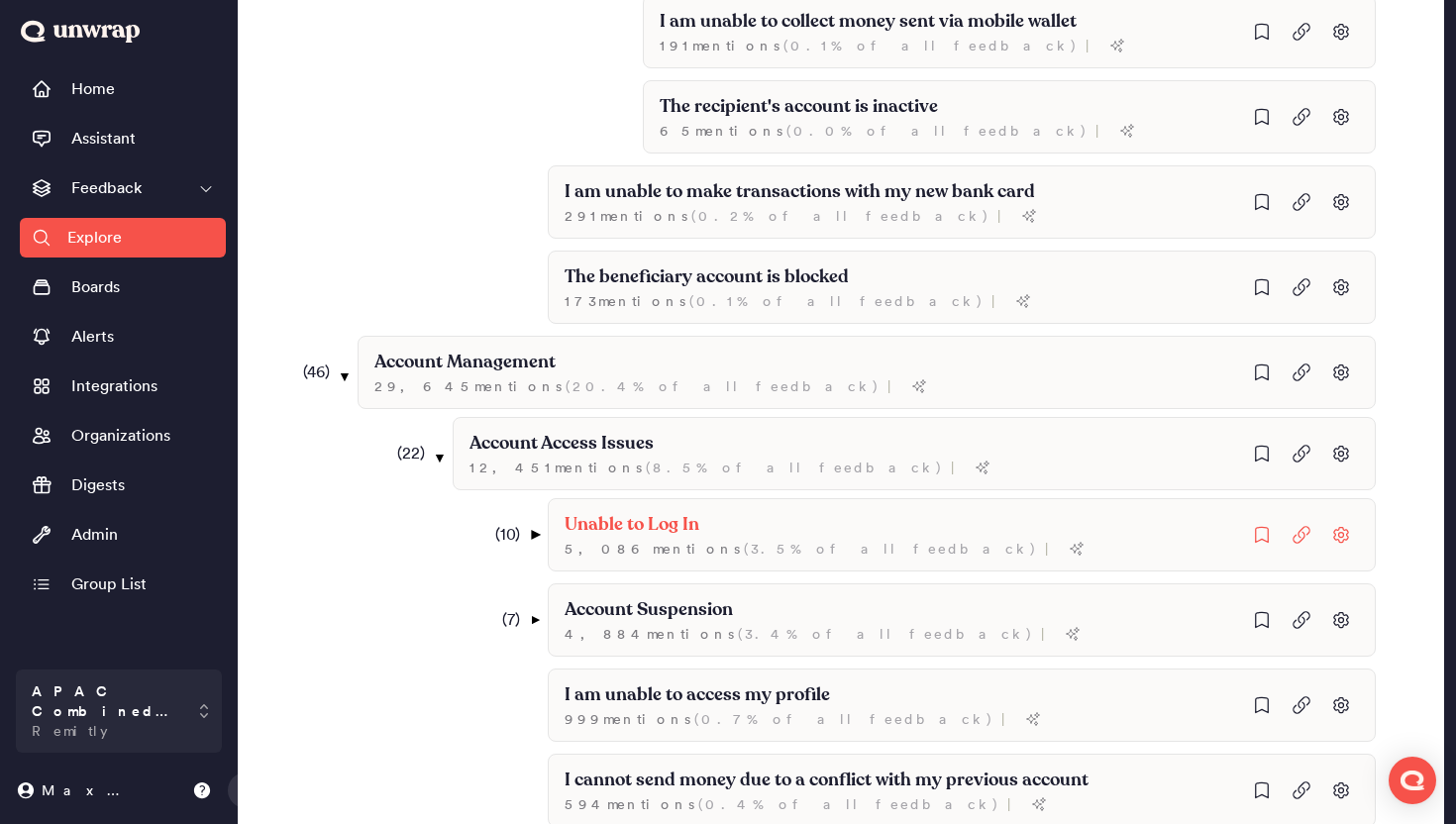 click on "▼" at bounding box center [535, 535] 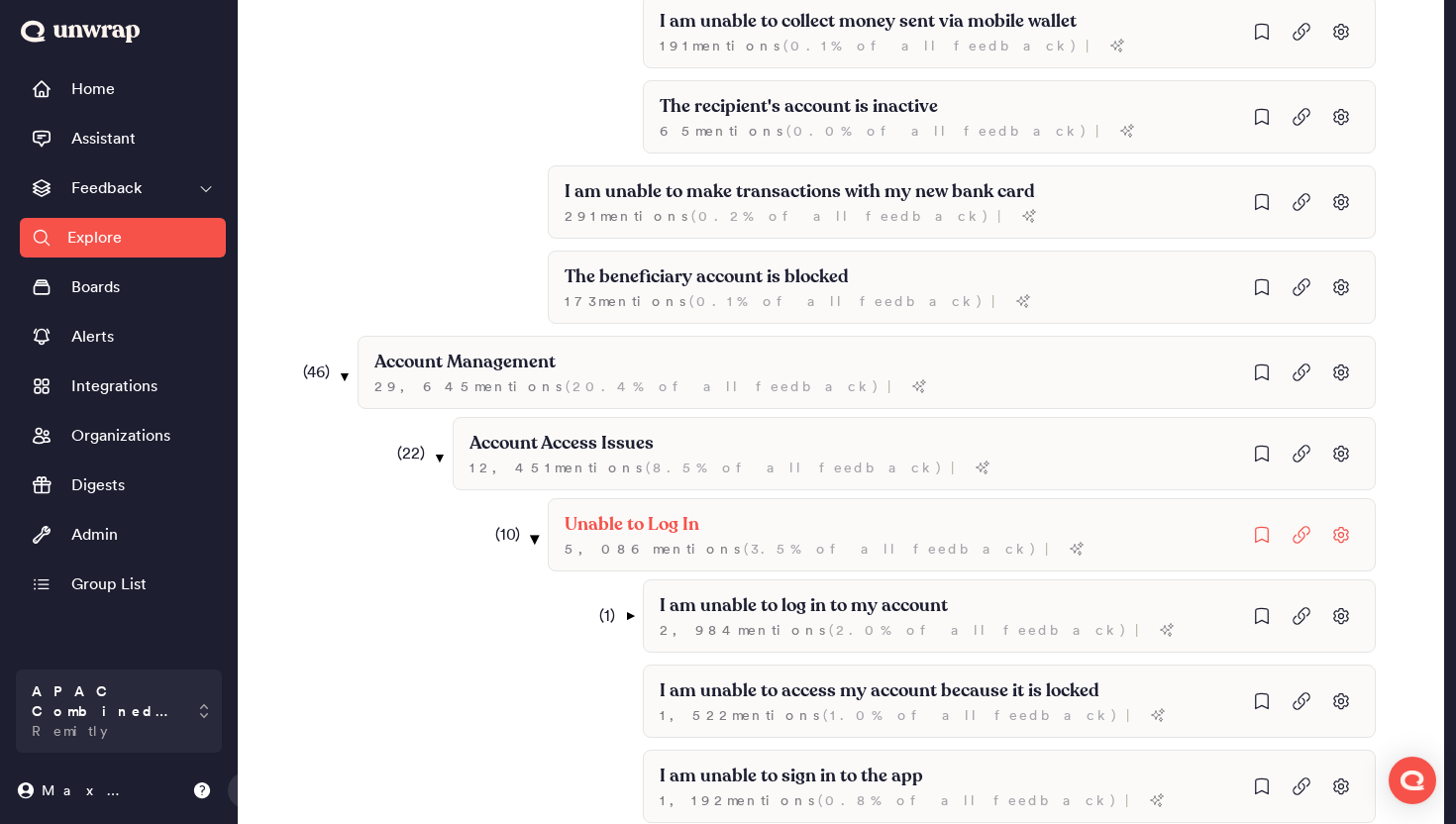 scroll, scrollTop: 3474, scrollLeft: 0, axis: vertical 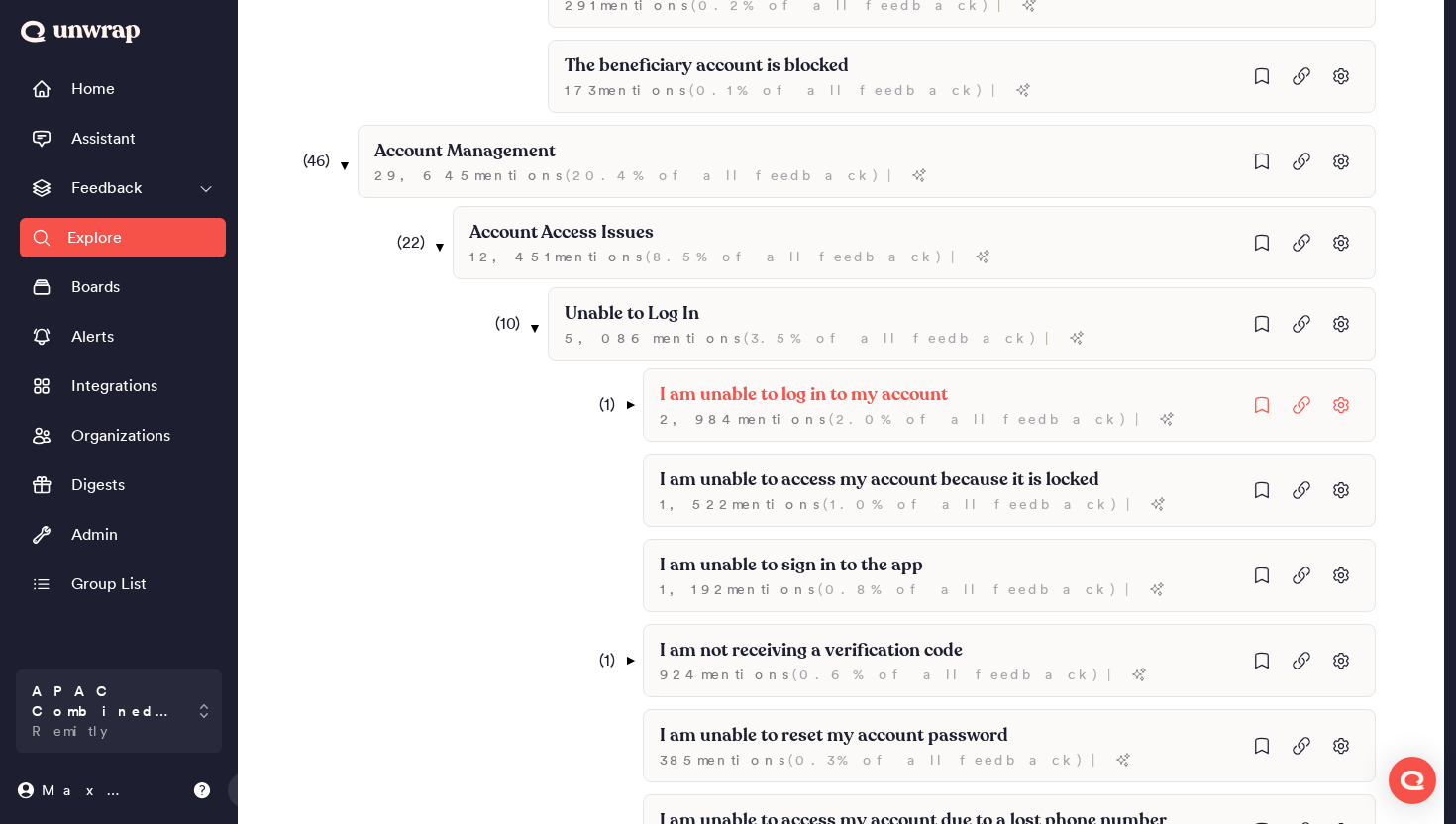 click on "( 1 )" at bounding box center [597, 405] 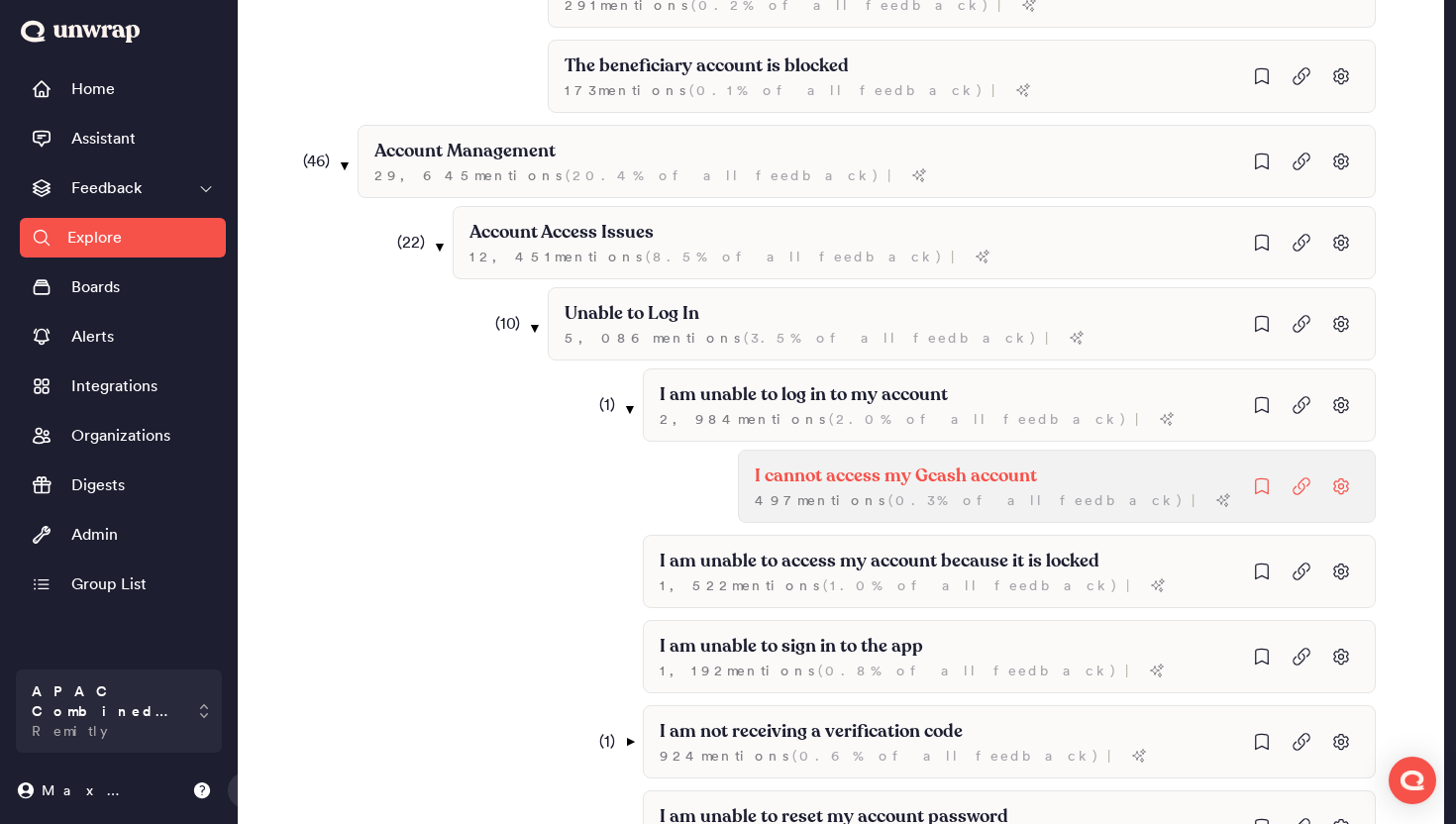 click on "I cannot access my Gcash account" at bounding box center [997, -1142] 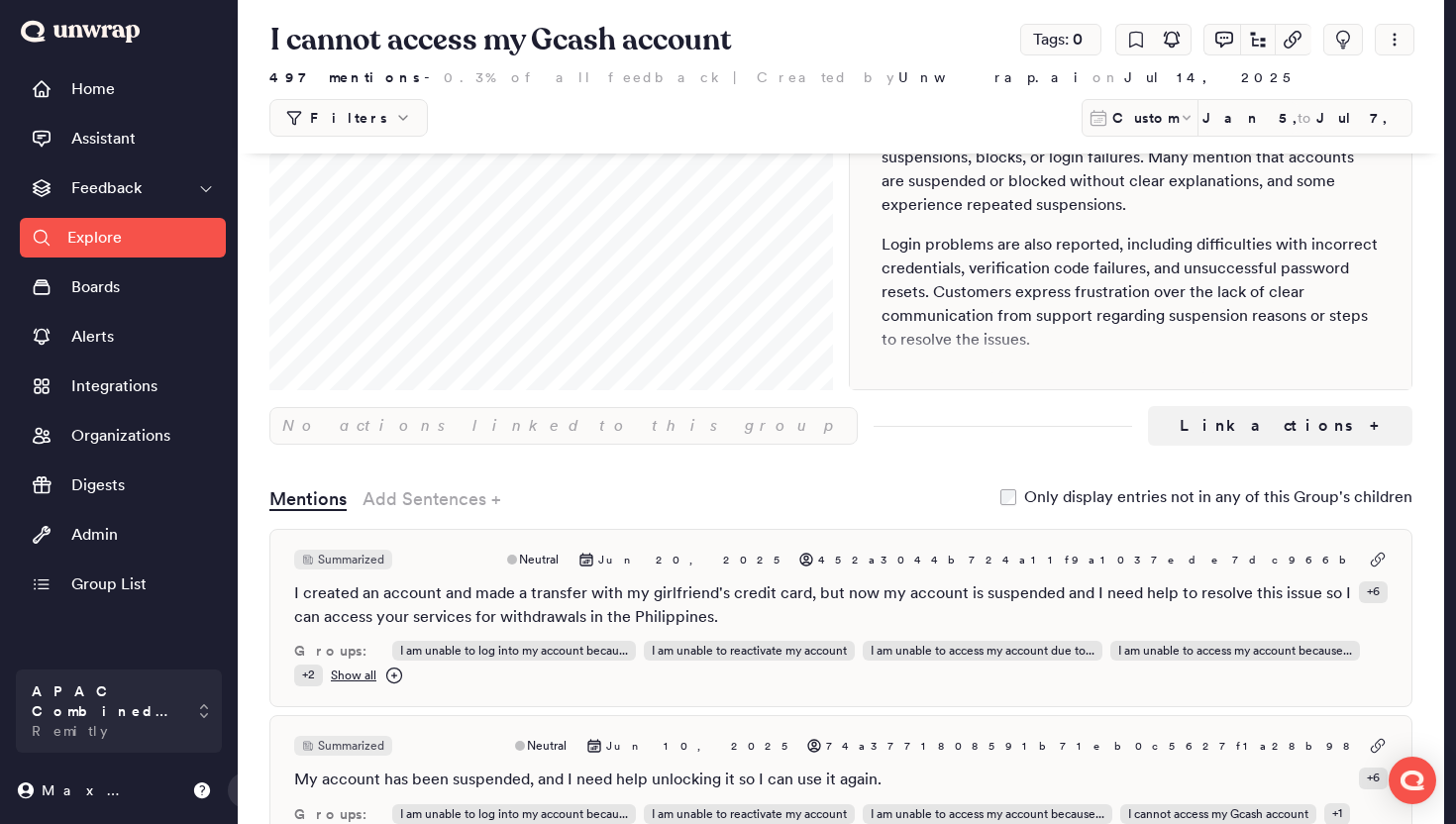 scroll, scrollTop: 81, scrollLeft: 0, axis: vertical 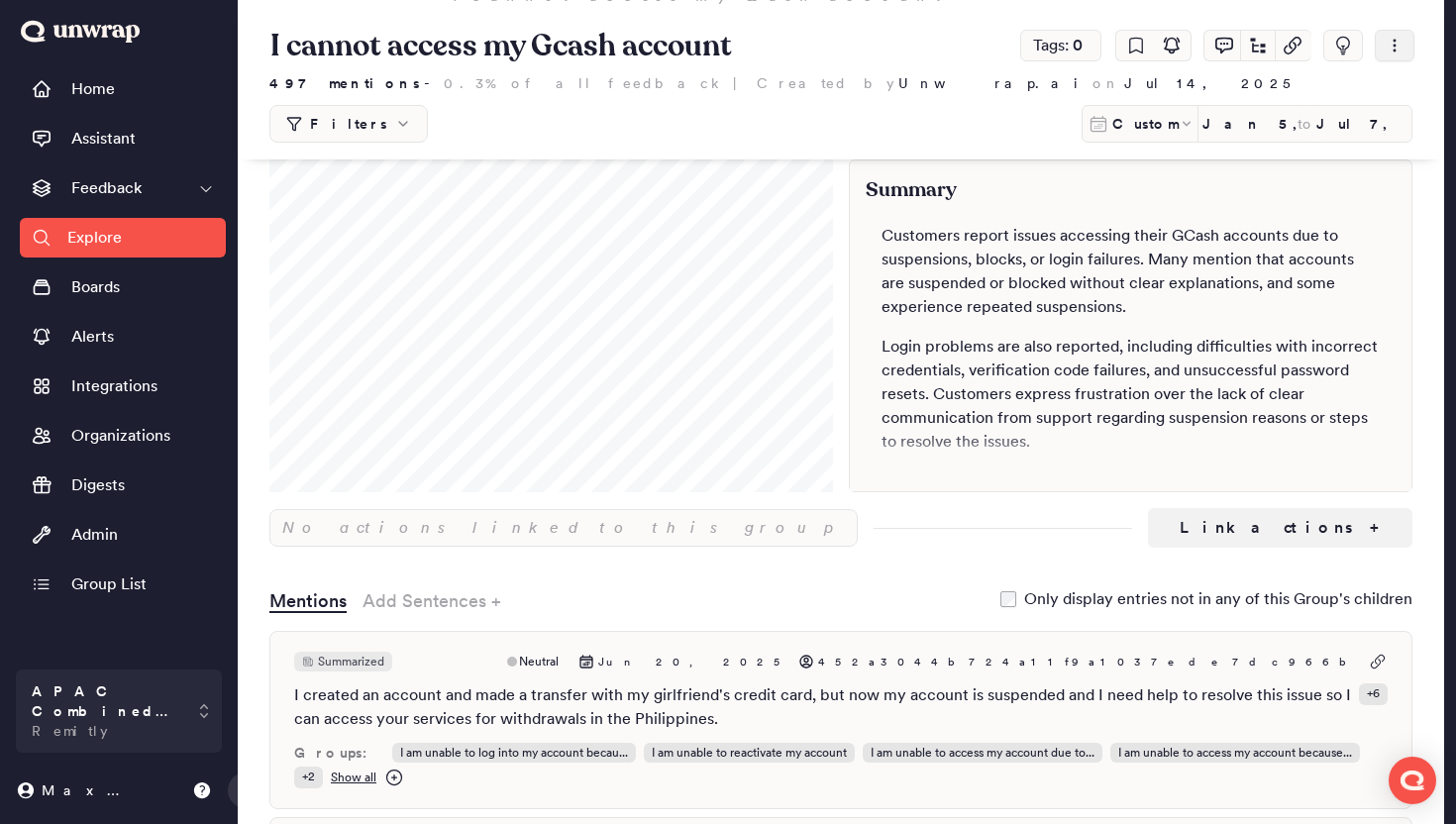 click at bounding box center (1395, 46) 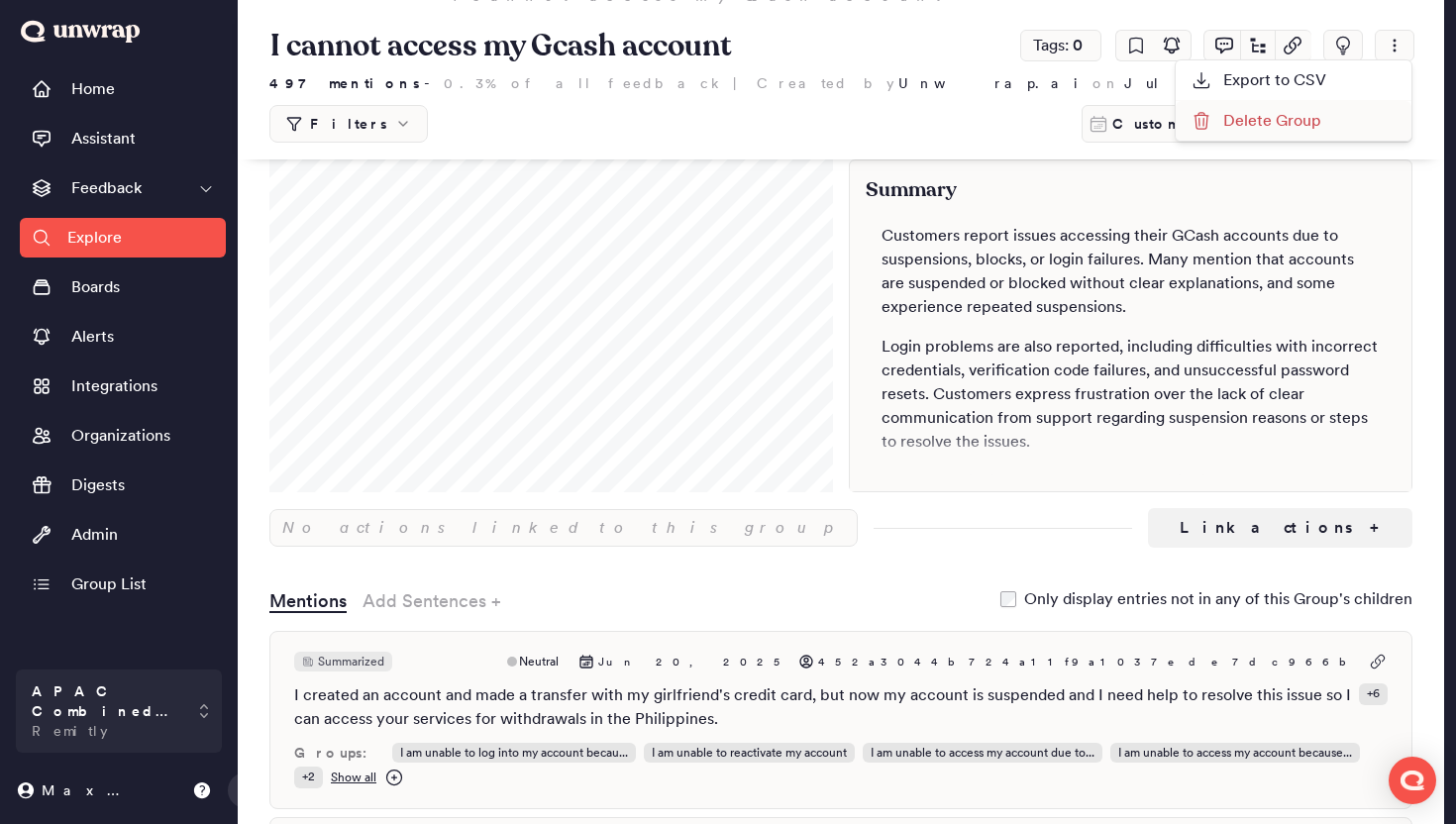 click on "Delete Group" at bounding box center (1256, 121) 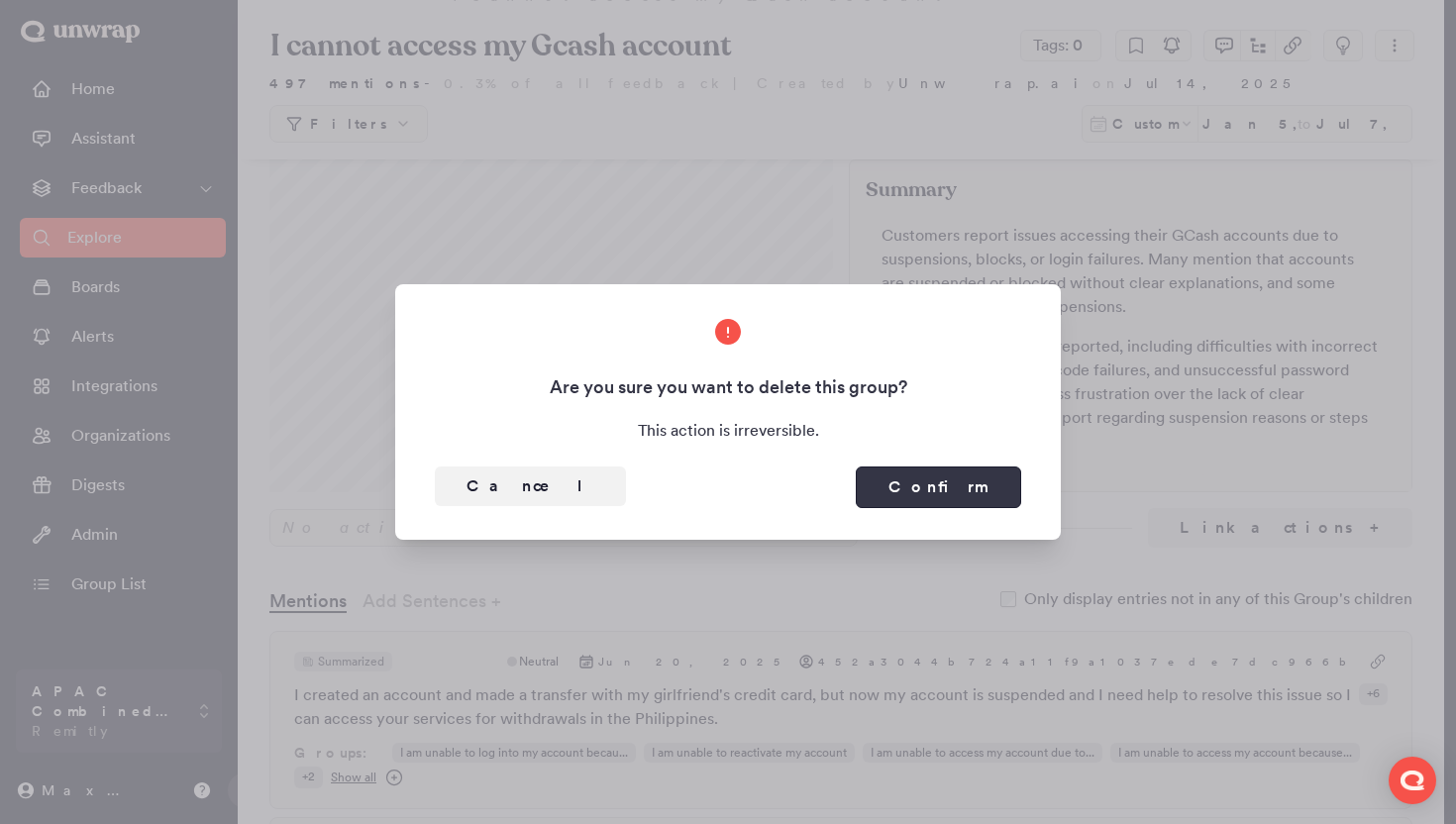 click on "Confirm" at bounding box center (938, 487) 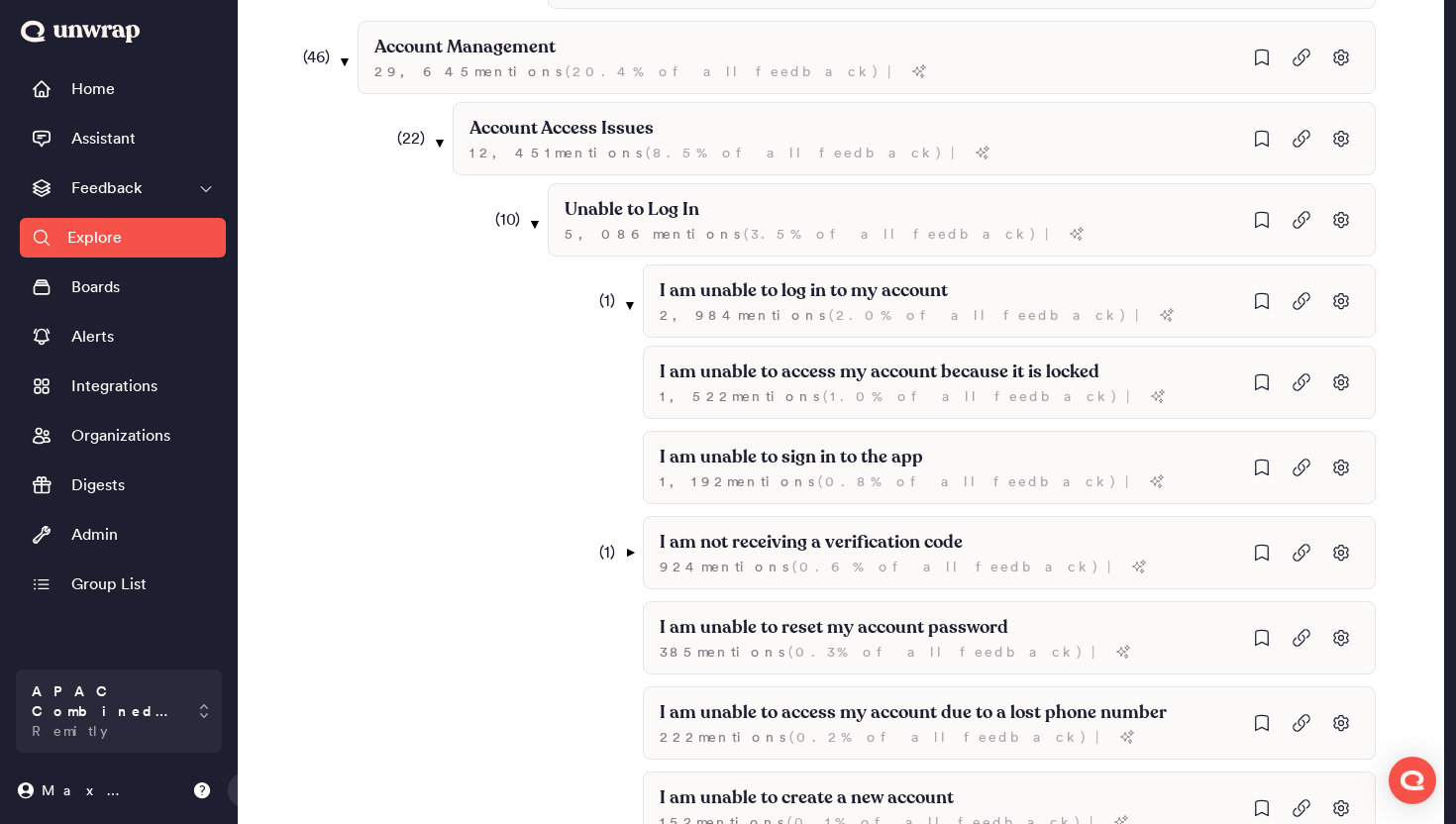 scroll, scrollTop: 3684, scrollLeft: 0, axis: vertical 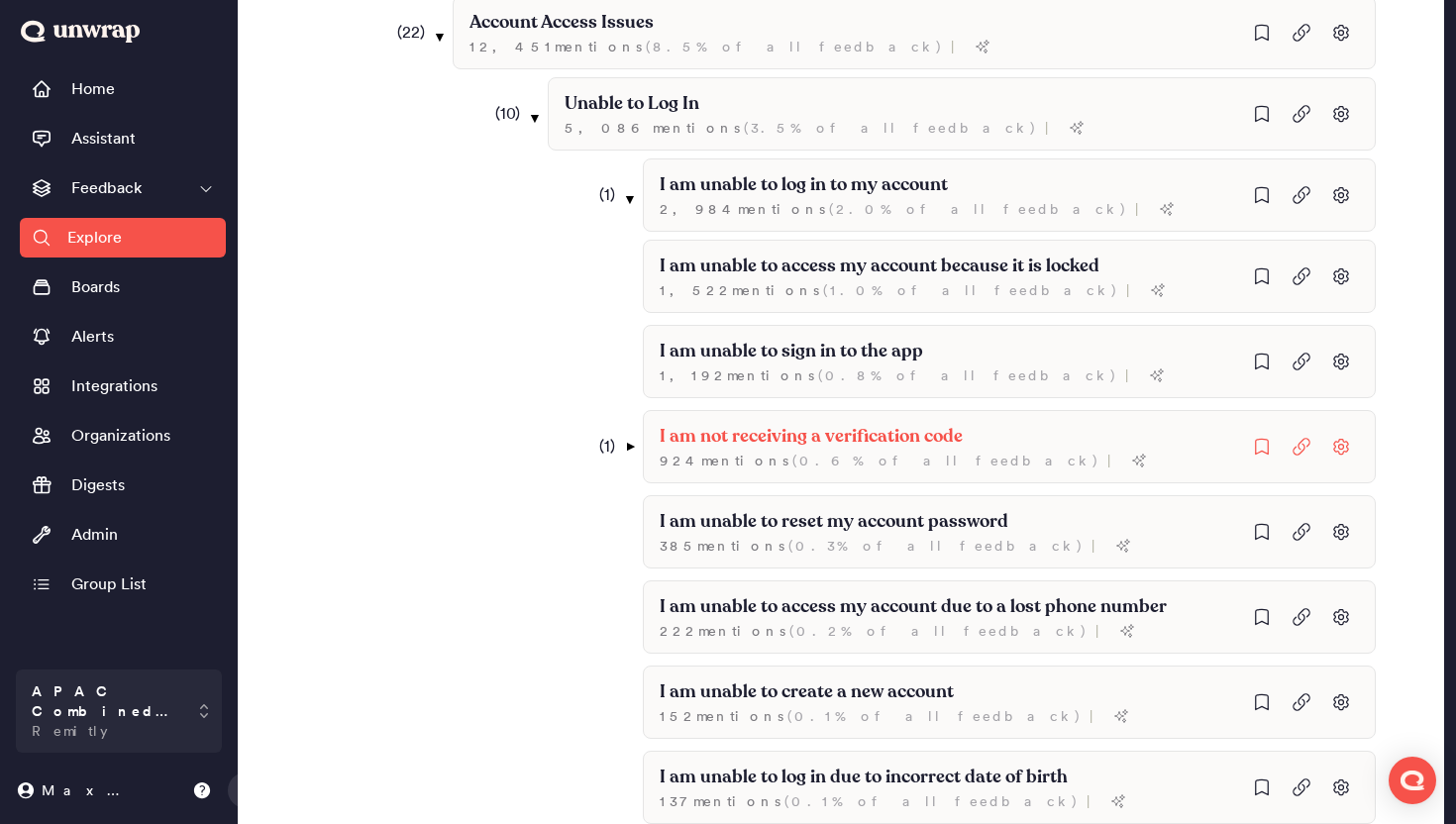click on "( 1 ) ▼" at bounding box center [608, 447] 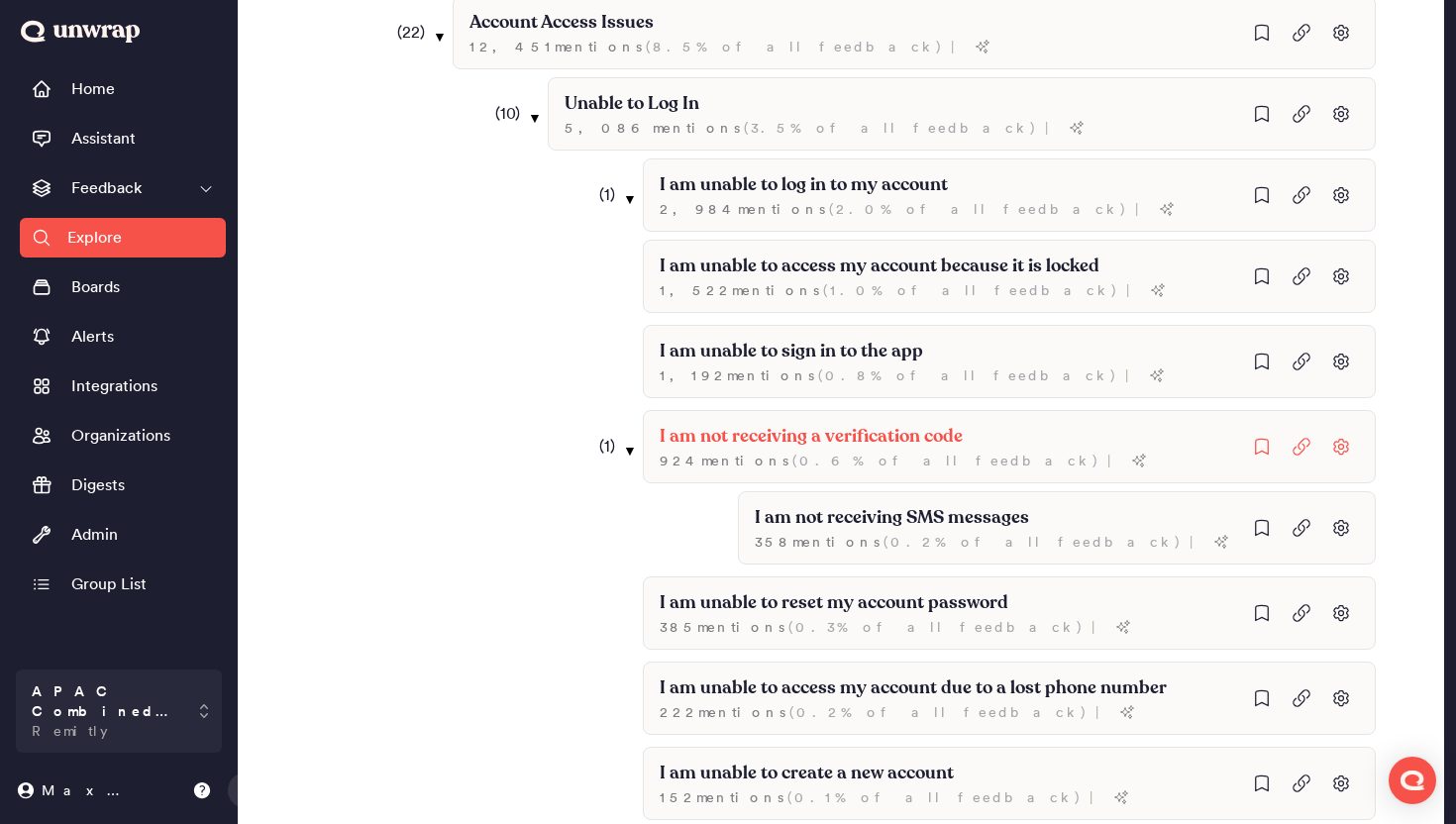click on "( 1 ) ▼" at bounding box center (608, 447) 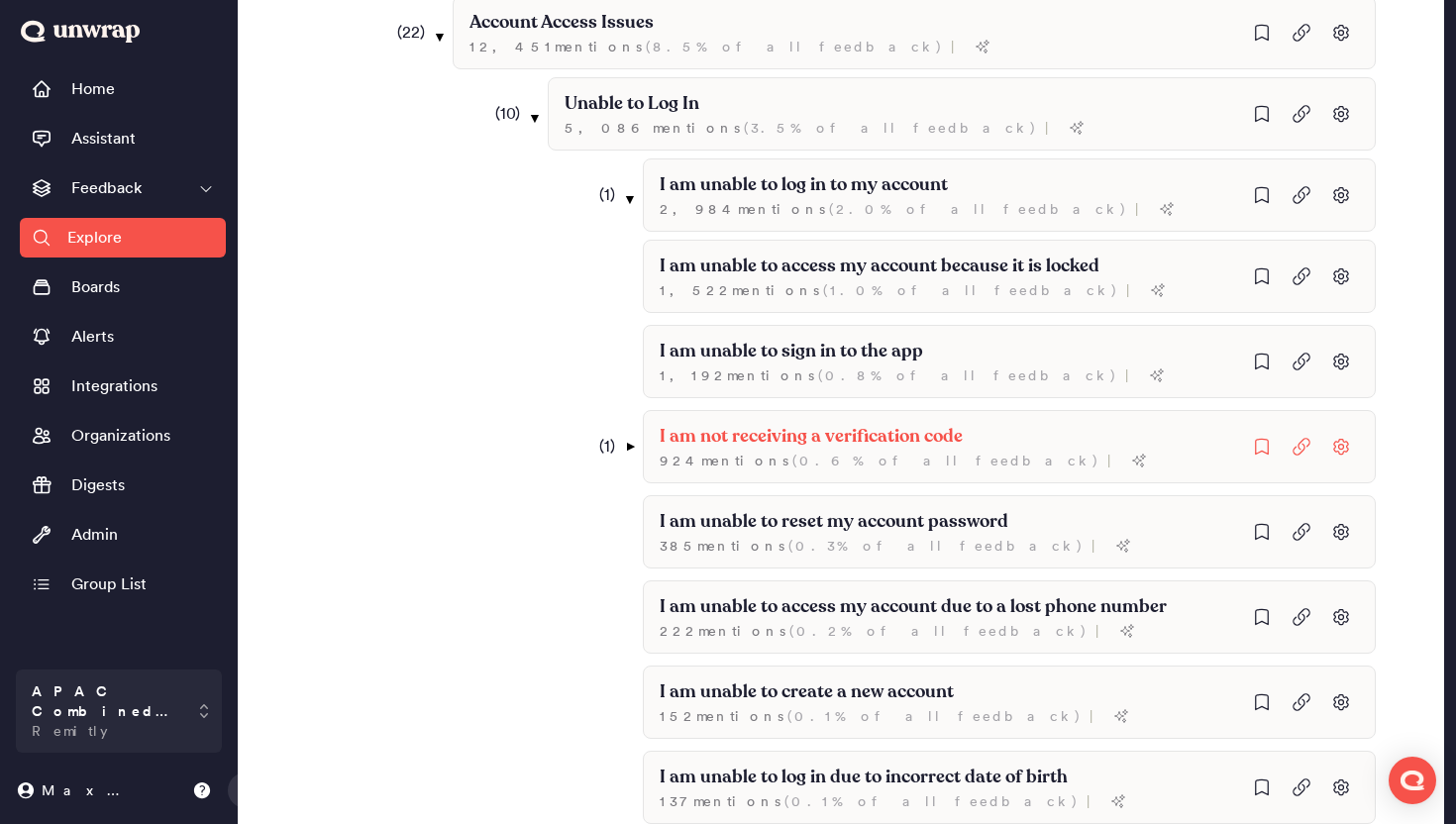 click on "▼" at bounding box center [630, 447] 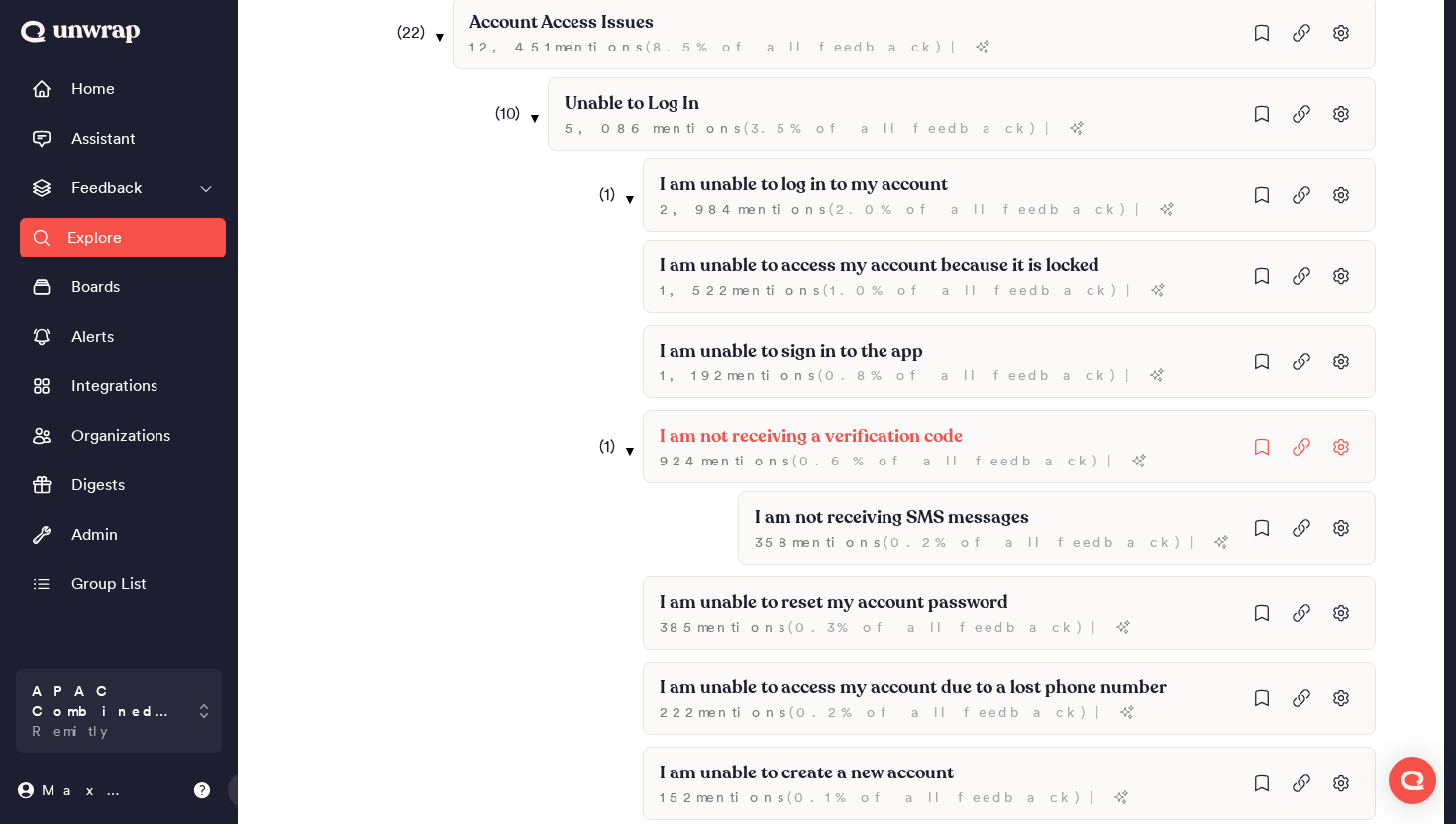 click on "( 1 ) ▼" at bounding box center (608, 447) 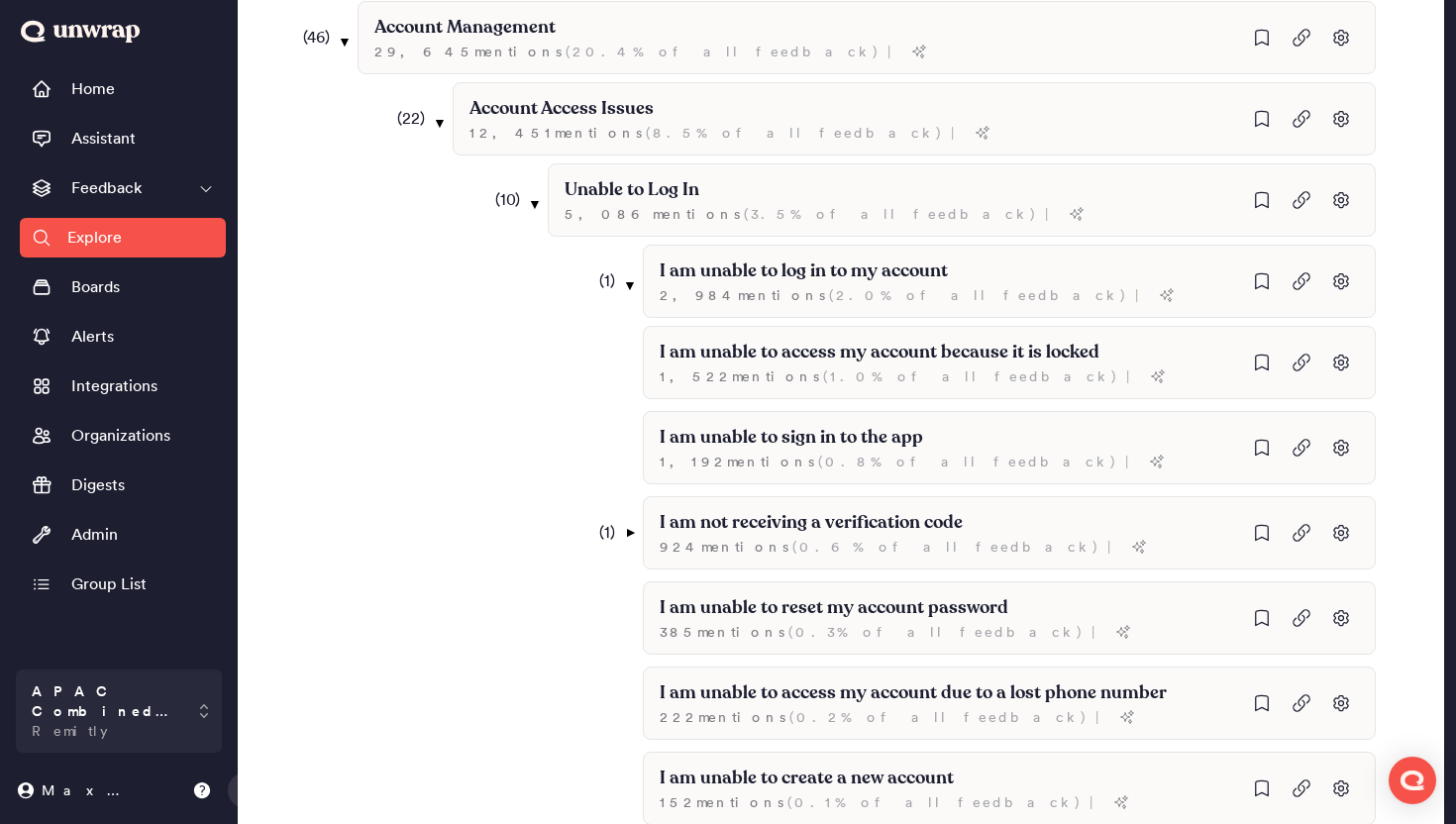 scroll, scrollTop: 3411, scrollLeft: 0, axis: vertical 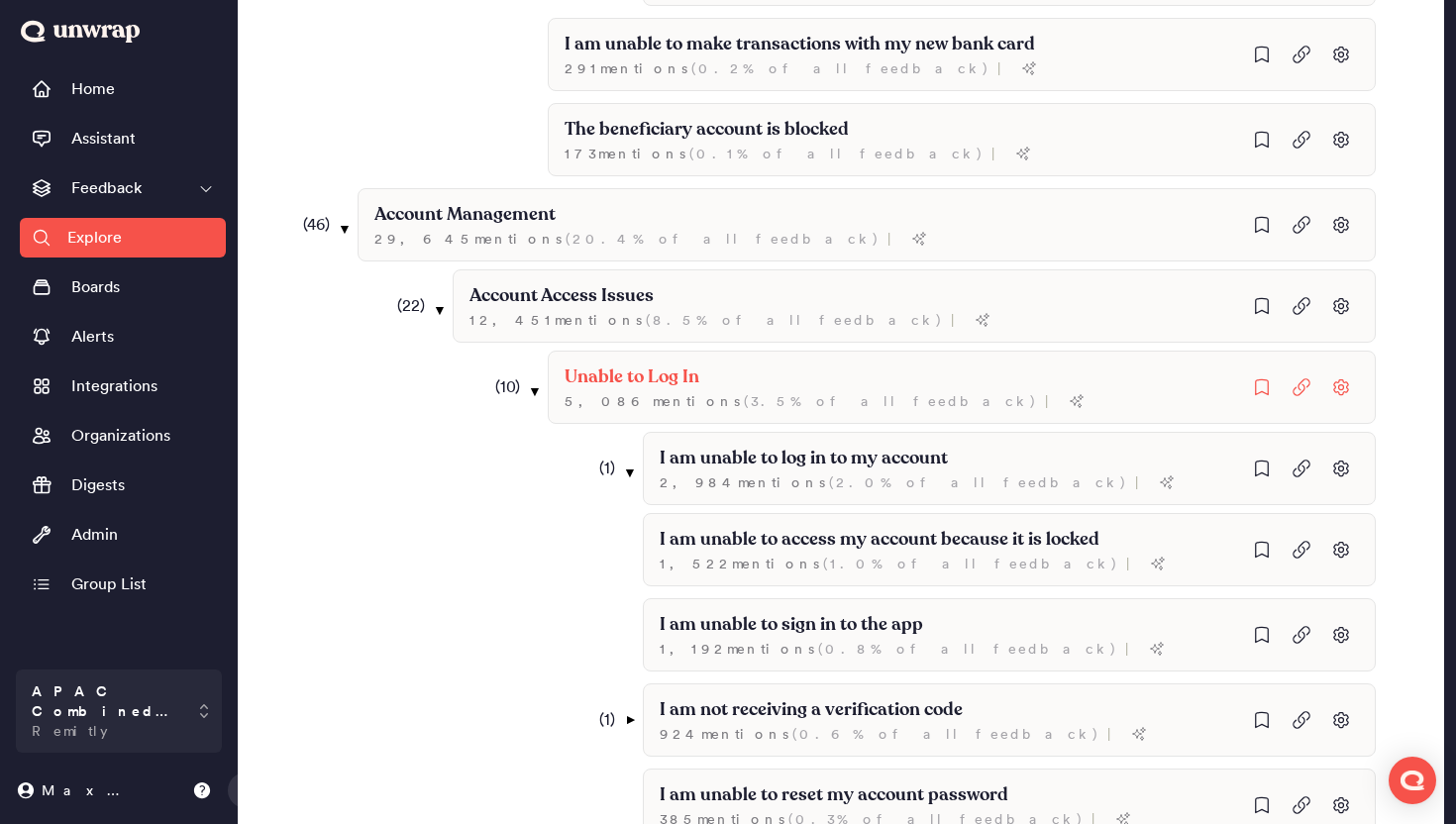 click on "( 10 )" at bounding box center (502, 387) 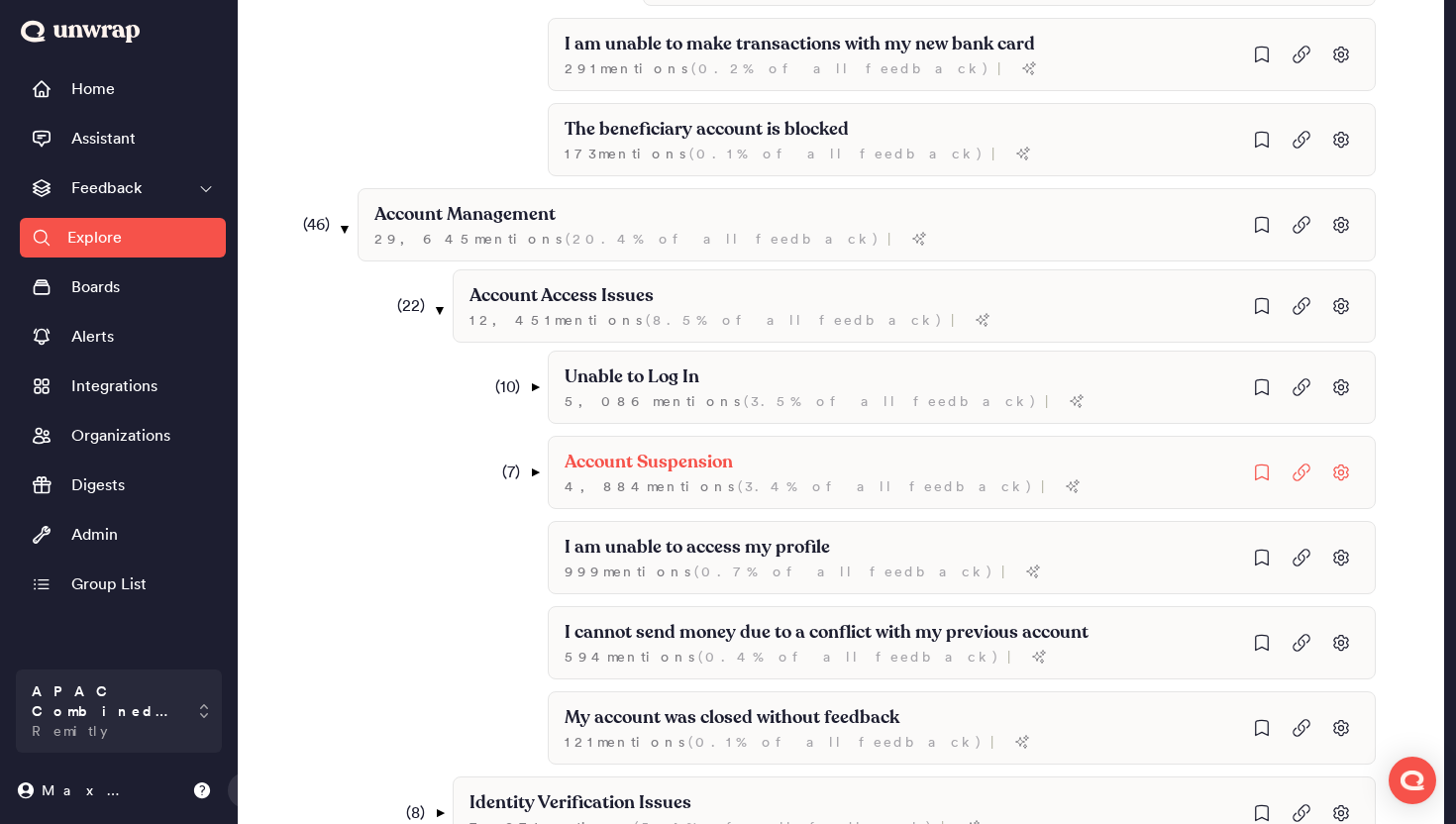 click on "( 7 )" at bounding box center (502, 472) 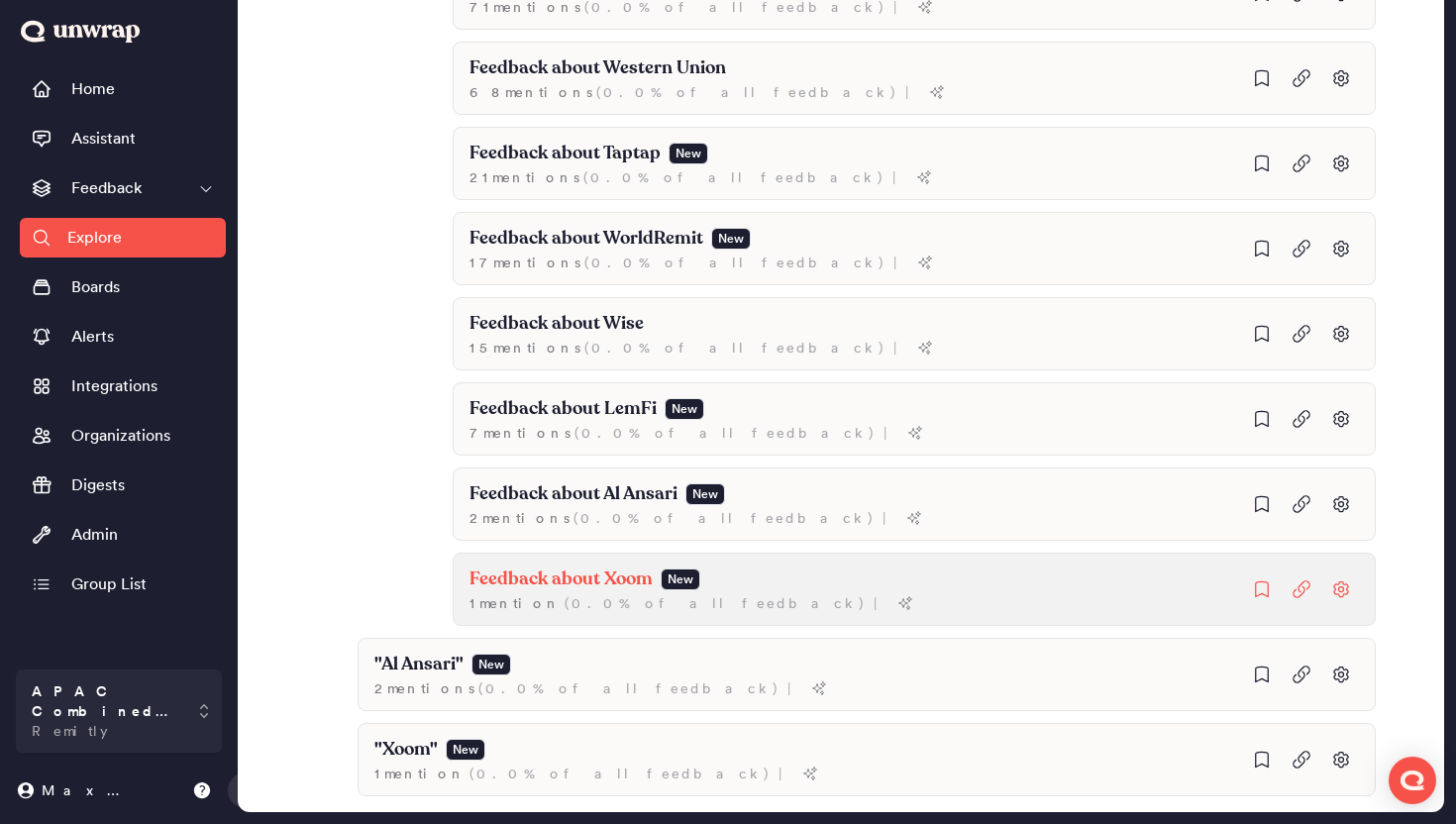 scroll, scrollTop: 6142, scrollLeft: 0, axis: vertical 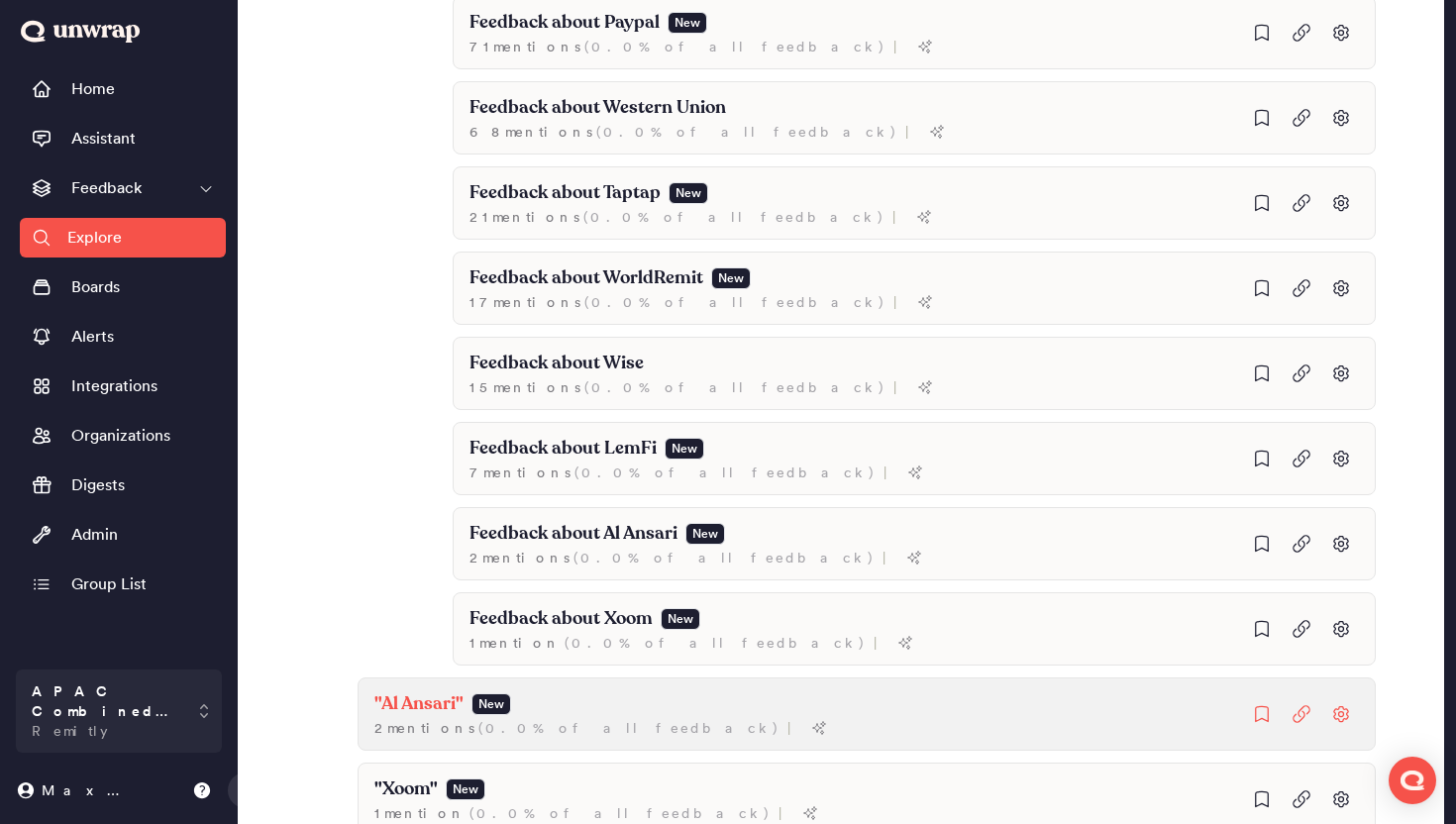 click on ""Al Ansari" New 2  mention s   ( 0.0% of all feedback ) |" at bounding box center (1009, -5444) 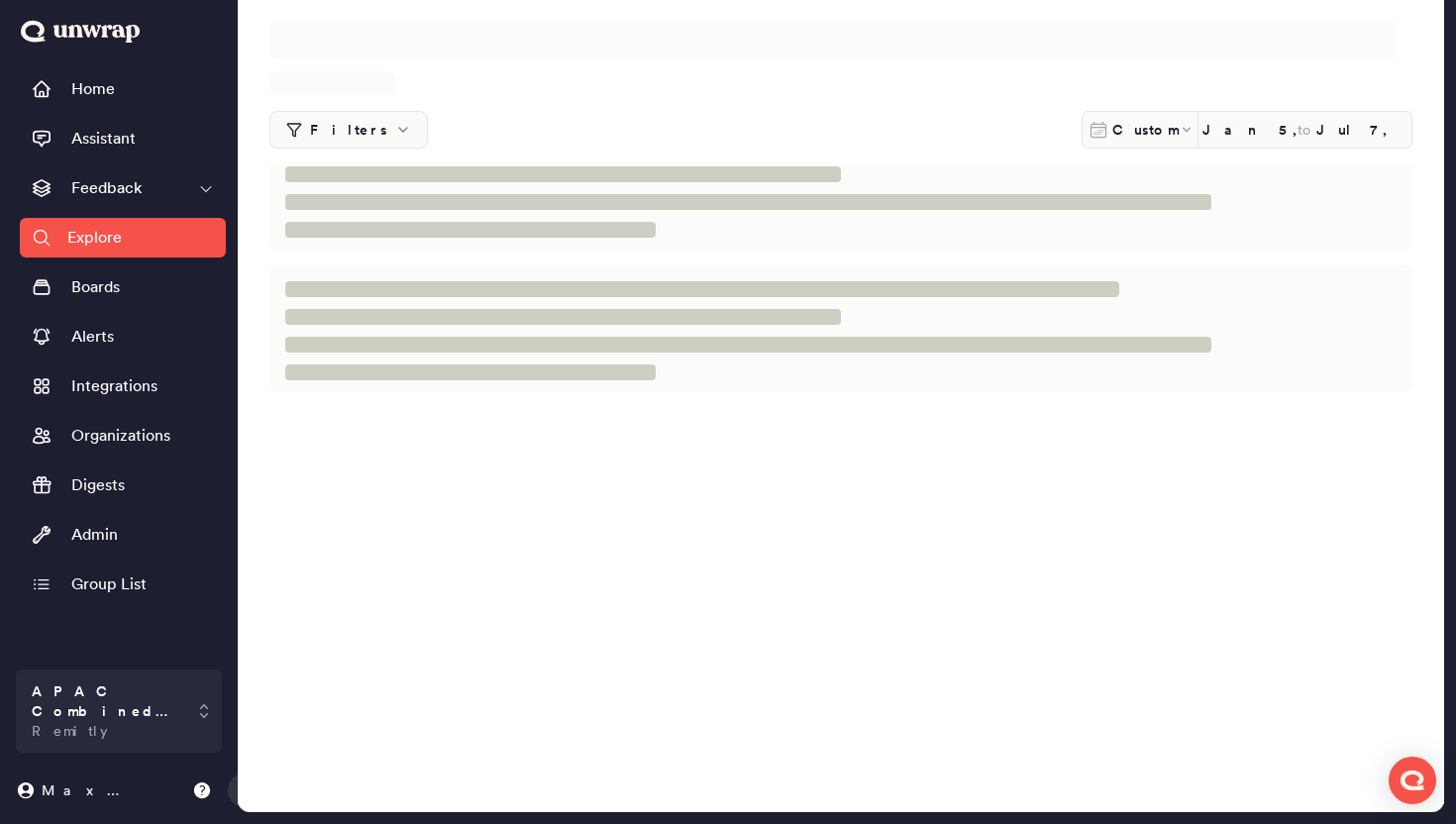 scroll, scrollTop: 0, scrollLeft: 0, axis: both 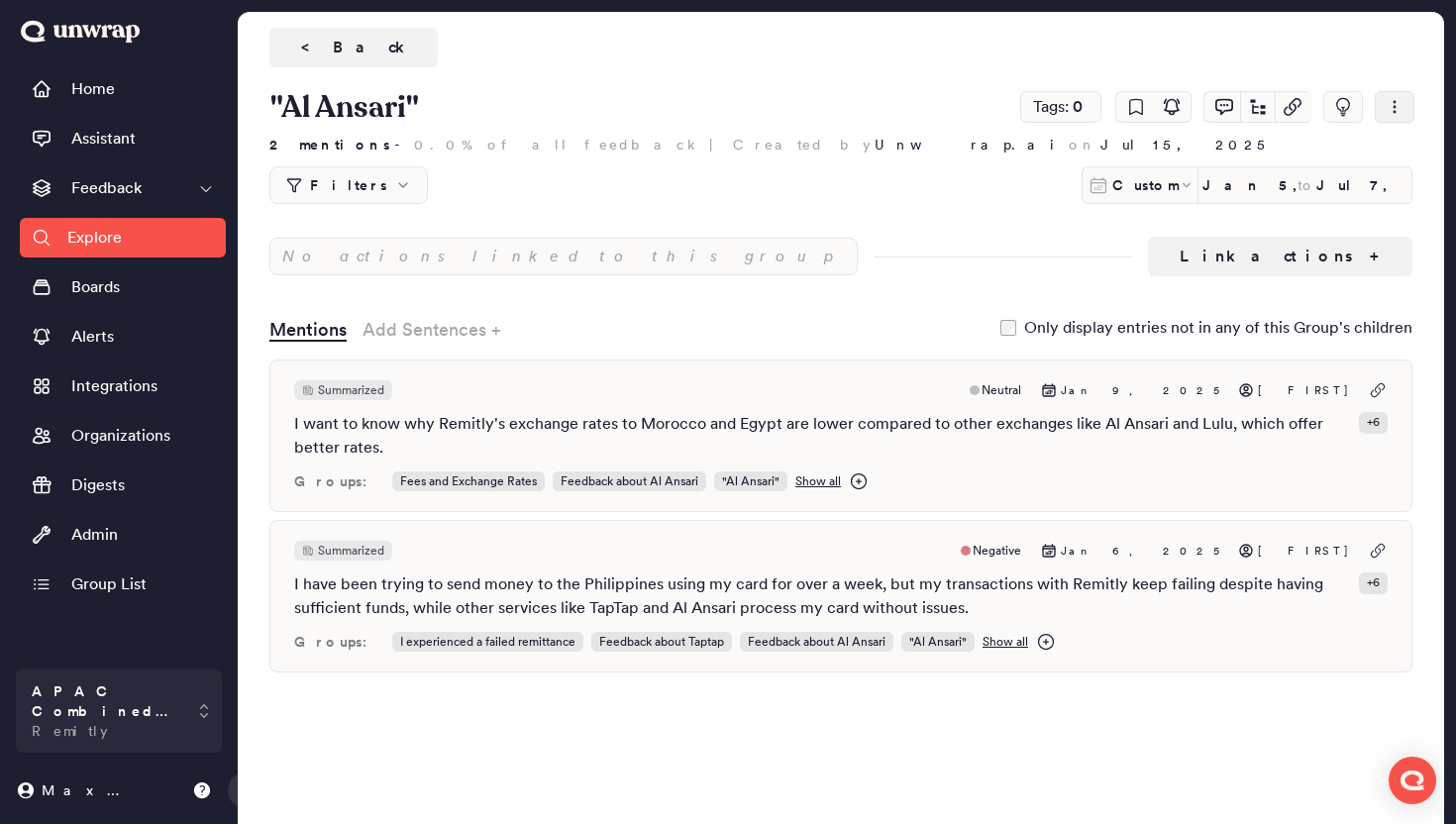 click at bounding box center (1395, 107) 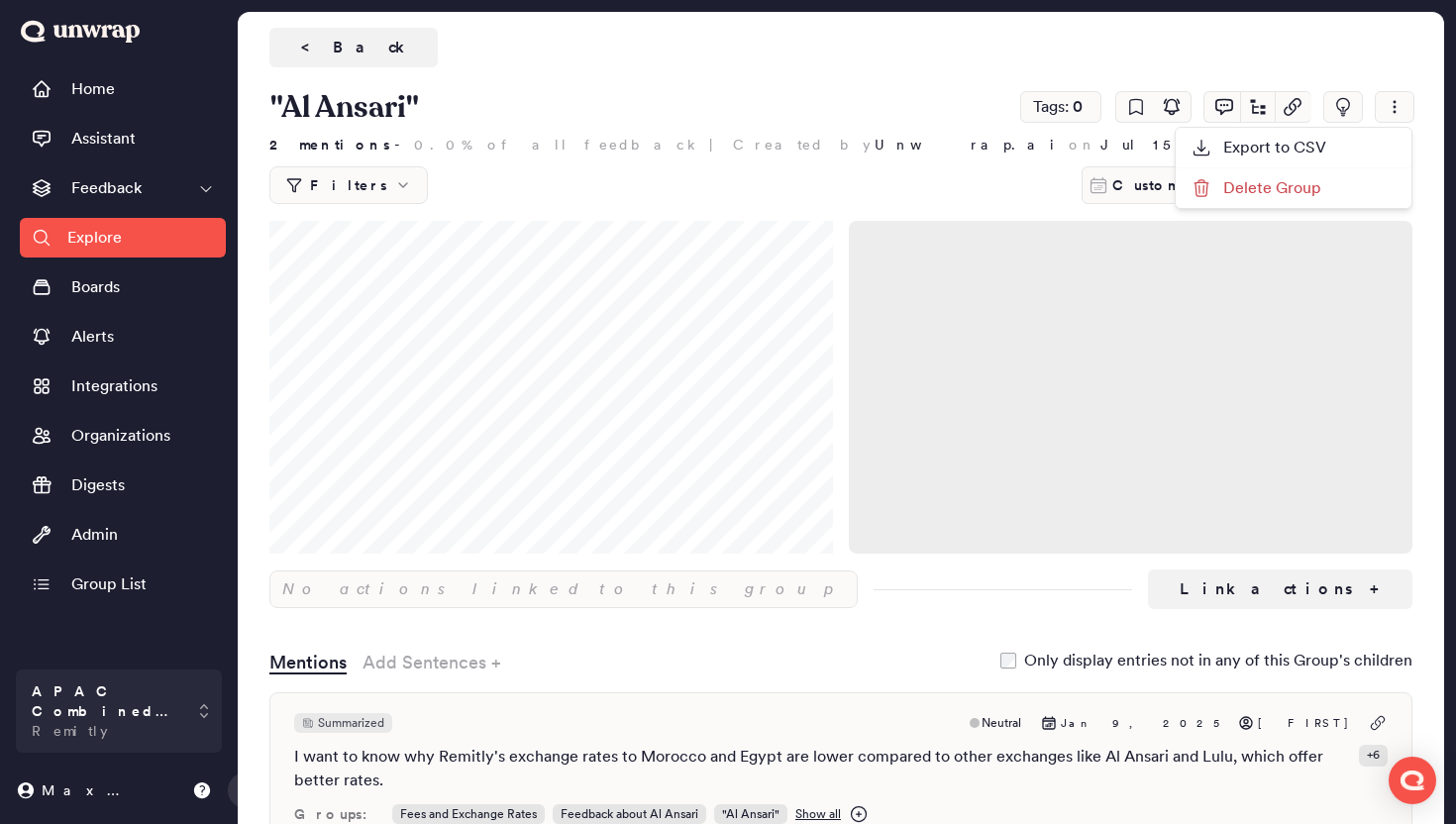 click on "Delete Group" at bounding box center [1256, 188] 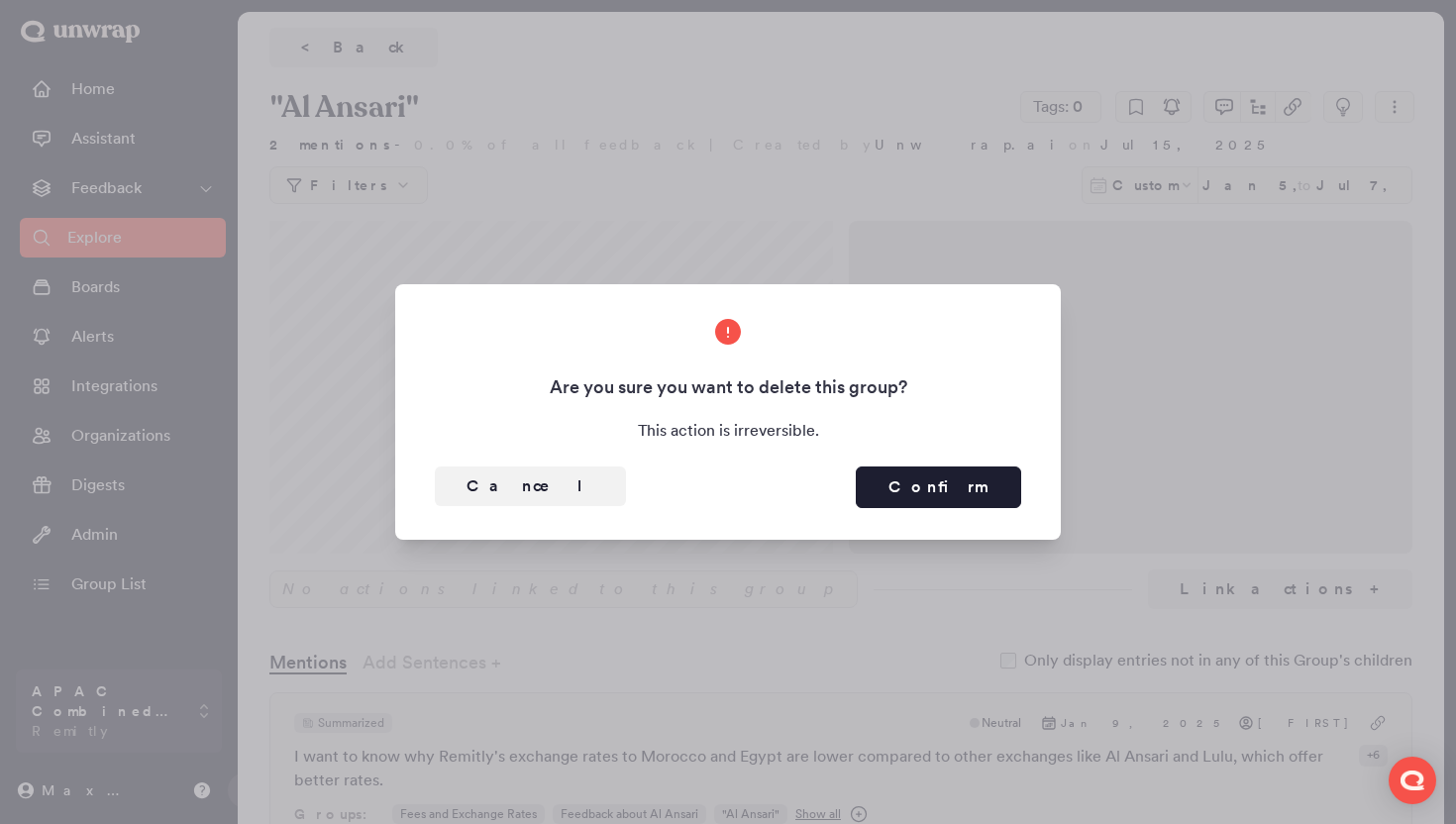 click on "Cancel" at bounding box center (530, 486) 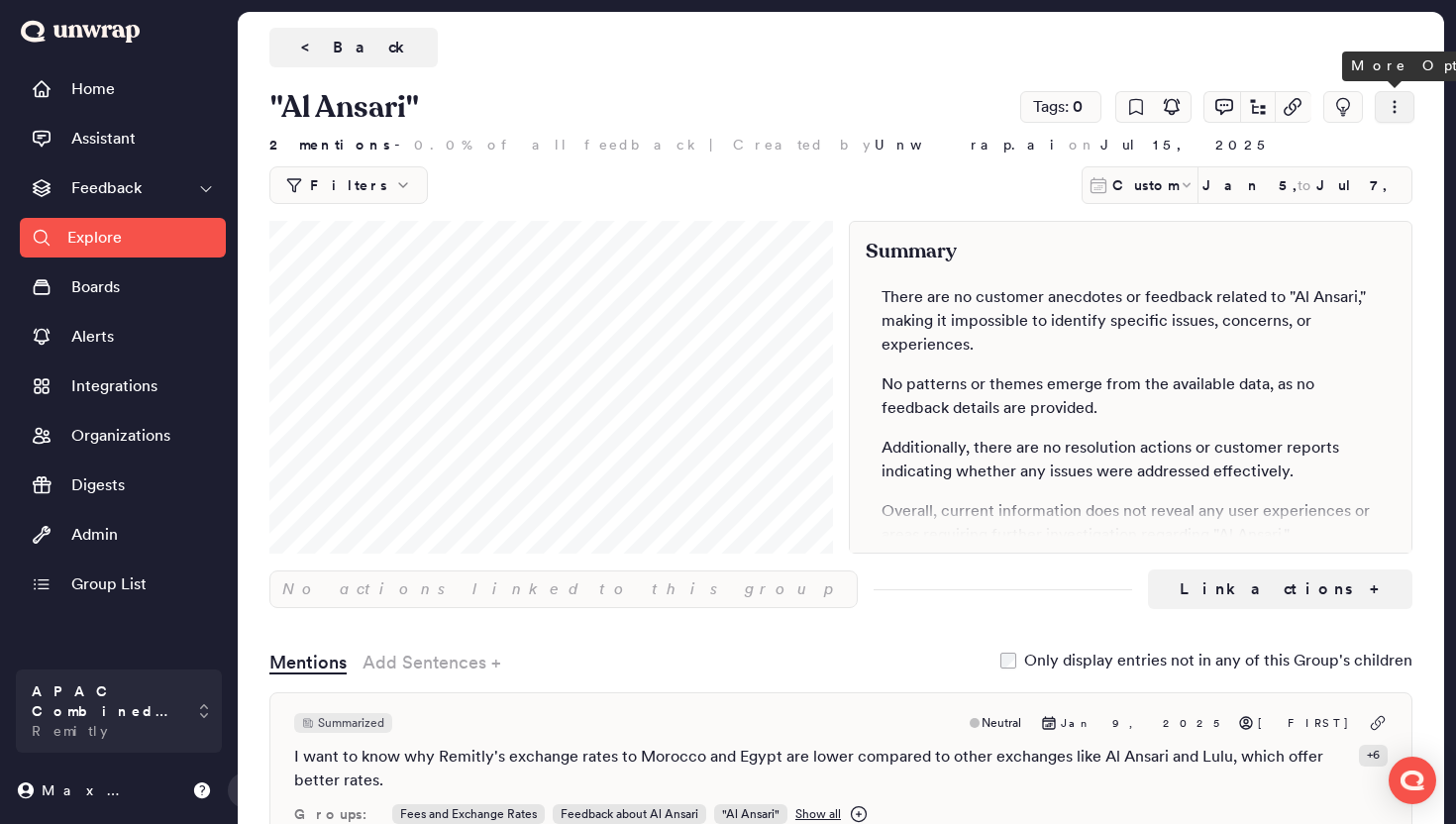 click at bounding box center (1395, 107) 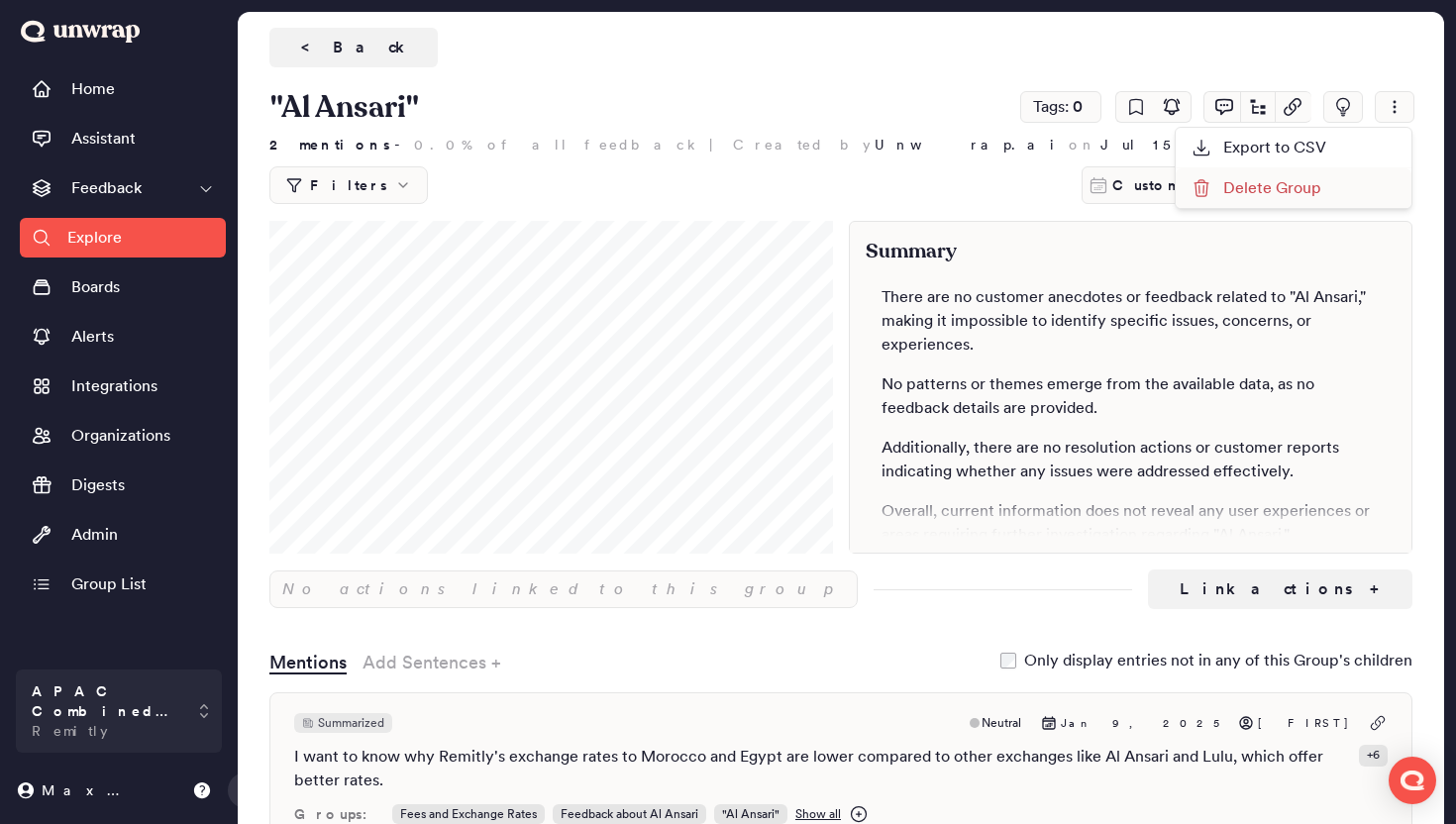 click on "Delete Group" at bounding box center (1256, 188) 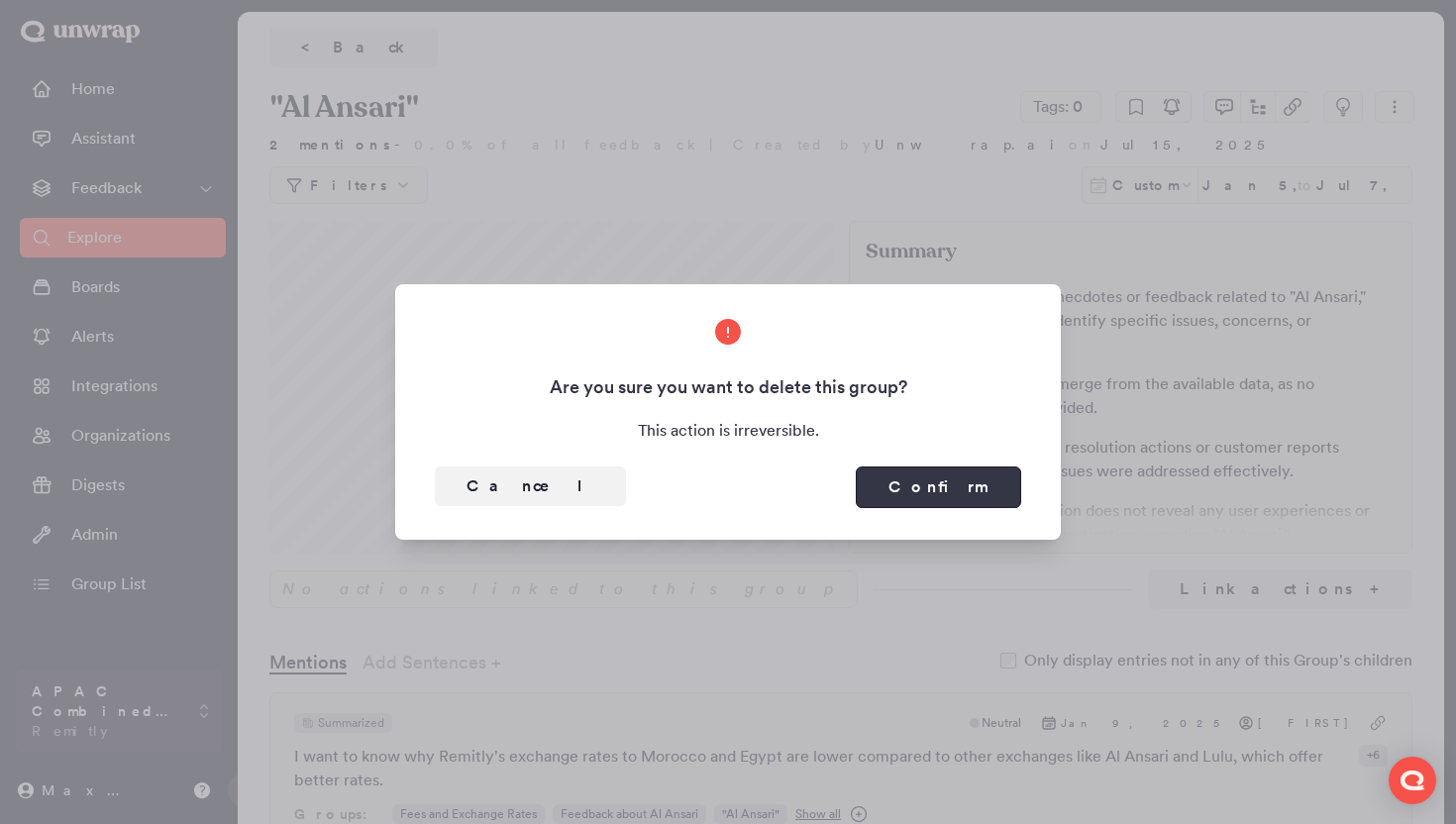 click on "Confirm" at bounding box center (938, 487) 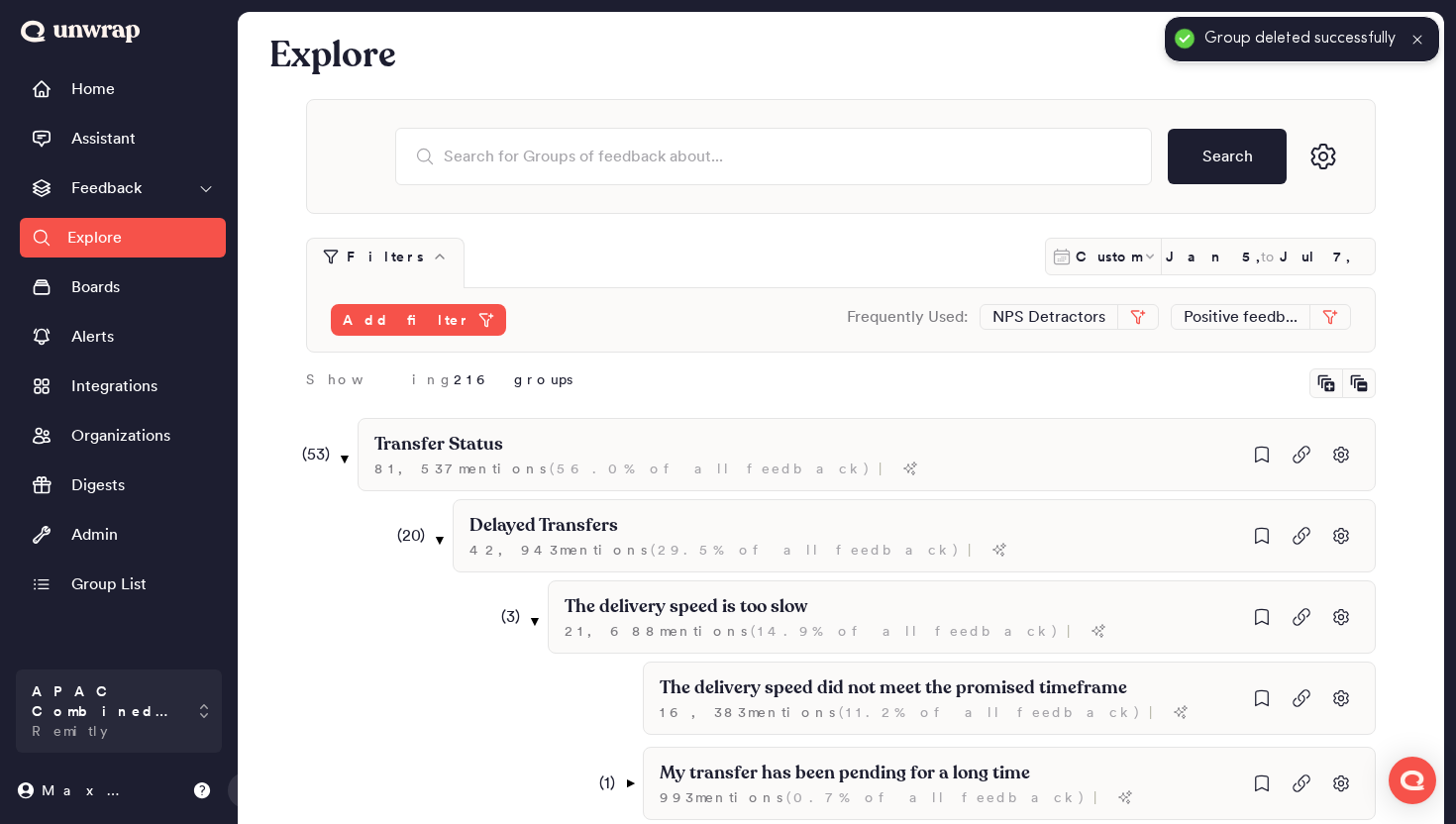 scroll, scrollTop: 6057, scrollLeft: 0, axis: vertical 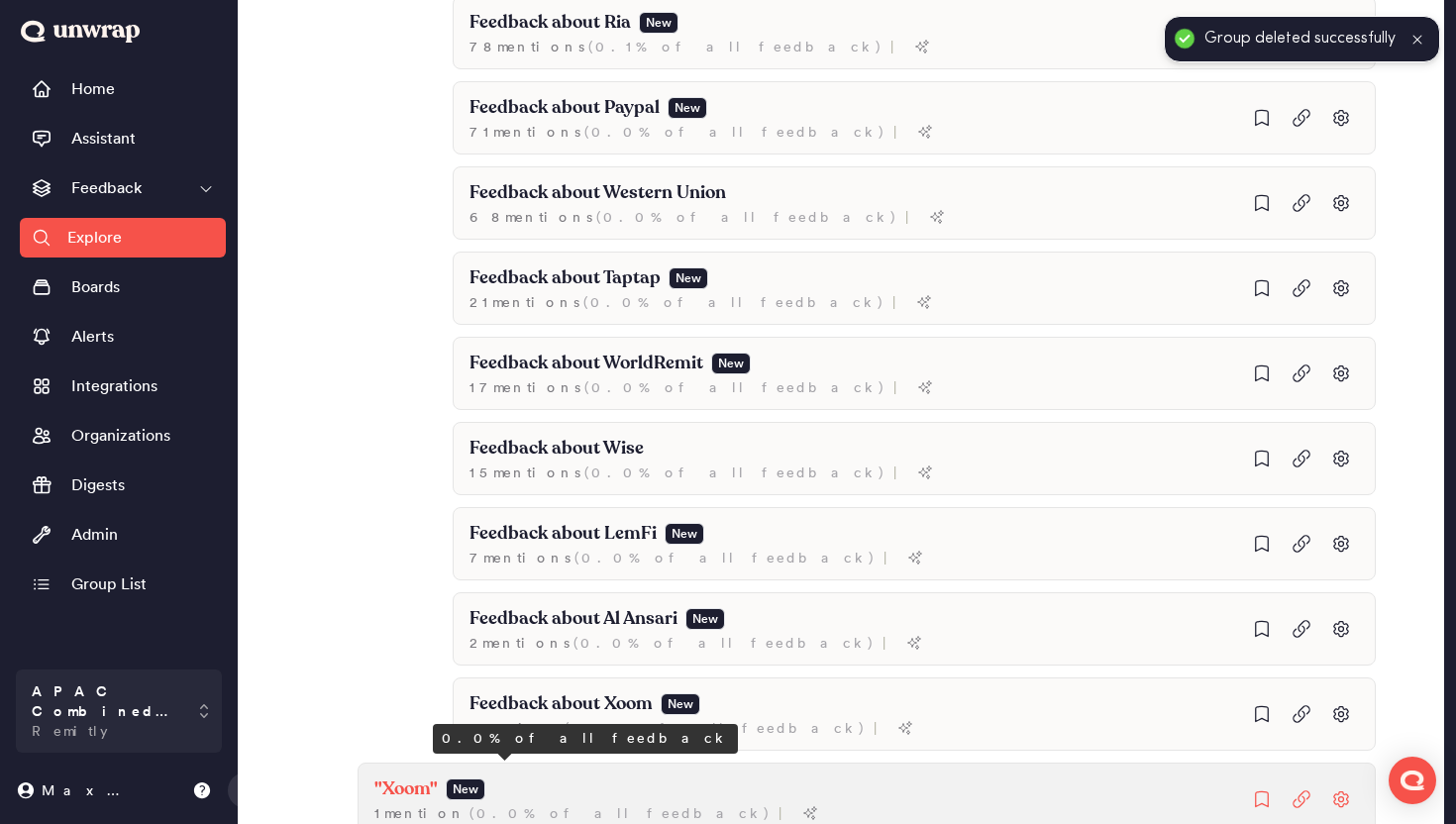 click on ""Xoom" New" at bounding box center (646, -5613) 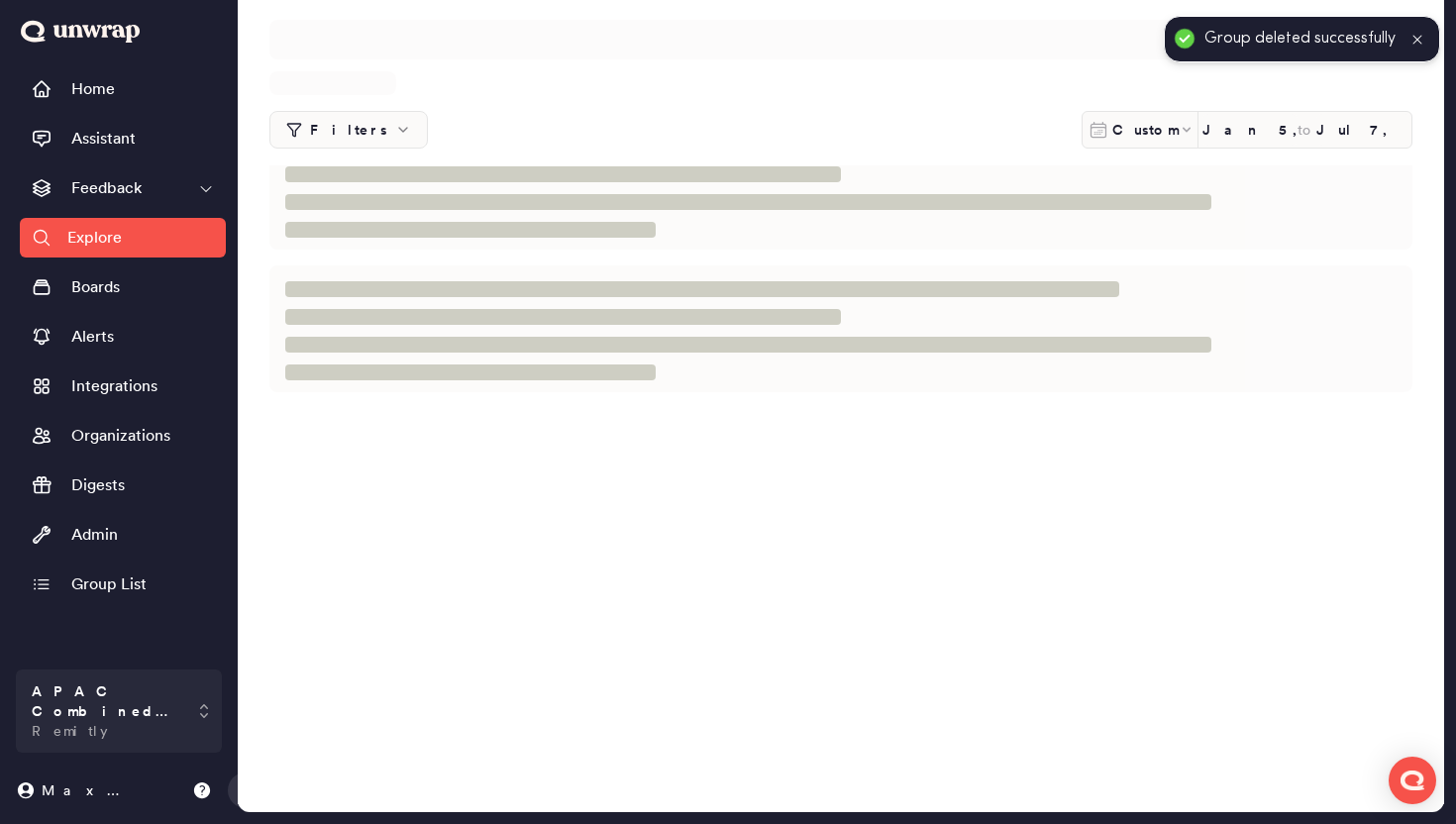 scroll, scrollTop: 0, scrollLeft: 0, axis: both 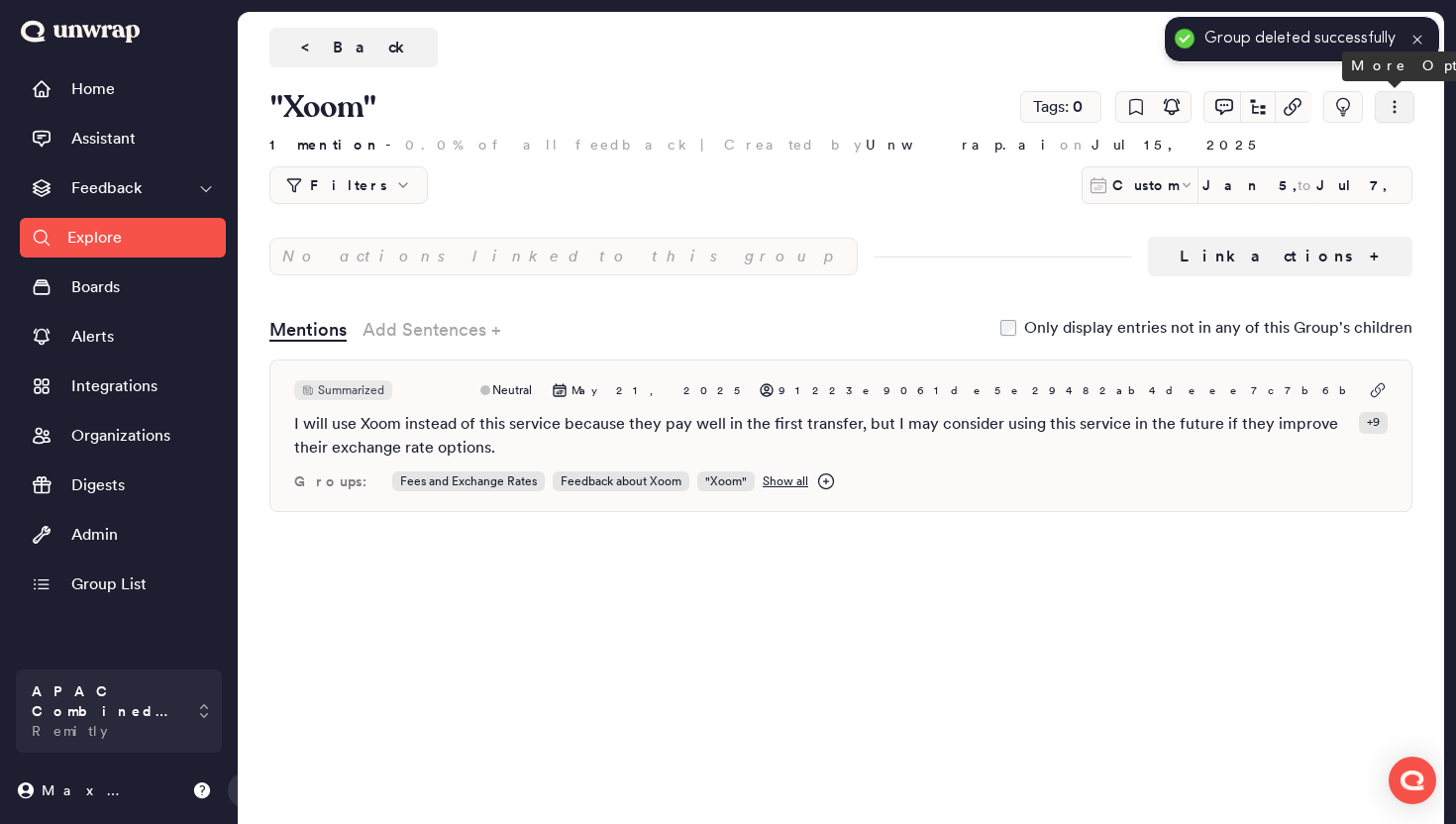 click 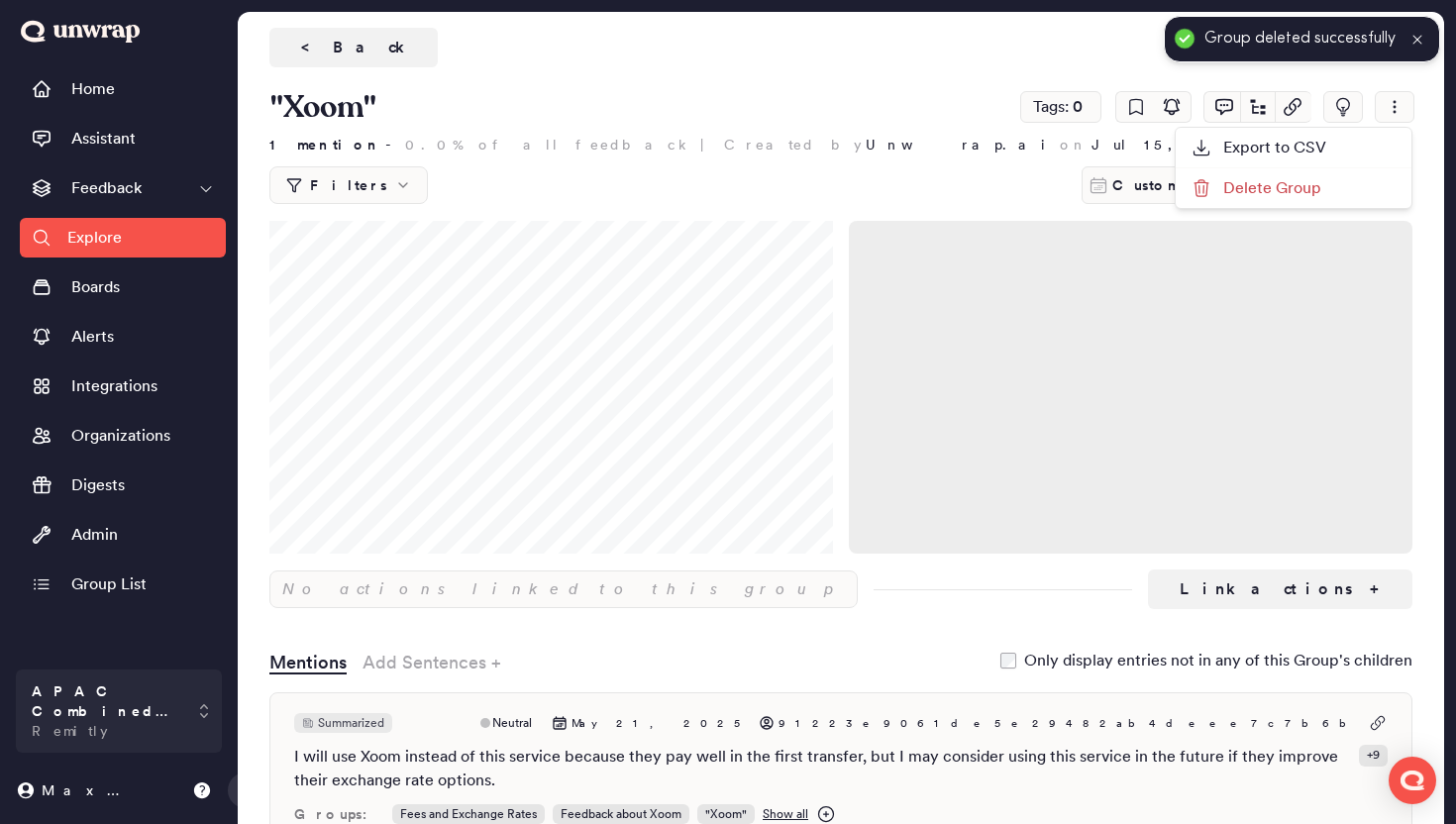 click on "Delete Group" at bounding box center (1294, 188) 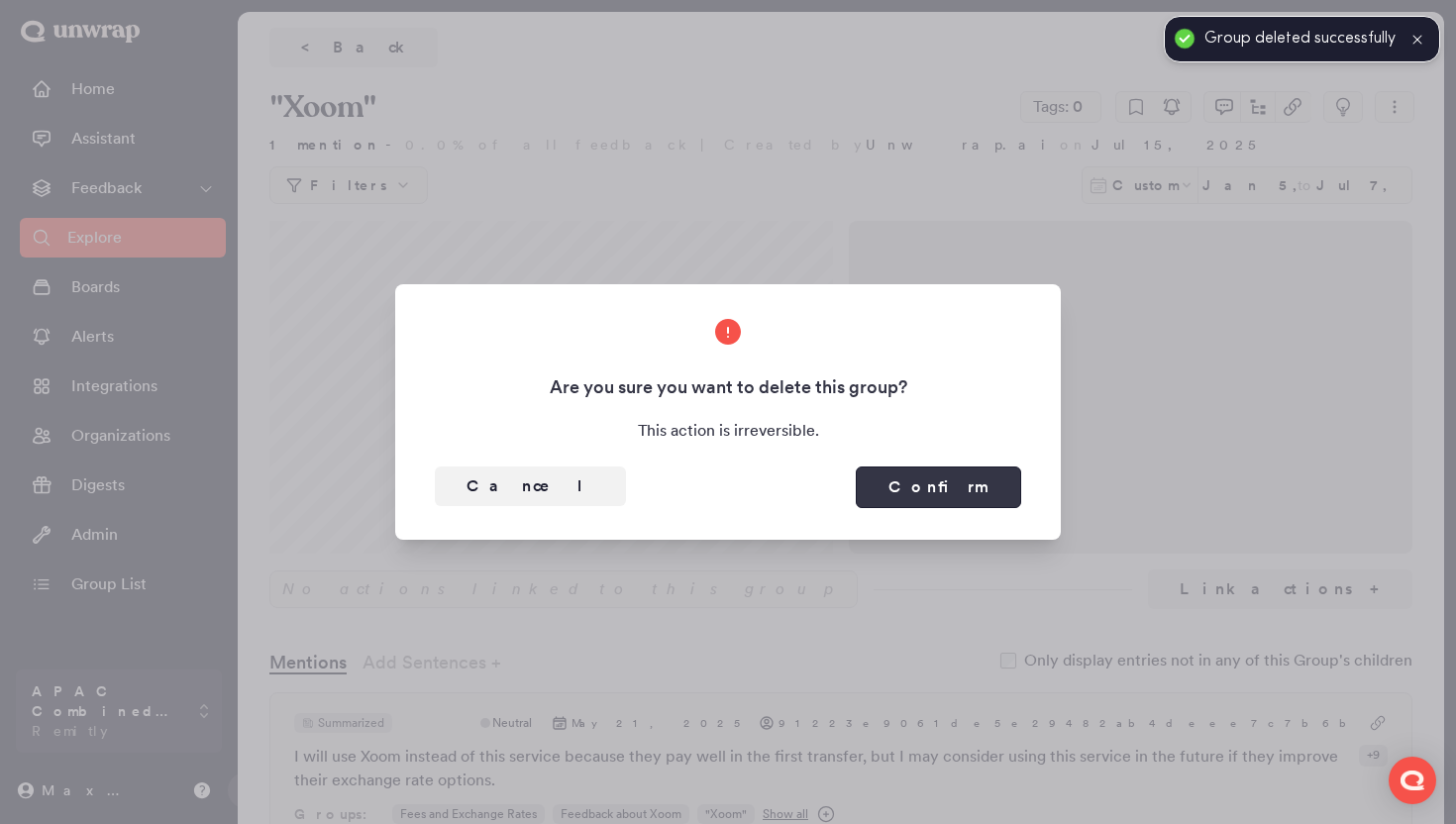 click on "Confirm" at bounding box center [938, 487] 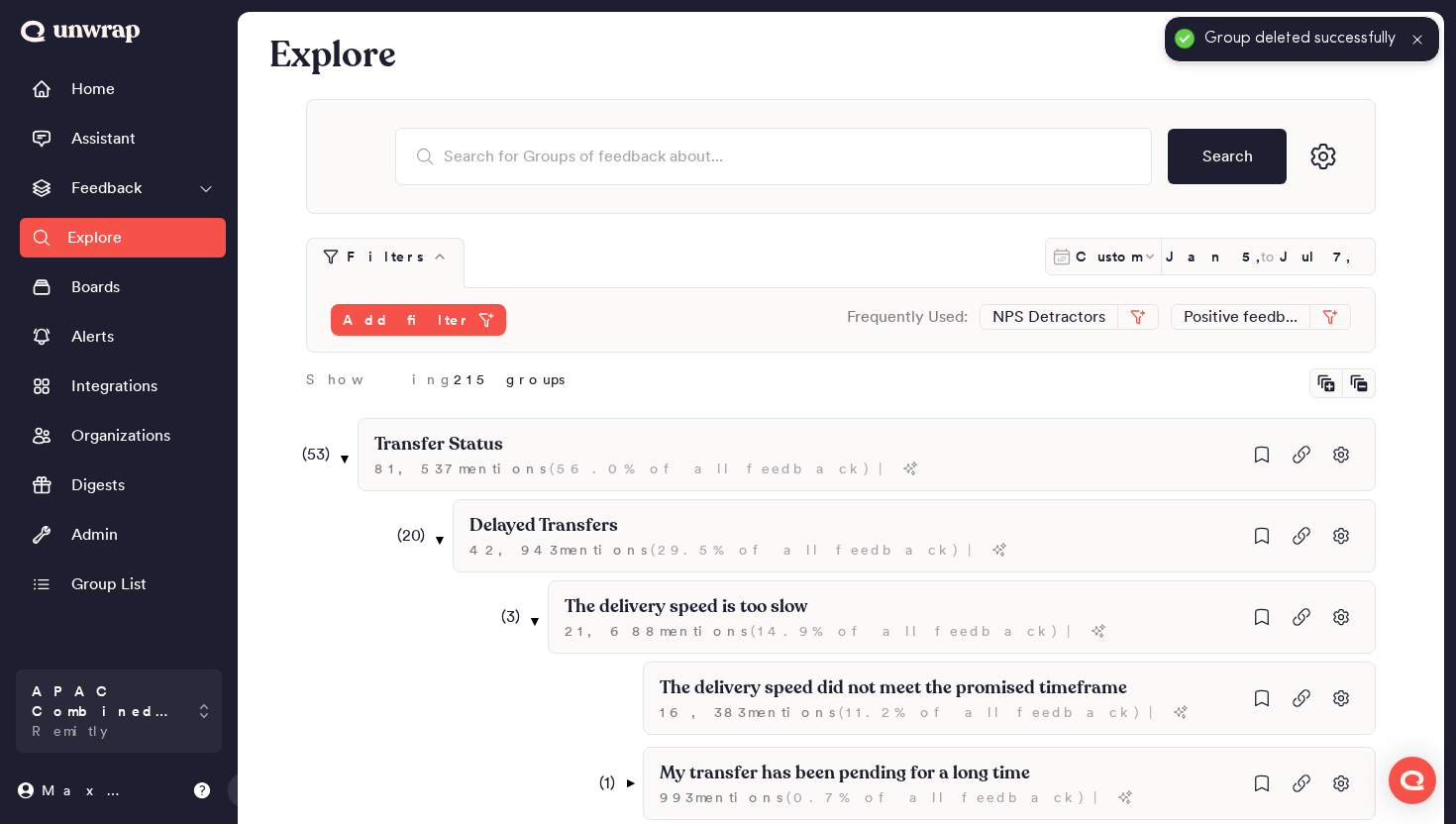 scroll, scrollTop: 5972, scrollLeft: 0, axis: vertical 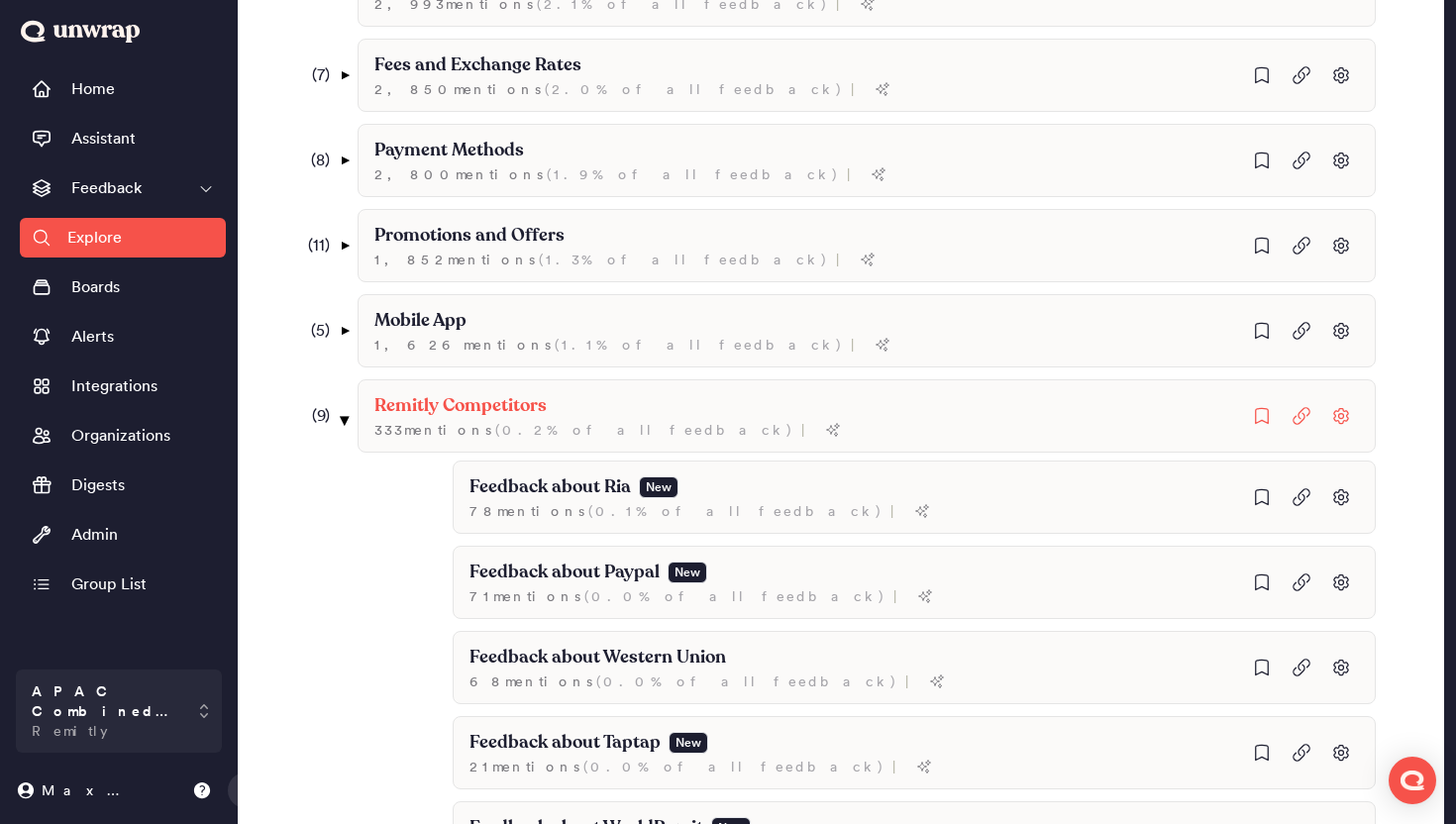 click on "▼" at bounding box center [345, 420] 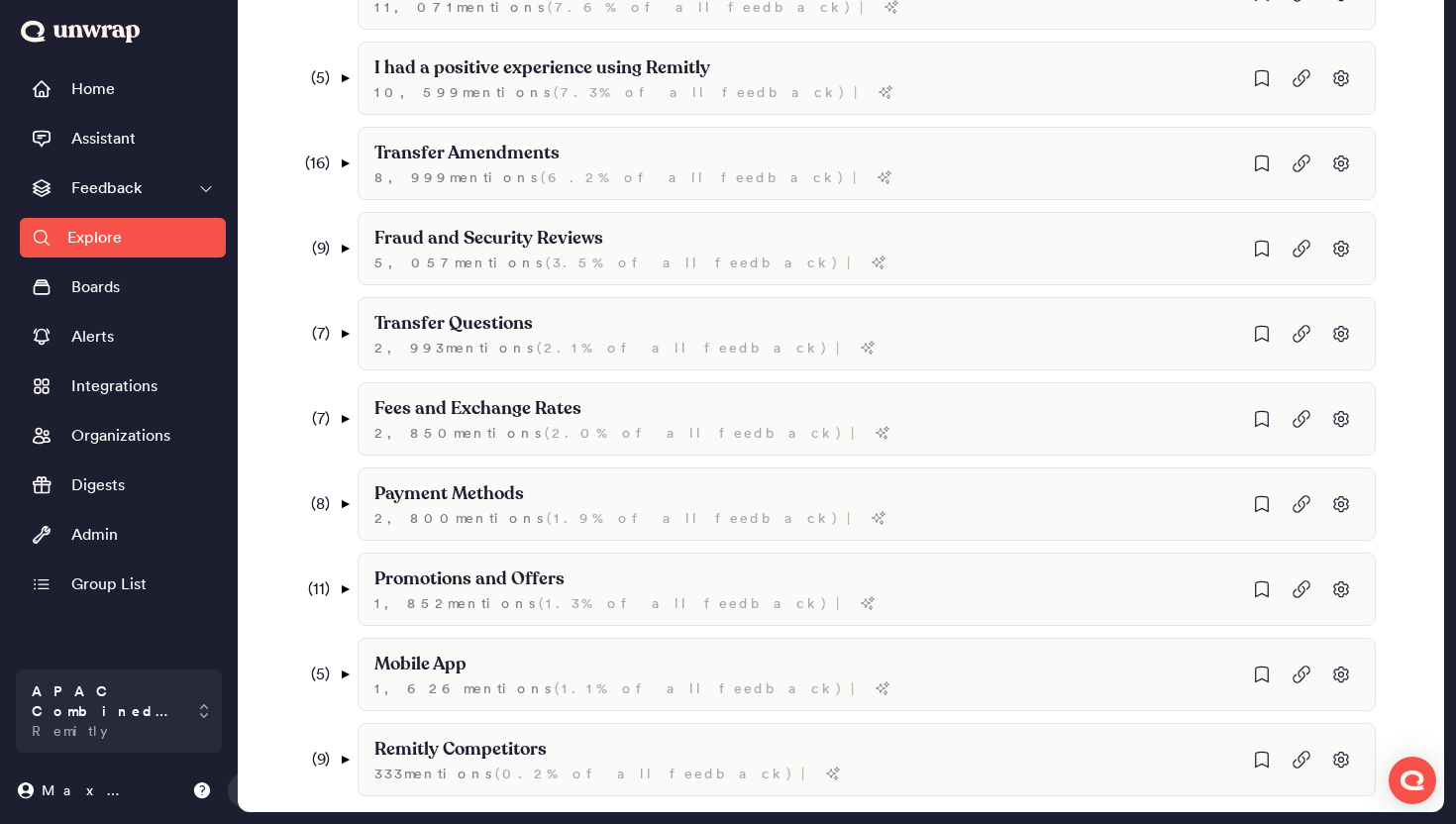 scroll, scrollTop: 5209, scrollLeft: 0, axis: vertical 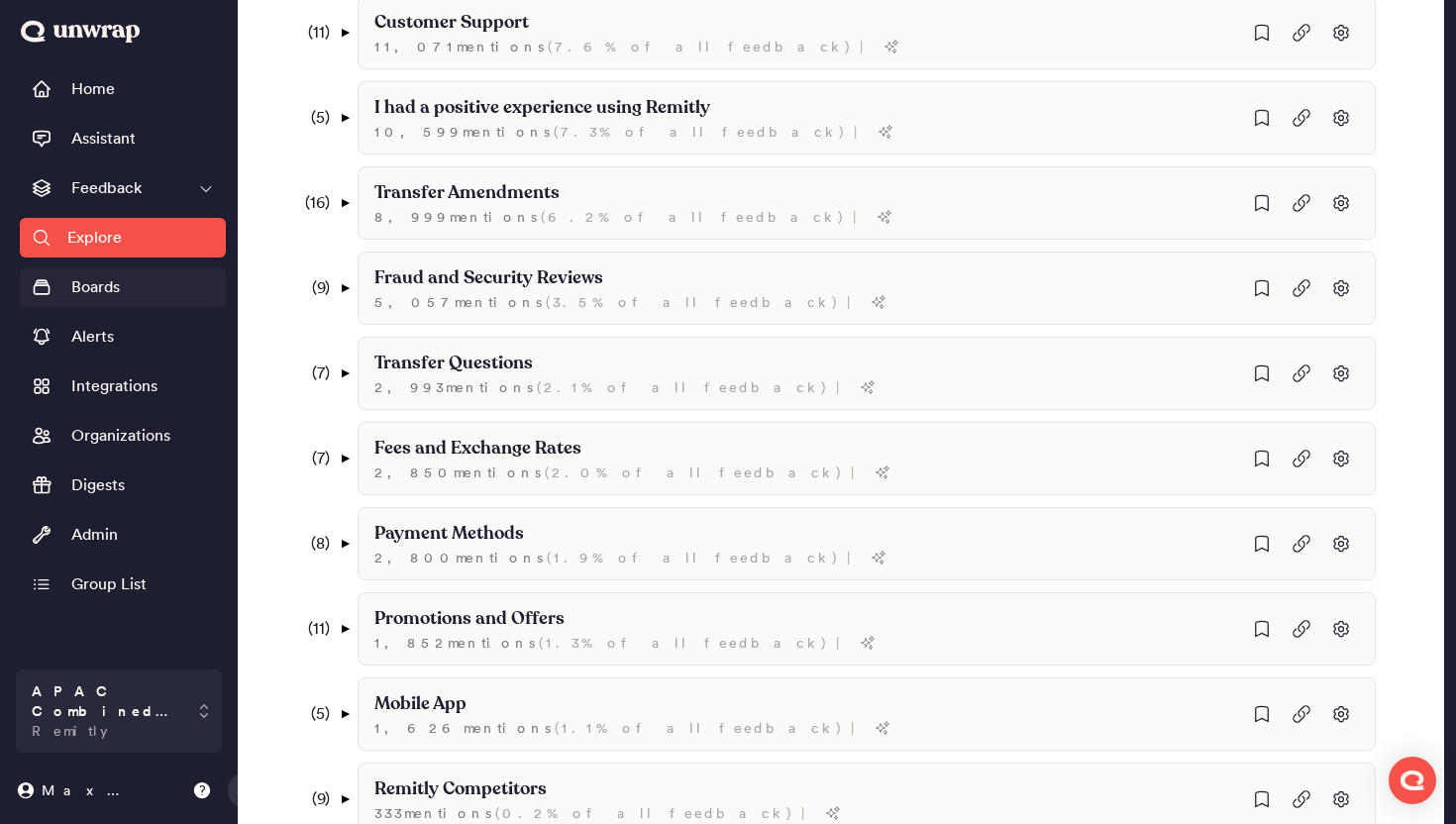 click on "Boards" at bounding box center (123, 287) 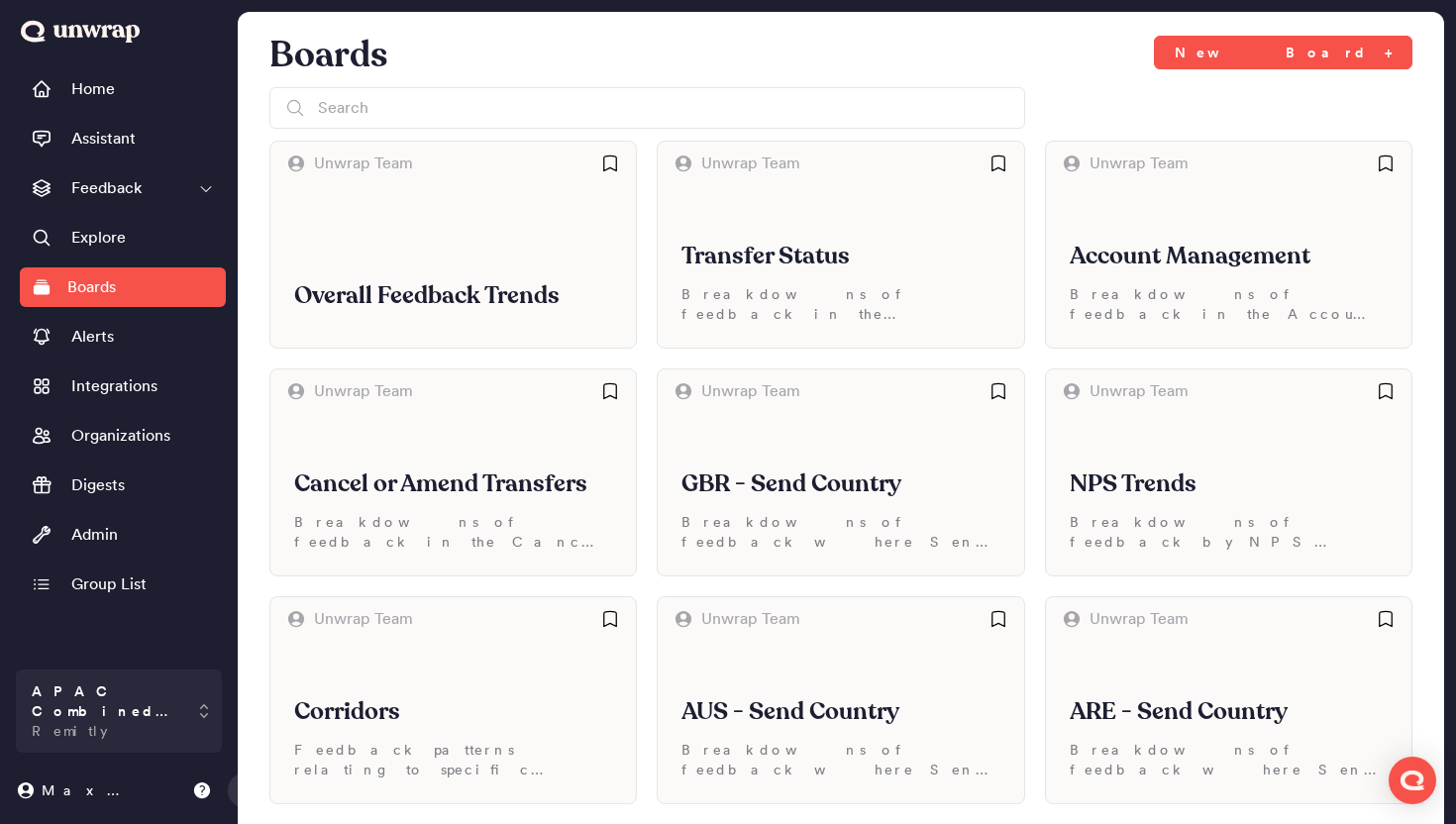 scroll, scrollTop: 228, scrollLeft: 0, axis: vertical 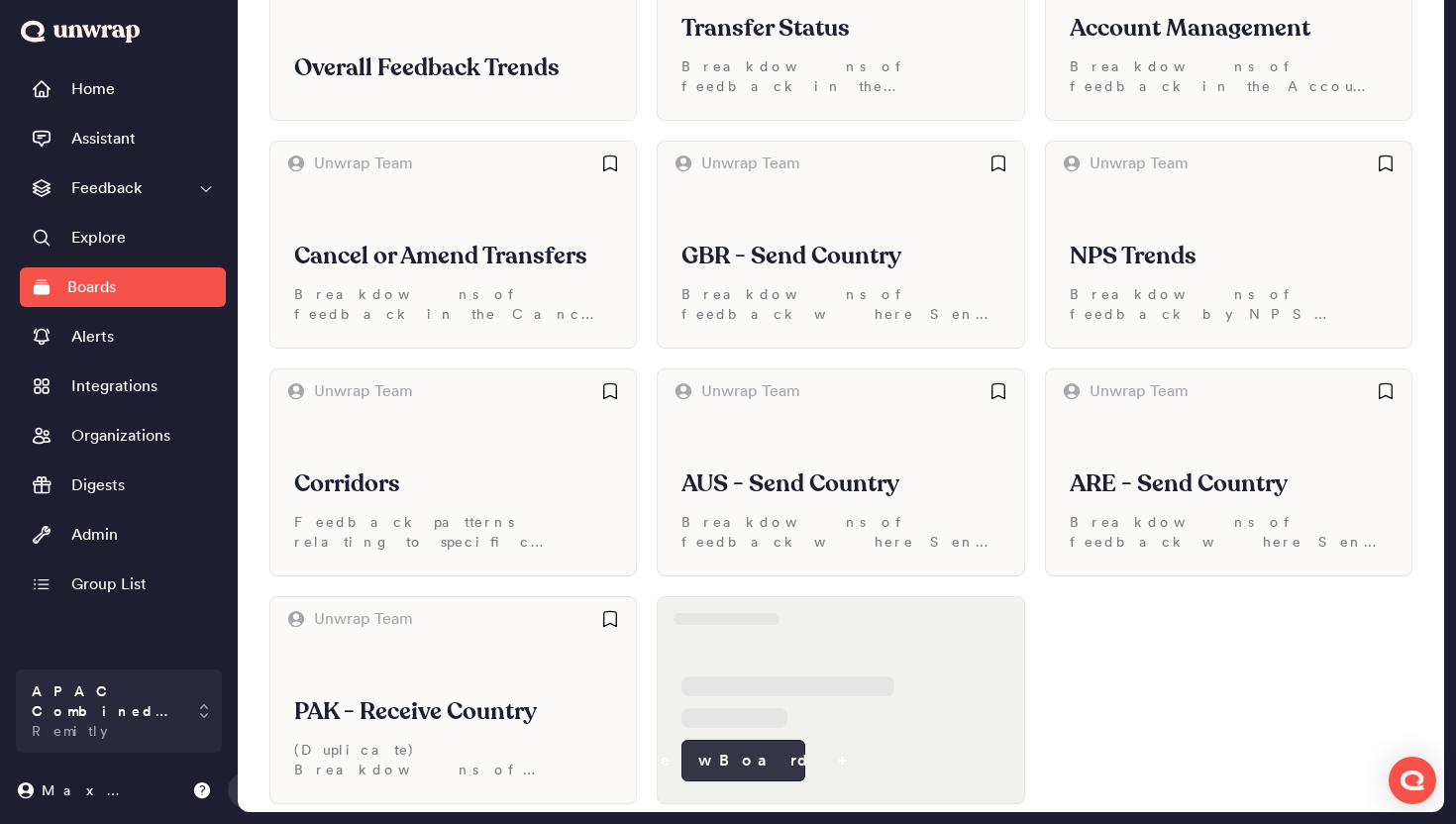 click on "New Board +" at bounding box center [743, 761] 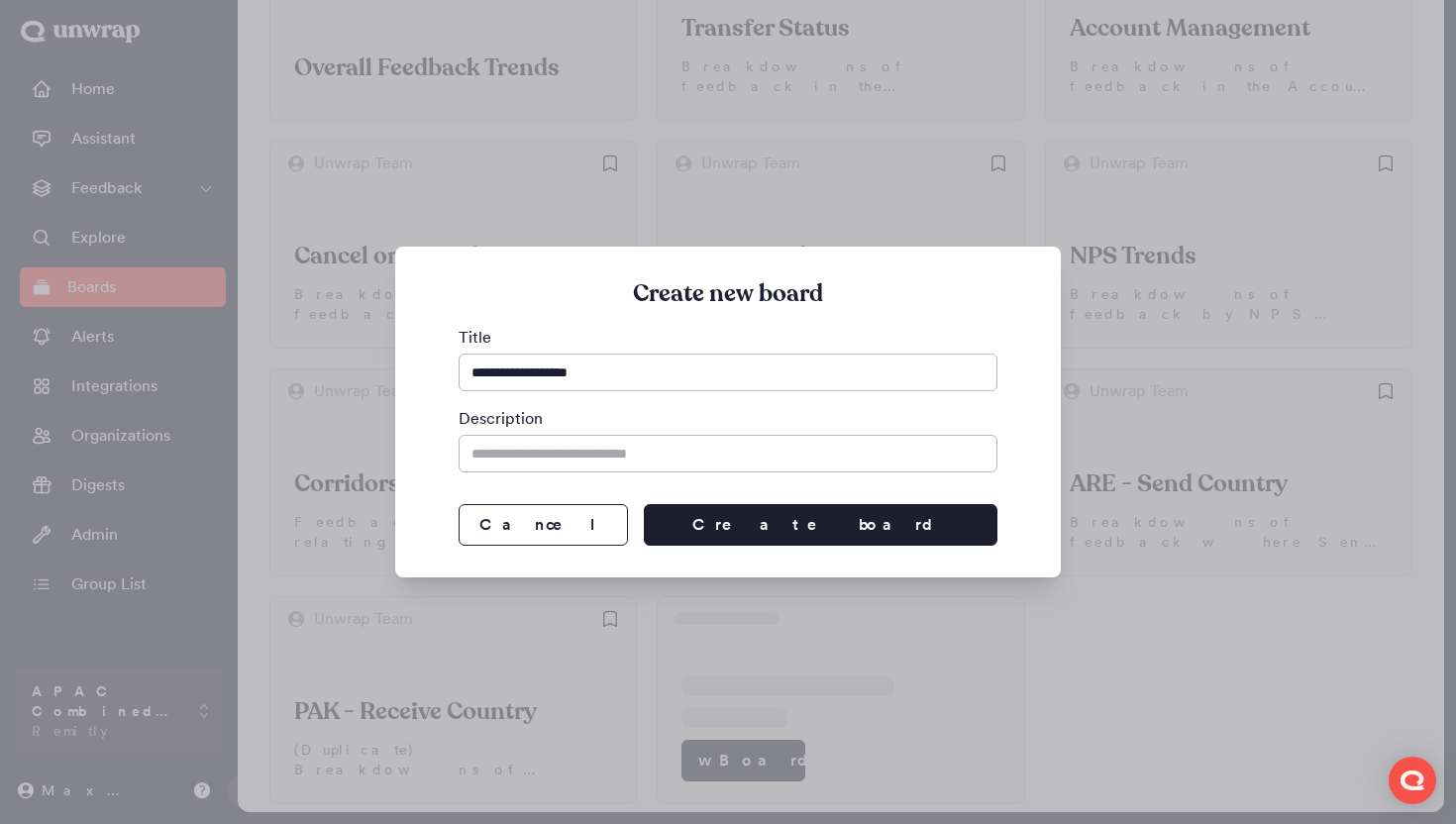 click on "**********" at bounding box center [728, 372] 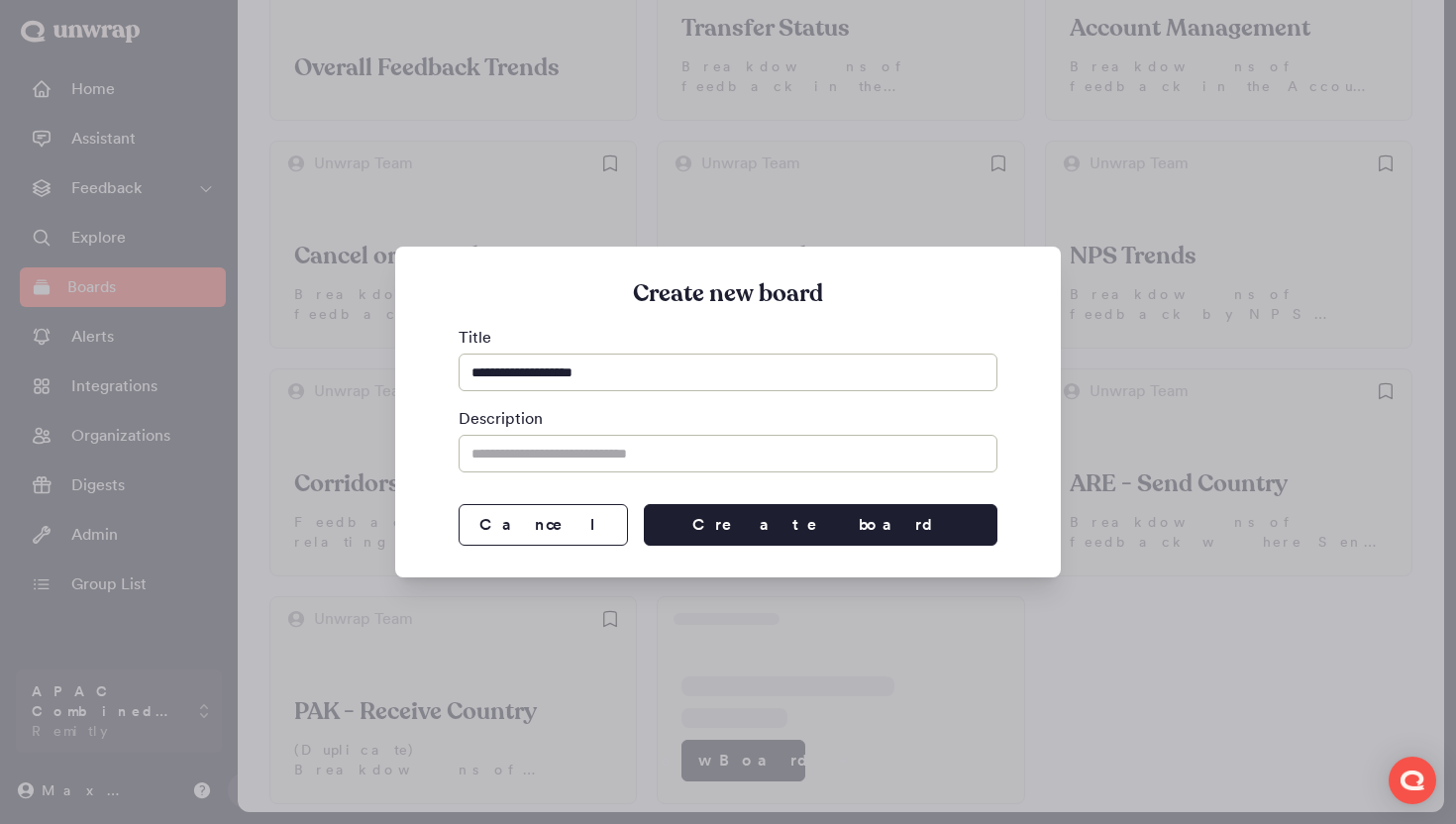 type on "**********" 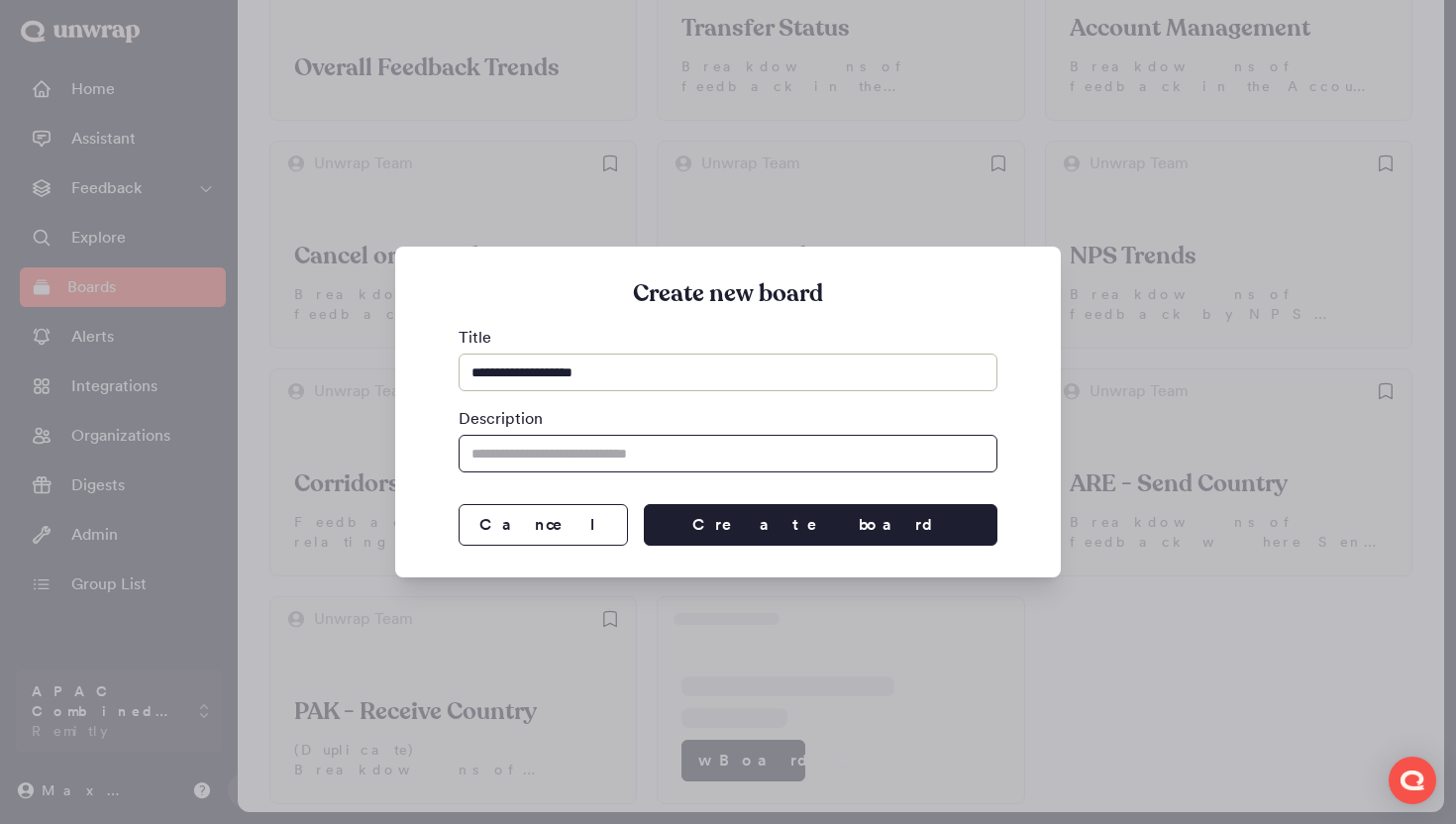 click at bounding box center [728, 454] 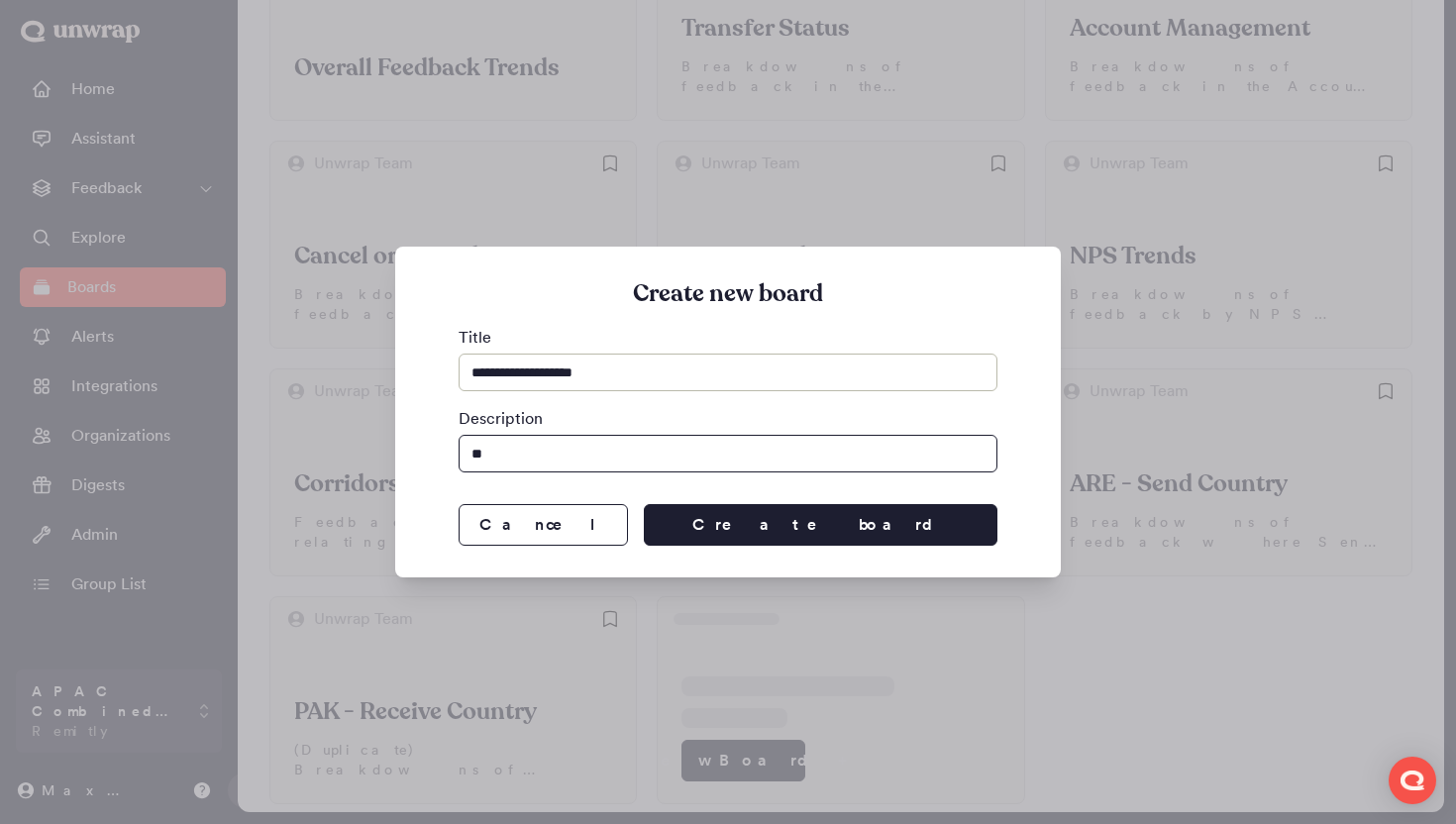 type on "*" 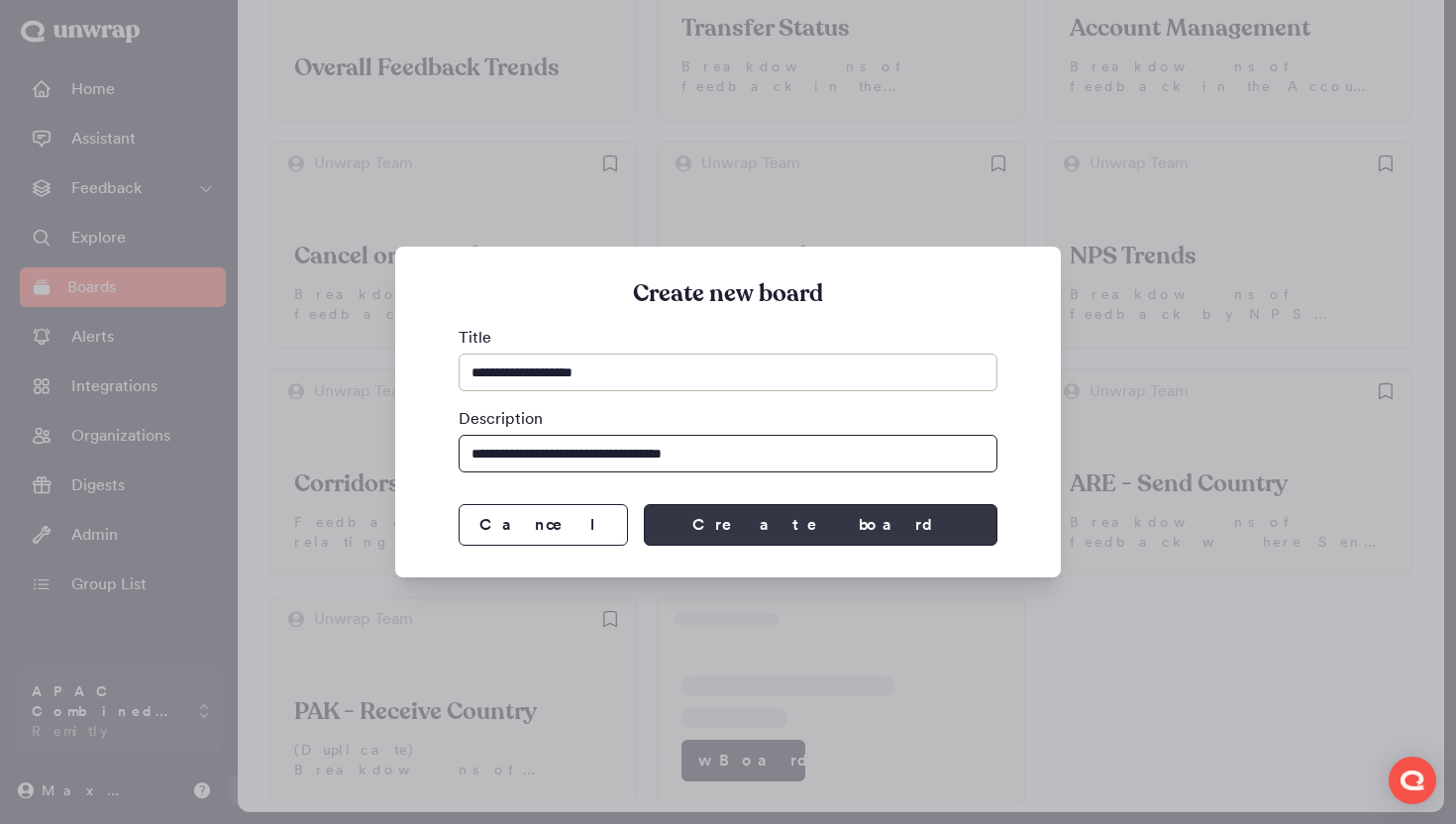type on "**********" 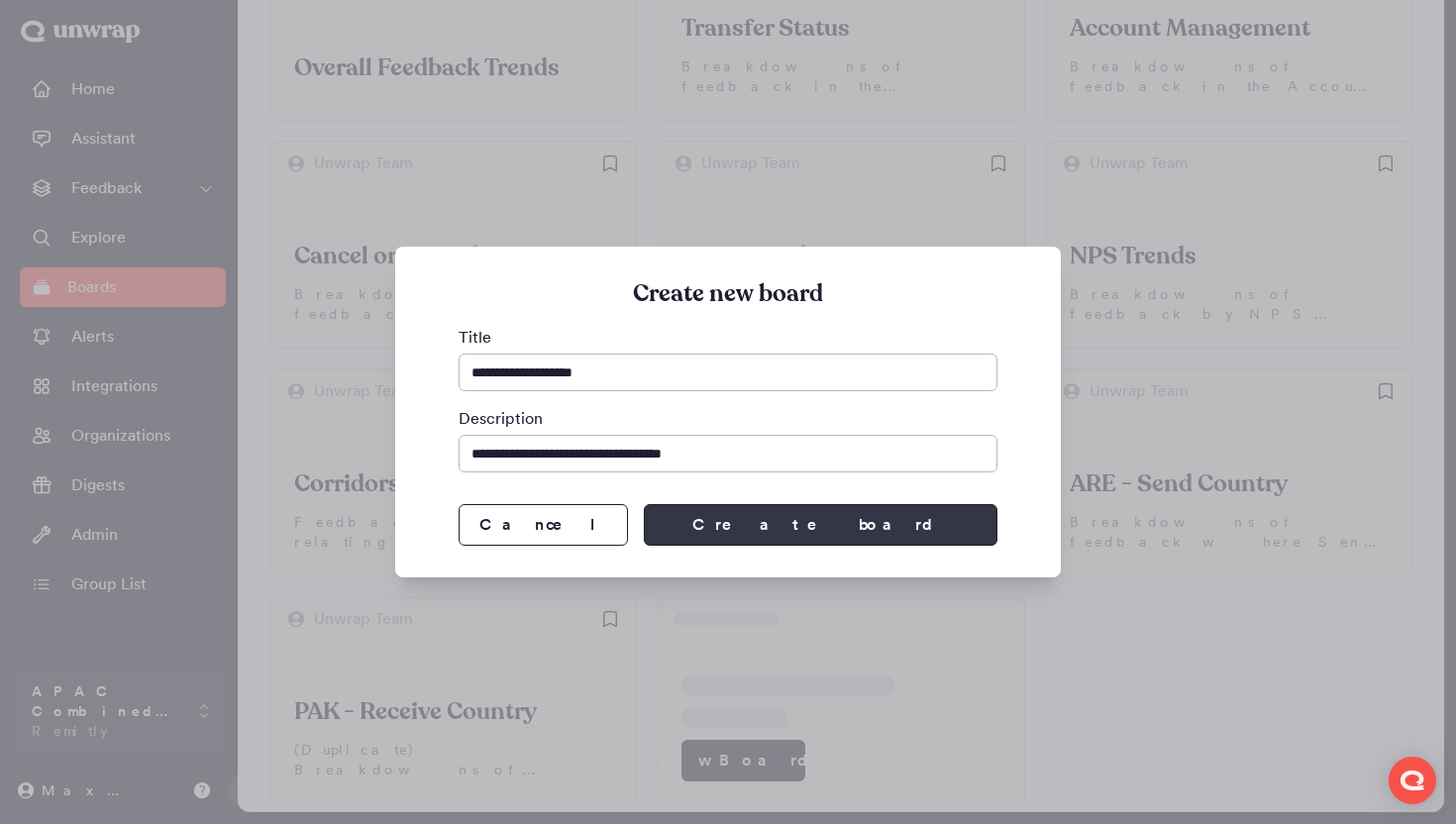 click on "Create board" at bounding box center [820, 525] 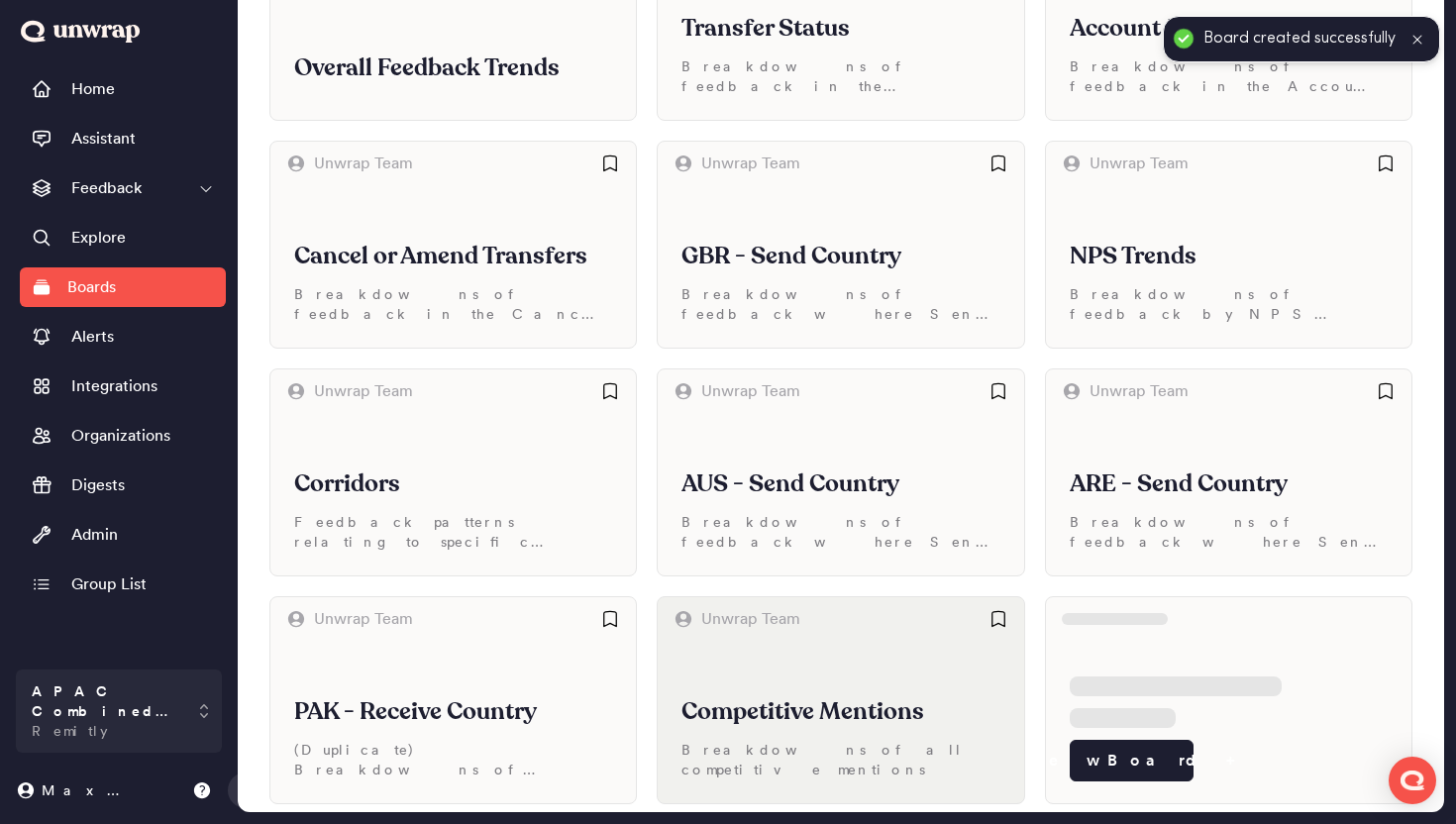 click on "Competitive Mentions Breakdowns of all competitive mentions" at bounding box center (840, 722) 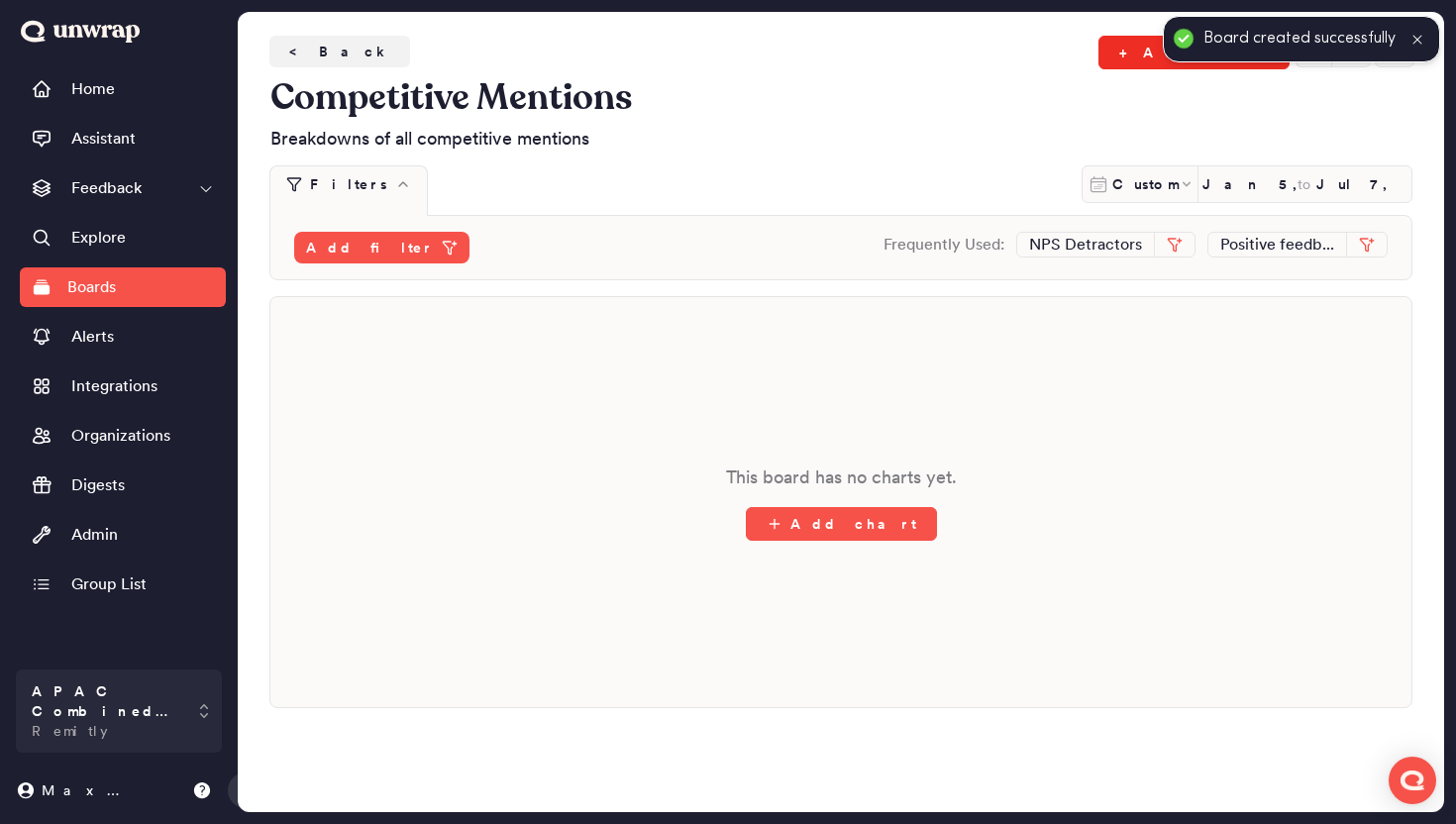 click on "+ Add chart" at bounding box center (1194, 52) 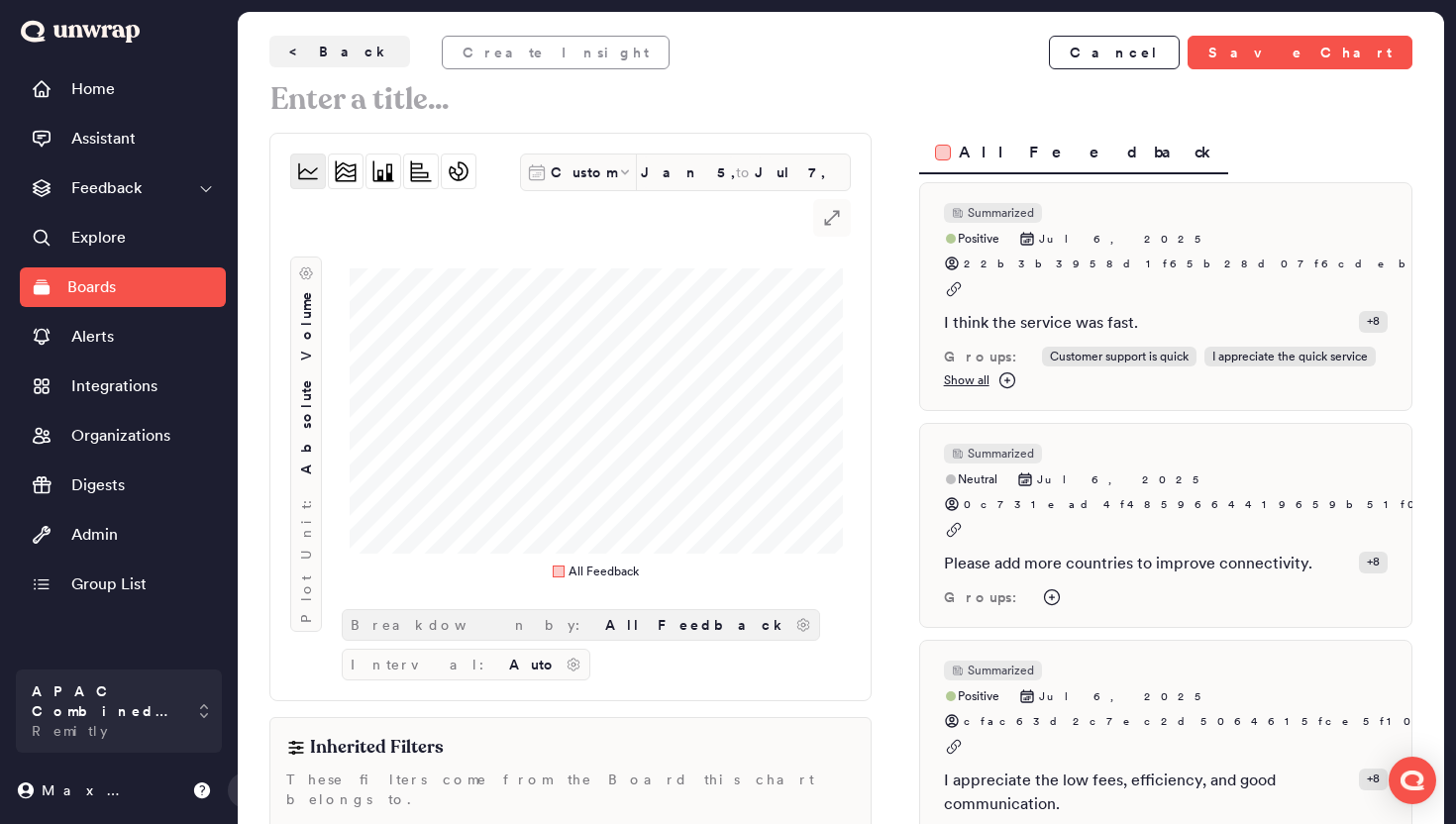 click on "All Feedback" at bounding box center [696, 625] 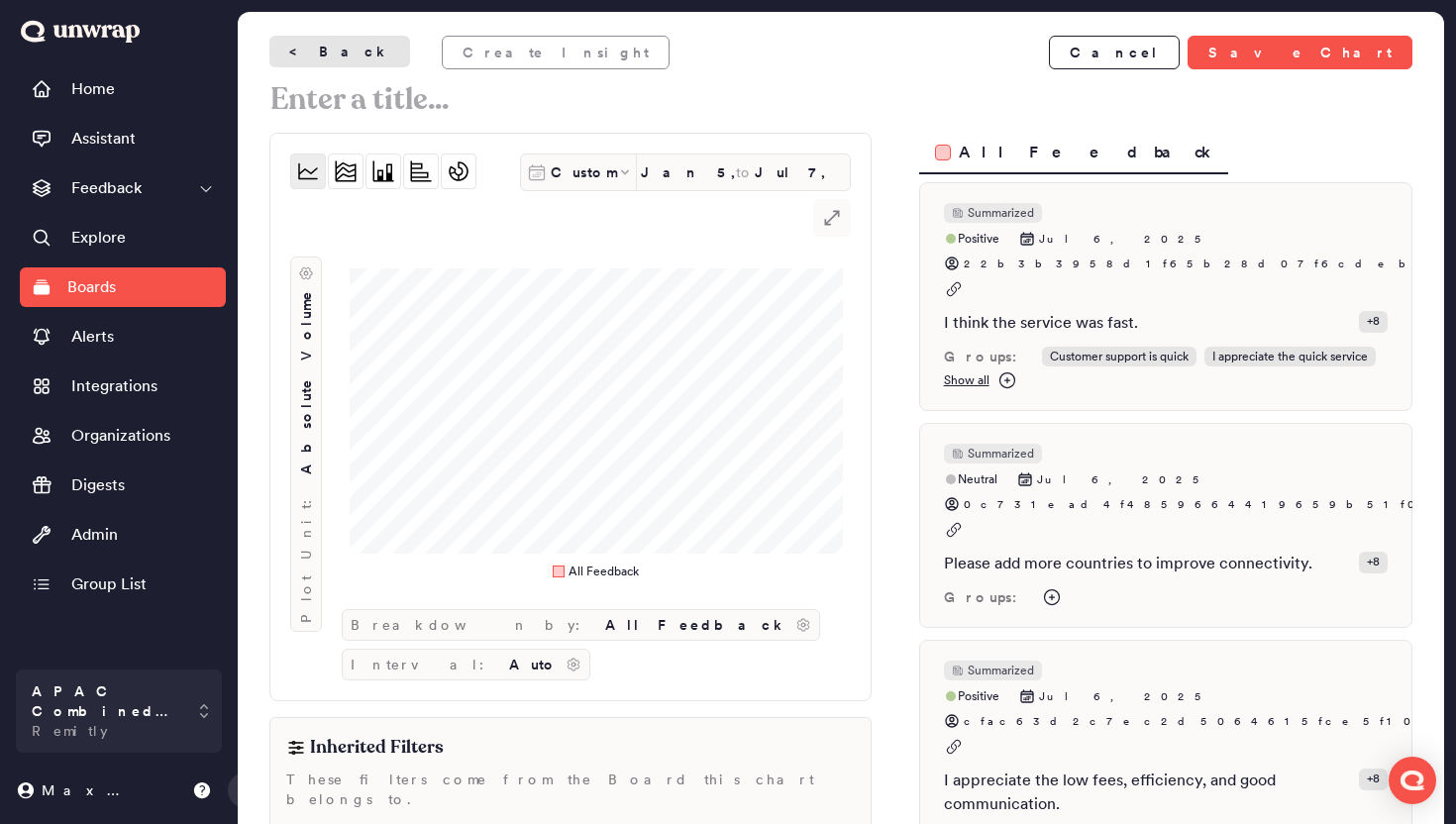 click on "< Back" at bounding box center (340, 52) 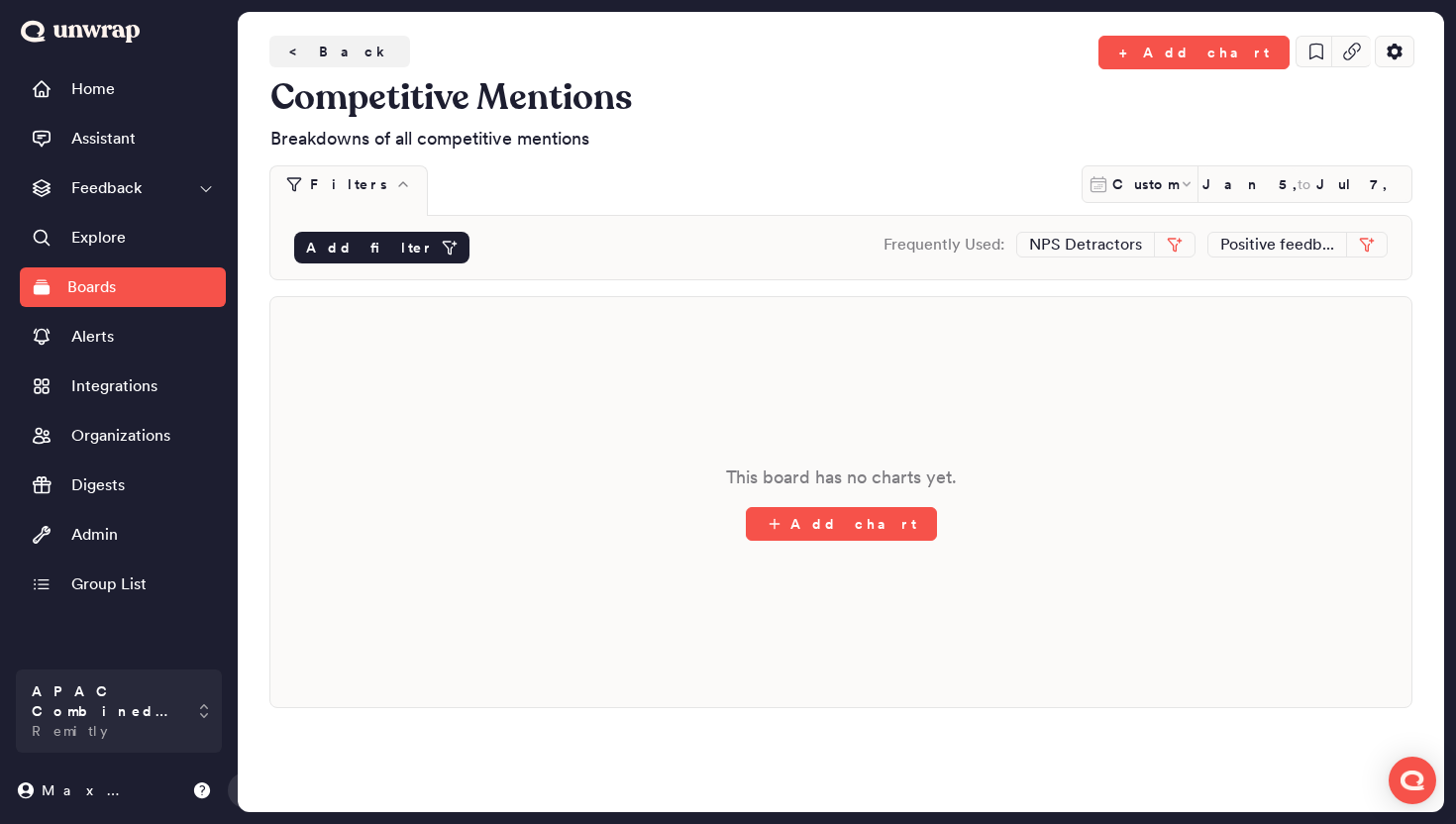 click on "Add filter" at bounding box center [369, 248] 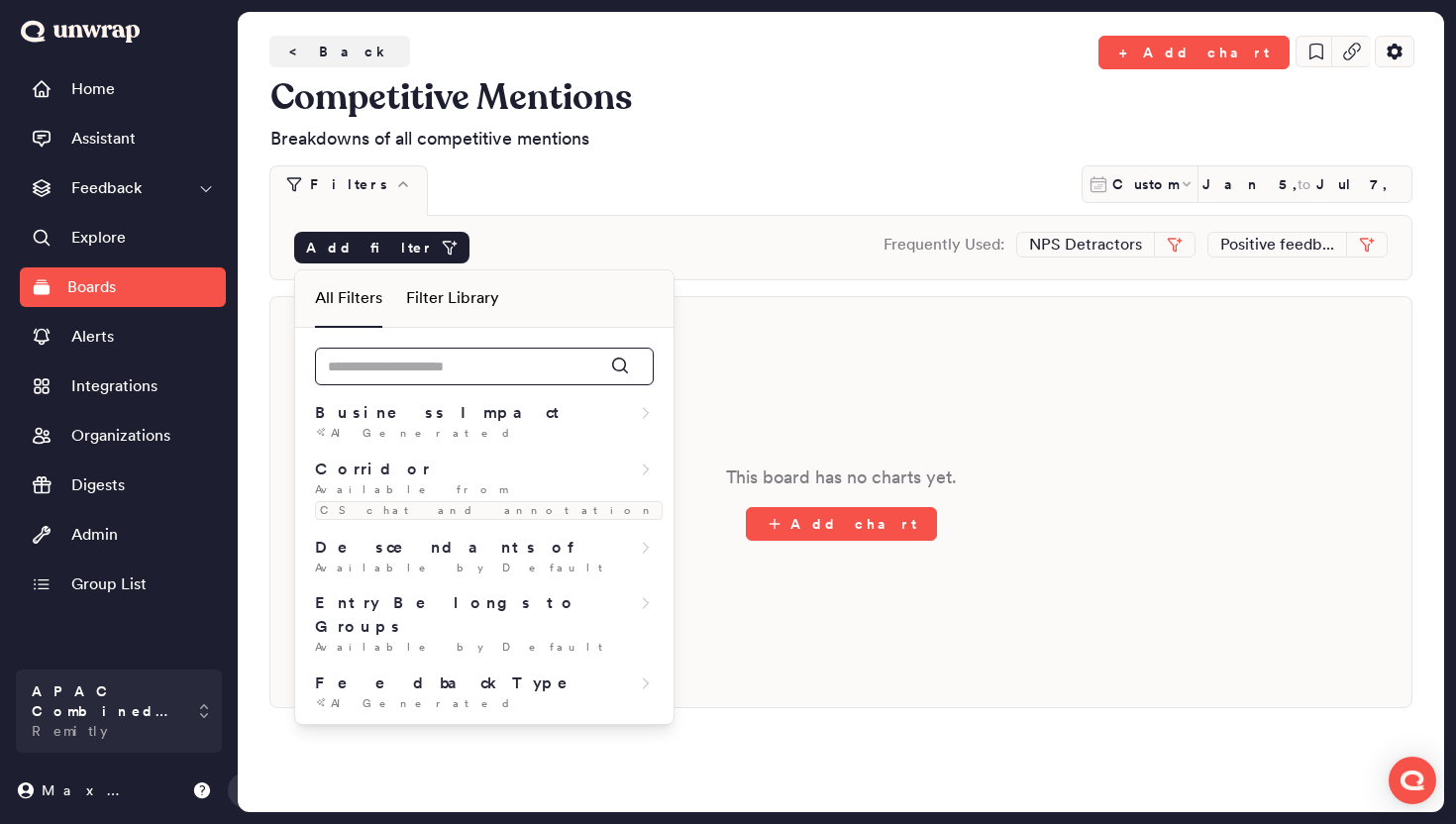 click at bounding box center [484, 366] 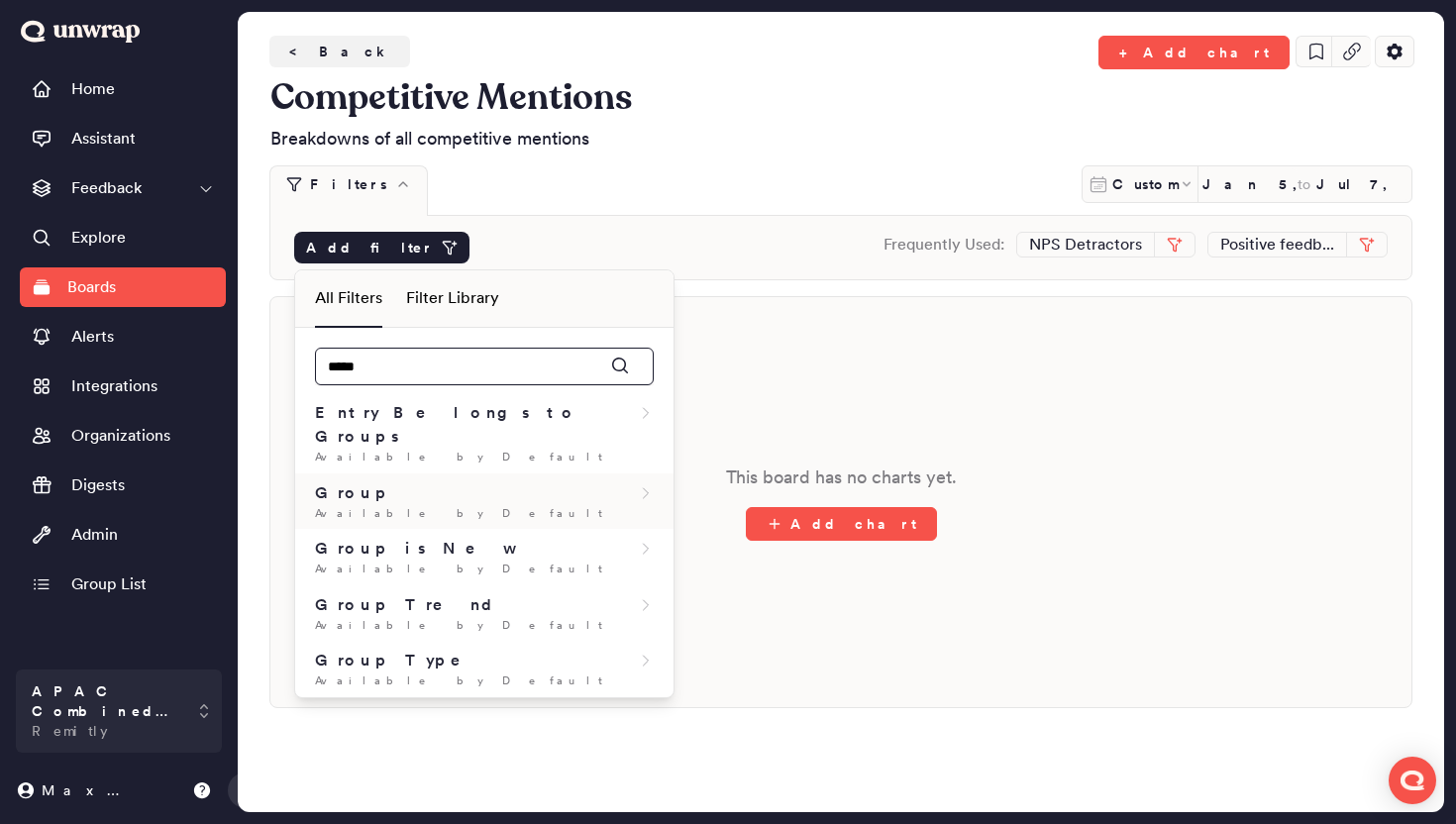 type on "*****" 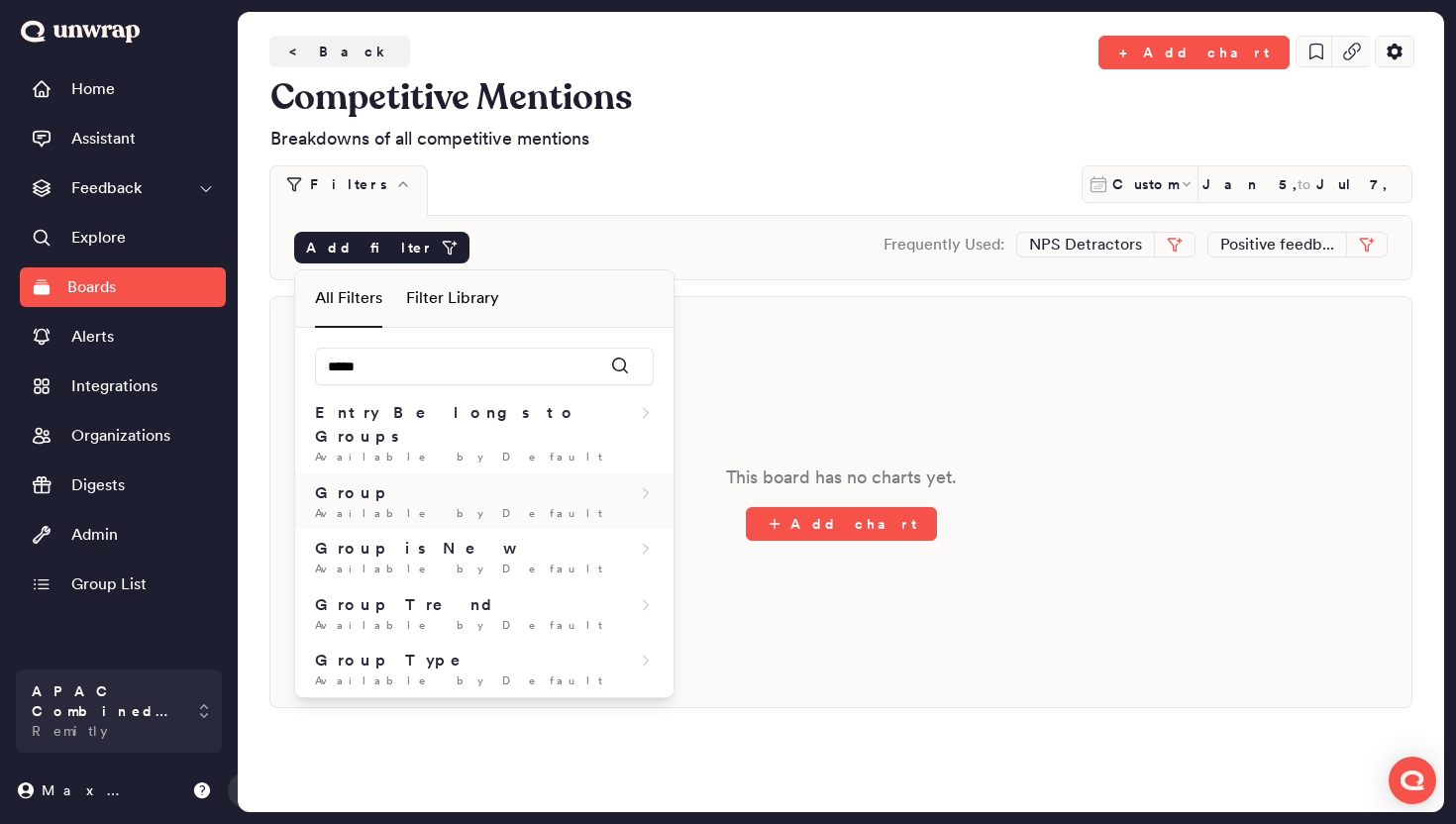 click on "Group Available by Default" at bounding box center [484, 501] 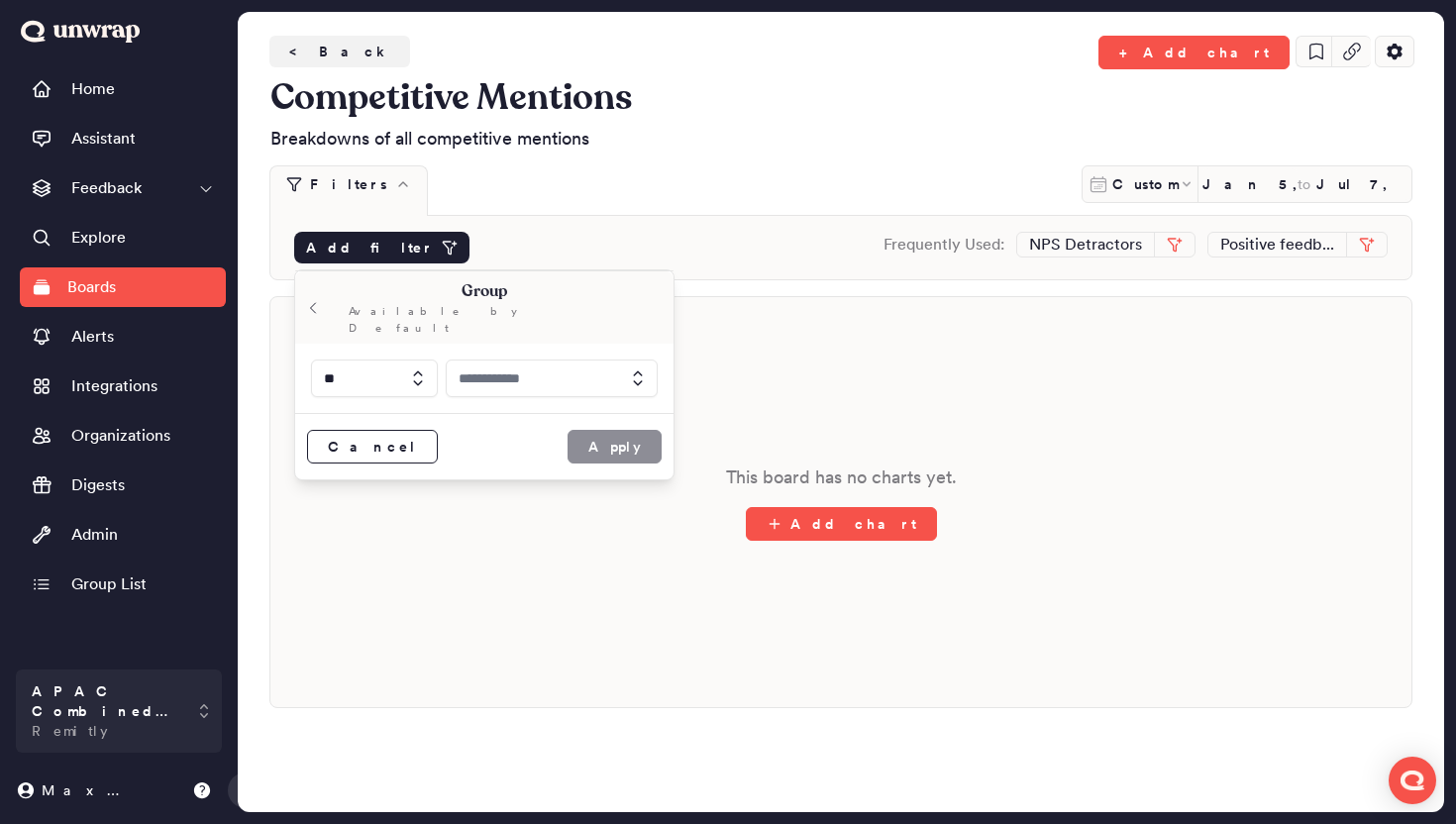 click at bounding box center (552, 378) 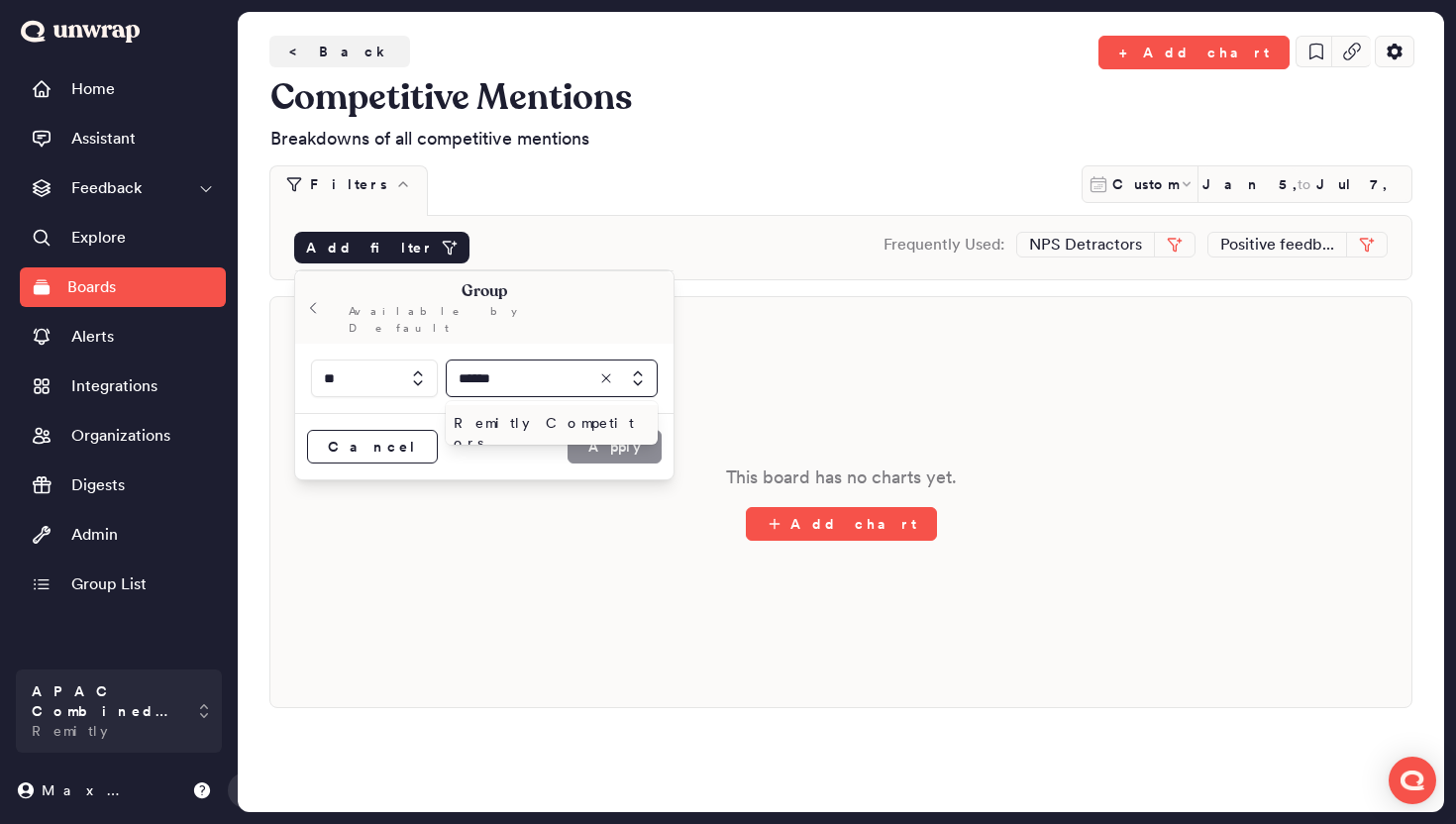 type on "******" 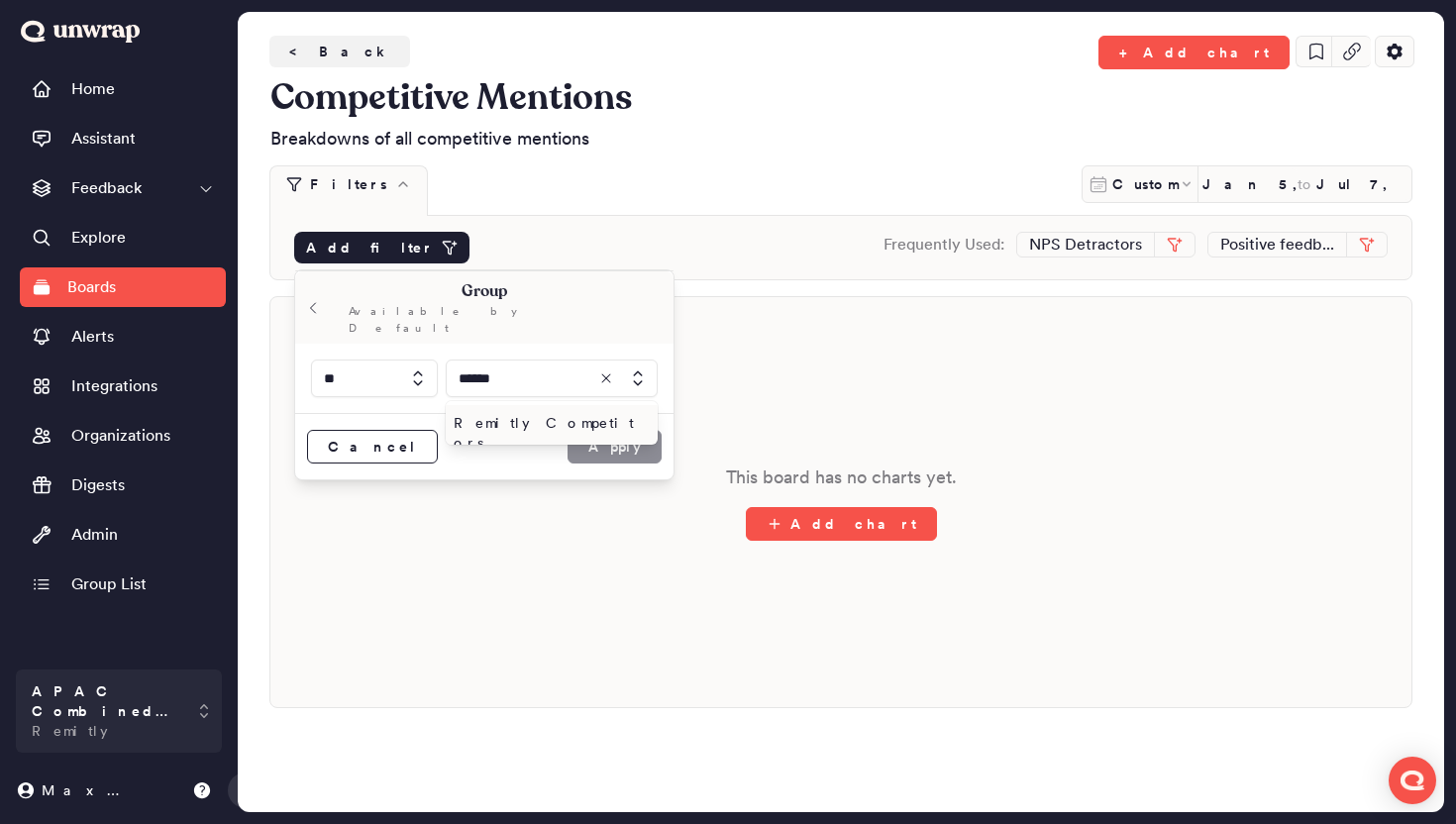click on "Remitly Competitors" at bounding box center (548, 433) 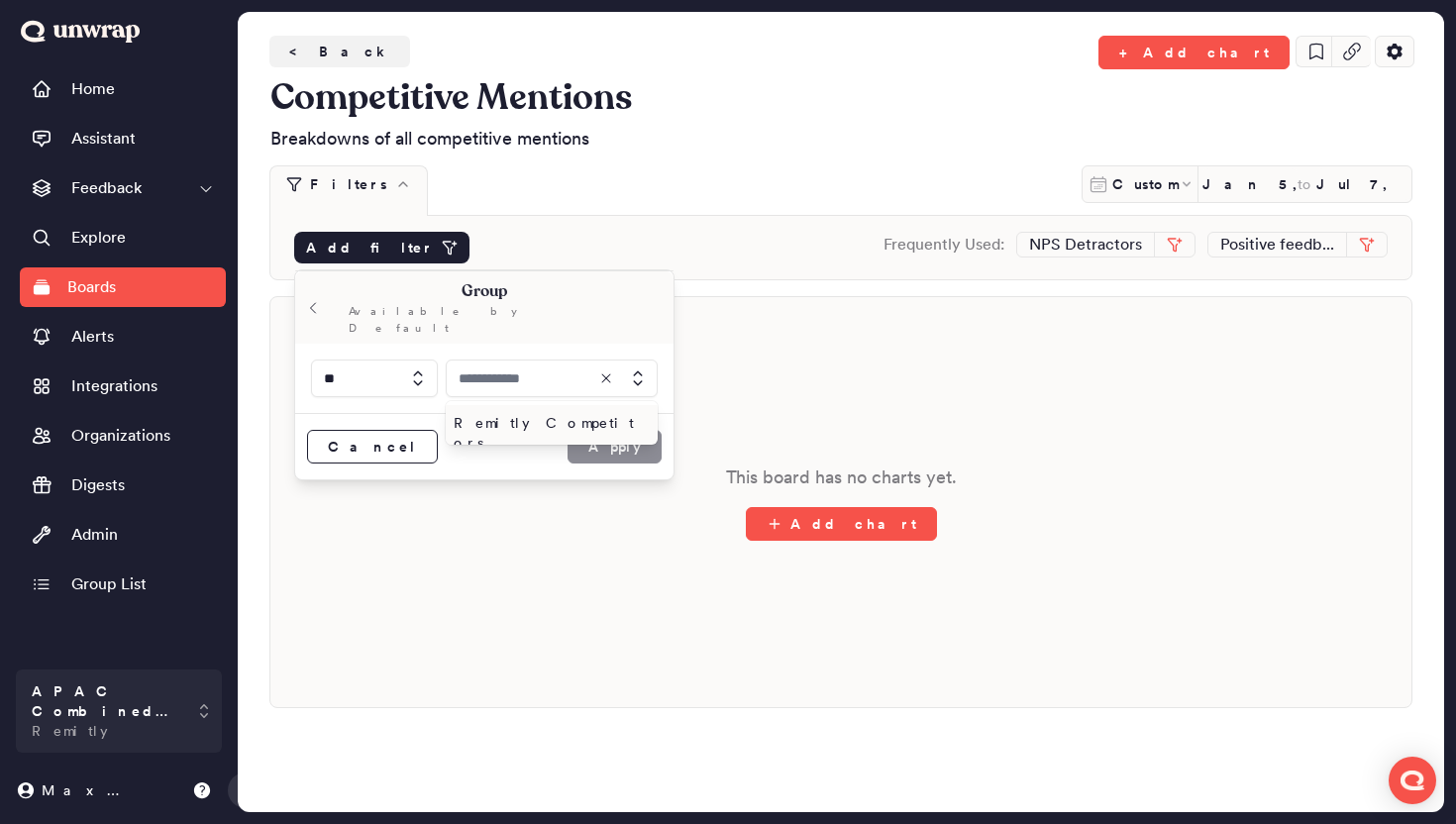 type on "**********" 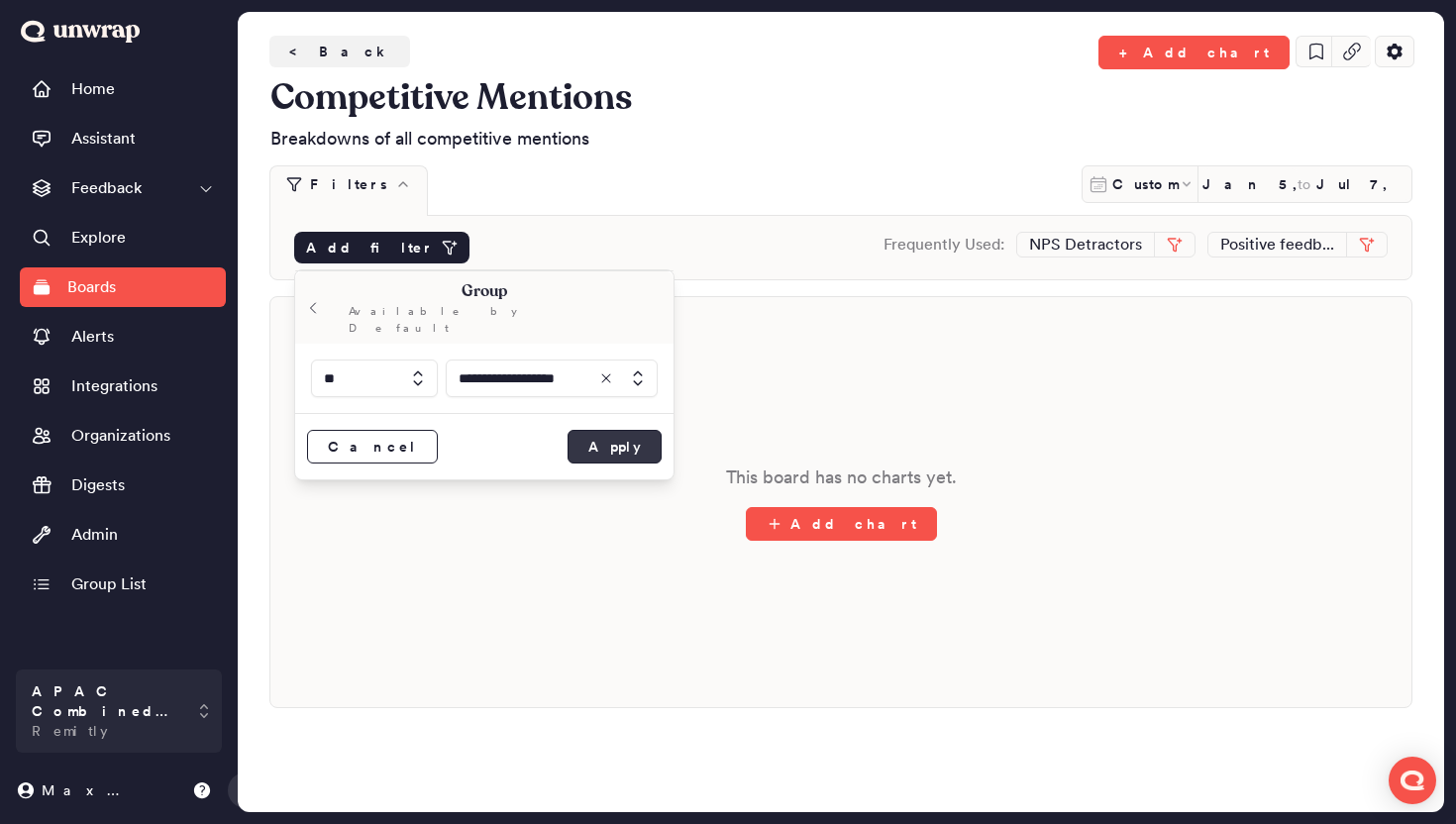 click on "Apply" at bounding box center (614, 447) 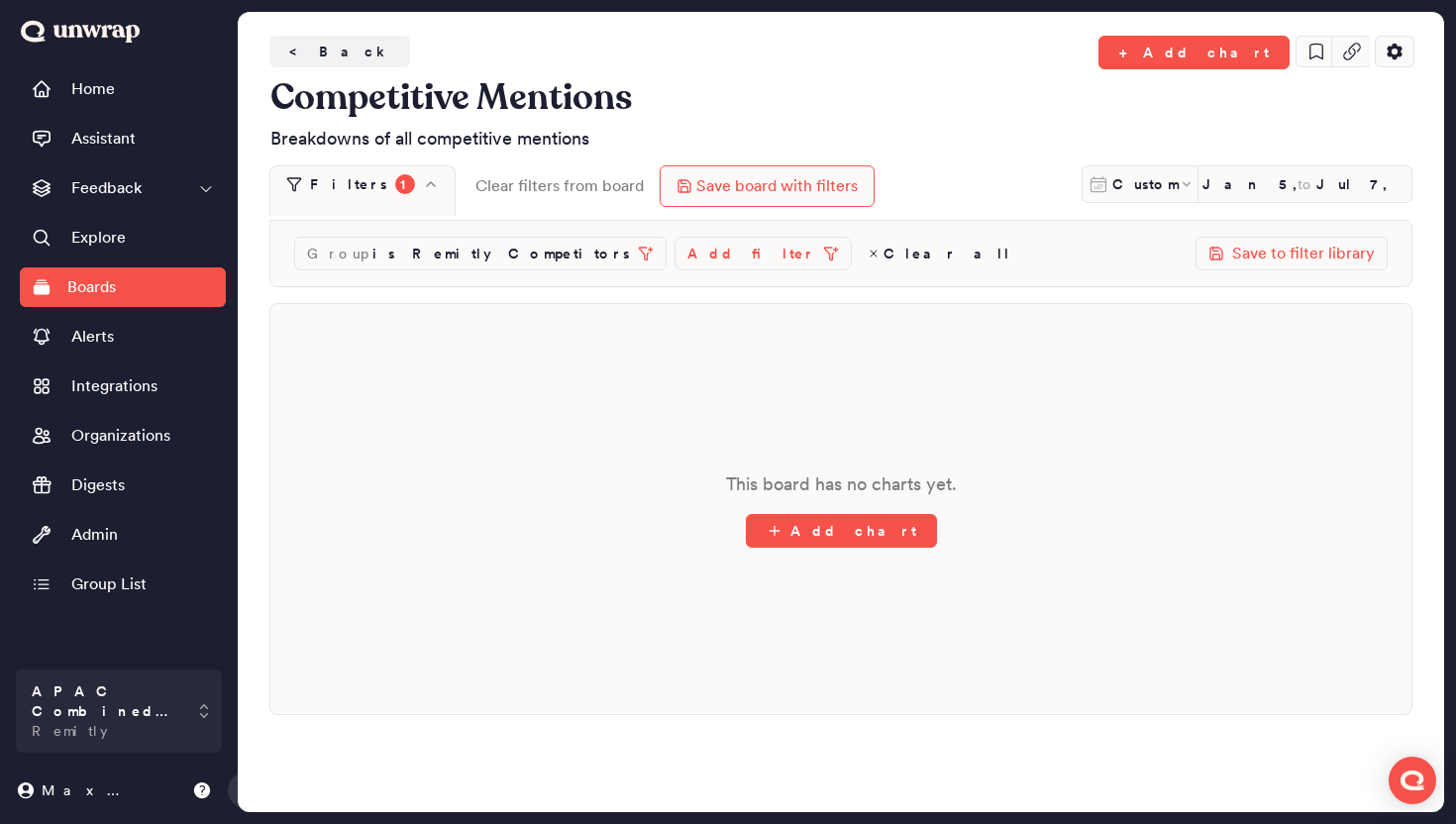 click on "Save board with  filters" at bounding box center (767, 186) 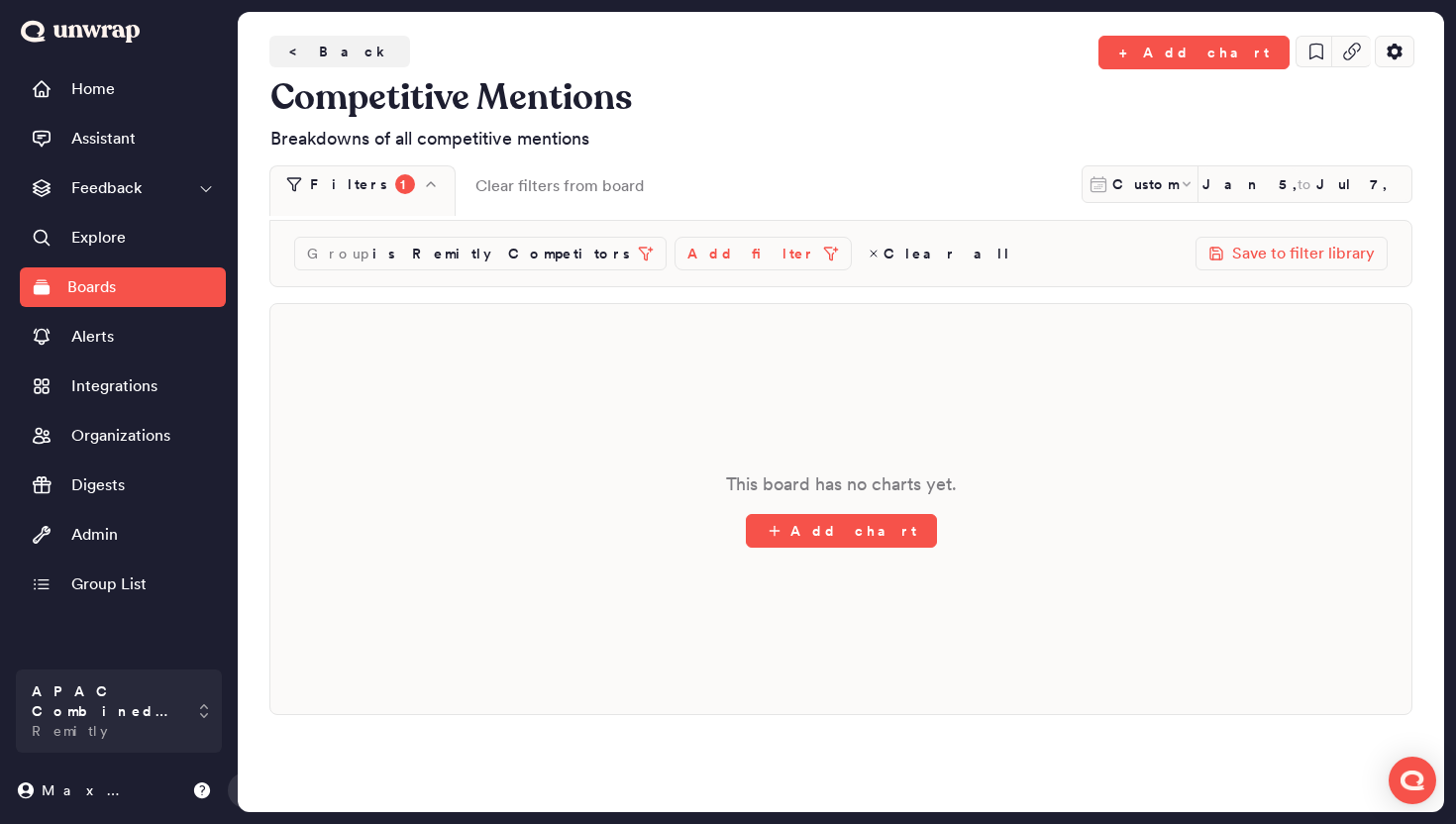 click on "This board has no charts yet. Add chart" at bounding box center (841, 509) 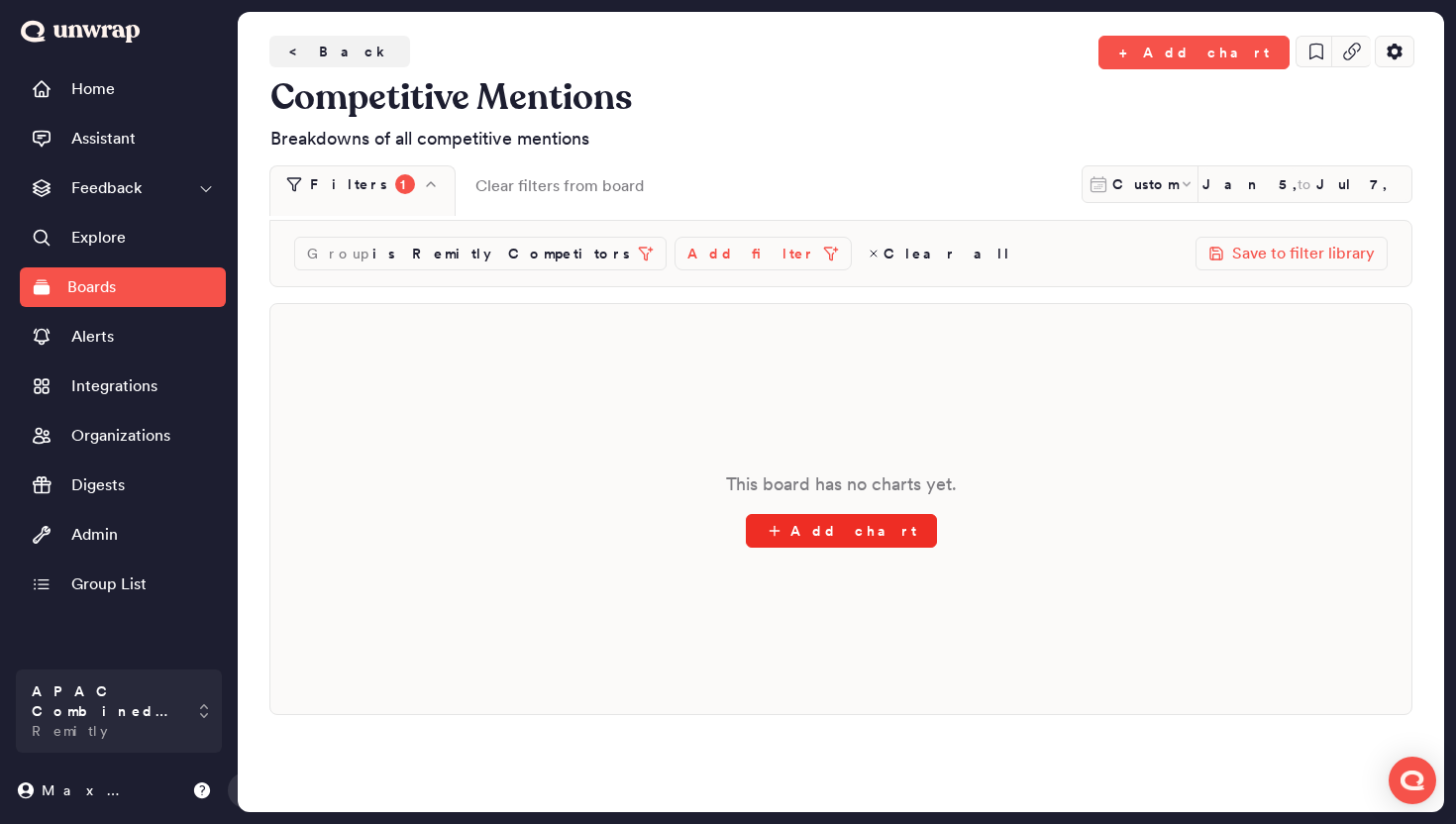 click on "Add chart" at bounding box center [841, 531] 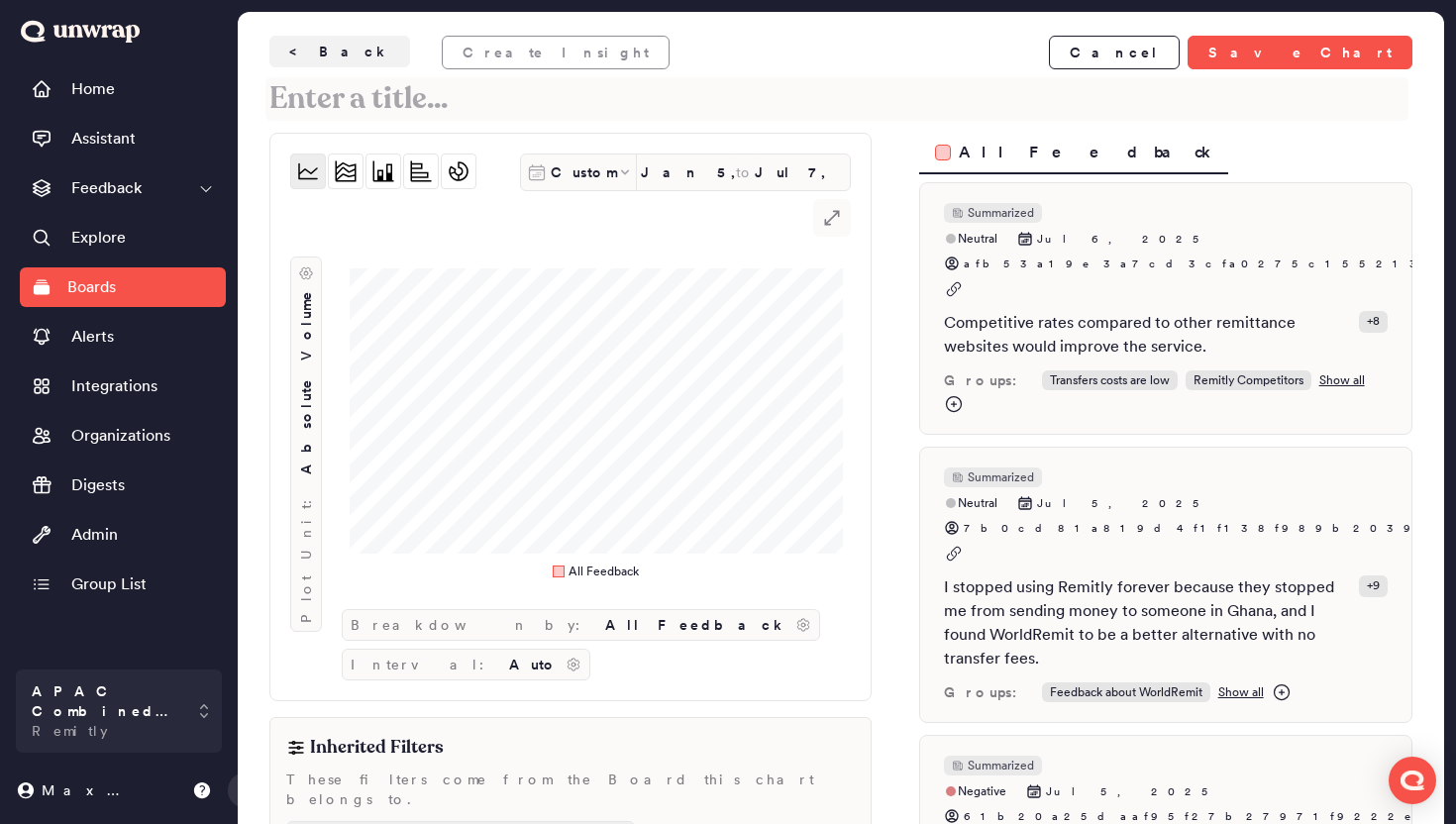 click at bounding box center [837, 99] 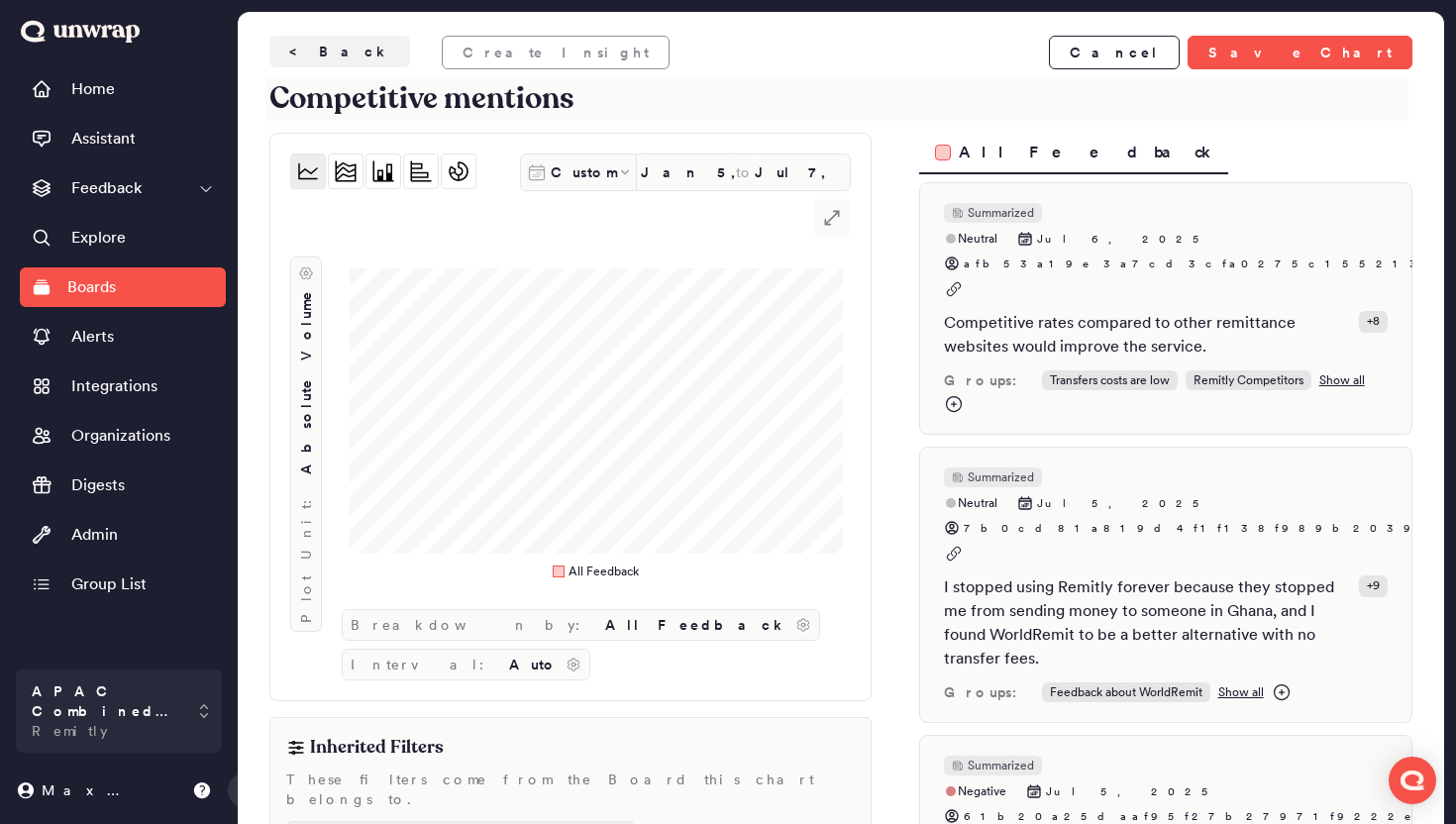type on "Competitive mentions" 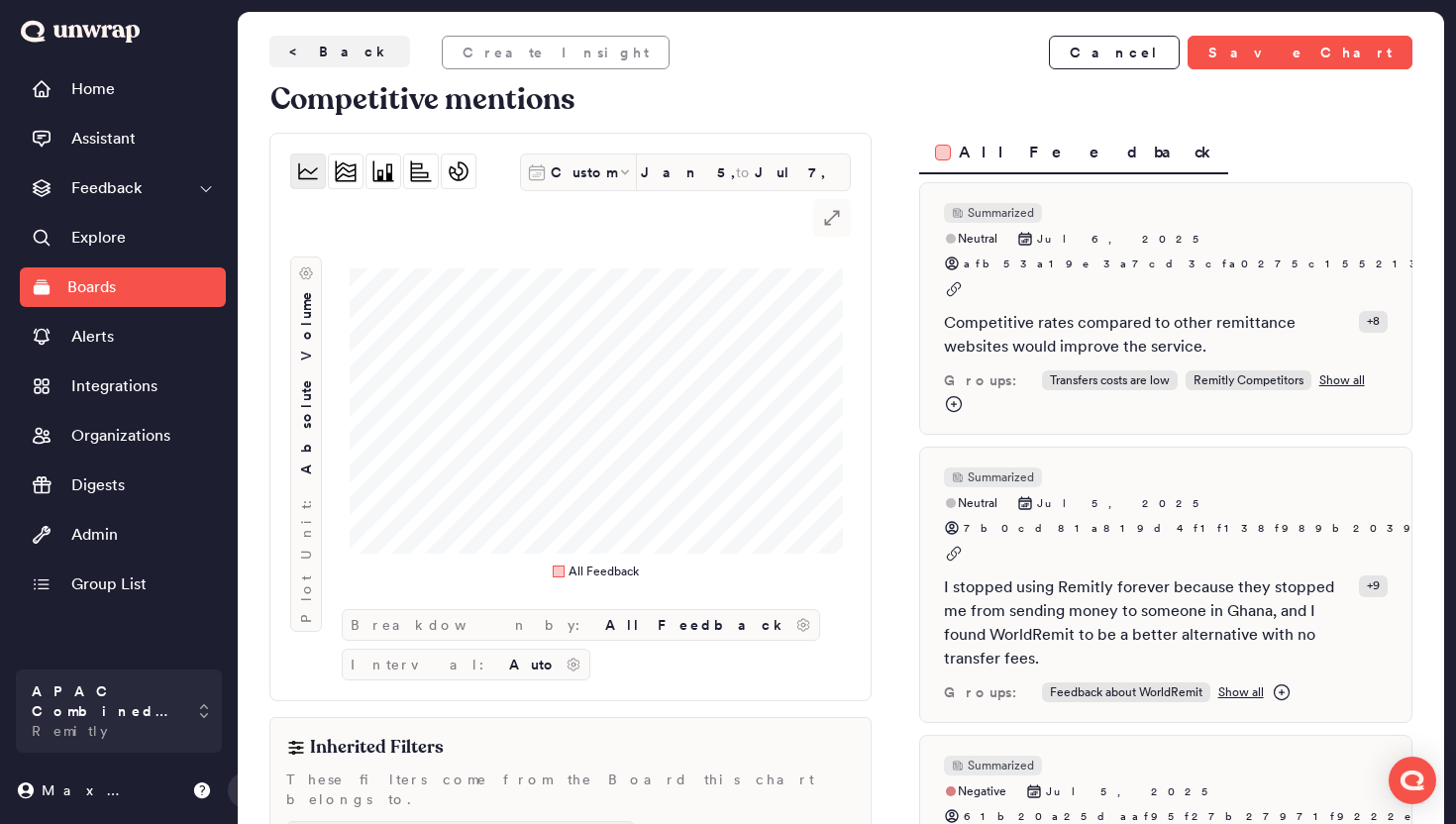 click on "< Back Create Insight Cancel Save Chart" at bounding box center (841, 52) 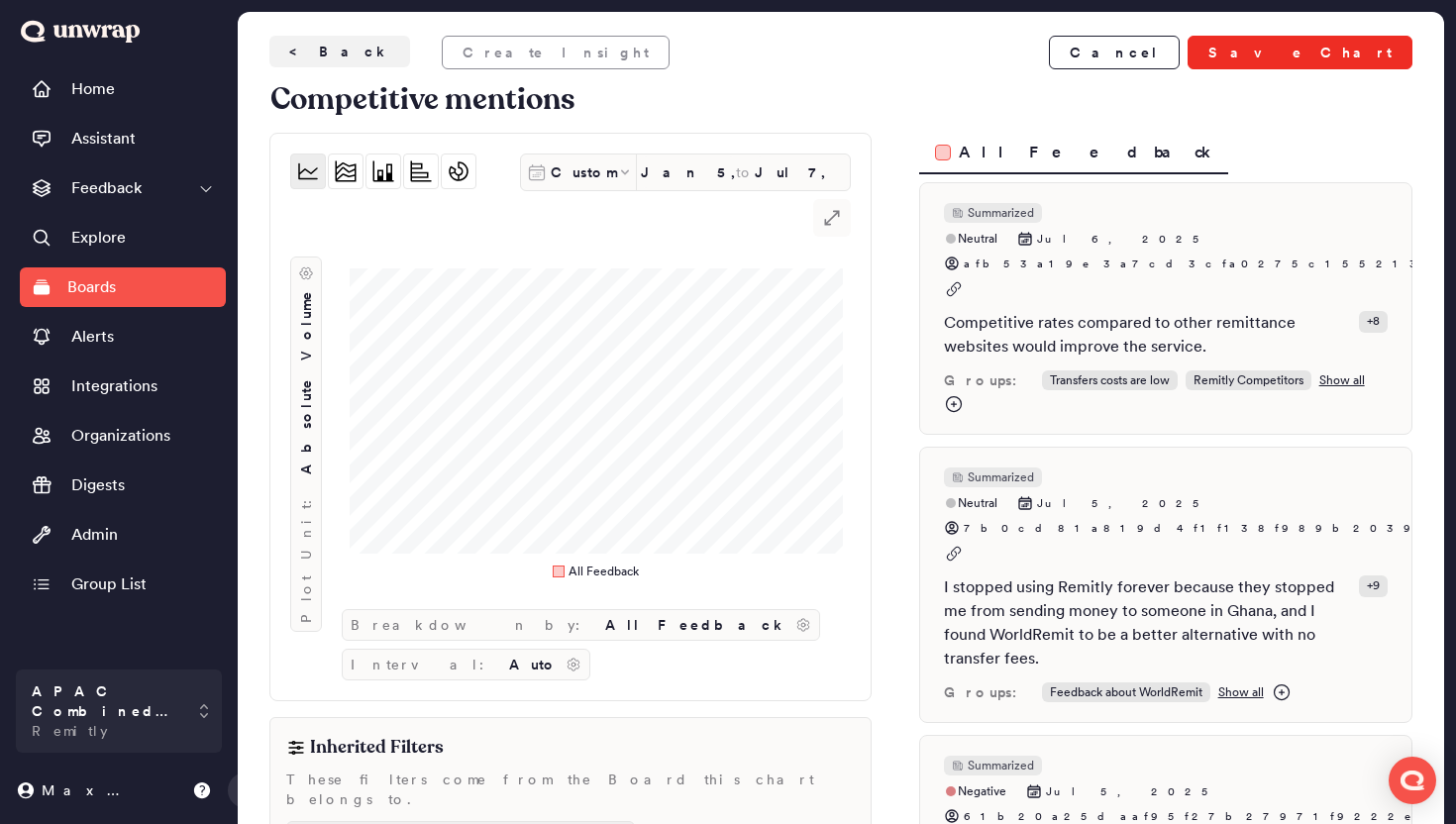 click on "Save Chart" at bounding box center (1300, 52) 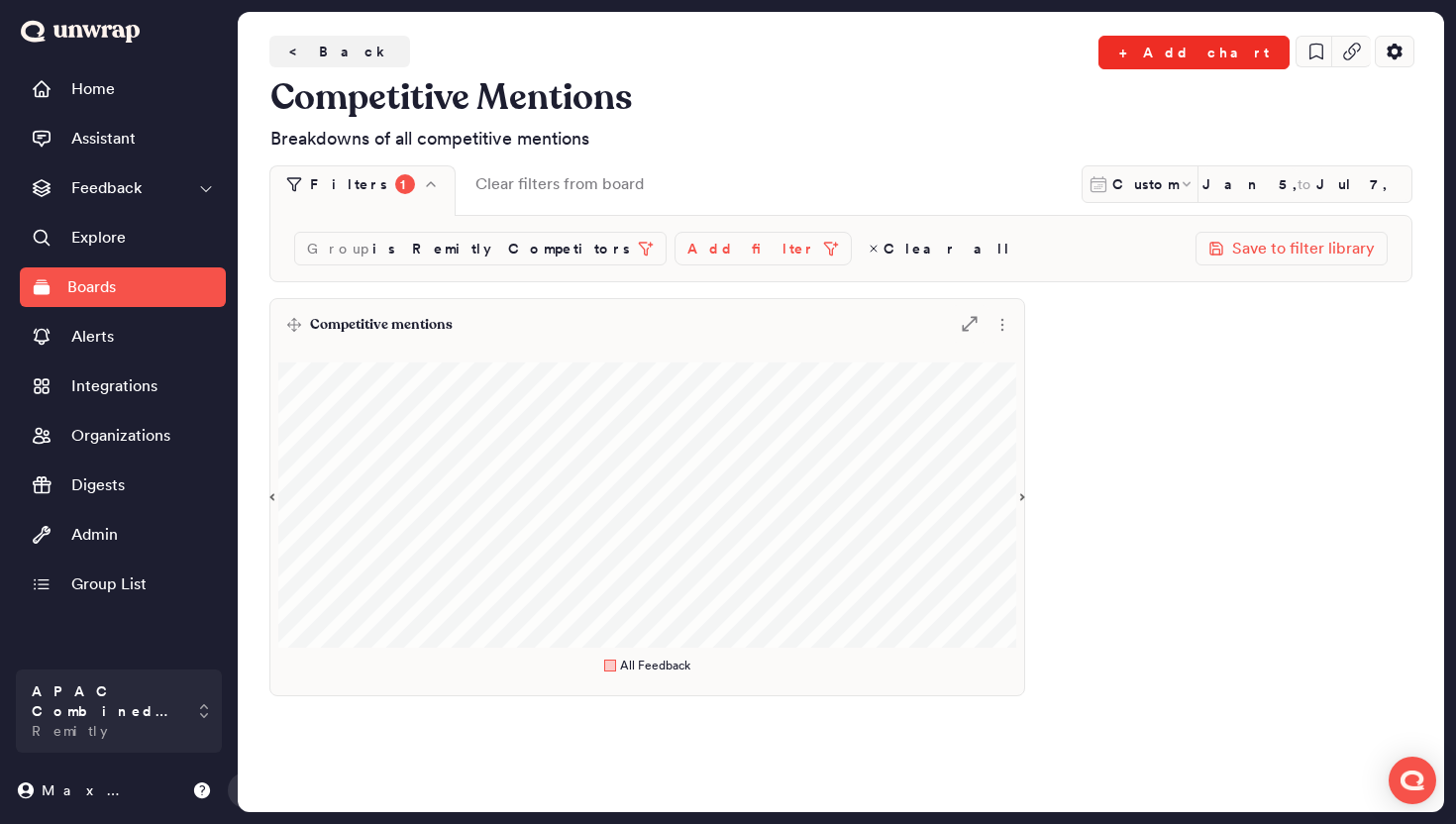 click on "+ Add chart" at bounding box center (1194, 52) 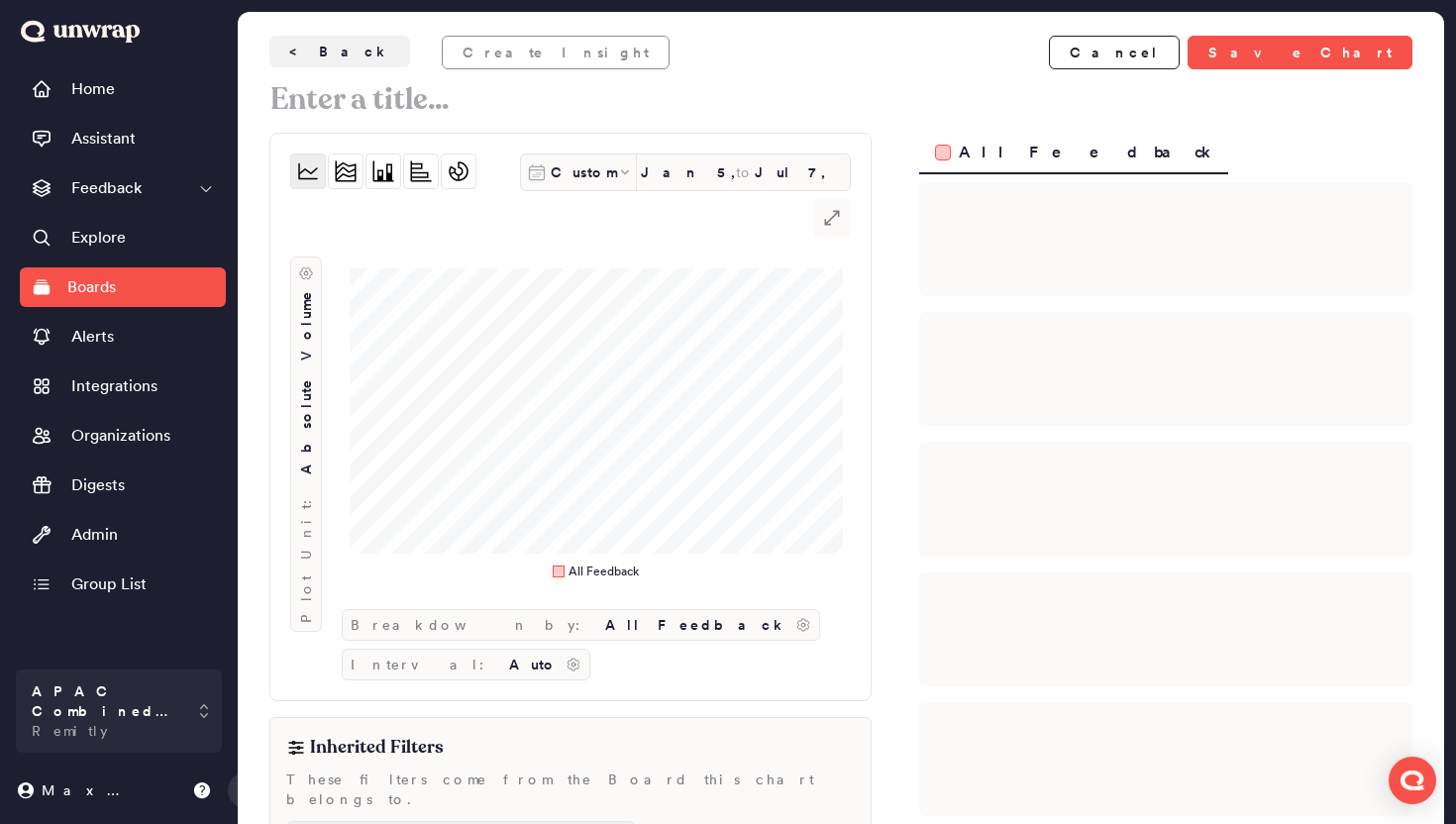 scroll, scrollTop: 44, scrollLeft: 0, axis: vertical 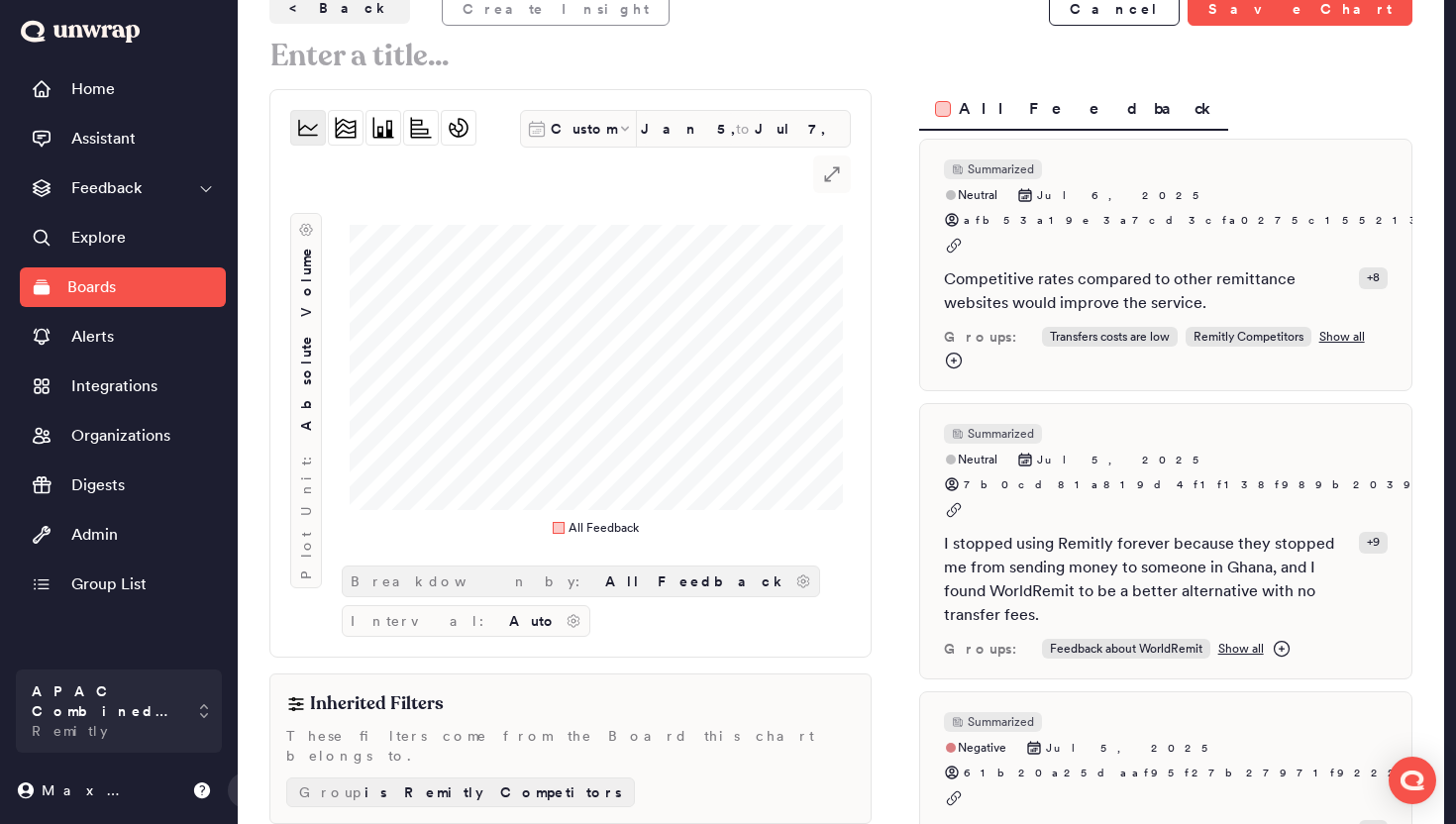 click on "All Feedback" at bounding box center [696, 581] 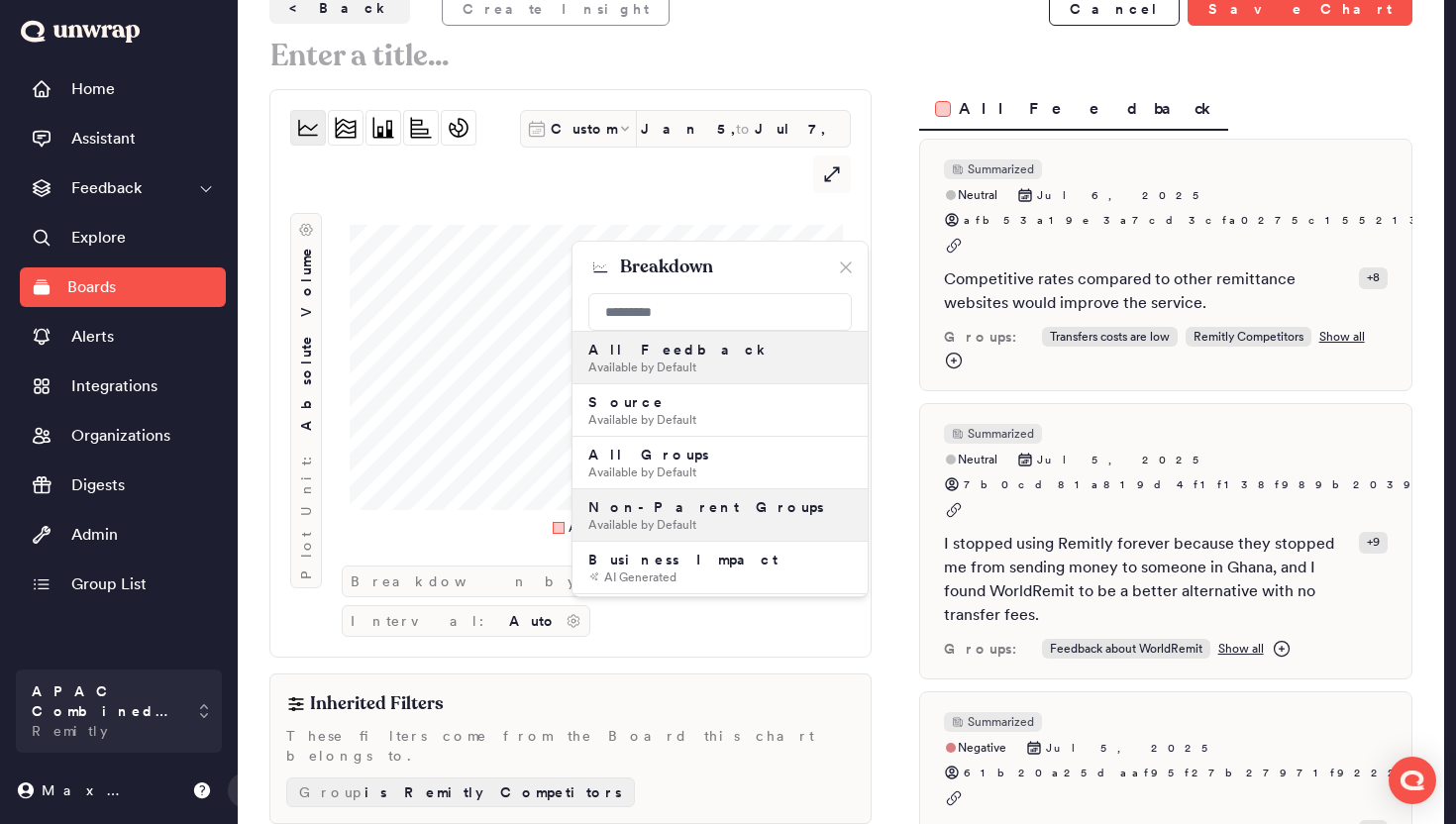 click on "Available by Default" at bounding box center (720, 525) 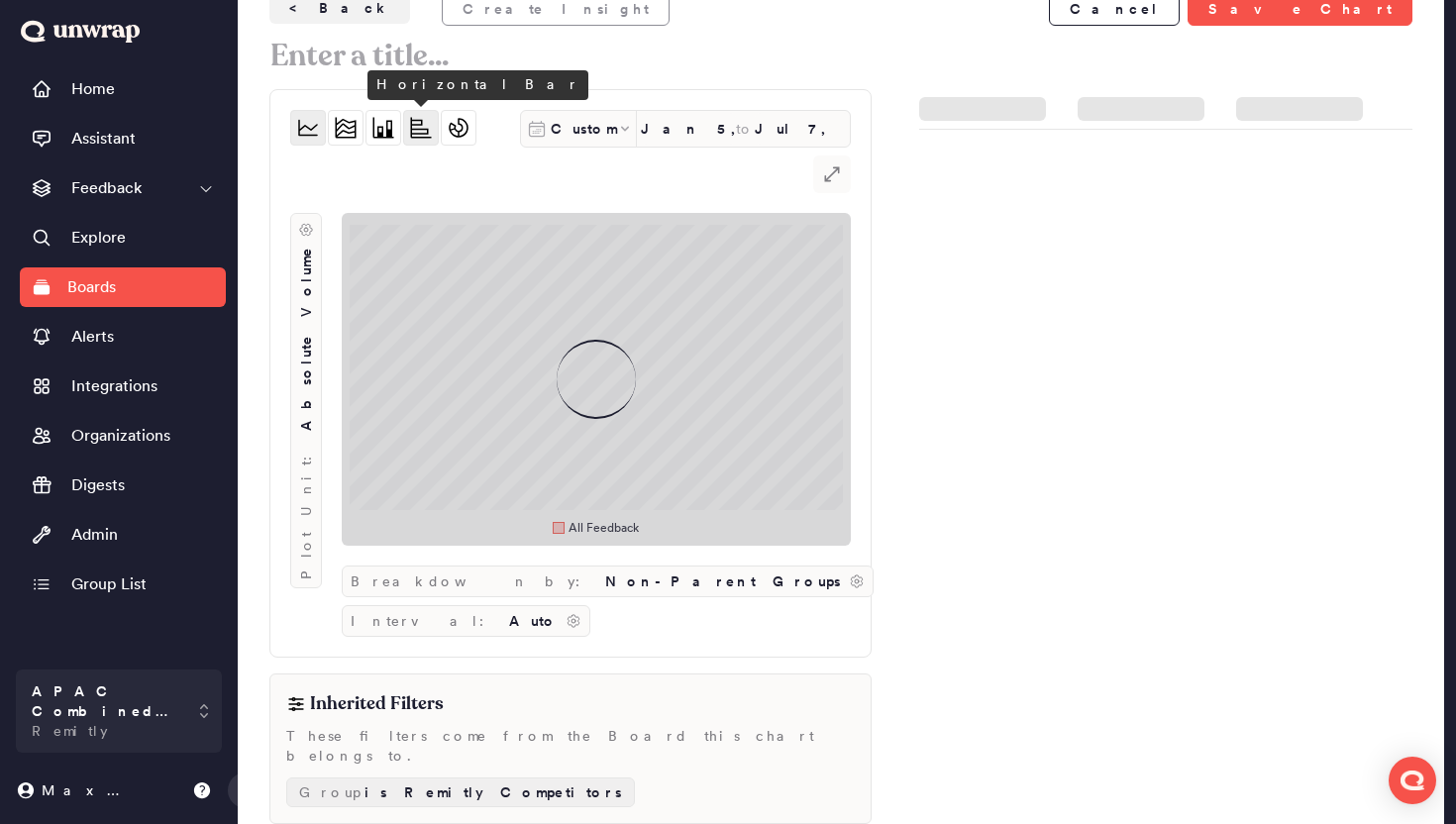 click 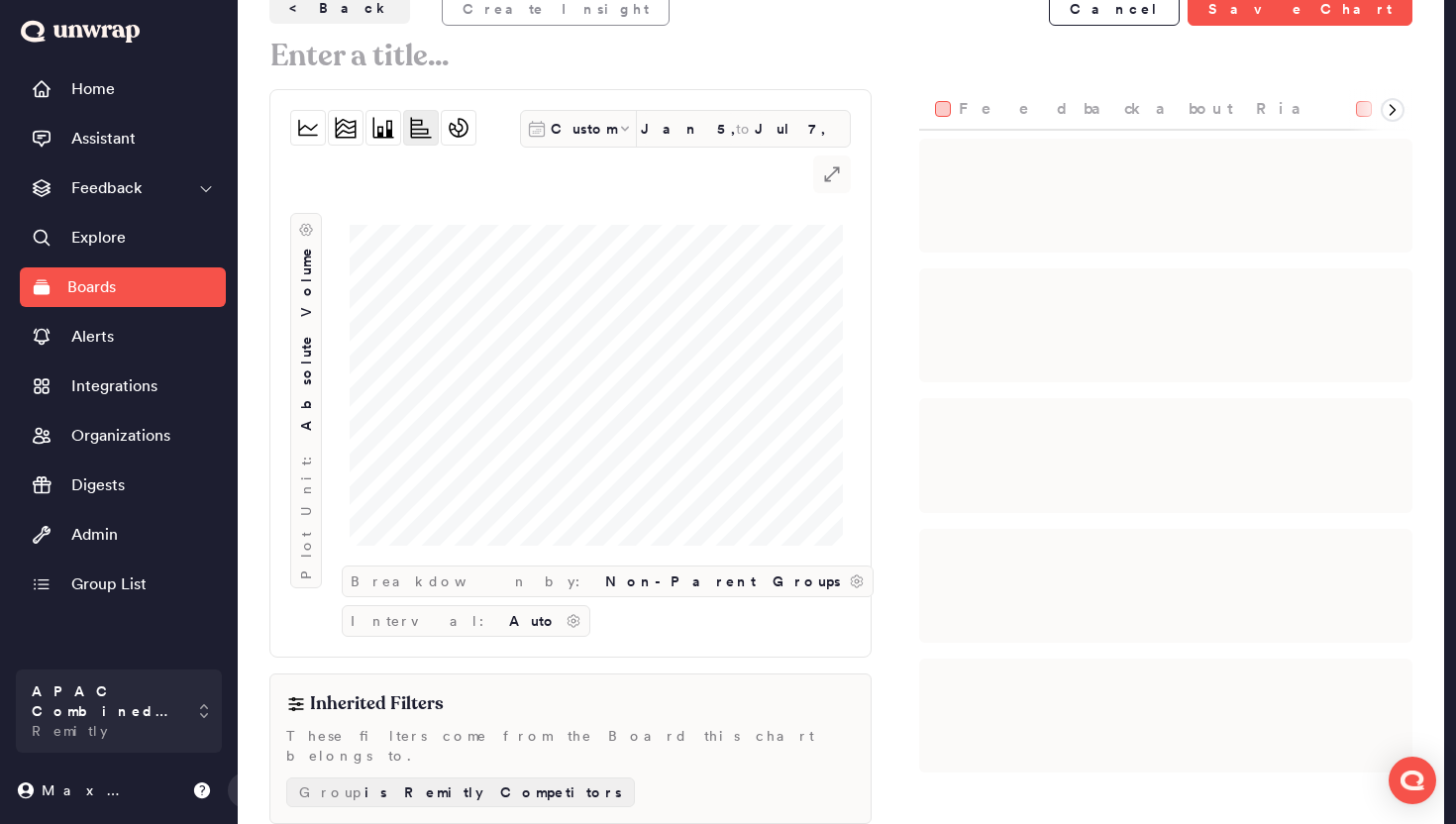 scroll, scrollTop: 0, scrollLeft: 0, axis: both 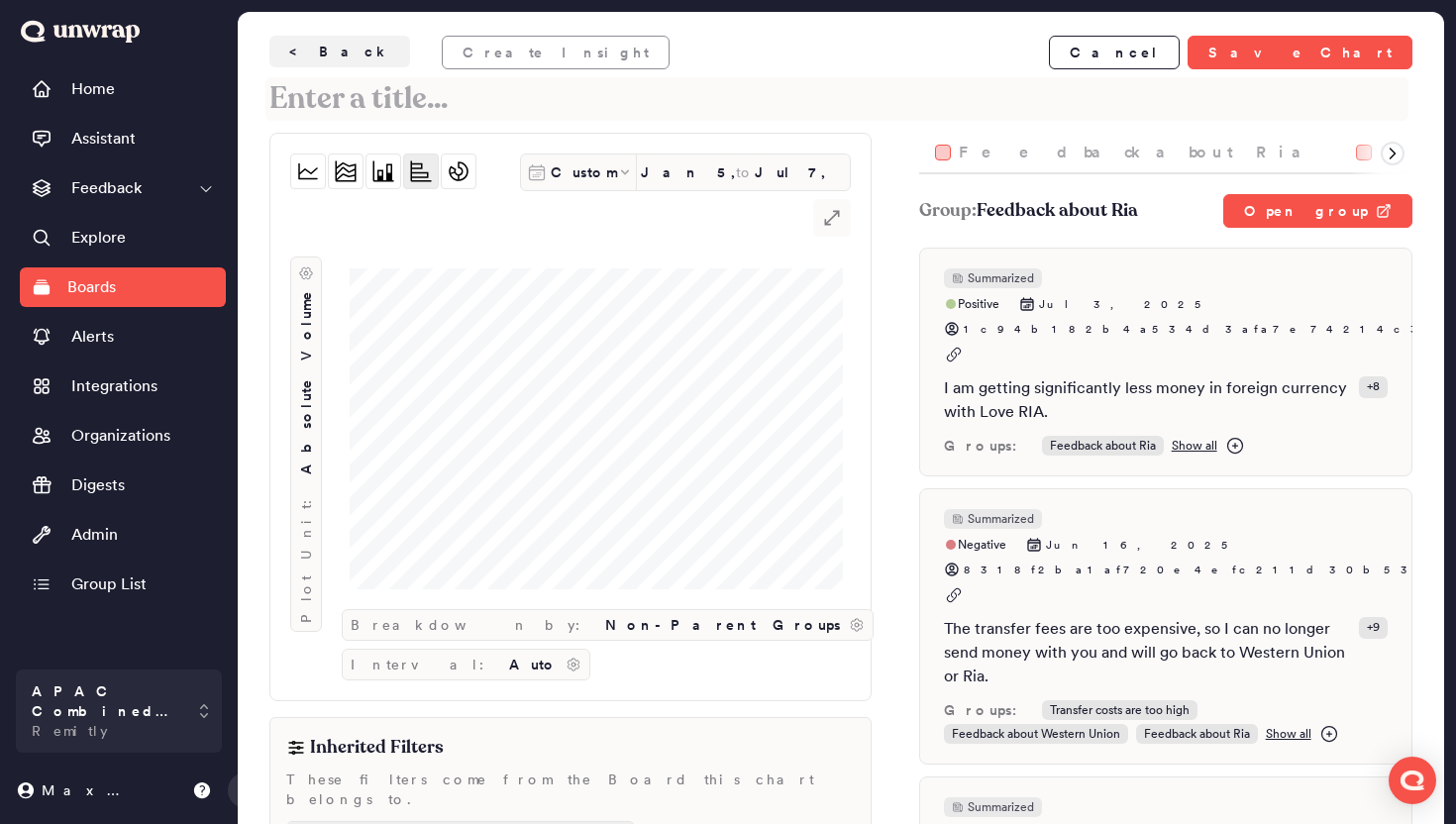 click at bounding box center (837, 99) 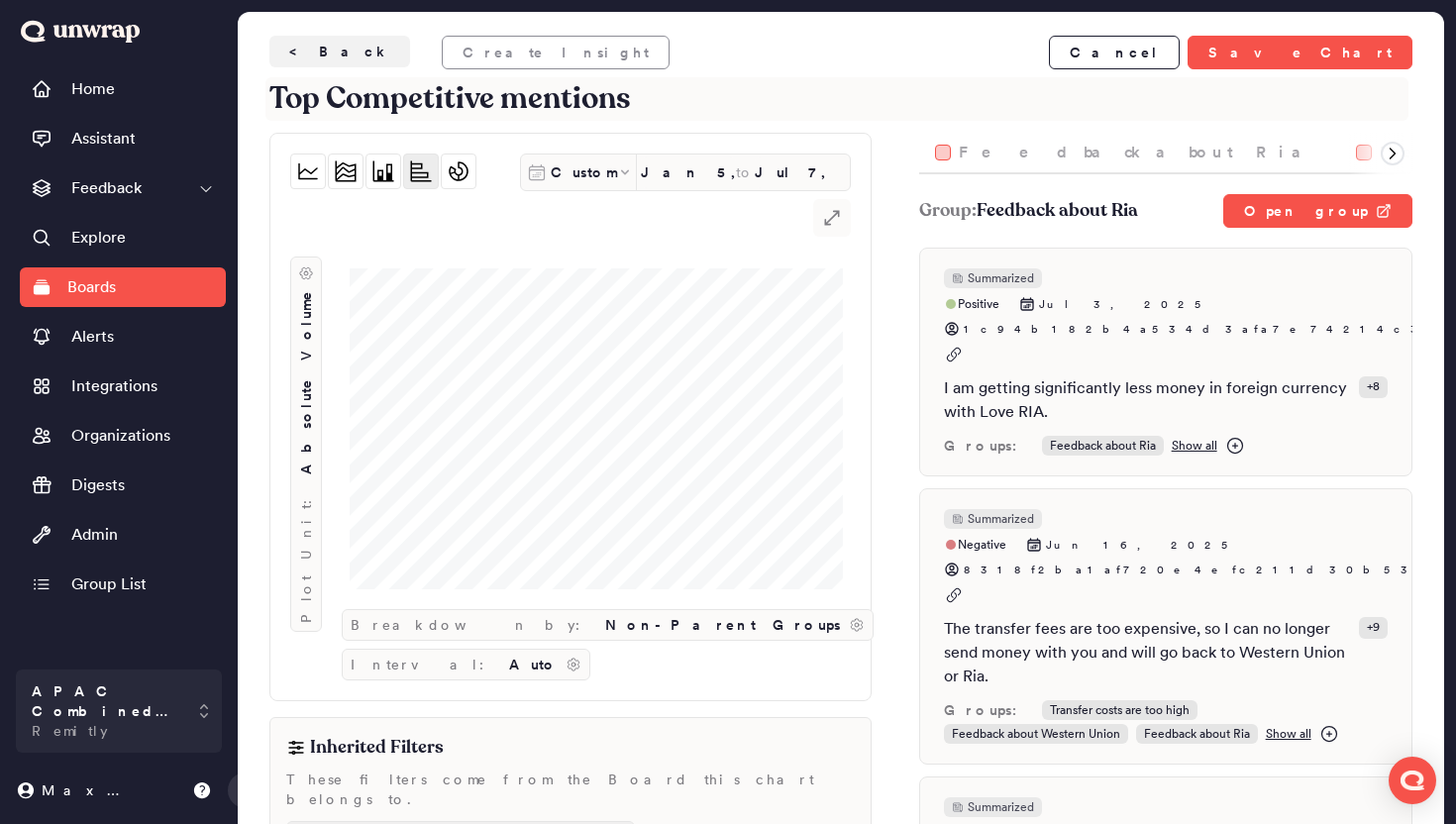 type on "Top Competitive mentions" 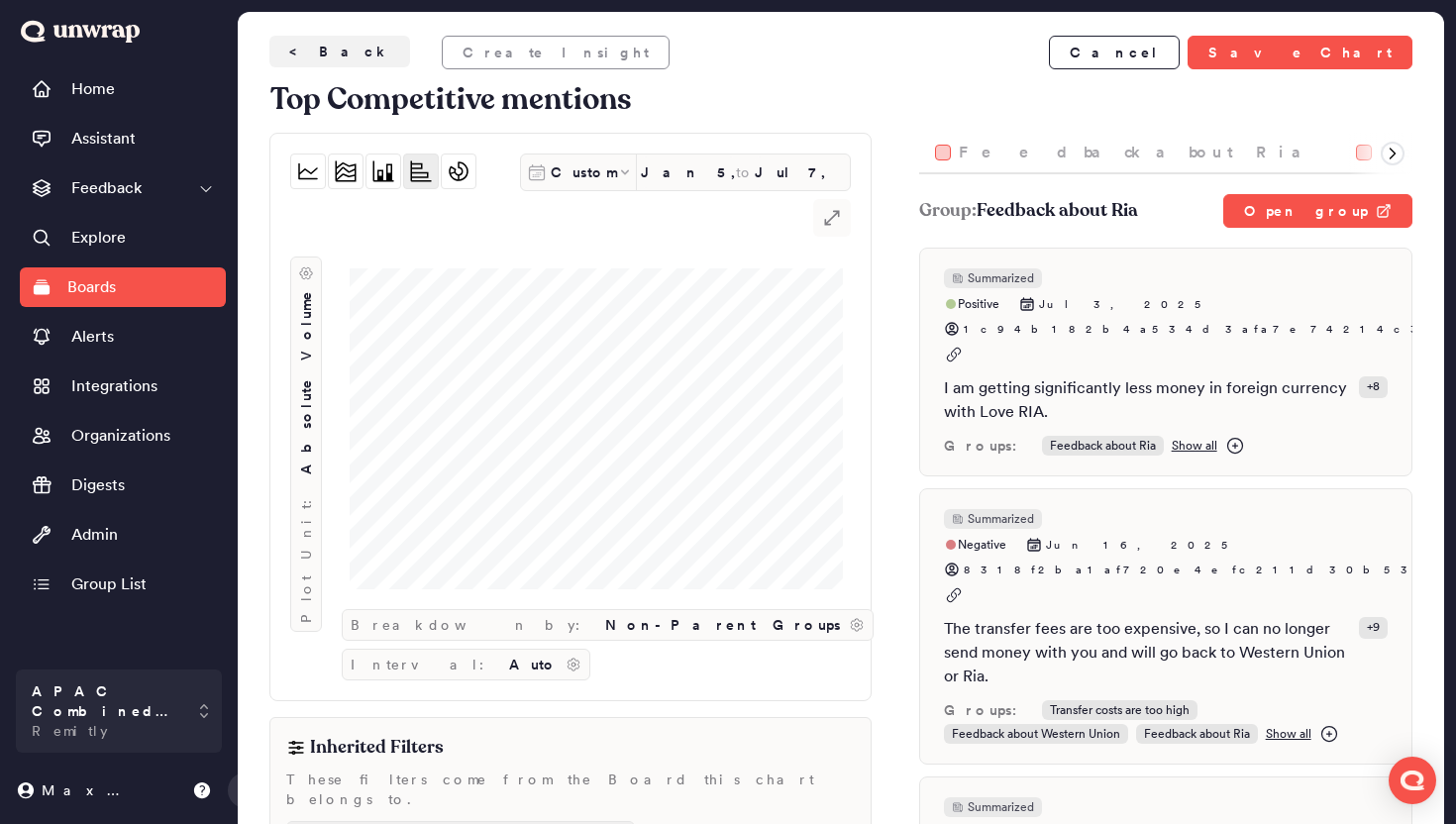 click on "< Back Create Insight Cancel Save Chart" at bounding box center (841, 52) 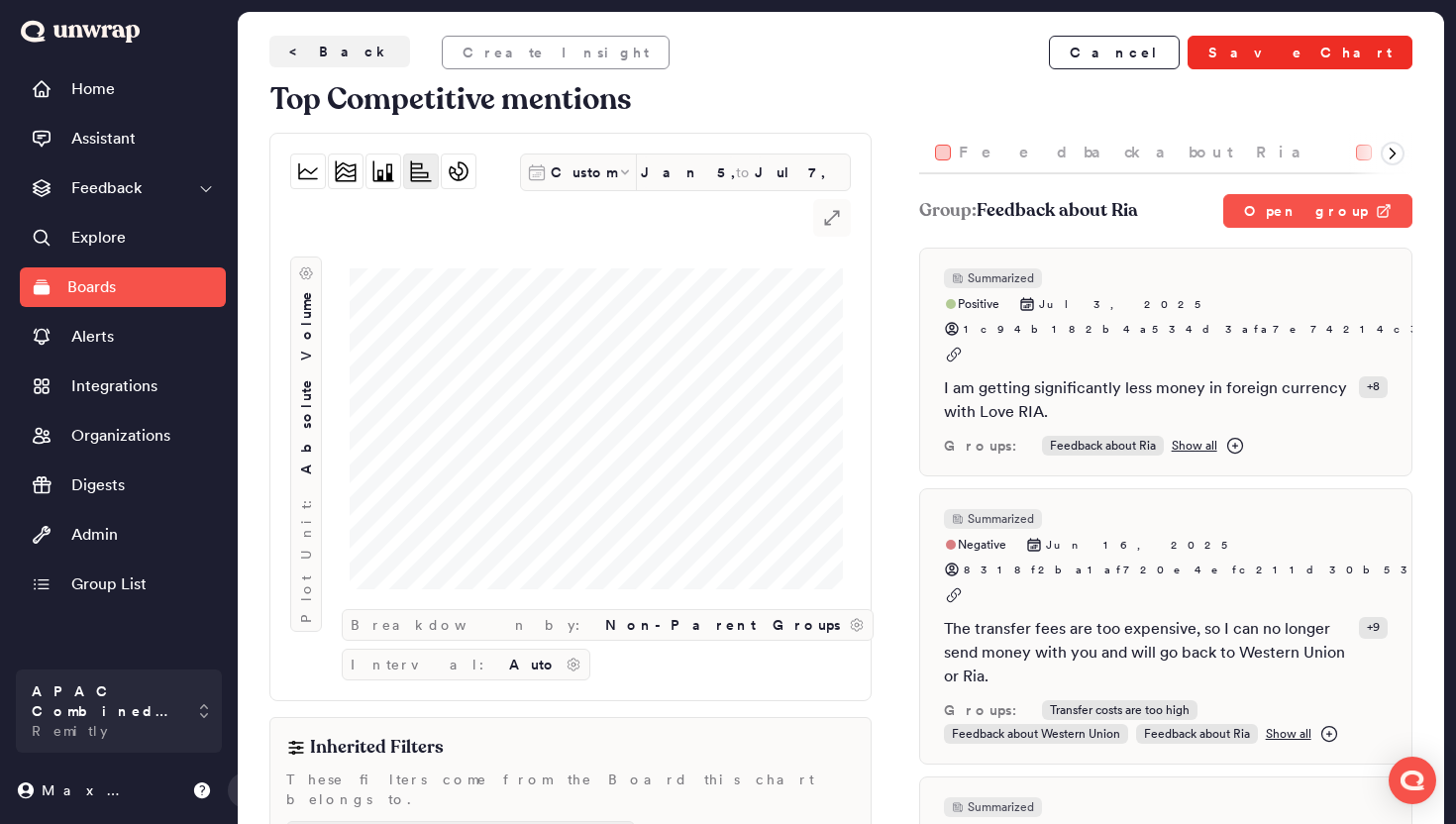 click on "Save Chart" at bounding box center (1300, 52) 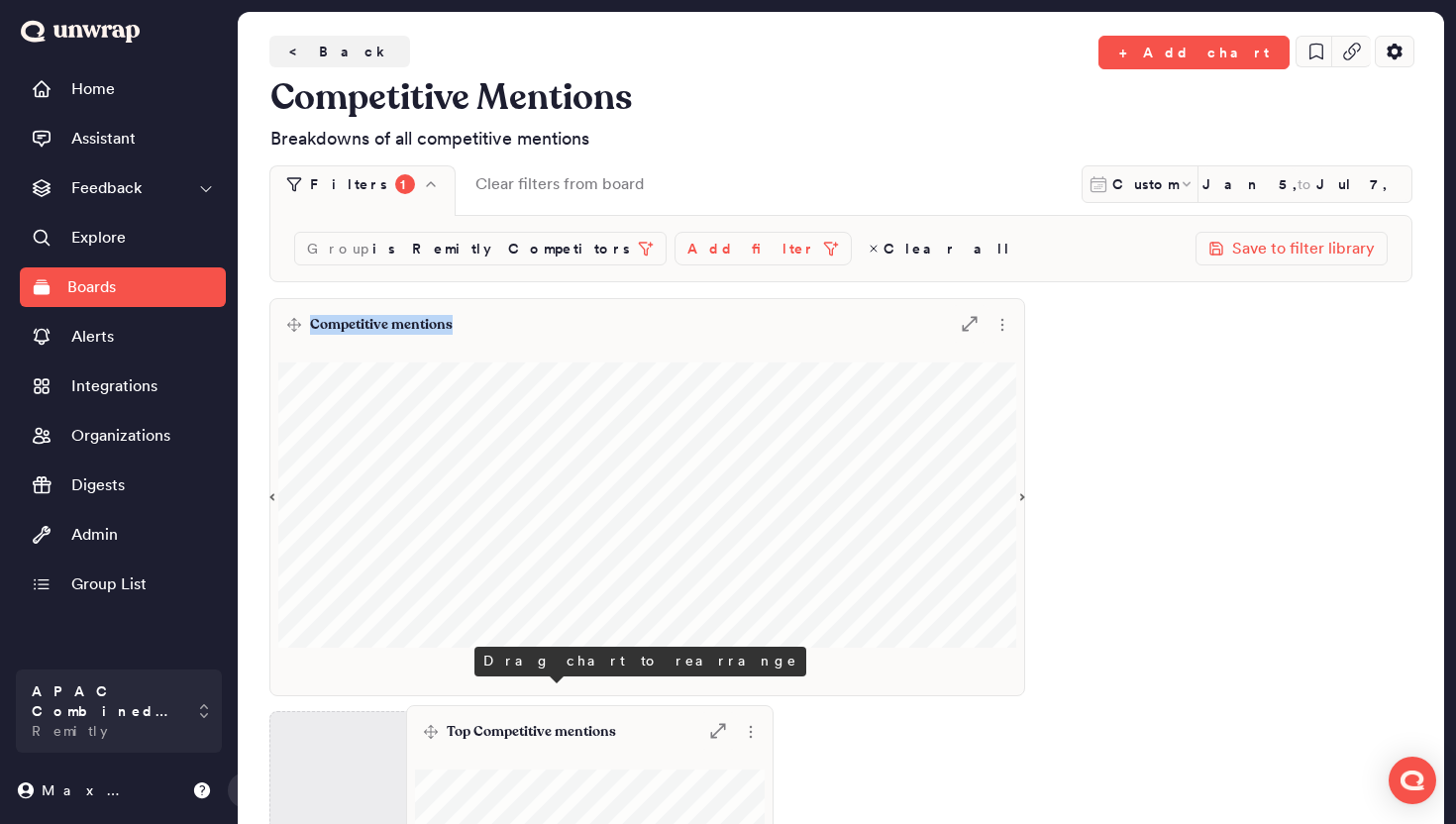 drag, startPoint x: 1033, startPoint y: 344, endPoint x: 409, endPoint y: 733, distance: 735.321 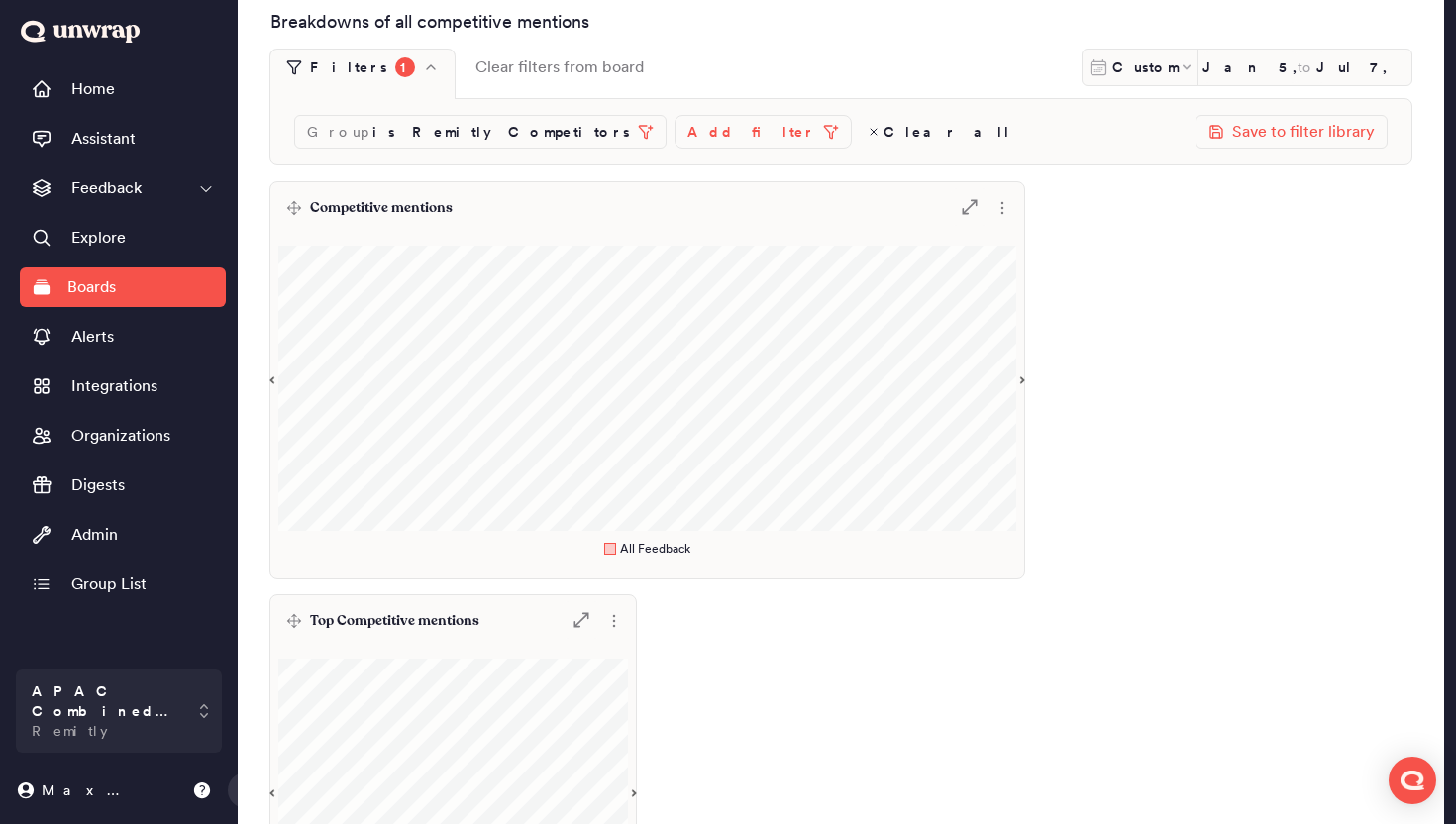 scroll, scrollTop: 305, scrollLeft: 0, axis: vertical 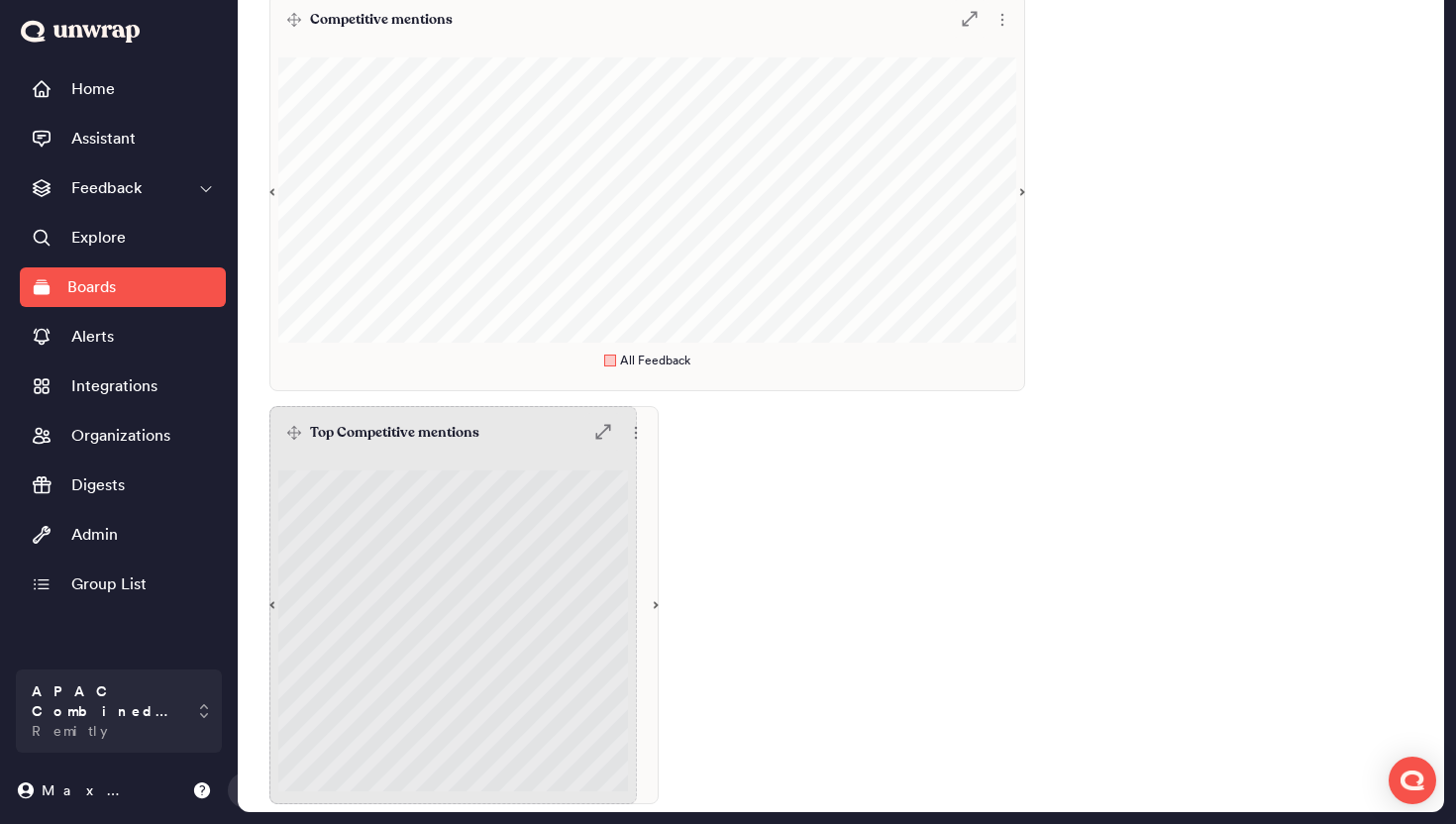 drag, startPoint x: 656, startPoint y: 605, endPoint x: 893, endPoint y: 605, distance: 237 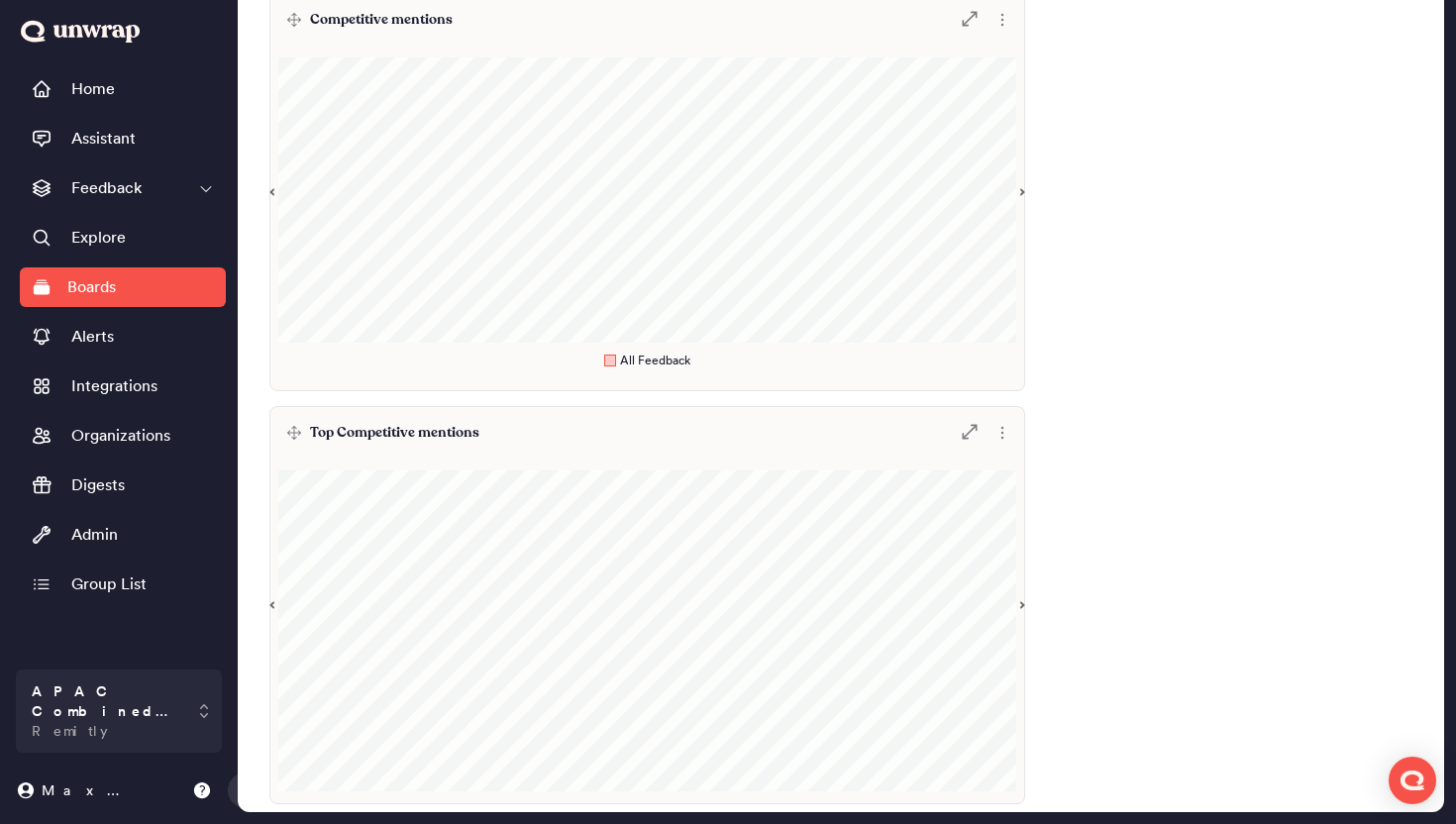 click on "Competitive mentions
.st0 {
fill: #7e7d82;
}
All Feedback Top Competitive mentions
.st0 {
fill: #7e7d82;
}" at bounding box center [841, 398] 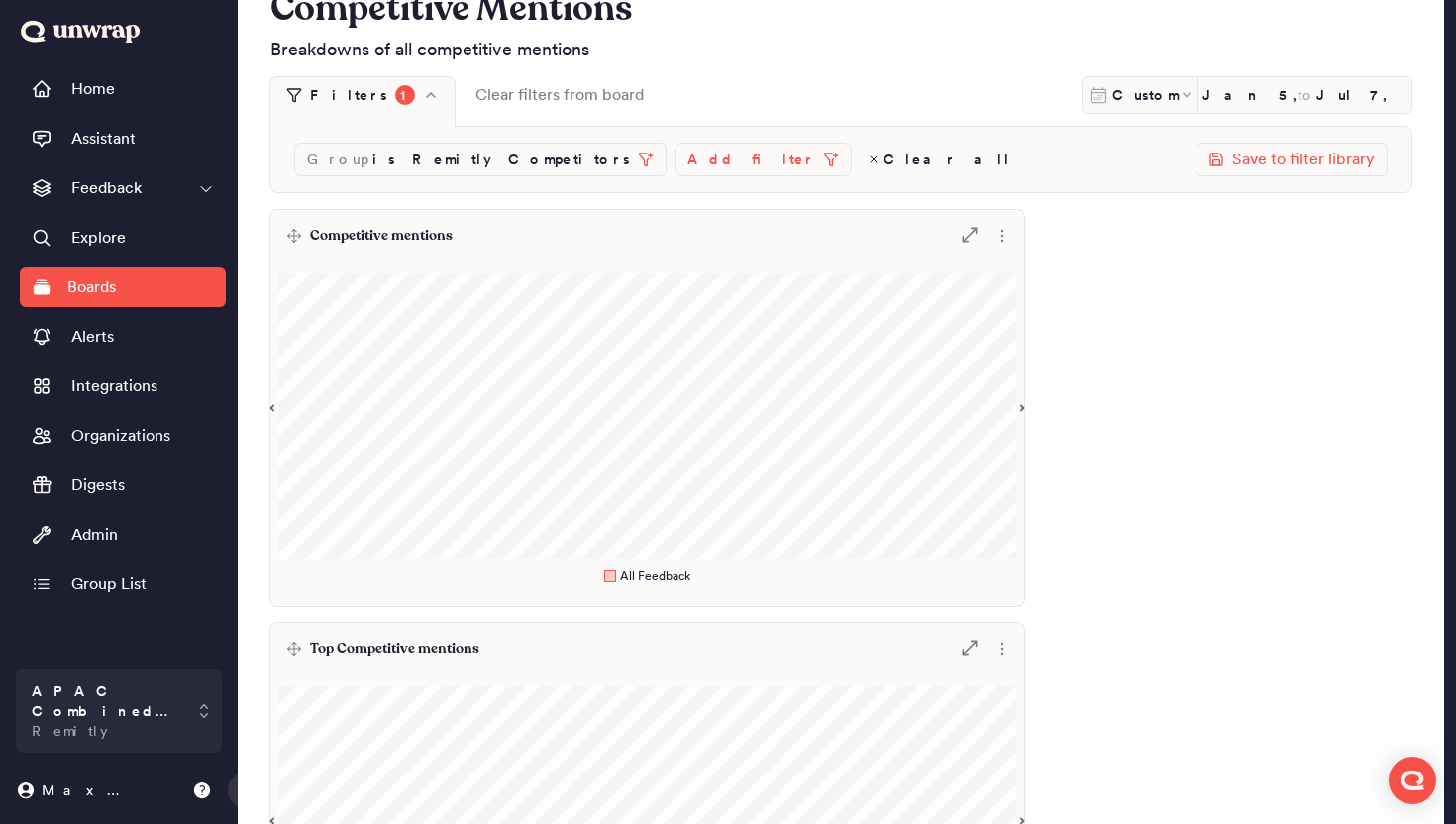 scroll, scrollTop: 0, scrollLeft: 0, axis: both 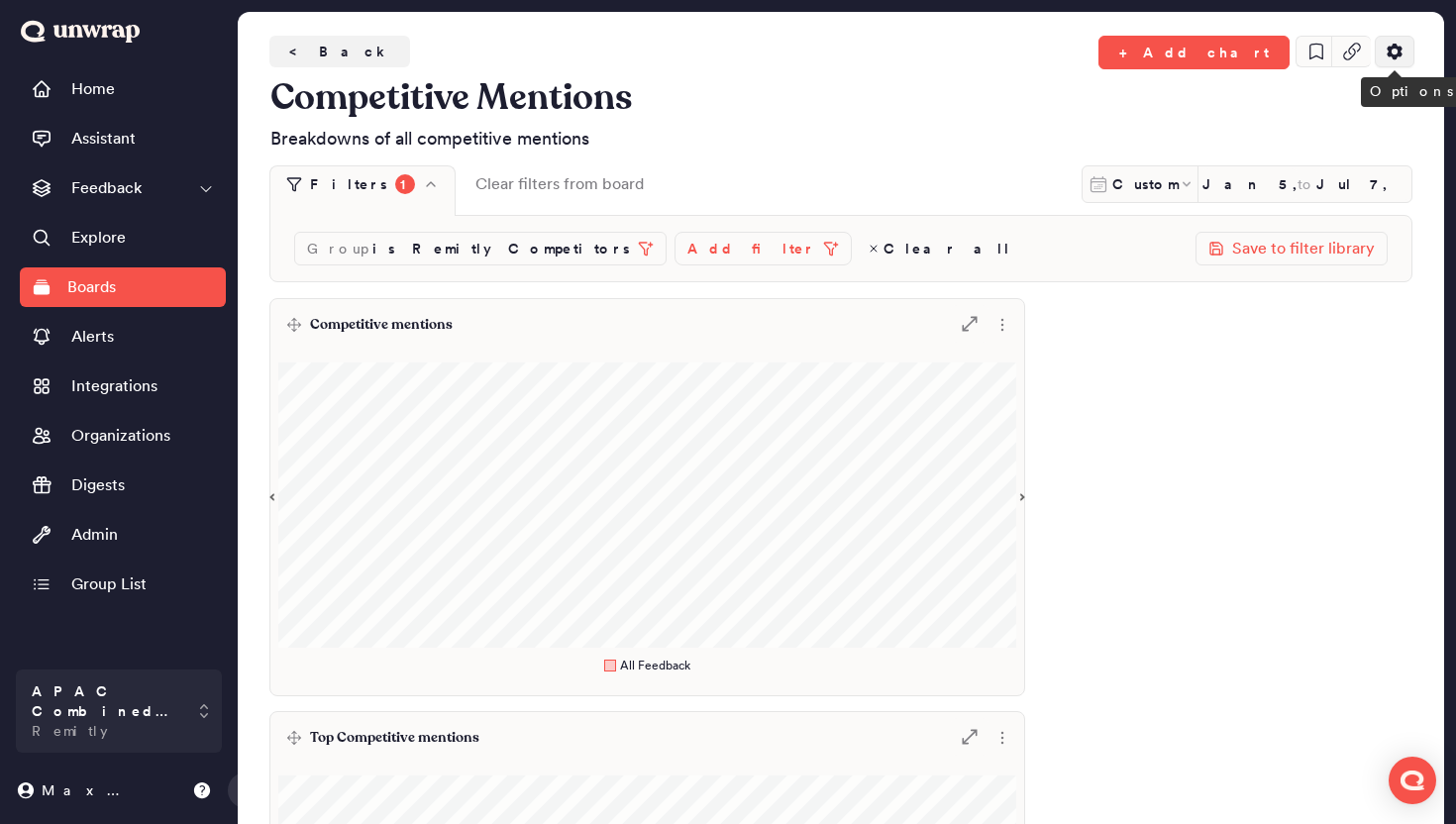click at bounding box center [1395, 52] 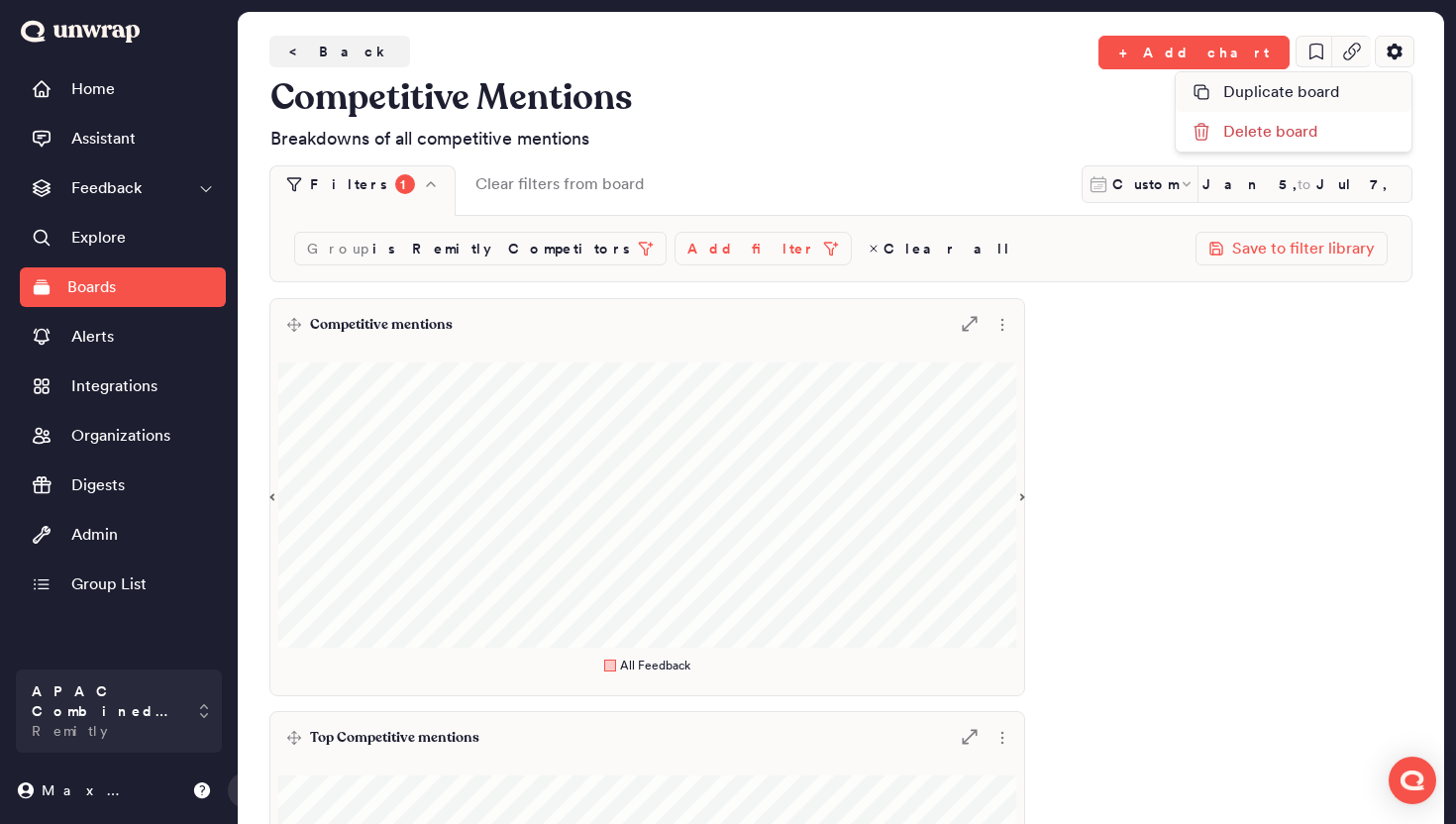 click on "Duplicate board" at bounding box center (1265, 92) 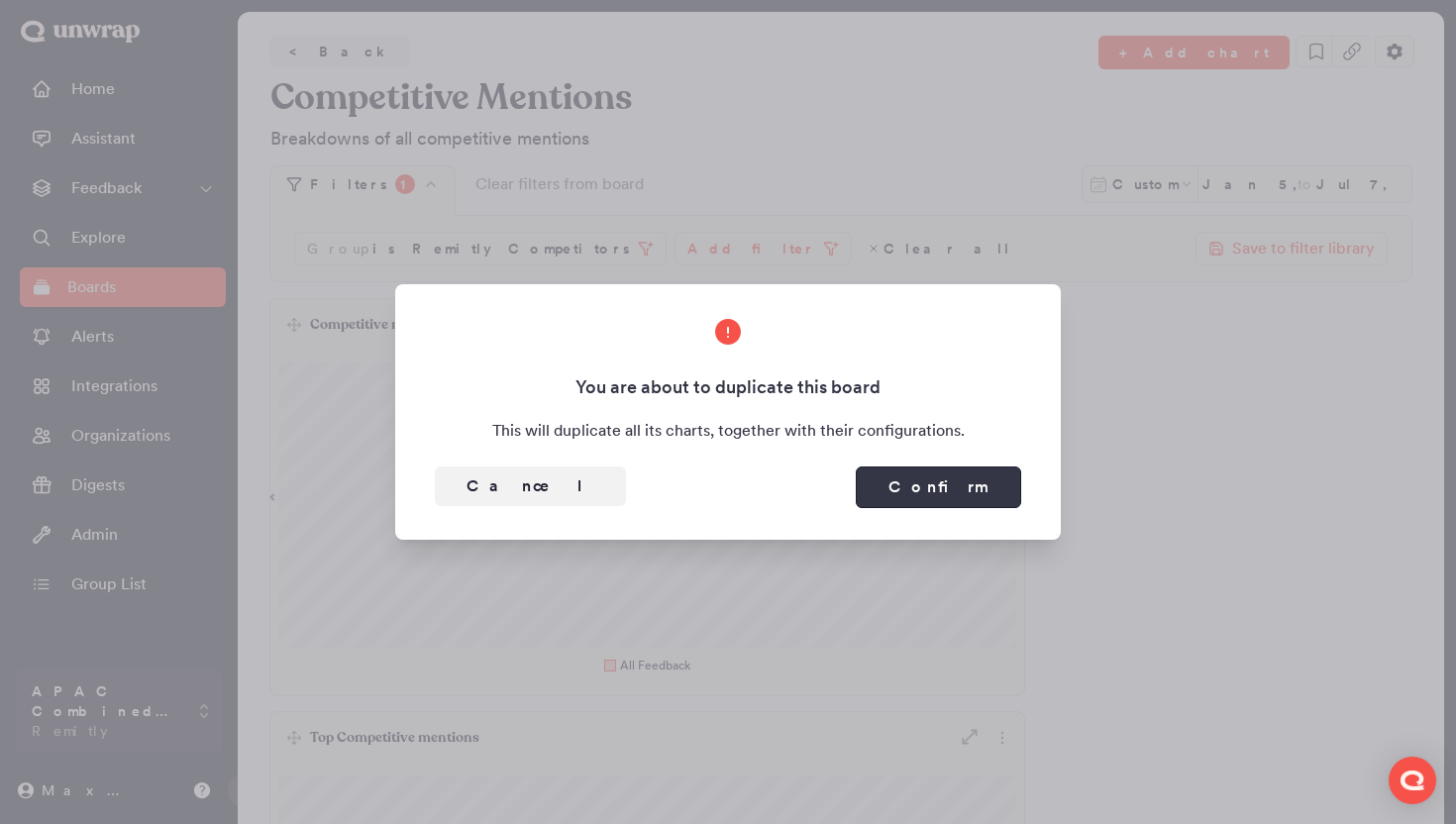 click on "Confirm" at bounding box center (938, 487) 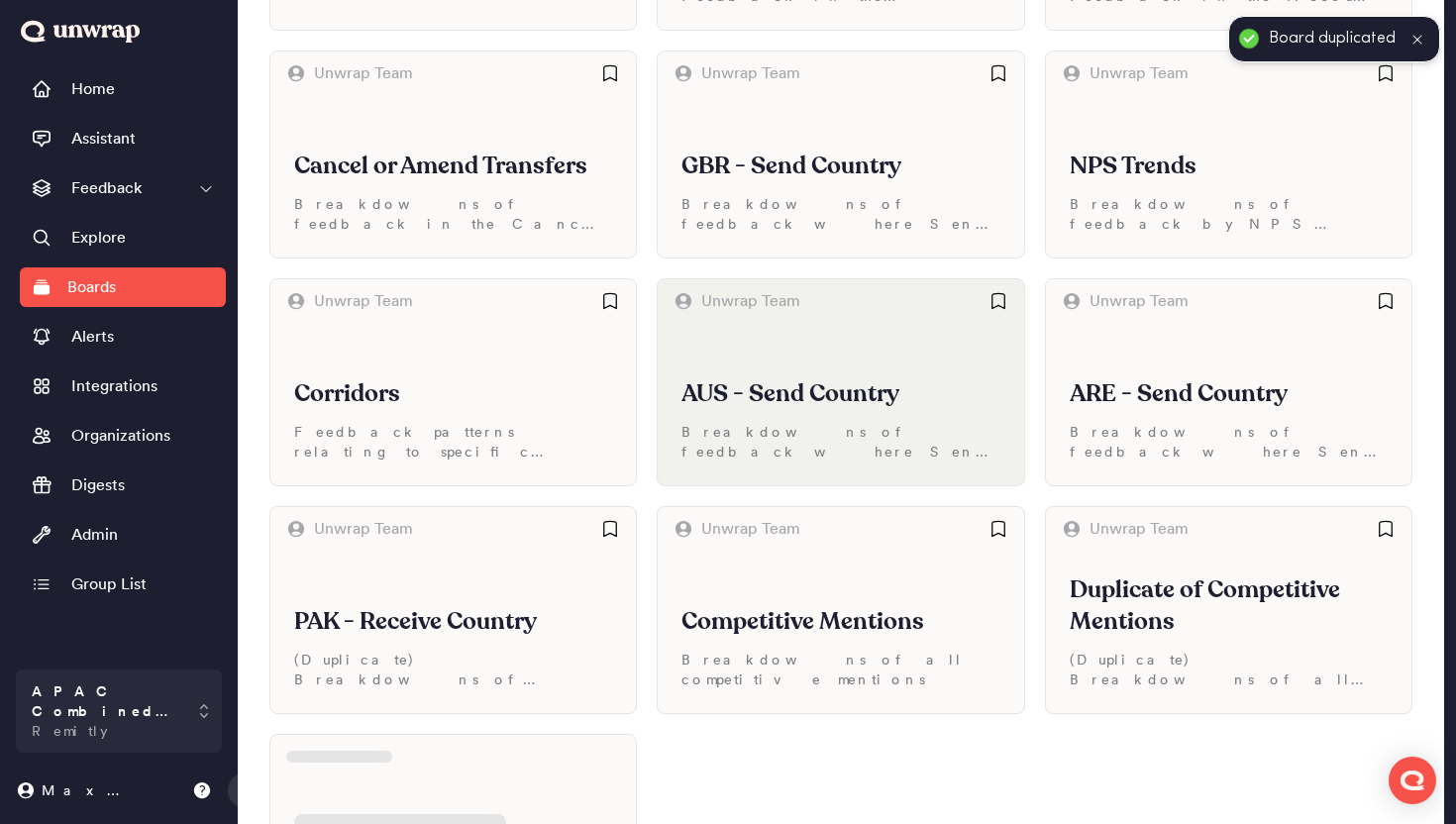 scroll, scrollTop: 456, scrollLeft: 0, axis: vertical 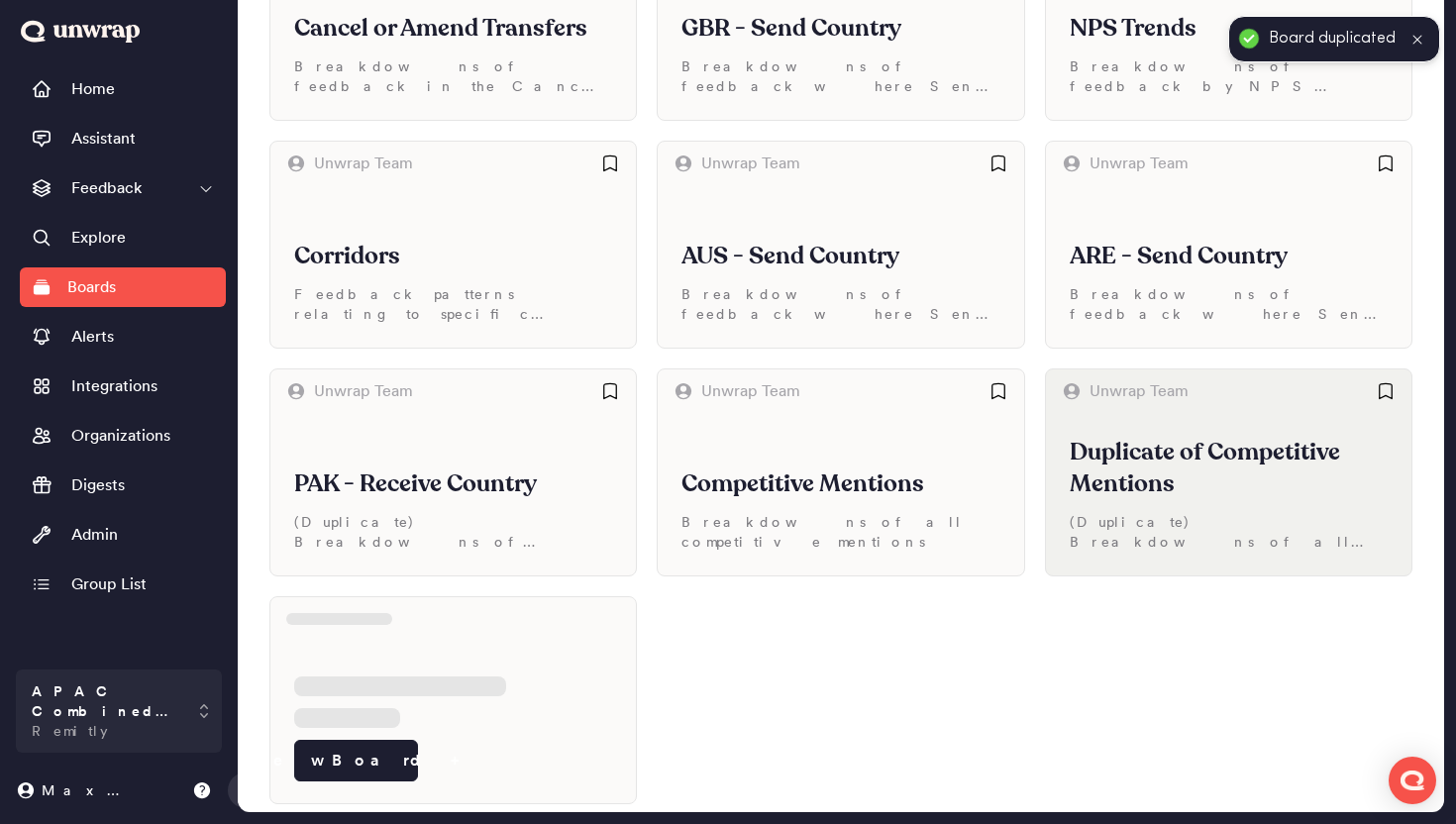 click on "Duplicate of Competitive Mentions (Duplicate) Breakdowns of all competitive mentions" at bounding box center (1228, 494) 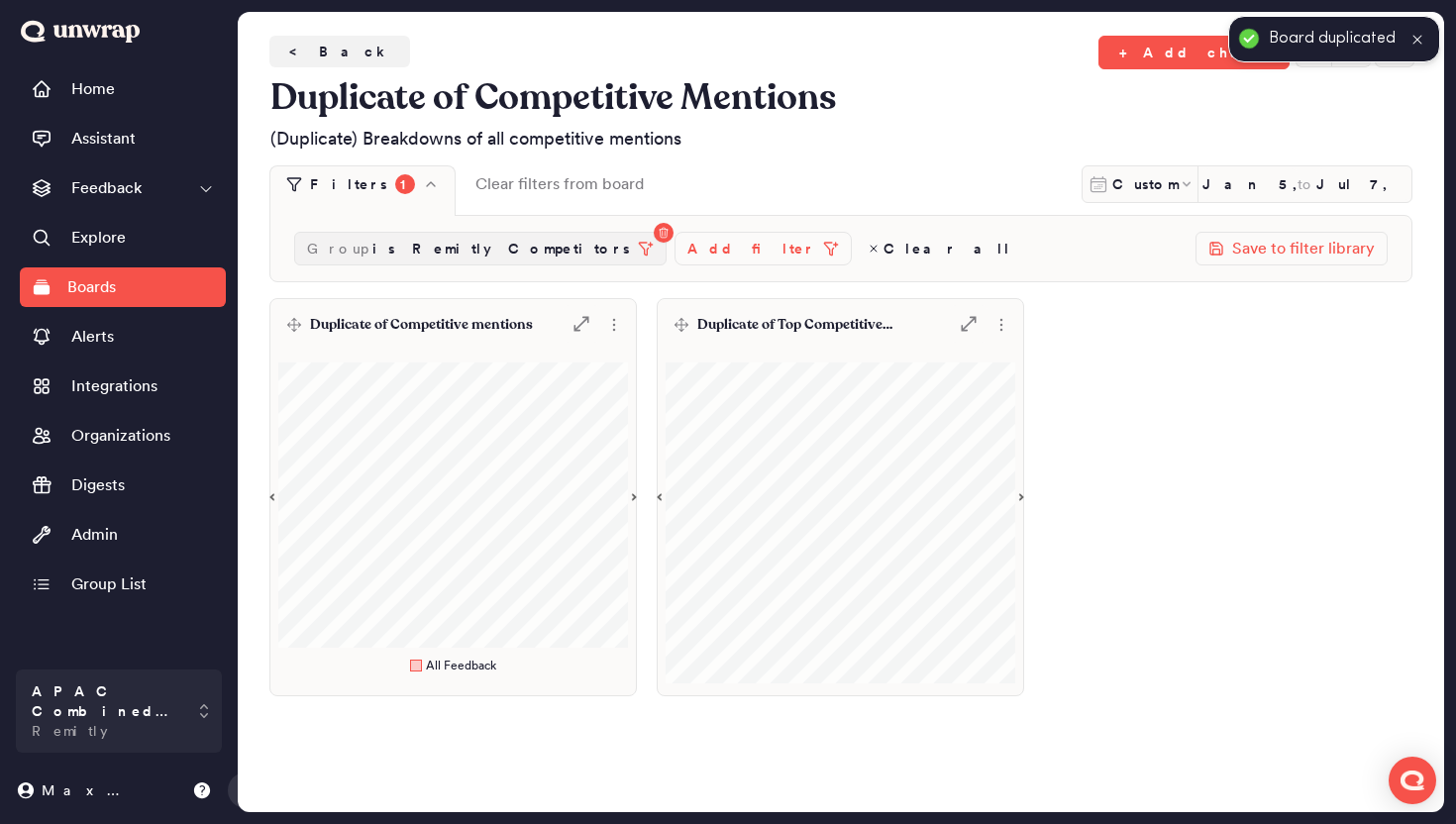 click on "Group is   Remitly Competitors" at bounding box center [468, 249] 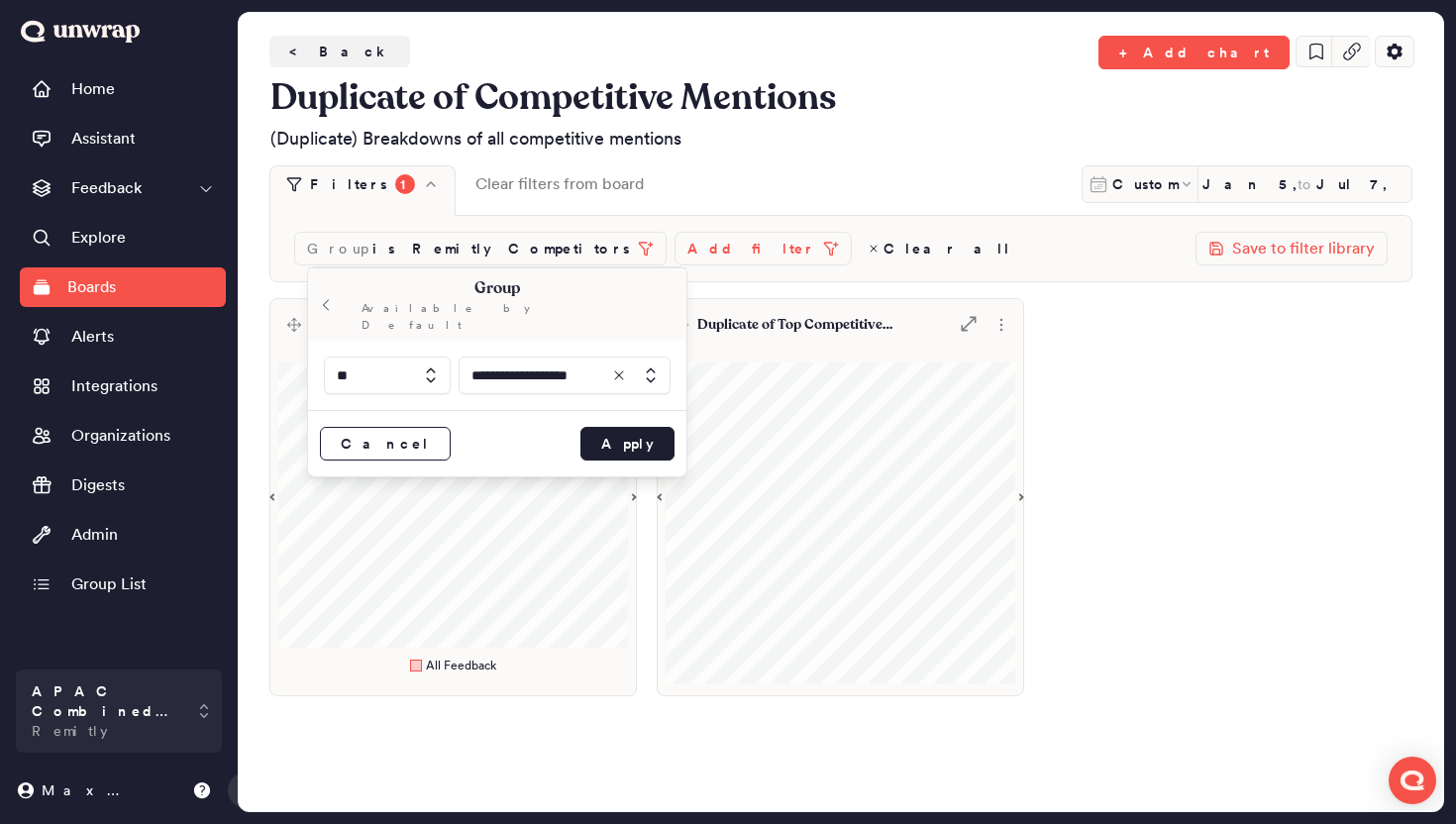 click 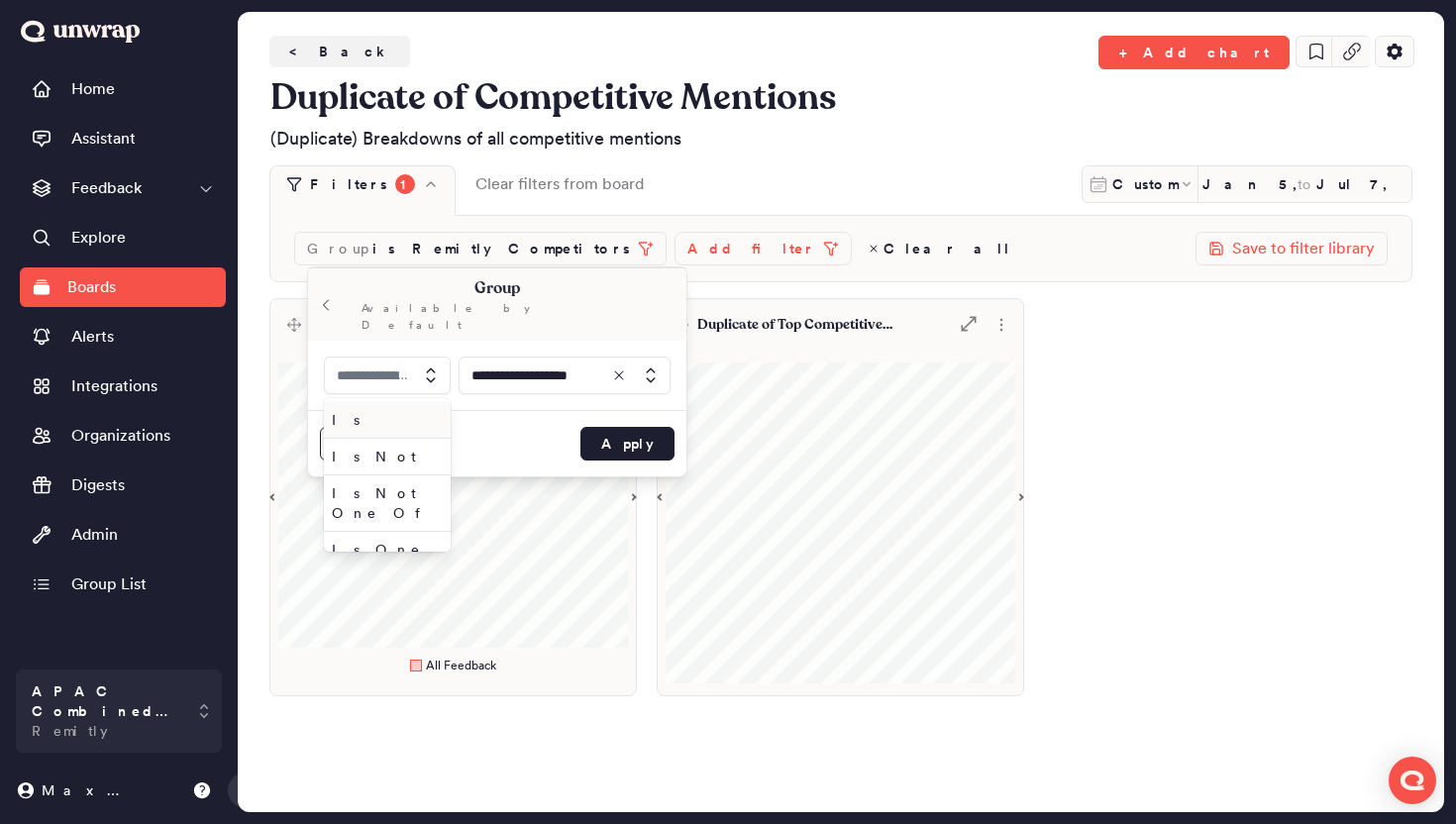 type on "**" 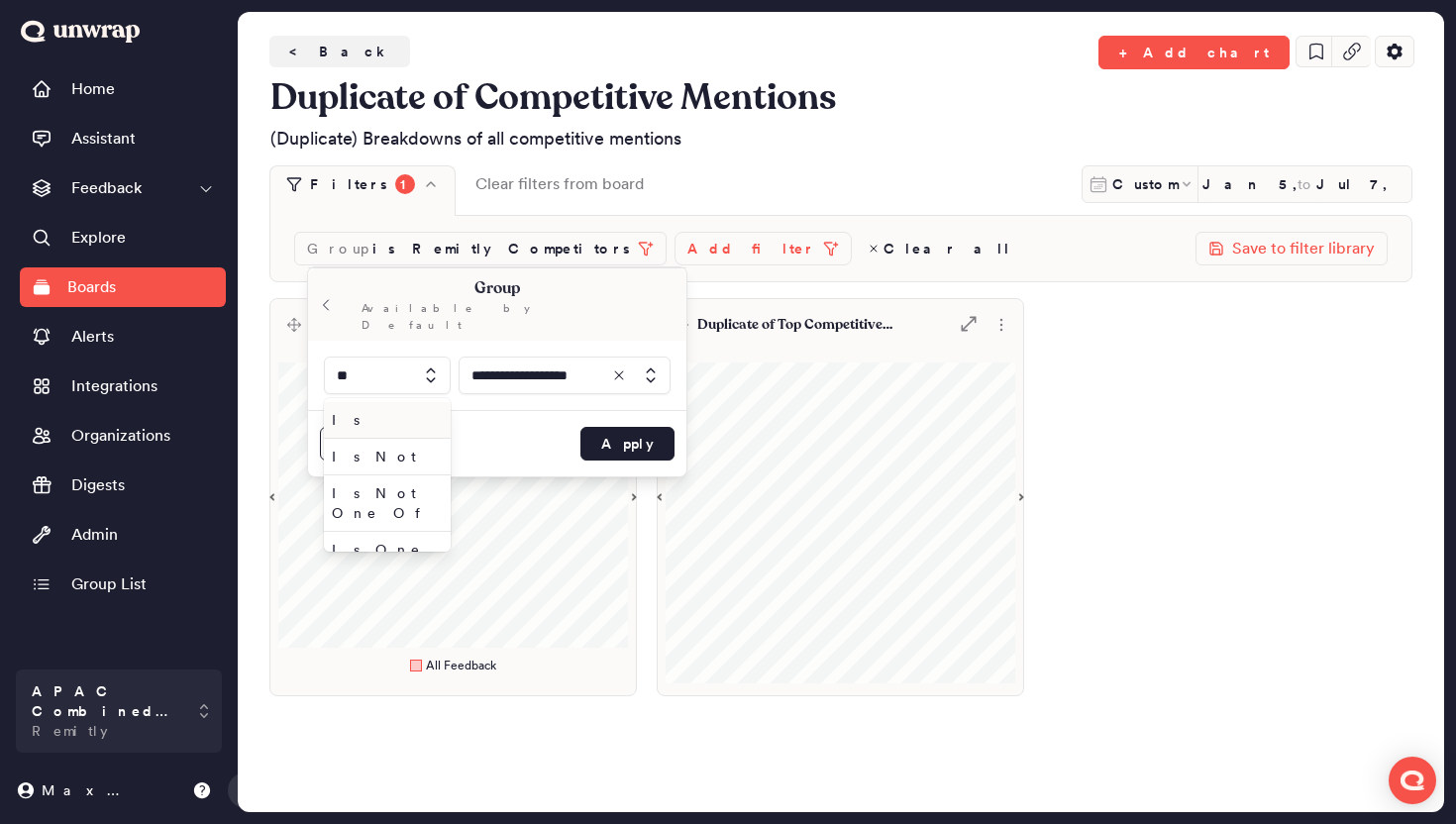 click at bounding box center [565, 375] 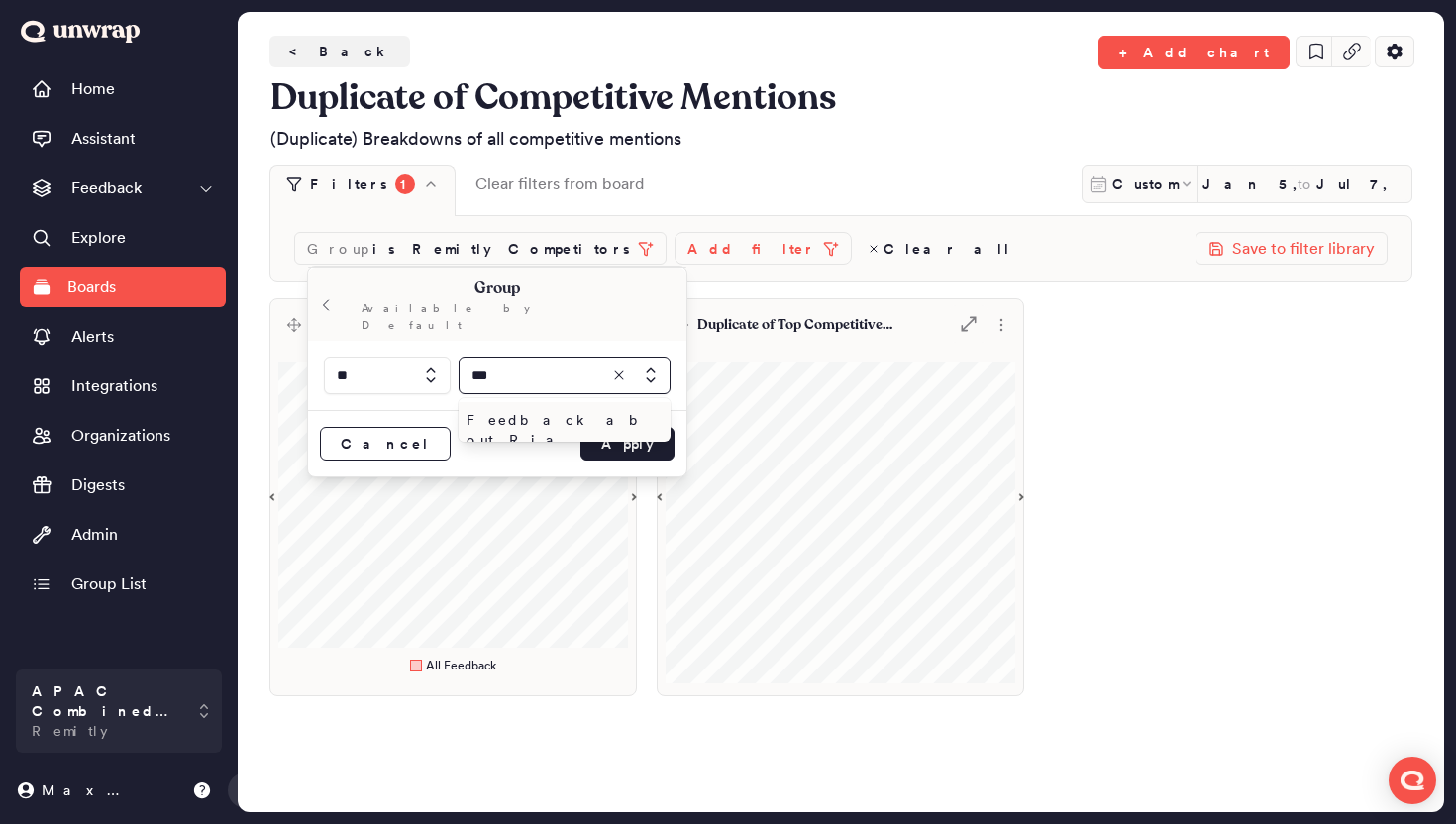 type on "***" 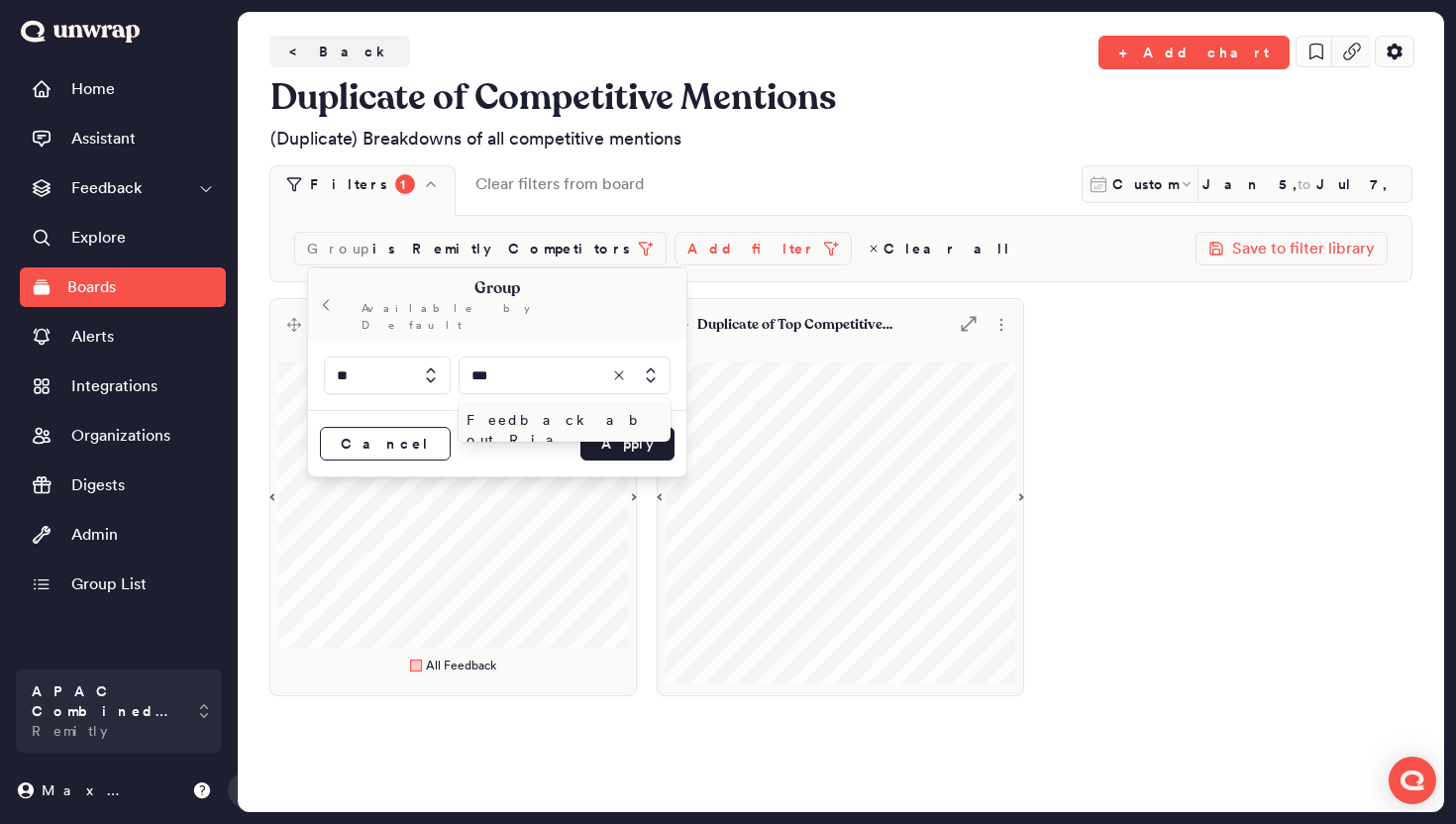 click on "Feedback about Ria" at bounding box center (561, 430) 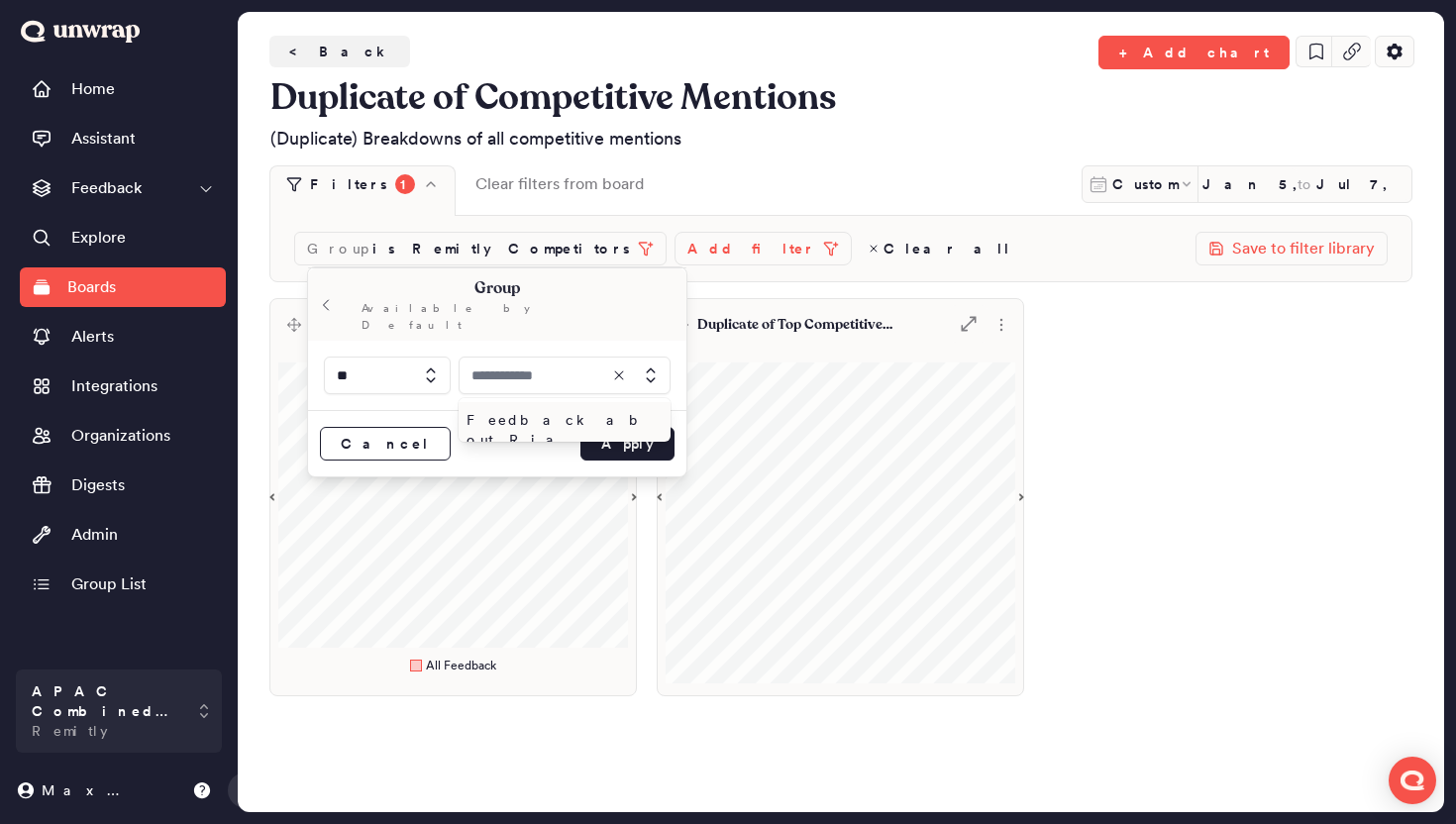 type on "**********" 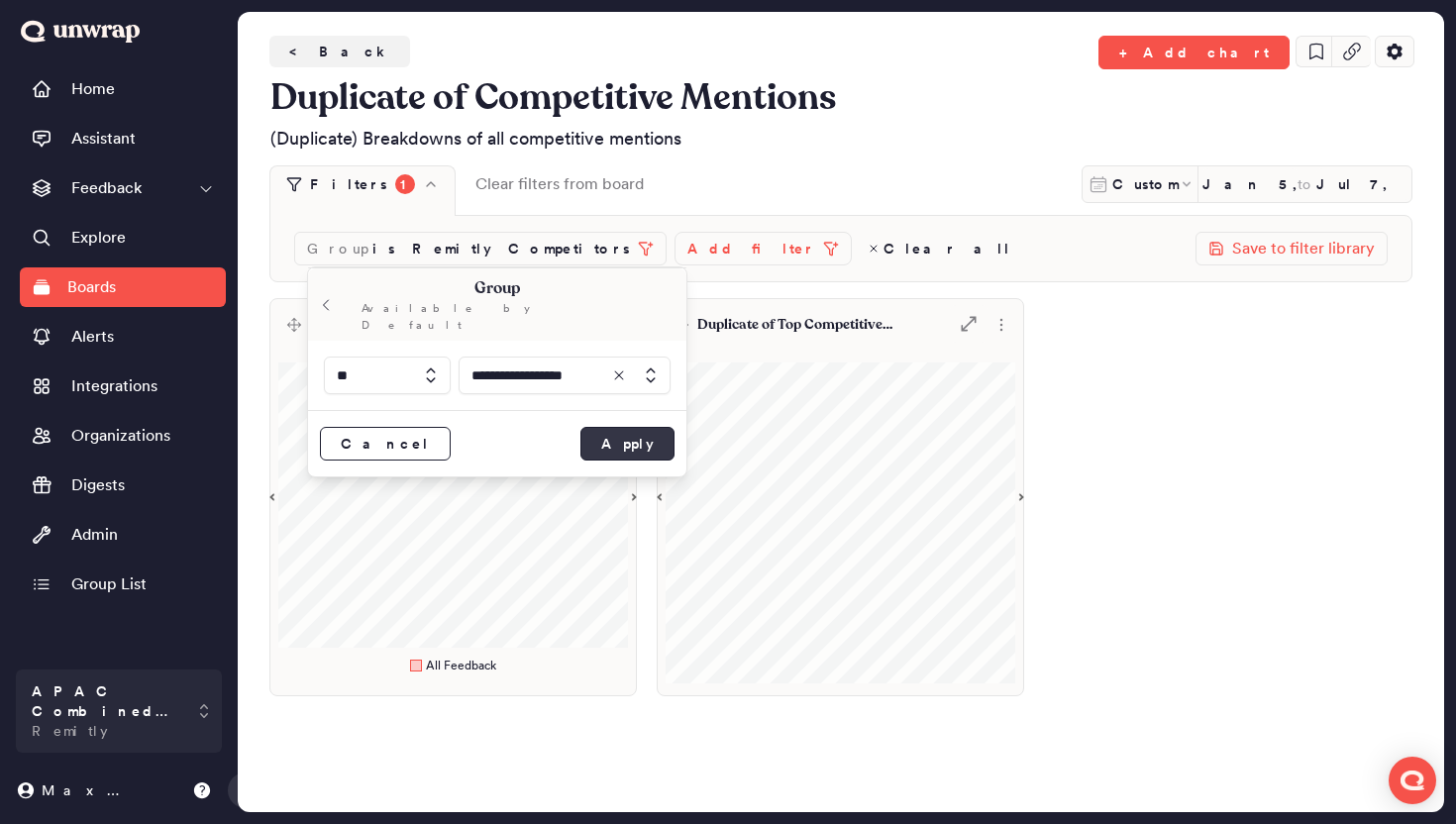 click on "Apply" at bounding box center [627, 444] 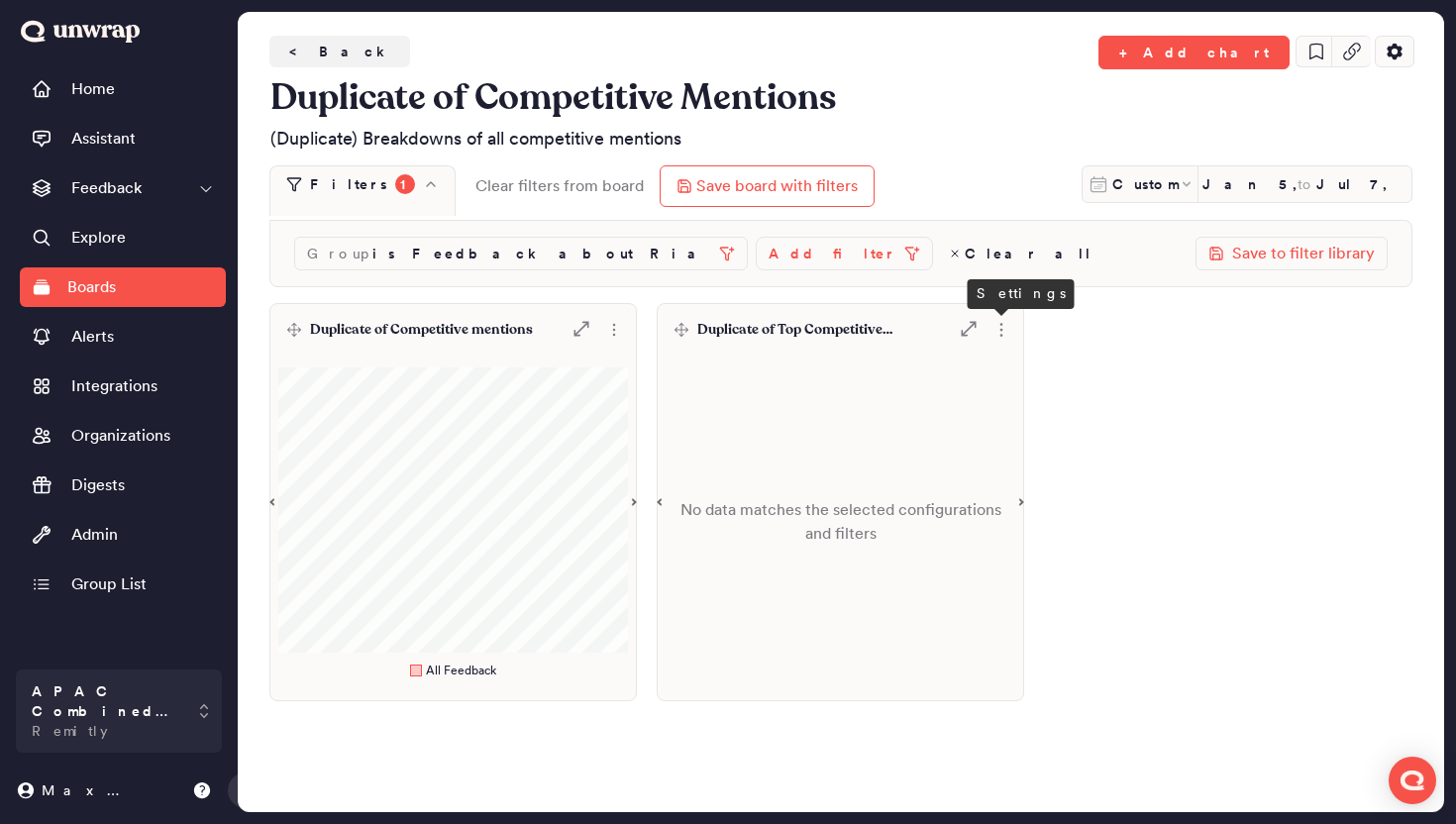 click 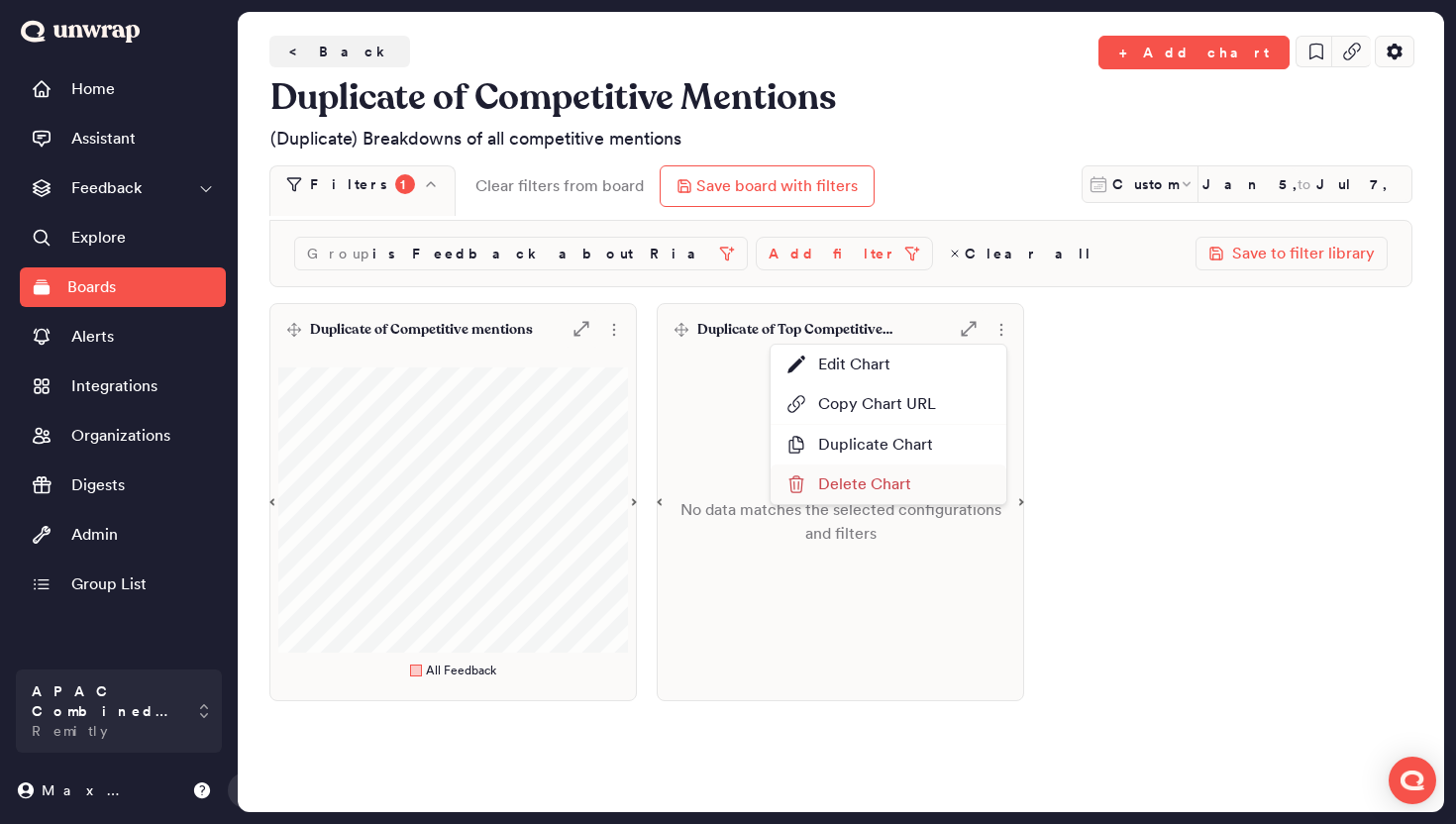 click on "Delete Chart" at bounding box center (888, 484) 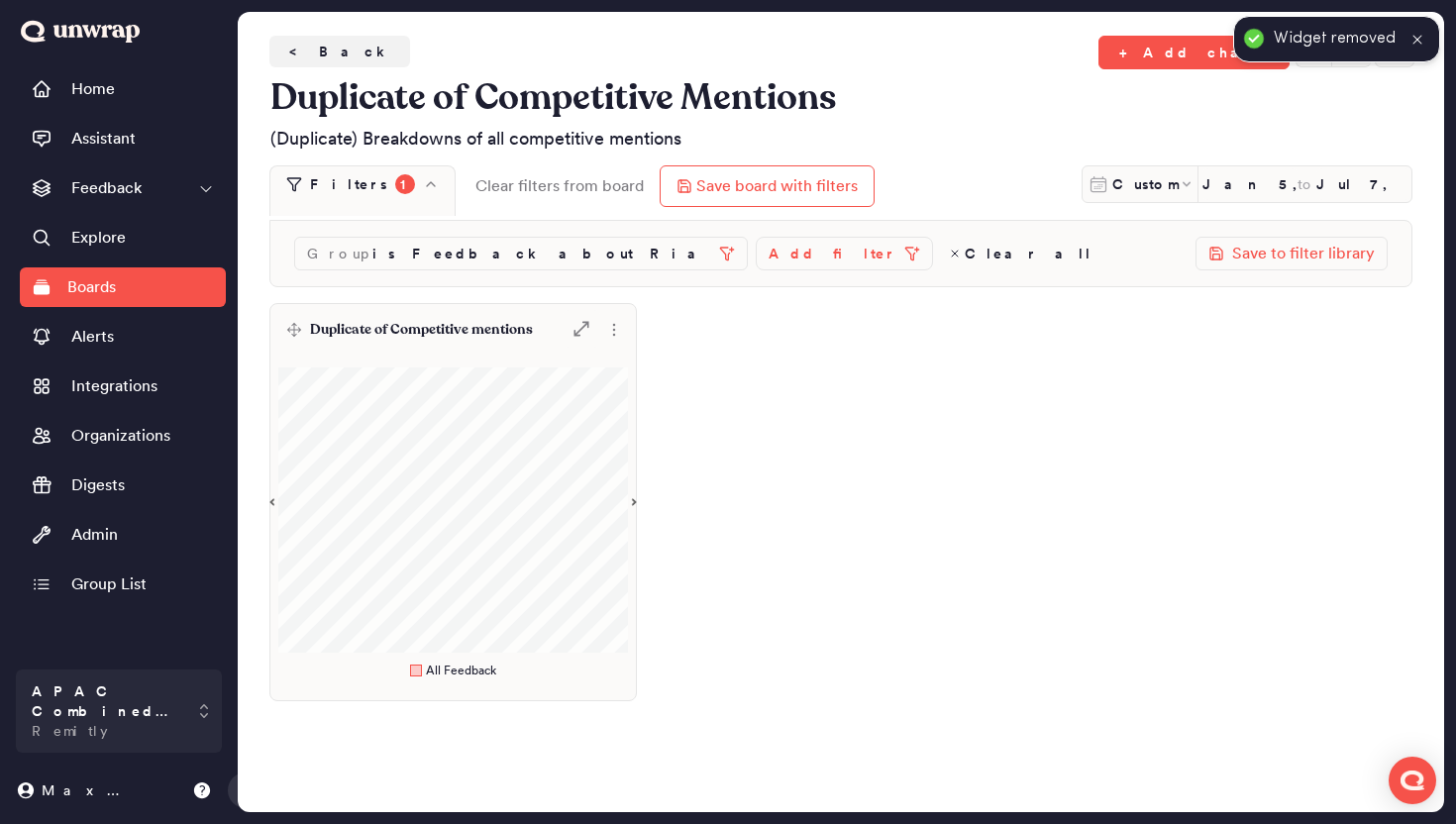 click on "Duplicate of Competitive mentions
.st0 {
fill: #7e7d82;
}" at bounding box center [453, 330] 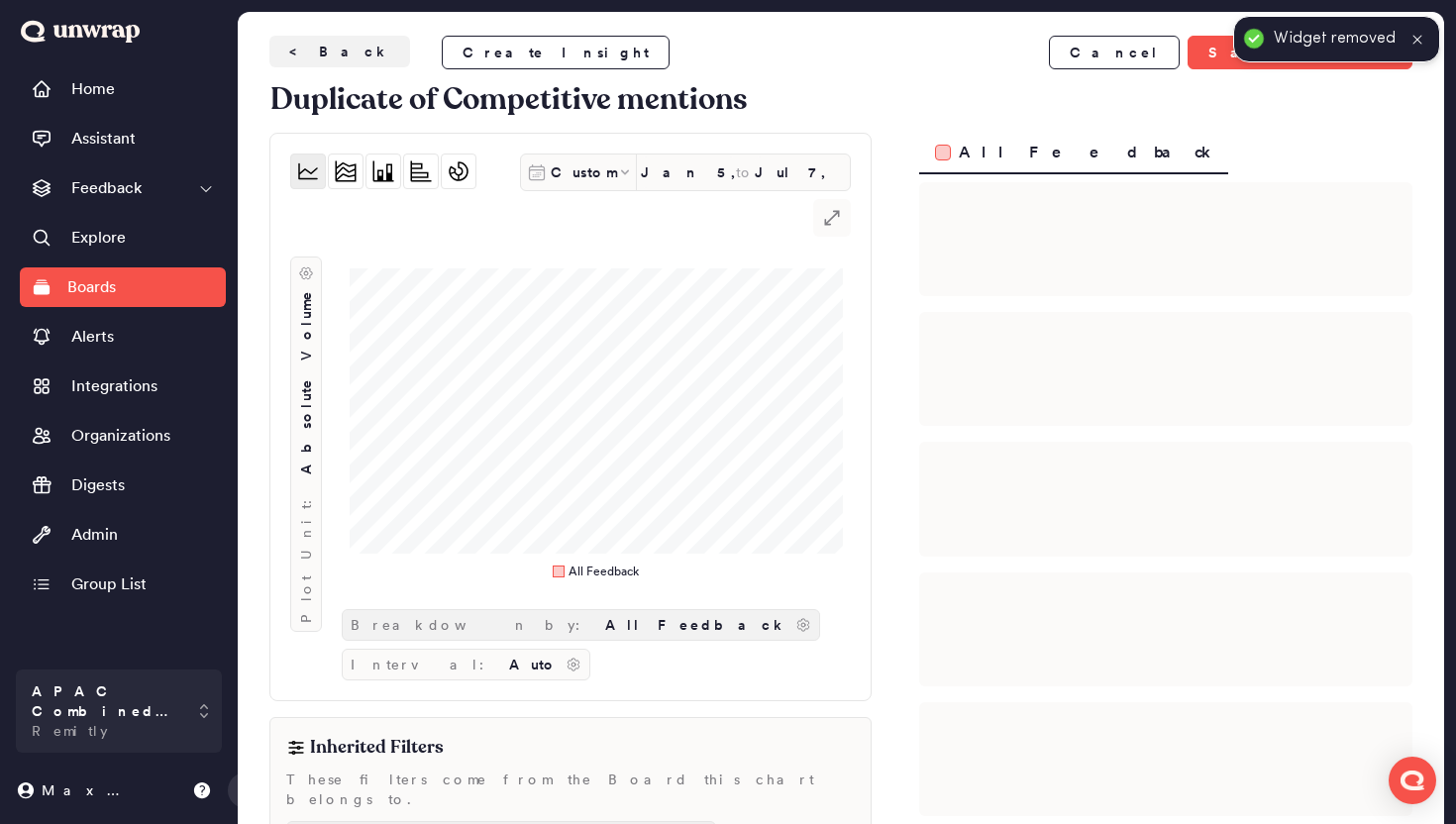 click on "All Feedback" at bounding box center [696, 625] 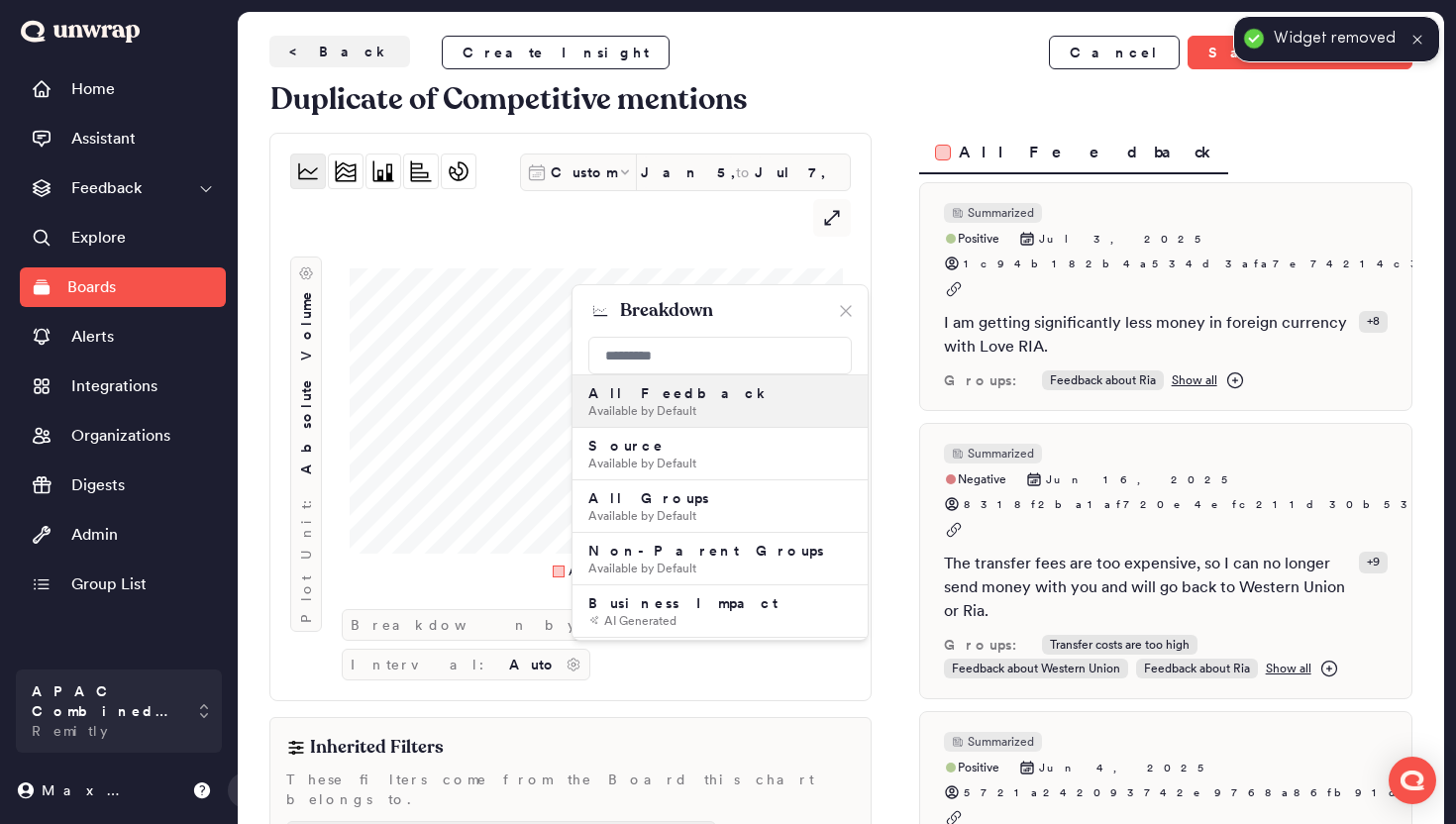 click on "Available by Default" at bounding box center (720, 568) 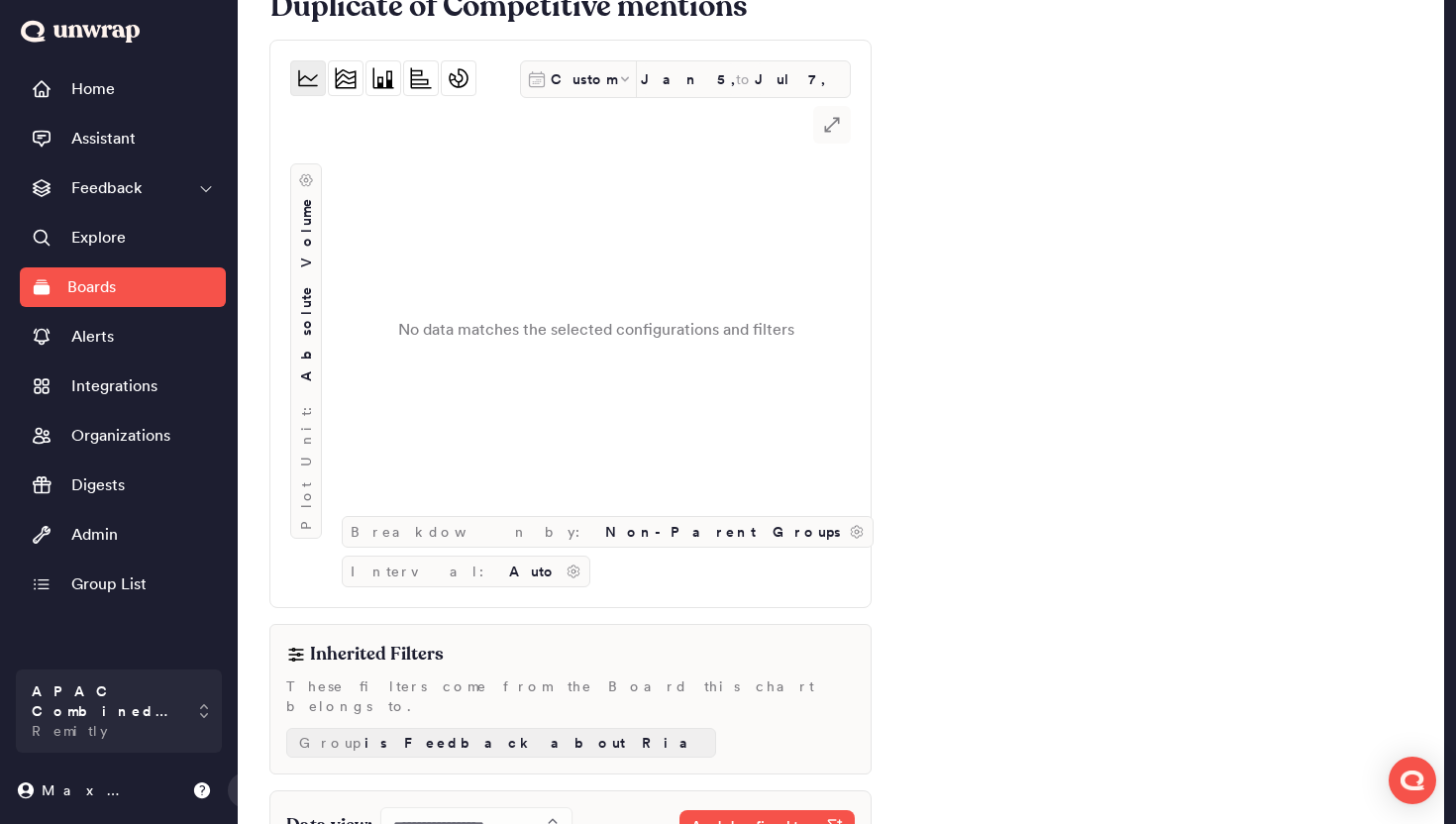 scroll, scrollTop: 0, scrollLeft: 0, axis: both 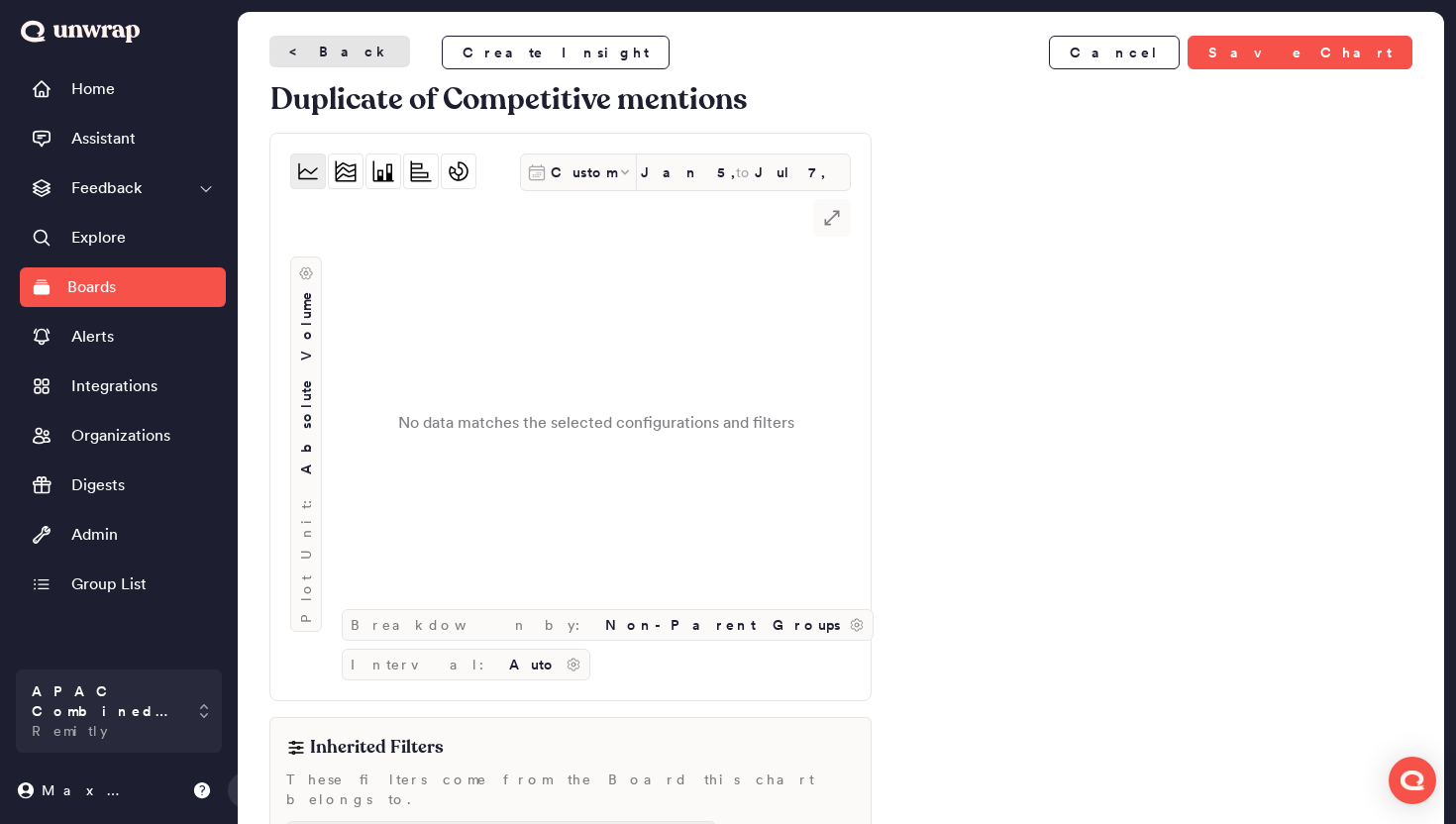 click on "< Back" at bounding box center (340, 52) 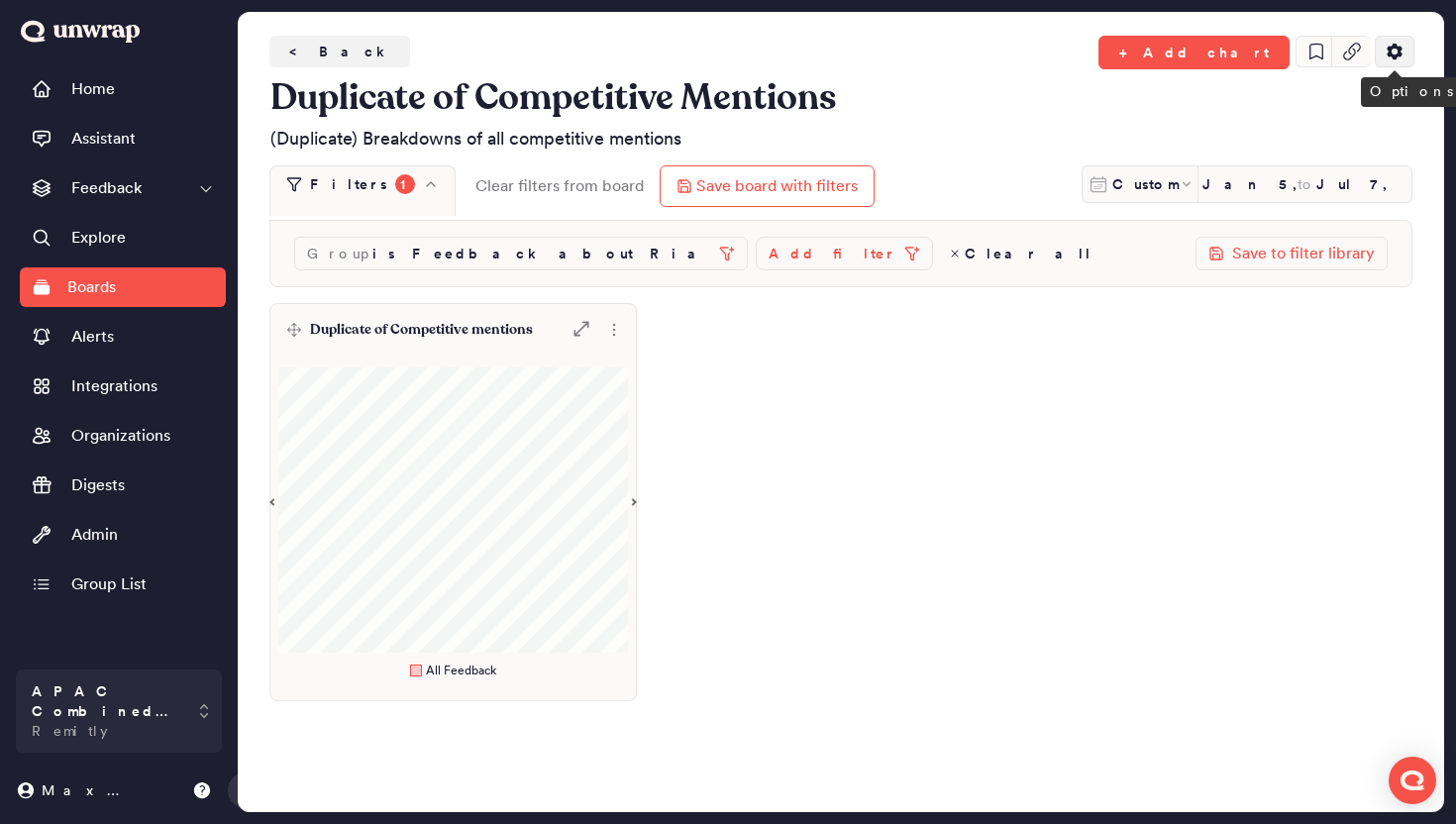 click at bounding box center (1395, 52) 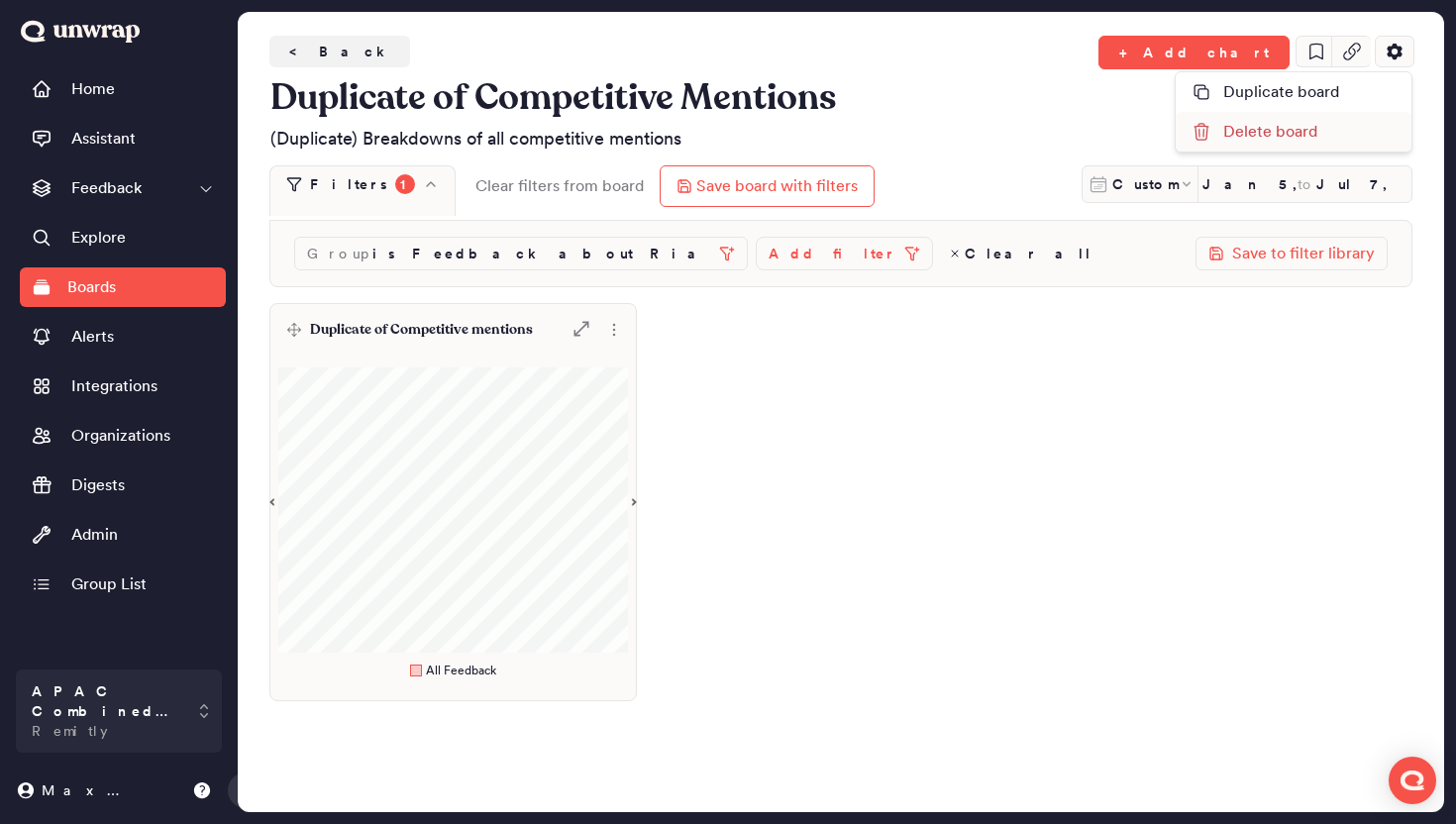 click on "Delete board" at bounding box center (1294, 132) 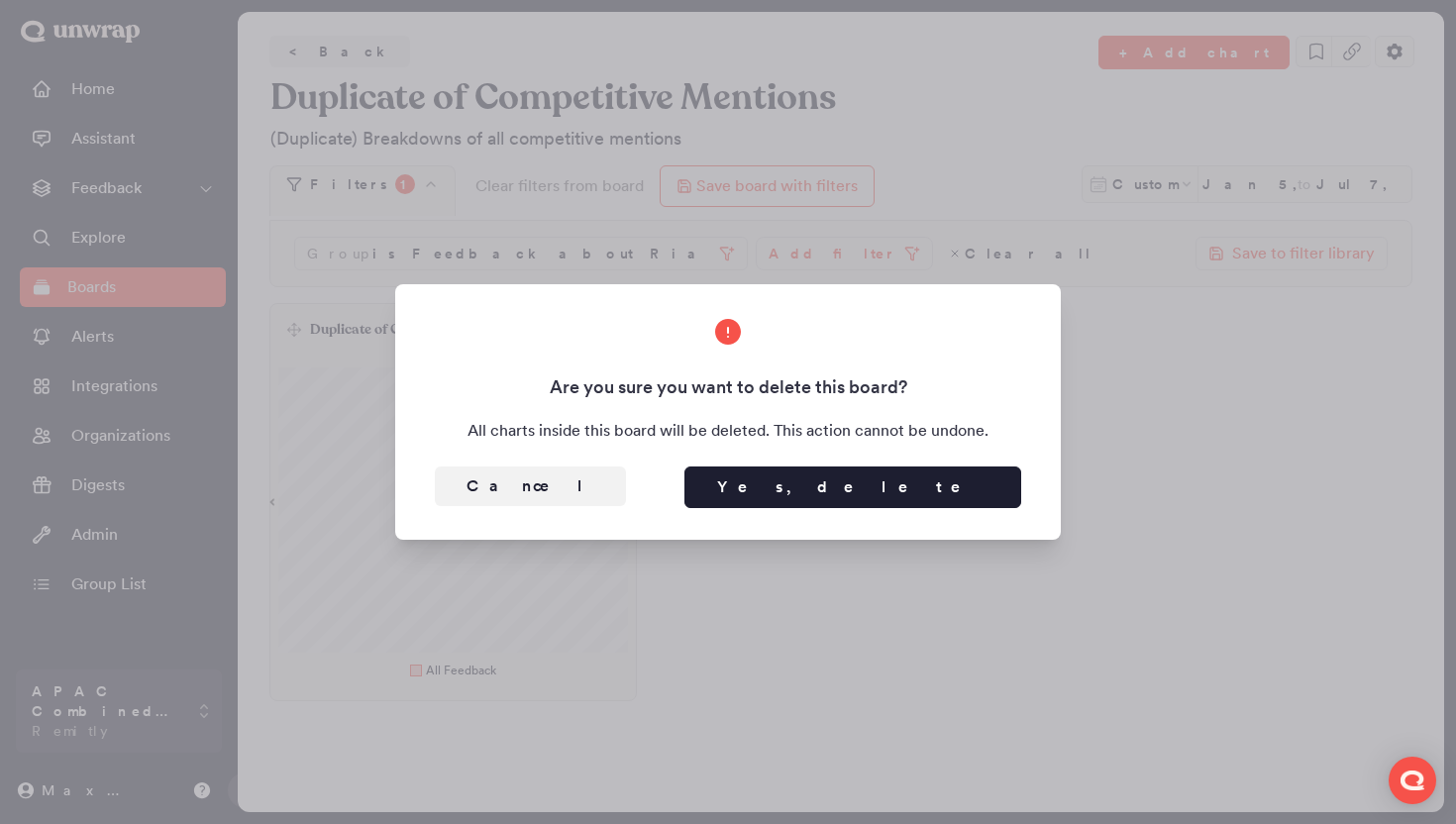click on "Cancel Yes, delete" at bounding box center (728, 479) 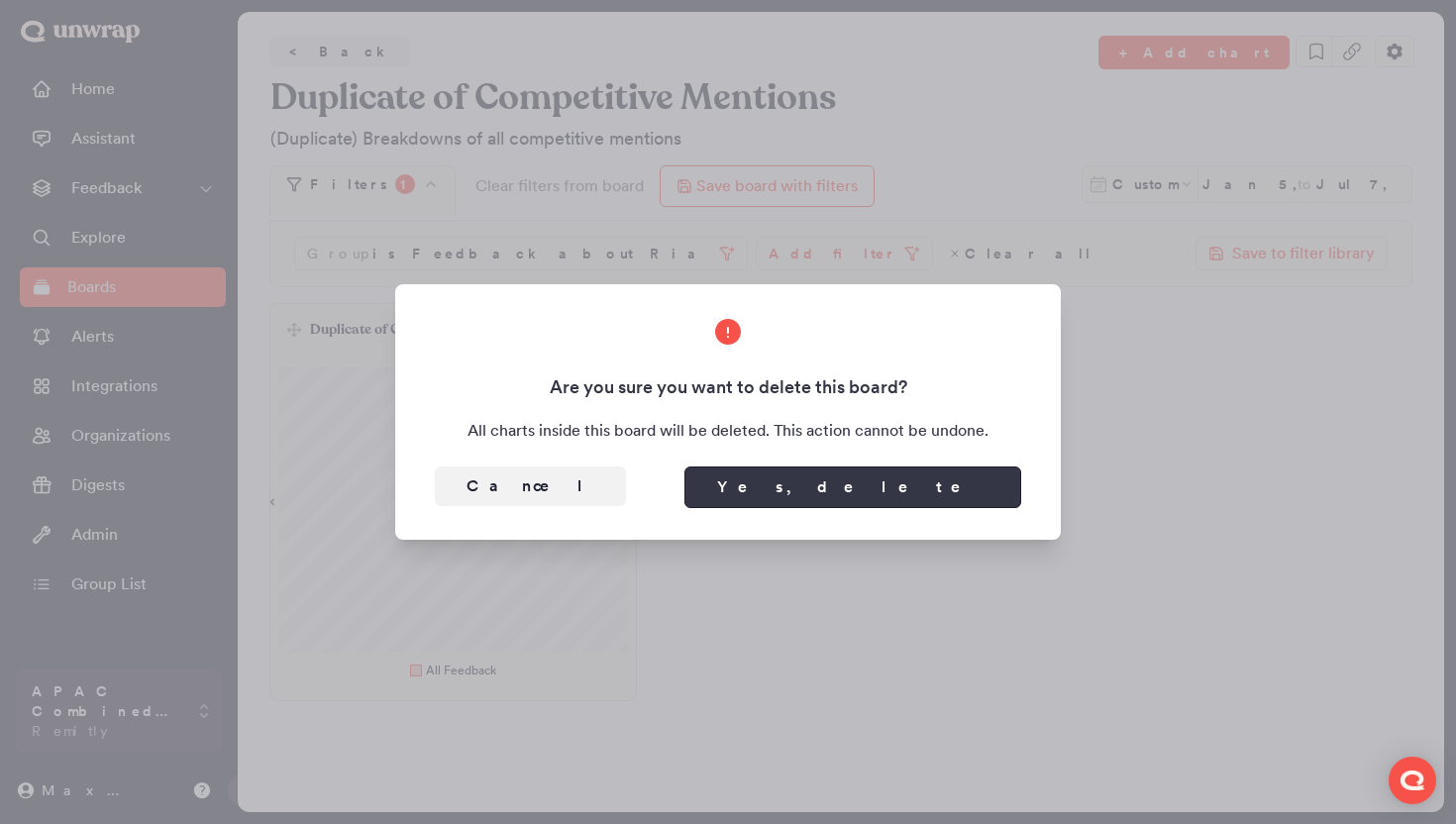 click on "Yes, delete" at bounding box center [853, 487] 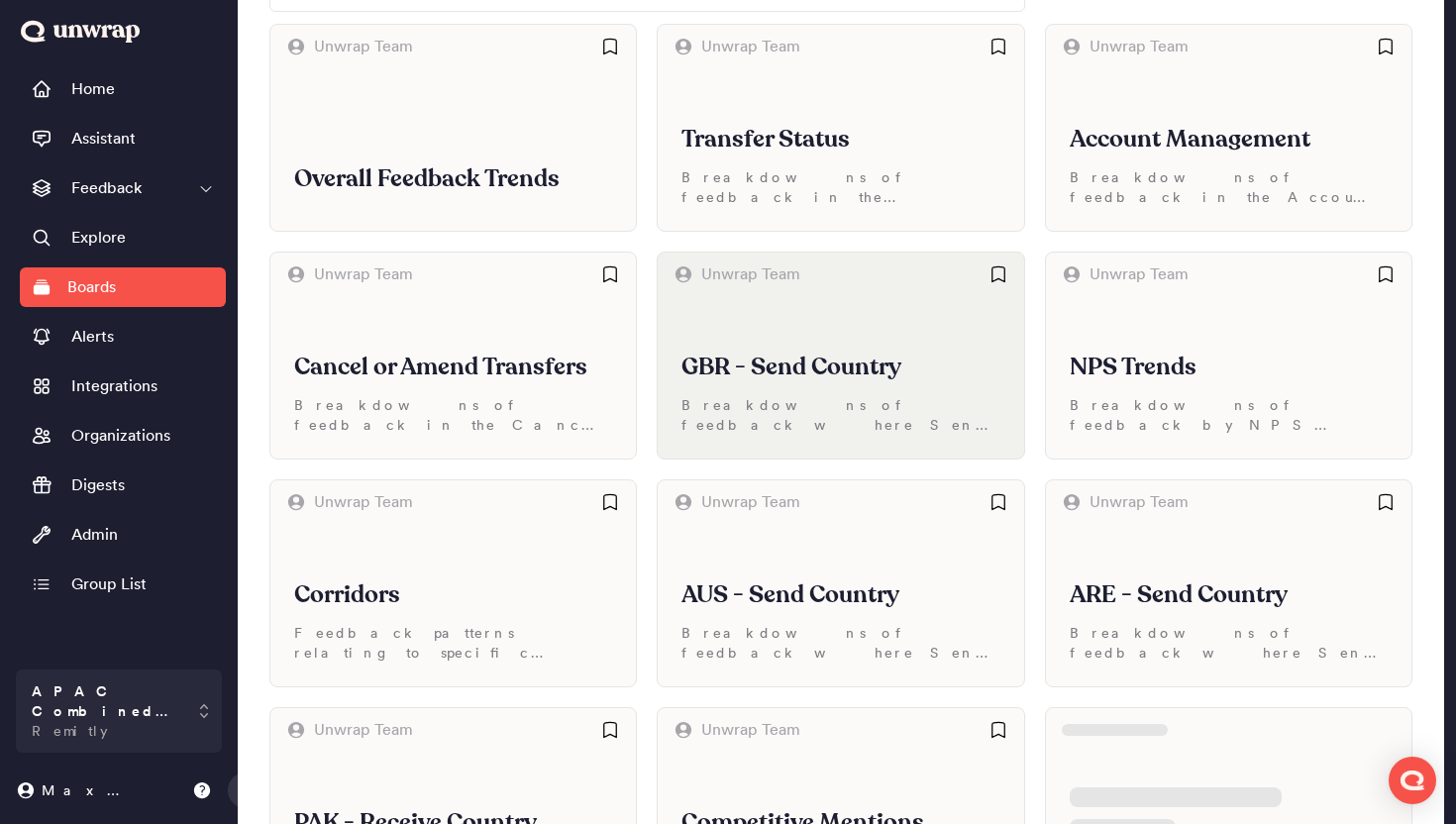 scroll, scrollTop: 228, scrollLeft: 0, axis: vertical 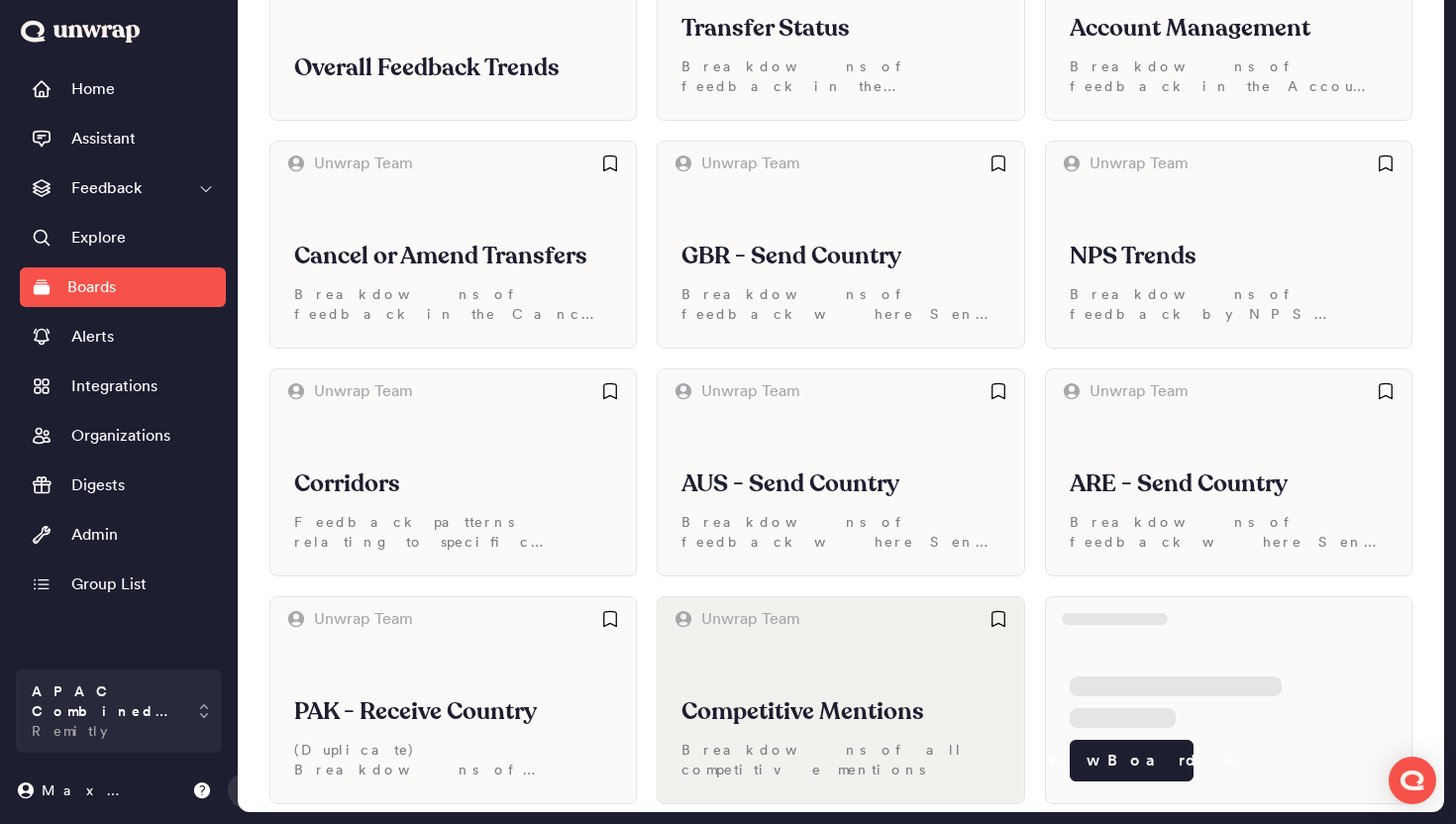 click on "Competitive Mentions Breakdowns of all competitive mentions" at bounding box center (840, 722) 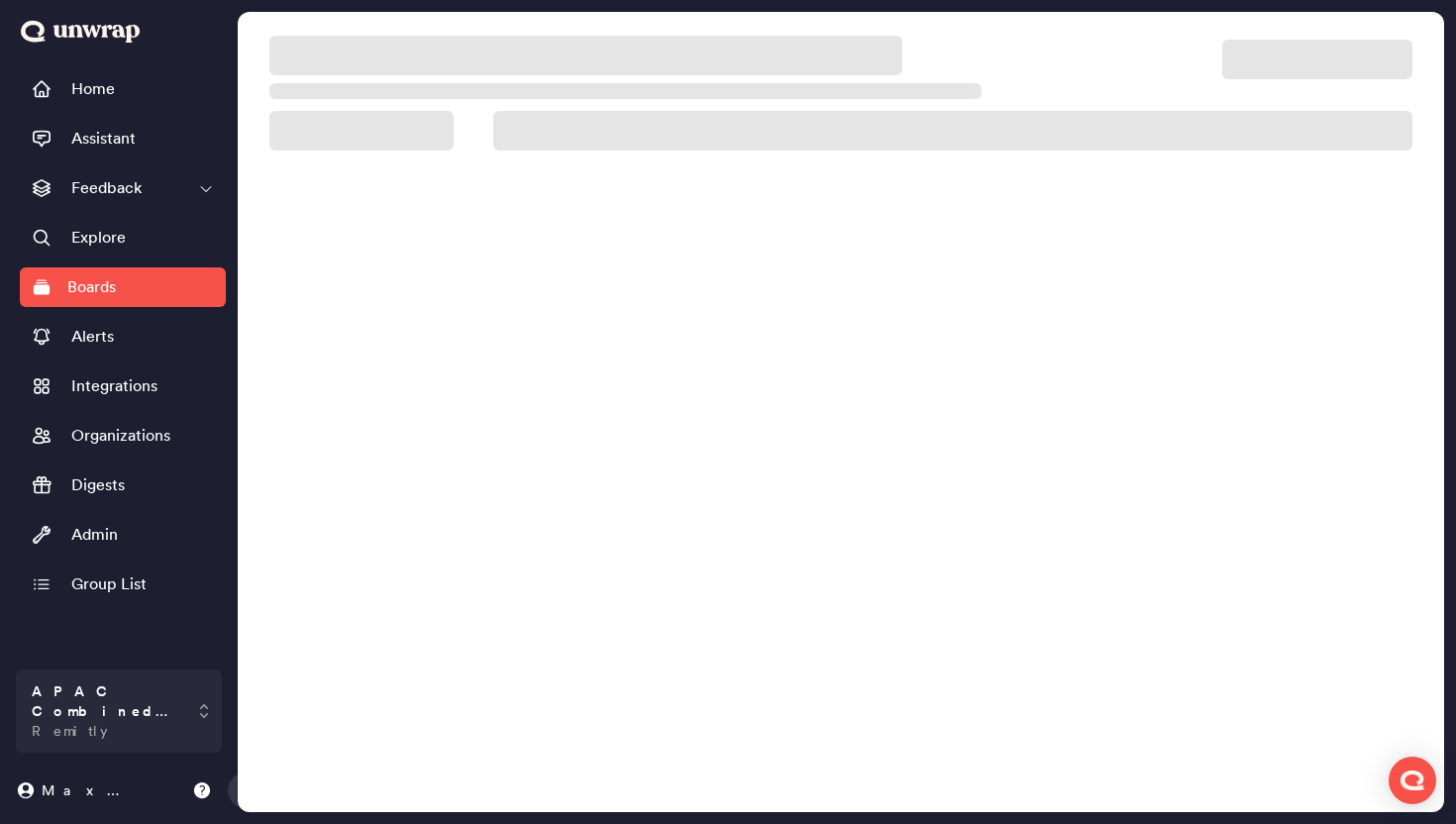 scroll, scrollTop: 0, scrollLeft: 0, axis: both 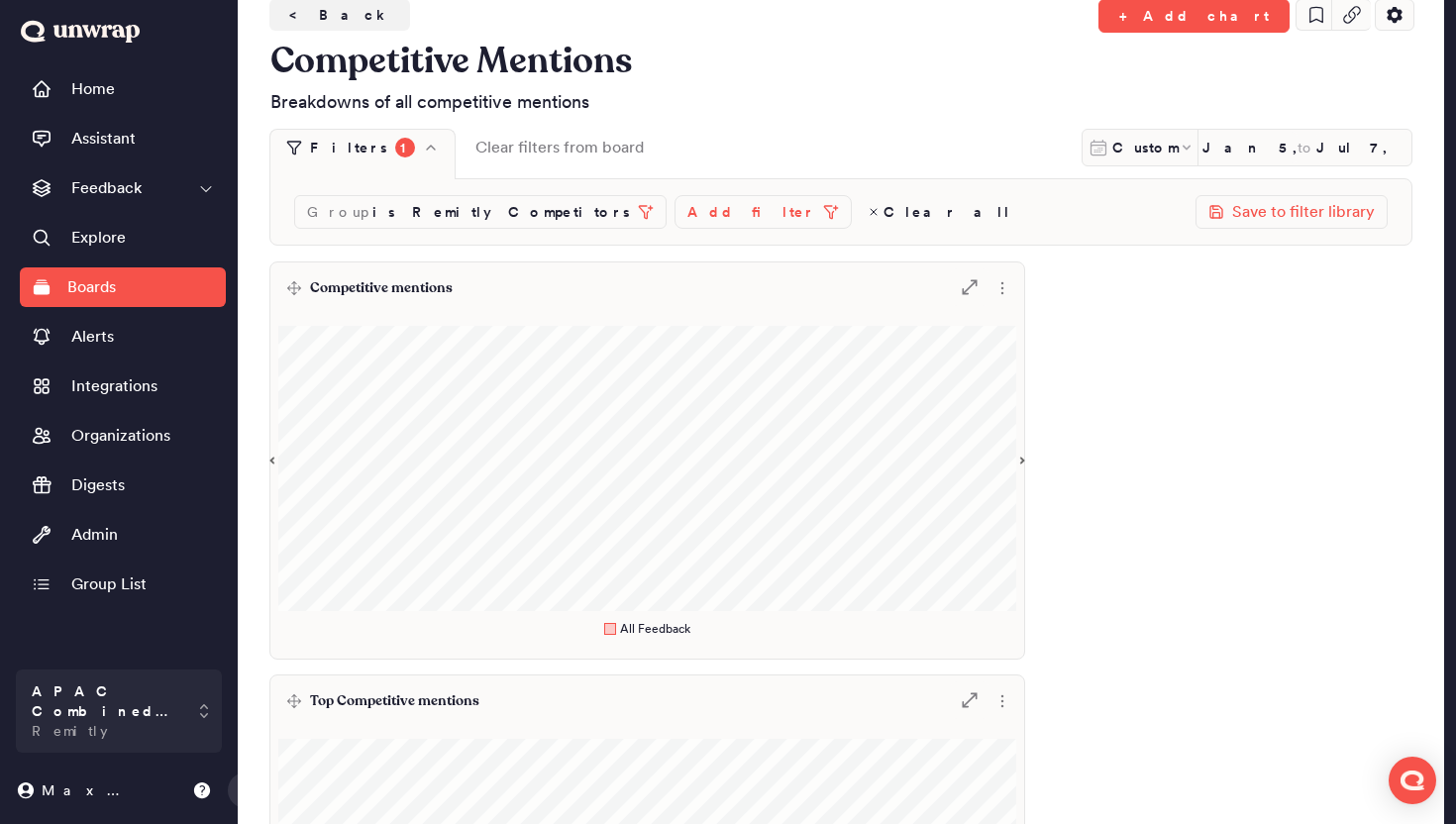 click on "Boards" at bounding box center (123, 287) 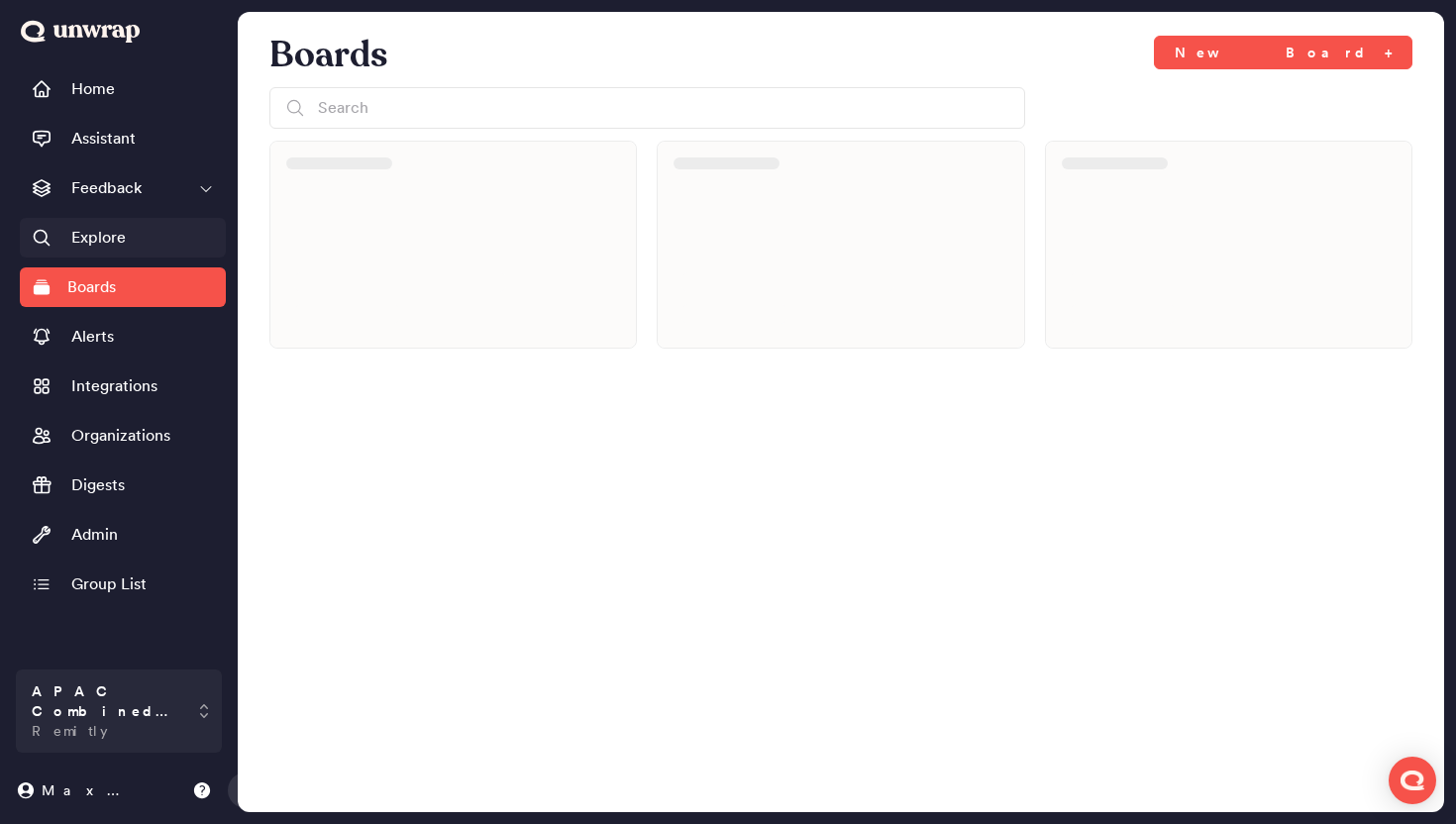 click on "Explore" at bounding box center [123, 238] 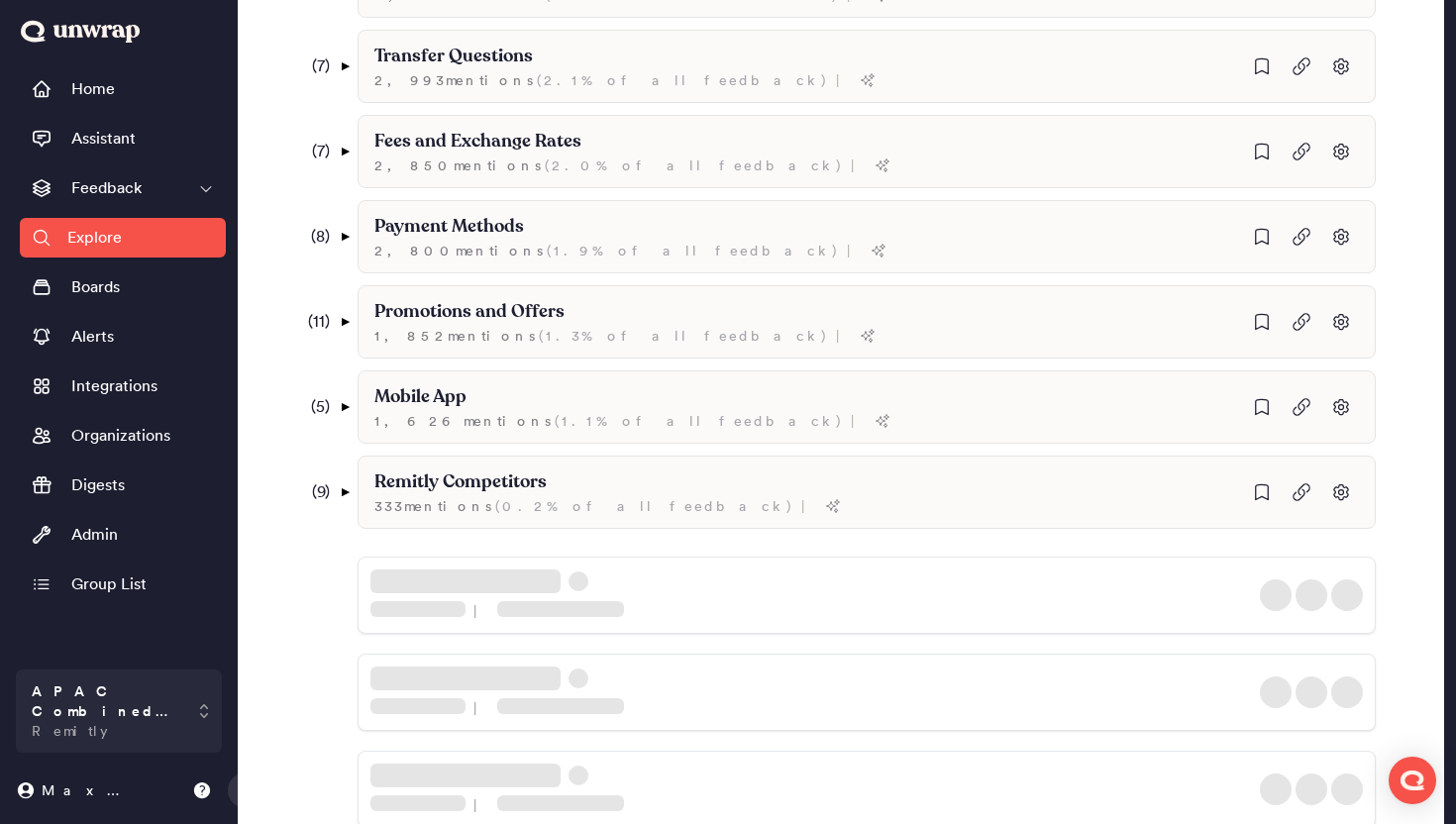 scroll, scrollTop: 5209, scrollLeft: 0, axis: vertical 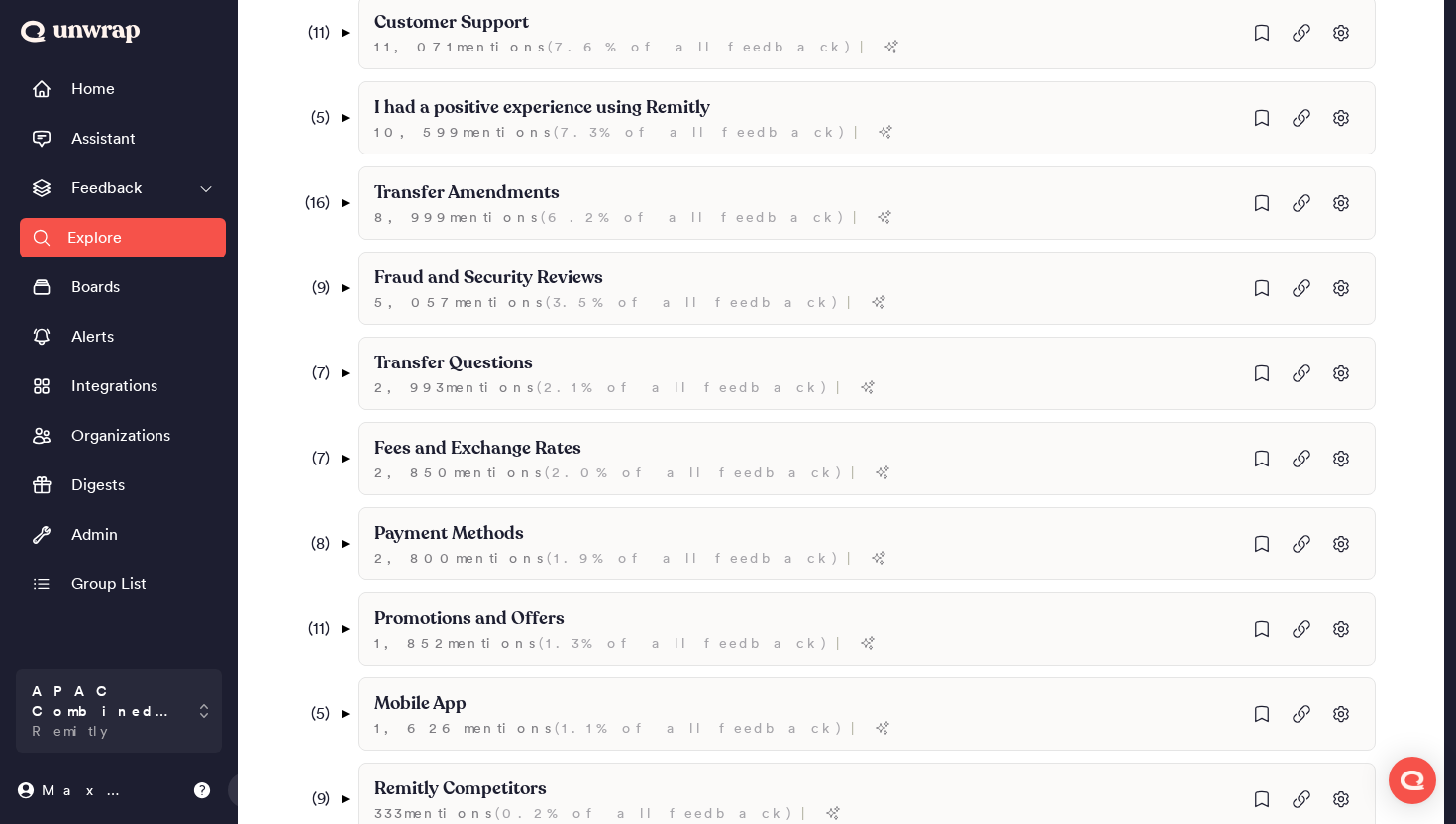 click on "( 49 ) ▼ Transfer Status 81,537  mention s   ( 56.0% of all feedback ) | ( 20 ) ▼ Delayed Transfers 42,943  mention s   ( 29.5% of all feedback ) | ( 3 ) ▼ The delivery speed is too slow 21,688  mention s   ( 14.9% of all feedback ) | The delivery speed did not meet the promised timeframe 16,383  mention s   ( 11.2% of all feedback ) | ( 1 ) ▼ My transfer has been pending for a long time 993  mention s   ( 0.7% of all feedback ) | The transaction status is stuck on "Awaiting Funds" 375  mention s   ( 0.3% of all feedback ) | ( 1 ) ▼ My transfer has not been credited to my account 10,320  mention s   ( 7.1% of all feedback ) | I have not received my transfer to a Nequi account 301  mention s   ( 0.2% of all feedback ) | ( 2 ) ▼ Delayed due to a compliance review 9,584  mention s   ( 6.6% of all feedback ) | My transaction is delayed due to a fraud review 3,831  mention s   ( 2.6% of all feedback ) | I am experiencing a delay due to my transaction being under EDD review 2,295  mention s   ( ) | ( 1" at bounding box center (857, -1974) 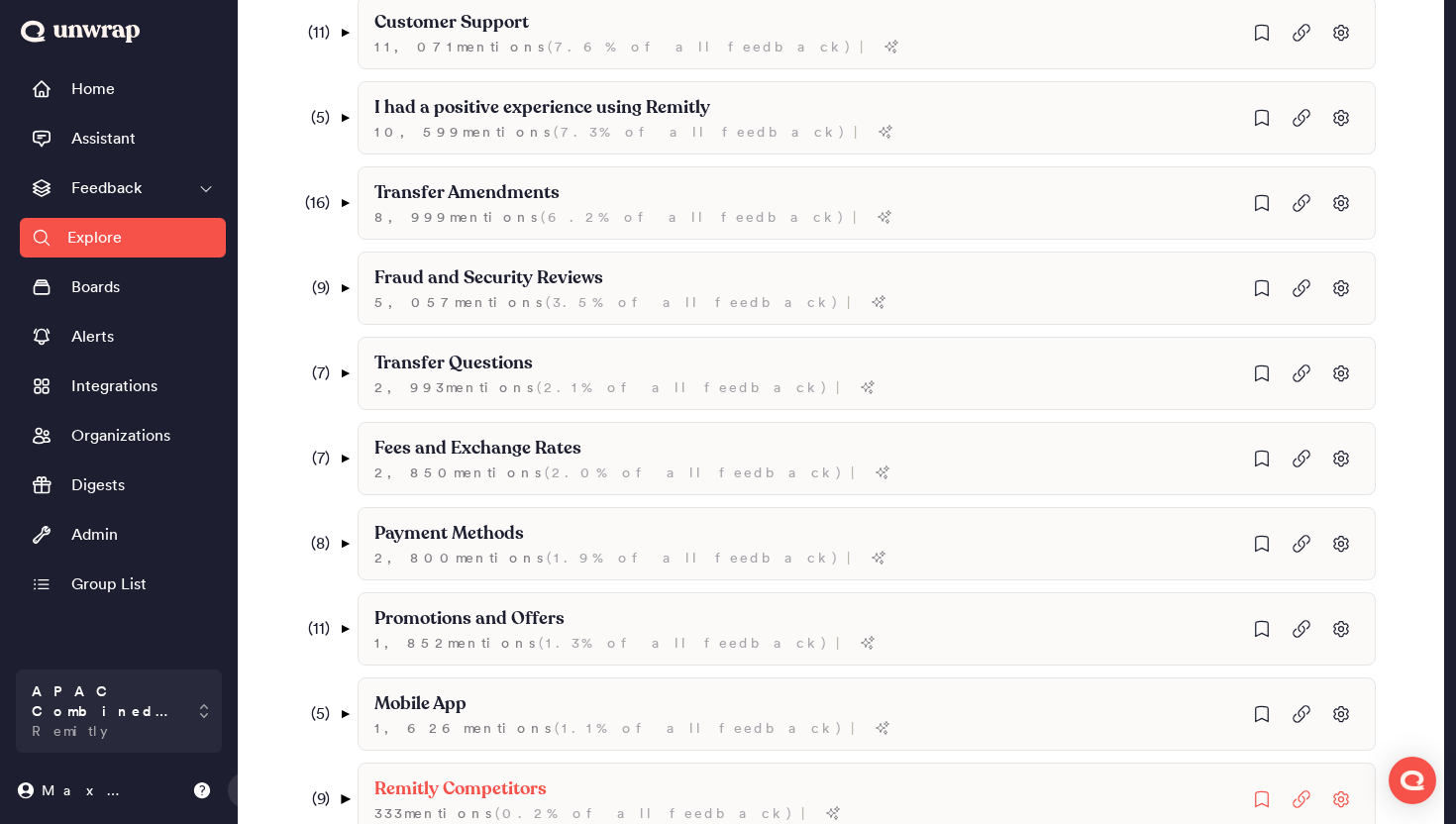 click on "▼" at bounding box center (345, 799) 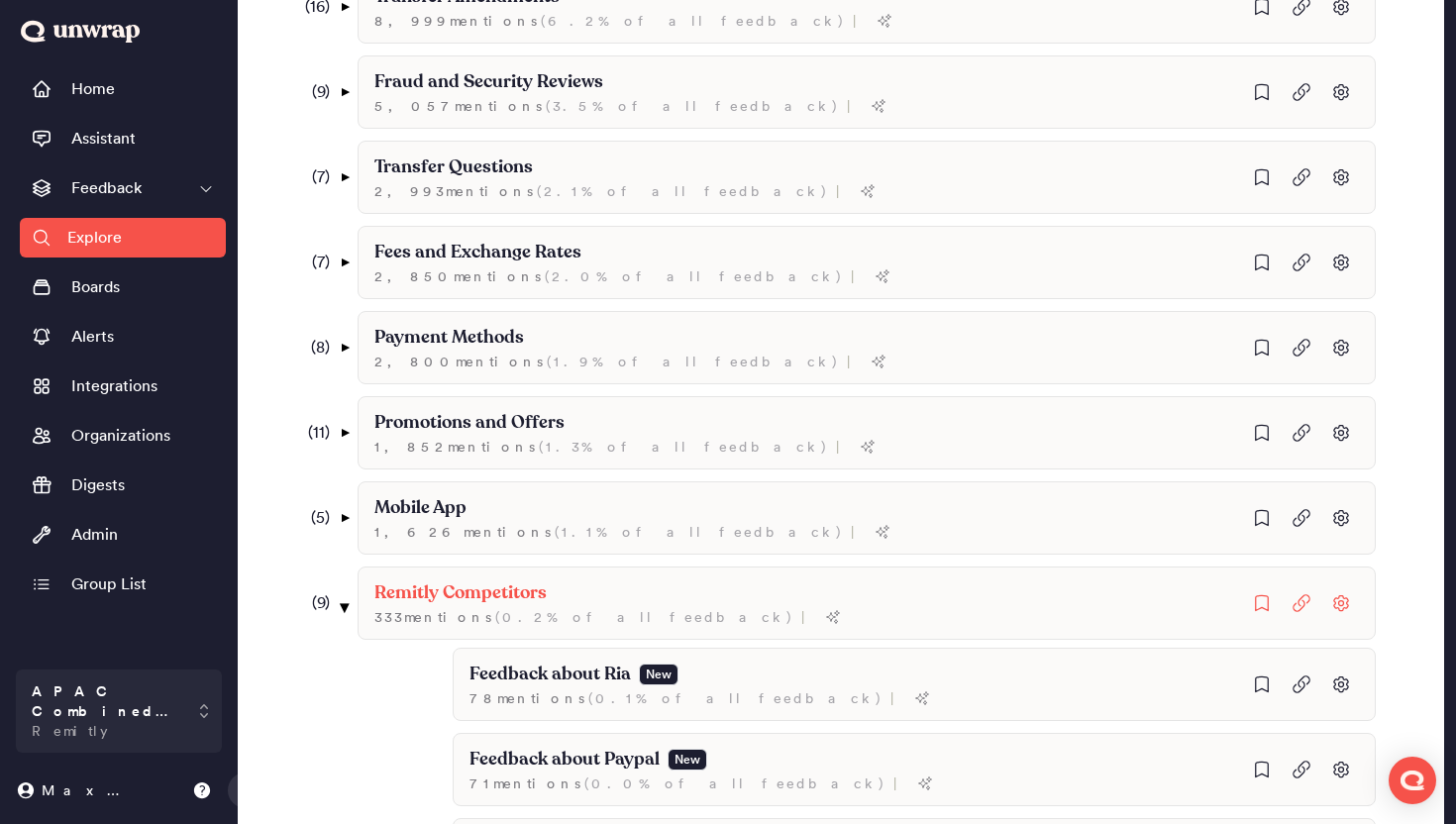 scroll, scrollTop: 5592, scrollLeft: 0, axis: vertical 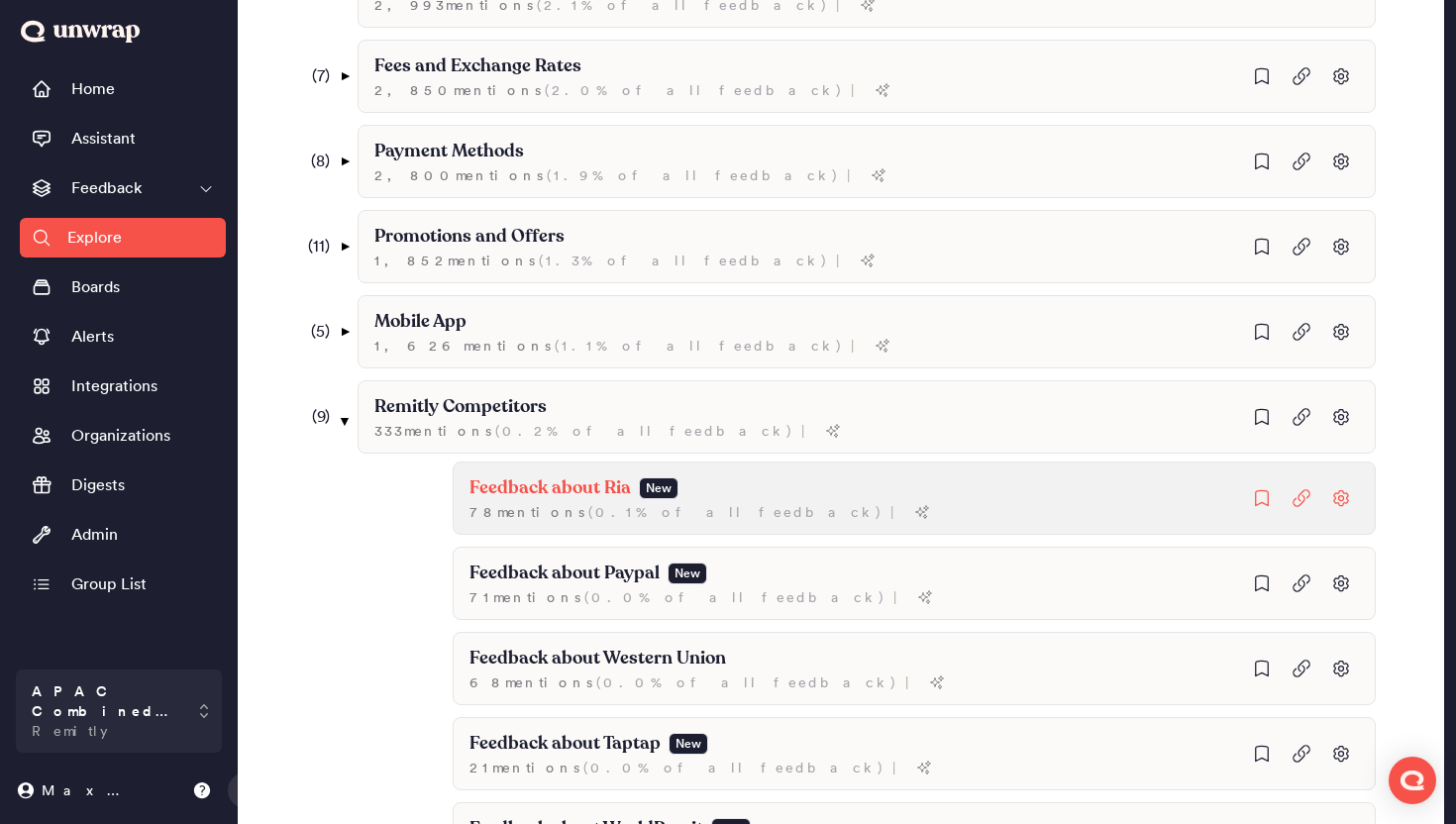 click on "Feedback about Ria New 78  mention s   ( 0.1% of all feedback ) |" at bounding box center (1009, -4893) 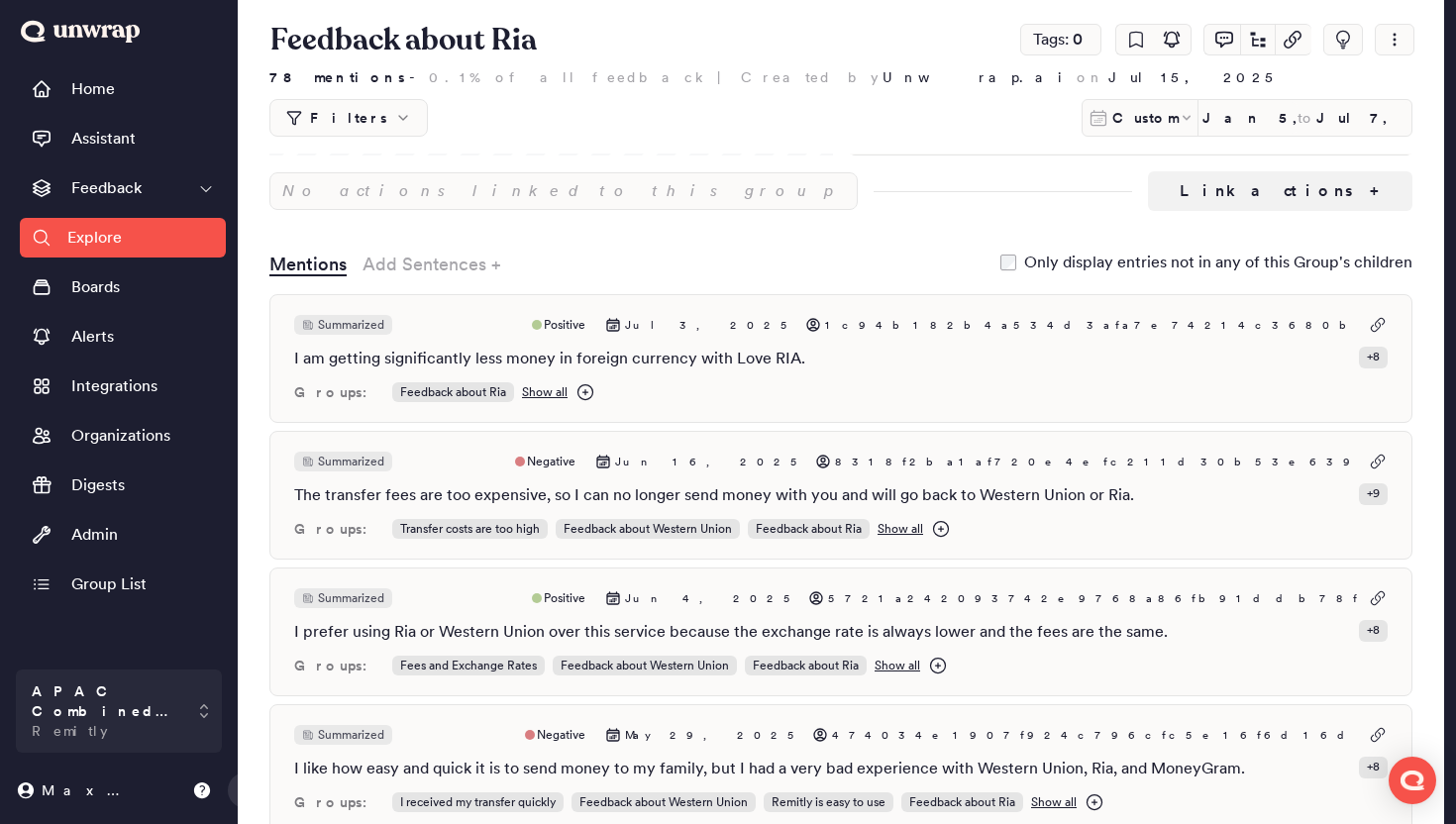 scroll, scrollTop: 0, scrollLeft: 0, axis: both 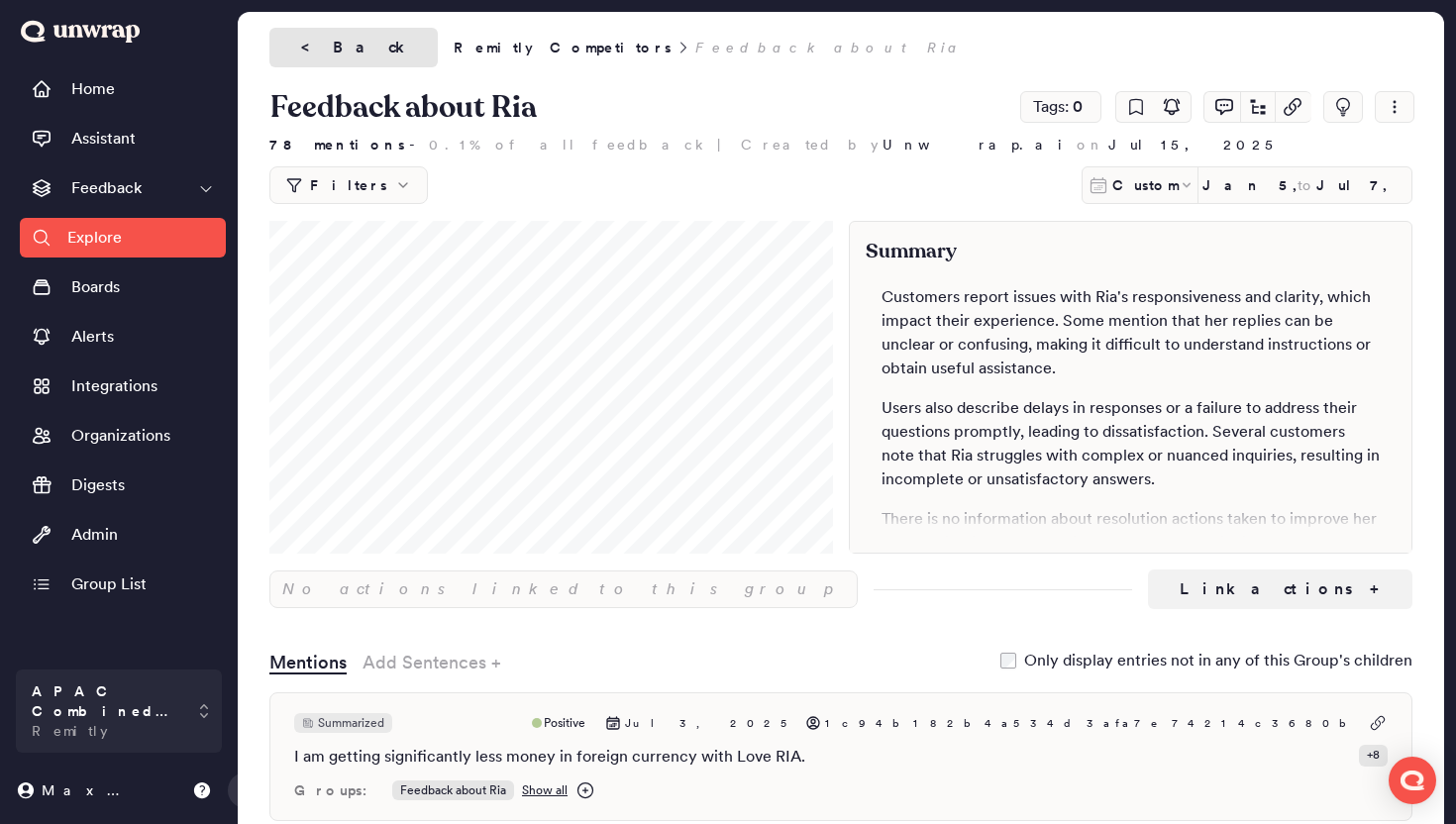 click on "< Back" at bounding box center [354, 48] 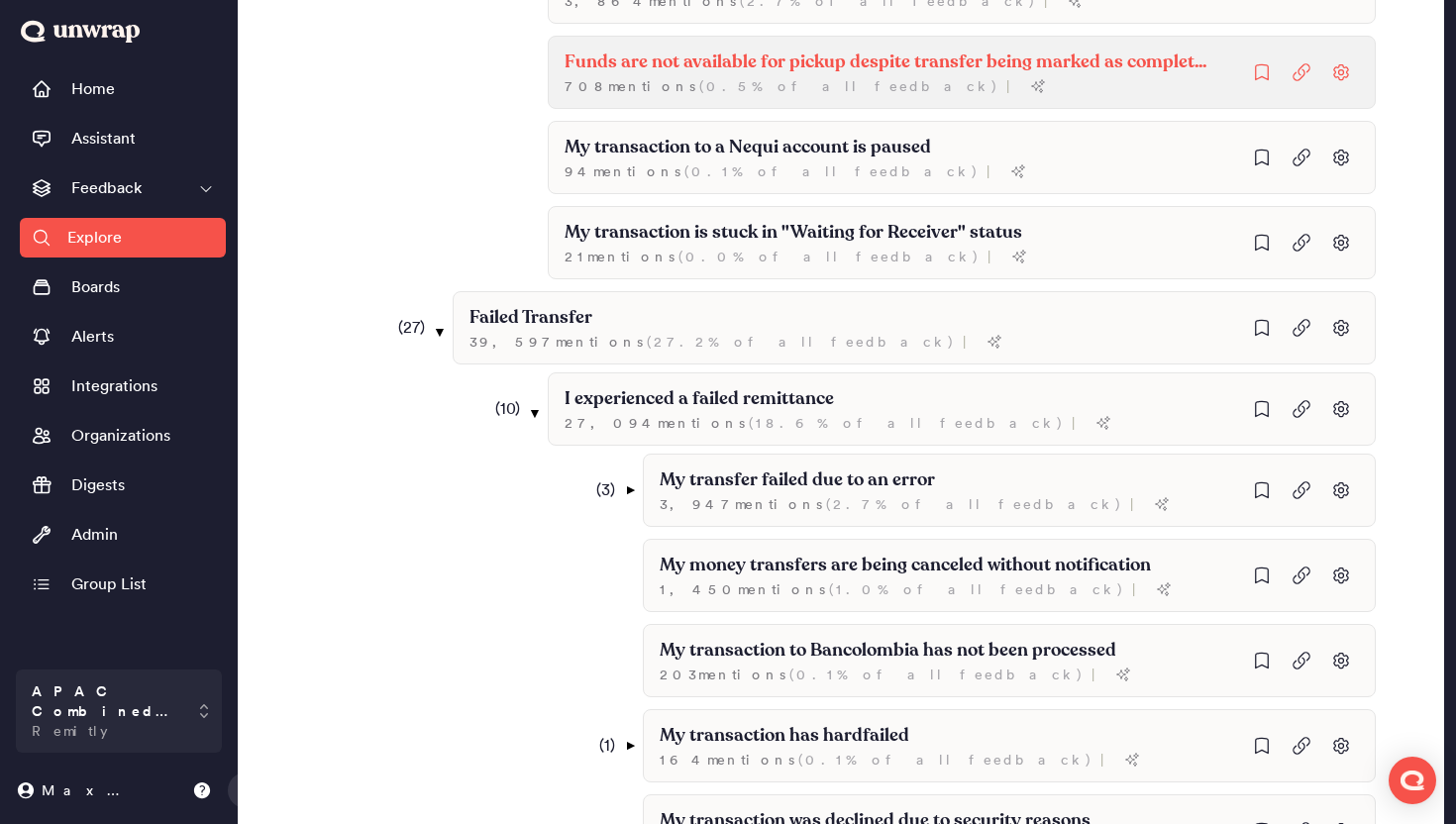 scroll, scrollTop: 0, scrollLeft: 0, axis: both 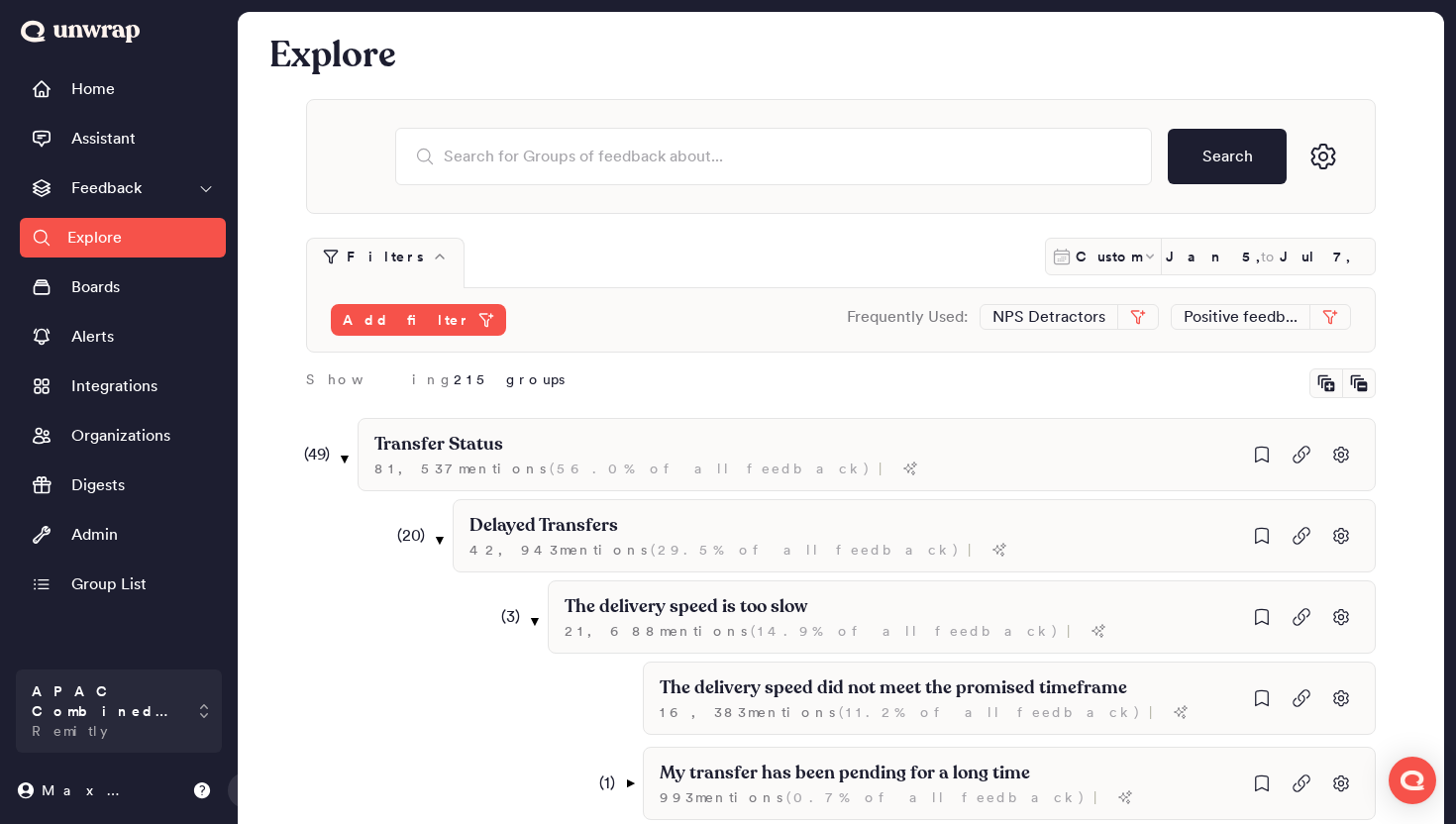 click on "Search" at bounding box center (841, 156) 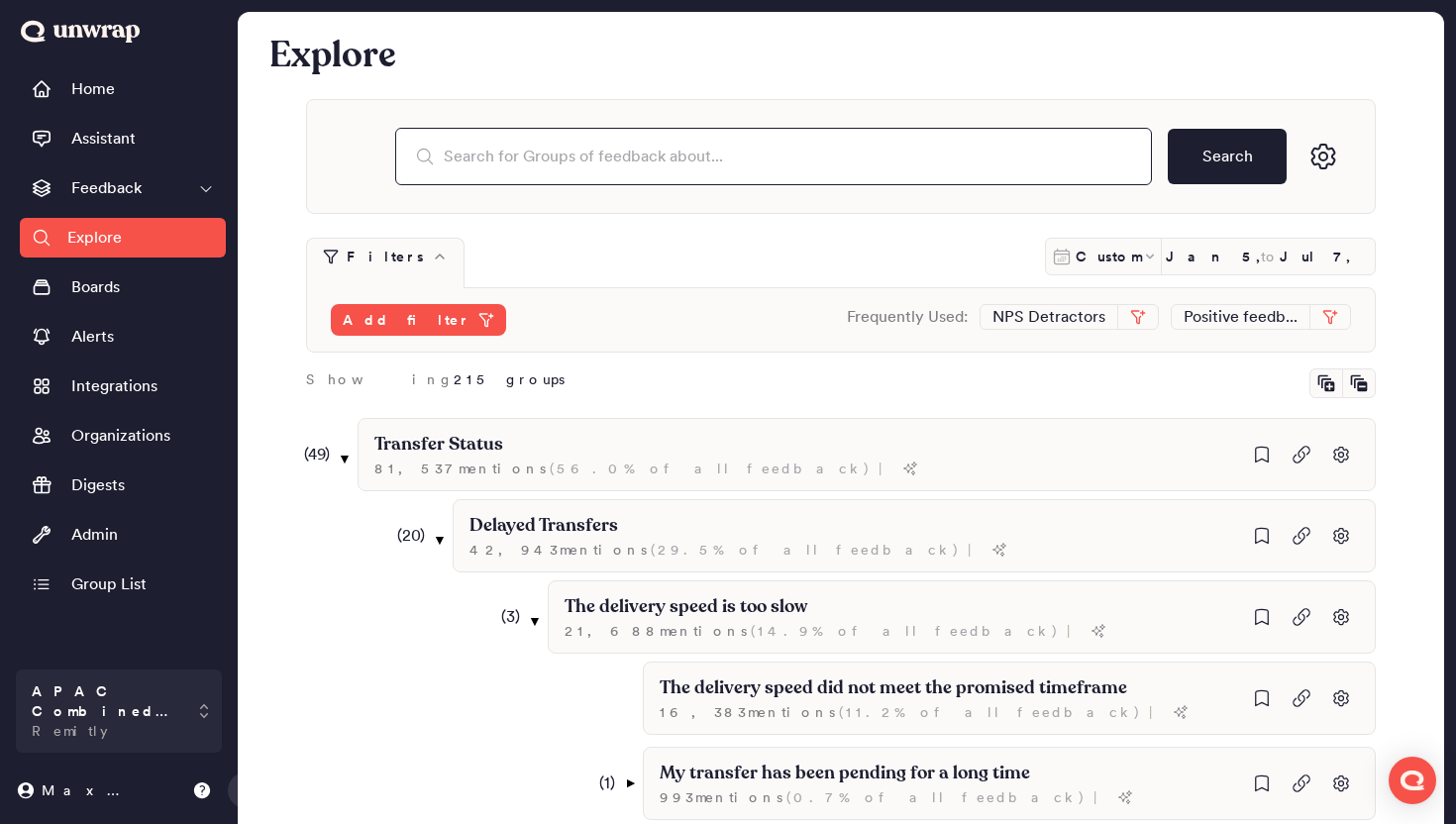click at bounding box center (774, 156) 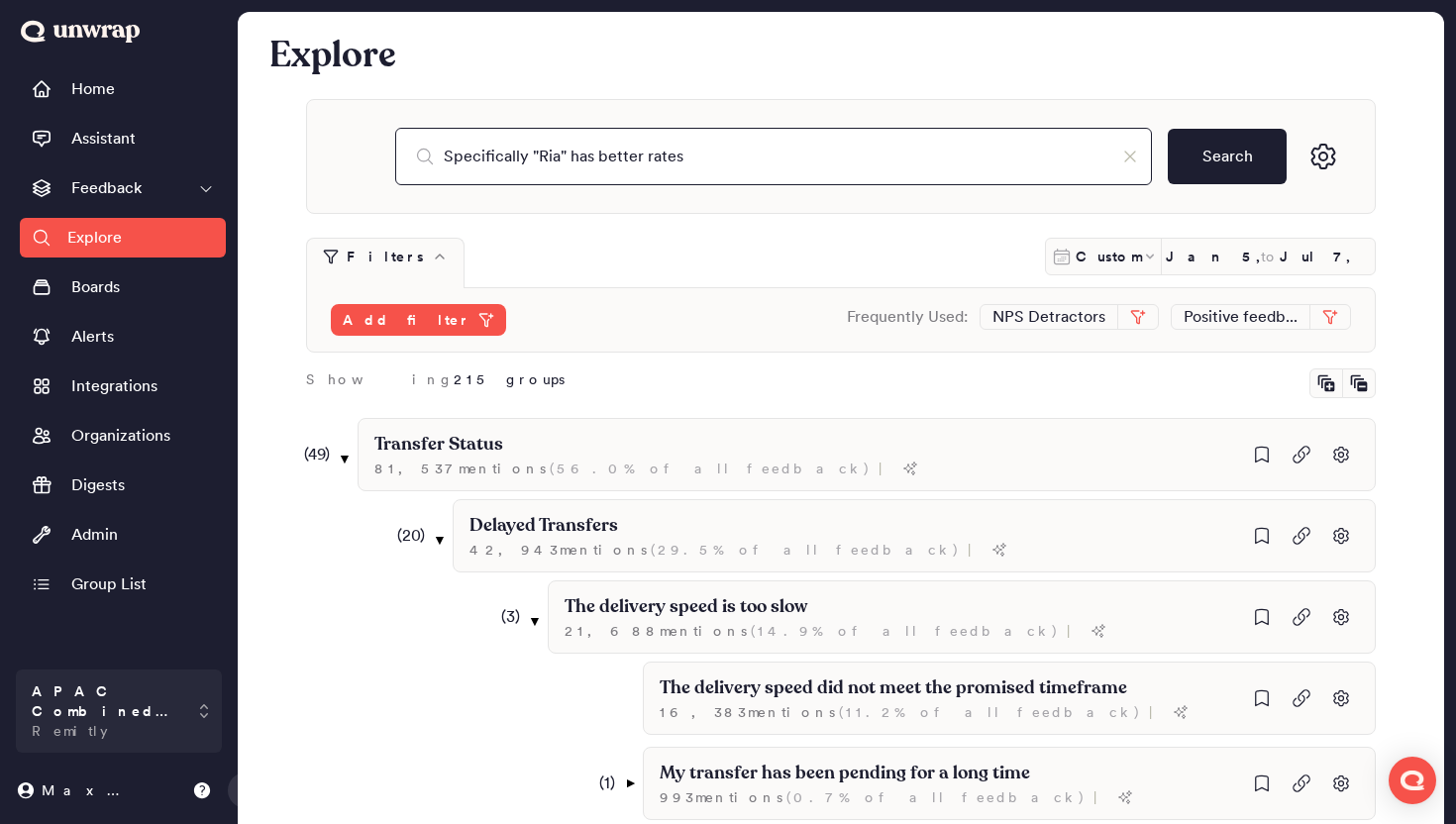 type on "Specifically "Ria" has better rates" 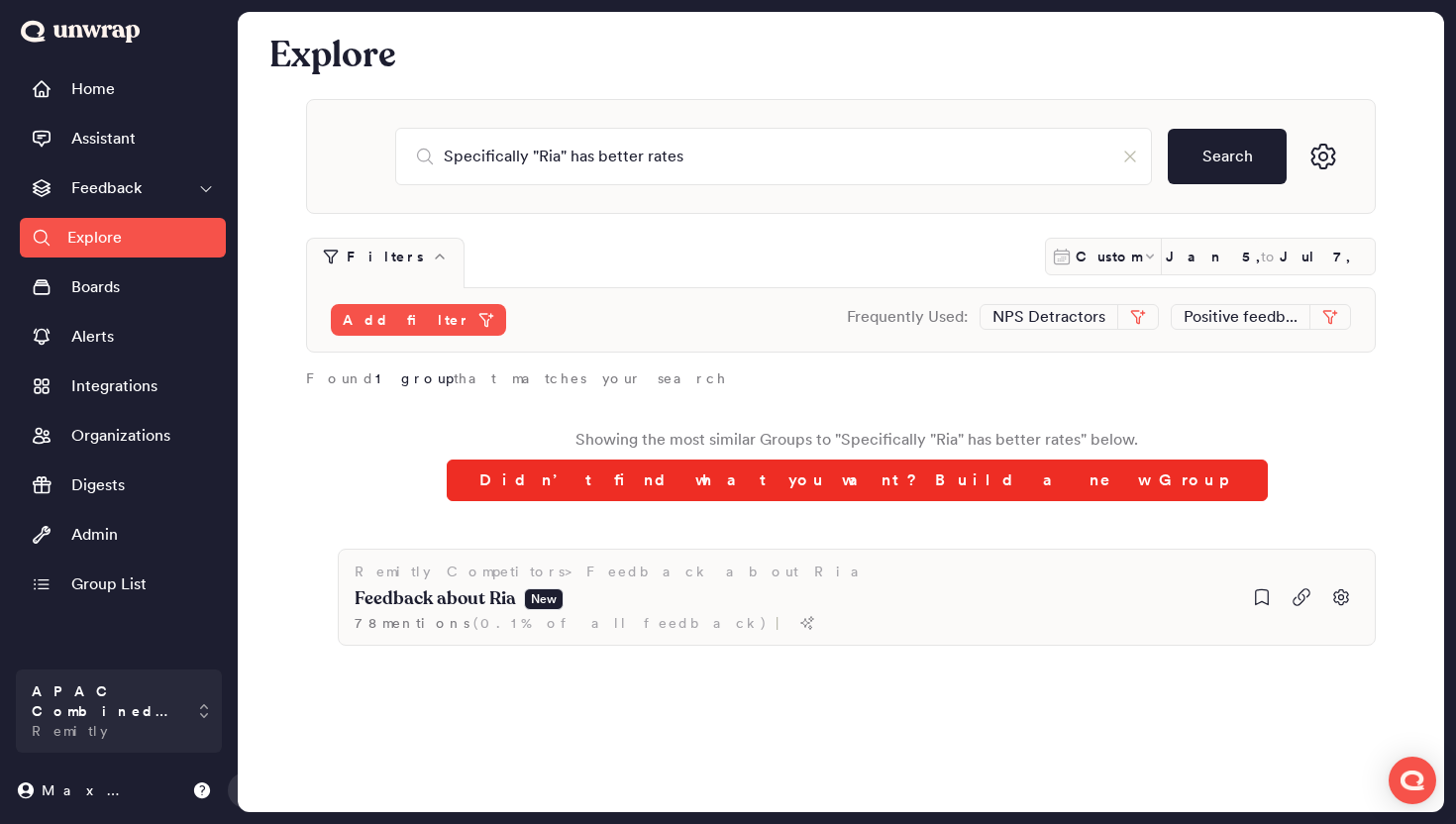 click on "Didn’t find what you want? Build a new Group" at bounding box center (857, 480) 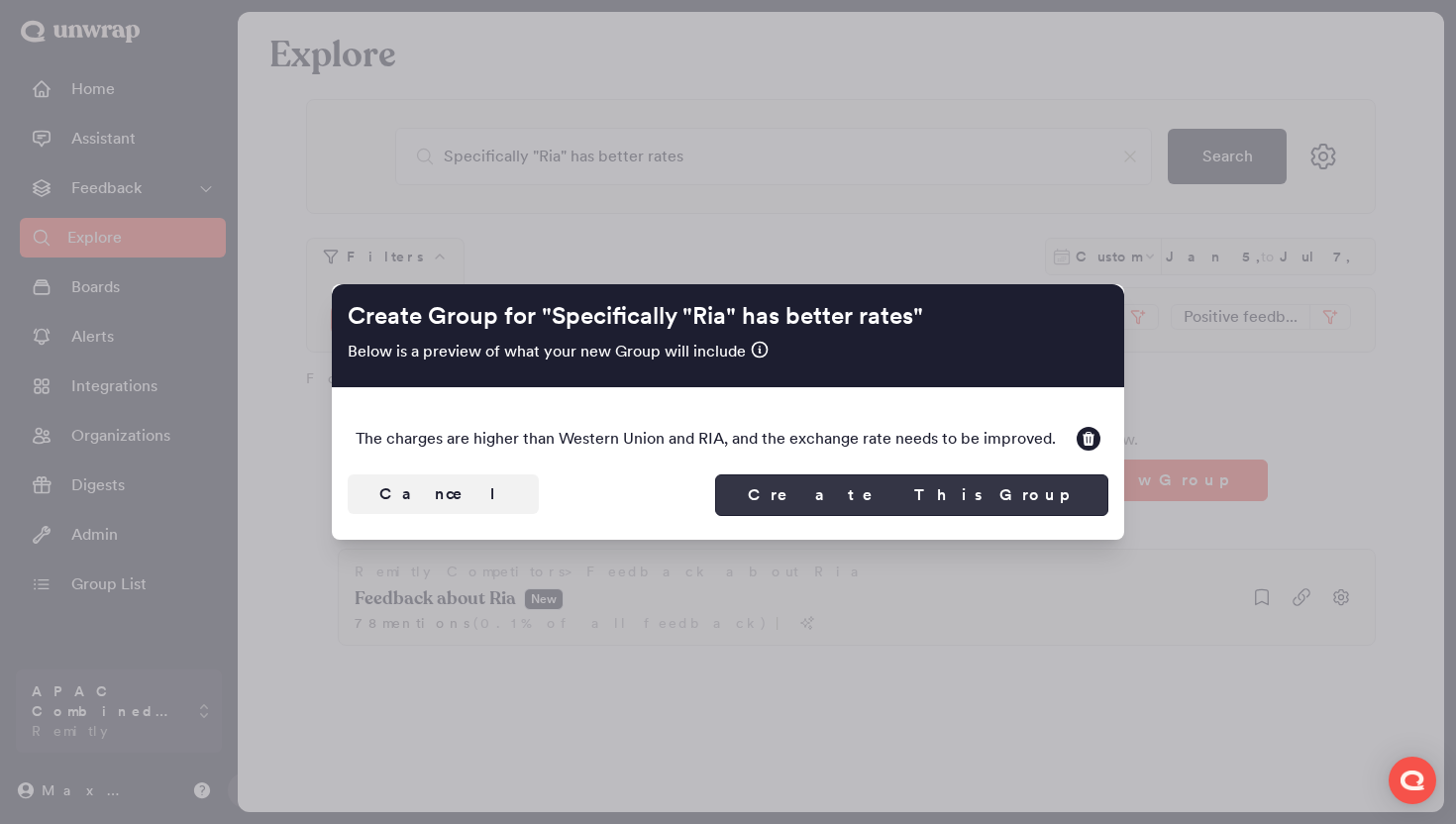 click on "Create This Group" at bounding box center [911, 495] 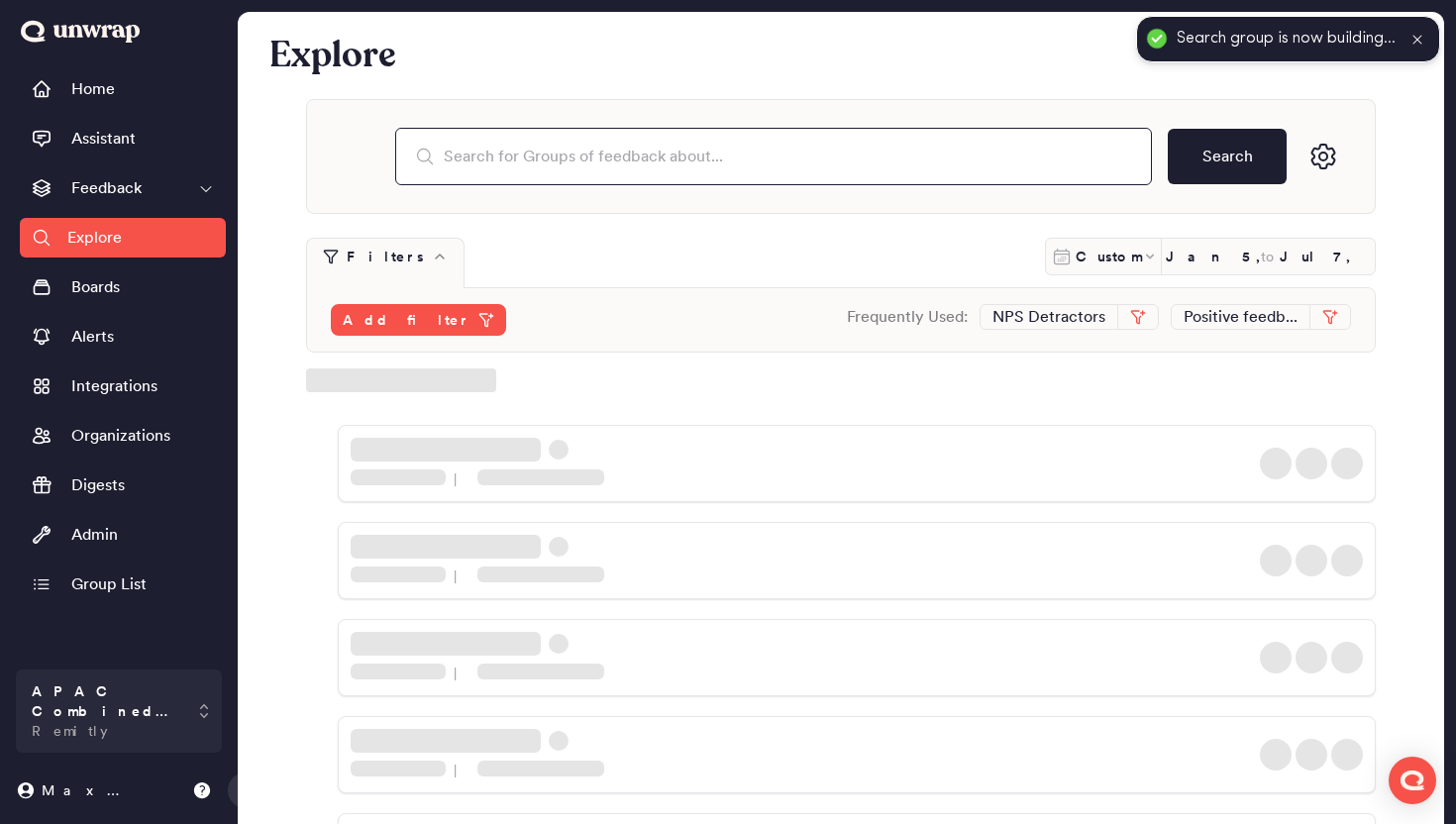 click at bounding box center [774, 156] 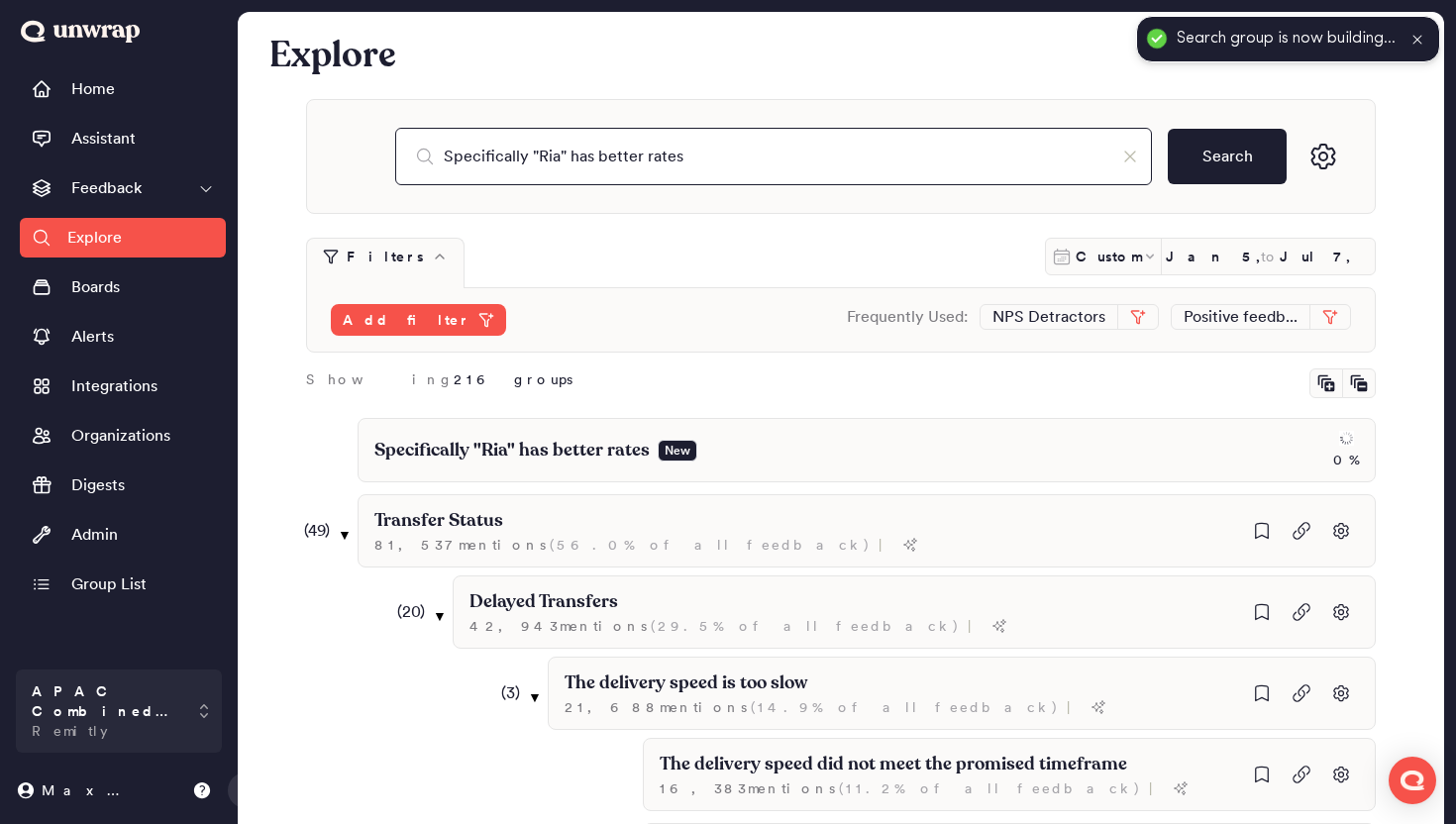 drag, startPoint x: 559, startPoint y: 147, endPoint x: 541, endPoint y: 147, distance: 18 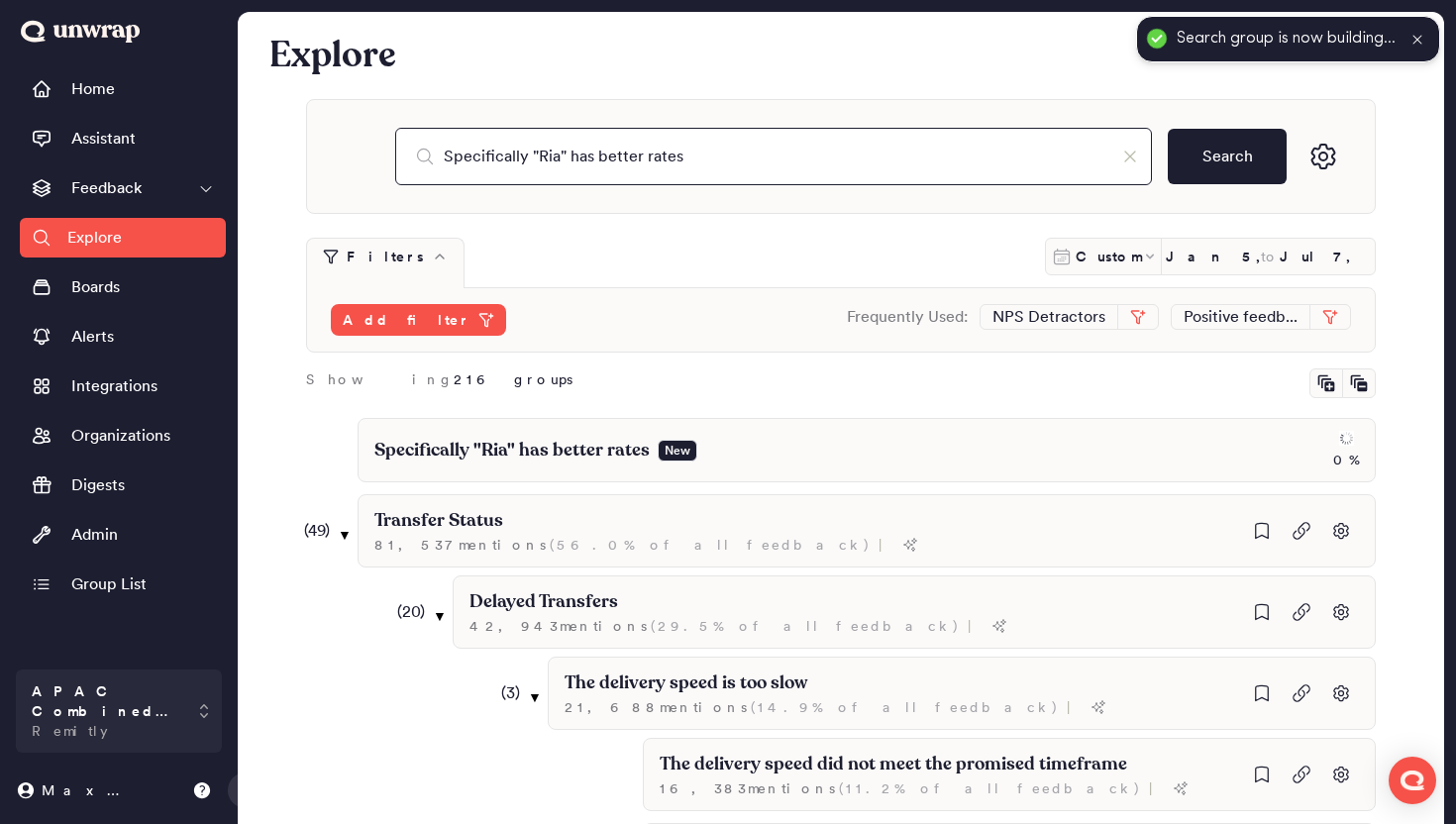 click on "Specifically "Ria" has better rates" at bounding box center [774, 156] 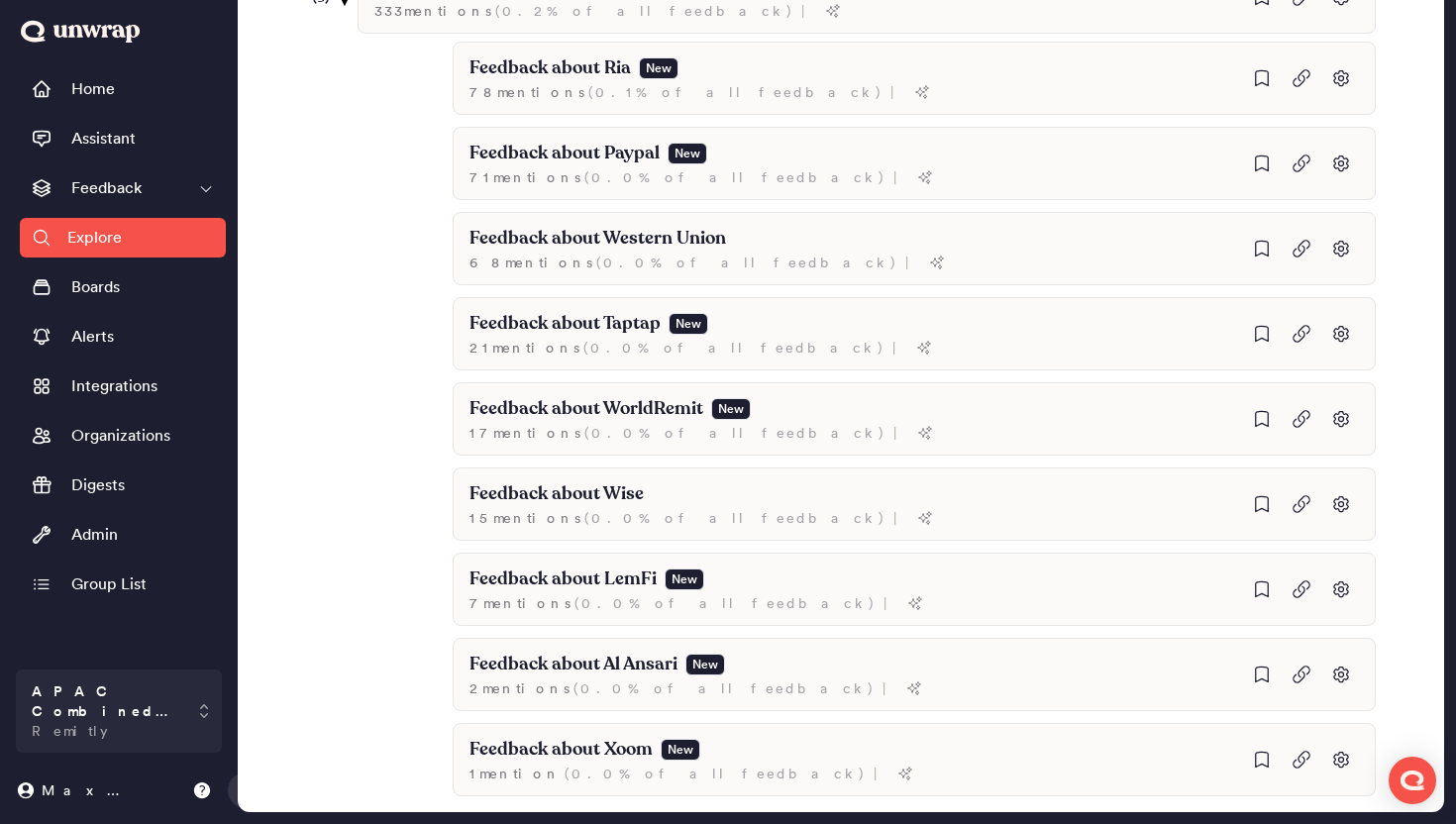 scroll, scrollTop: 6009, scrollLeft: 0, axis: vertical 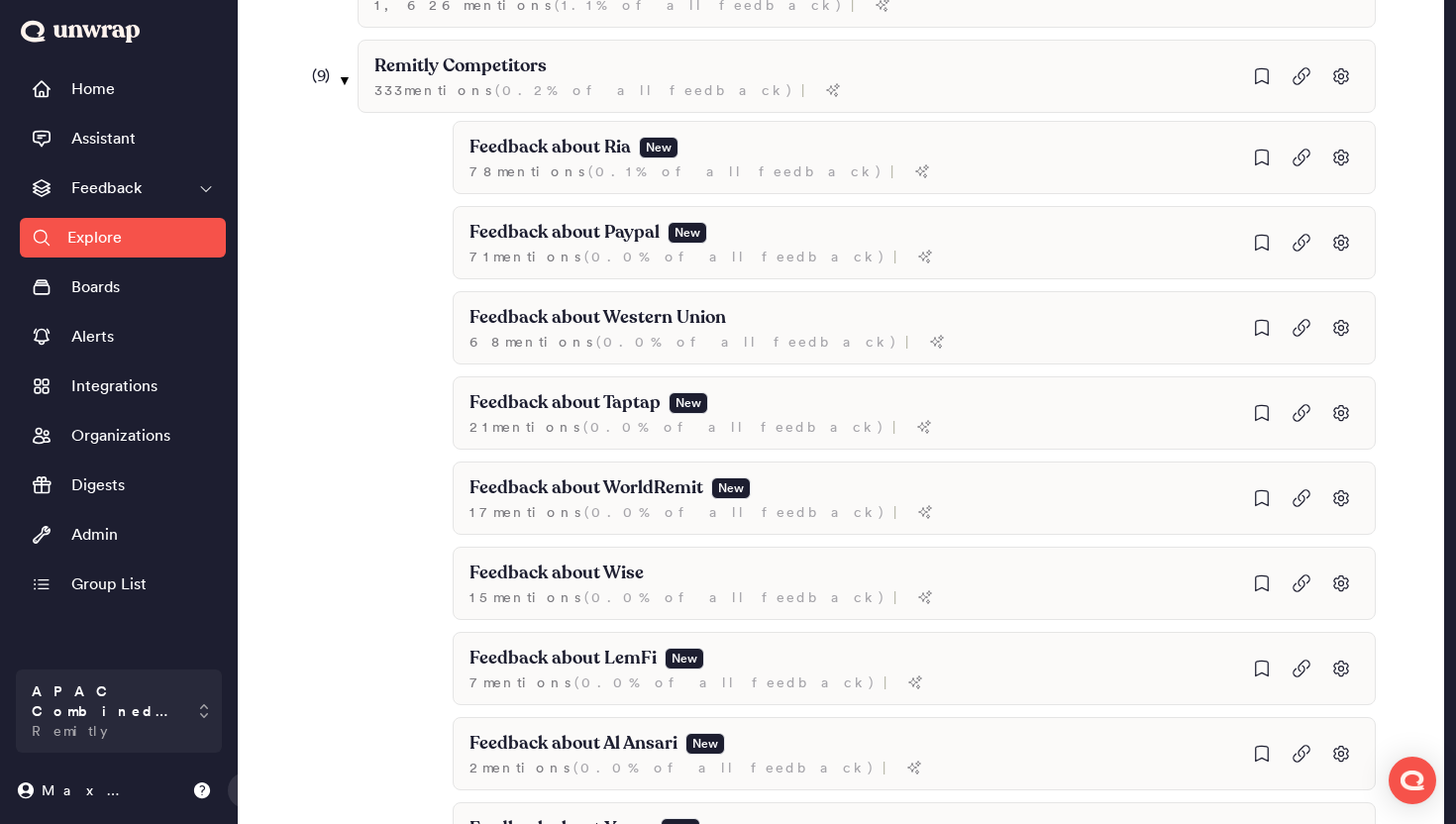 type on "Specifically "Western Union" has better rates" 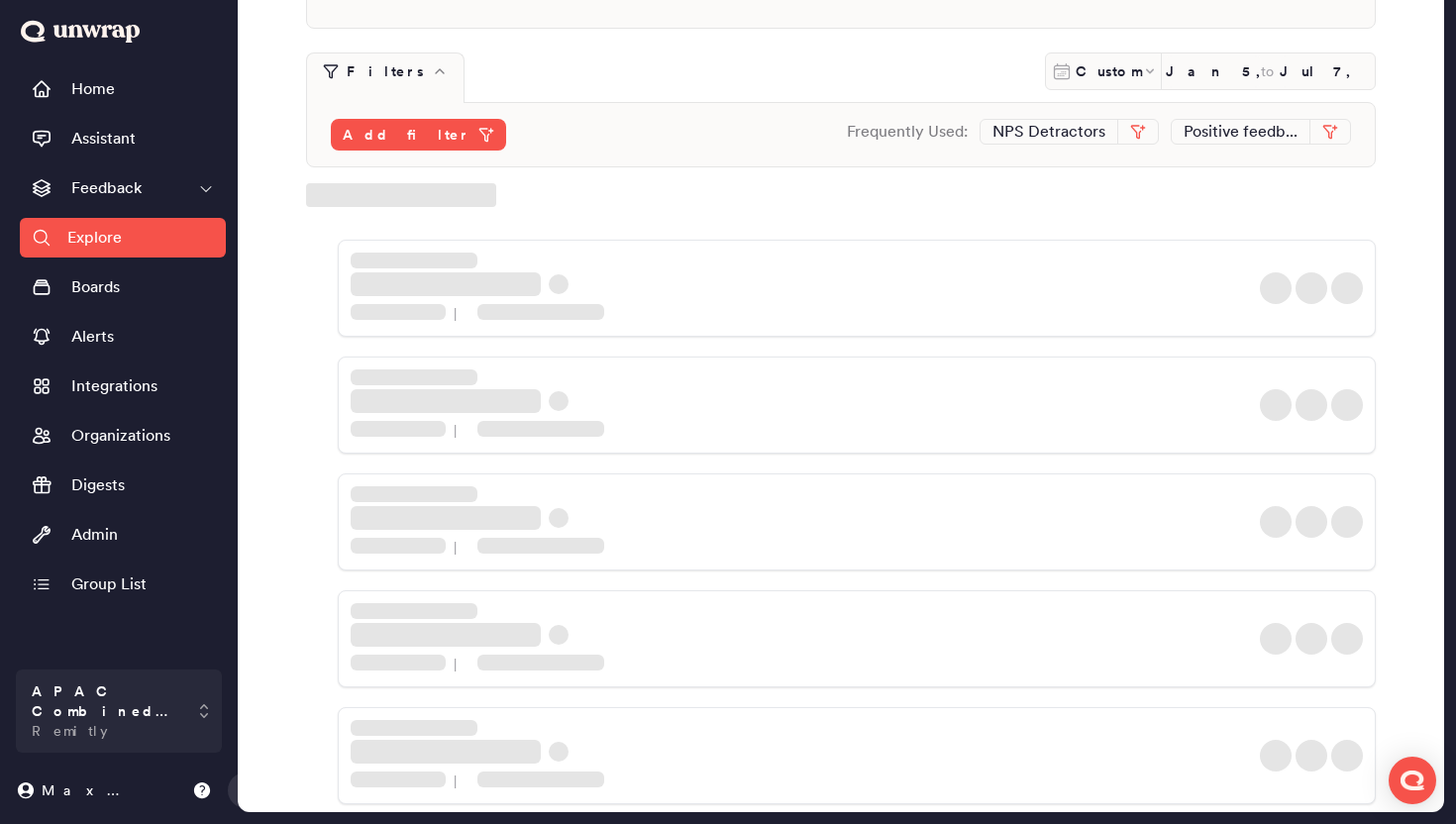scroll, scrollTop: 0, scrollLeft: 0, axis: both 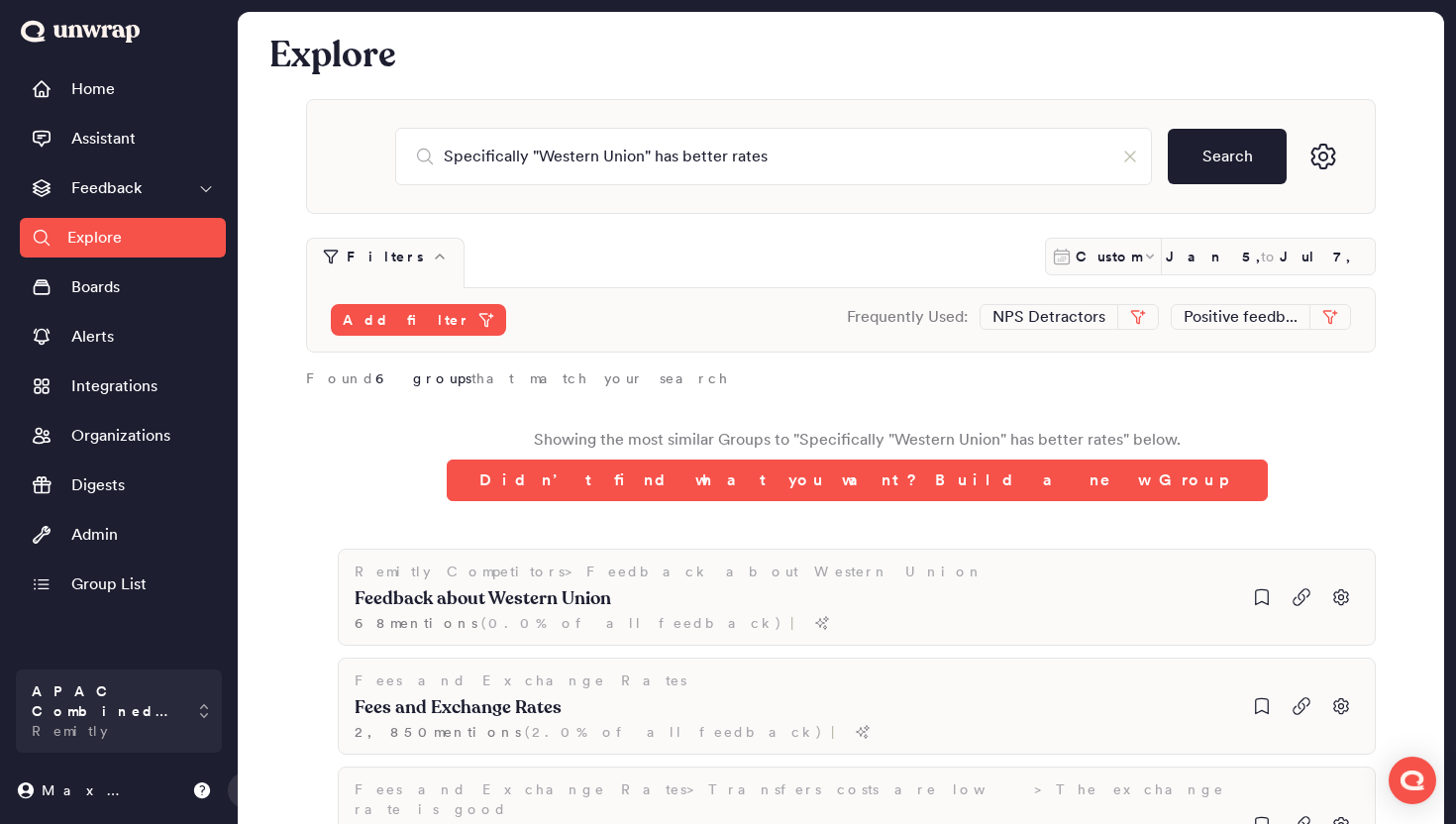 click on "Showing the most similar Groups to " Specifically "Western Union" has better rates " below.  Didn’t find what you want? Build a new Group" at bounding box center [857, 464] 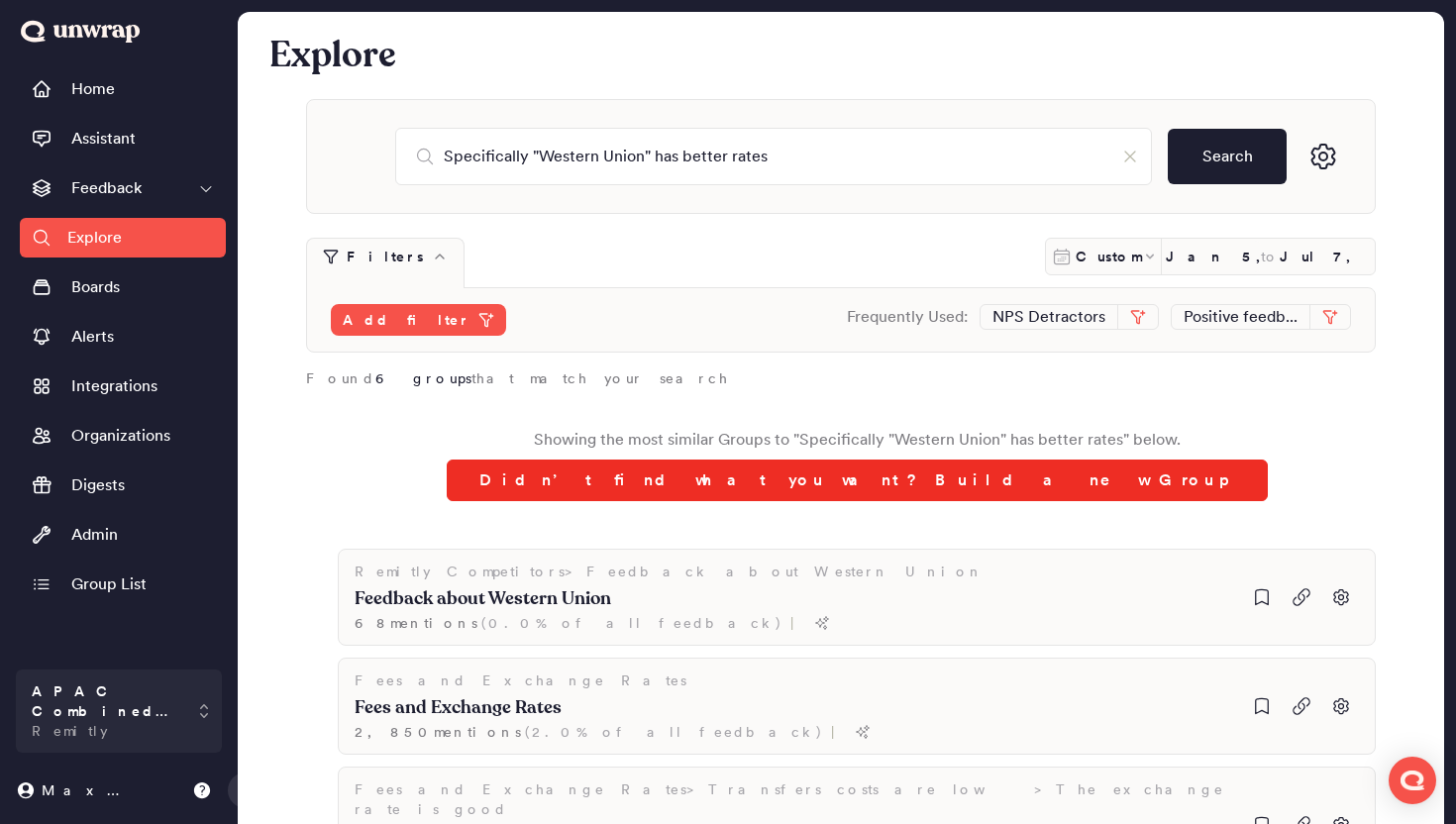 click on "Didn’t find what you want? Build a new Group" at bounding box center (857, 480) 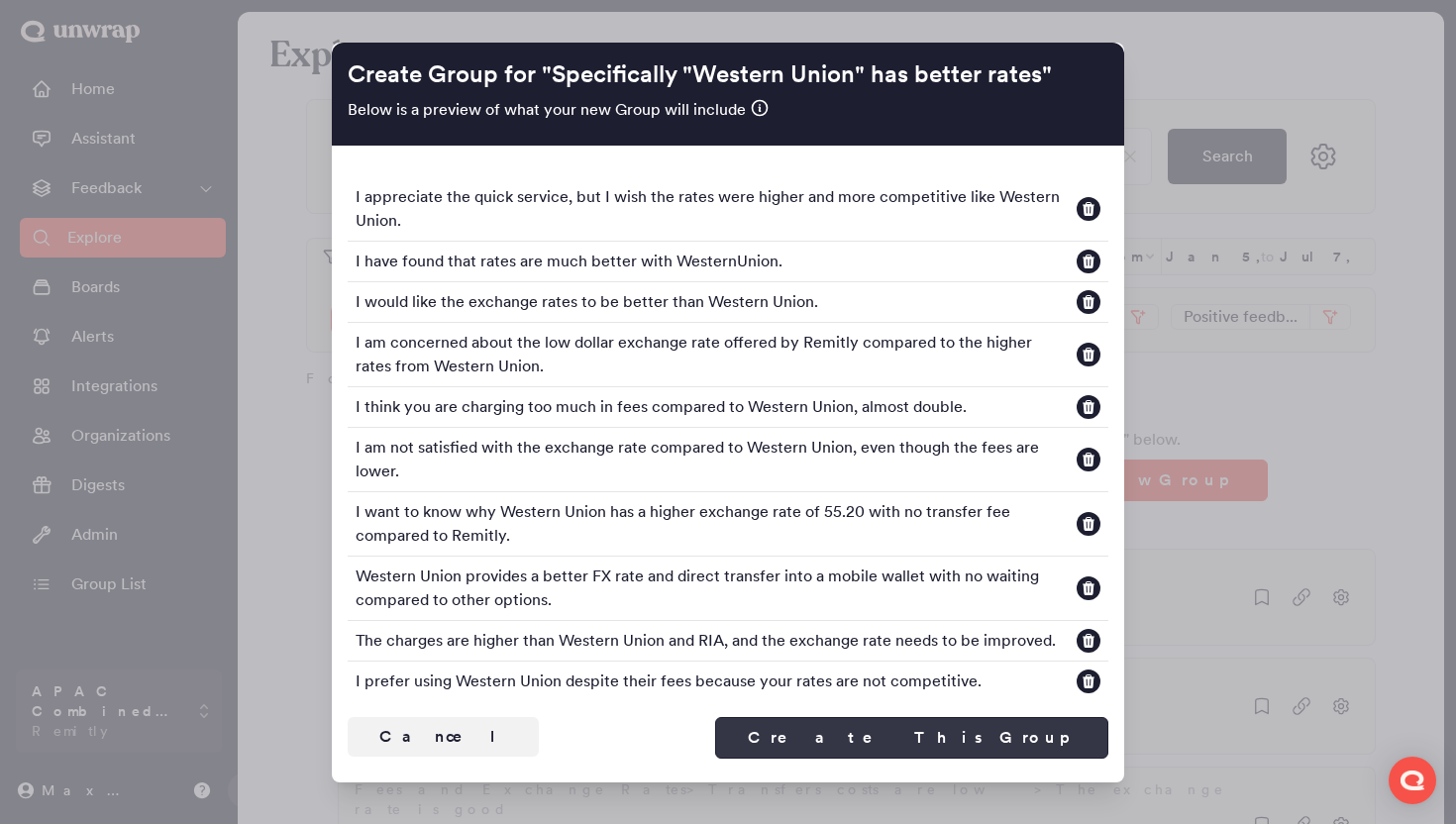 click on "Create This Group" at bounding box center (911, 738) 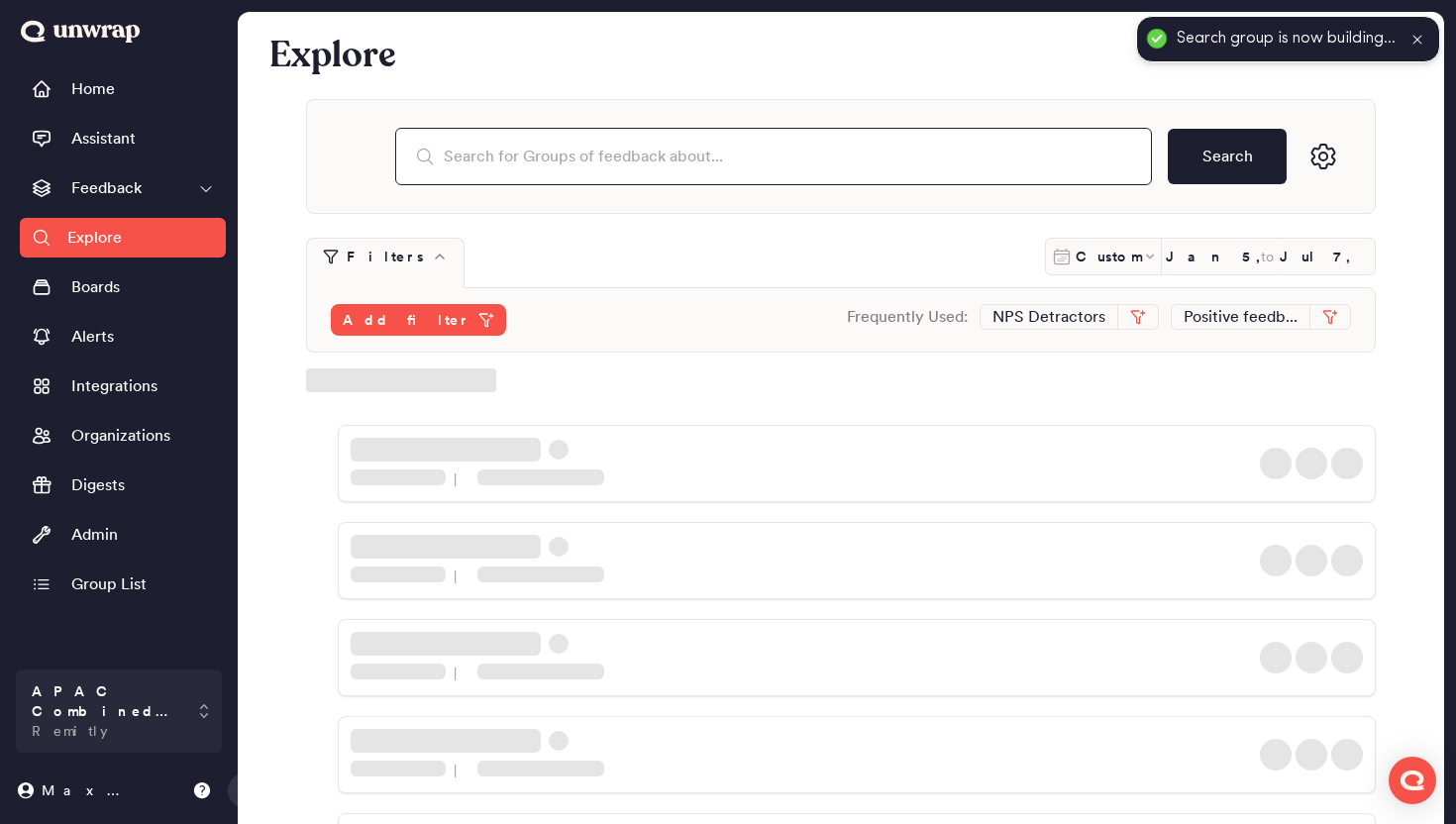 click at bounding box center [774, 156] 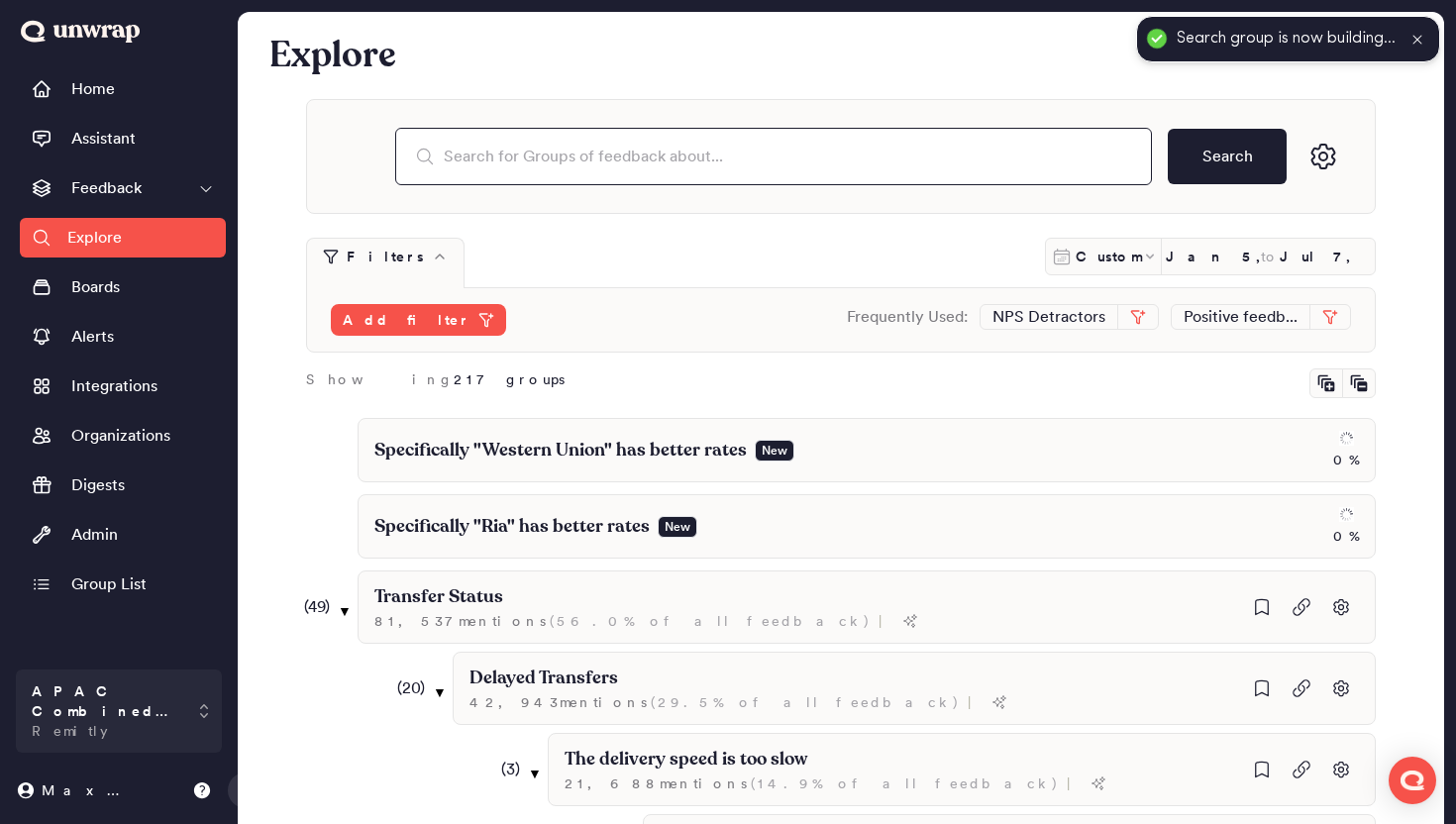 paste on "Specifically "Ria" has better rates" 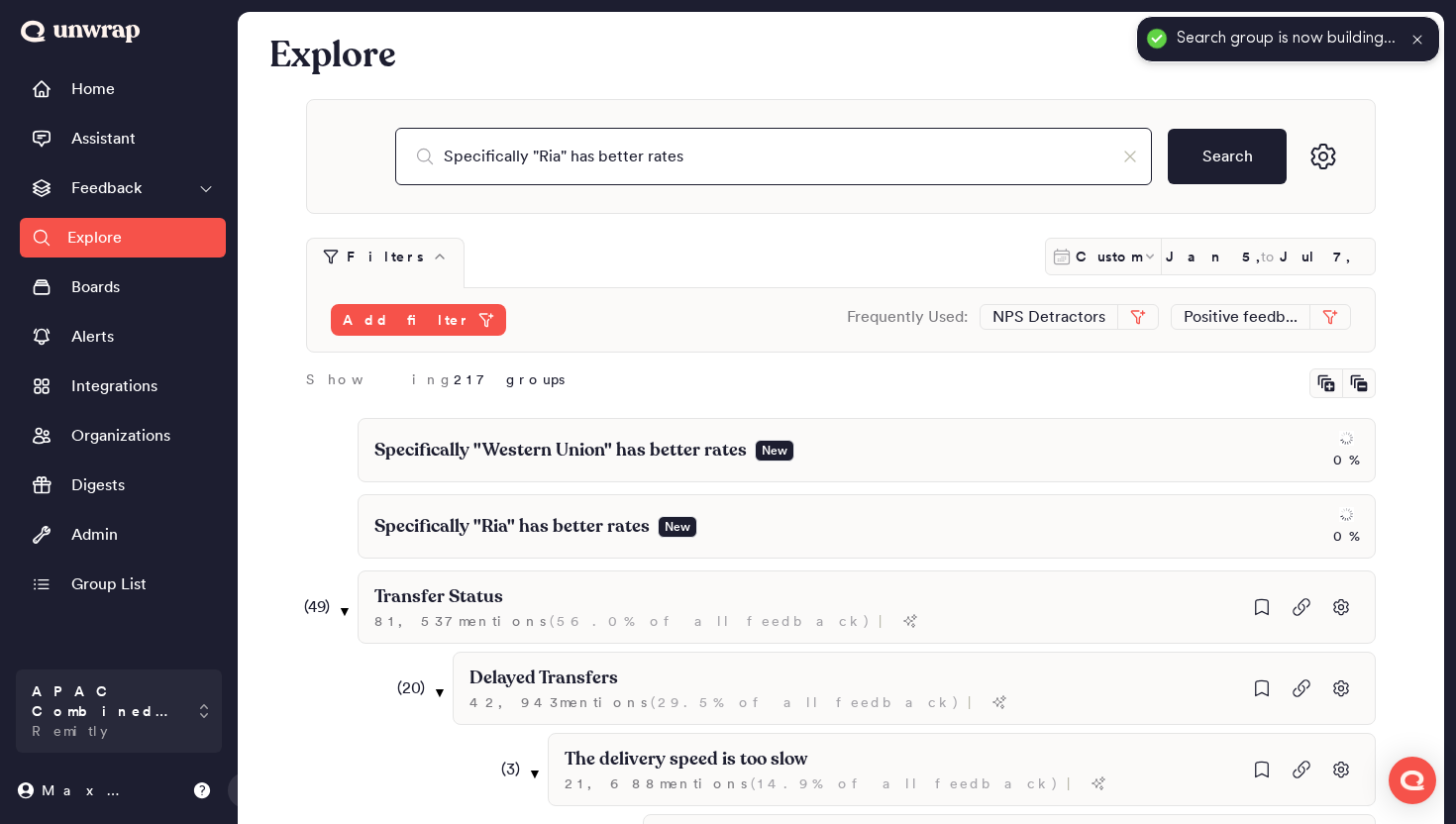 click on "Specifically "Ria" has better rates" at bounding box center [774, 156] 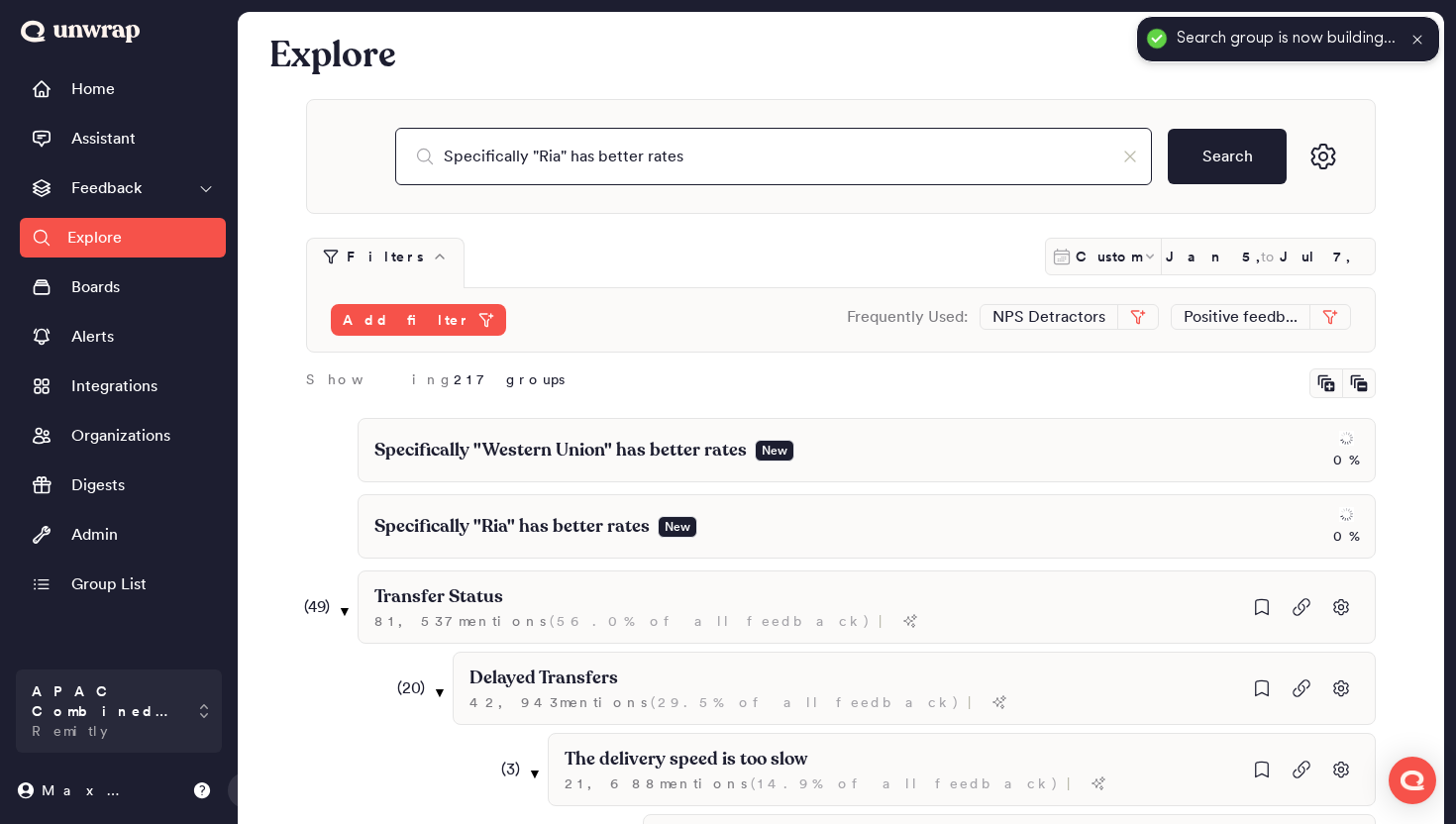 click on "Specifically "Ria" has better rates" at bounding box center [774, 156] 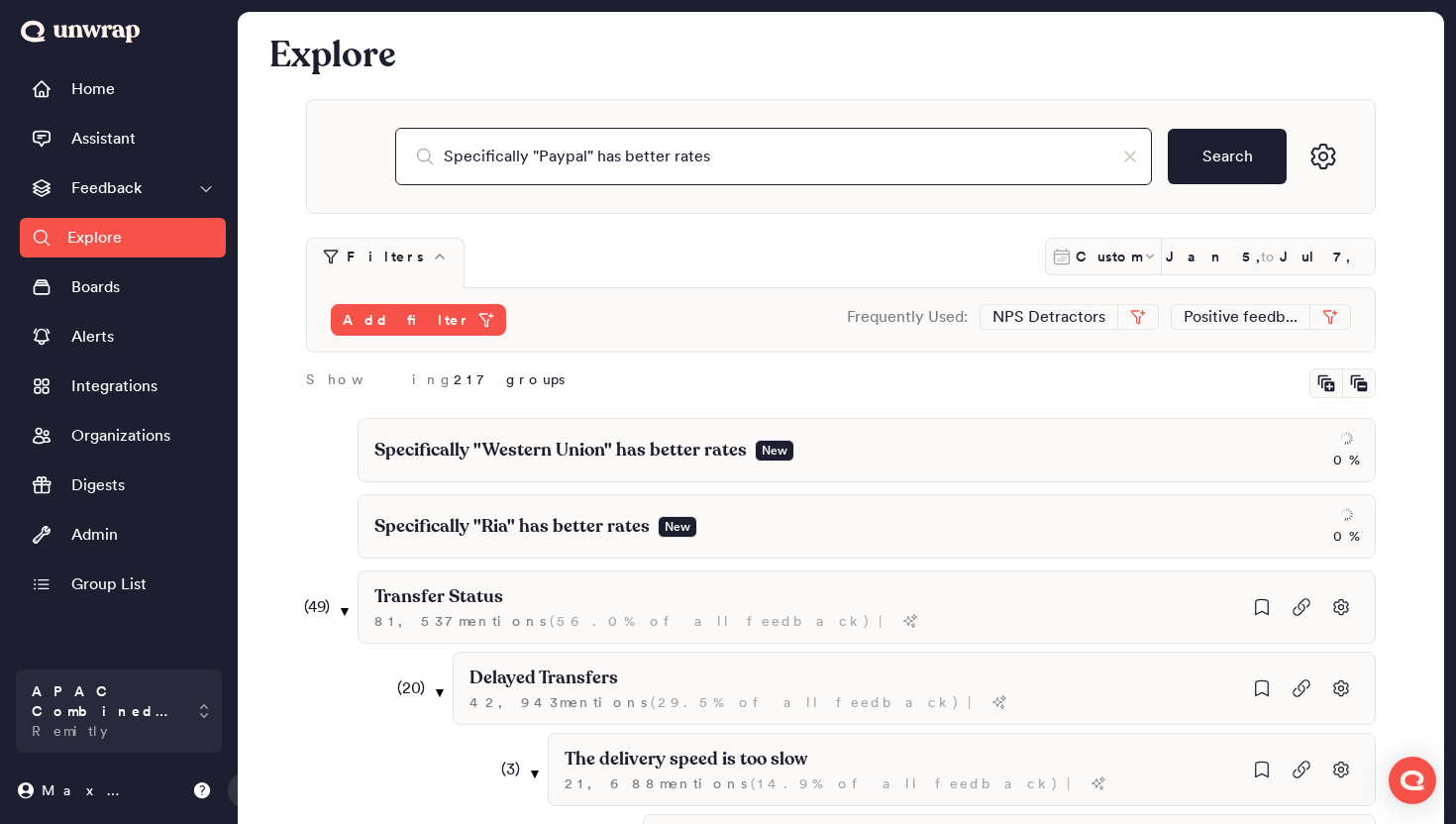 type on "Specifically "Paypal" has better rates" 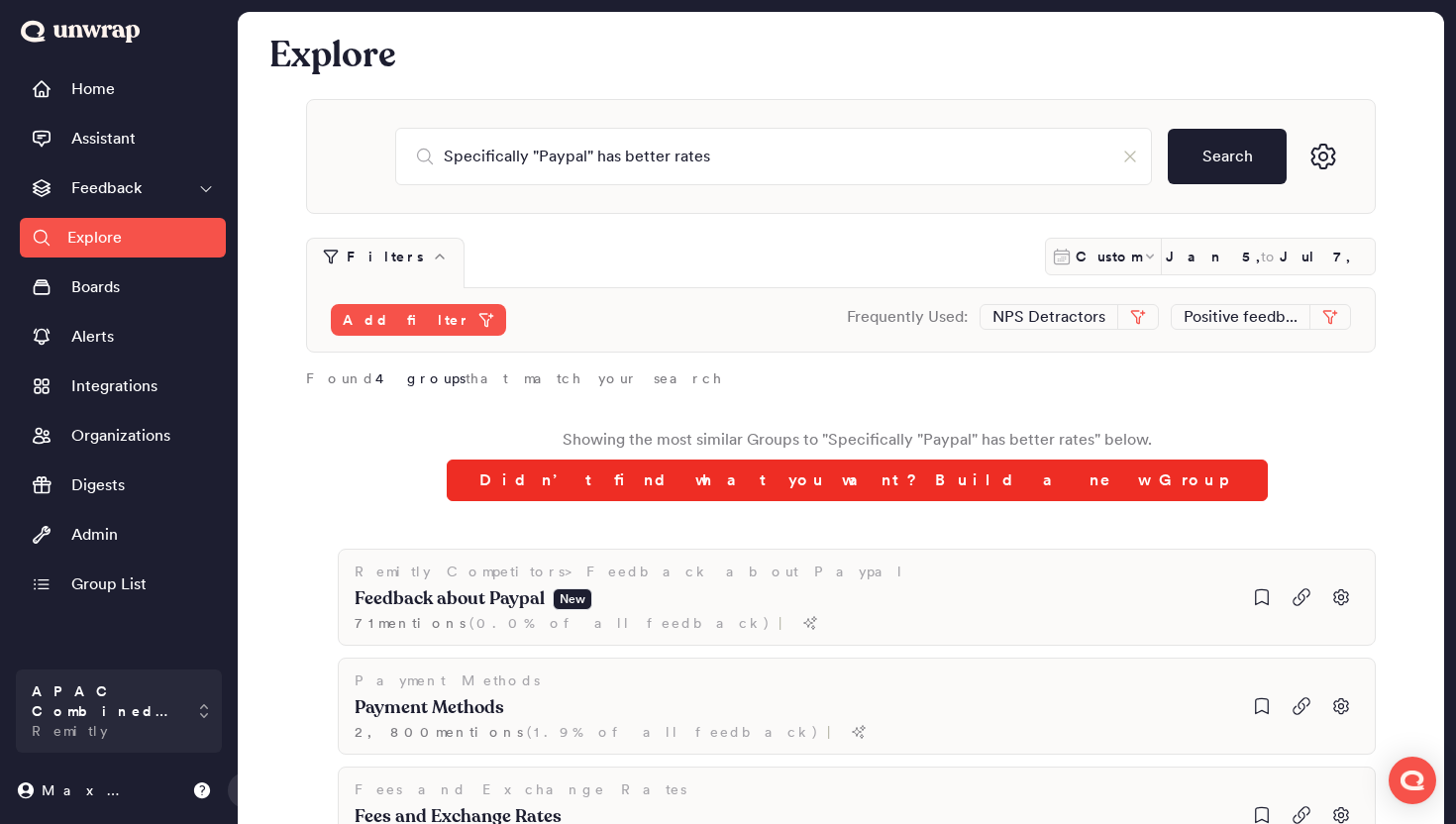 click on "Didn’t find what you want? Build a new Group" at bounding box center [857, 480] 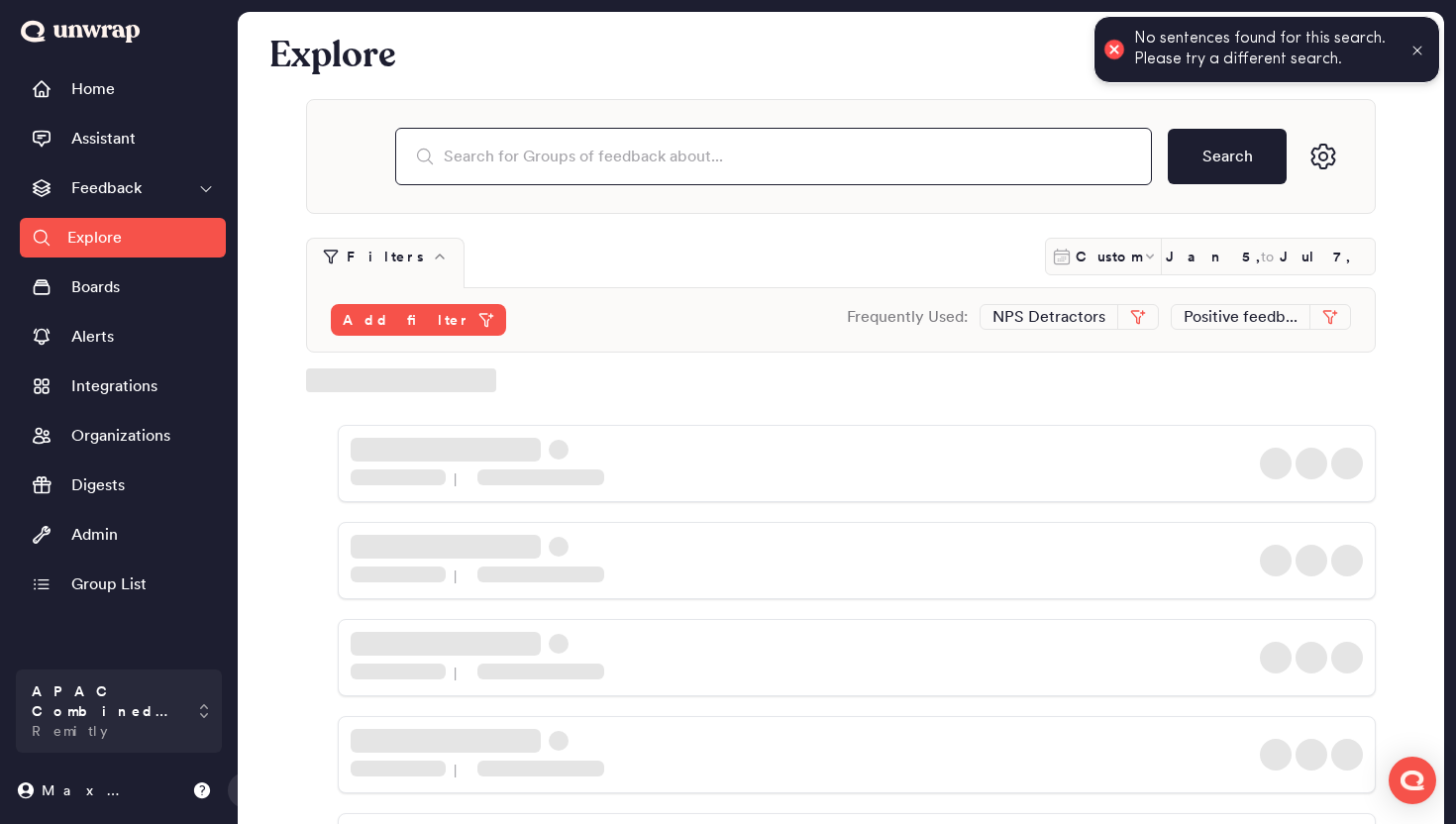 click at bounding box center (774, 156) 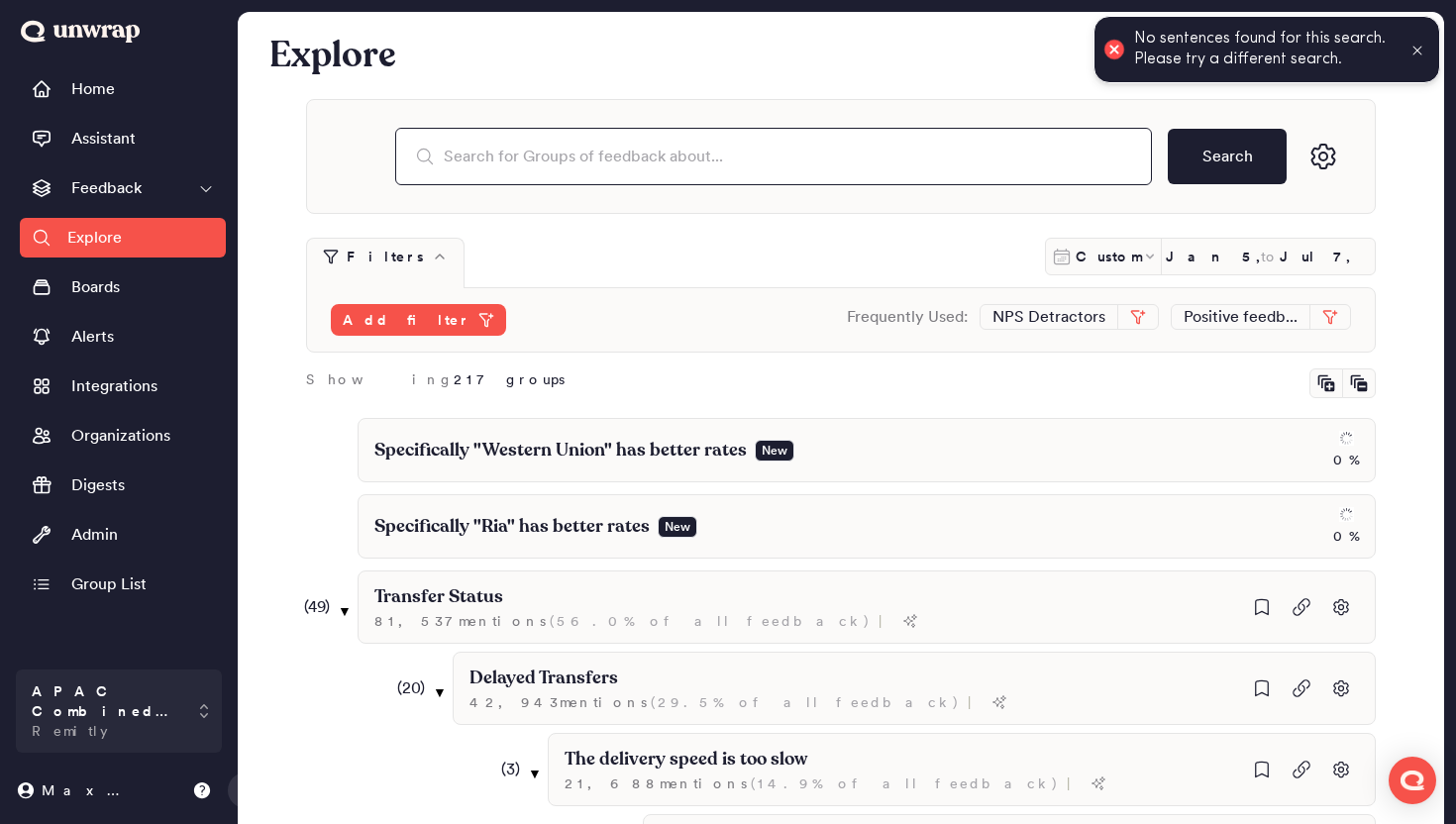 paste on "Specifically "Ria" has better rates" 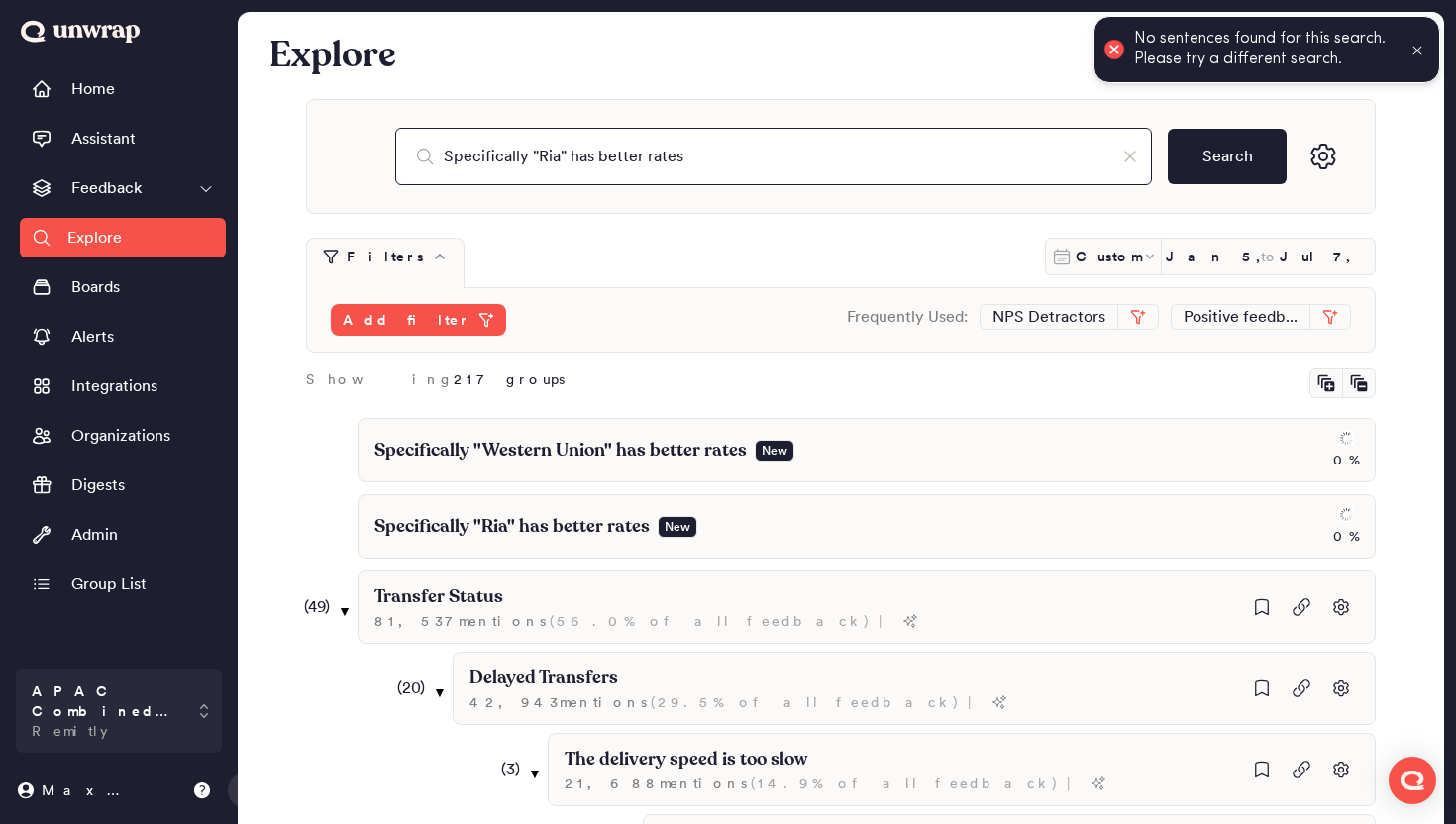 click on "Specifically "Ria" has better rates" at bounding box center [774, 156] 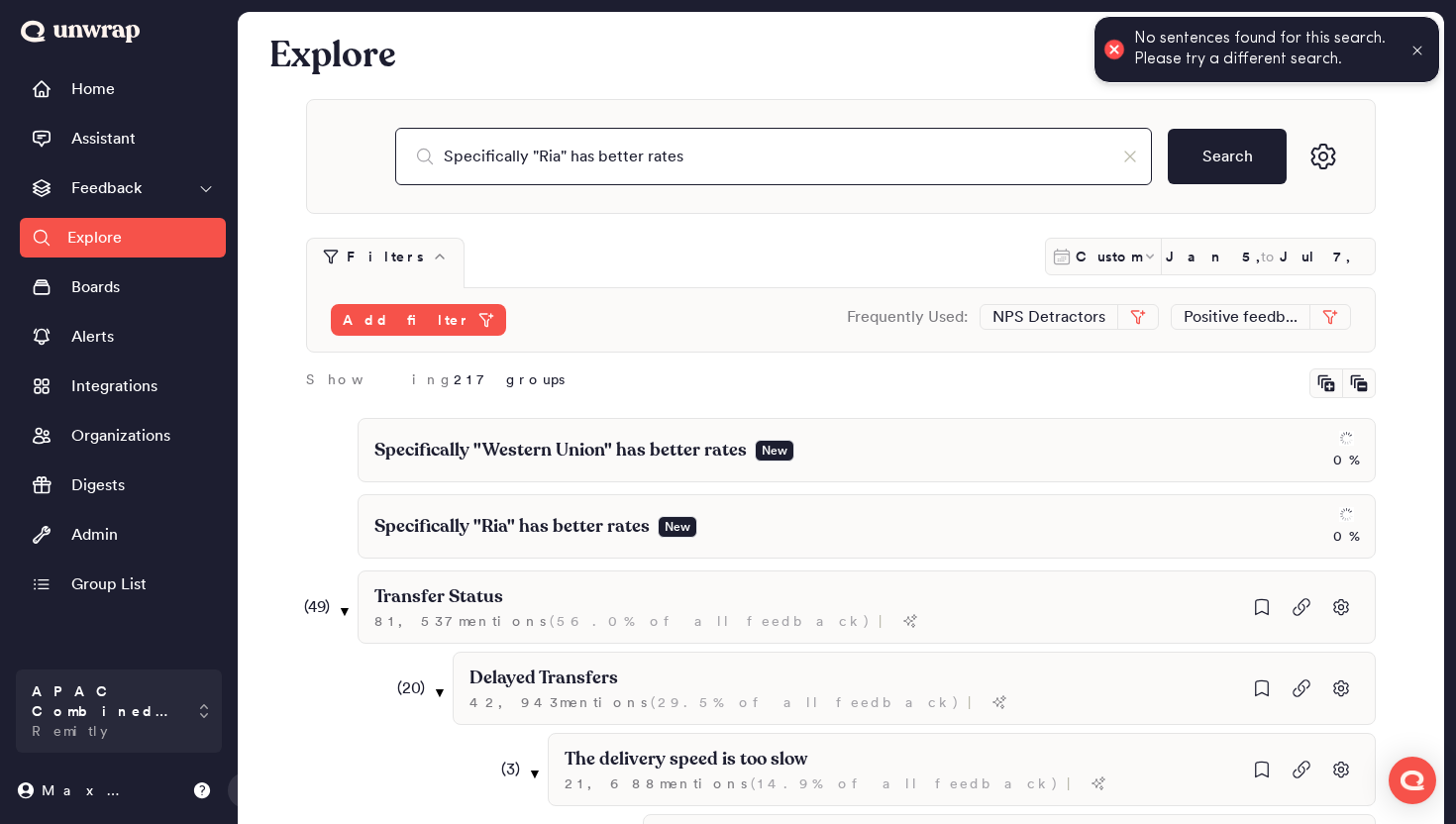 paste on "Specifically "Ria" has better rates" 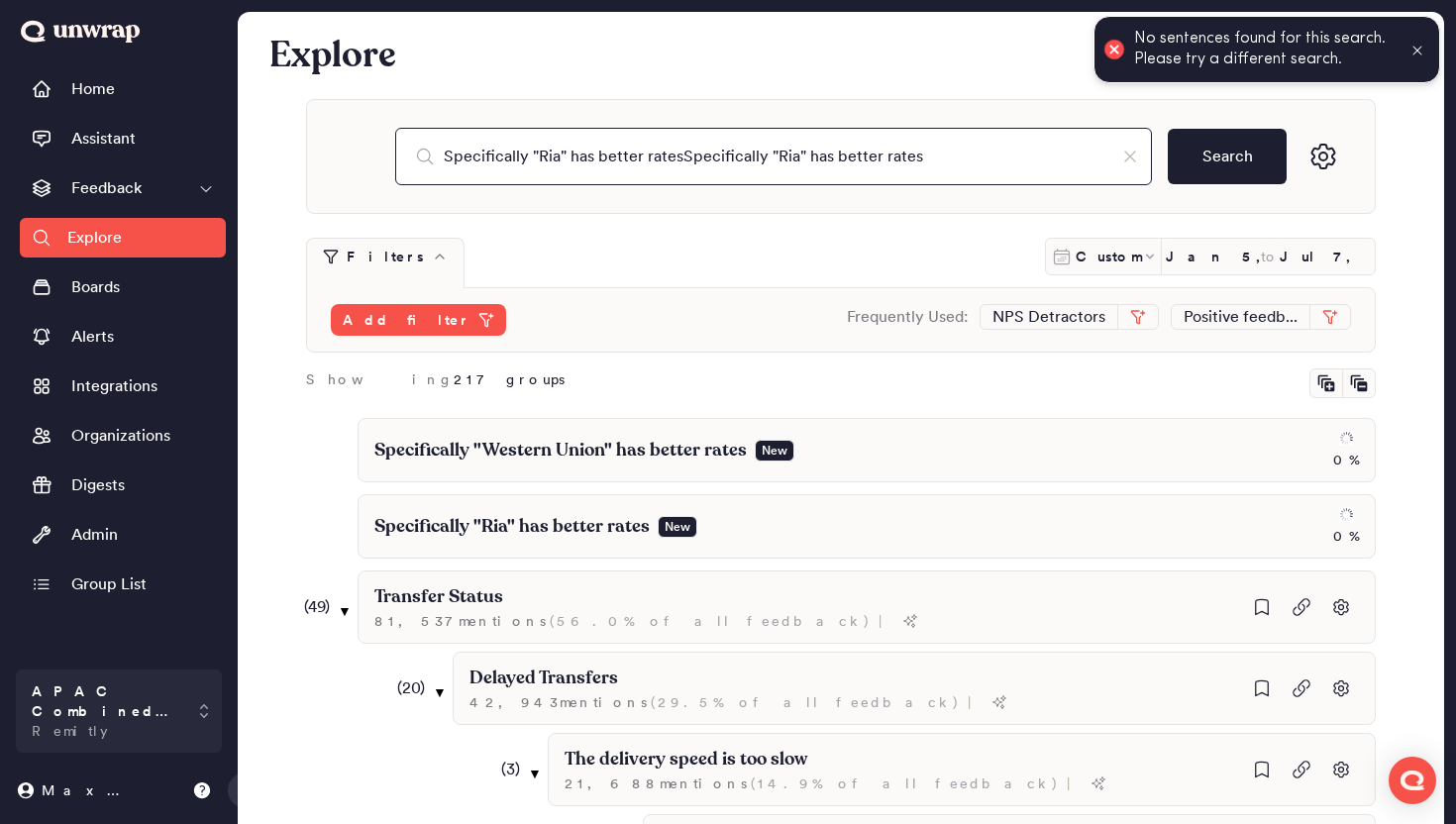 paste 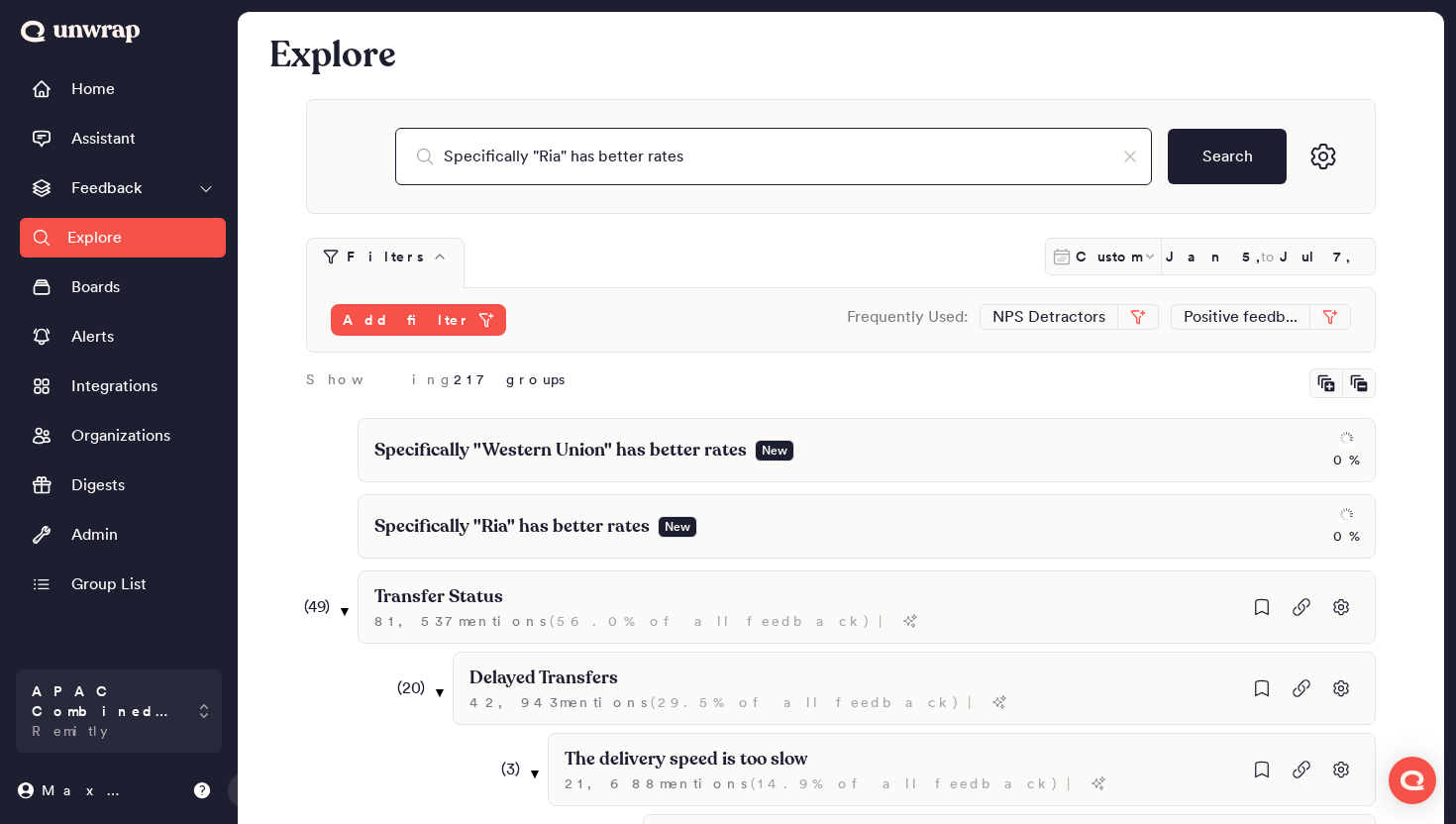drag, startPoint x: 555, startPoint y: 158, endPoint x: 542, endPoint y: 158, distance: 13 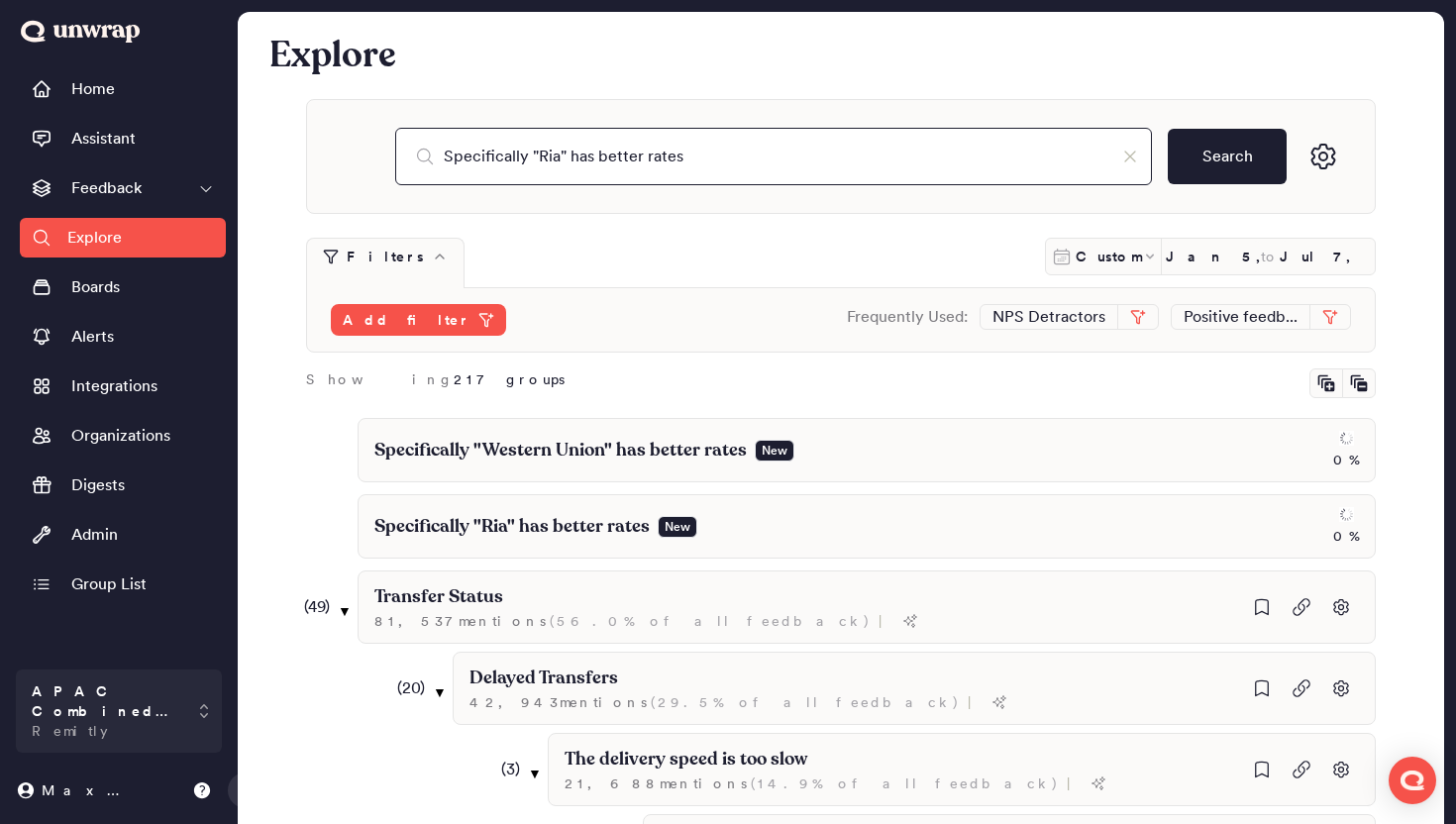 click on "Specifically "Ria" has better rates" at bounding box center [774, 156] 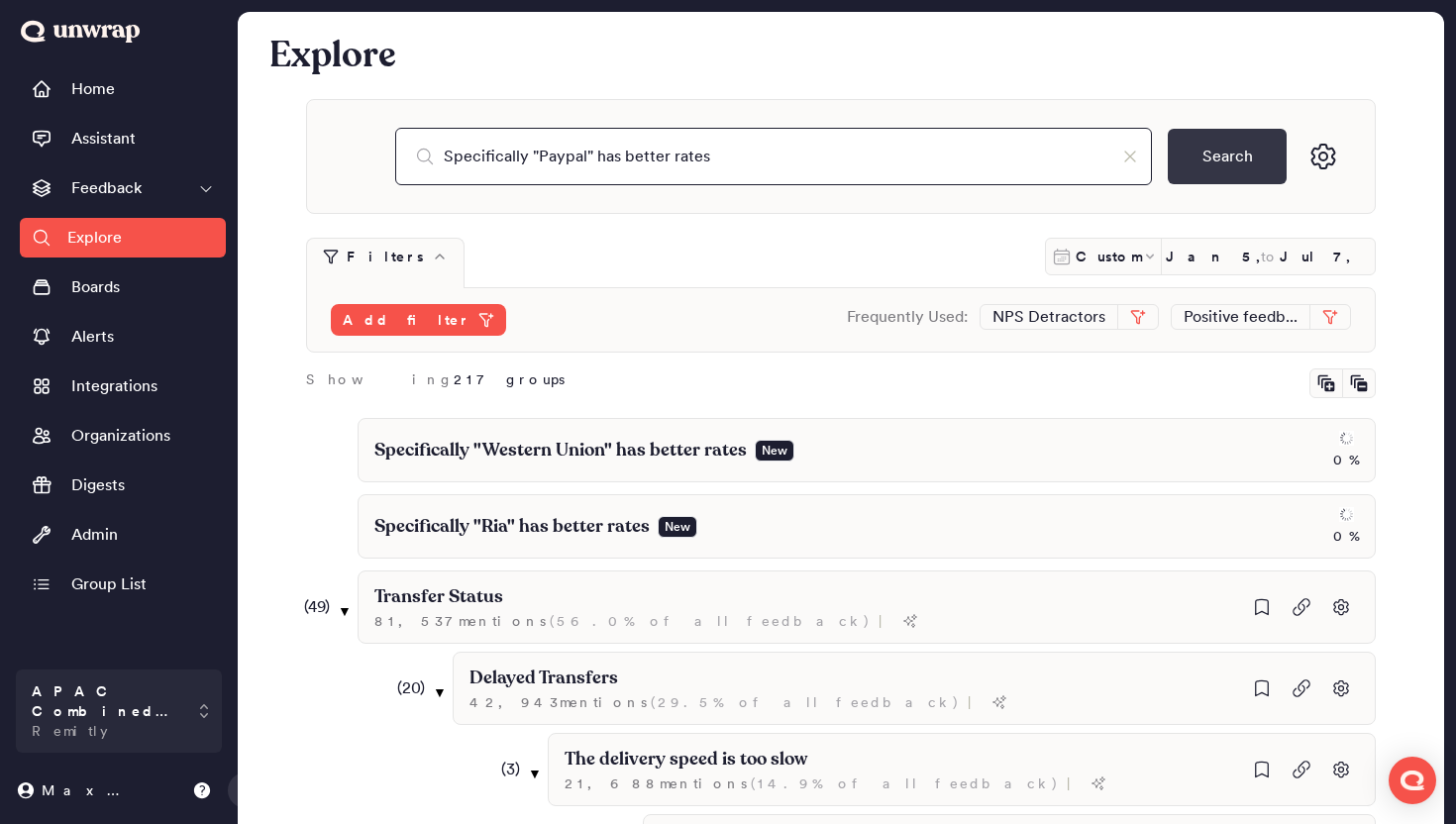 type on "Specifically "Paypal" has better rates" 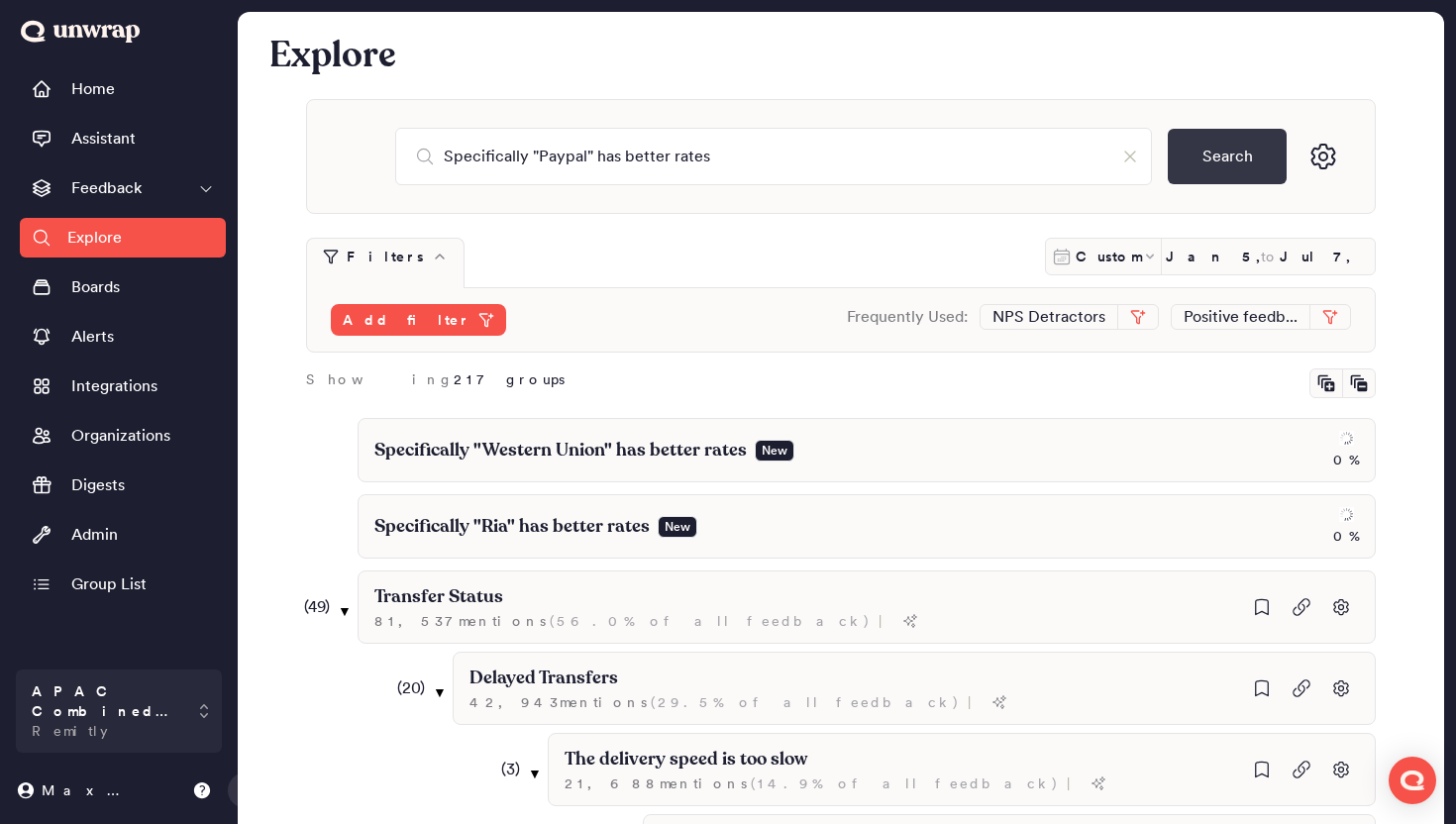 click on "Search" at bounding box center (1227, 156) 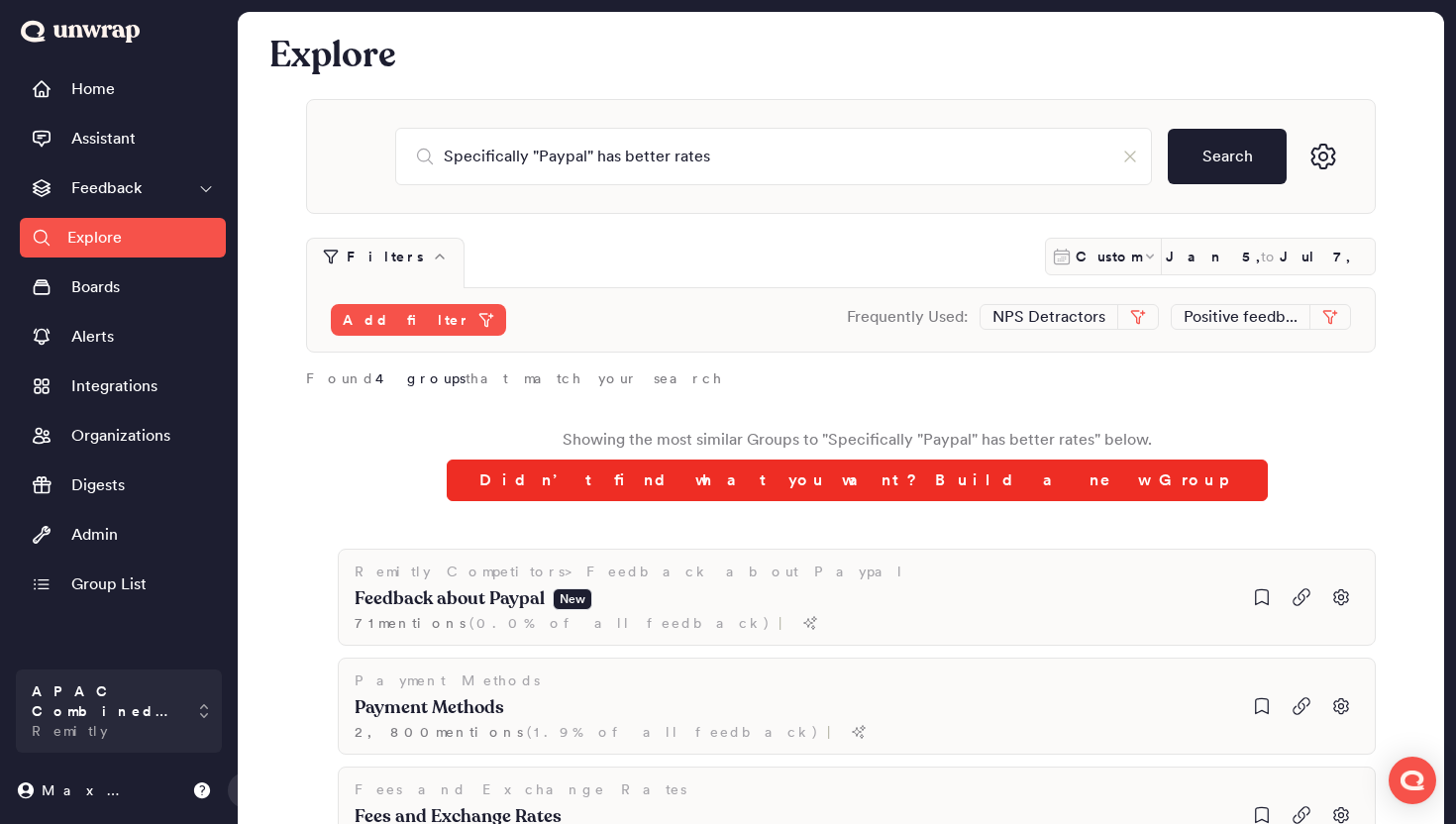 click on "Didn’t find what you want? Build a new Group" at bounding box center [857, 480] 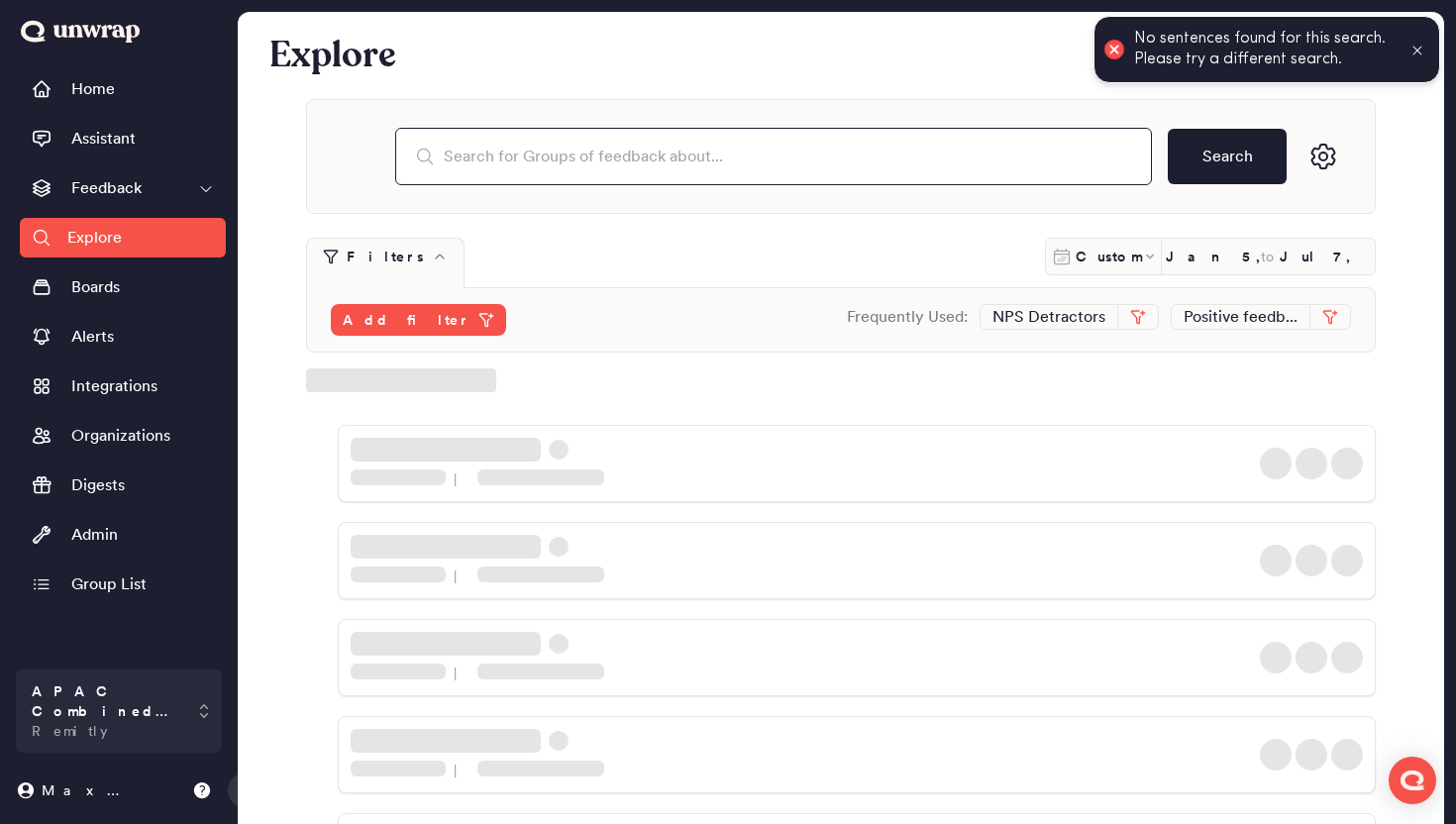 click at bounding box center (774, 156) 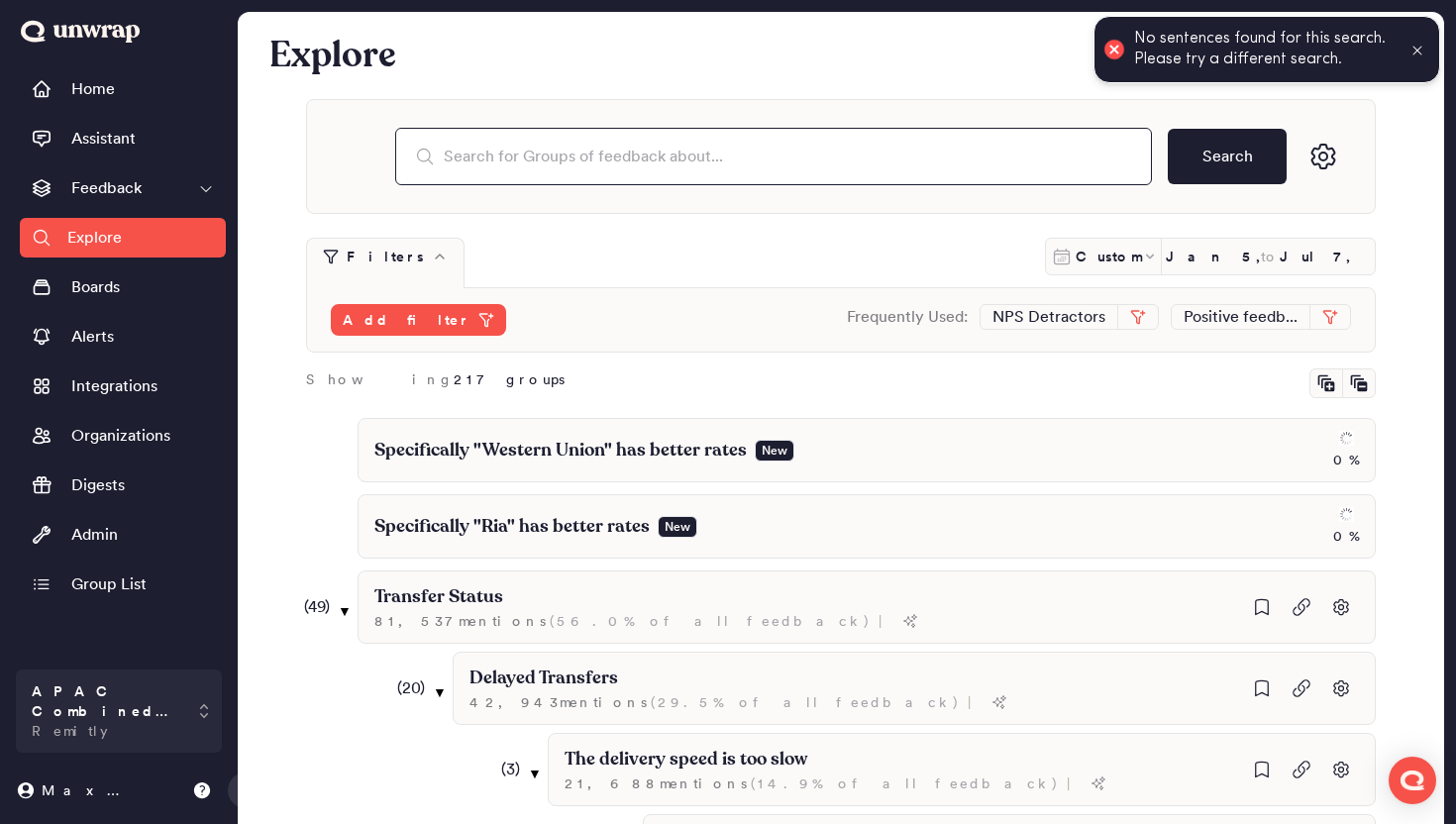 click at bounding box center [774, 156] 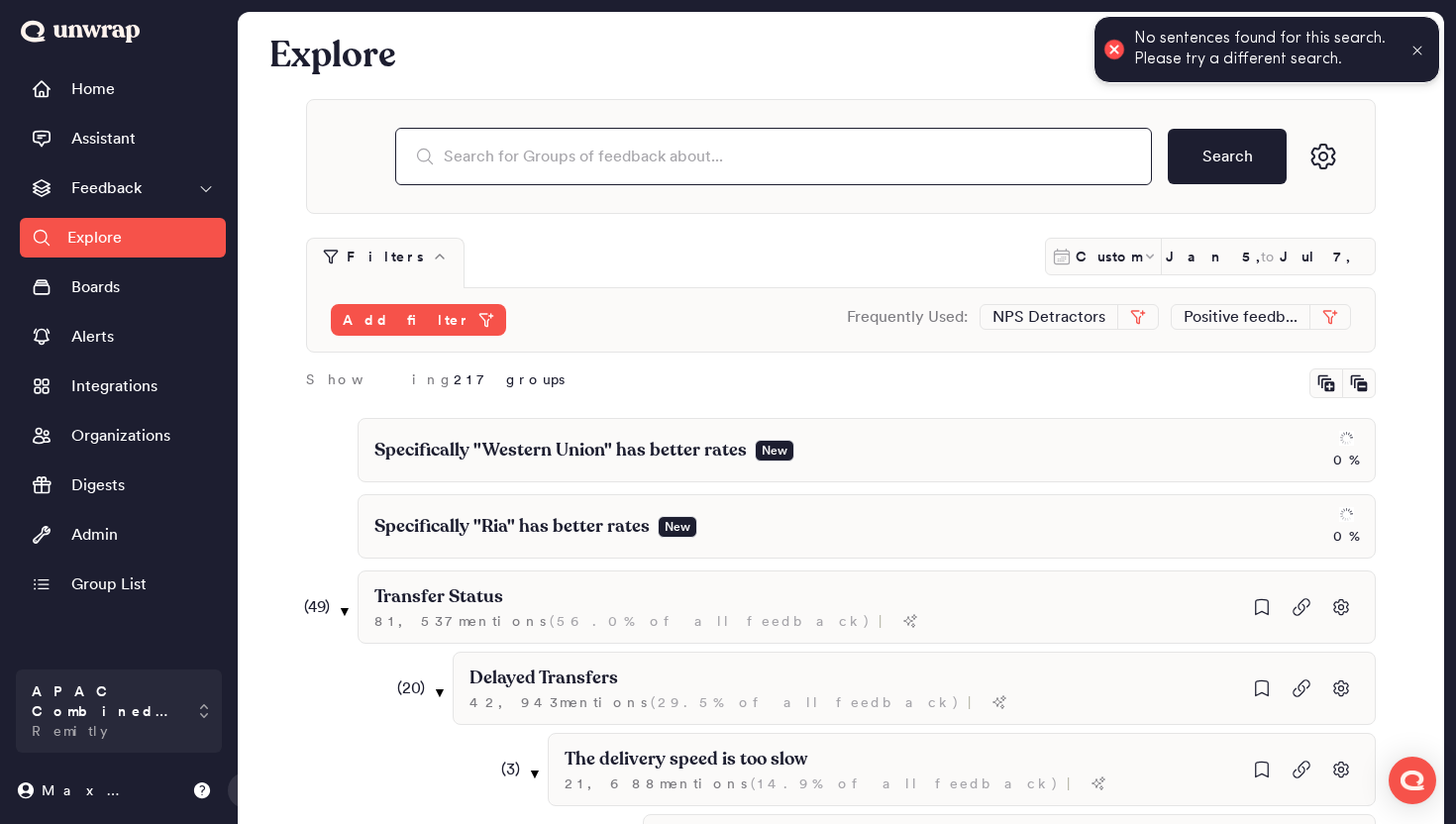 paste on "Specifically "Ria" has better rates" 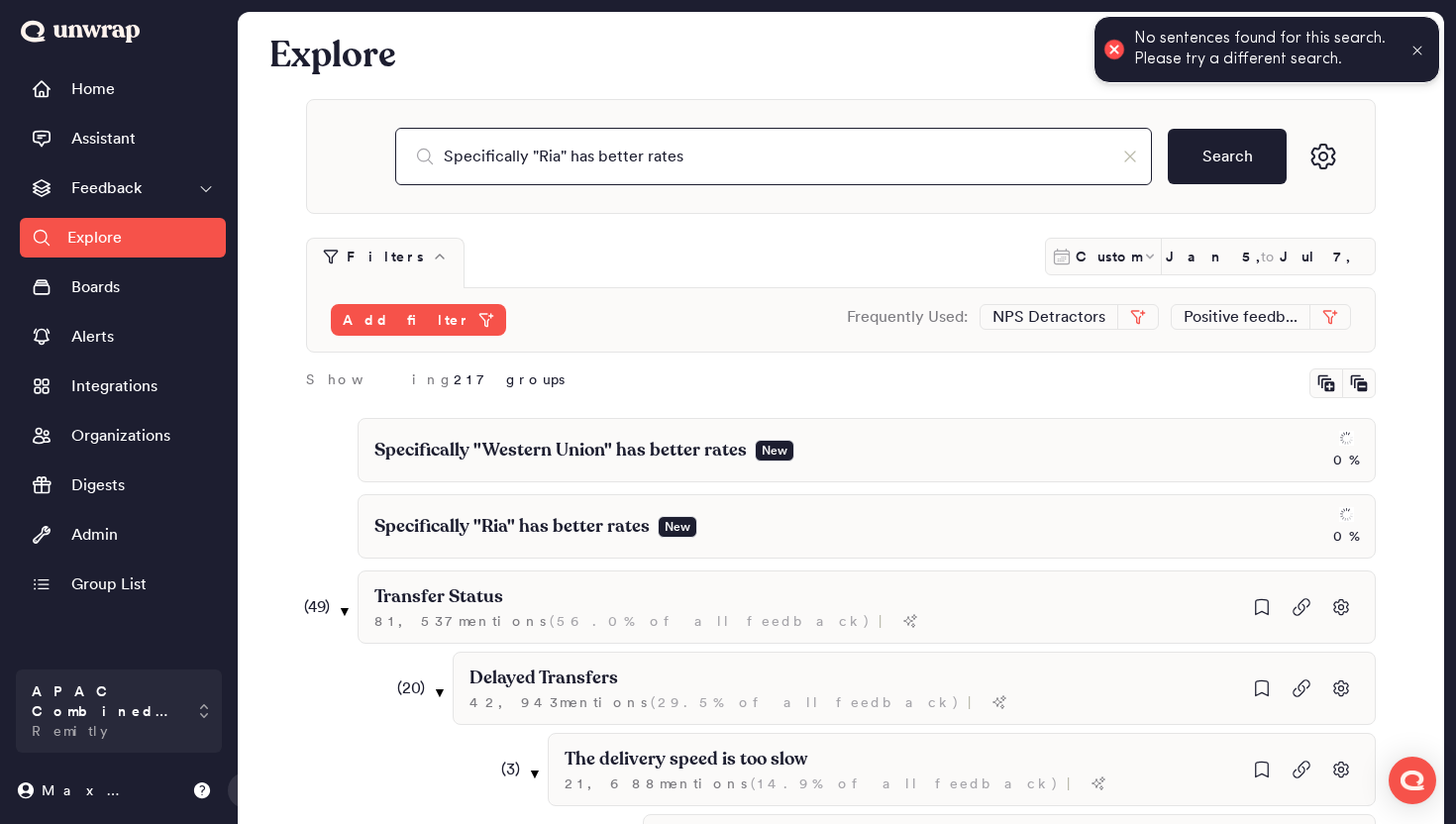 drag, startPoint x: 527, startPoint y: 154, endPoint x: 397, endPoint y: 150, distance: 130.06152 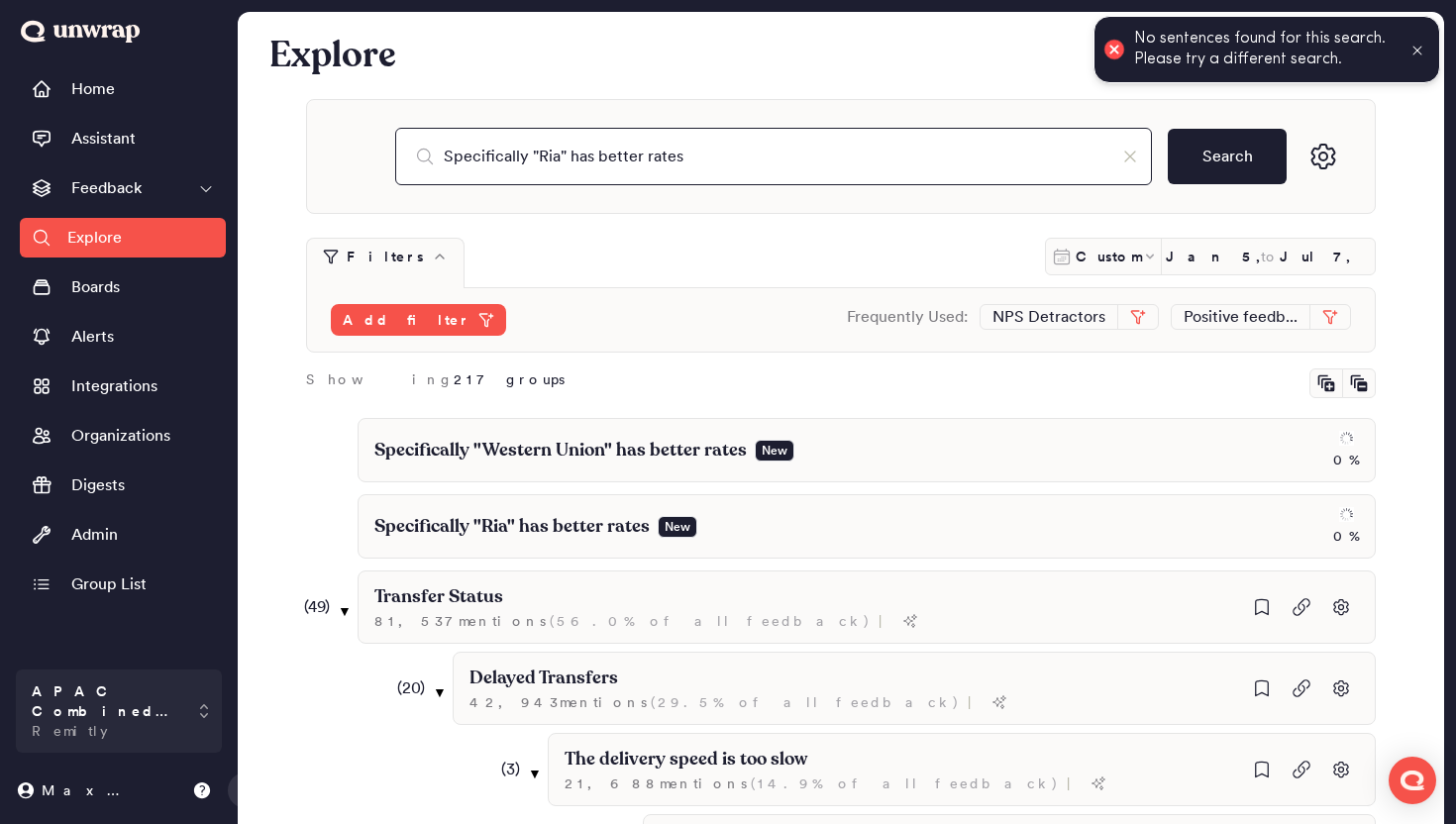 click on "Specifically "Ria" has better rates" at bounding box center (774, 156) 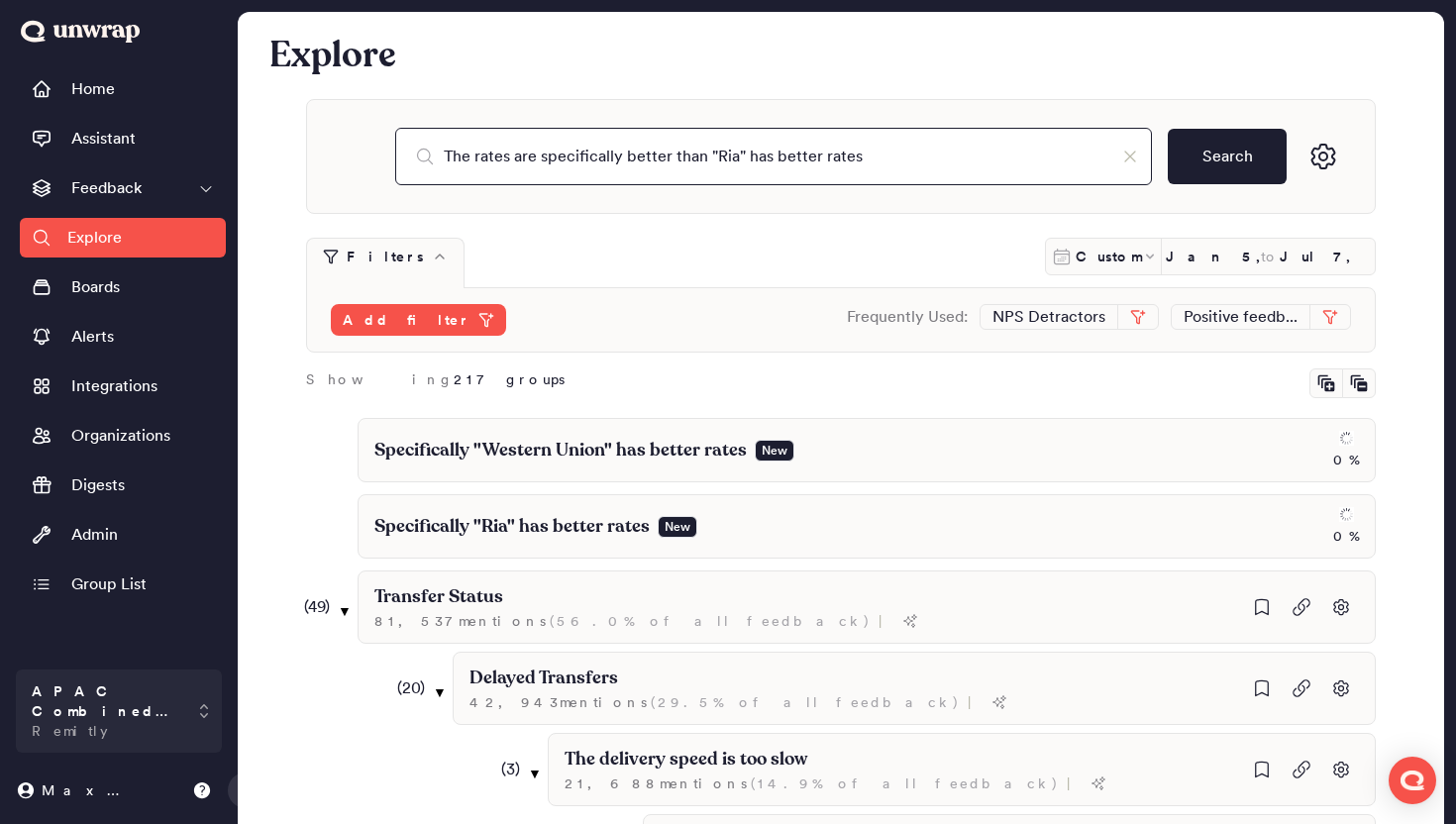 drag, startPoint x: 754, startPoint y: 159, endPoint x: 991, endPoint y: 154, distance: 237.05274 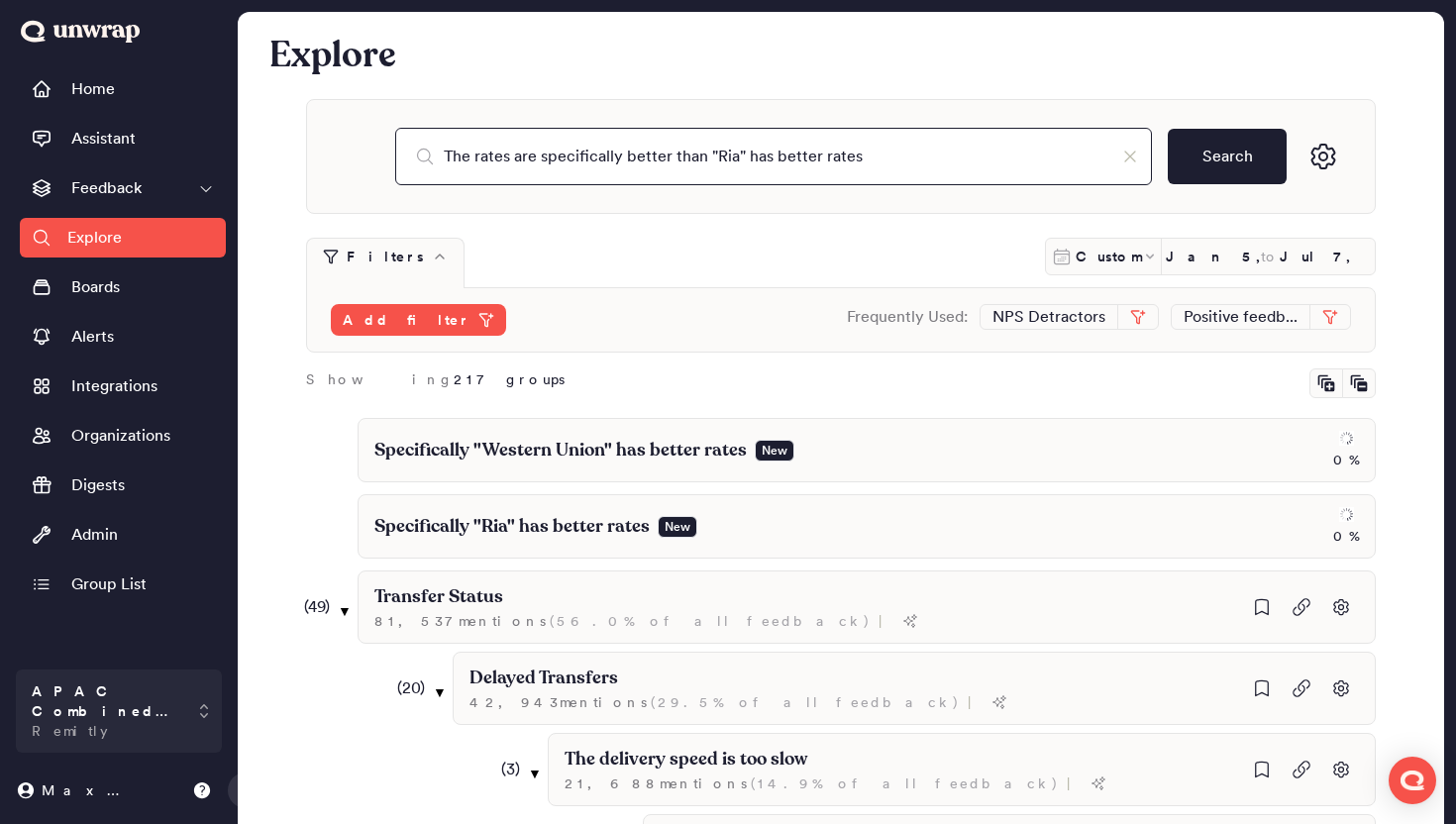 click on "The rates are specifically better than "Ria" has better rates" at bounding box center (774, 156) 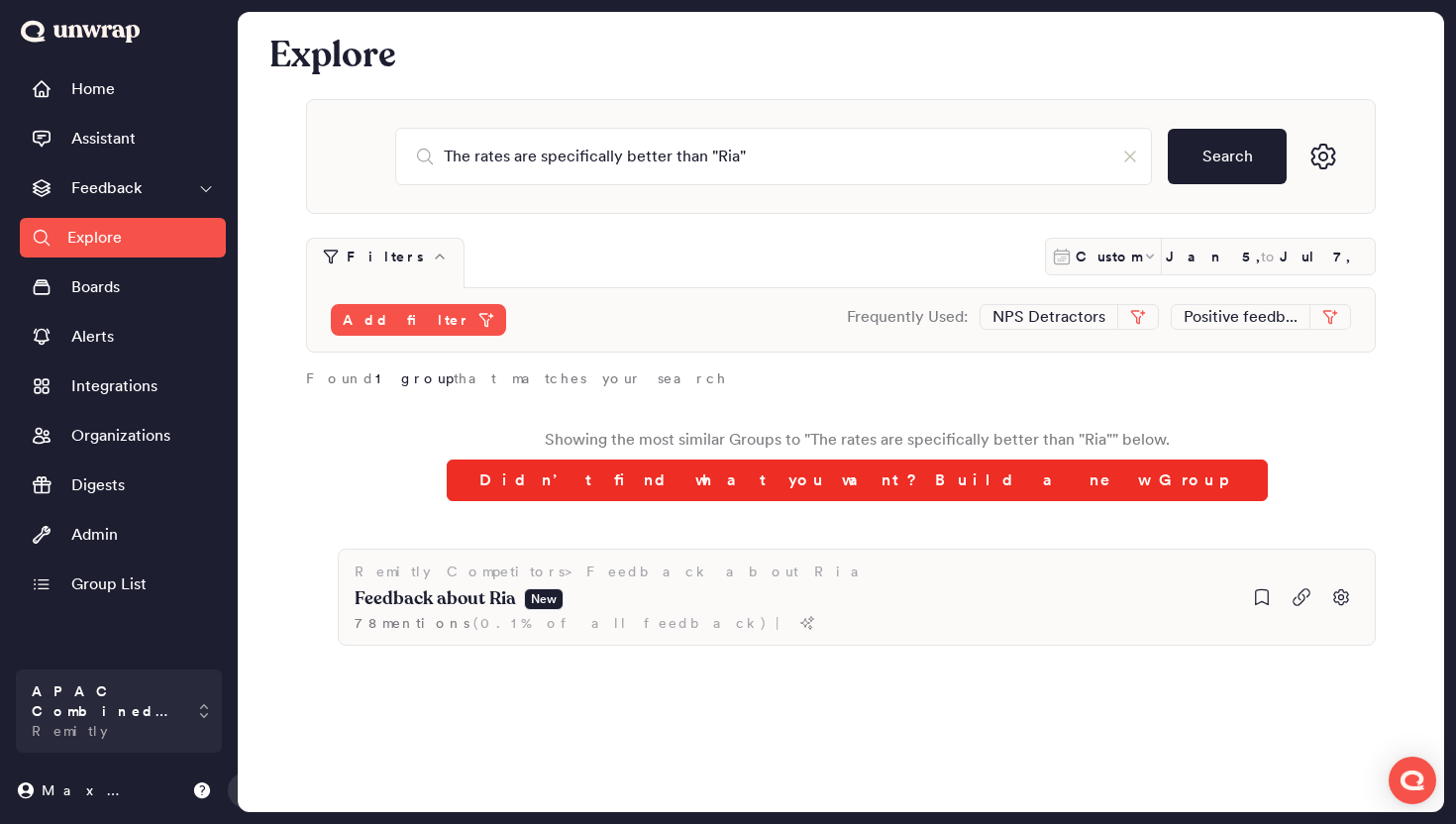 click on "Didn’t find what you want? Build a new Group" at bounding box center [857, 480] 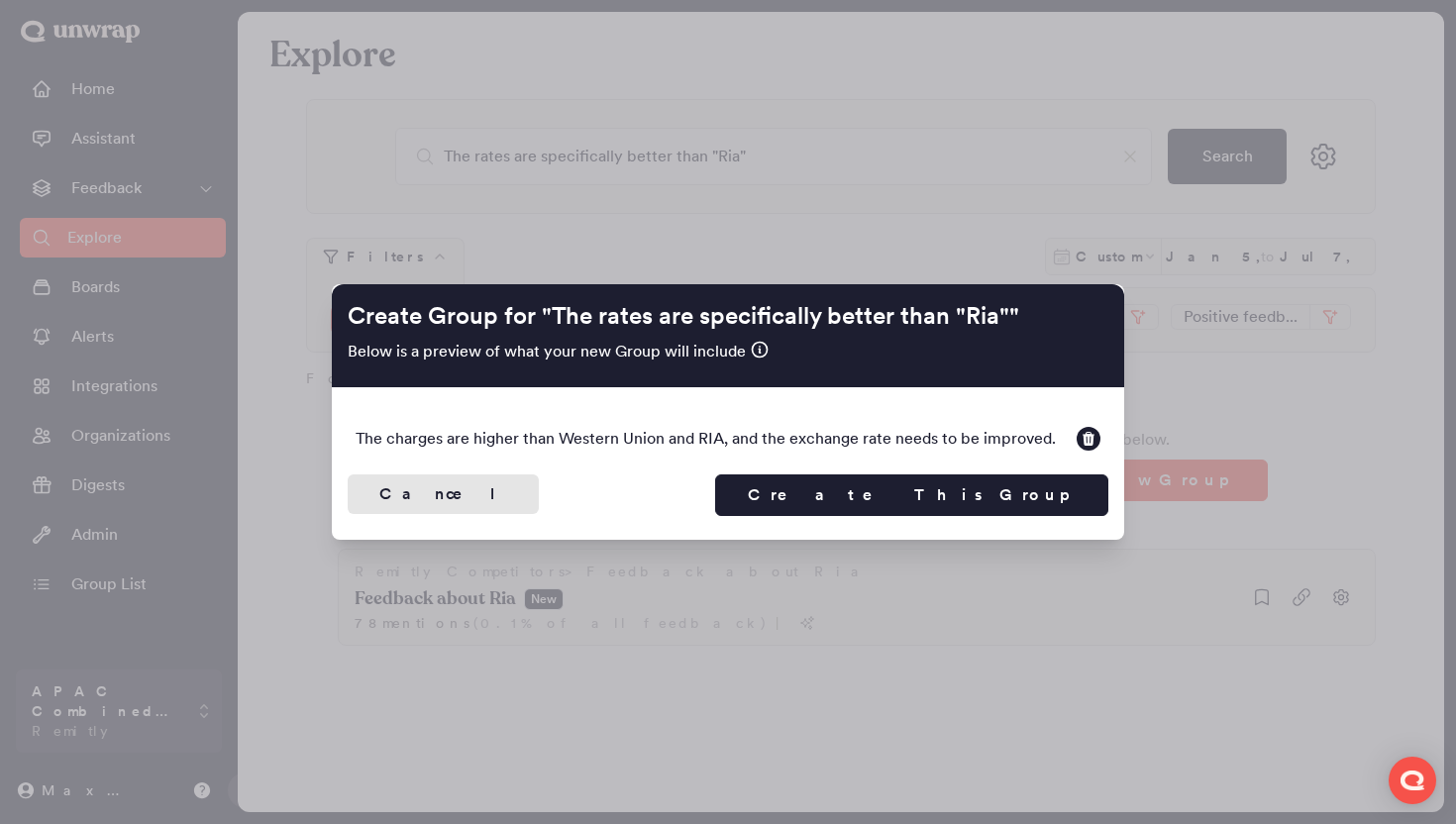 click on "Cancel" at bounding box center [443, 494] 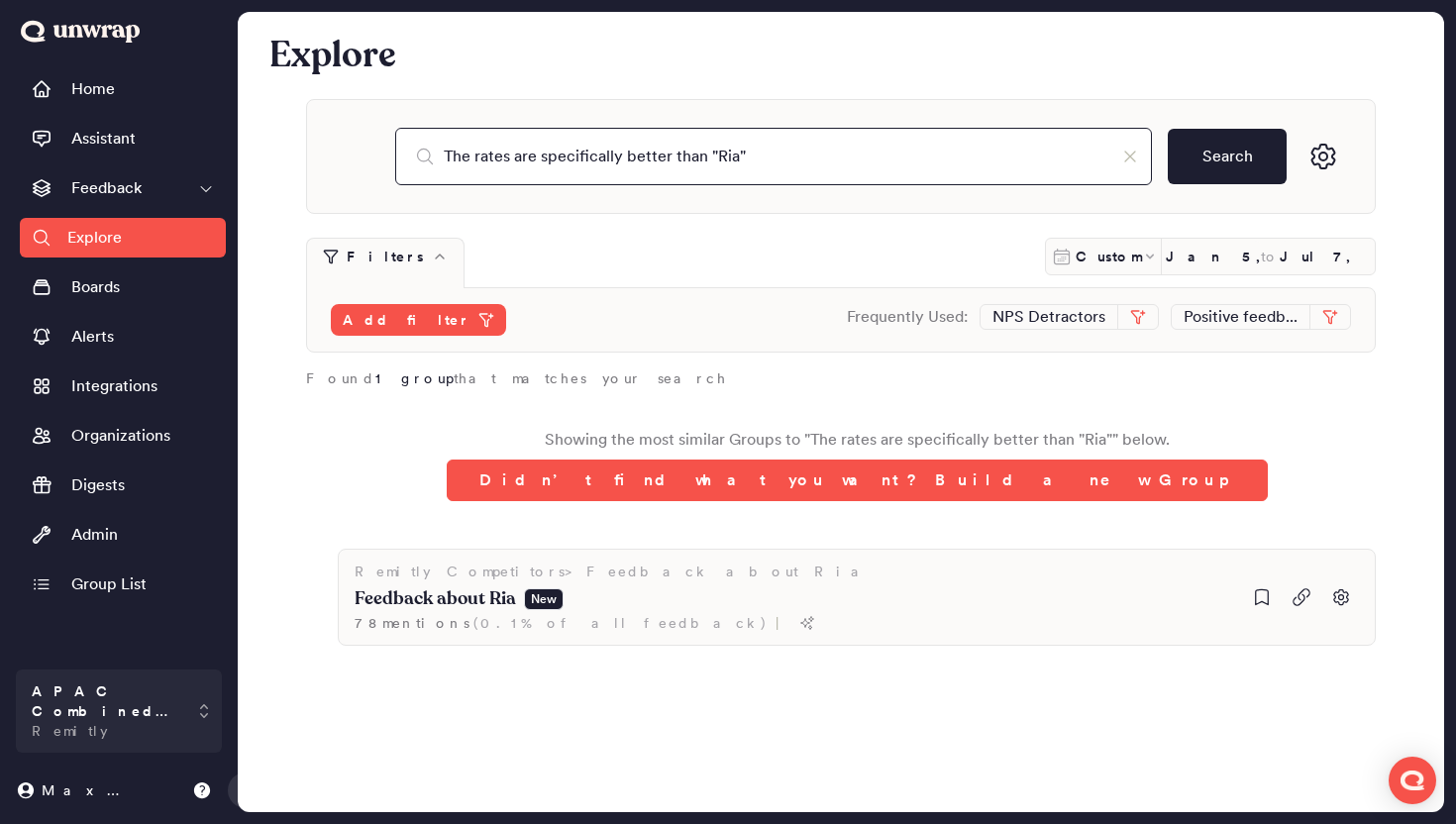 drag, startPoint x: 712, startPoint y: 152, endPoint x: 733, endPoint y: 152, distance: 21 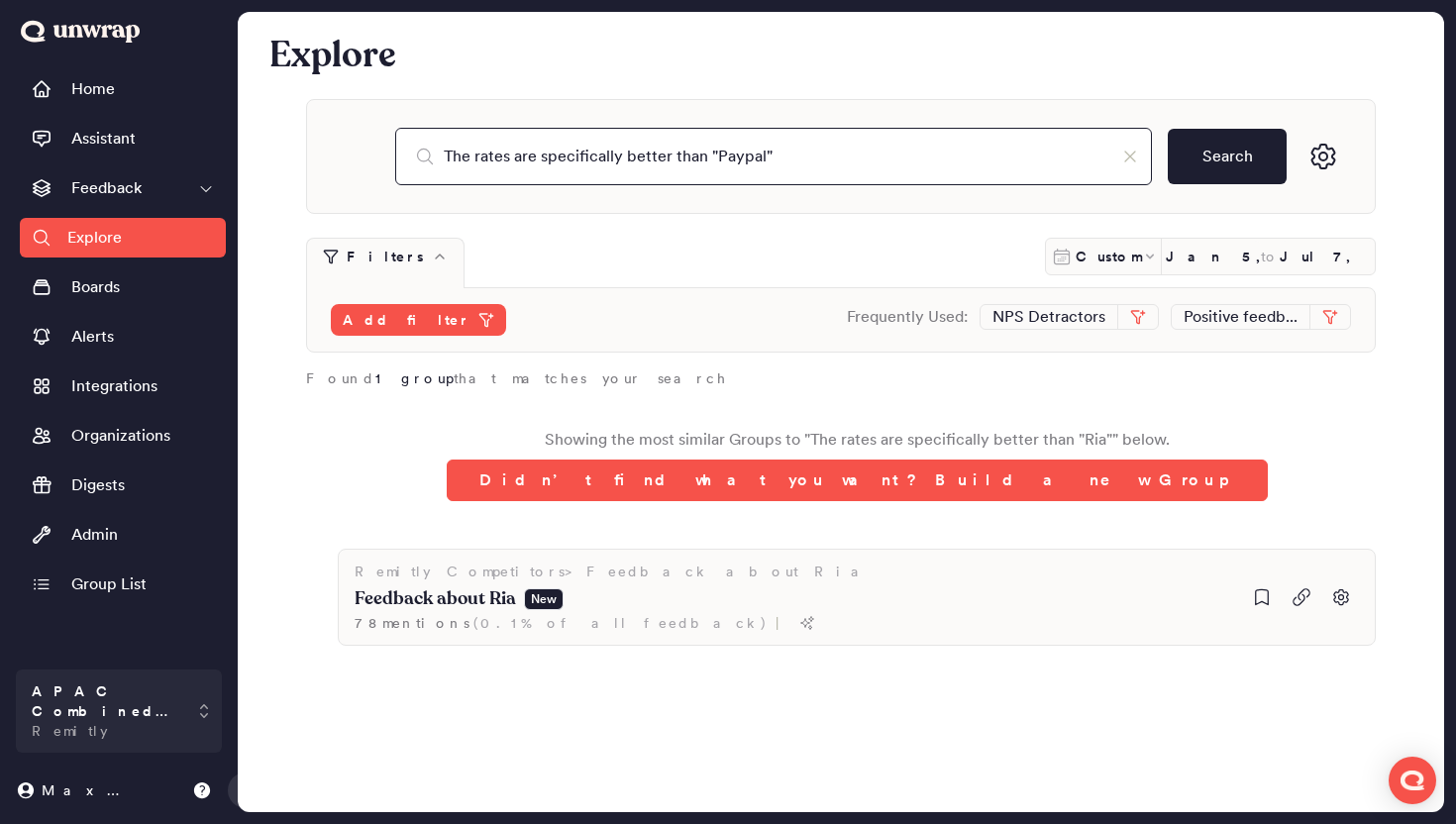 type on "The rates are specifically better than "Paypal"" 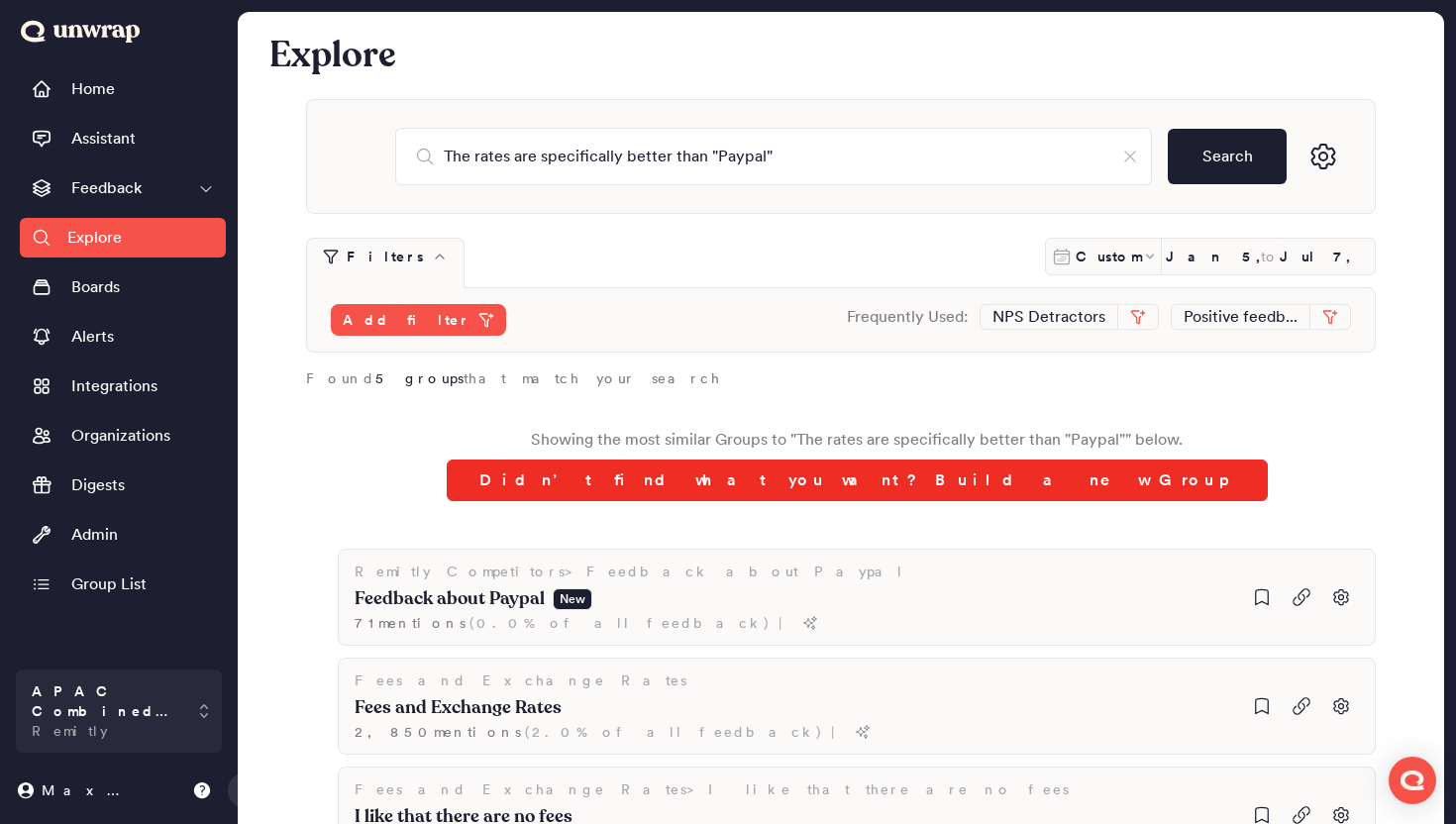 click on "Didn’t find what you want? Build a new Group" at bounding box center (857, 480) 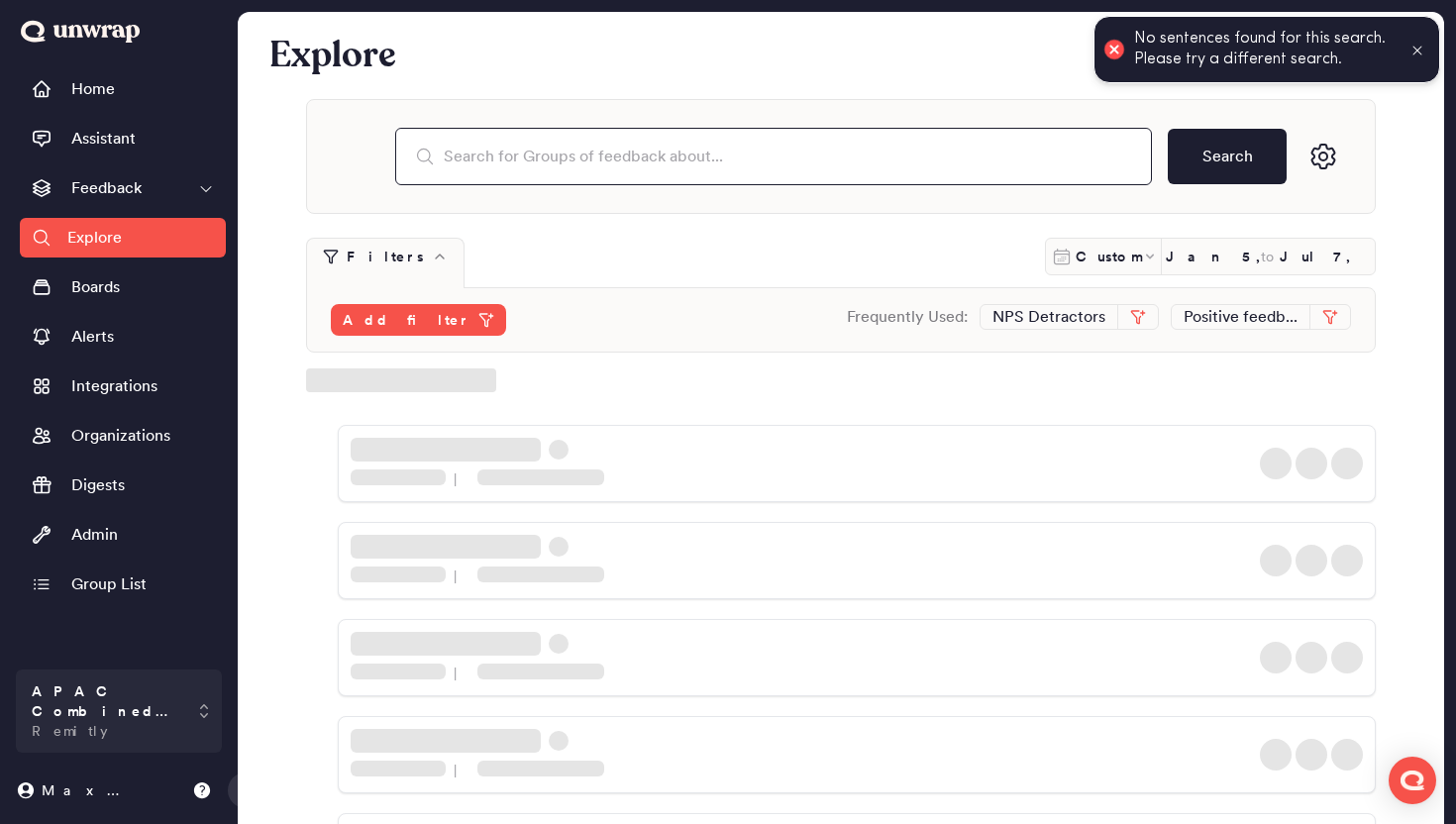 click at bounding box center (774, 156) 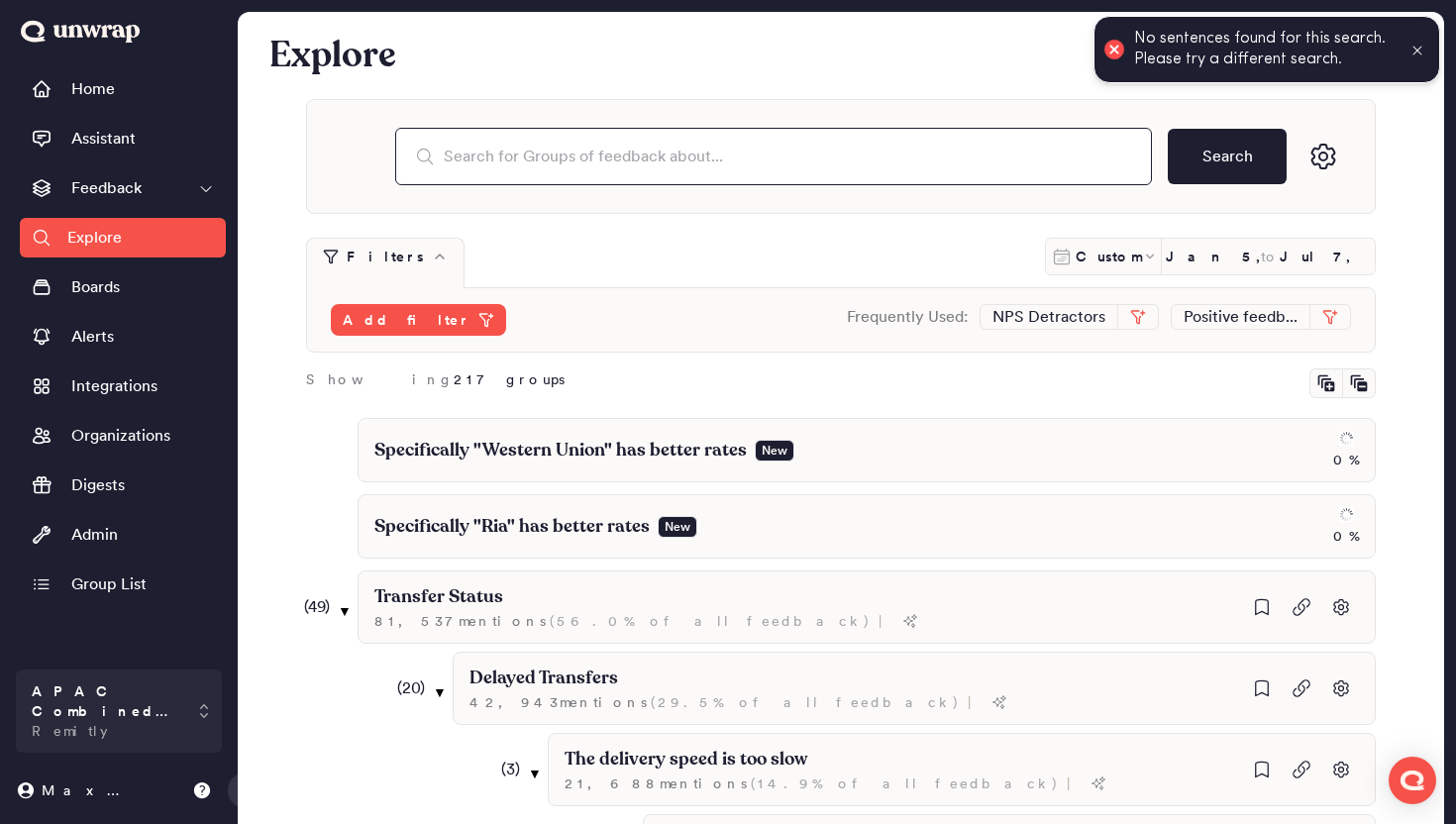 click at bounding box center [774, 156] 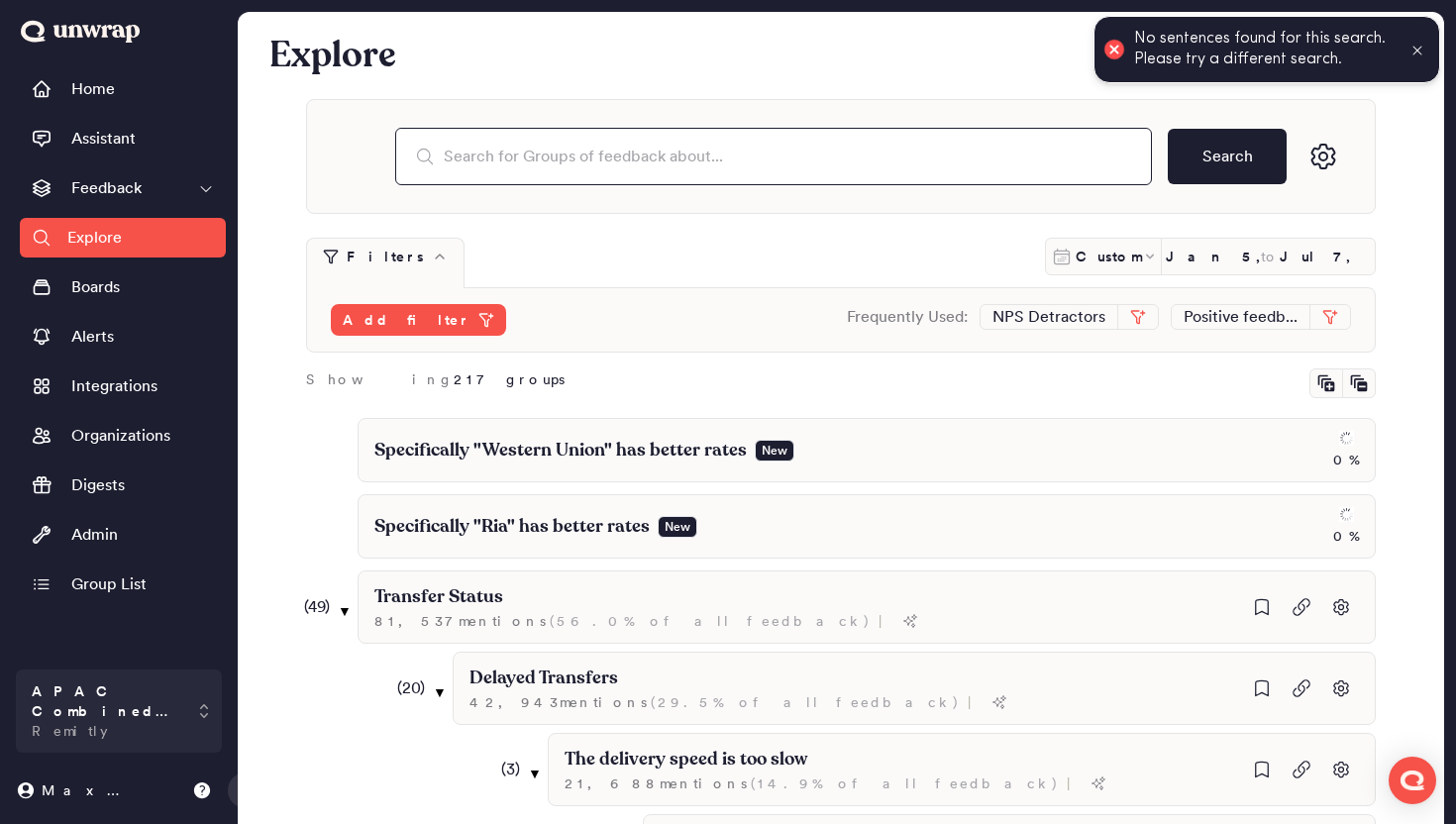 paste on "Specifically "Ria" has better rates" 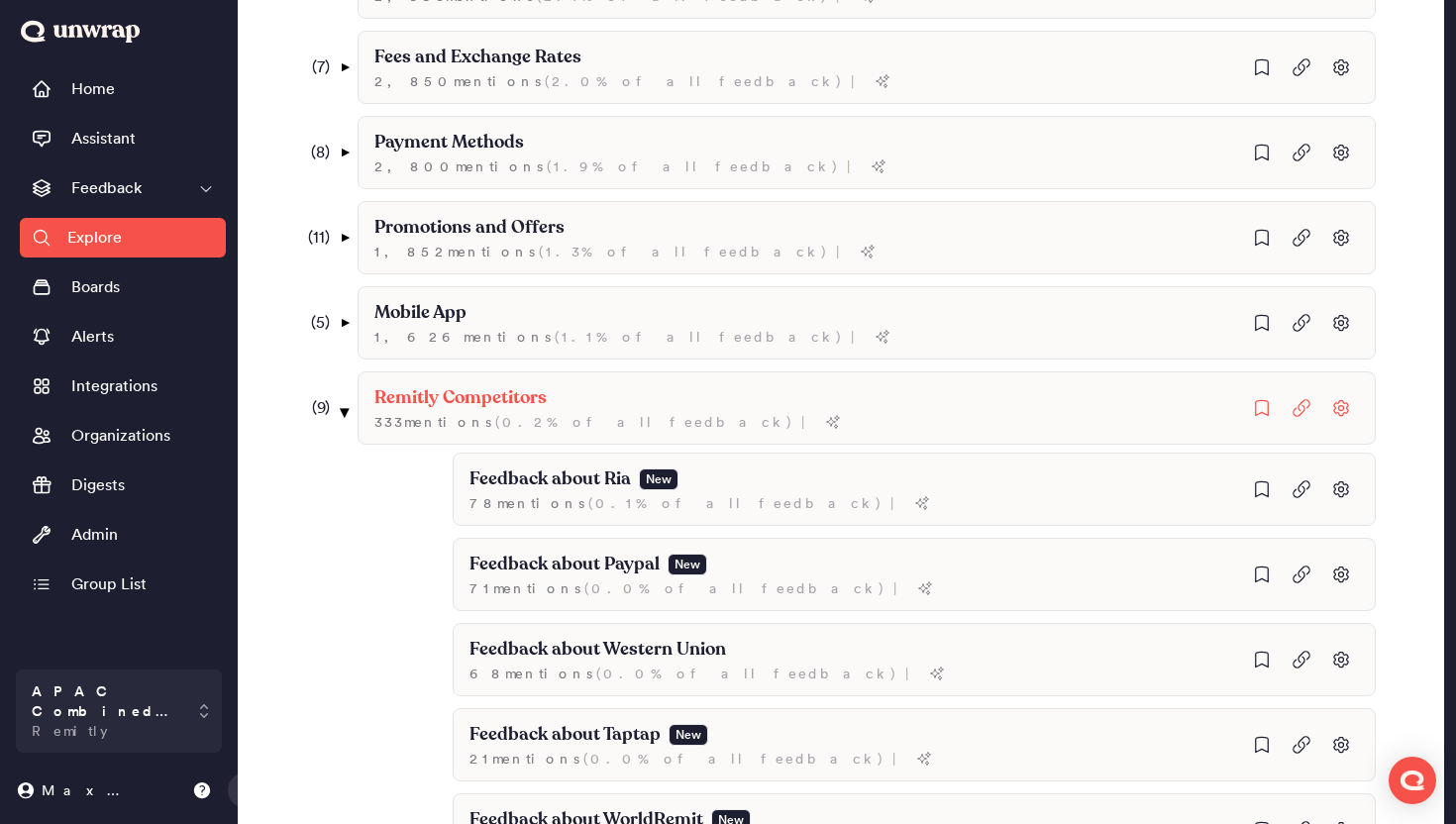 type on "The" 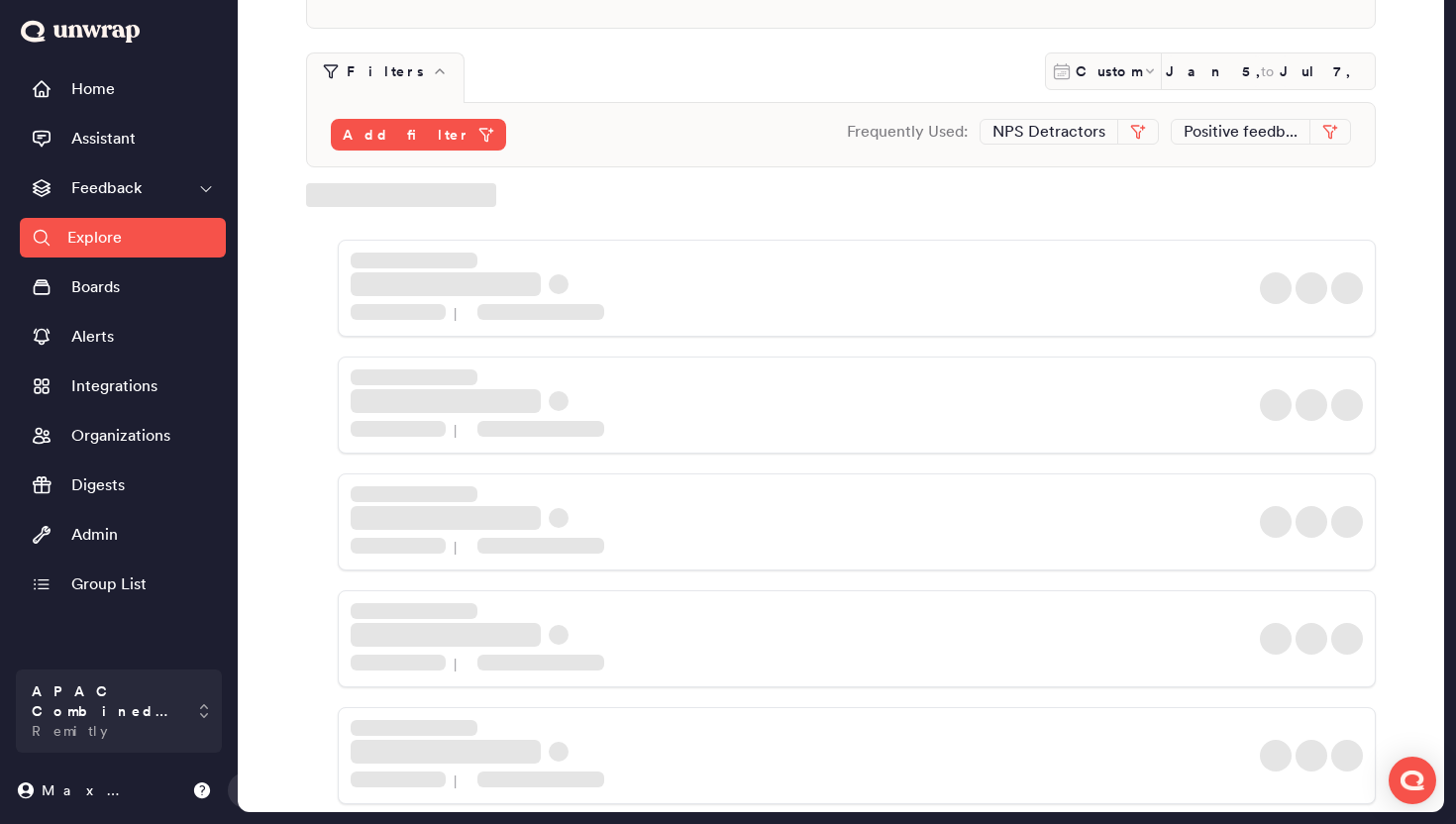 scroll, scrollTop: 0, scrollLeft: 0, axis: both 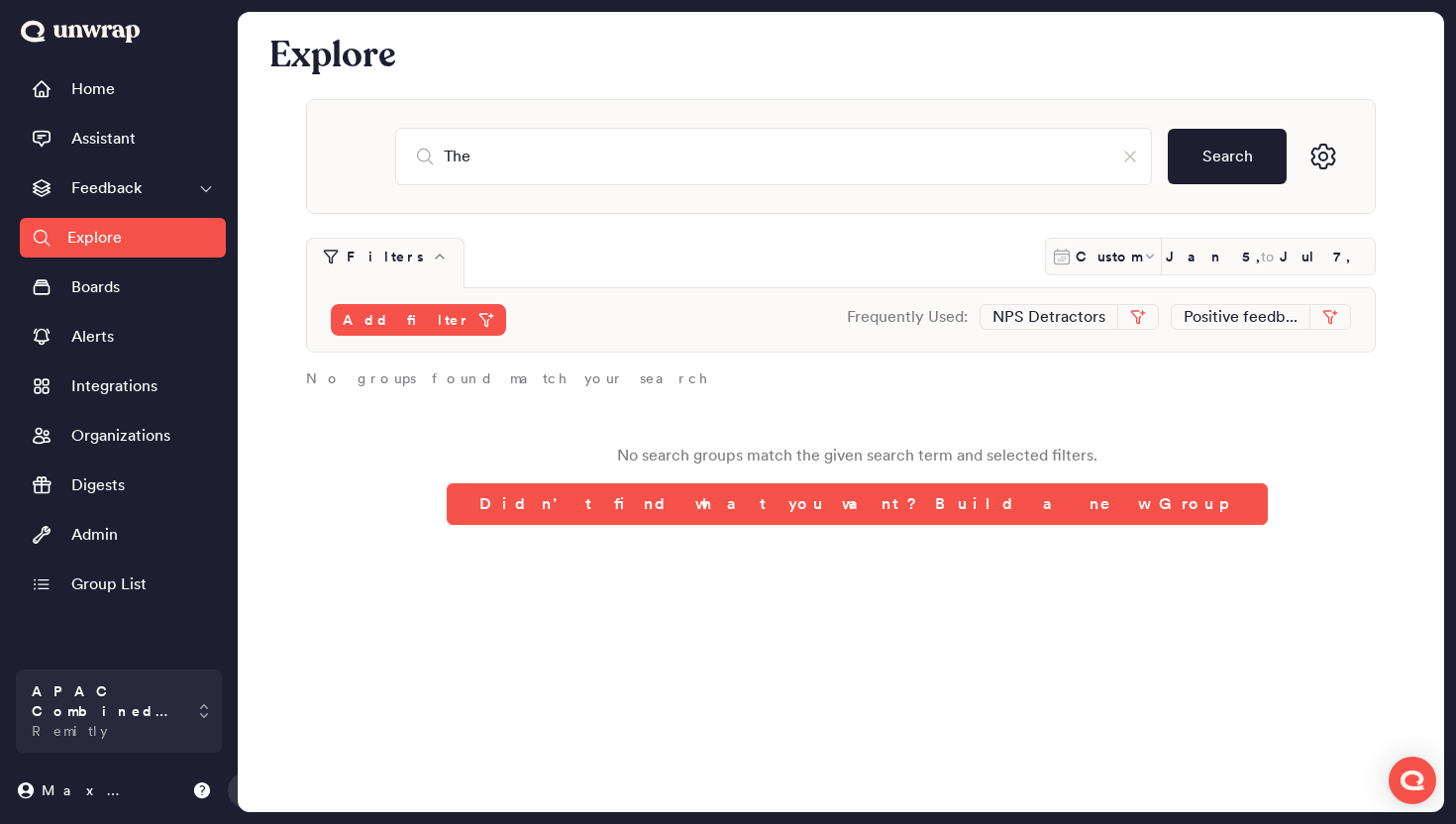 click at bounding box center [1134, 156] 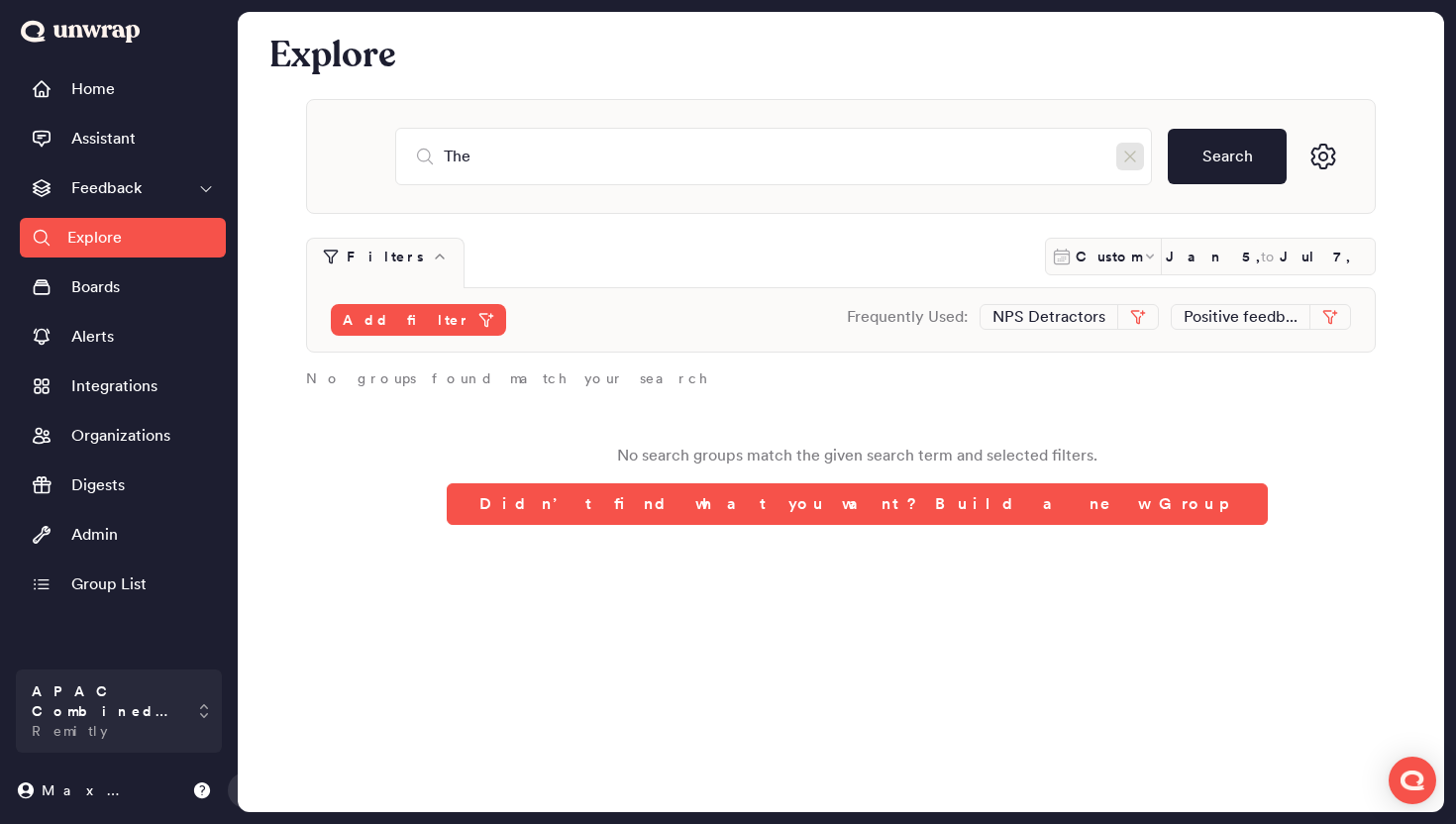 click 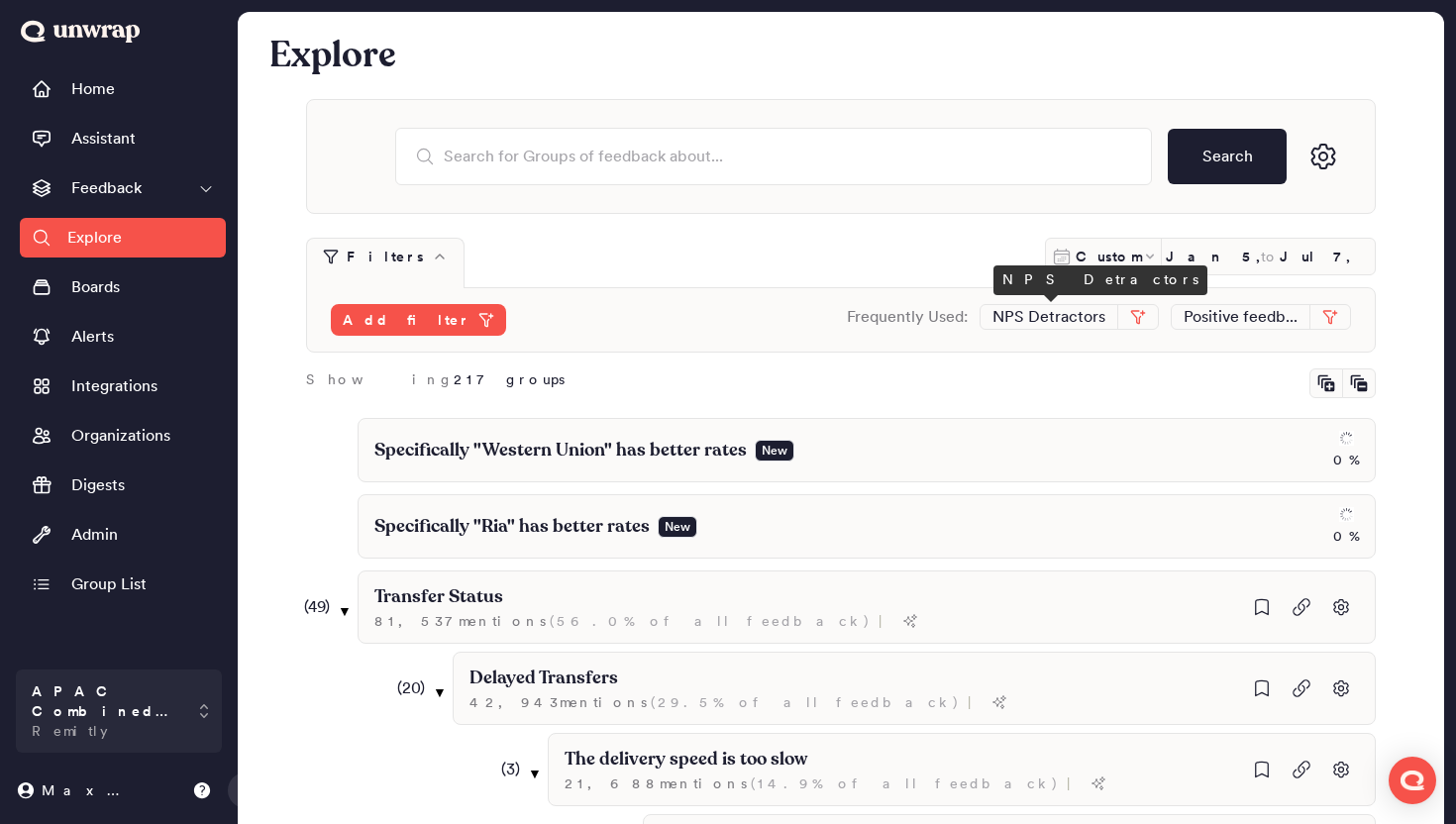 scroll, scrollTop: 122, scrollLeft: 0, axis: vertical 